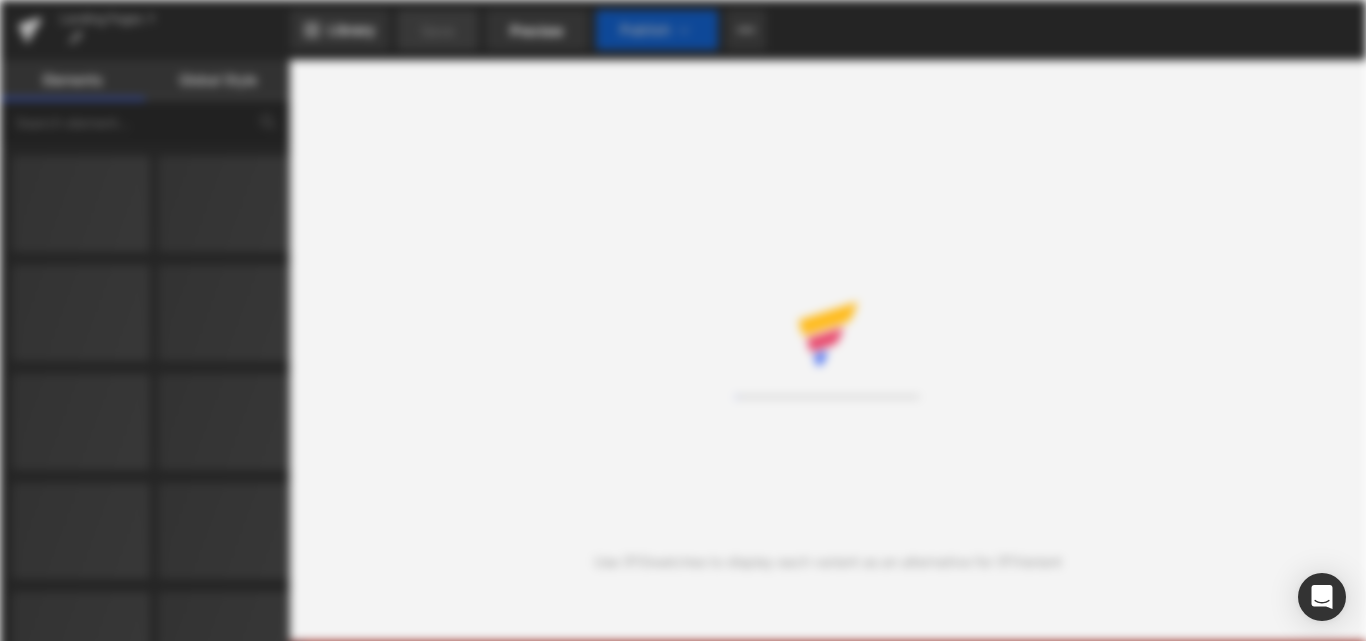 scroll, scrollTop: 0, scrollLeft: 0, axis: both 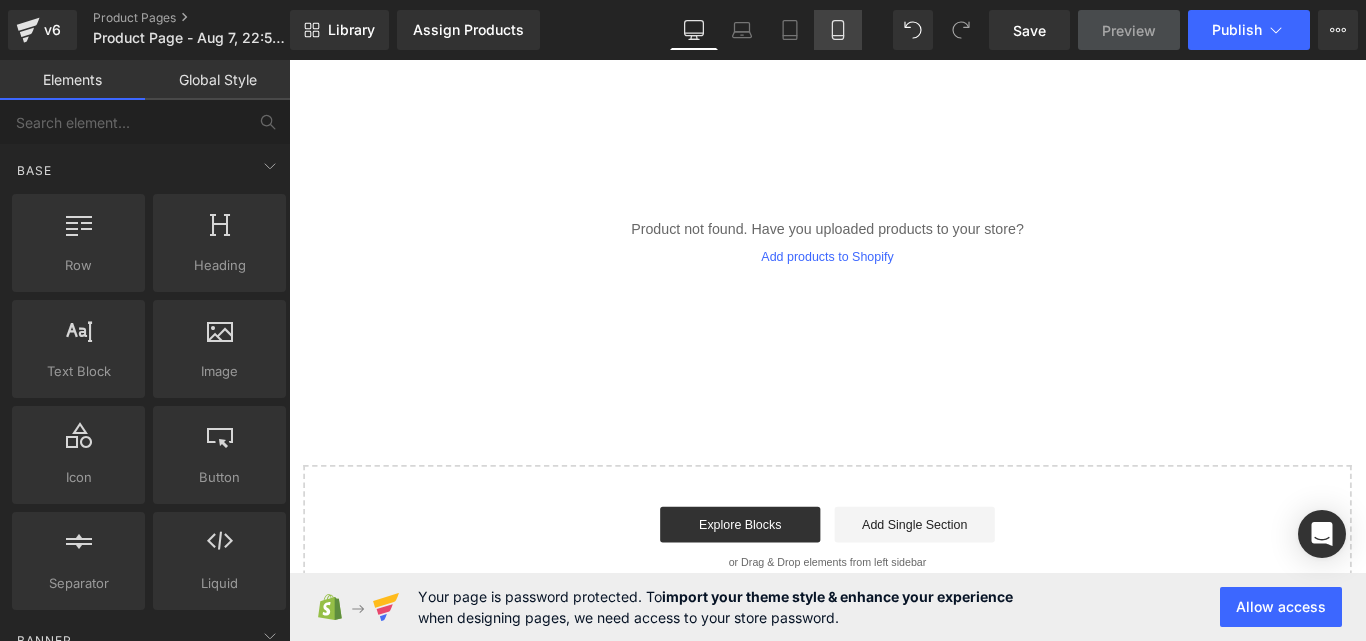 click 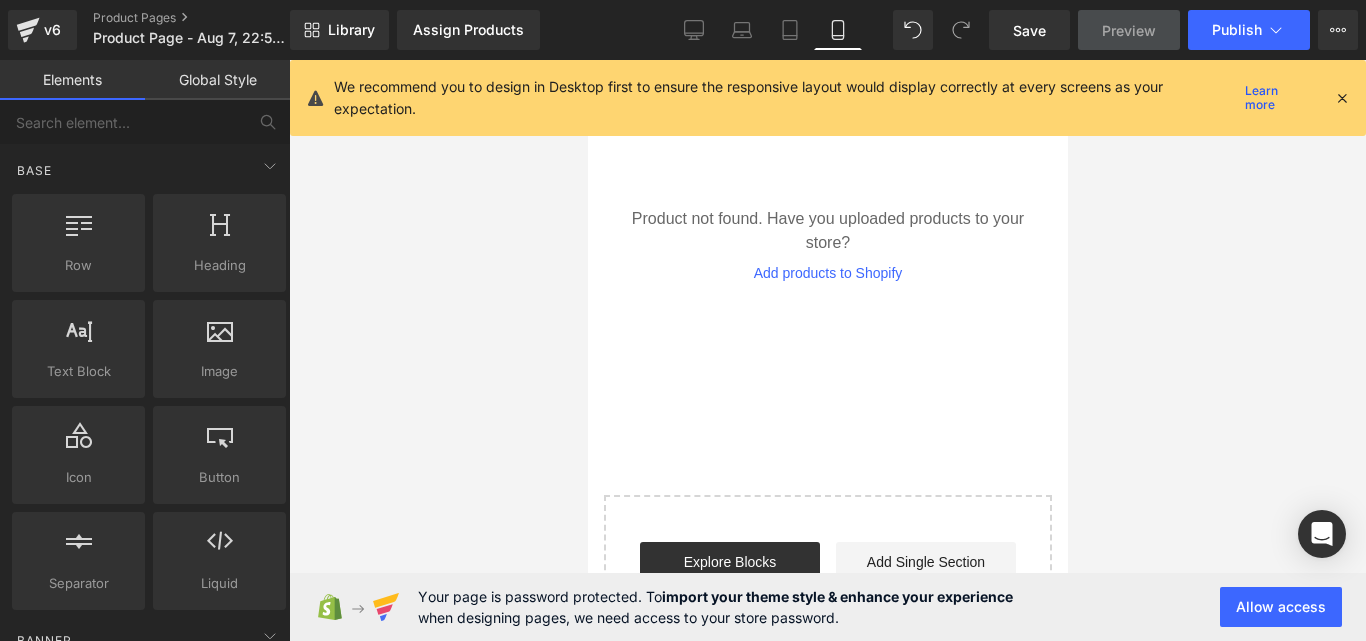 scroll, scrollTop: 35, scrollLeft: 0, axis: vertical 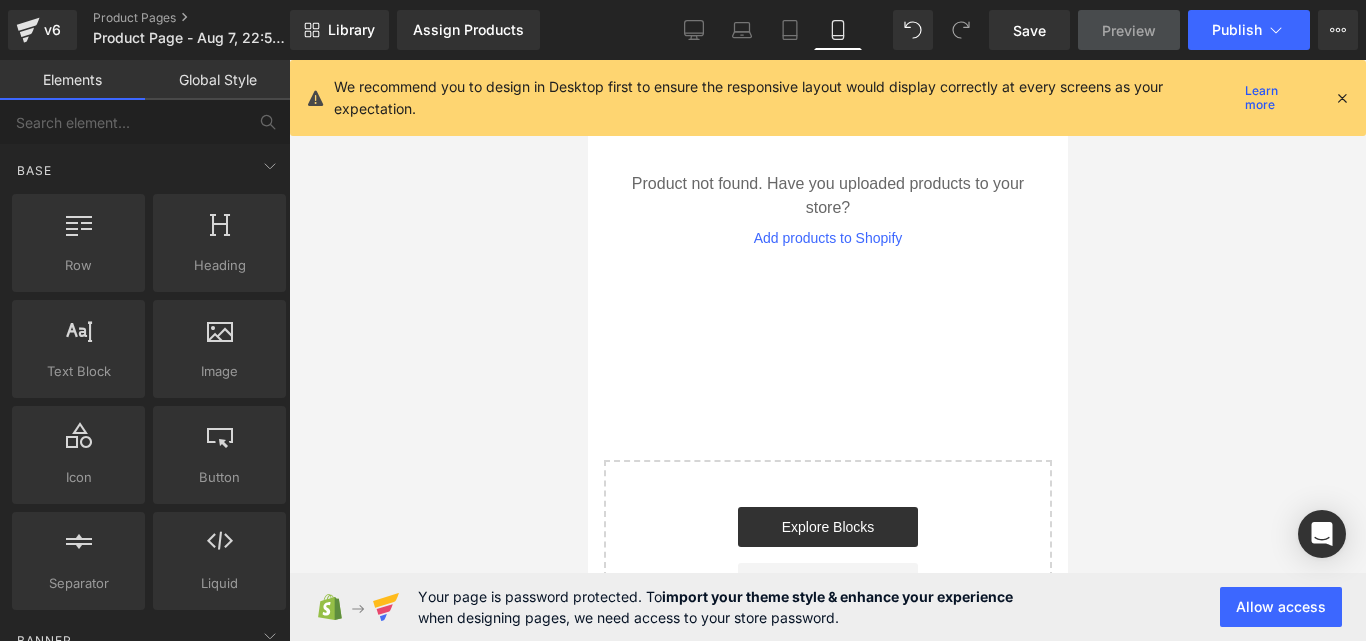 click at bounding box center (1342, 98) 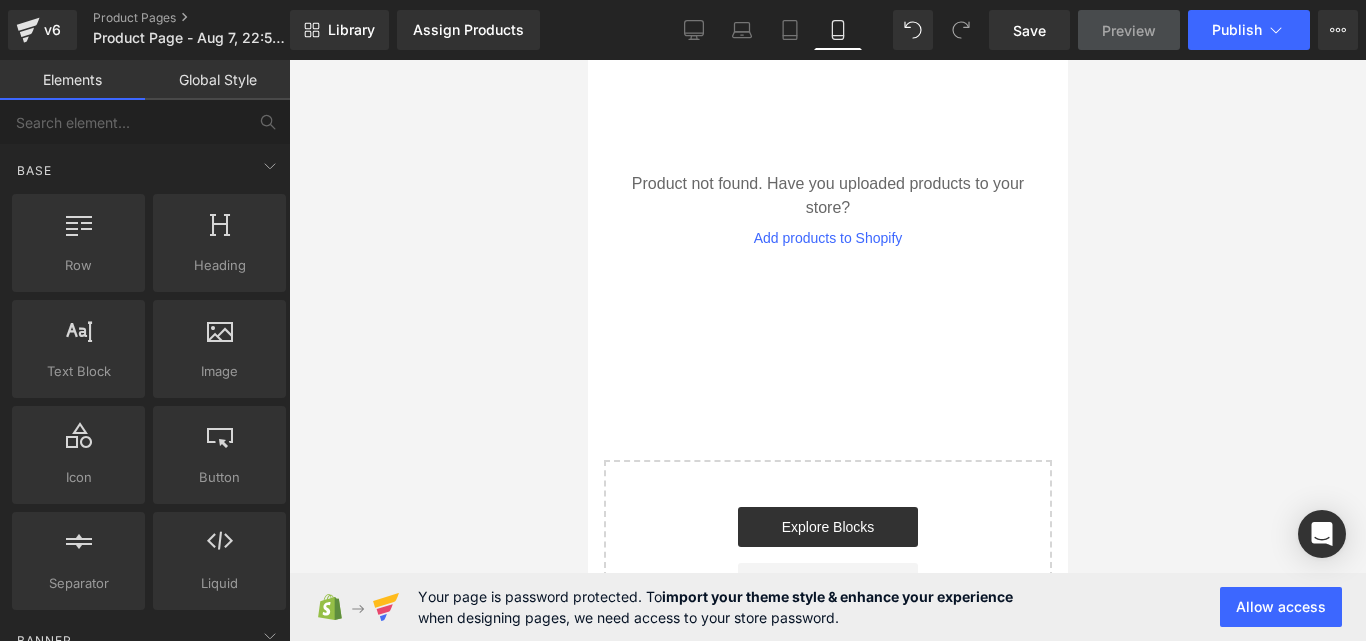scroll, scrollTop: 0, scrollLeft: 0, axis: both 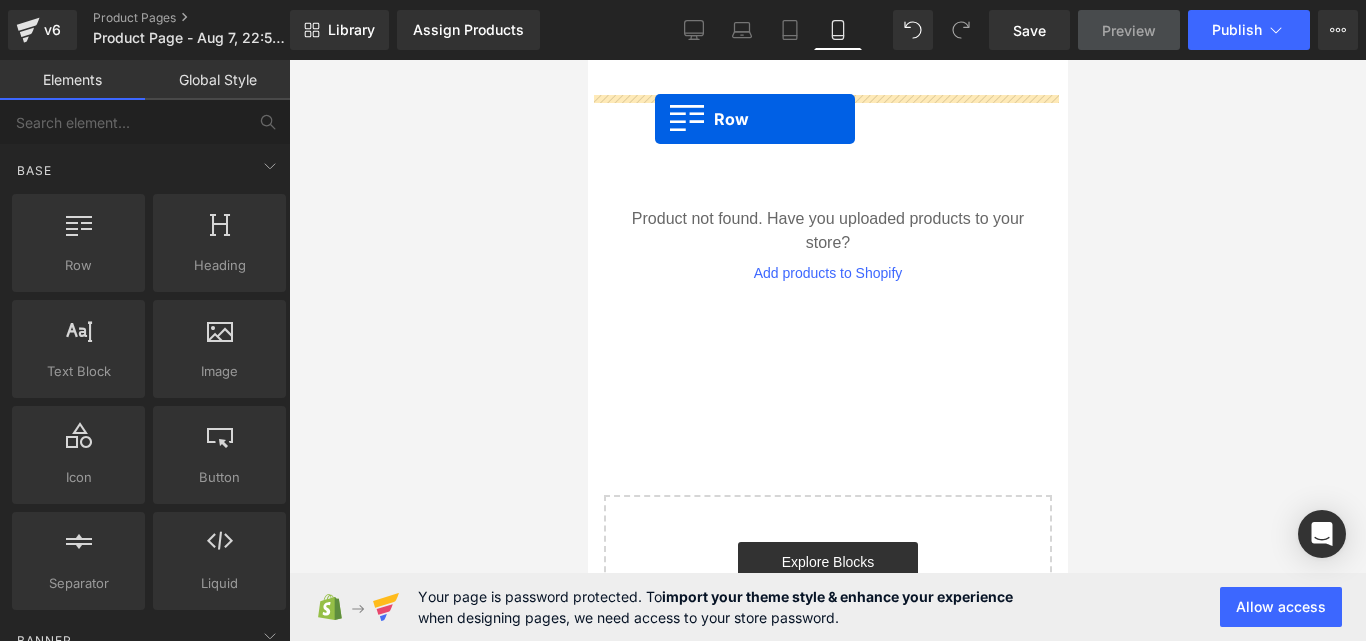 drag, startPoint x: 672, startPoint y: 309, endPoint x: 654, endPoint y: 119, distance: 190.85072 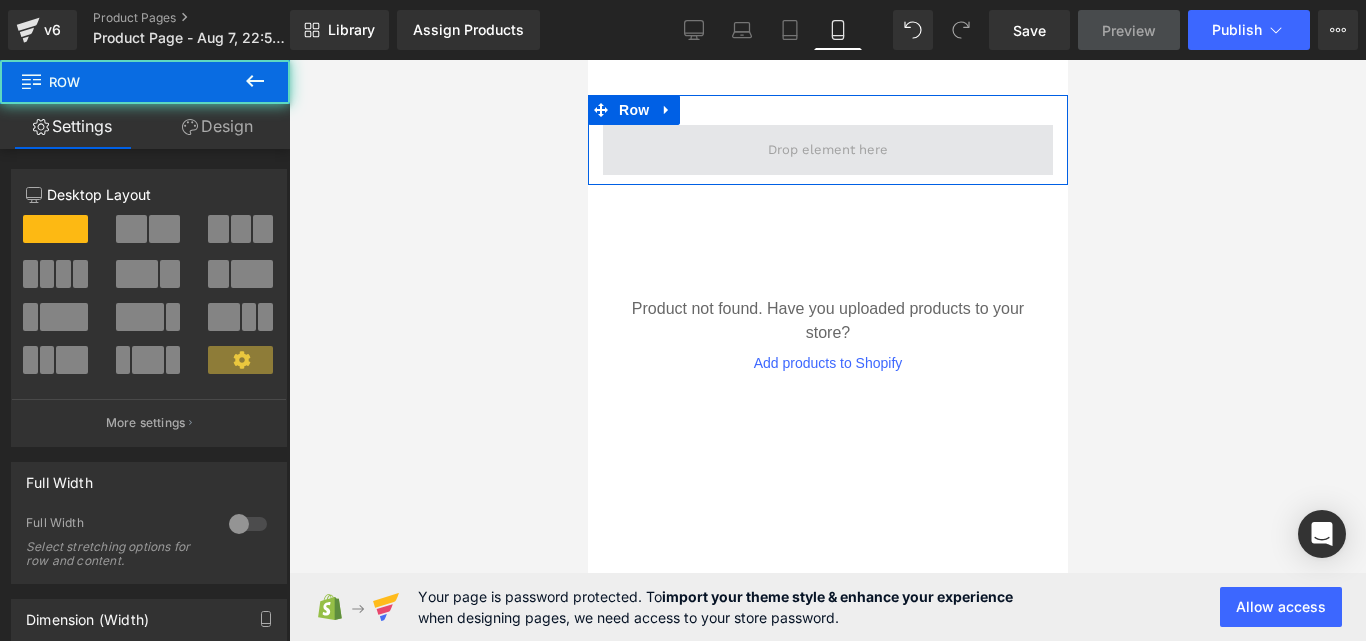click at bounding box center (827, 150) 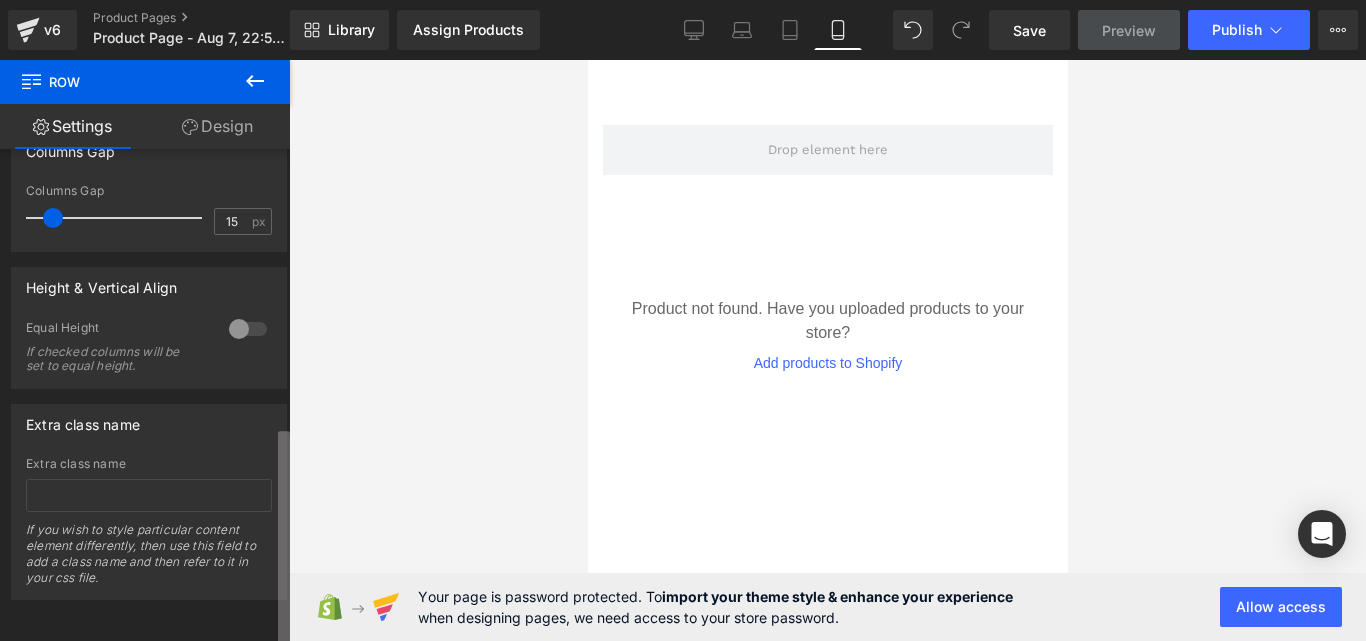 scroll, scrollTop: 0, scrollLeft: 0, axis: both 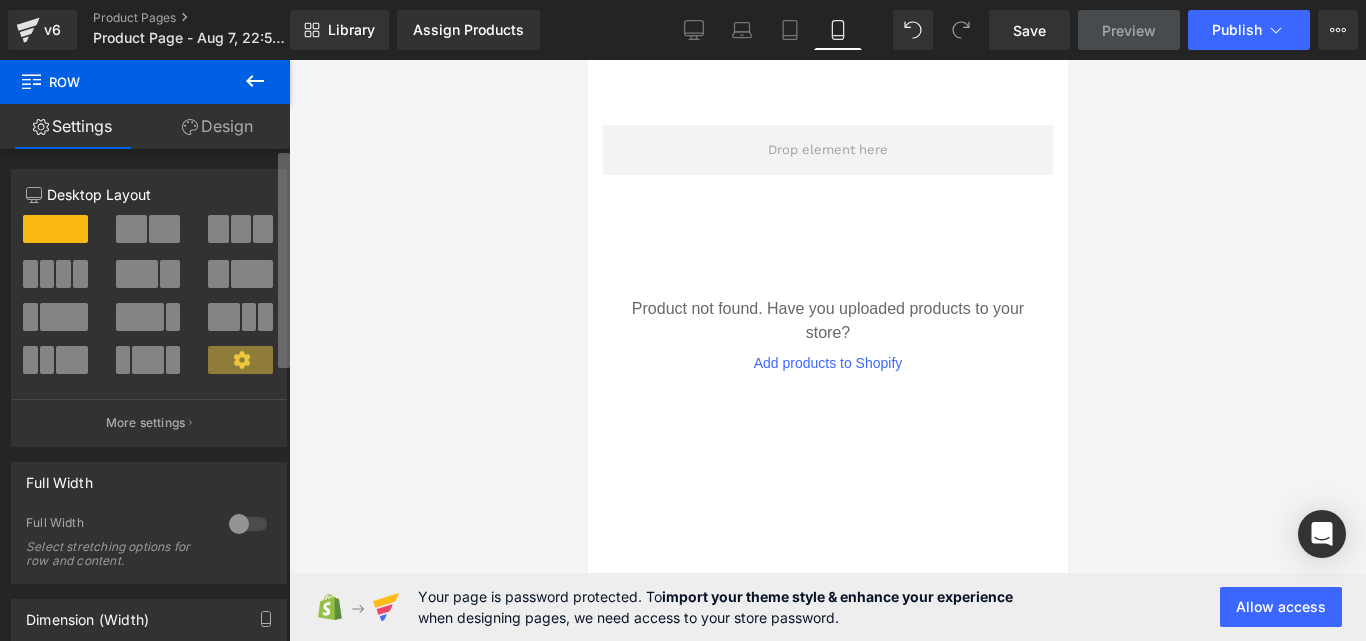 click on "Row  You are previewing how the   will restyle your page. You can not edit Elements in Preset Preview Mode.  v6 Product Pages Product Page - Aug 7, 22:59:41 Library Assign Products  Product Preview
No product match your search.  Please try another keyword  Manage assigned products Mobile Desktop Laptop Tablet Mobile Save Preview Publish Scheduled Upgrade Plan View Live Page View with current Template Save Template to Library Schedule Publish  Optimize  Publish Settings Shortcuts  Your page can’t be published   You've reached the maximum number of published pages on your plan  (0/1).  You need to upgrade your plan or unpublish all your pages to get 1 publish slot.   Unpublish pages   Upgrade plan  Elements Global Style Base Row  rows, columns, layouts, div Heading  headings, titles, h1,h2,h3,h4,h5,h6 Text Block  texts, paragraphs, contents, blocks Image  images, photos, alts, uploads Icon  icons, symbols Button  button, call to action, cta Separator  separators, dividers, horizontal lines Banner" at bounding box center (683, 337) 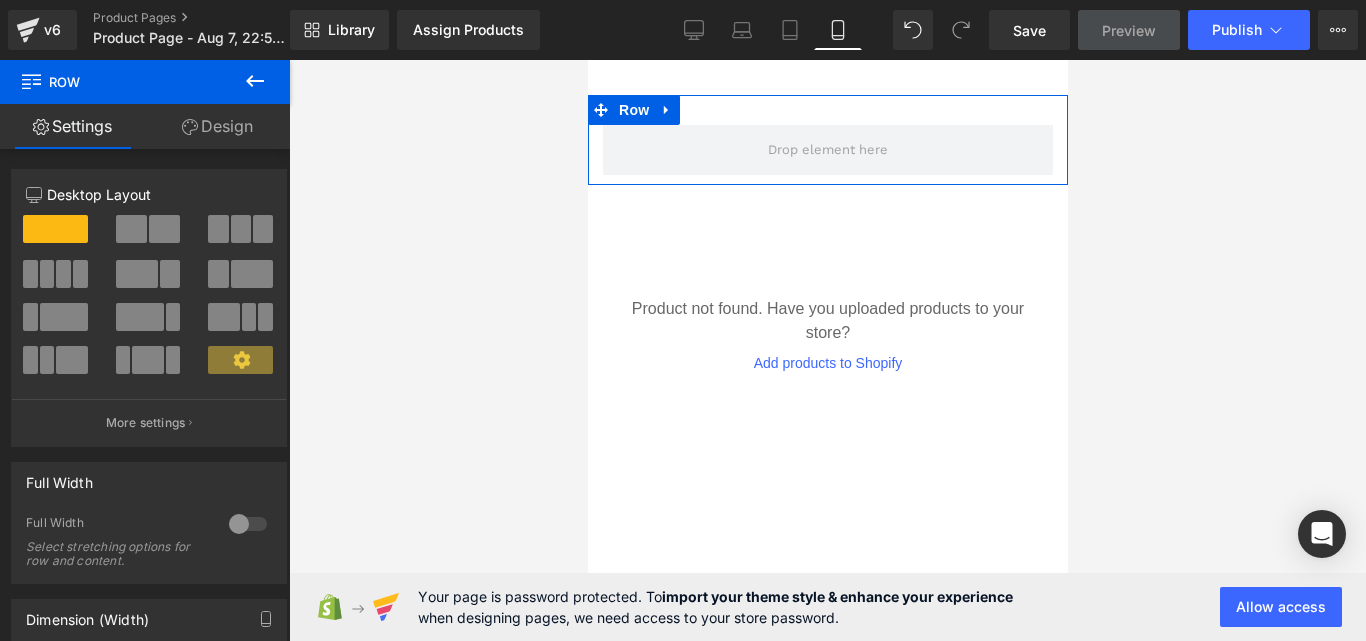 click on "Design" at bounding box center [217, 126] 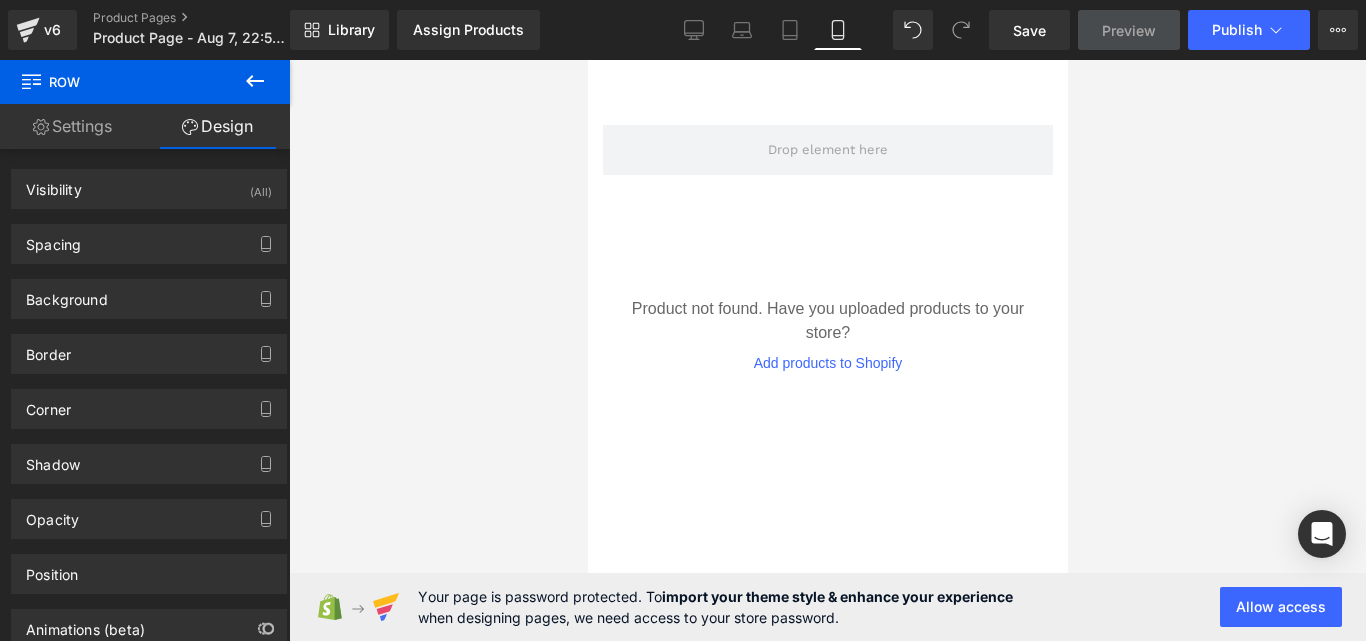 click 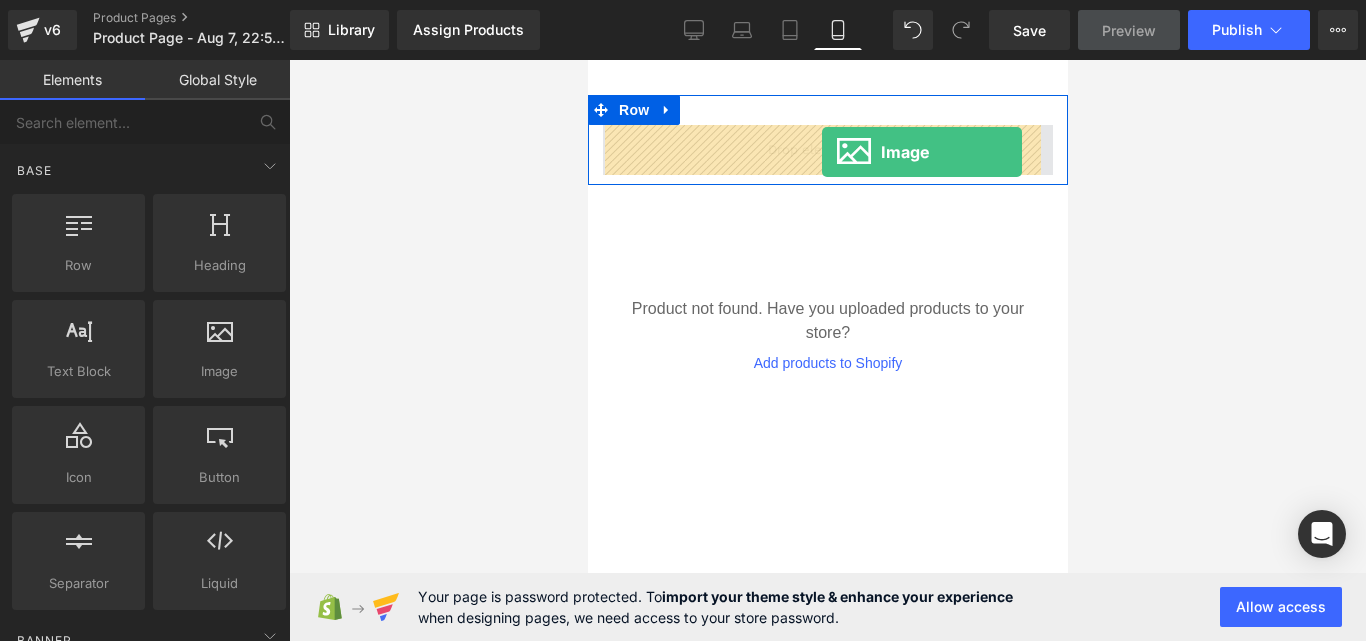 drag, startPoint x: 820, startPoint y: 417, endPoint x: 821, endPoint y: 152, distance: 265.0019 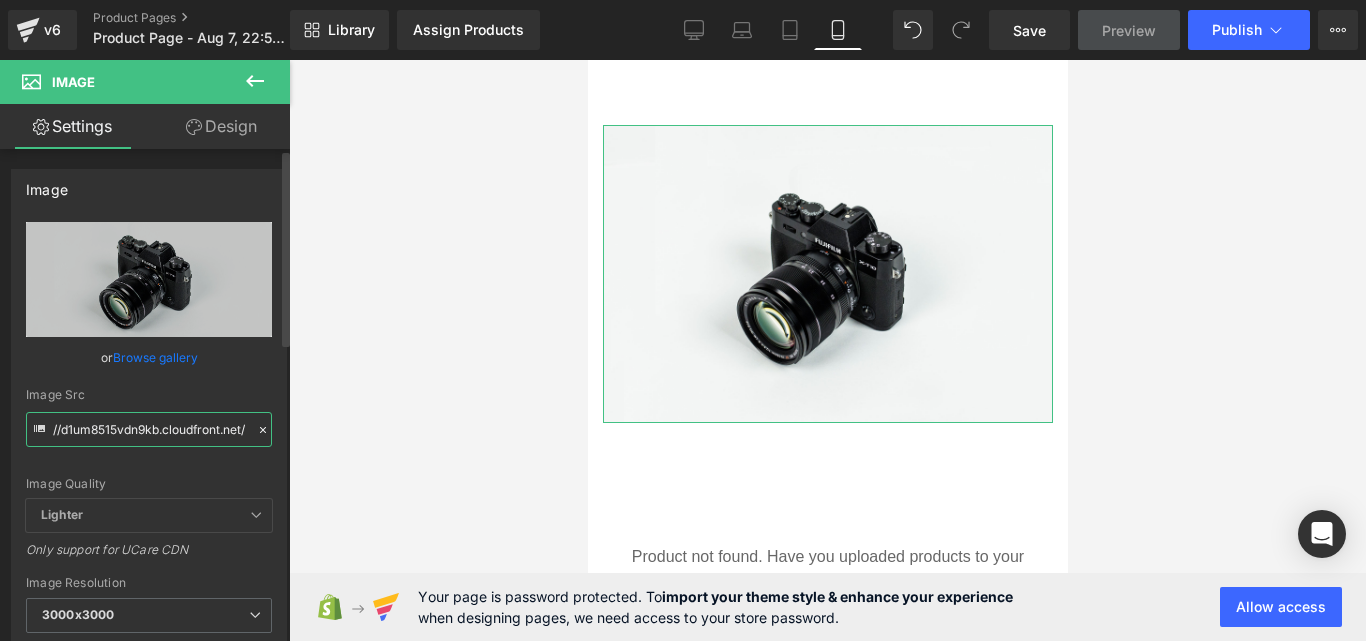 click on "//d1um8515vdn9kb.cloudfront.net/images/parallax.jpg" at bounding box center [149, 429] 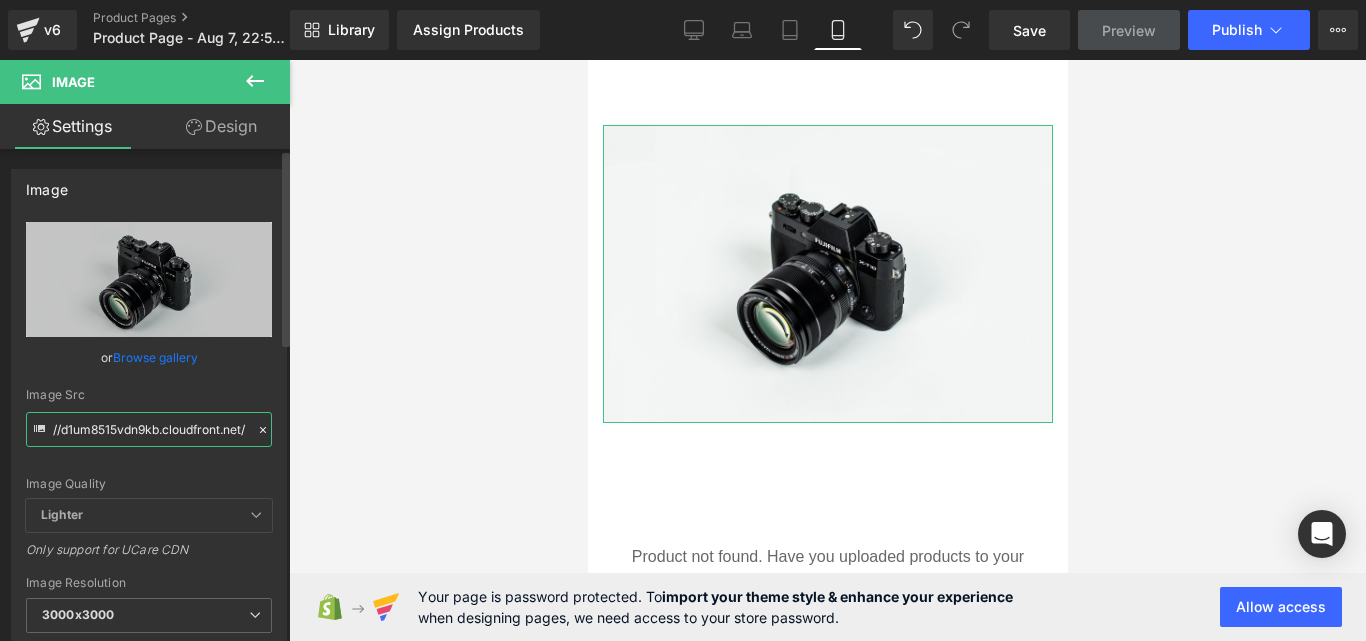 click on "//d1um8515vdn9kb.cloudfront.net/images/parallax.jpg" at bounding box center [149, 429] 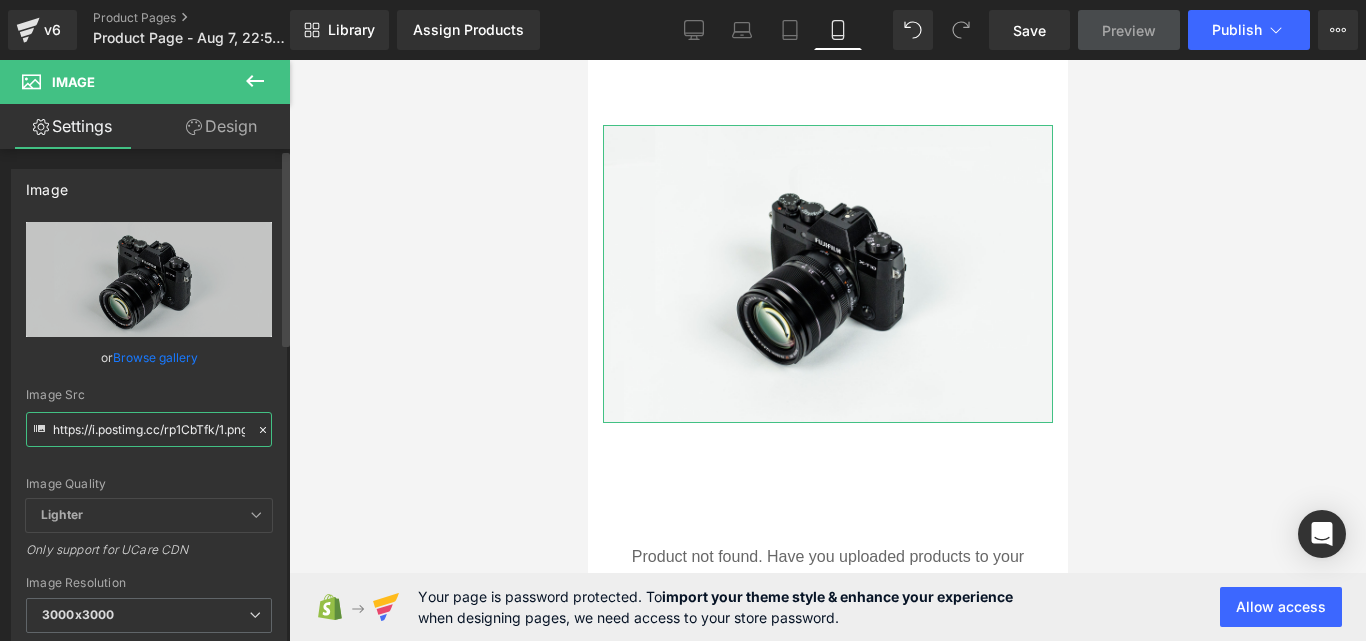 scroll, scrollTop: 0, scrollLeft: 15, axis: horizontal 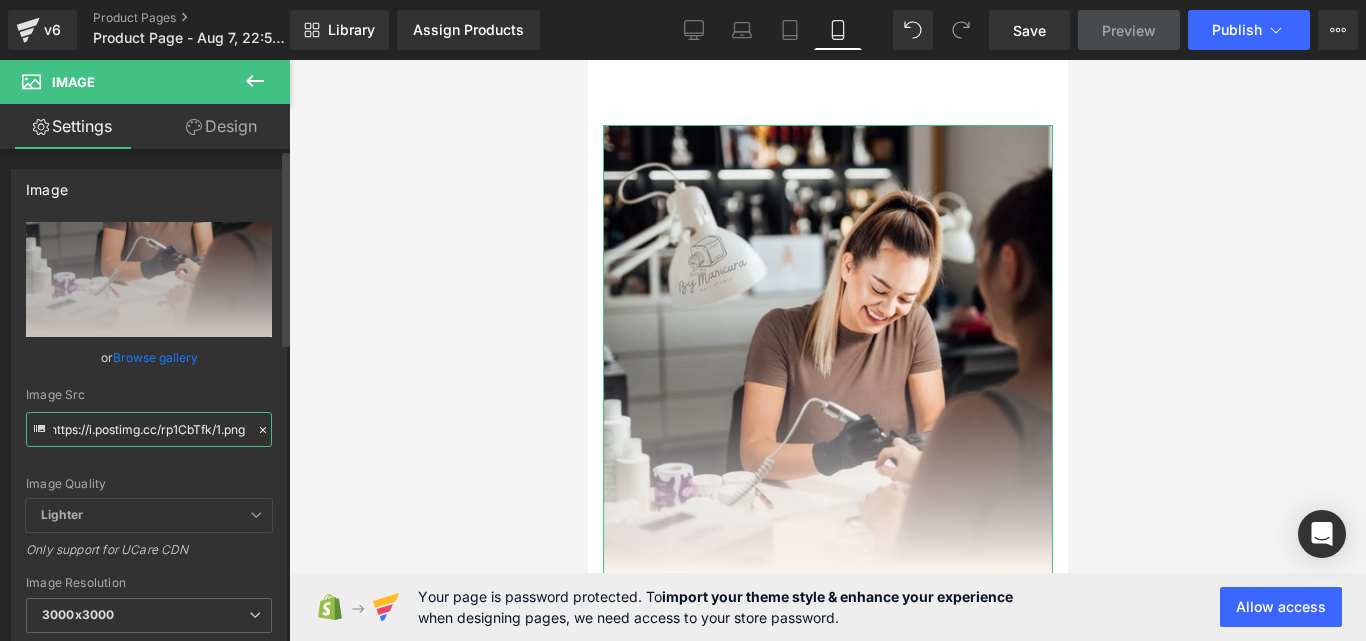 type on "https://i.postimg.cc/rp1CbTfk/1.png" 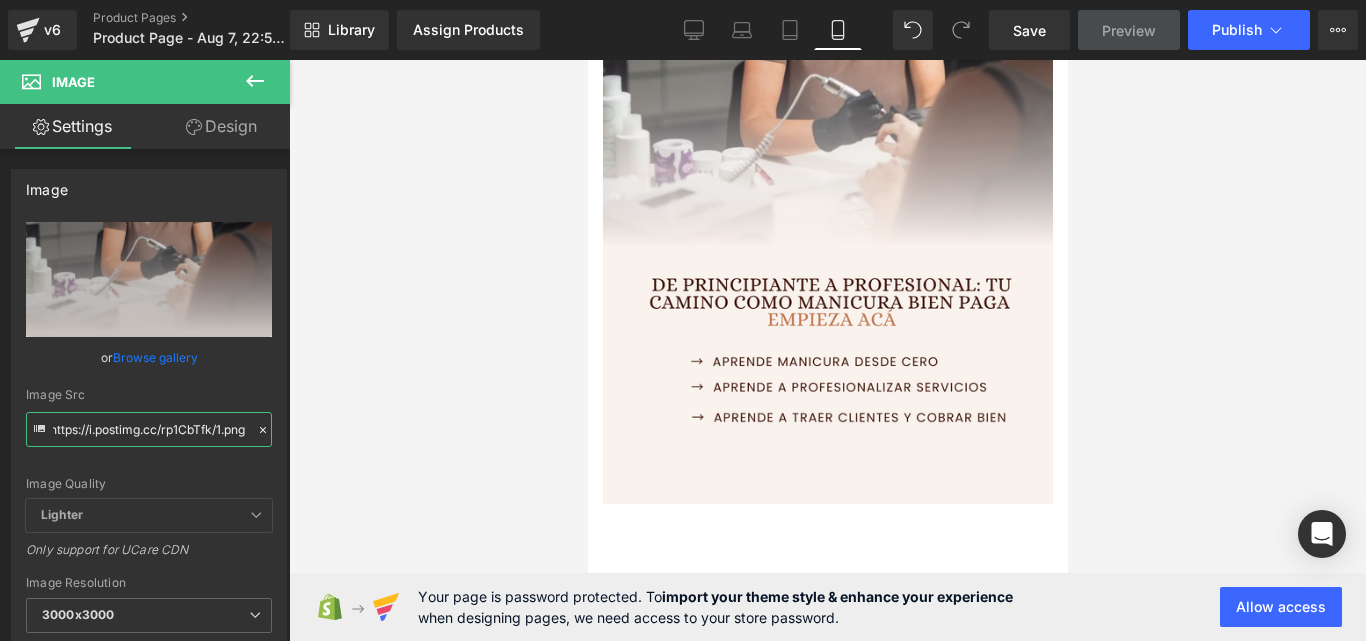 scroll, scrollTop: 0, scrollLeft: 0, axis: both 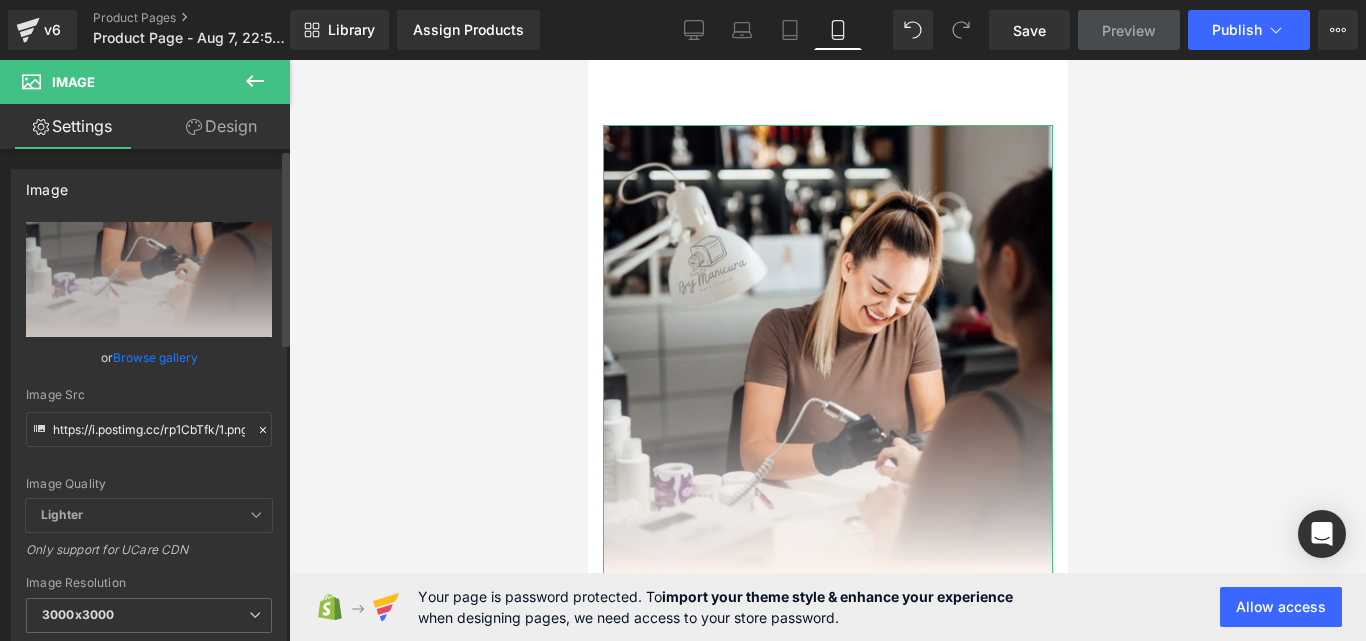 click on "https://i.postimg.cc/rp1CbTfk/1.png  Replace Image  Upload image or  Browse gallery Image Src https://i.postimg.cc/rp1CbTfk/1.png Image Quality Lighter Lightest
Lighter
Lighter Lightest Only support for UCare CDN 100x100 240x240 480x480 576x576 640x640 768x768 800x800 960x960 1024x1024 1280x1280 1440x1440 1600x1600 1920x1920 2560x2560 3000x3000 Image Resolution
3000x3000
100x100 240x240 480x480 576x576 640x640 768x768 800x800 960x960 1024x1024 1280x1280 1440x1440 1600x1600 1920x1920 2560x2560 3000x3000 Only support for UCare CDN and Shopify CDN More settings" at bounding box center (149, 481) 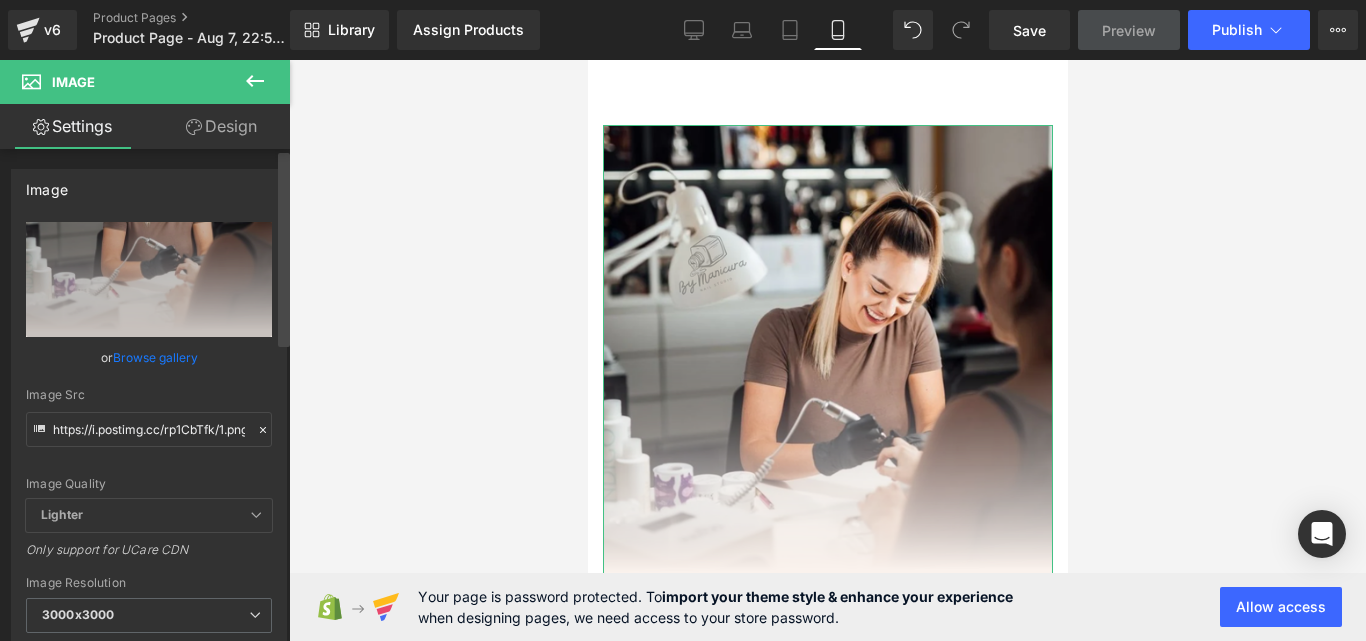 click at bounding box center [284, 399] 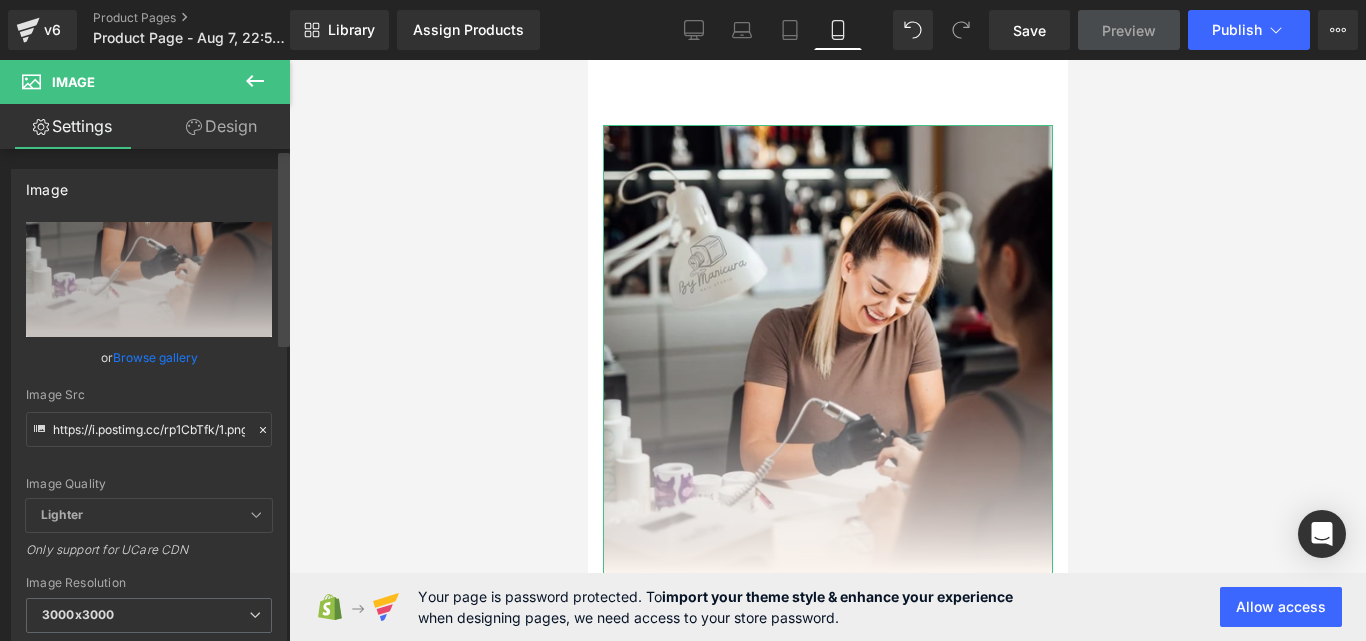 click at bounding box center (284, 399) 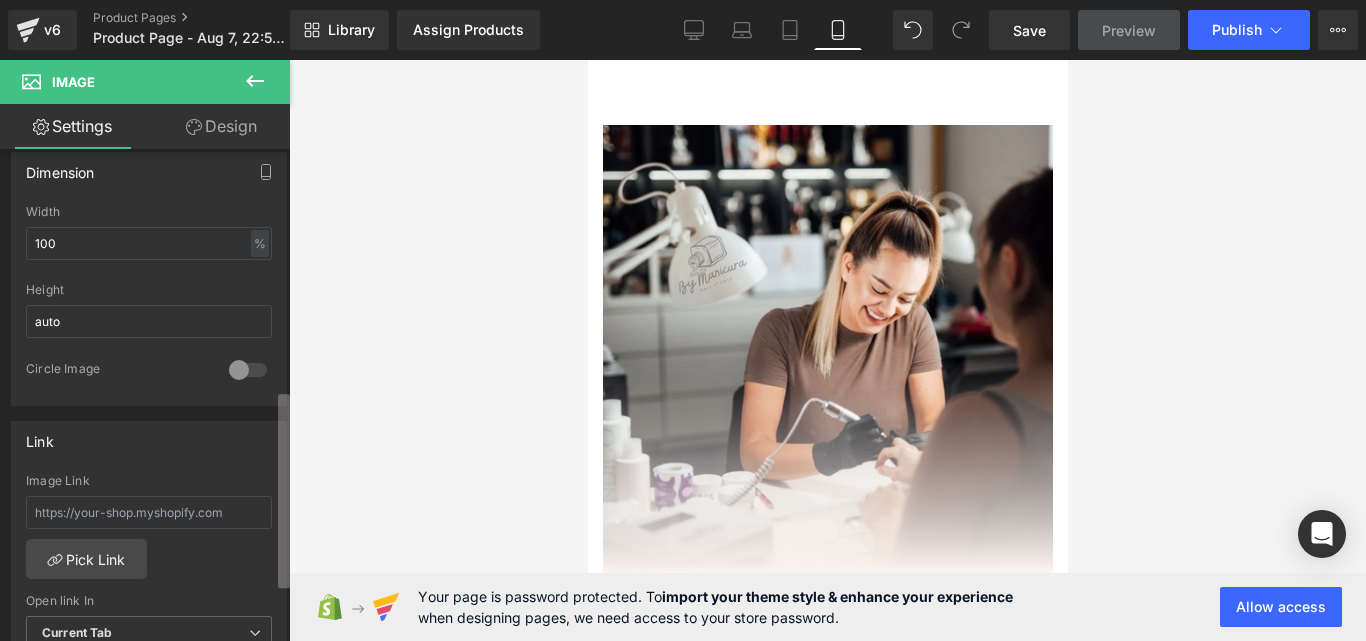 scroll, scrollTop: 612, scrollLeft: 0, axis: vertical 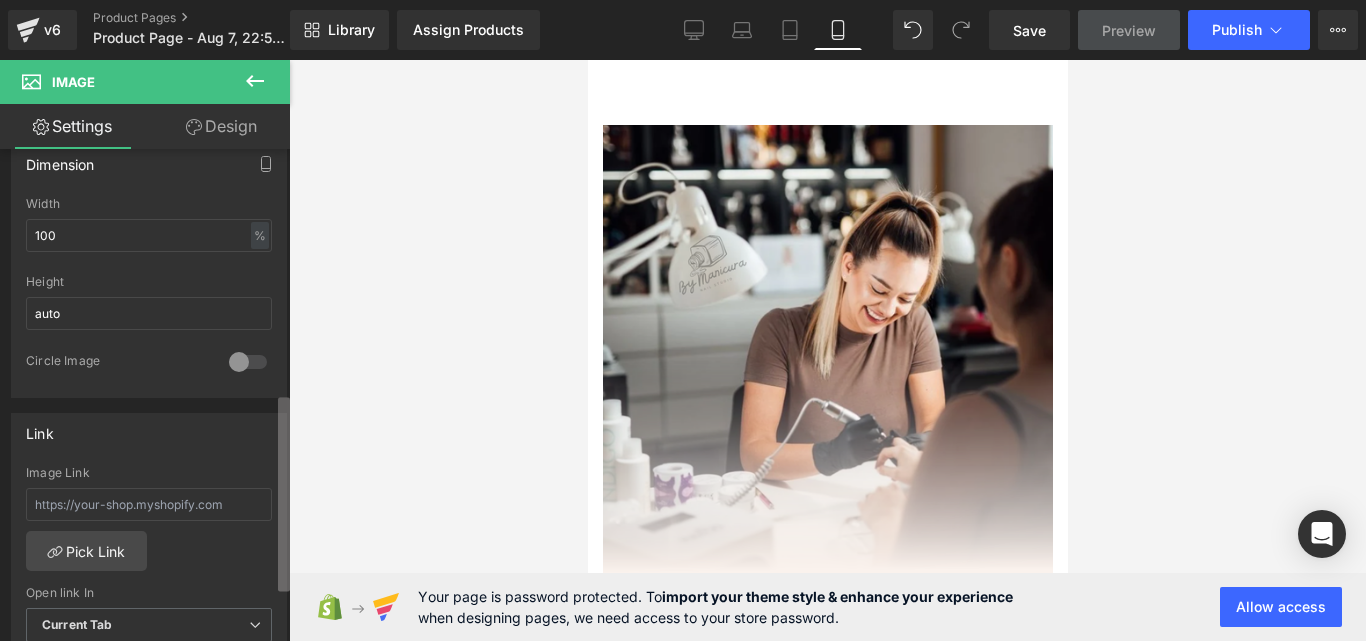 click on "Image  You are previewing how the   will restyle your page. You can not edit Elements in Preset Preview Mode.  v6 Product Pages Product Page - Aug 7, 22:59:41 Library Assign Products  Product Preview
No product match your search.  Please try another keyword  Manage assigned products Mobile Desktop Laptop Tablet Mobile Save Preview Publish Scheduled Upgrade Plan View Live Page View with current Template Save Template to Library Schedule Publish  Optimize  Publish Settings Shortcuts  Your page can’t be published   You've reached the maximum number of published pages on your plan  (0/1).  You need to upgrade your plan or unpublish all your pages to get 1 publish slot.   Unpublish pages   Upgrade plan  Elements Global Style Base Row  rows, columns, layouts, div Heading  headings, titles, h1,h2,h3,h4,h5,h6 Text Block  texts, paragraphs, contents, blocks Image  images, photos, alts, uploads Icon  icons, symbols Button  button, call to action, cta Separator  separators, dividers, horizontal lines List" at bounding box center [683, 337] 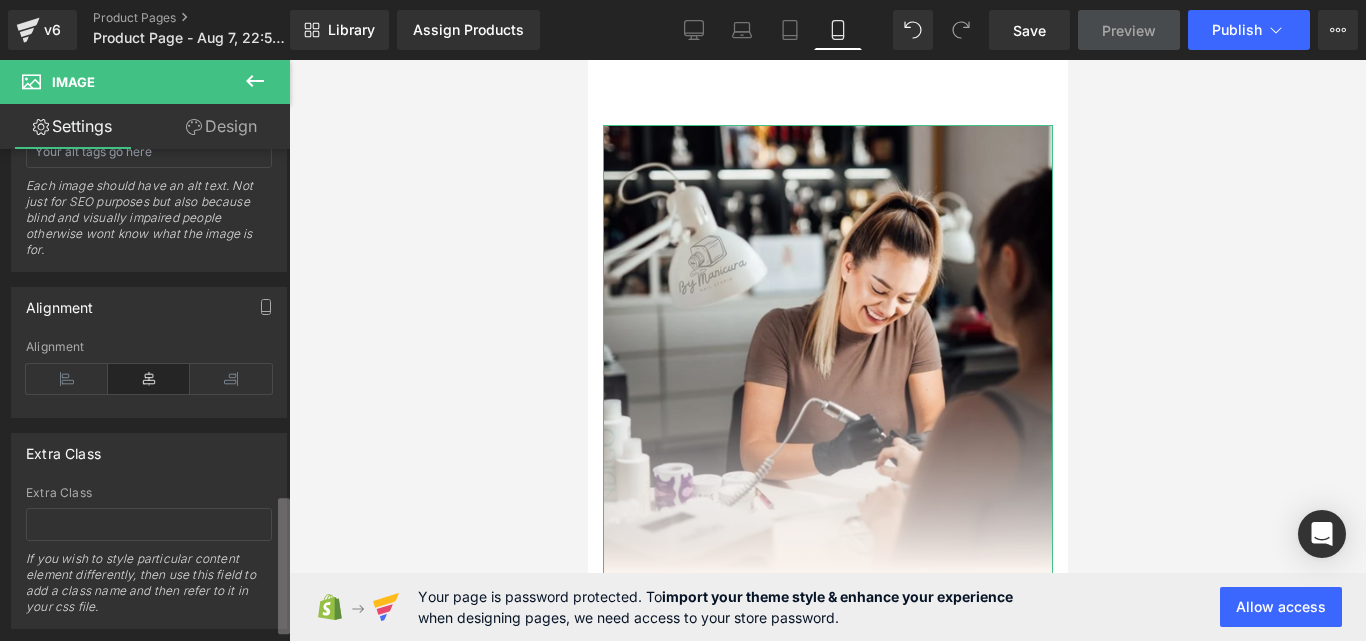 scroll, scrollTop: 0, scrollLeft: 0, axis: both 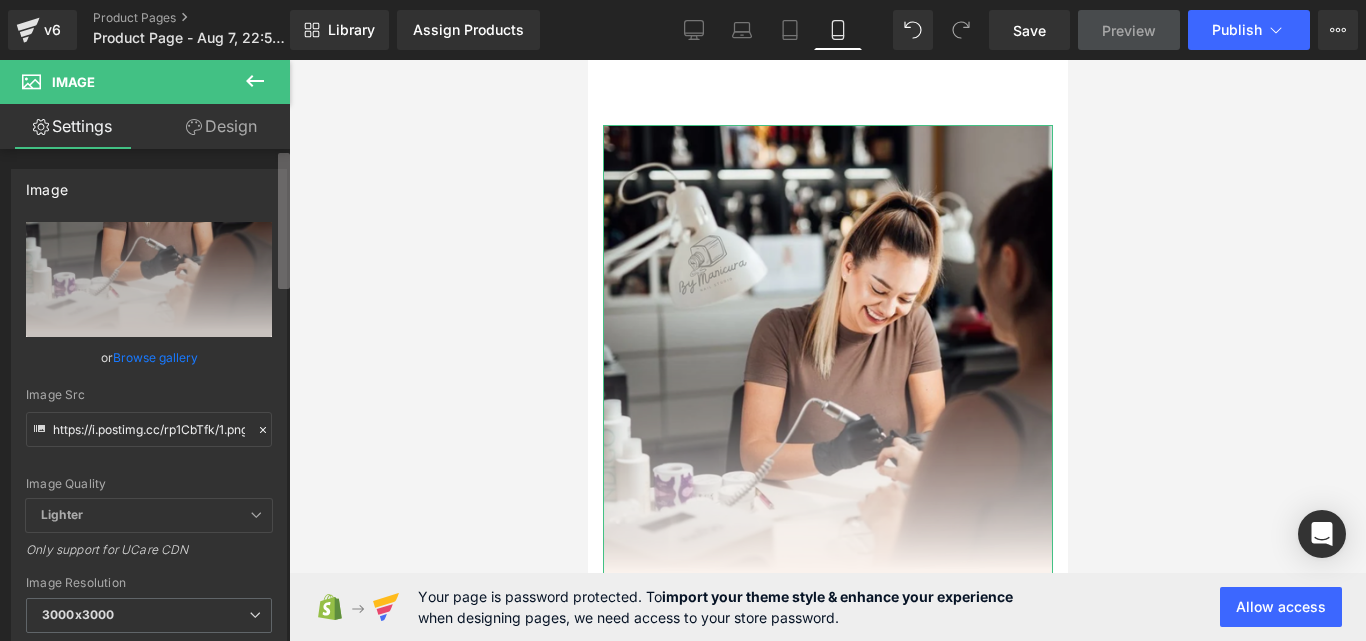 click at bounding box center [284, 221] 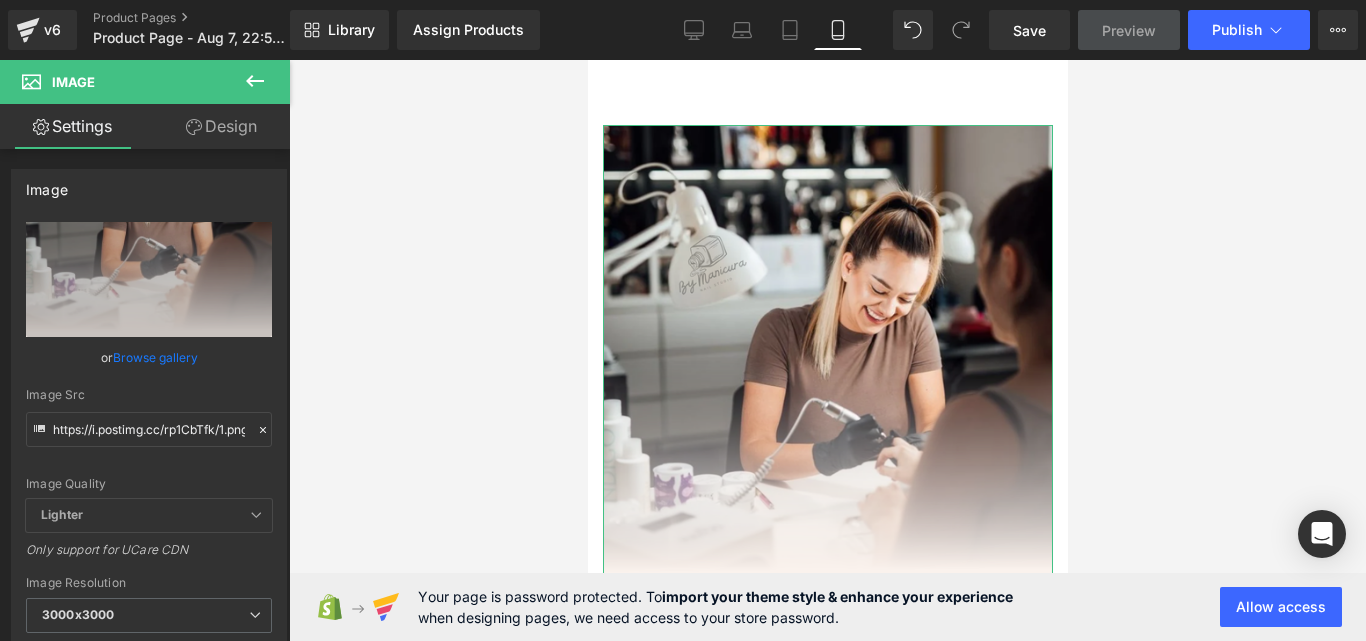 click on "Design" at bounding box center [221, 126] 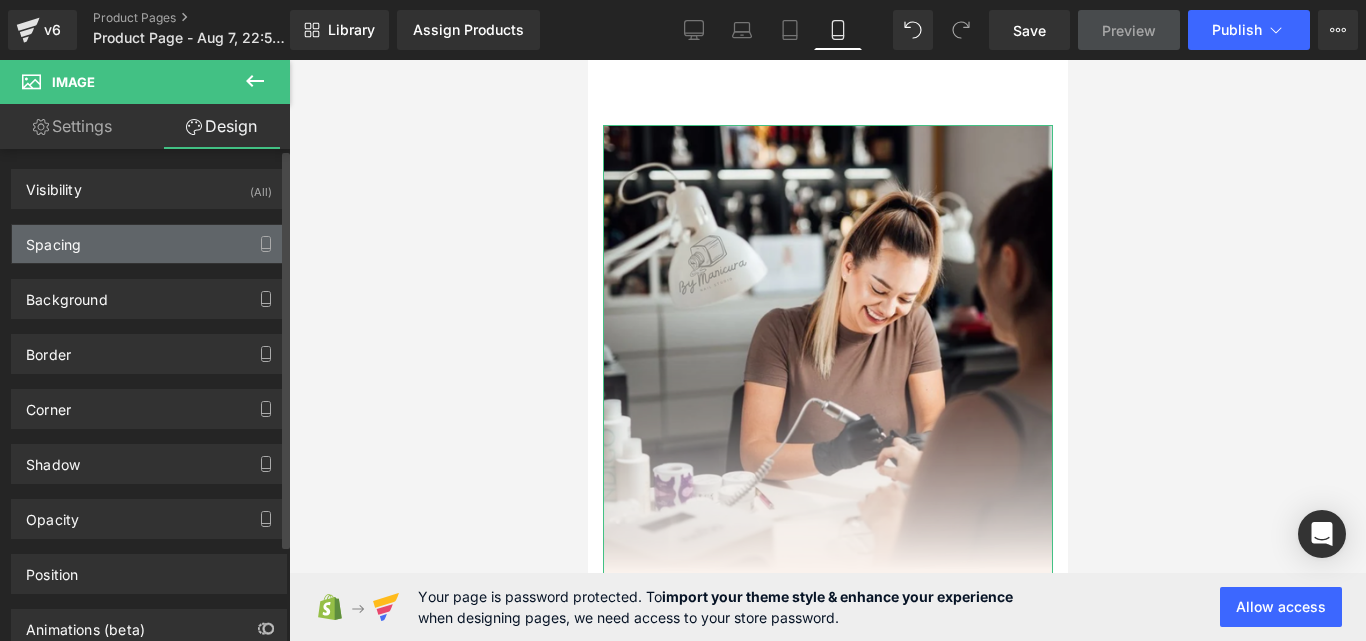 type on "0" 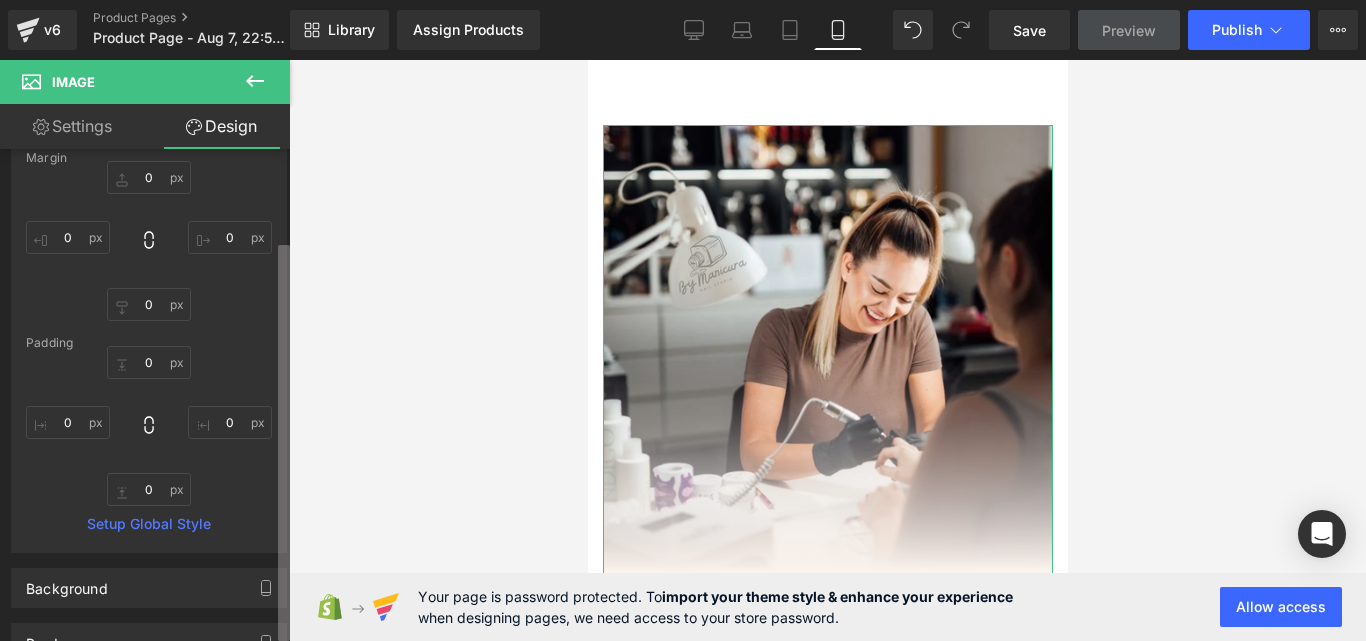 scroll, scrollTop: 0, scrollLeft: 0, axis: both 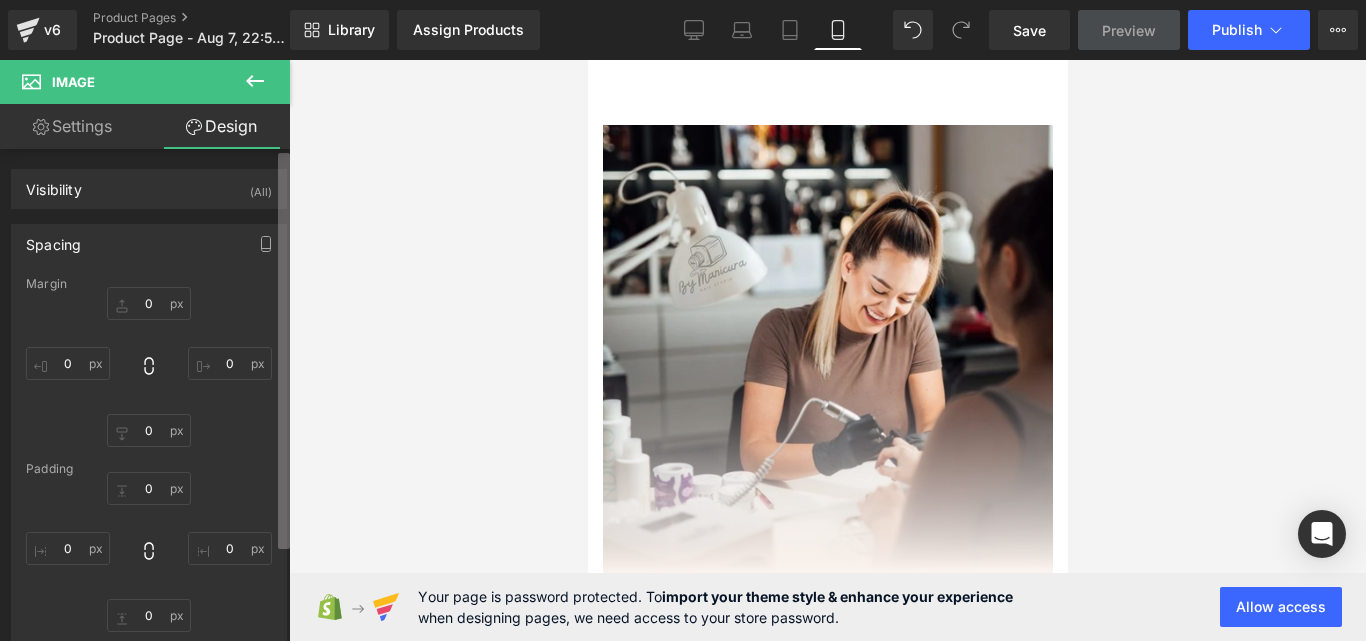 click on "Image  You are previewing how the   will restyle your page. You can not edit Elements in Preset Preview Mode.  v6 Product Pages Product Page - Aug 7, 22:59:41 Library Assign Products  Product Preview
No product match your search.  Please try another keyword  Manage assigned products Mobile Desktop Laptop Tablet Mobile Save Preview Publish Scheduled Upgrade Plan View Live Page View with current Template Save Template to Library Schedule Publish  Optimize  Publish Settings Shortcuts  Your page can’t be published   You've reached the maximum number of published pages on your plan  (0/1).  You need to upgrade your plan or unpublish all your pages to get 1 publish slot.   Unpublish pages   Upgrade plan  Elements Global Style Base Row  rows, columns, layouts, div Heading  headings, titles, h1,h2,h3,h4,h5,h6 Text Block  texts, paragraphs, contents, blocks Image  images, photos, alts, uploads Icon  icons, symbols Button  button, call to action, cta Separator  separators, dividers, horizontal lines List" at bounding box center [683, 337] 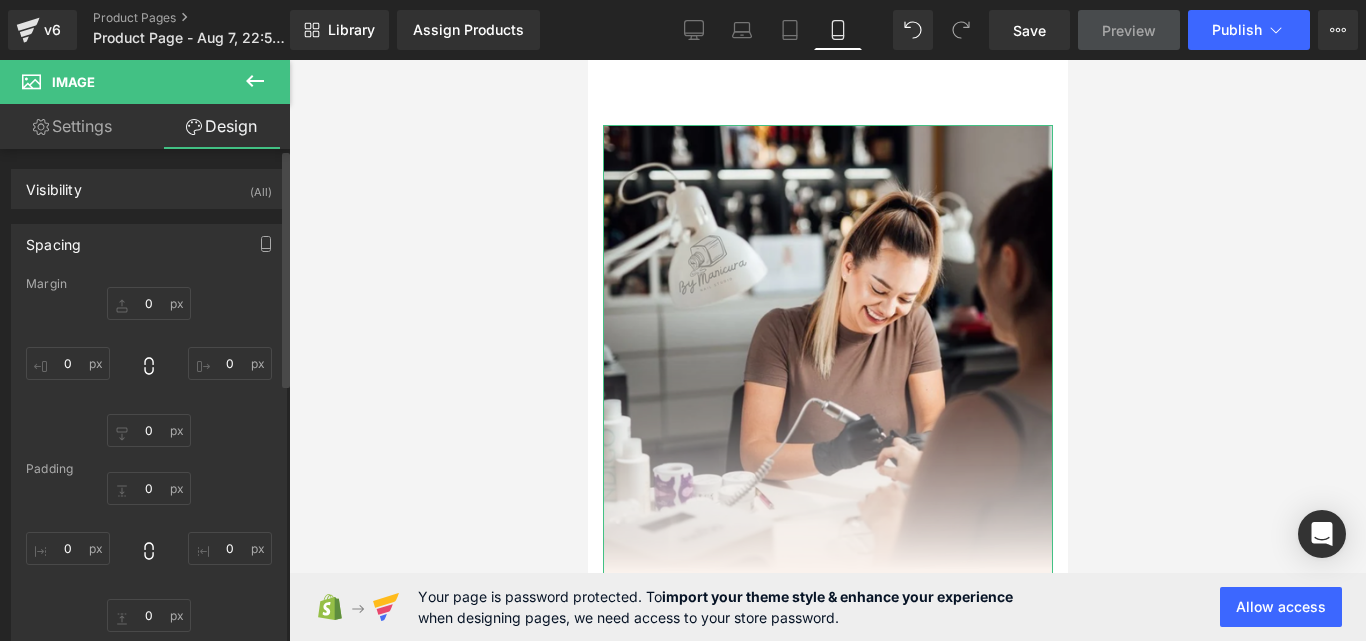 click on "Spacing" at bounding box center (149, 244) 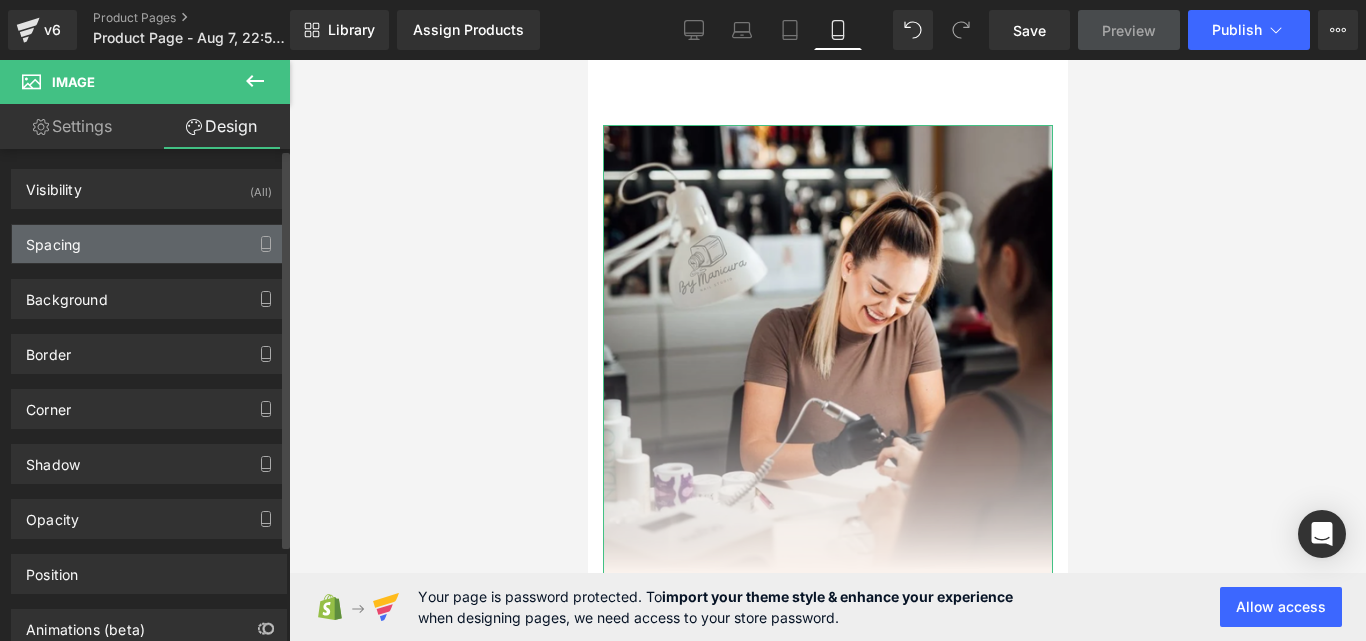 click on "Spacing" at bounding box center (149, 244) 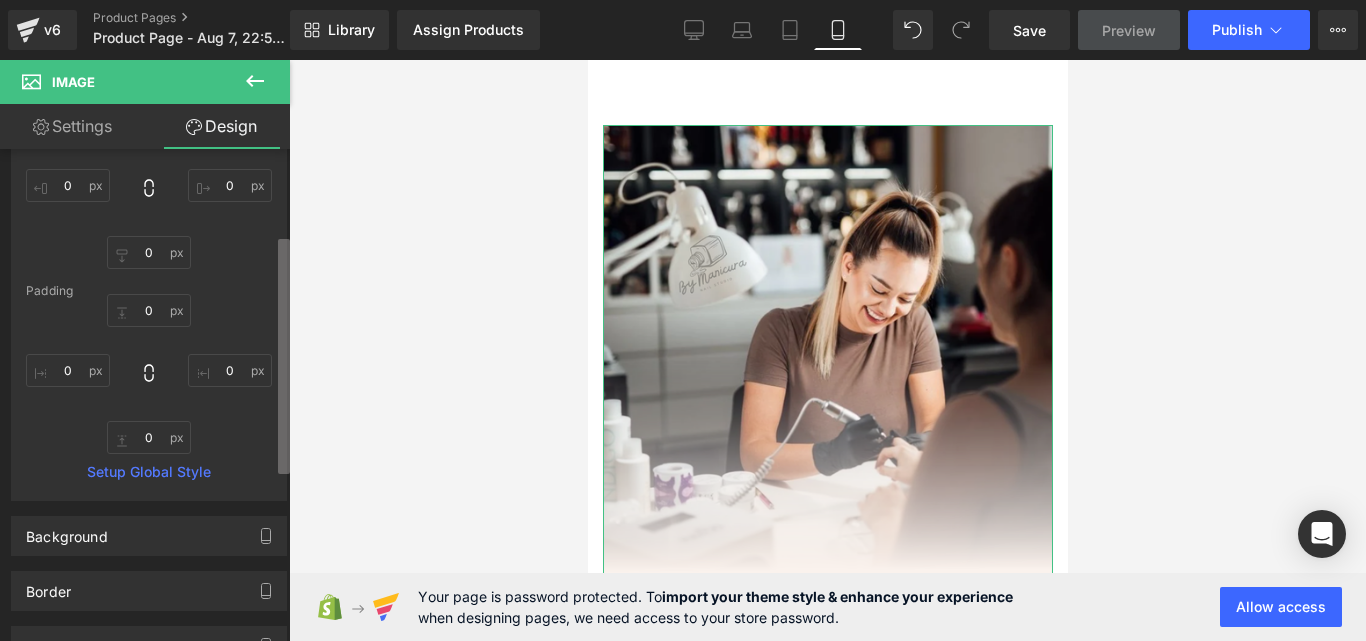 click at bounding box center (284, 356) 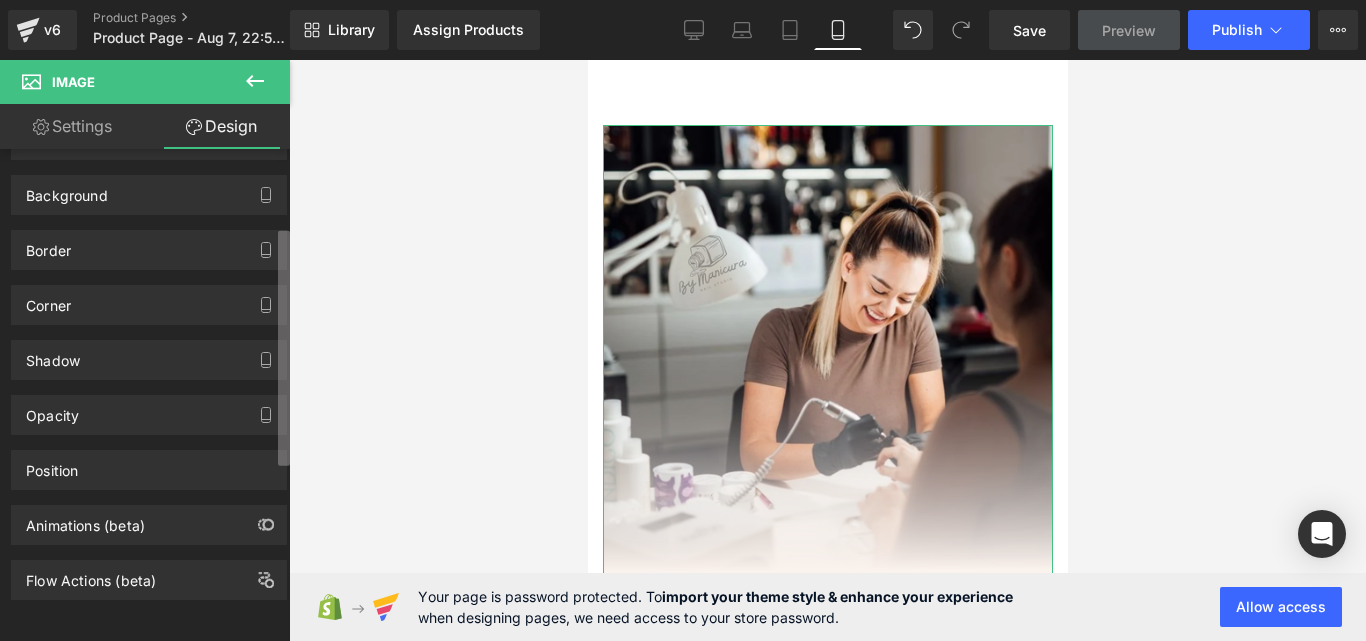 scroll, scrollTop: 0, scrollLeft: 0, axis: both 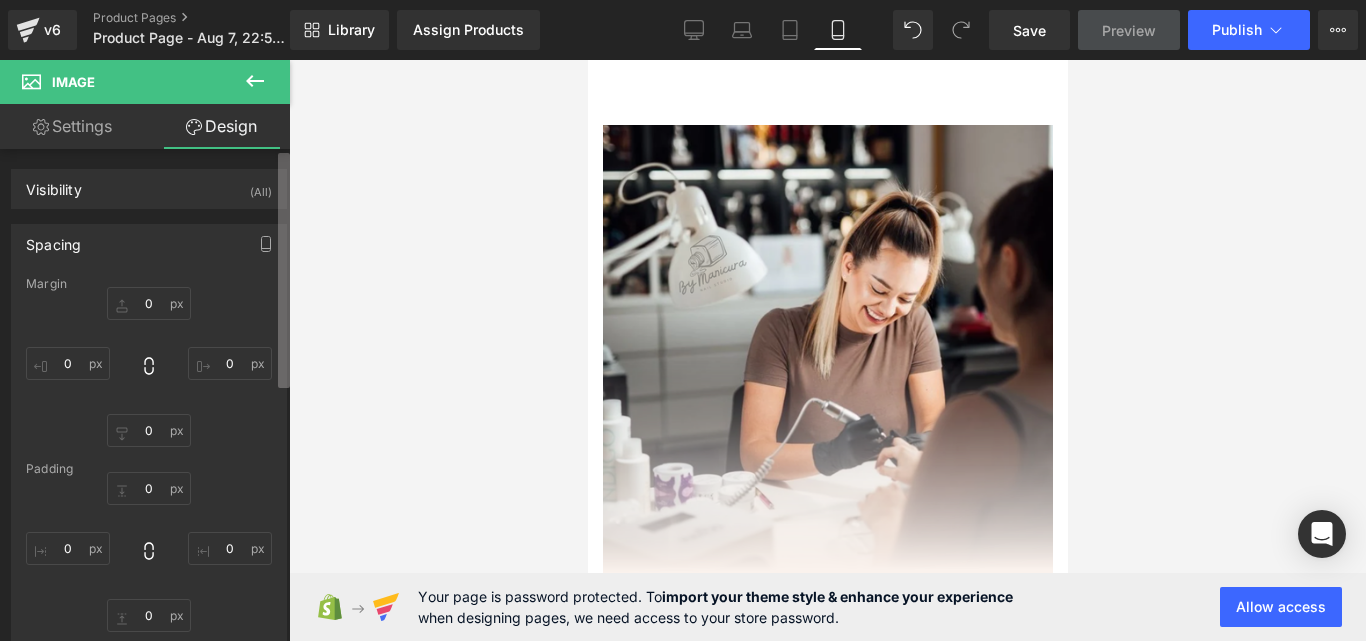 click on "Image  You are previewing how the   will restyle your page. You can not edit Elements in Preset Preview Mode.  v6 Product Pages Product Page - Aug 7, 22:59:41 Library Assign Products  Product Preview
No product match your search.  Please try another keyword  Manage assigned products Mobile Desktop Laptop Tablet Mobile Save Preview Publish Scheduled Upgrade Plan View Live Page View with current Template Save Template to Library Schedule Publish  Optimize  Publish Settings Shortcuts  Your page can’t be published   You've reached the maximum number of published pages on your plan  (0/1).  You need to upgrade your plan or unpublish all your pages to get 1 publish slot.   Unpublish pages   Upgrade plan  Elements Global Style Base Row  rows, columns, layouts, div Heading  headings, titles, h1,h2,h3,h4,h5,h6 Text Block  texts, paragraphs, contents, blocks Image  images, photos, alts, uploads Icon  icons, symbols Button  button, call to action, cta Separator  separators, dividers, horizontal lines List" at bounding box center [683, 337] 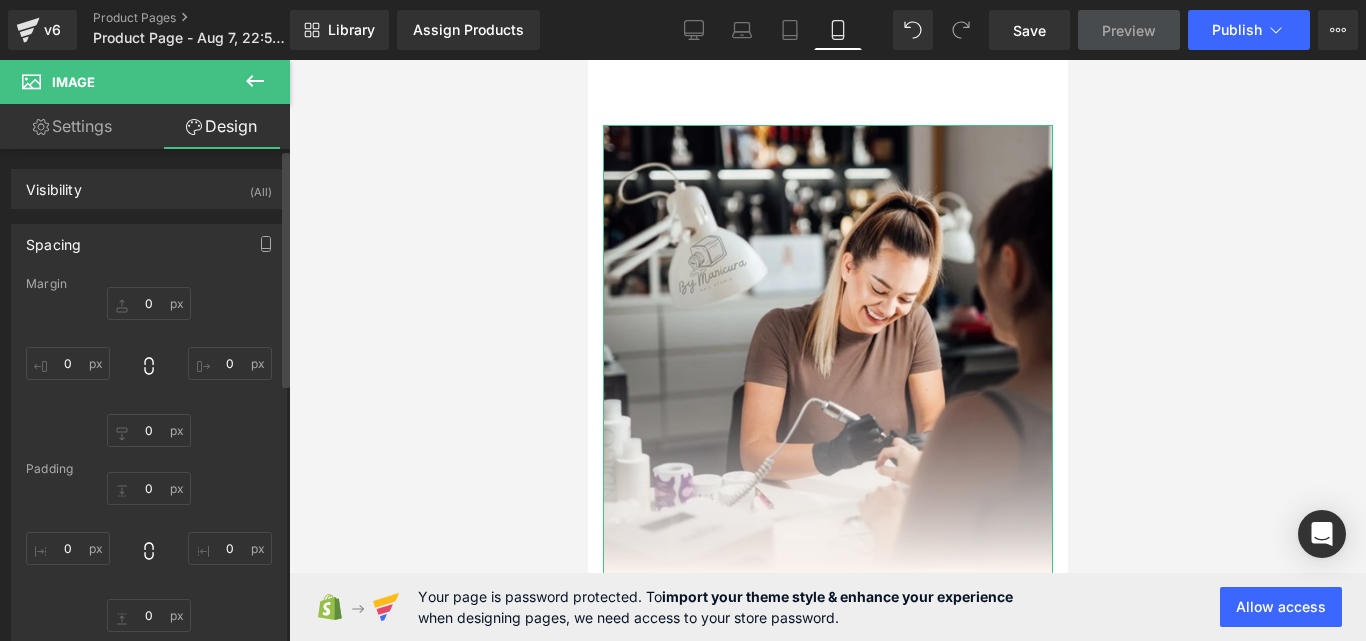 click on "Spacing" at bounding box center [149, 244] 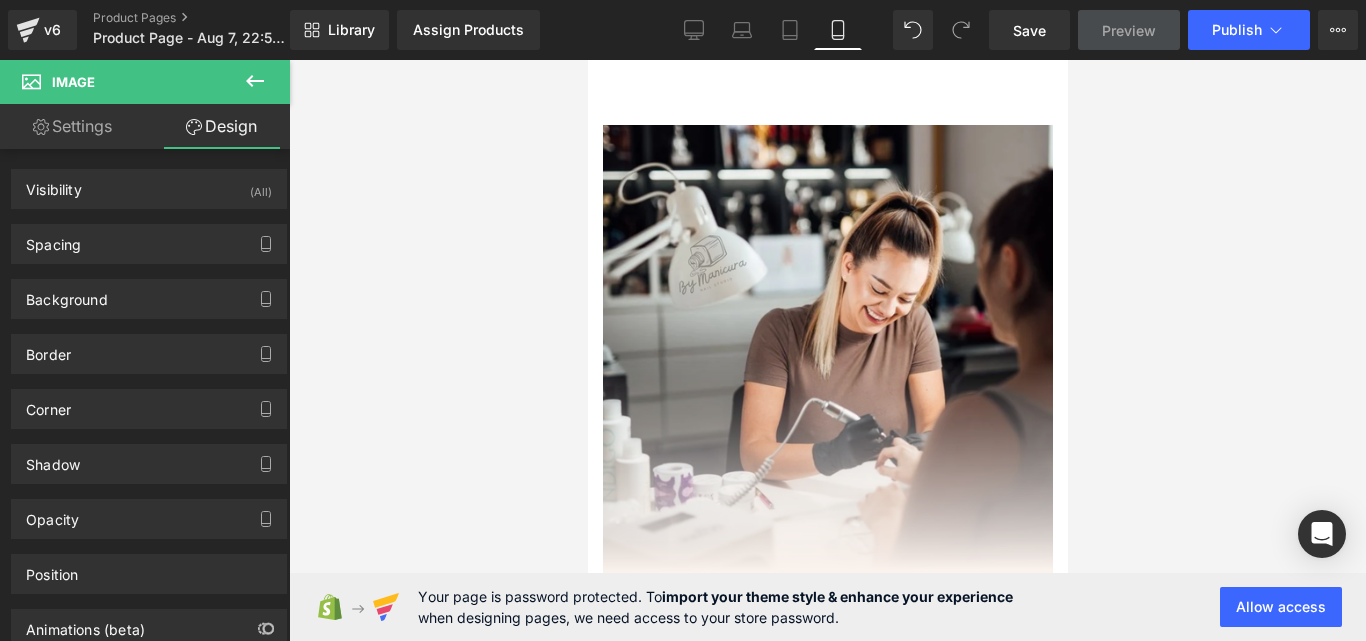 click on "Image
Row
Product not found. Have you uploaded products to your store?
Add products to Shopify
Product
Select your layout" at bounding box center [827, 759] 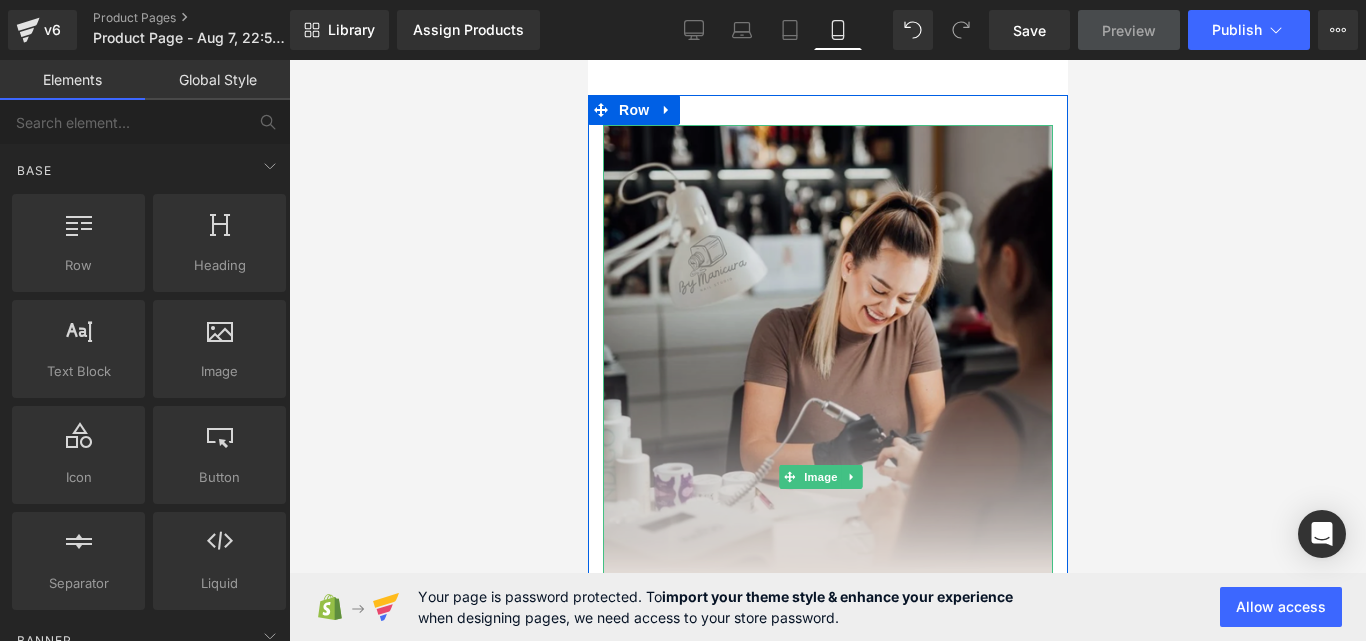 click at bounding box center (827, 476) 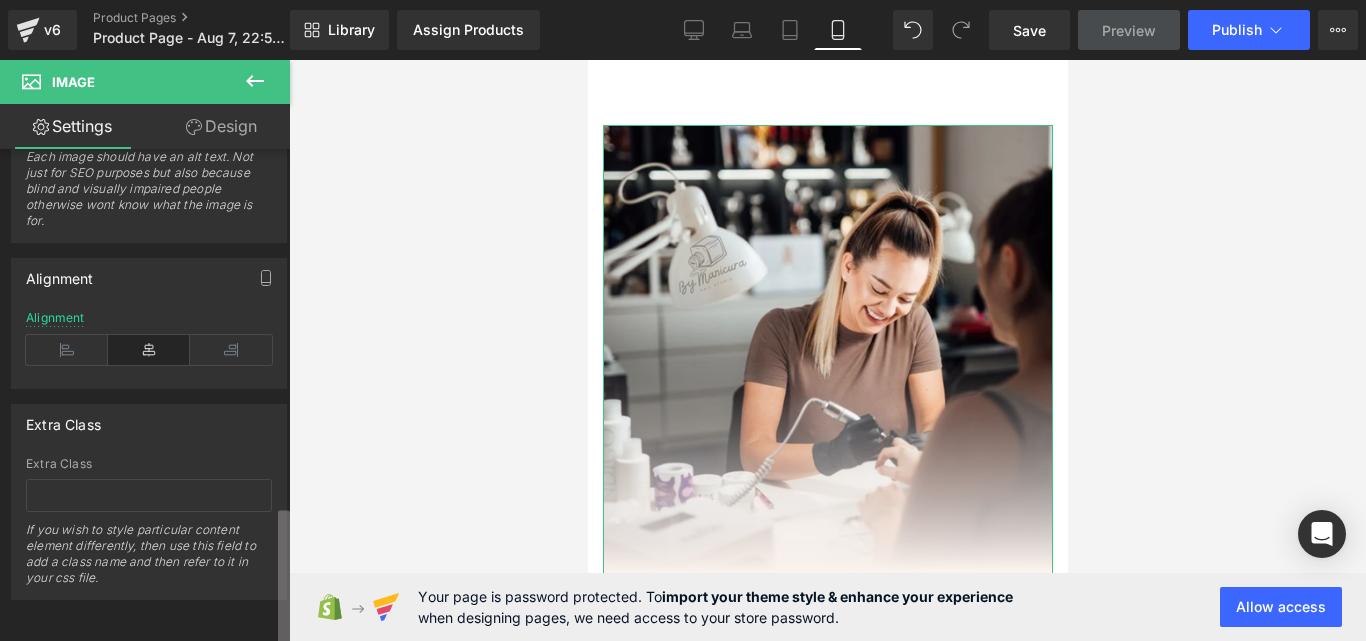 click at bounding box center [284, 578] 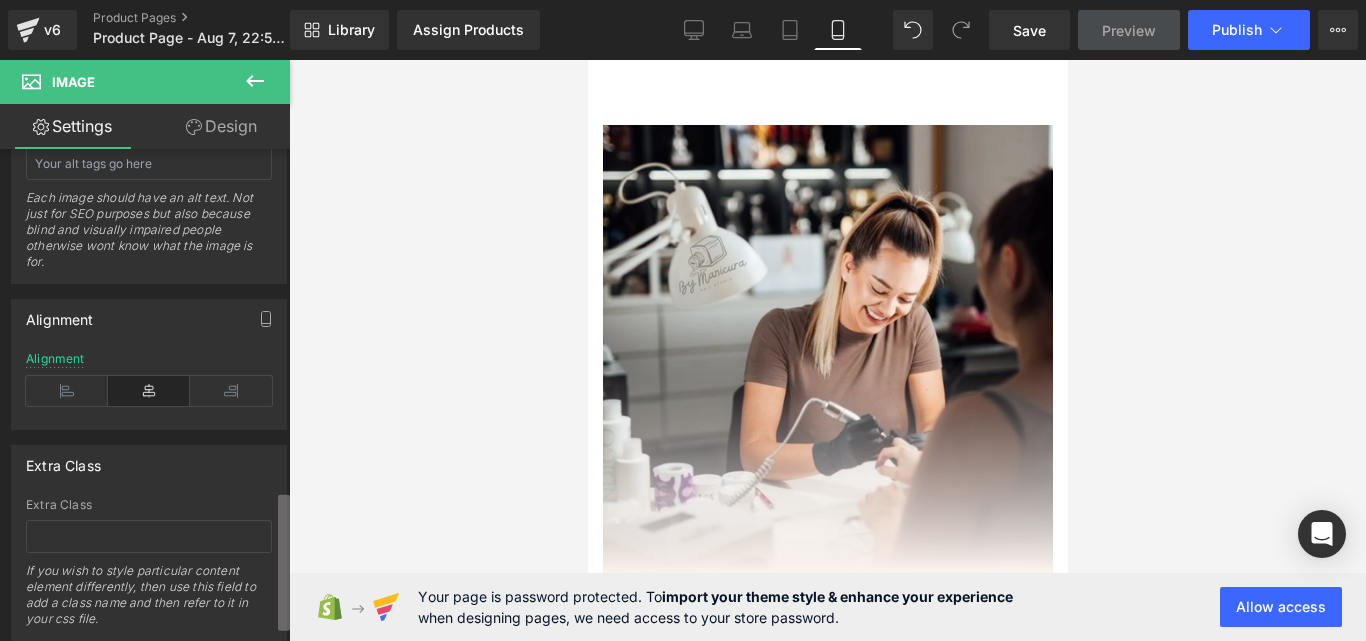 scroll, scrollTop: 226, scrollLeft: 0, axis: vertical 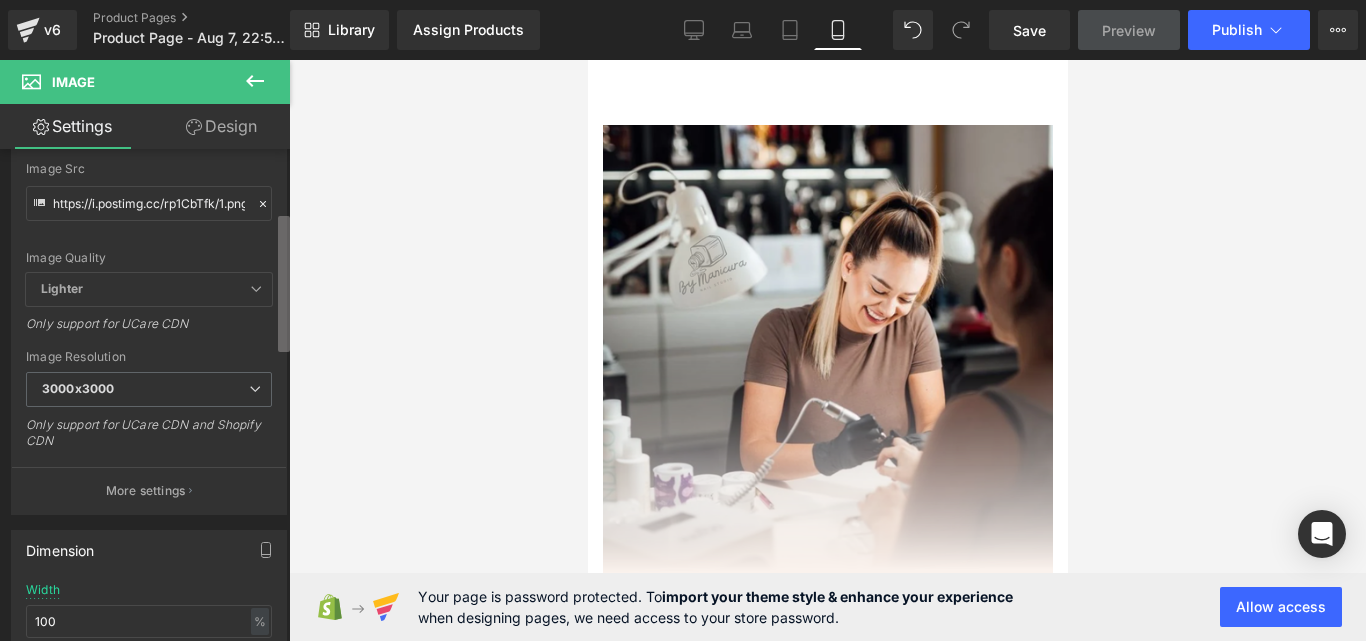 click on "Image  You are previewing how the   will restyle your page. You can not edit Elements in Preset Preview Mode.  v6 Product Pages Product Page - Aug 7, 22:59:41 Library Assign Products  Product Preview
No product match your search.  Please try another keyword  Manage assigned products Mobile Desktop Laptop Tablet Mobile Save Preview Publish Scheduled Upgrade Plan View Live Page View with current Template Save Template to Library Schedule Publish  Optimize  Publish Settings Shortcuts  Your page can’t be published   You've reached the maximum number of published pages on your plan  (0/1).  You need to upgrade your plan or unpublish all your pages to get 1 publish slot.   Unpublish pages   Upgrade plan  Elements Global Style Base Row  rows, columns, layouts, div Heading  headings, titles, h1,h2,h3,h4,h5,h6 Text Block  texts, paragraphs, contents, blocks Image  images, photos, alts, uploads Icon  icons, symbols Button  button, call to action, cta Separator  separators, dividers, horizontal lines List" at bounding box center (683, 337) 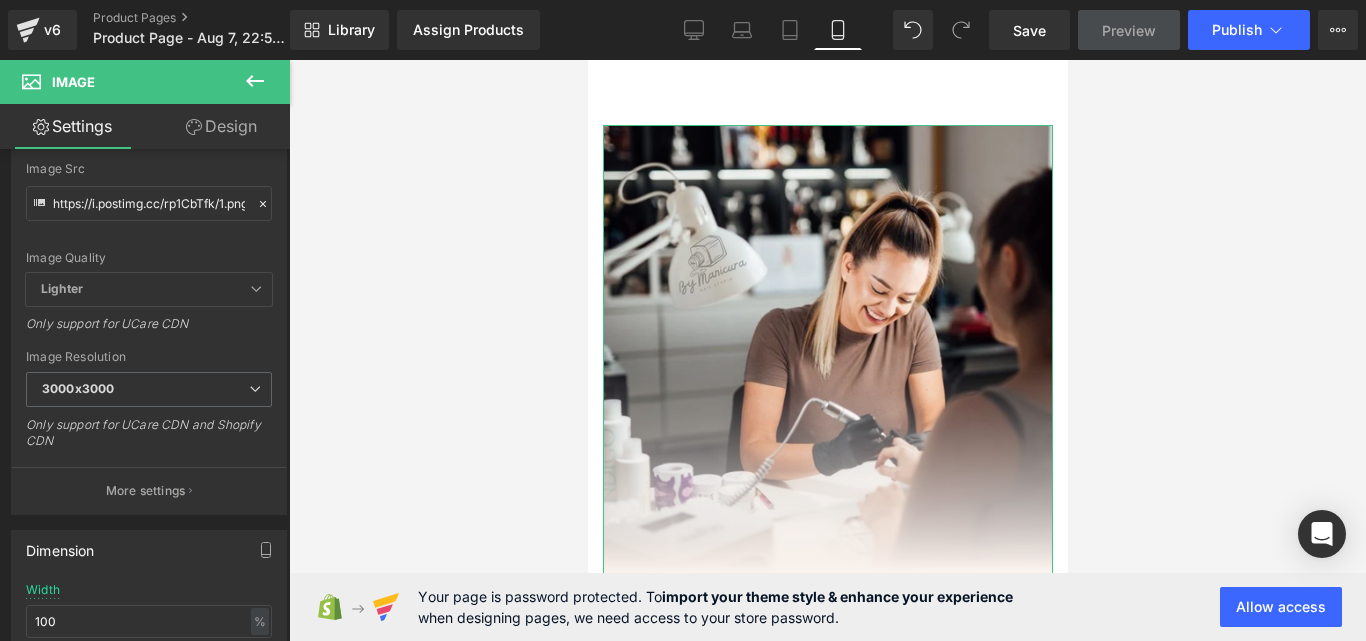 click on "Design" at bounding box center [221, 126] 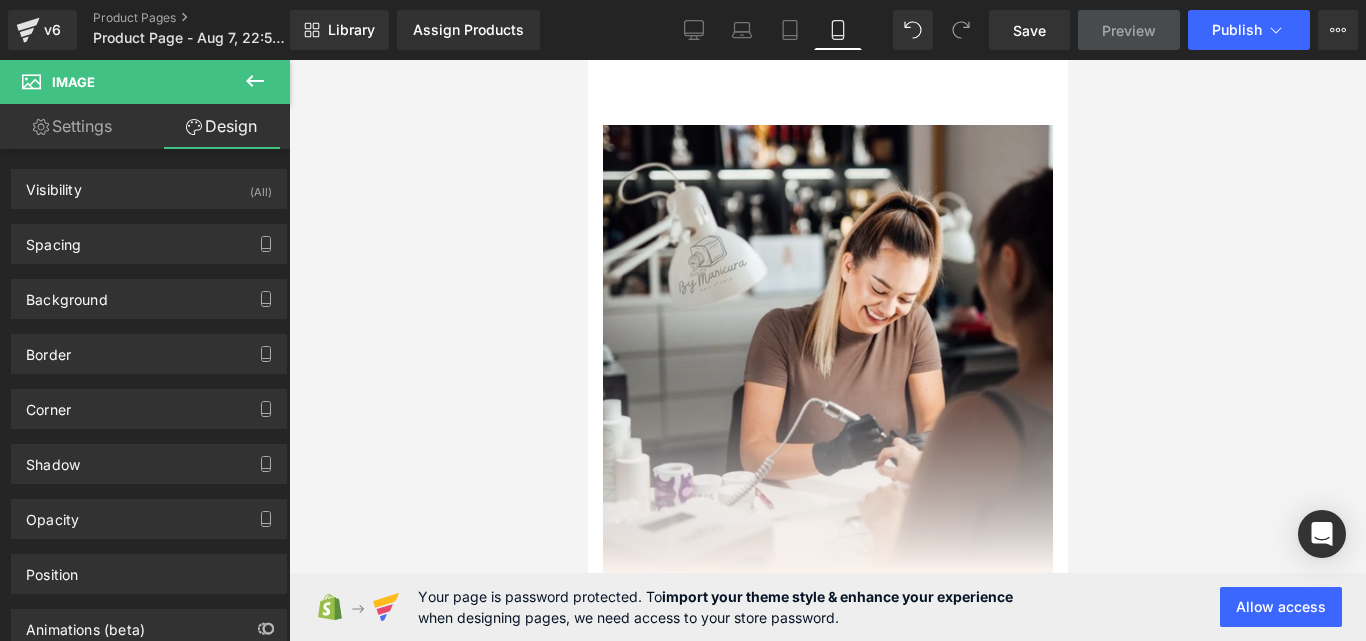 type on "0" 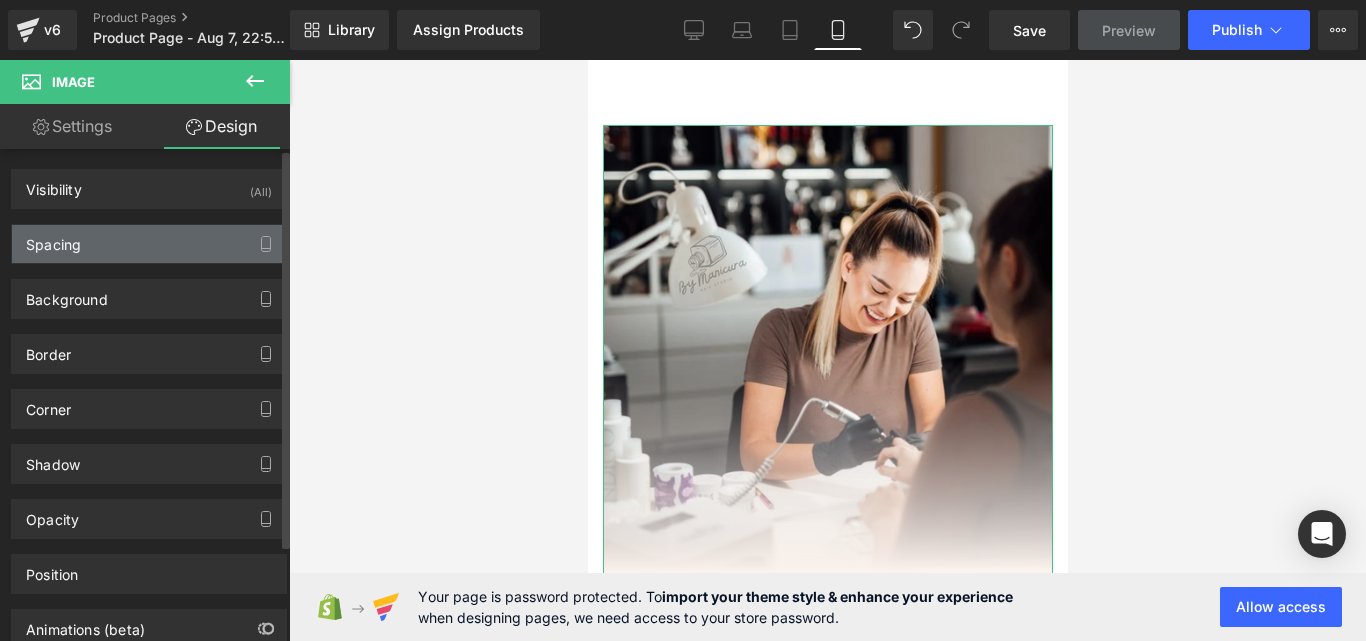 click on "Spacing" at bounding box center [149, 244] 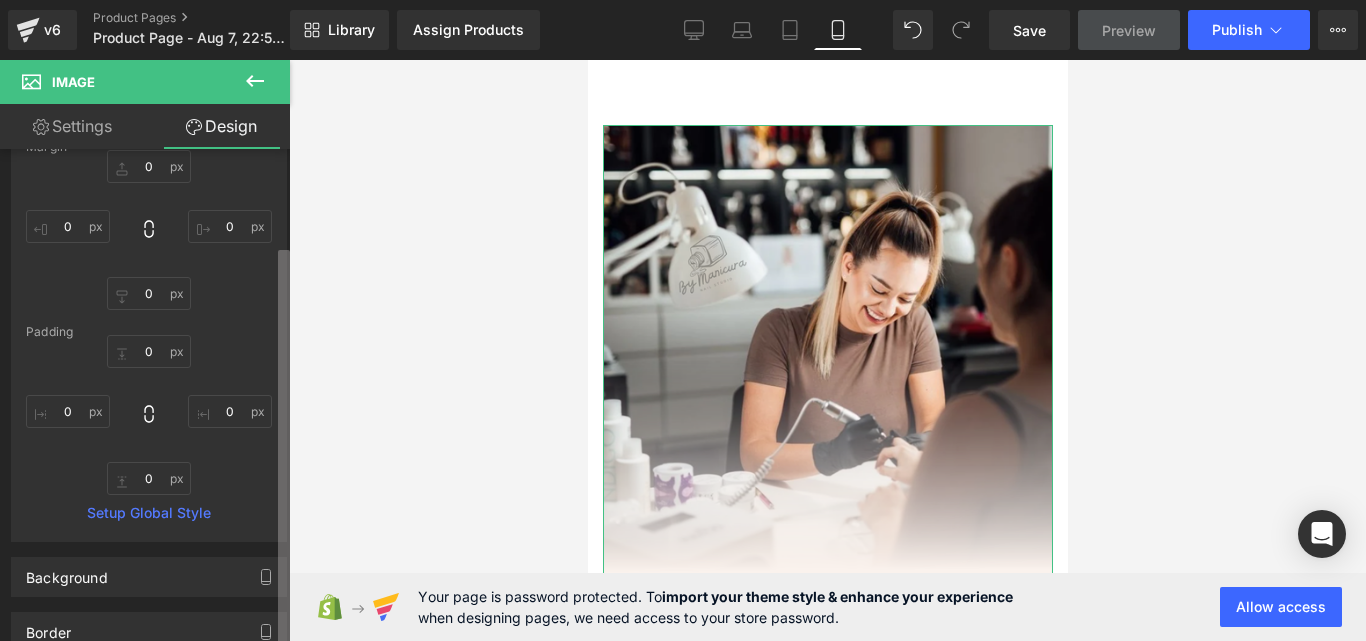 scroll, scrollTop: 0, scrollLeft: 0, axis: both 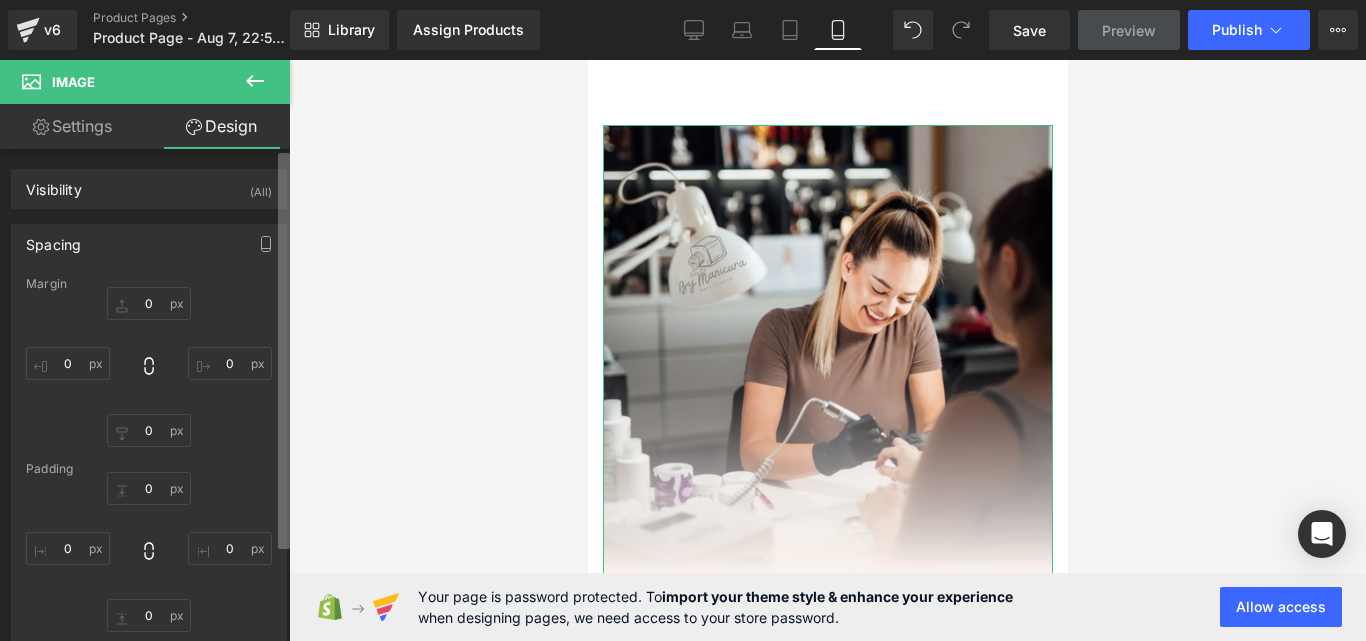 click on "Visibility
(All)
0|0|0|0   1 Show on Desktop 1 Show on Laptop 1 Show on Tablet 1 Show on Mobile
Spacing
Margin
0px 0
0px 0
0px 0
0px 0
Padding
0px 0
0px 0
0px 0
0px 0
Setup Global Style
Background
Color & Image color
transparent Color transparent 0 %" at bounding box center (145, 399) 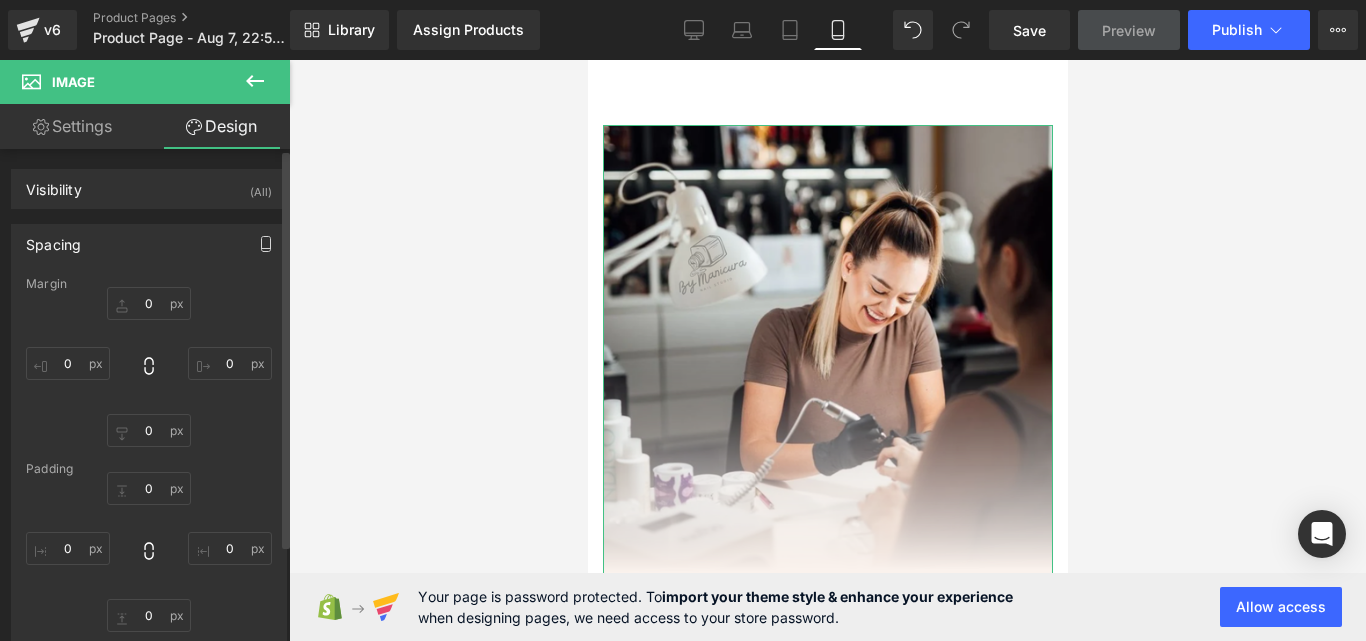 click 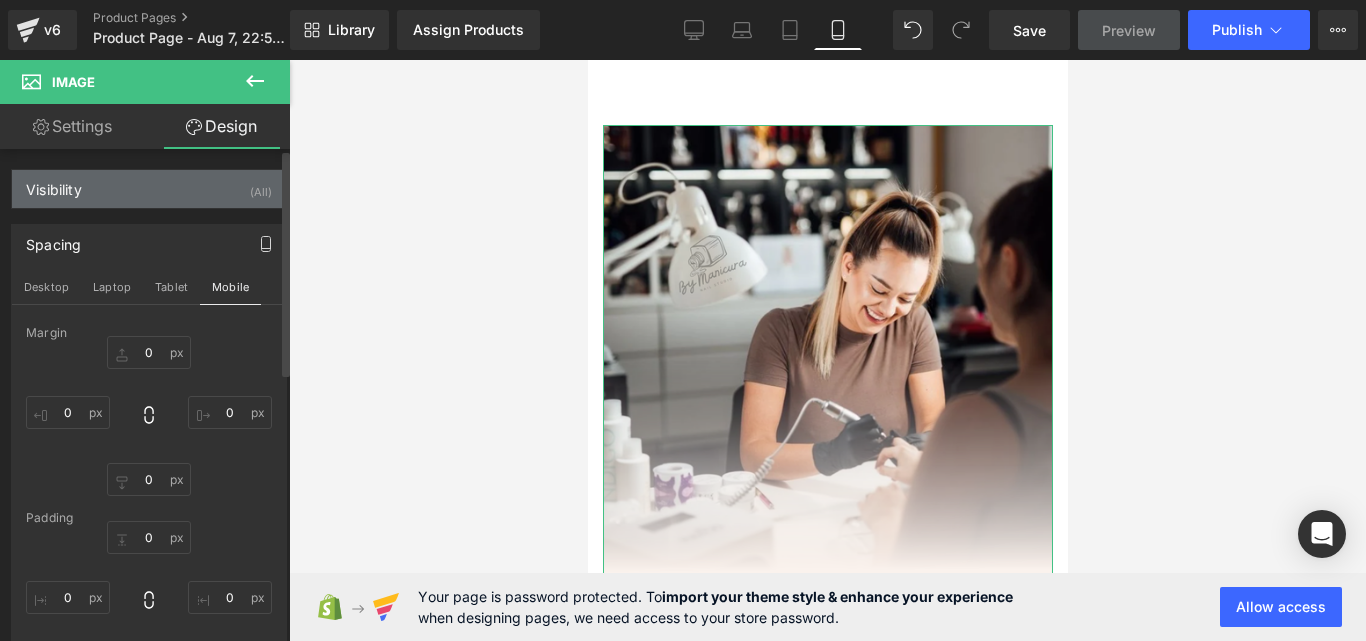 click on "Visibility
(All)" at bounding box center (149, 189) 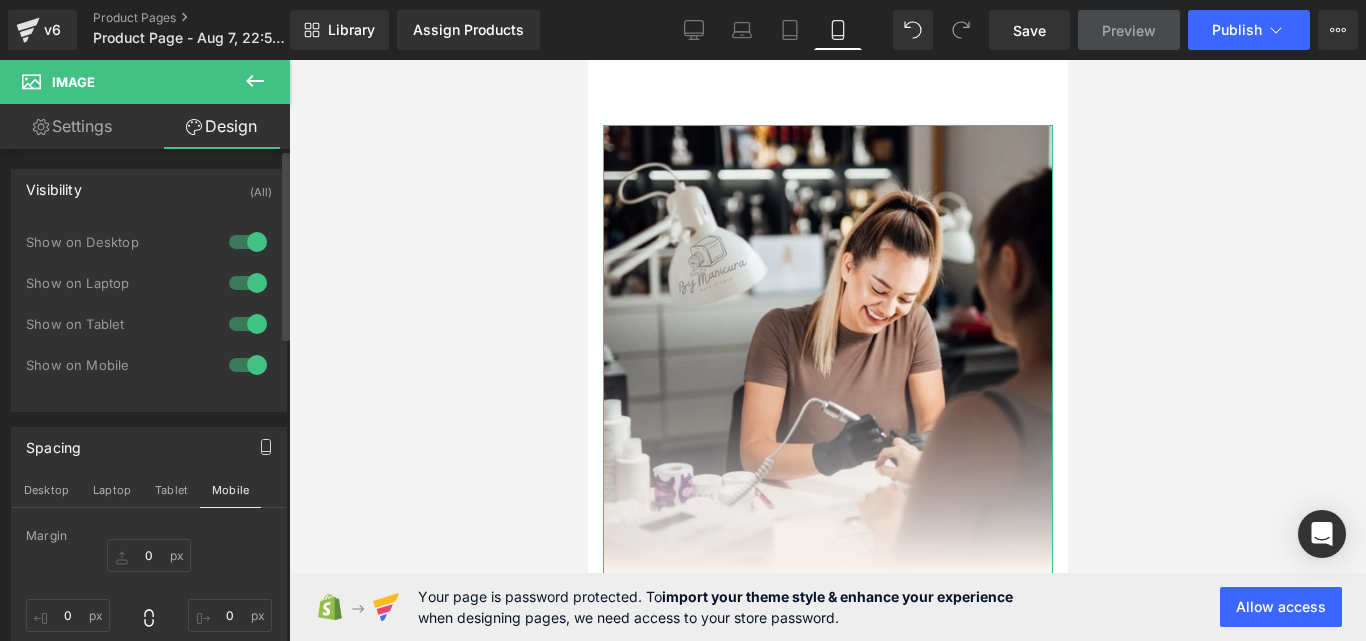 click on "Visibility
(All)" at bounding box center (149, 189) 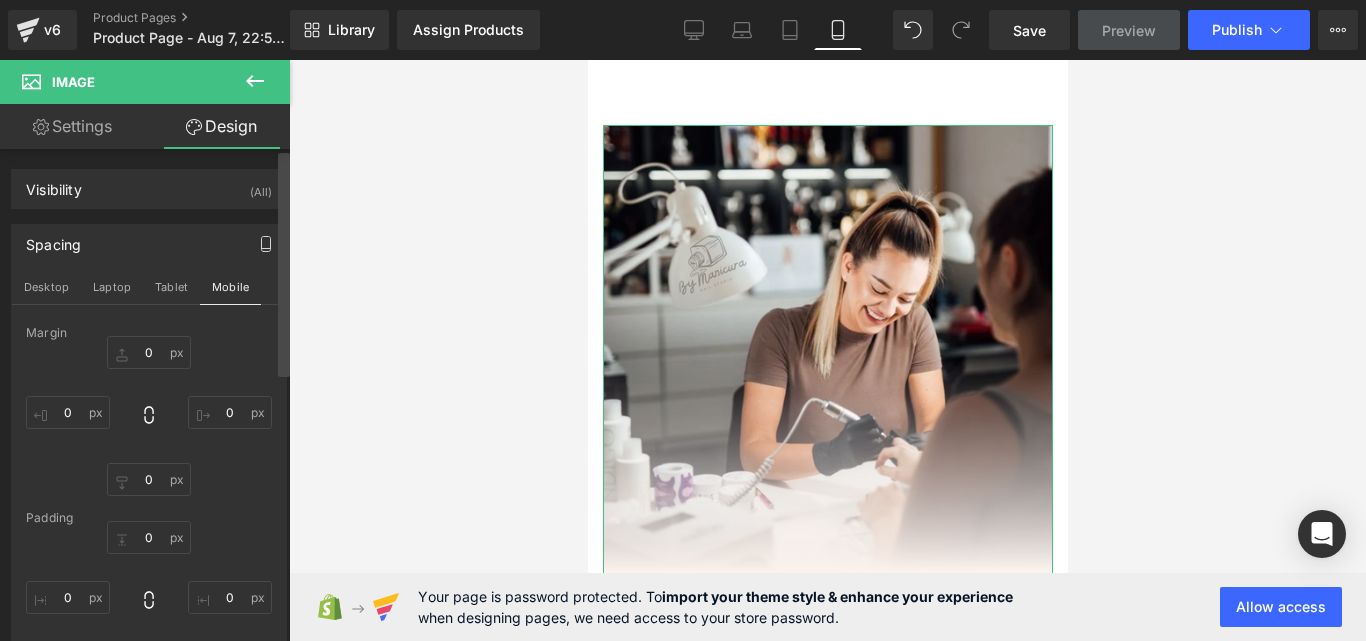 drag, startPoint x: 282, startPoint y: 388, endPoint x: 282, endPoint y: 414, distance: 26 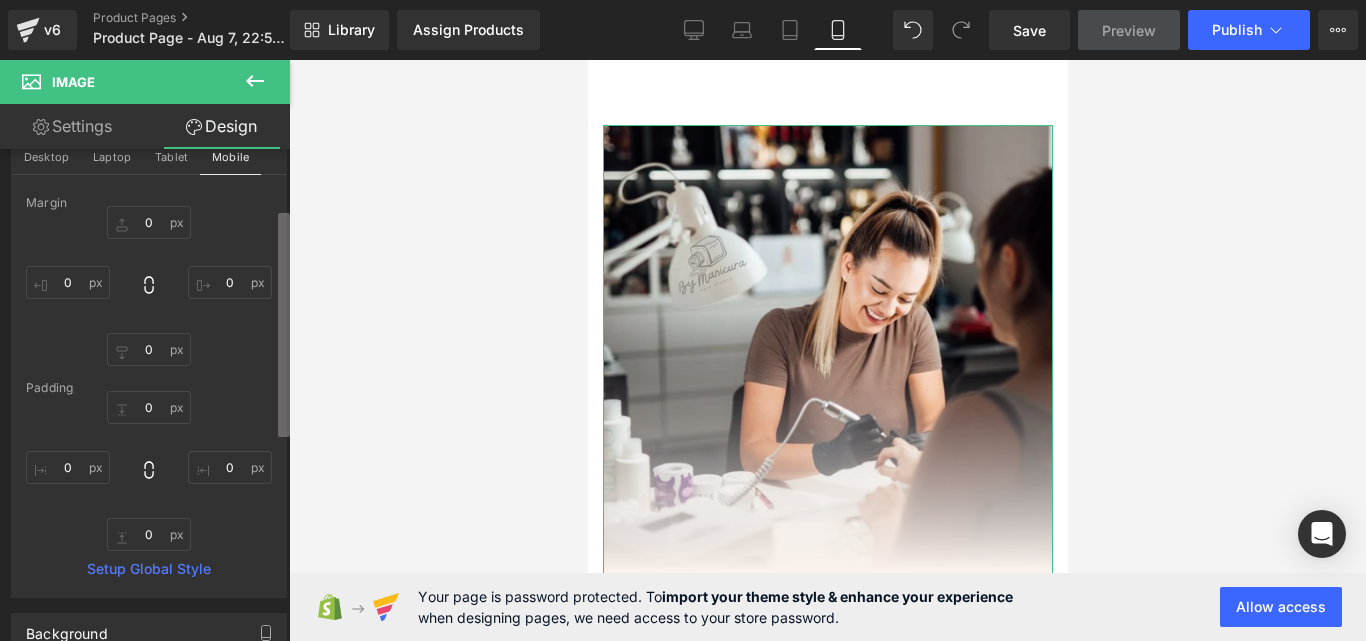 click at bounding box center (284, 325) 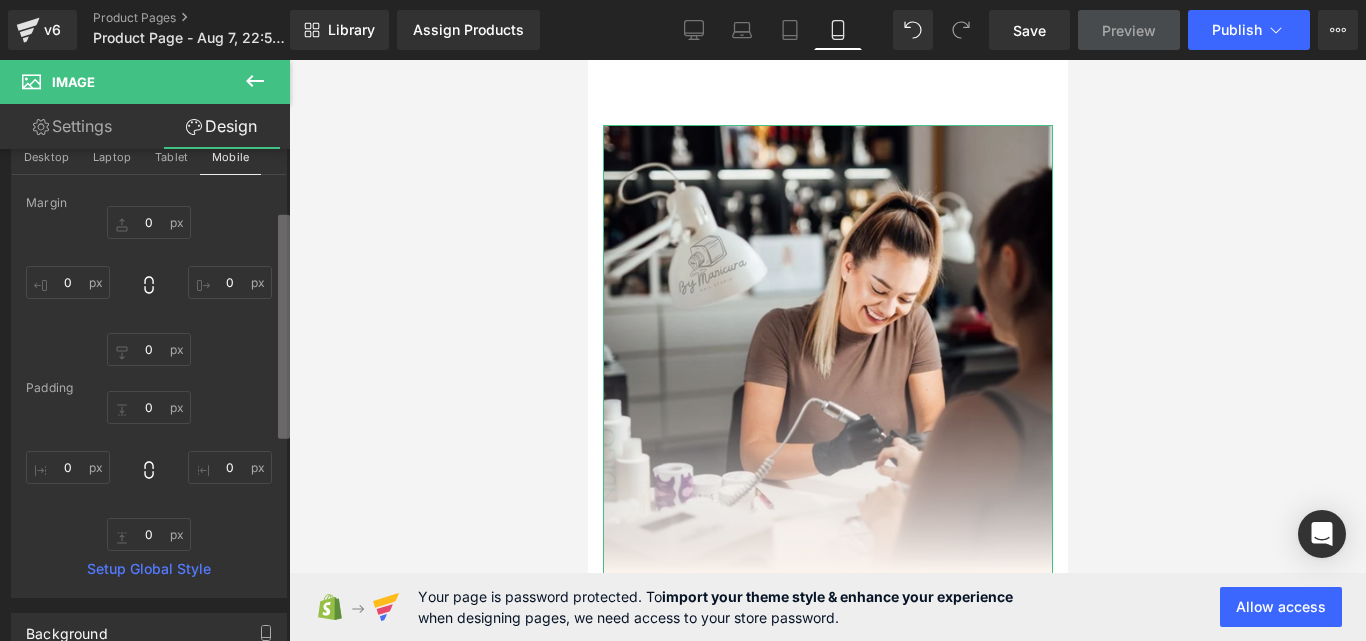 scroll, scrollTop: 134, scrollLeft: 0, axis: vertical 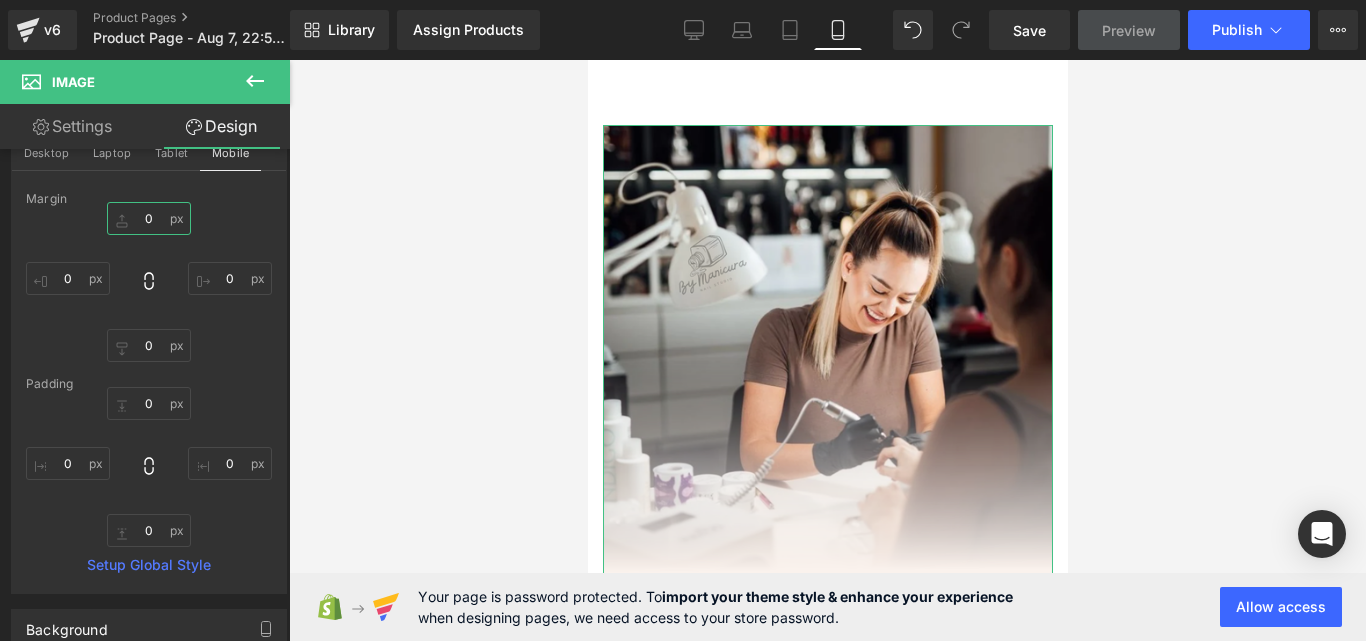 click on "0" at bounding box center [149, 218] 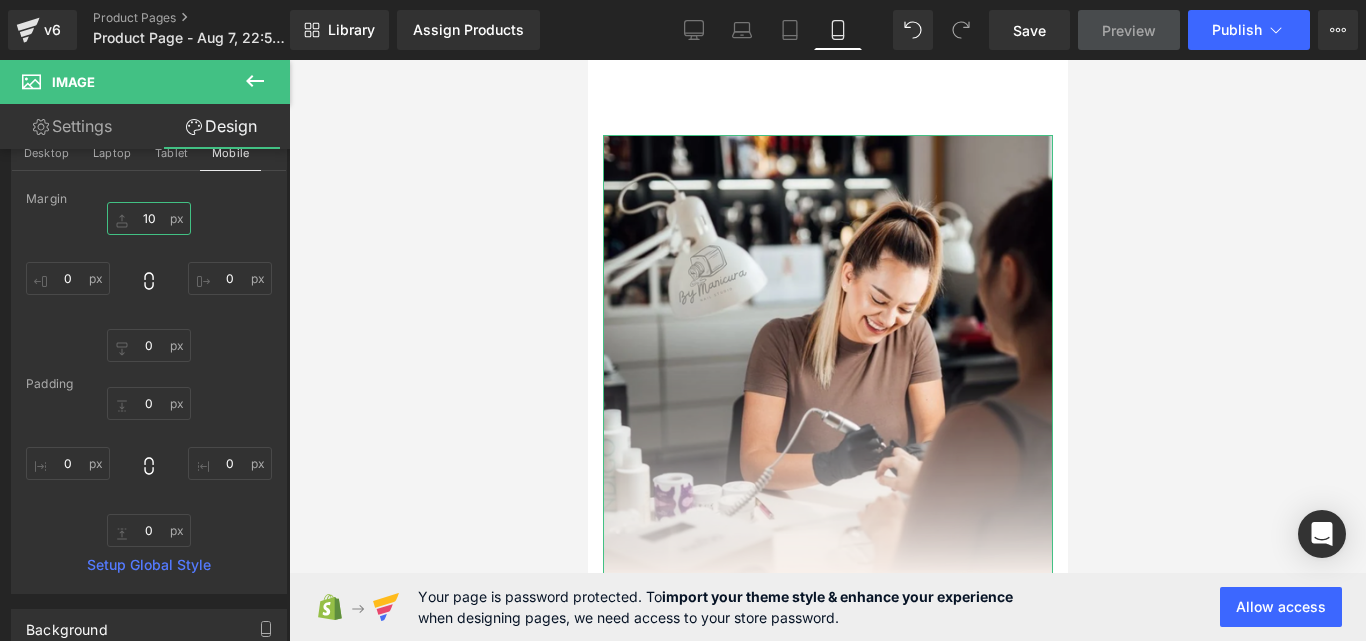 type on "1" 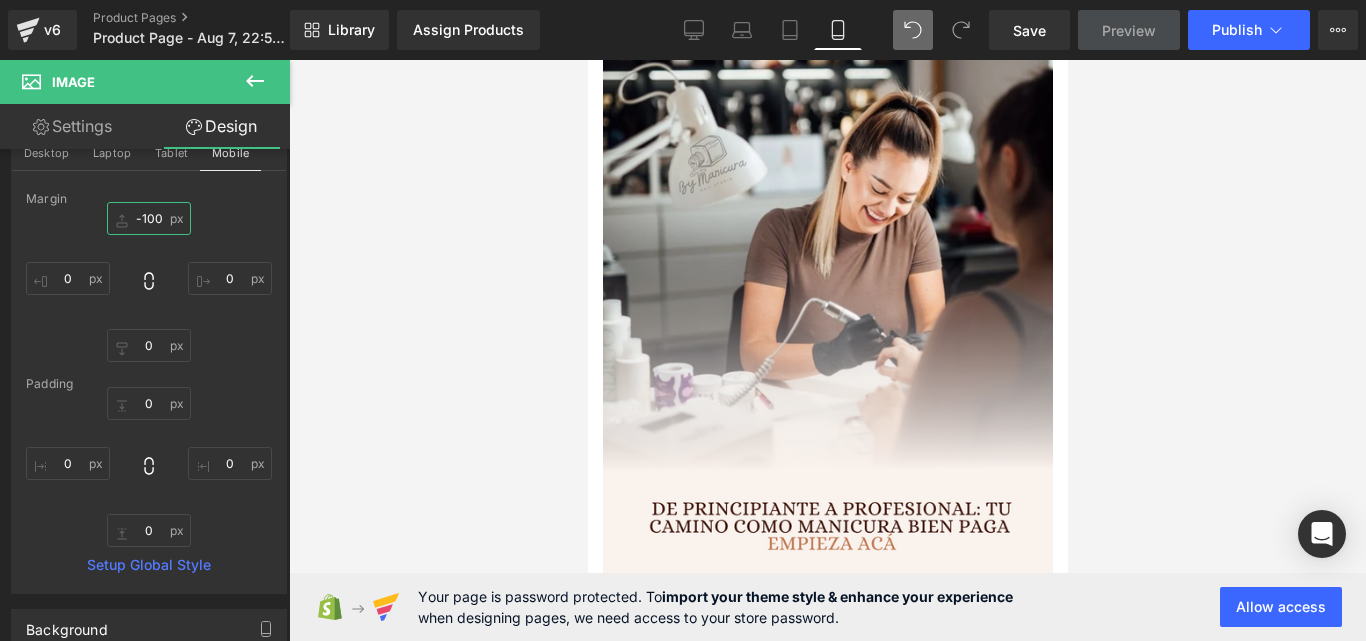 type on "-100" 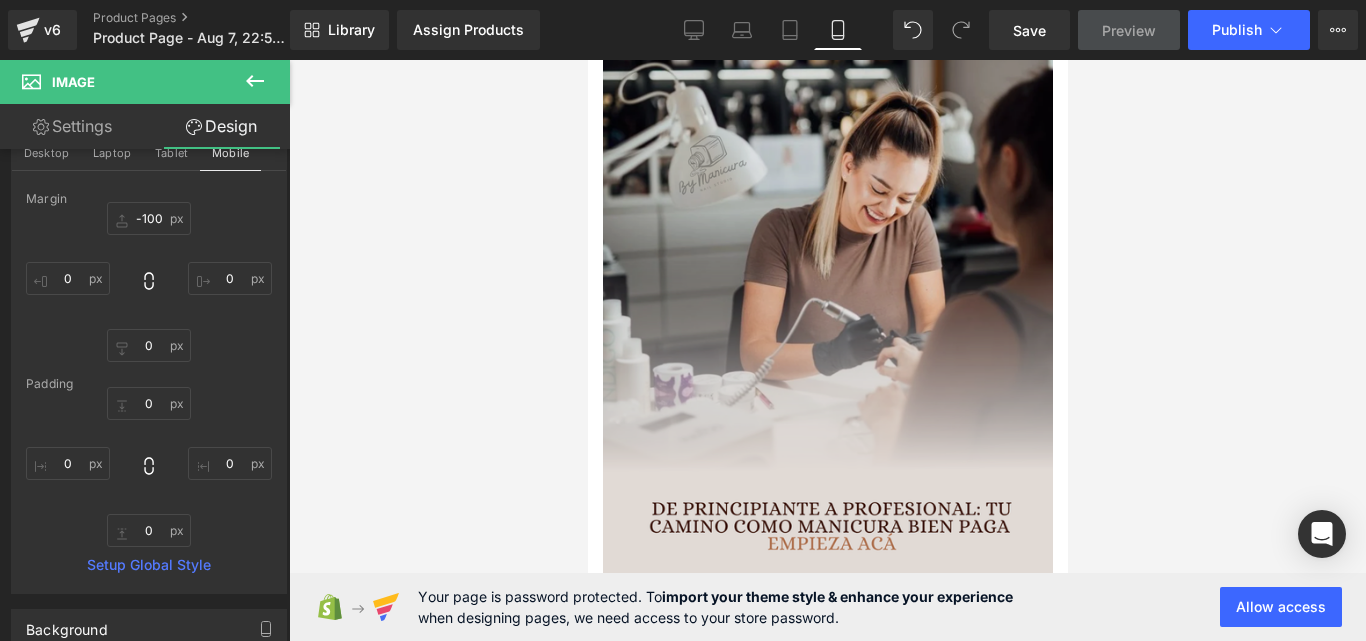 click at bounding box center (827, 376) 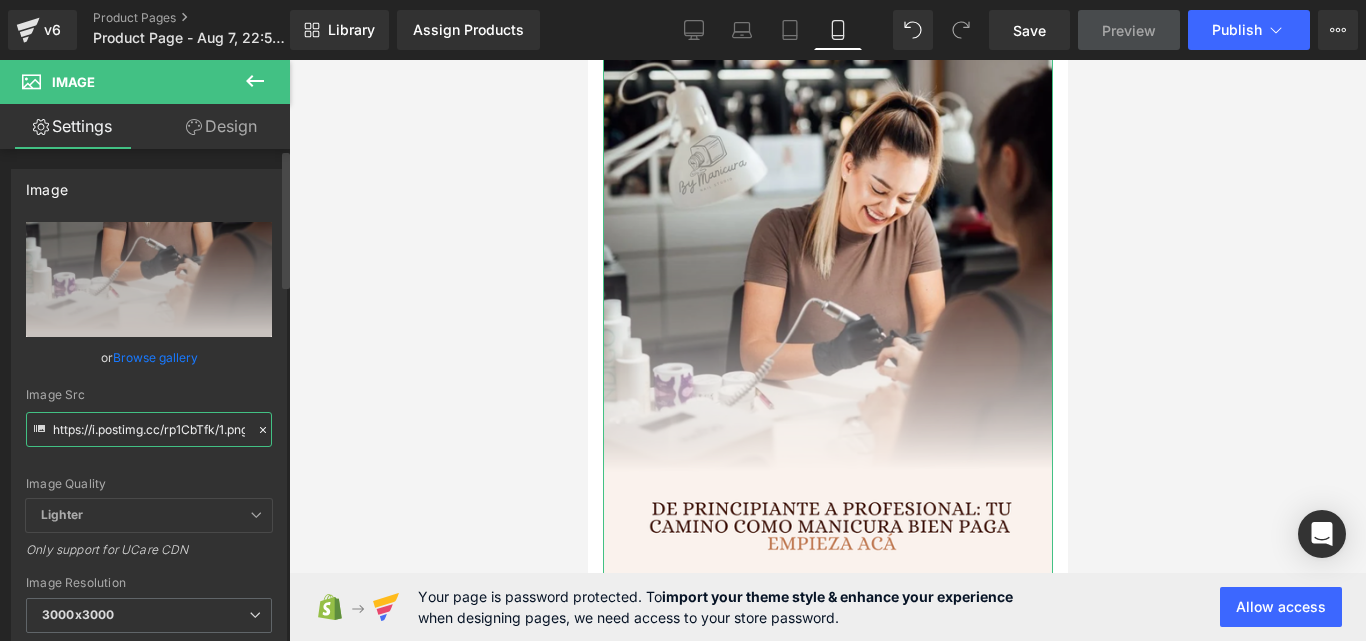 click on "https://i.postimg.cc/rp1CbTfk/1.png" at bounding box center [149, 429] 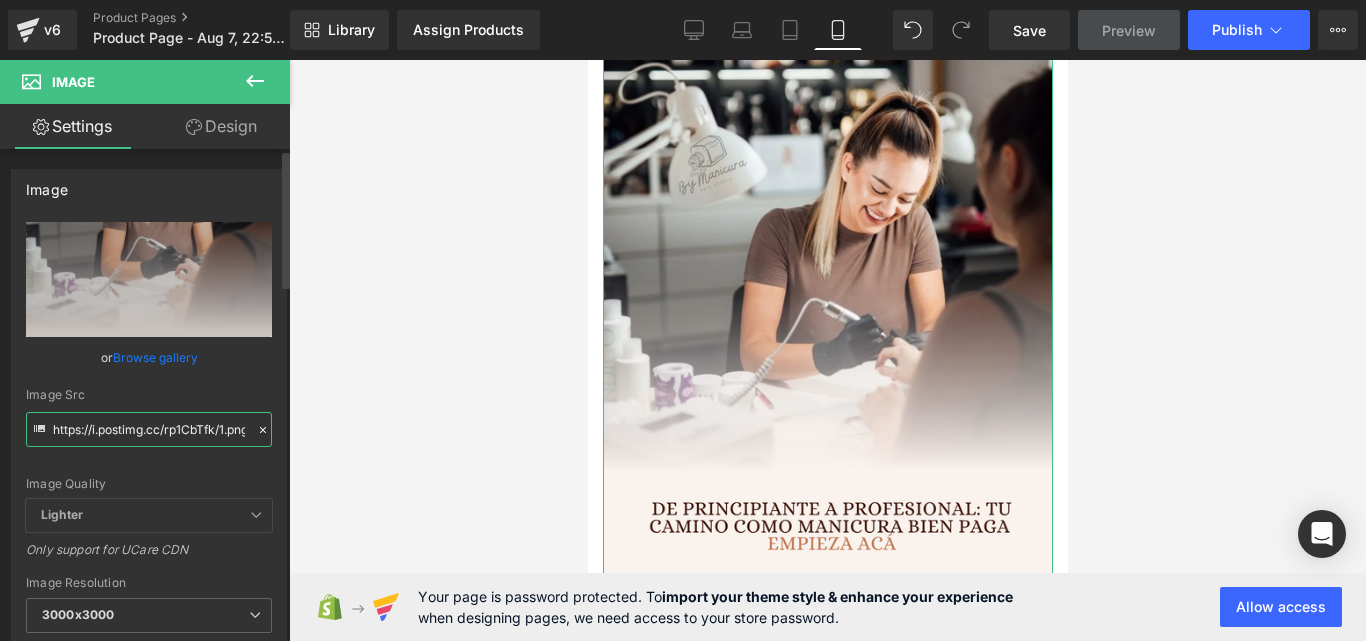 click on "https://i.postimg.cc/rp1CbTfk/1.png" at bounding box center (149, 429) 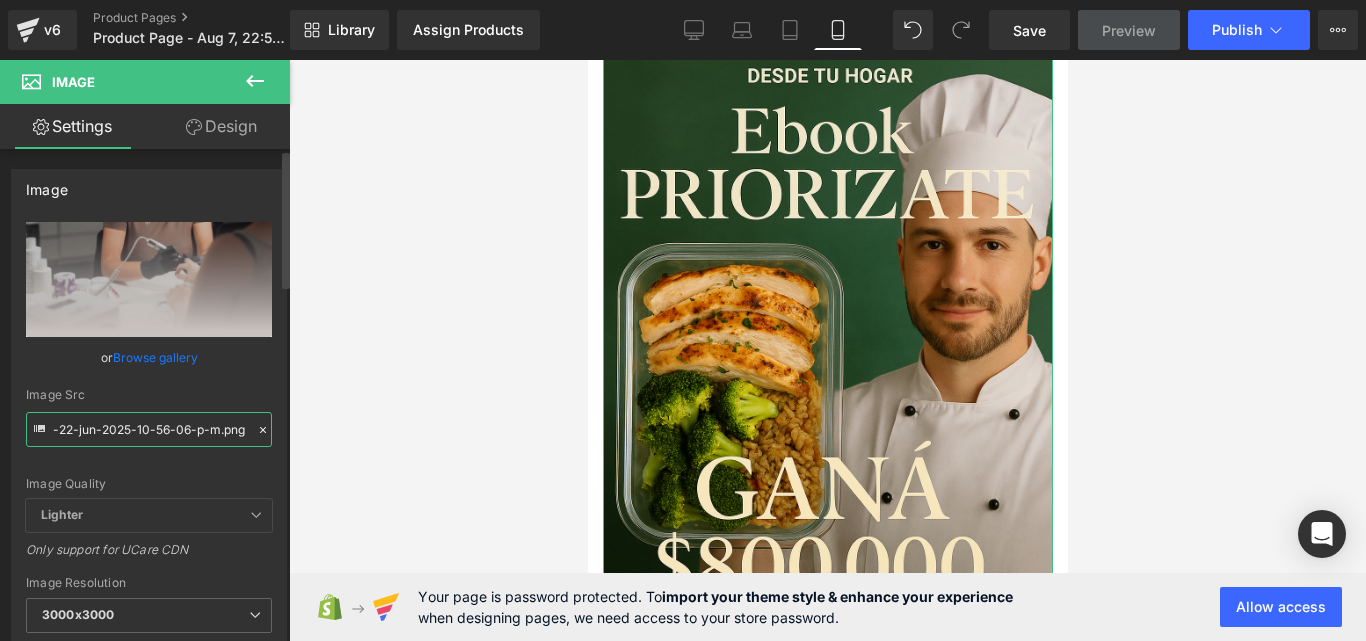 scroll, scrollTop: 0, scrollLeft: 257, axis: horizontal 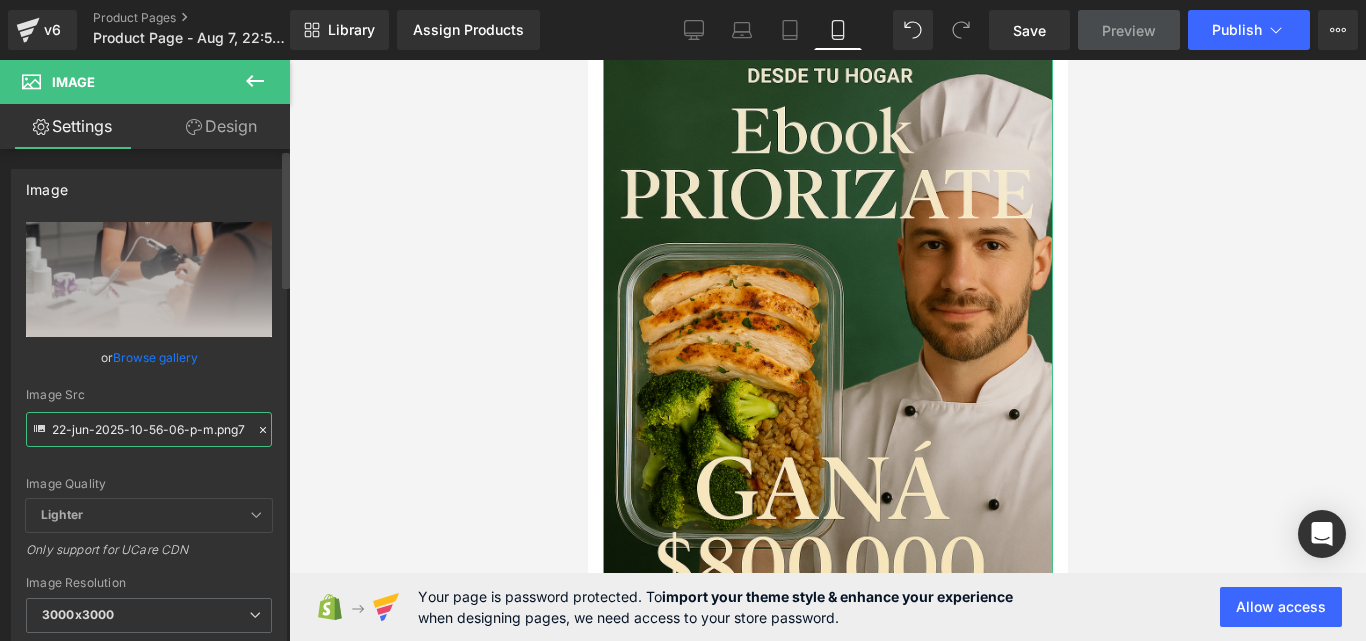 type on "https://i.ibb.co/nM2tXgKm/Chat-GPT-Image-22-jun-2025-10-56-06-p-m.png7" 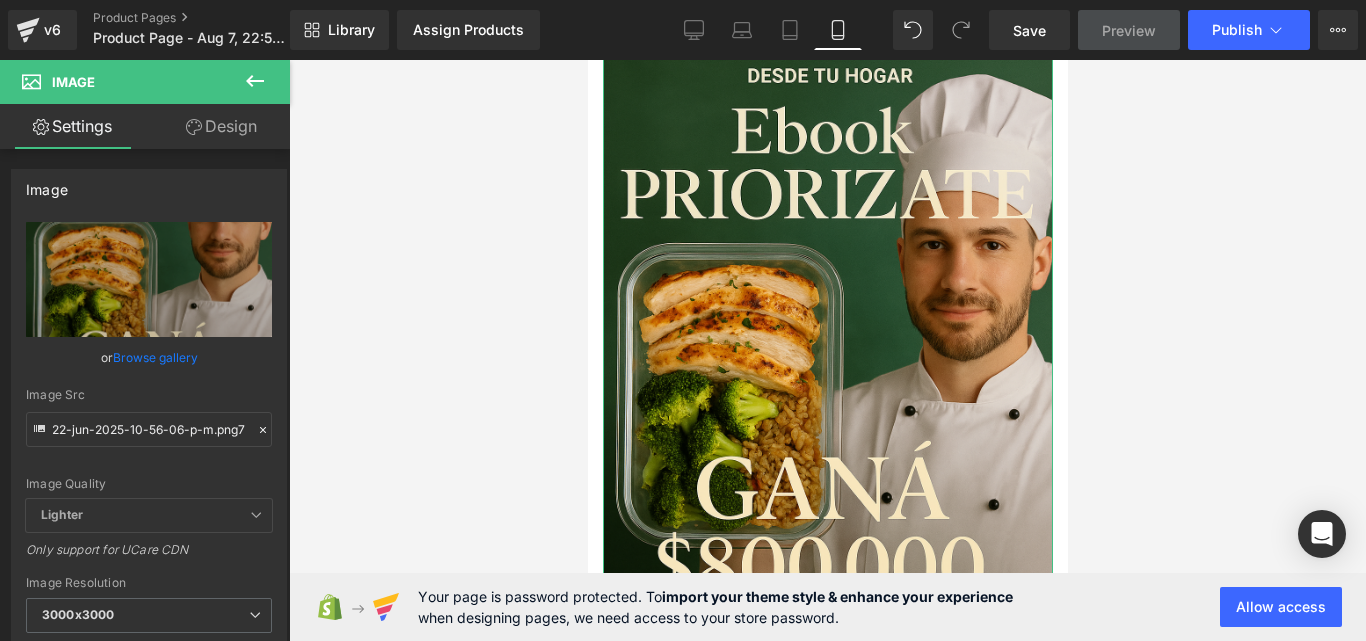 scroll, scrollTop: 0, scrollLeft: 0, axis: both 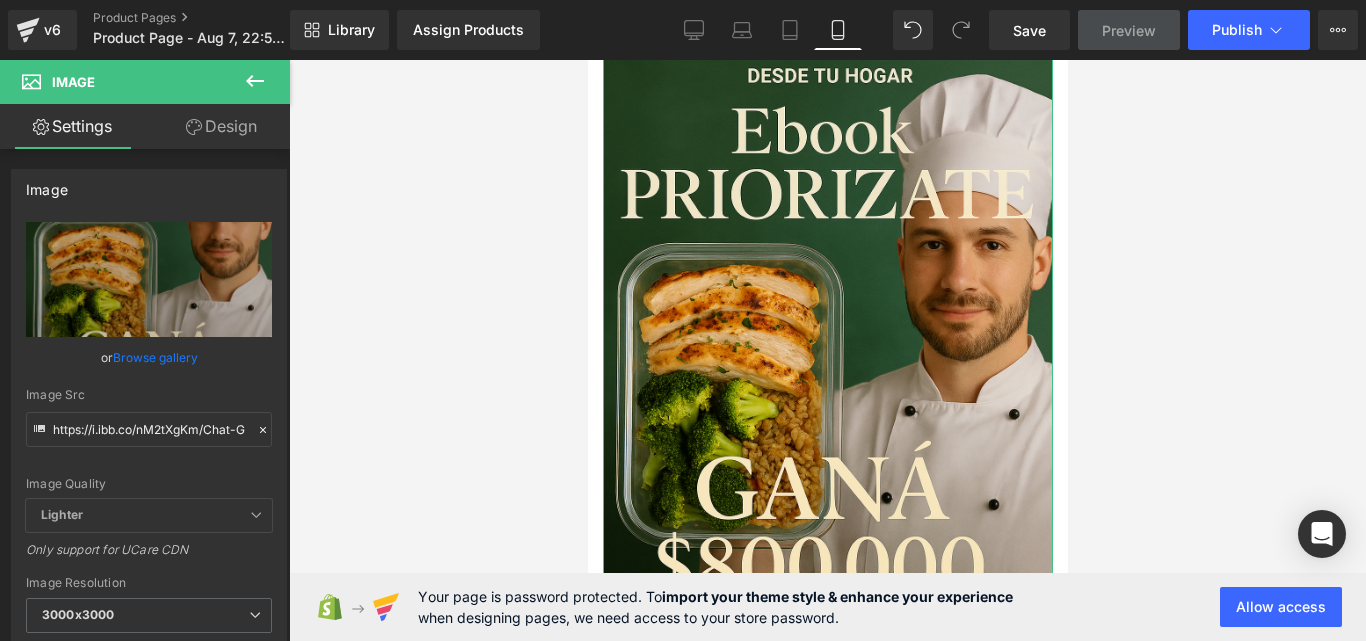 click on "Design" at bounding box center (221, 126) 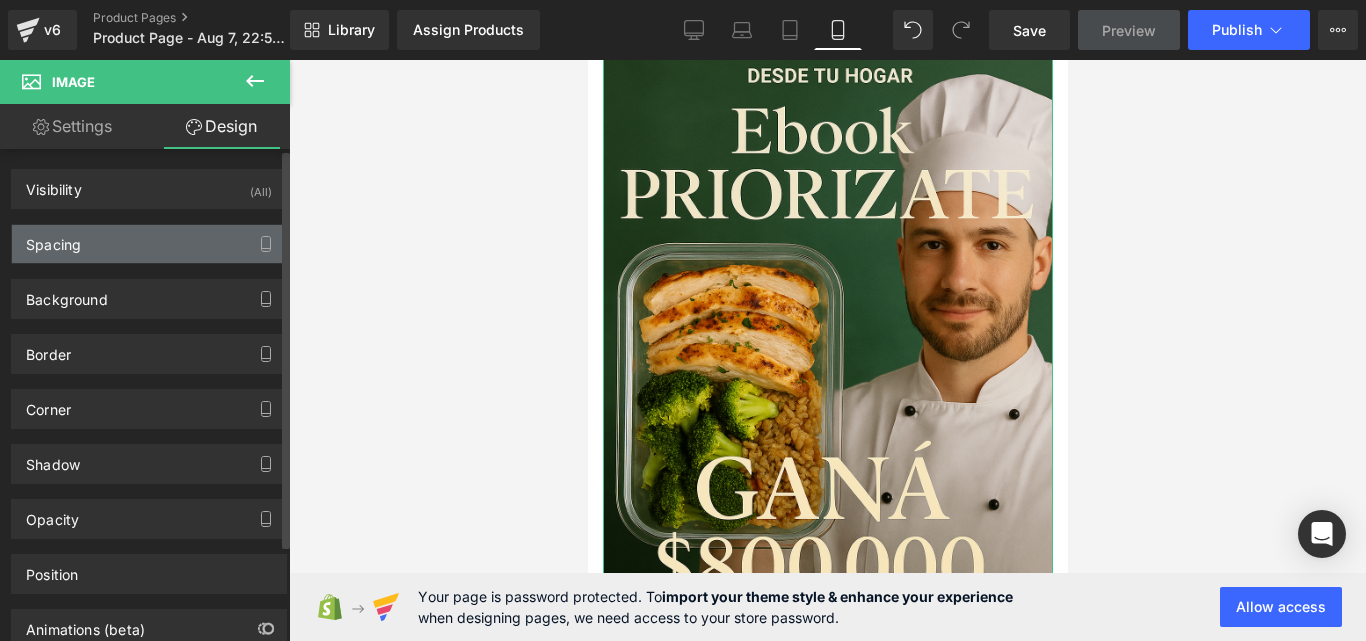 type on "-100" 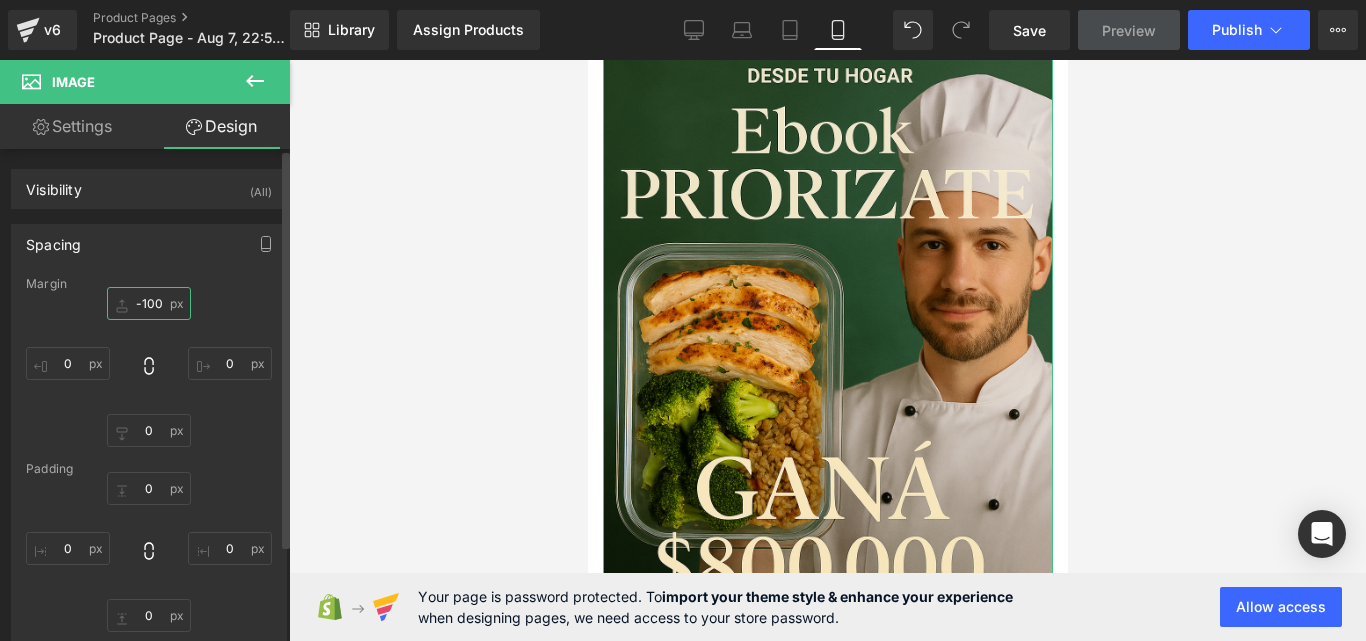 click on "-100" at bounding box center (149, 303) 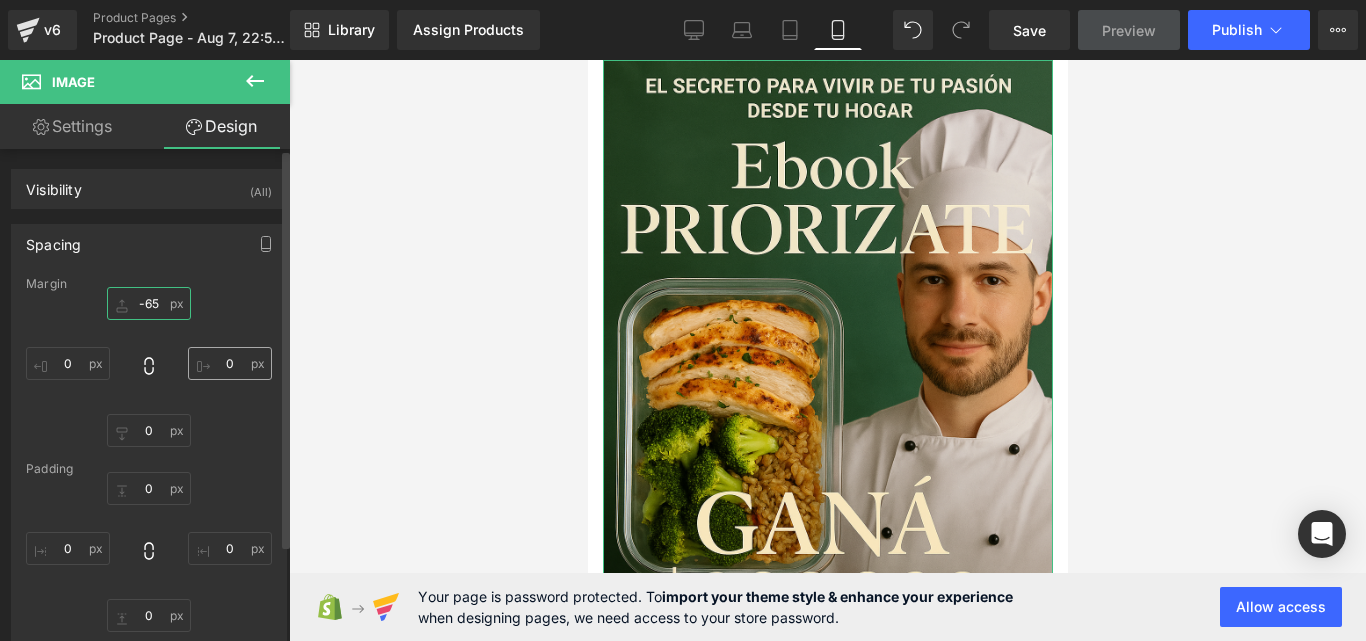 type on "-65" 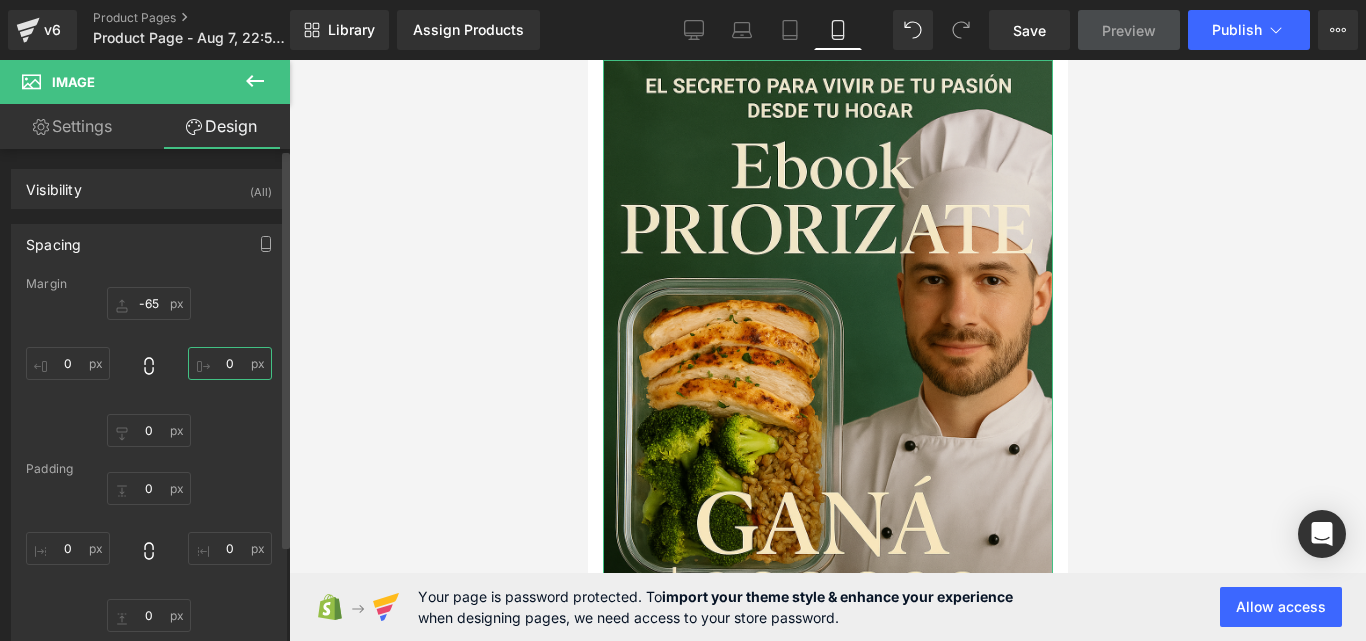 click on "0" at bounding box center (230, 363) 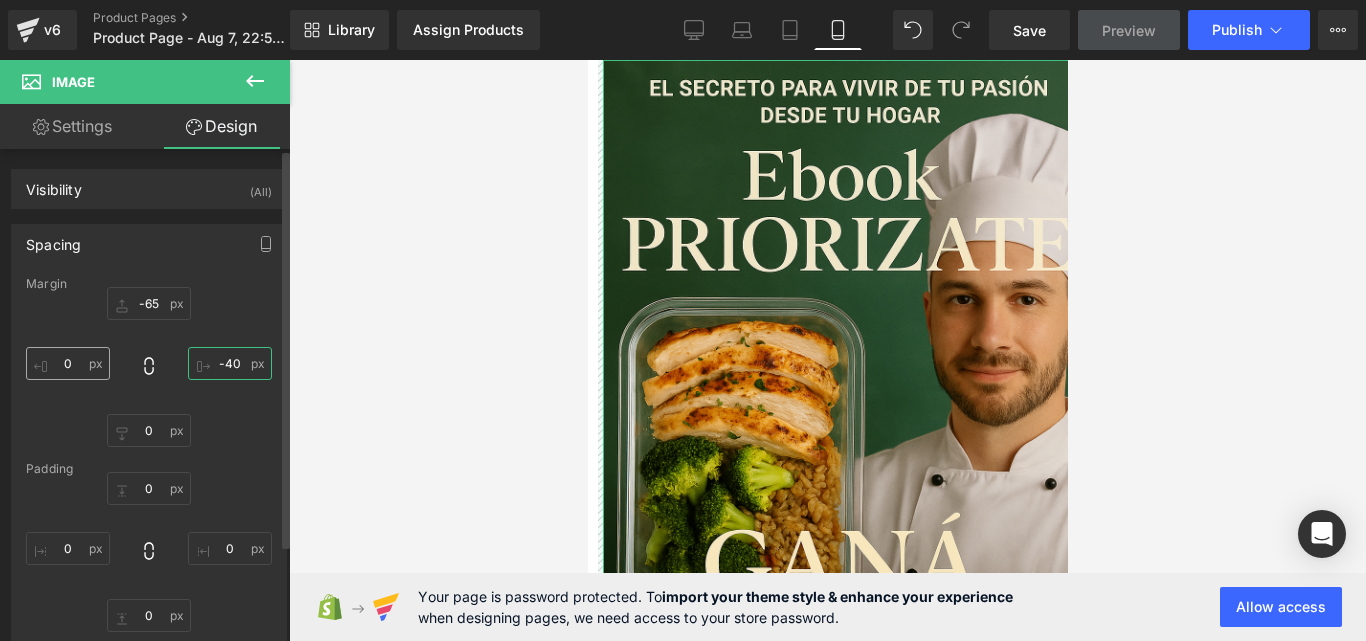type on "-40" 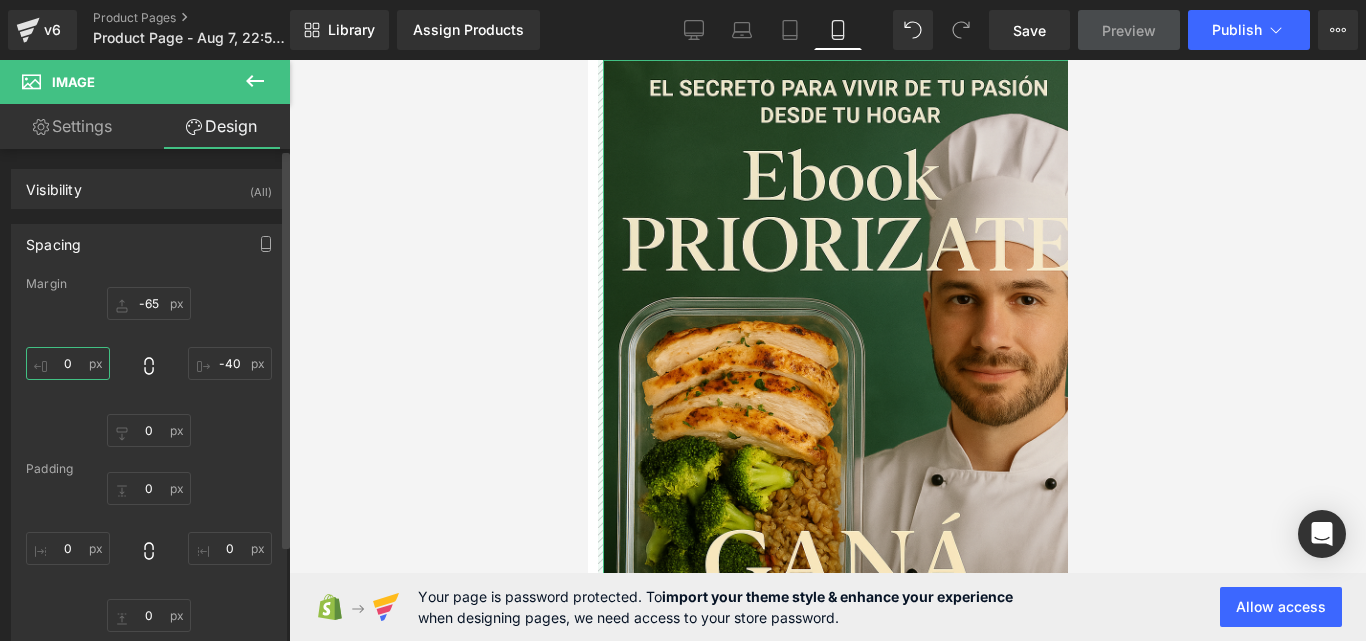 click on "0" at bounding box center (68, 363) 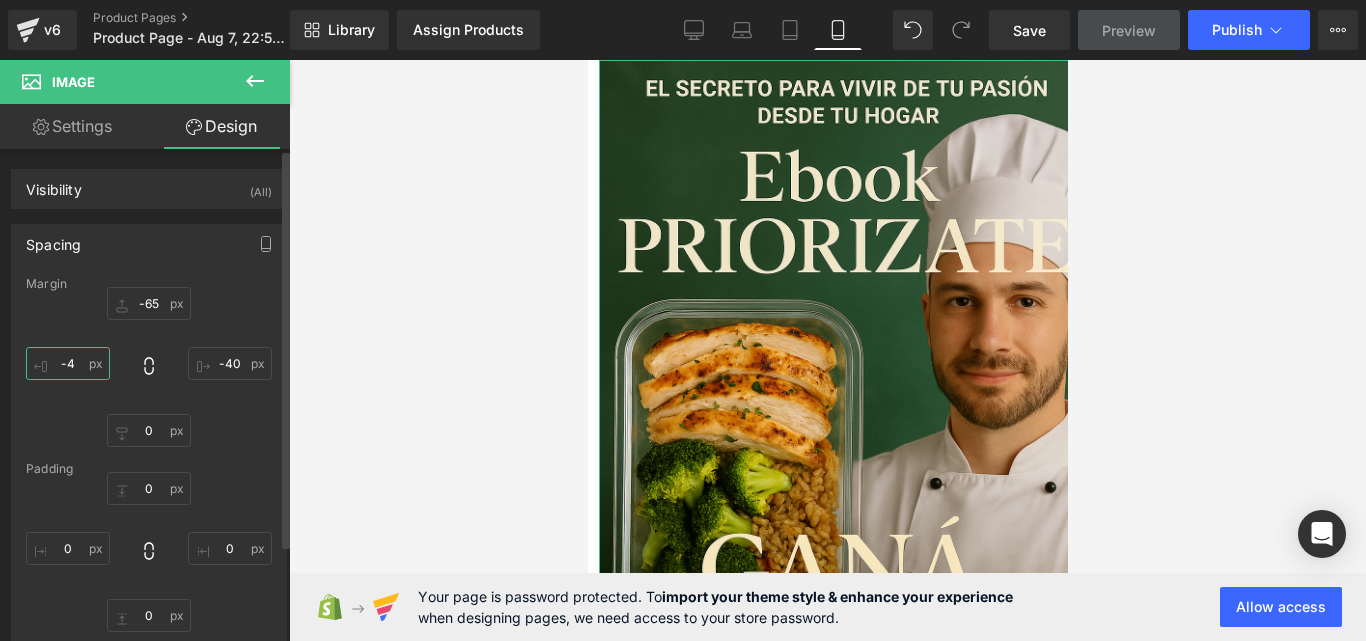 type on "-40" 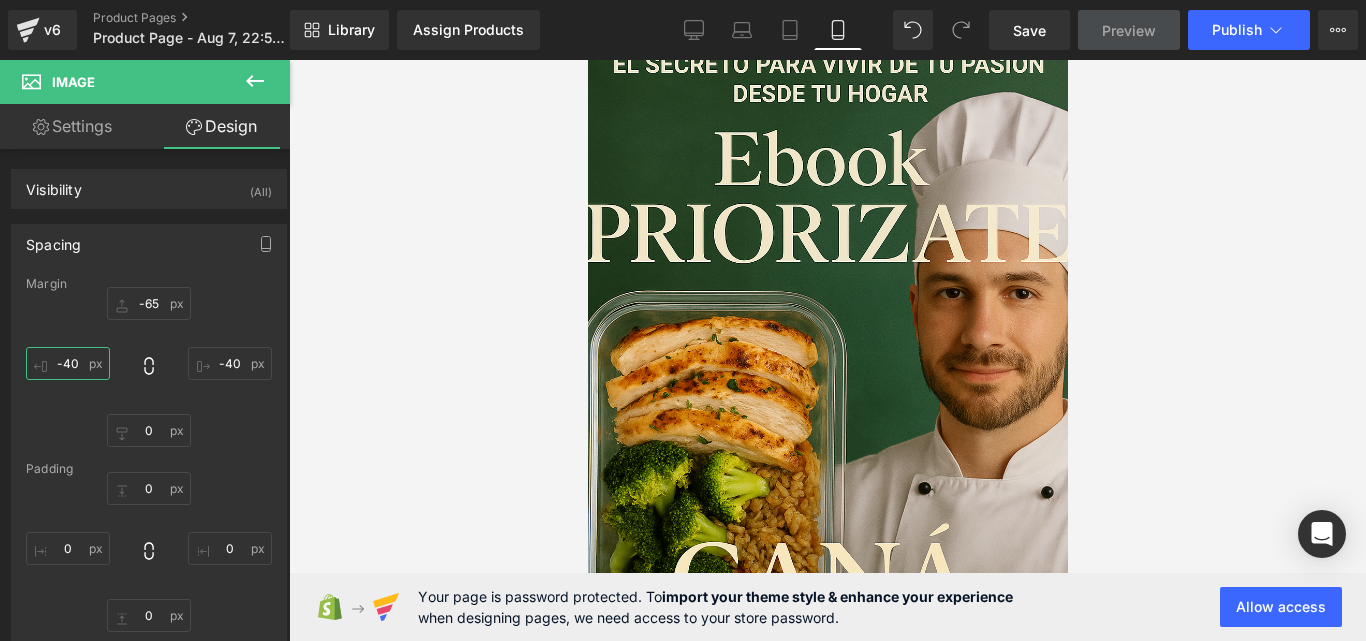 scroll, scrollTop: 0, scrollLeft: 0, axis: both 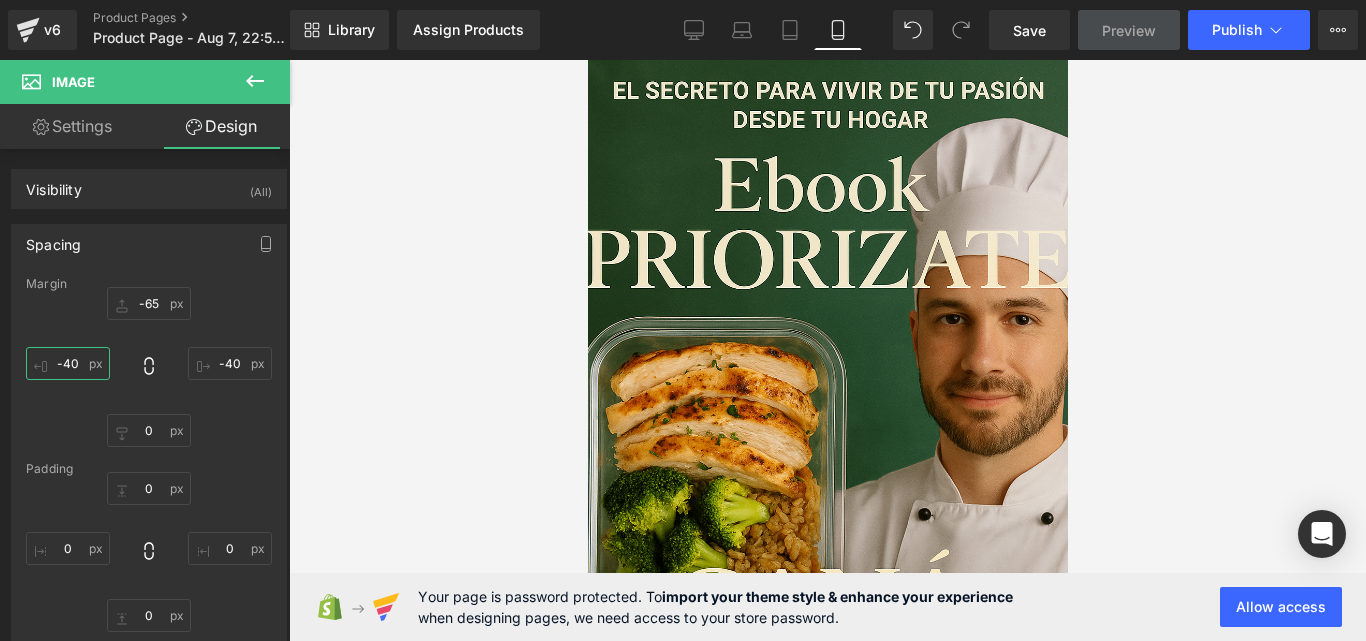 drag, startPoint x: 1057, startPoint y: 248, endPoint x: 1668, endPoint y: 104, distance: 627.7396 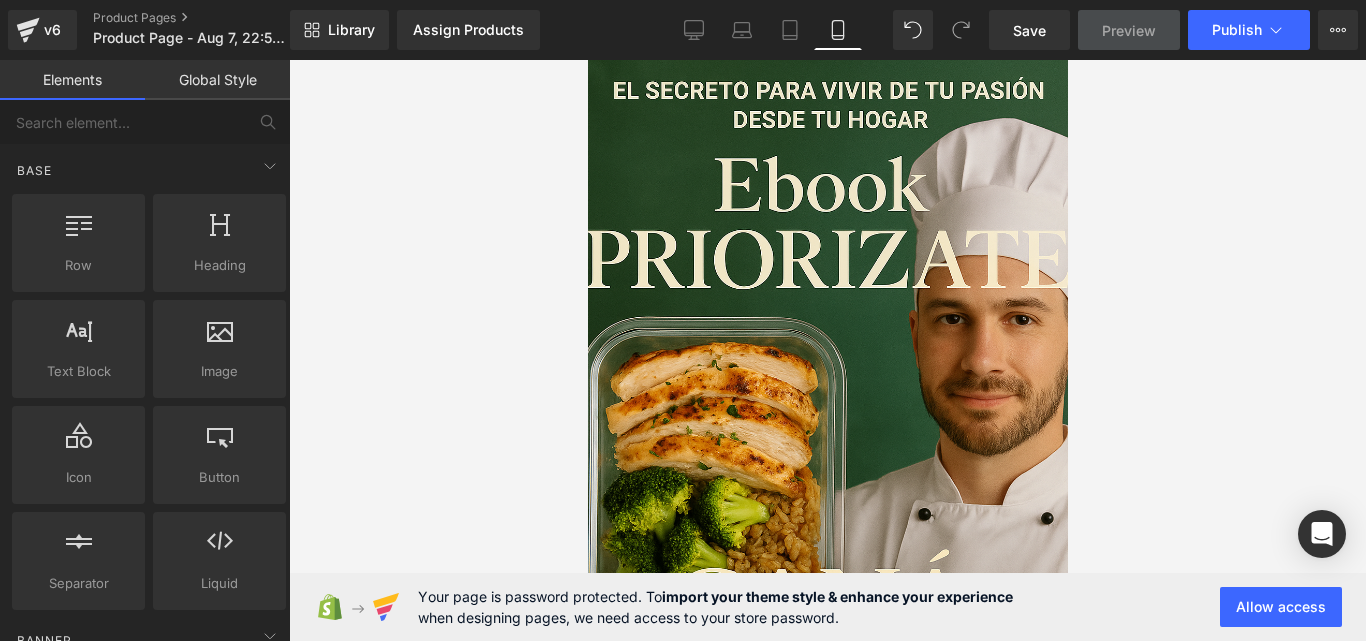 click at bounding box center [827, 350] 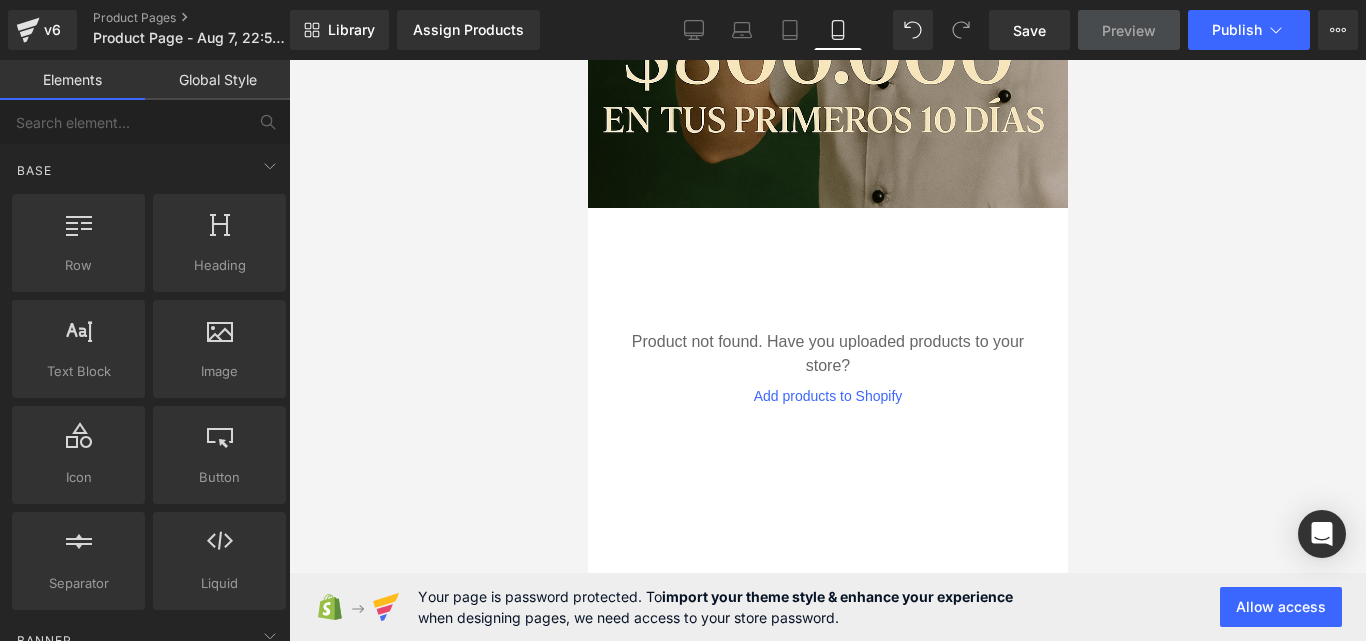 scroll, scrollTop: 684, scrollLeft: 0, axis: vertical 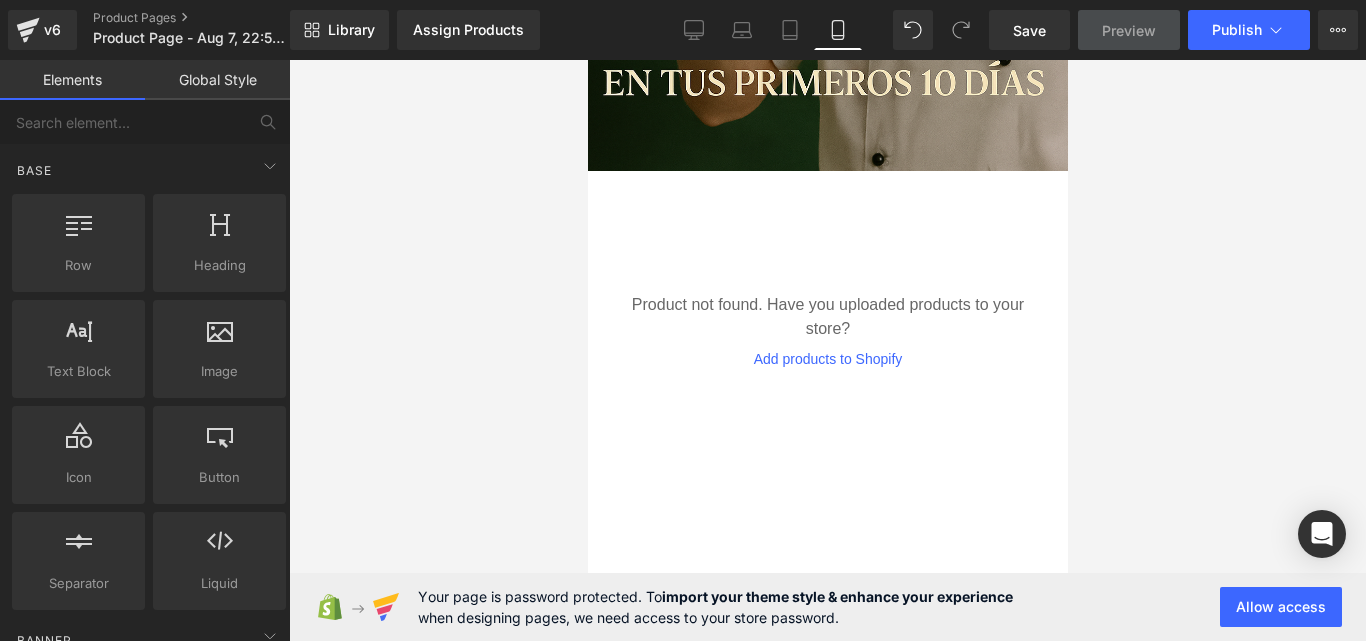 drag, startPoint x: 1063, startPoint y: 282, endPoint x: 1670, endPoint y: 602, distance: 686.1844 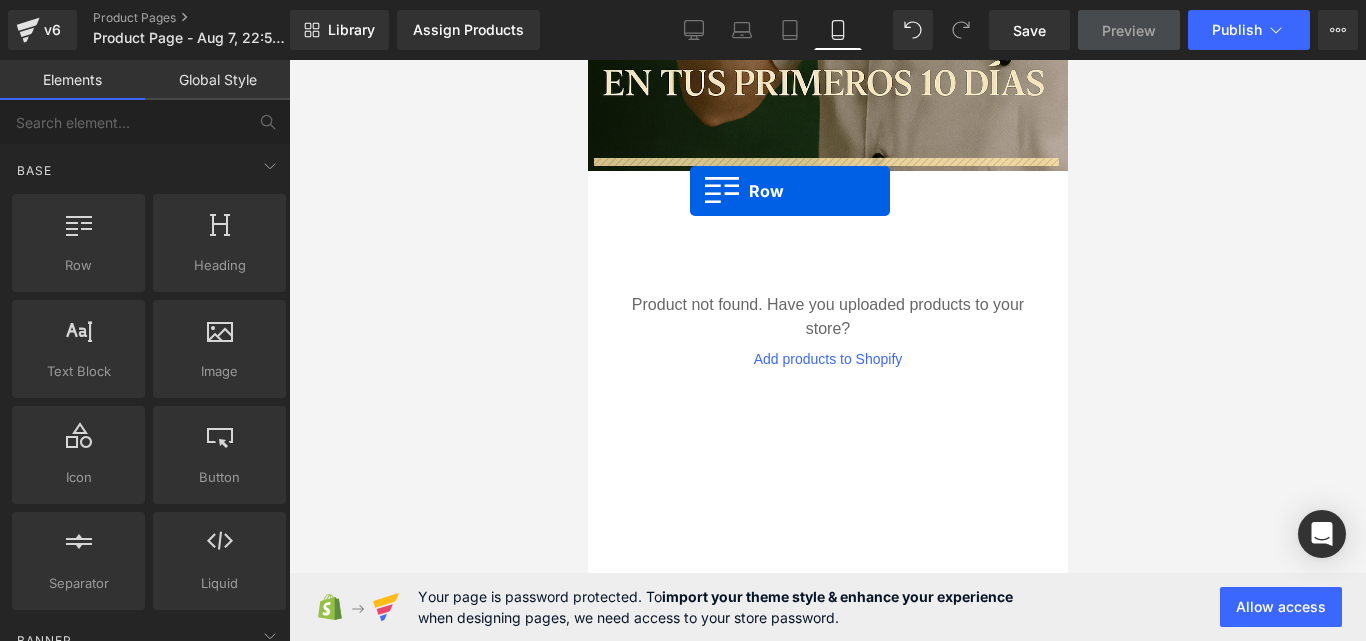 drag, startPoint x: 668, startPoint y: 333, endPoint x: 689, endPoint y: 191, distance: 143.54442 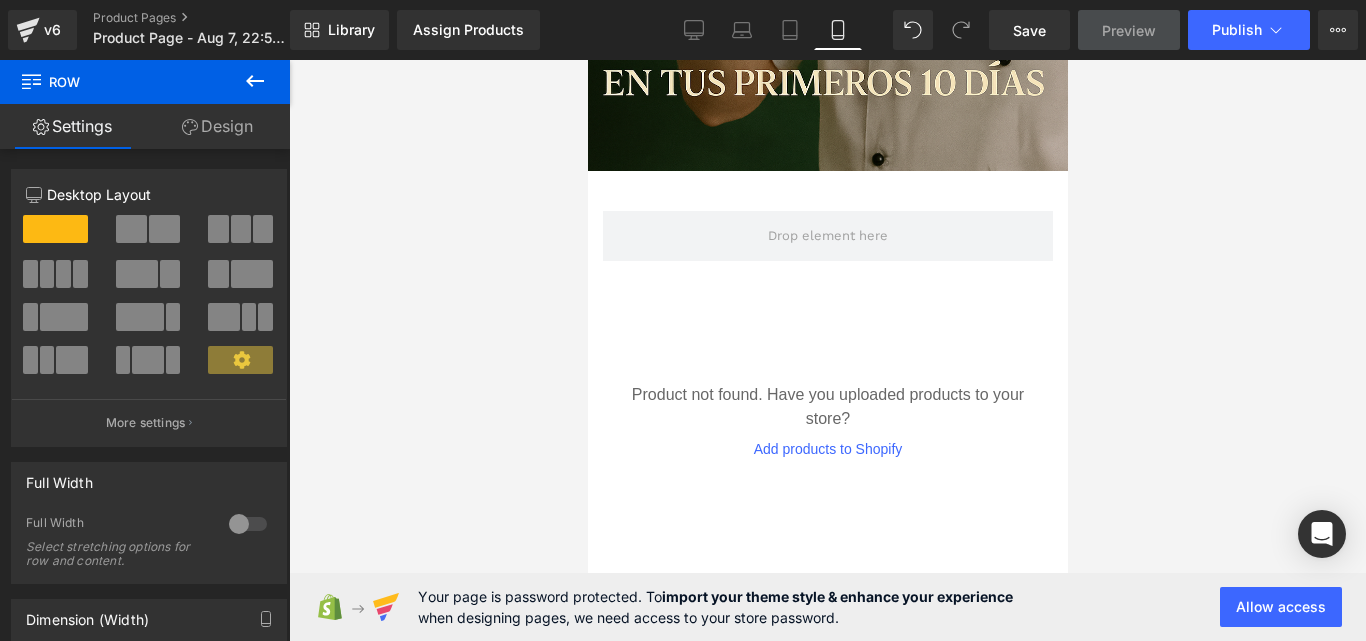click at bounding box center [255, 82] 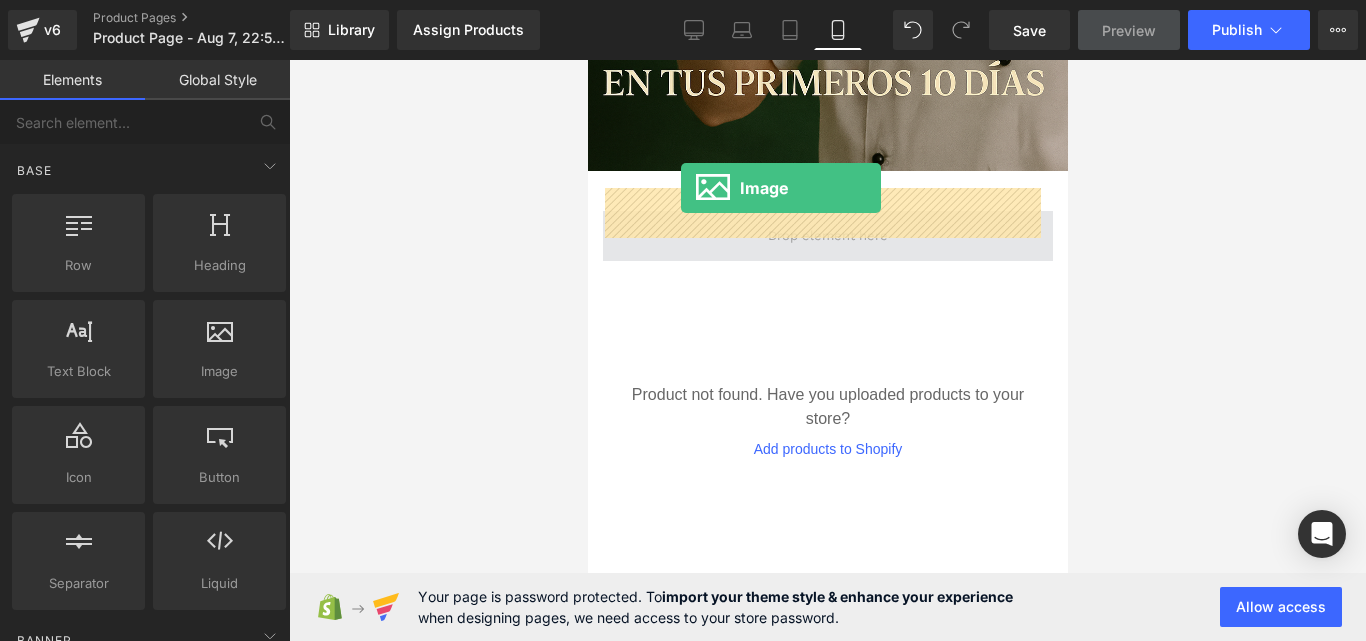 drag, startPoint x: 778, startPoint y: 434, endPoint x: 680, endPoint y: 188, distance: 264.80182 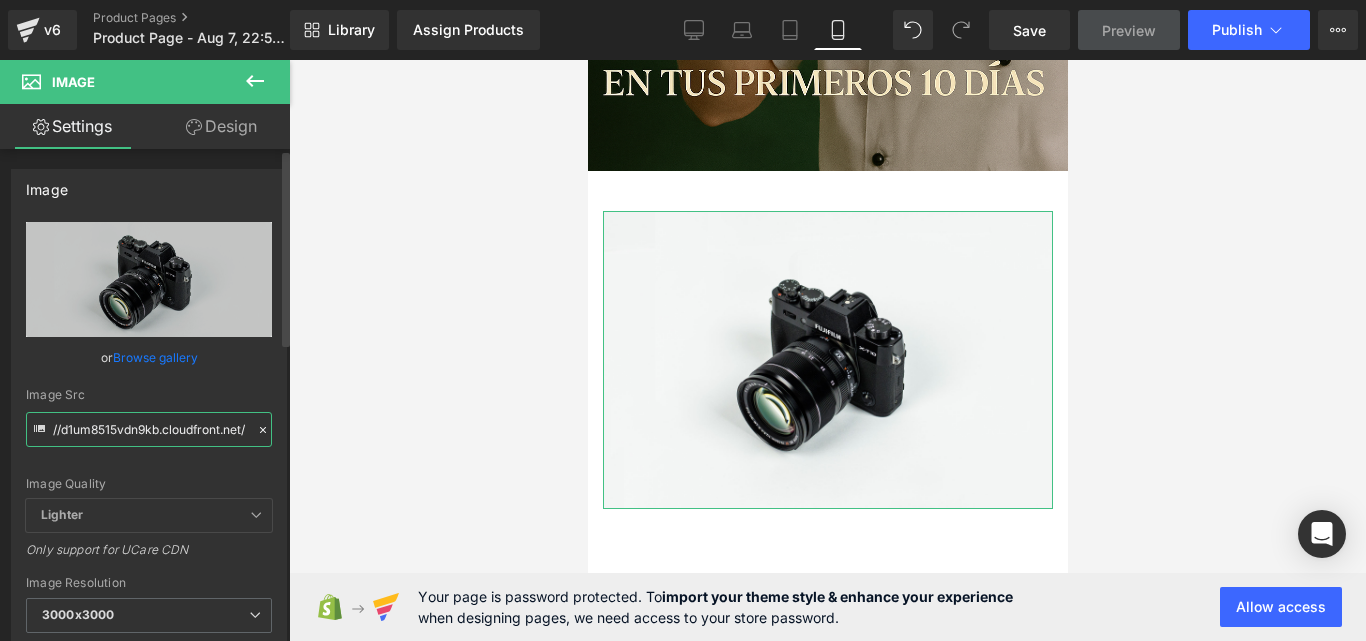 click on "//d1um8515vdn9kb.cloudfront.net/images/parallax.jpg" at bounding box center [149, 429] 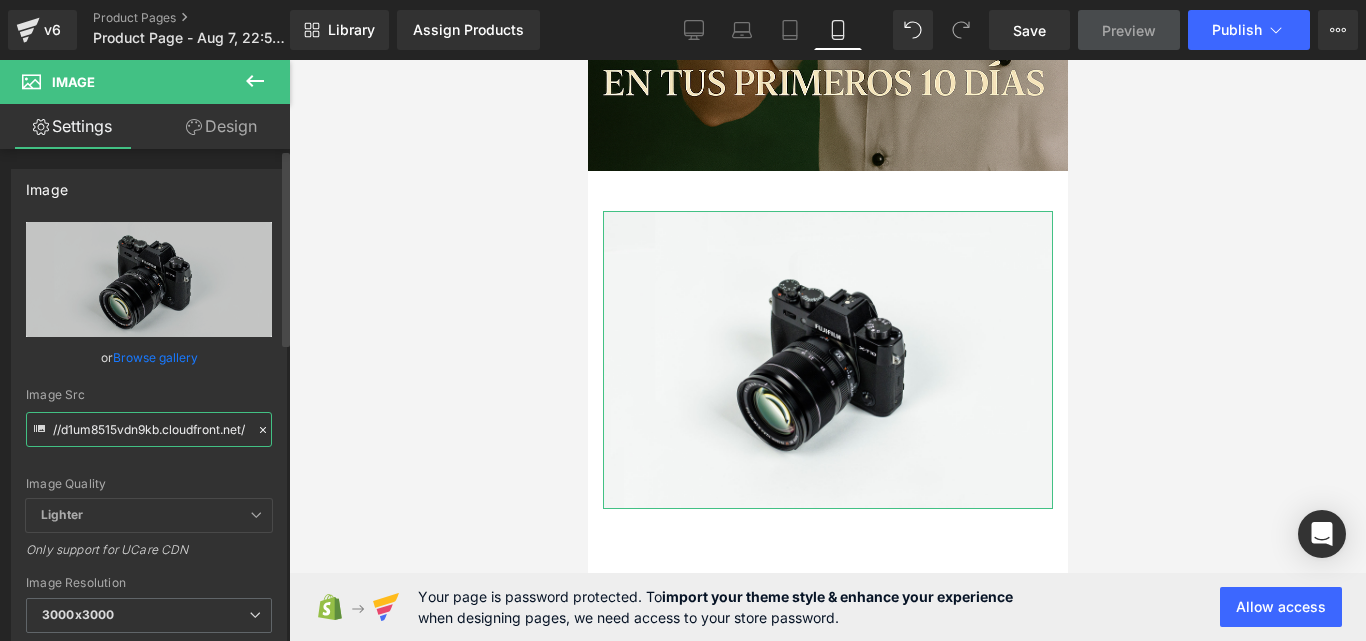 click on "//d1um8515vdn9kb.cloudfront.net/images/parallax.jpg" at bounding box center [149, 429] 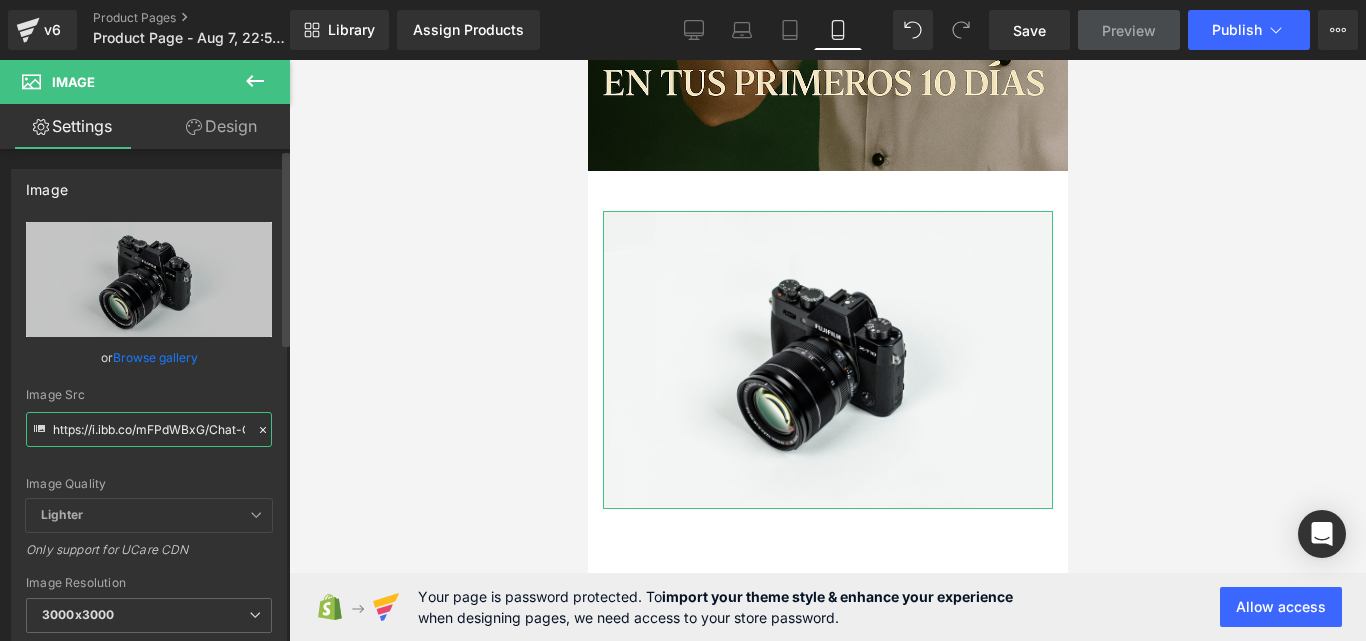scroll, scrollTop: 0, scrollLeft: 259, axis: horizontal 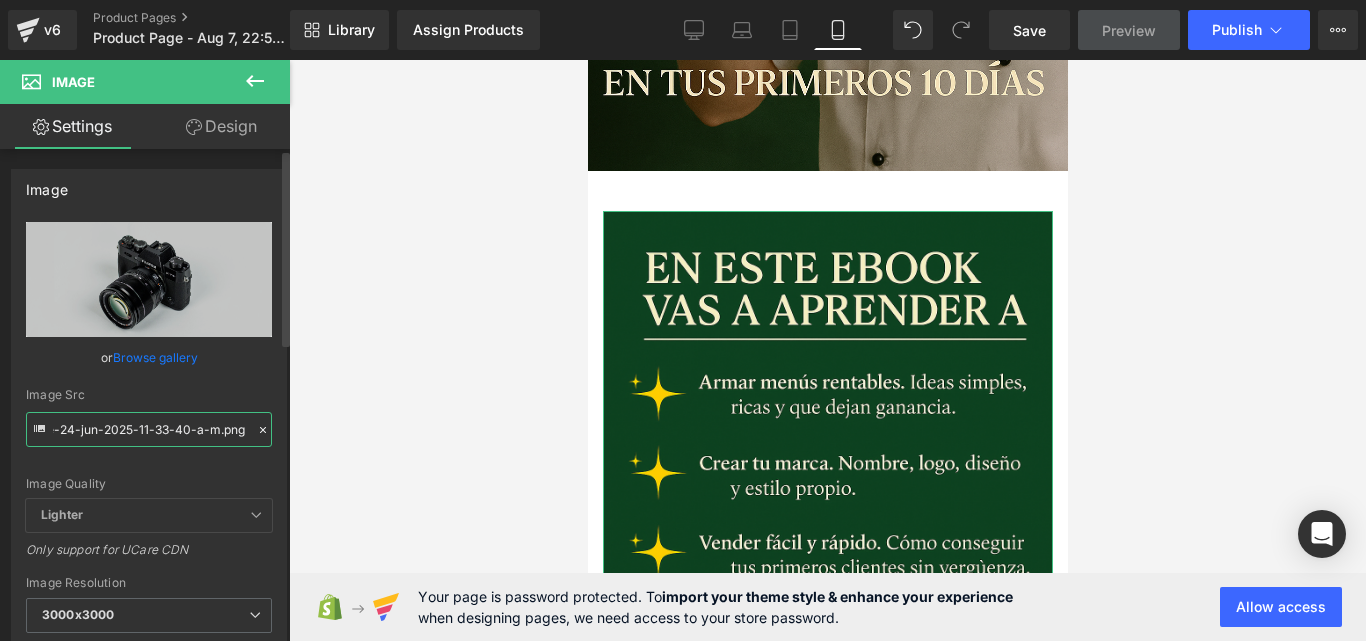 type on "https://i.ibb.co/mFPdWBxG/Chat-GPT-Image-24-jun-2025-11-33-40-a-m.png" 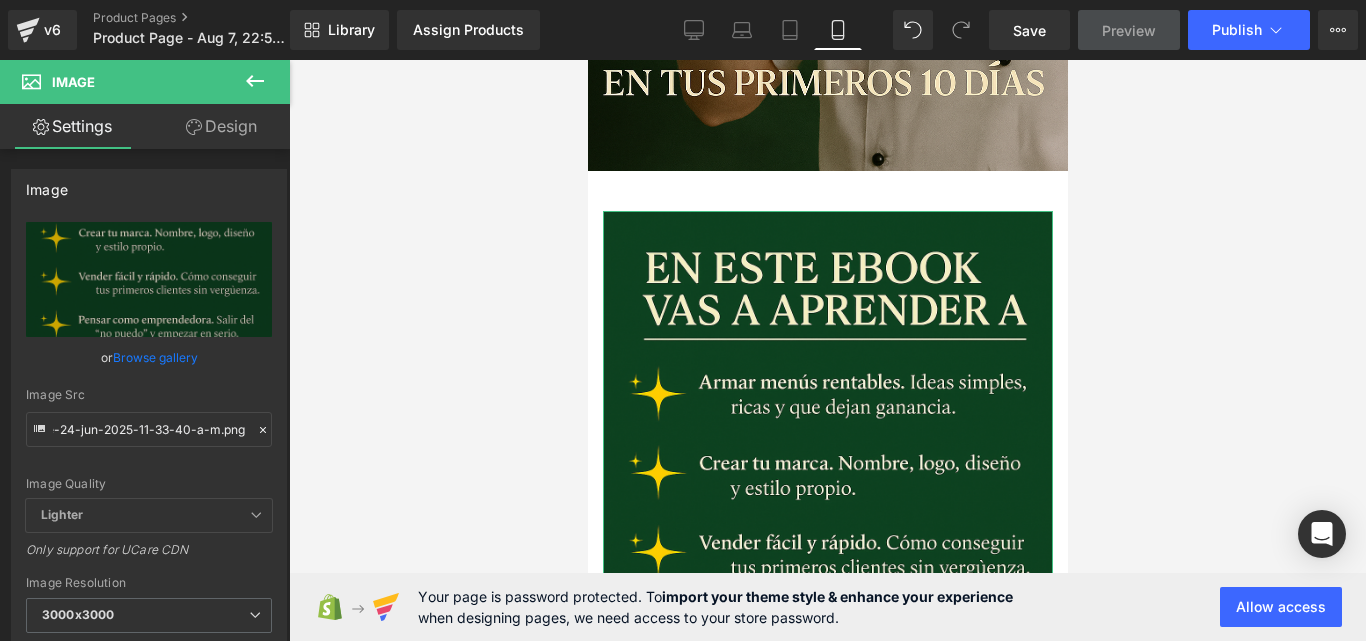 scroll, scrollTop: 0, scrollLeft: 0, axis: both 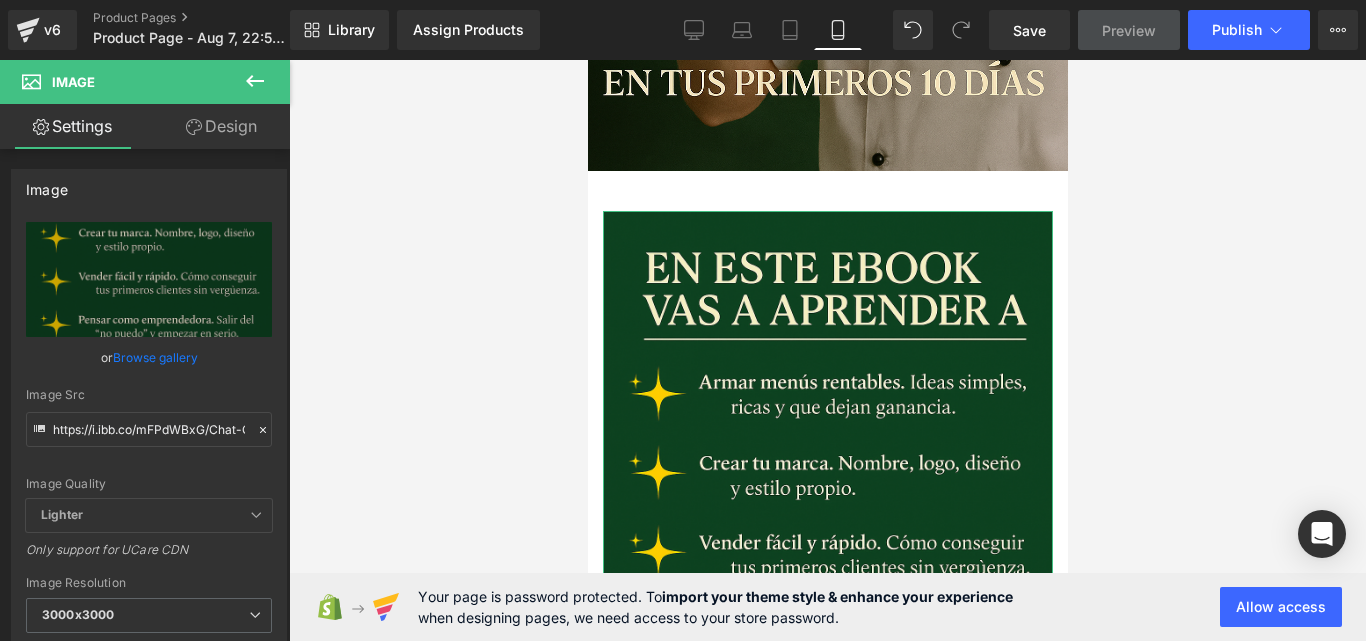 click on "Design" at bounding box center [221, 126] 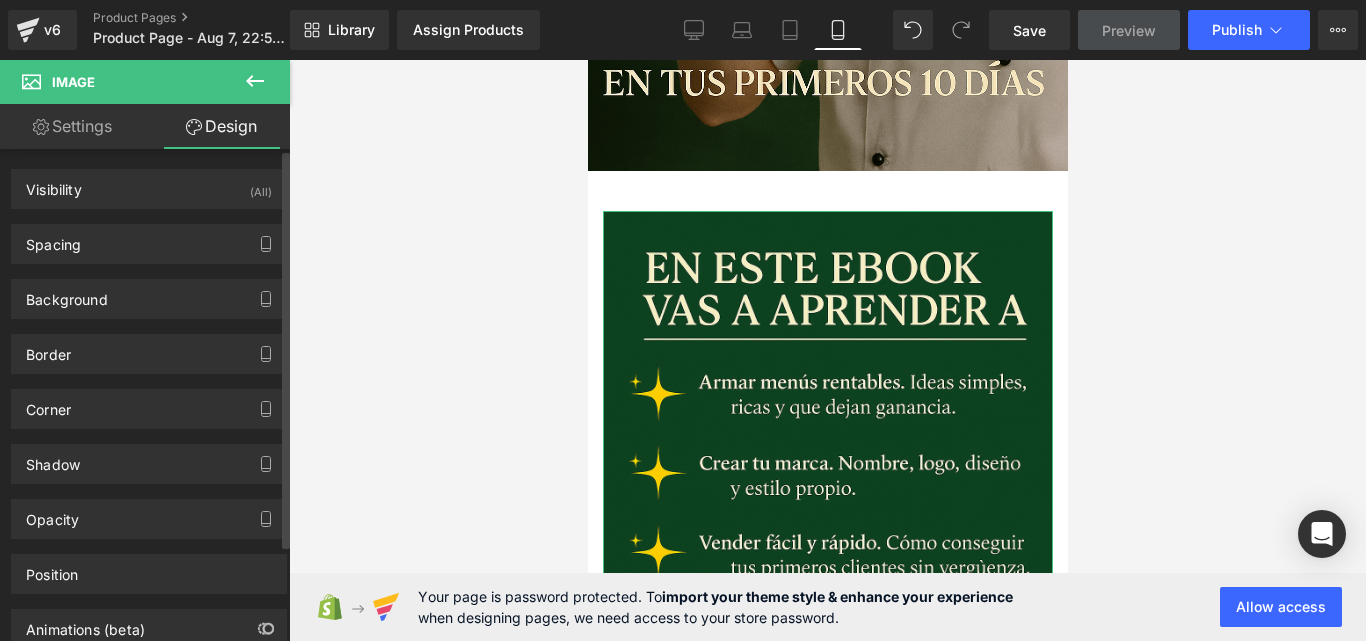 type on "0" 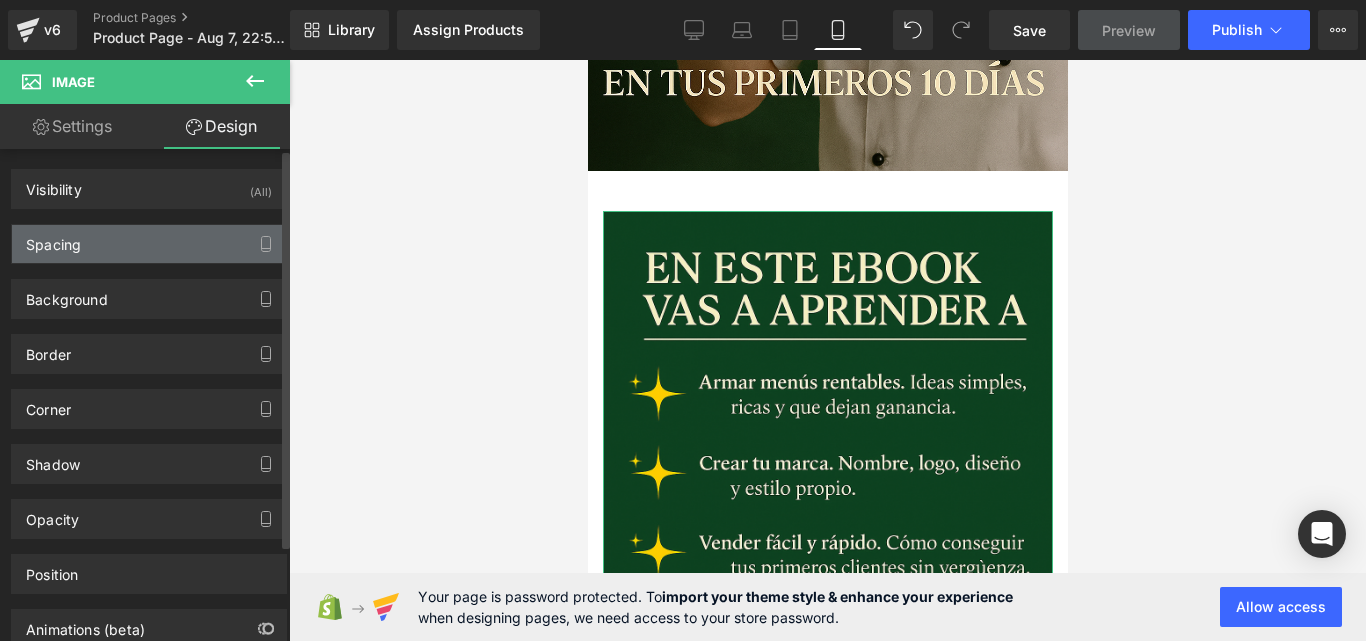 click on "Spacing" at bounding box center (149, 244) 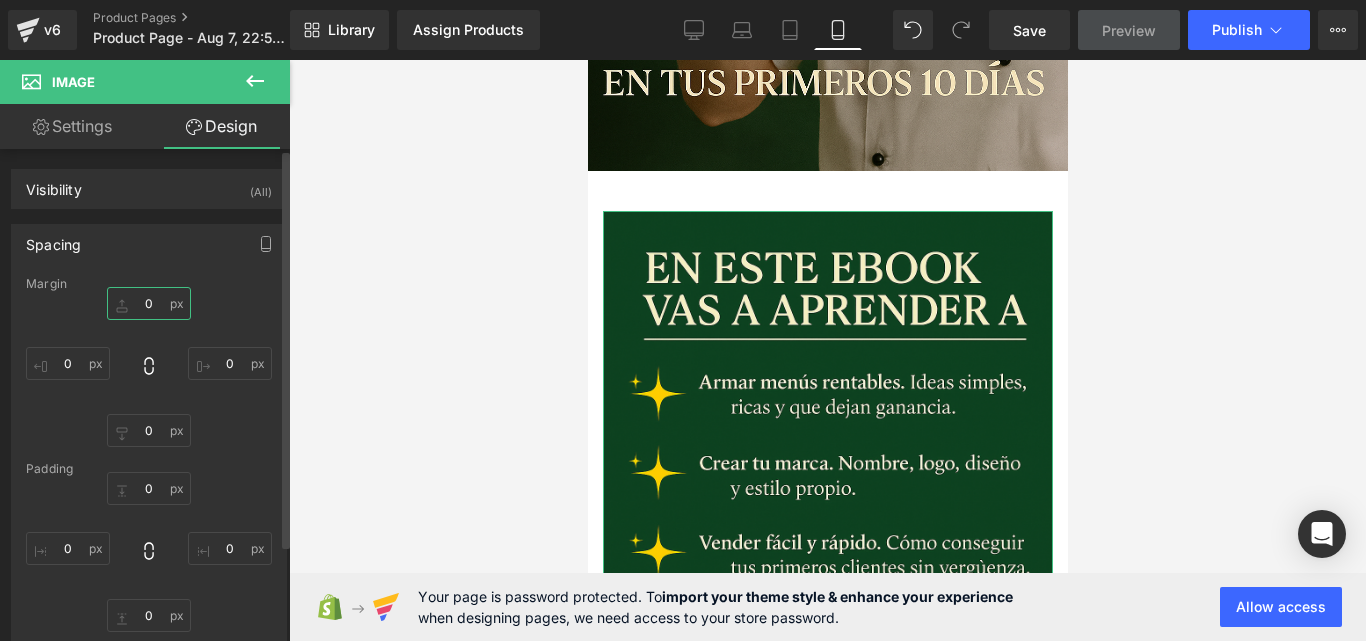 click on "0" at bounding box center [149, 303] 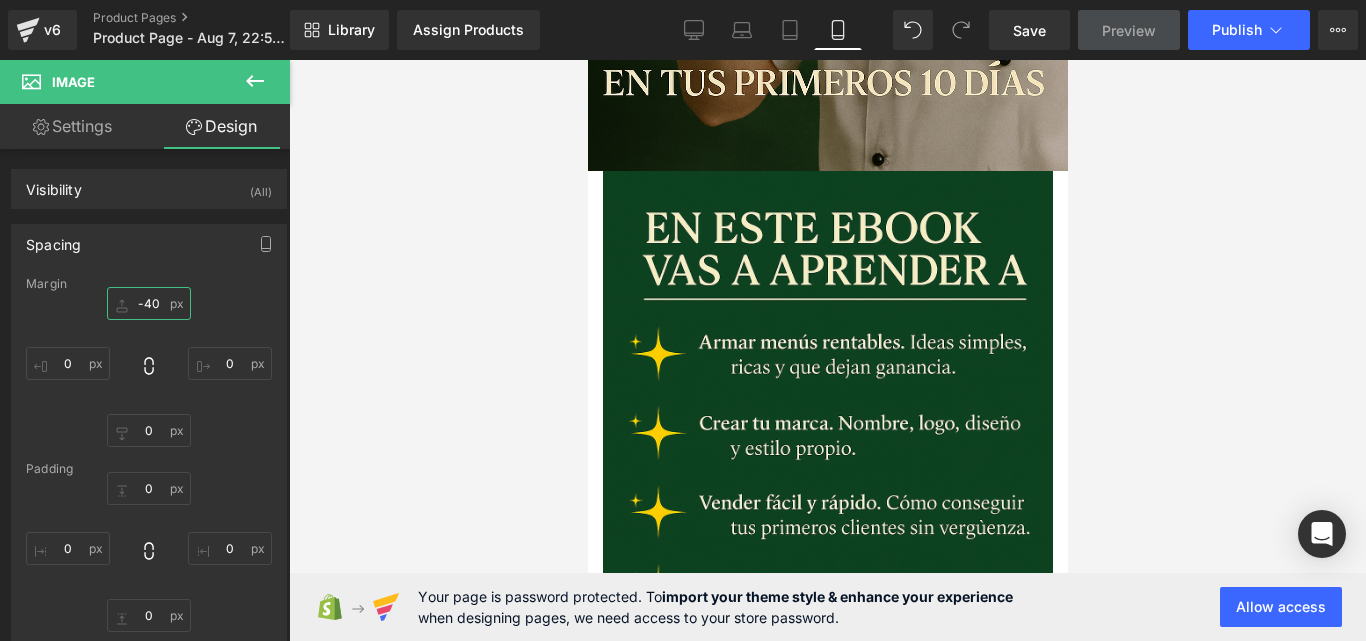 type on "-40" 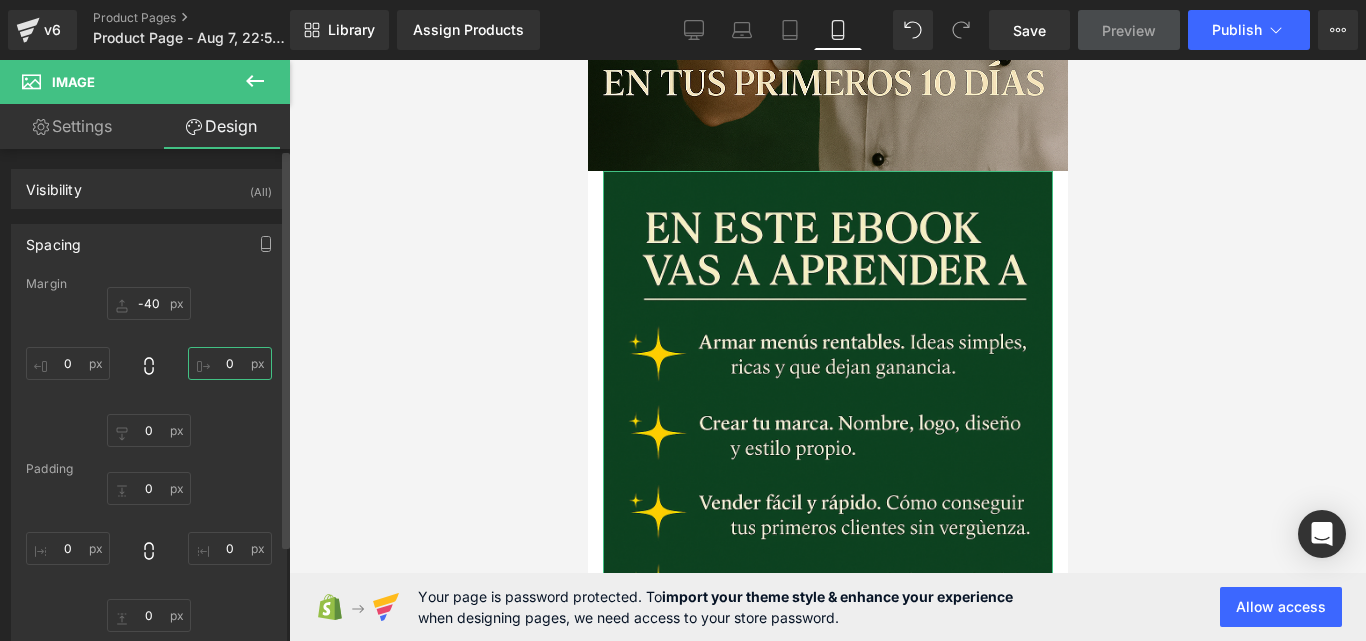 click on "0" at bounding box center (230, 363) 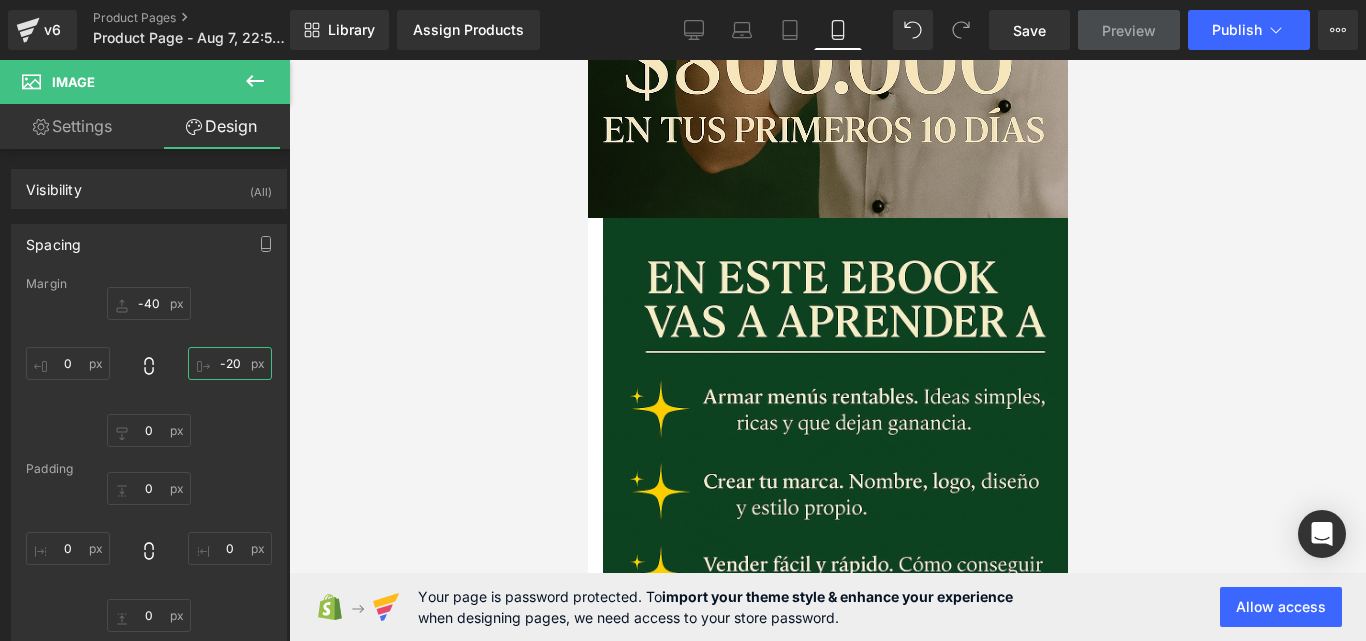 scroll, scrollTop: 742, scrollLeft: 0, axis: vertical 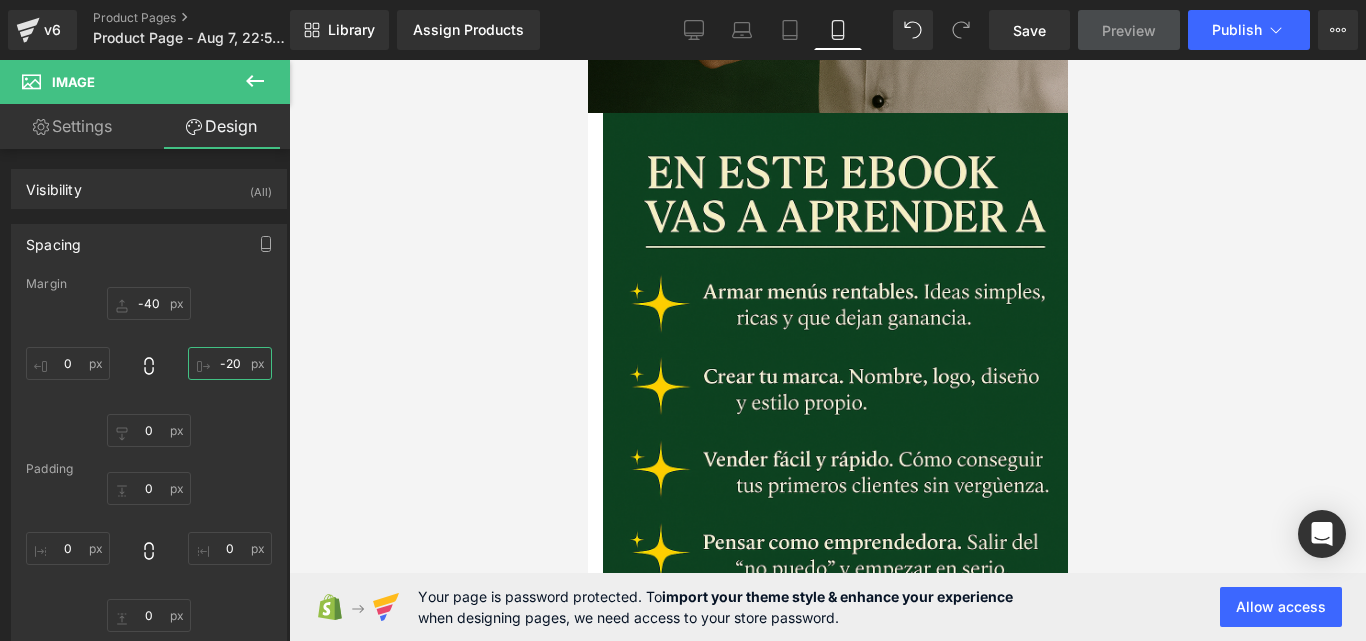 drag, startPoint x: 1059, startPoint y: 334, endPoint x: 1693, endPoint y: 409, distance: 638.4207 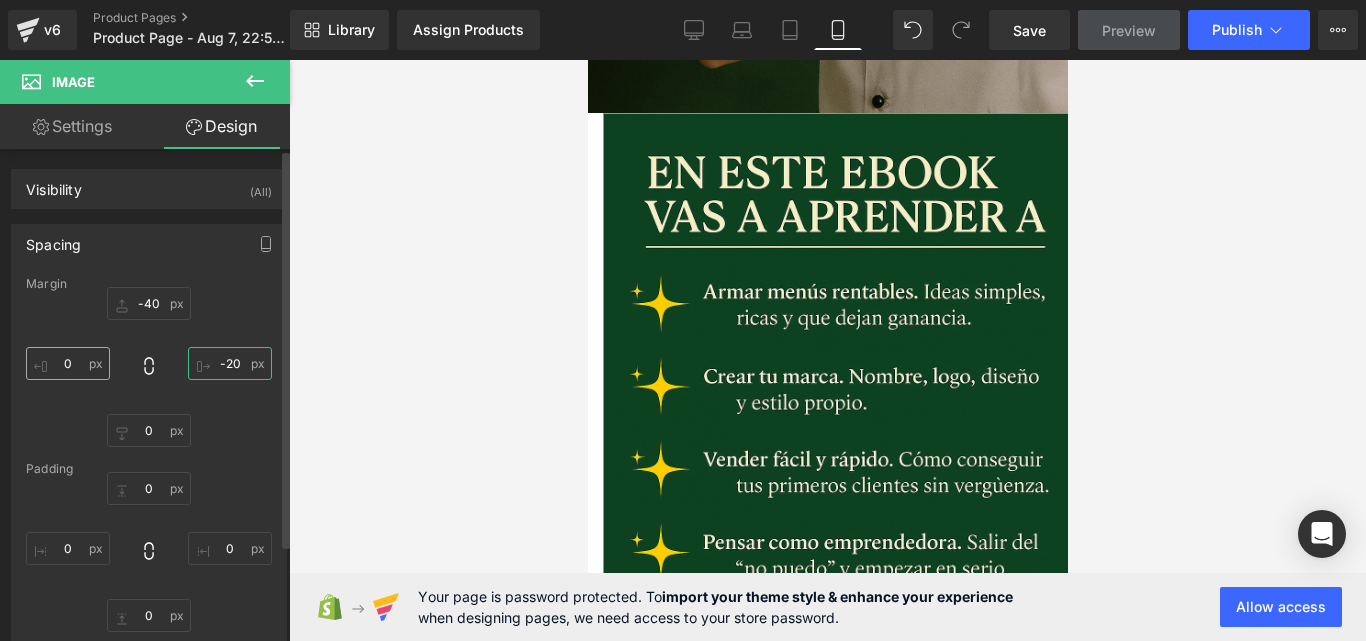 type on "-20" 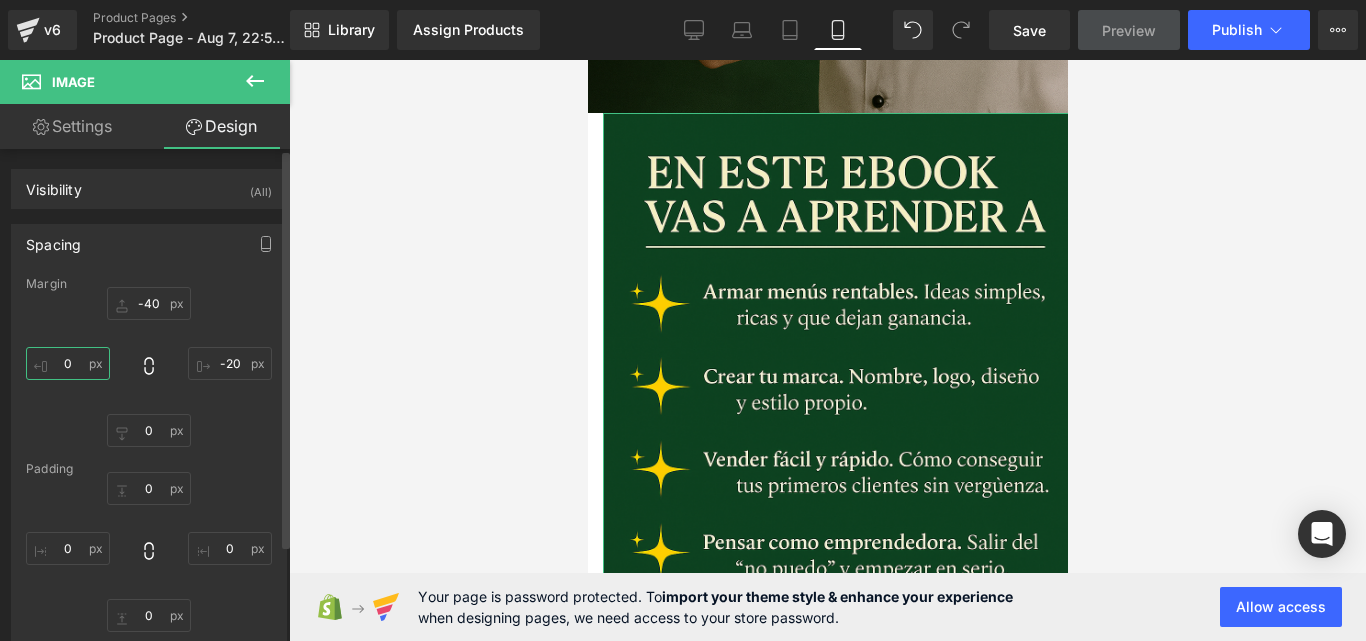 click on "0" at bounding box center [68, 363] 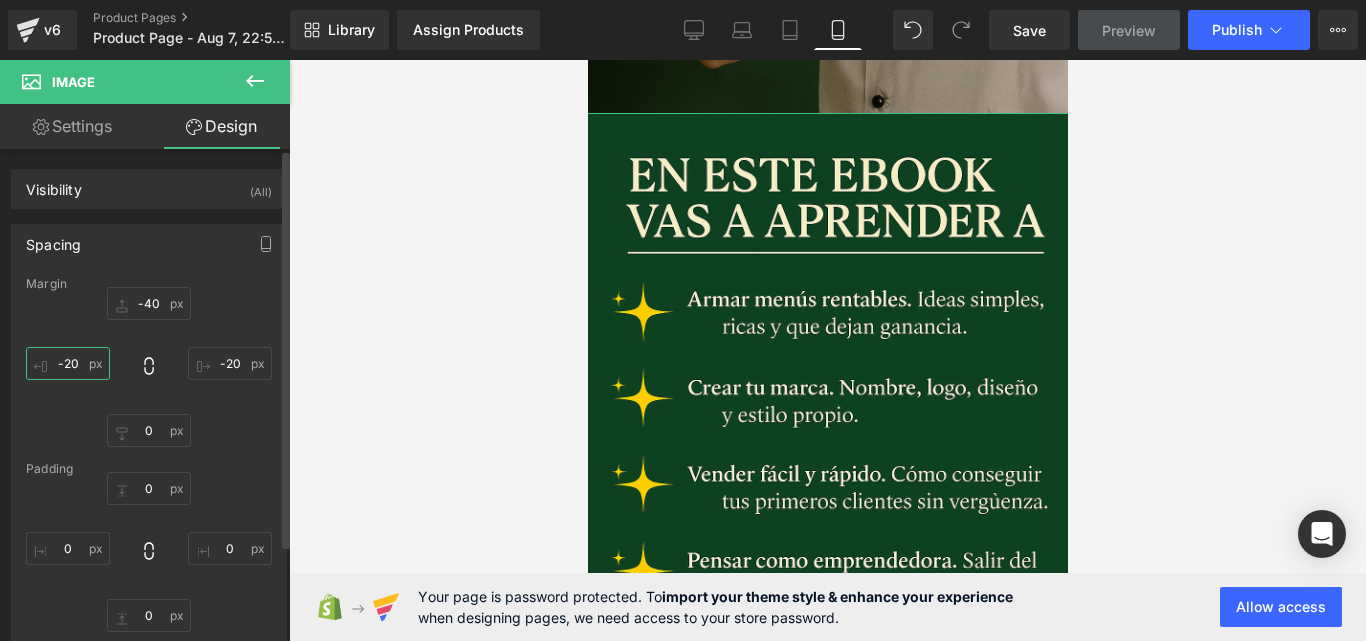 type on "-20" 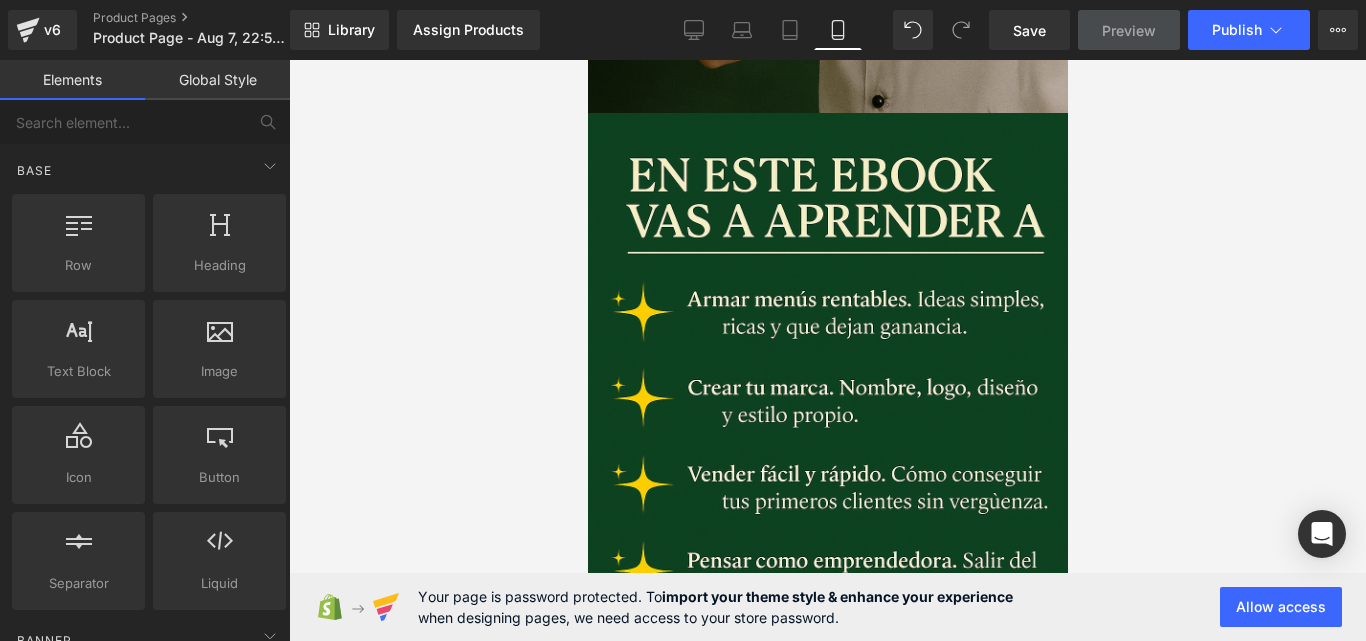 click at bounding box center (827, 350) 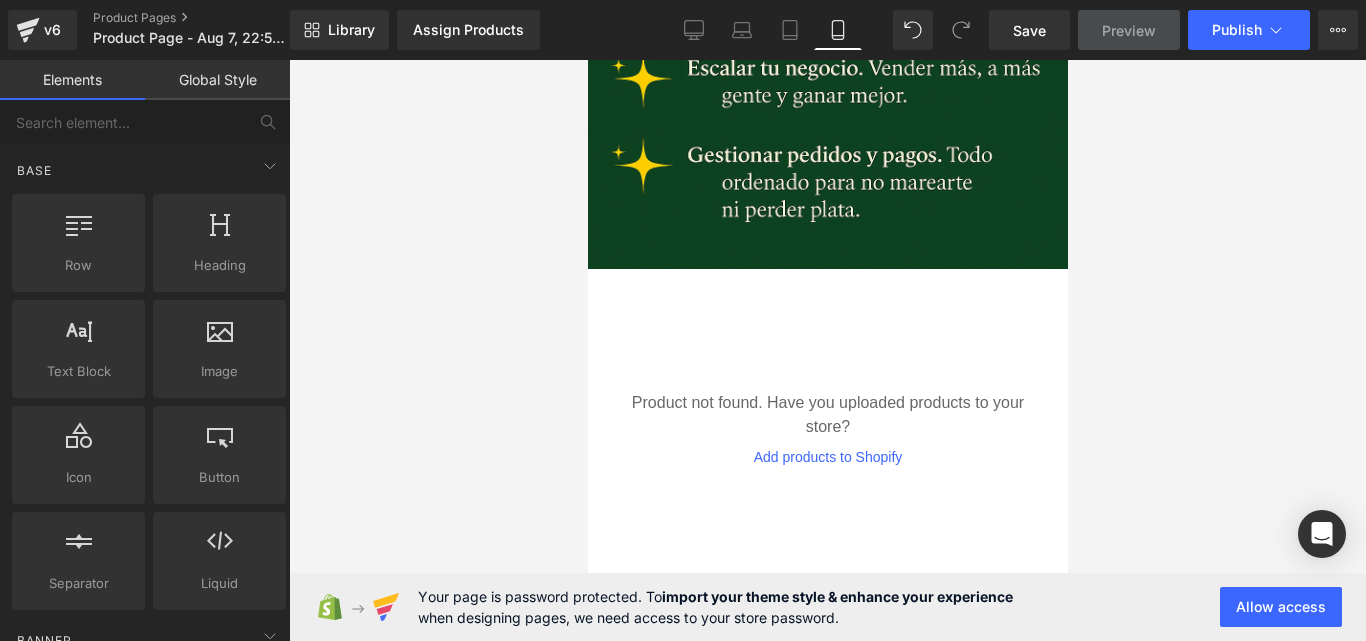 scroll, scrollTop: 1392, scrollLeft: 0, axis: vertical 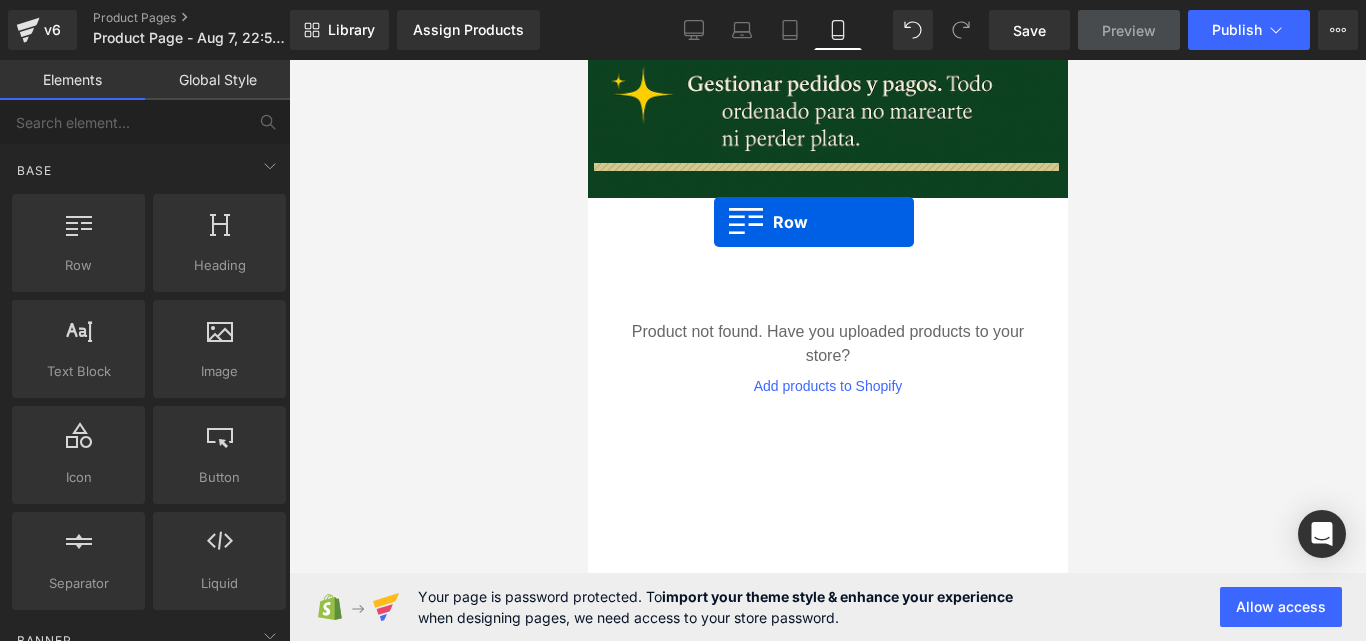drag, startPoint x: 670, startPoint y: 285, endPoint x: 713, endPoint y: 222, distance: 76.27582 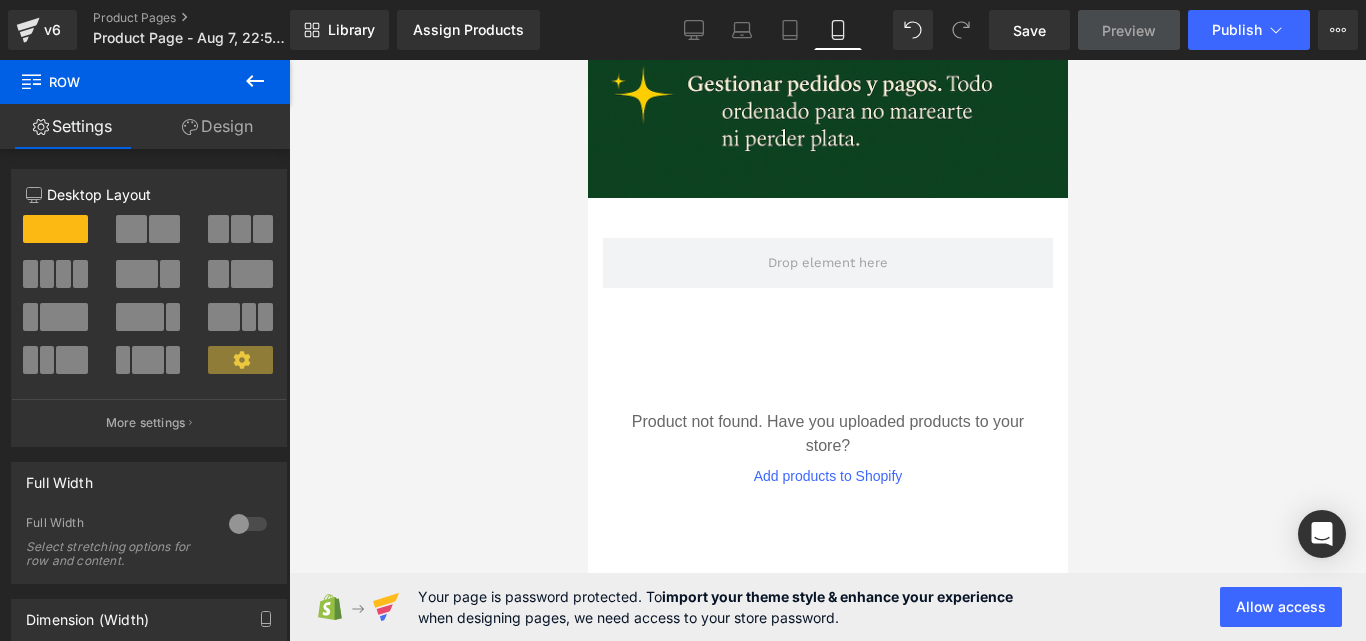 click at bounding box center [255, 82] 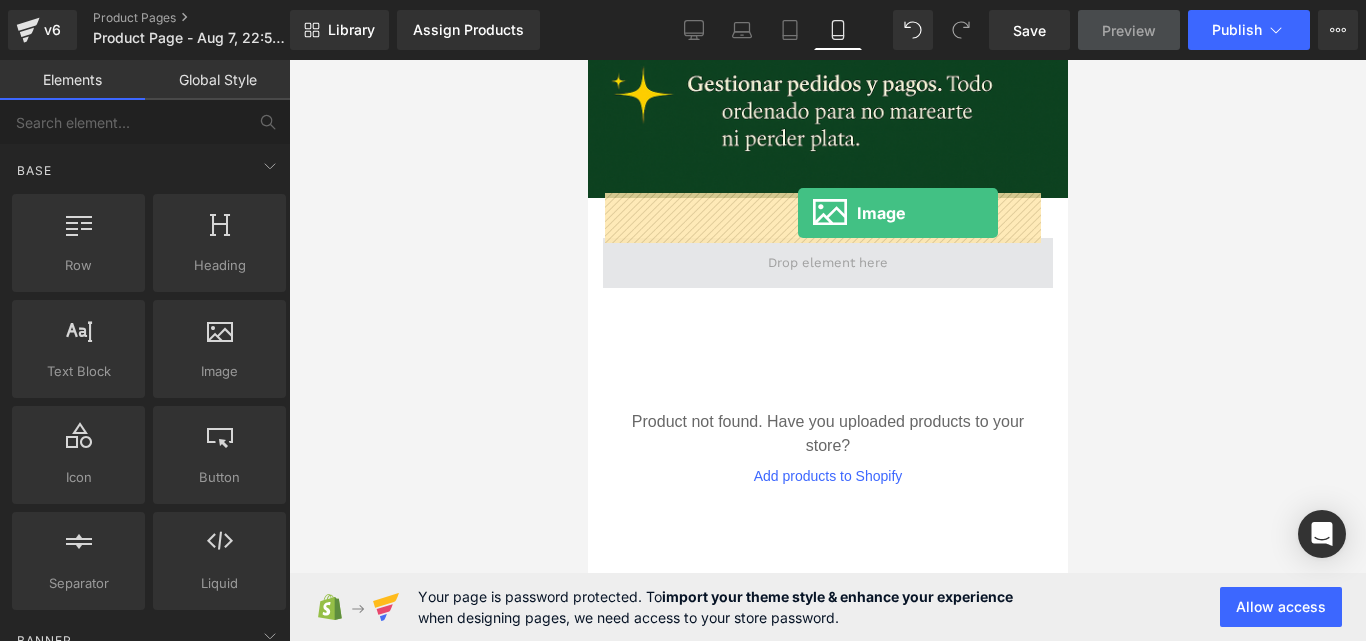 drag, startPoint x: 825, startPoint y: 445, endPoint x: 797, endPoint y: 213, distance: 233.68355 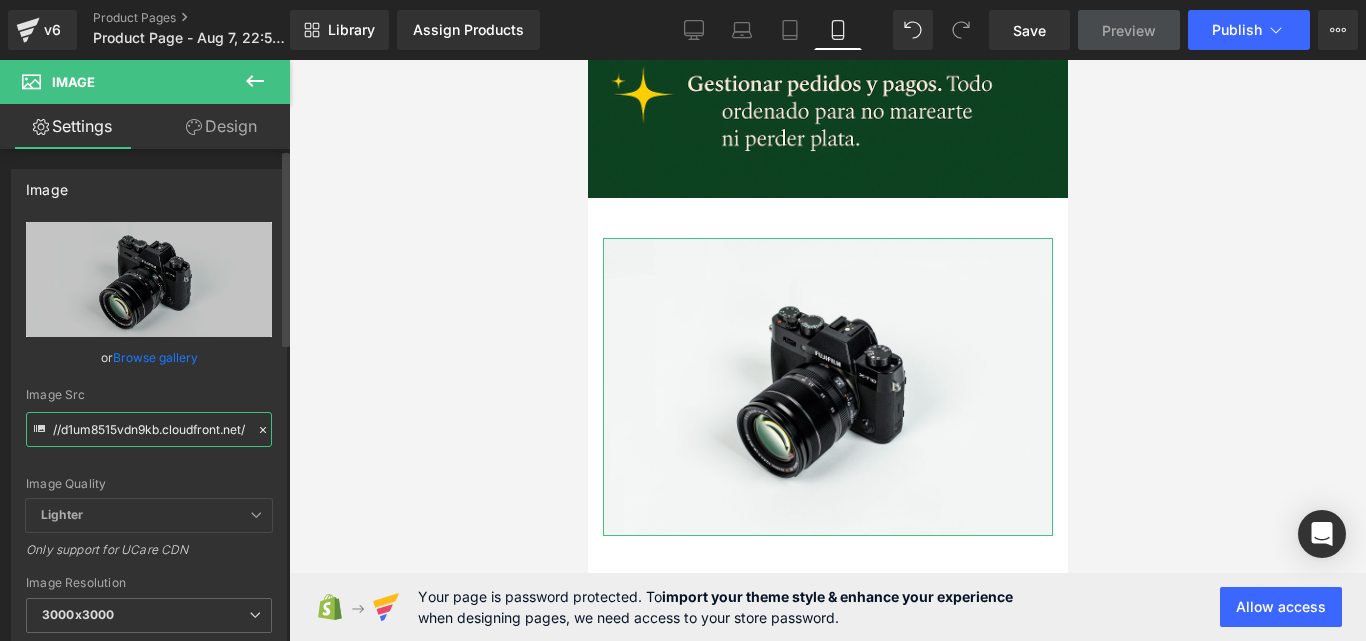 click on "//d1um8515vdn9kb.cloudfront.net/images/parallax.jpg" at bounding box center [149, 429] 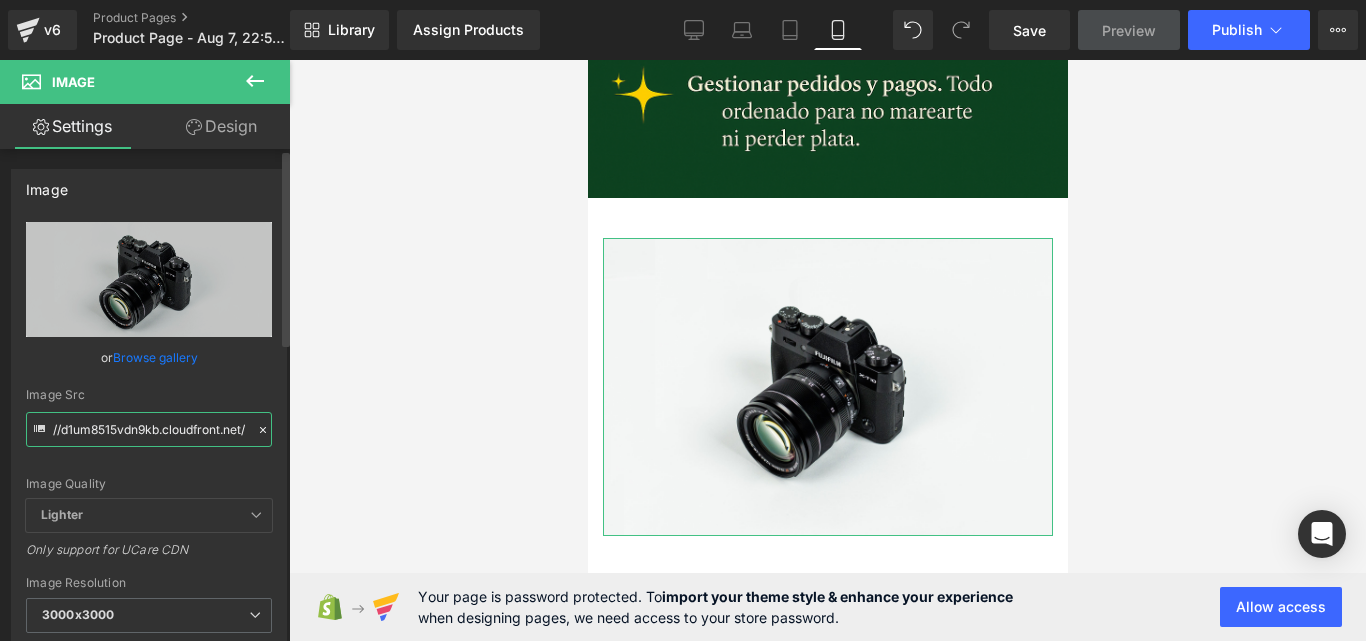 click on "//d1um8515vdn9kb.cloudfront.net/images/parallax.jpg" at bounding box center [149, 429] 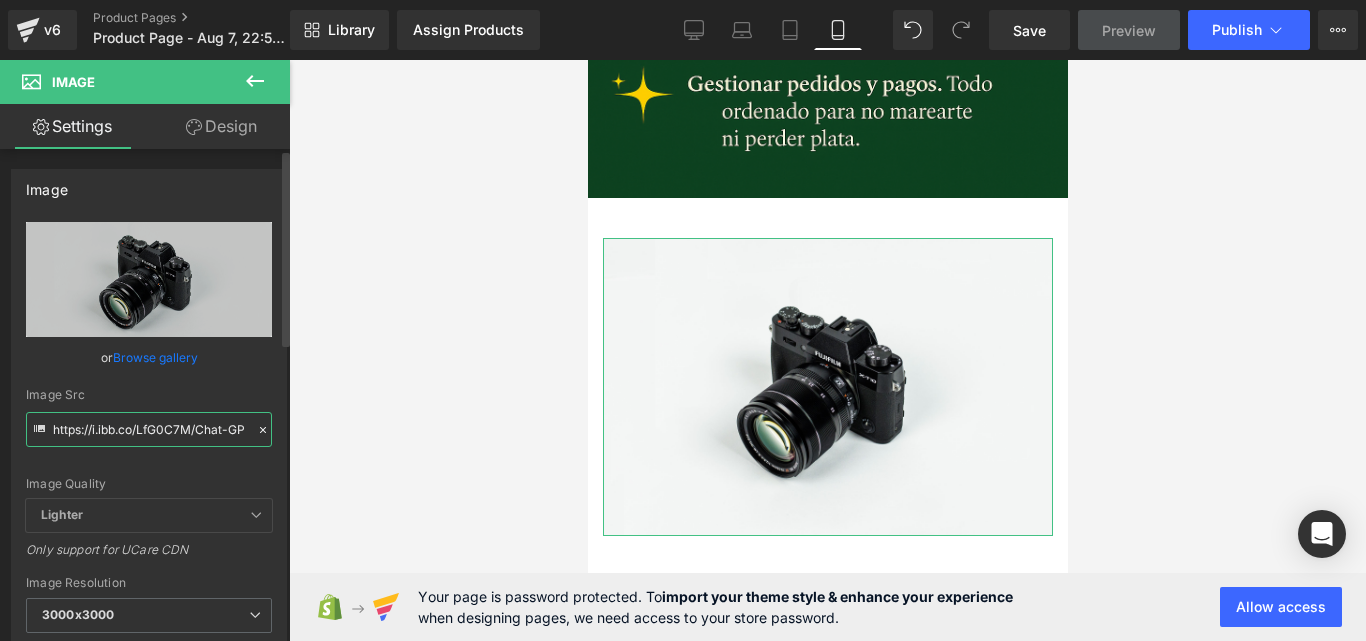 scroll, scrollTop: 0, scrollLeft: 245, axis: horizontal 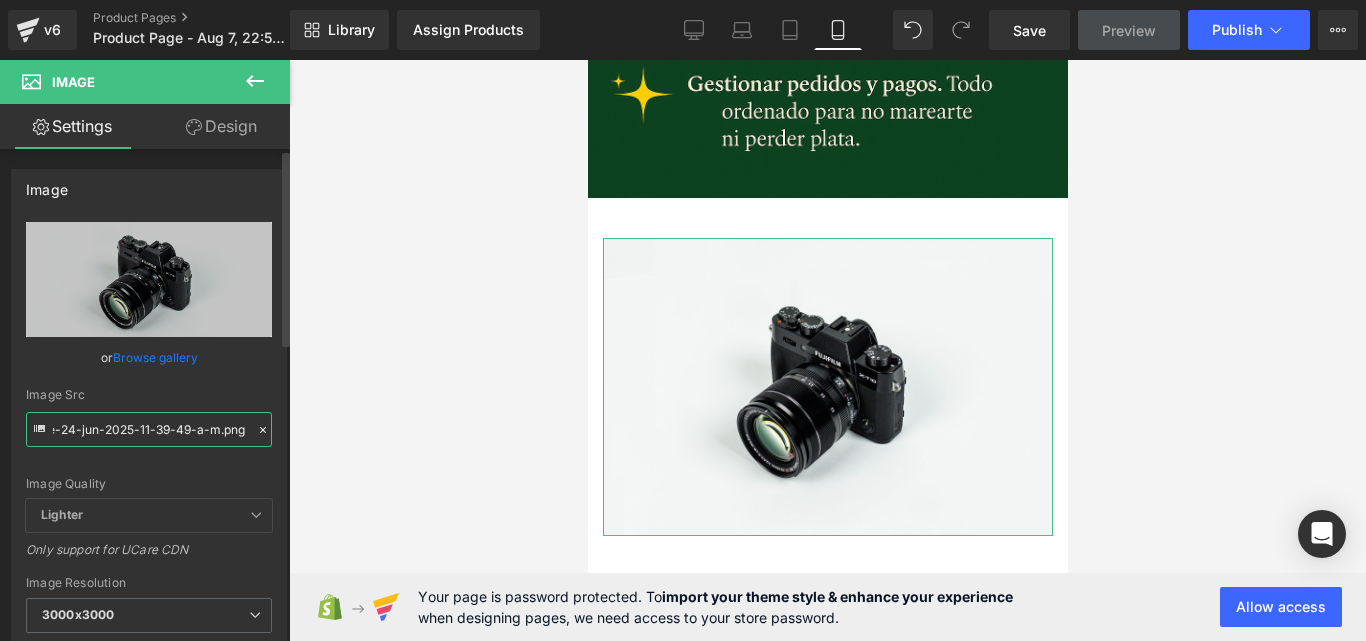 type on "https://i.ibb.co/LfG0C7M/Chat-GPT-Image-24-jun-2025-11-39-49-a-m.png" 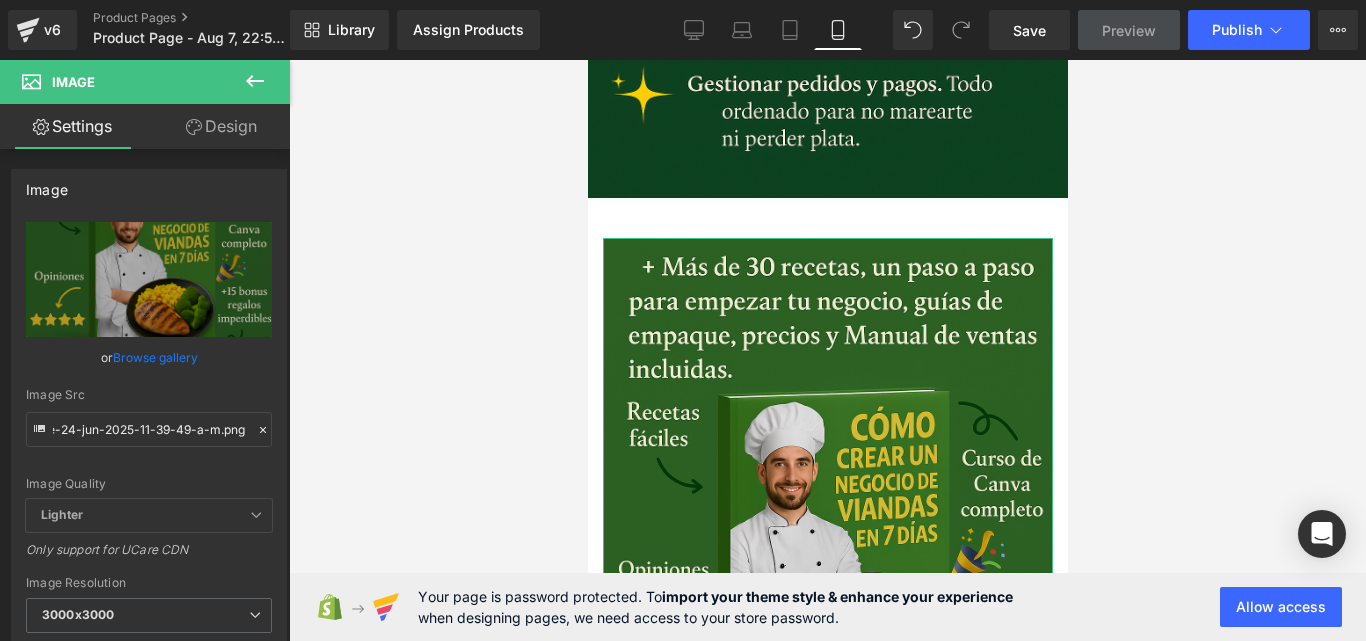 scroll, scrollTop: 0, scrollLeft: 0, axis: both 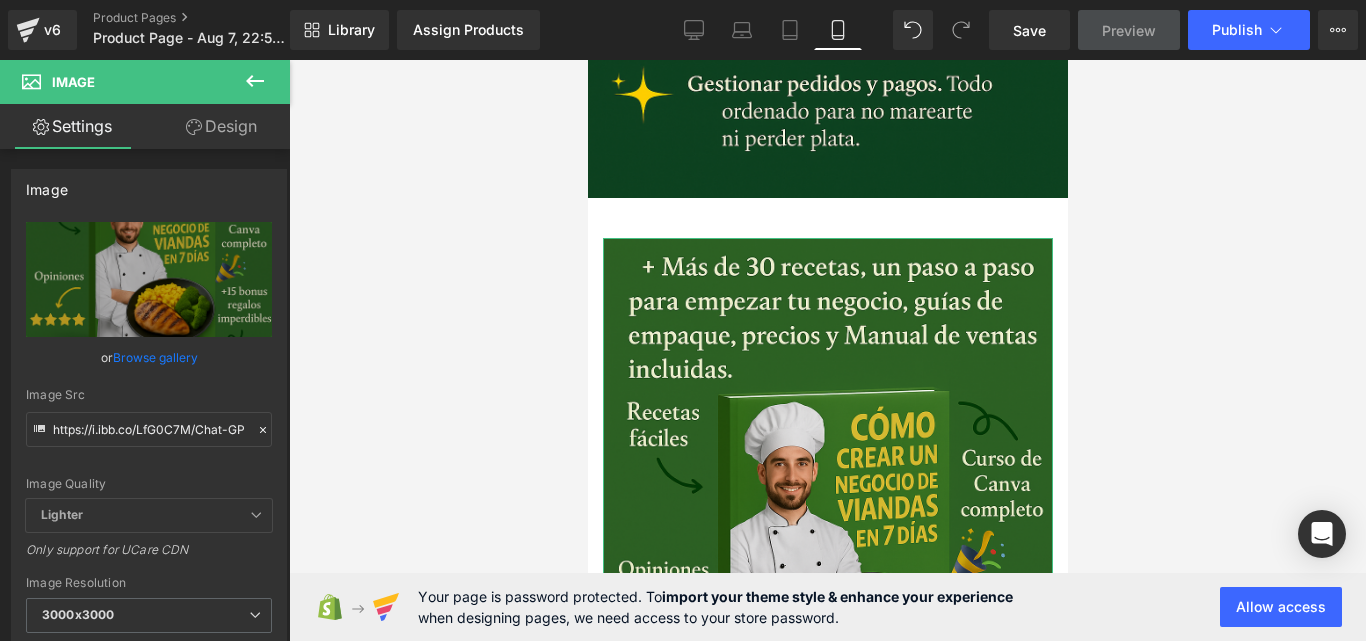 click on "Design" at bounding box center (221, 126) 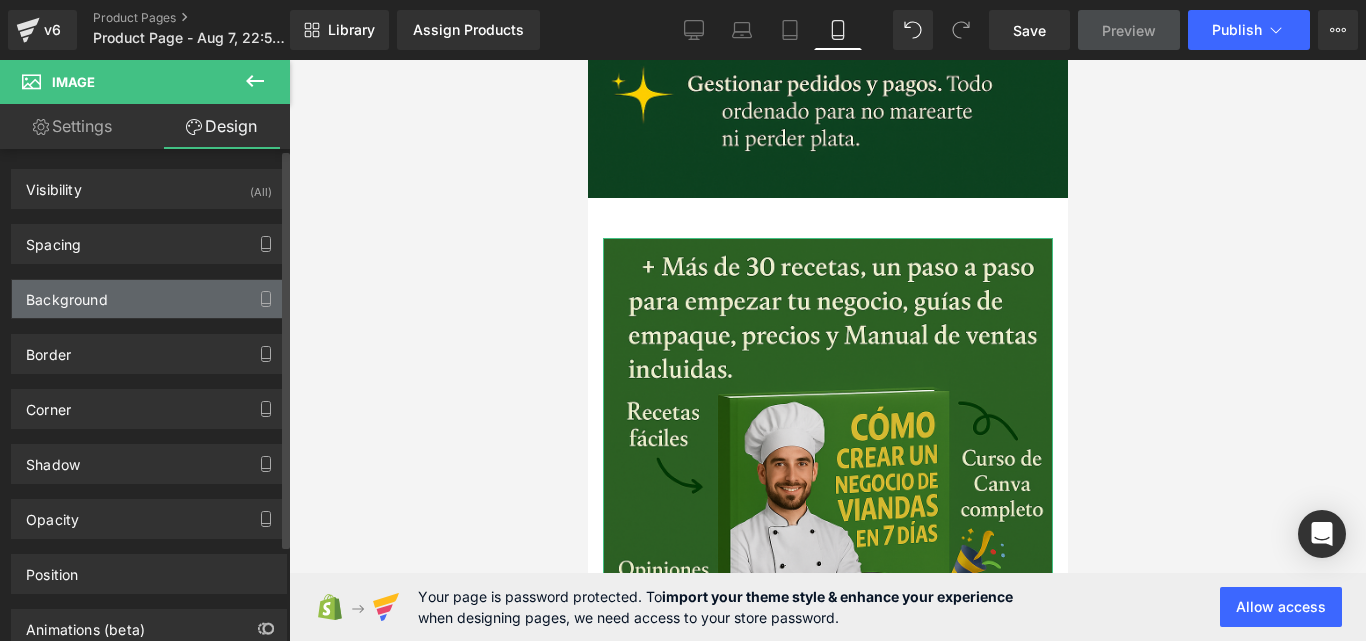 click on "Background" at bounding box center [149, 299] 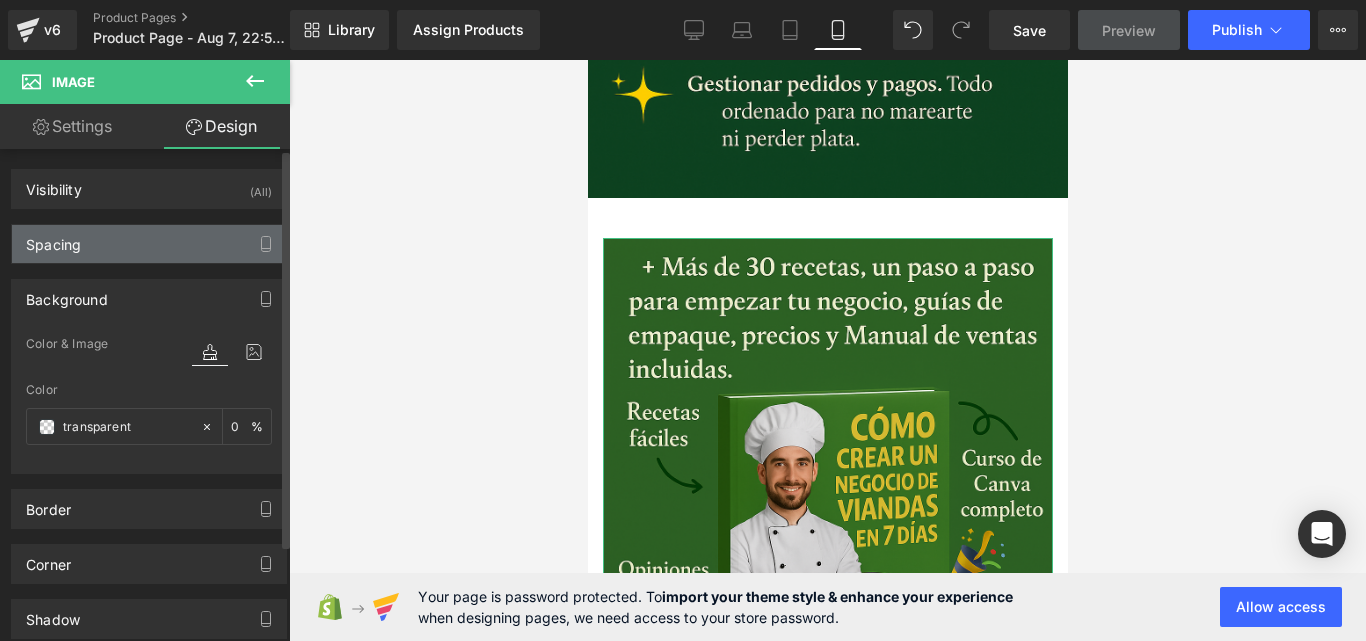 click on "Spacing" at bounding box center [149, 244] 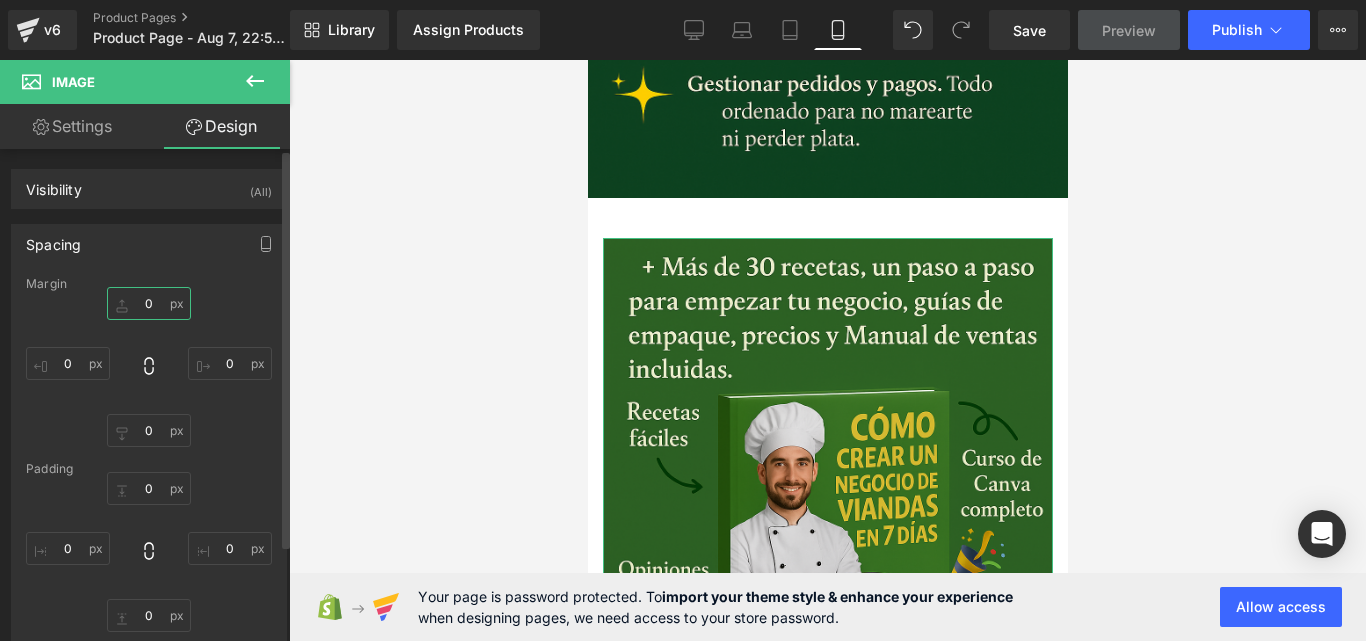 click on "0" at bounding box center (149, 303) 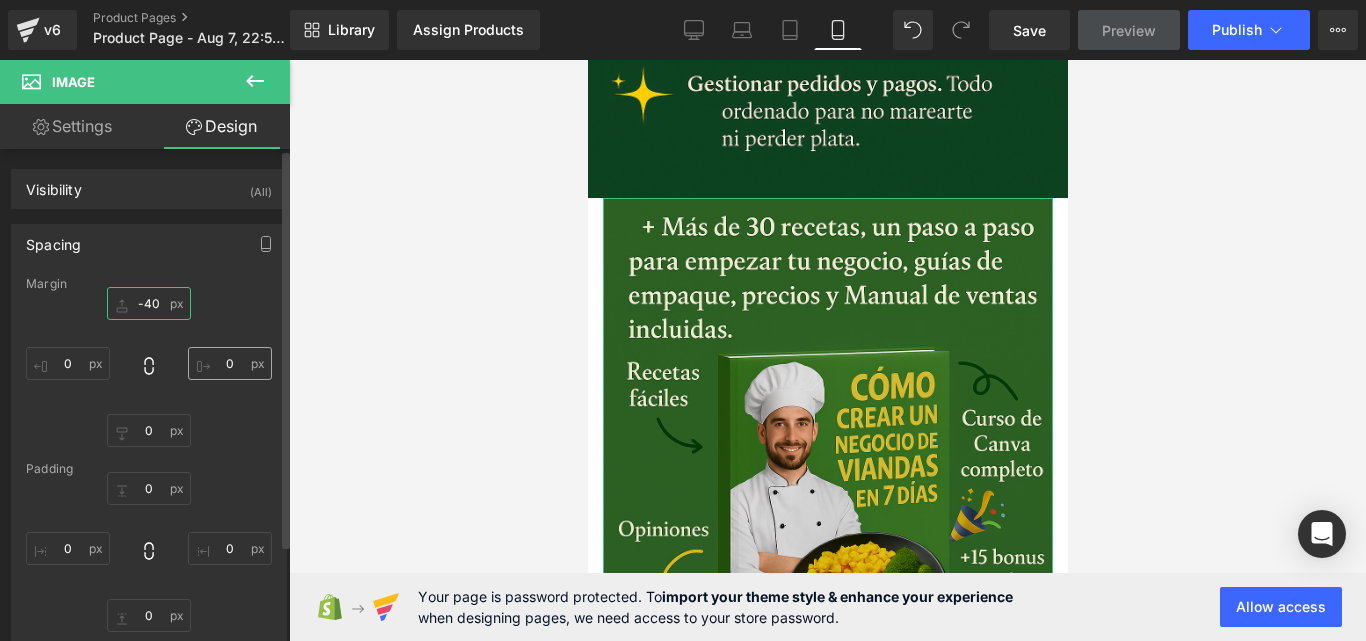 type on "-40" 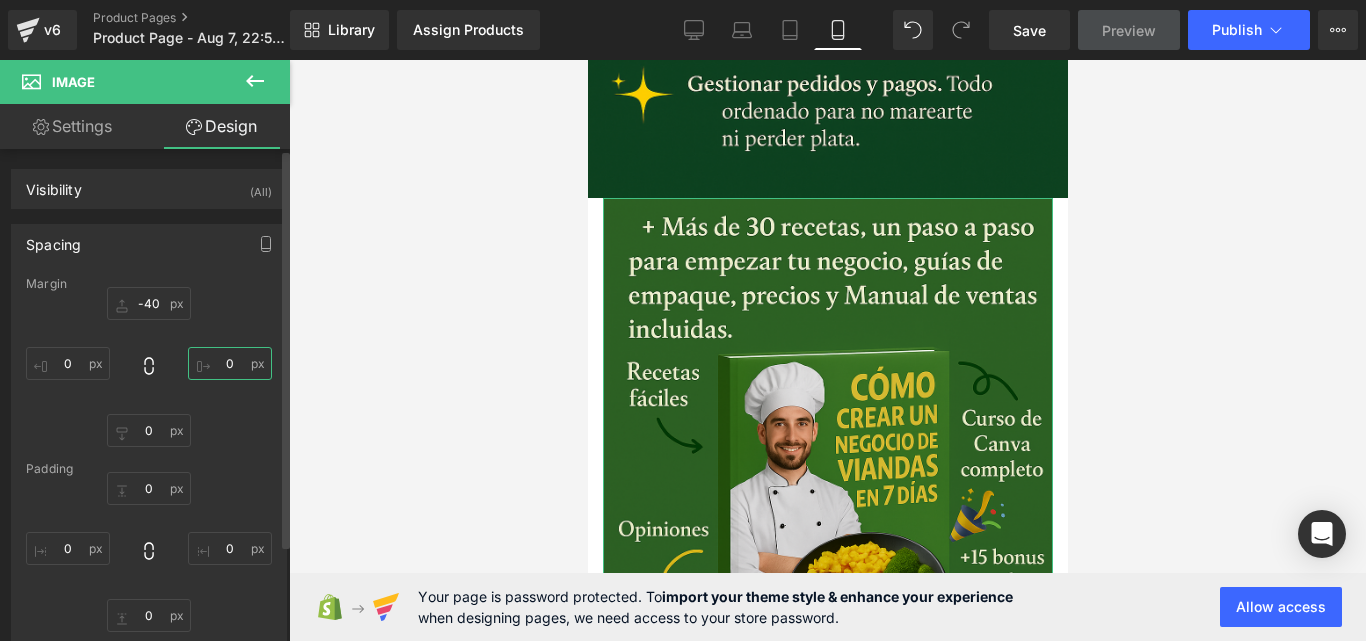 click on "0" at bounding box center [230, 363] 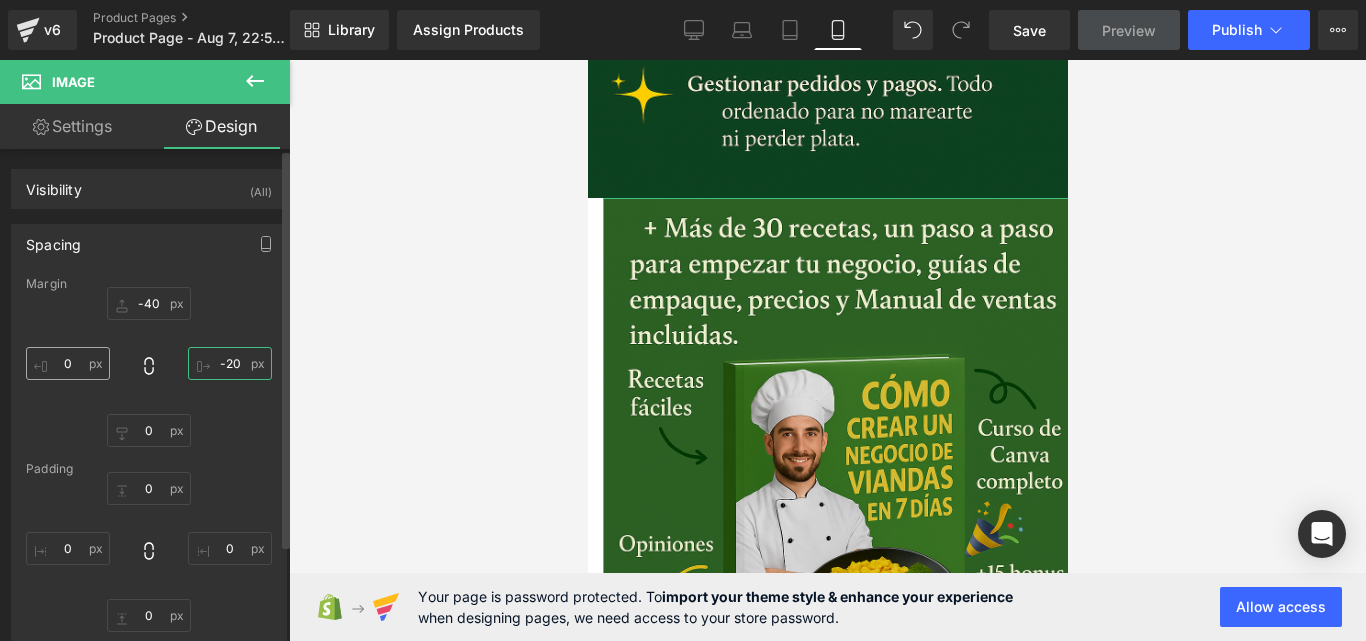 type on "-20" 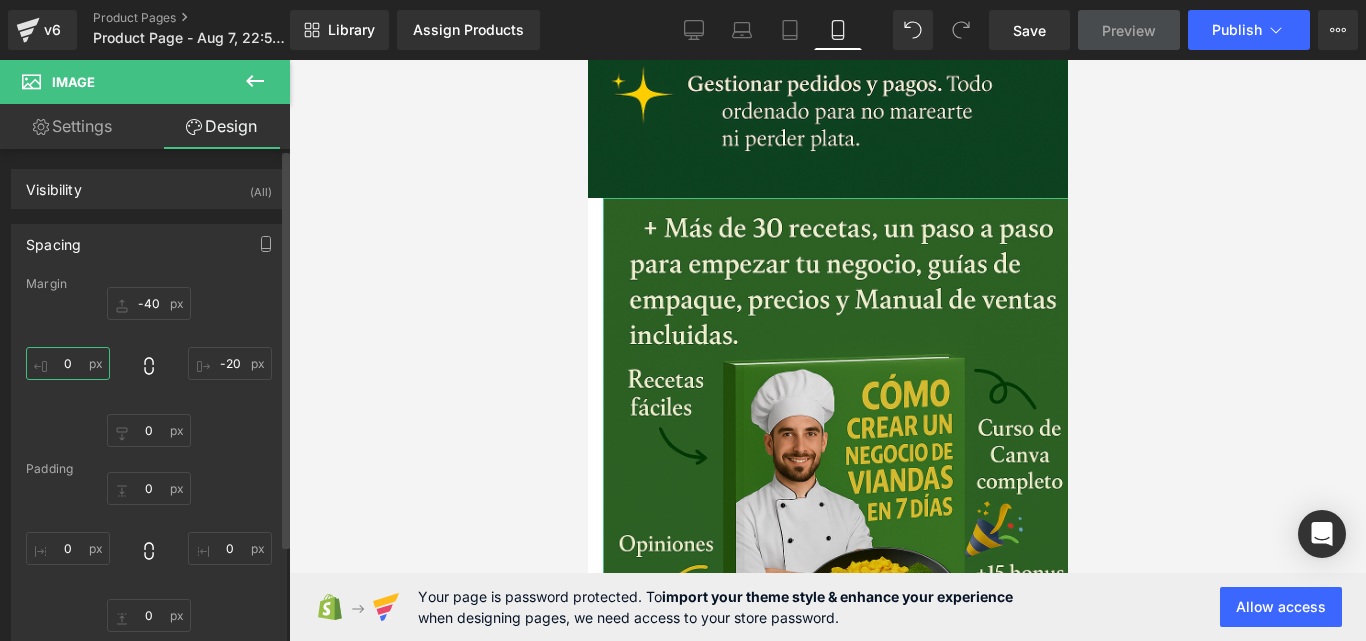 click on "0" at bounding box center [68, 363] 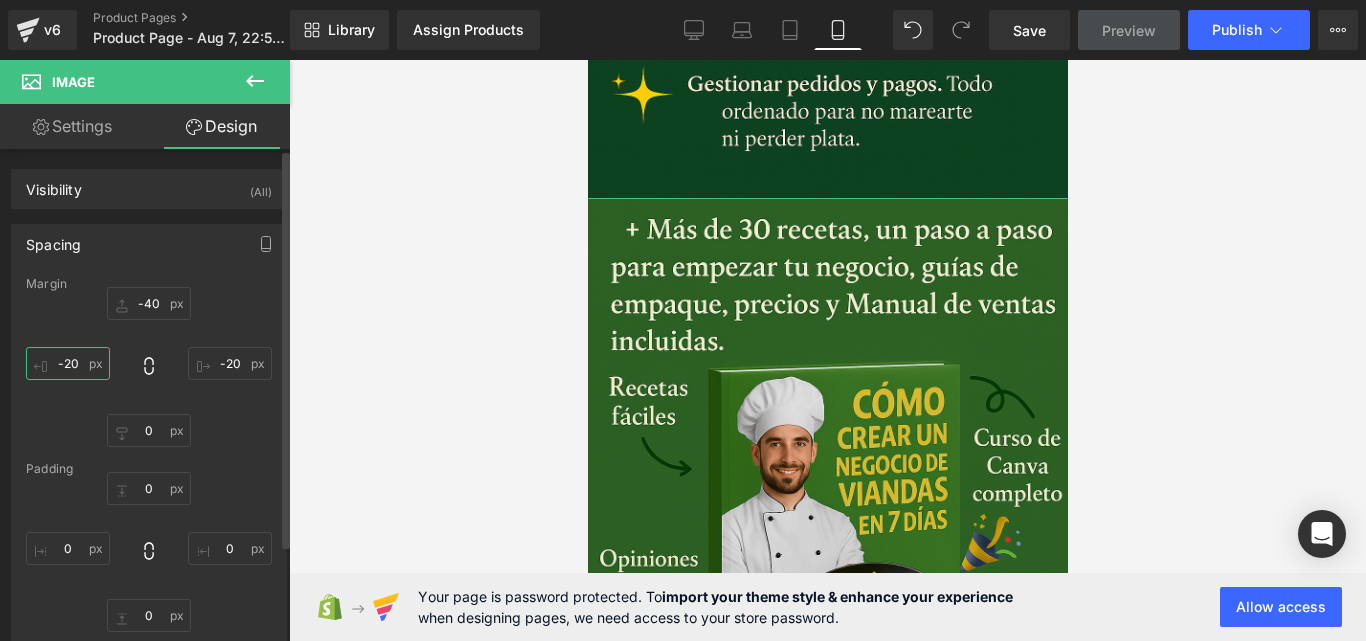 type on "-20" 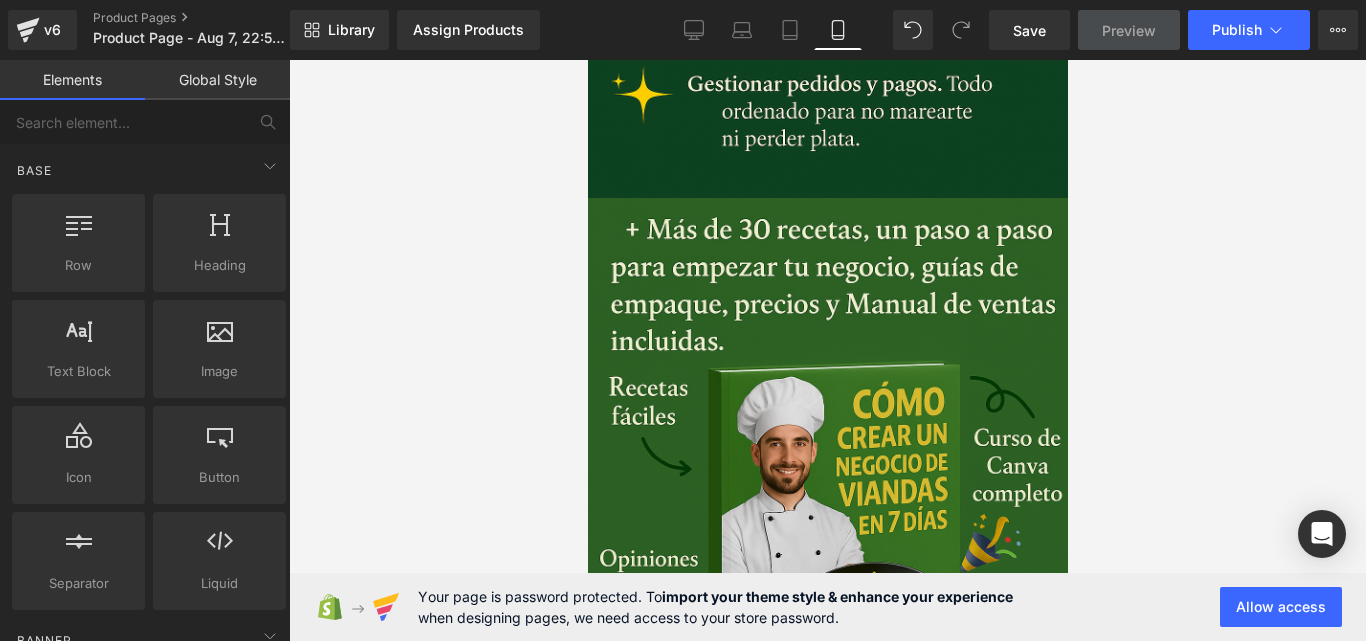 click at bounding box center (827, 350) 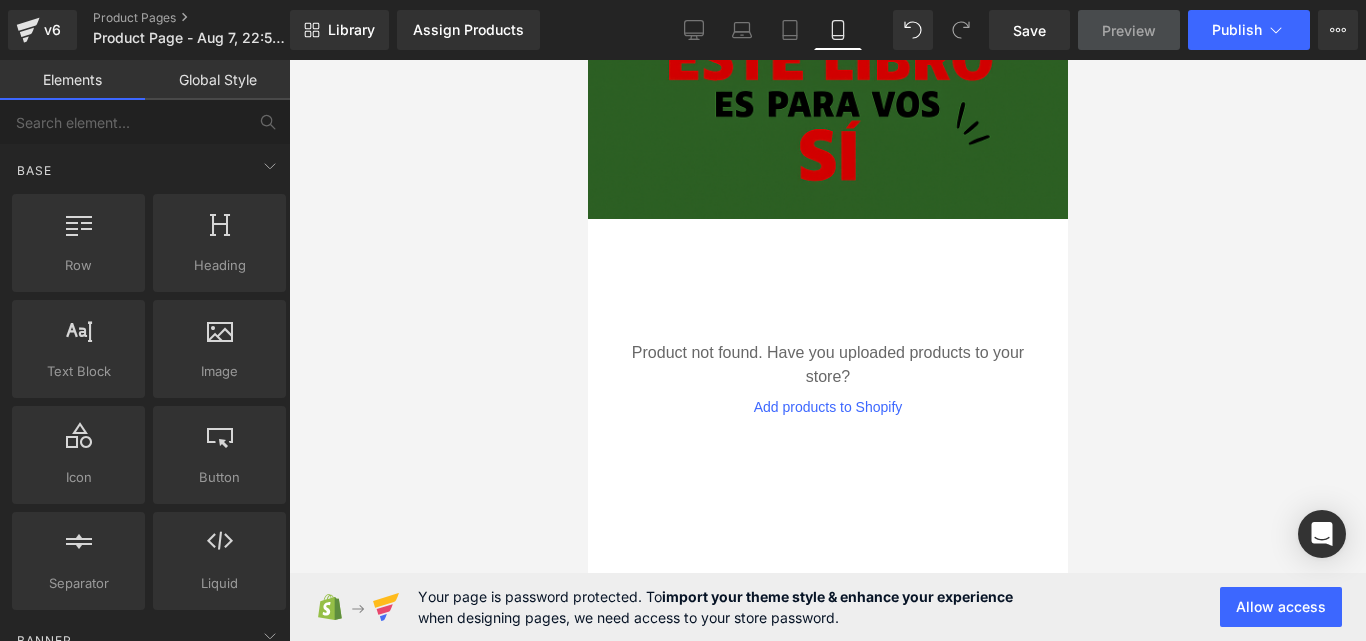 scroll, scrollTop: 2116, scrollLeft: 0, axis: vertical 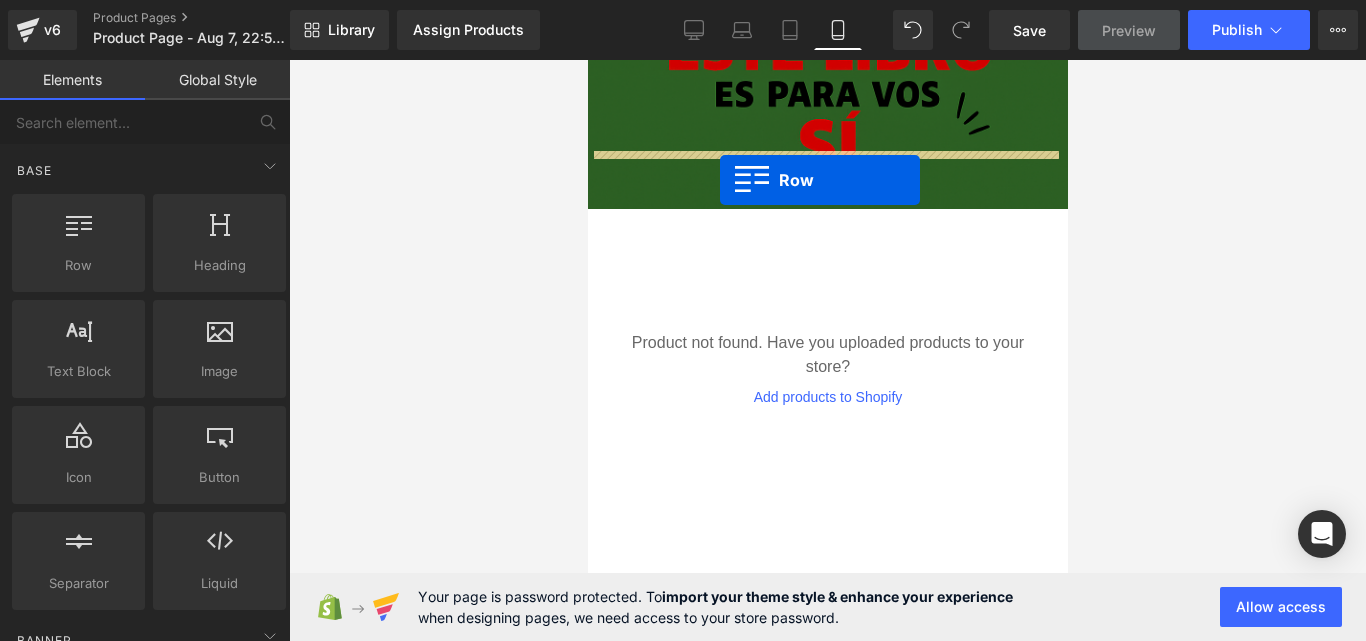 drag, startPoint x: 670, startPoint y: 321, endPoint x: 719, endPoint y: 180, distance: 149.27156 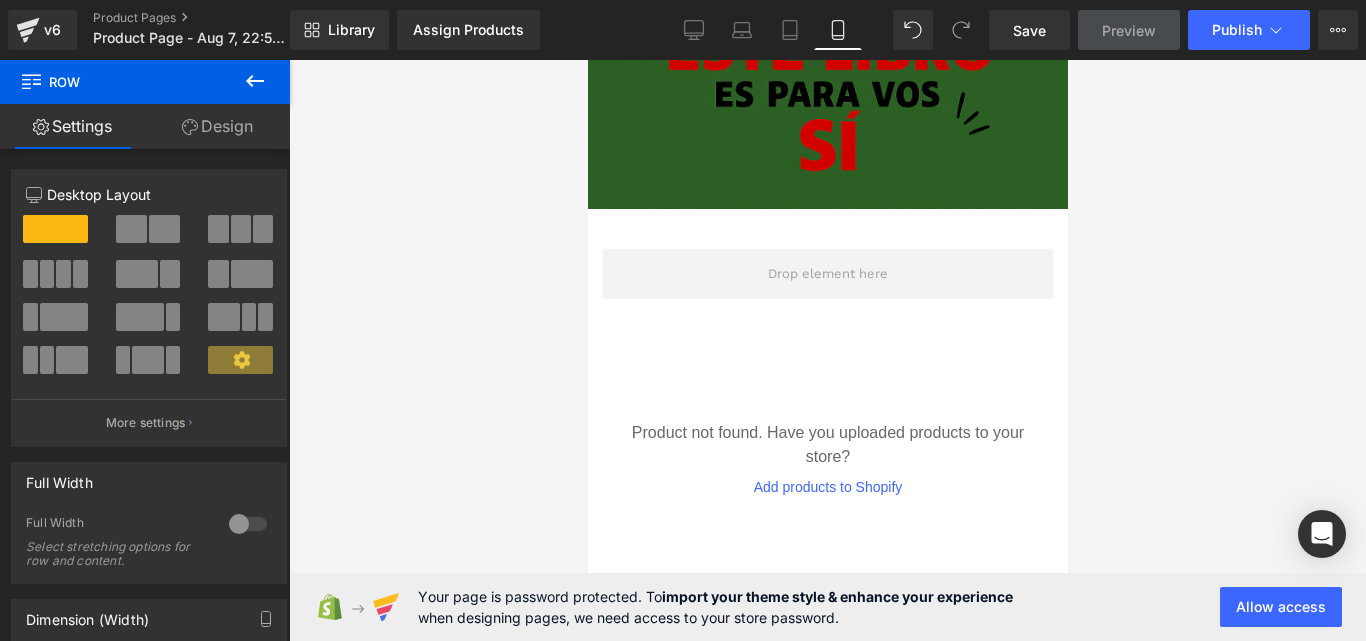 click at bounding box center (255, 82) 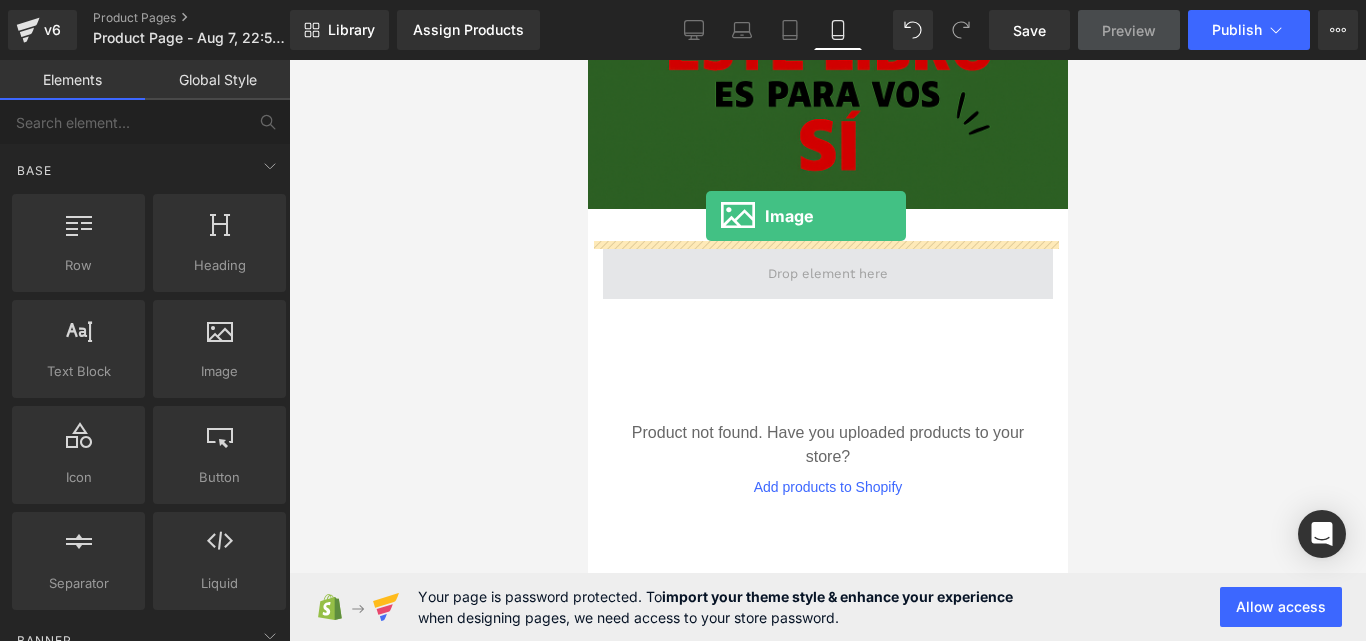drag, startPoint x: 788, startPoint y: 427, endPoint x: 705, endPoint y: 216, distance: 226.73773 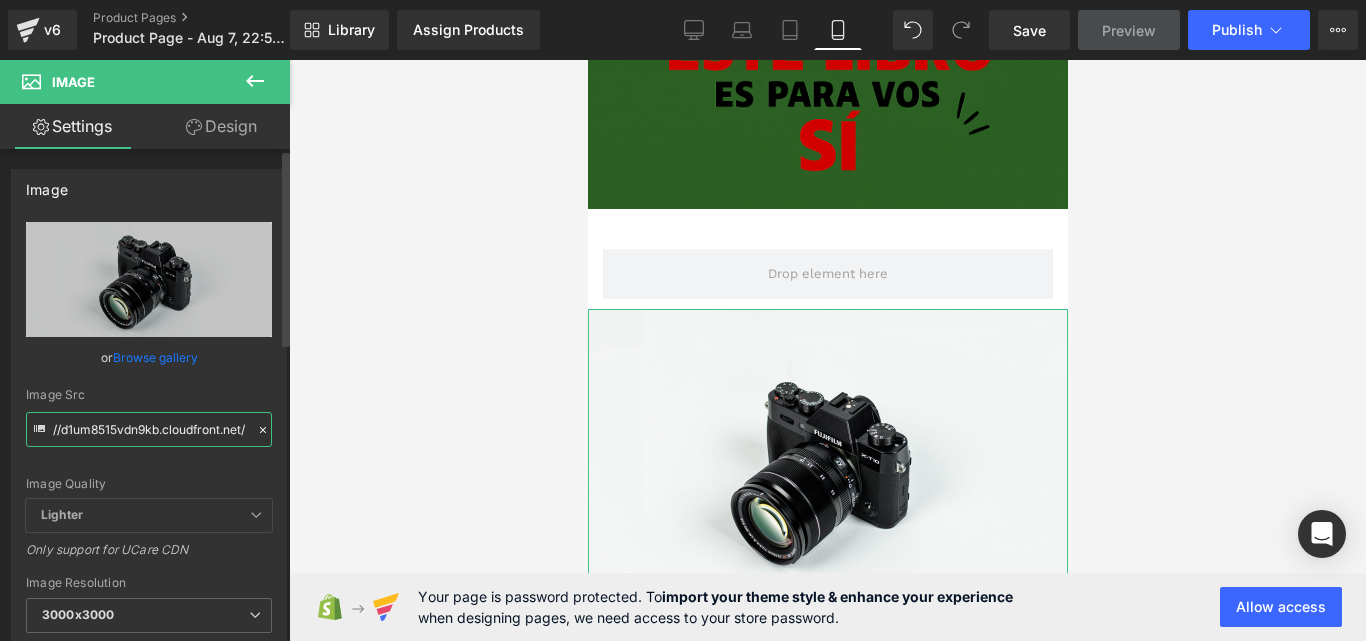 click on "//d1um8515vdn9kb.cloudfront.net/images/parallax.jpg" at bounding box center [149, 429] 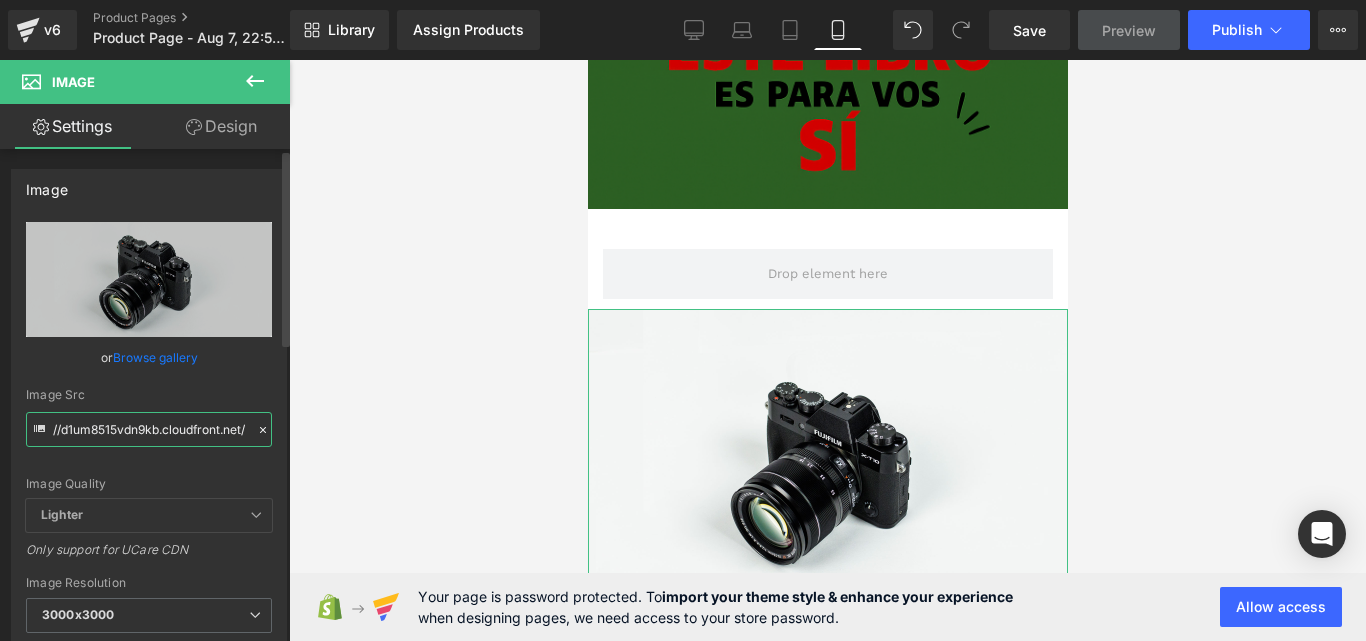 click on "//d1um8515vdn9kb.cloudfront.net/images/parallax.jpg" at bounding box center (149, 429) 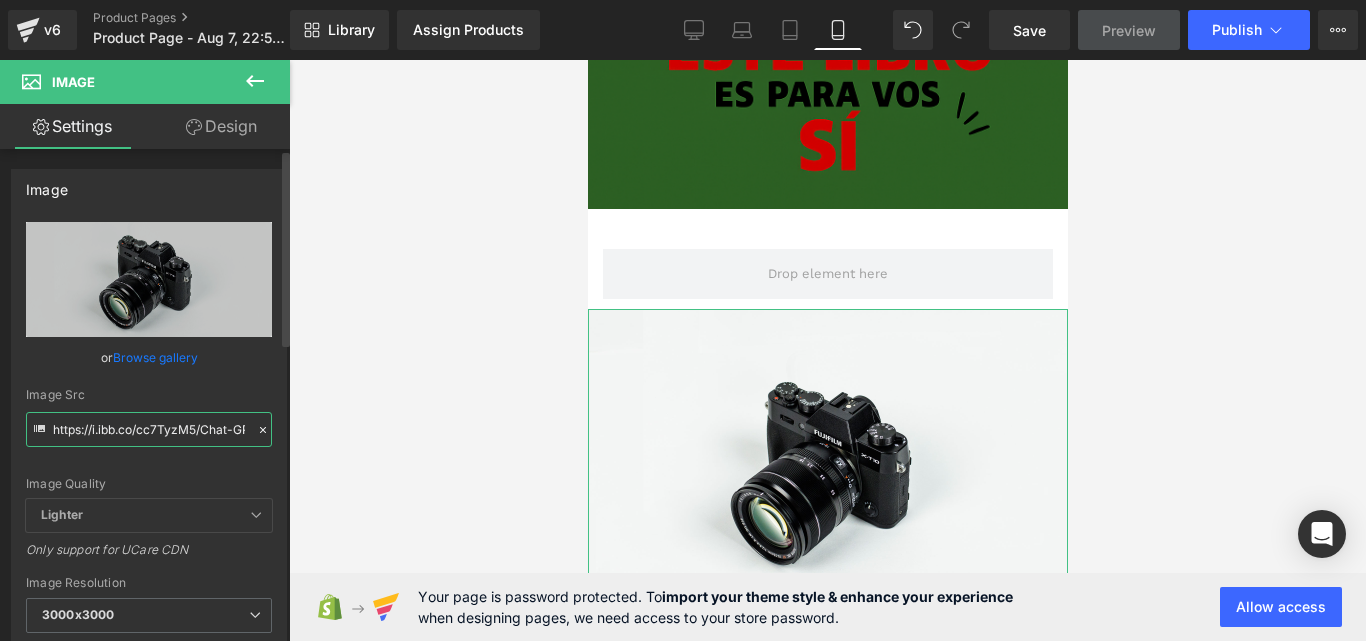scroll, scrollTop: 0, scrollLeft: 245, axis: horizontal 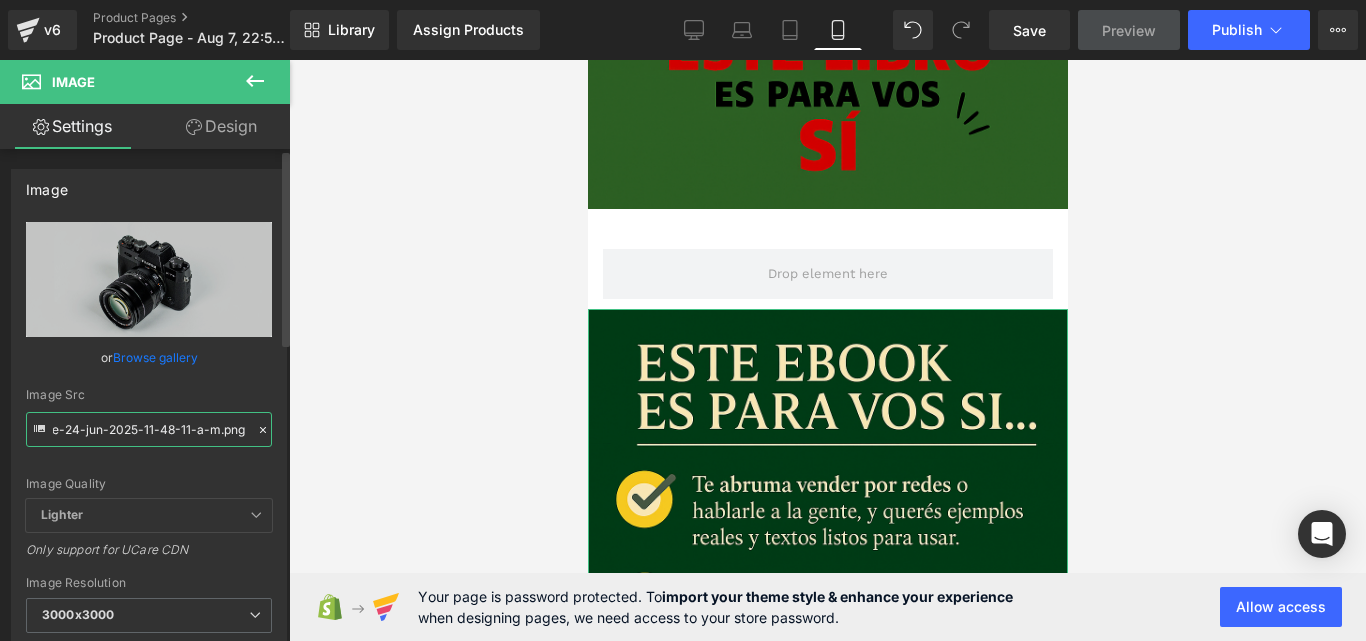 type on "https://i.ibb.co/cc7TyzM5/Chat-GPT-Image-24-jun-2025-11-48-11-a-m.png" 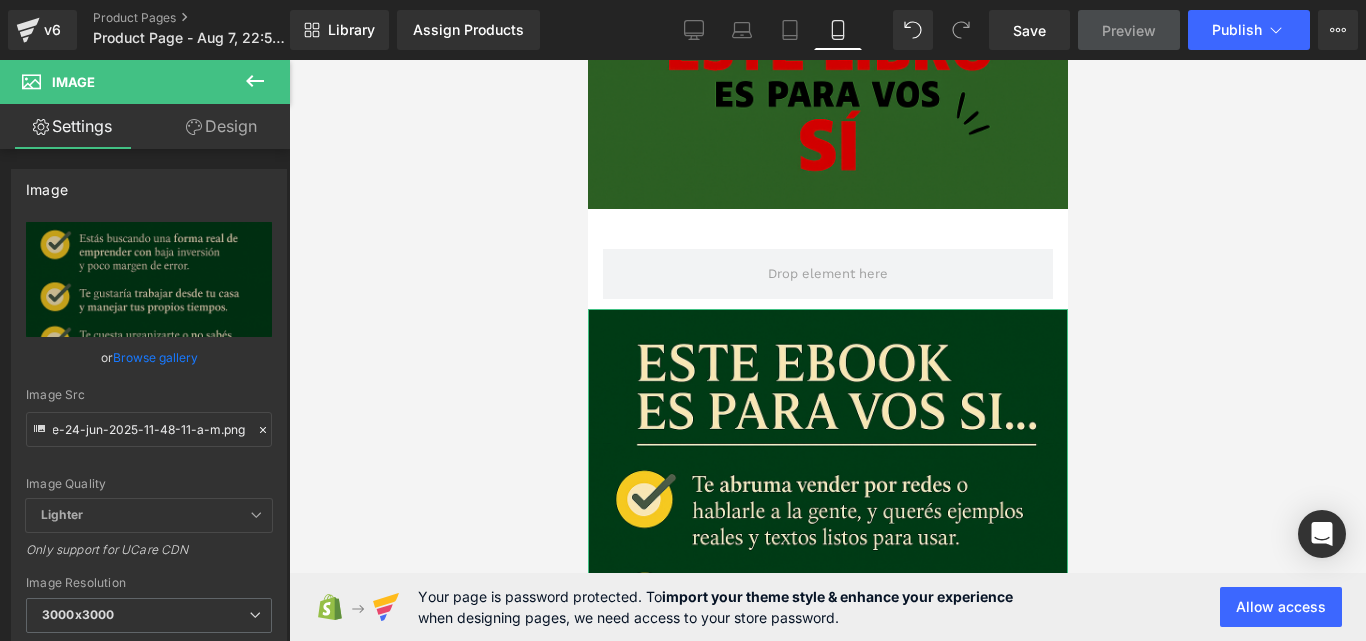 scroll, scrollTop: 0, scrollLeft: 0, axis: both 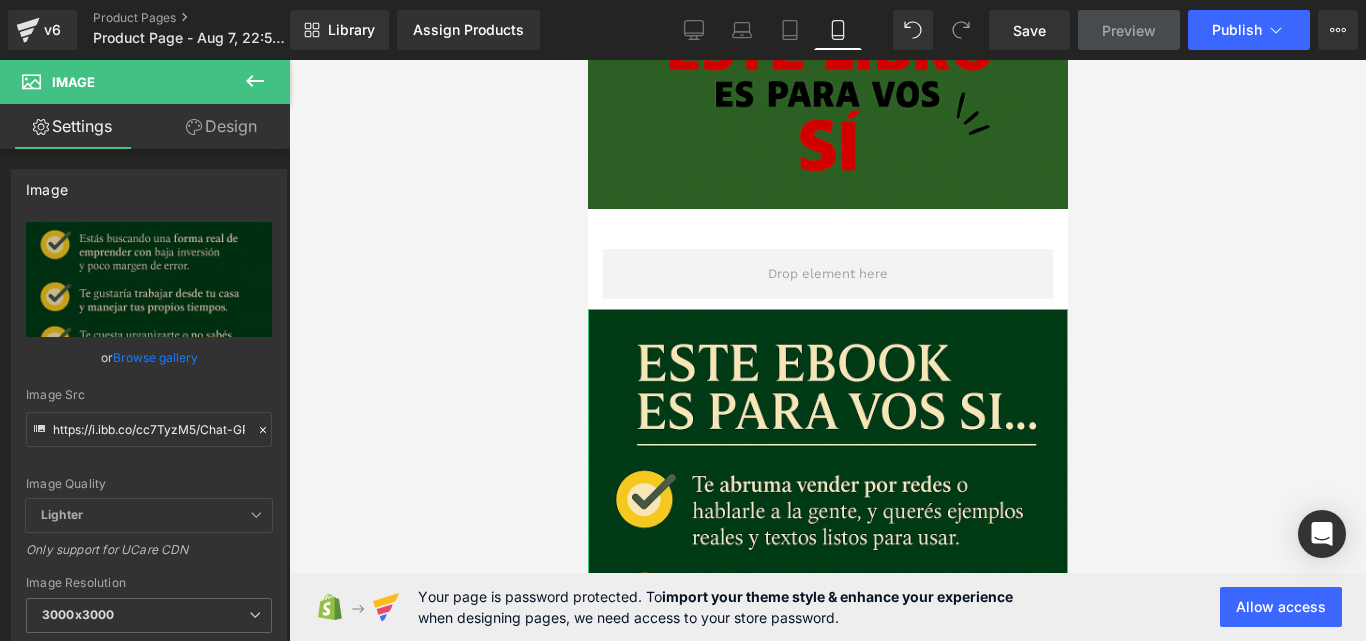 click on "Design" at bounding box center (221, 126) 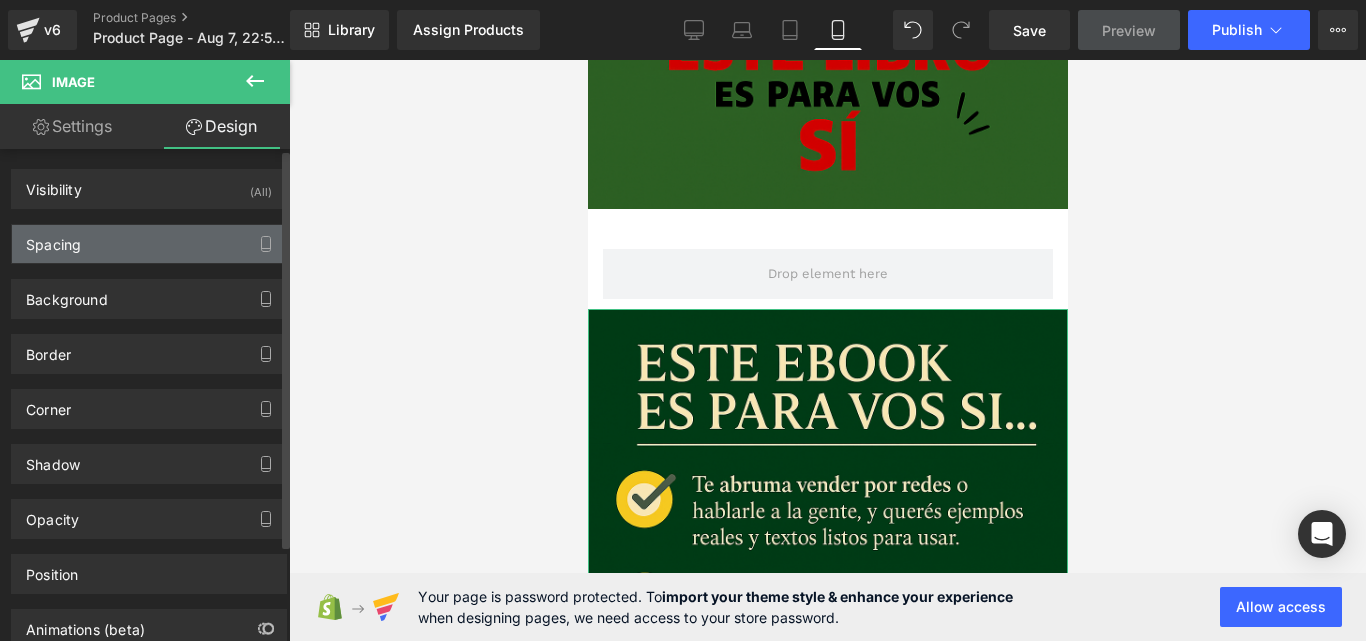 click on "Spacing" at bounding box center (149, 244) 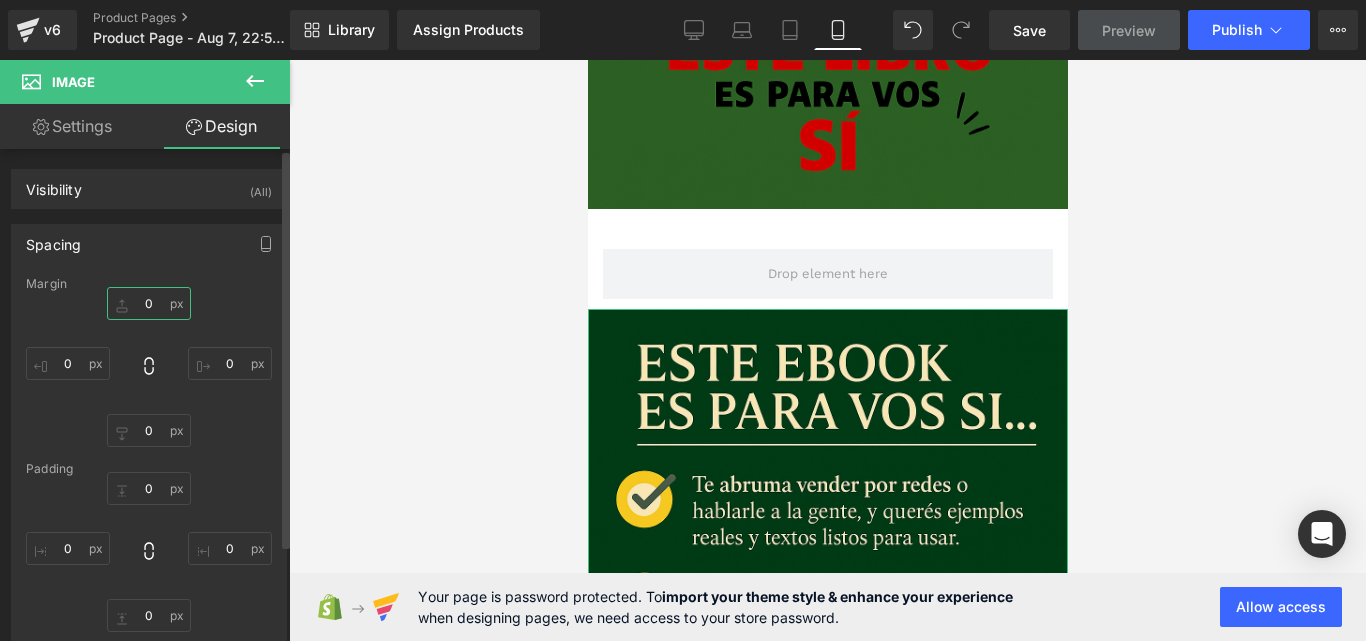 click on "0" at bounding box center (149, 303) 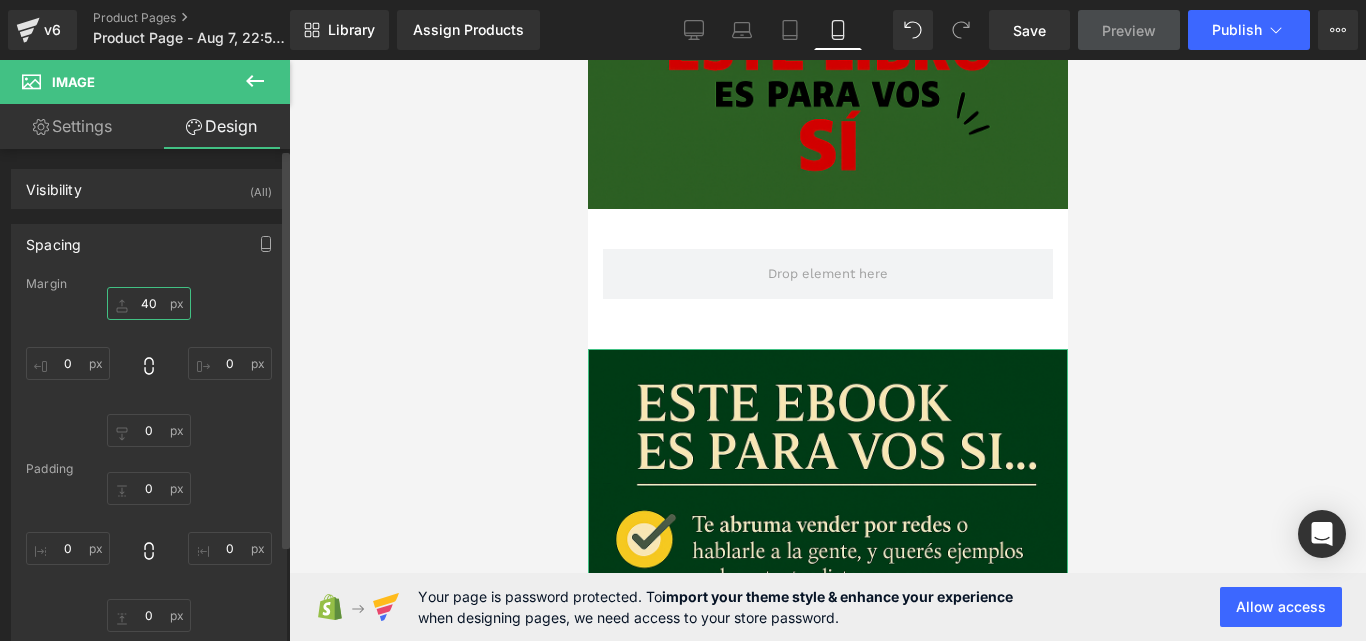 type on "4" 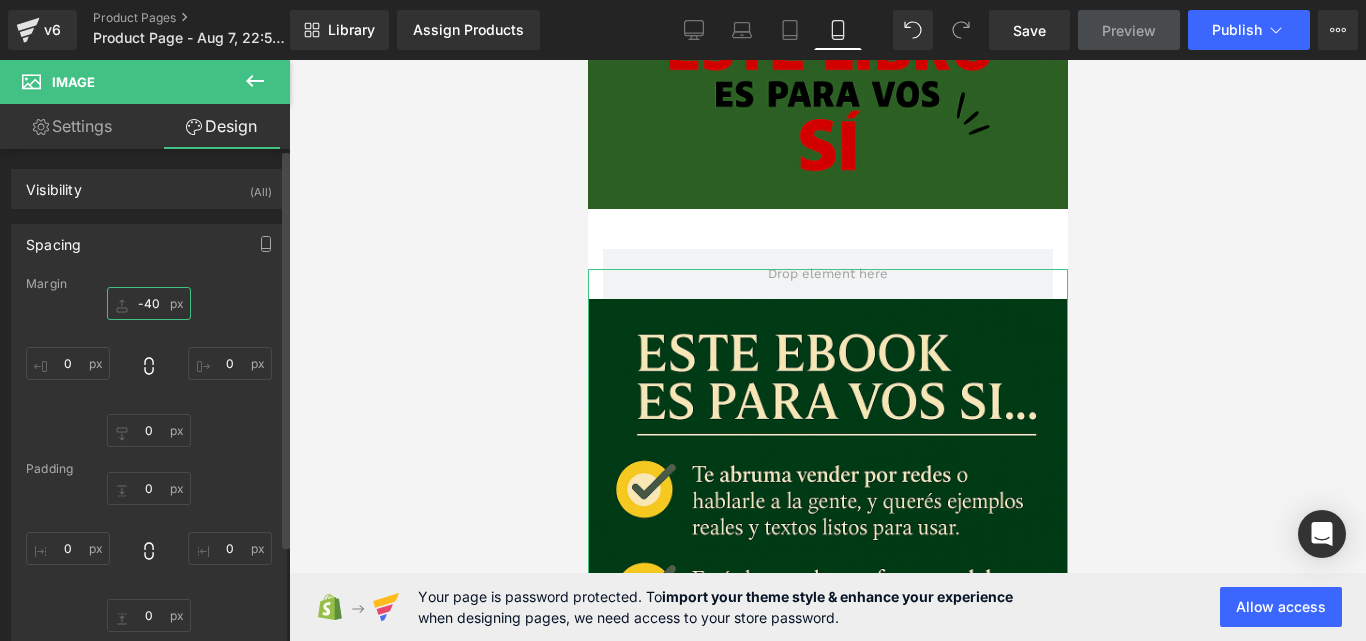 click on "-40" at bounding box center (149, 303) 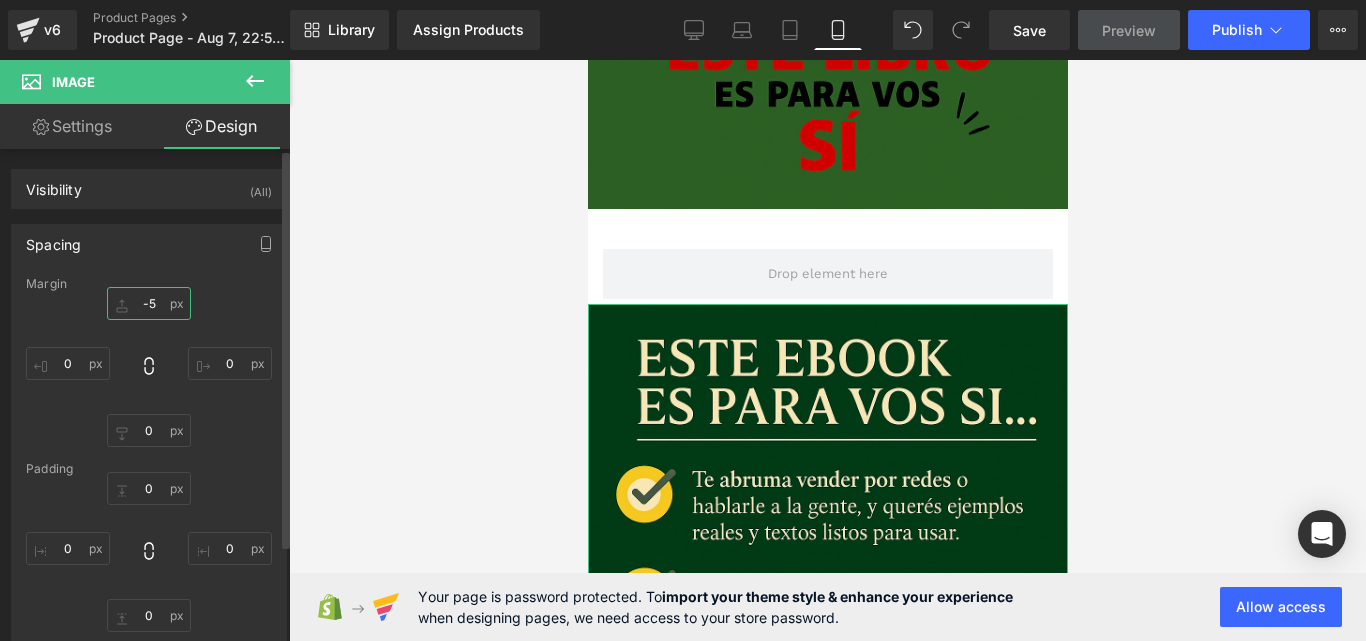 type on "-50" 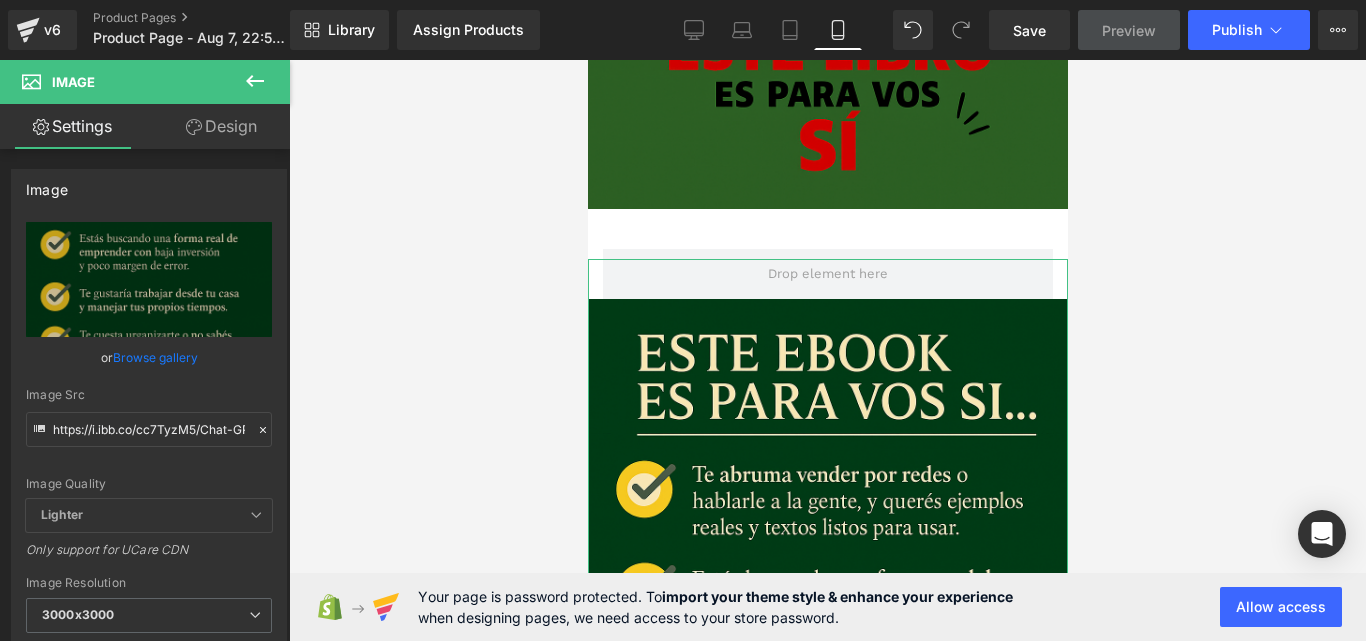 click on "Design" at bounding box center (221, 126) 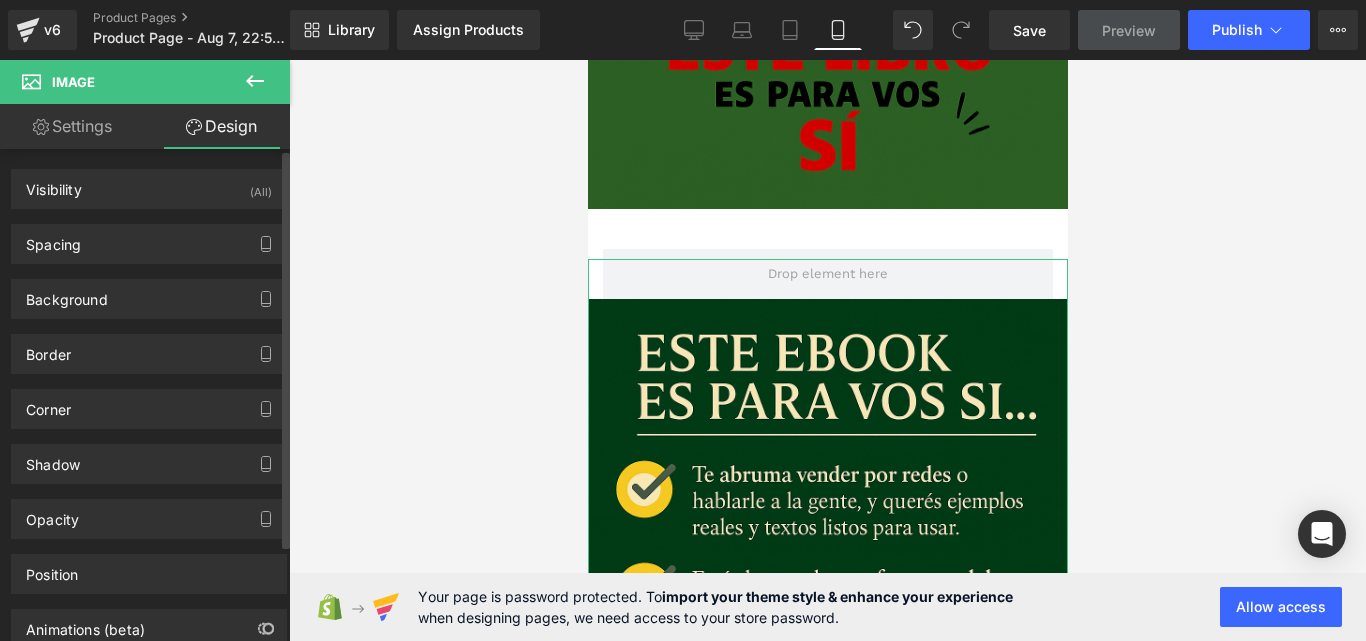 type on "-50" 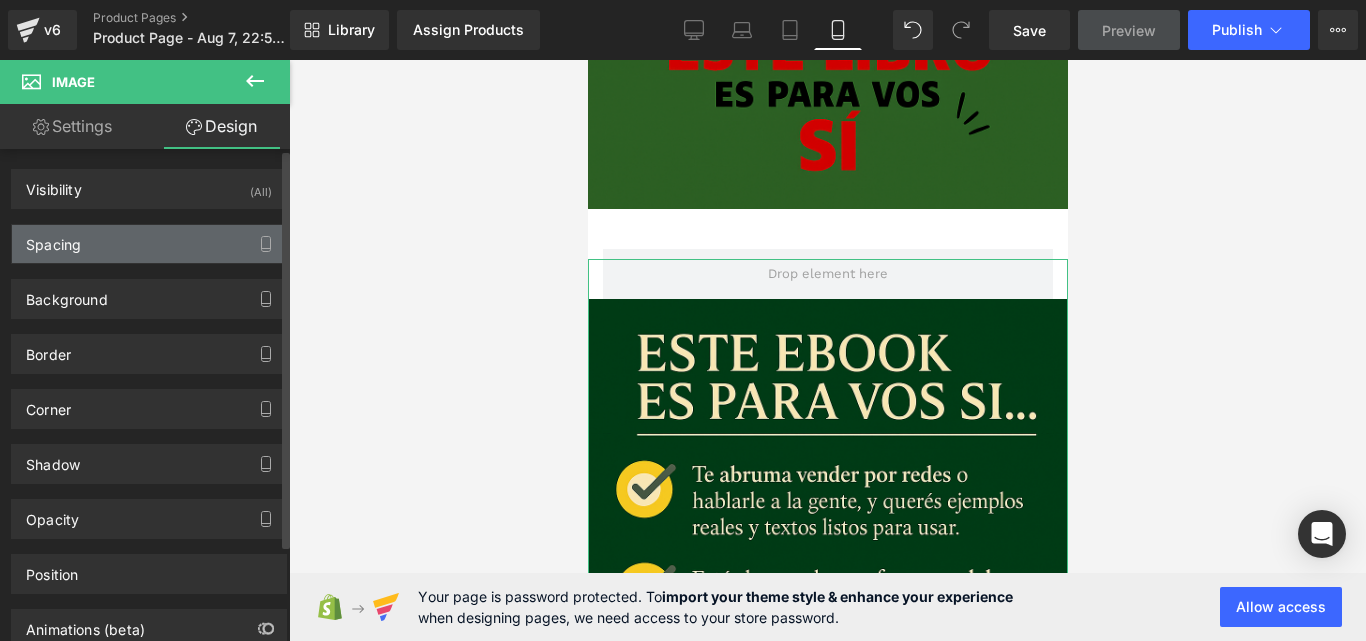 drag, startPoint x: 183, startPoint y: 279, endPoint x: 200, endPoint y: 235, distance: 47.169907 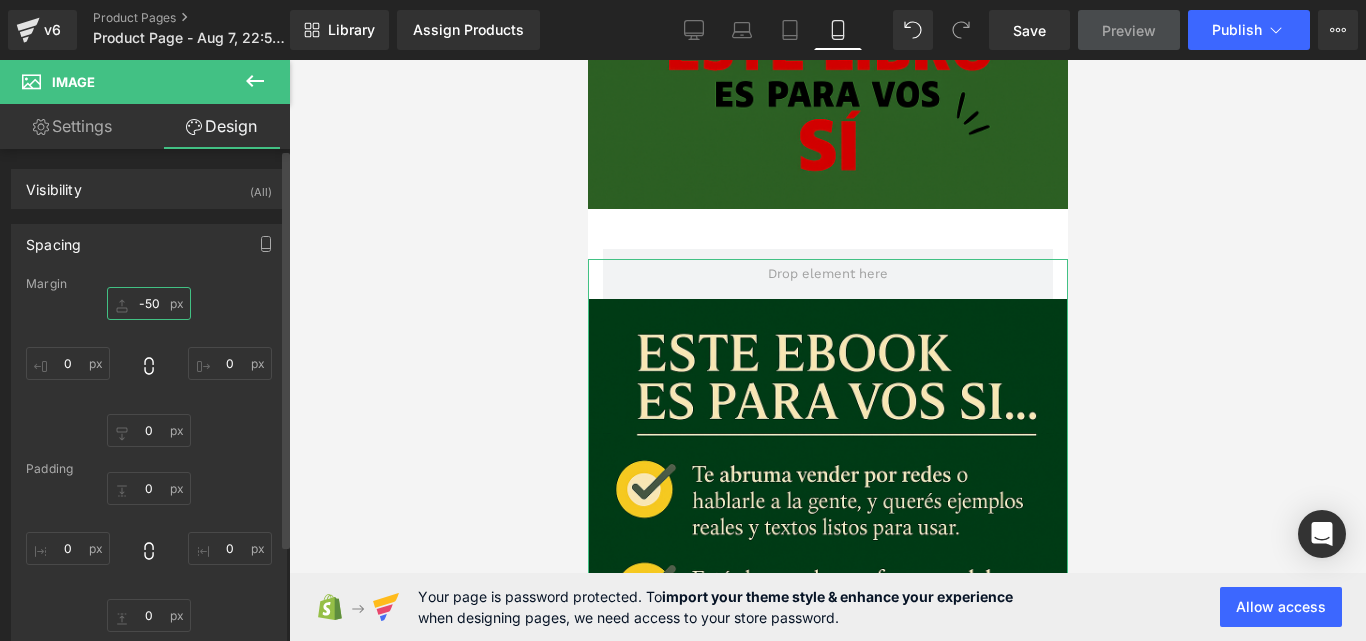 click on "-50" at bounding box center [149, 303] 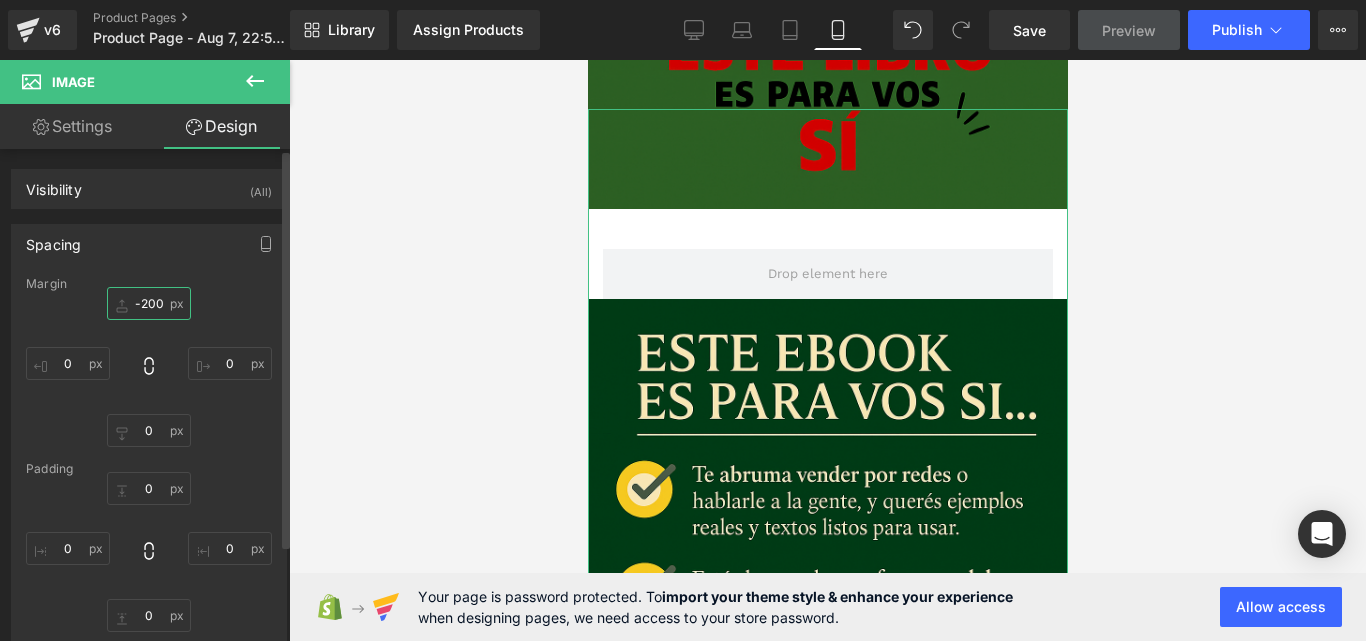 type on "-200" 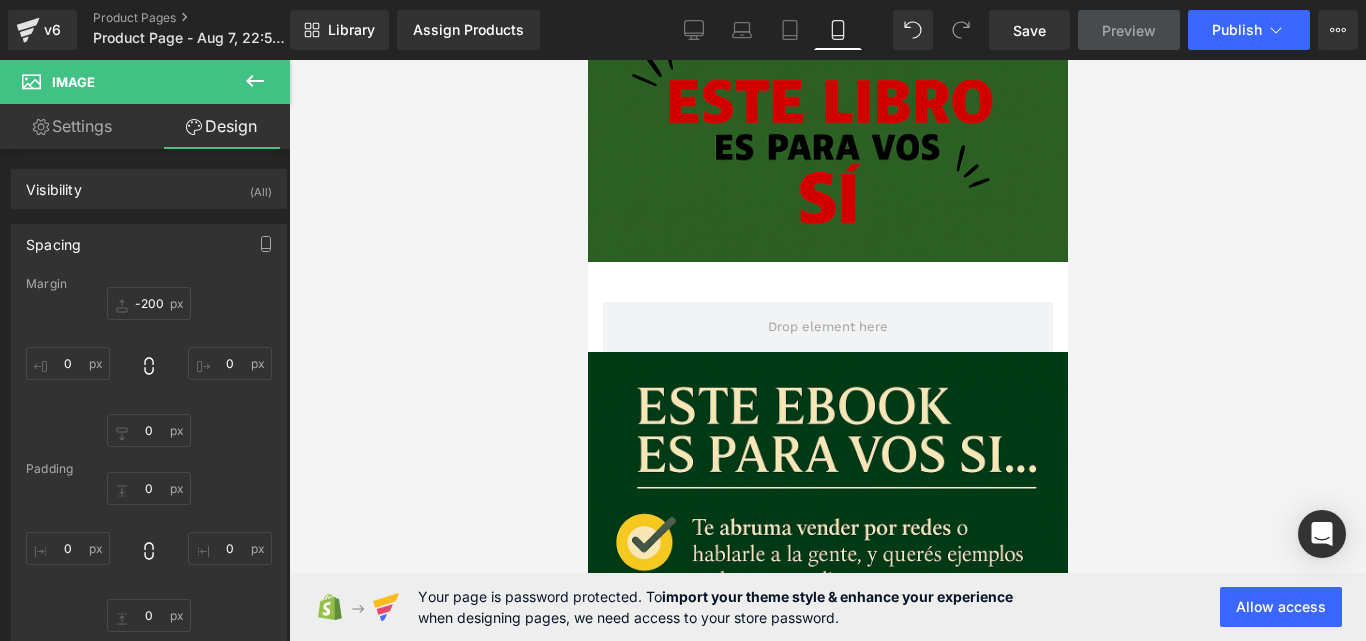 scroll, scrollTop: 2136, scrollLeft: 0, axis: vertical 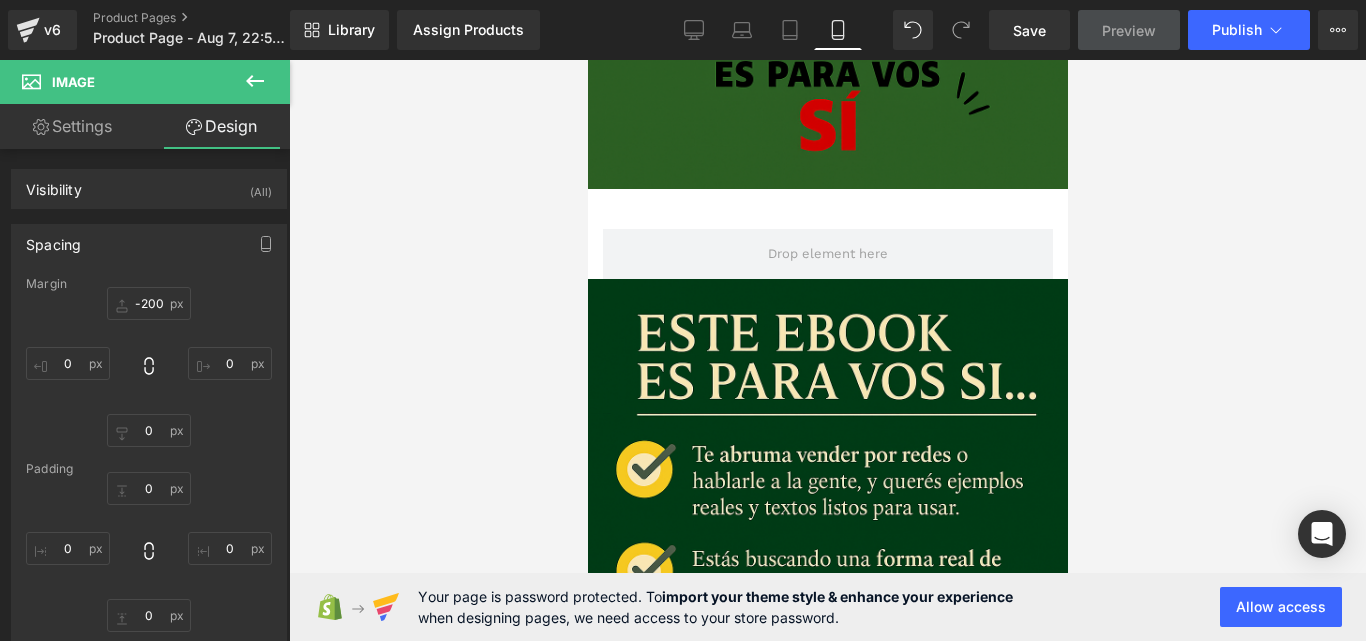 drag, startPoint x: 1057, startPoint y: 448, endPoint x: 1661, endPoint y: 511, distance: 607.27673 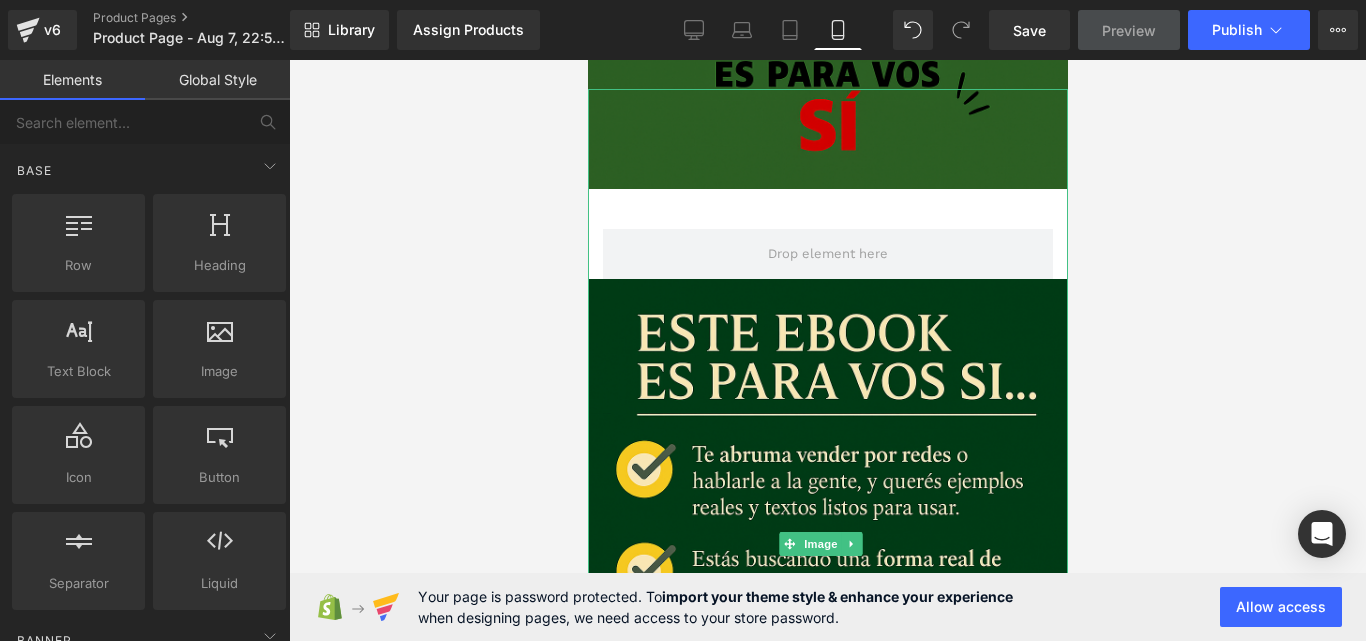 click at bounding box center [827, 544] 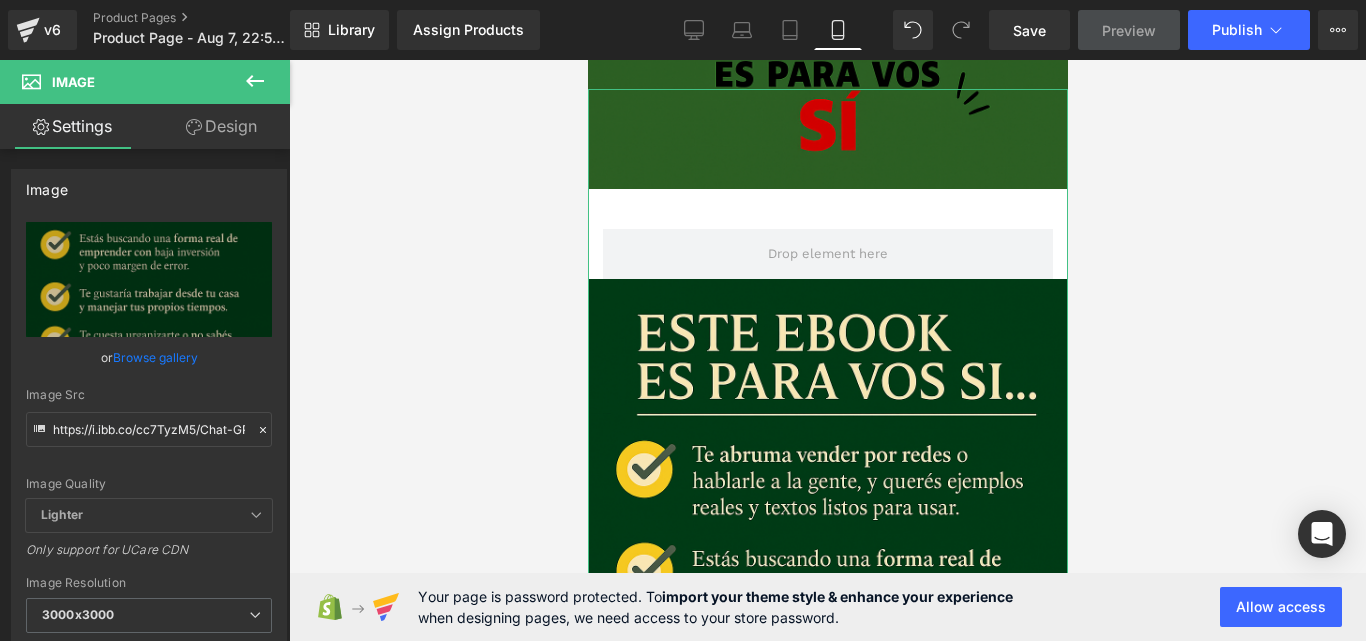 click on "Design" at bounding box center [221, 126] 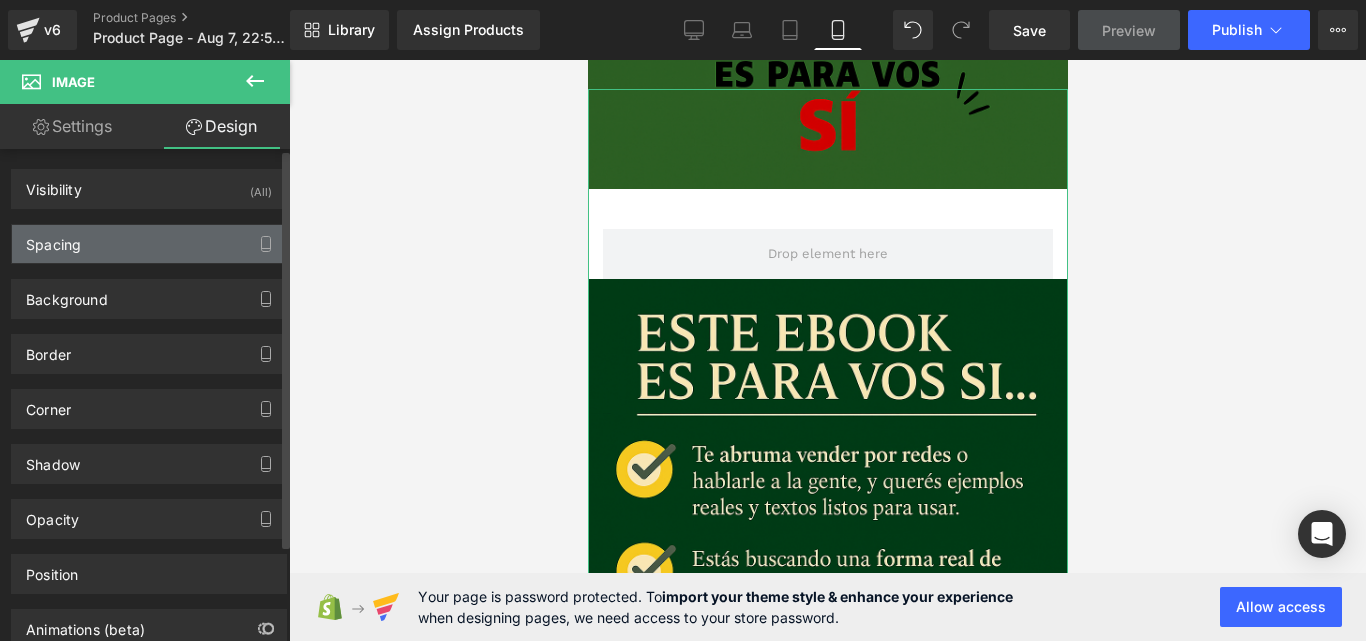 type on "-200" 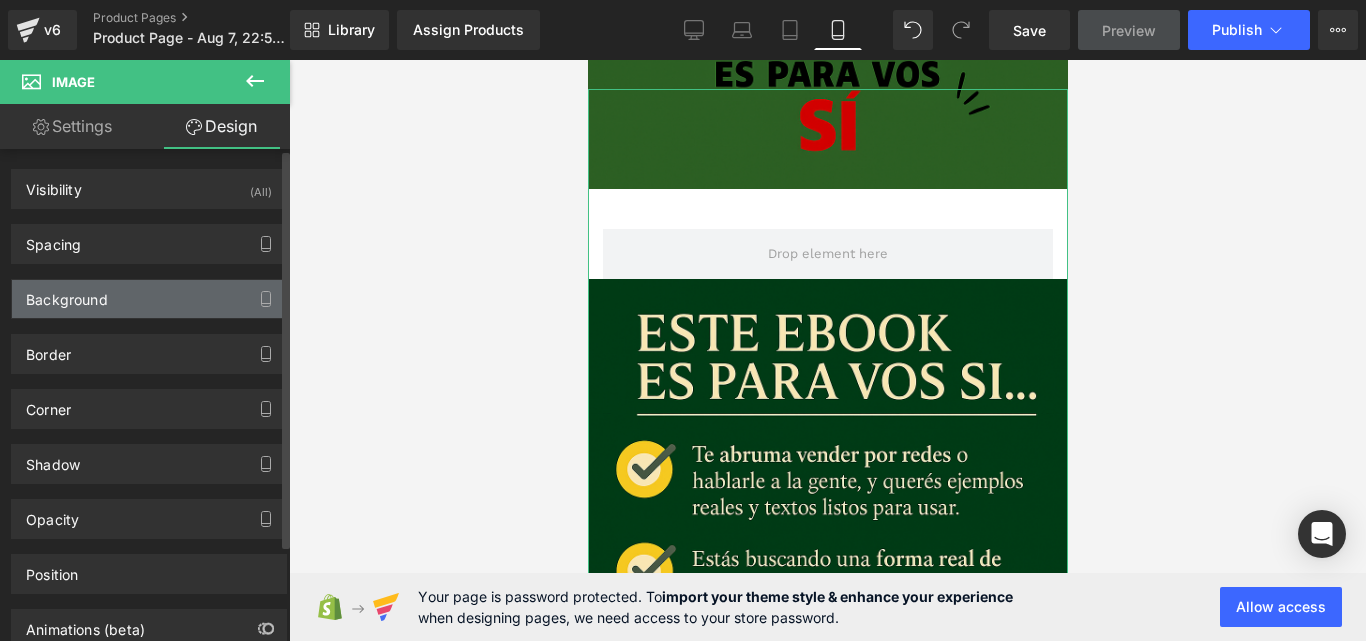 click on "Background" at bounding box center [149, 299] 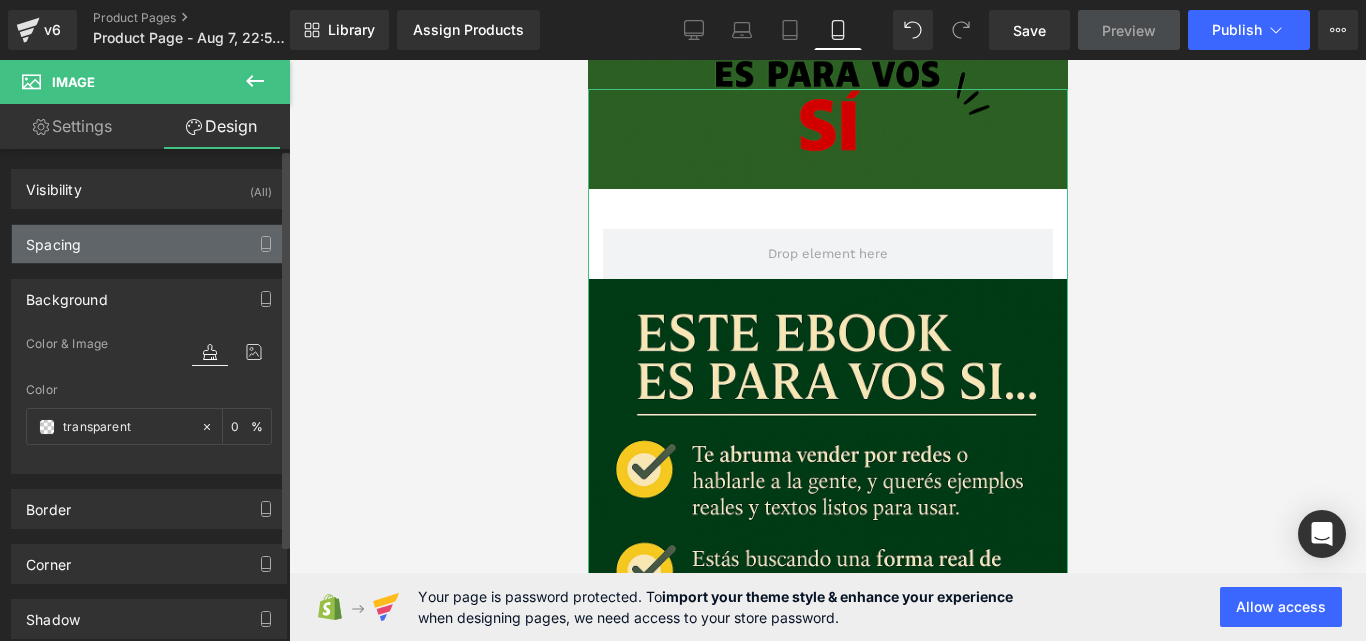 click on "Spacing" at bounding box center (149, 244) 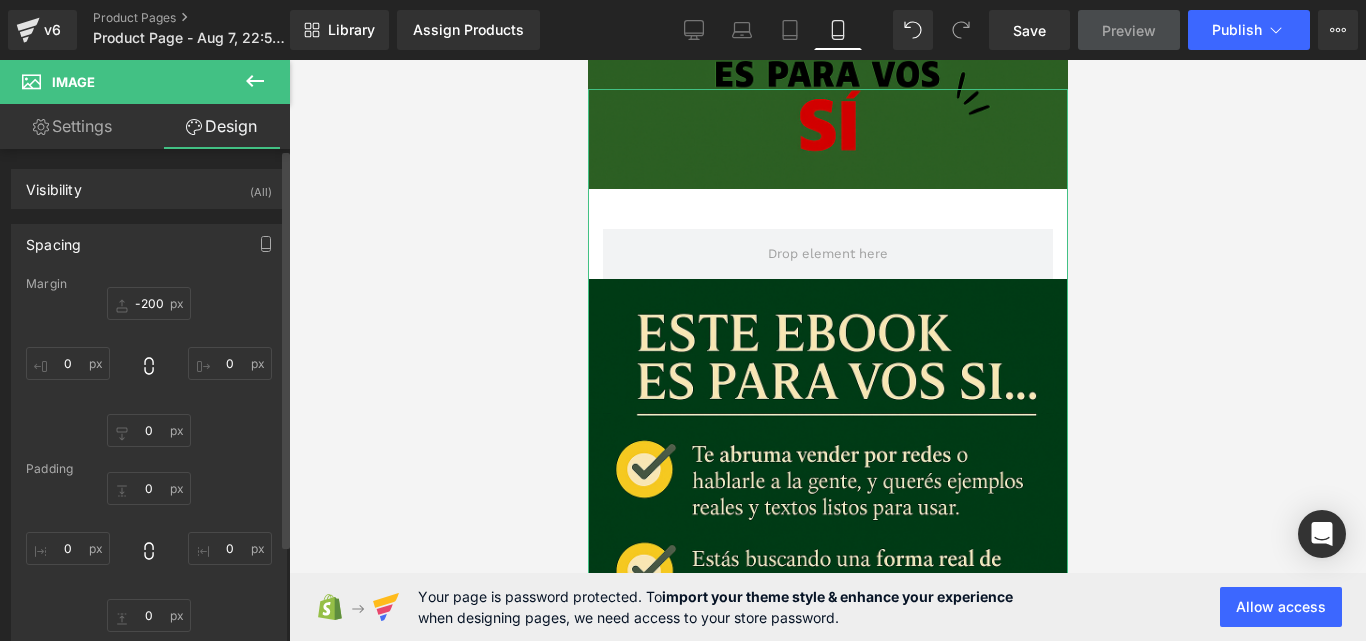 click on "Margin" at bounding box center [149, 284] 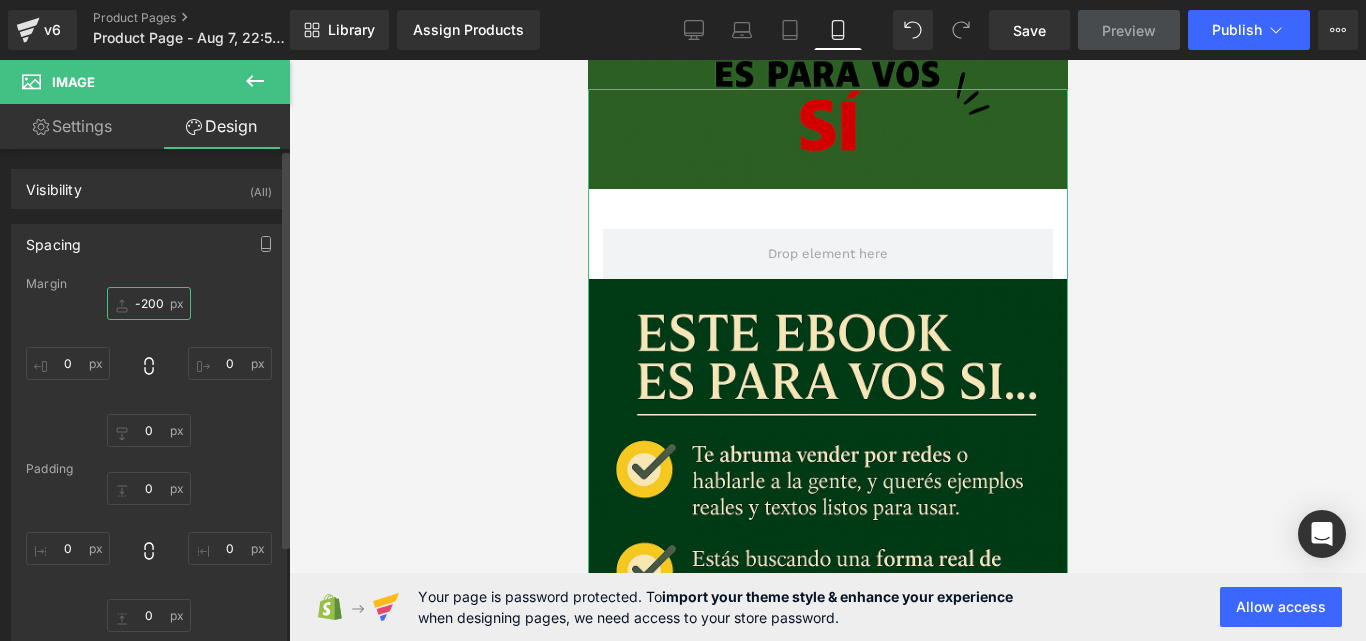 click on "-200" at bounding box center (149, 303) 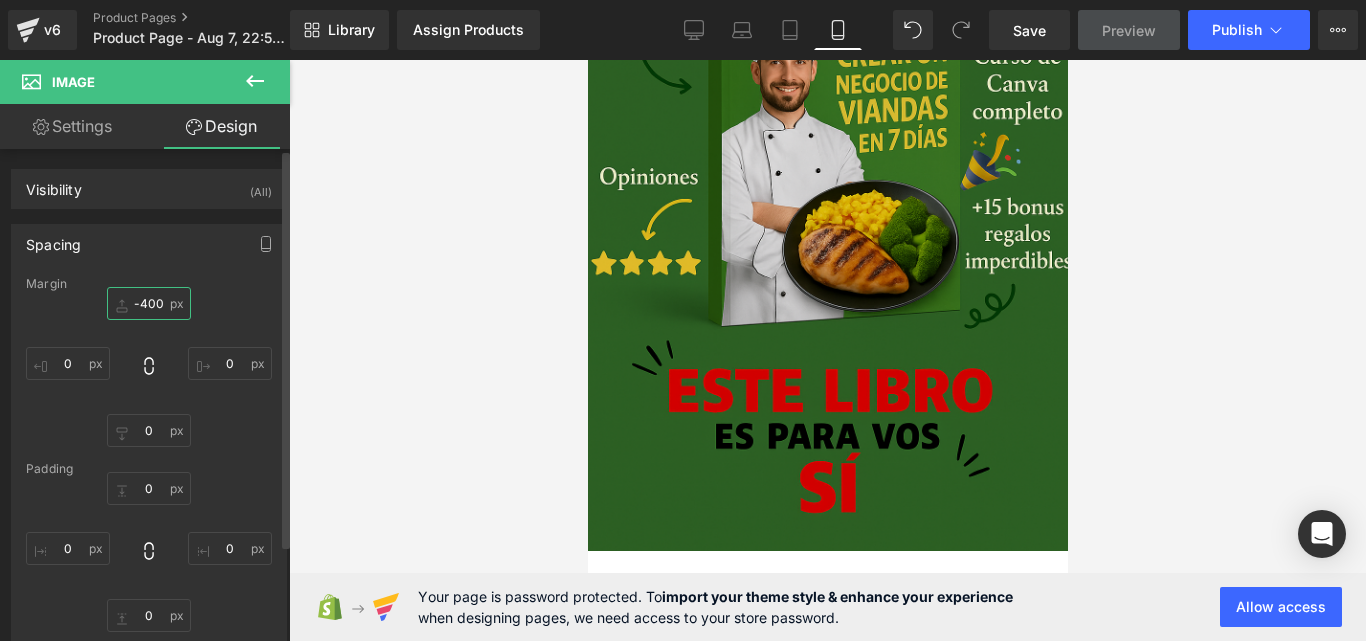 scroll, scrollTop: 0, scrollLeft: 5, axis: horizontal 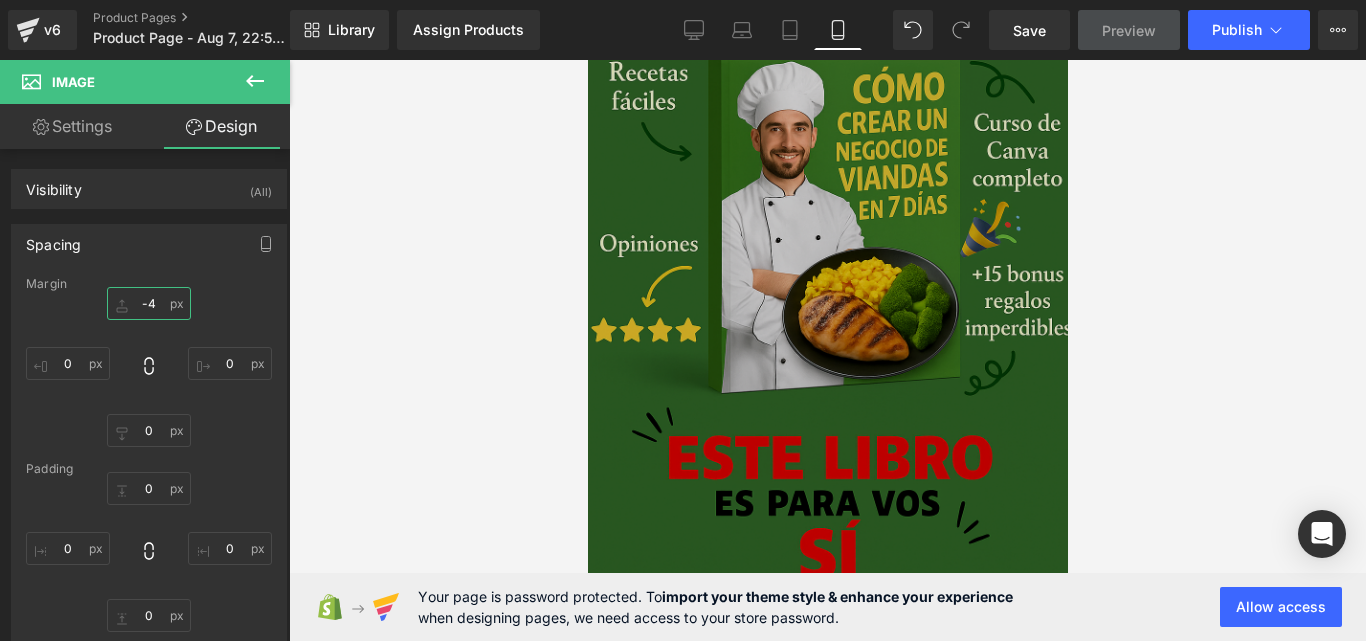 type on "-" 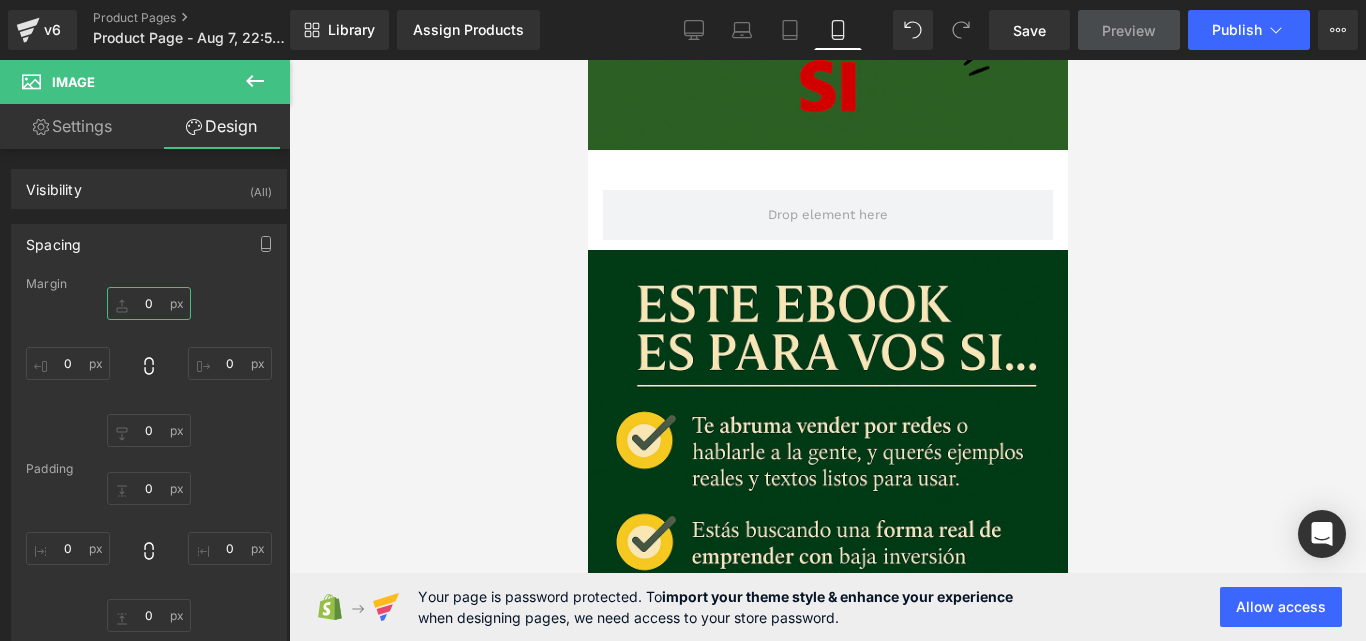 scroll, scrollTop: 2135, scrollLeft: 0, axis: vertical 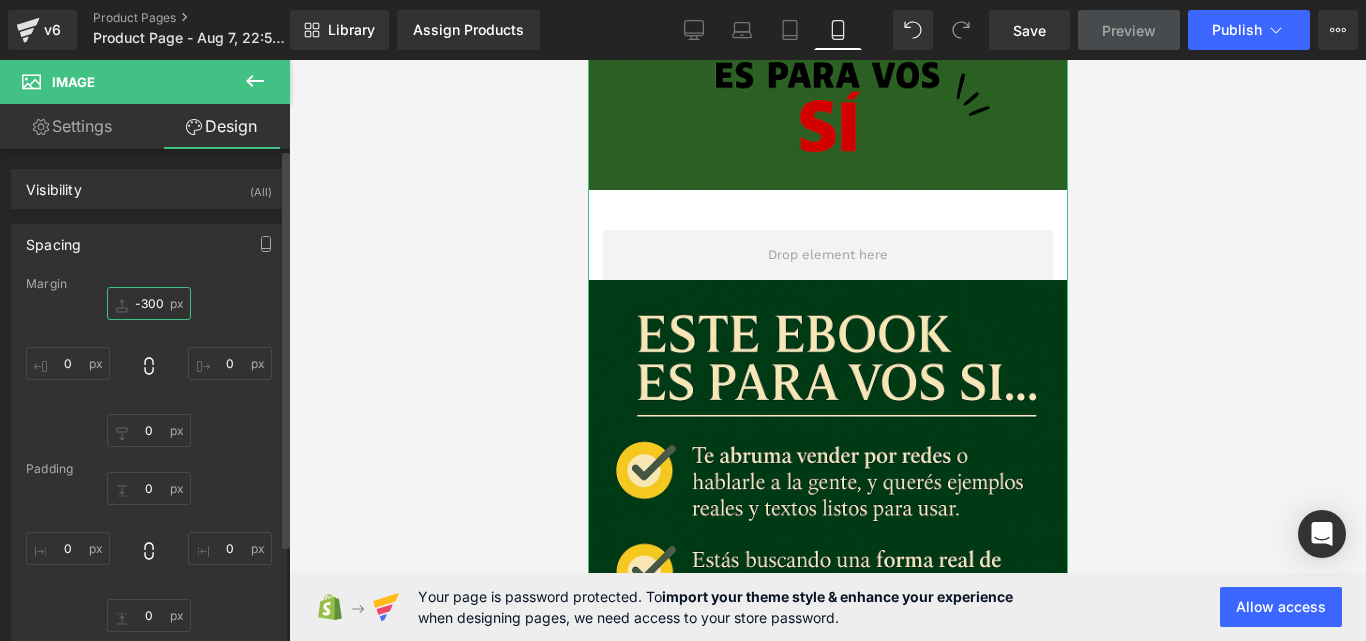 click on "-300" at bounding box center [149, 303] 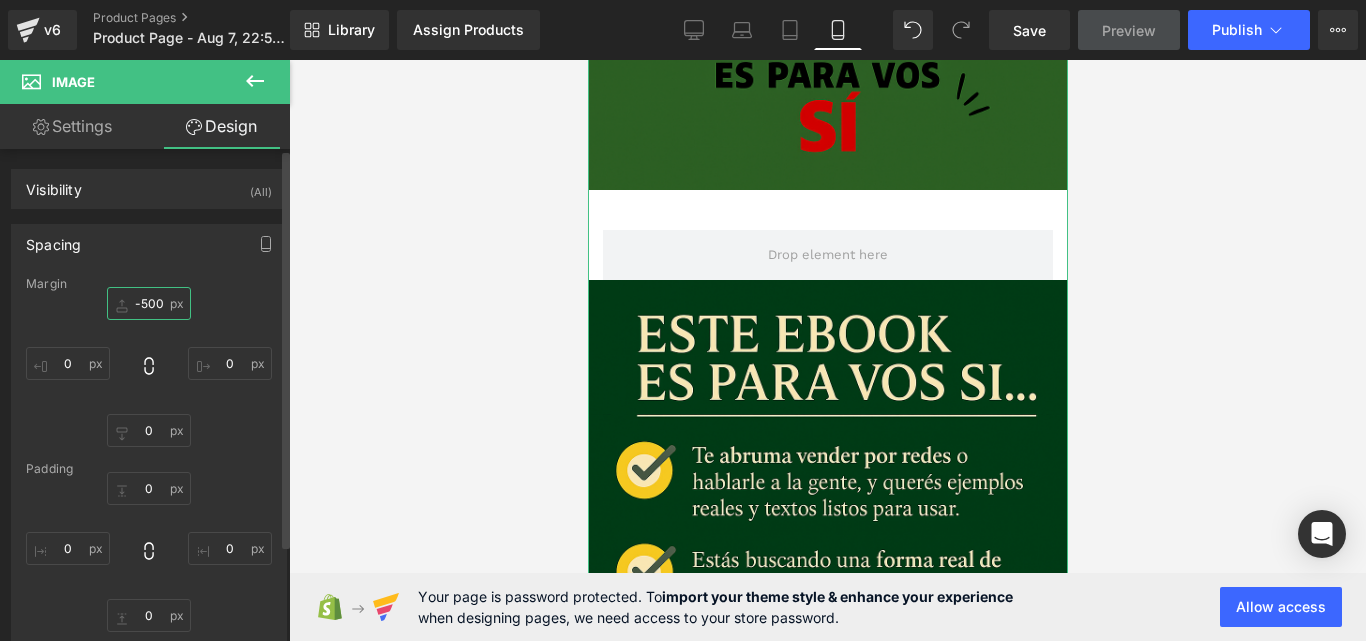 click on "-500" at bounding box center [149, 303] 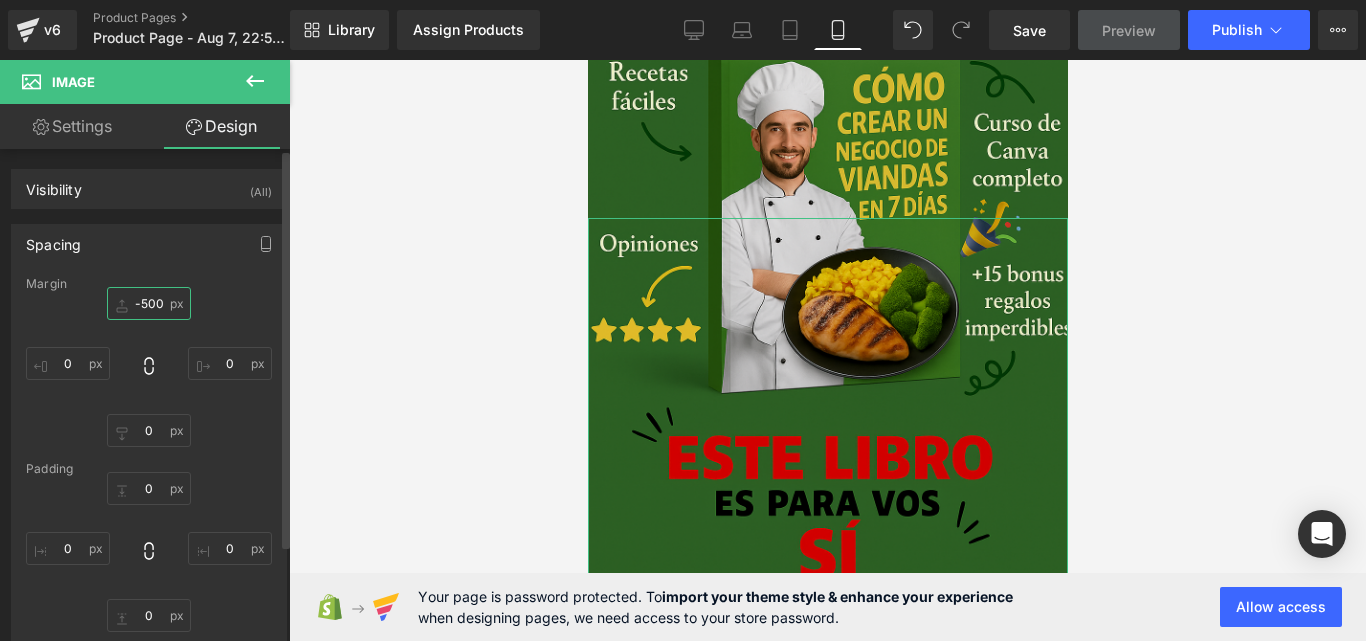 scroll, scrollTop: 2135, scrollLeft: 0, axis: vertical 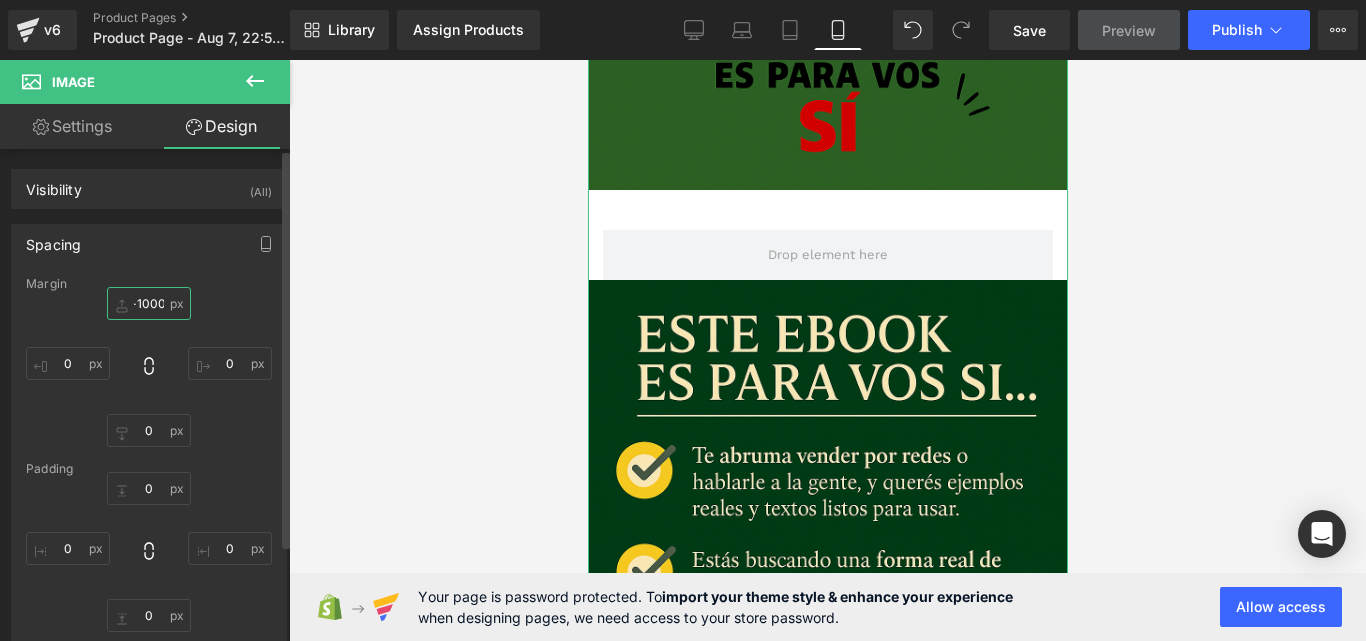 type on "-1000" 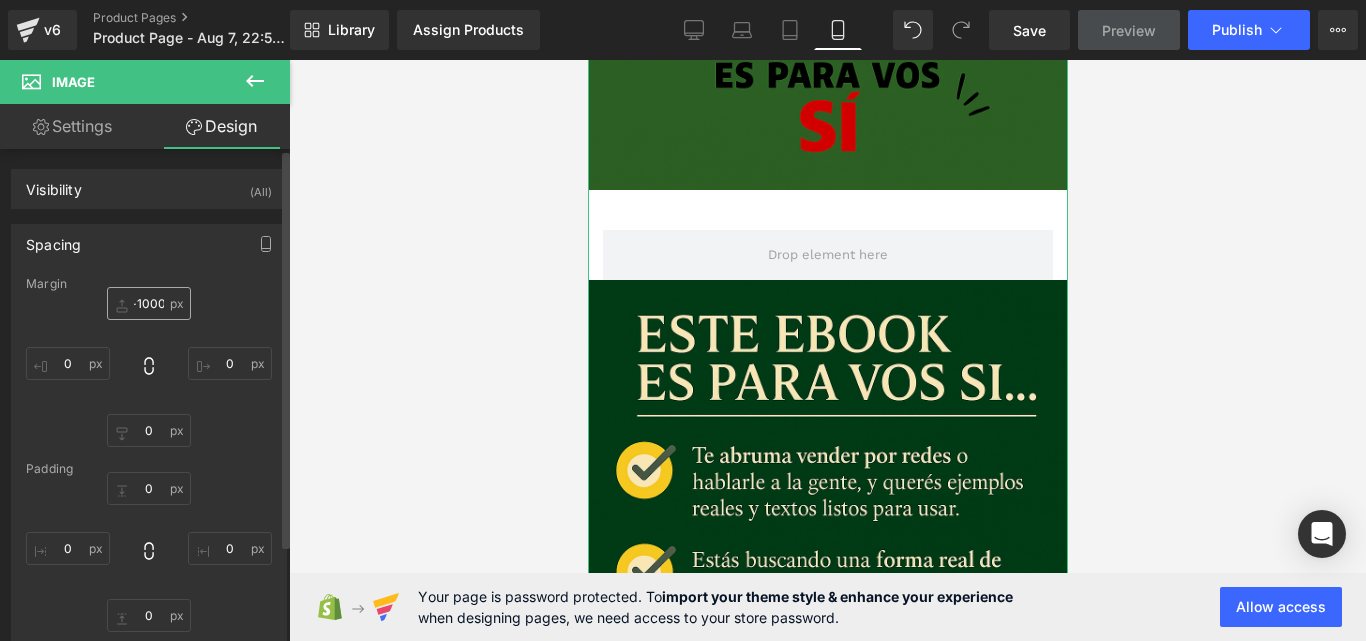 scroll, scrollTop: 0, scrollLeft: 0, axis: both 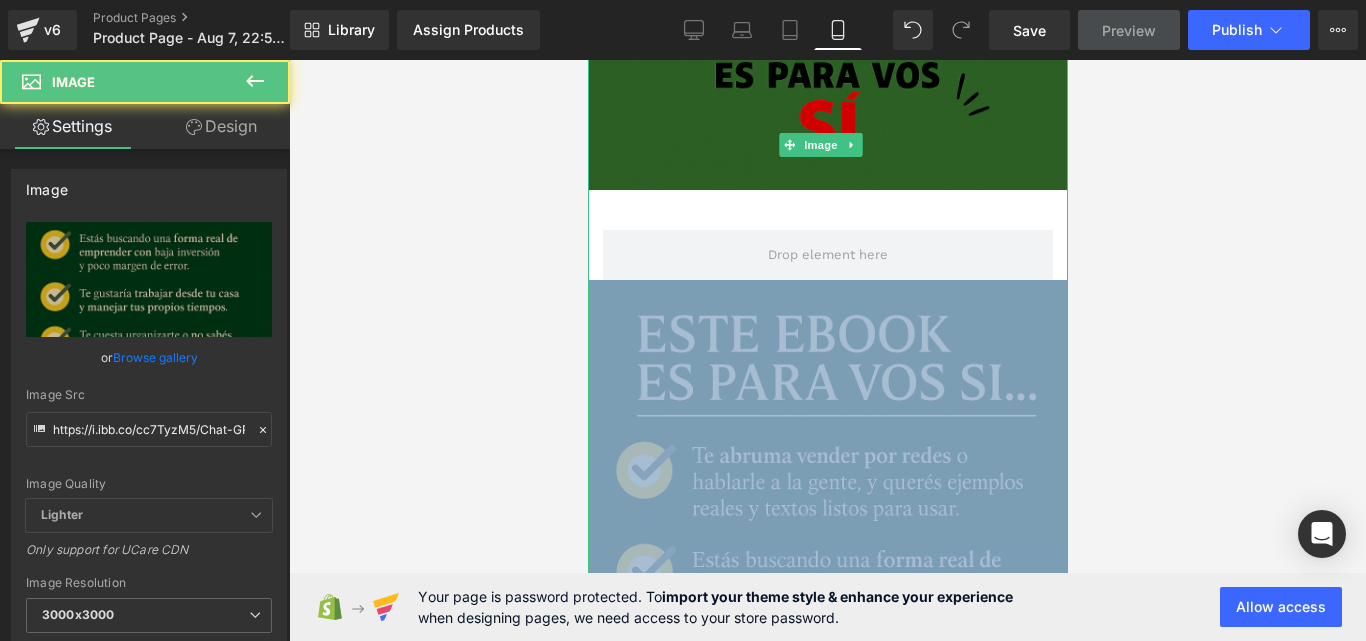 drag, startPoint x: 898, startPoint y: 188, endPoint x: 898, endPoint y: 243, distance: 55 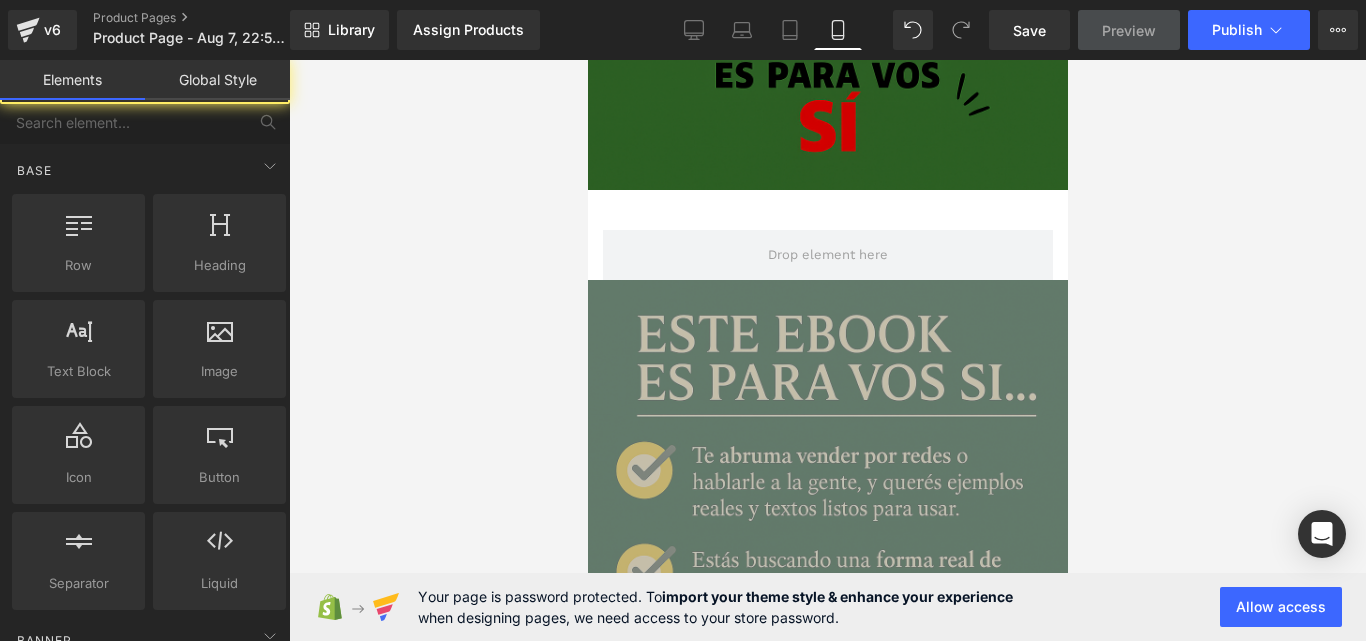 click at bounding box center [827, 350] 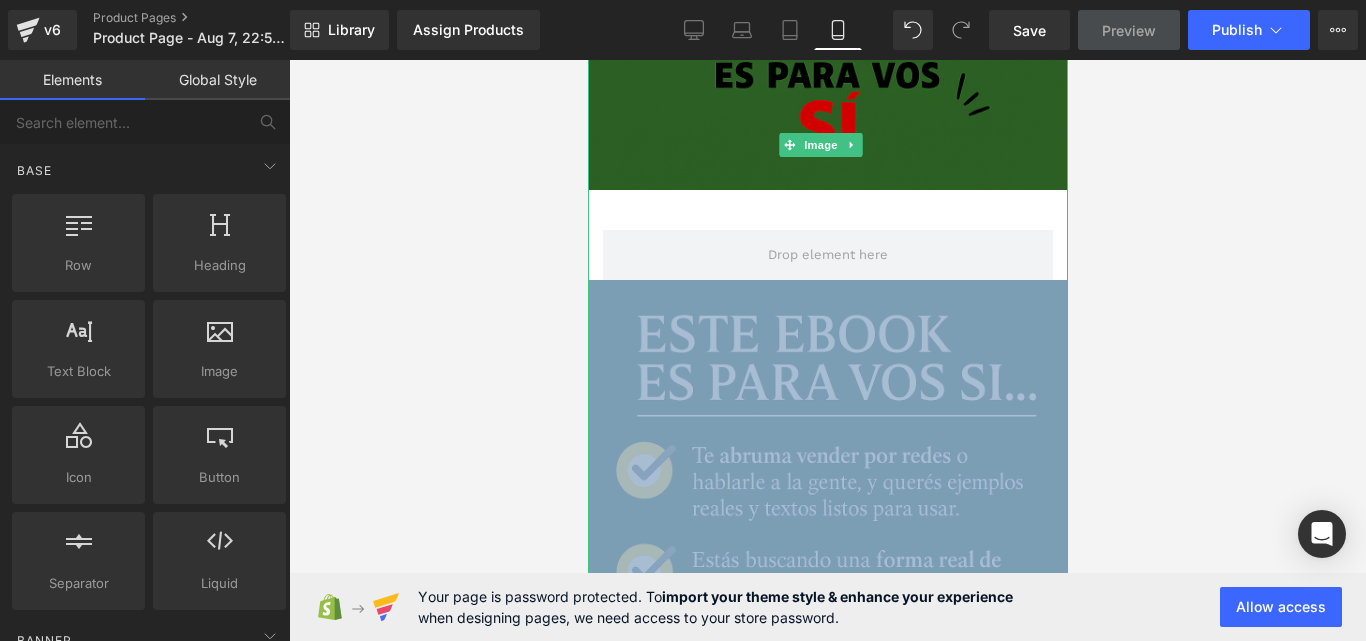 click at bounding box center [827, 640] 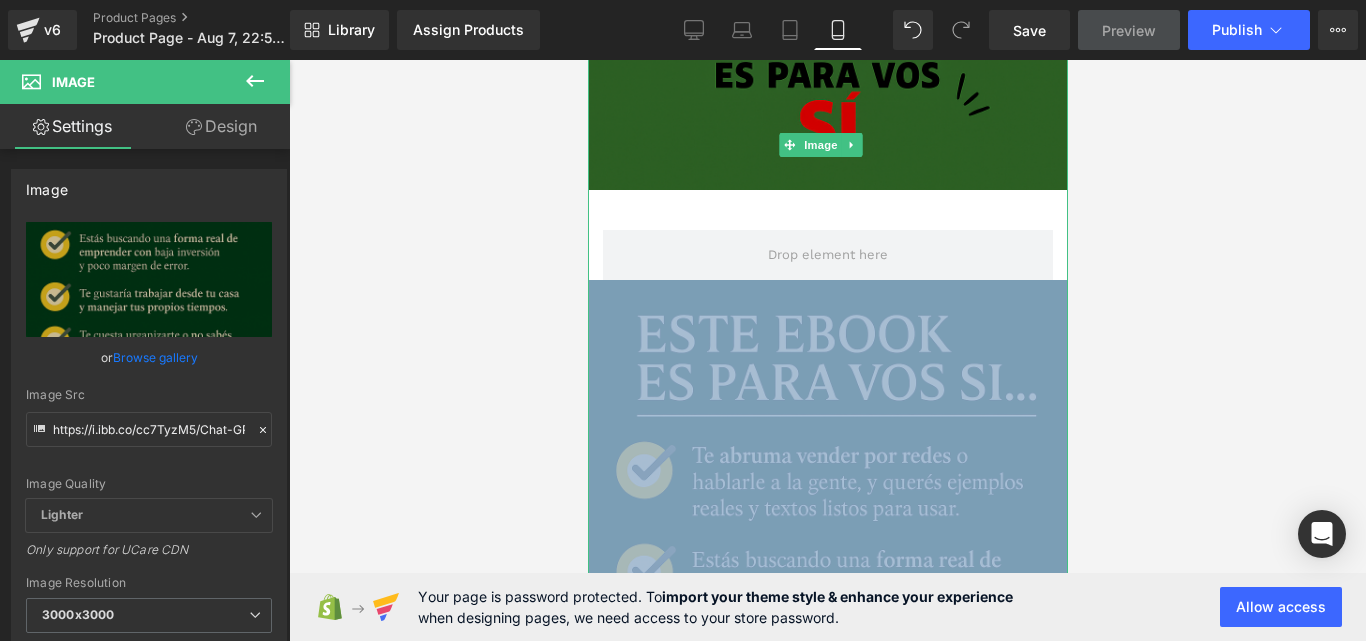 click at bounding box center (827, 640) 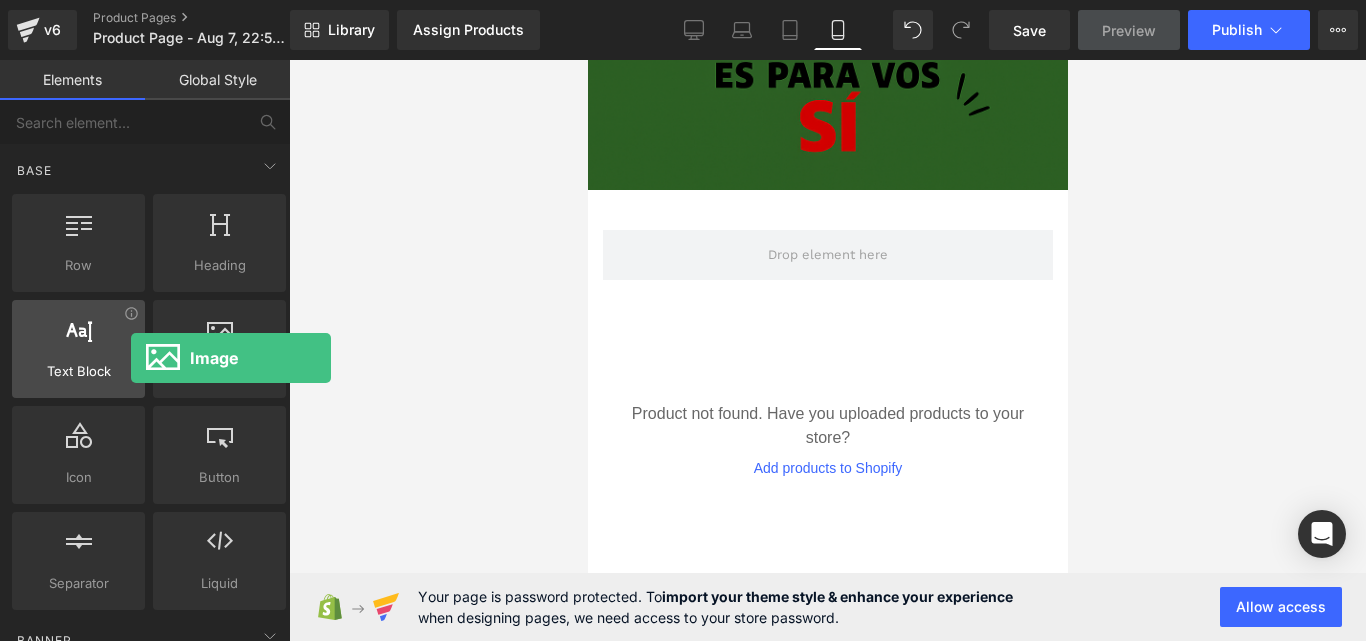 drag, startPoint x: 257, startPoint y: 392, endPoint x: 131, endPoint y: 358, distance: 130.5067 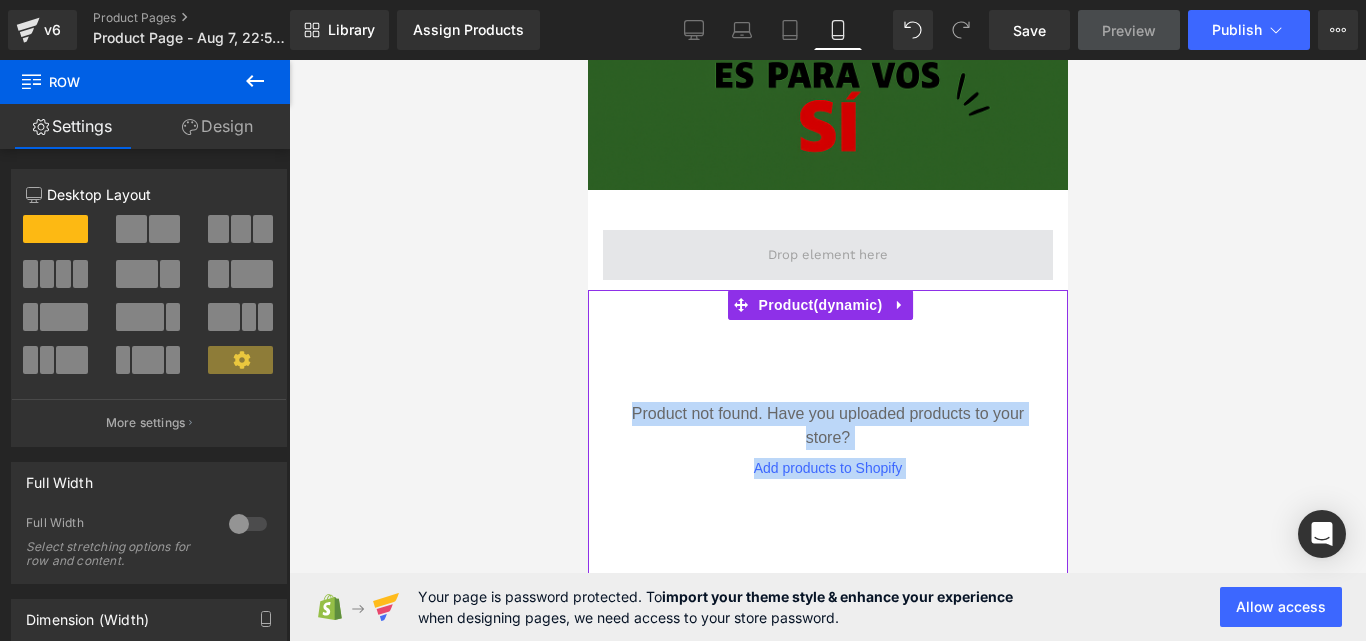 drag, startPoint x: 911, startPoint y: 159, endPoint x: 861, endPoint y: 189, distance: 58.30952 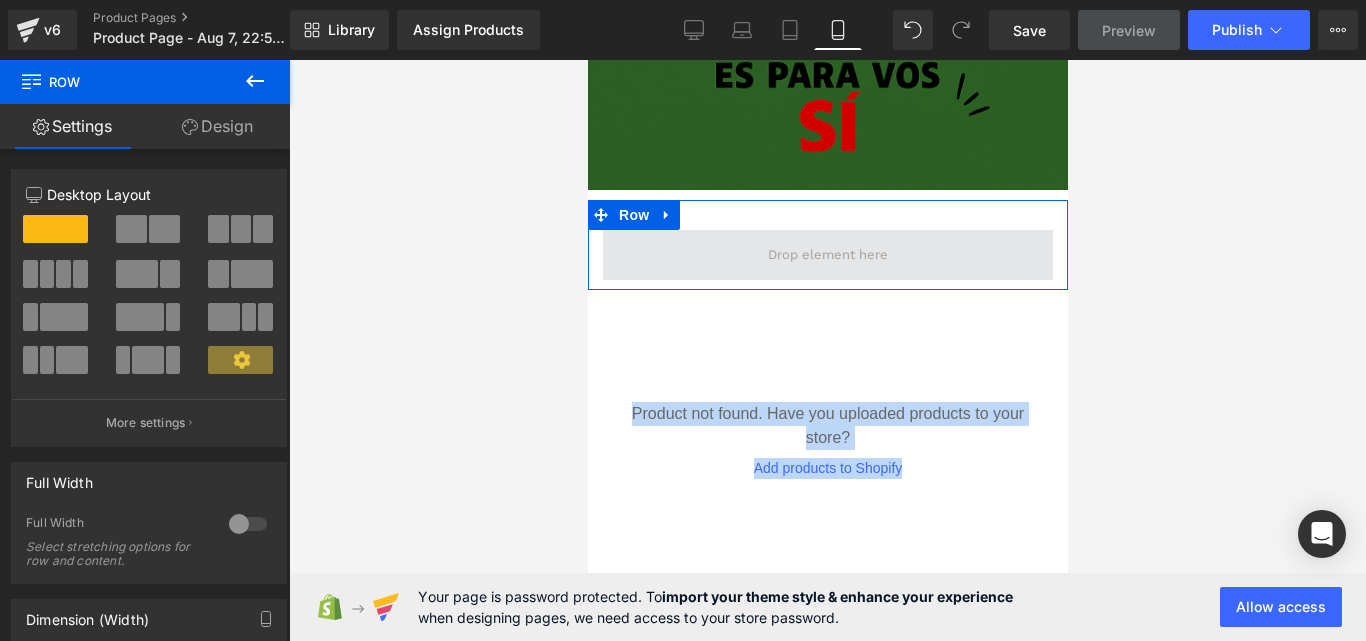 click at bounding box center [827, 255] 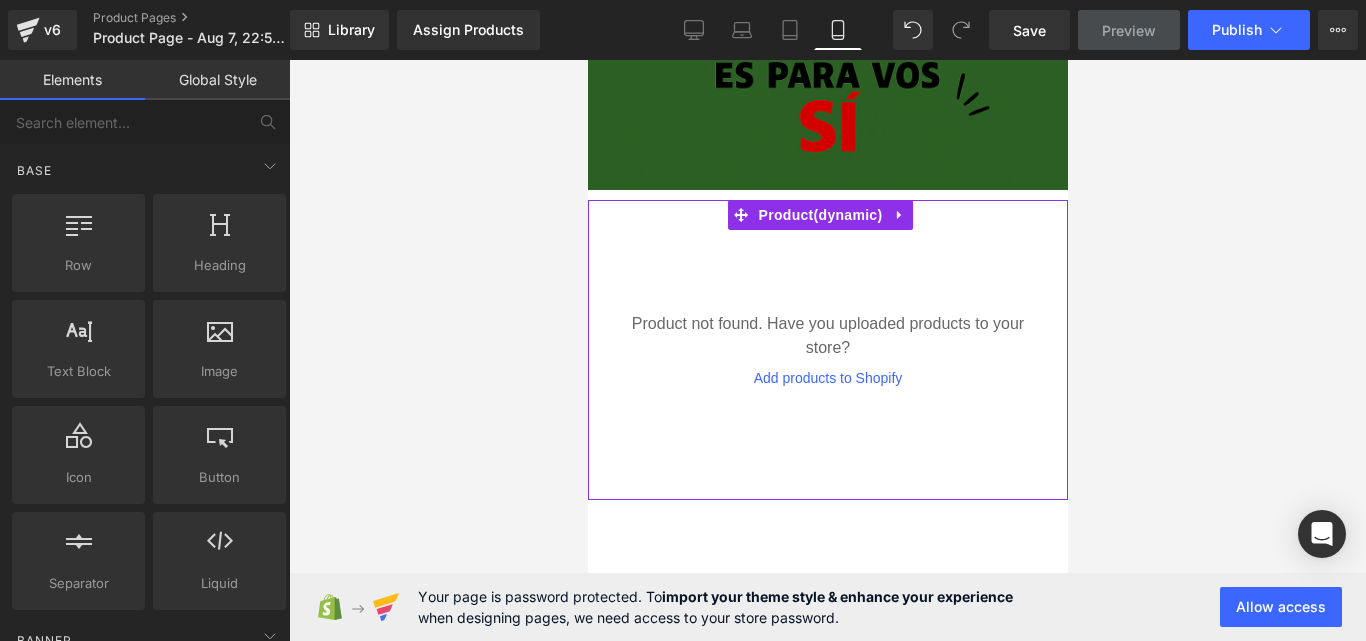 click on "Product not found. Have you uploaded products to your store?
Add products to Shopify" at bounding box center [827, 350] 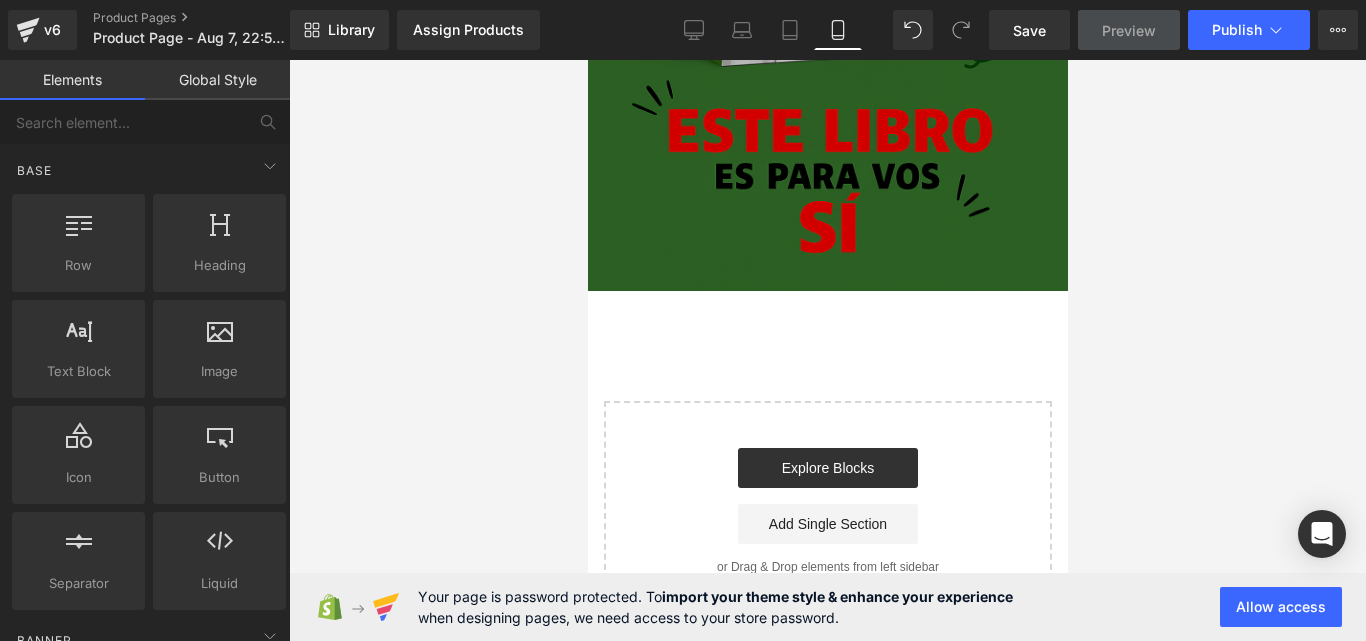 scroll, scrollTop: 1967, scrollLeft: 0, axis: vertical 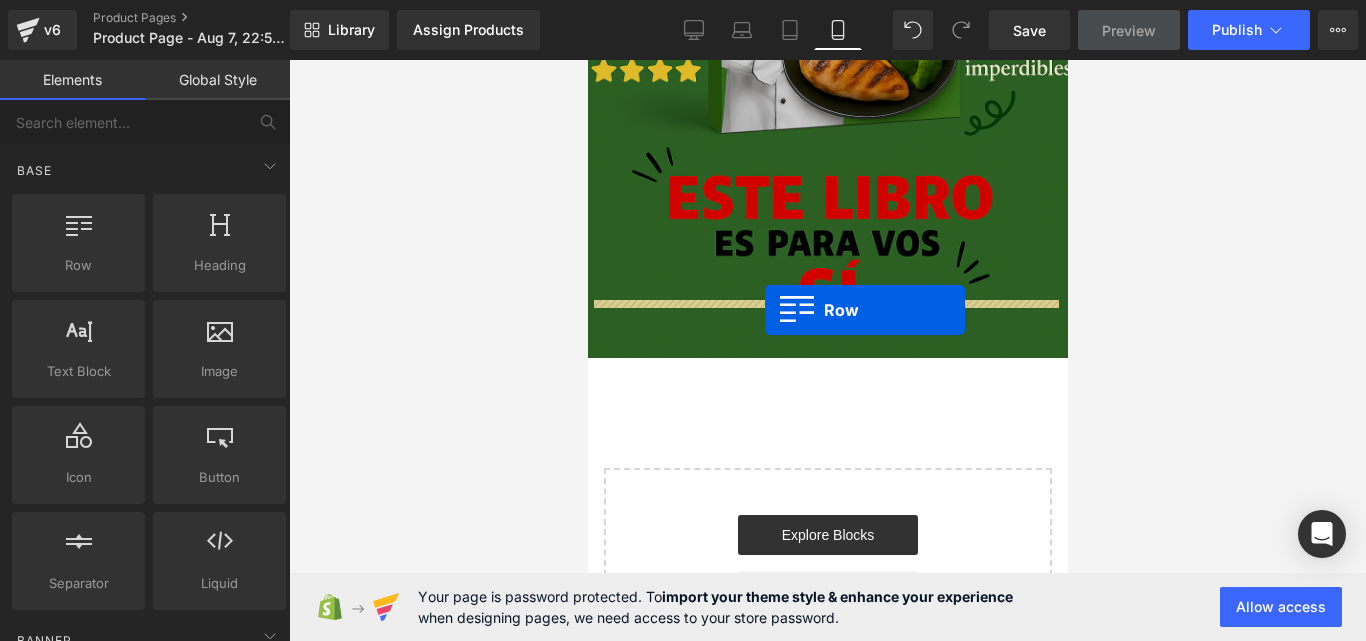 drag, startPoint x: 637, startPoint y: 329, endPoint x: 764, endPoint y: 310, distance: 128.41339 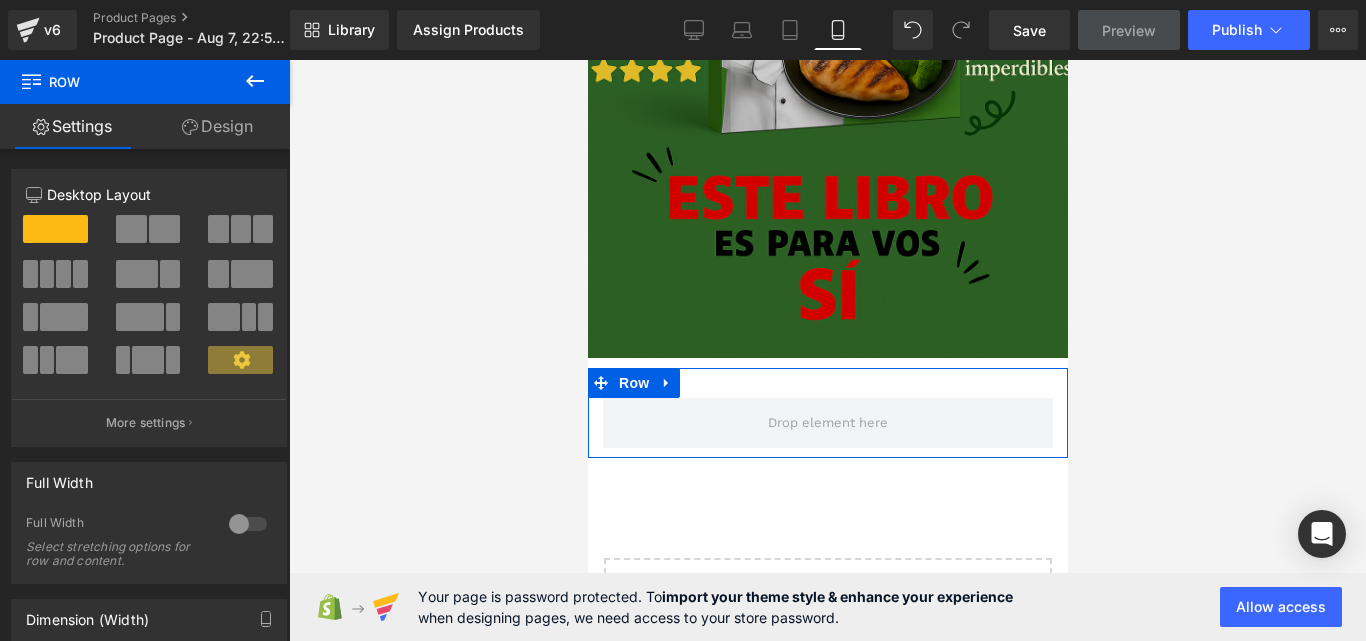 click on "Design" at bounding box center (217, 126) 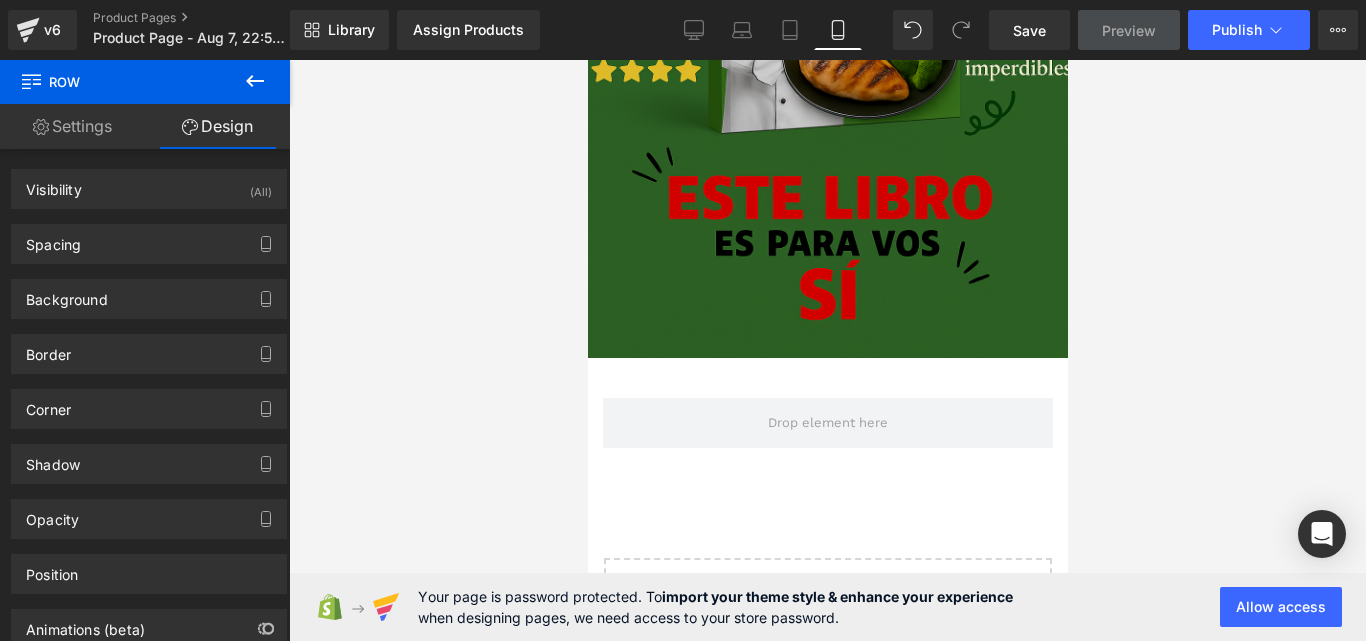 click at bounding box center [255, 82] 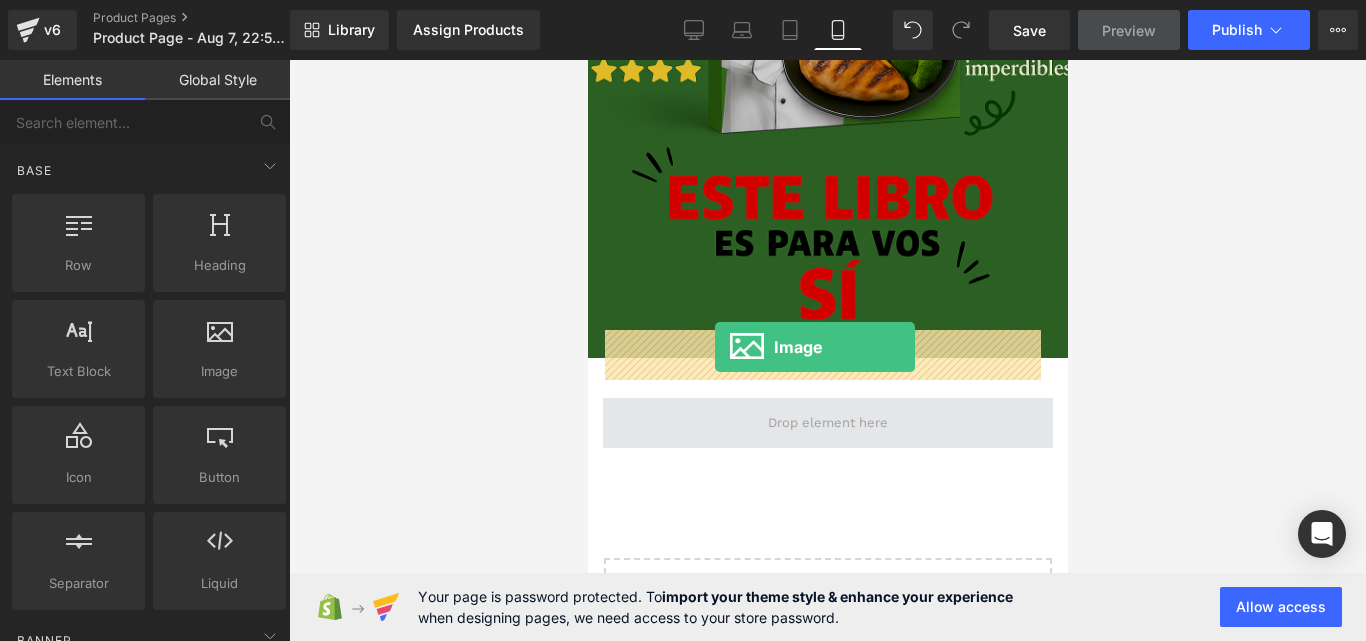 drag, startPoint x: 820, startPoint y: 440, endPoint x: 714, endPoint y: 347, distance: 141.01419 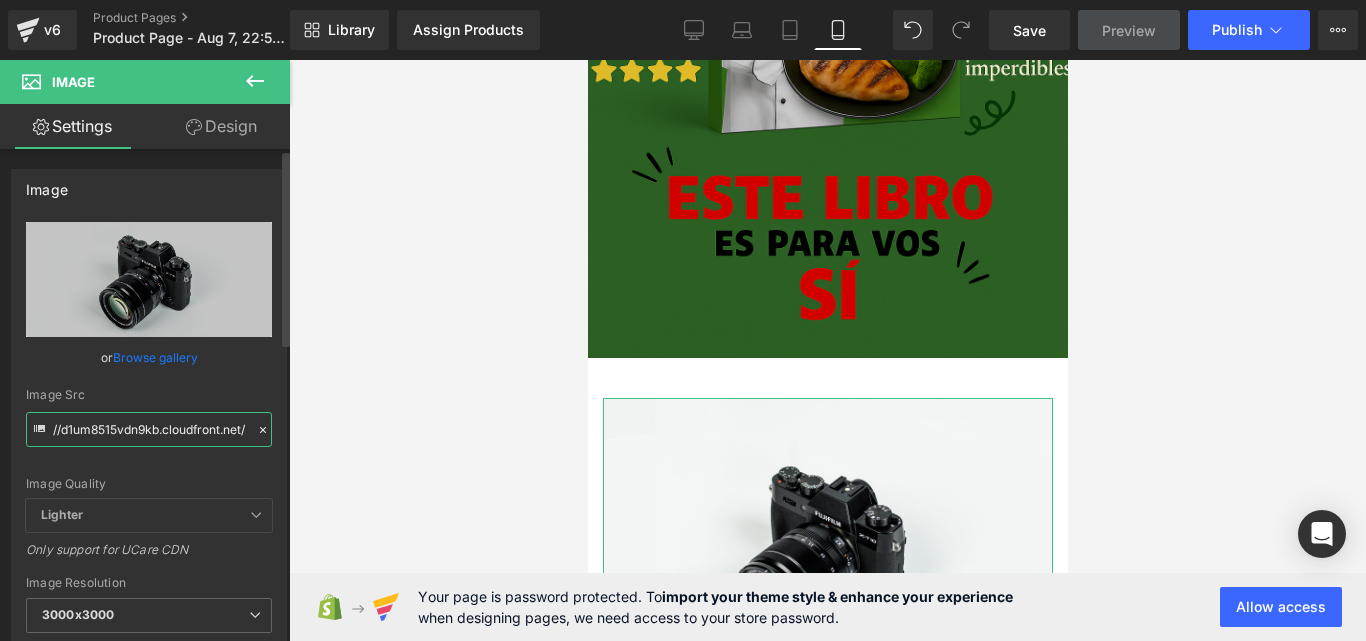 click on "//d1um8515vdn9kb.cloudfront.net/images/parallax.jpg" at bounding box center [149, 429] 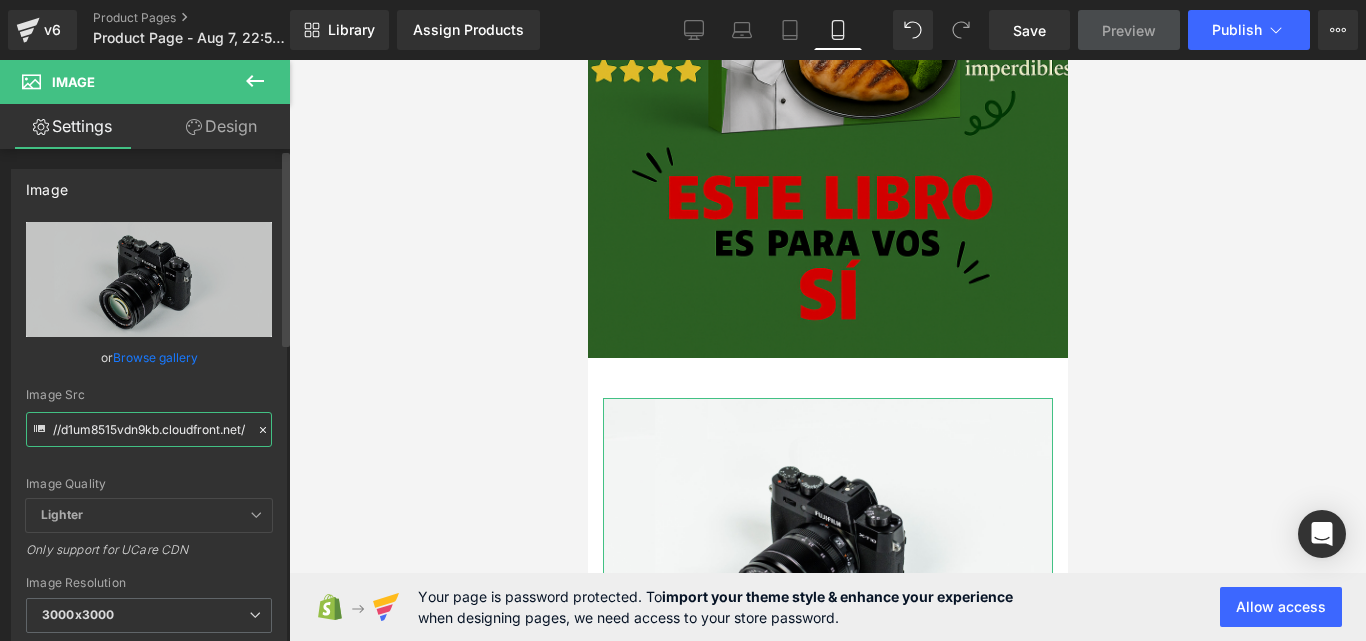 click on "//d1um8515vdn9kb.cloudfront.net/images/parallax.jpg" at bounding box center (149, 429) 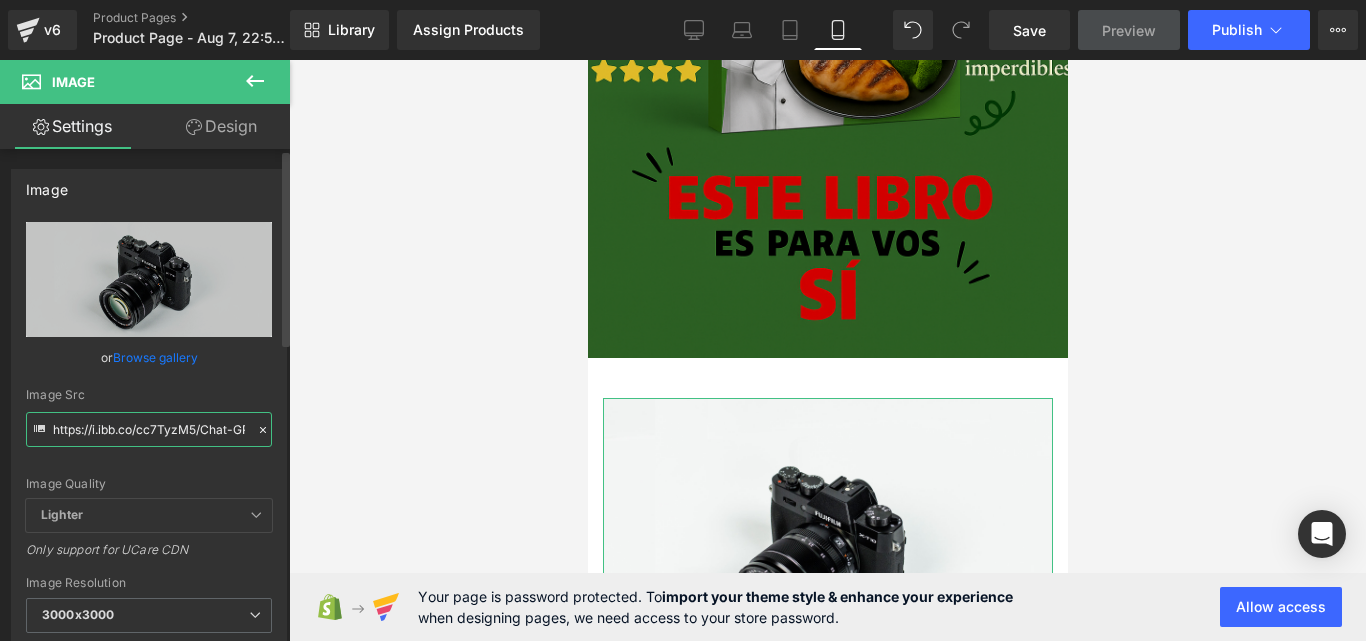 scroll, scrollTop: 0, scrollLeft: 245, axis: horizontal 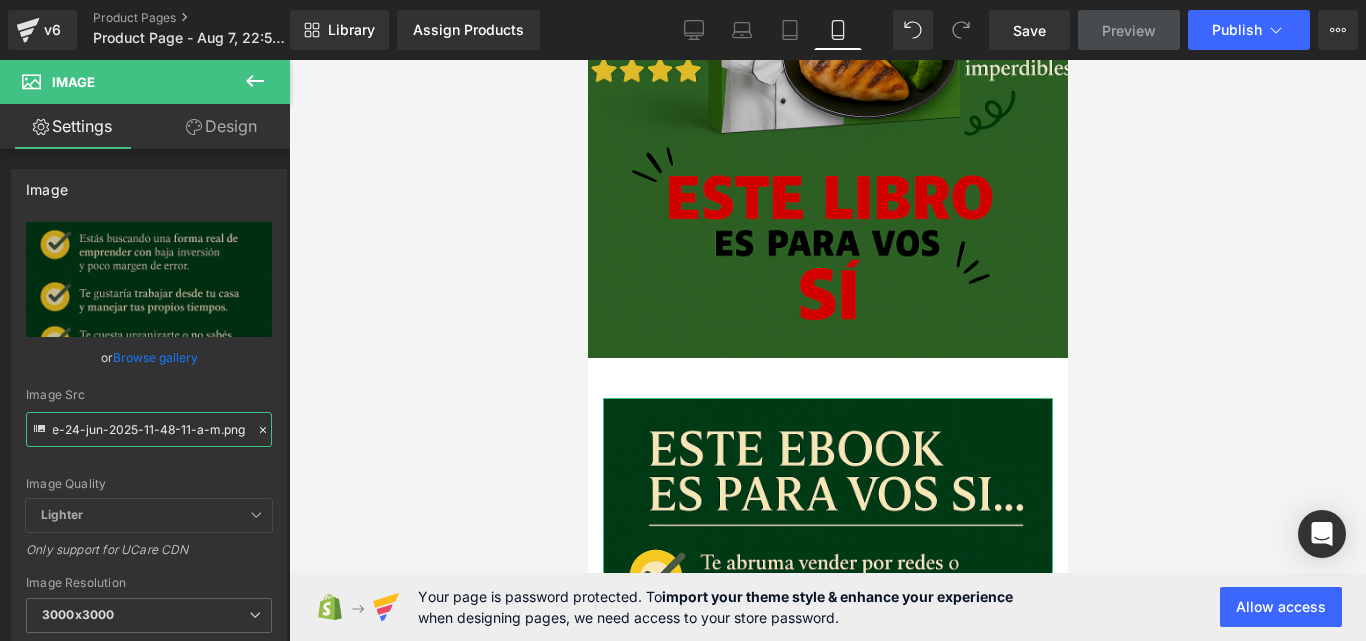 type on "https://i.ibb.co/cc7TyzM5/Chat-GPT-Image-24-jun-2025-11-48-11-a-m.png" 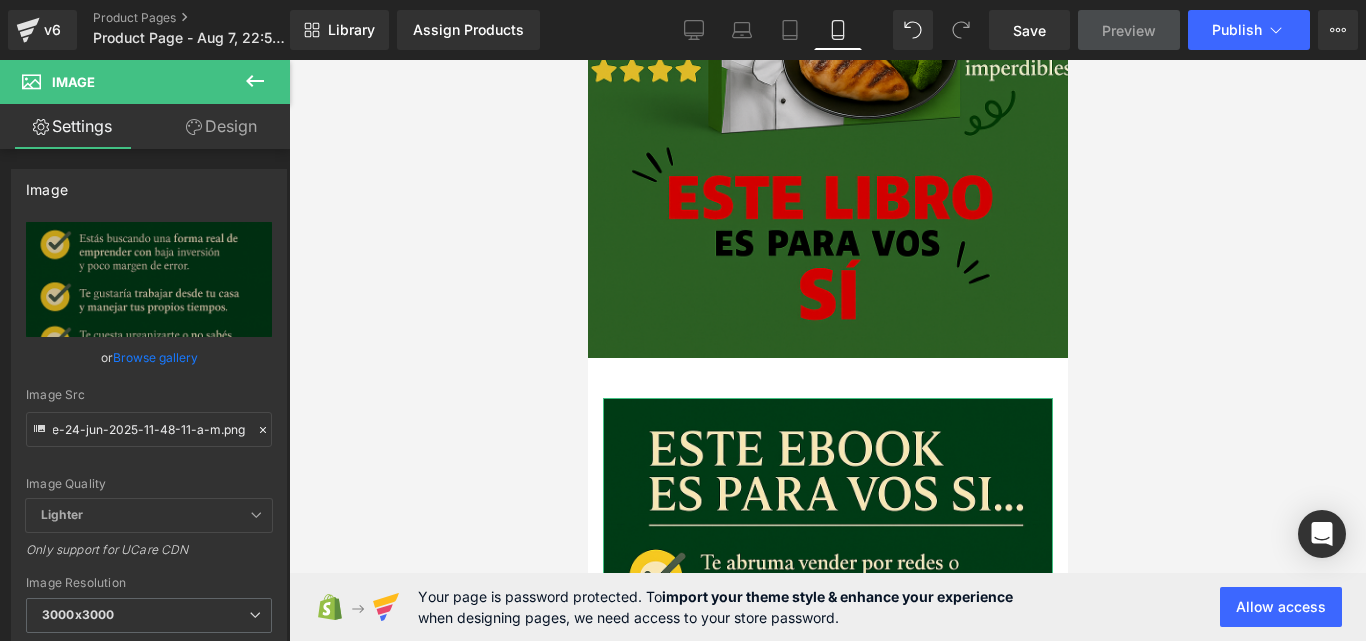 scroll, scrollTop: 0, scrollLeft: 0, axis: both 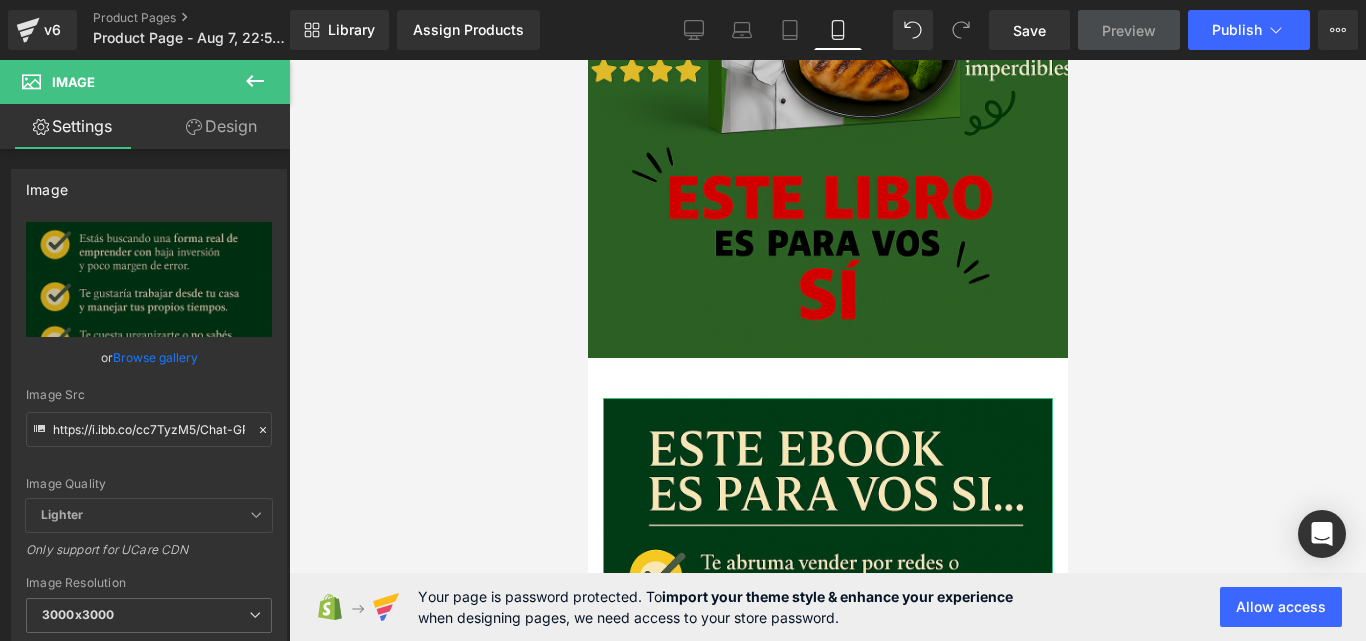 click on "Design" at bounding box center [221, 126] 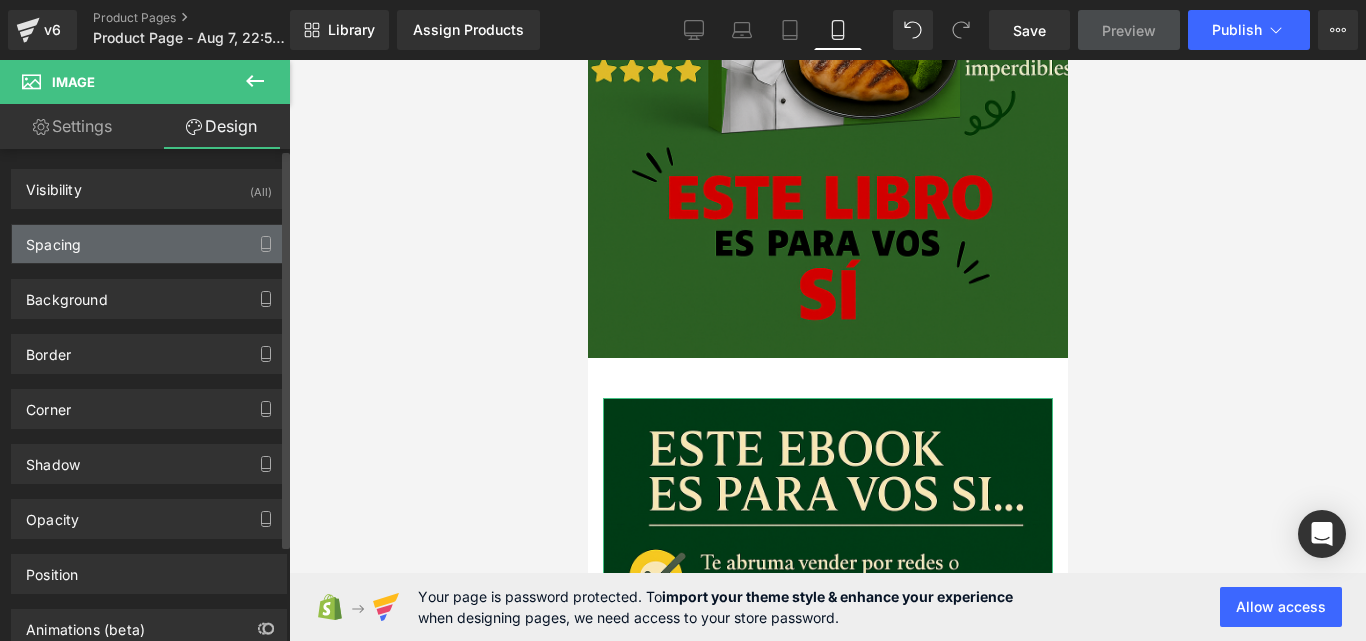 click on "Spacing" at bounding box center (149, 244) 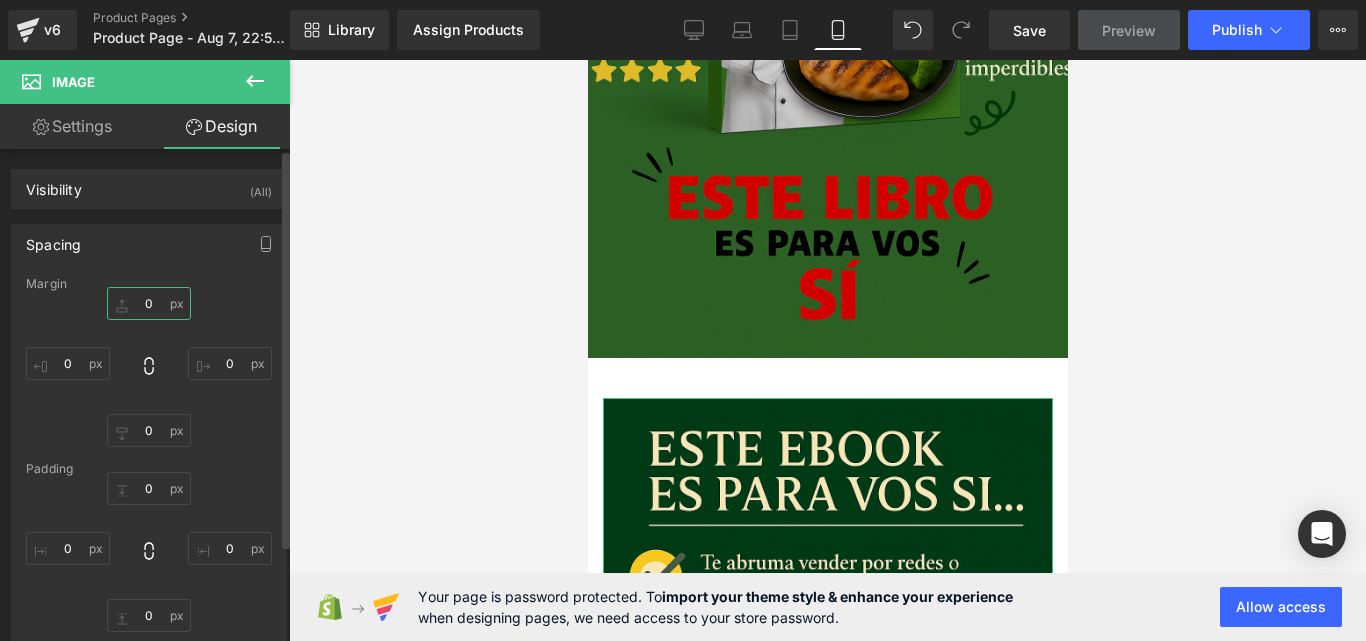 click on "0" at bounding box center (149, 303) 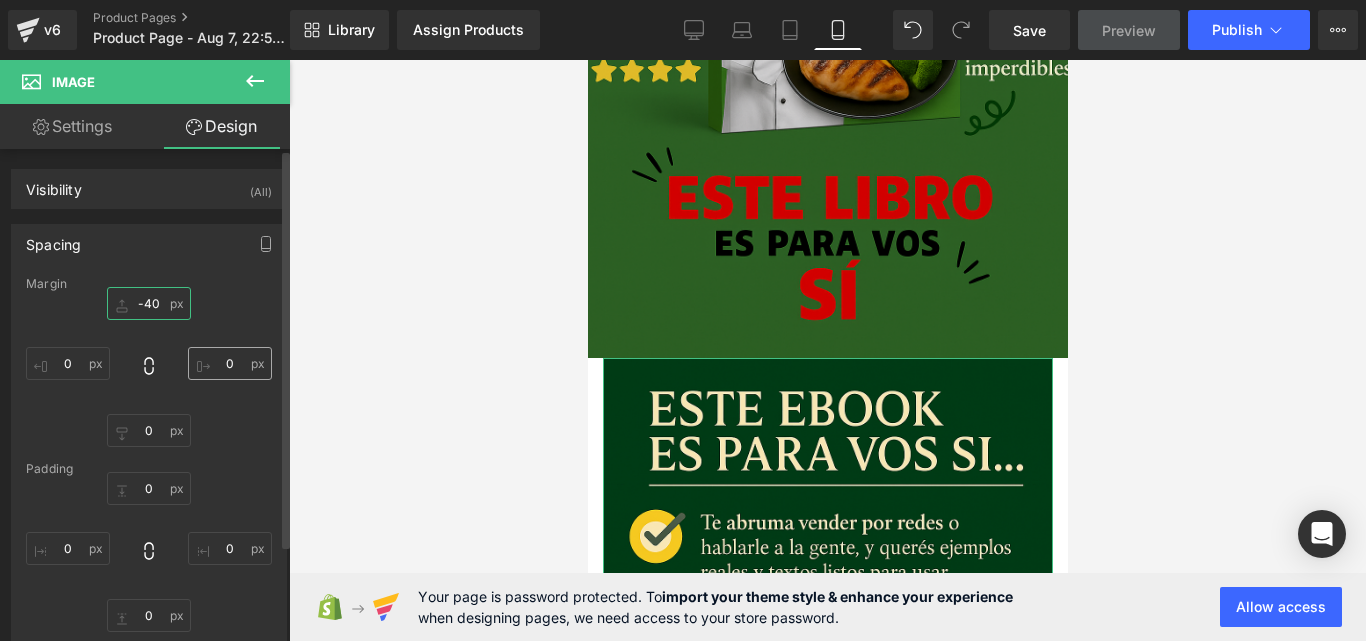 type on "-40" 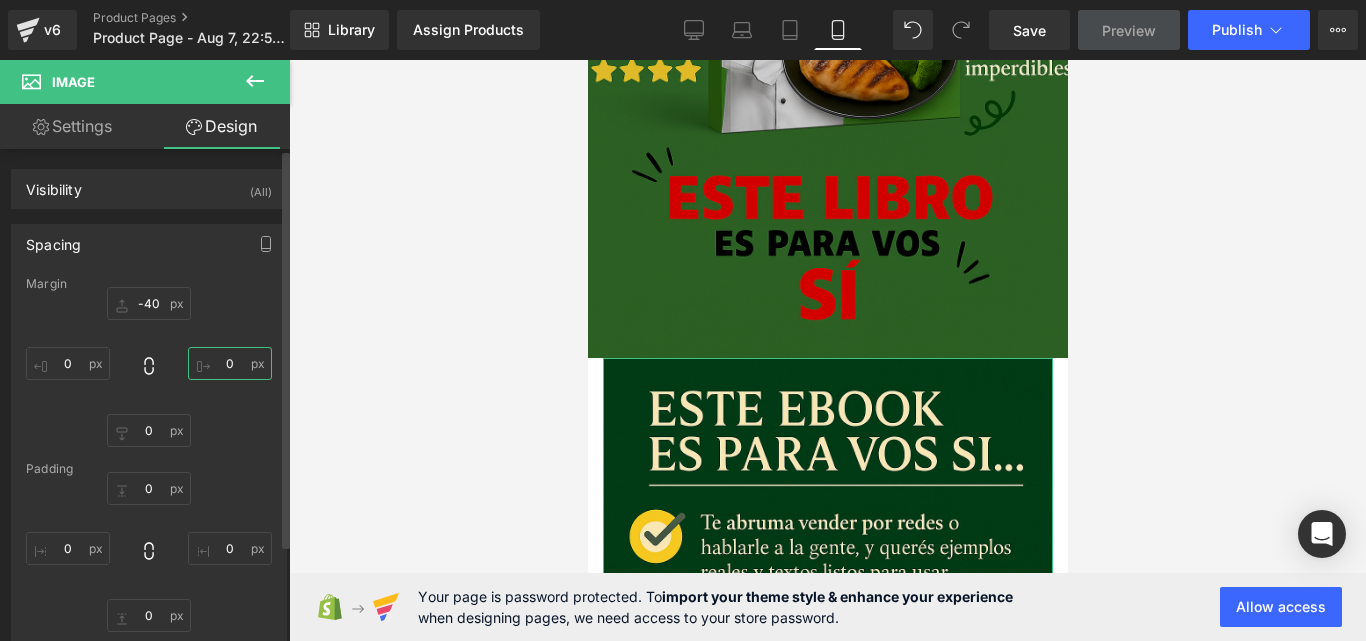 click on "0" at bounding box center [230, 363] 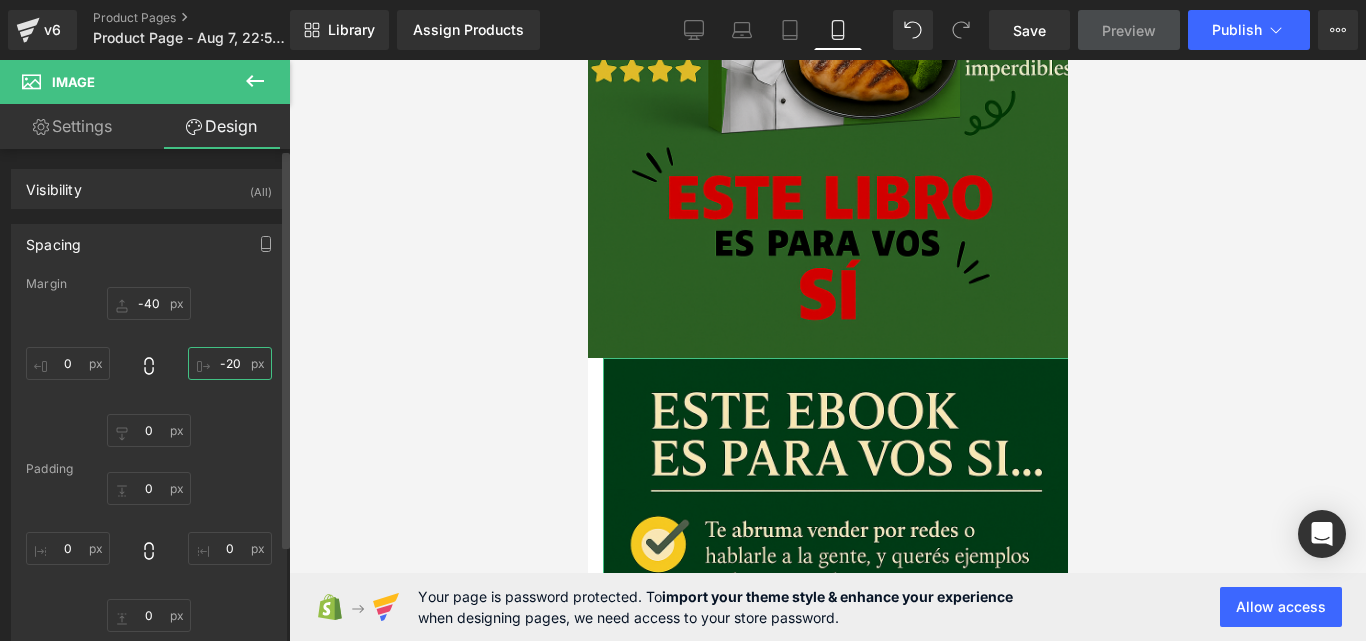 type on "-20" 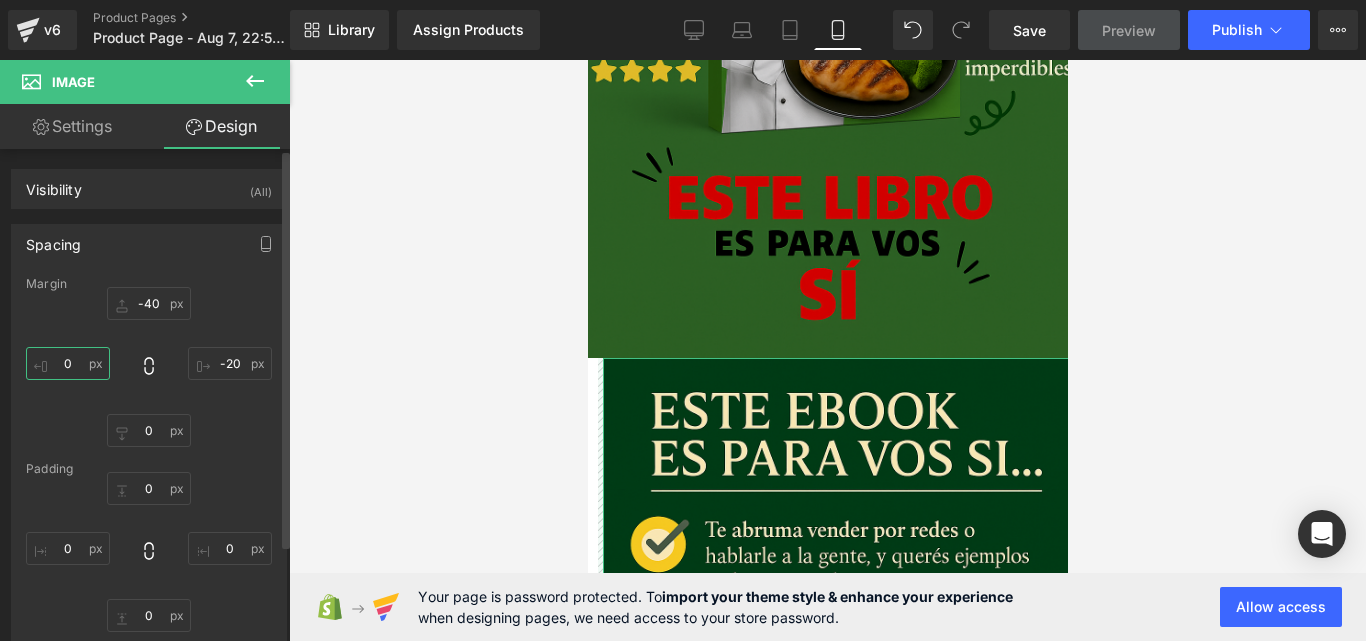 click on "0" at bounding box center [68, 363] 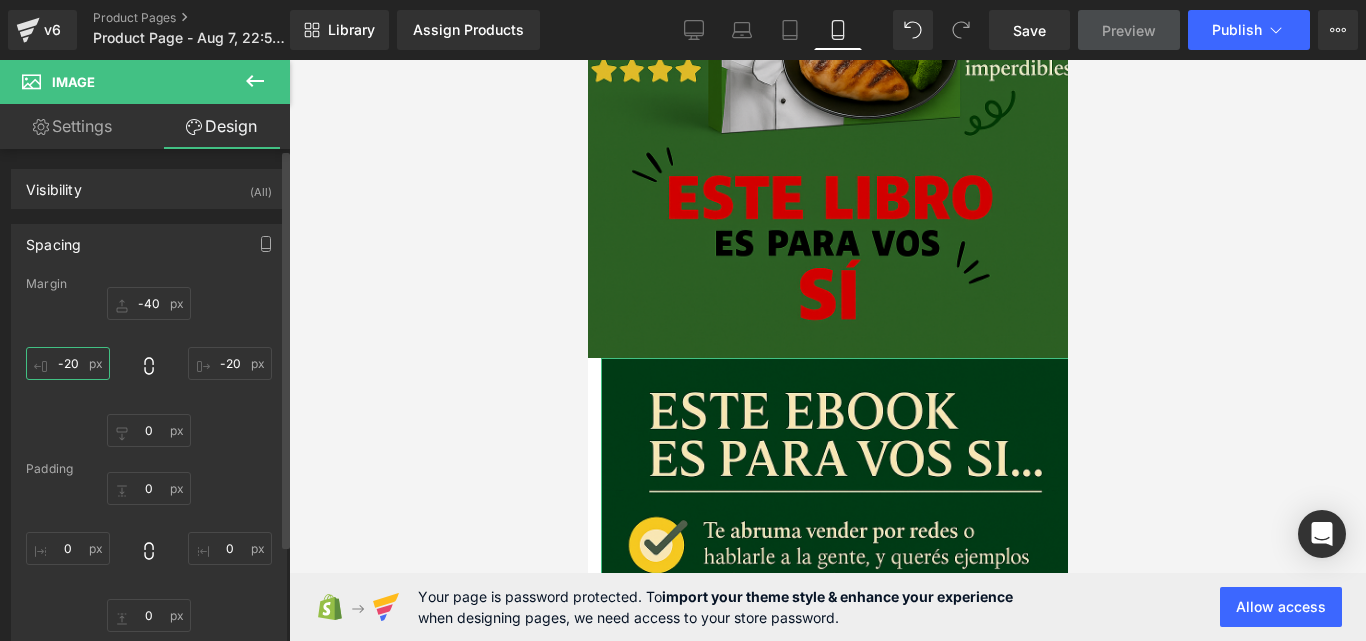type on "-20" 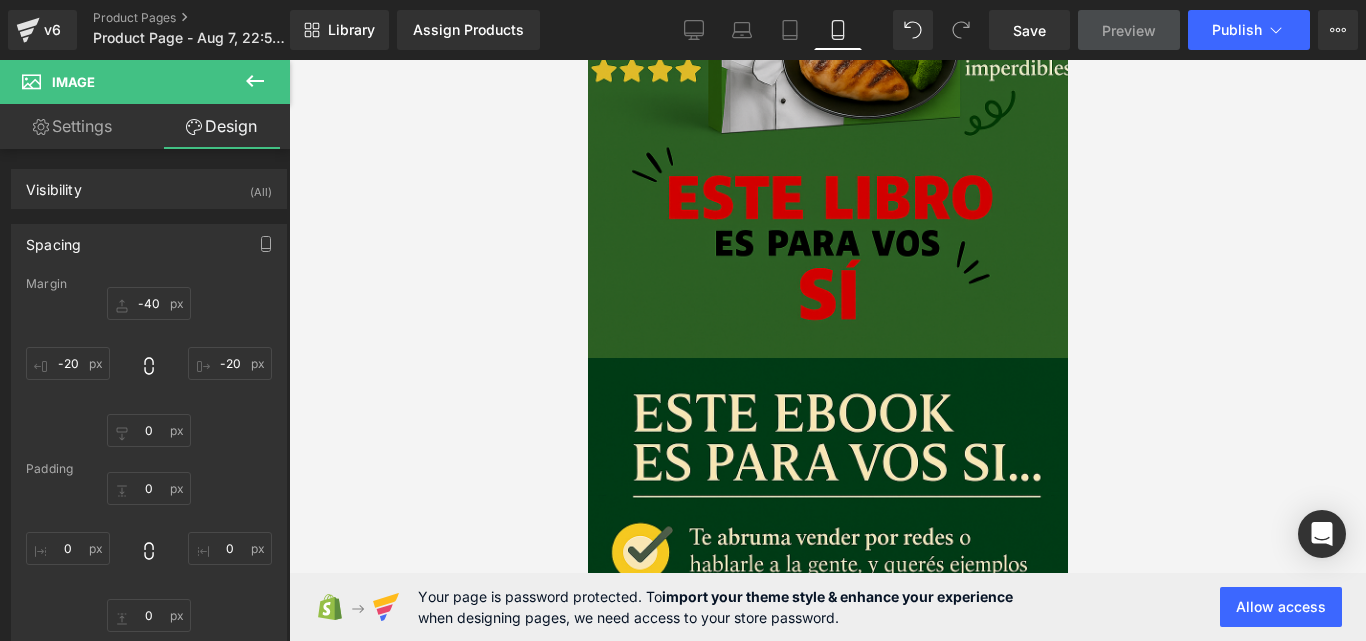 click at bounding box center [827, 350] 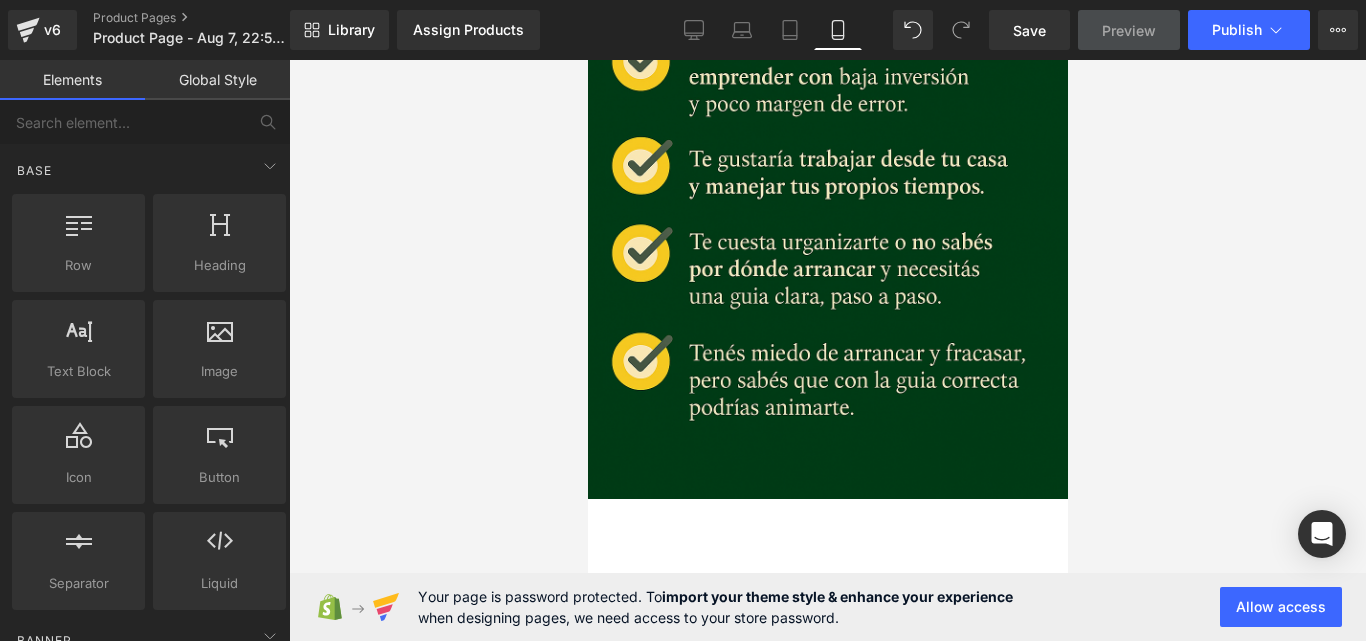 scroll, scrollTop: 2689, scrollLeft: 0, axis: vertical 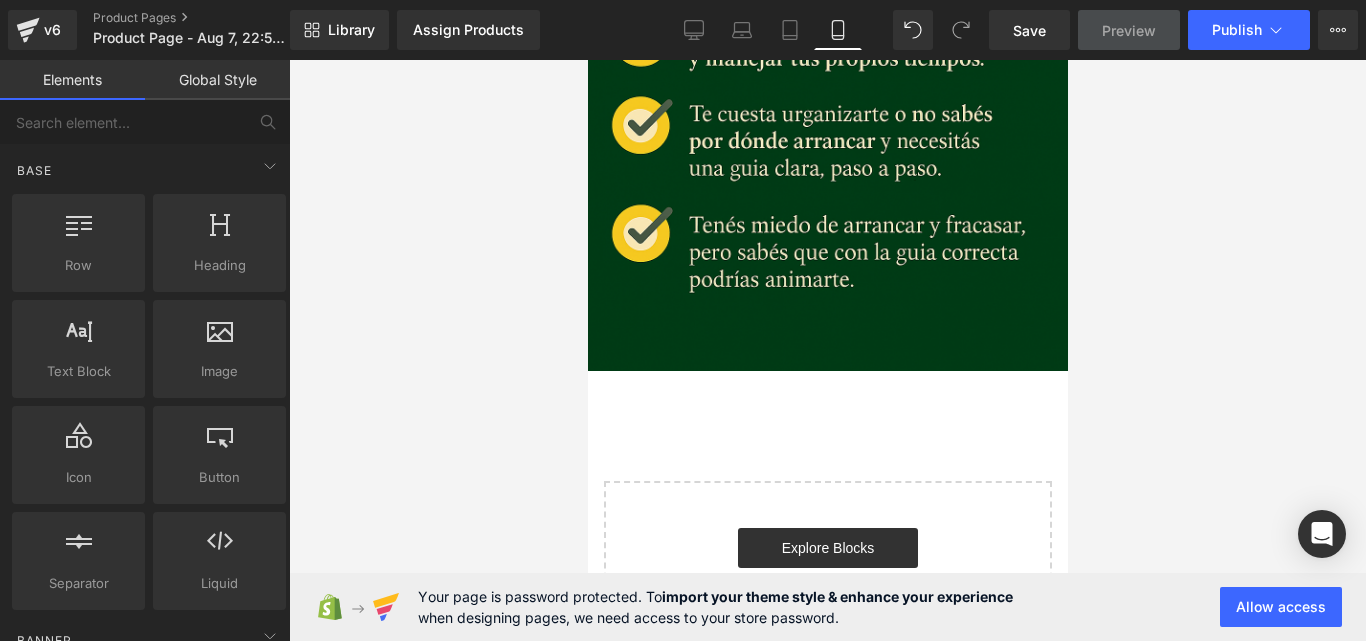 drag, startPoint x: 1064, startPoint y: 437, endPoint x: 1659, endPoint y: 639, distance: 628.3542 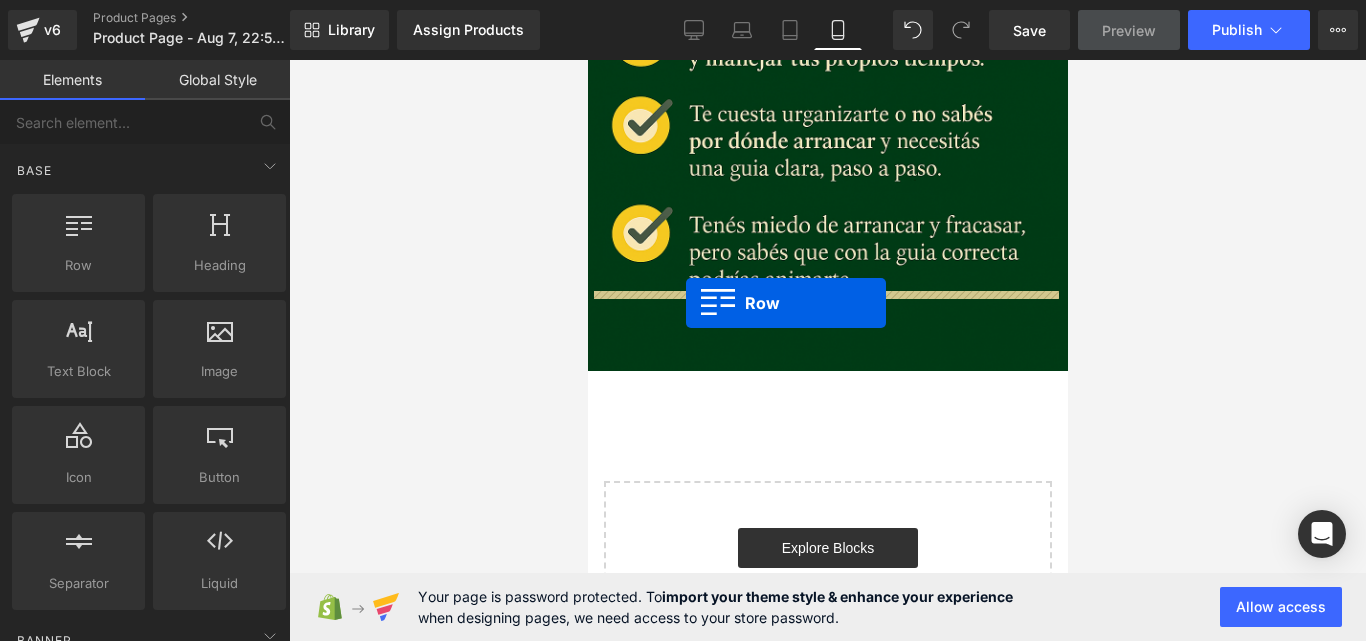 drag, startPoint x: 686, startPoint y: 343, endPoint x: 685, endPoint y: 303, distance: 40.012497 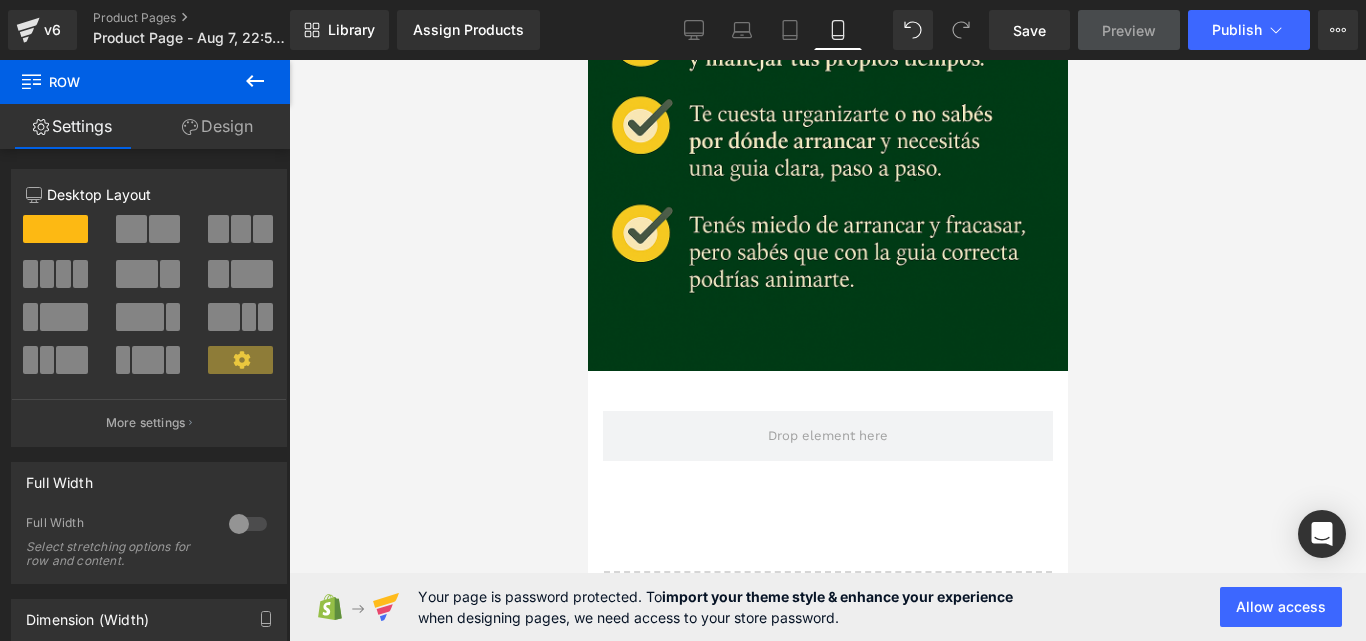 click at bounding box center (255, 82) 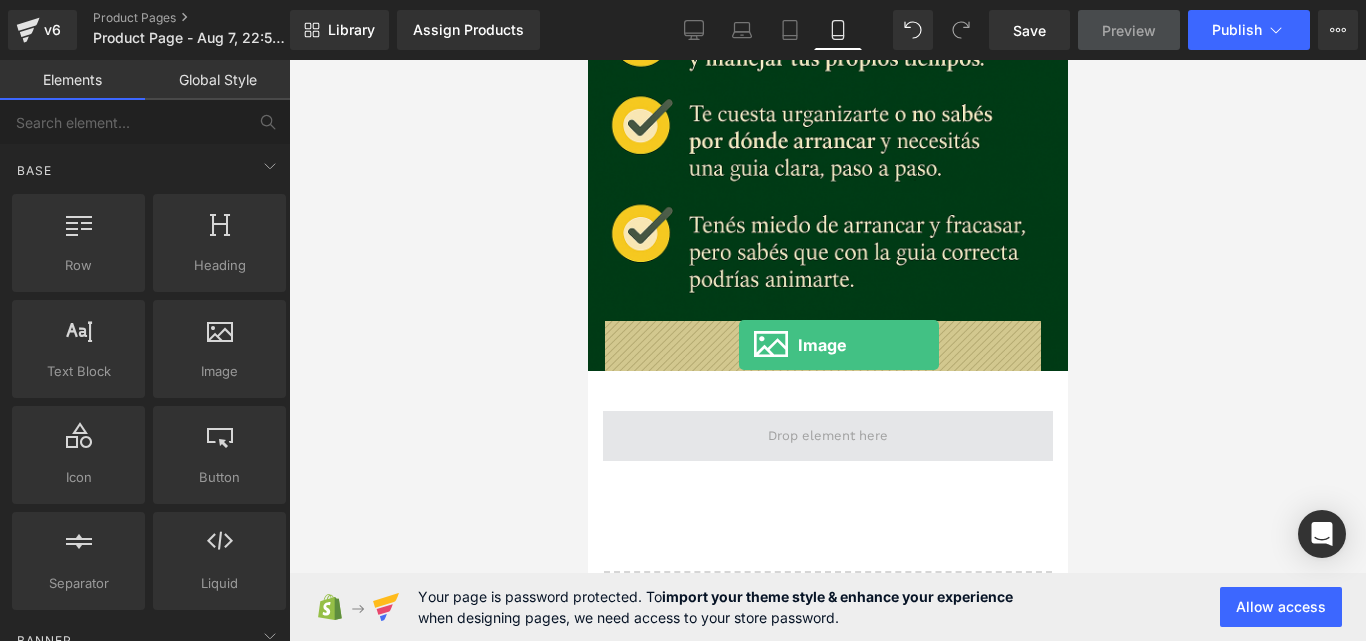 drag, startPoint x: 813, startPoint y: 414, endPoint x: 738, endPoint y: 345, distance: 101.91173 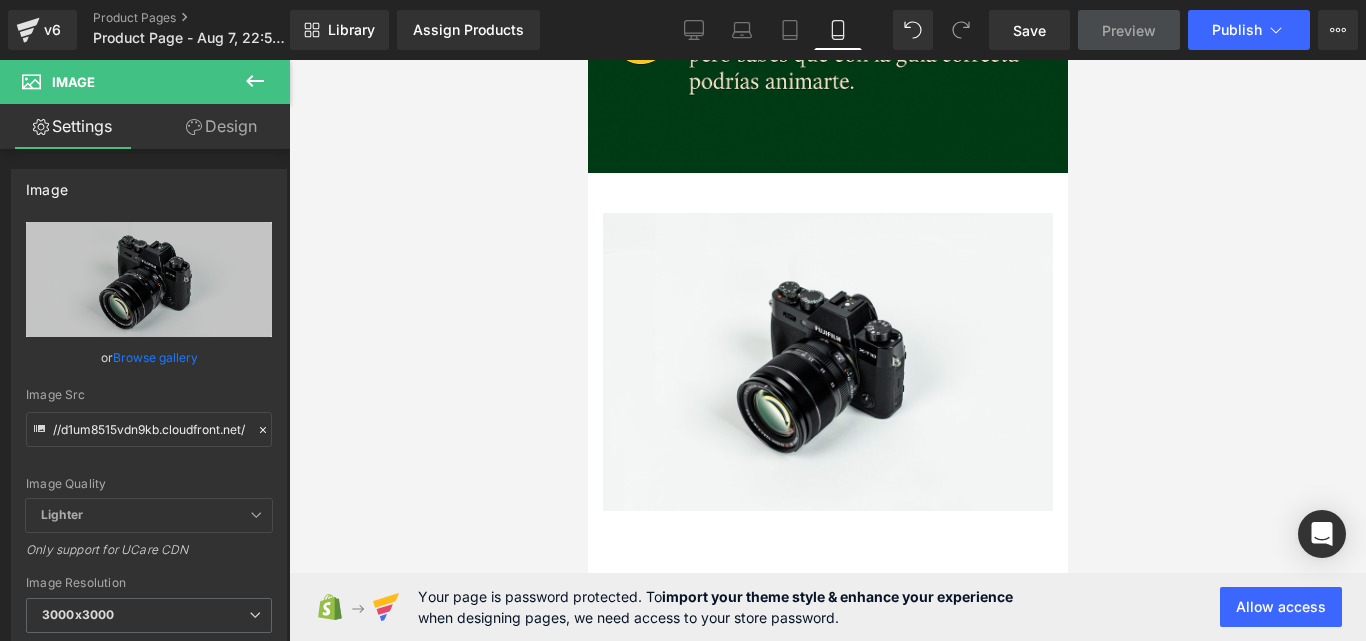 scroll, scrollTop: 2861, scrollLeft: 0, axis: vertical 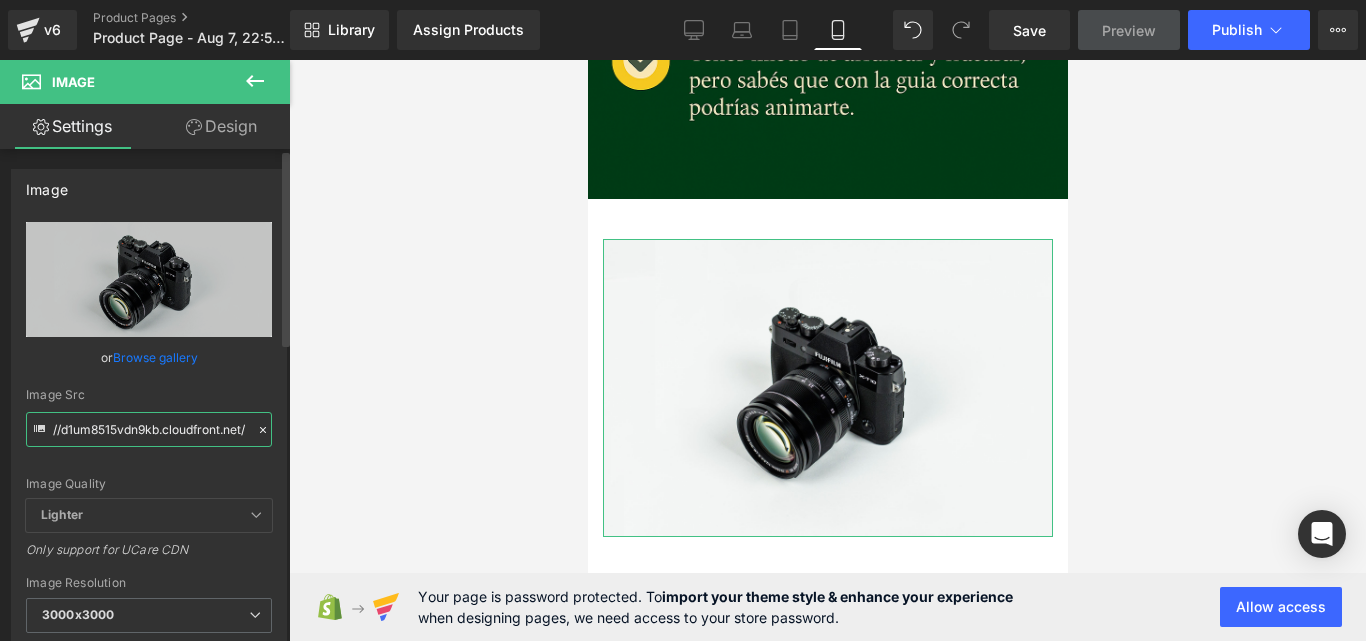 click on "//d1um8515vdn9kb.cloudfront.net/images/parallax.jpg" at bounding box center [149, 429] 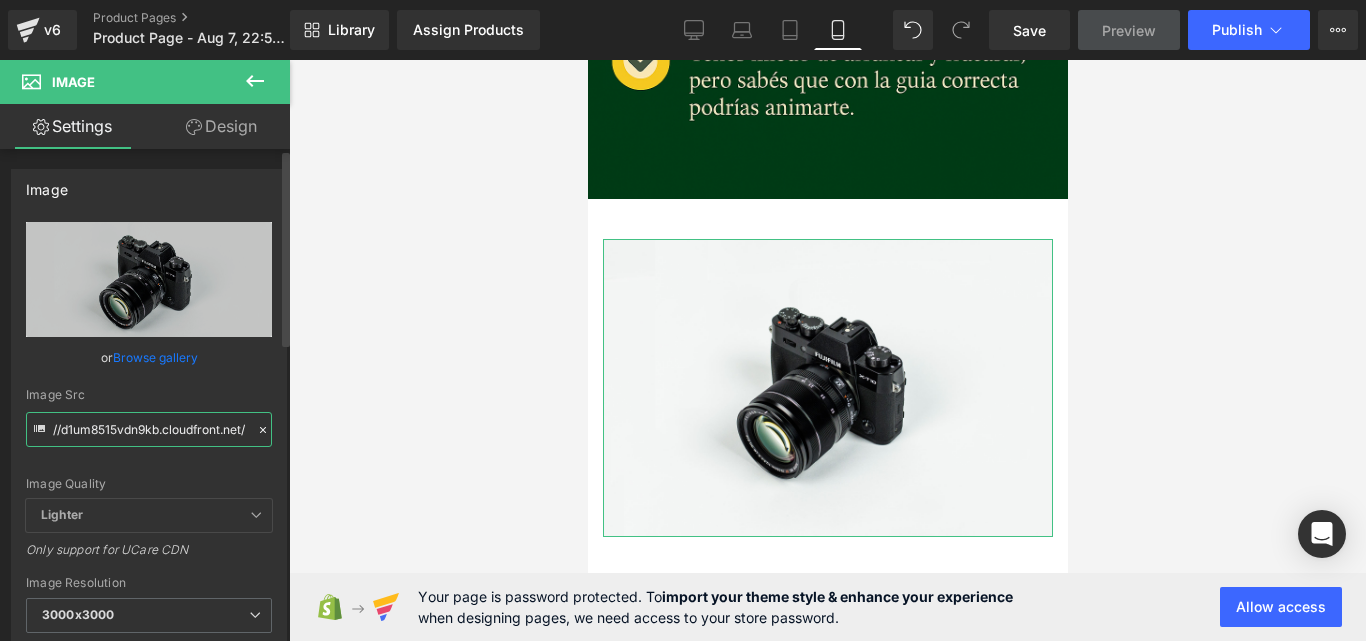 click on "//d1um8515vdn9kb.cloudfront.net/images/parallax.jpg" at bounding box center (149, 429) 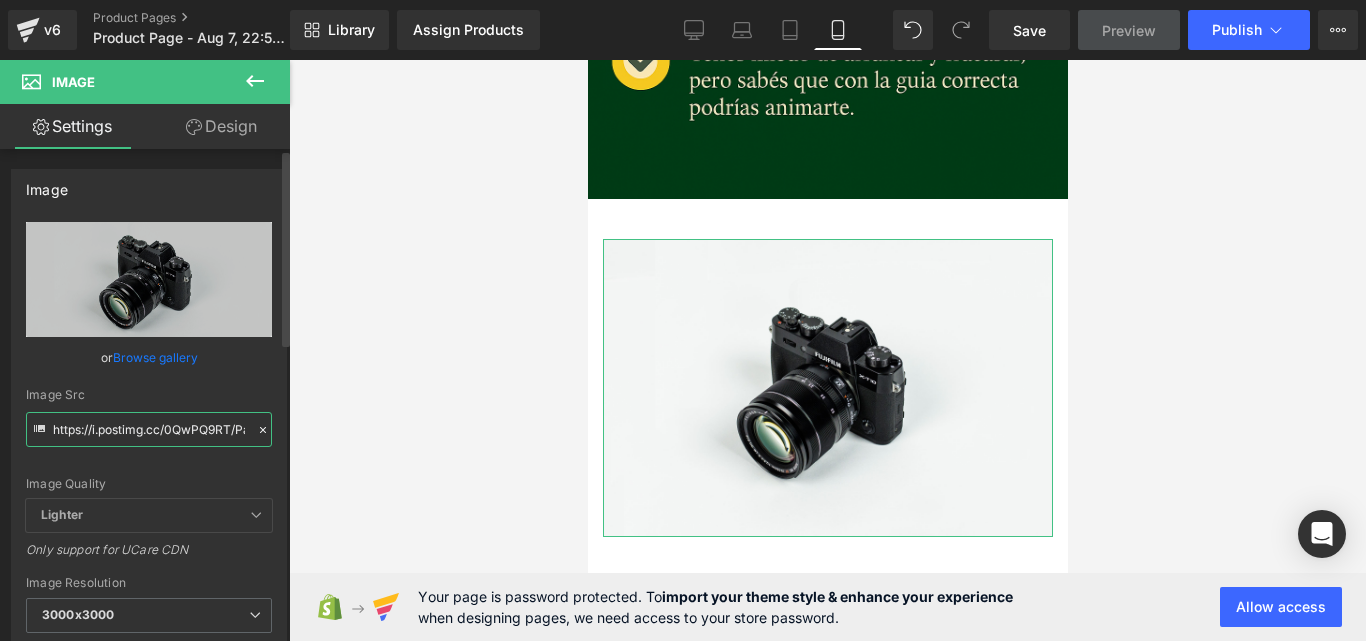 scroll, scrollTop: 0, scrollLeft: 340, axis: horizontal 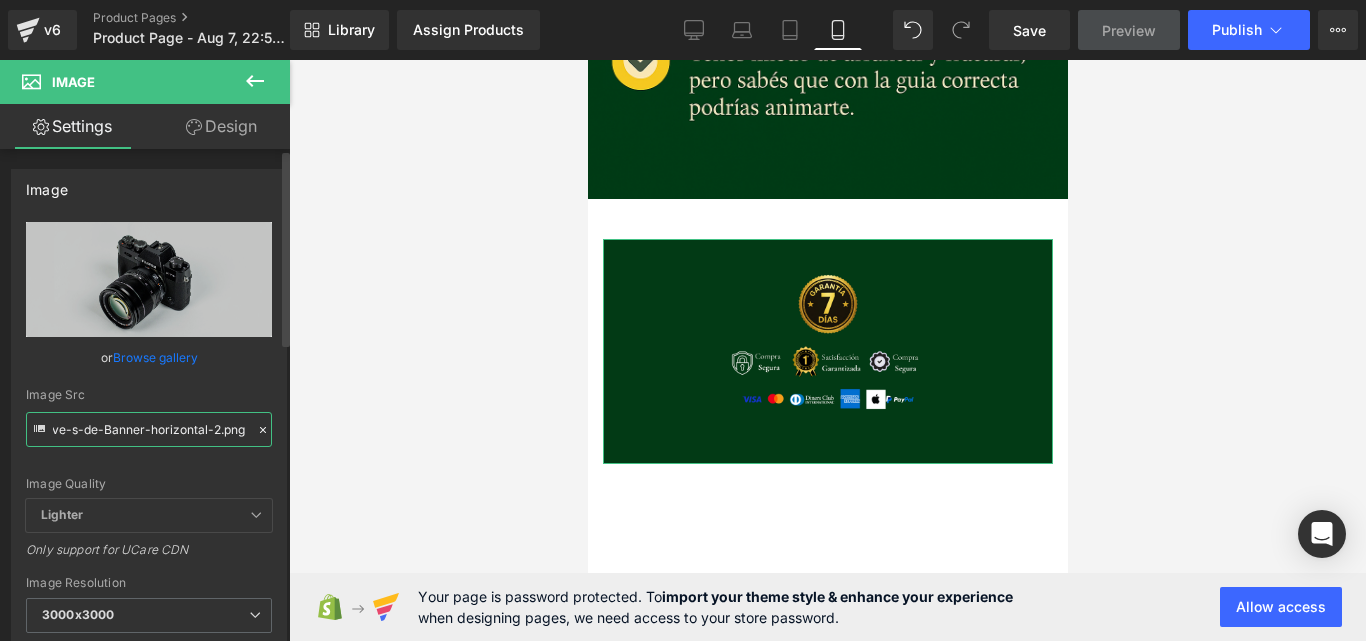 type on "https://i.postimg.cc/0QwPQ9RT/Pagos-CONFIABLES-a-trave-s-de-Banner-horizontal-2.png" 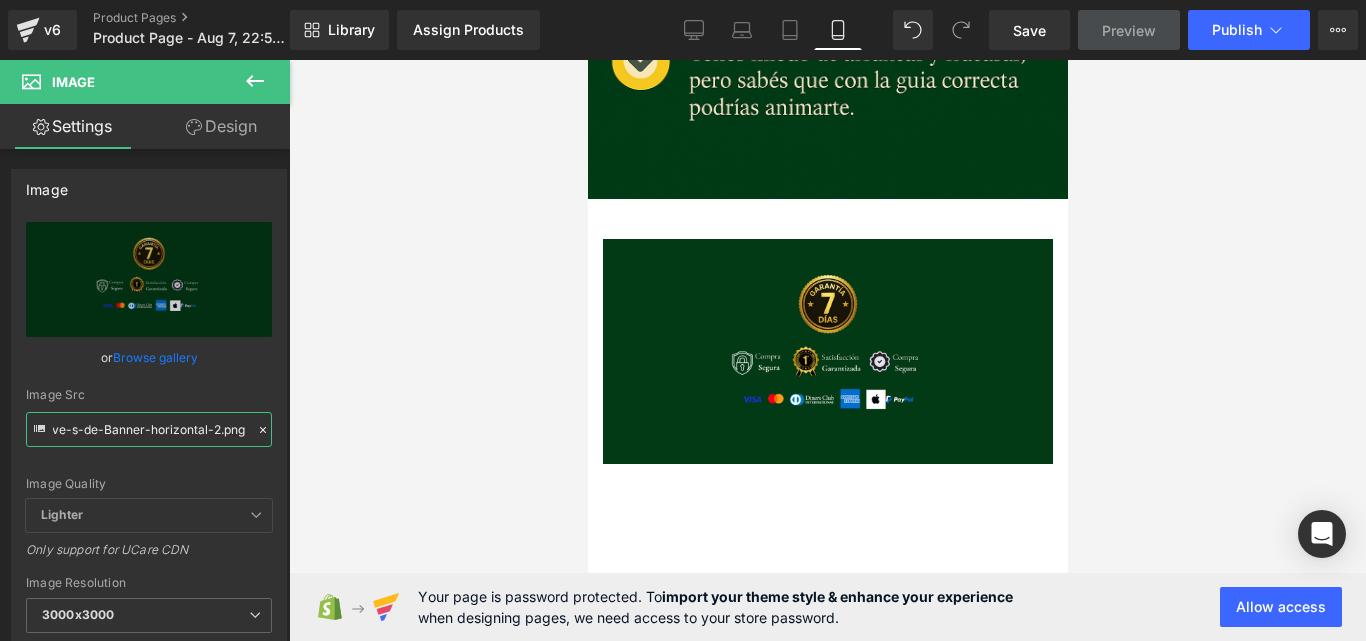 scroll, scrollTop: 0, scrollLeft: 0, axis: both 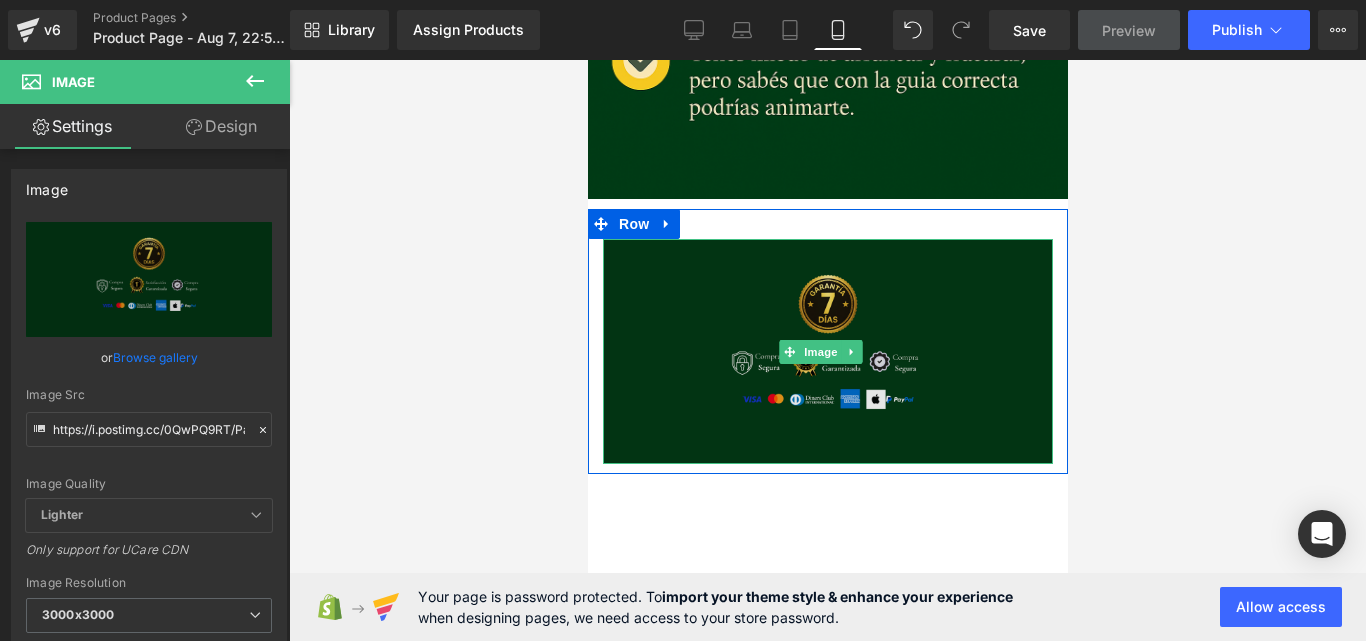 click at bounding box center (827, 351) 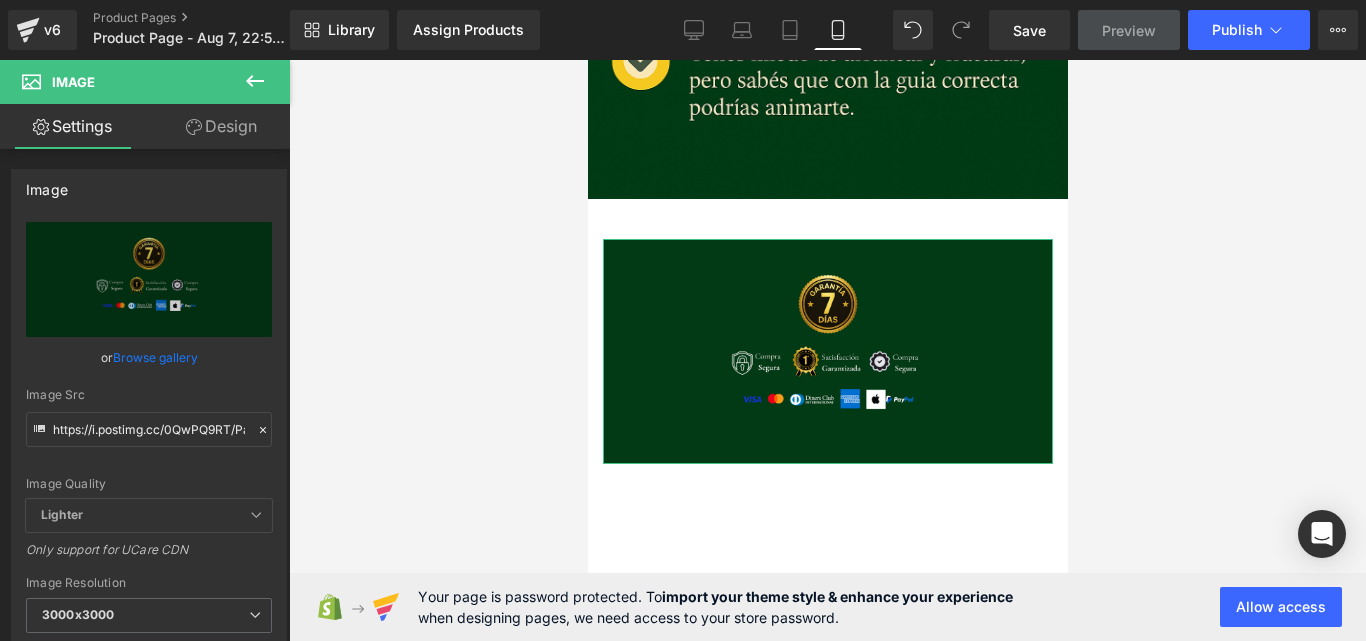 click on "Design" at bounding box center (221, 126) 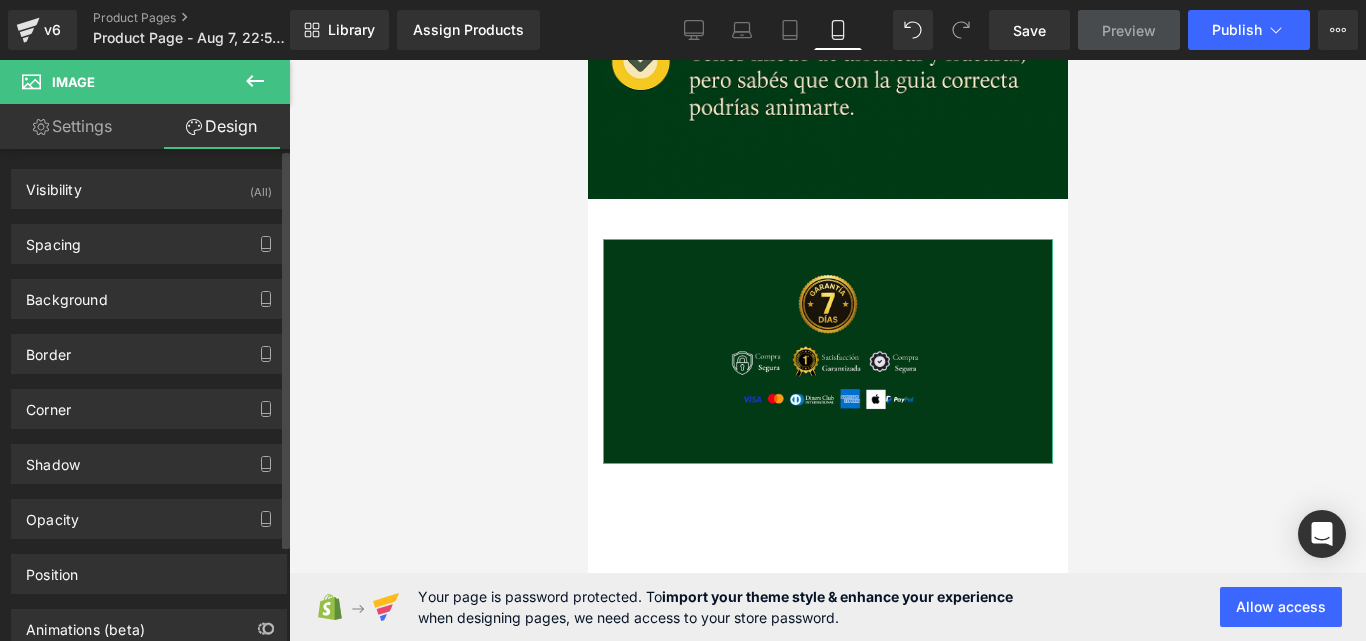type on "0" 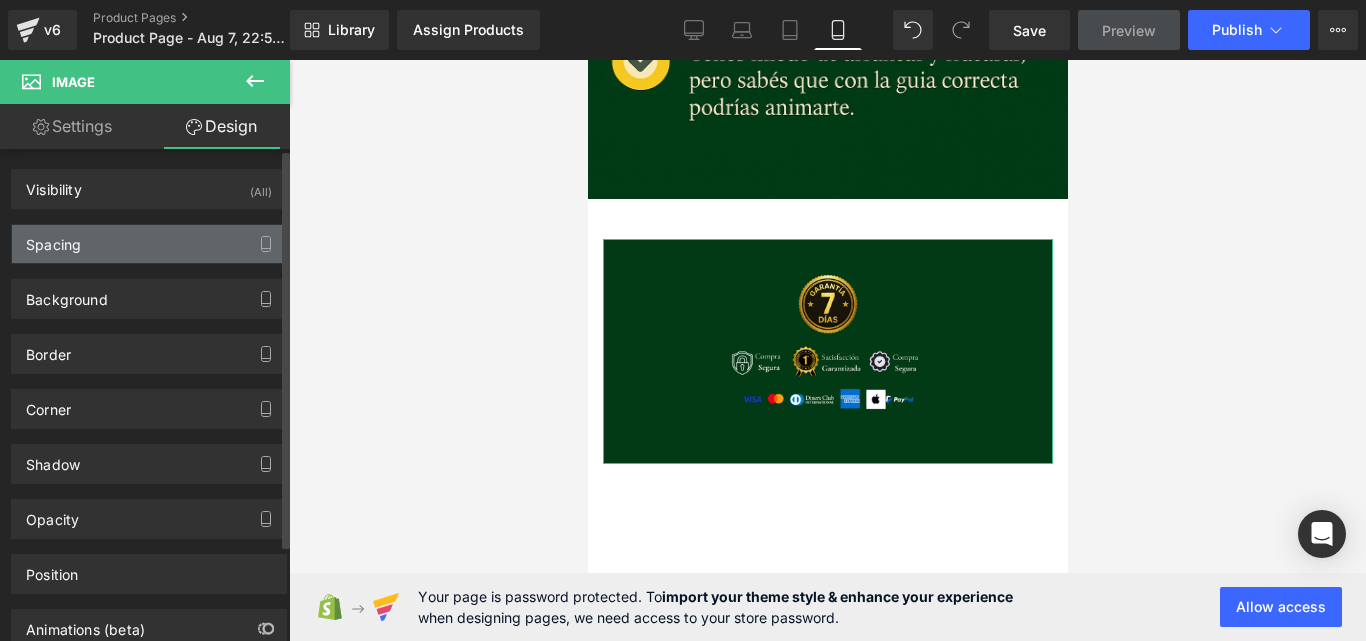 click on "Spacing" at bounding box center (149, 244) 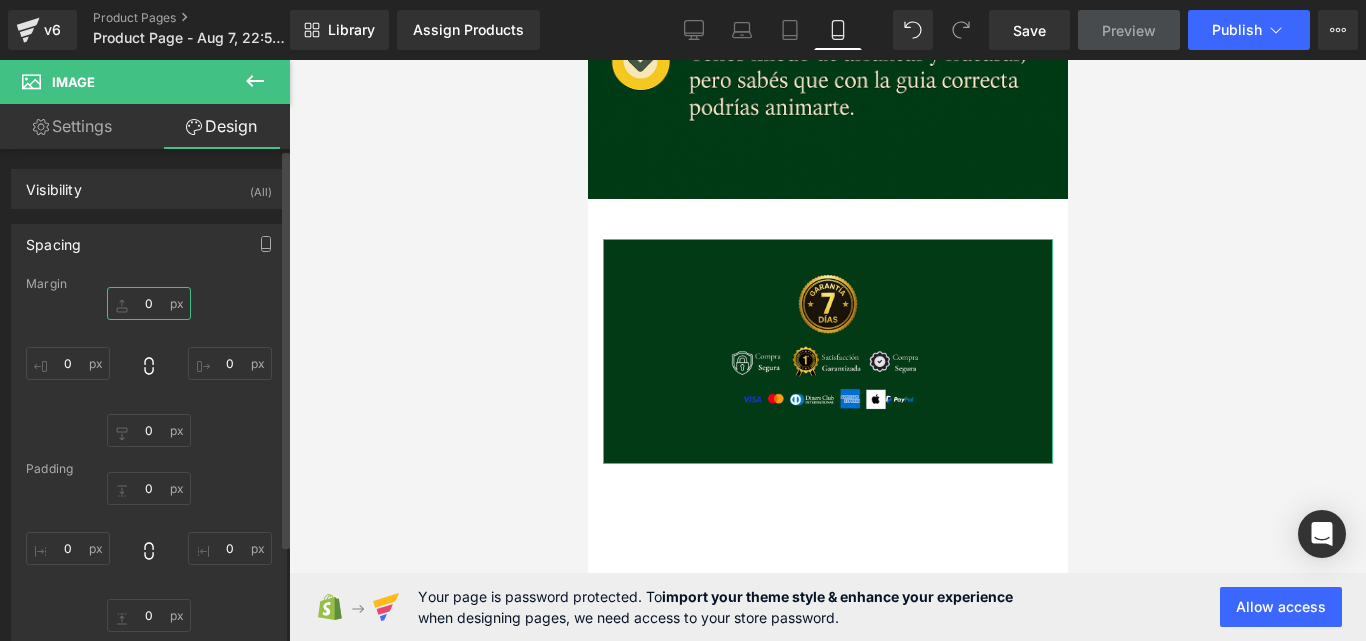 click on "0" at bounding box center (149, 303) 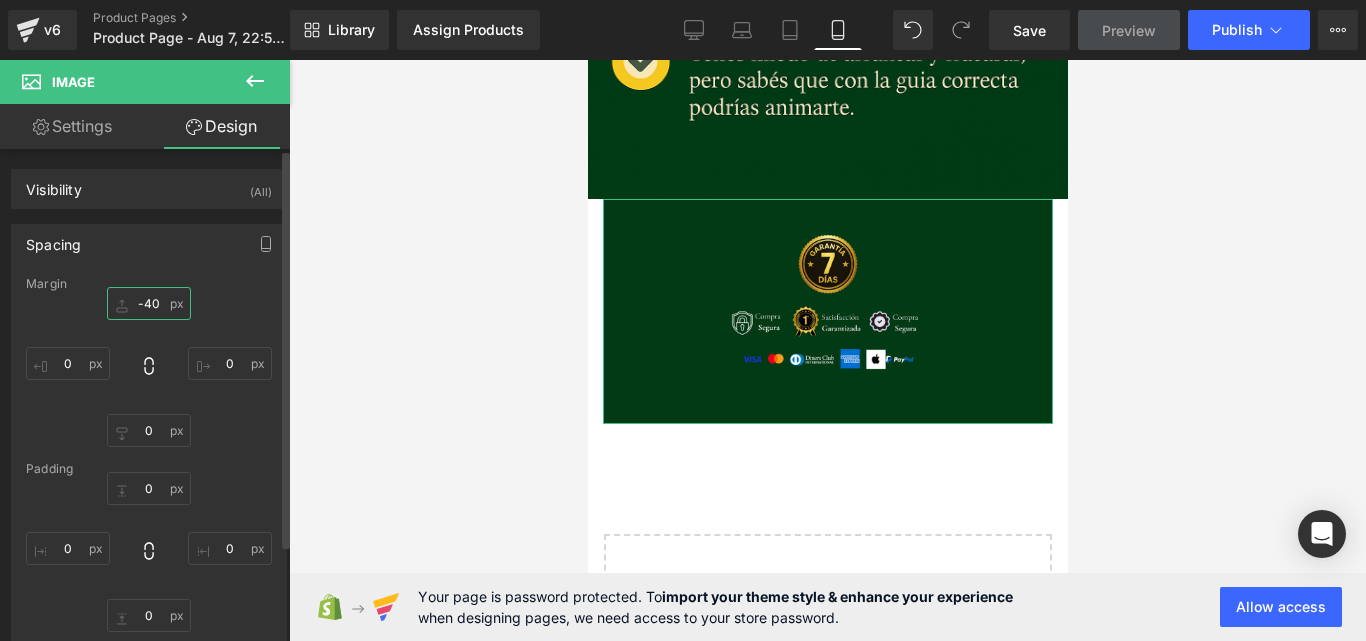 type on "-40" 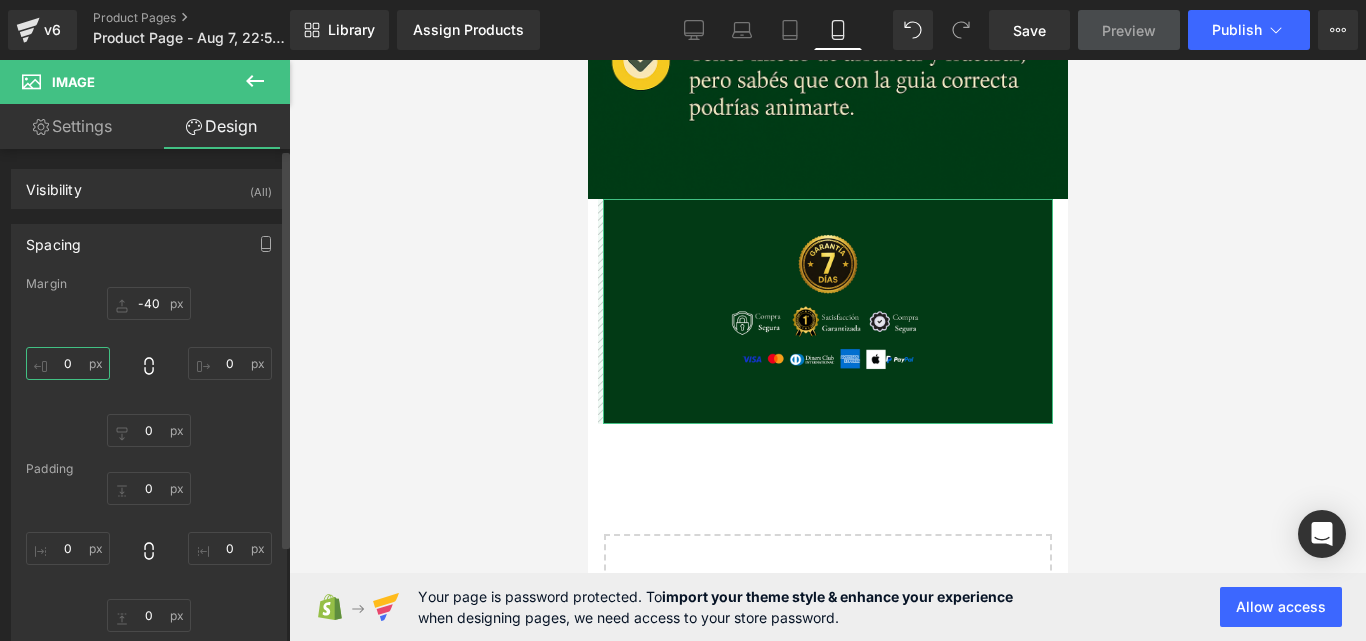 click on "0" at bounding box center [68, 363] 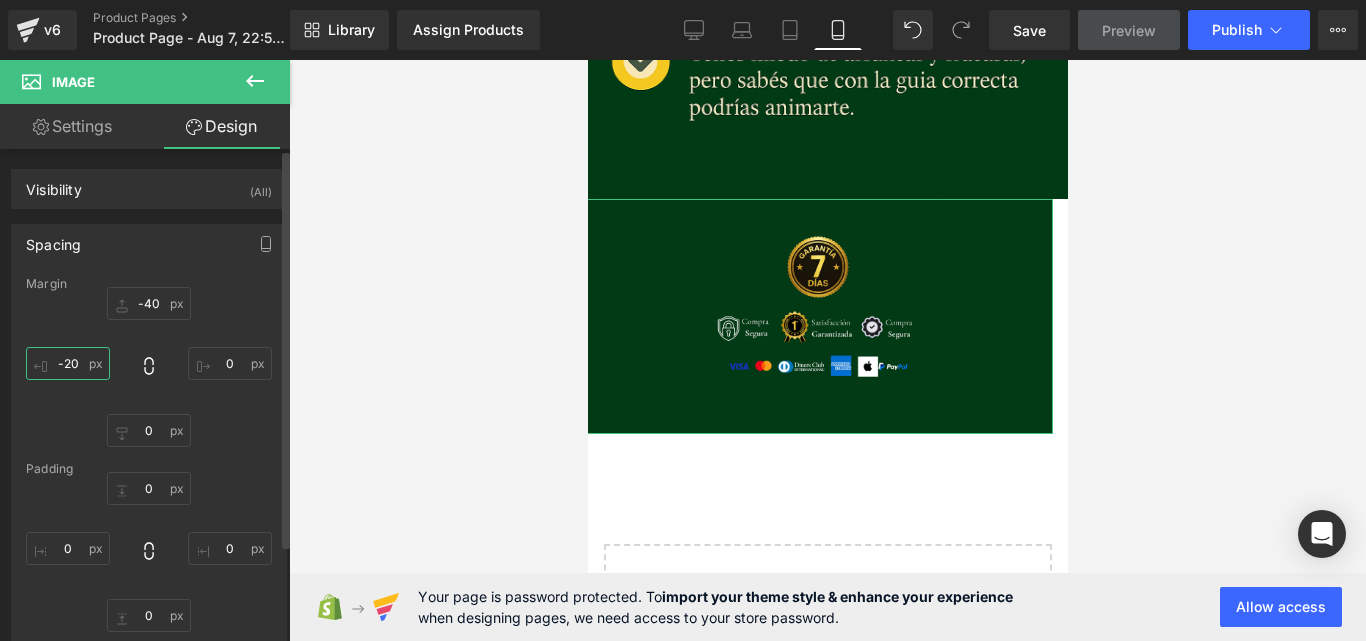 type on "-20" 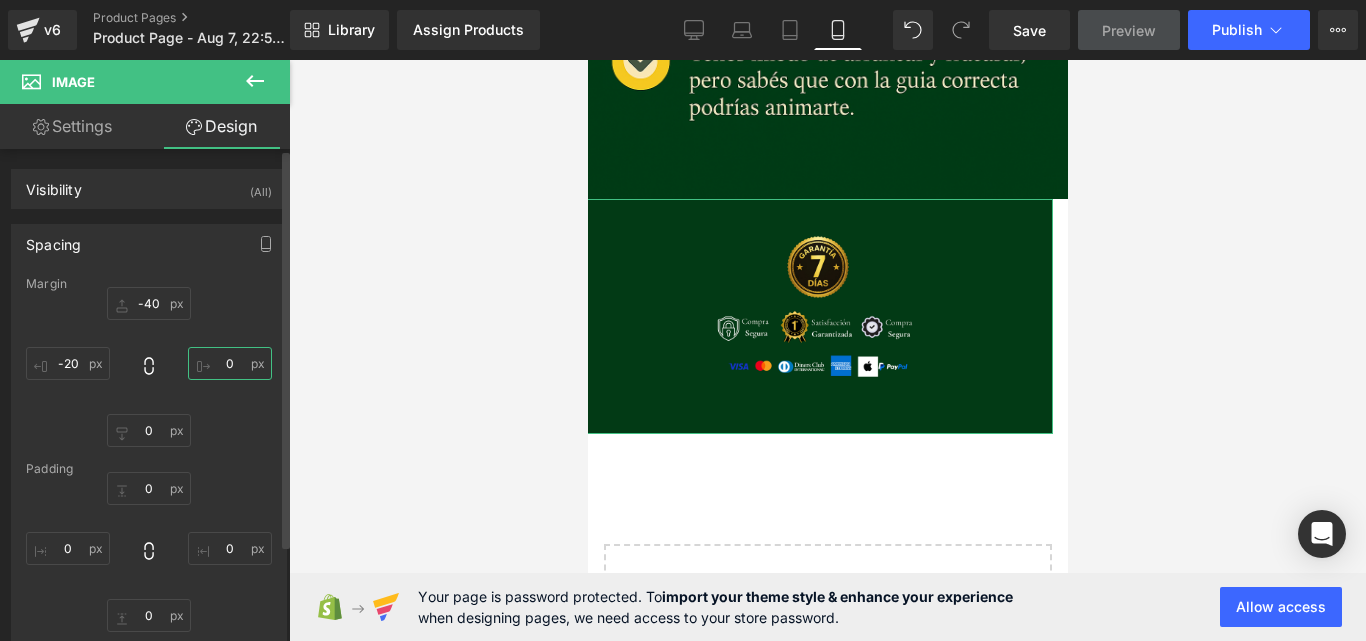 click on "0" at bounding box center [230, 363] 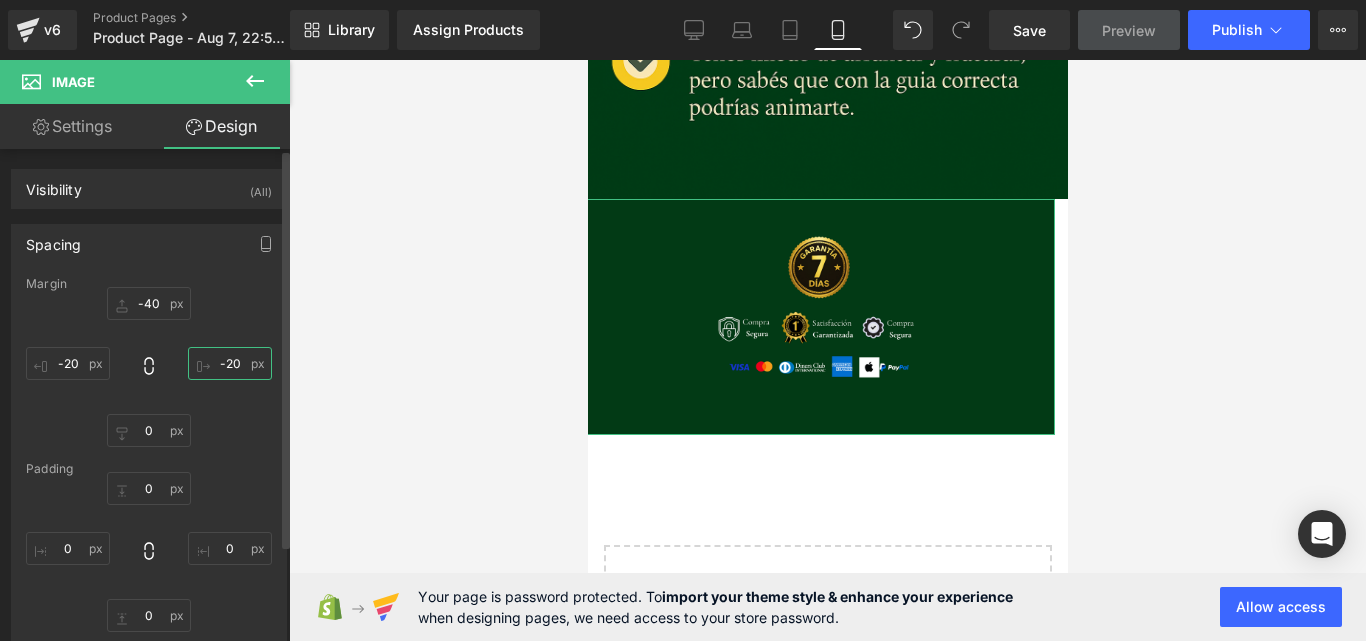 type on "-20" 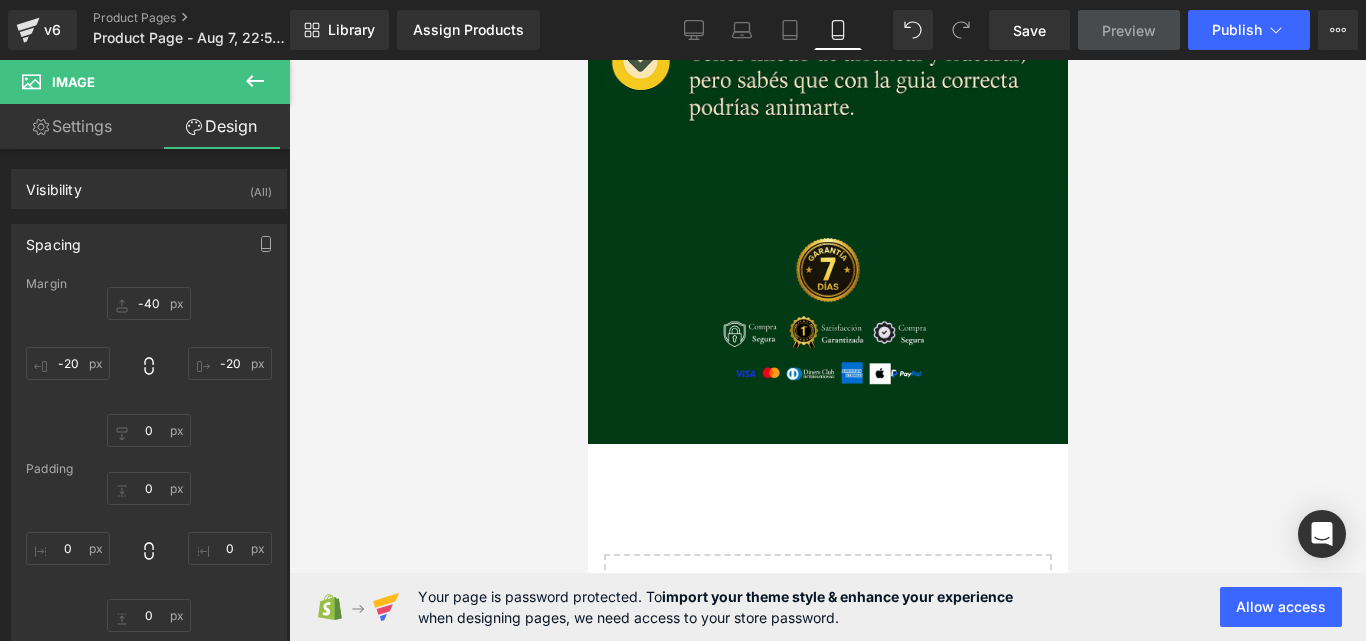 click at bounding box center [827, 350] 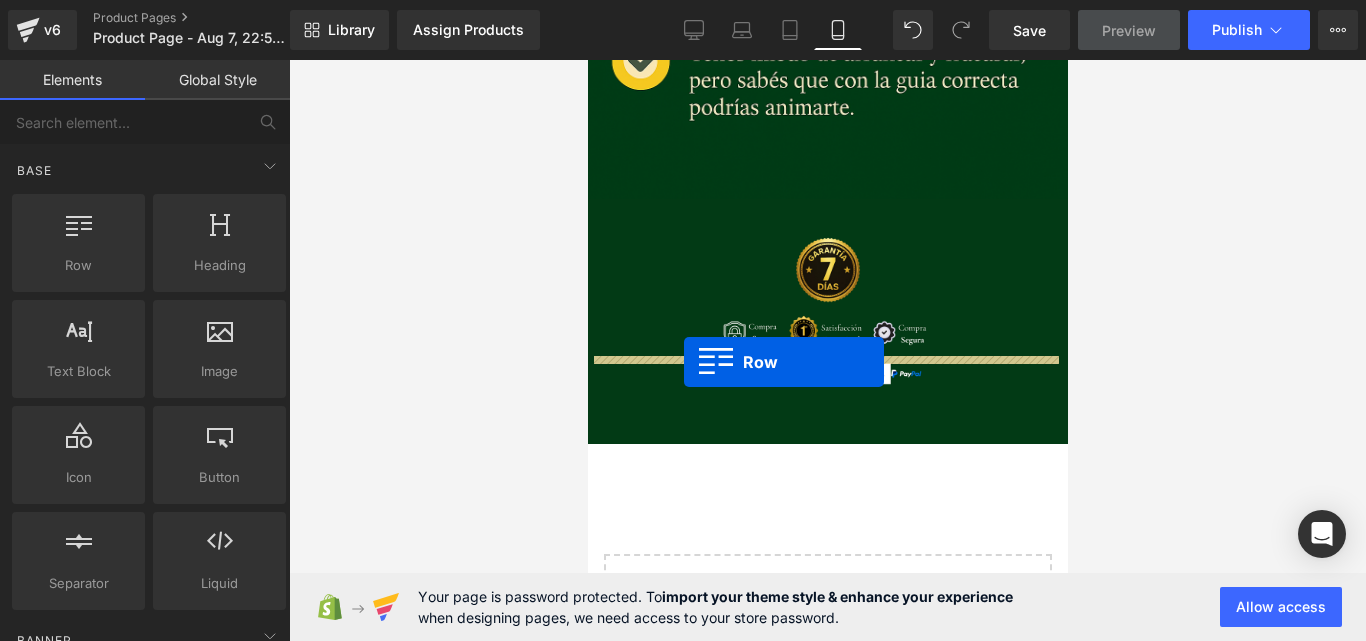 drag, startPoint x: 652, startPoint y: 295, endPoint x: 683, endPoint y: 362, distance: 73.82411 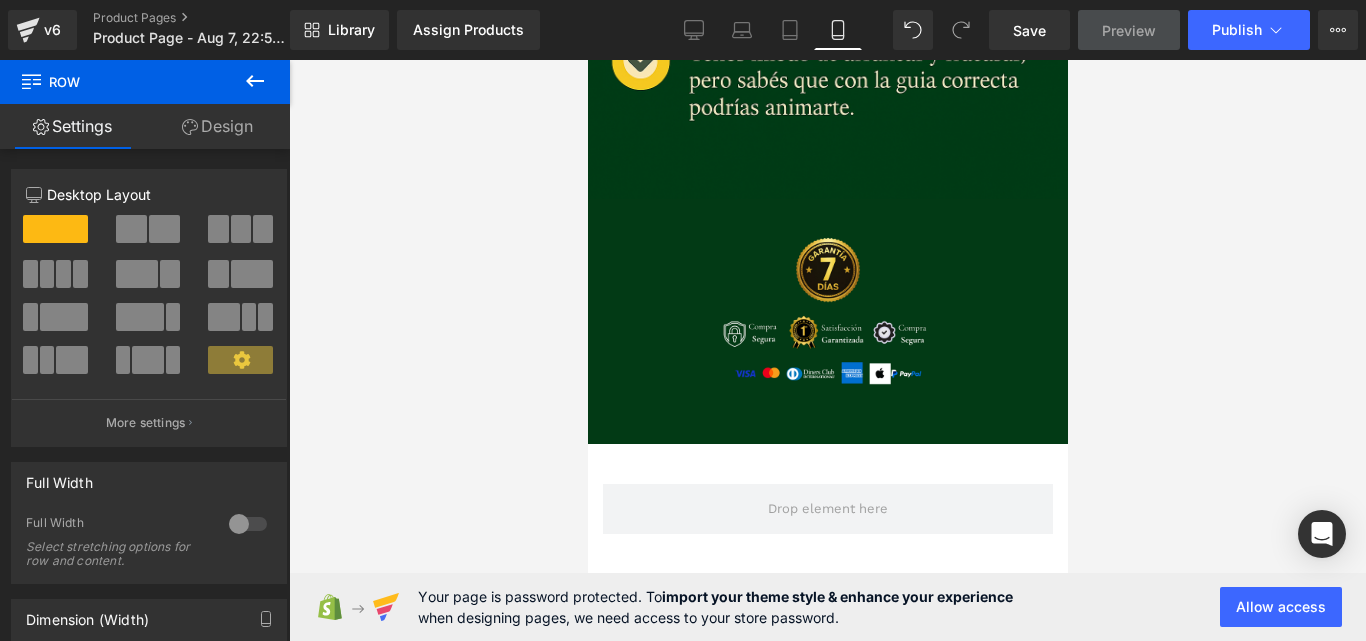 click 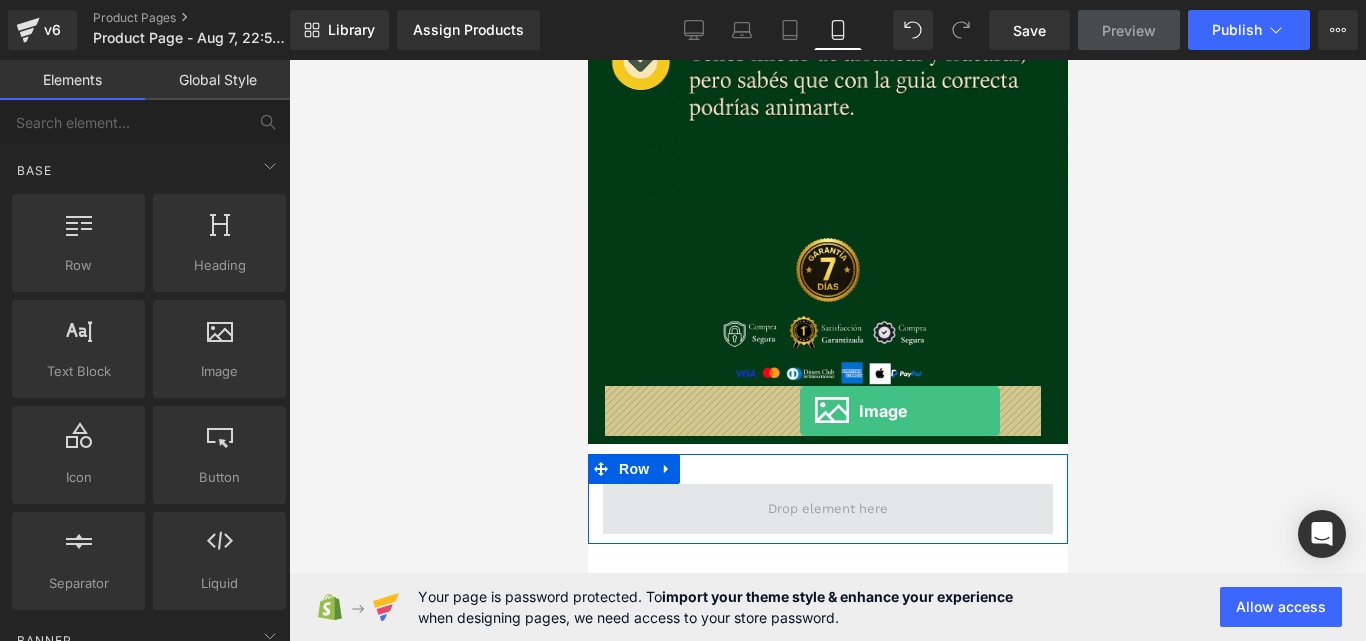 drag, startPoint x: 821, startPoint y: 397, endPoint x: 799, endPoint y: 411, distance: 26.076809 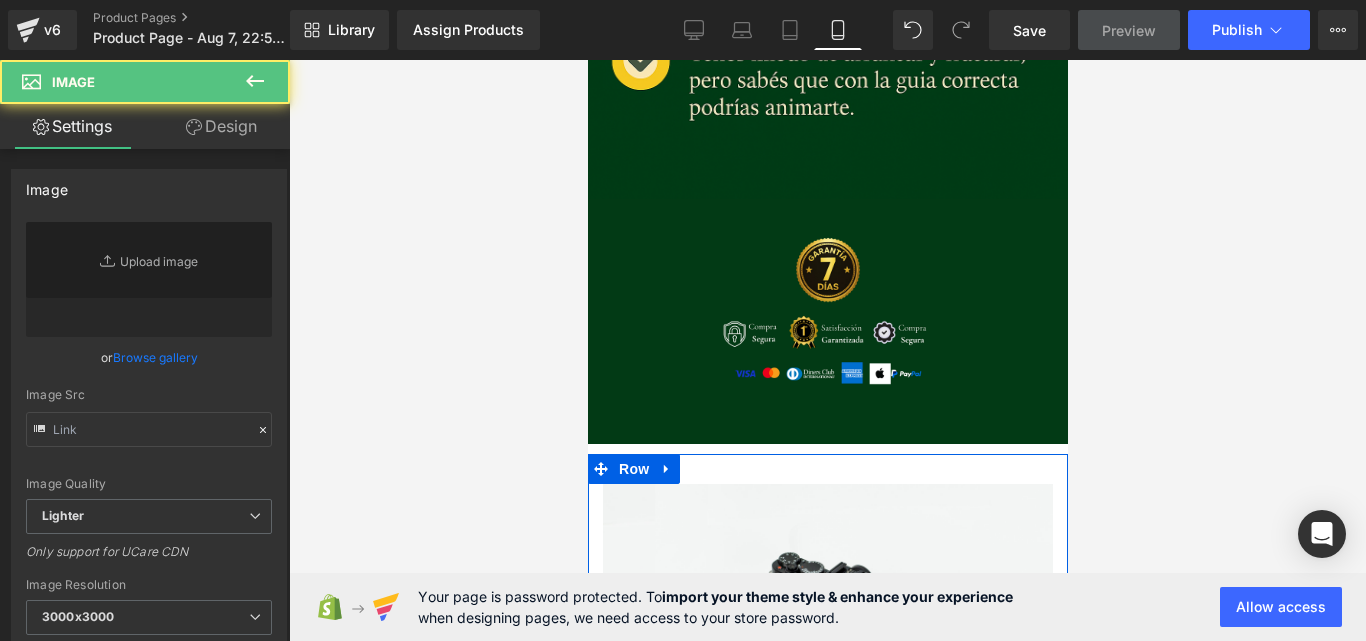 type on "//d1um8515vdn9kb.cloudfront.net/images/parallax.jpg" 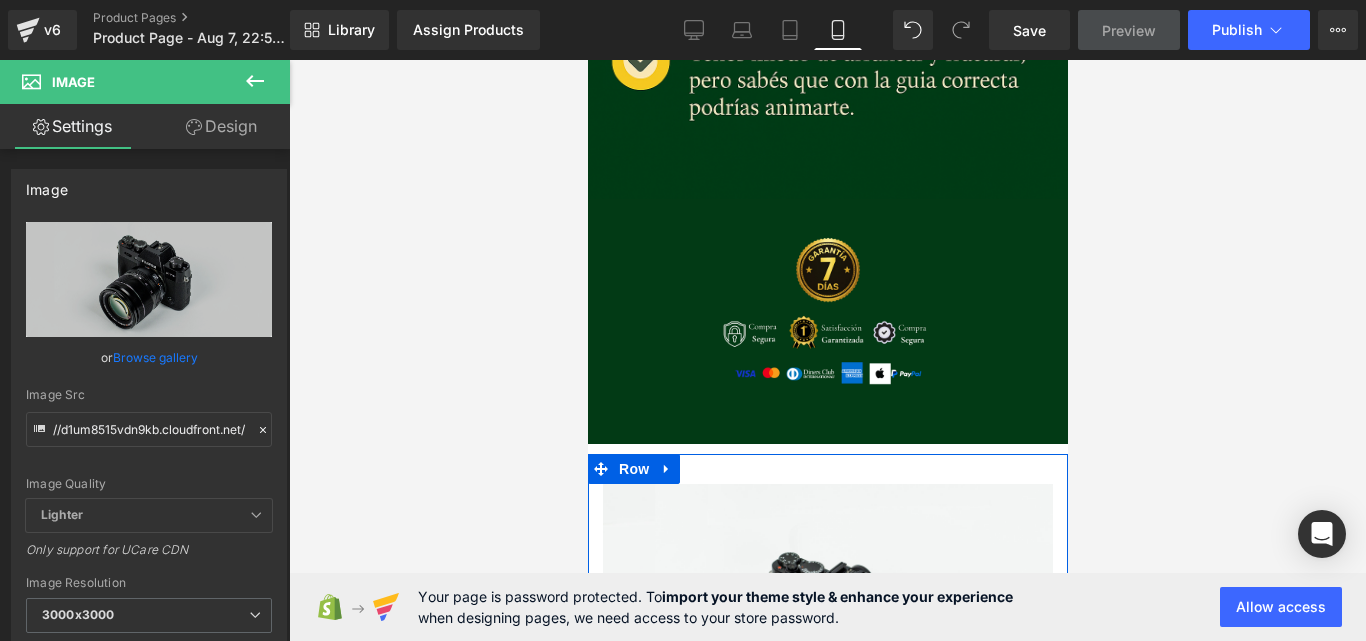 scroll, scrollTop: 3065, scrollLeft: 0, axis: vertical 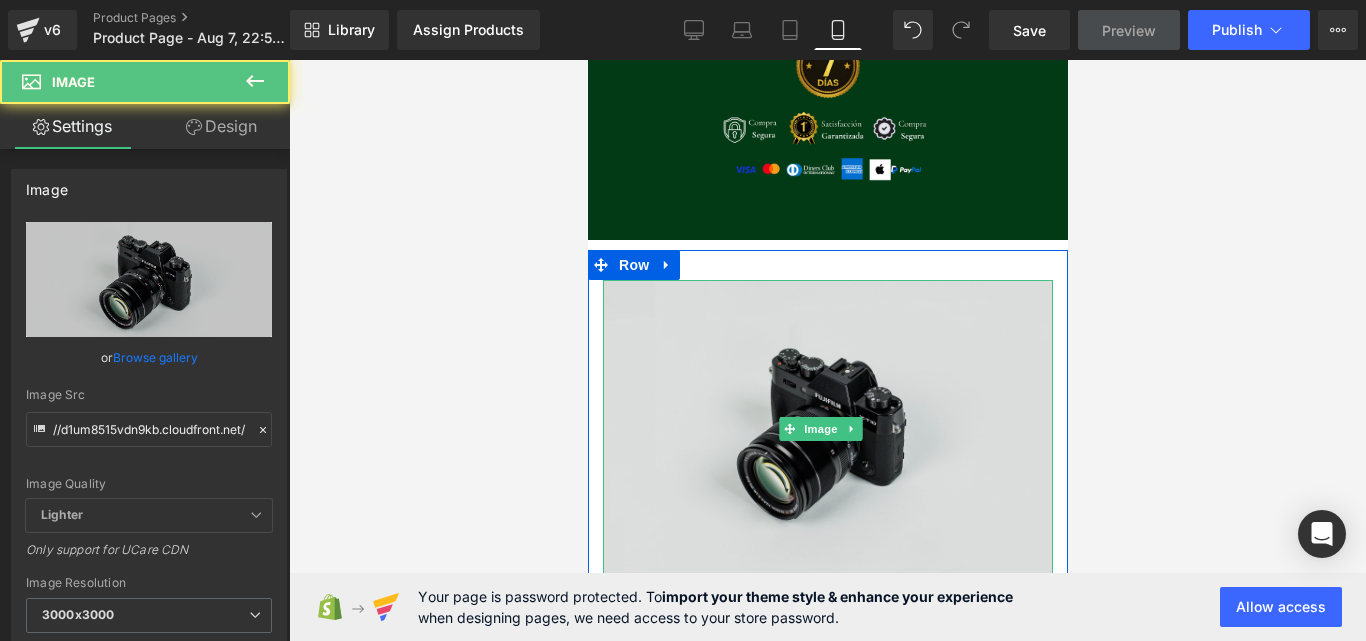 click at bounding box center (827, 429) 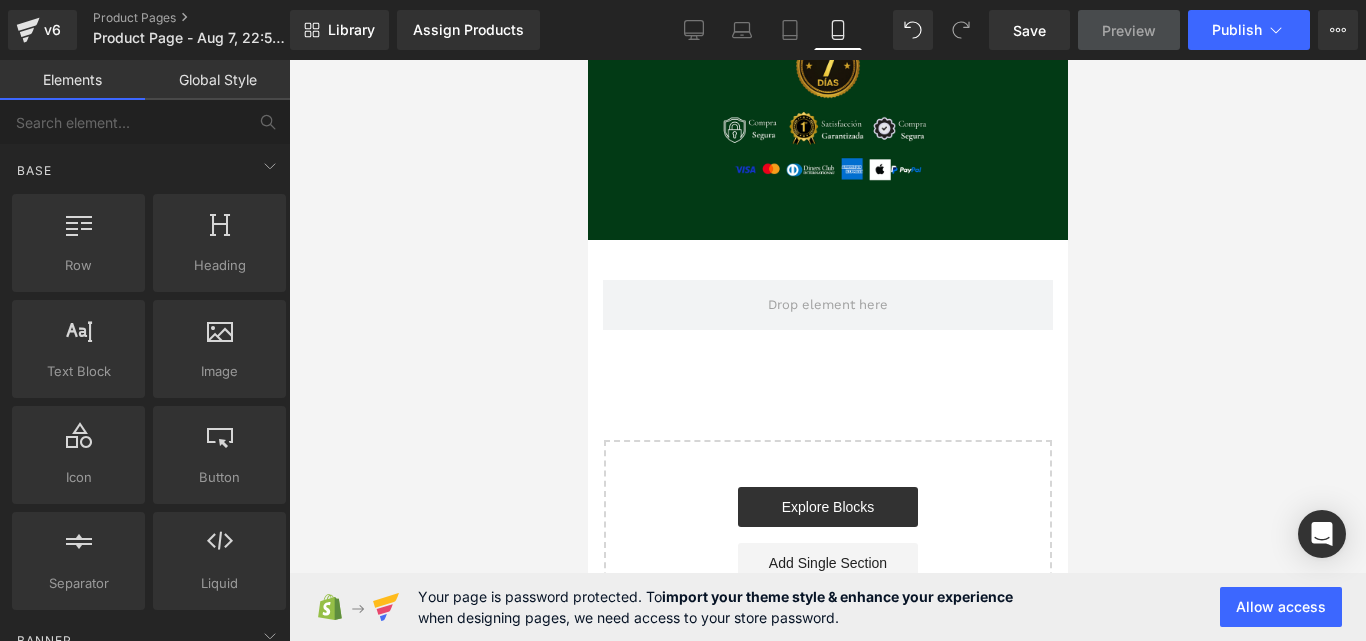 scroll, scrollTop: 3007, scrollLeft: 0, axis: vertical 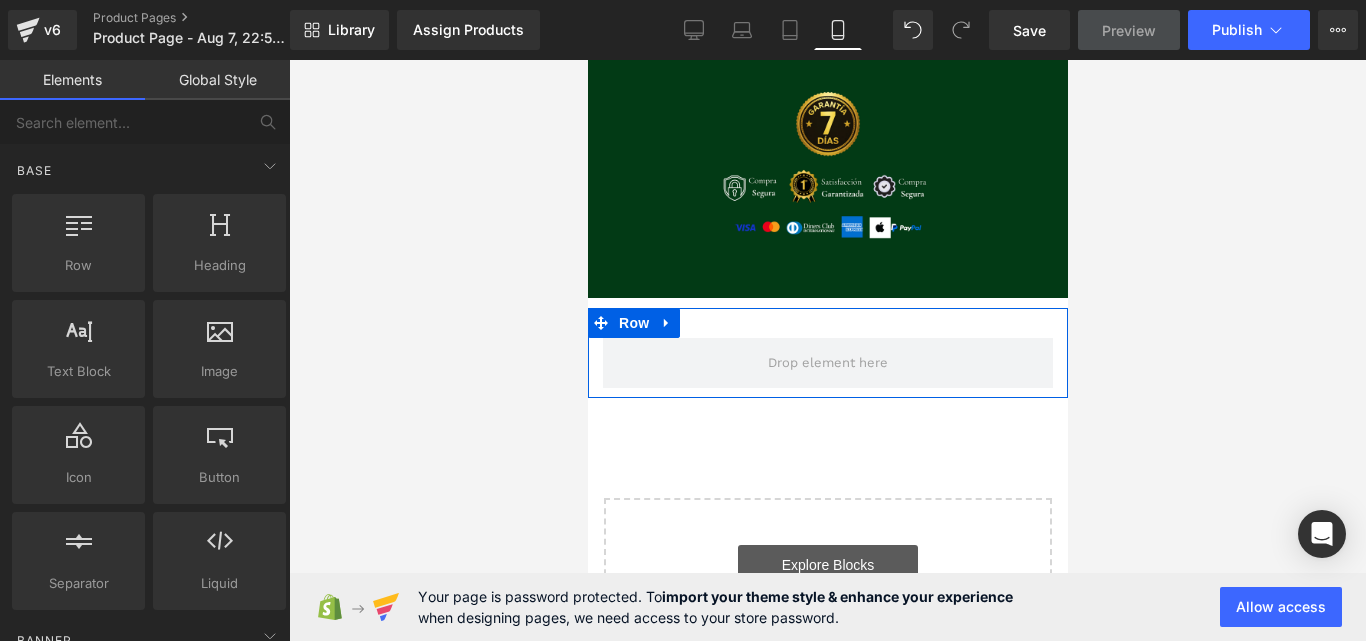 drag, startPoint x: 1422, startPoint y: 530, endPoint x: 834, endPoint y: 470, distance: 591.0533 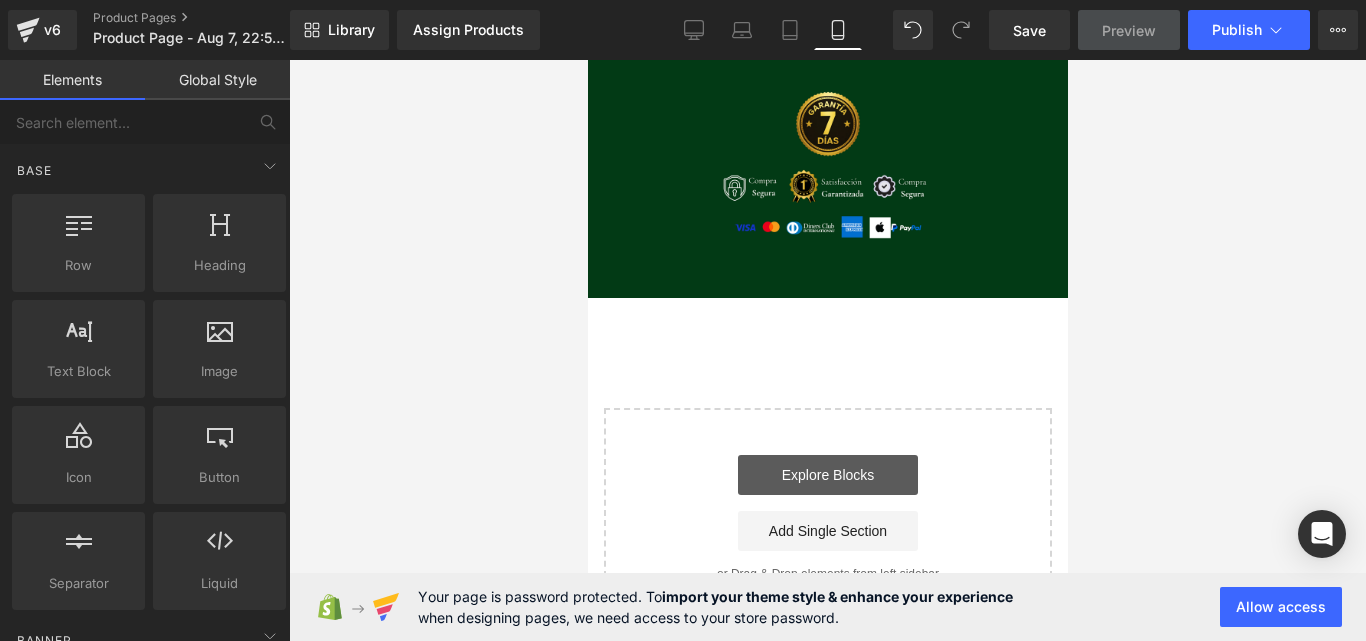 scroll, scrollTop: 2917, scrollLeft: 0, axis: vertical 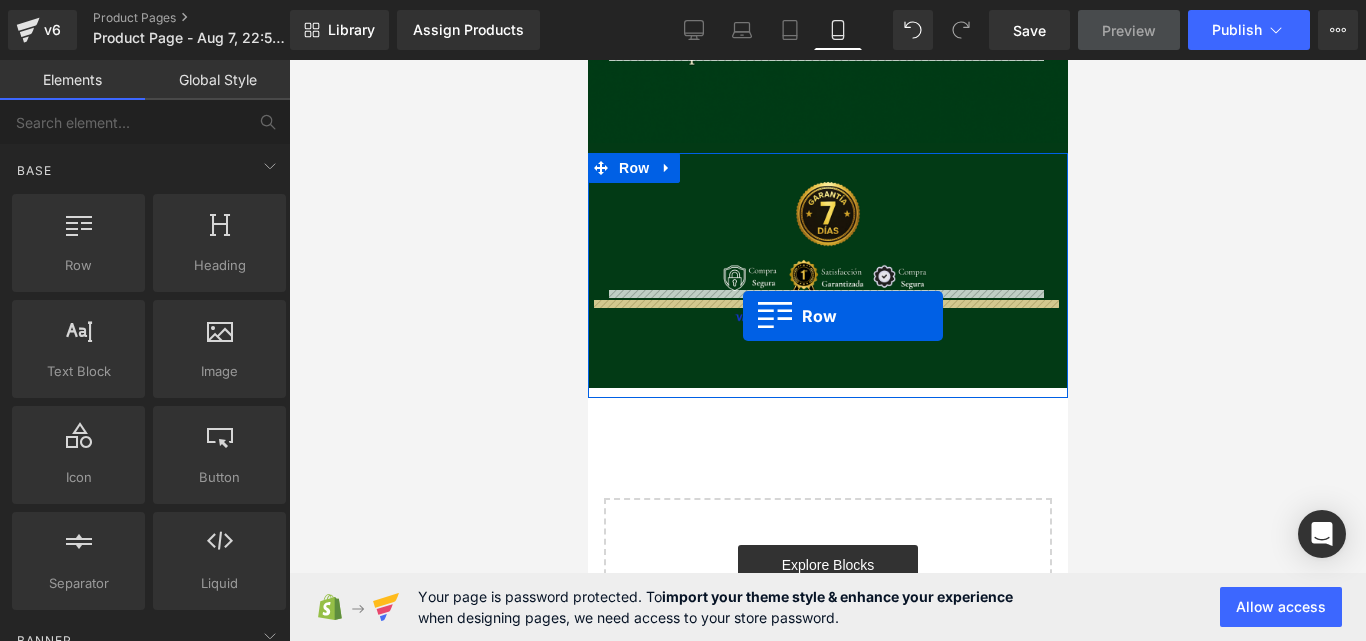 drag, startPoint x: 677, startPoint y: 342, endPoint x: 742, endPoint y: 316, distance: 70.00714 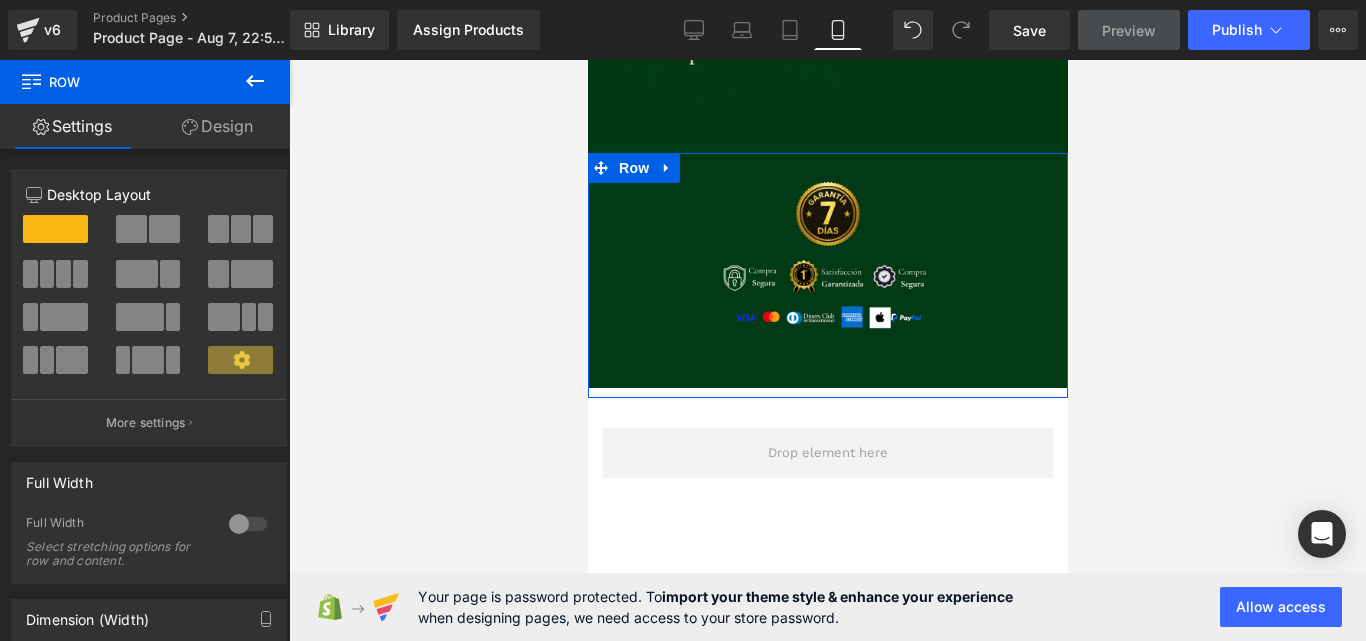 click at bounding box center (255, 82) 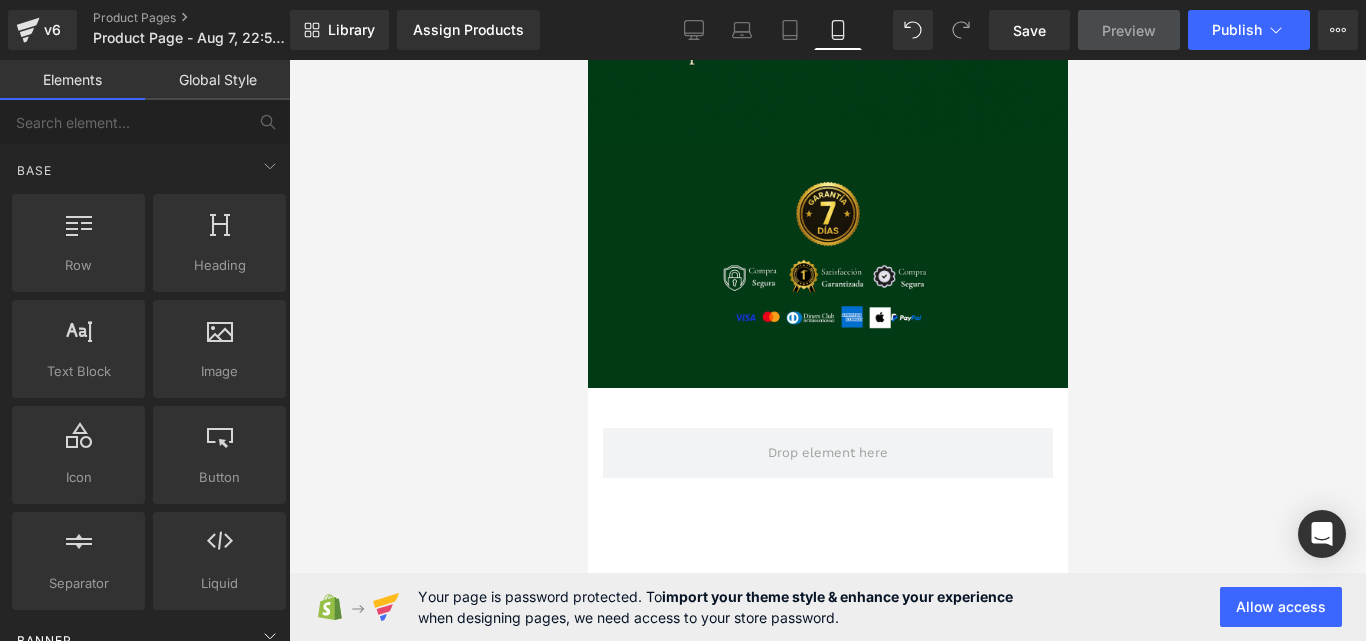 click on "Banner" at bounding box center [149, 640] 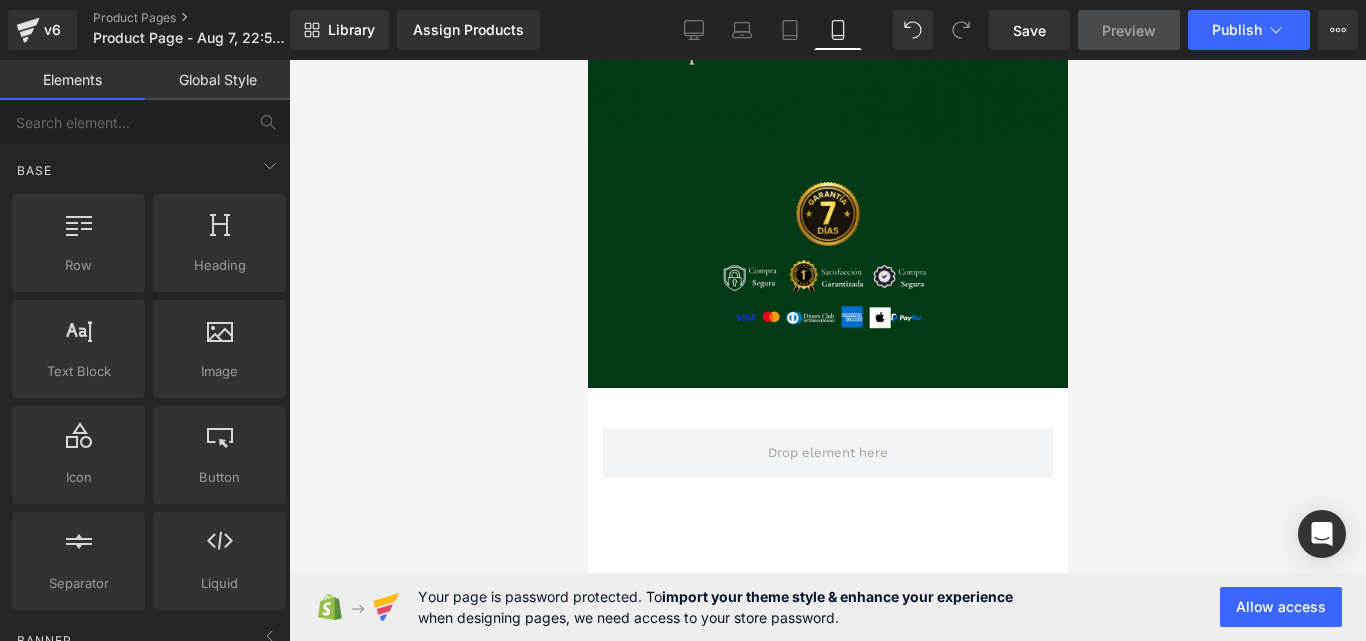 drag, startPoint x: 274, startPoint y: 620, endPoint x: 301, endPoint y: 341, distance: 280.3034 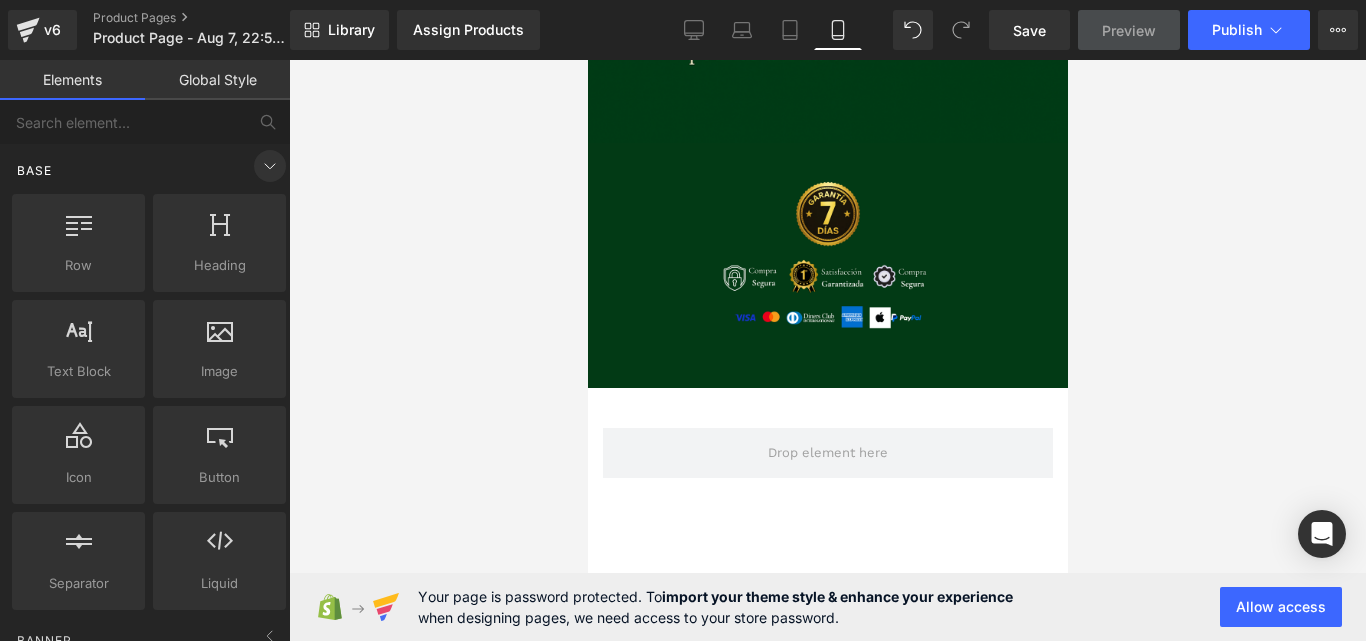 click 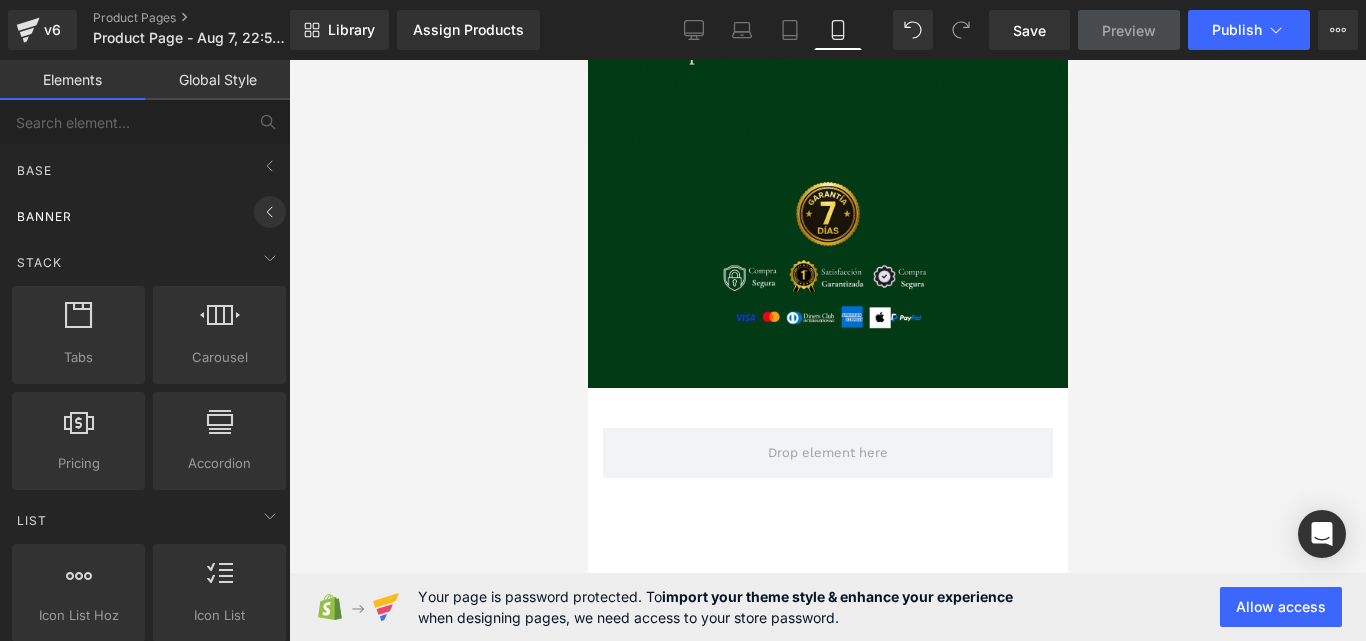 click 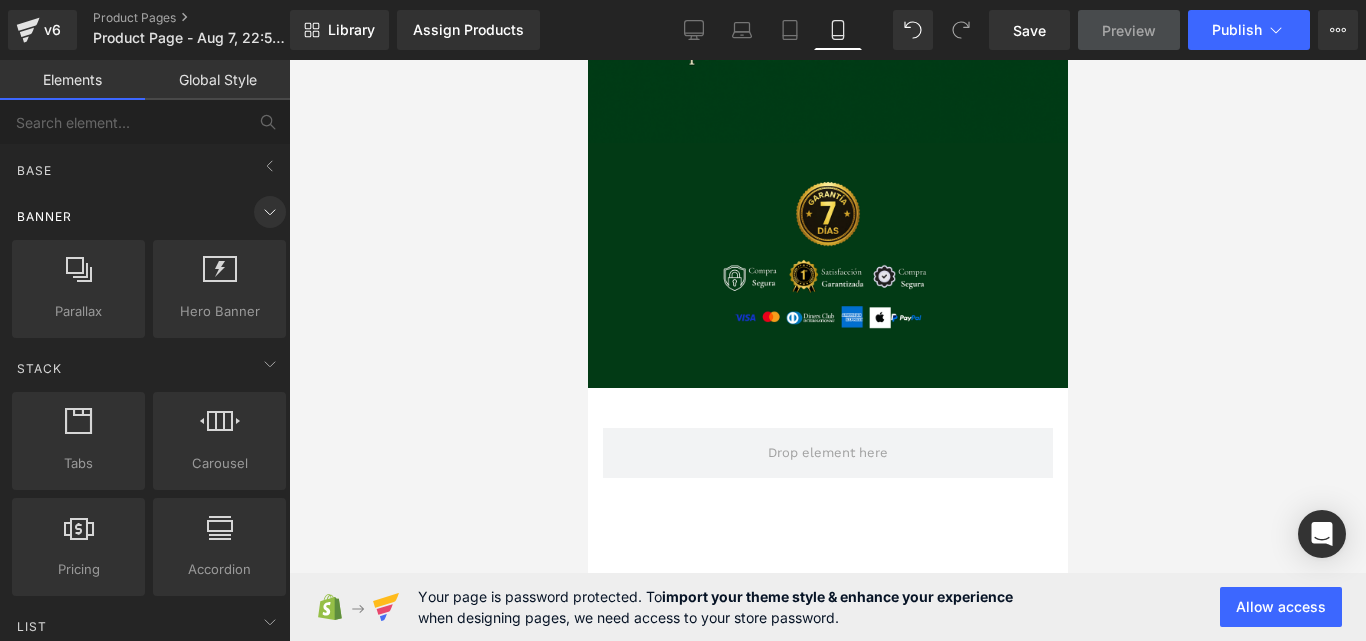 click 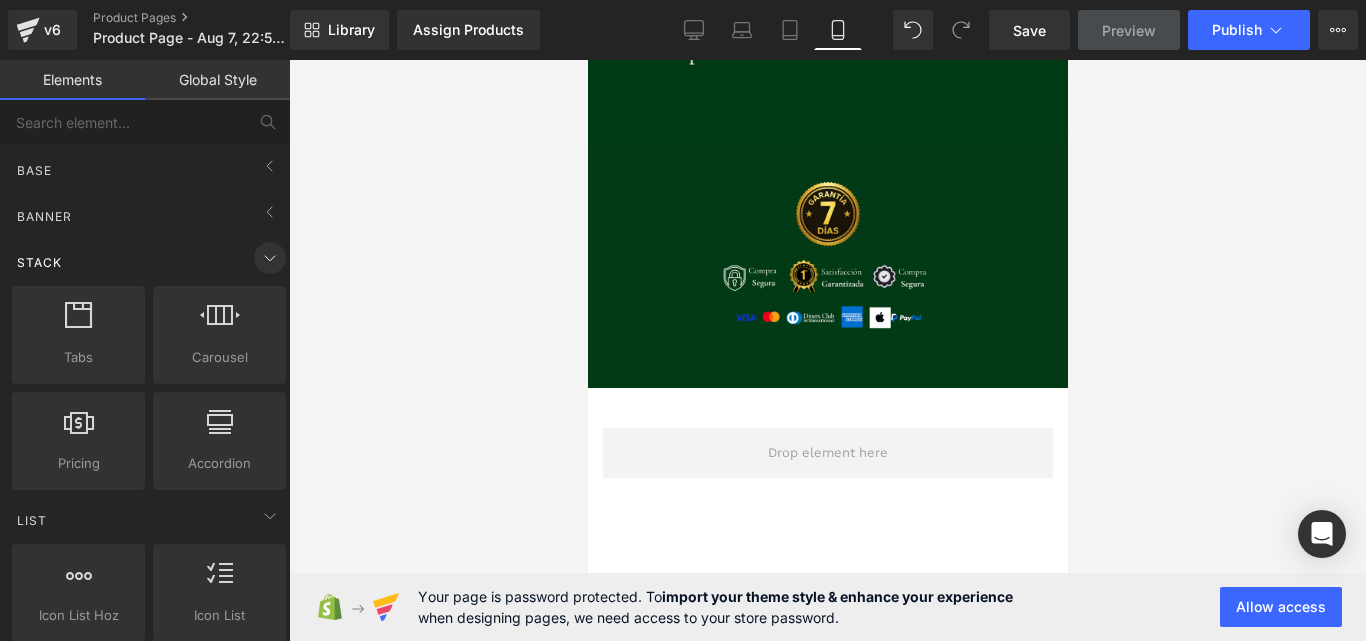 click 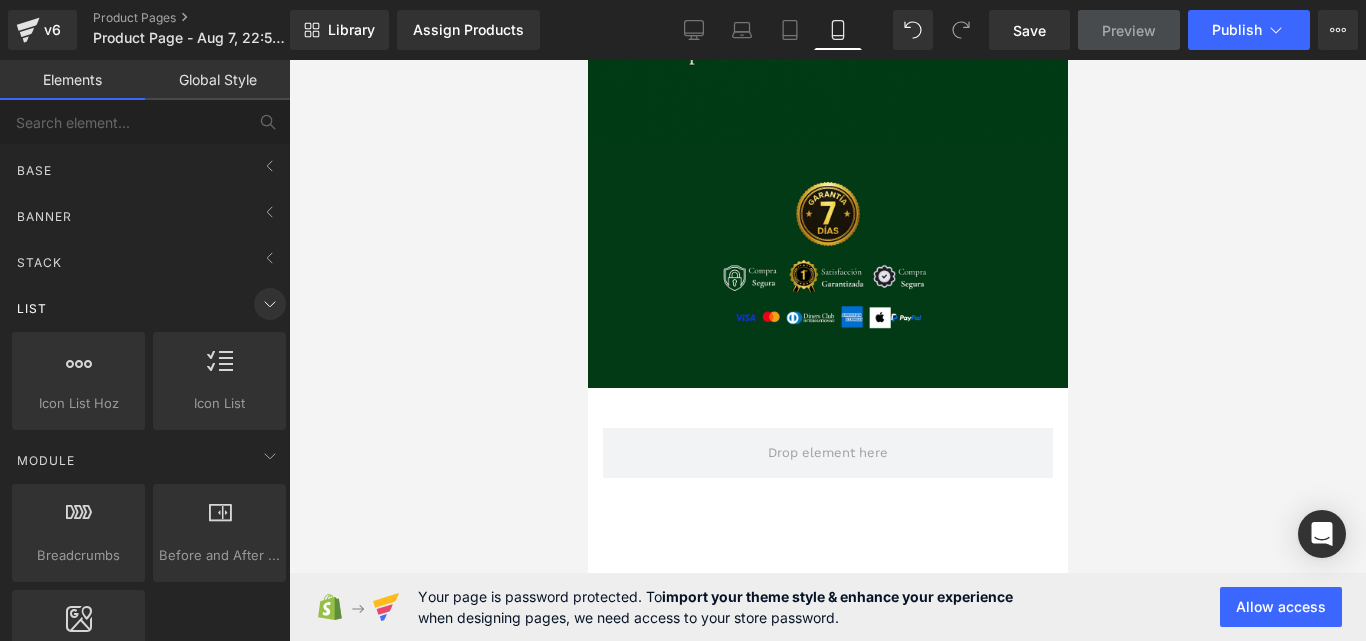 click 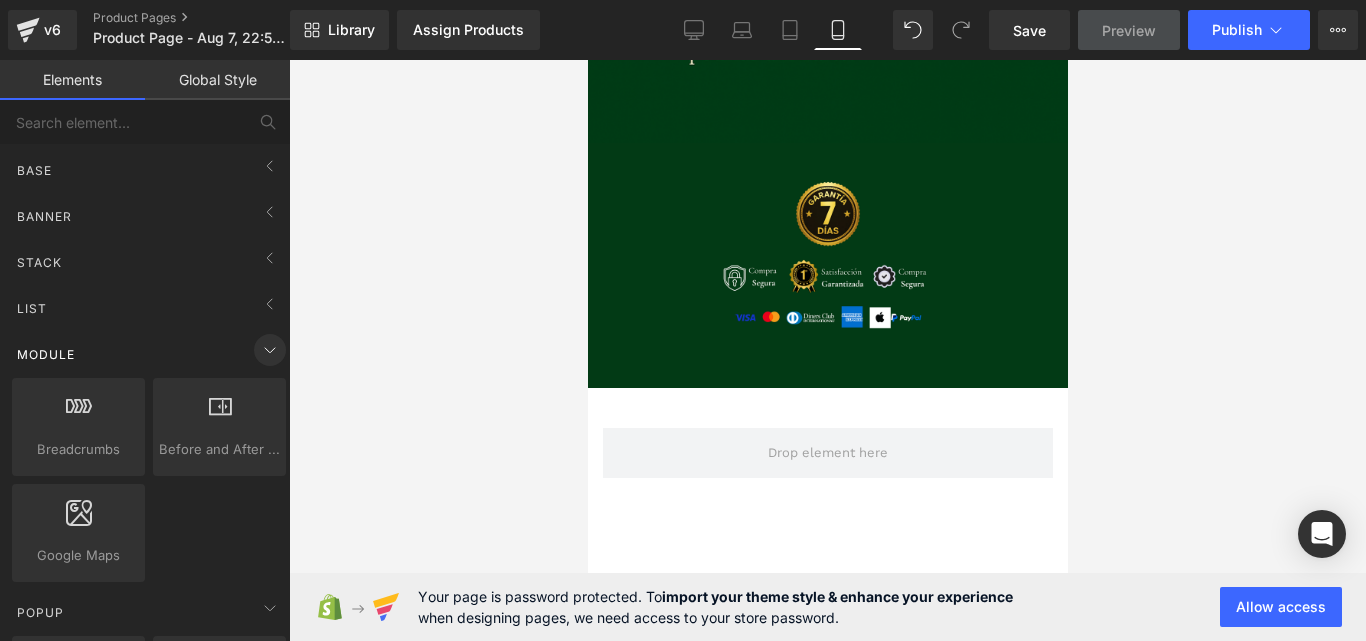 click 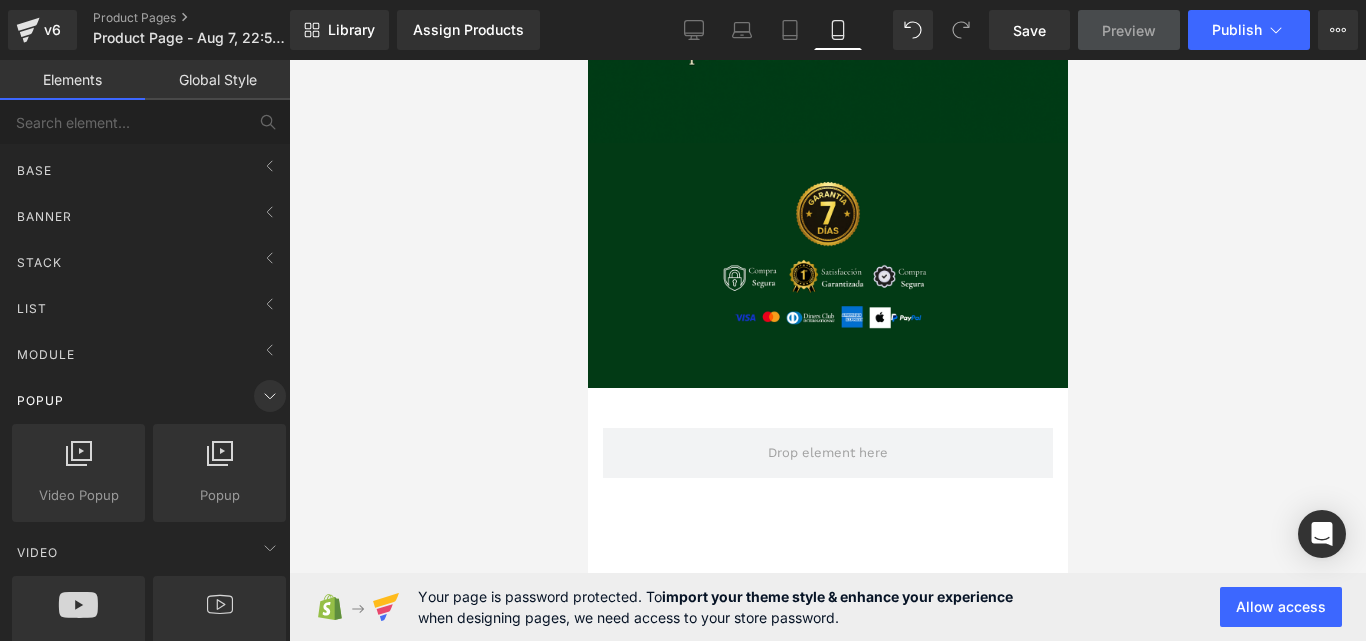 click 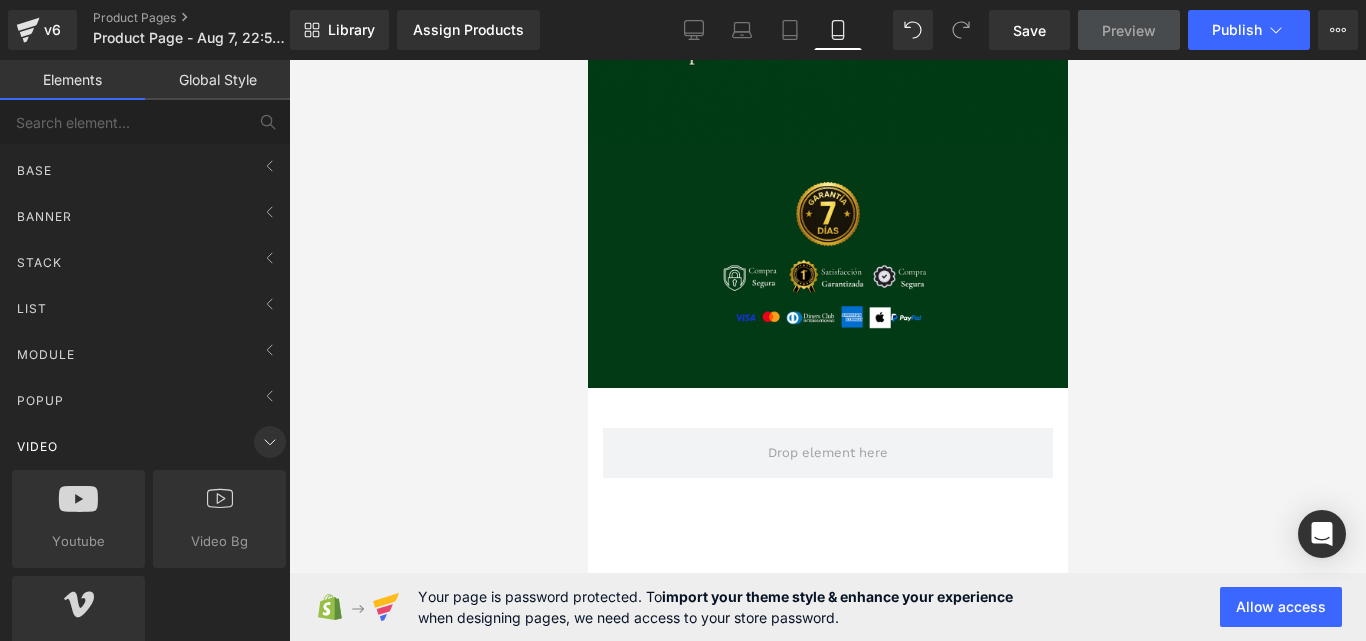 click at bounding box center [270, 442] 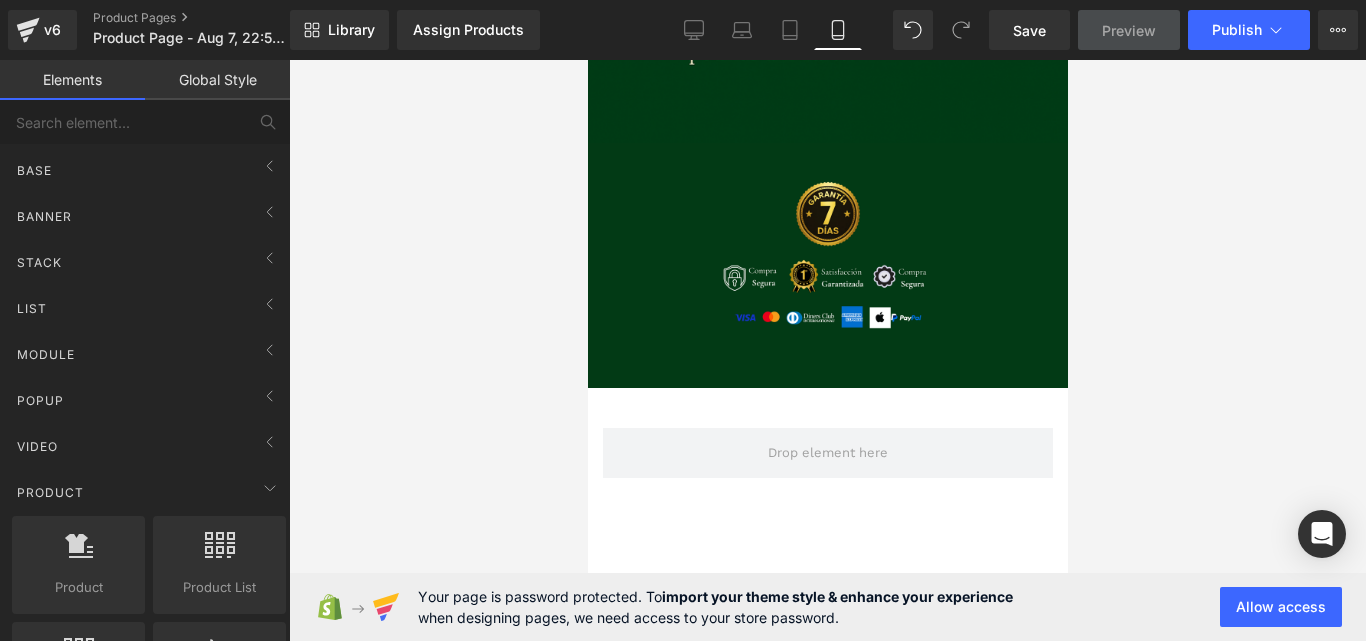 click on "Base Row  rows, columns, layouts, div Heading  headings, titles, h1,h2,h3,h4,h5,h6 Text Block  texts, paragraphs, contents, blocks Image  images, photos, alts, uploads Icon  icons, symbols Button  button, call to action, cta Separator  separators, dividers, horizontal lines Liquid  liquid, custom code, html, javascript, css, reviews, apps, applications, embeded, iframe Banner Parallax  banner, slideshow, hero, image, cover, parallax, effect Hero Banner  banners, slideshows, heros, images, covers, parallaxes, backgrounds Stack Tabs  tabs, vertical, horizontal, accordions Carousel  carousels, slideshows, sliders, slides Pricing  pricing, plan, subscription, table Accordion  accordions, menus, tabs List Icon List Hoz  horizontal, icons, symbols, listss, stars, ratings Icon List  vertical, icons, symbols, lists, stars, ratings Module Breadcrumbs  app Before and After Images  image,before,after,compare Google Maps  google, maps, locations, positions, addresses, directions Popup Video Popup  videos, players, popups" at bounding box center (149, 1704) 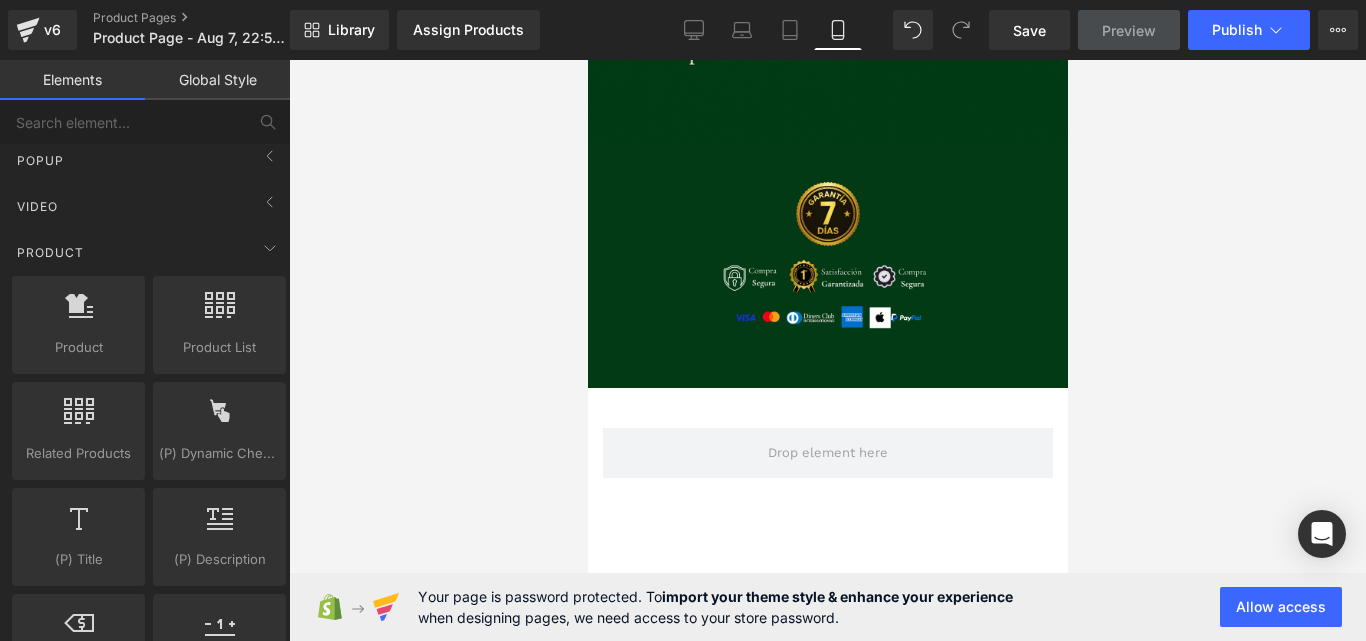 scroll, scrollTop: 280, scrollLeft: 0, axis: vertical 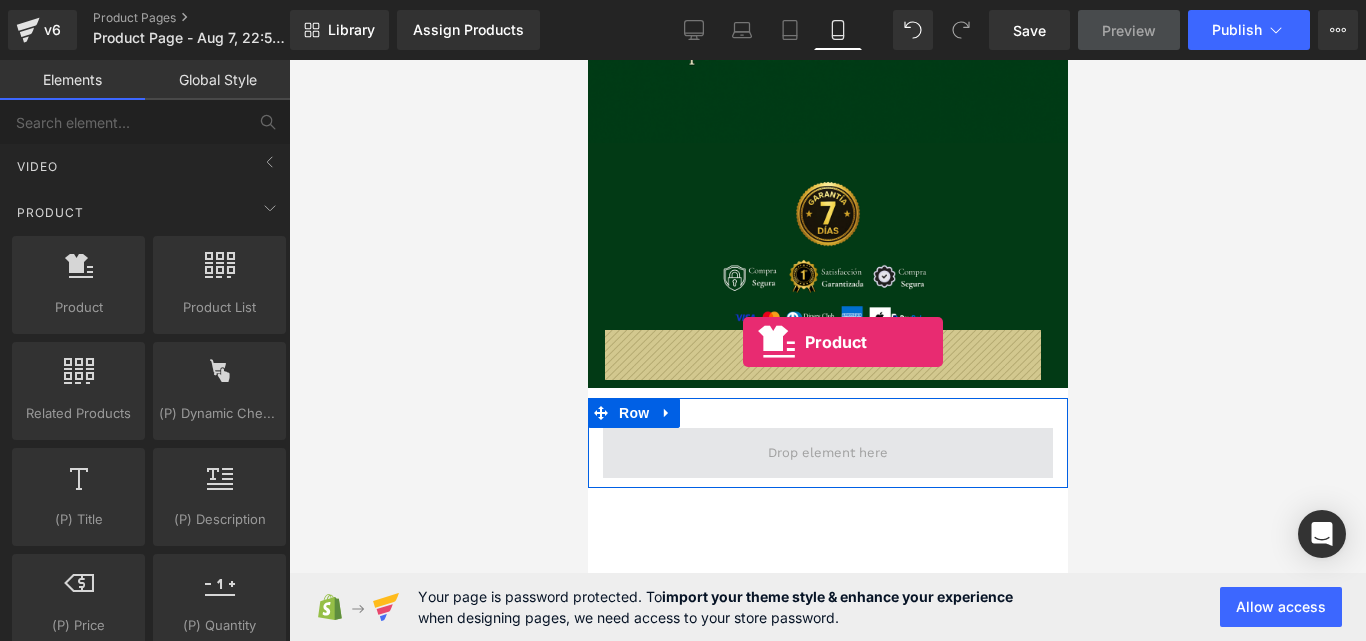 drag, startPoint x: 688, startPoint y: 307, endPoint x: 742, endPoint y: 342, distance: 64.3506 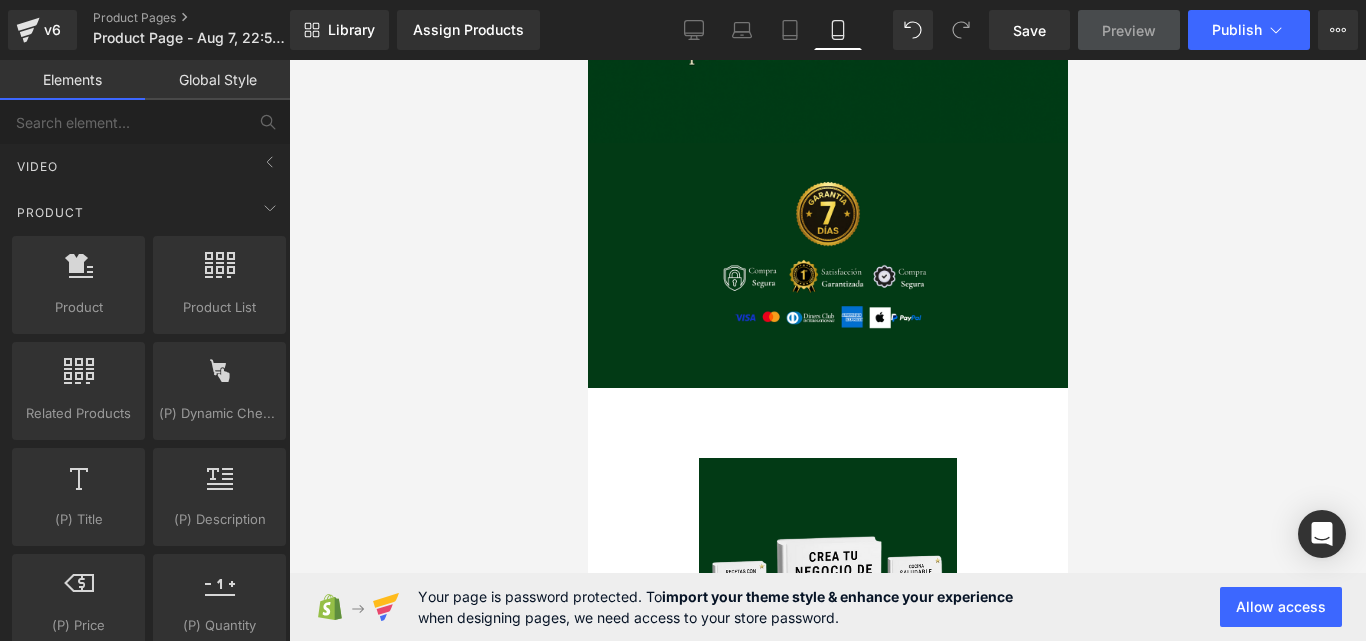 drag, startPoint x: 1069, startPoint y: 485, endPoint x: 1068, endPoint y: 503, distance: 18.027756 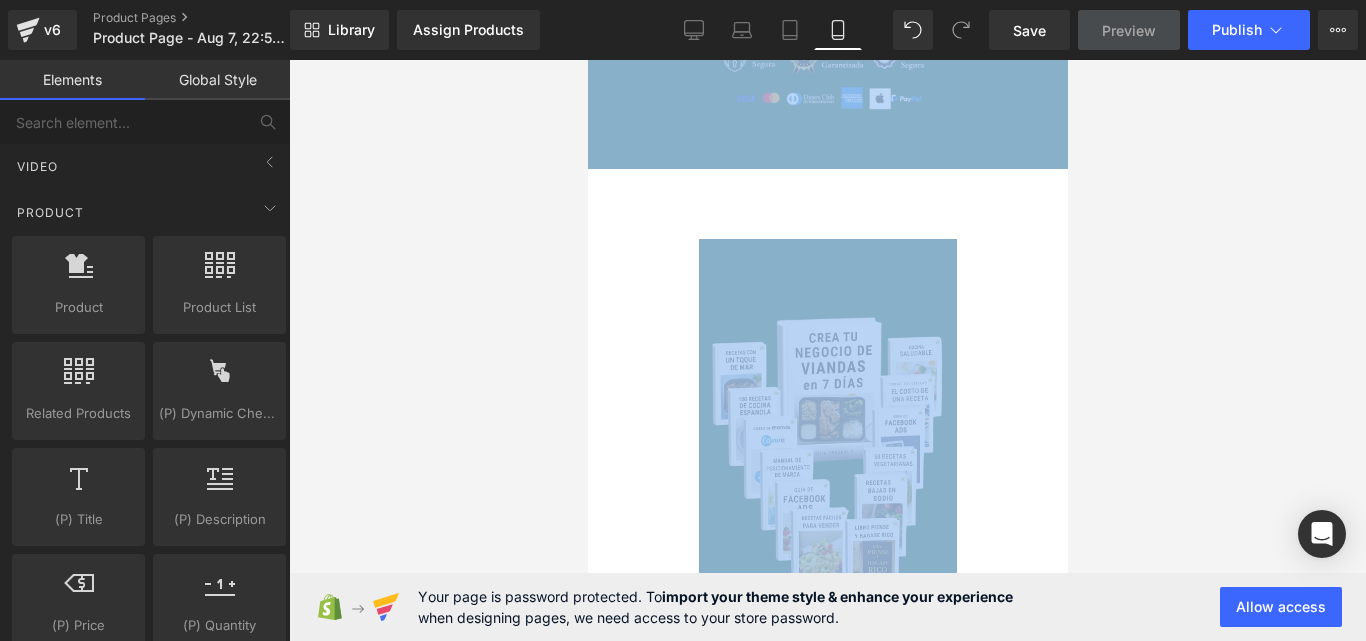 scroll, scrollTop: 3075, scrollLeft: 0, axis: vertical 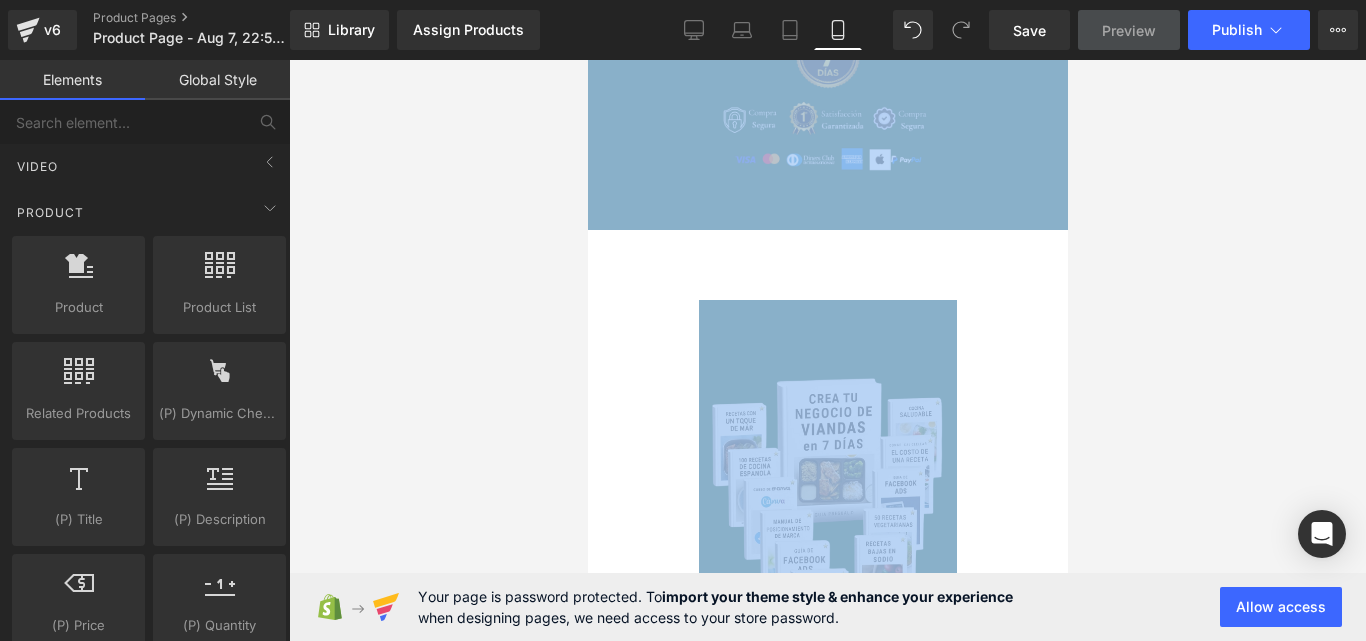 drag, startPoint x: 1066, startPoint y: 502, endPoint x: 1066, endPoint y: 523, distance: 21 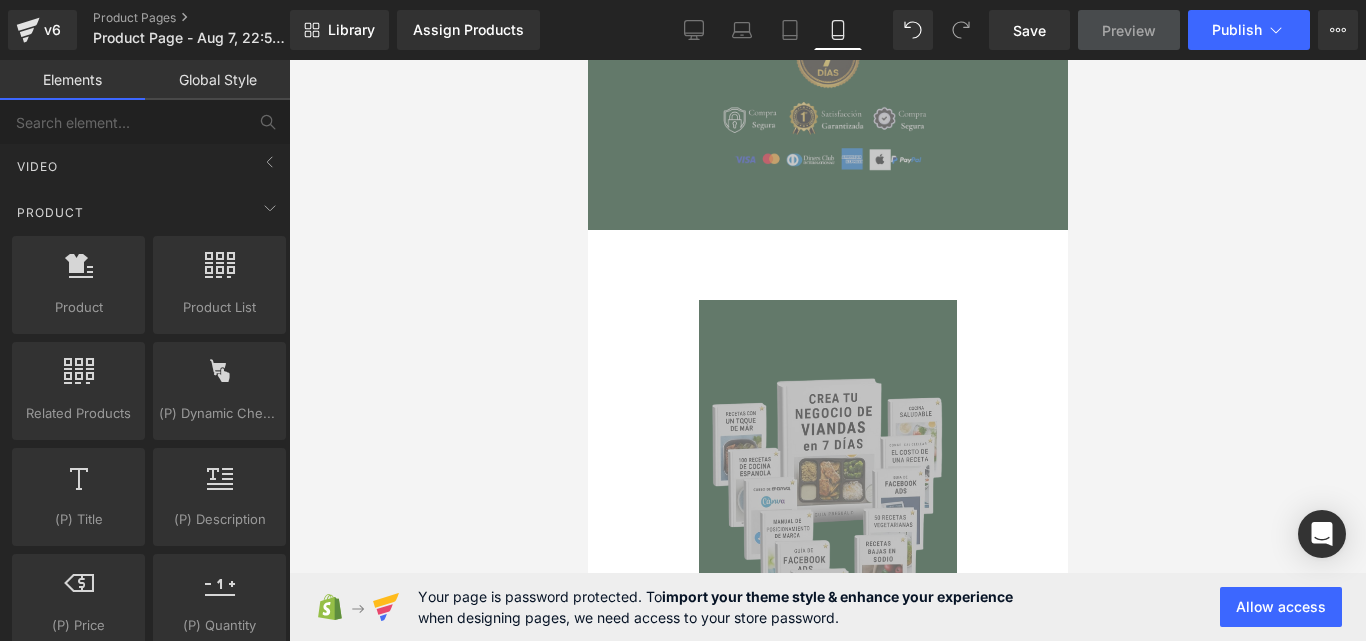 click at bounding box center (827, 350) 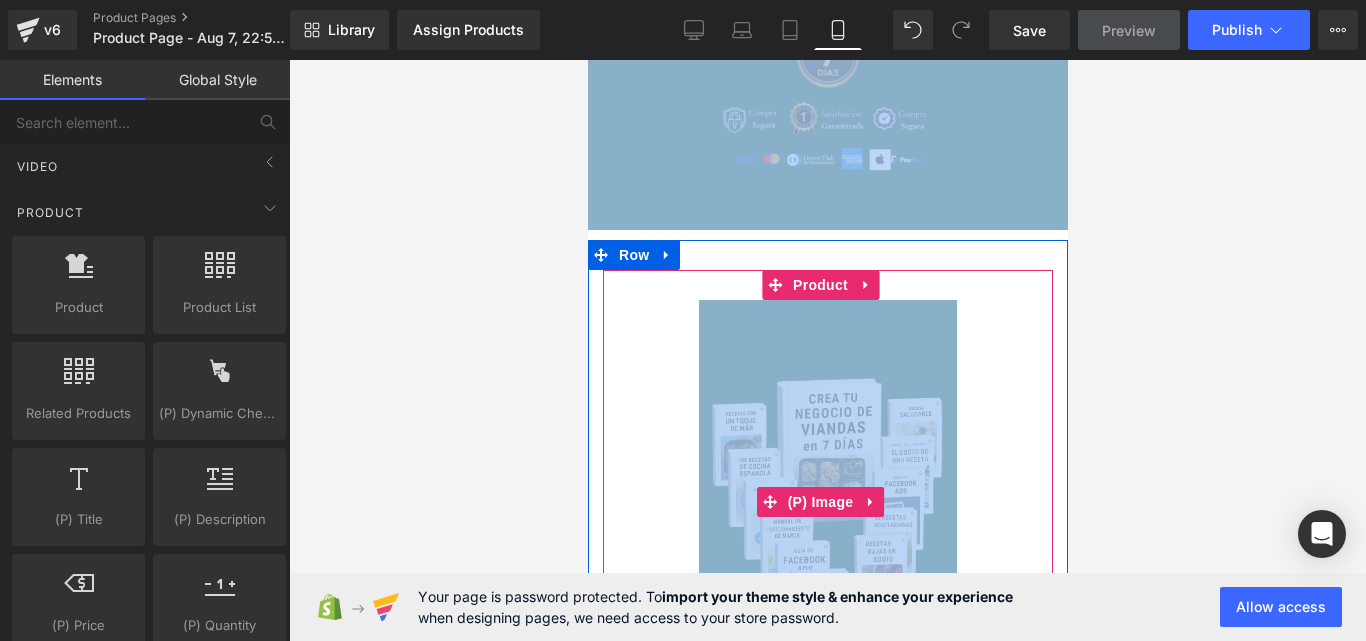 click at bounding box center [827, 501] 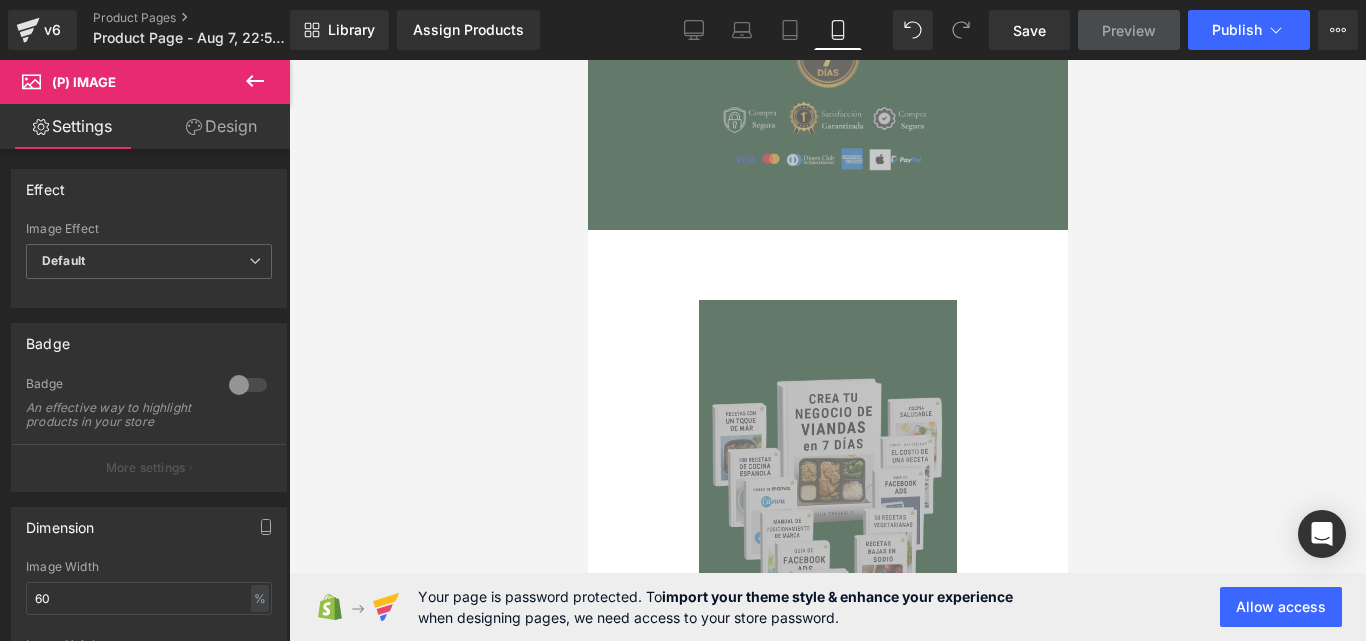 click on "Design" at bounding box center (221, 126) 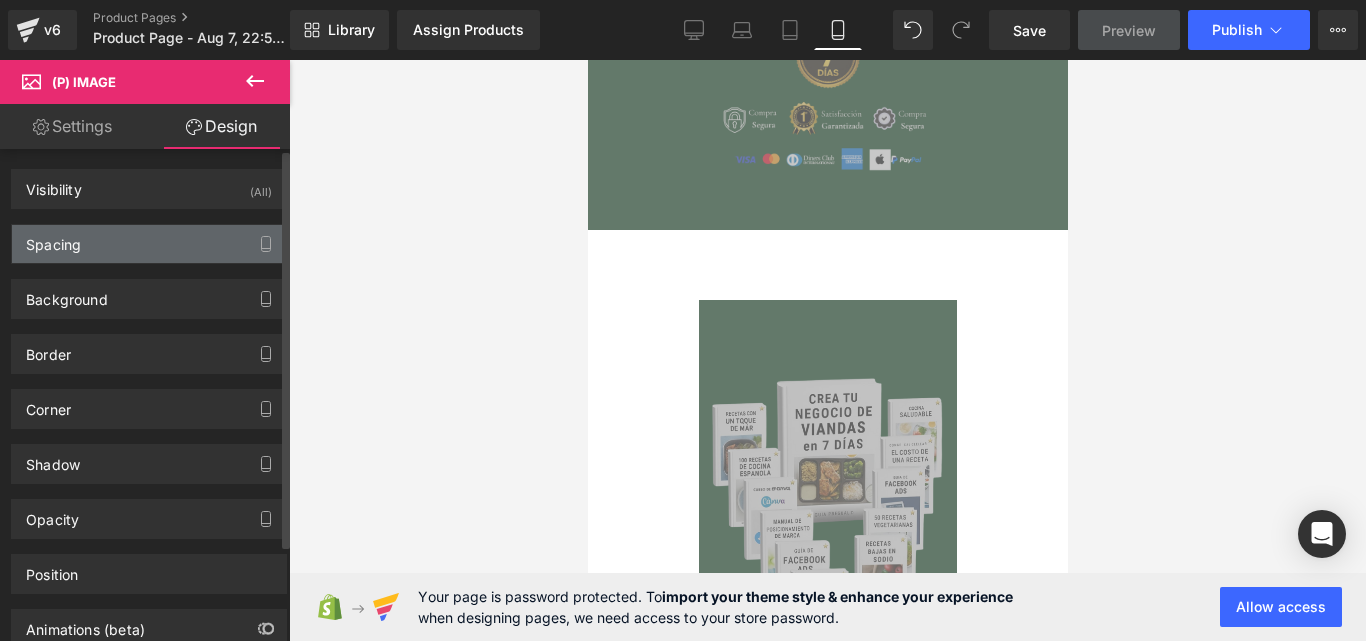 type on "0" 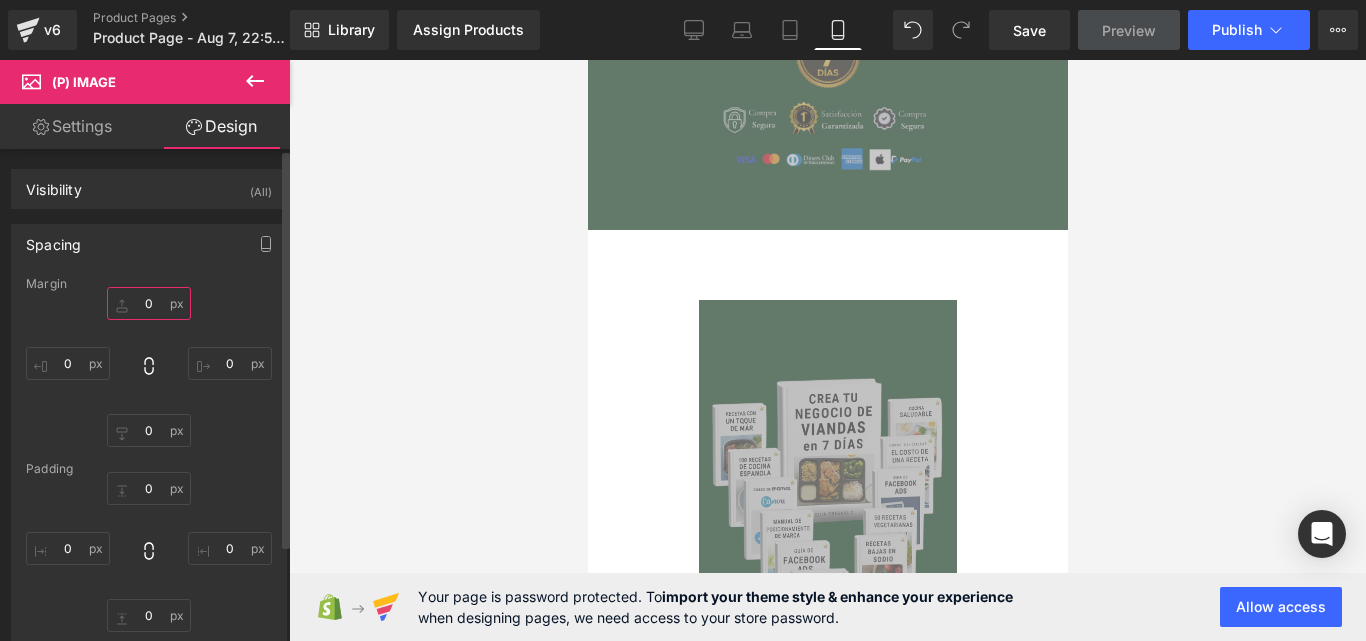 click on "0" at bounding box center (149, 303) 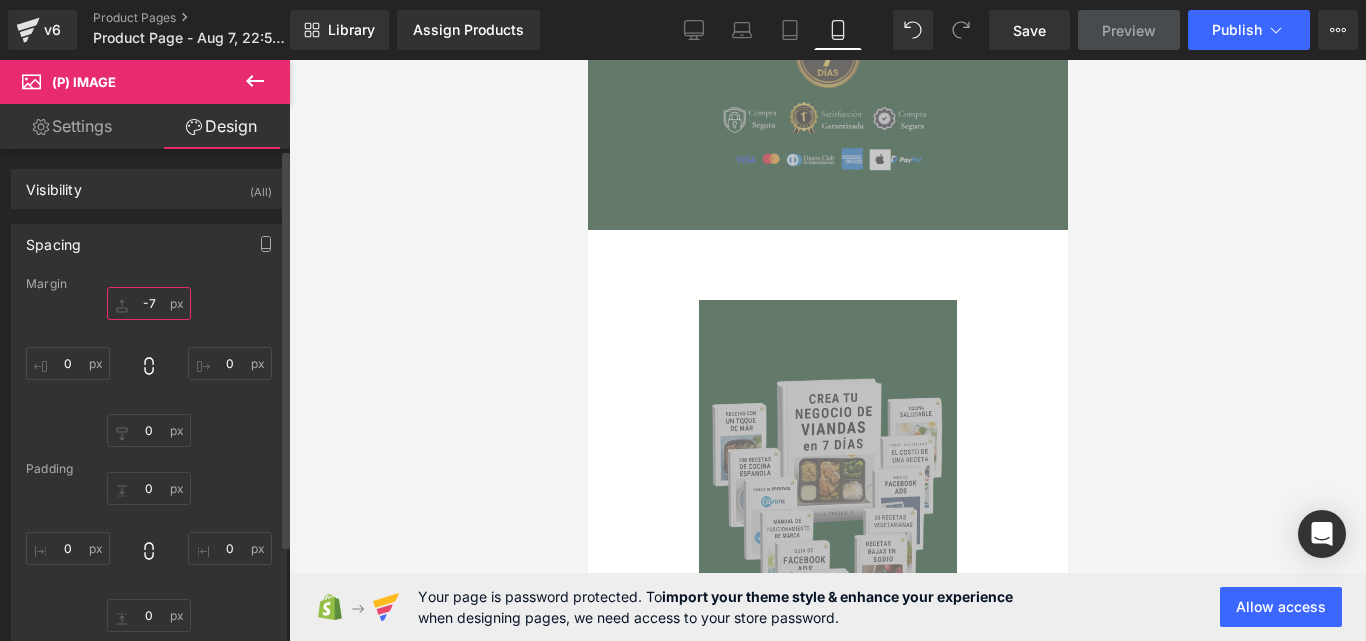 type on "-70" 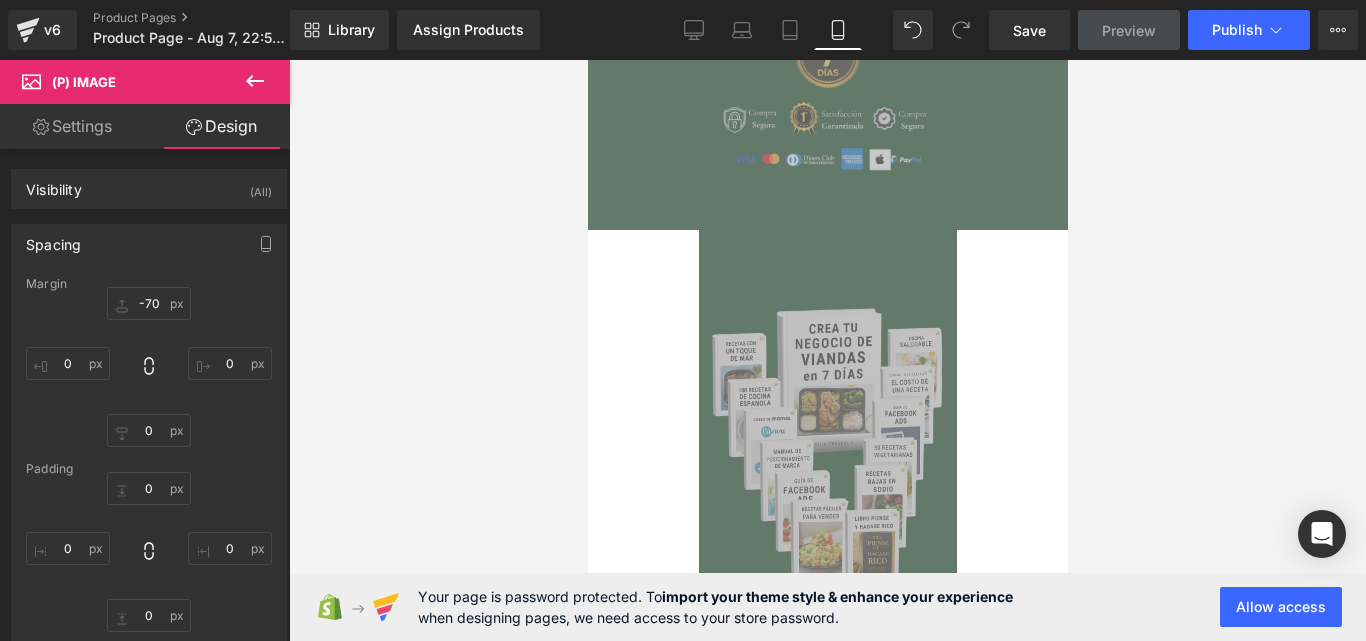 click at bounding box center [827, 350] 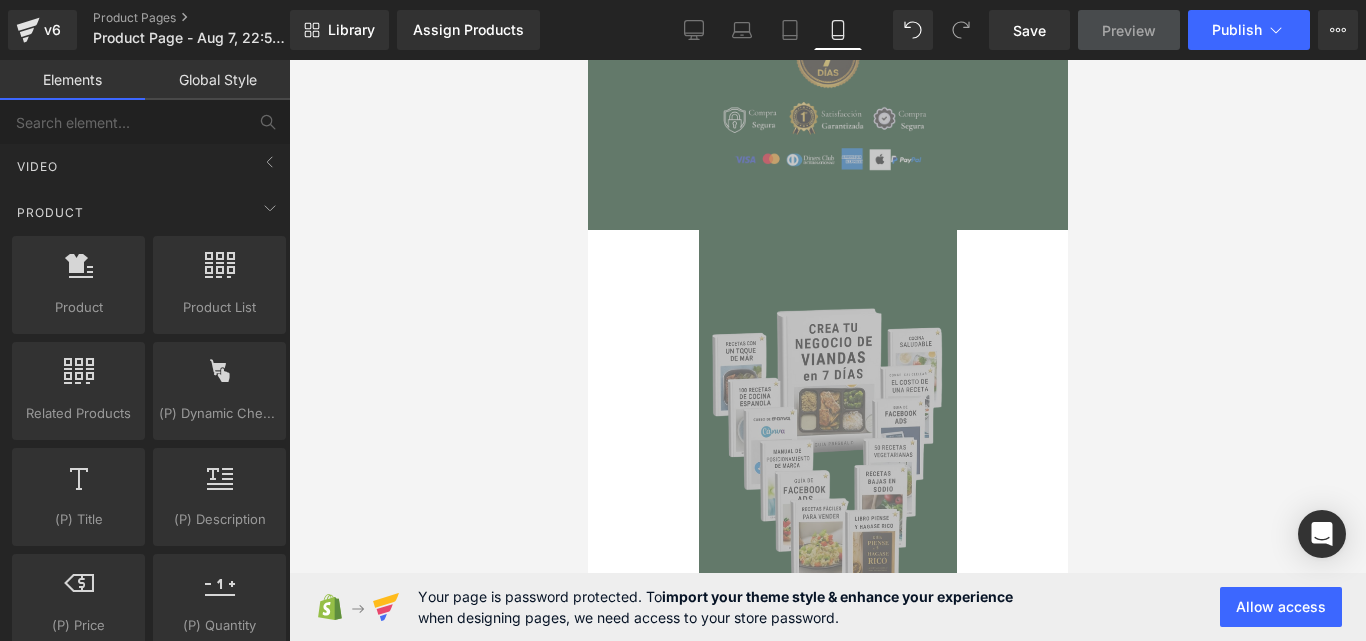 click at bounding box center [827, 350] 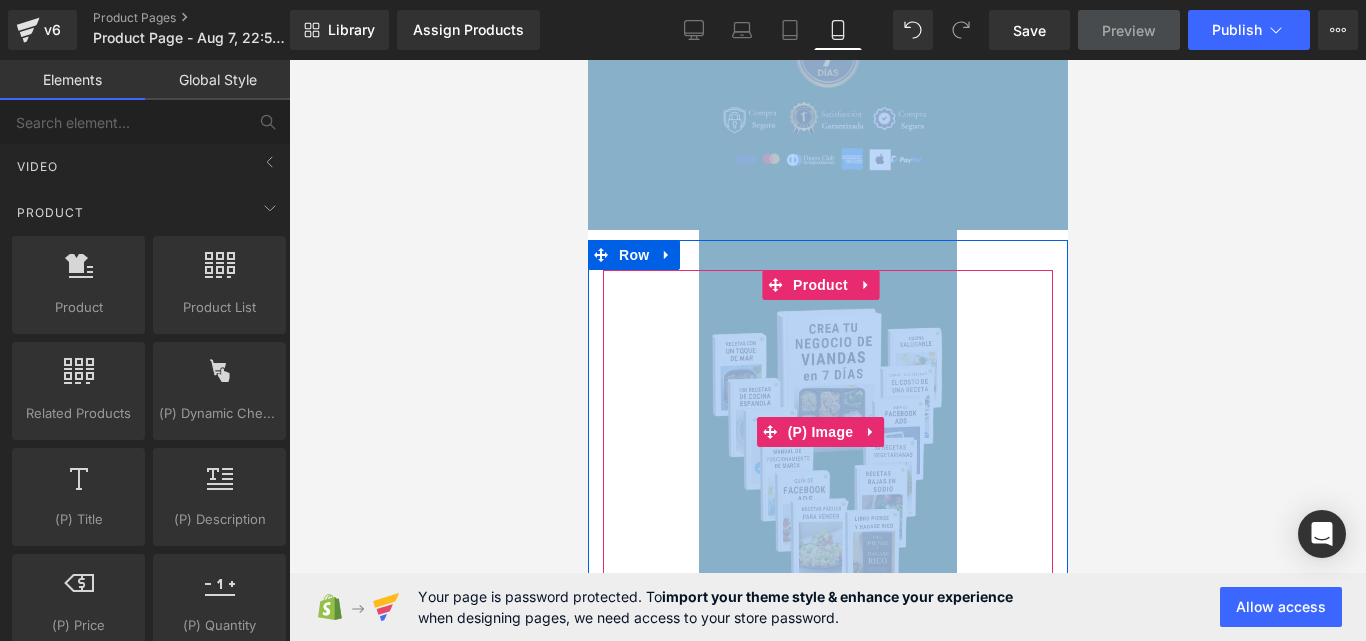 click at bounding box center (827, 431) 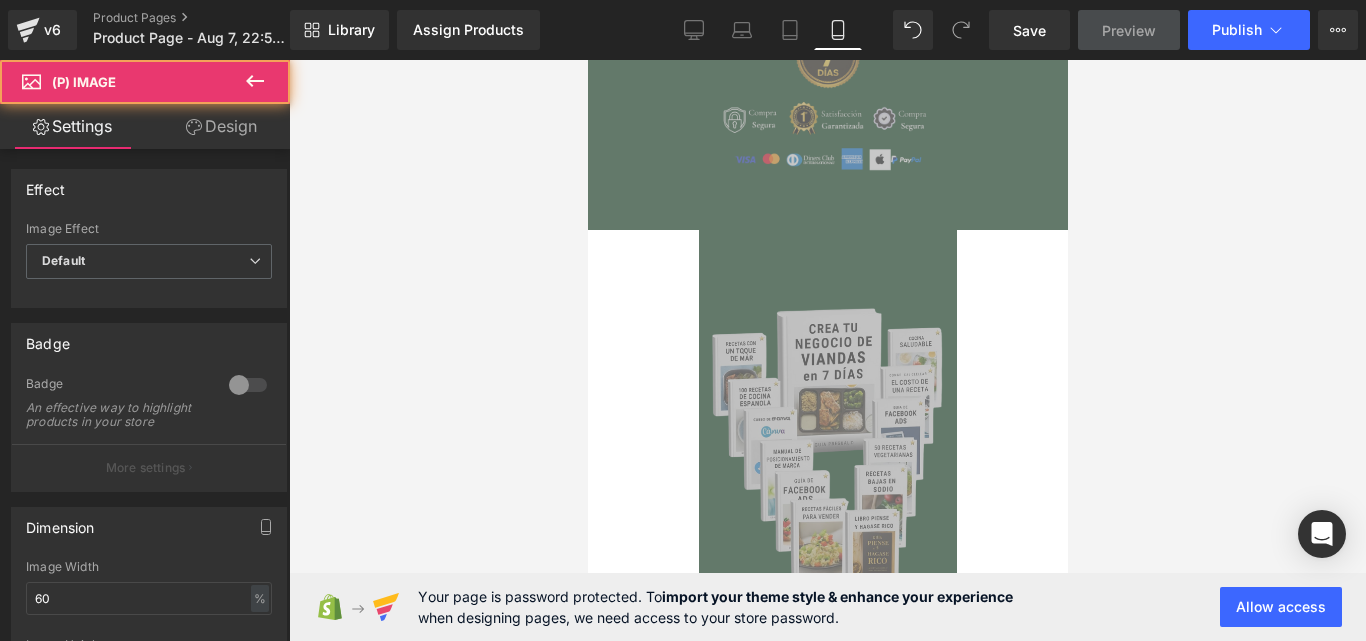 click at bounding box center [827, 350] 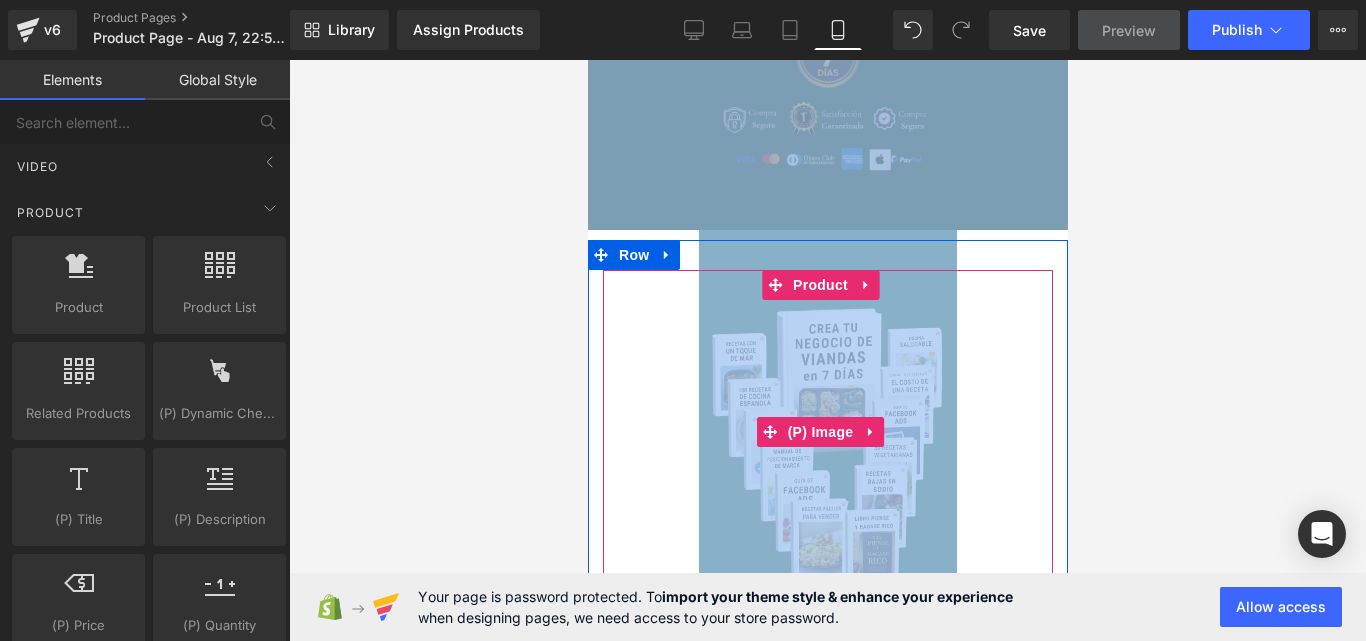 click at bounding box center [827, 107] 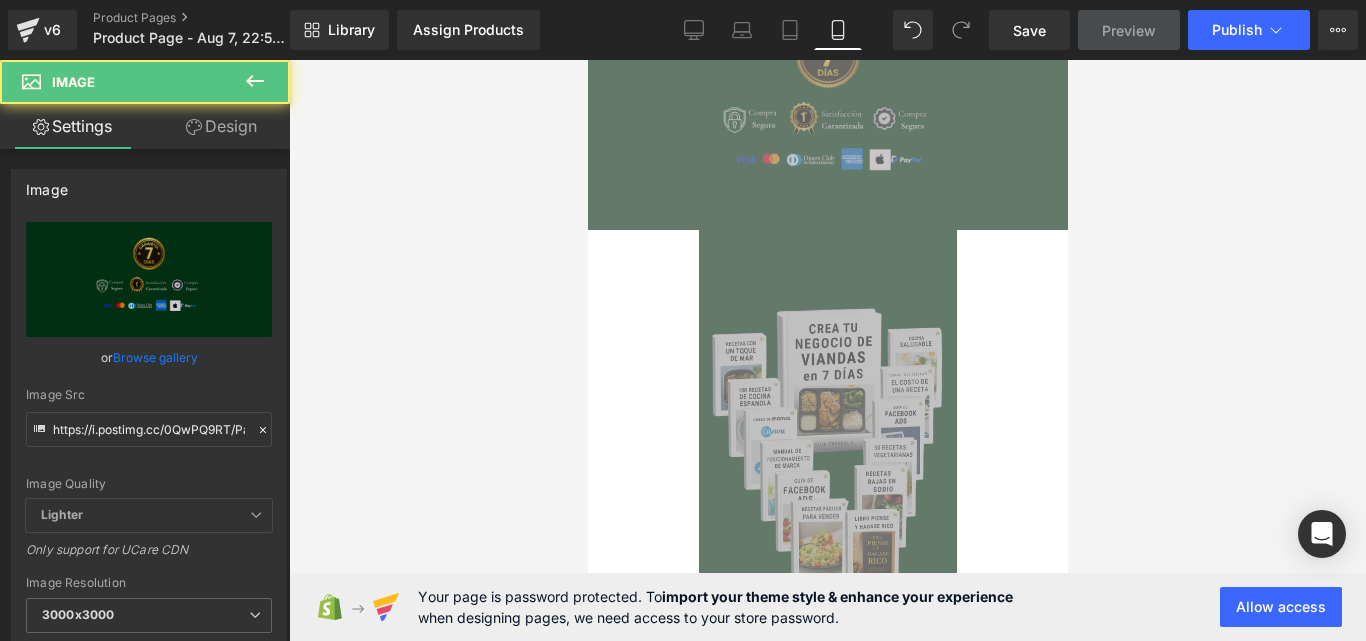 click at bounding box center (827, 350) 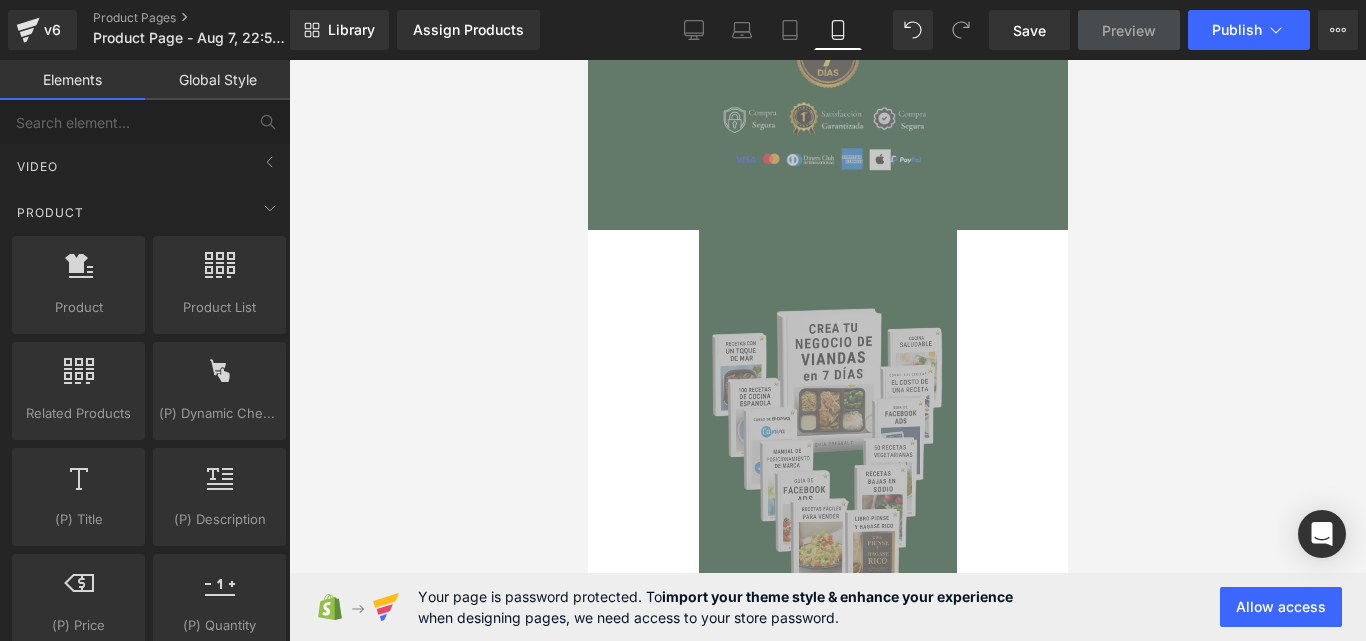 click at bounding box center [827, 350] 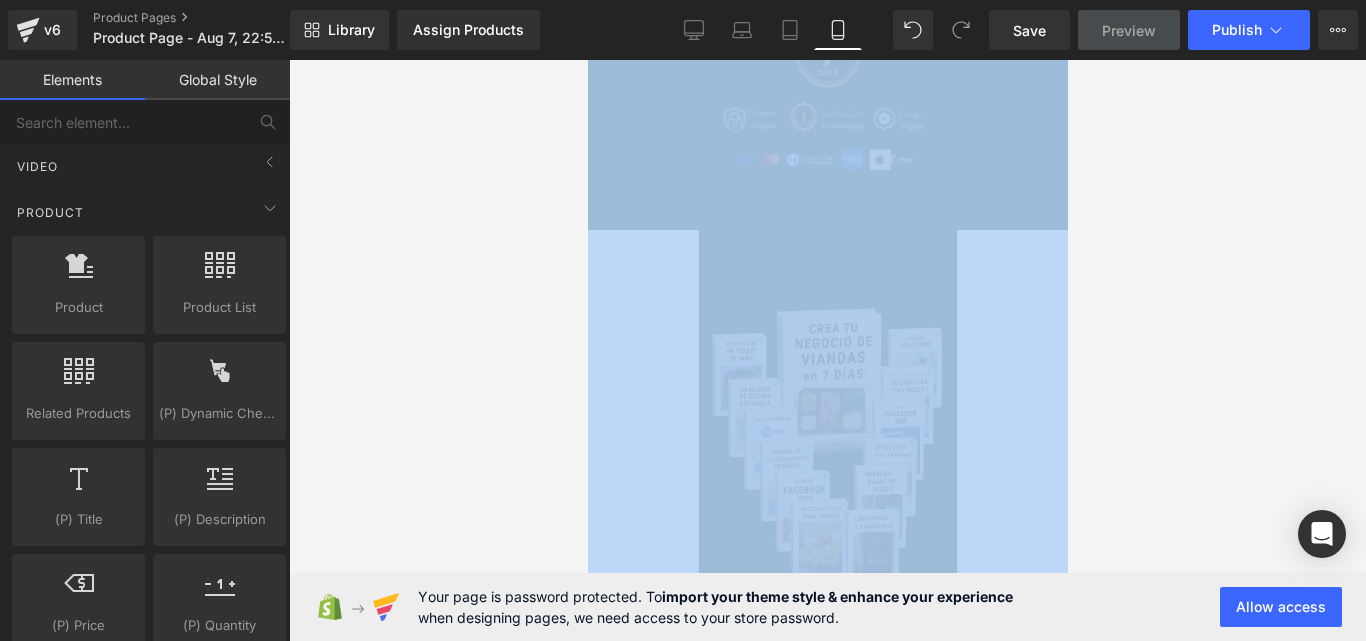 click at bounding box center (827, 350) 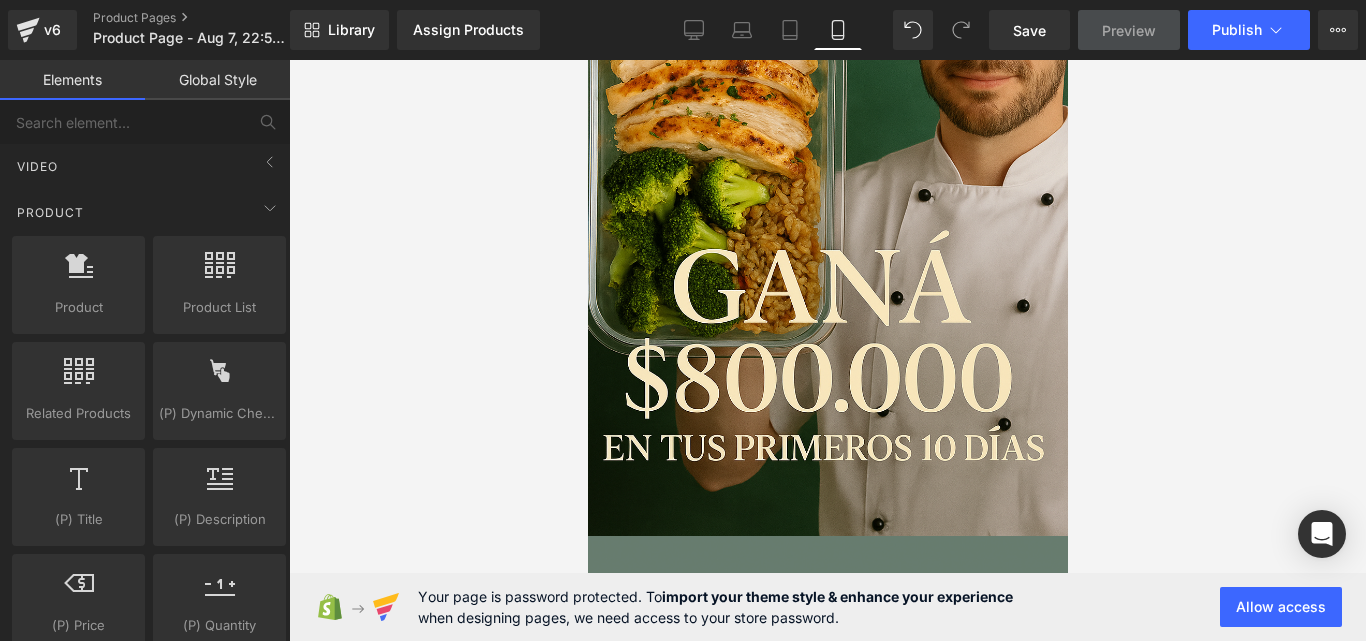 scroll, scrollTop: 297, scrollLeft: 0, axis: vertical 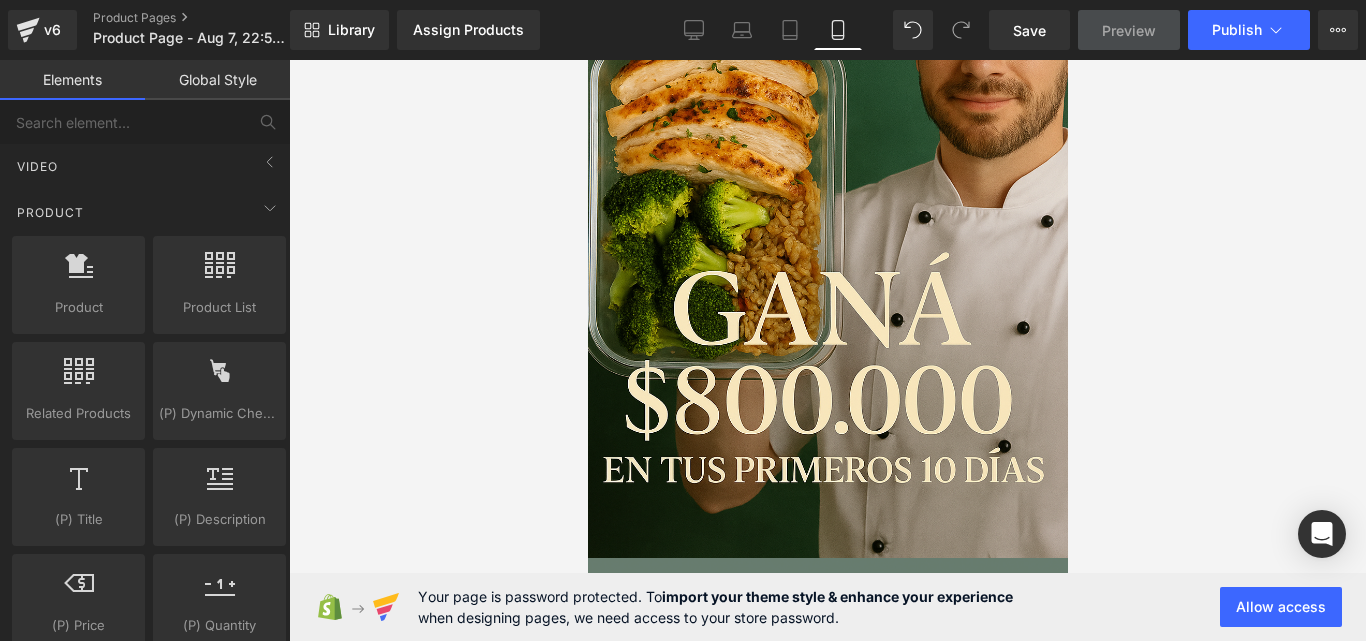 drag, startPoint x: 1058, startPoint y: 528, endPoint x: 1666, endPoint y: 219, distance: 682.0154 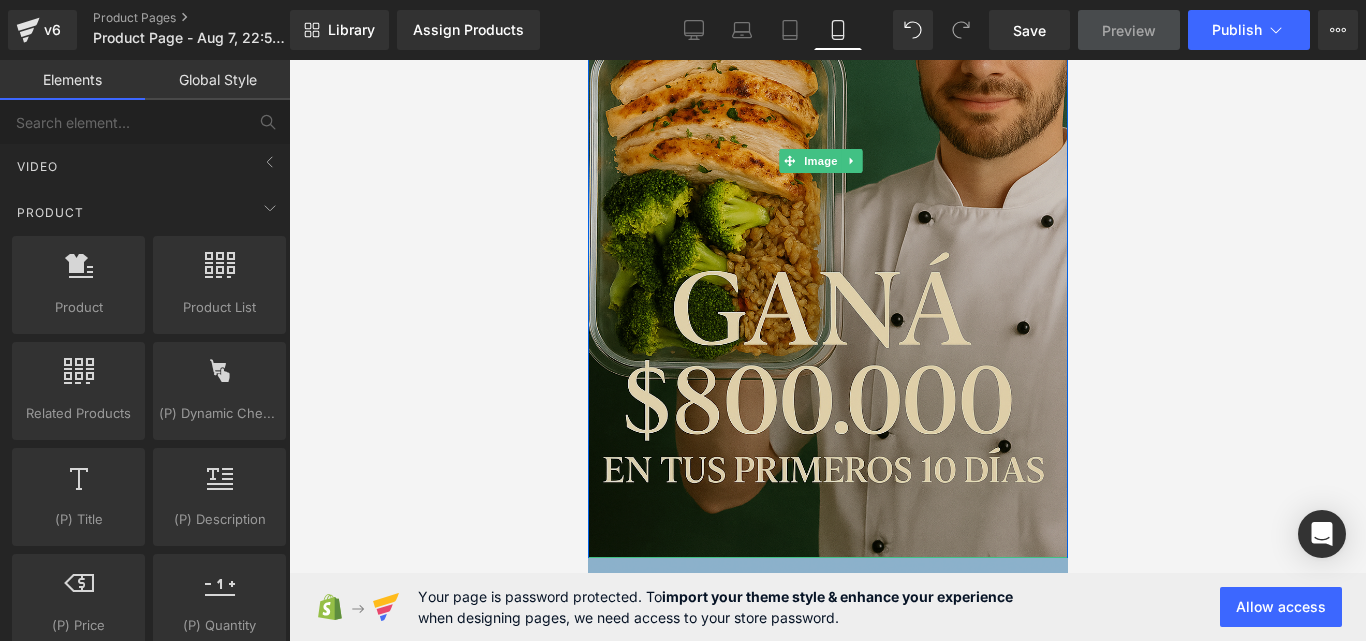 click at bounding box center (827, 160) 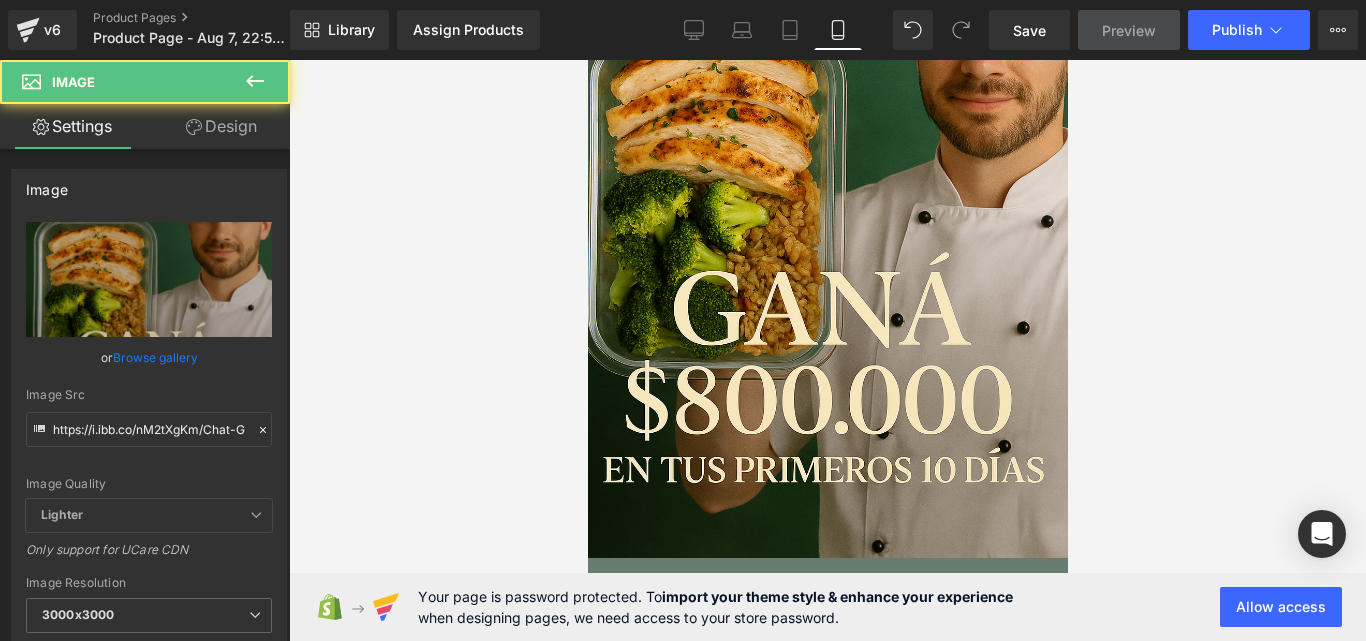 click at bounding box center [827, 350] 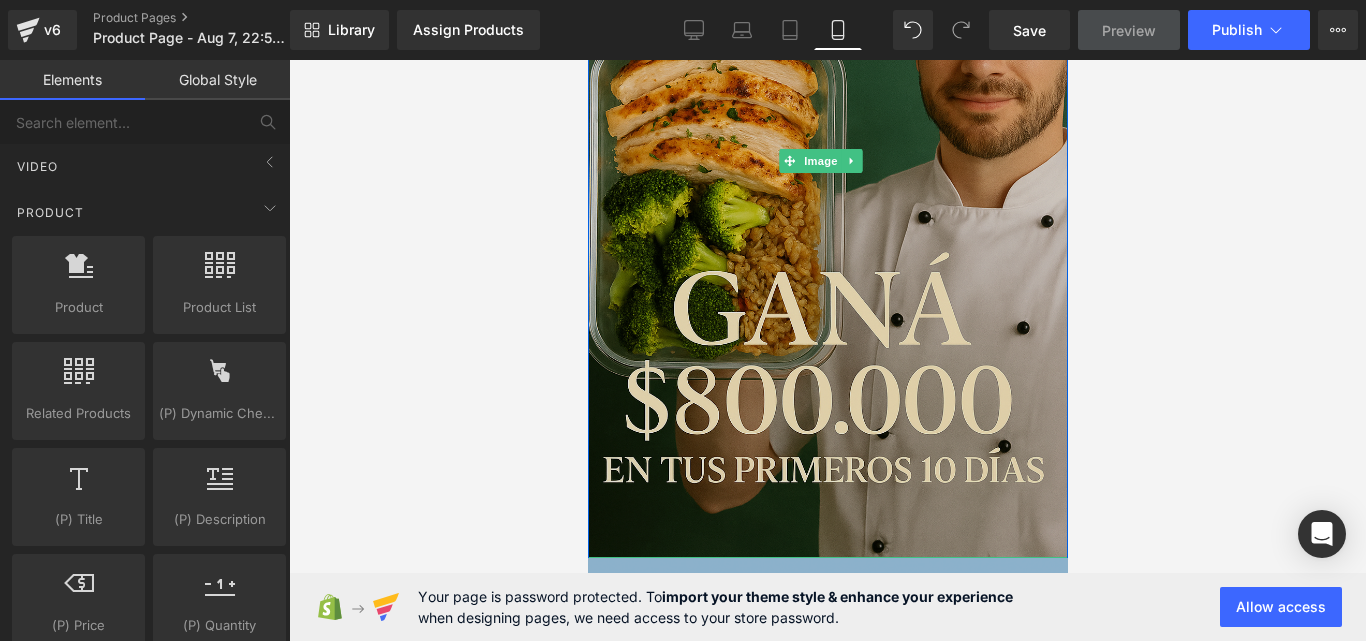 click at bounding box center [827, 160] 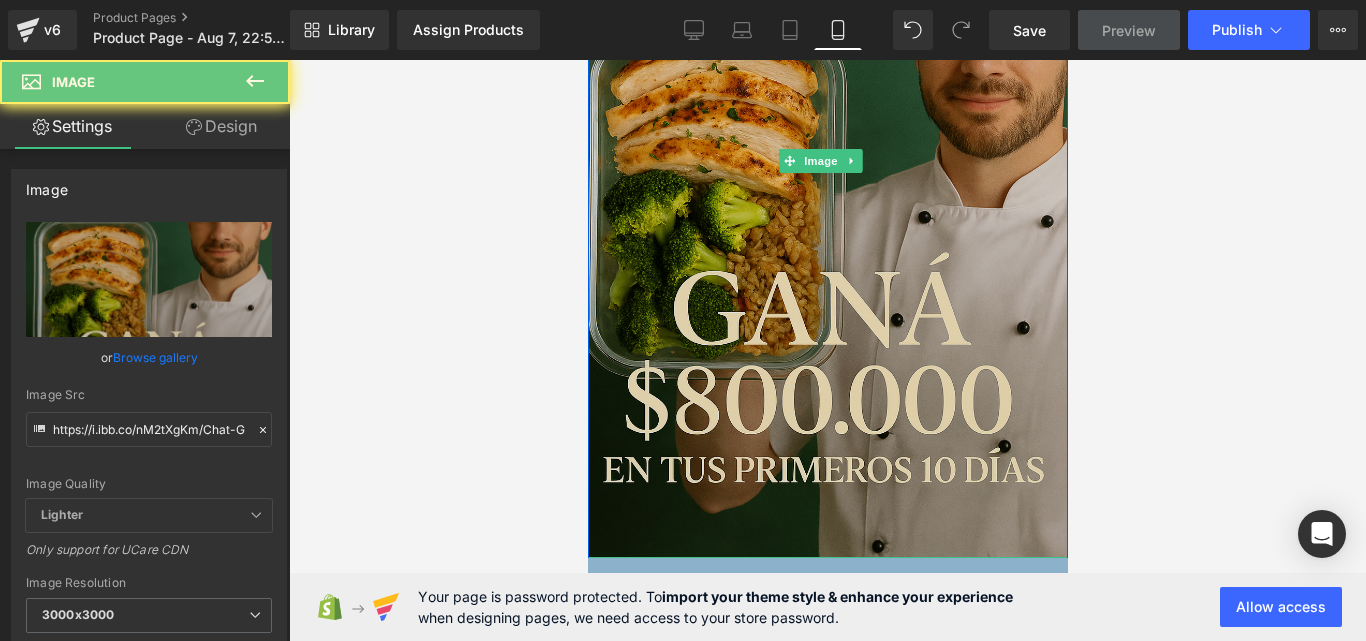 click at bounding box center (827, 160) 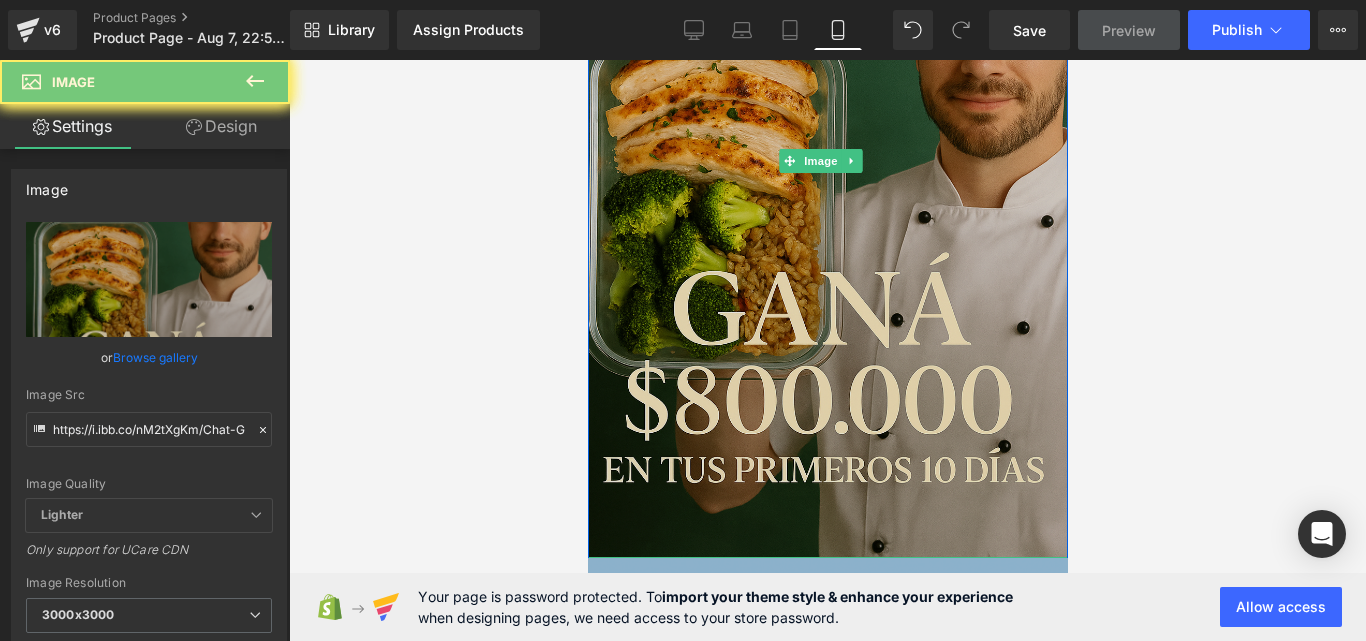 click at bounding box center [827, 160] 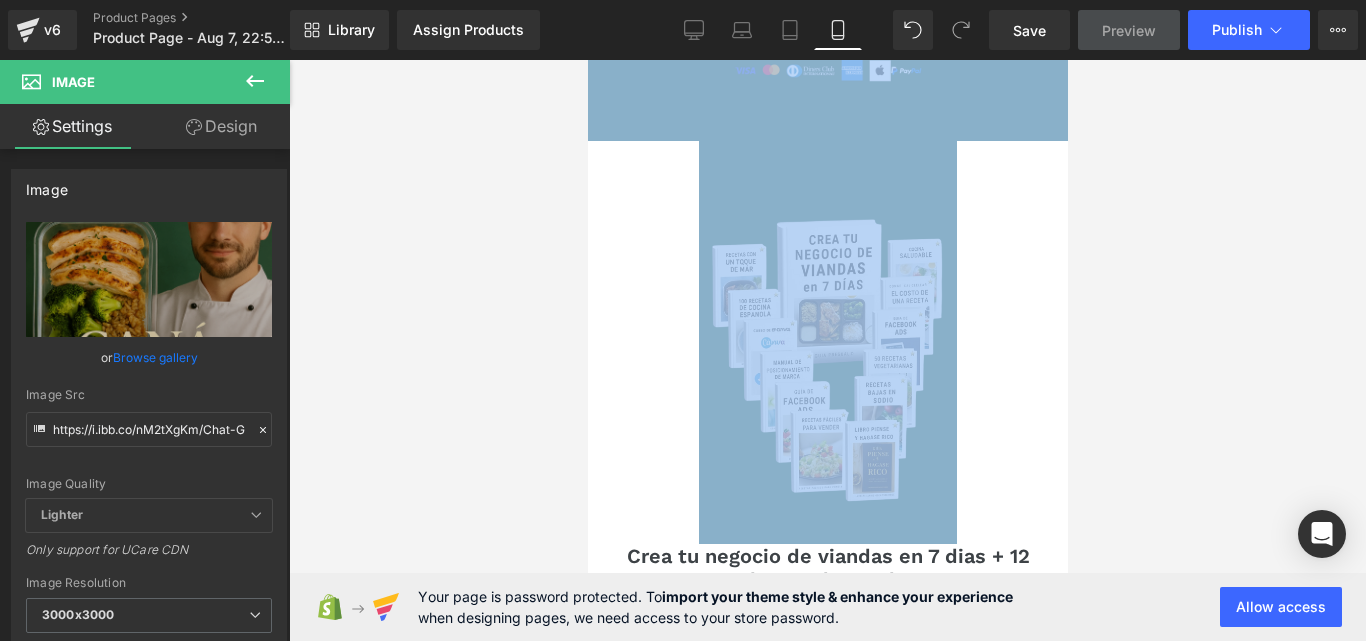 scroll, scrollTop: 3268, scrollLeft: 0, axis: vertical 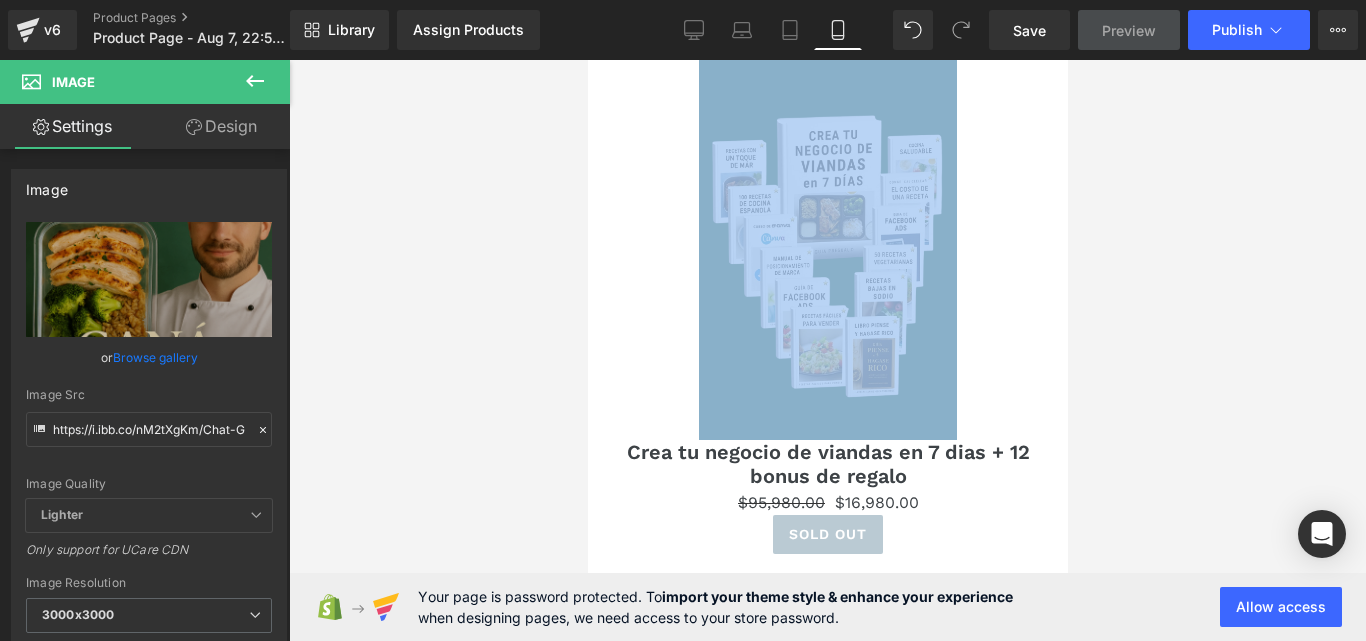 drag, startPoint x: 1060, startPoint y: 162, endPoint x: 1717, endPoint y: 622, distance: 802.0281 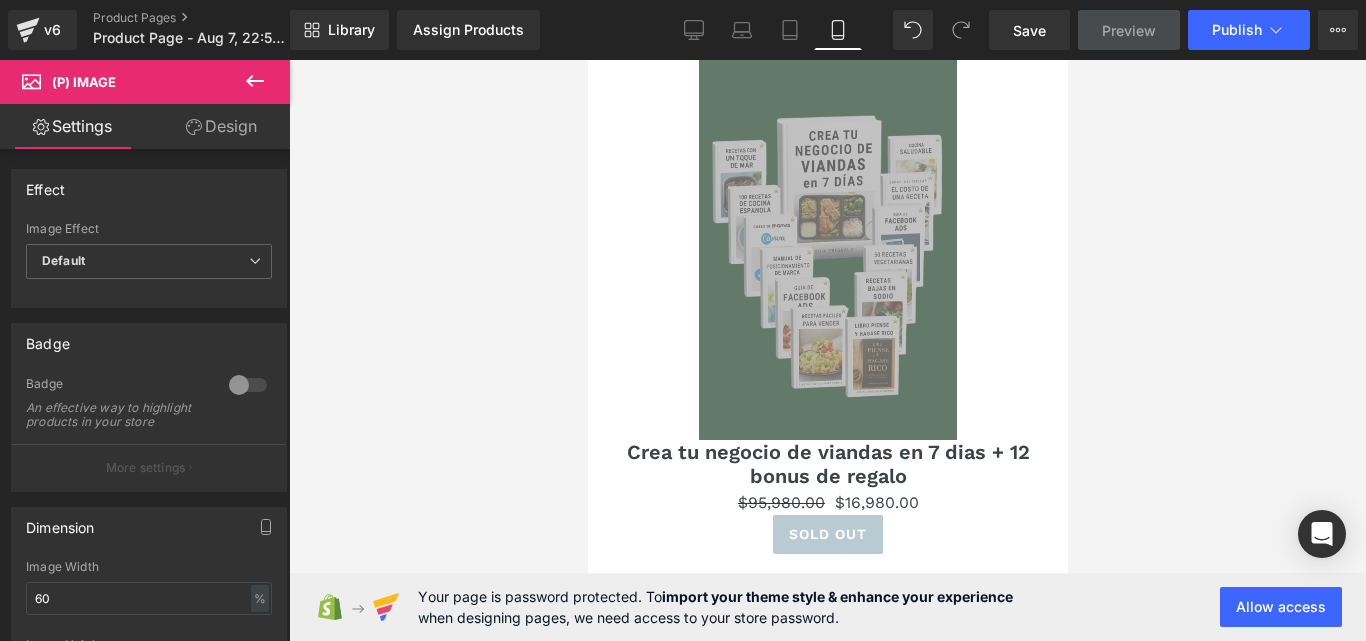 click on "Design" at bounding box center (221, 126) 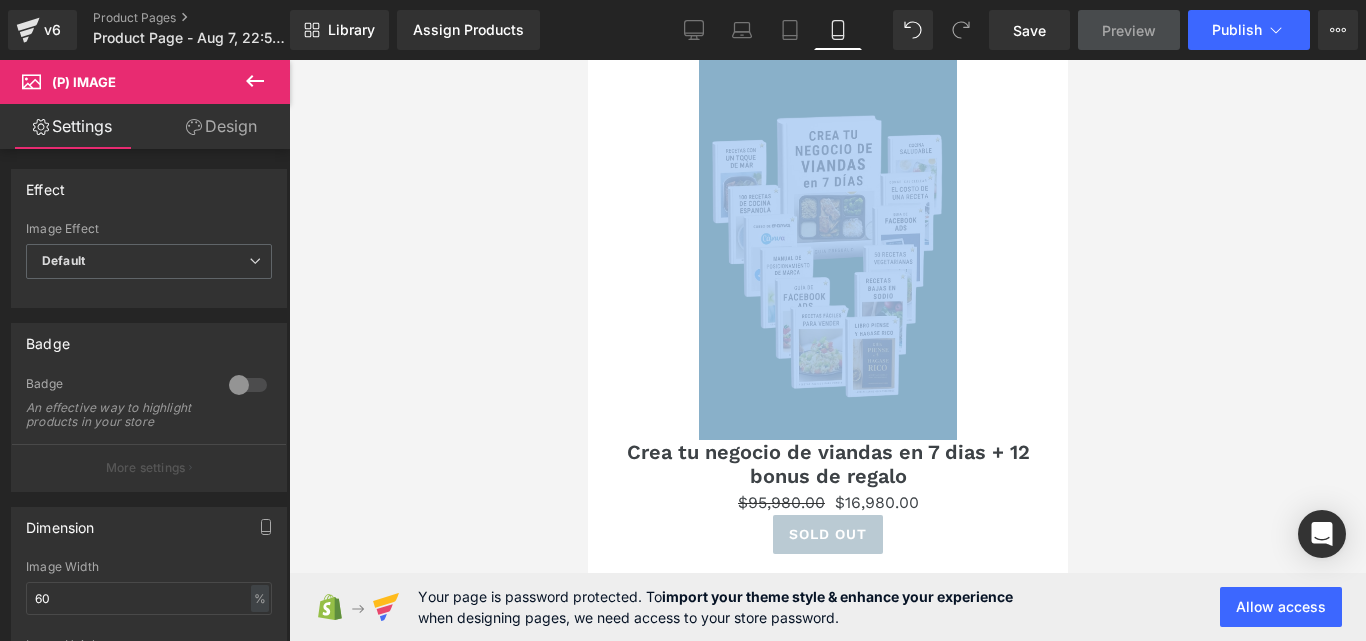 click at bounding box center (827, 238) 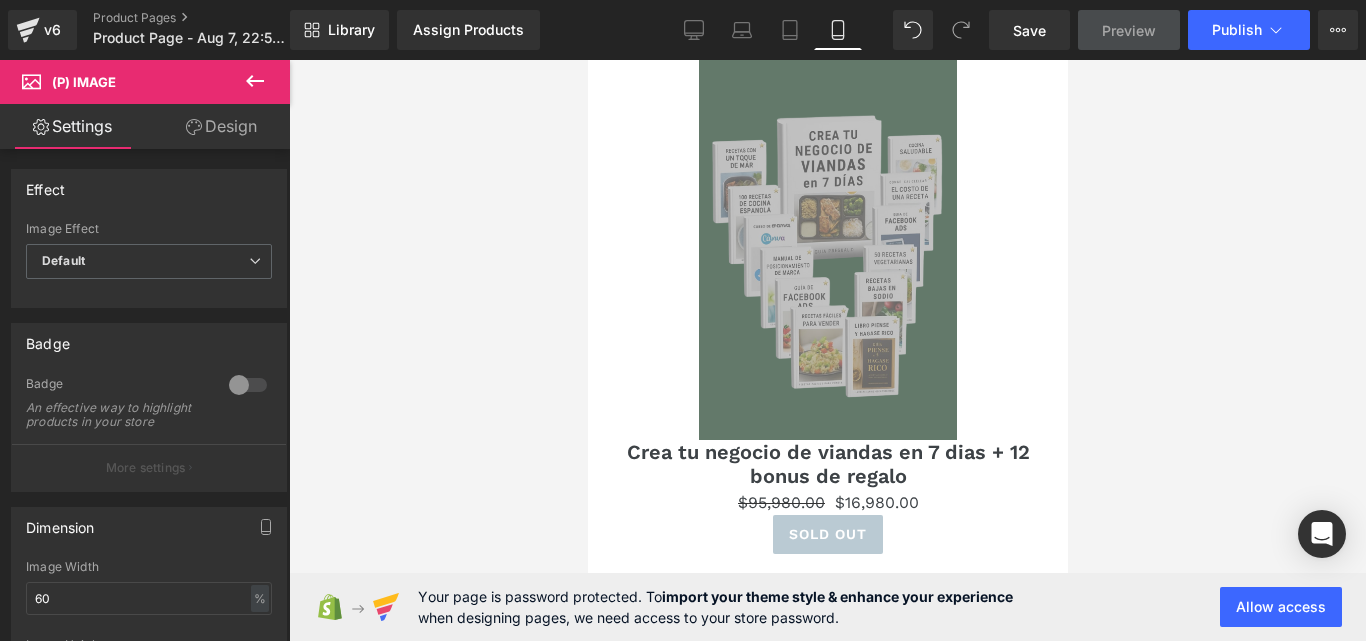 click on "Design" at bounding box center (221, 126) 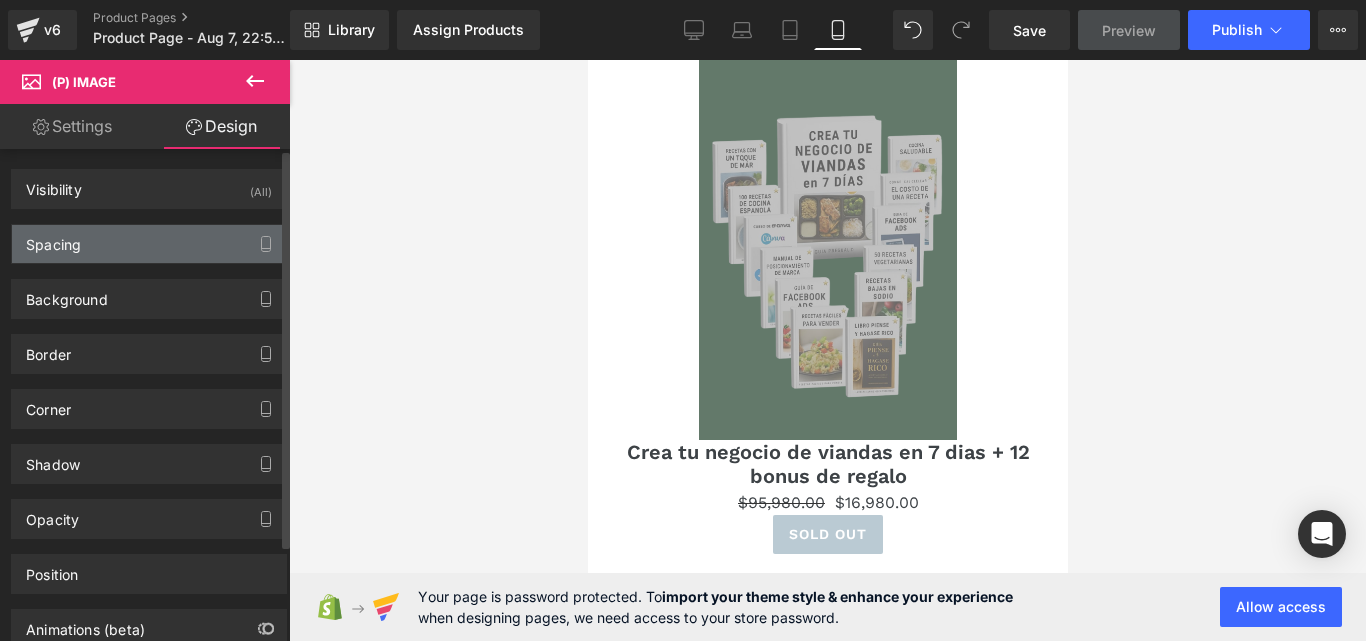 click on "Spacing" at bounding box center [149, 244] 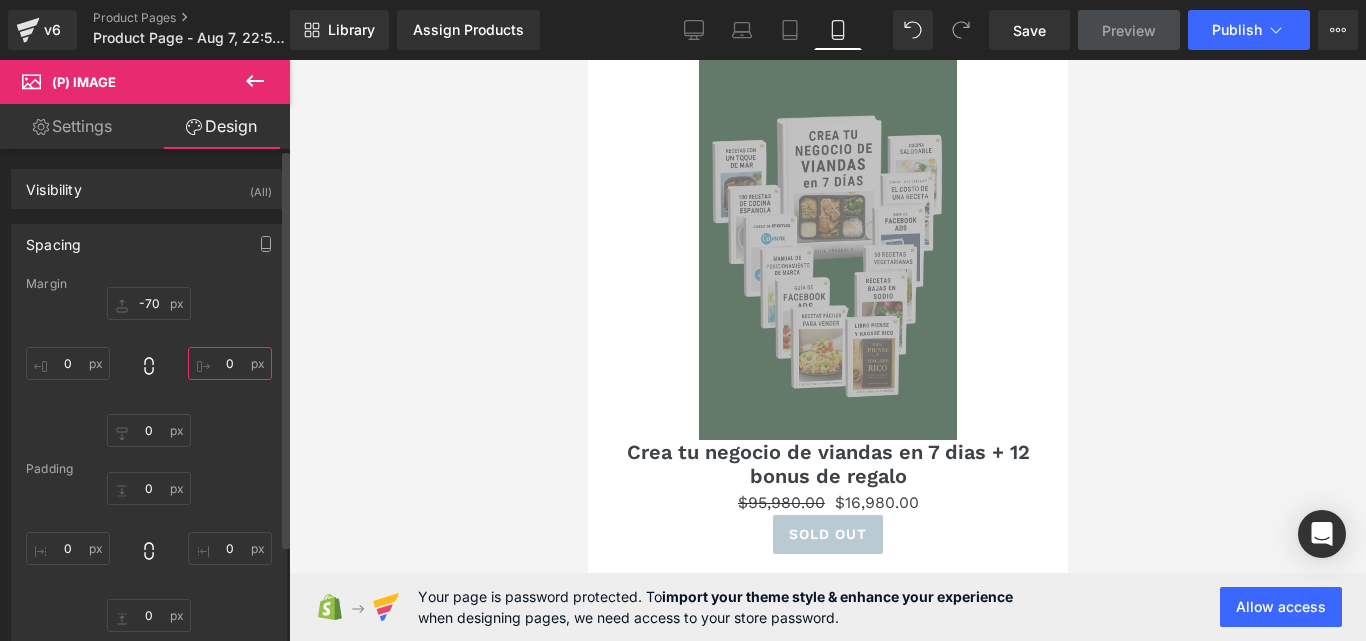 click on "0" at bounding box center (230, 363) 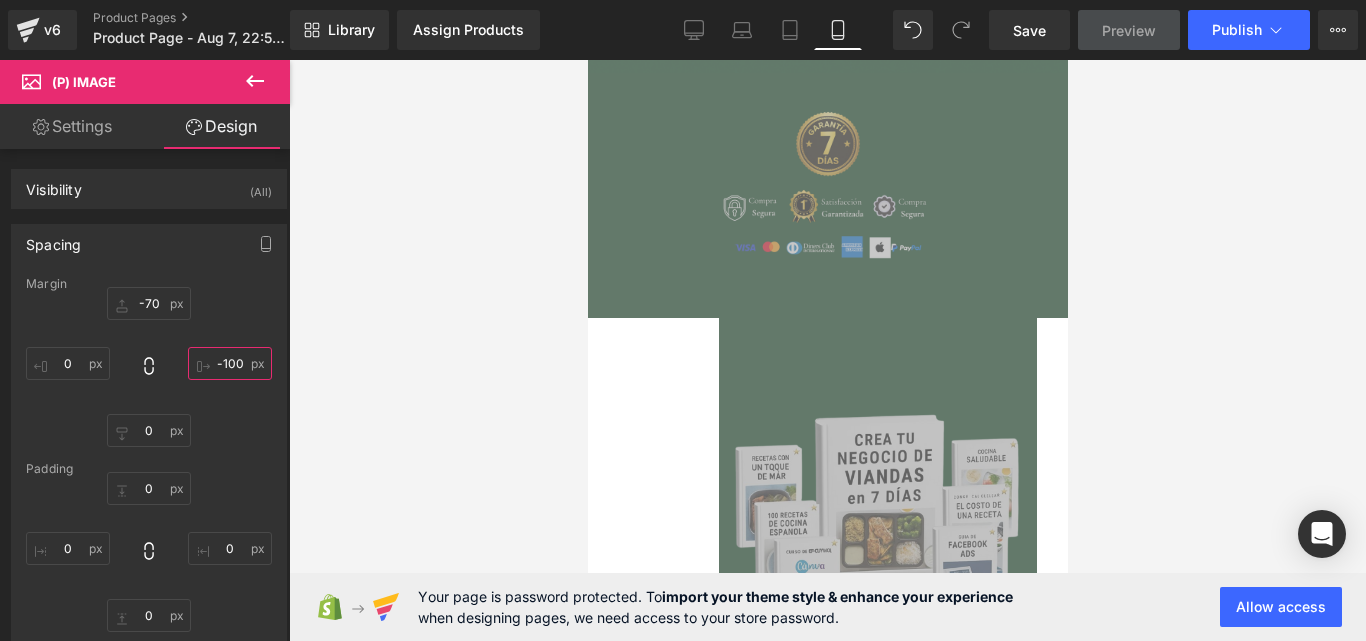 scroll, scrollTop: 3017, scrollLeft: 0, axis: vertical 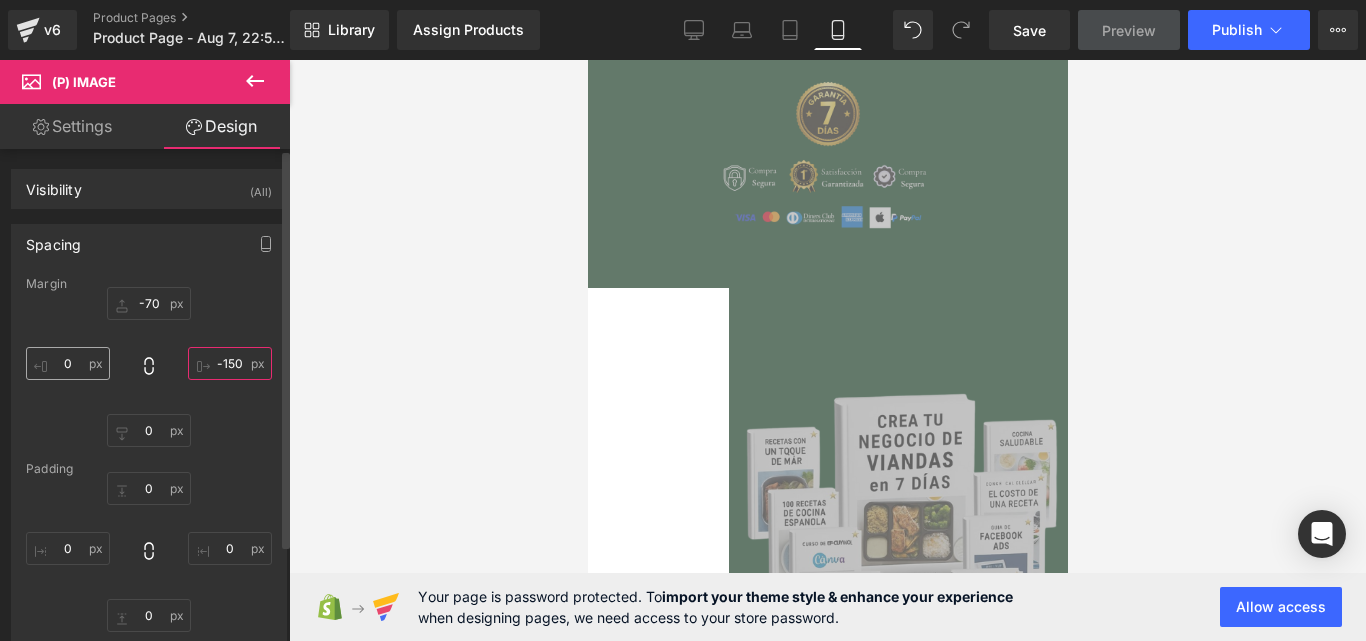 type on "-150" 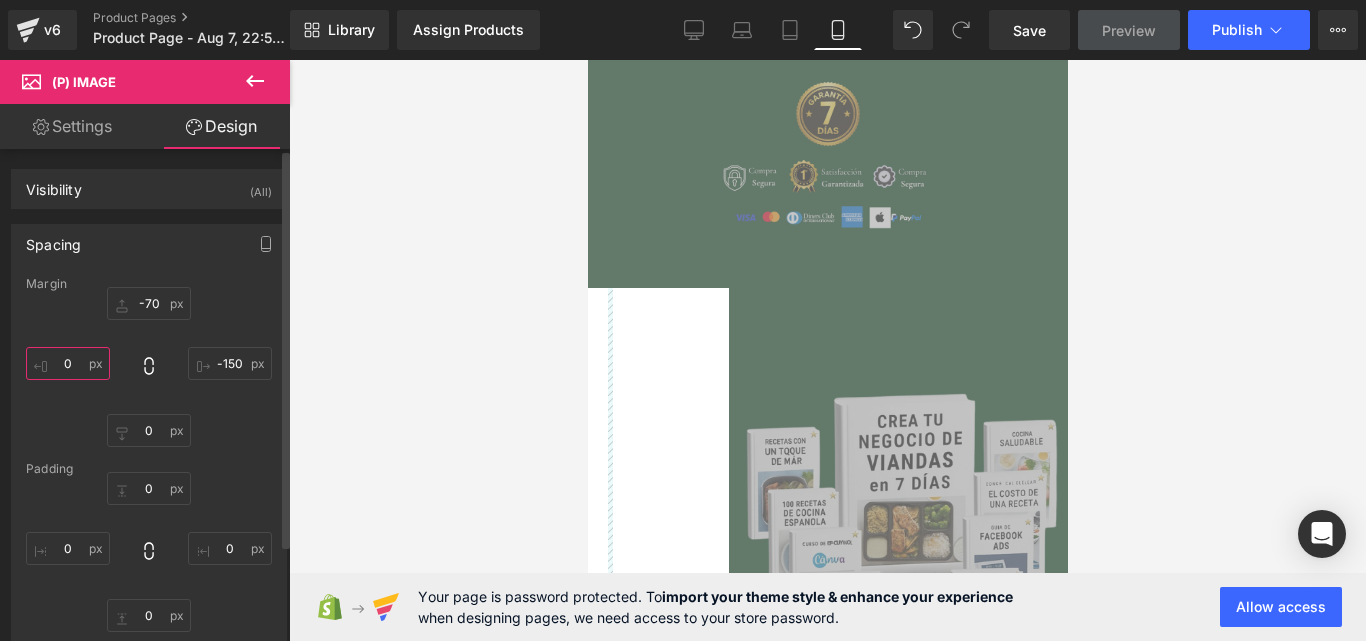 click on "0" at bounding box center (68, 363) 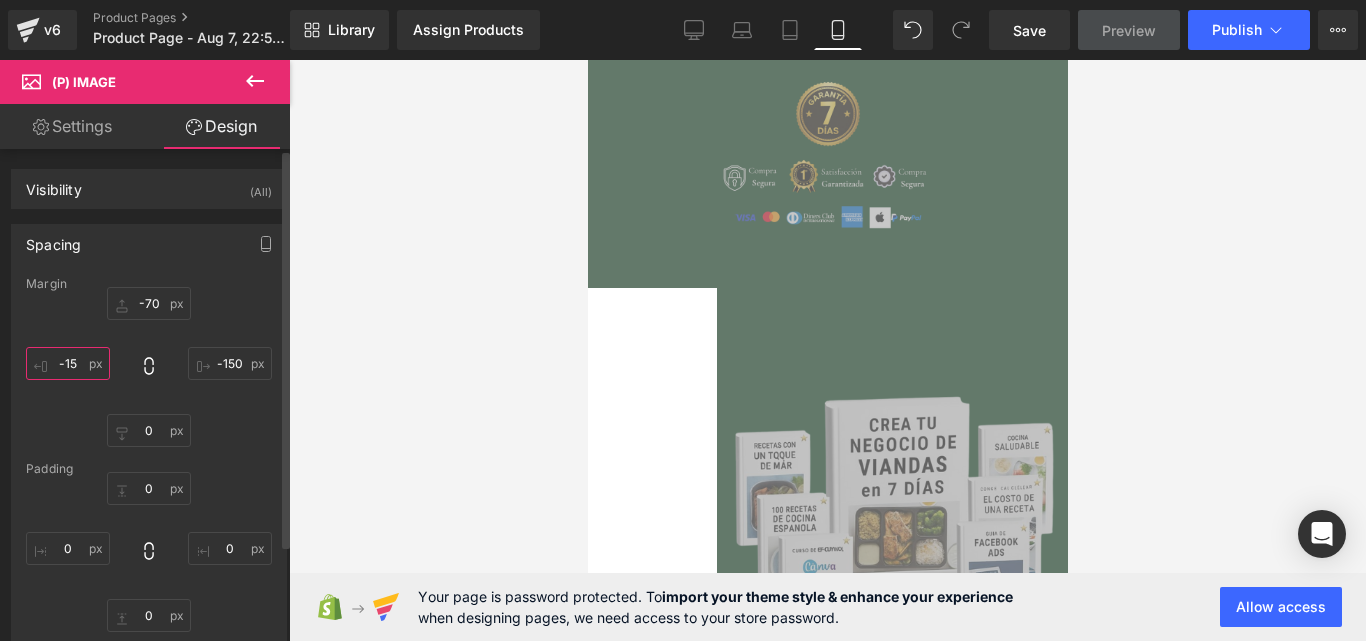 type on "-150" 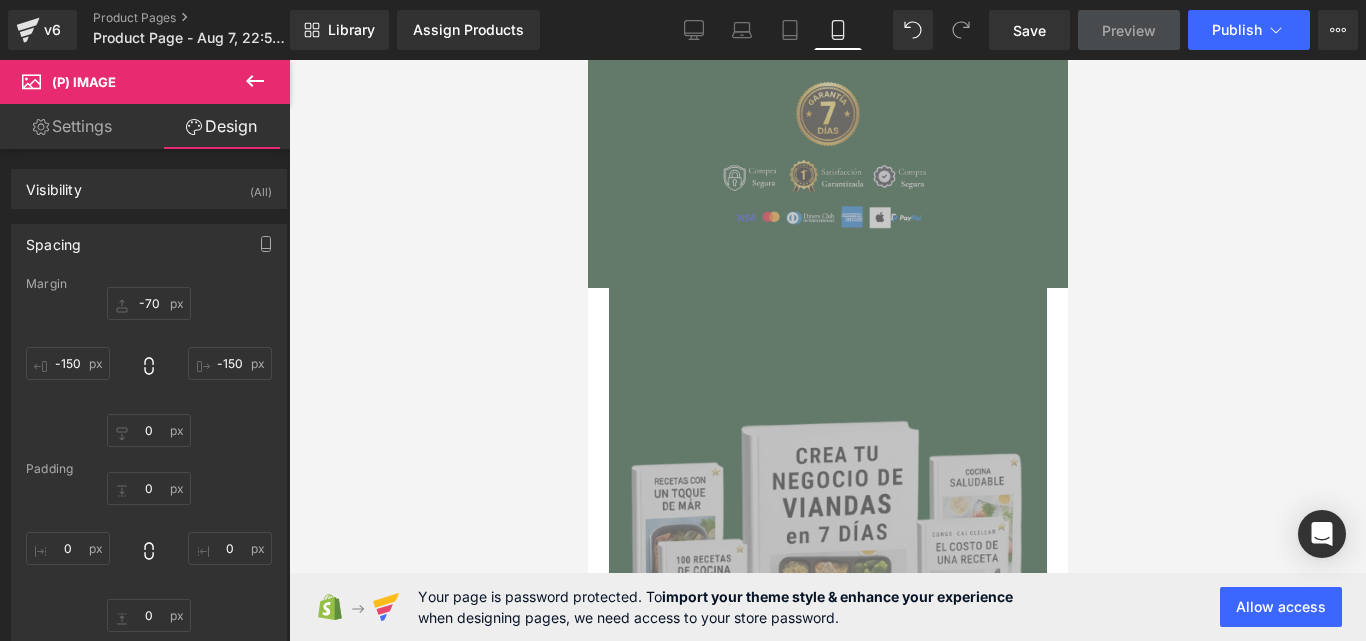 click at bounding box center (827, 350) 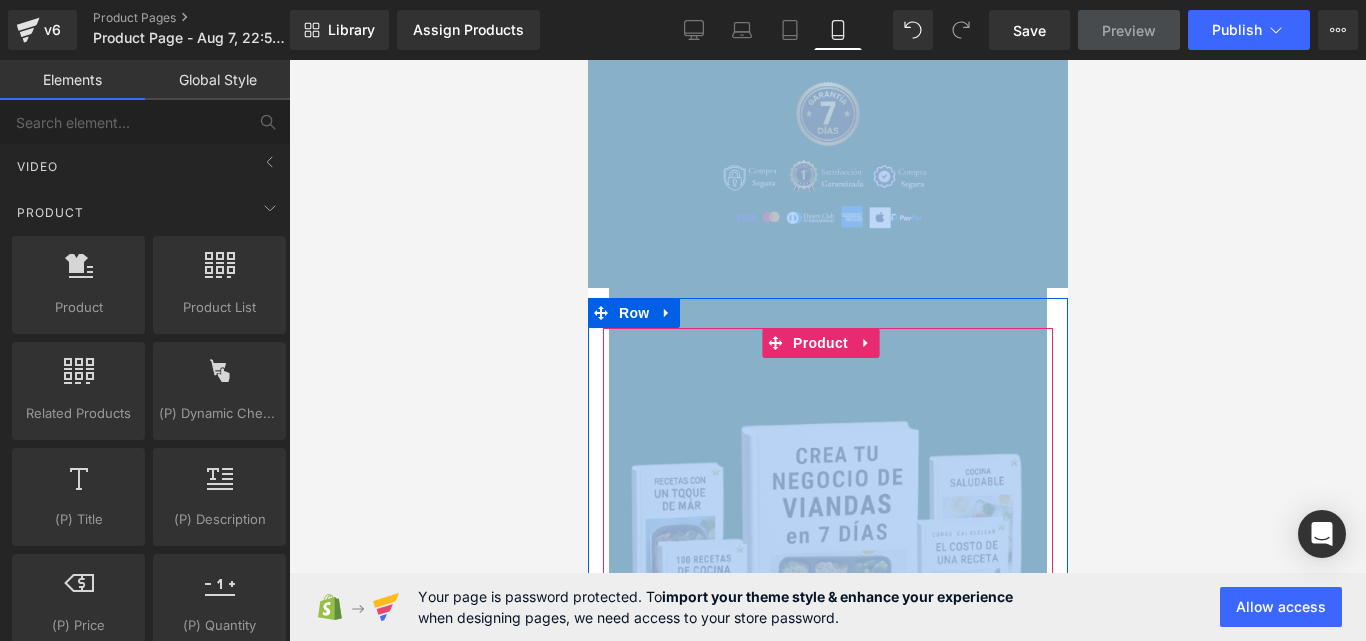 click at bounding box center (827, 630) 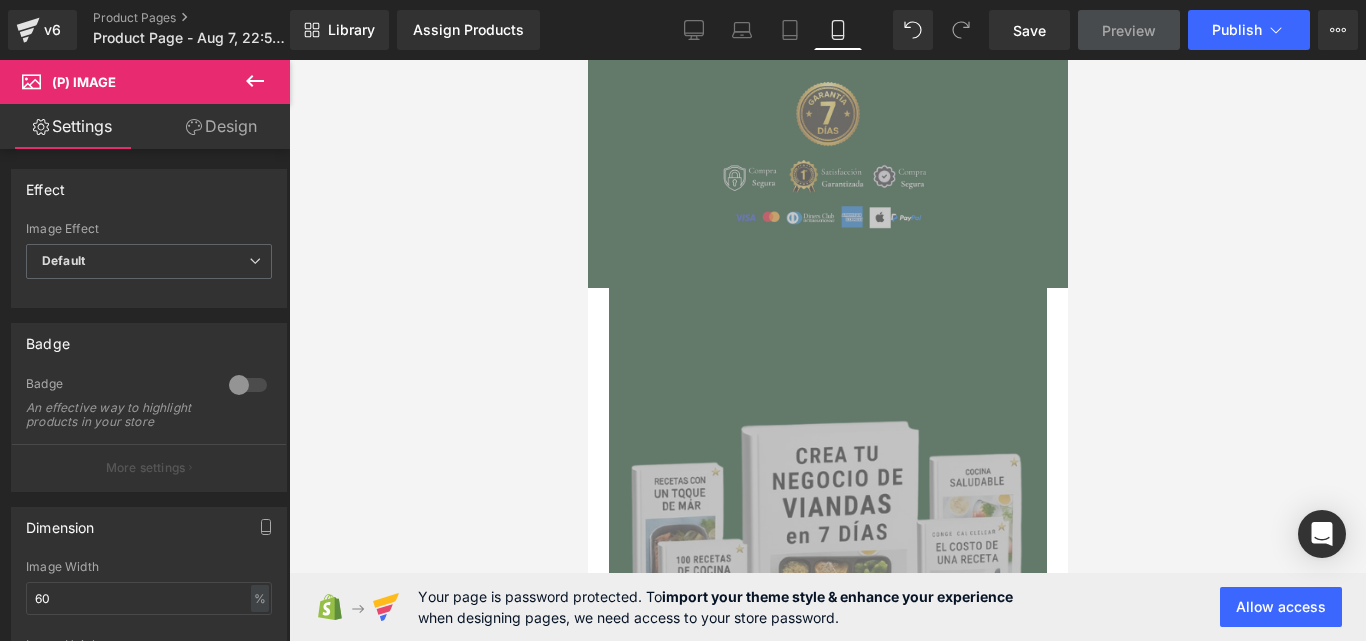 click on "Design" at bounding box center (221, 126) 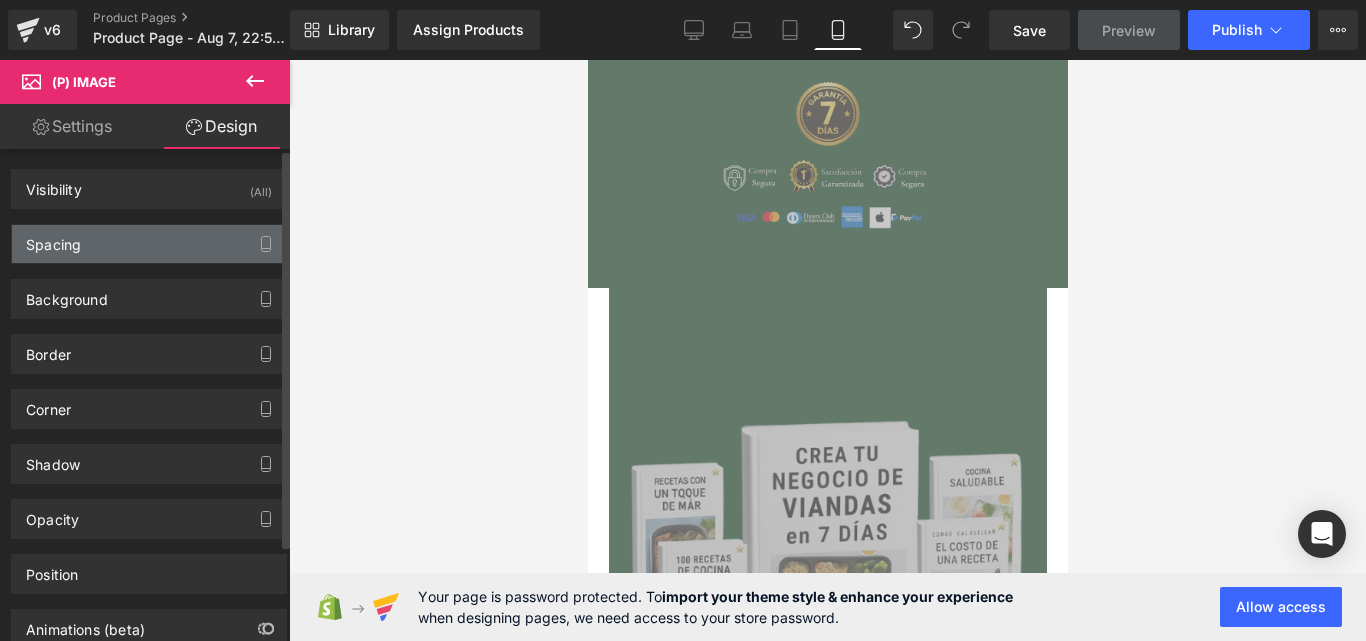 click on "Spacing" at bounding box center [149, 244] 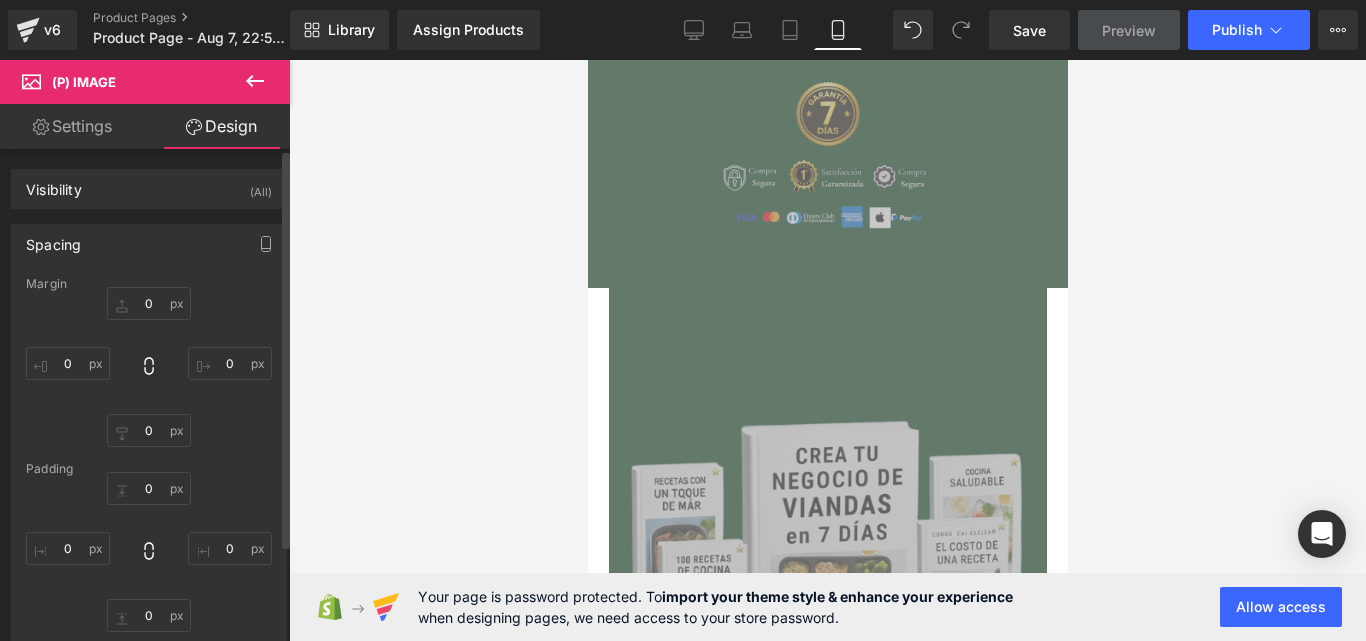 type on "-70" 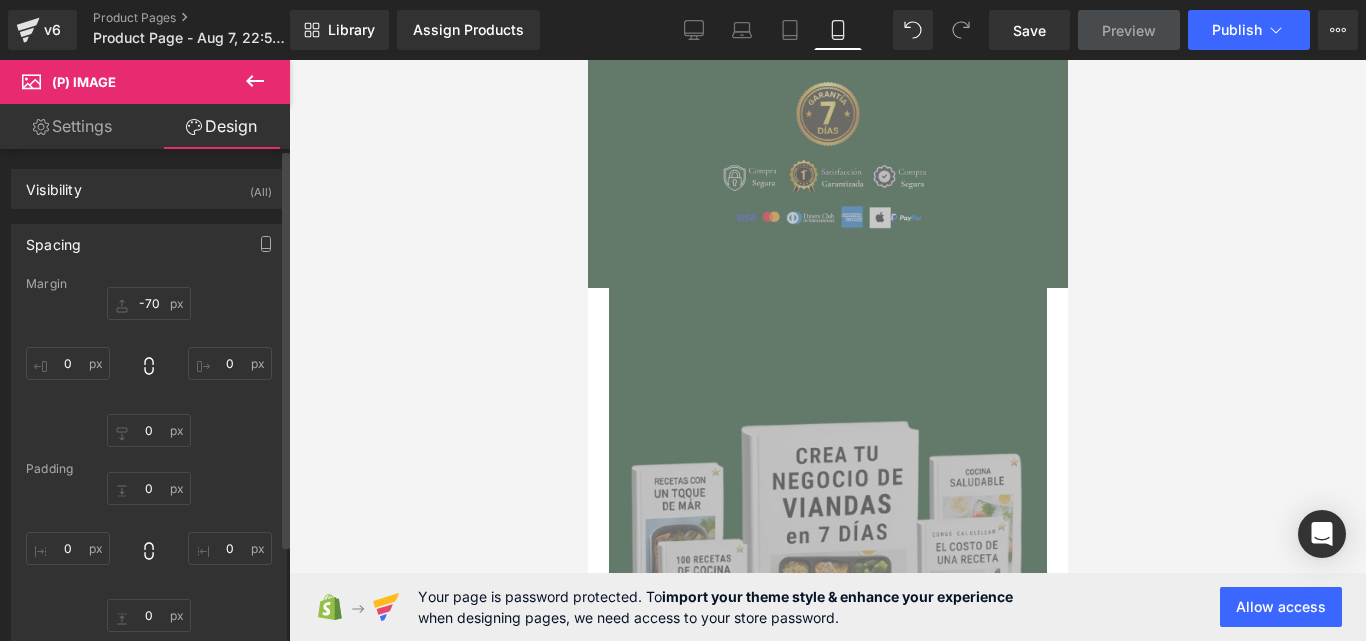 type on "-150" 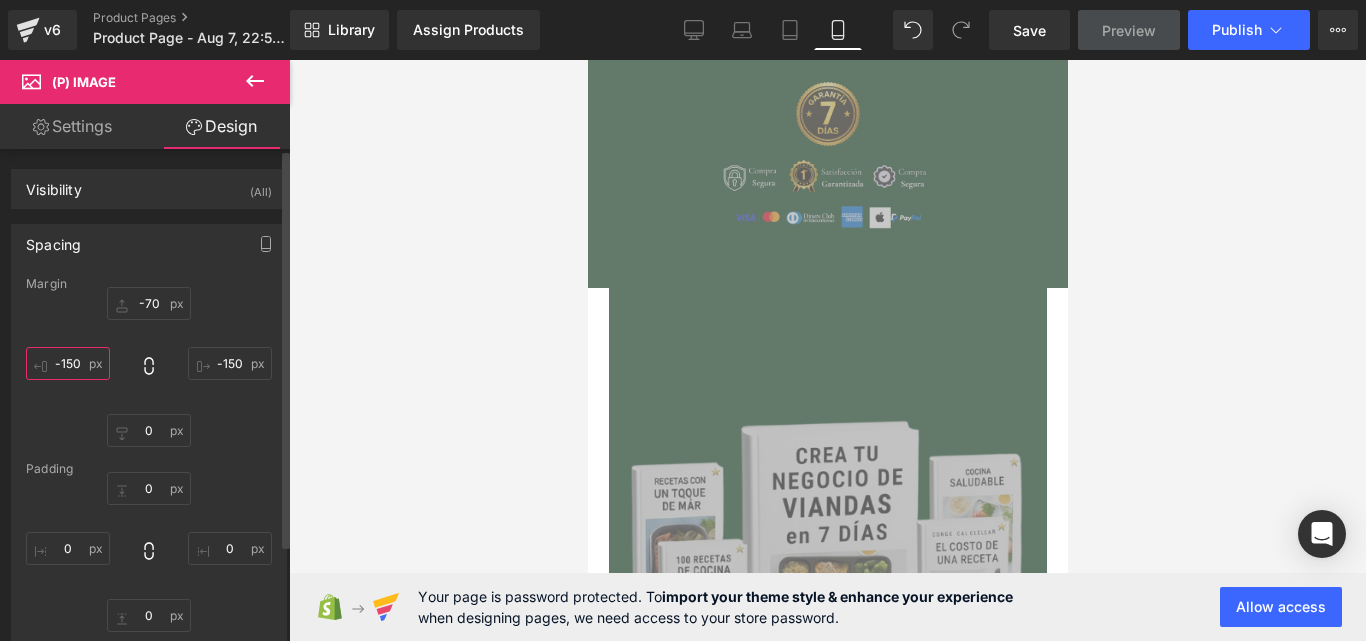 click on "-150" at bounding box center (68, 363) 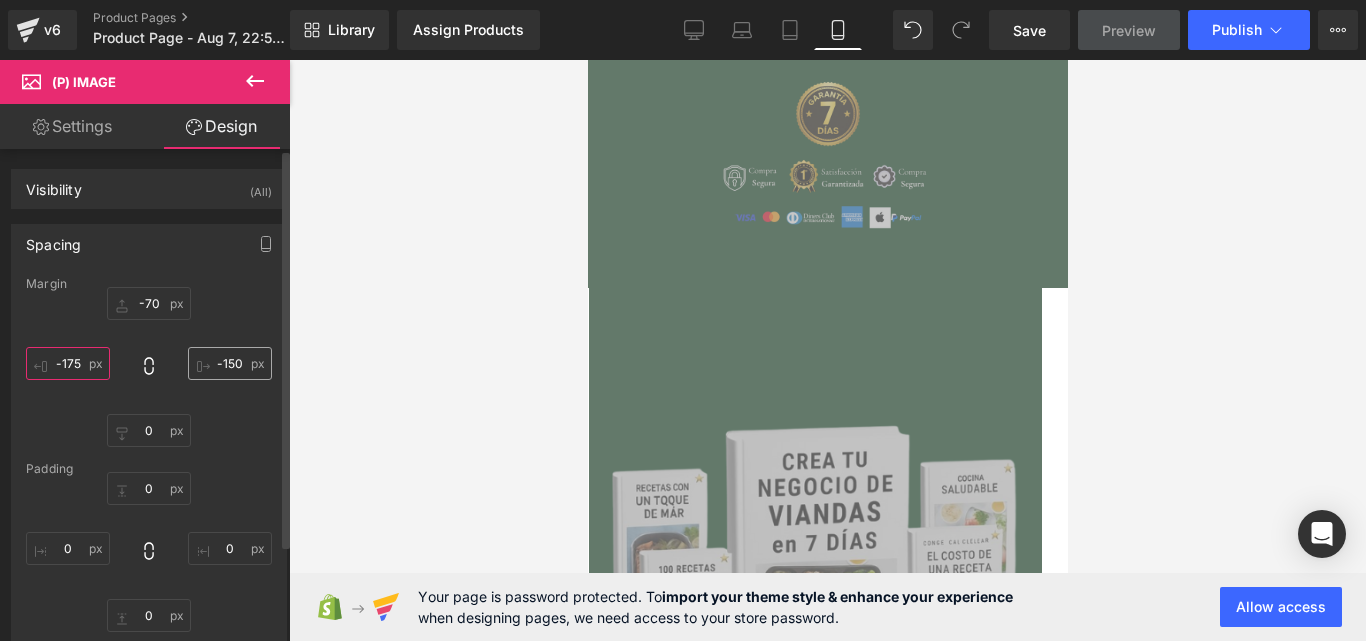 type on "-175" 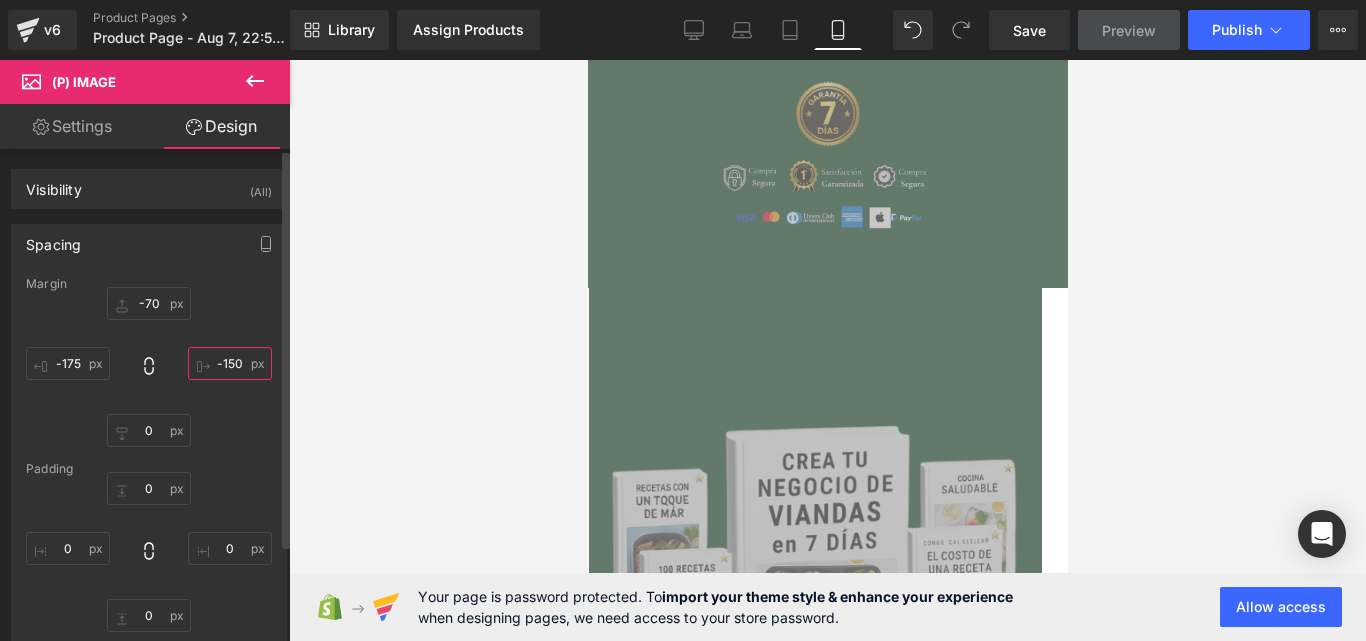 click on "-150" at bounding box center [230, 363] 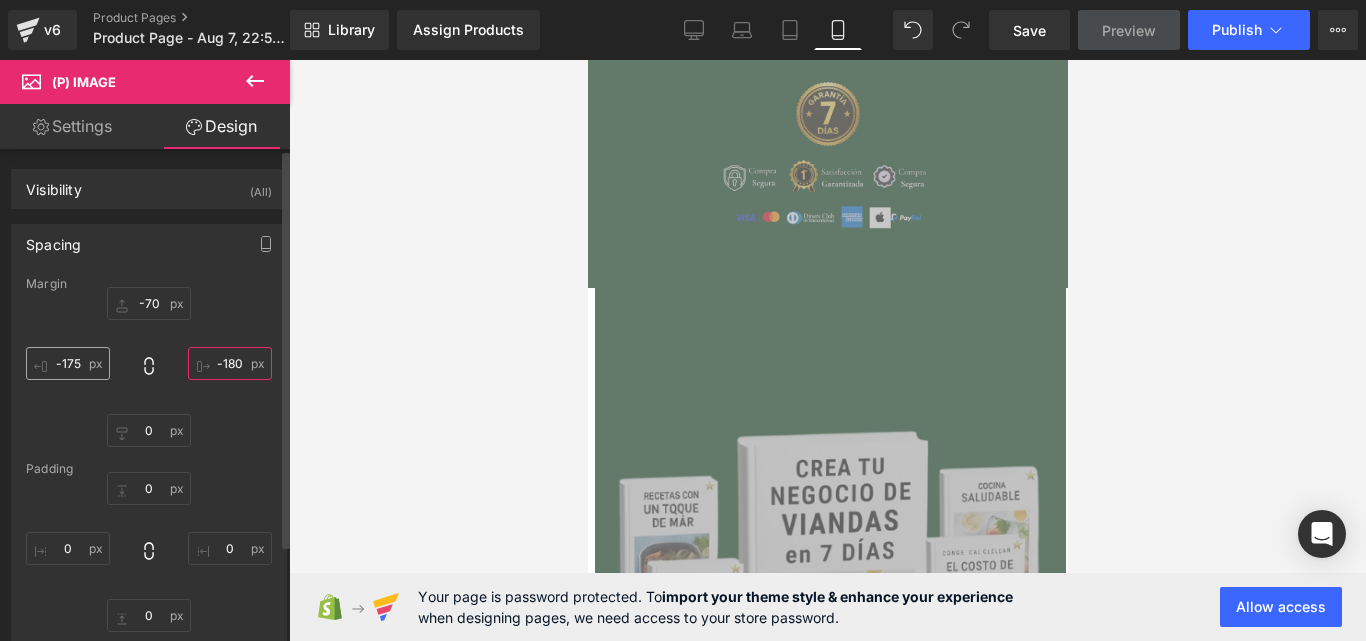 type on "-180" 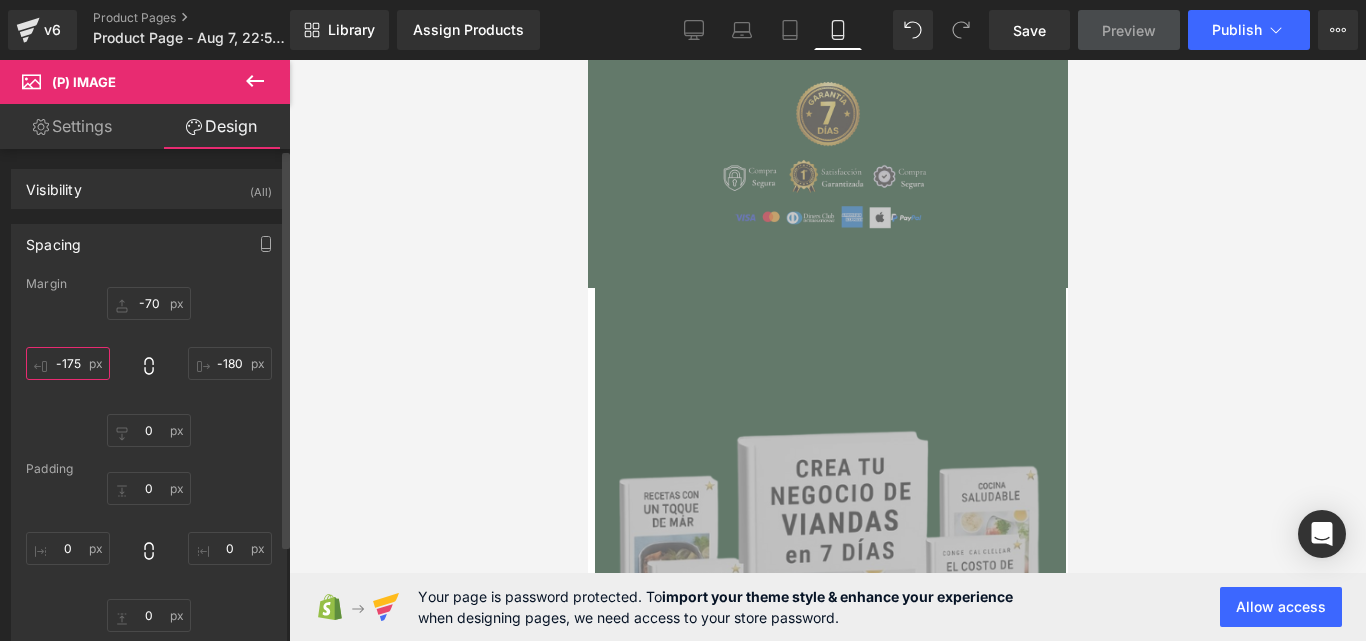 click on "-175" at bounding box center (68, 363) 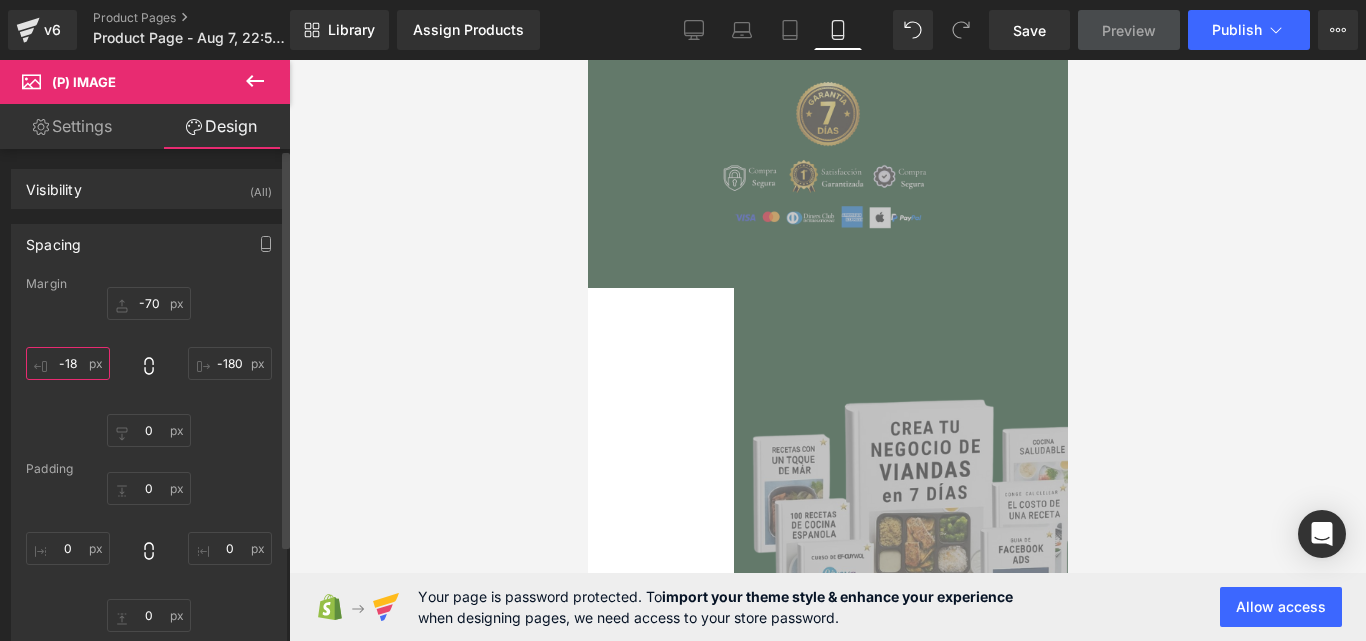 type on "-180" 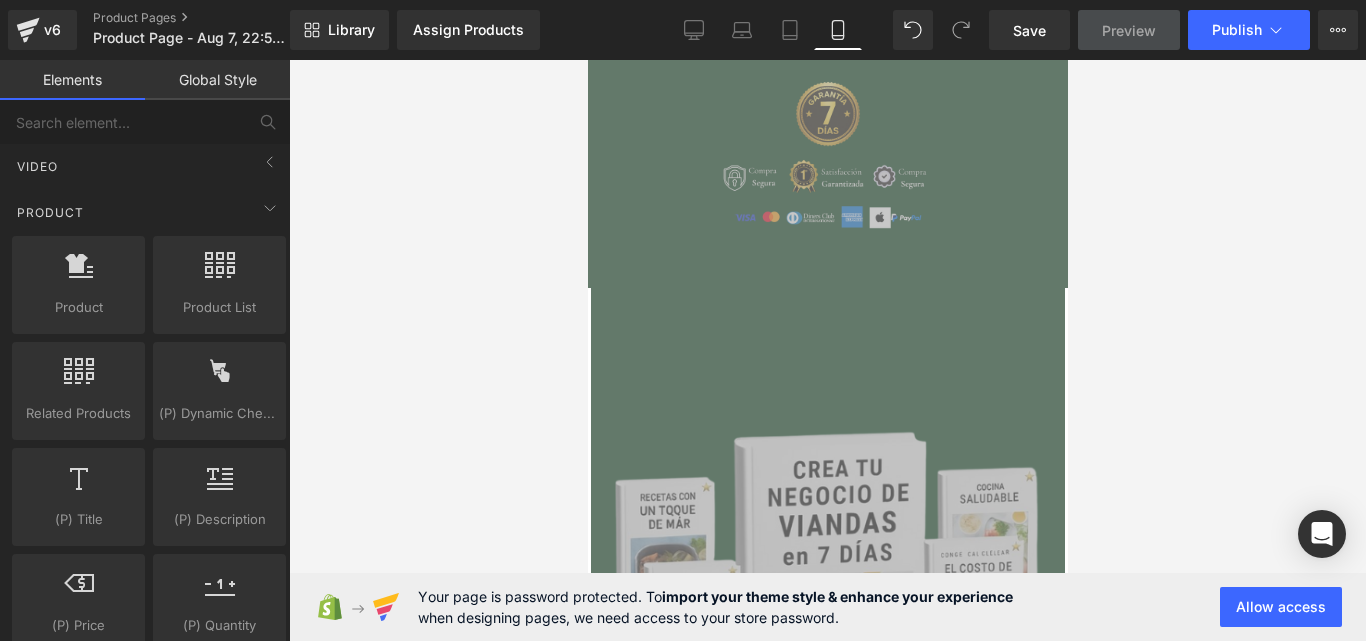 click at bounding box center (827, 350) 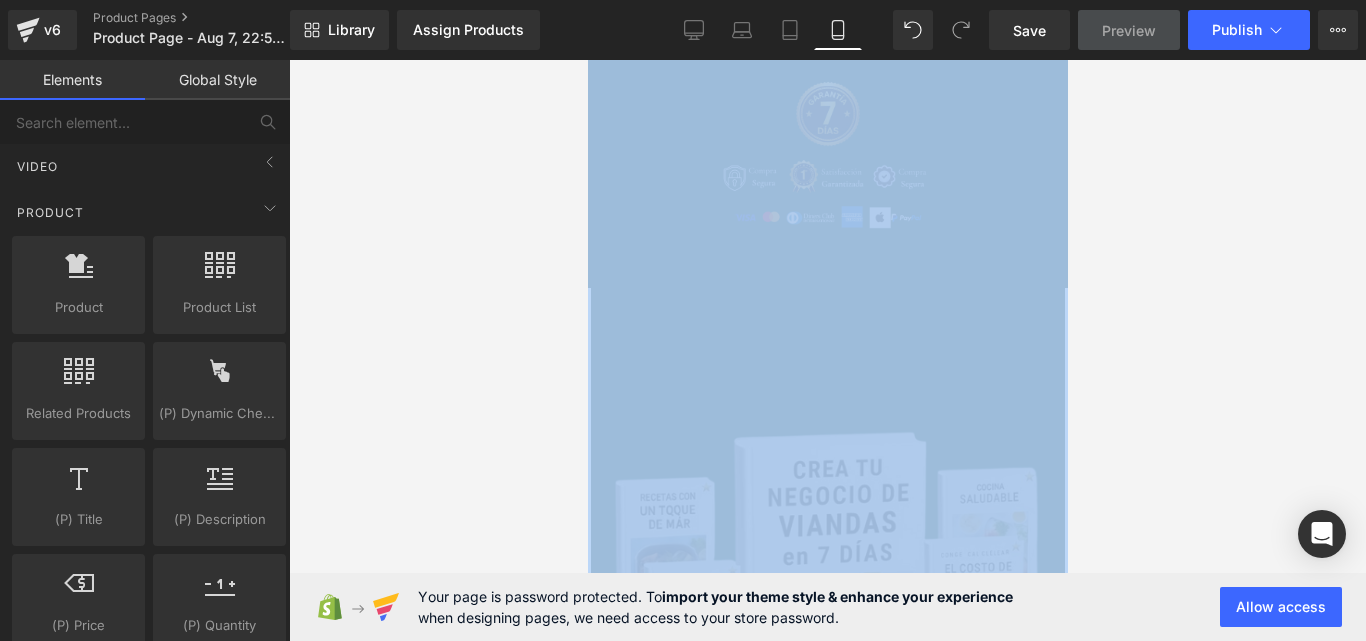 click at bounding box center (827, 350) 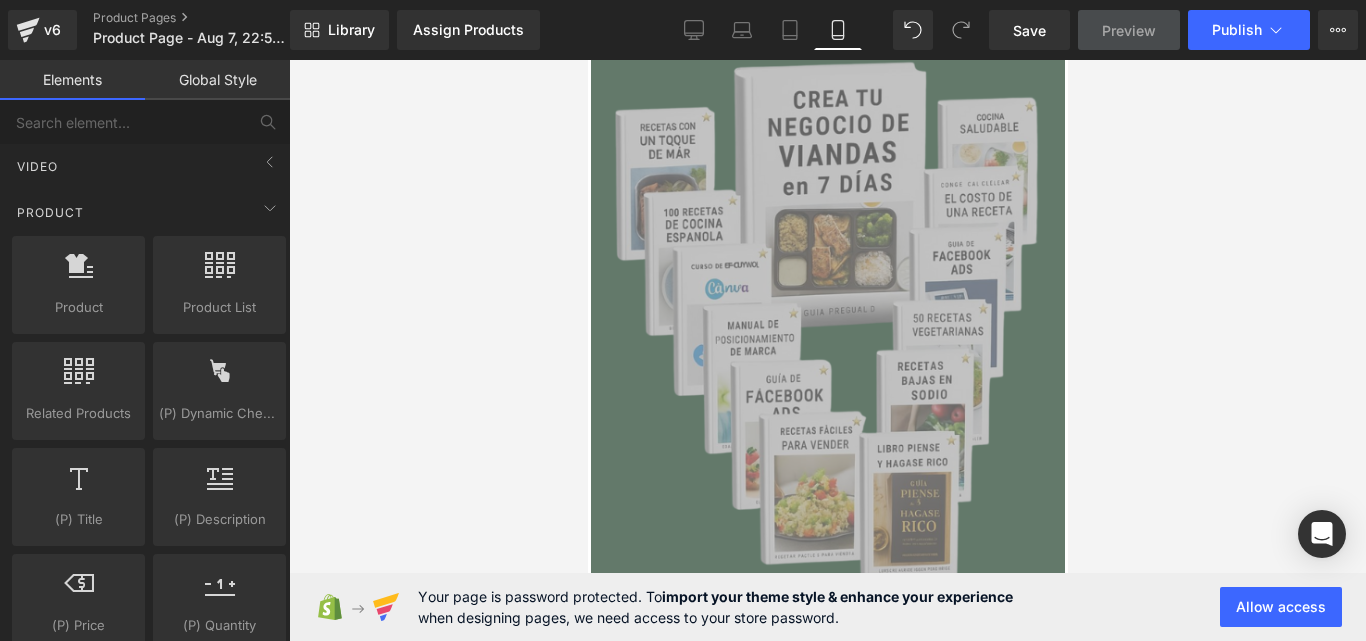 scroll, scrollTop: 3539, scrollLeft: 0, axis: vertical 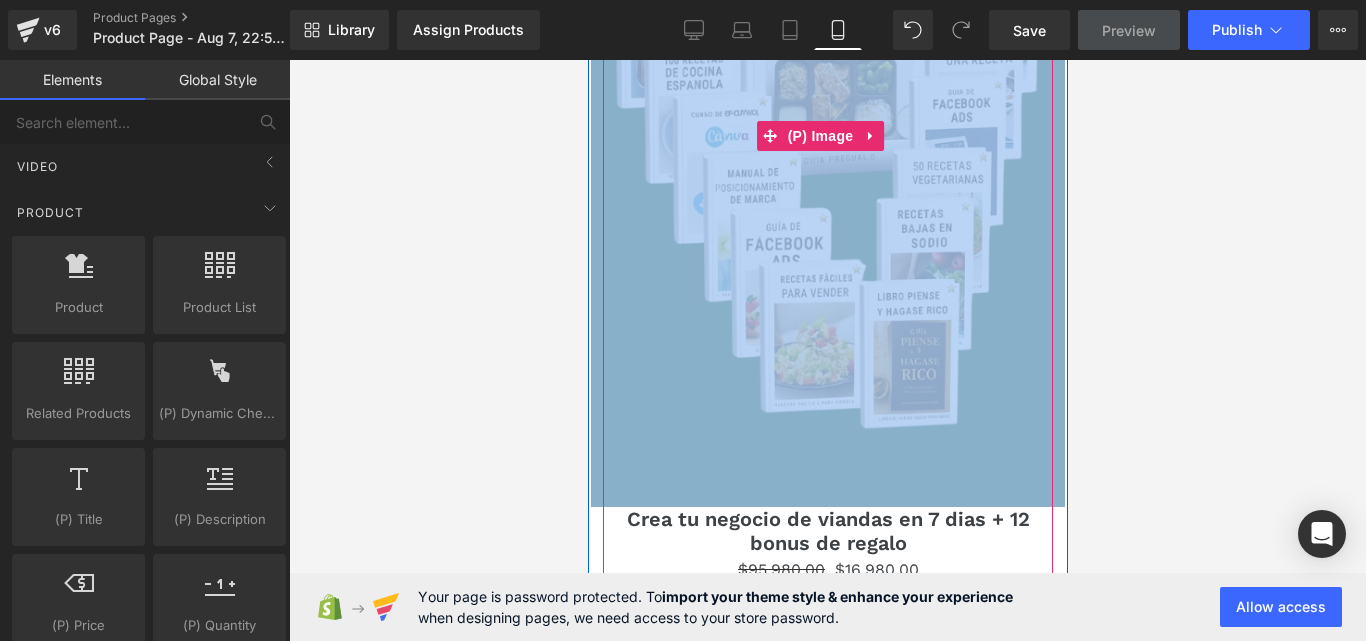 click at bounding box center [827, 136] 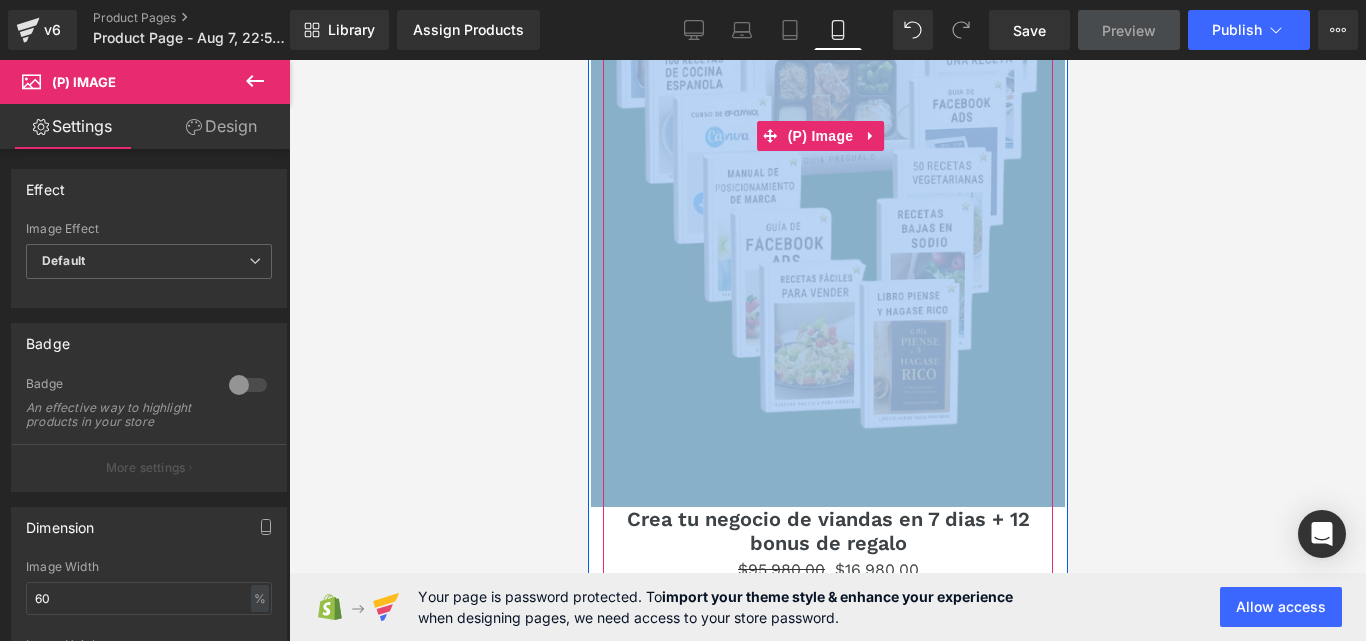 click at bounding box center [827, 136] 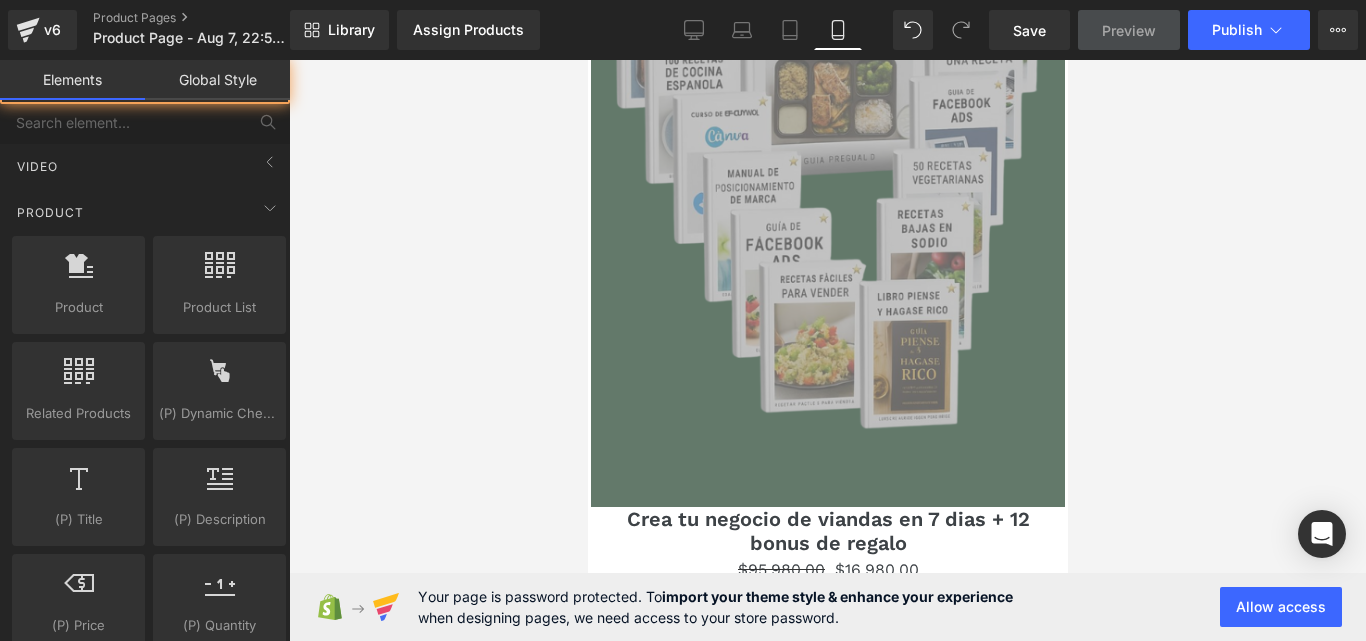 click at bounding box center [827, 350] 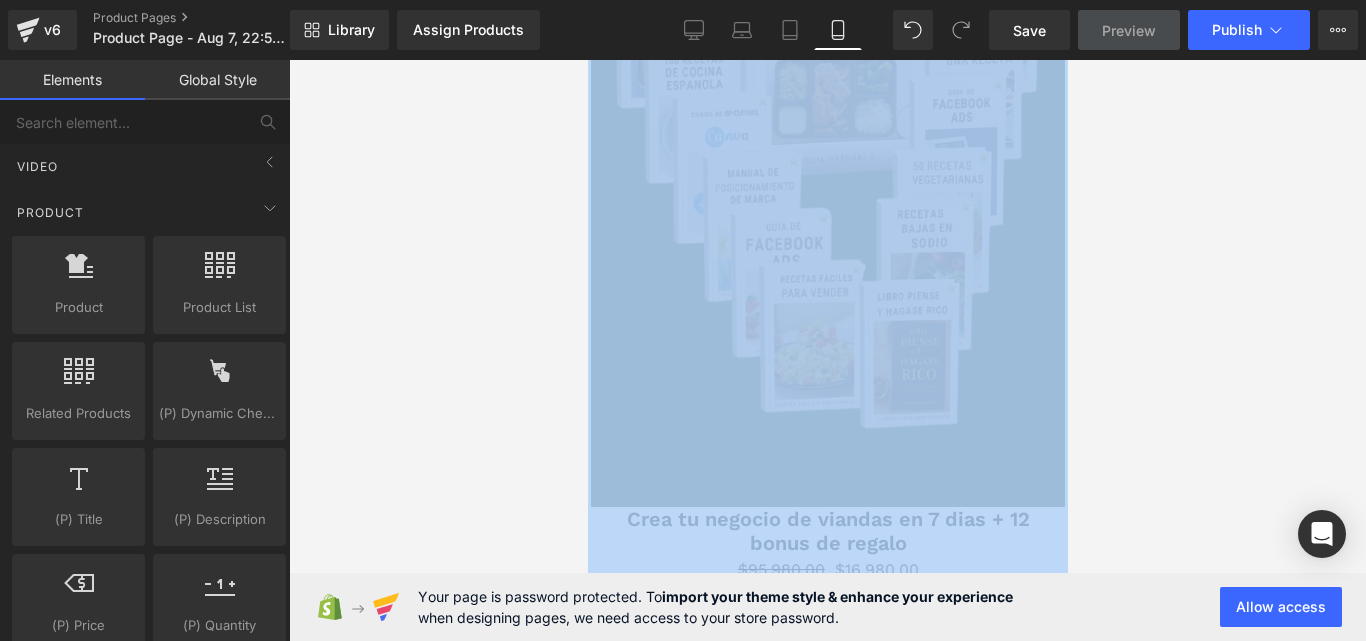 click at bounding box center (827, 350) 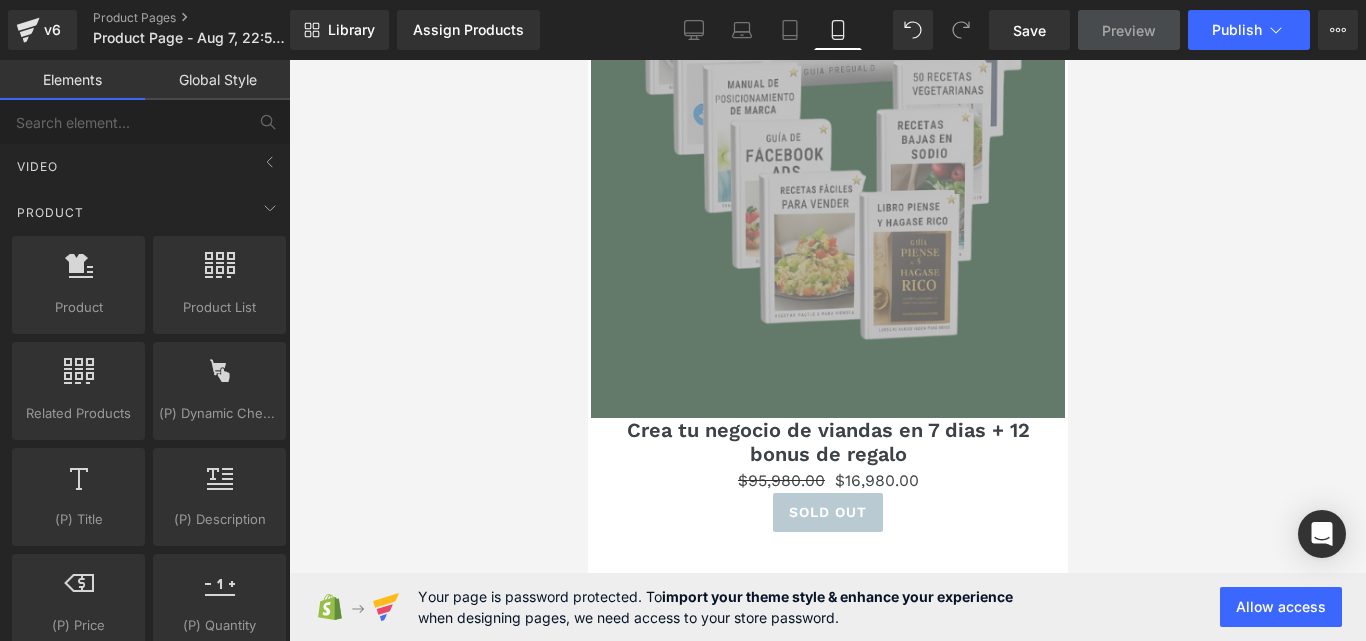 scroll, scrollTop: 3797, scrollLeft: 0, axis: vertical 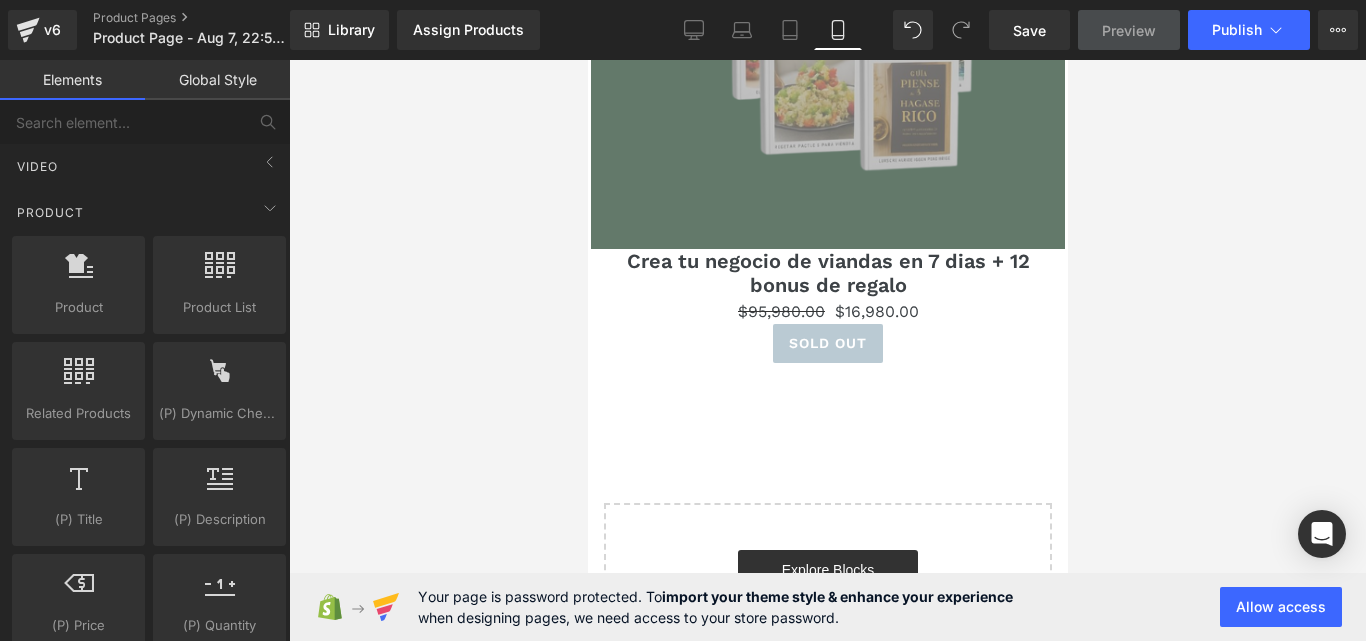 click on "Your page is password protected. To  import your theme style & enhance your experience    when designing pages, we need access to your store password.   Allow access" at bounding box center [828, 607] 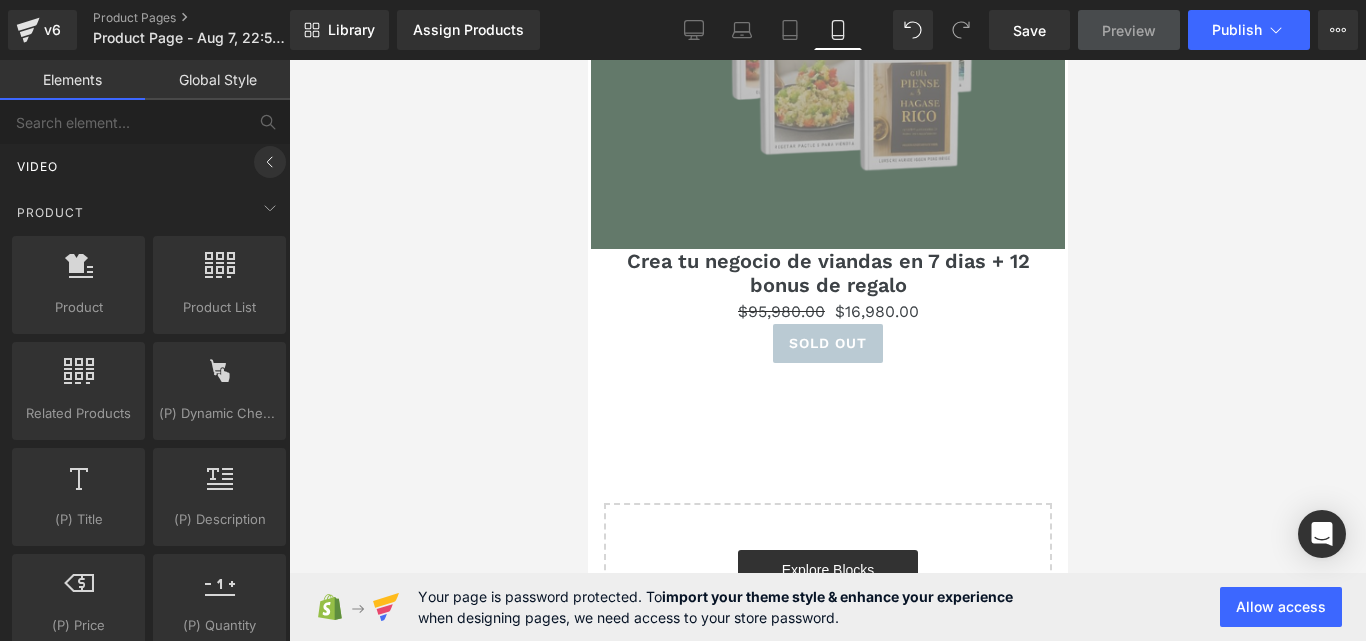 click 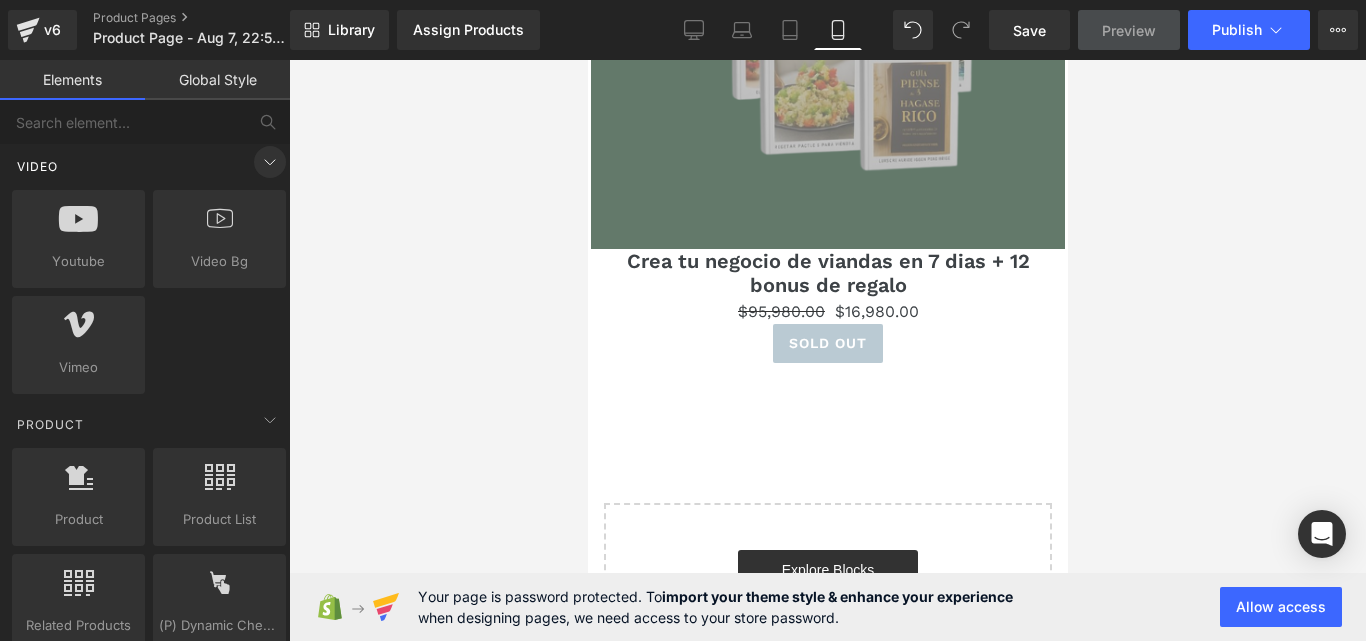 click 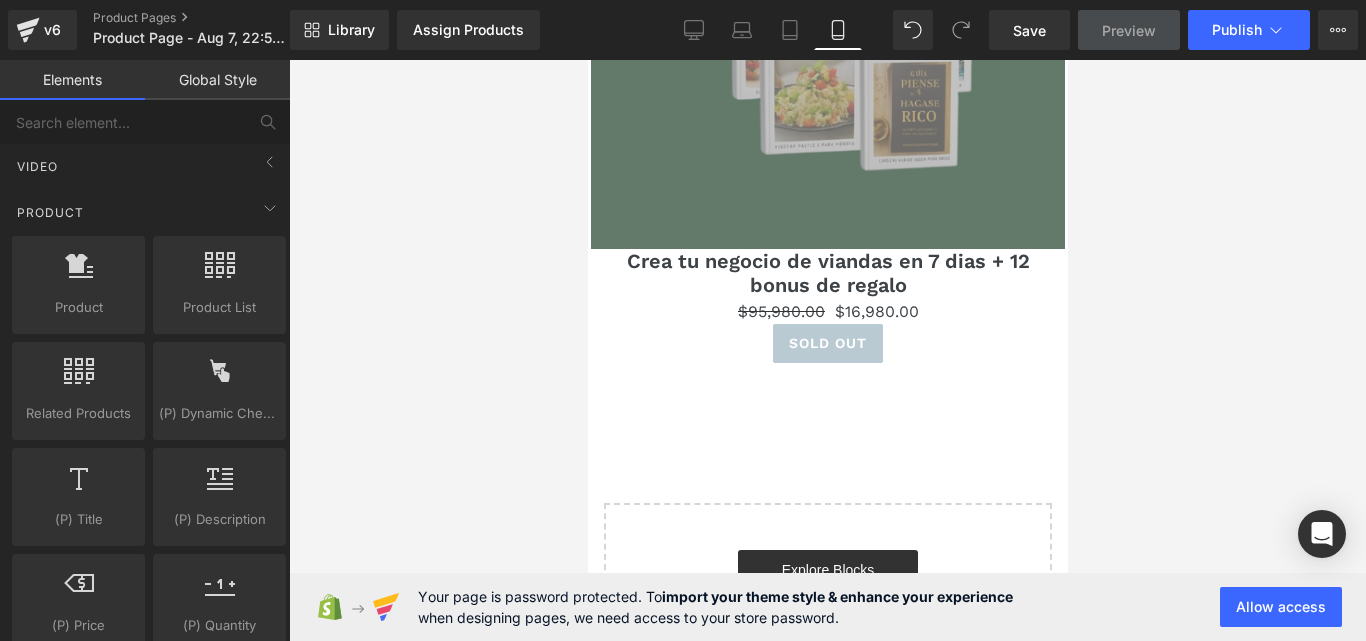 click on "Product  You are previewing how the   will restyle your page. You can not edit Elements in Preset Preview Mode.  v6 Product Pages Product Page - Aug 7, 22:59:41 Library Assign Products  Product Preview
No product match your search.  Please try another keyword  Manage assigned products Mobile Desktop Laptop Tablet Mobile Save Preview Publish Scheduled Upgrade Plan View Live Page View with current Template Save Template to Library Schedule Publish  Optimize  Publish Settings Shortcuts  Your page can’t be published   You've reached the maximum number of published pages on your plan  (0/1).  You need to upgrade your plan or unpublish all your pages to get 1 publish slot.   Unpublish pages   Upgrade plan  Elements Global Style Base Row  rows, columns, layouts, div Heading  headings, titles, h1,h2,h3,h4,h5,h6 Text Block  texts, paragraphs, contents, blocks Image  images, photos, alts, uploads Icon  icons, symbols Button  button, call to action, cta Separator  separators, dividers, horizontal lines" at bounding box center (683, 337) 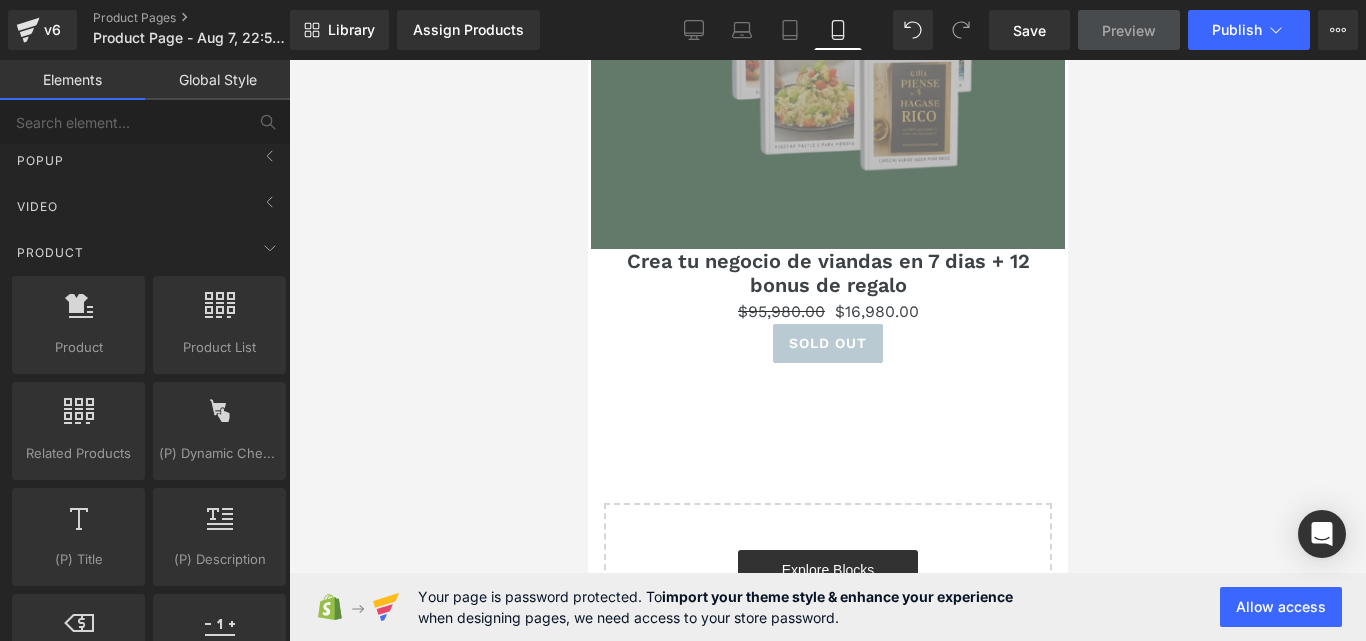 scroll, scrollTop: 0, scrollLeft: 0, axis: both 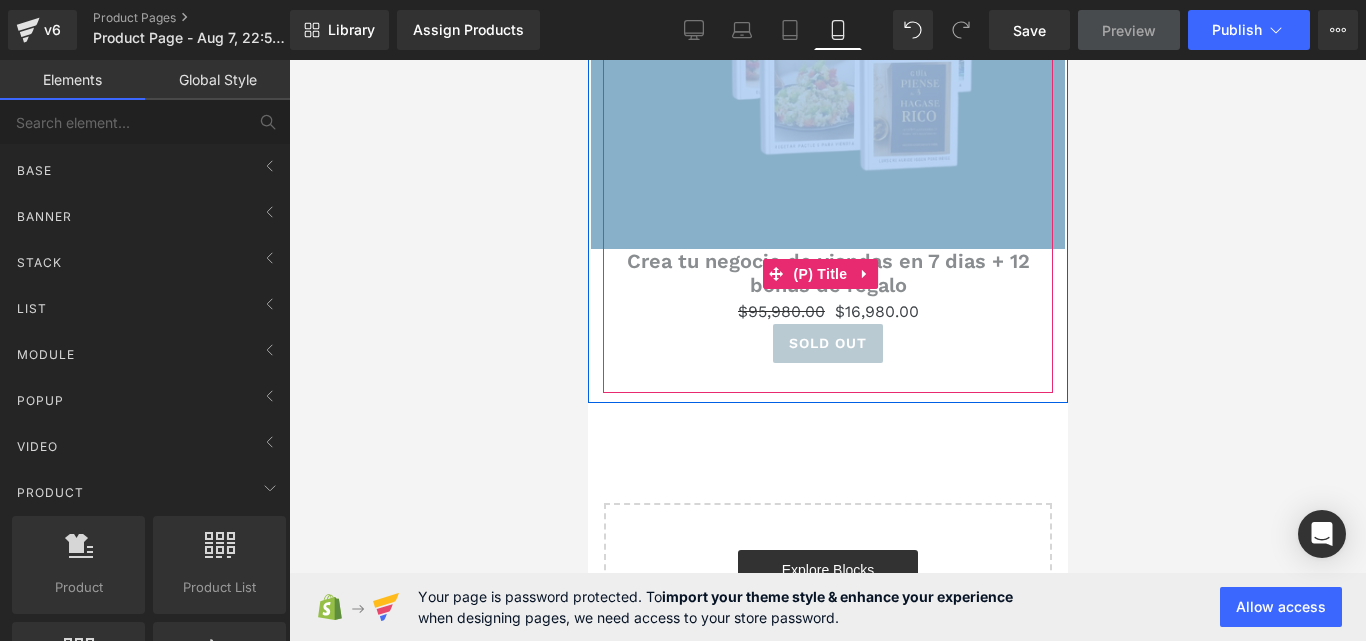 click on "Crea tu negocio de viandas en 7 dias + 12 bonus de regalo" at bounding box center (827, 273) 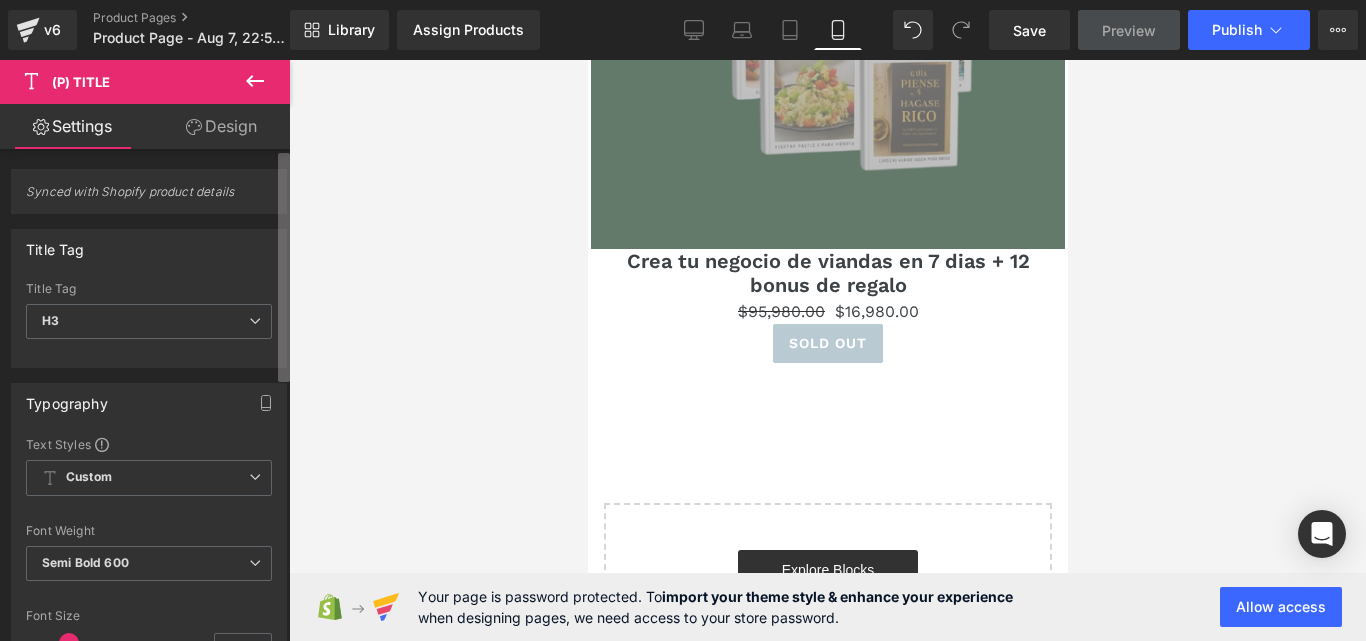 drag, startPoint x: 282, startPoint y: 289, endPoint x: 286, endPoint y: 310, distance: 21.377558 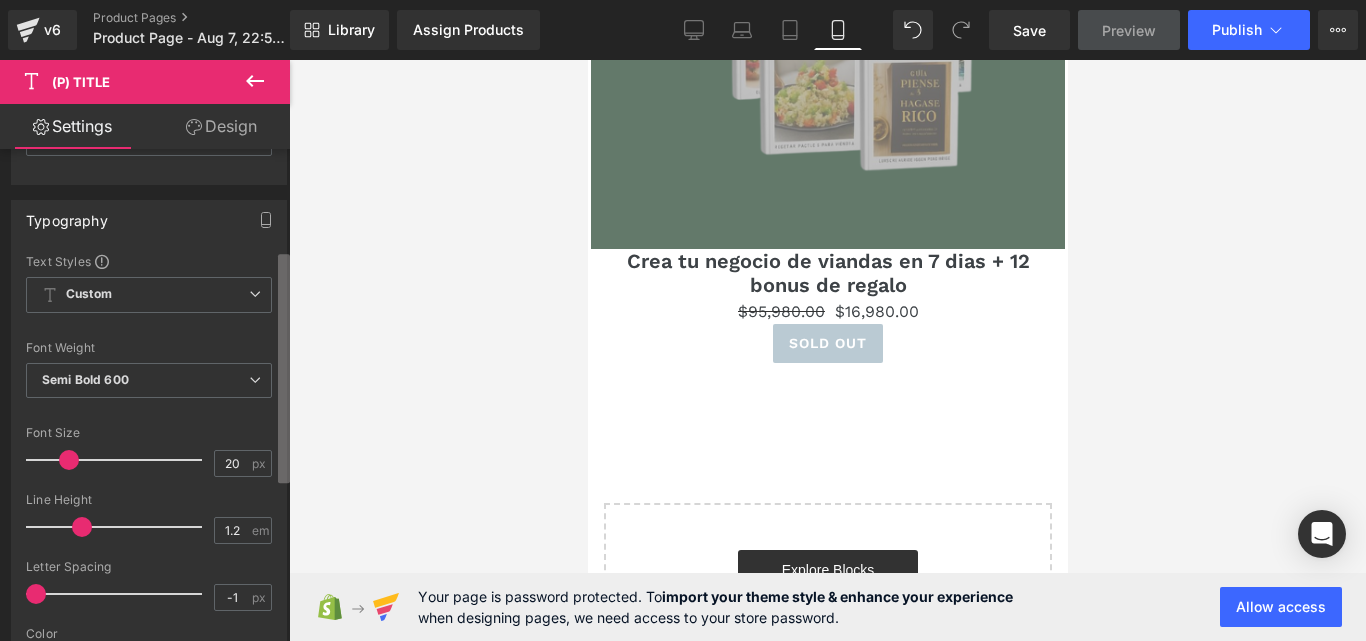 scroll, scrollTop: 231, scrollLeft: 0, axis: vertical 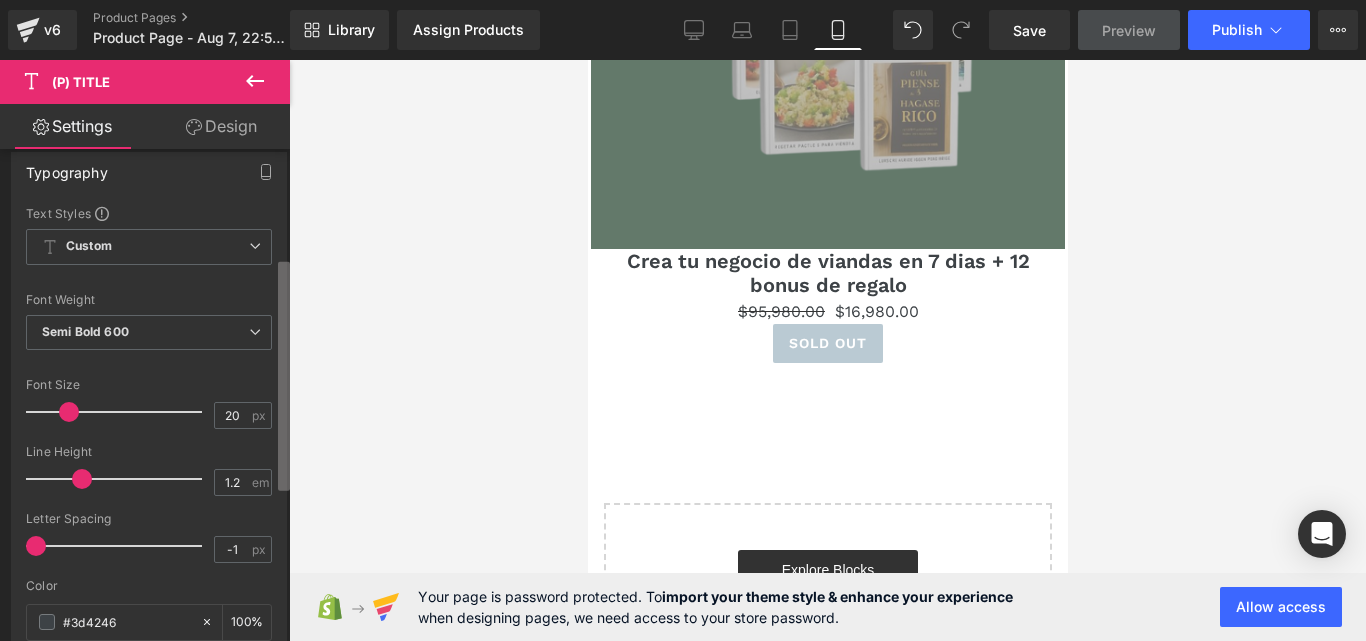 click at bounding box center (284, 376) 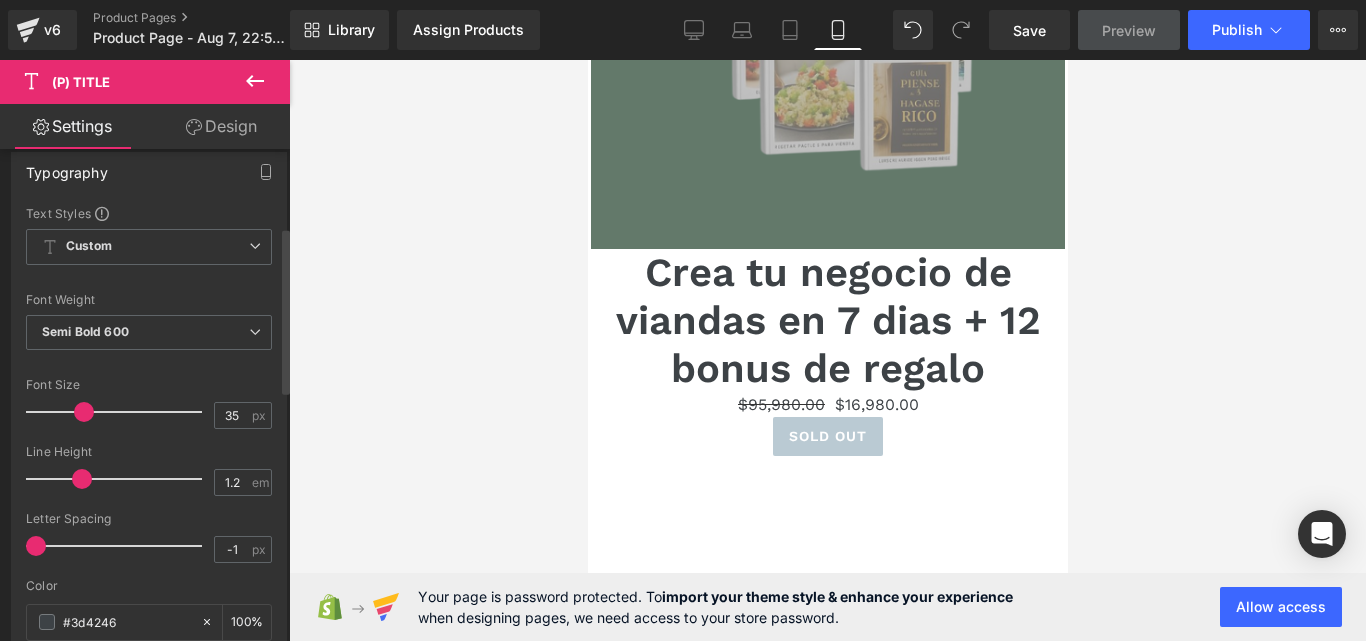 type on "29" 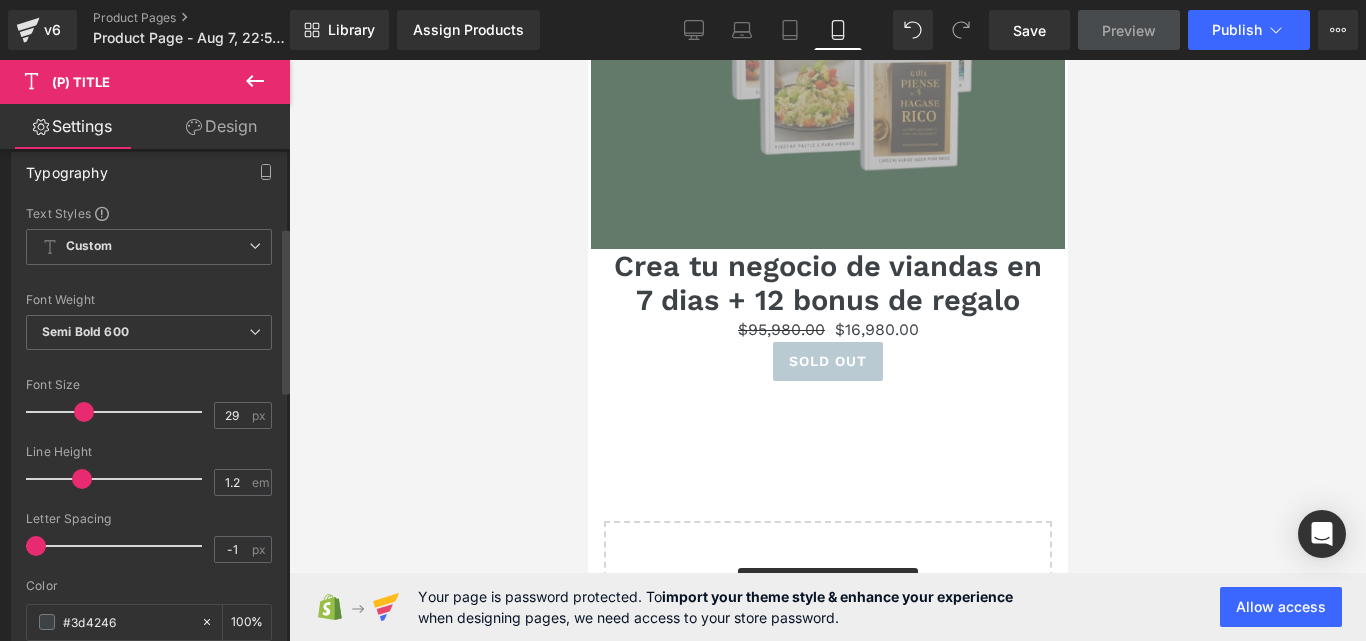 drag, startPoint x: 70, startPoint y: 404, endPoint x: 84, endPoint y: 404, distance: 14 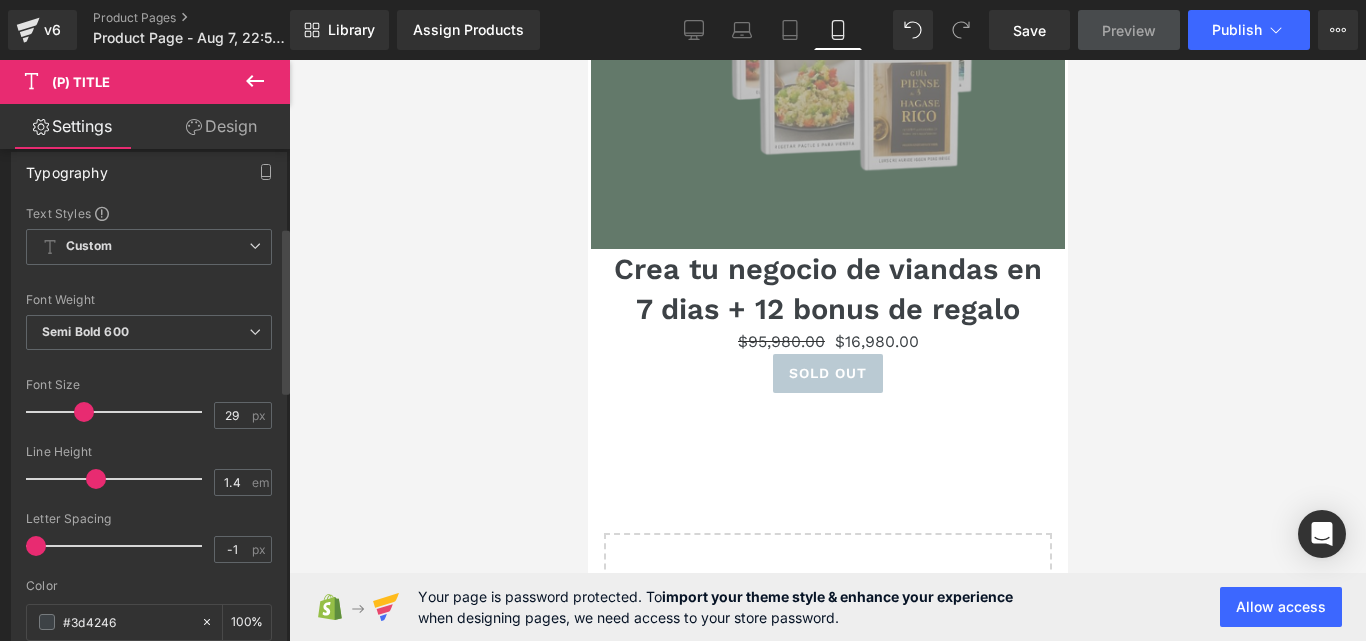 type on "1.3" 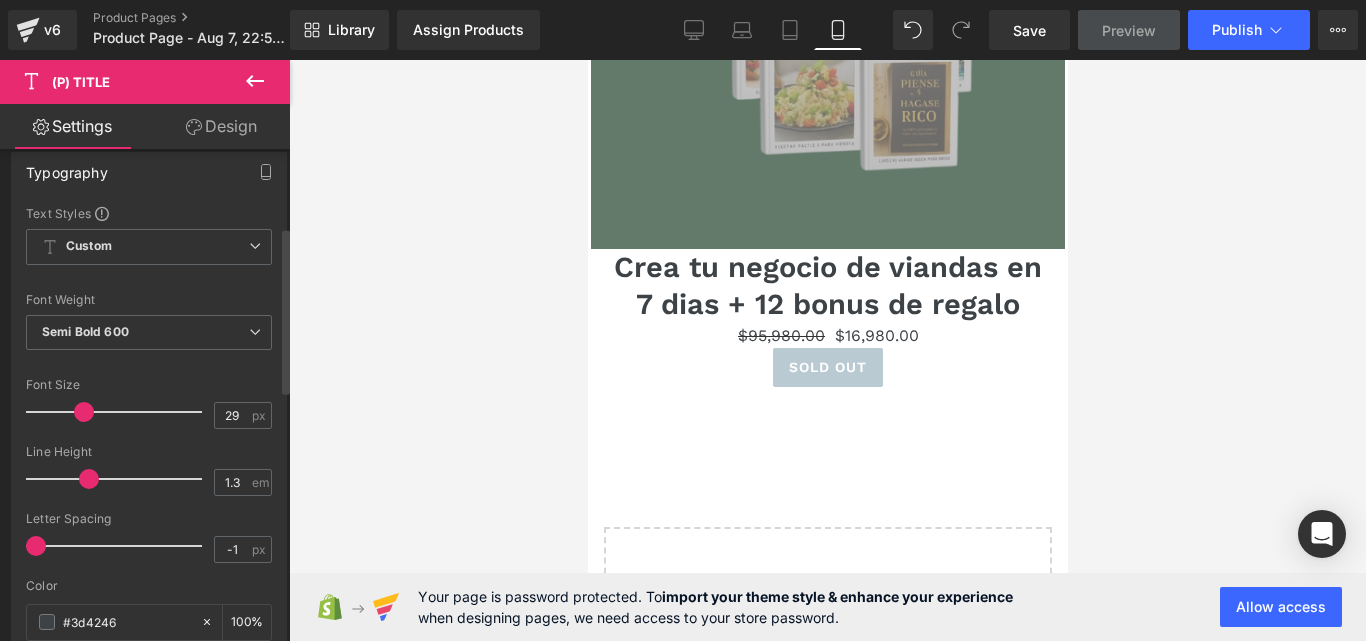 click at bounding box center (89, 479) 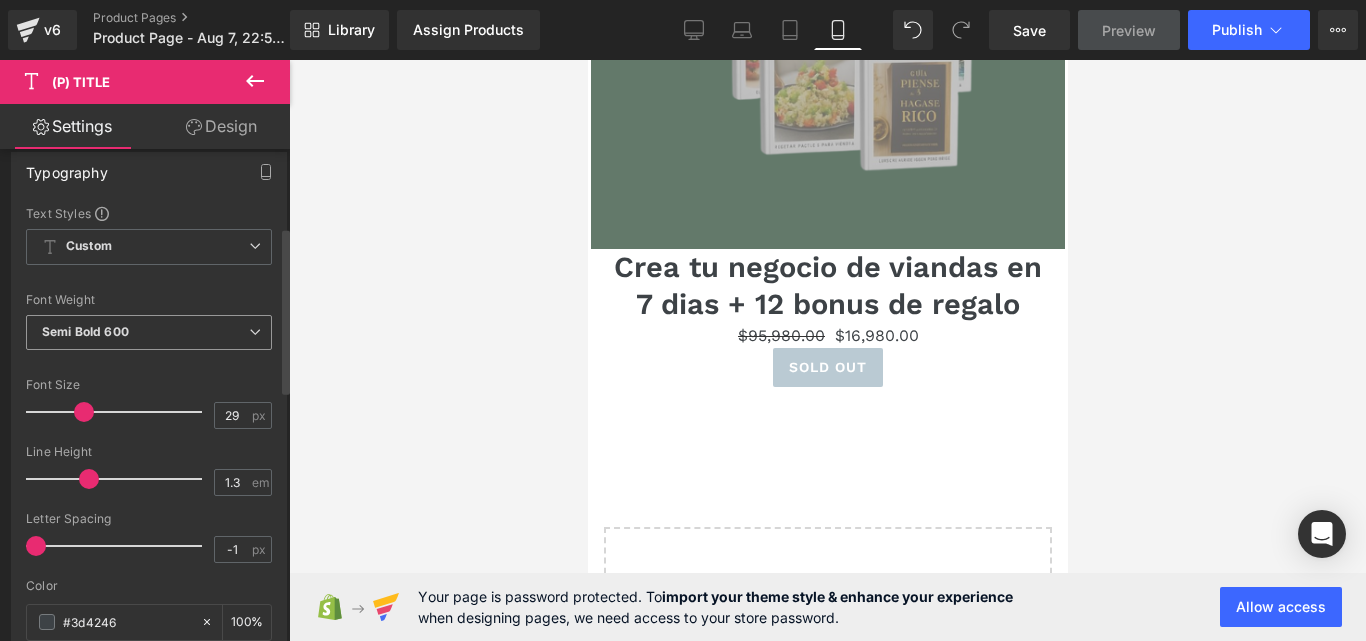 click on "Semi Bold 600" at bounding box center (149, 332) 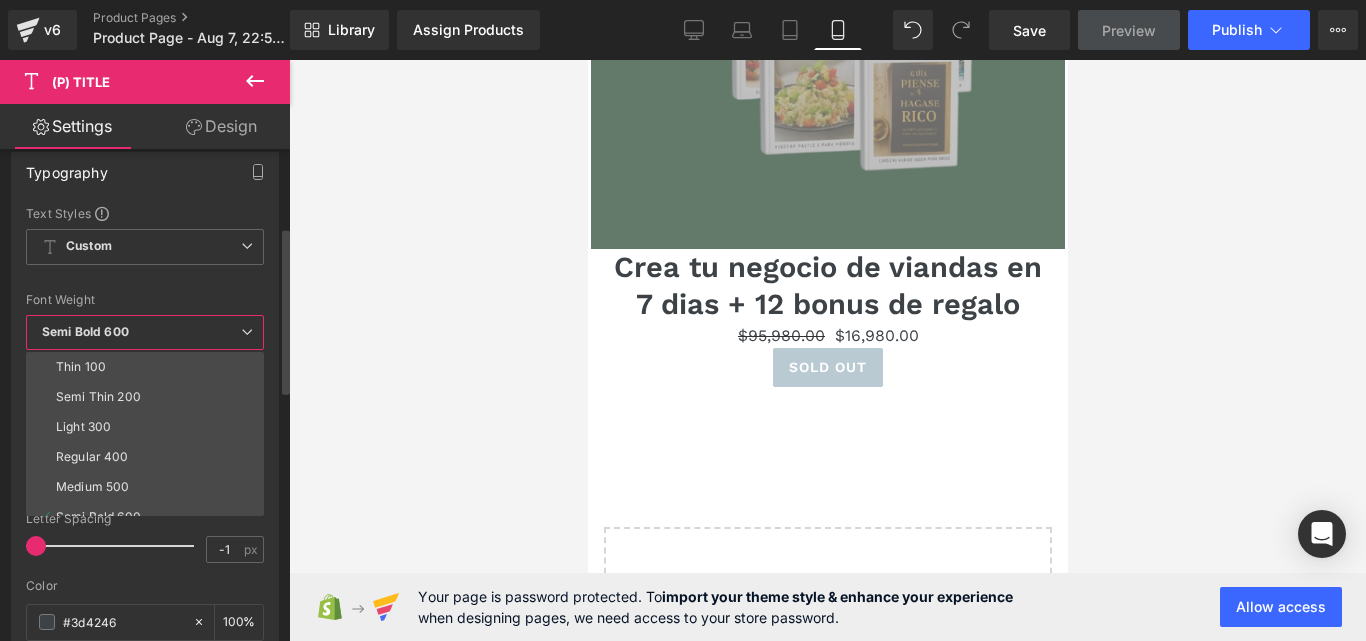 click on "Thin 100" at bounding box center [149, 367] 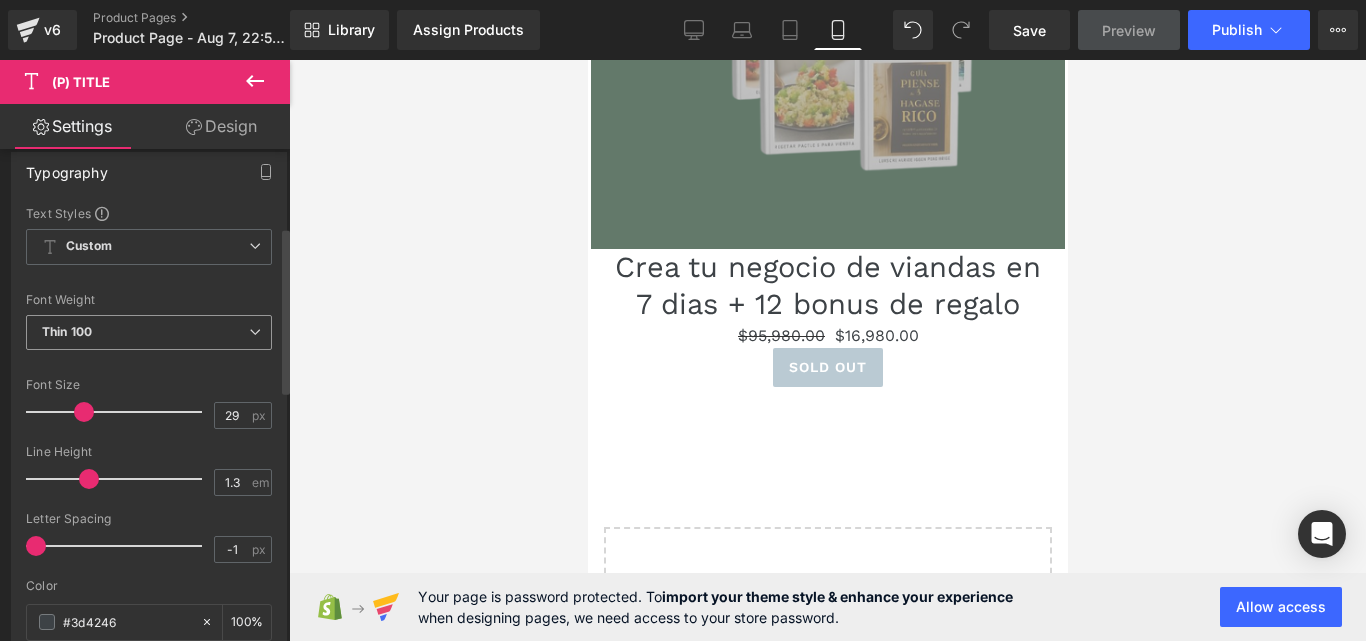 click on "Thin 100" at bounding box center [149, 332] 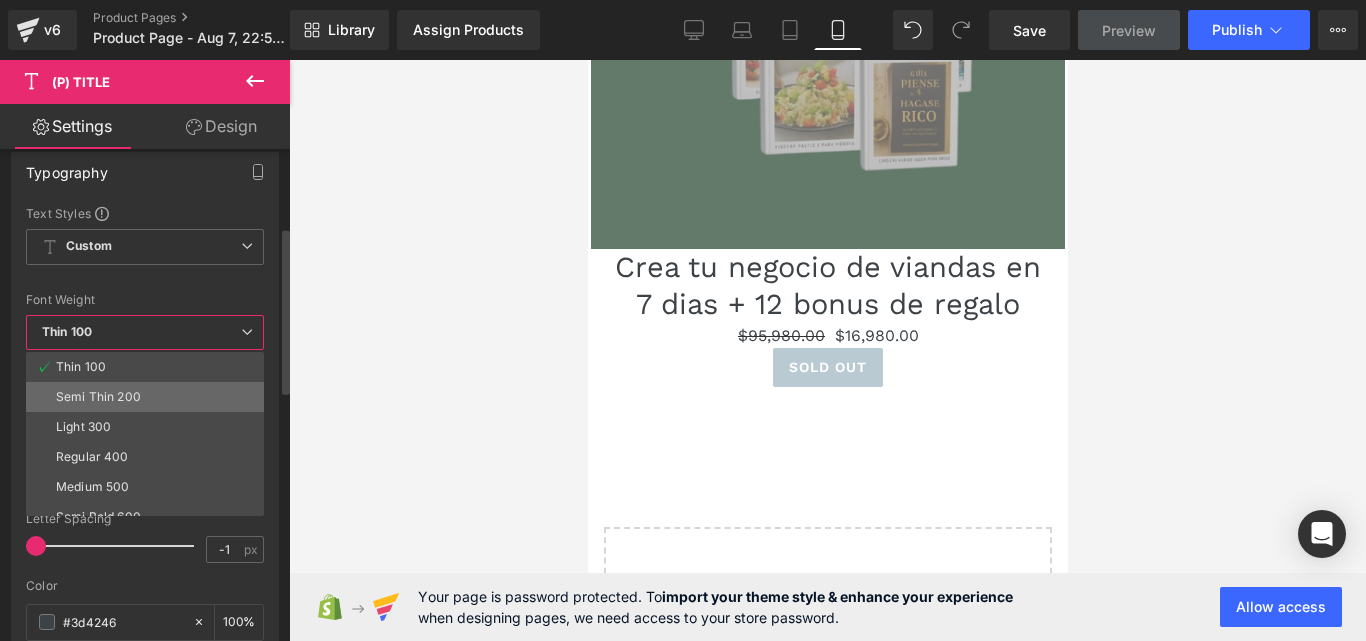 click on "Semi Thin 200" at bounding box center [149, 397] 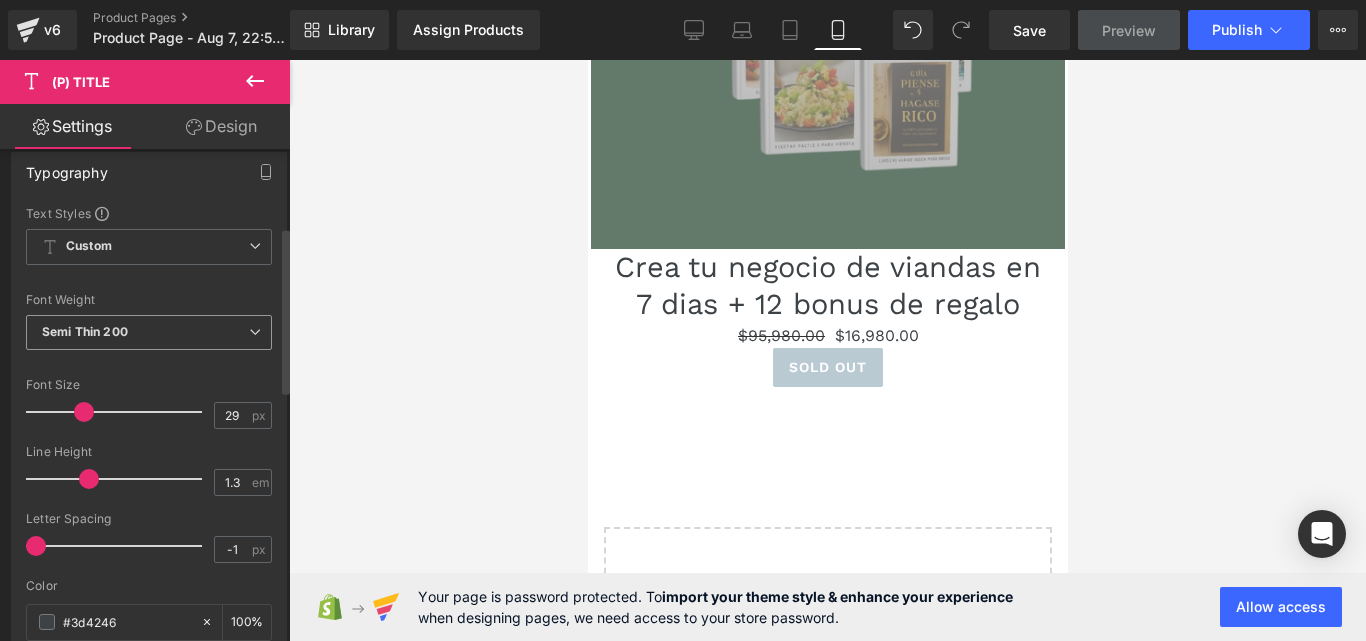 click on "Semi Thin 200" at bounding box center [149, 332] 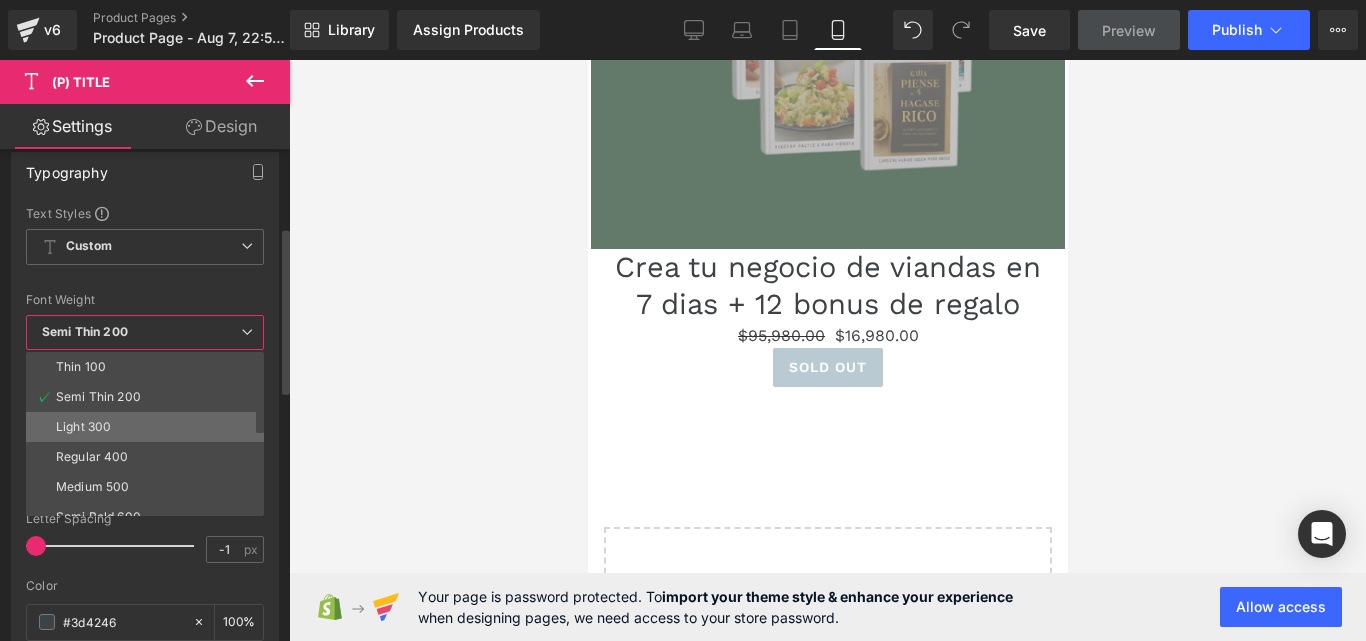 click on "Light 300" at bounding box center (149, 427) 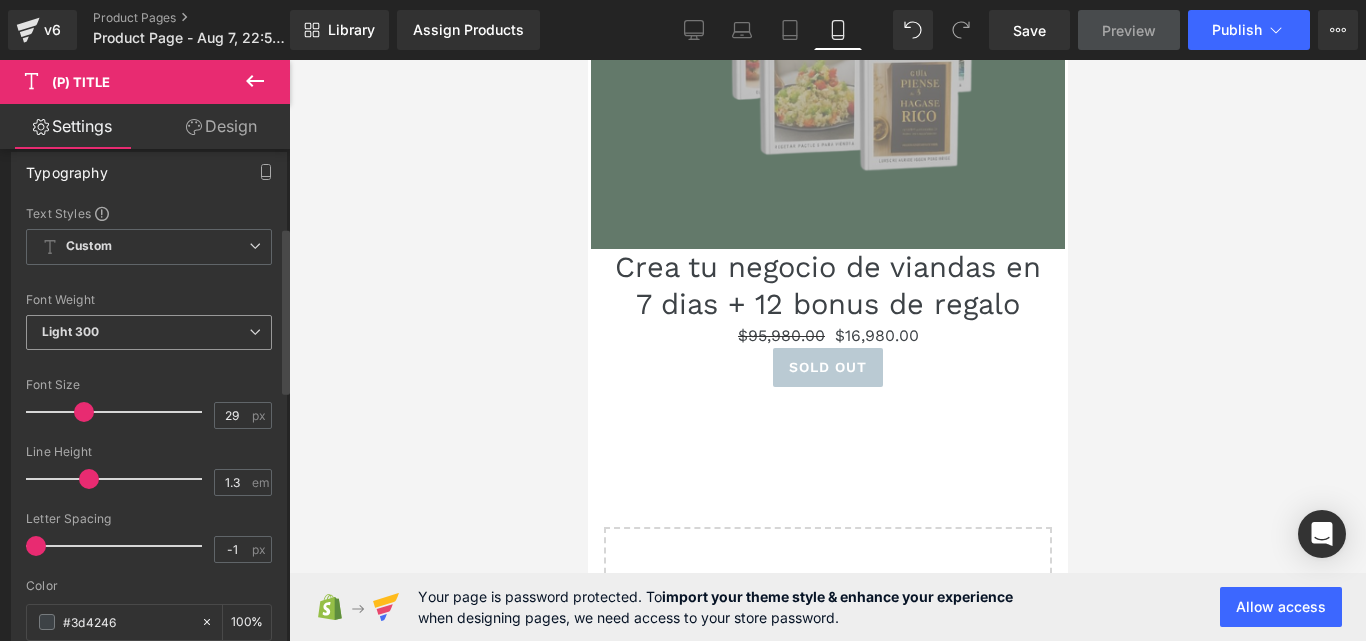 click on "Light 300" at bounding box center (149, 332) 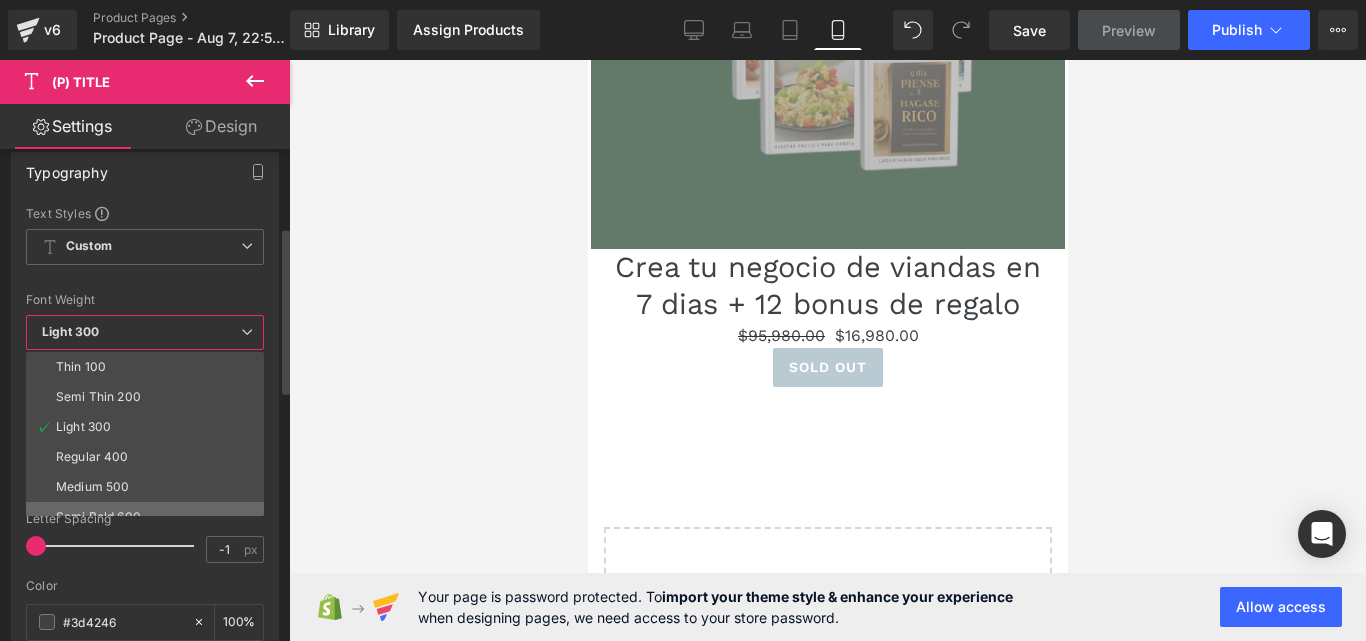 click on "Semi Bold 600" at bounding box center (149, 517) 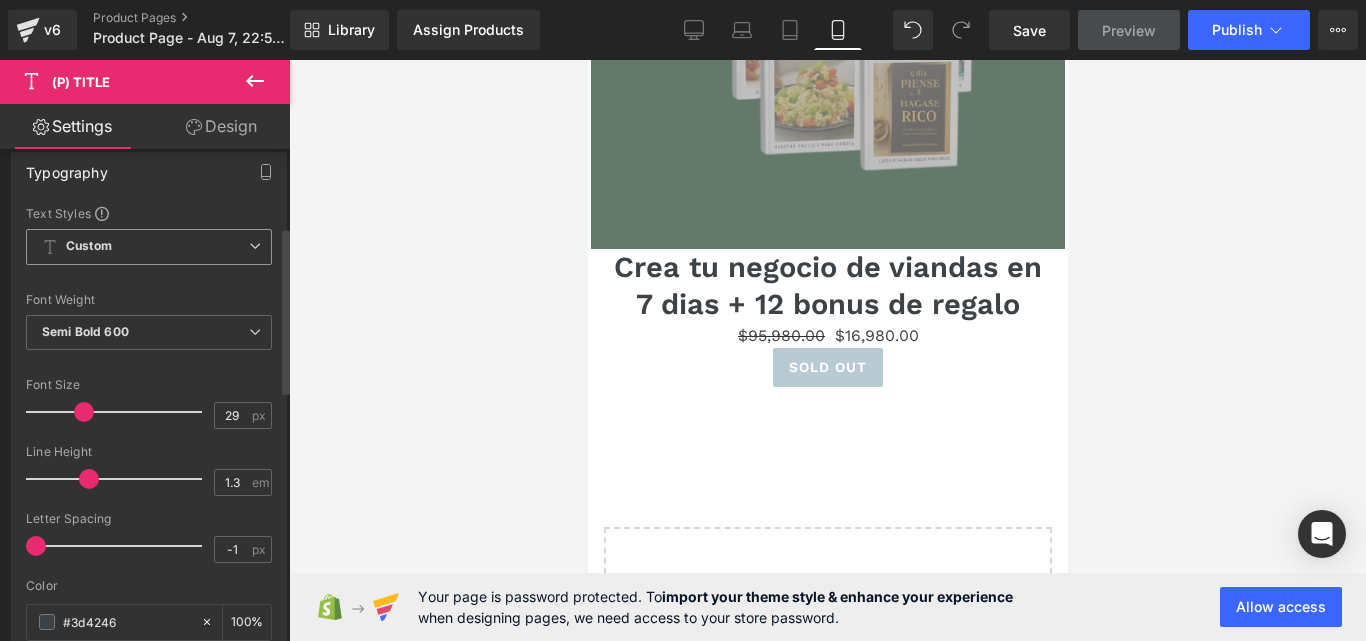 click on "Custom
Setup Global Style" at bounding box center [149, 247] 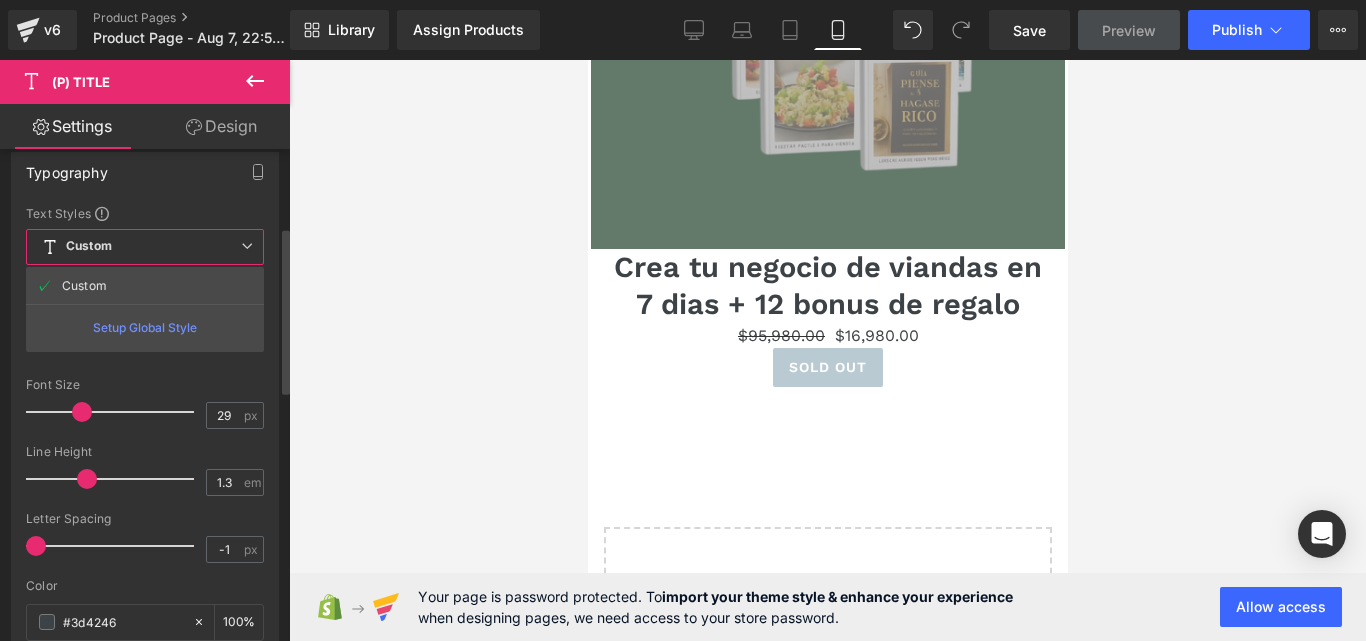 click on "Custom
Setup Global Style" at bounding box center (145, 247) 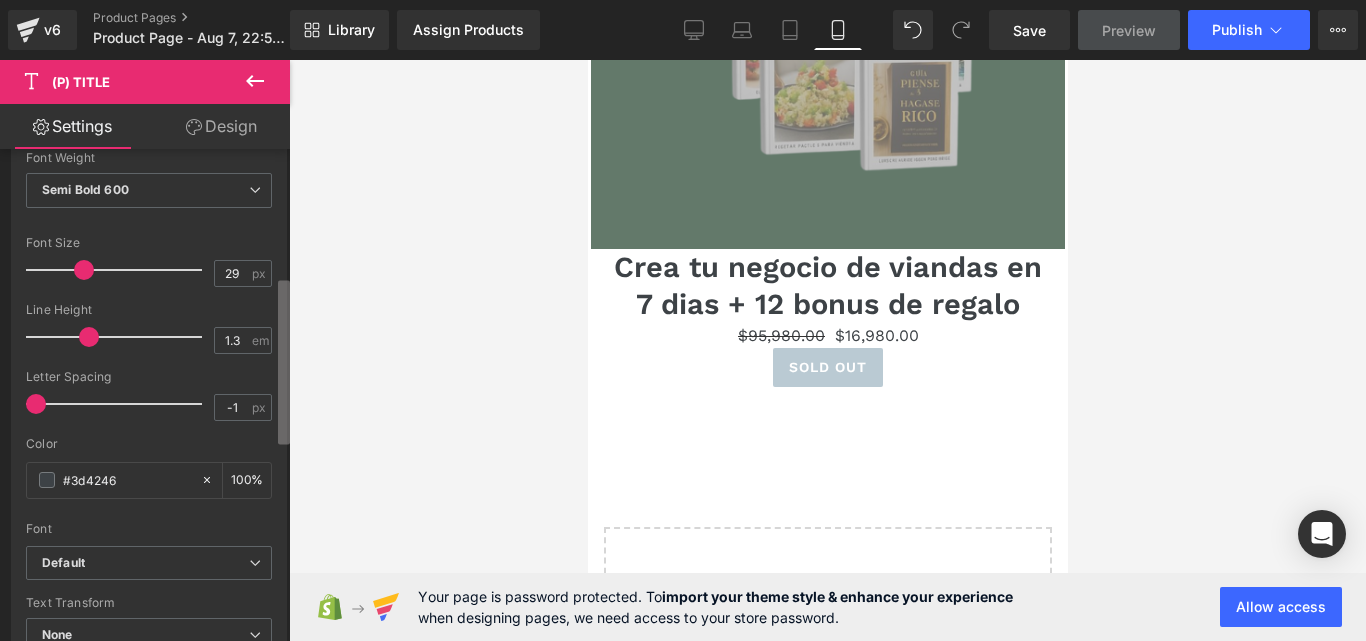 scroll, scrollTop: 496, scrollLeft: 0, axis: vertical 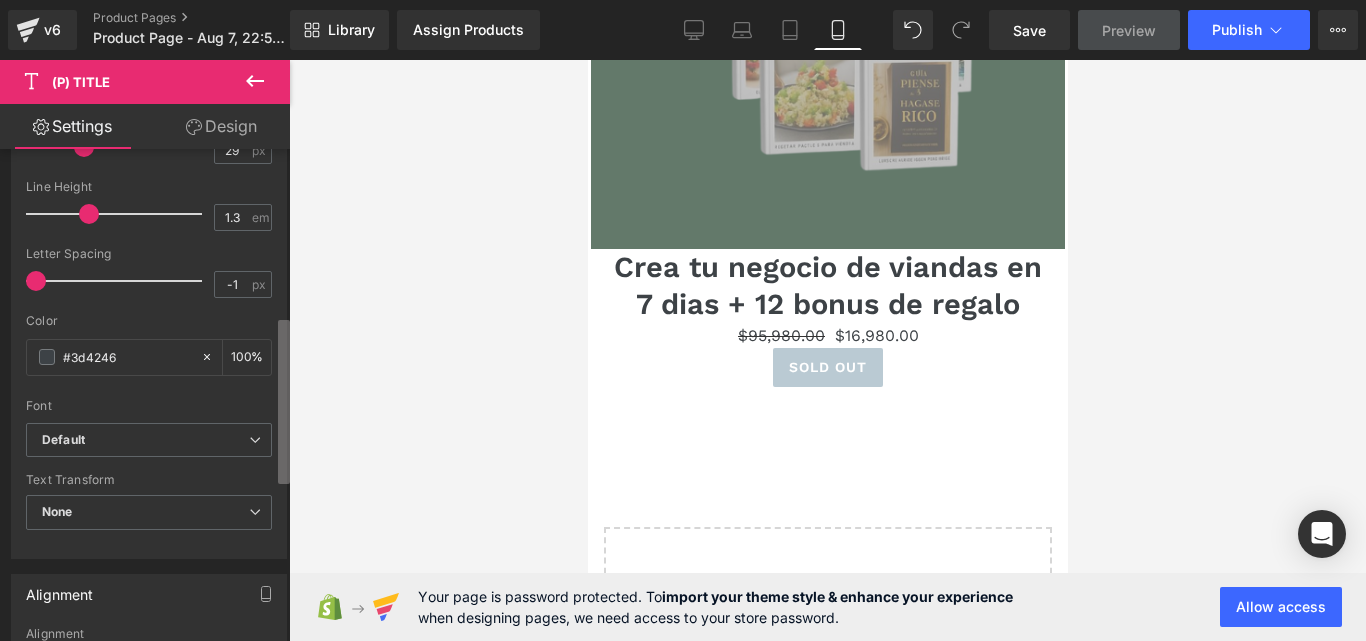 click on "Product  You are previewing how the   will restyle your page. You can not edit Elements in Preset Preview Mode.  v6 Product Pages Product Page - Aug 7, 22:59:41 Library Assign Products  Product Preview
No product match your search.  Please try another keyword  Manage assigned products Mobile Desktop Laptop Tablet Mobile Save Preview Publish Scheduled Upgrade Plan View Live Page View with current Template Save Template to Library Schedule Publish  Optimize  Publish Settings Shortcuts  Your page can’t be published   You've reached the maximum number of published pages on your plan  (0/1).  You need to upgrade your plan or unpublish all your pages to get 1 publish slot.   Unpublish pages   Upgrade plan  Elements Global Style Base Row  rows, columns, layouts, div Heading  headings, titles, h1,h2,h3,h4,h5,h6 Text Block  texts, paragraphs, contents, blocks Image  images, photos, alts, uploads Icon  icons, symbols Button  button, call to action, cta Separator  separators, dividers, horizontal lines" at bounding box center (683, 337) 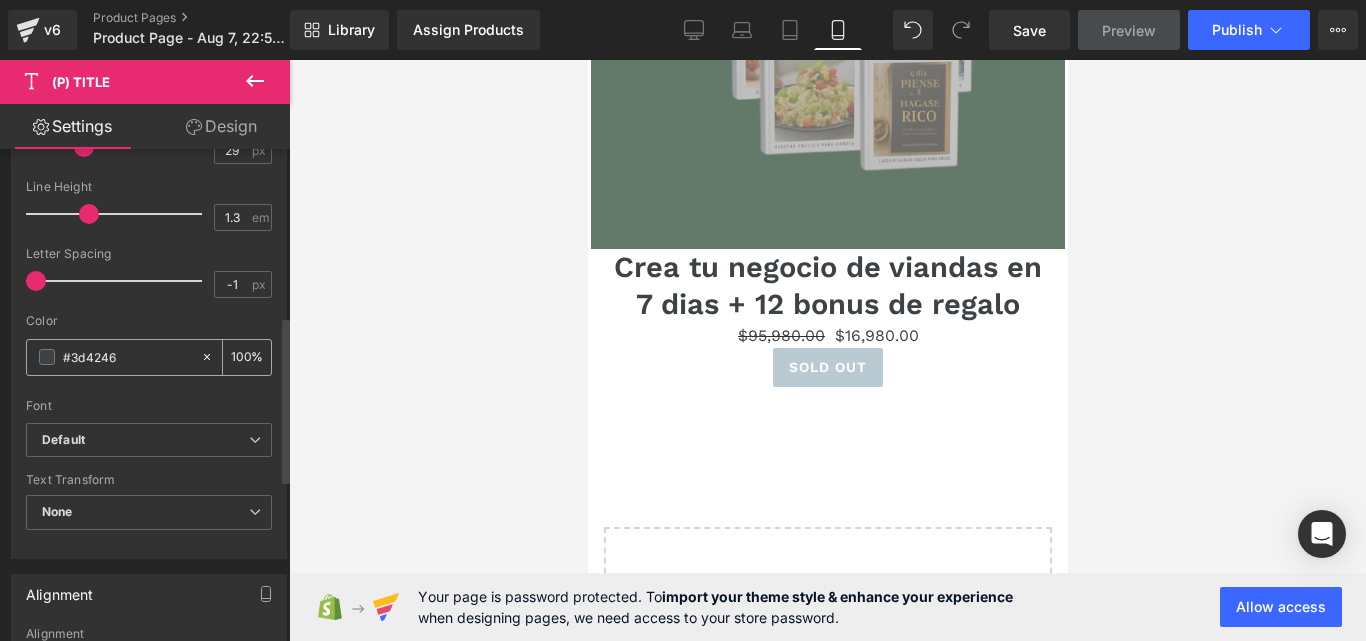 click on "#3d4246" at bounding box center (127, 357) 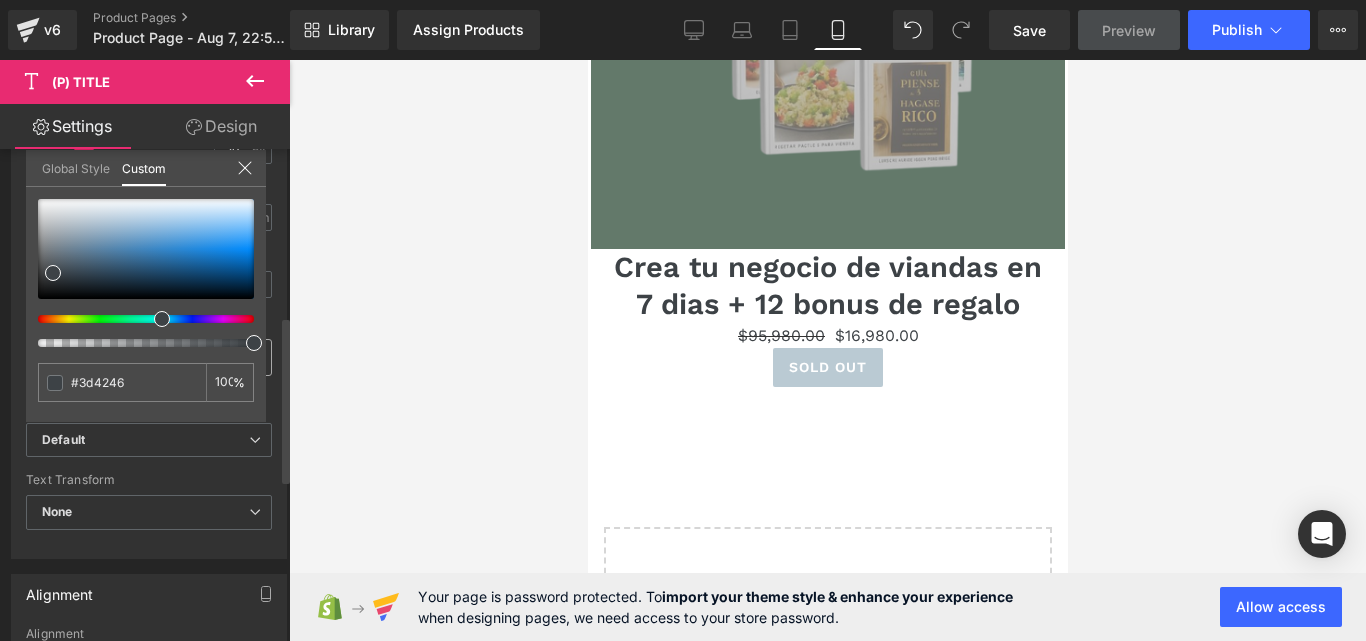 click on "#3d4246 100 %" at bounding box center (146, 310) 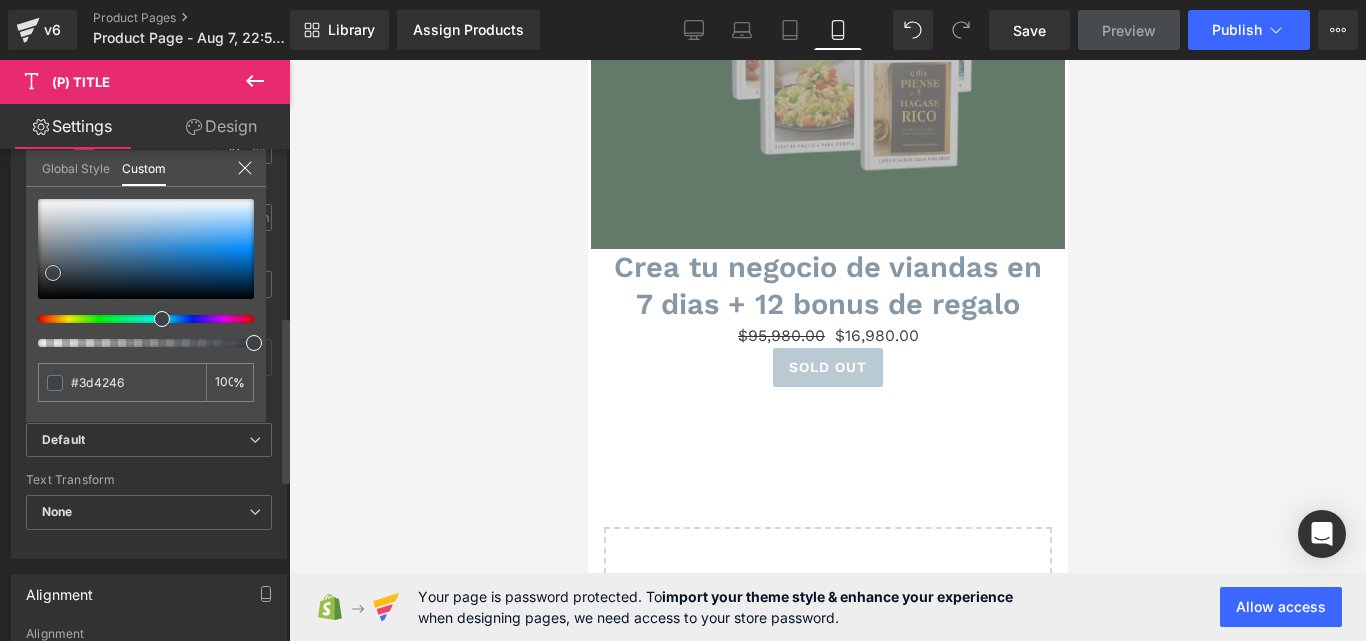 type on "#8698a6" 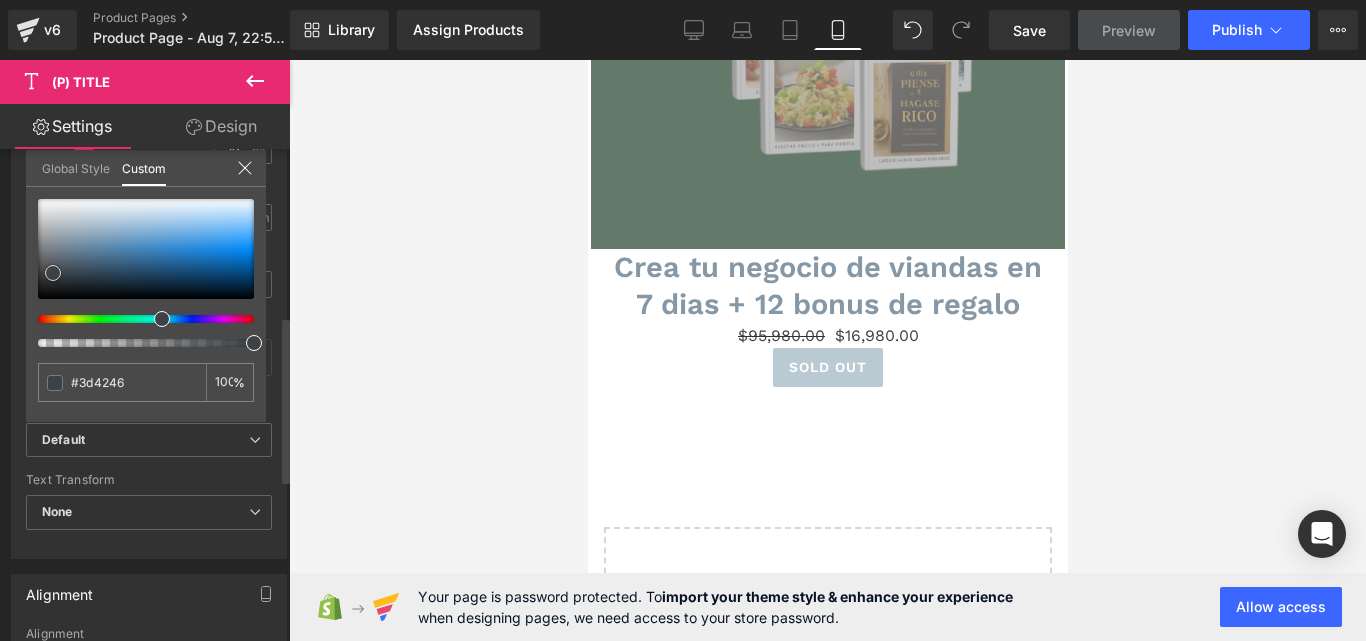 type on "#8698a6" 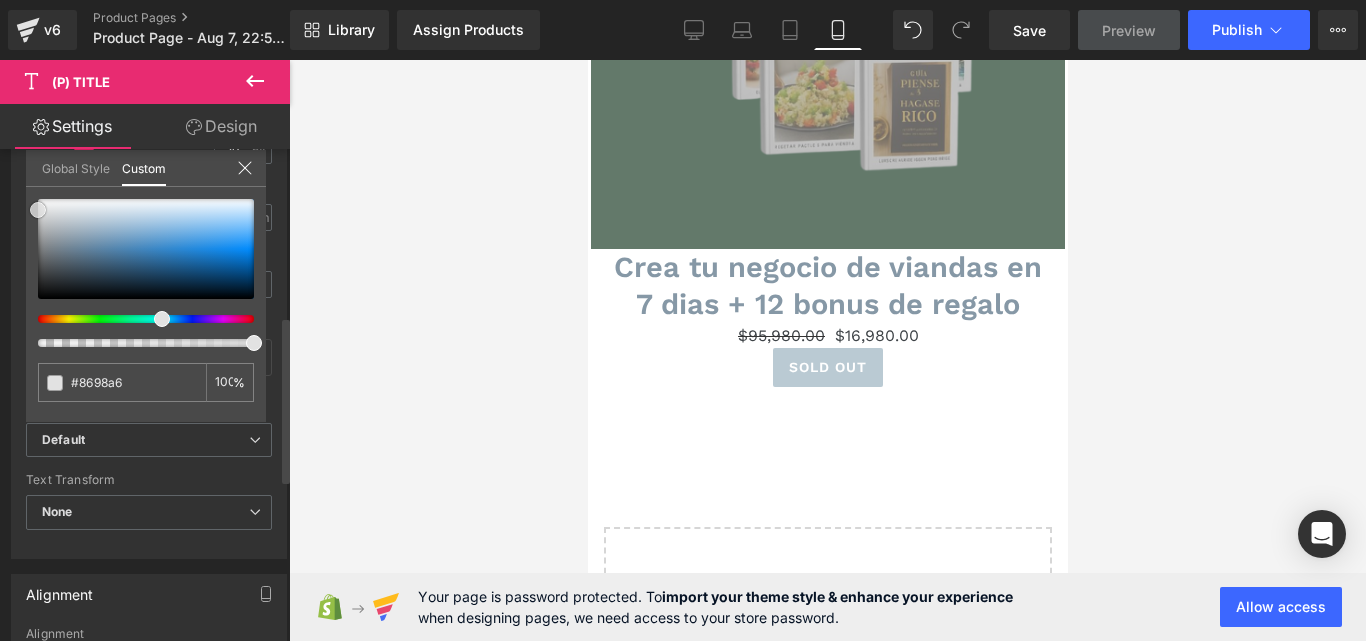 type on "#b4b7ba" 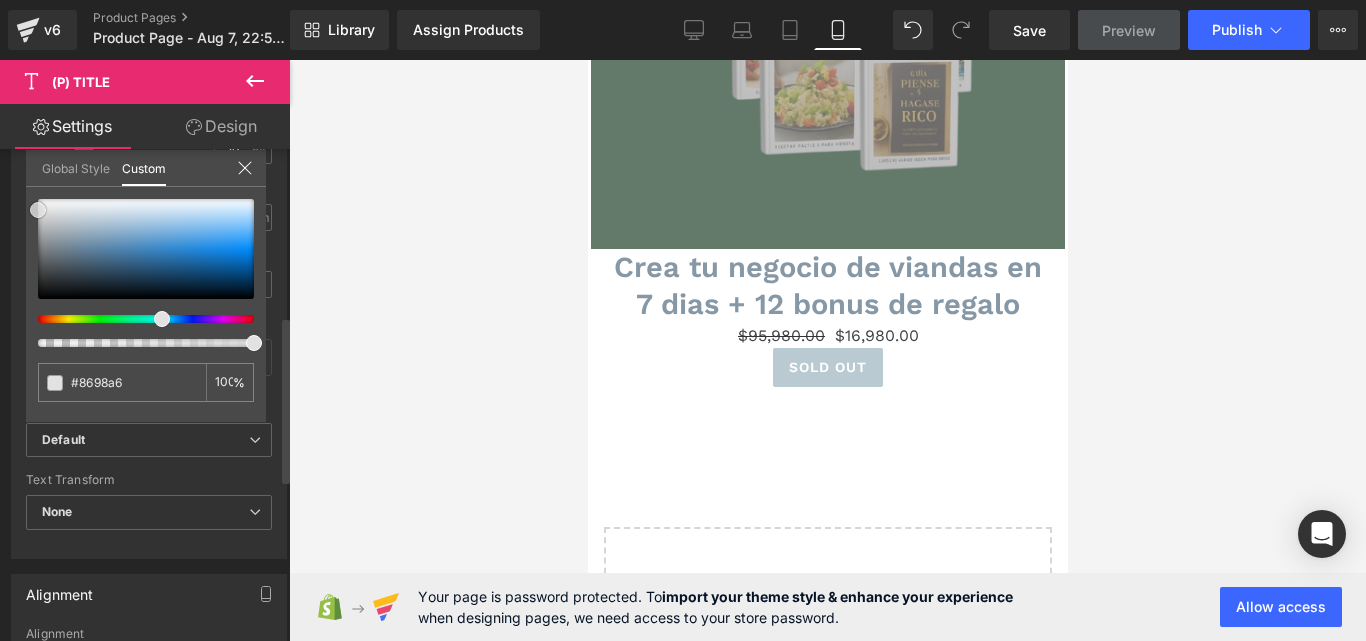 type on "#b4b7ba" 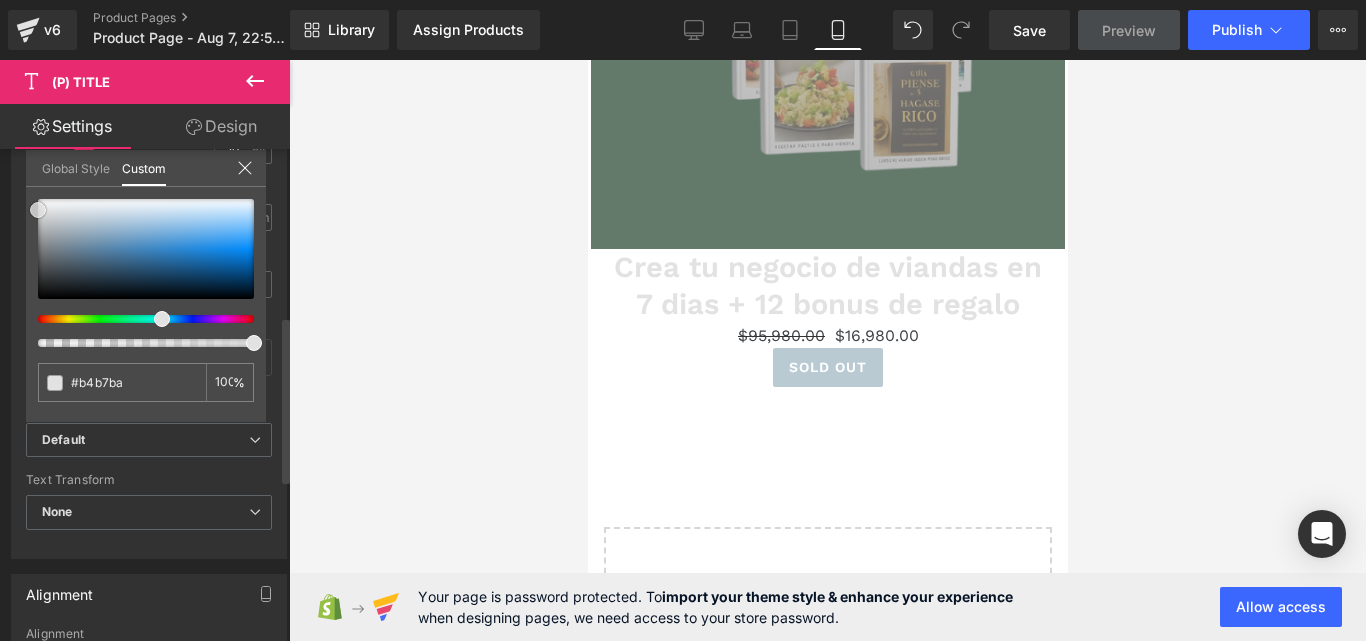 type on "#e2e2e2" 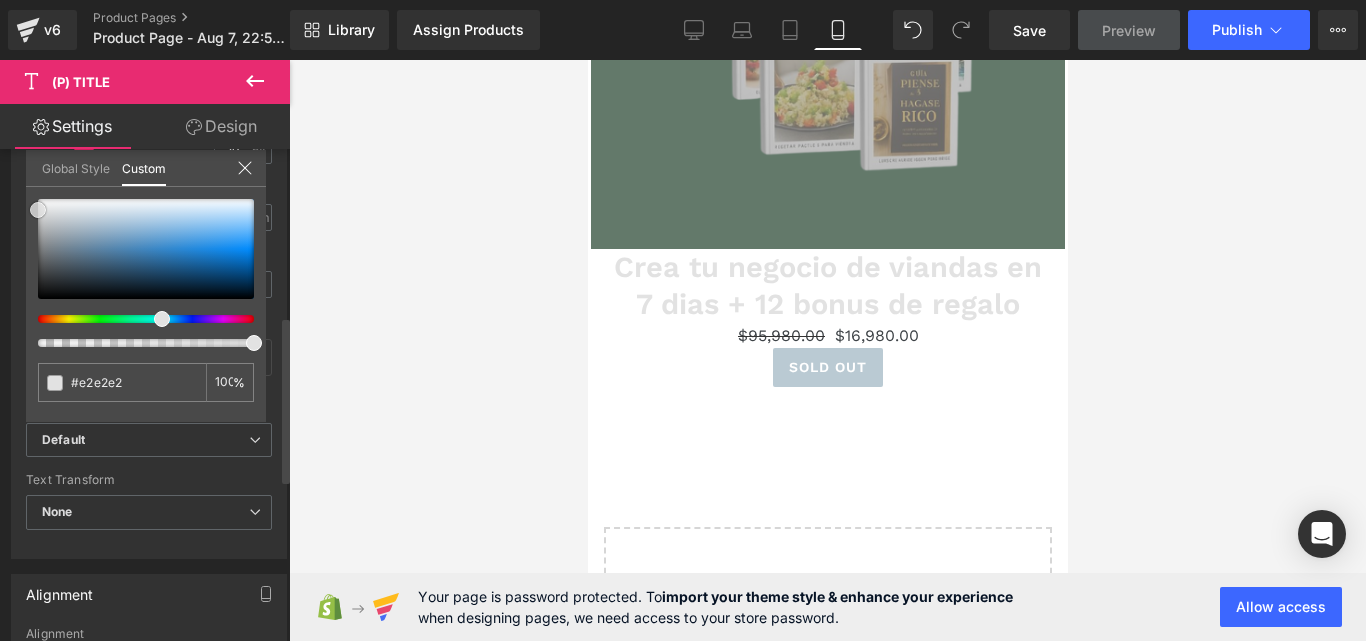 type on "#f4f4f4" 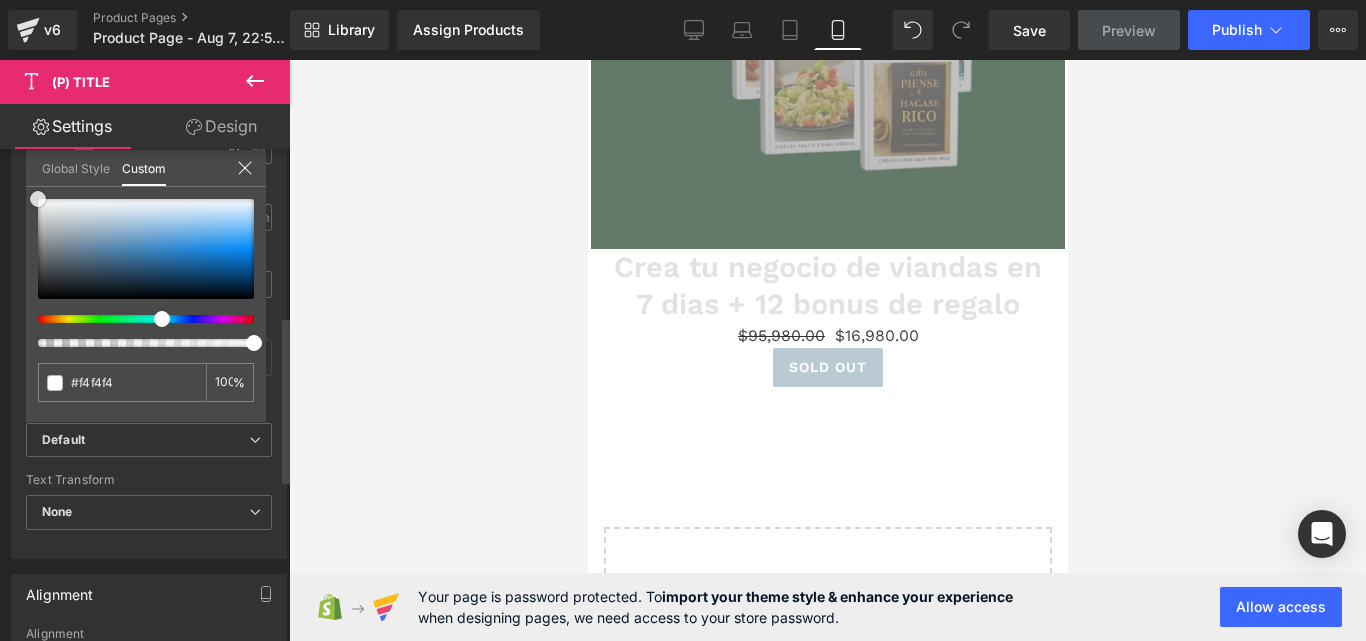 type on "#ffffff" 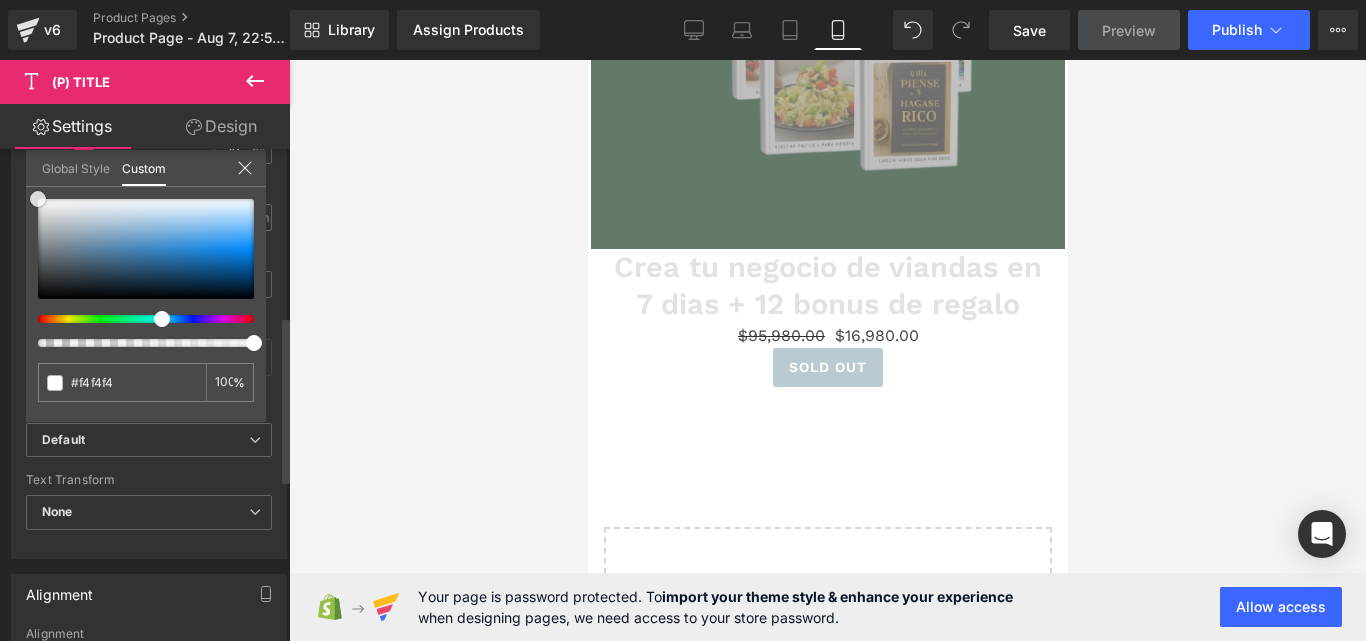 type on "#ffffff" 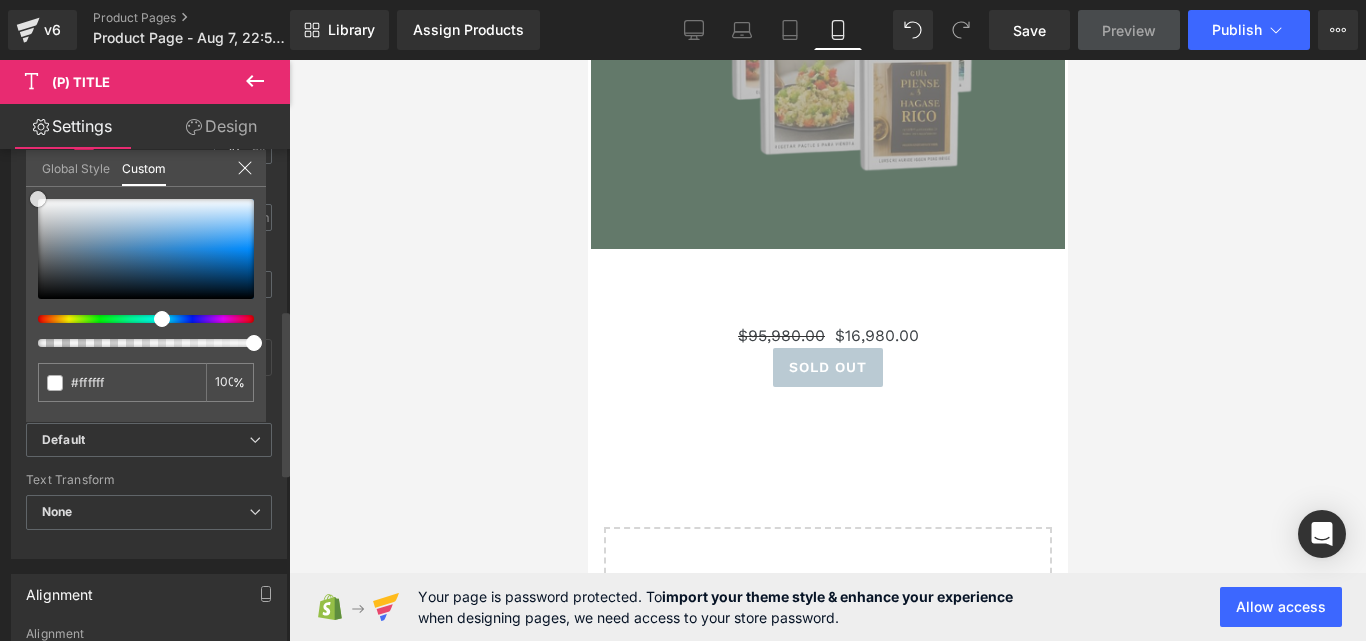scroll, scrollTop: 476, scrollLeft: 0, axis: vertical 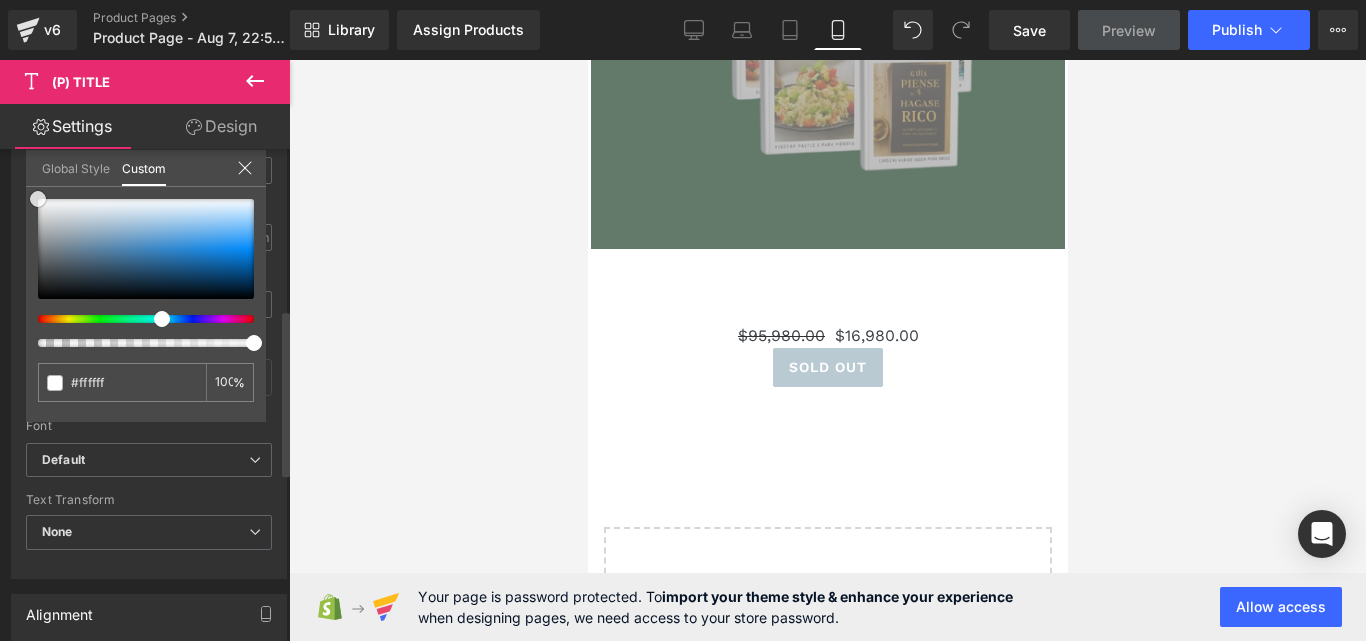 drag, startPoint x: 70, startPoint y: 240, endPoint x: 31, endPoint y: 165, distance: 84.53402 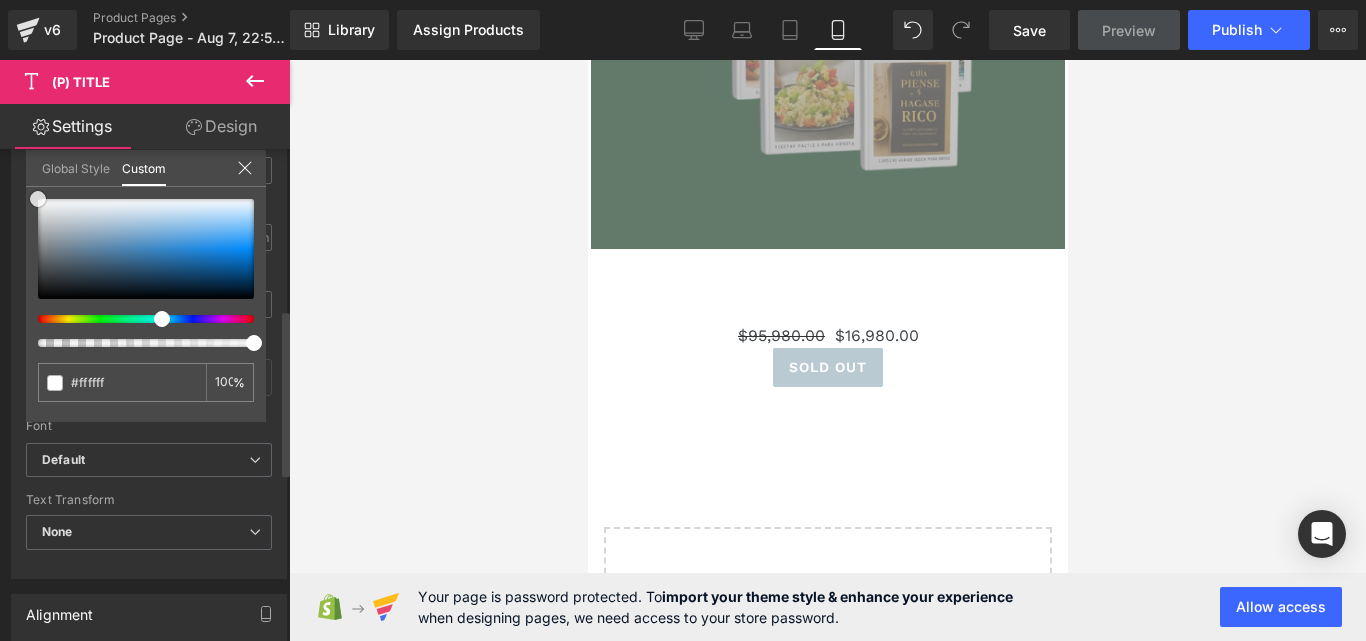 click on "Global Style Custom Setup Global Style #ffffff 100 %" at bounding box center [146, 180] 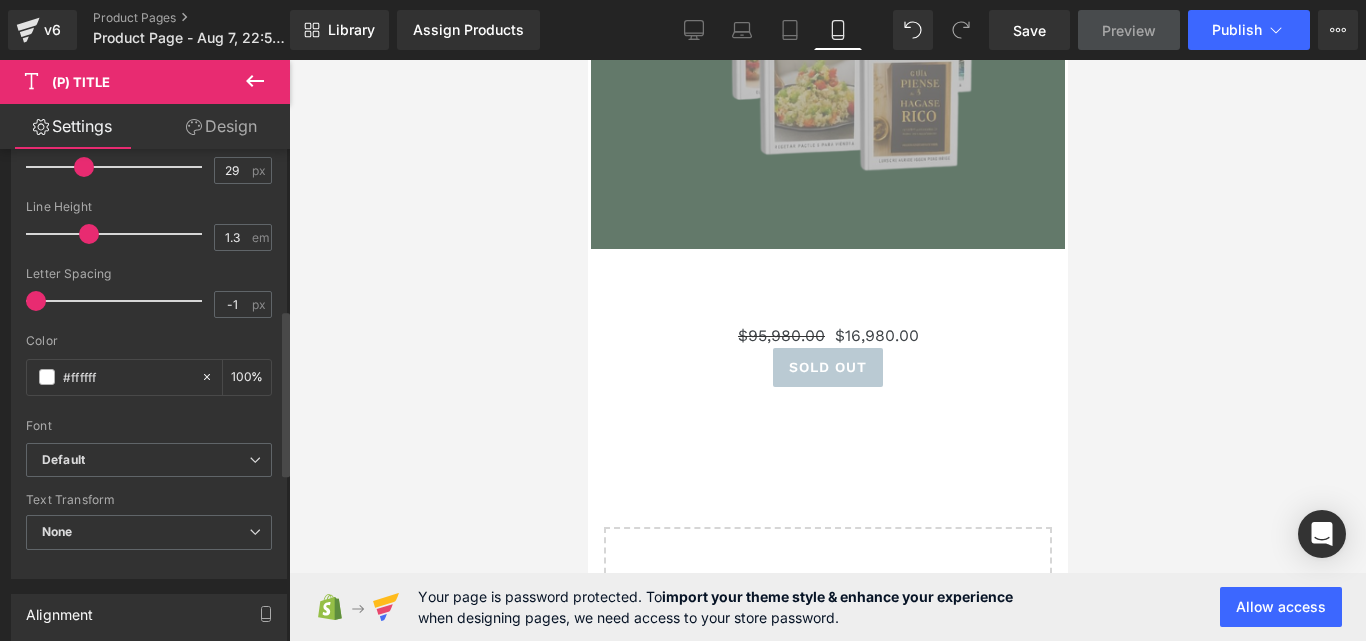 click on "Design" at bounding box center (221, 126) 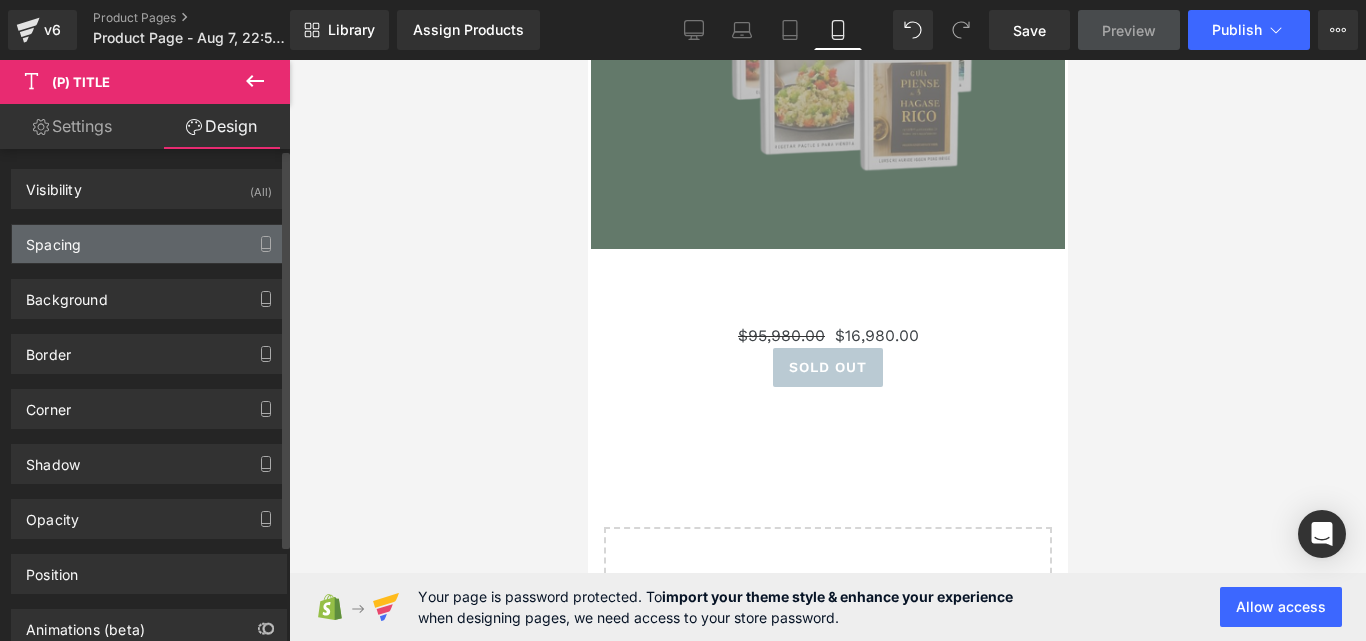 click on "Spacing" at bounding box center [149, 244] 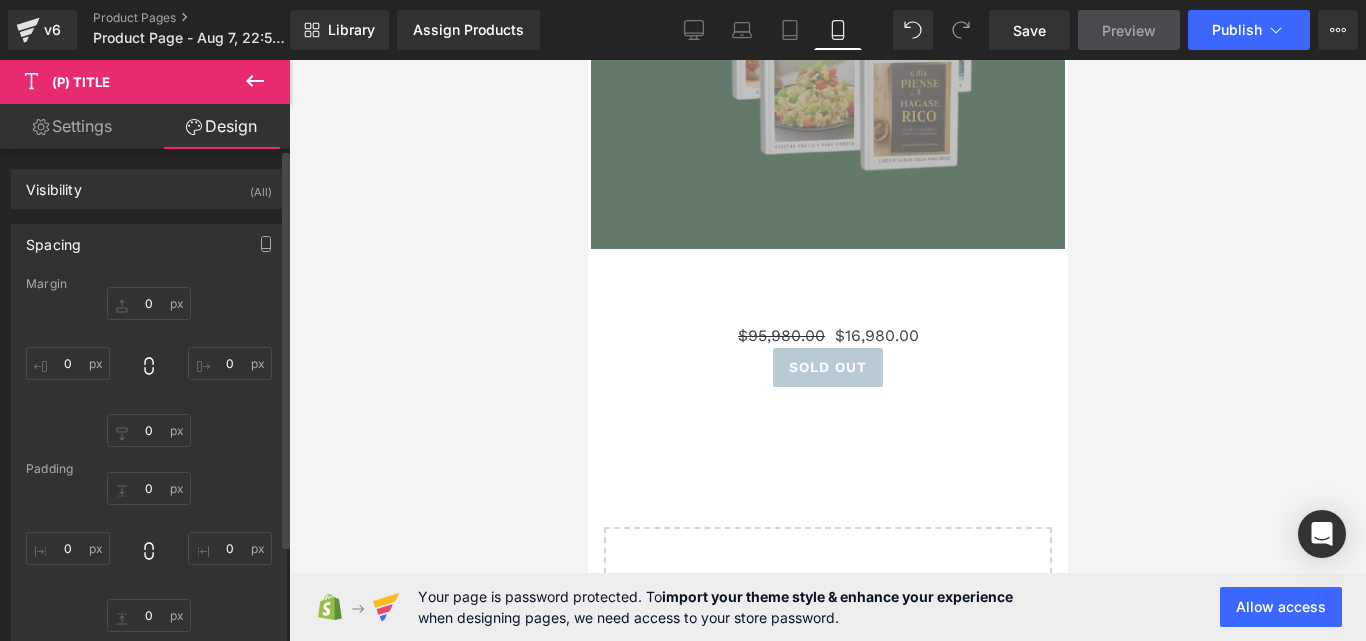 type on "0" 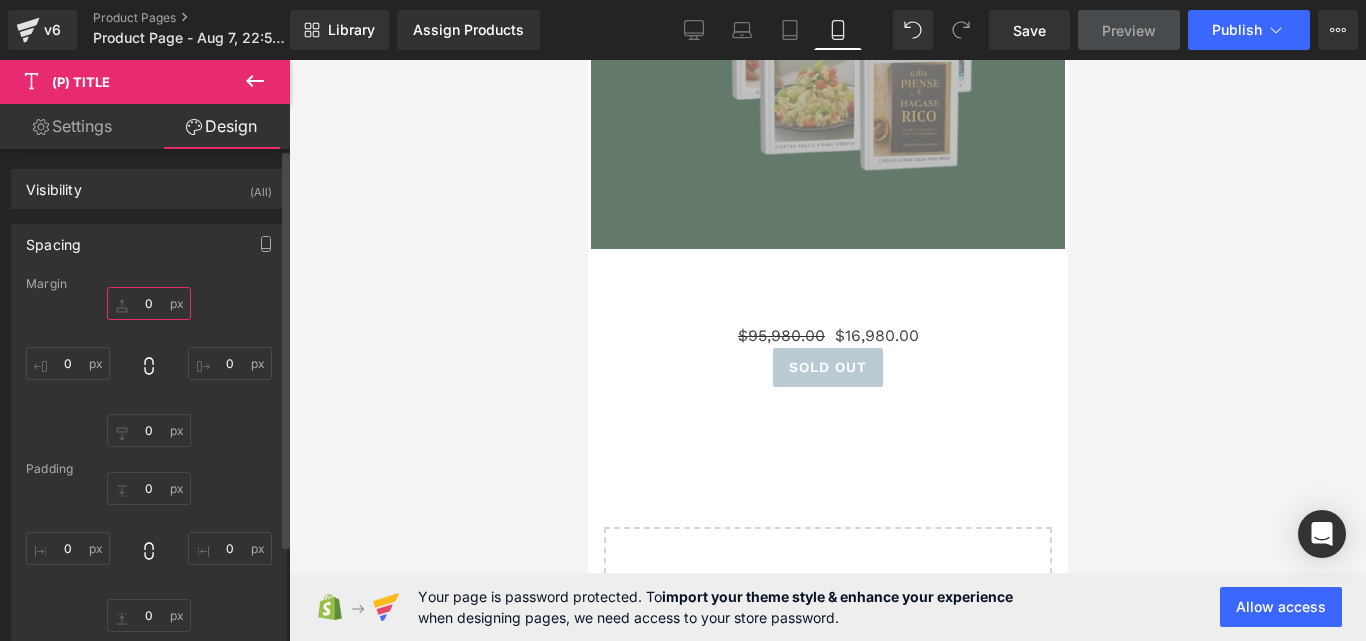 click on "0" at bounding box center [149, 303] 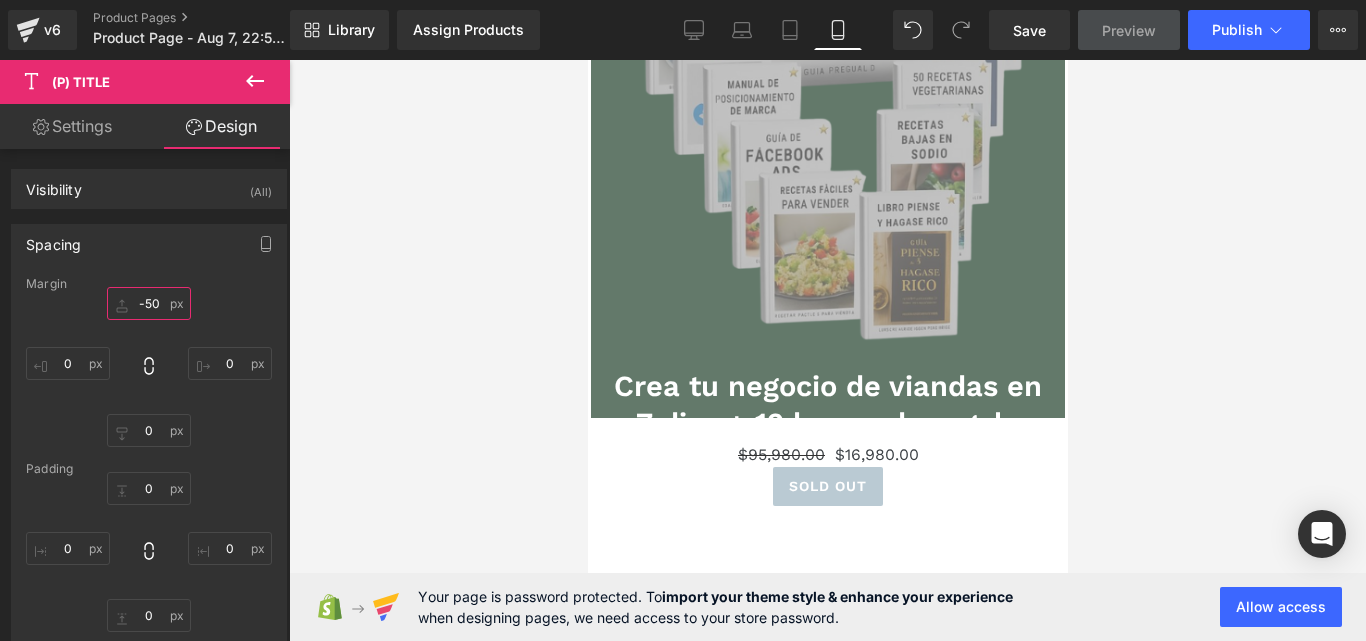 scroll, scrollTop: 3612, scrollLeft: 0, axis: vertical 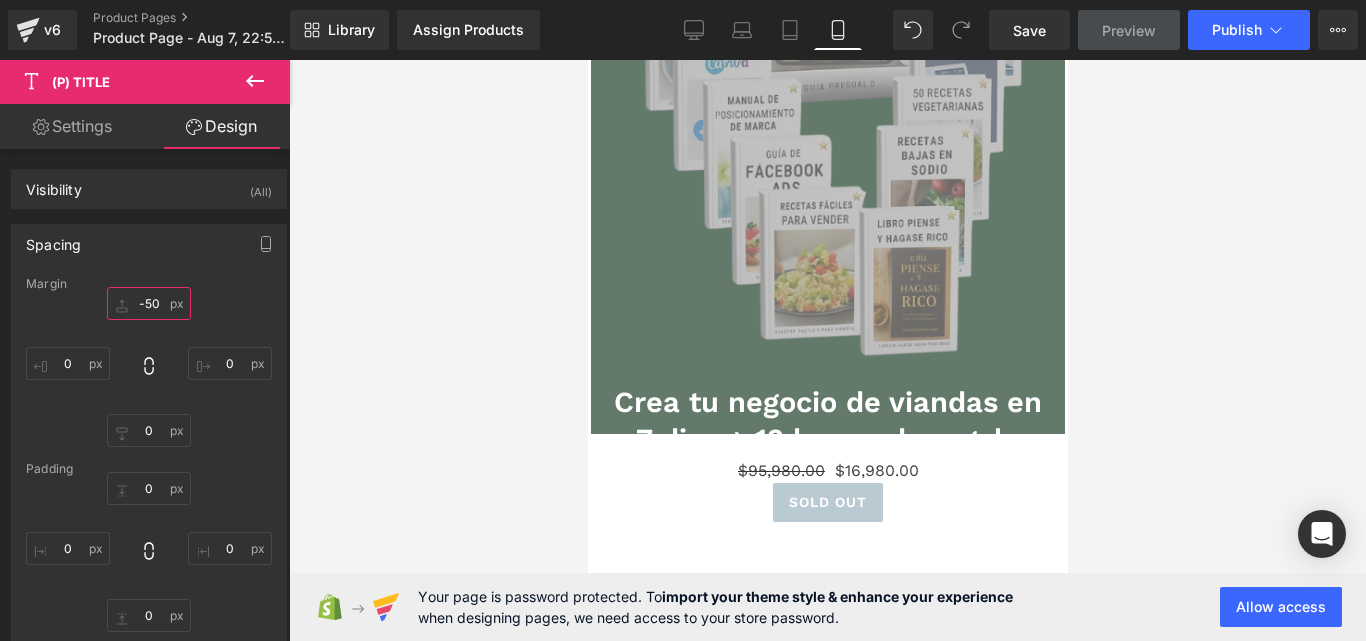 type on "-50" 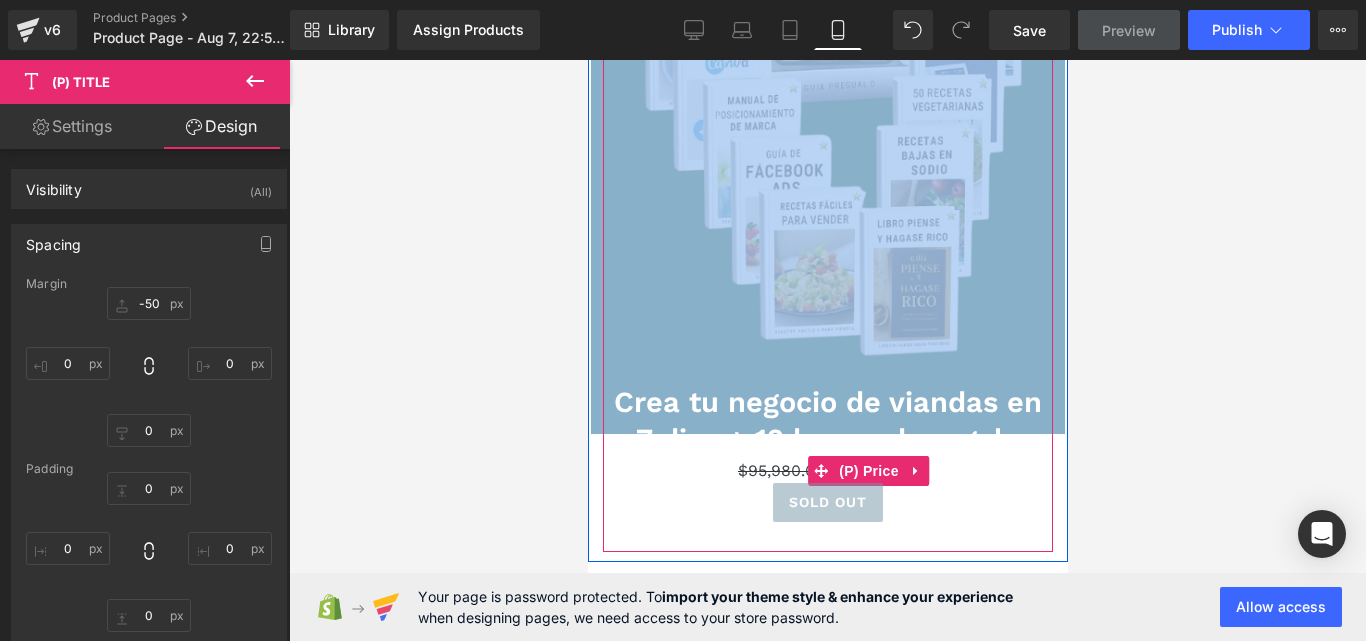 click on "$95,980.00
$16,980.00" at bounding box center [827, 471] 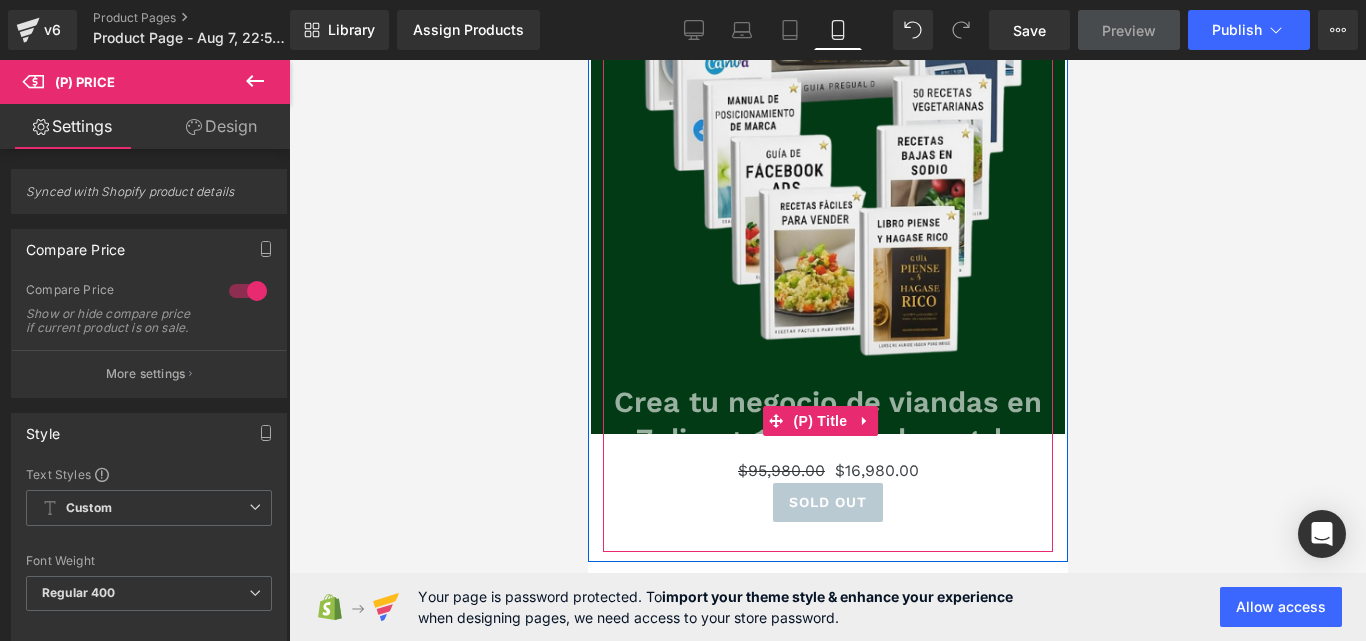 click on "Crea tu negocio de viandas en 7 dias + 12 bonus de regalo" at bounding box center (827, 421) 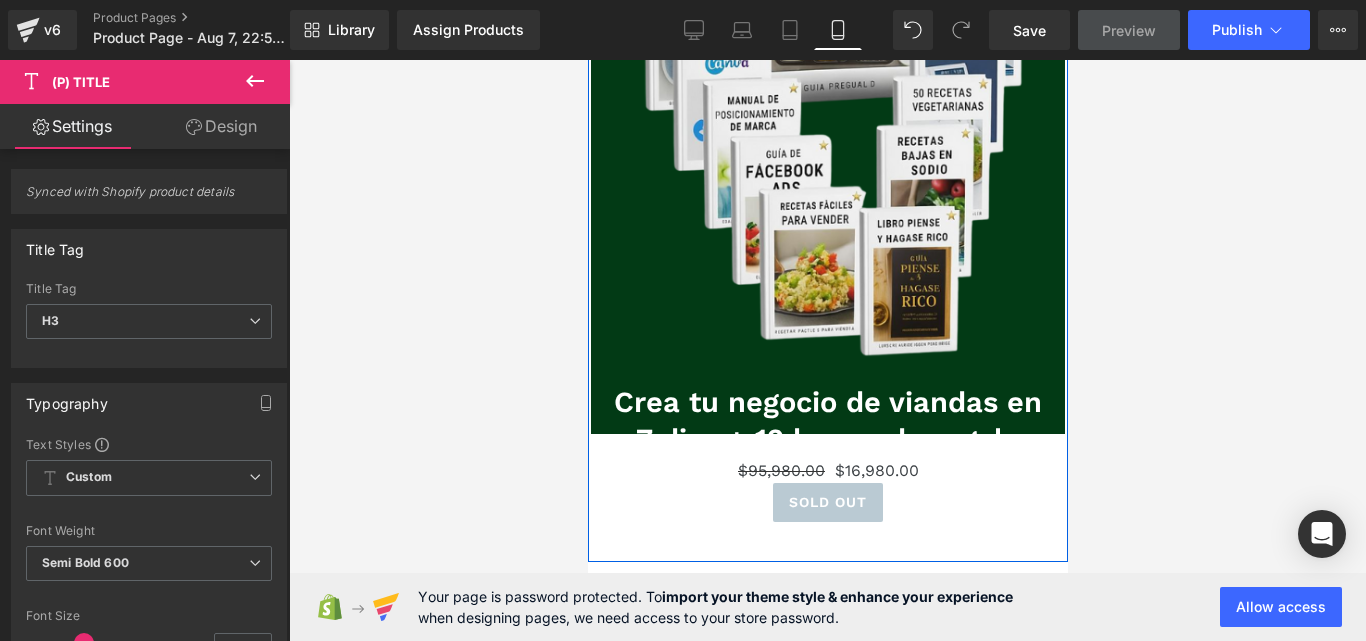click on "Sale Off
(P) Image
Crea tu negocio de viandas en 7 dias + 12 bonus de regalo
(P) Title
$95,980.00
$16,980.00
(P) Price
Sold Out
(P) Cart Button
Product" at bounding box center [827, 142] 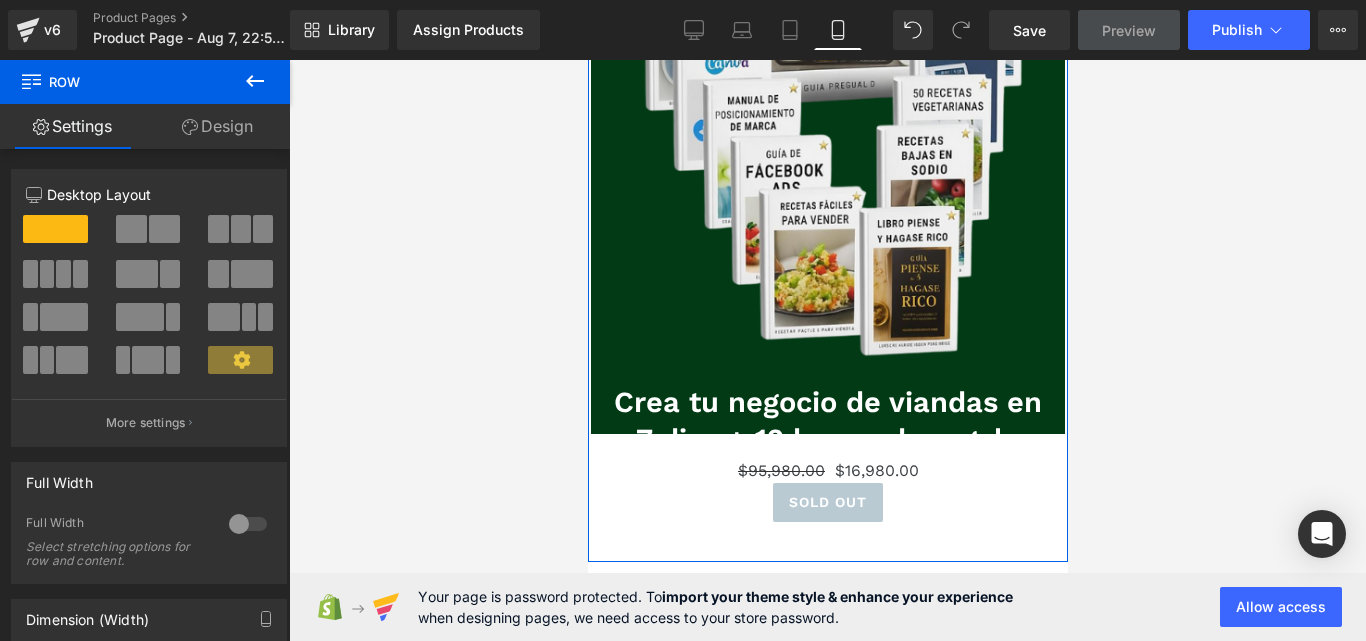 click on "12 12 12 Column Size Customizer 12  Desktop Layout                                                                                                                                                                        Laptop Layout                  Tablet Layout                  Mobile Layout                 More settings Column Size Customizer  Desktop Layout 12 Laptop Layout 12  Tablet Layout 12  Mobile Layout 12 Back Full Width 0 Full Width Select stretching options for row and content. Dimension (Width) 100% Width 100 % % px Columns Gap 15px Columns Gap 15 px Height & Vertical Align 0 Equal Height If checked columns will be set to equal height. Top Middle Bottom Vertical Align
Top
Top Middle Bottom Vertical Align items inside Row Extra class name Extra class name If you wish to style particular content element differently, then use this field to add a class name and then refer to it in your css file." at bounding box center (149, 682) 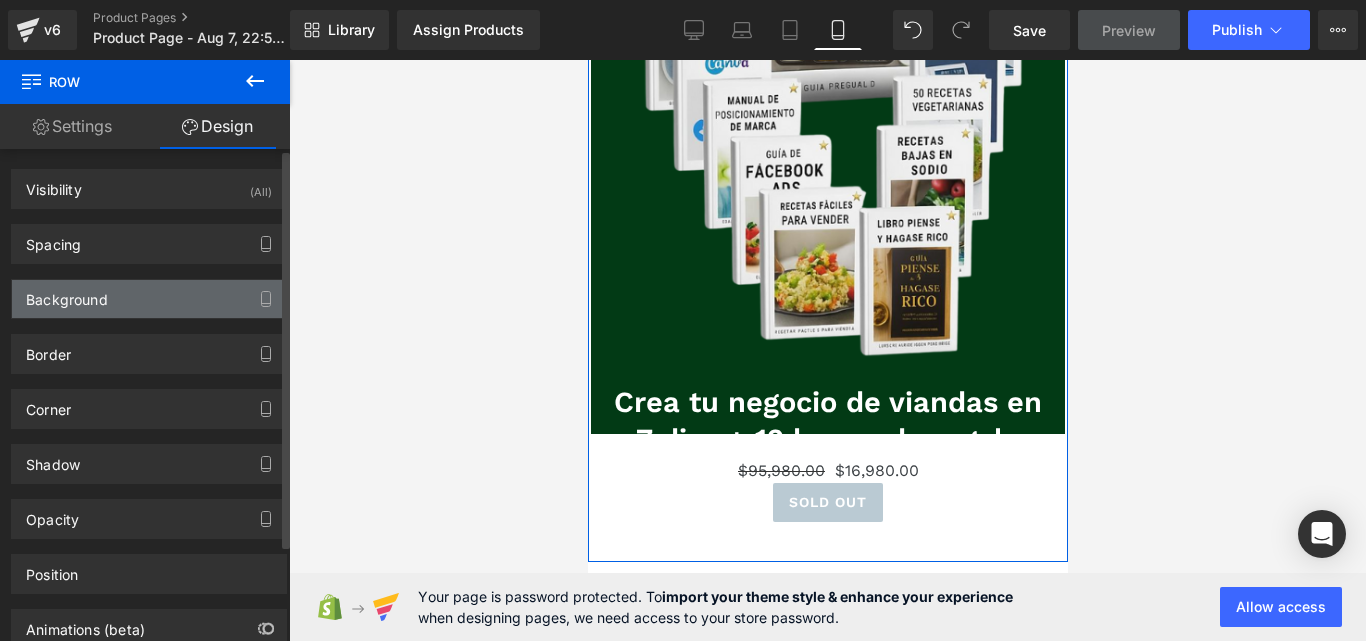 click on "Background" at bounding box center (149, 299) 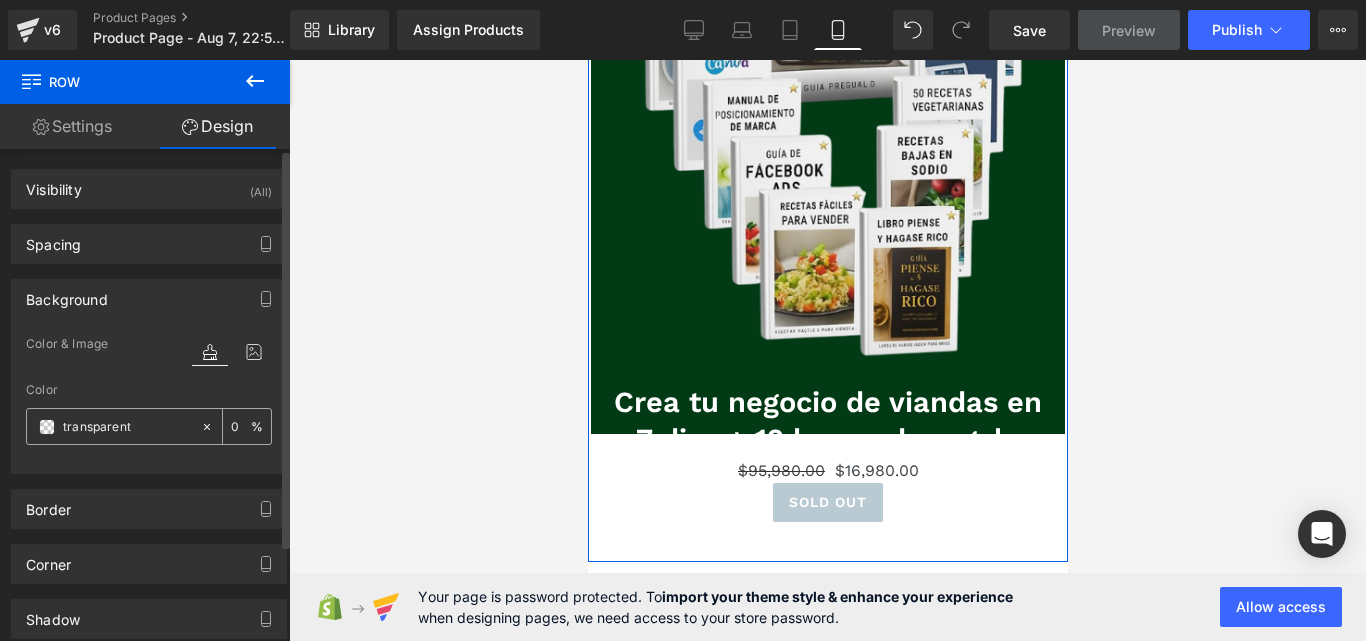 click 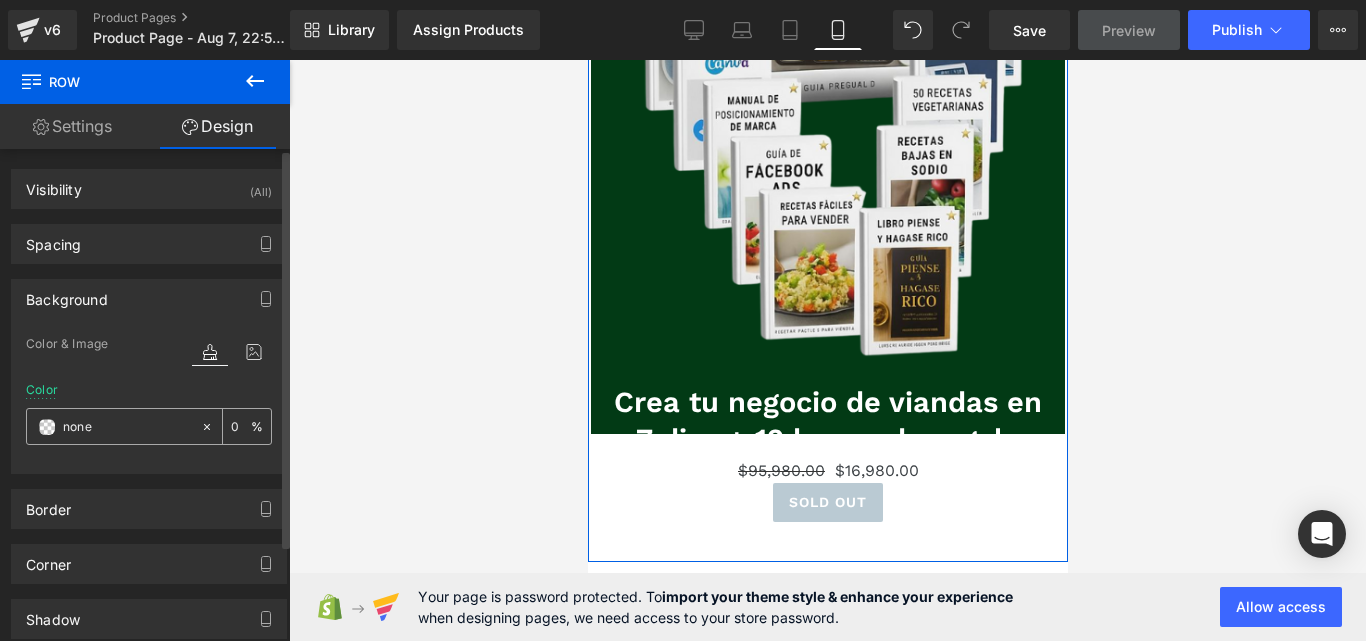click on "none" at bounding box center (113, 426) 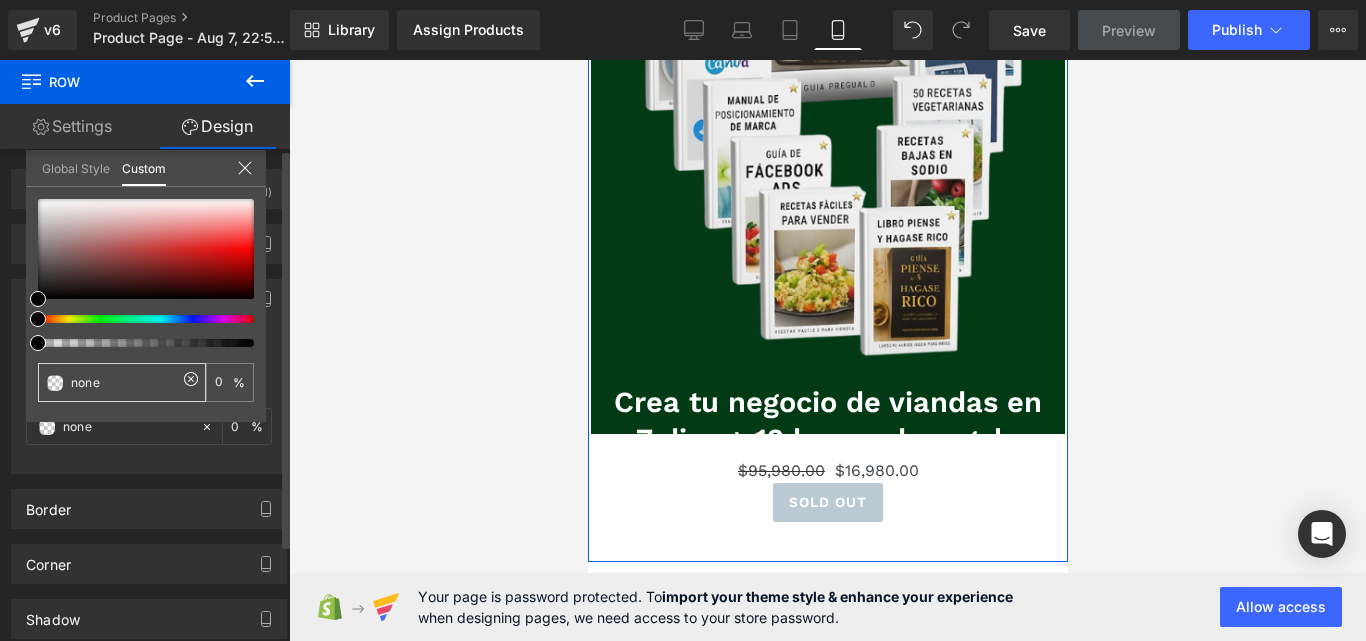 click on "Global Style" at bounding box center [76, 167] 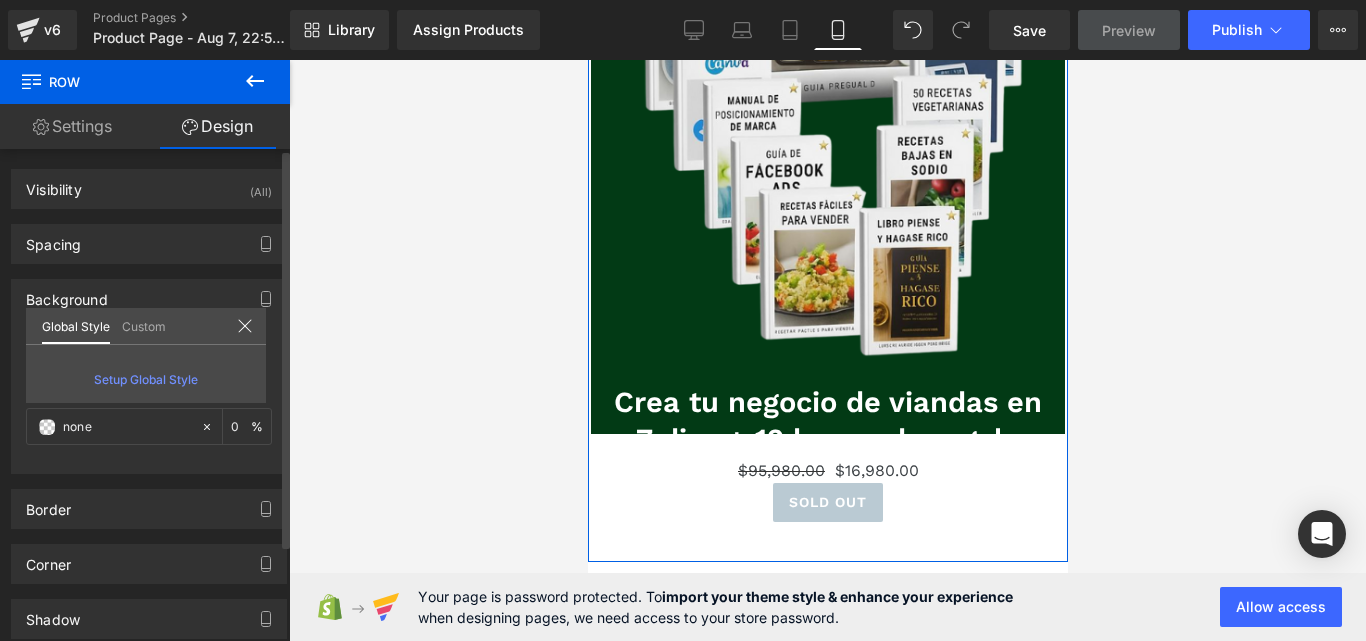 click on "Custom" at bounding box center (144, 325) 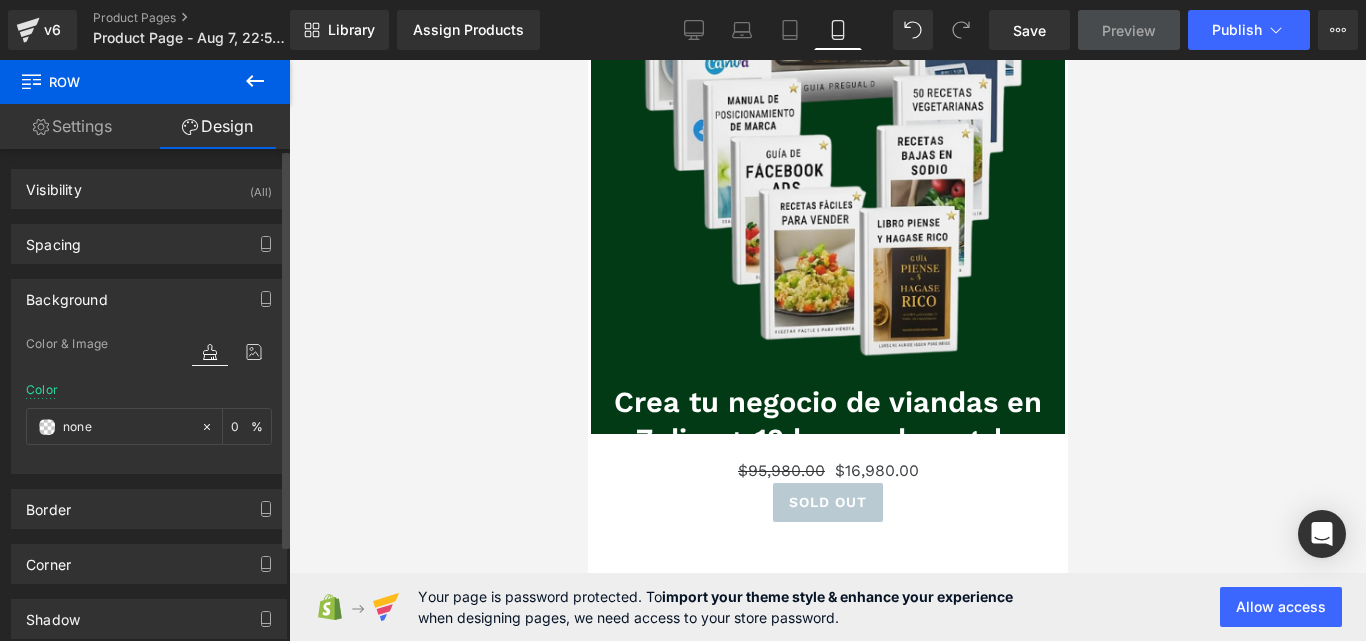 click on "Skip to content
Submit
Close search
Home
Catalog
Image
Row
Image
Row
Image
Row
Image
Row
Image
Row
Sale Off" at bounding box center (827, -1320) 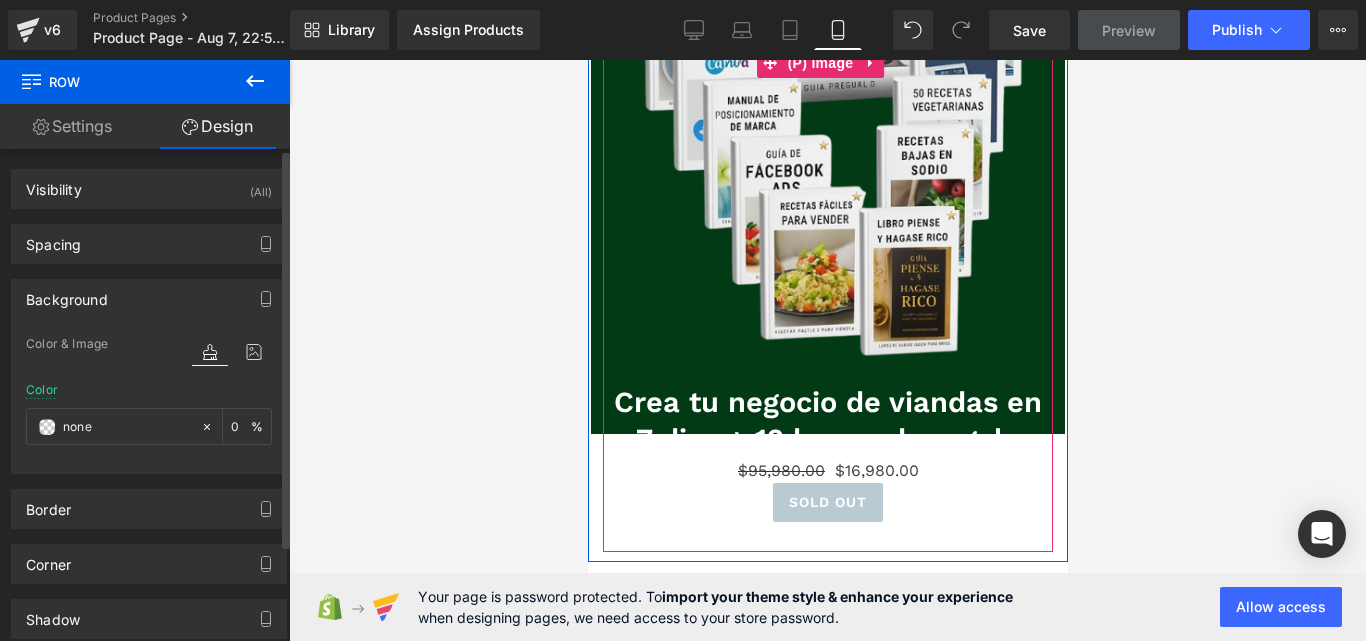 click at bounding box center [827, 63] 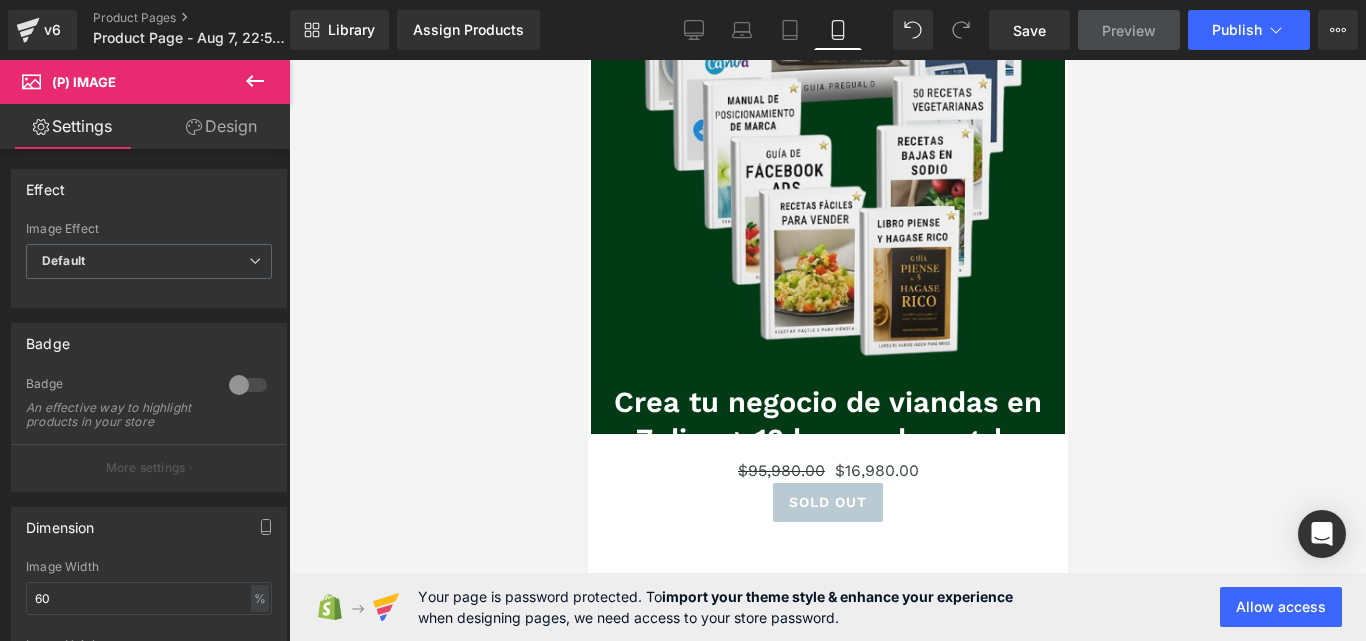 click on "Design" at bounding box center [221, 126] 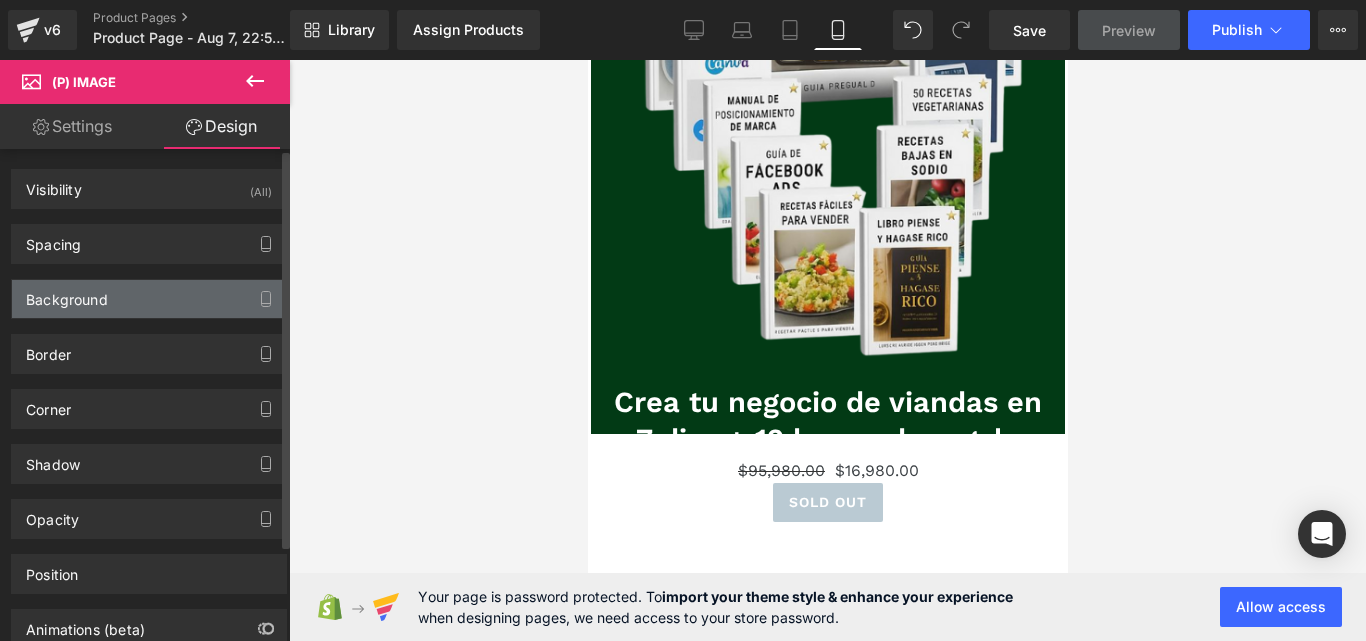 type on "transparent" 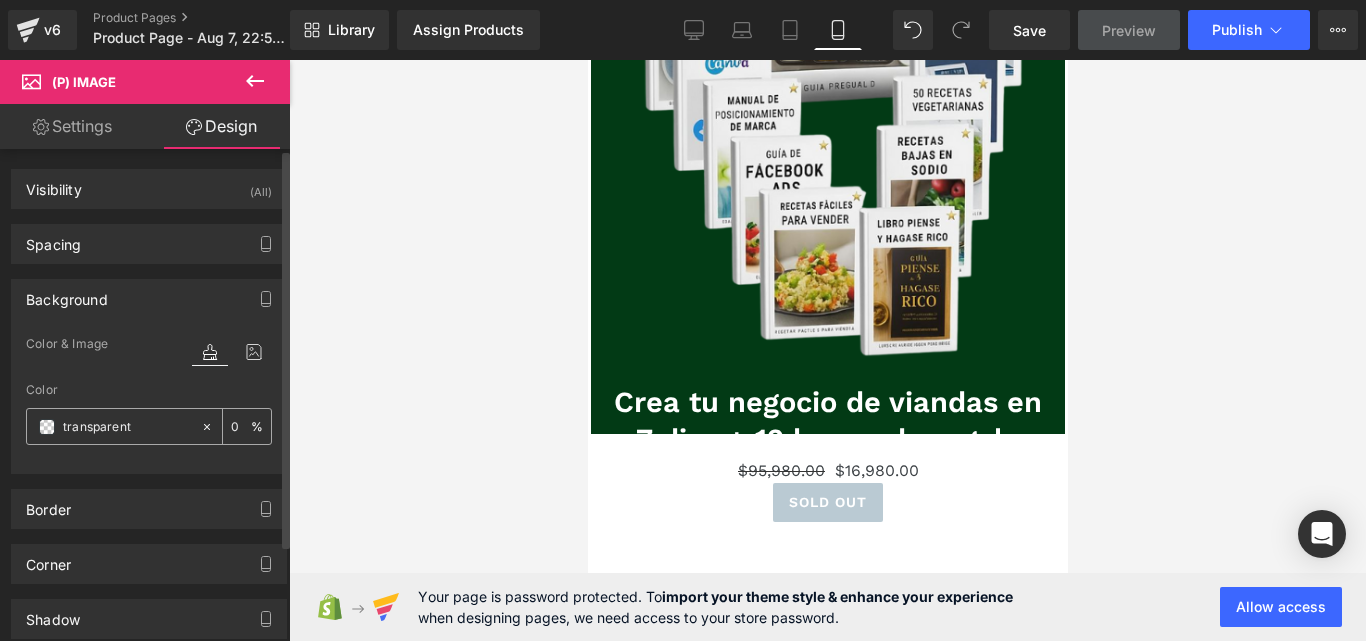 click on "transparent" at bounding box center (127, 427) 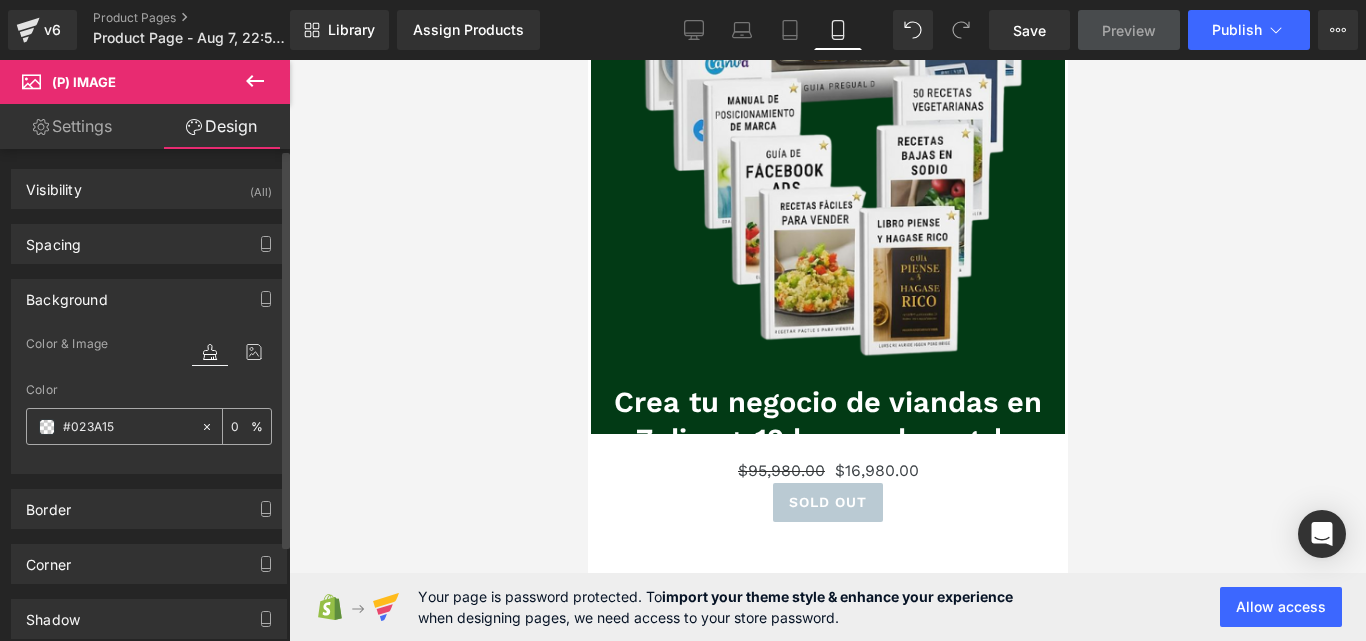 type on "100" 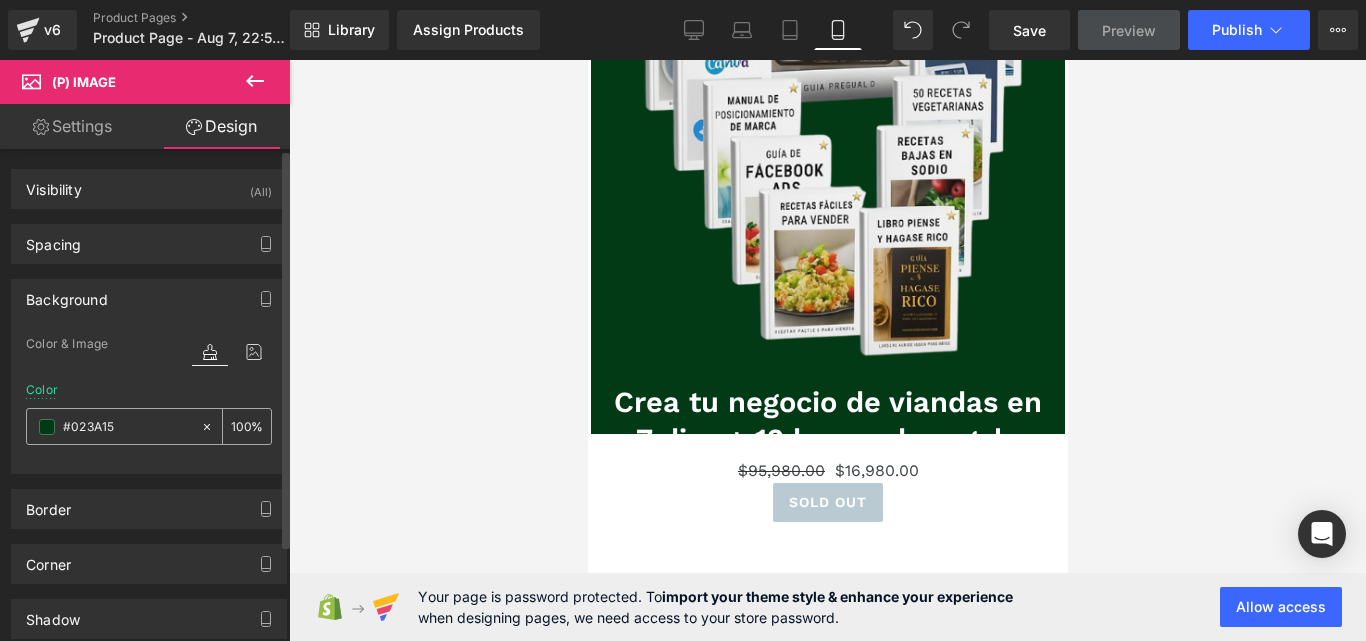type on "#023A15" 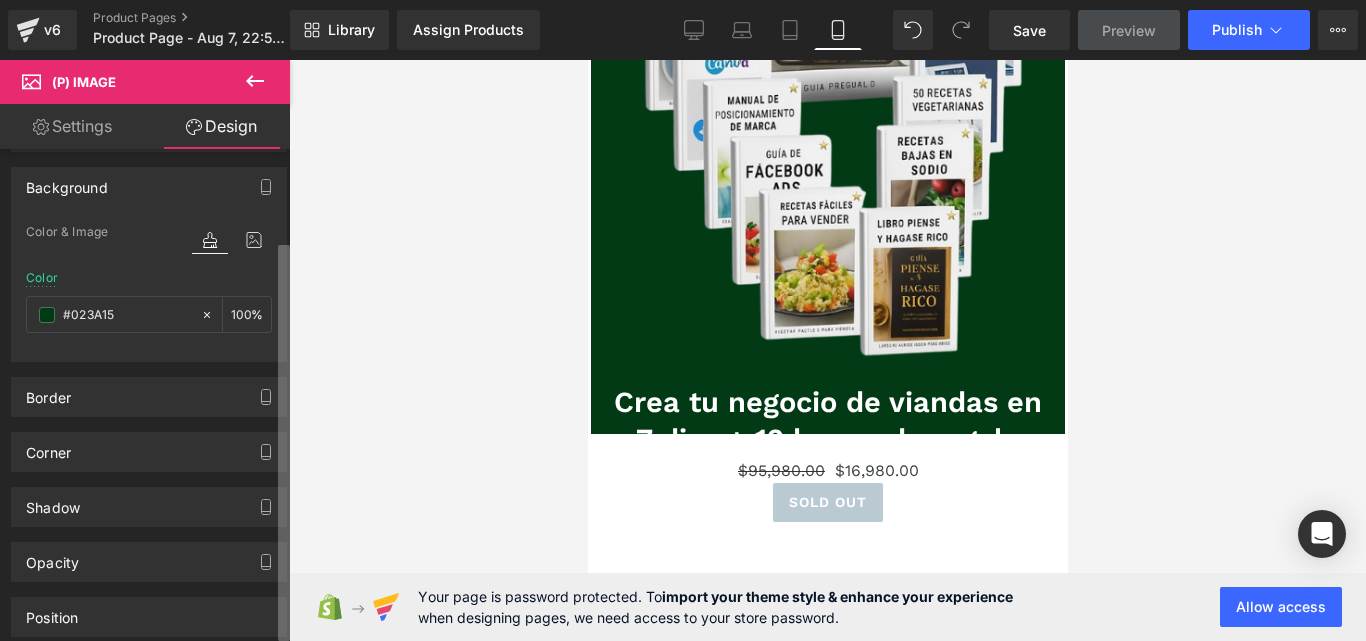 scroll, scrollTop: 113, scrollLeft: 0, axis: vertical 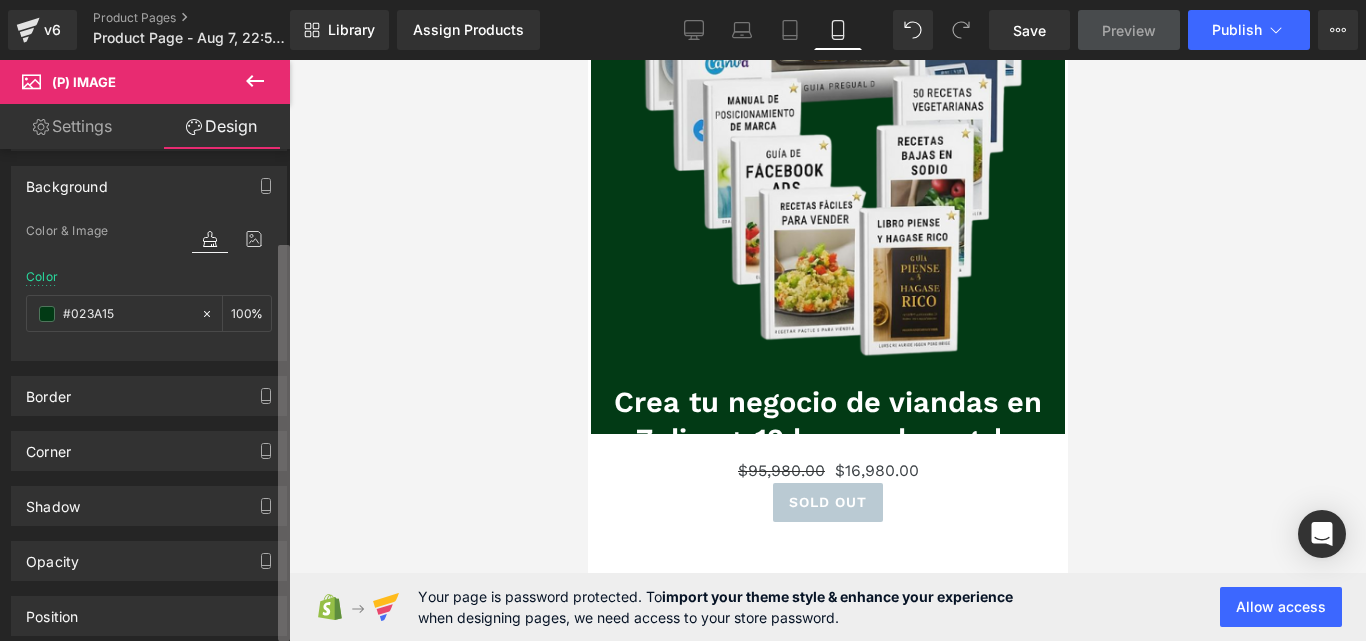 click on "Product  You are previewing how the   will restyle your page. You can not edit Elements in Preset Preview Mode.  v6 Product Pages Product Page - Aug 7, 22:59:41 Library Assign Products  Product Preview
No product match your search.  Please try another keyword  Manage assigned products Mobile Desktop Laptop Tablet Mobile Save Preview Publish Scheduled Upgrade Plan View Live Page View with current Template Save Template to Library Schedule Publish  Optimize  Publish Settings Shortcuts  Your page can’t be published   You've reached the maximum number of published pages on your plan  (0/1).  You need to upgrade your plan or unpublish all your pages to get 1 publish slot.   Unpublish pages   Upgrade plan  Elements Global Style Base Row  rows, columns, layouts, div Heading  headings, titles, h1,h2,h3,h4,h5,h6 Text Block  texts, paragraphs, contents, blocks Image  images, photos, alts, uploads Icon  icons, symbols Button  button, call to action, cta Separator  separators, dividers, horizontal lines" at bounding box center [683, 337] 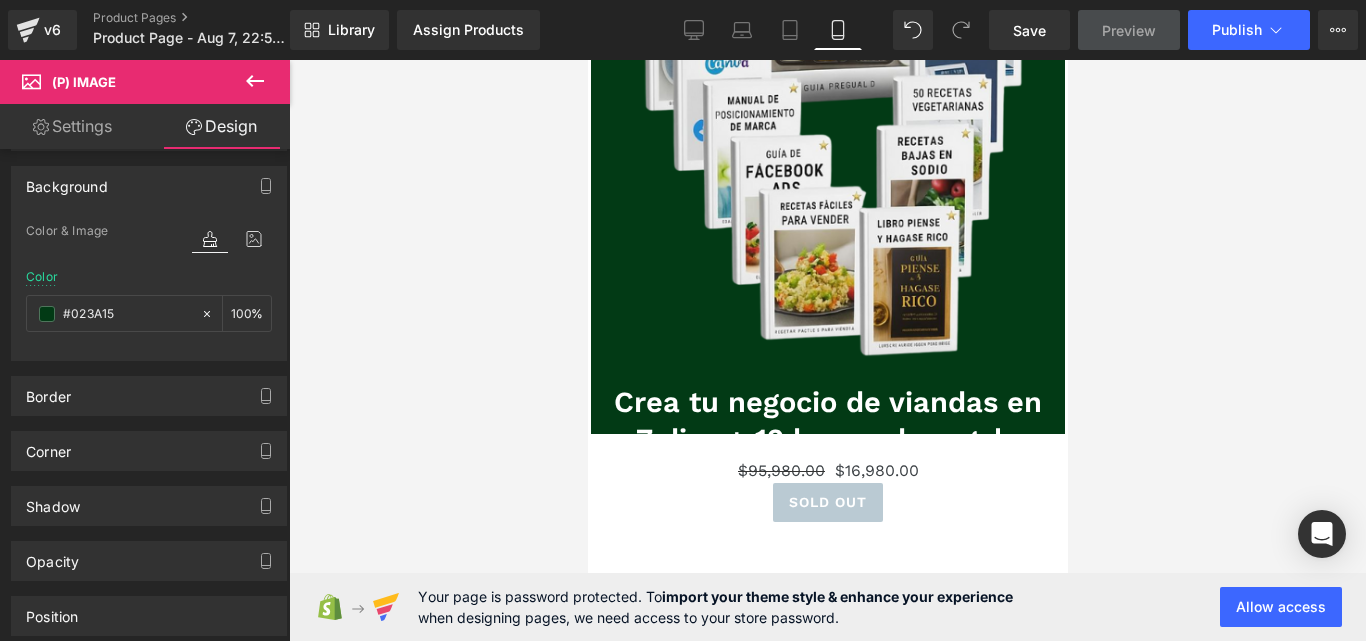 click at bounding box center [827, 350] 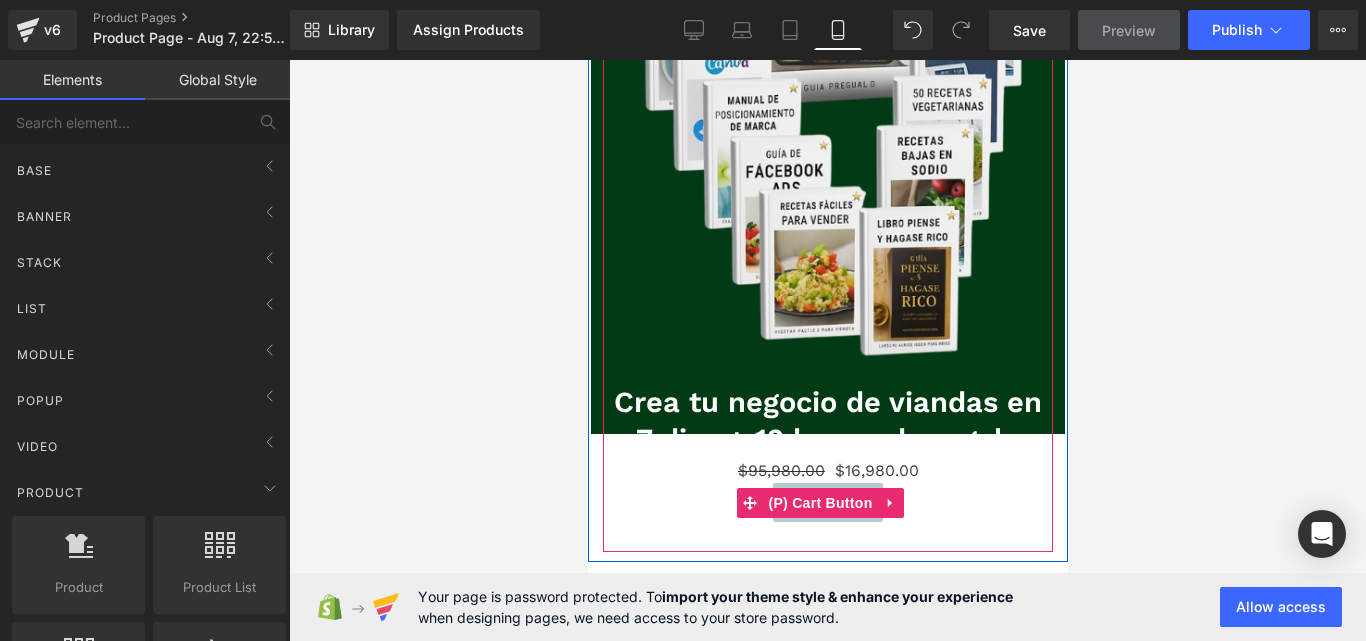 click on "Sold Out" at bounding box center (827, 502) 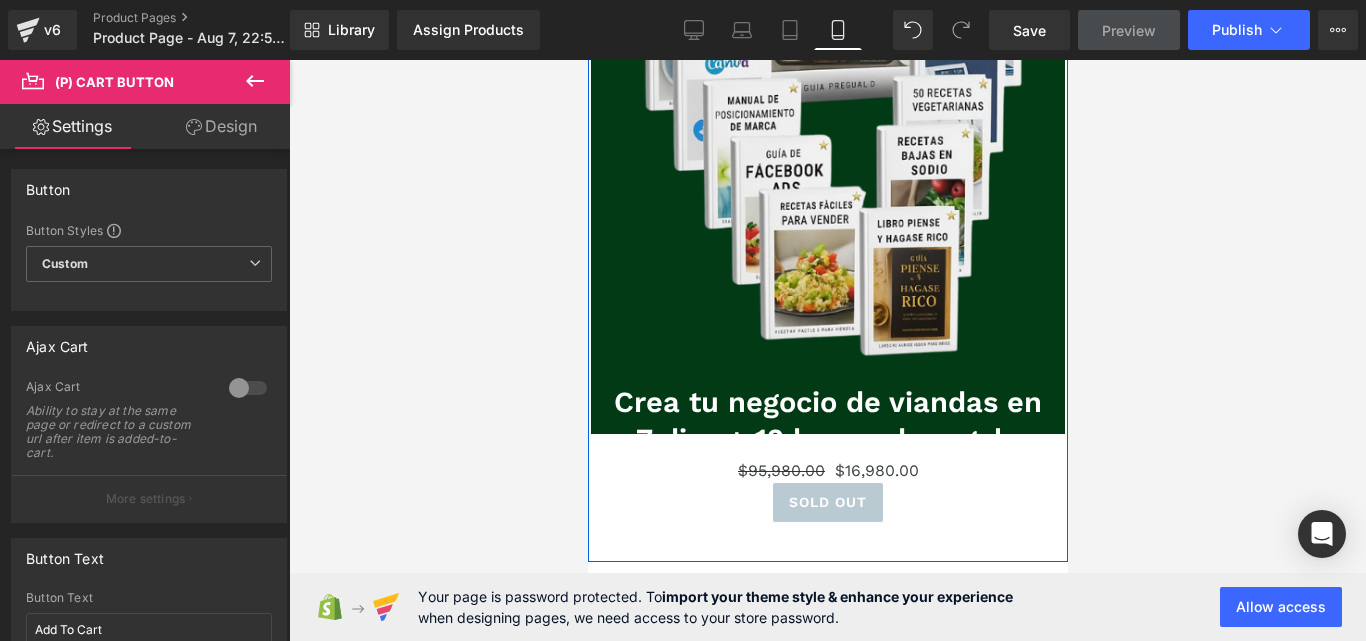 click on "Sale Off
(P) Image
Crea tu negocio de viandas en 7 dias + 12 bonus de regalo
(P) Title
$95,980.00
$16,980.00
(P) Price
Sold Out
(P) Cart Button
Product" at bounding box center [827, 142] 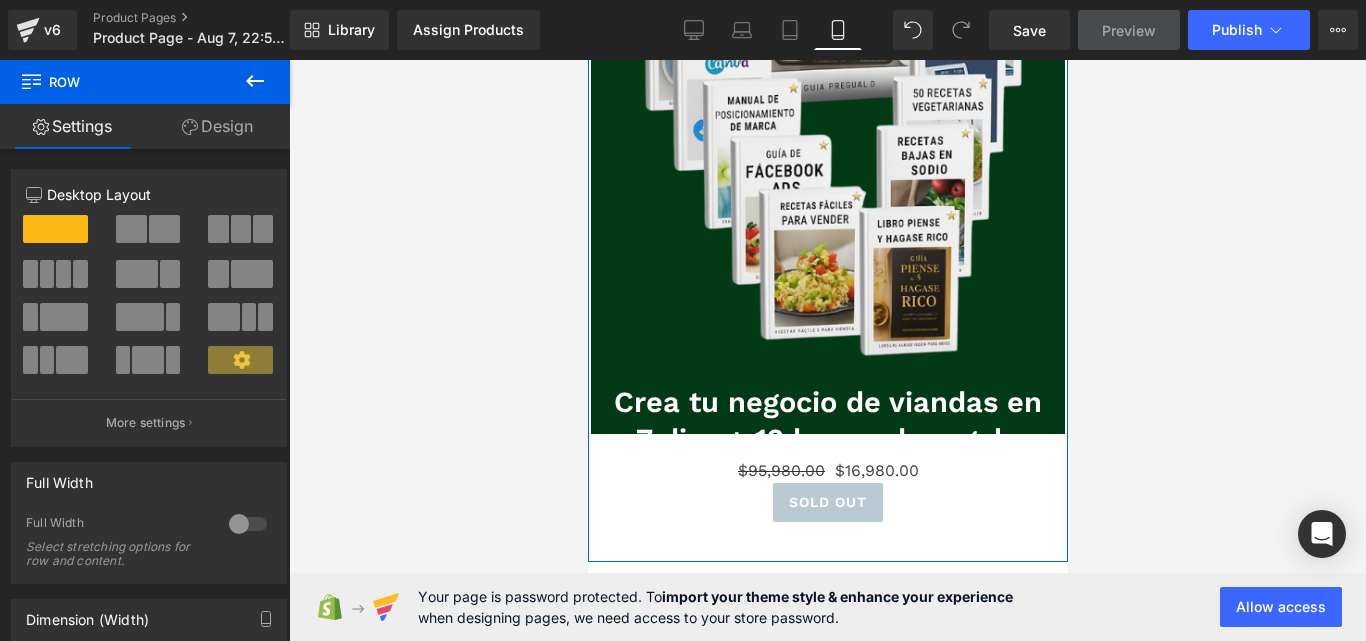 click on "Design" at bounding box center [217, 126] 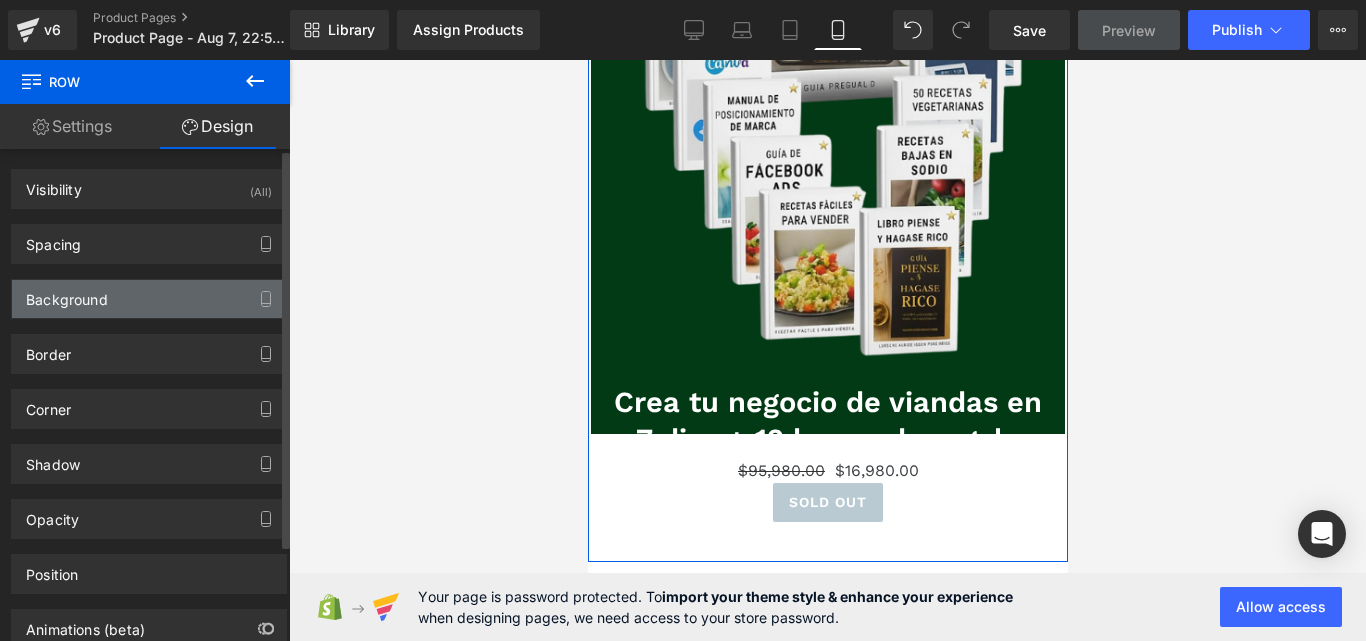 type on "none" 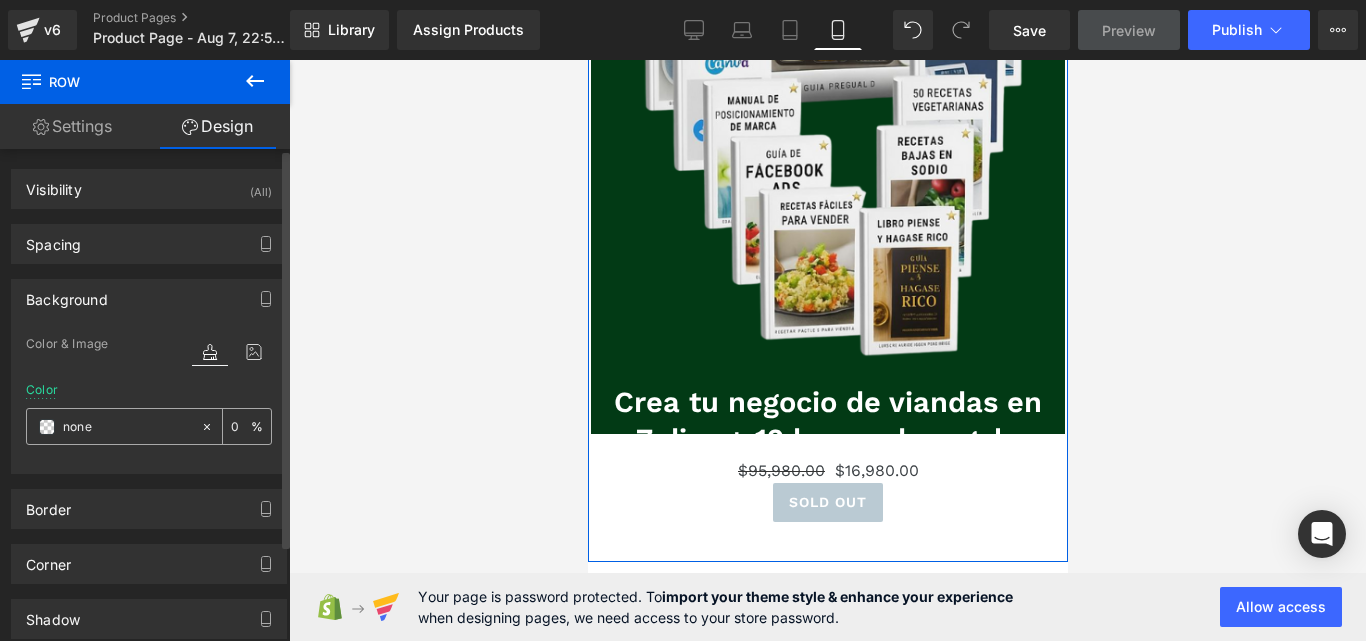 click on "none" at bounding box center [127, 427] 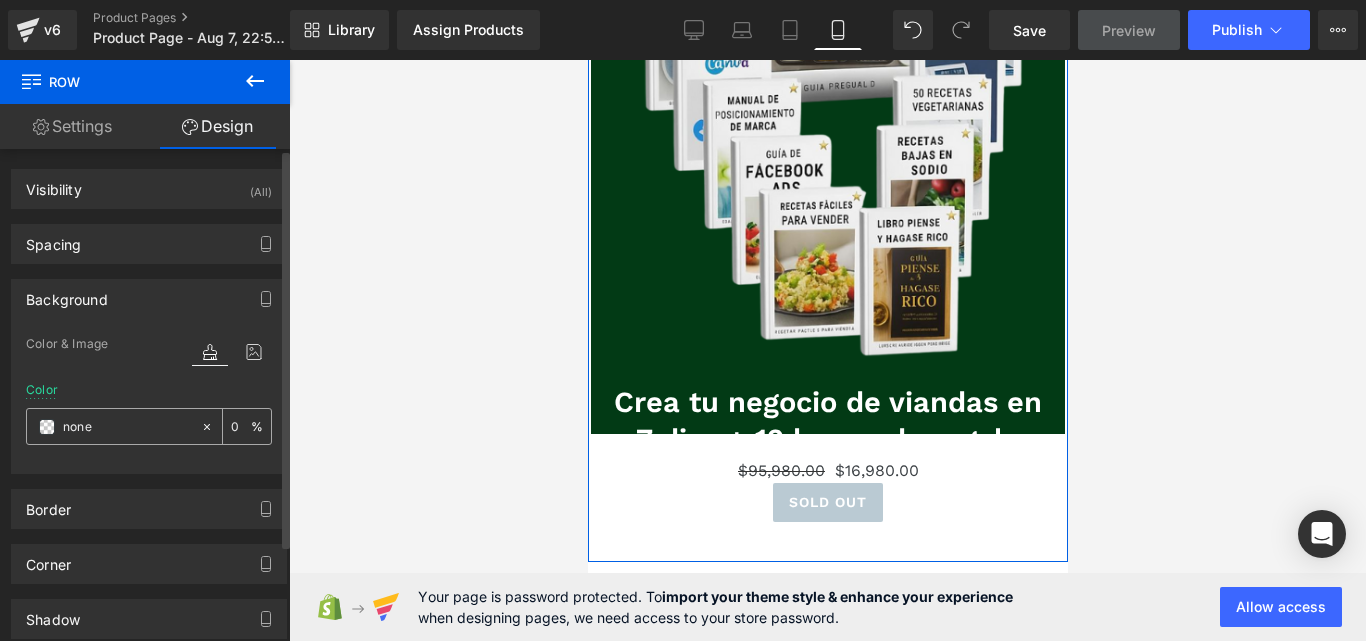 paste on "#023A15" 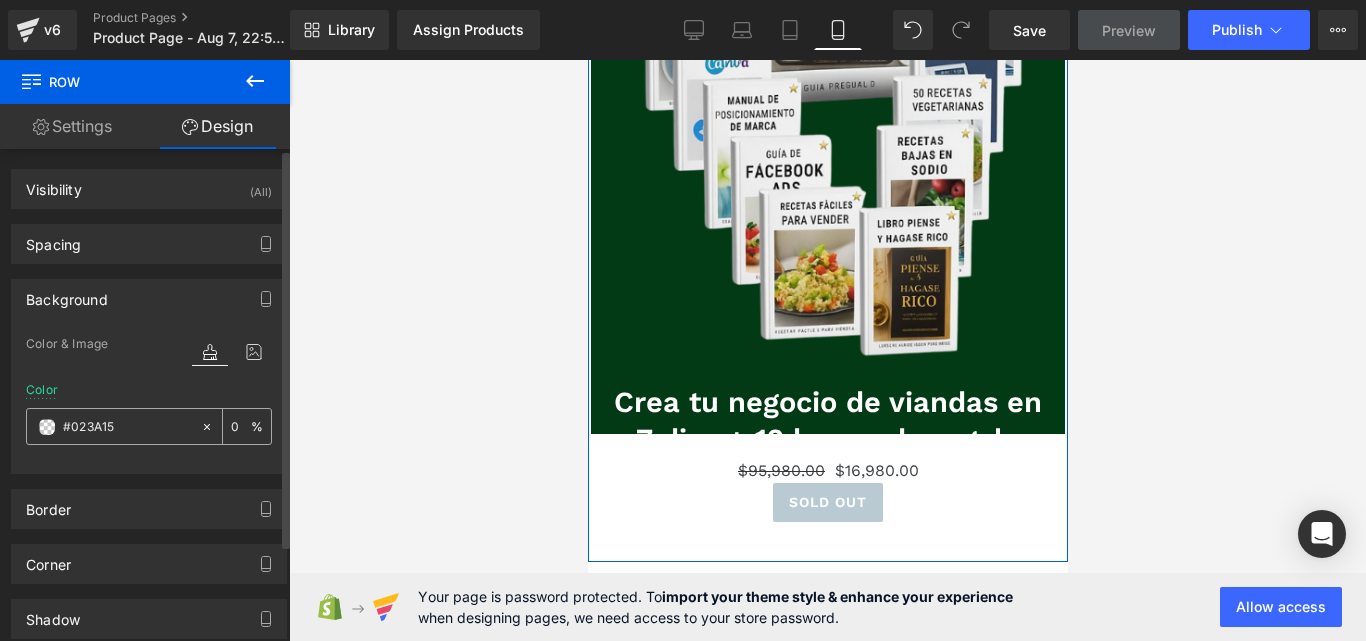 type on "100" 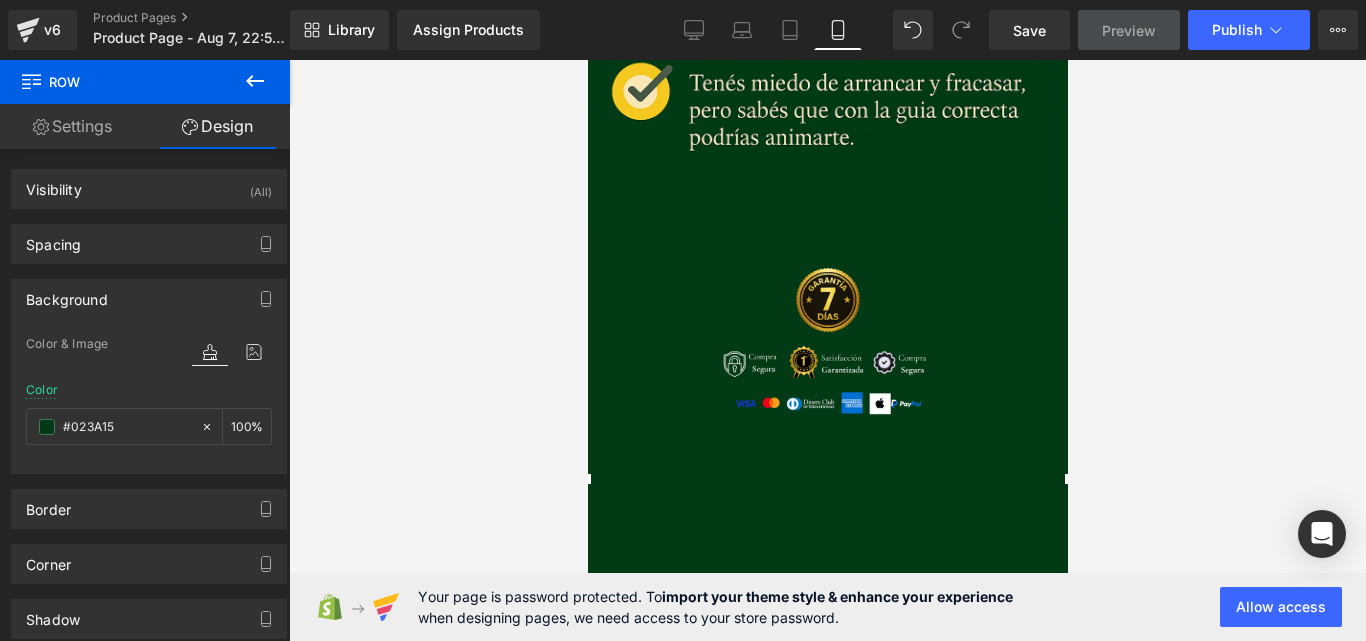 scroll, scrollTop: 2960, scrollLeft: 0, axis: vertical 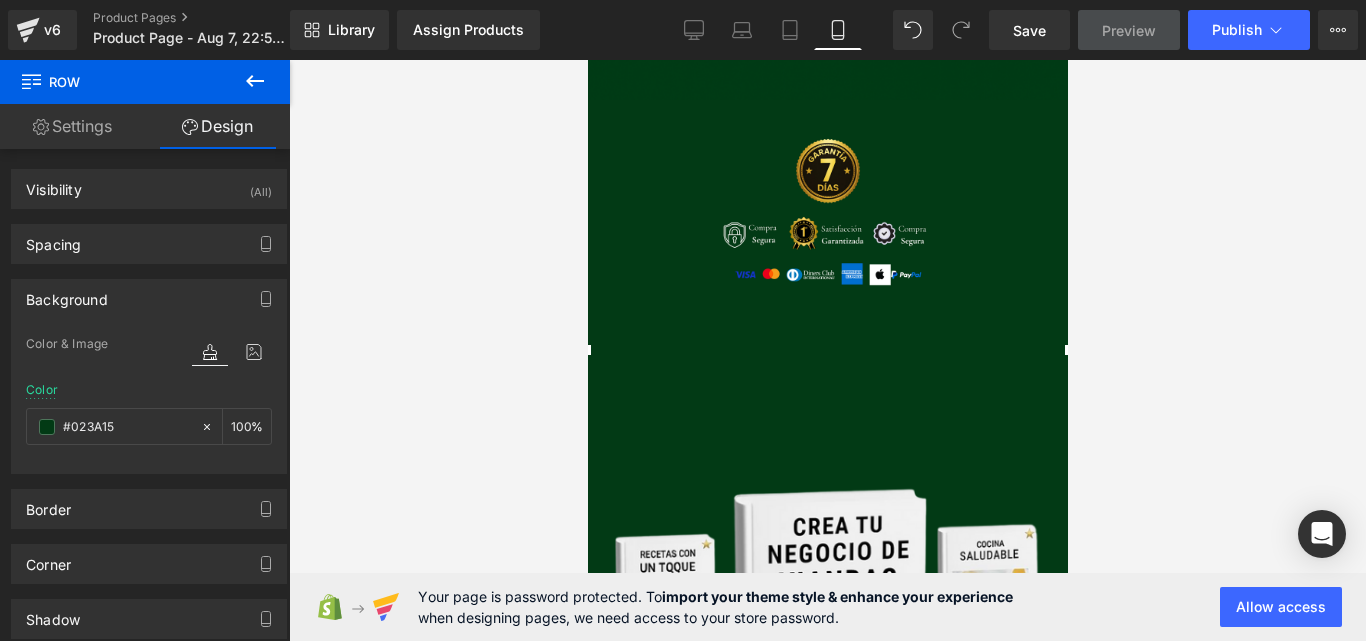 type on "#023a15" 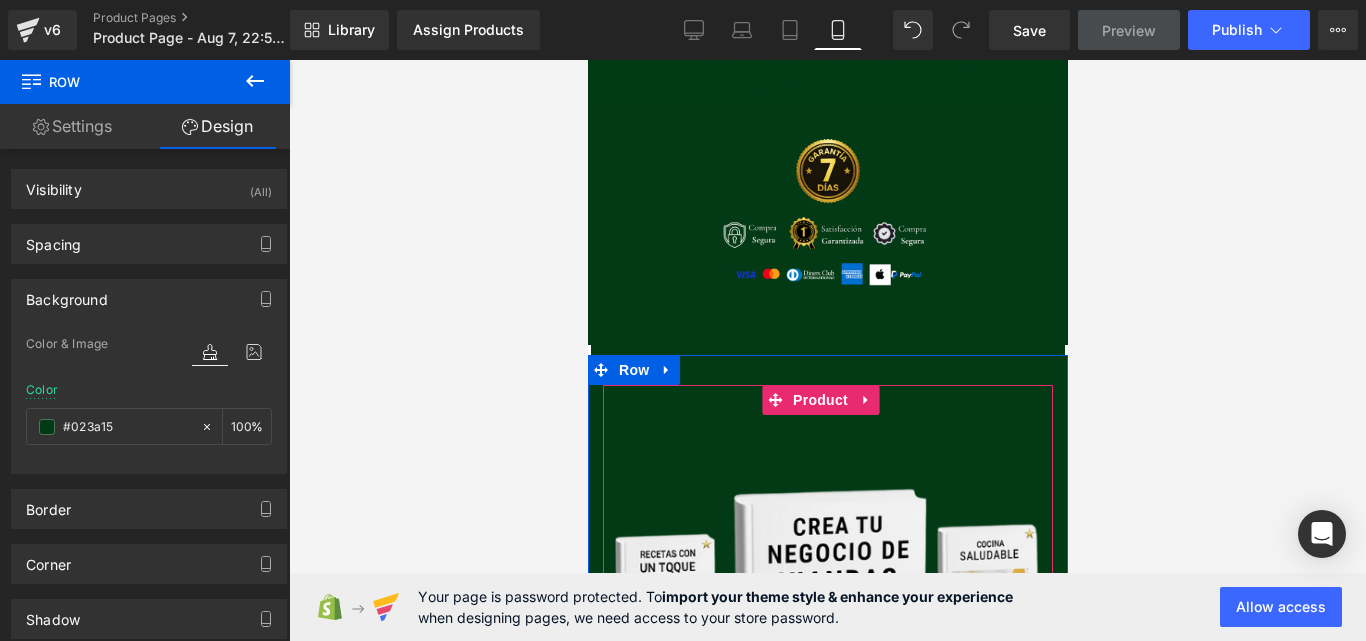 click at bounding box center (827, 715) 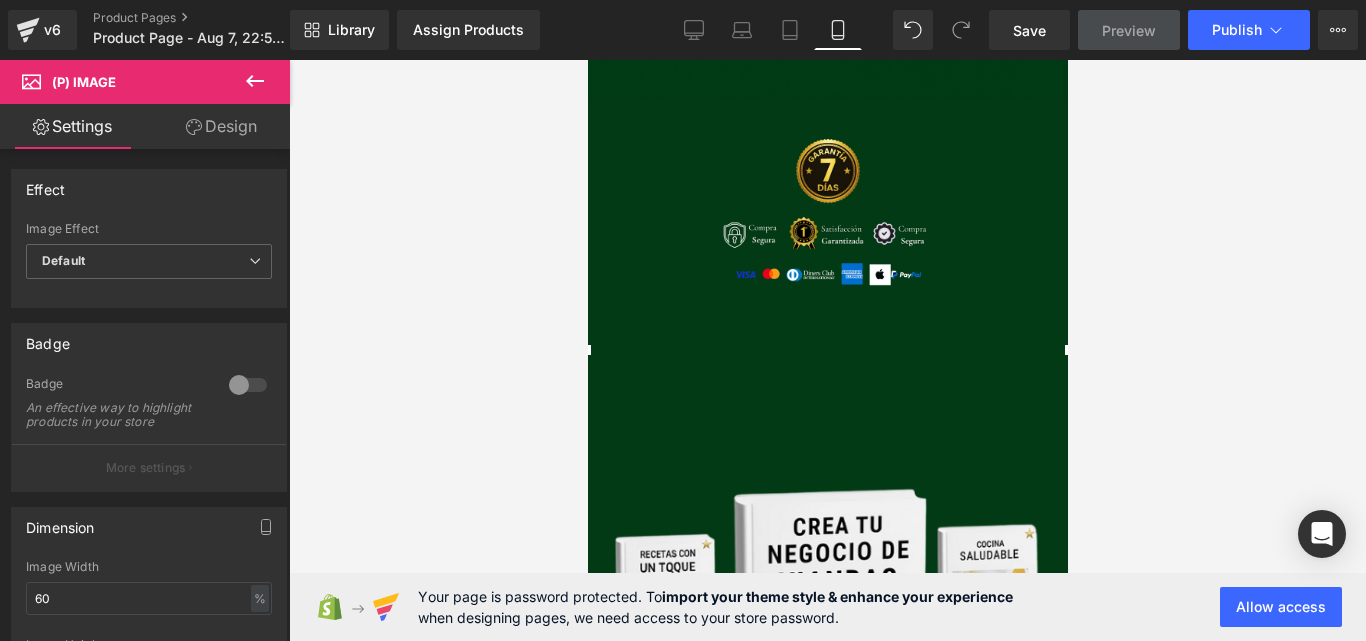 click on "Design" at bounding box center (221, 126) 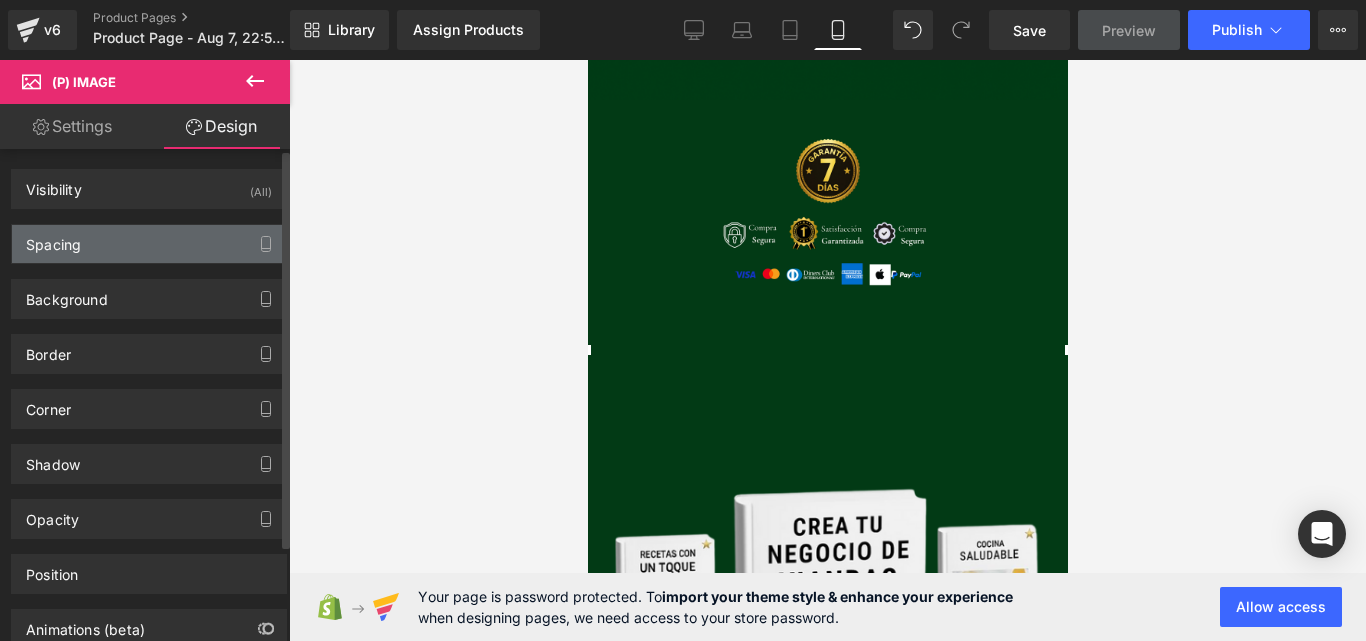 type on "-70" 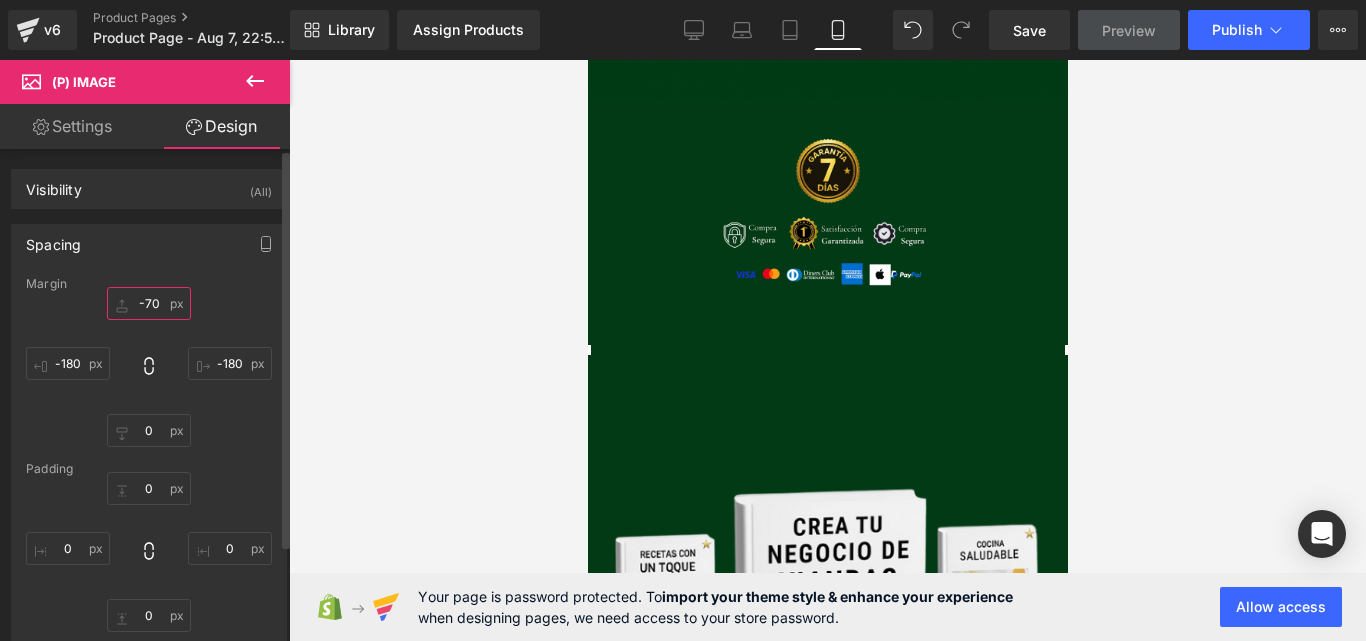 click on "-70" at bounding box center [149, 303] 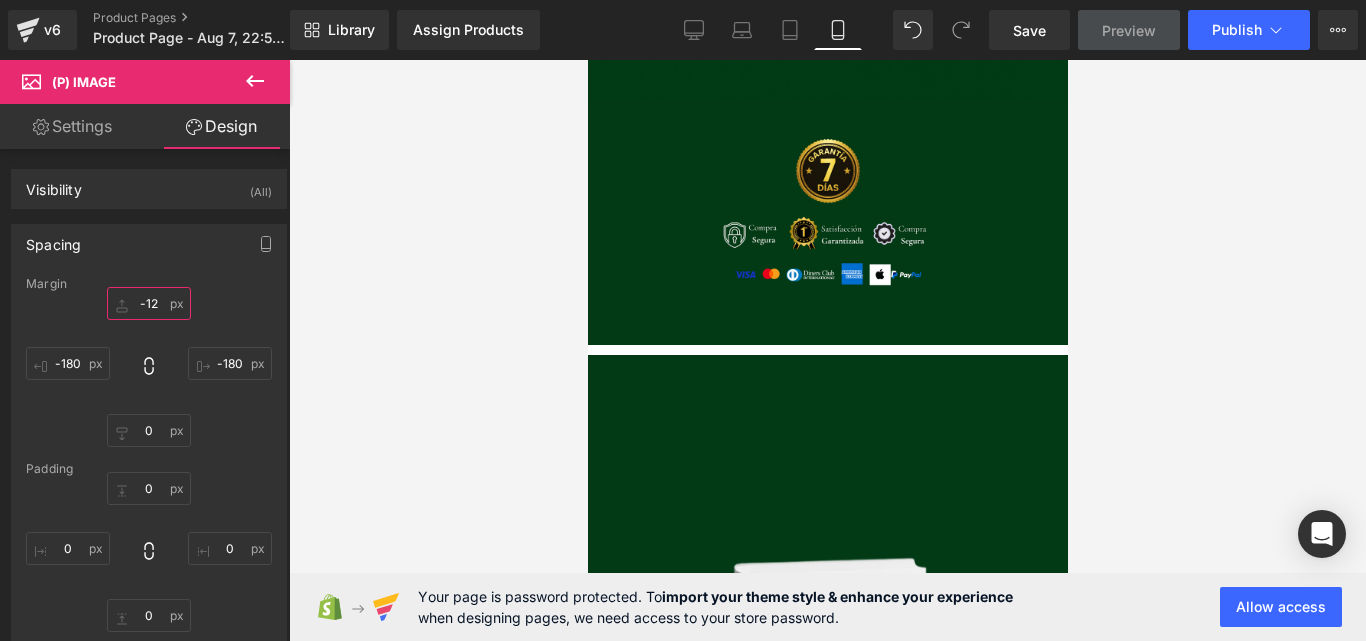 type on "-120" 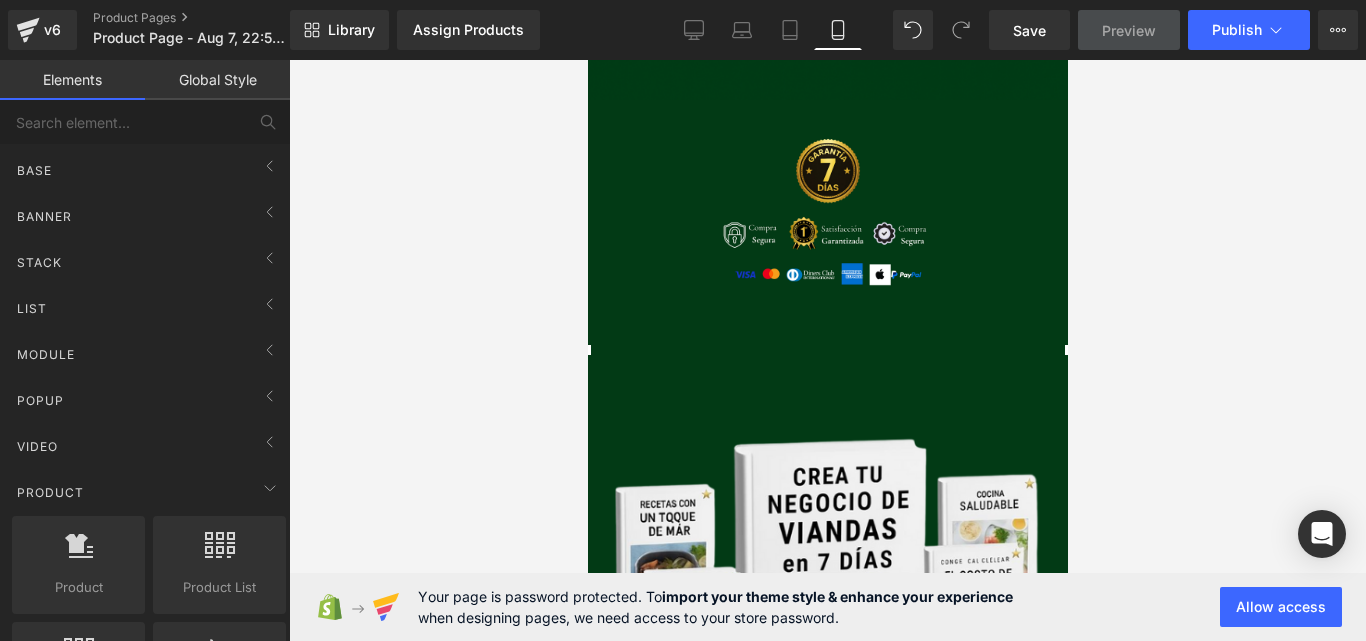 click at bounding box center [827, 350] 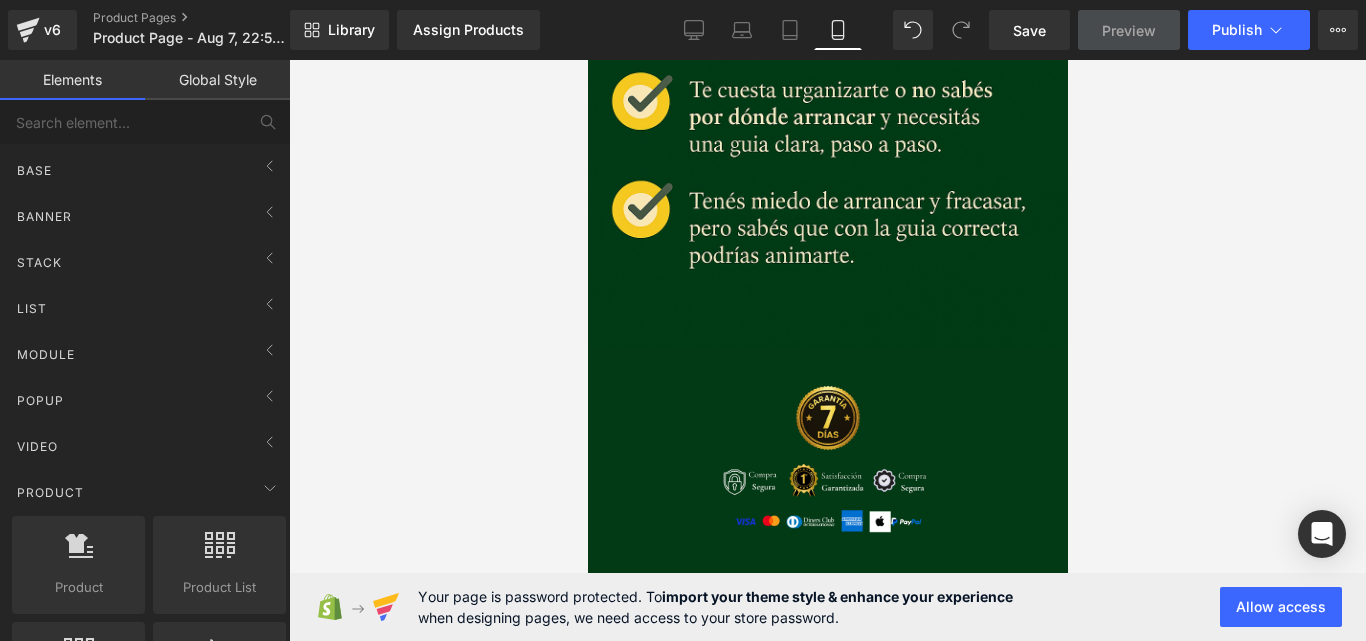 scroll, scrollTop: 2729, scrollLeft: 0, axis: vertical 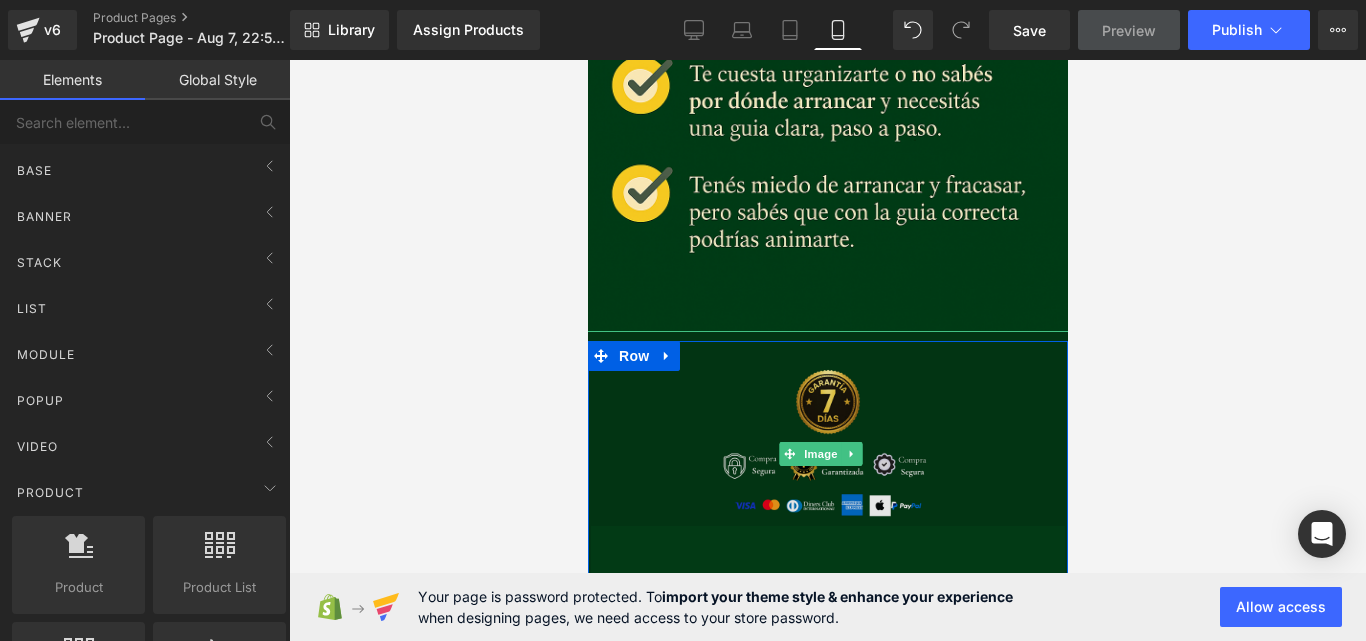 click at bounding box center (827, 453) 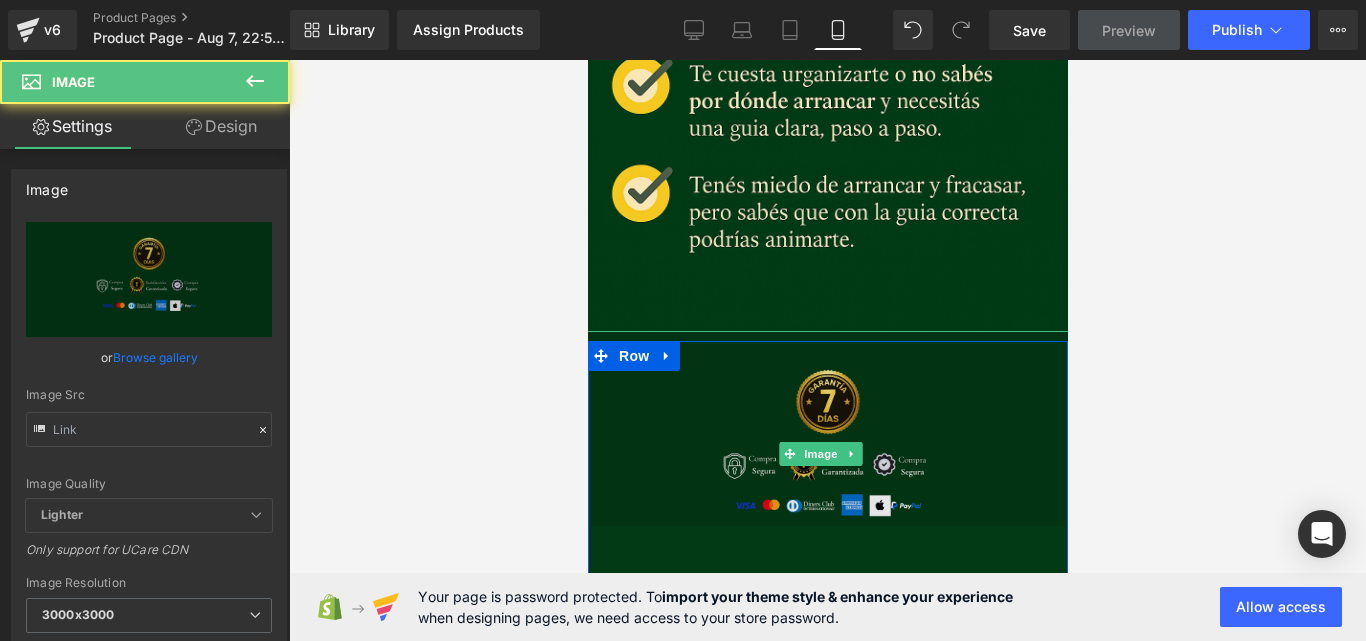type on "https://i.postimg.cc/0QwPQ9RT/Pagos-CONFIABLES-a-trave-s-de-Banner-horizontal-2.png" 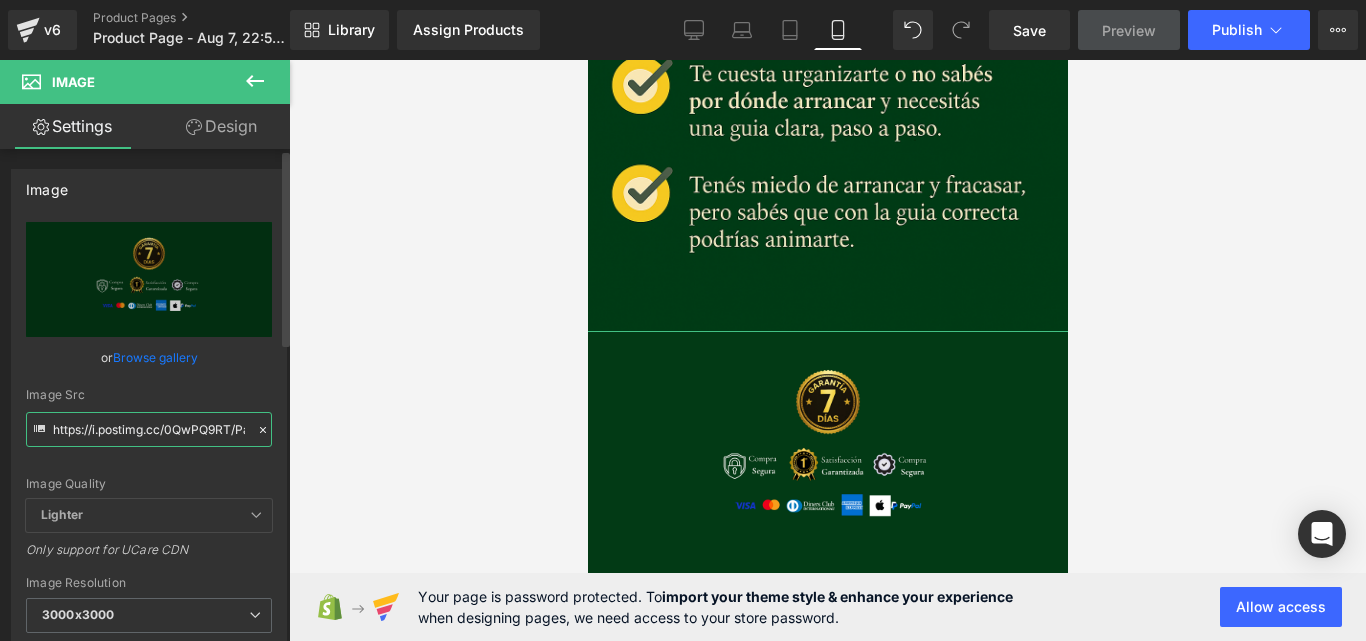 click on "https://i.postimg.cc/0QwPQ9RT/Pagos-CONFIABLES-a-trave-s-de-Banner-horizontal-2.png" at bounding box center (149, 429) 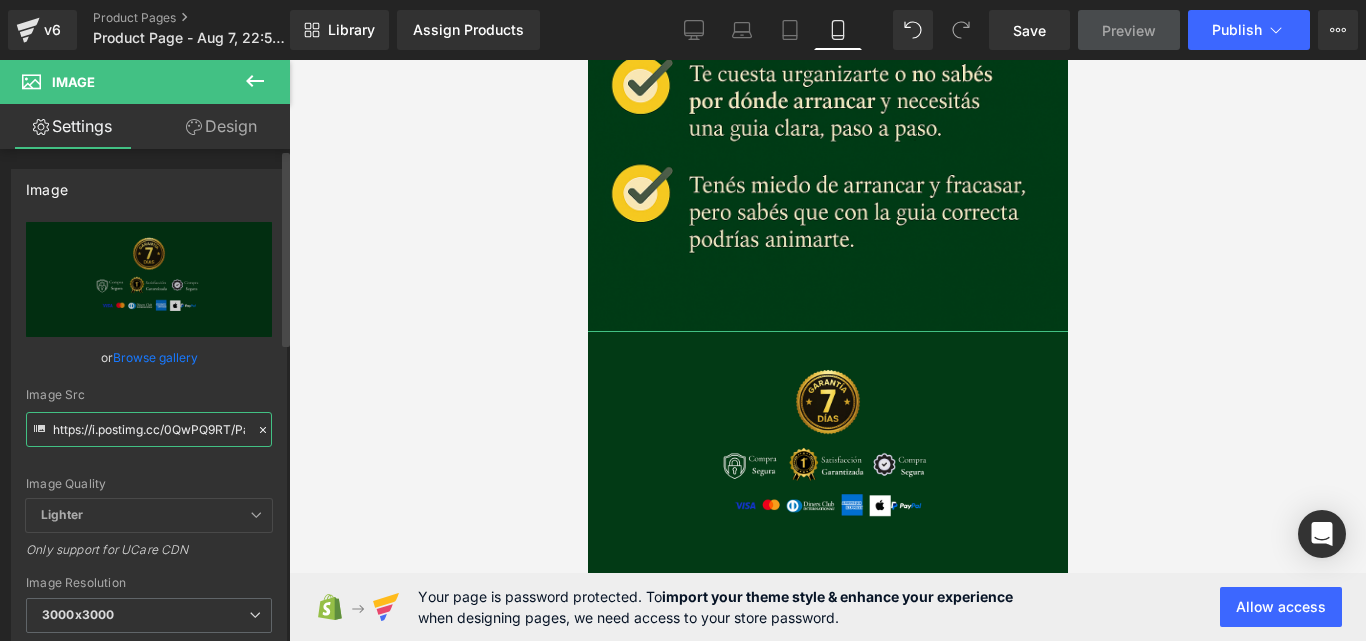 click on "https://i.postimg.cc/0QwPQ9RT/Pagos-CONFIABLES-a-trave-s-de-Banner-horizontal-2.png" at bounding box center (149, 429) 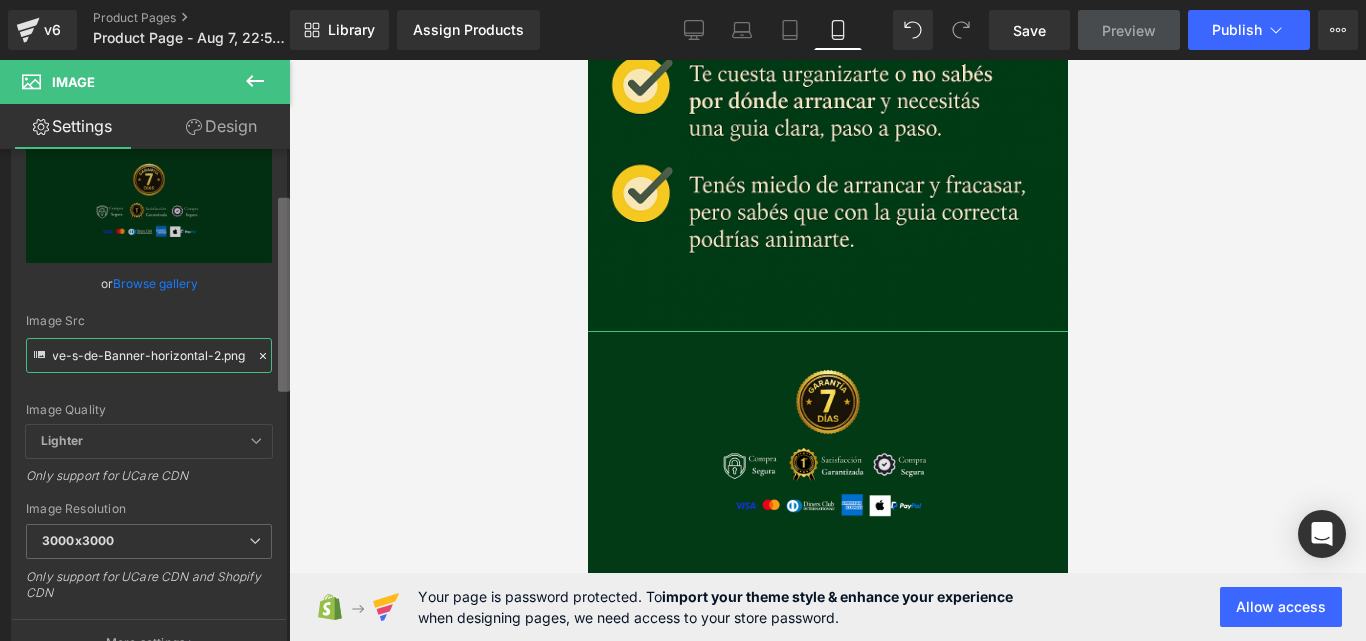 scroll, scrollTop: 117, scrollLeft: 0, axis: vertical 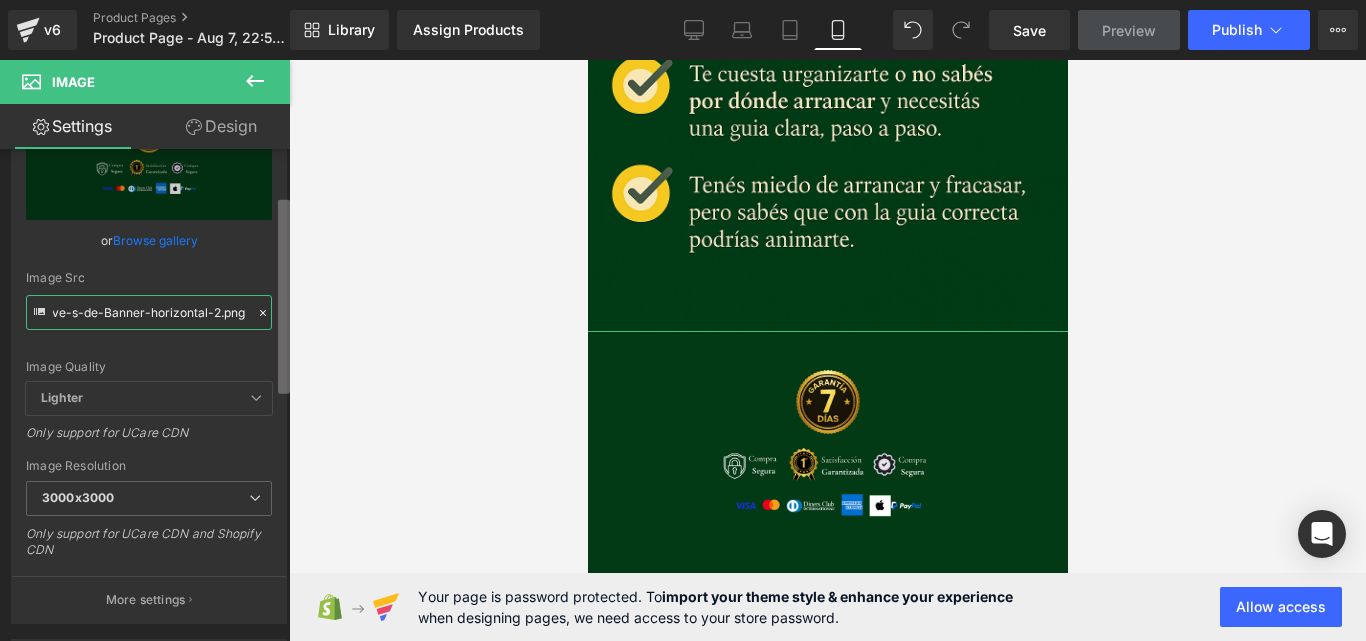 click at bounding box center [284, 297] 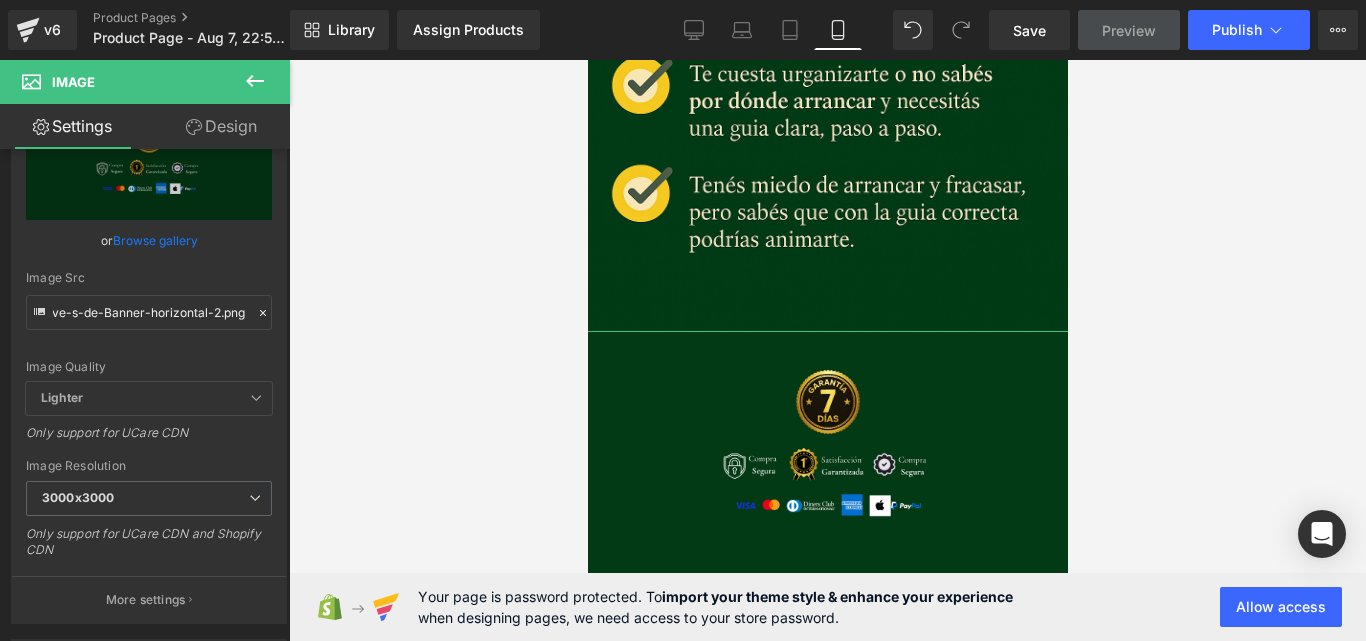scroll, scrollTop: 0, scrollLeft: 0, axis: both 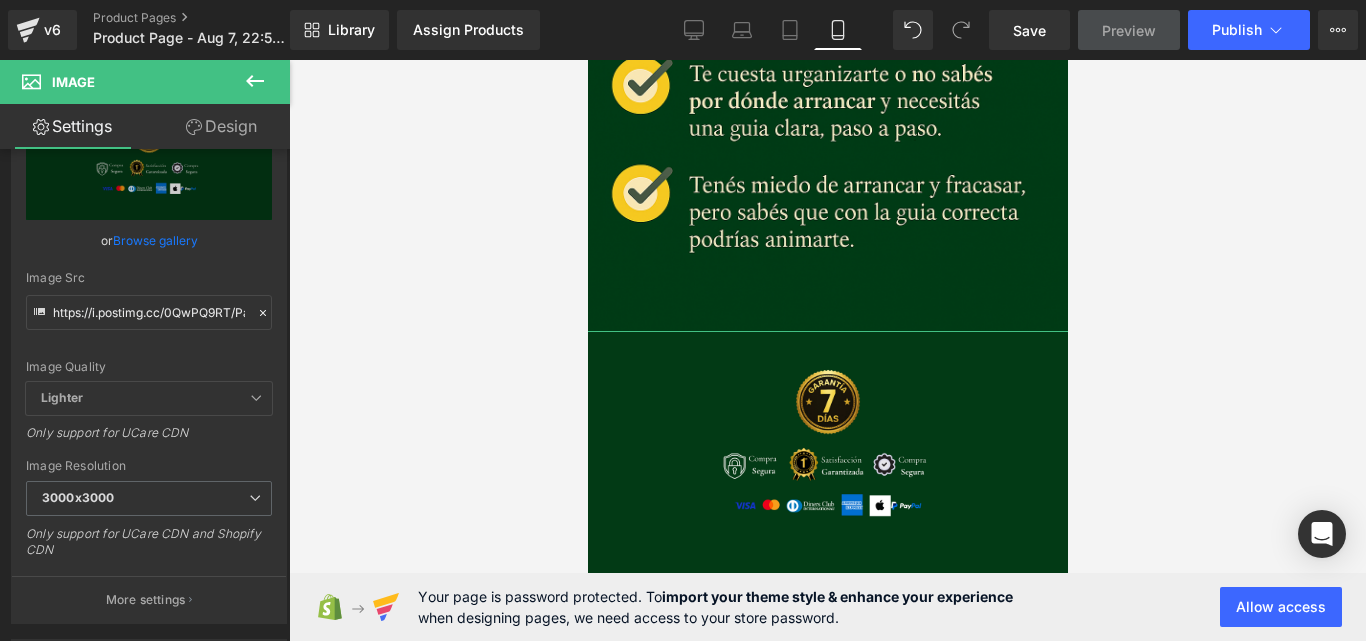 click on "Design" at bounding box center (221, 126) 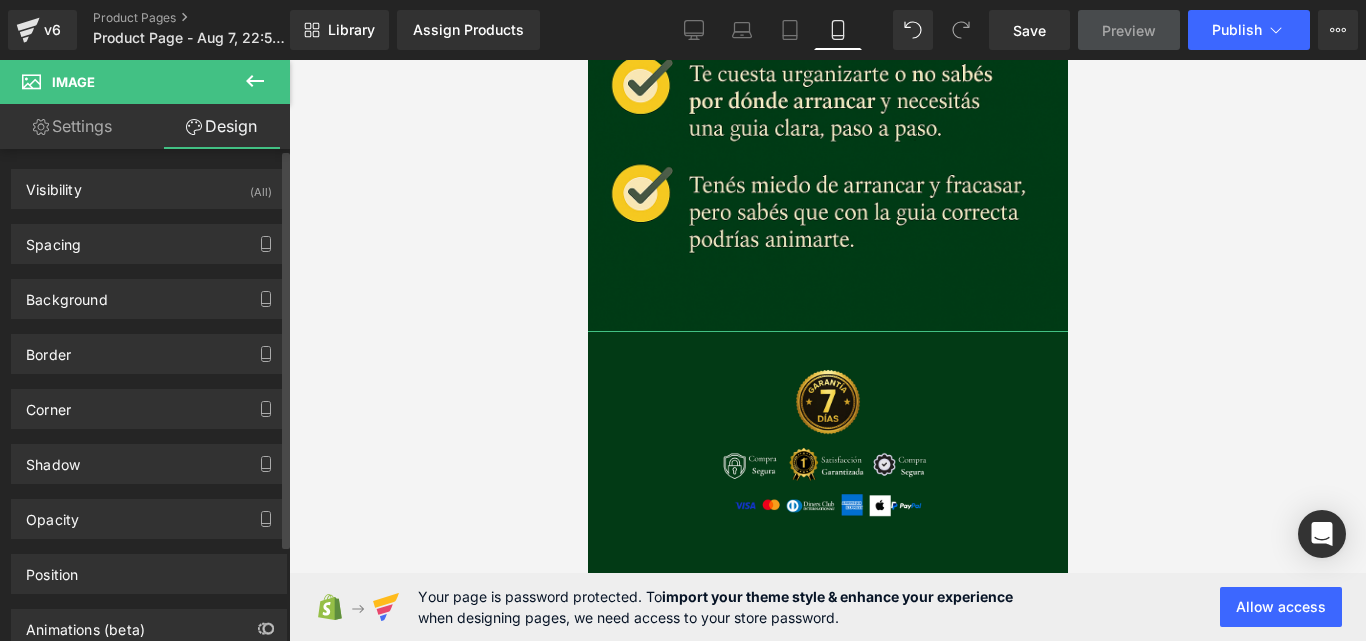 click on "Spacing
Margin
-40px -40
-20px -20
0px 0
-20px -20
Padding
0px 0
0px 0
0px 0
0px 0
Setup Global Style" at bounding box center (149, 236) 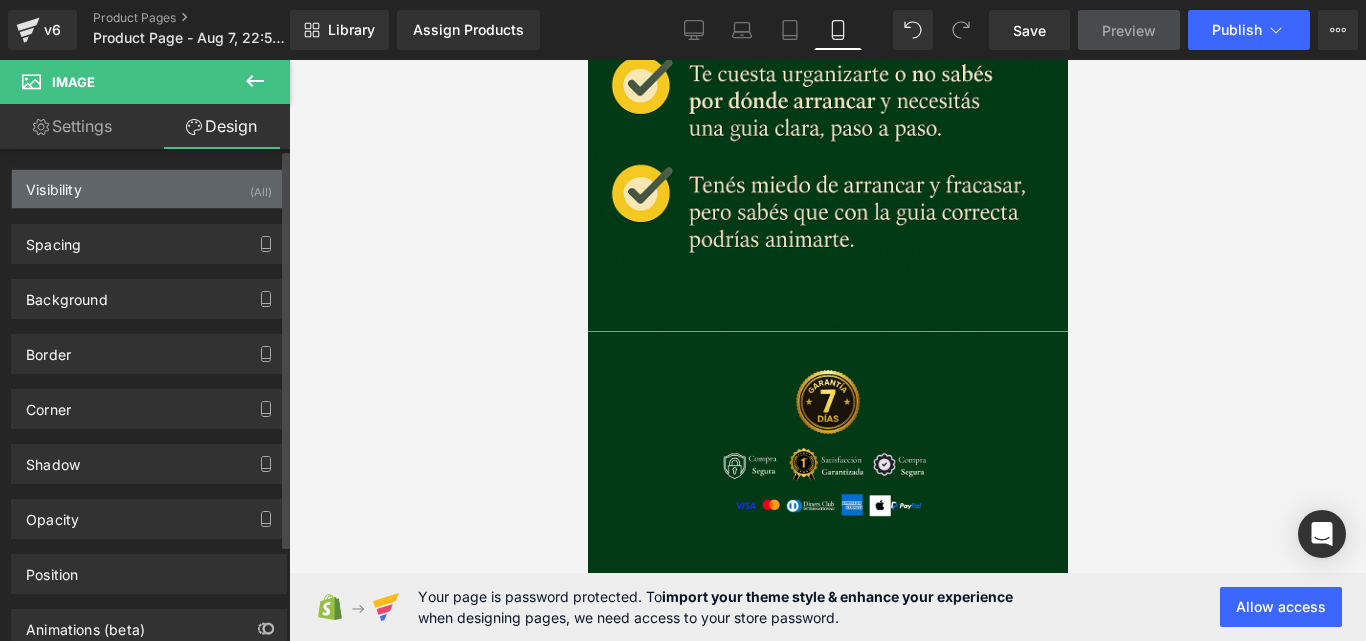 click on "Visibility
(All)" at bounding box center [149, 189] 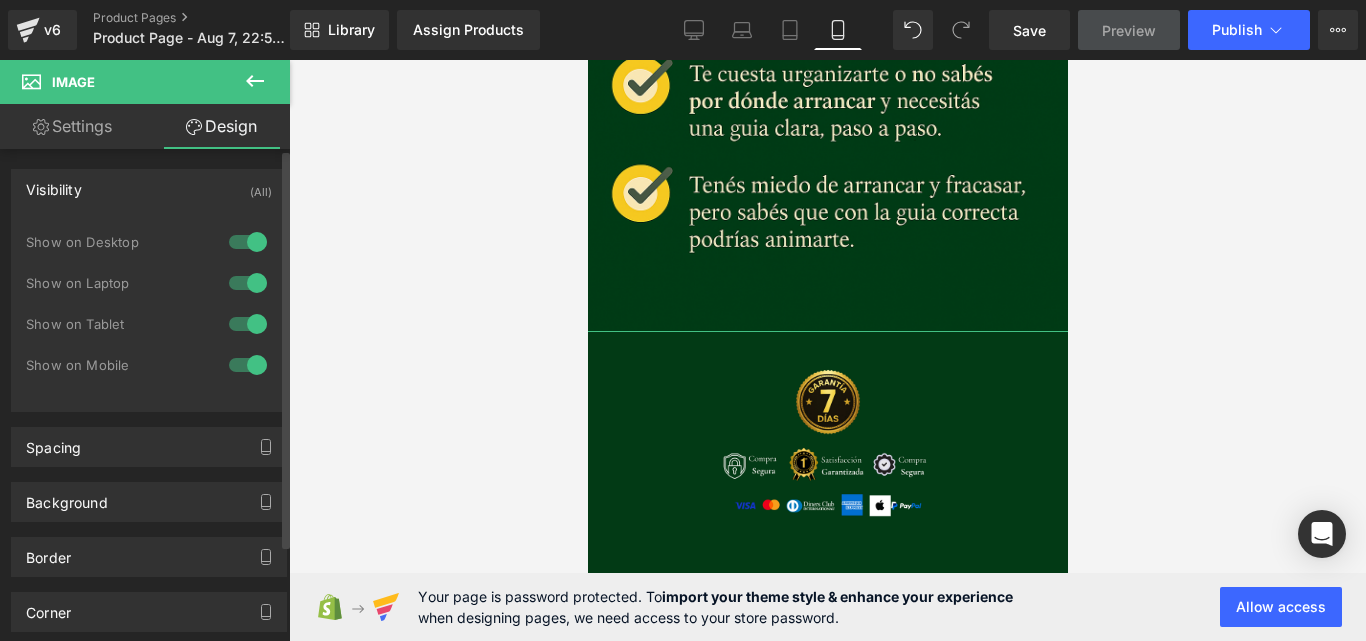 click at bounding box center (248, 242) 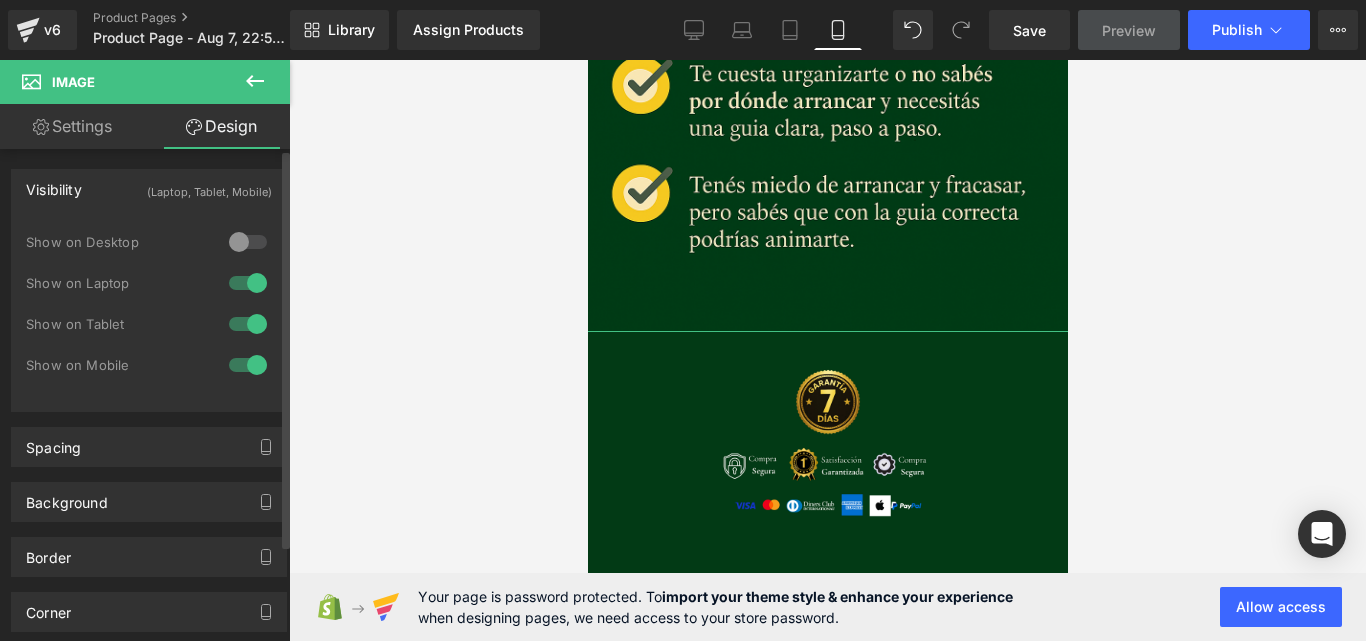 click at bounding box center (248, 242) 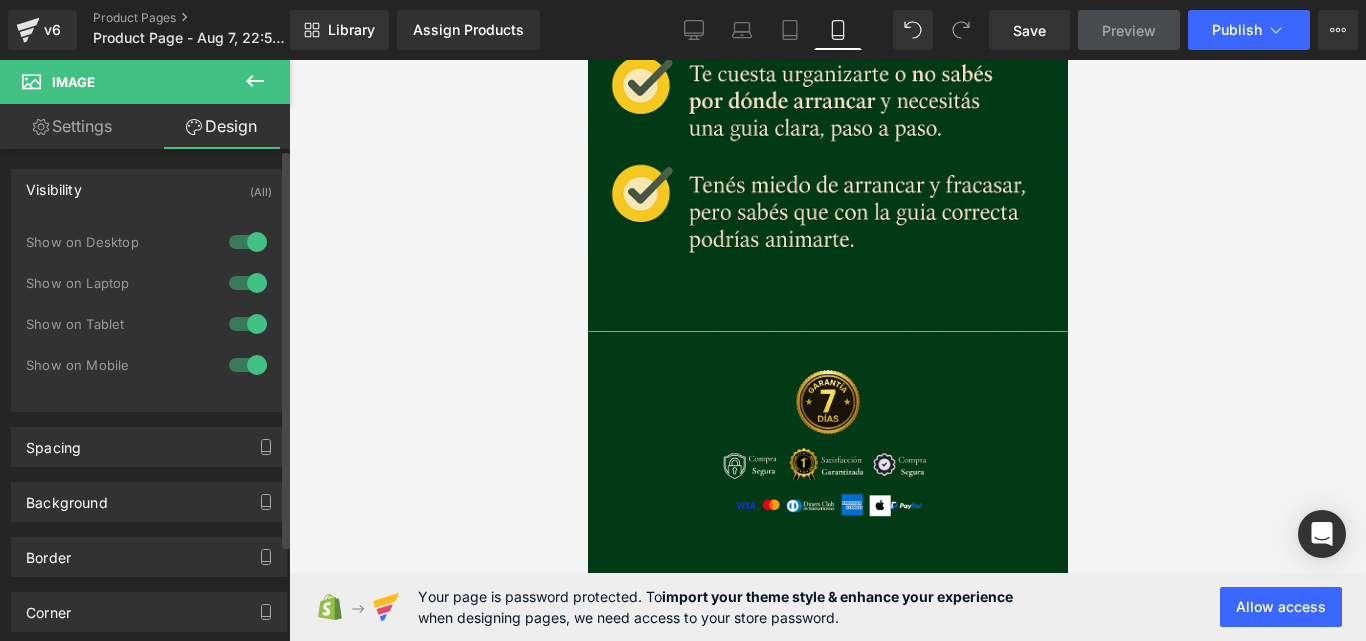 click at bounding box center (248, 283) 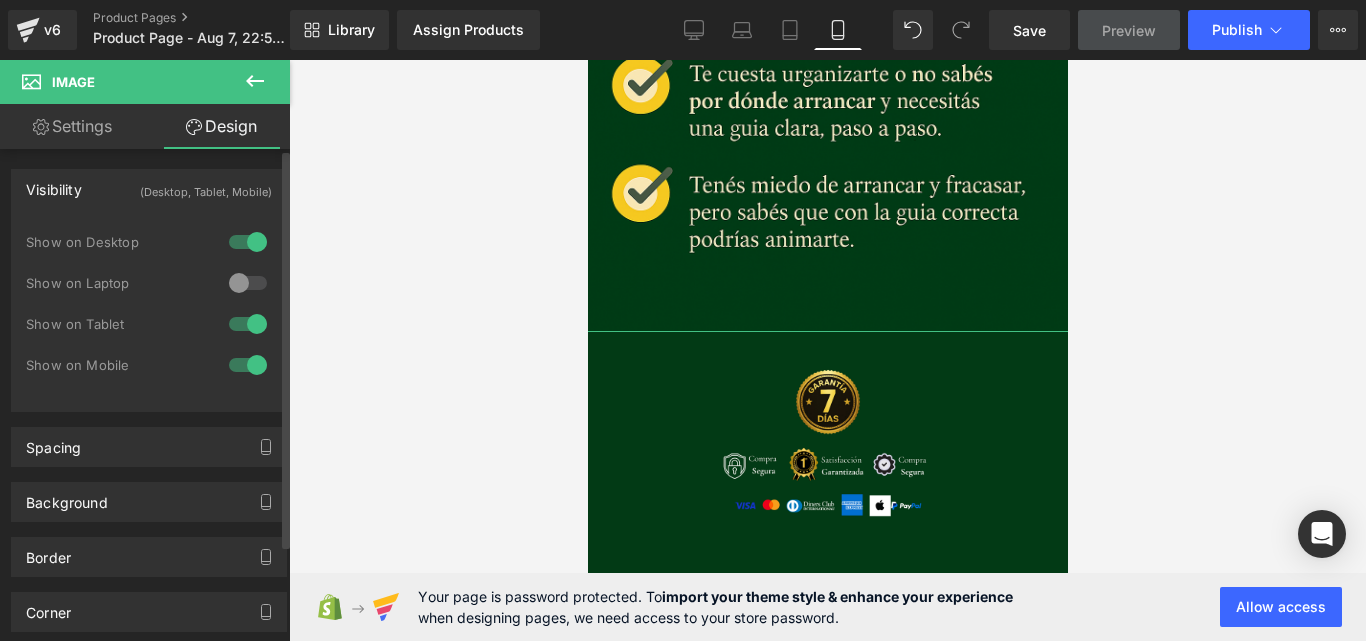 click at bounding box center (248, 283) 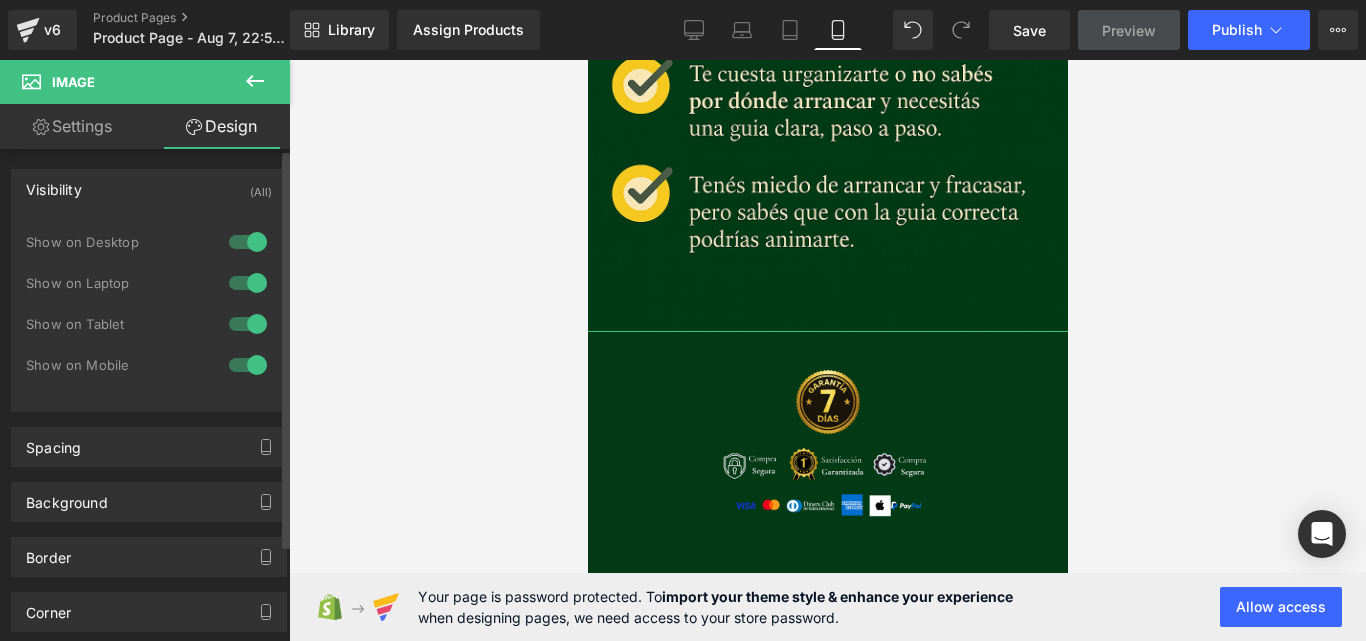 click on "(All)" at bounding box center [261, 186] 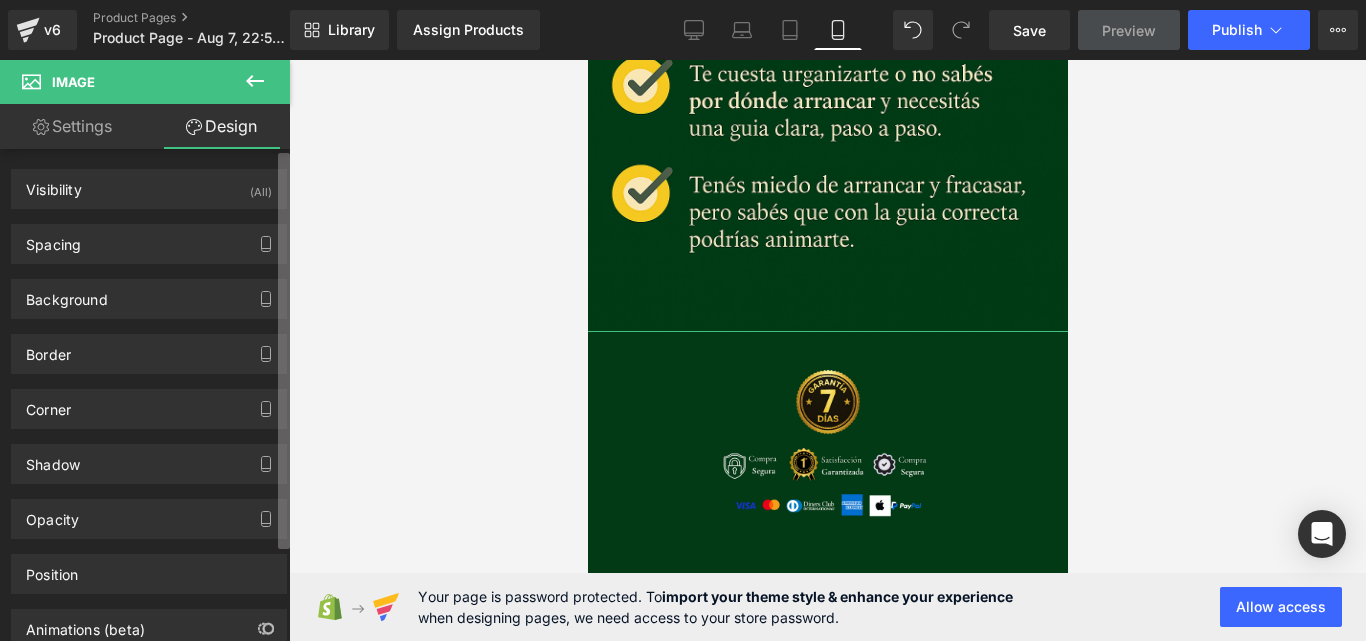 click at bounding box center [284, 351] 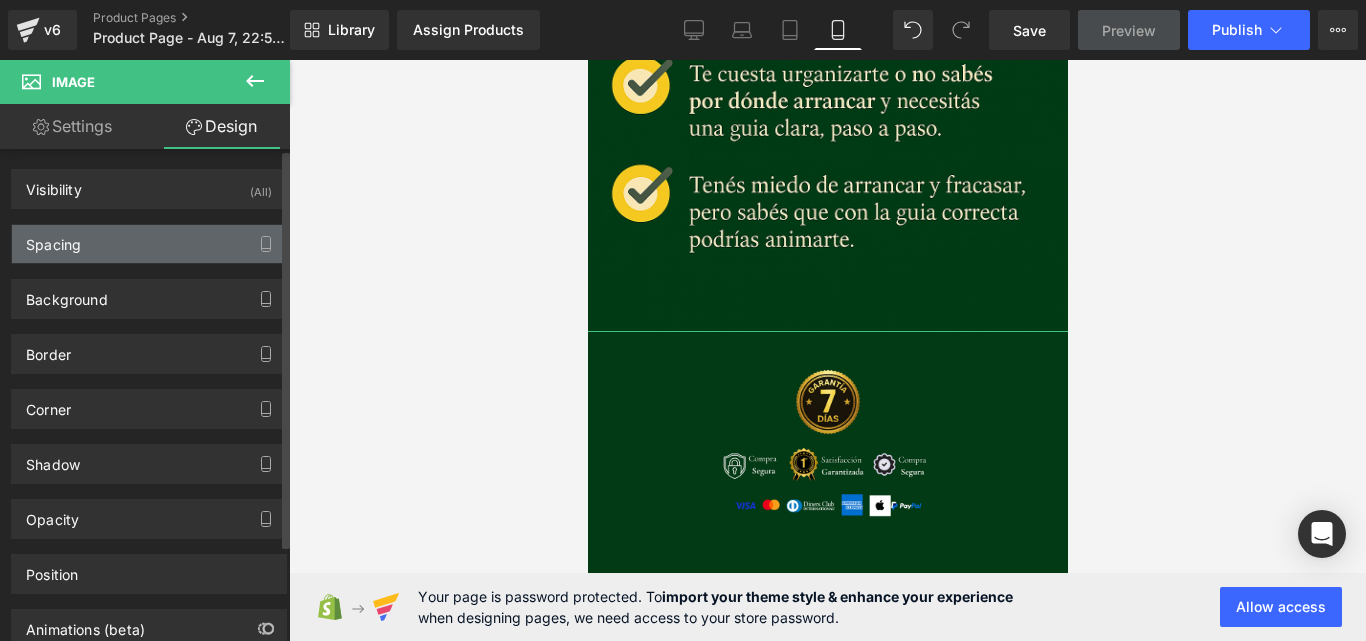 scroll, scrollTop: 10, scrollLeft: 0, axis: vertical 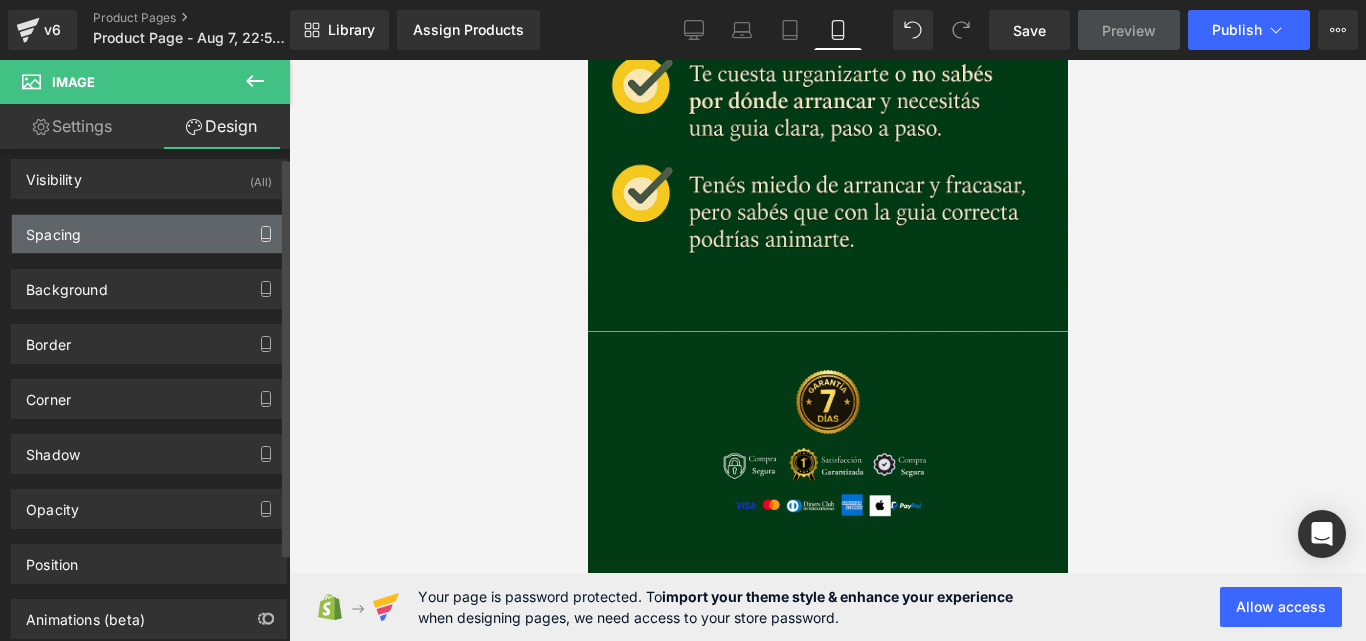 click at bounding box center (266, 234) 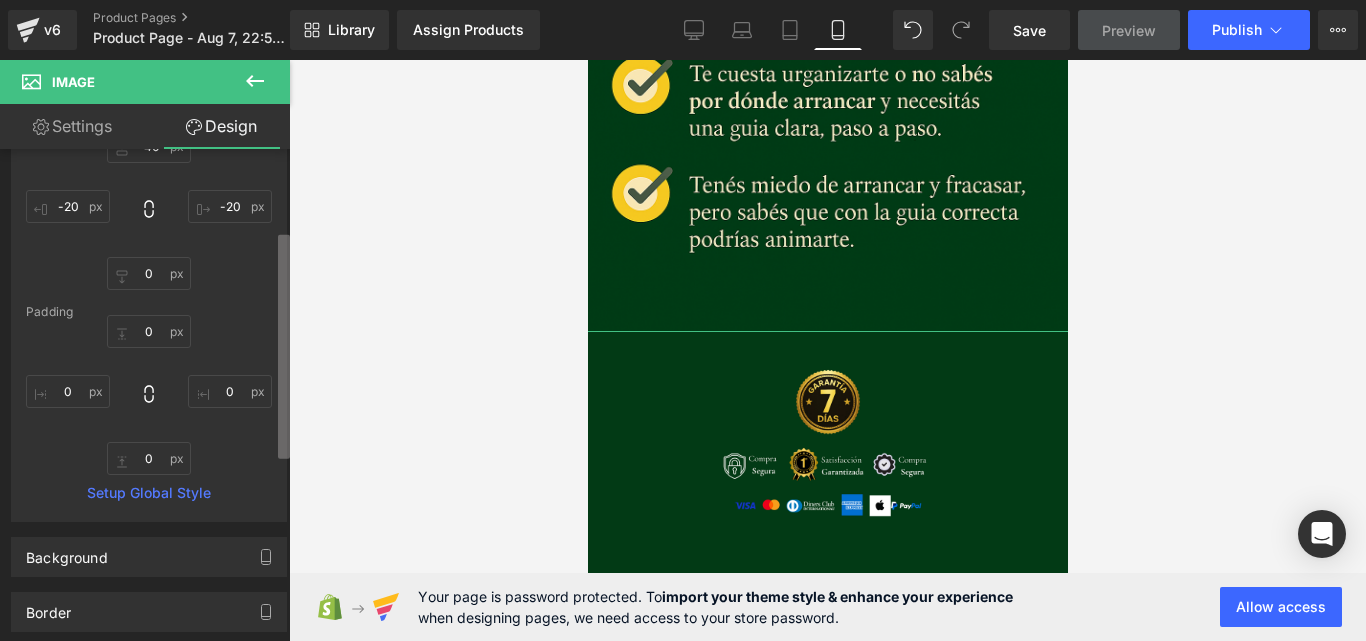 scroll, scrollTop: 177, scrollLeft: 0, axis: vertical 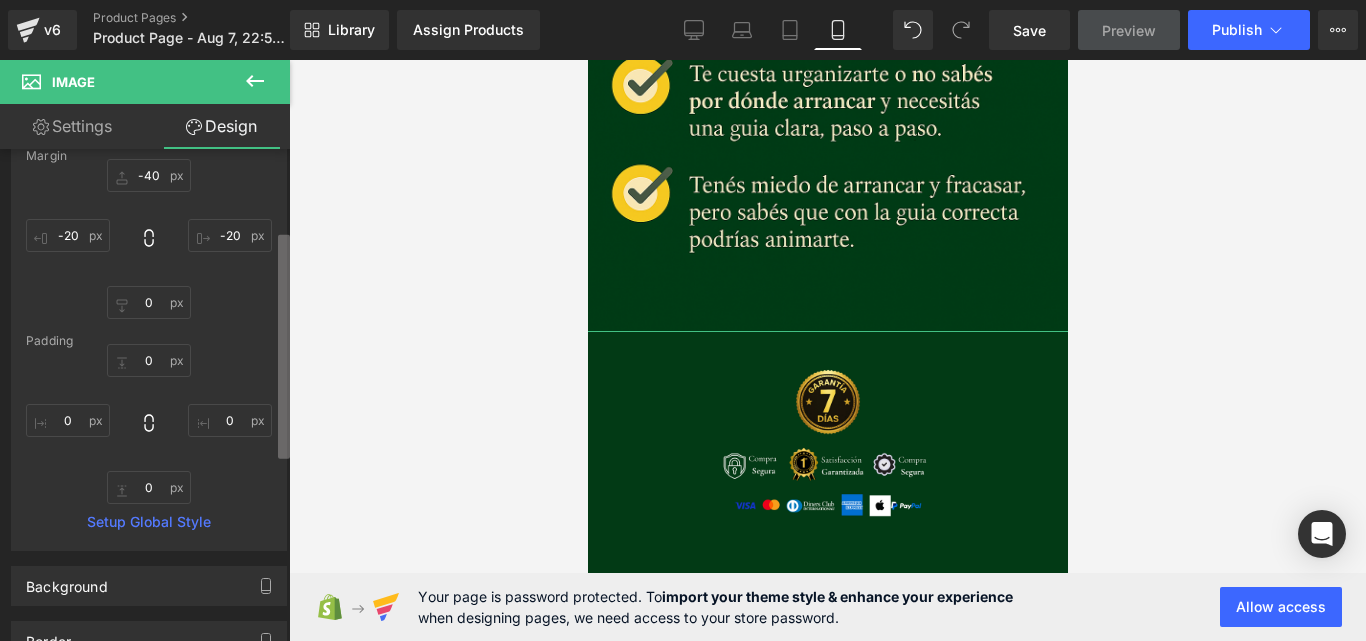 click at bounding box center (284, 347) 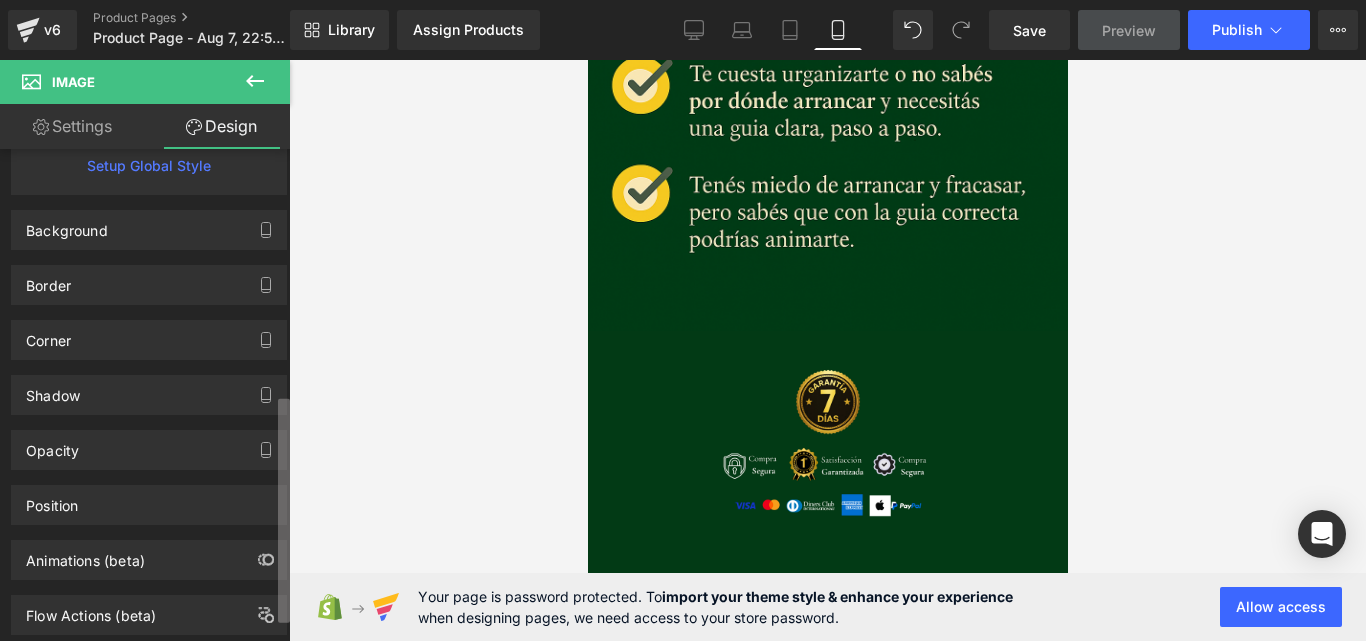 click on "Product  You are previewing how the   will restyle your page. You can not edit Elements in Preset Preview Mode.  v6 Product Pages Product Page - Aug 7, 22:59:41 Library Assign Products  Product Preview
No product match your search.  Please try another keyword  Manage assigned products Mobile Desktop Laptop Tablet Mobile Save Preview Publish Scheduled Upgrade Plan View Live Page View with current Template Save Template to Library Schedule Publish  Optimize  Publish Settings Shortcuts  Your page can’t be published   You've reached the maximum number of published pages on your plan  (0/1).  You need to upgrade your plan or unpublish all your pages to get 1 publish slot.   Unpublish pages   Upgrade plan  Elements Global Style Base Row  rows, columns, layouts, div Heading  headings, titles, h1,h2,h3,h4,h5,h6 Text Block  texts, paragraphs, contents, blocks Image  images, photos, alts, uploads Icon  icons, symbols Button  button, call to action, cta Separator  separators, dividers, horizontal lines" at bounding box center (683, 337) 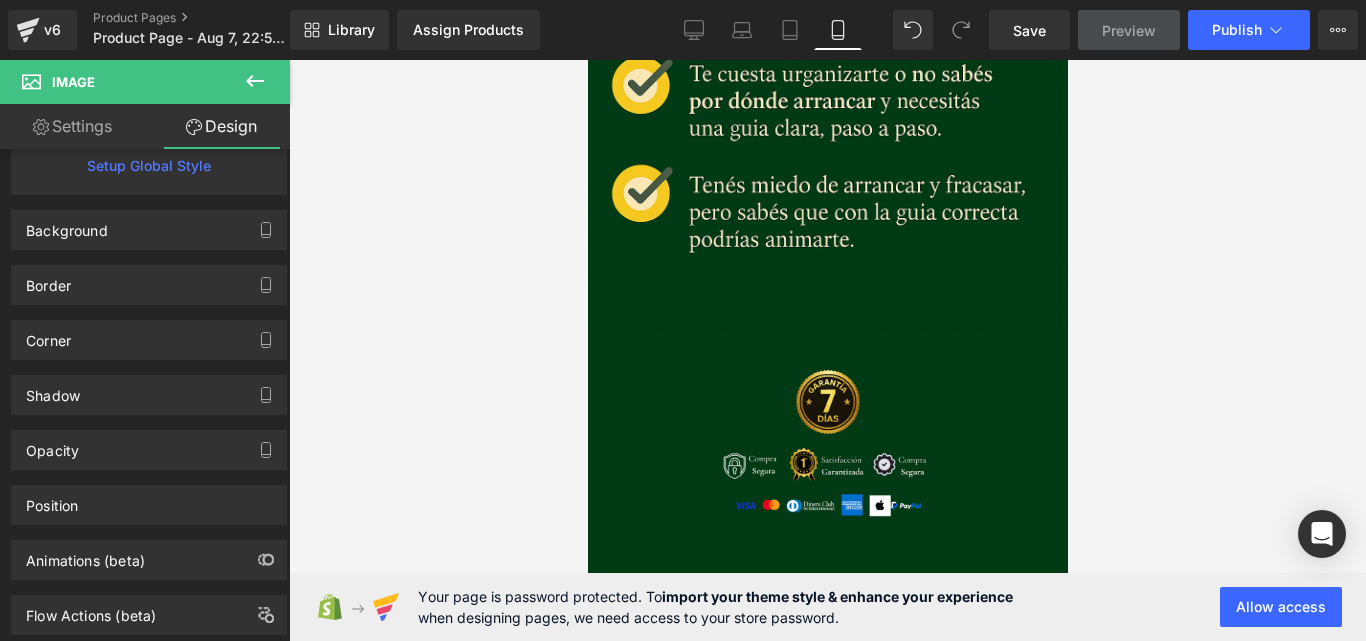 scroll, scrollTop: 540, scrollLeft: 0, axis: vertical 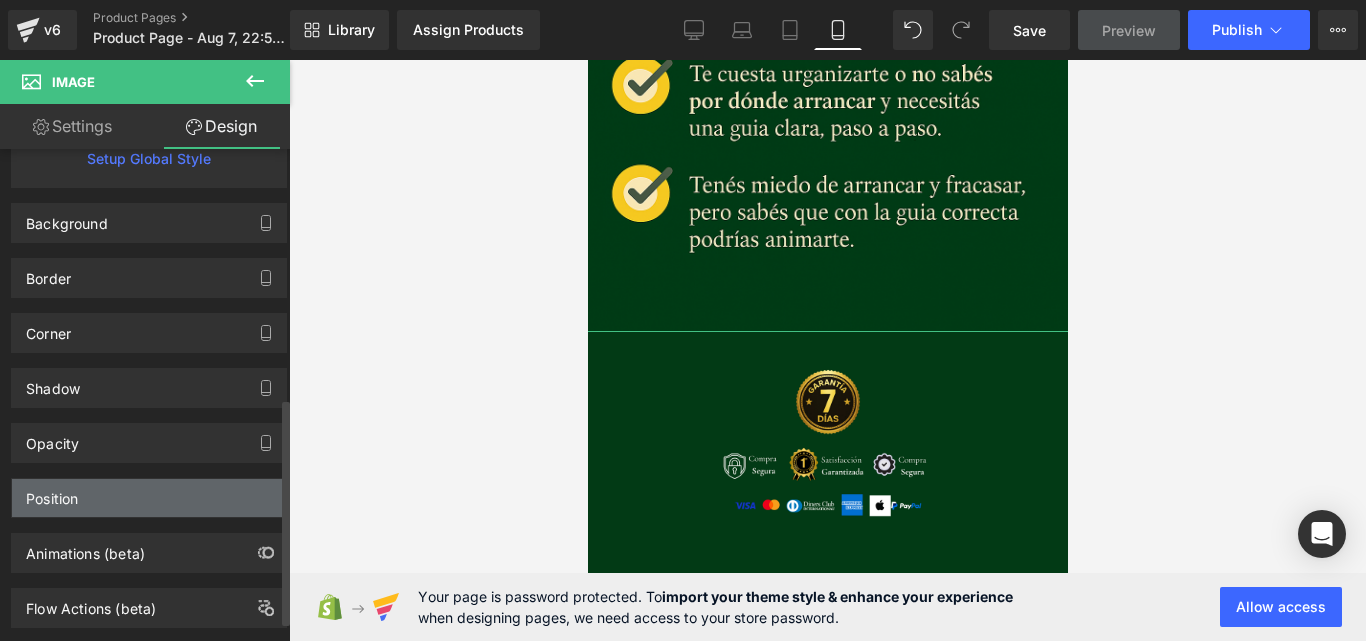 click on "Position" at bounding box center [149, 498] 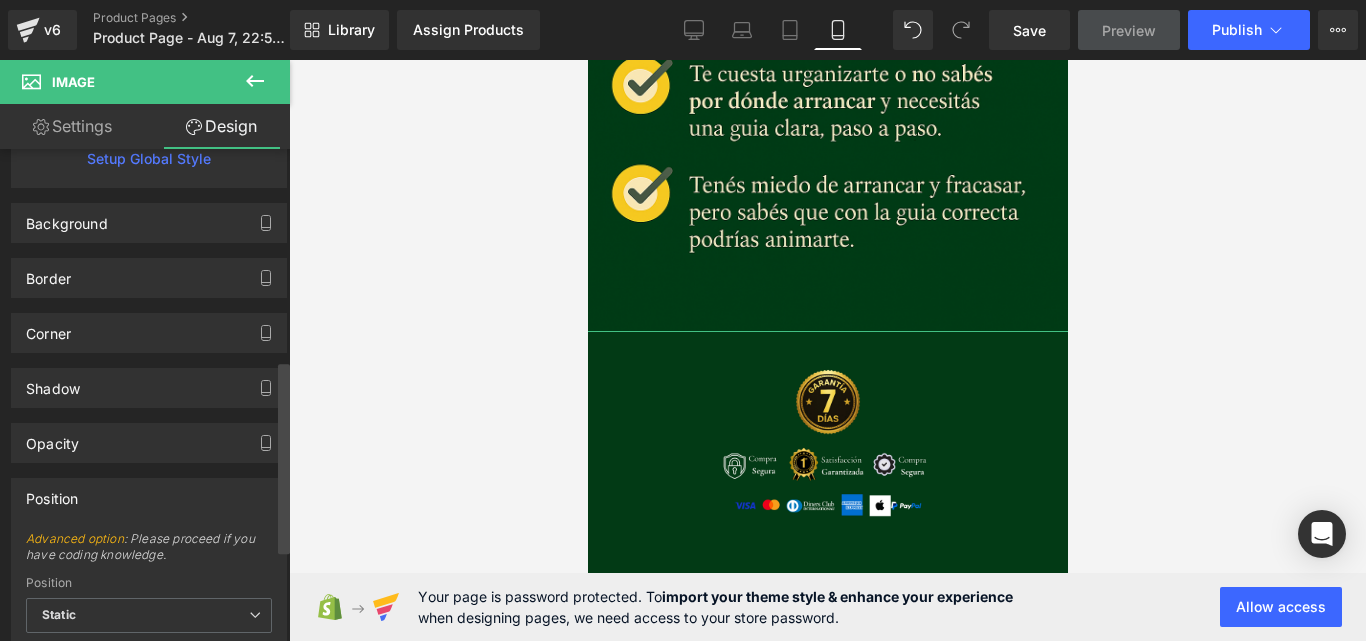 drag, startPoint x: 285, startPoint y: 572, endPoint x: 284, endPoint y: 583, distance: 11.045361 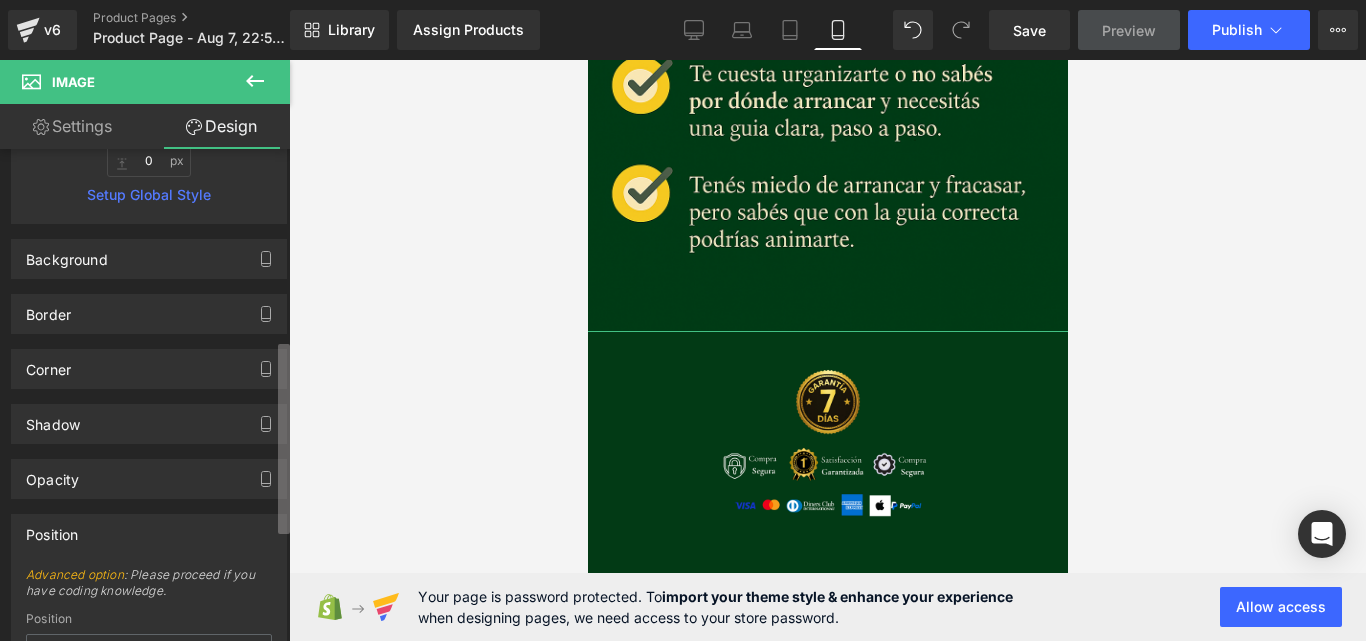 scroll, scrollTop: 488, scrollLeft: 0, axis: vertical 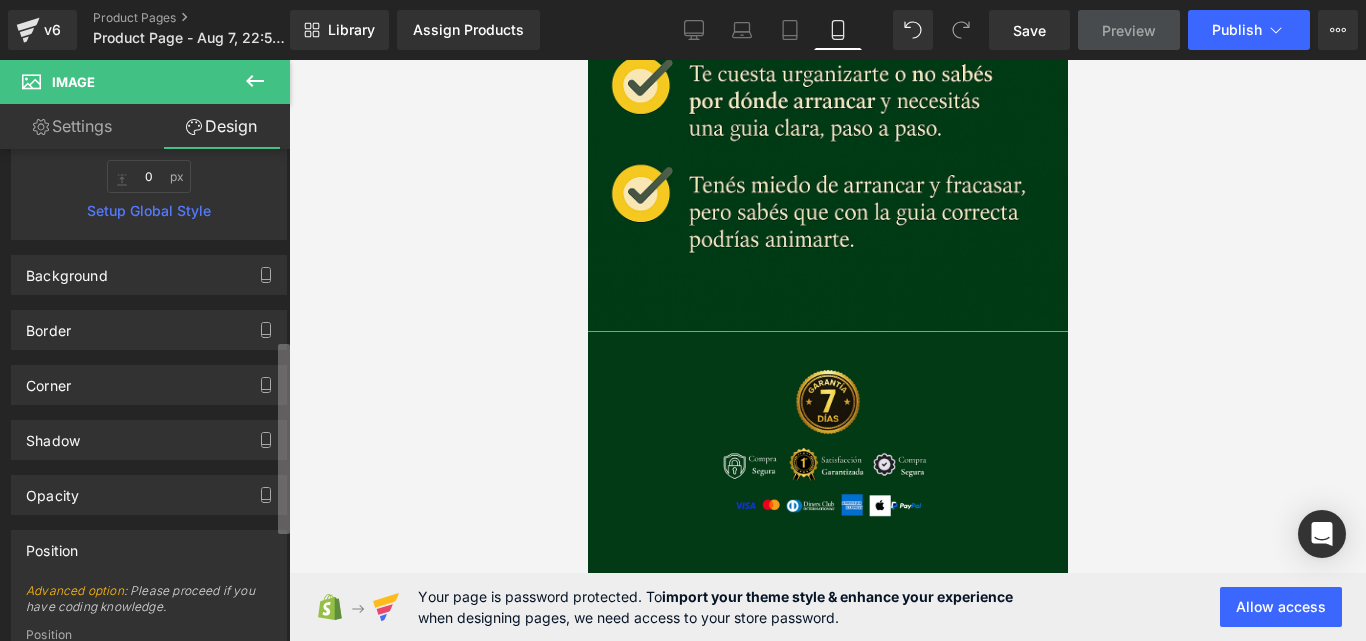 click at bounding box center [284, 439] 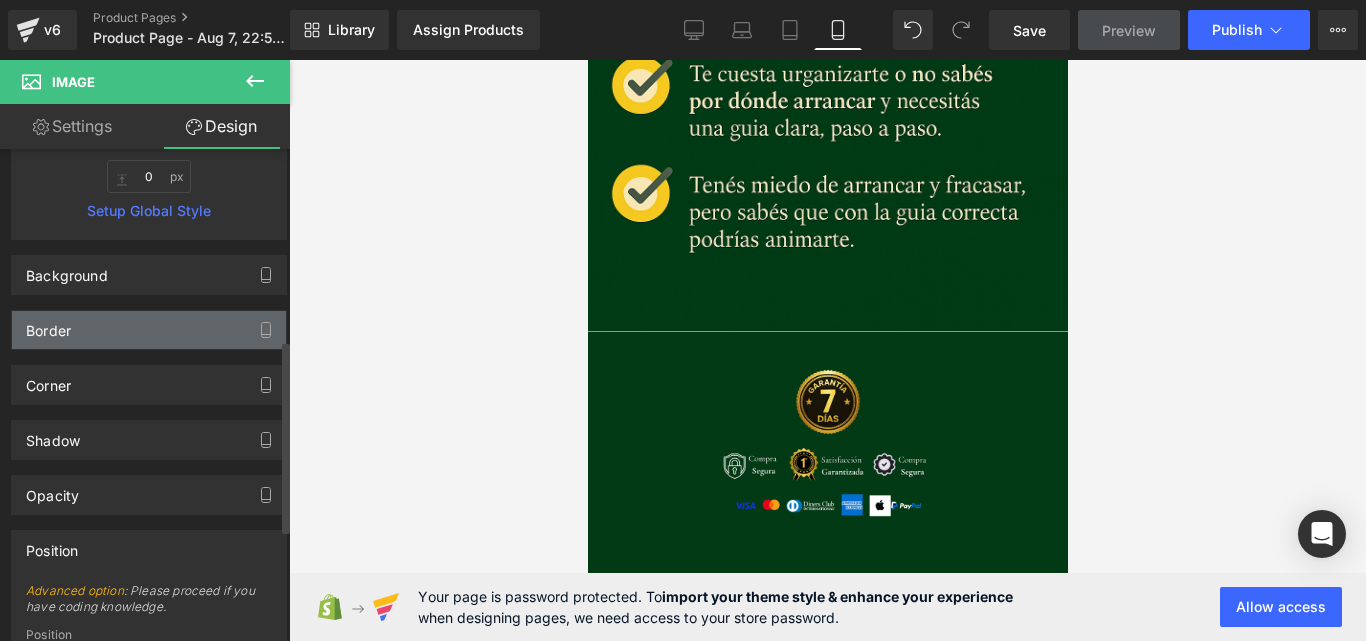 click on "Border" at bounding box center (149, 330) 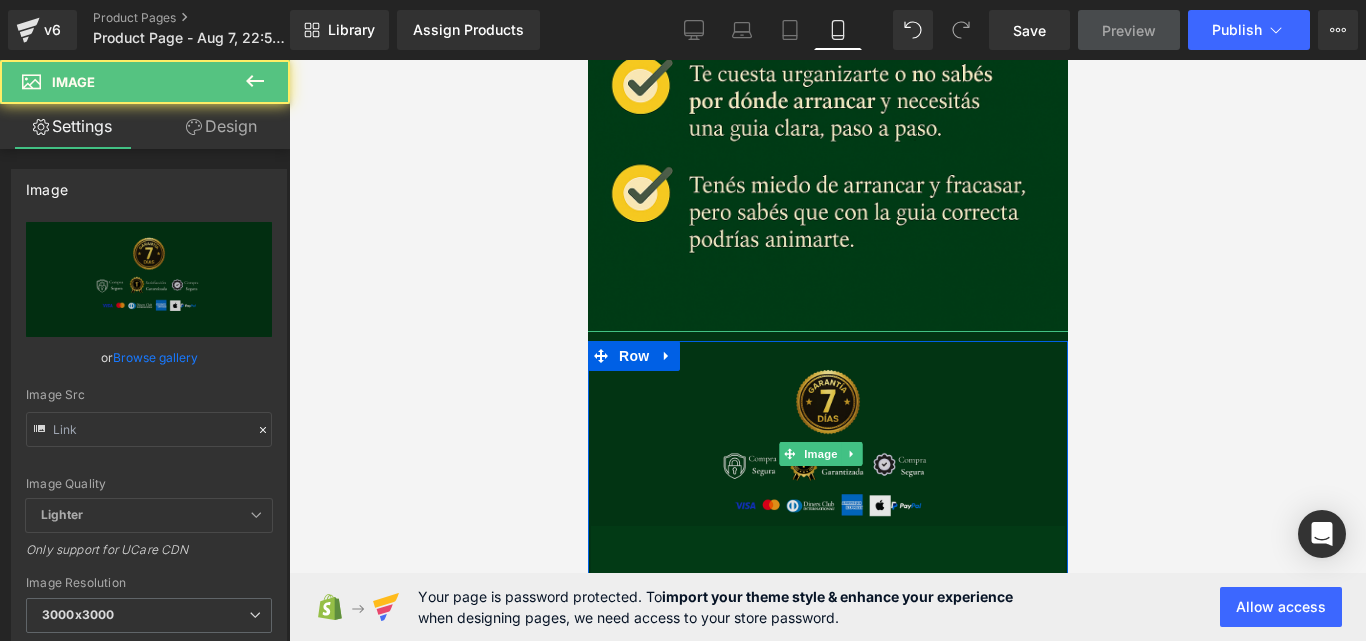 type on "https://i.postimg.cc/0QwPQ9RT/Pagos-CONFIABLES-a-trave-s-de-Banner-horizontal-2.png" 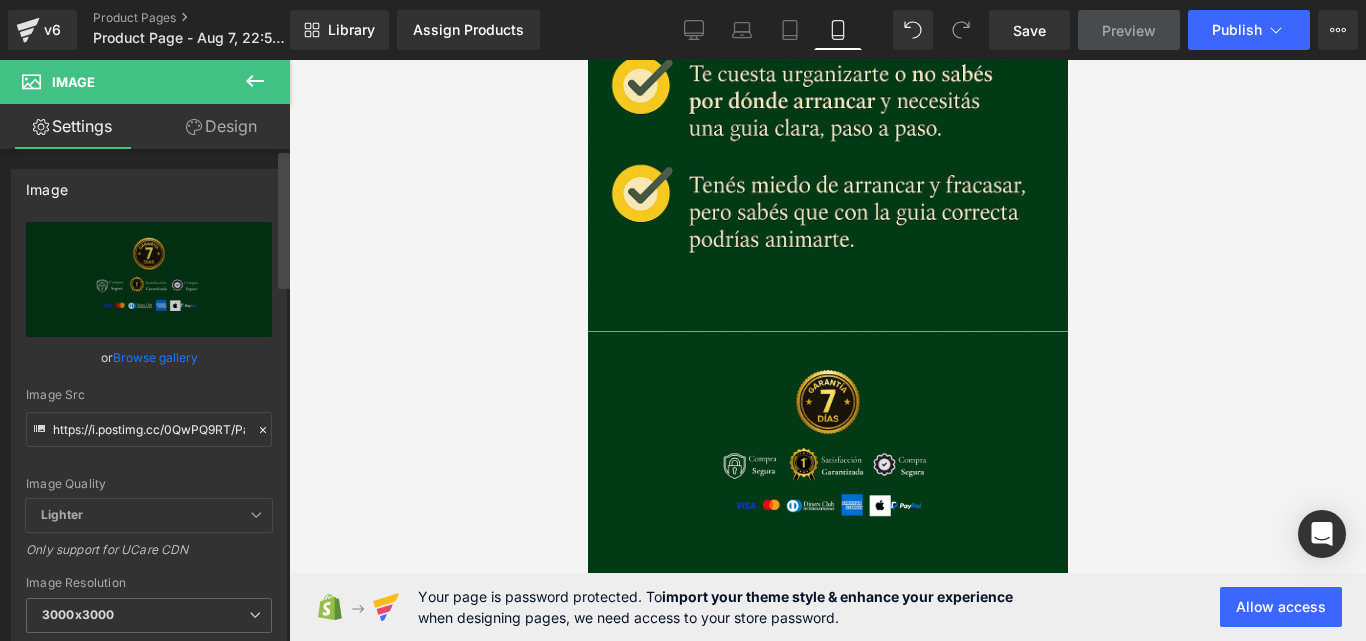 click at bounding box center (284, 399) 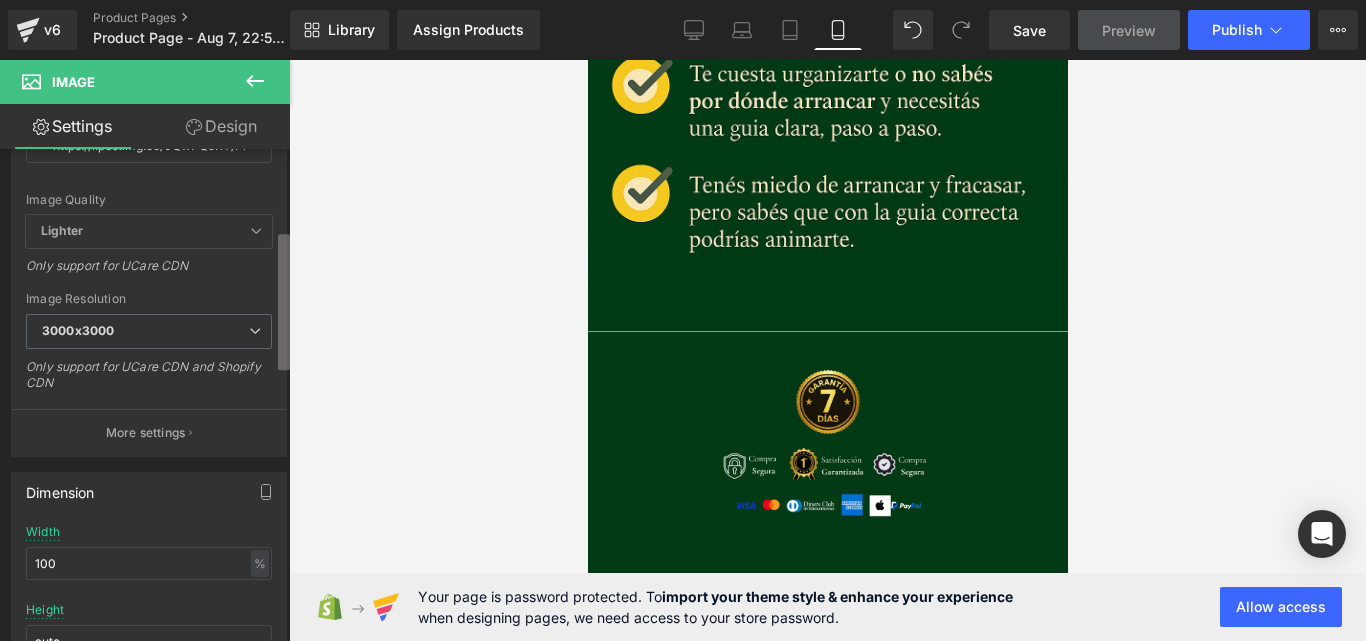 scroll, scrollTop: 291, scrollLeft: 0, axis: vertical 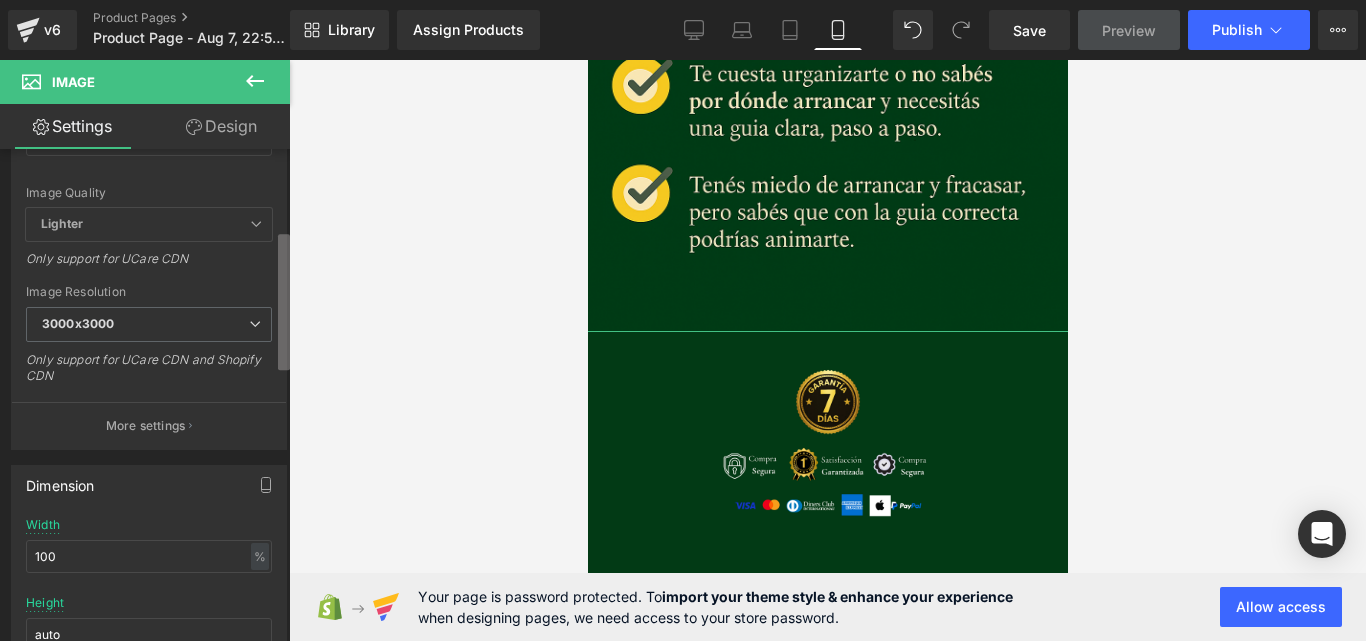 click at bounding box center [284, 302] 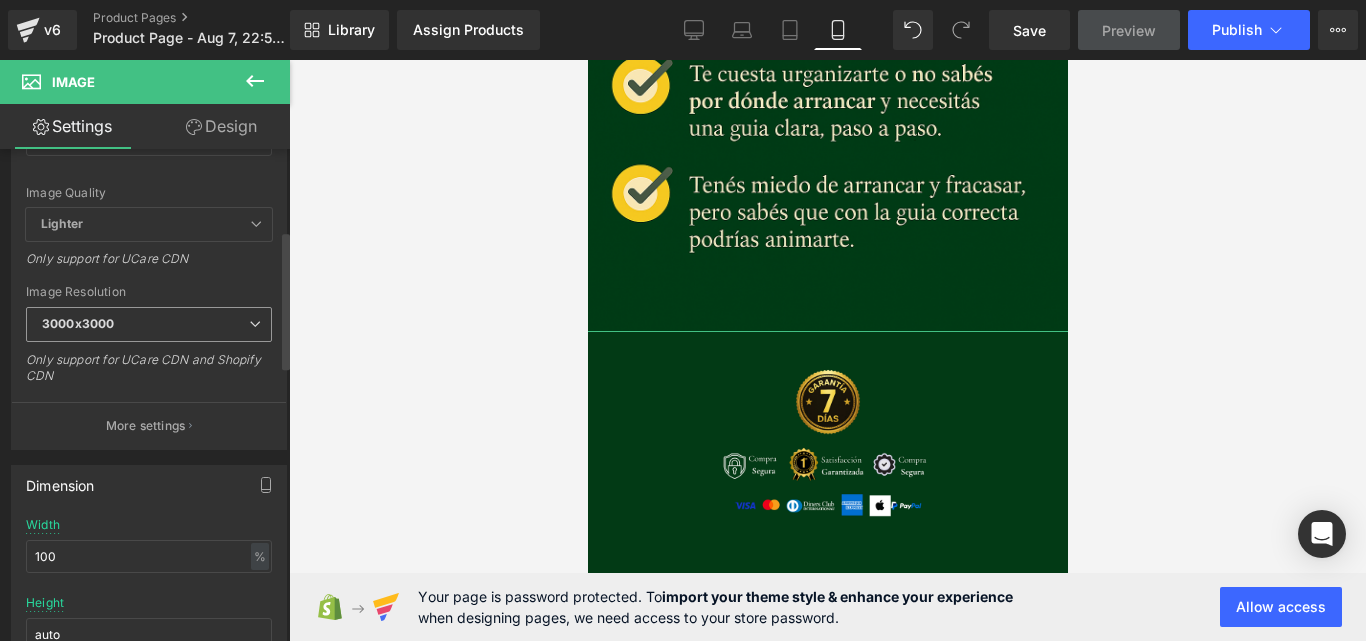 click on "3000x3000" at bounding box center (149, 324) 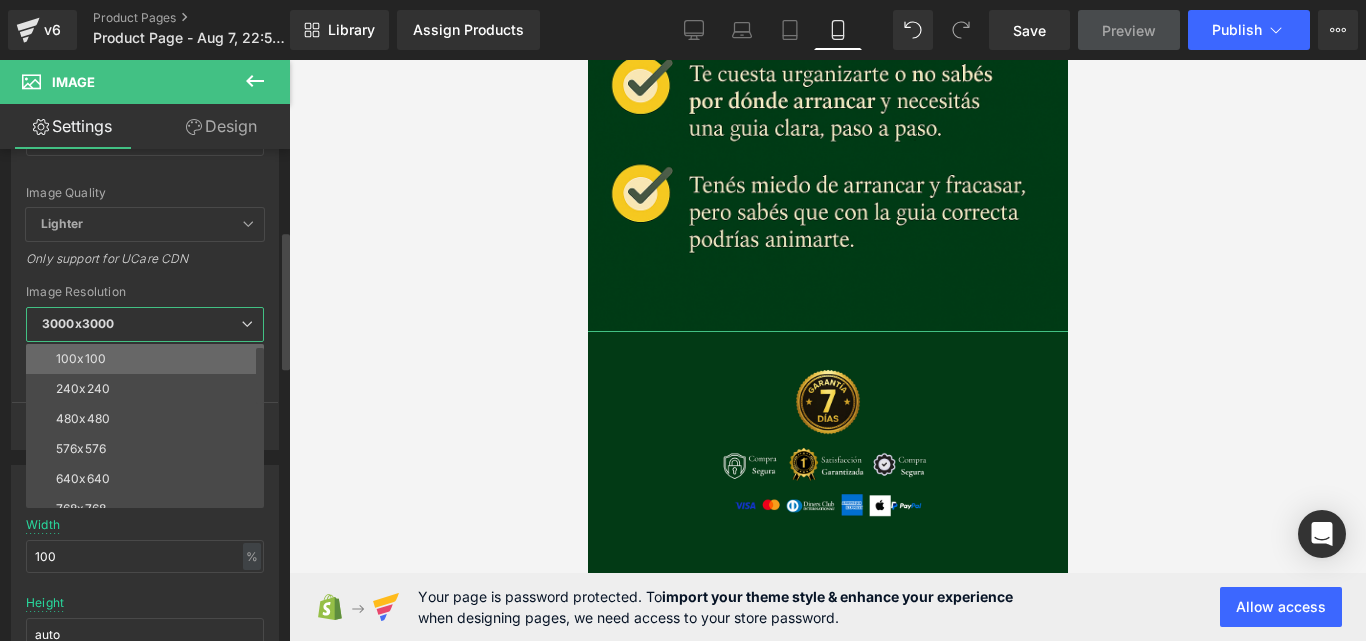 click on "100x100" at bounding box center [149, 359] 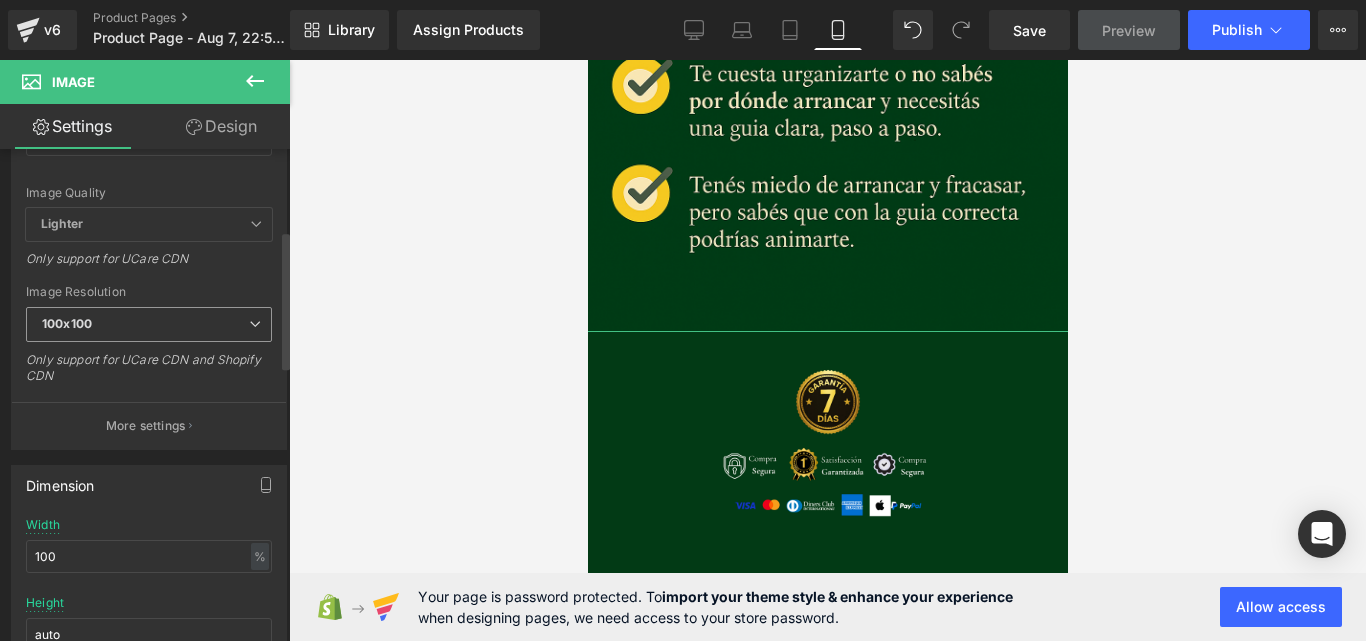 click on "100x100" at bounding box center [149, 324] 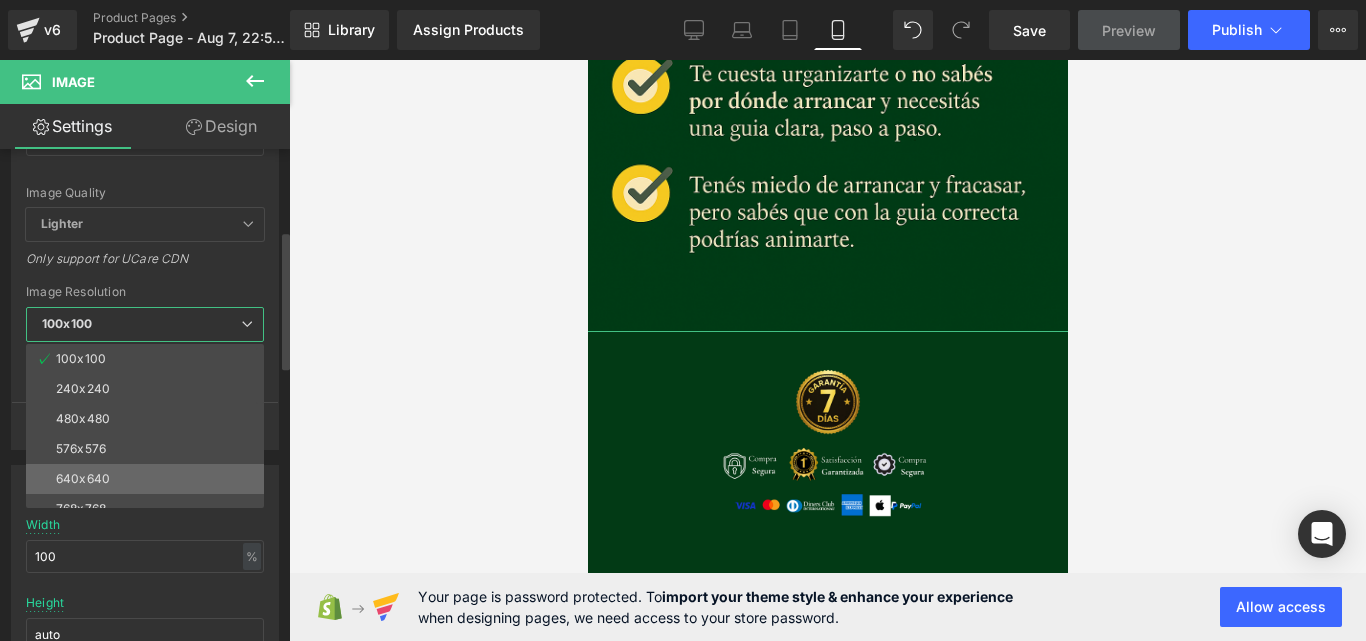 click on "640x640" at bounding box center [149, 479] 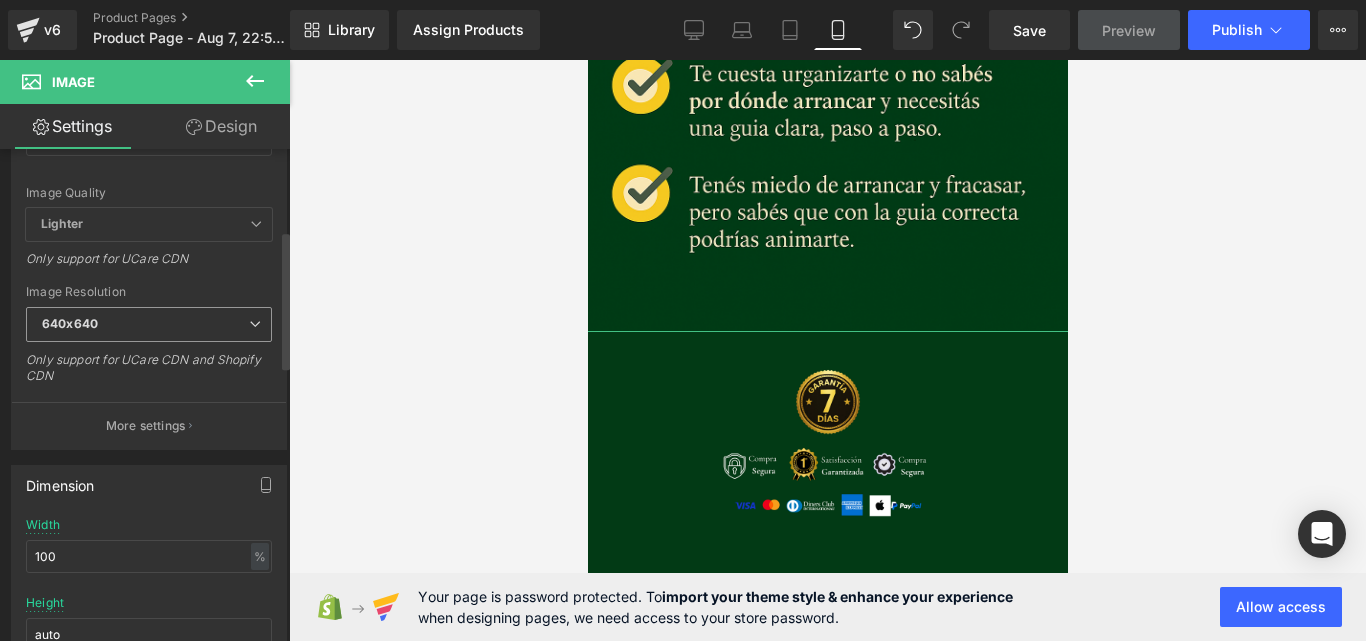 click on "640x640" at bounding box center [149, 324] 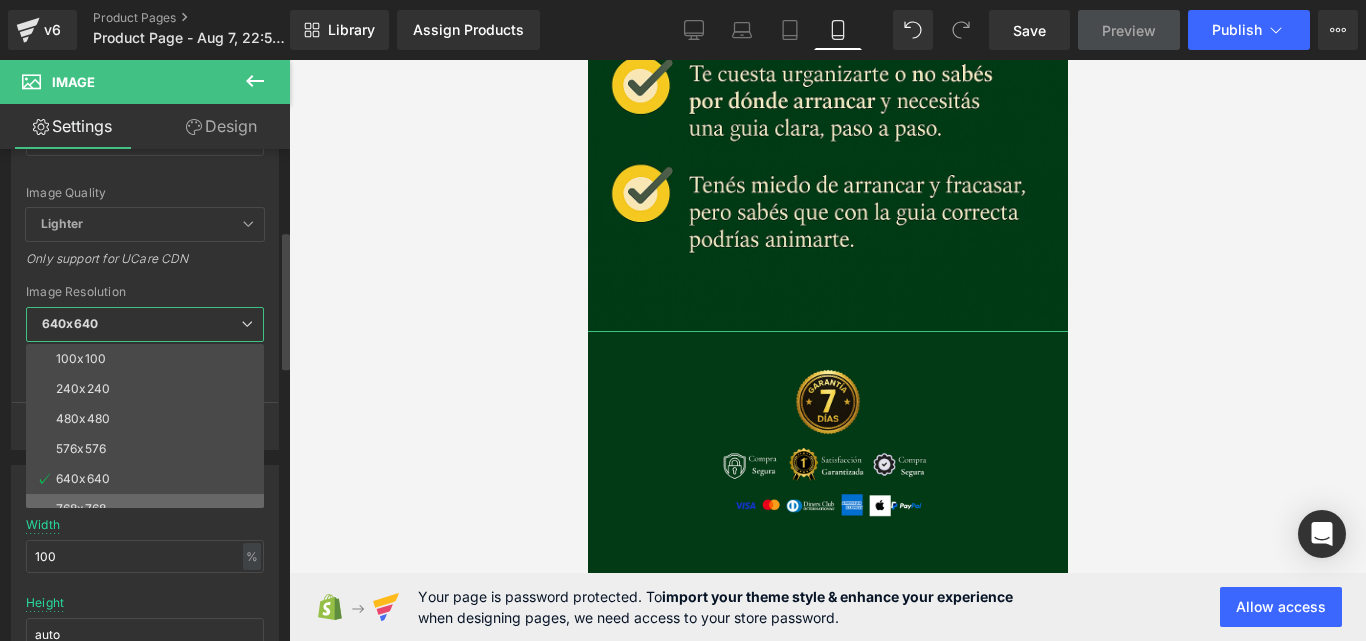 click on "768x768" at bounding box center (149, 509) 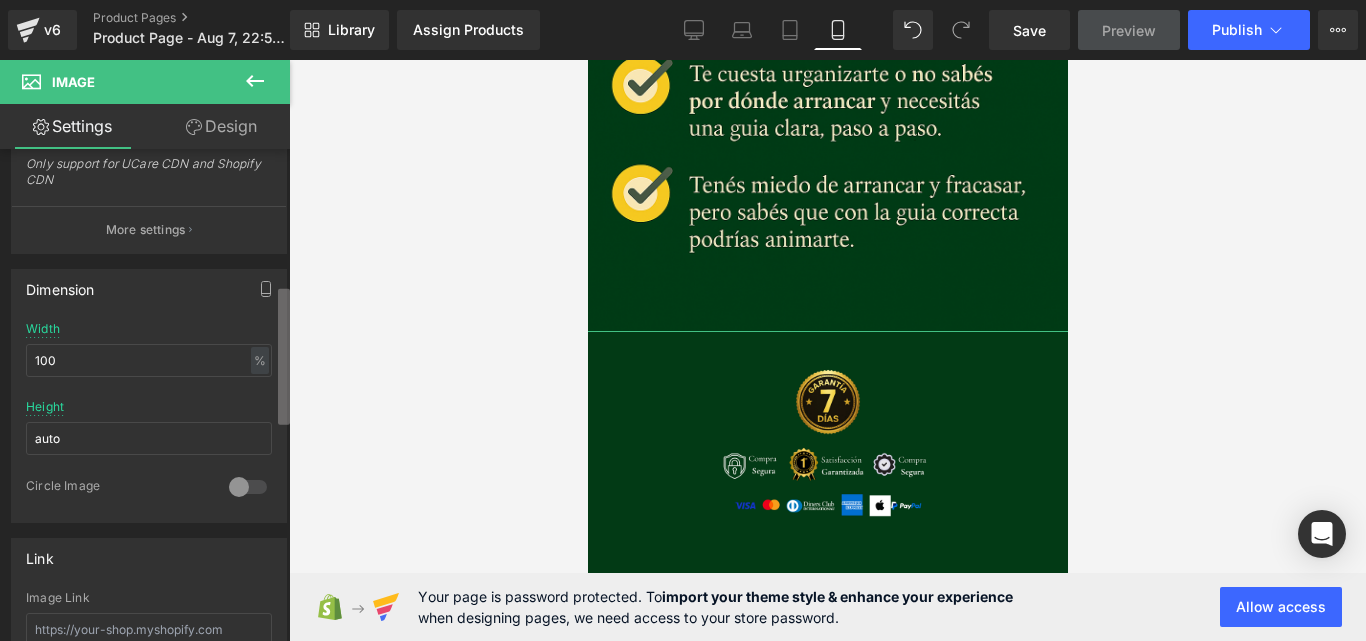 click at bounding box center (284, 357) 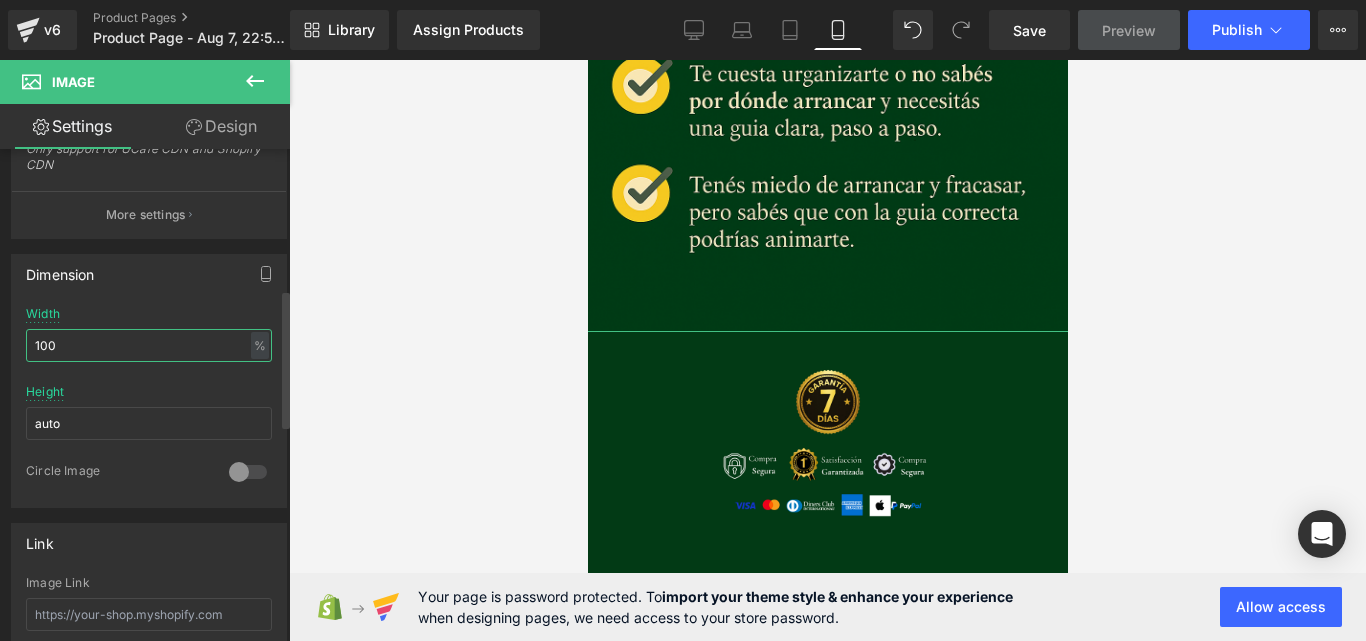 click on "100" at bounding box center (149, 345) 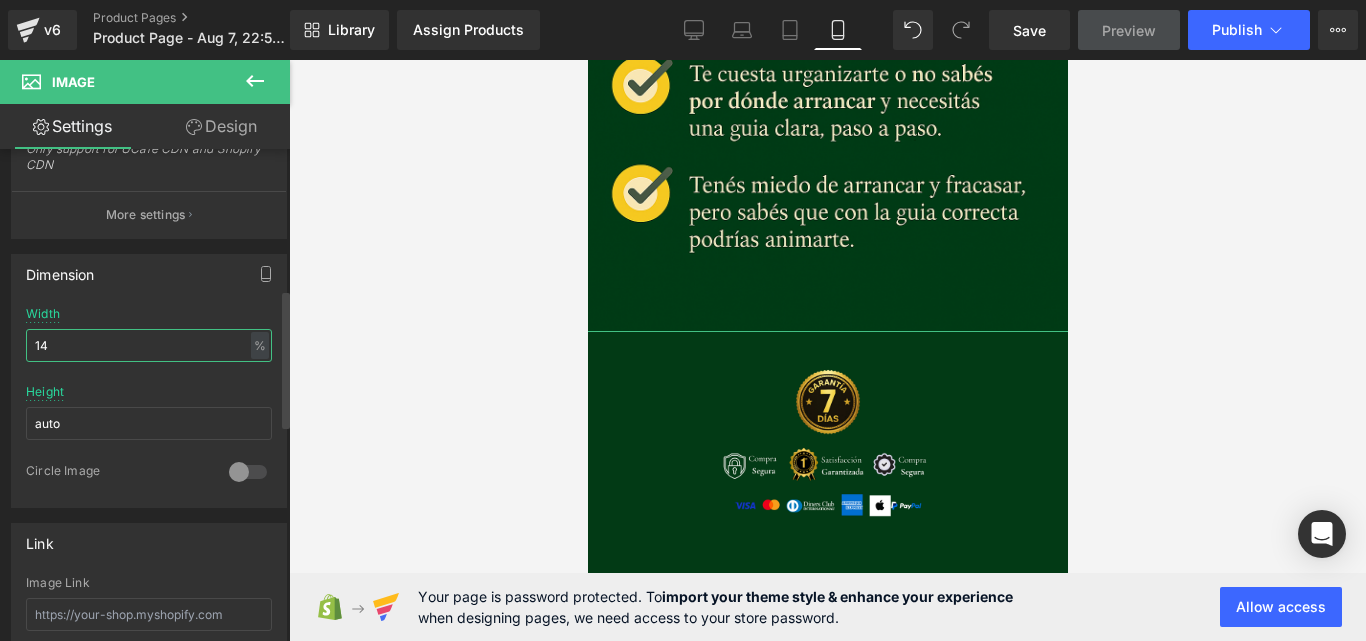 type on "1" 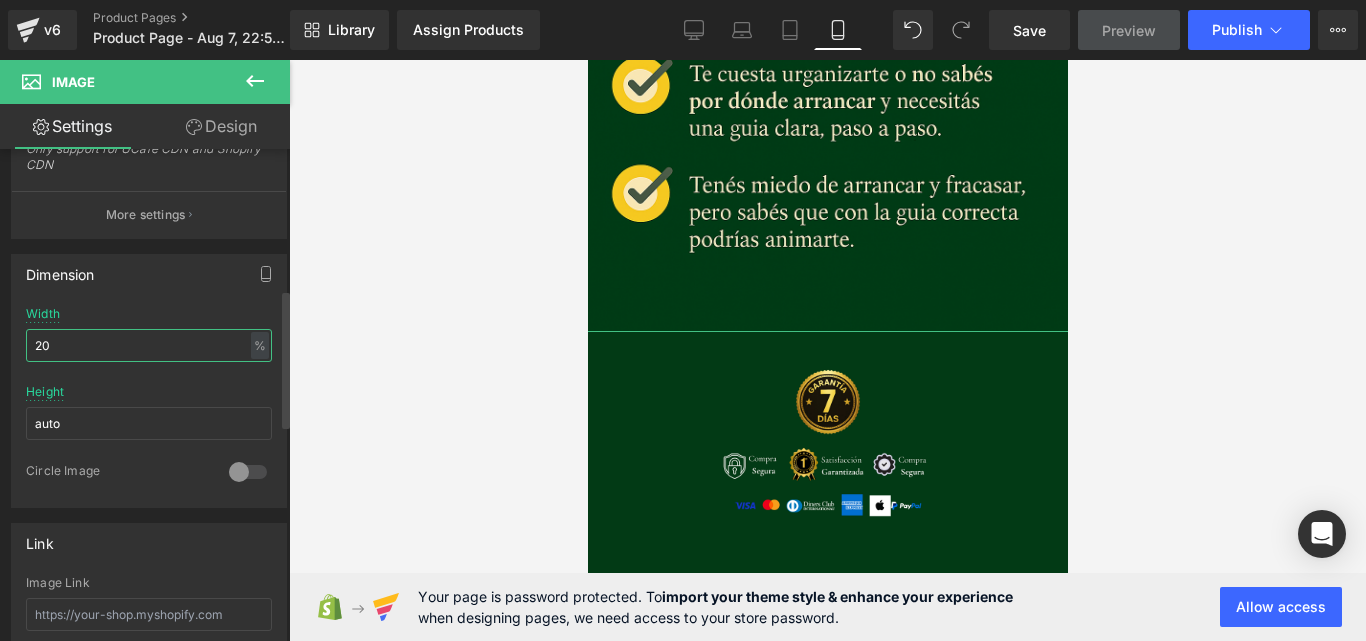type on "2" 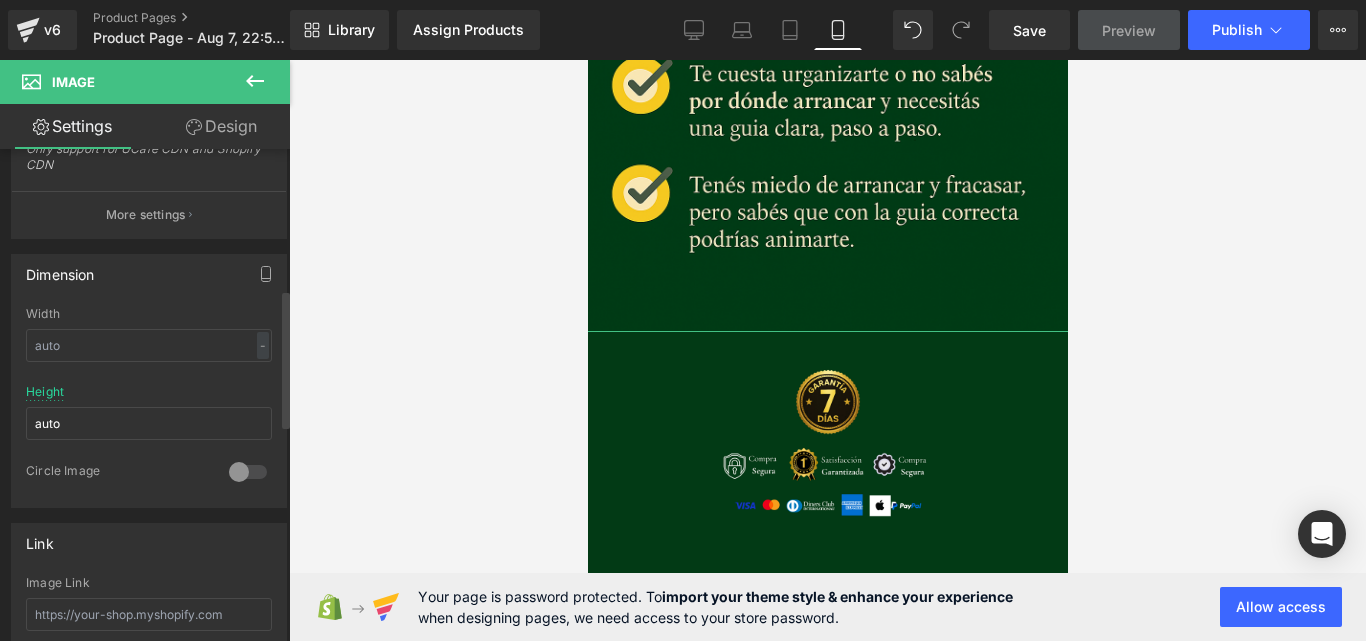 click on "Width - % px" at bounding box center [149, 346] 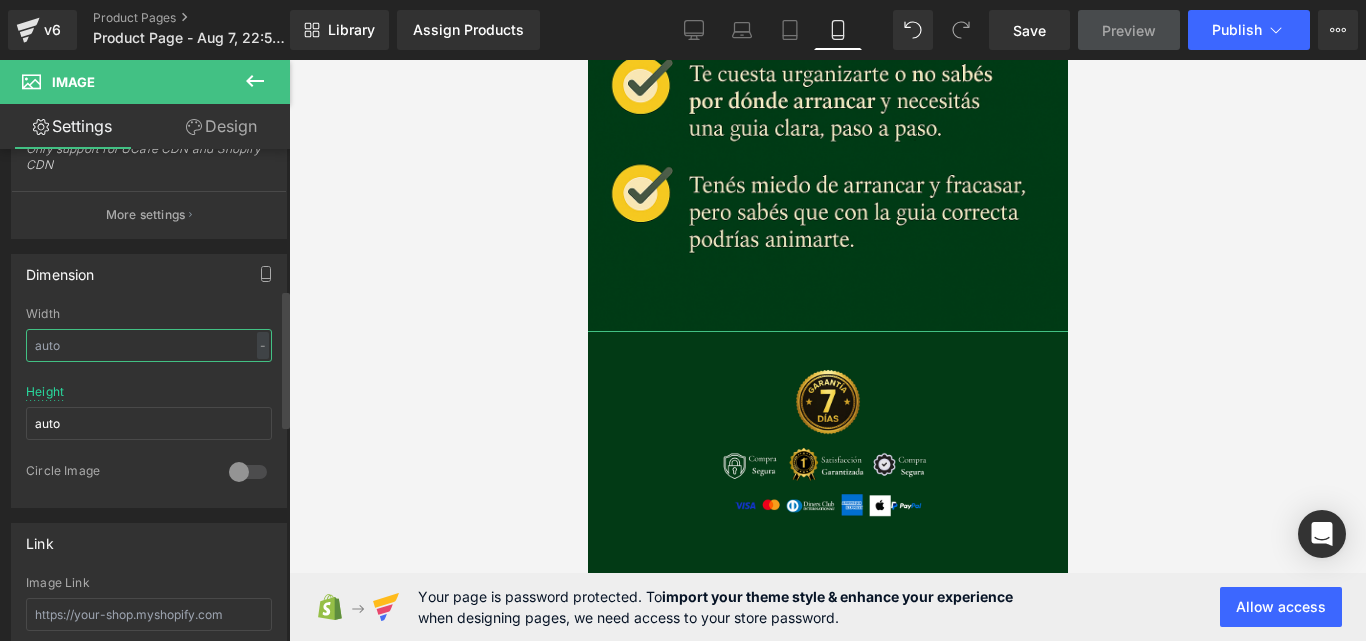 click at bounding box center [149, 345] 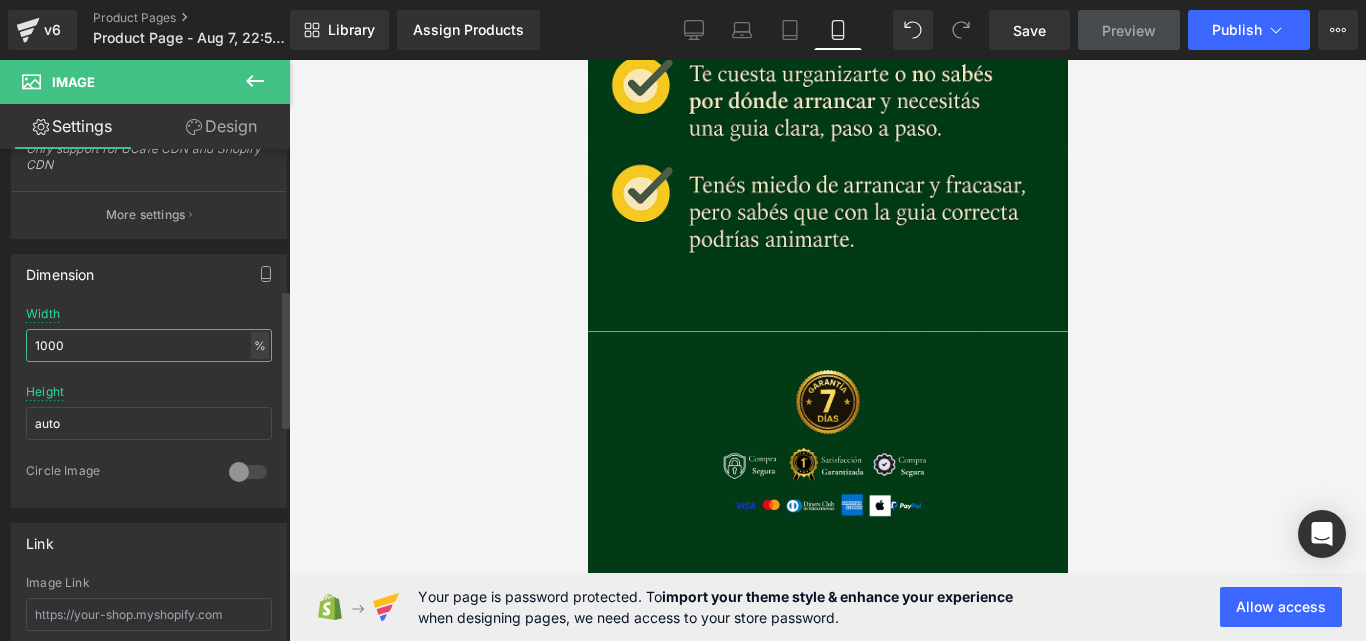 type on "100" 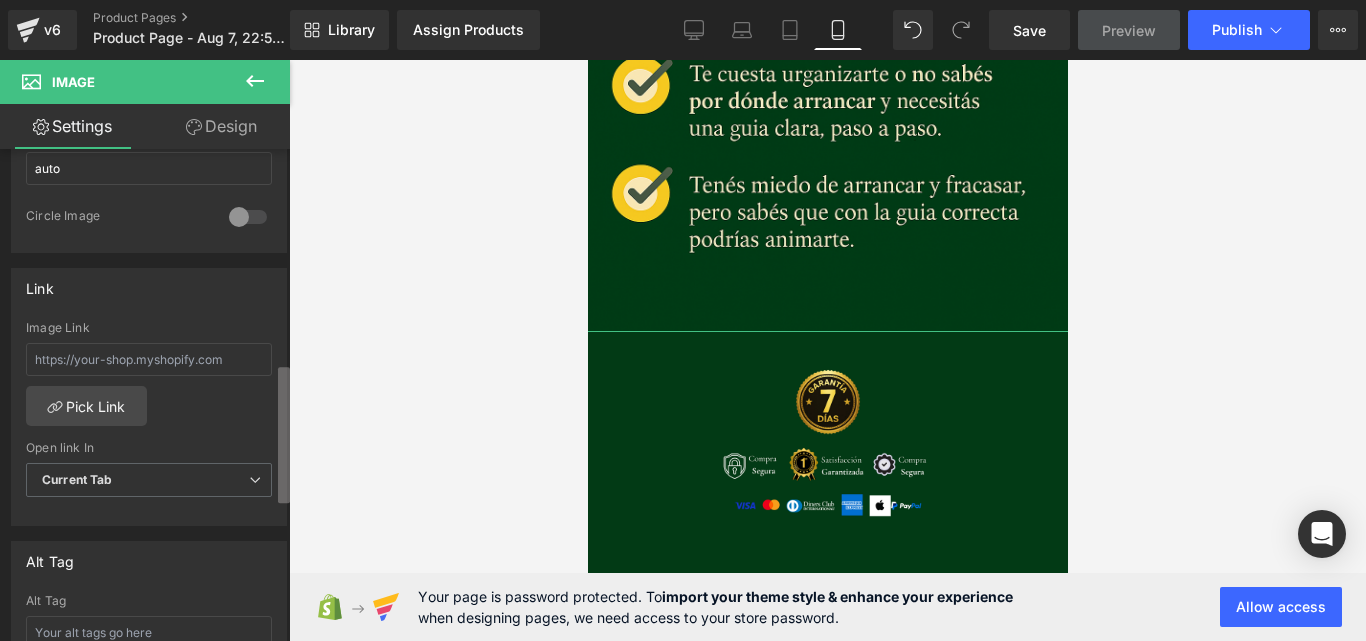 scroll, scrollTop: 768, scrollLeft: 0, axis: vertical 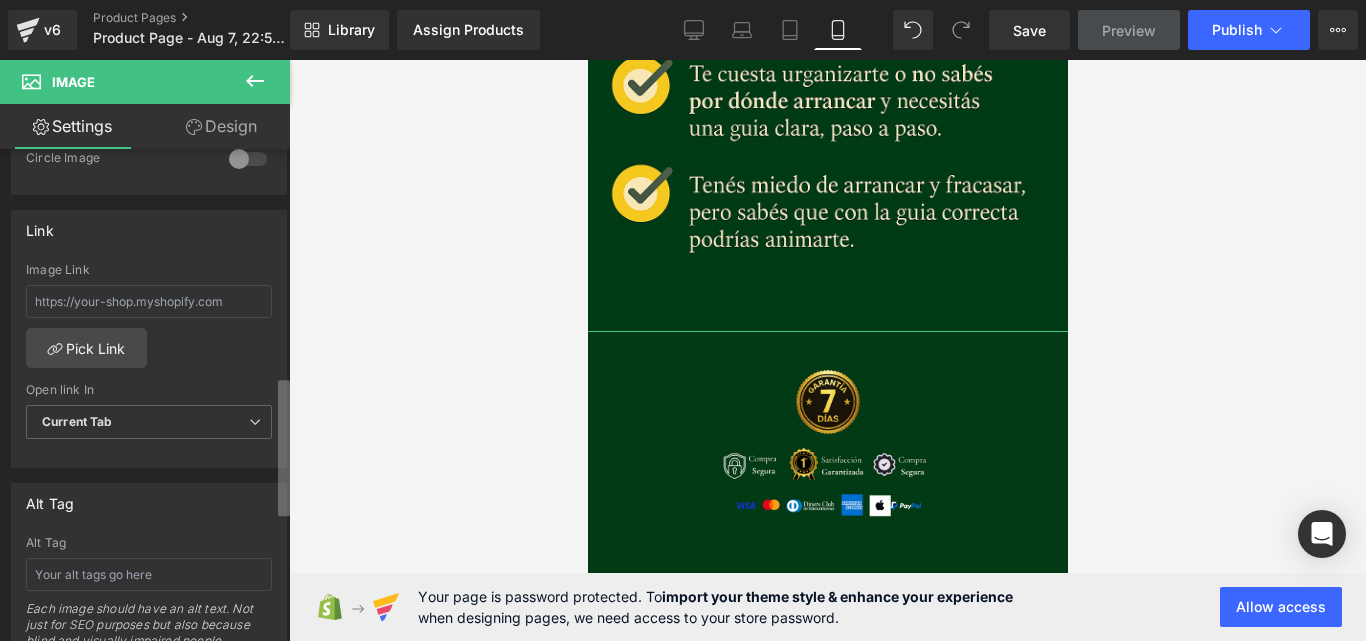 click at bounding box center (284, 448) 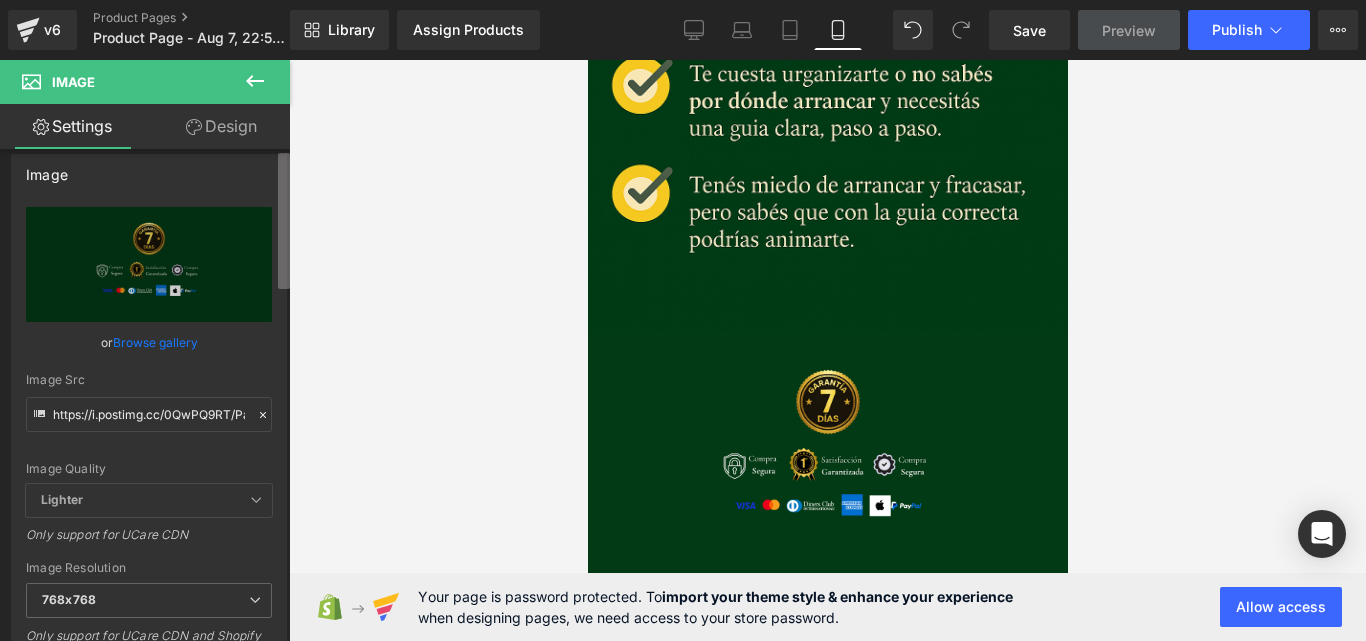 scroll, scrollTop: 0, scrollLeft: 0, axis: both 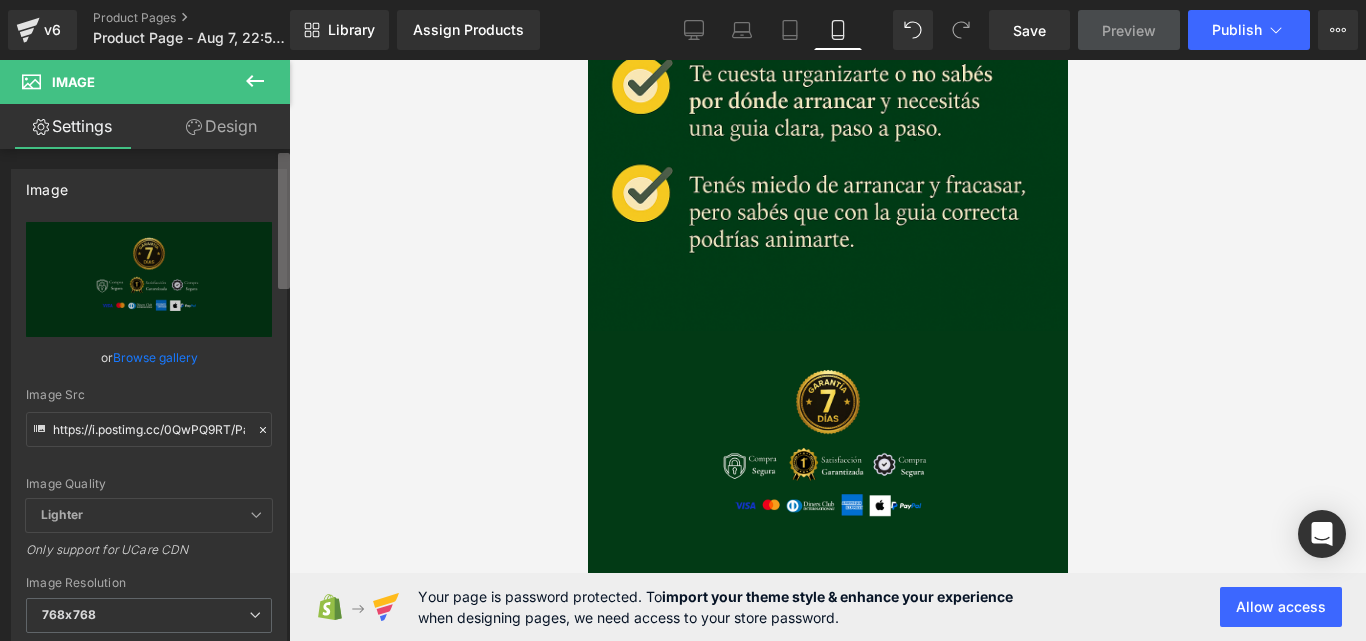 click on "Product  You are previewing how the   will restyle your page. You can not edit Elements in Preset Preview Mode.  v6 Product Pages Product Page - Aug 7, 22:59:41 Library Assign Products  Product Preview
No product match your search.  Please try another keyword  Manage assigned products Mobile Desktop Laptop Tablet Mobile Save Preview Publish Scheduled Upgrade Plan View Live Page View with current Template Save Template to Library Schedule Publish  Optimize  Publish Settings Shortcuts  Your page can’t be published   You've reached the maximum number of published pages on your plan  (0/1).  You need to upgrade your plan or unpublish all your pages to get 1 publish slot.   Unpublish pages   Upgrade plan  Elements Global Style Base Row  rows, columns, layouts, div Heading  headings, titles, h1,h2,h3,h4,h5,h6 Text Block  texts, paragraphs, contents, blocks Image  images, photos, alts, uploads Icon  icons, symbols Button  button, call to action, cta Separator  separators, dividers, horizontal lines" at bounding box center (683, 337) 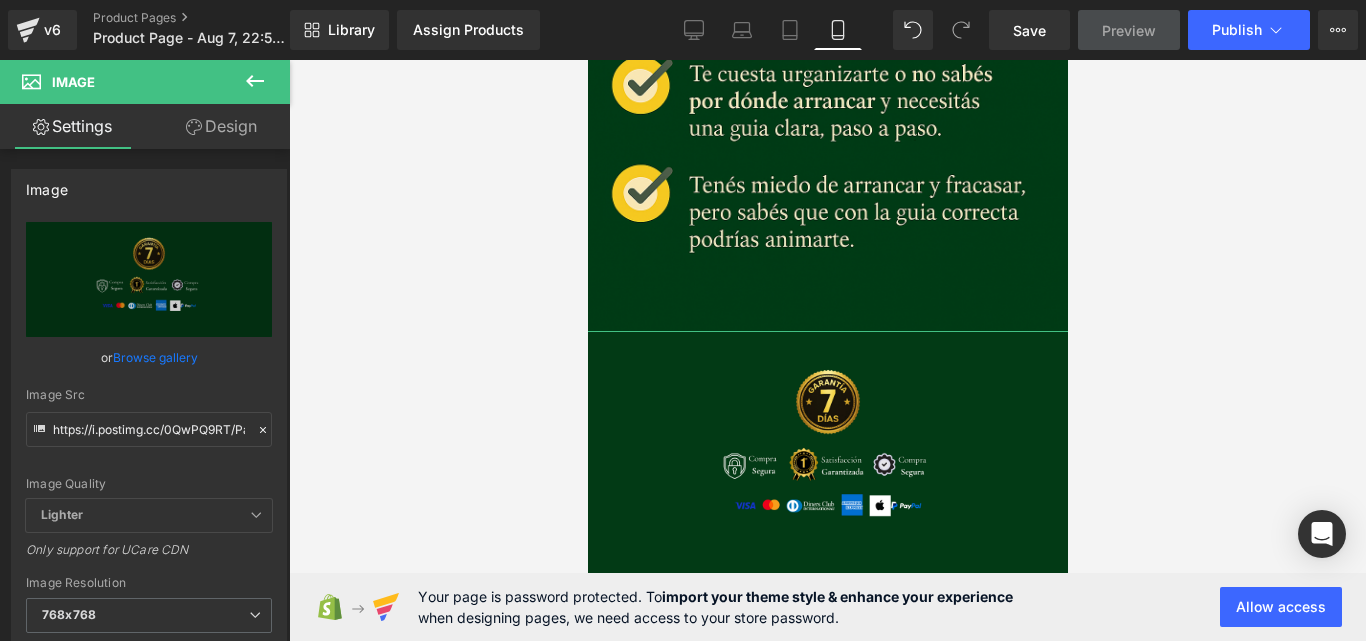 click on "Design" at bounding box center [221, 126] 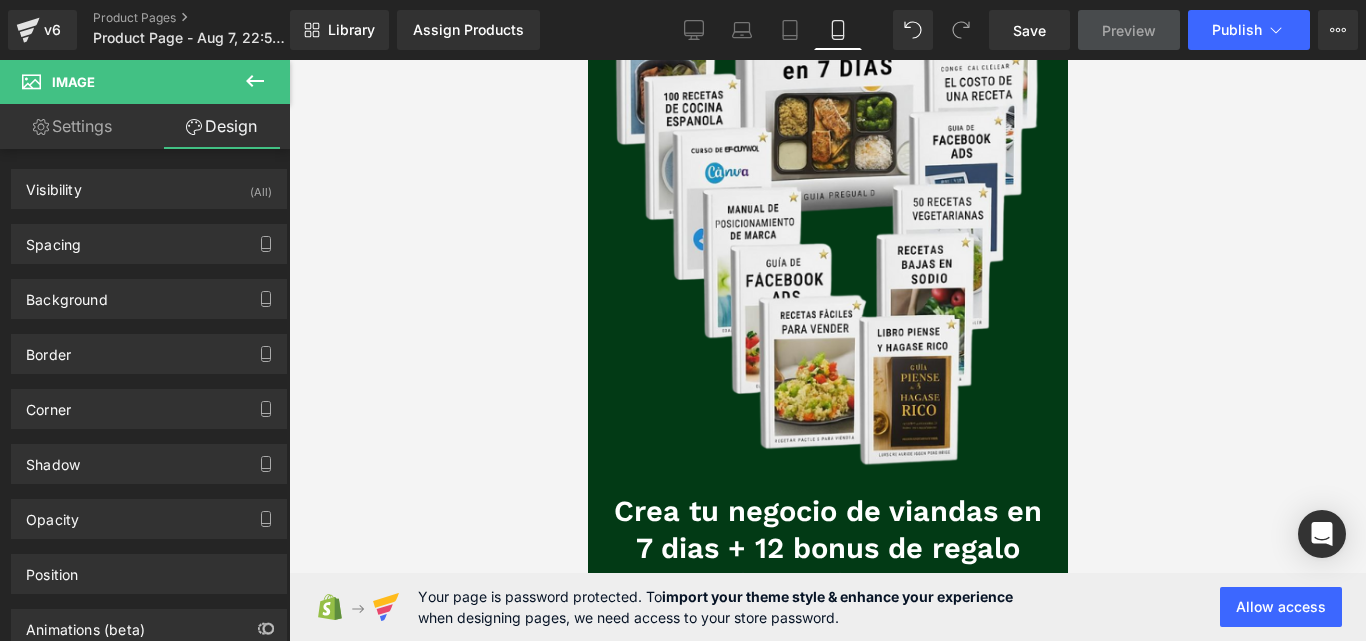 scroll, scrollTop: 3628, scrollLeft: 0, axis: vertical 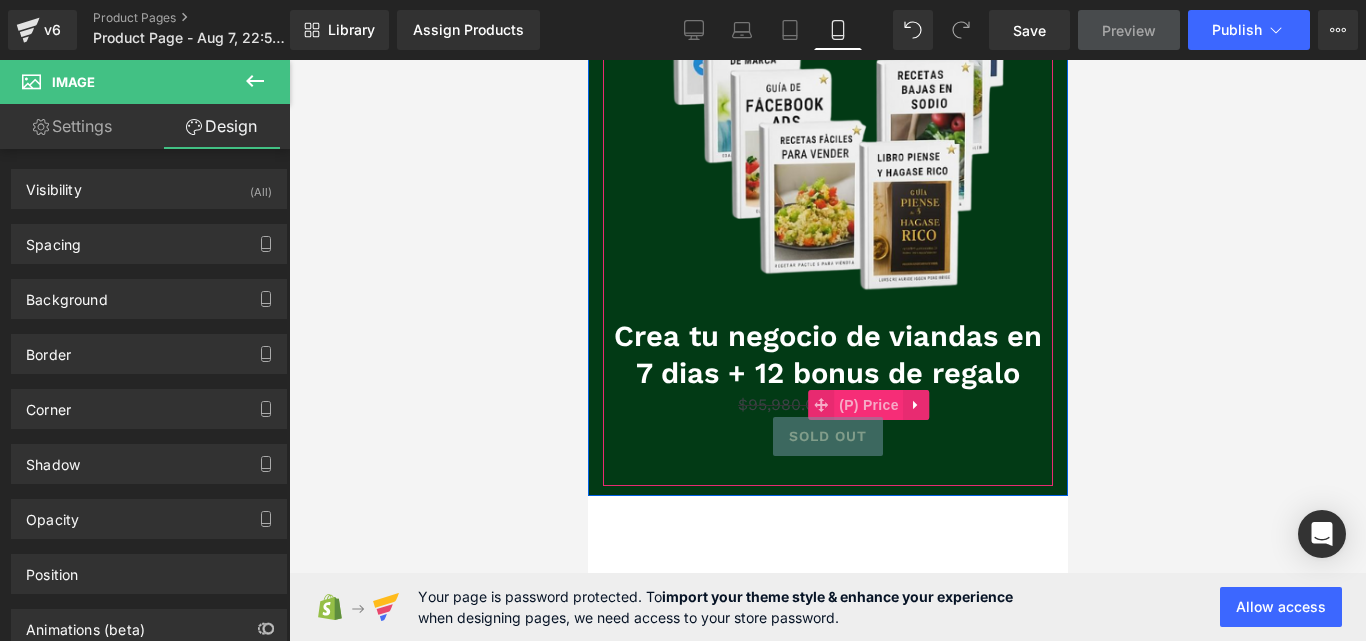 click on "(P) Price" at bounding box center (868, 405) 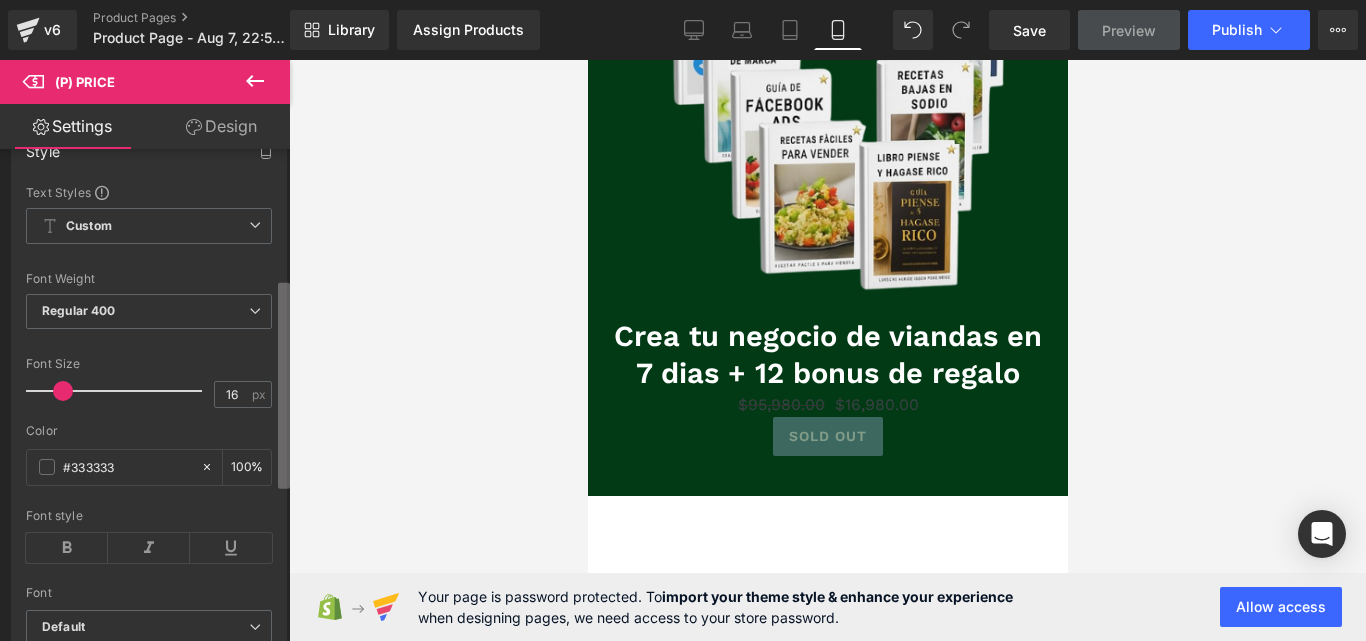 scroll, scrollTop: 306, scrollLeft: 0, axis: vertical 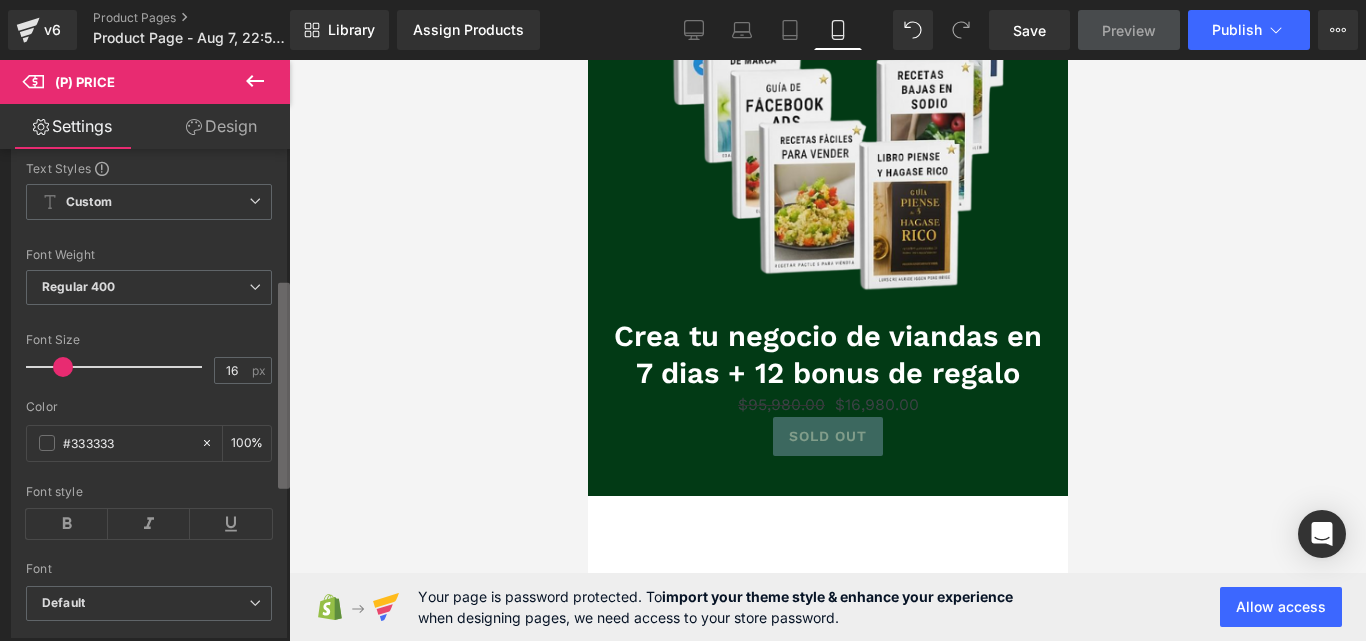 click on "(P) Price  You are previewing how the   will restyle your page. You can not edit Elements in Preset Preview Mode.  v6 Product Pages Product Page - Aug 7, 22:59:41 Library Assign Products  Product Preview
No product match your search.  Please try another keyword  Manage assigned products Mobile Desktop Laptop Tablet Mobile Save Preview Publish Scheduled Upgrade Plan View Live Page View with current Template Save Template to Library Schedule Publish  Optimize  Publish Settings Shortcuts  Your page can’t be published   You've reached the maximum number of published pages on your plan  (0/1).  You need to upgrade your plan or unpublish all your pages to get 1 publish slot.   Unpublish pages   Upgrade plan  Elements Global Style Base Row  rows, columns, layouts, div Heading  headings, titles, h1,h2,h3,h4,h5,h6 Text Block  texts, paragraphs, contents, blocks Image  images, photos, alts, uploads Icon  icons, symbols Button  button, call to action, cta Separator  separators, dividers, horizontal lines" at bounding box center [683, 337] 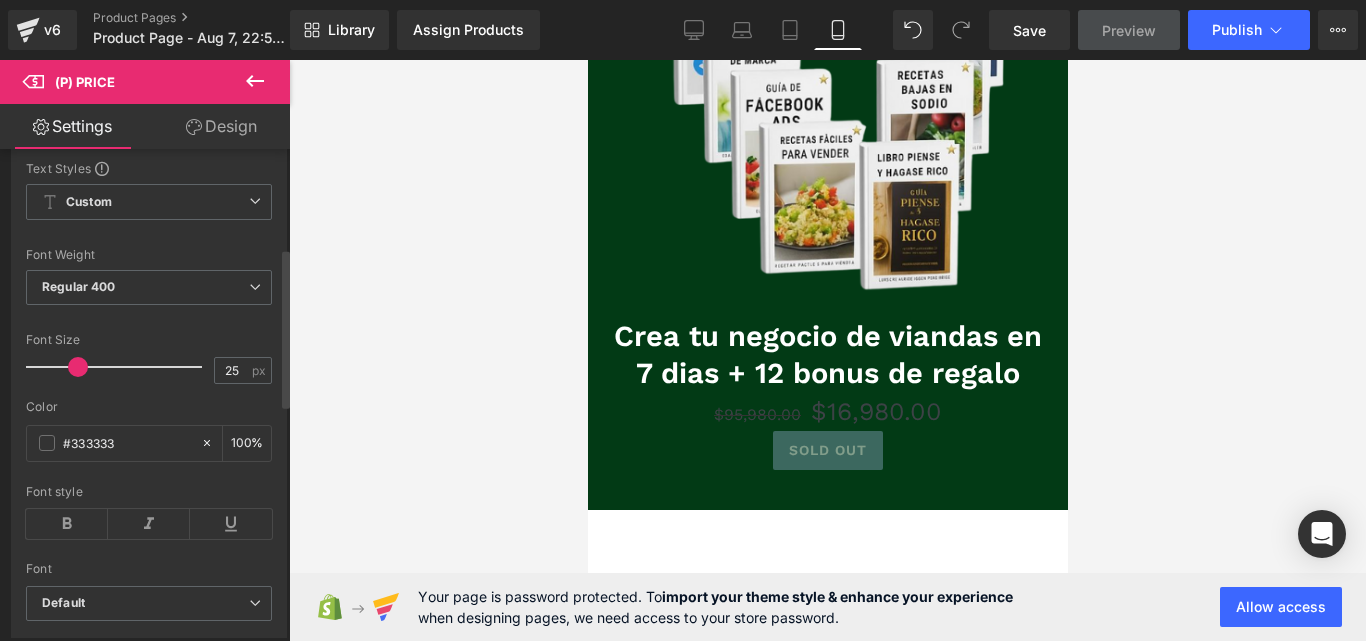 type on "27" 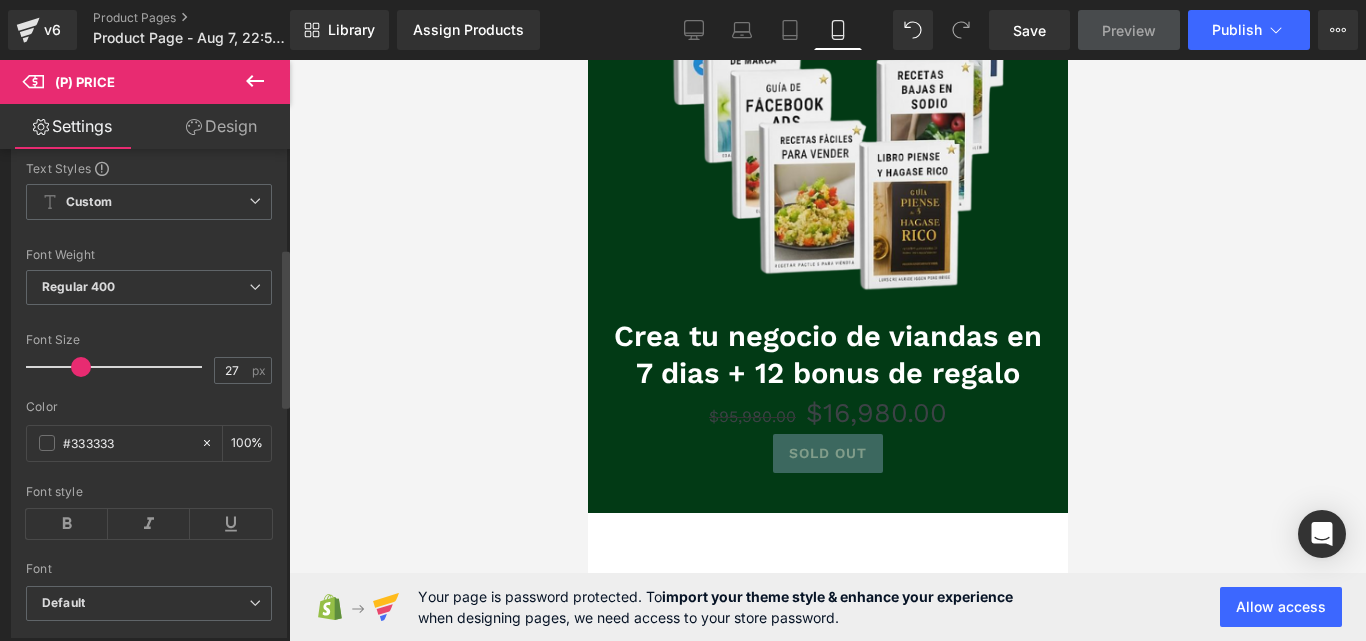 drag, startPoint x: 60, startPoint y: 388, endPoint x: 77, endPoint y: 389, distance: 17.029387 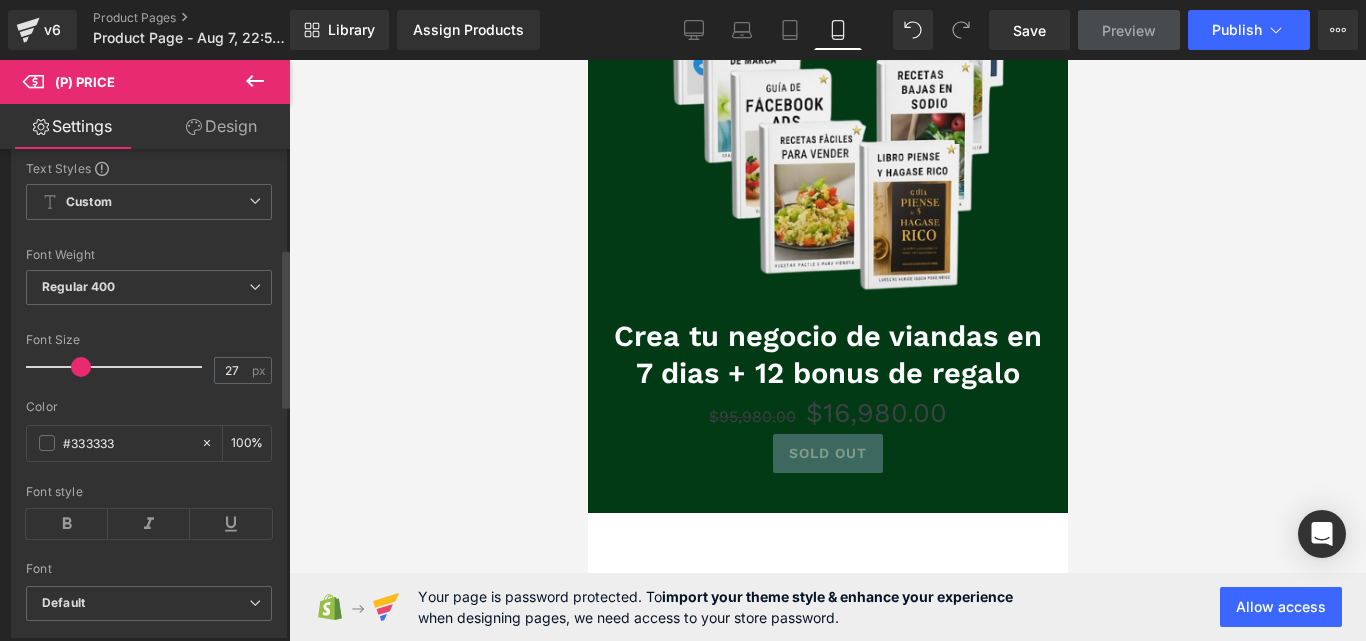 click at bounding box center (81, 367) 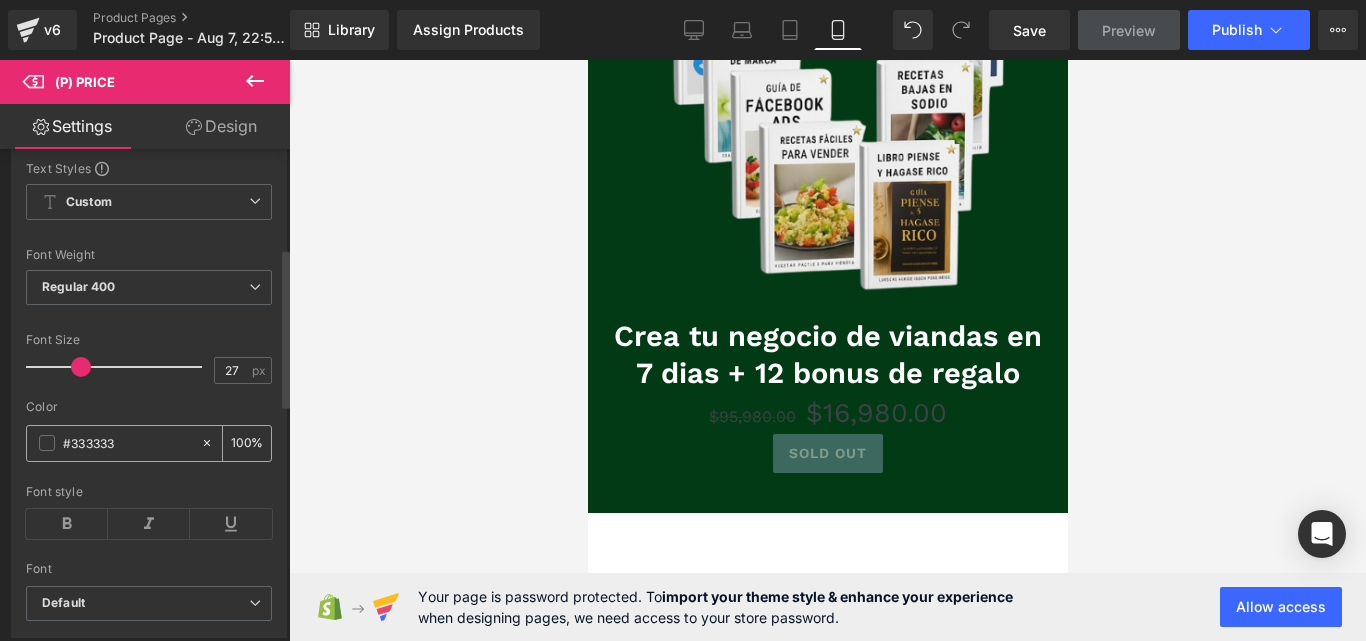 click 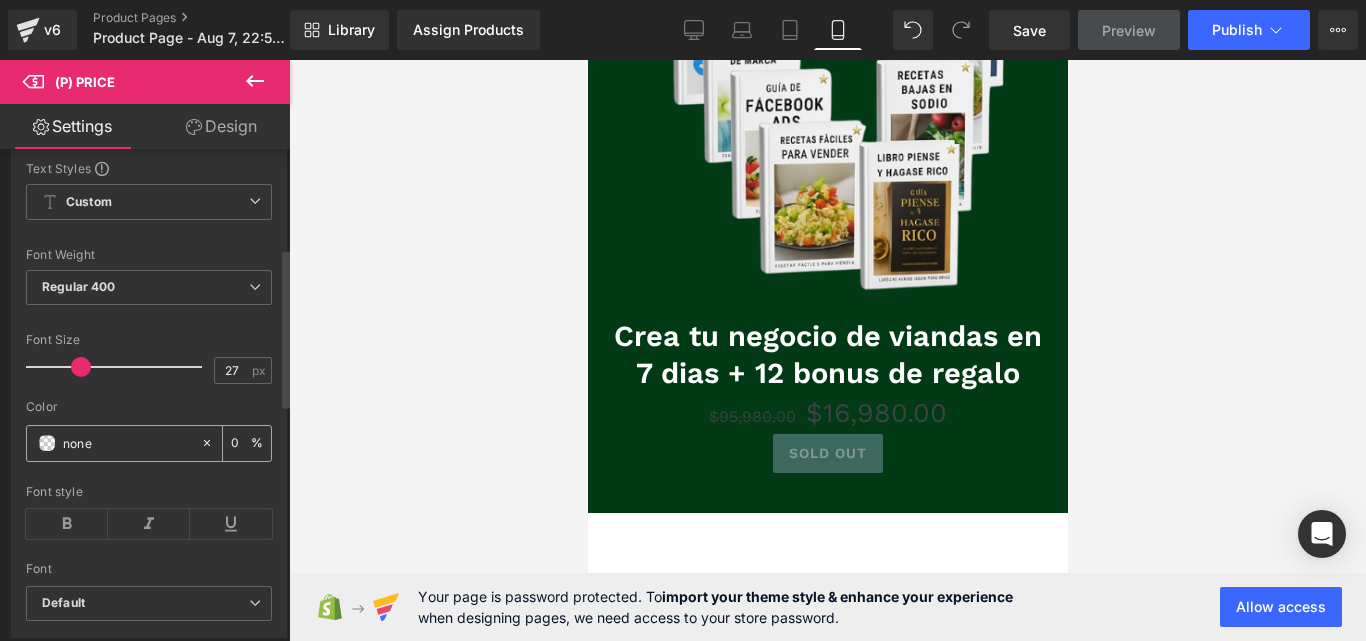 click on "none" at bounding box center [127, 443] 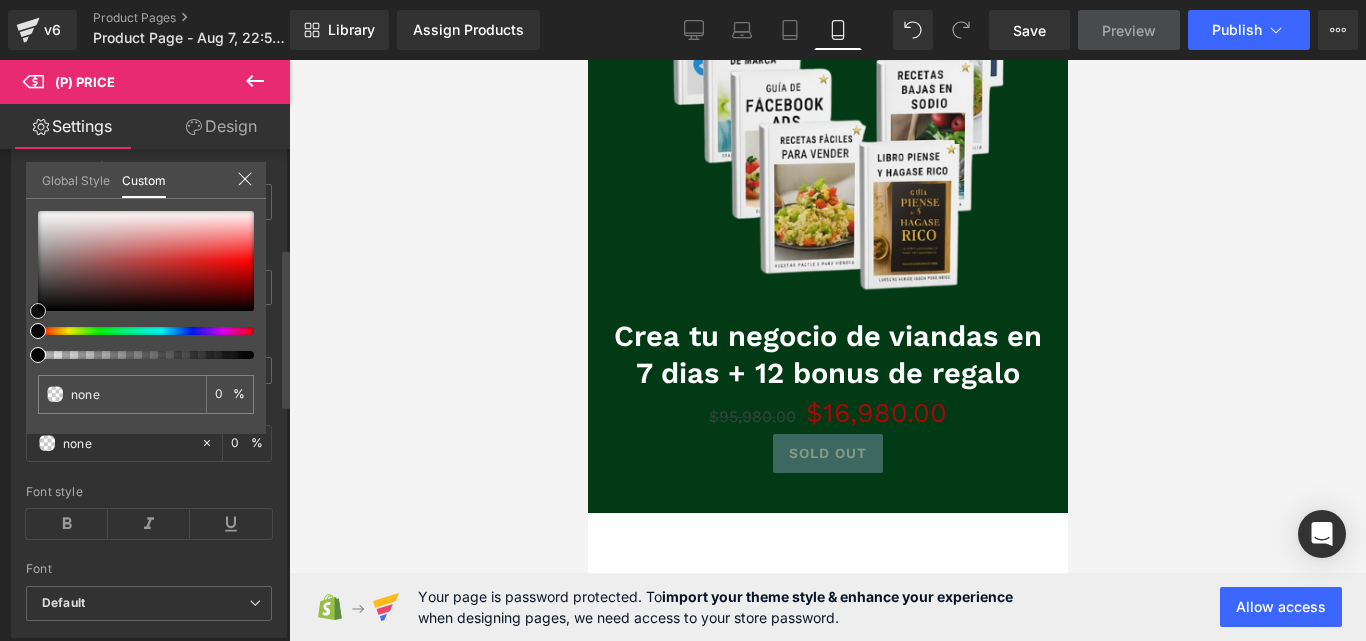 type on "#a90808" 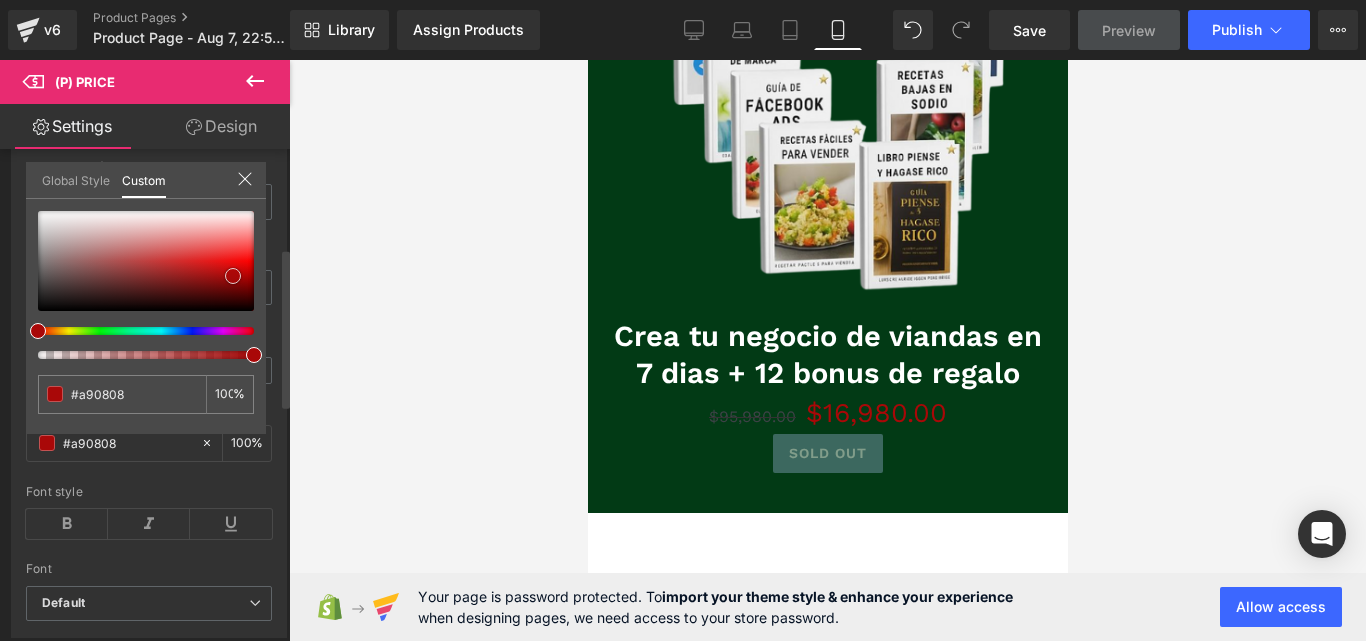 type on "#c00505" 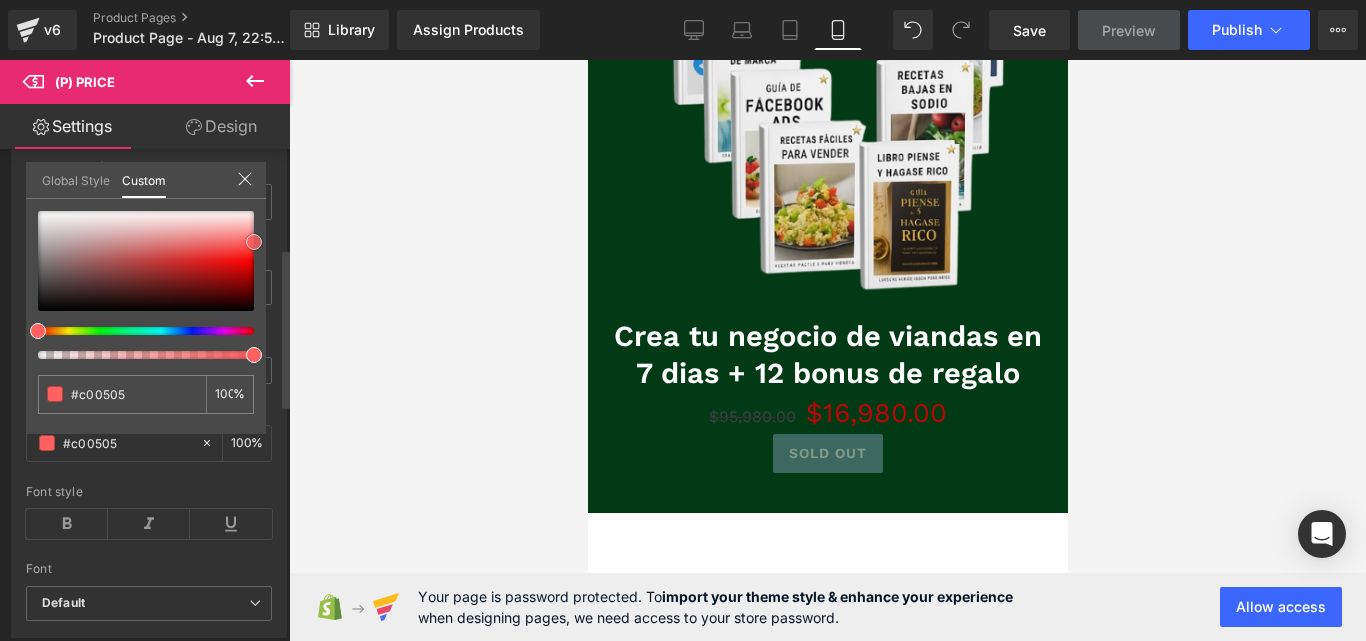 type on "#ff5151" 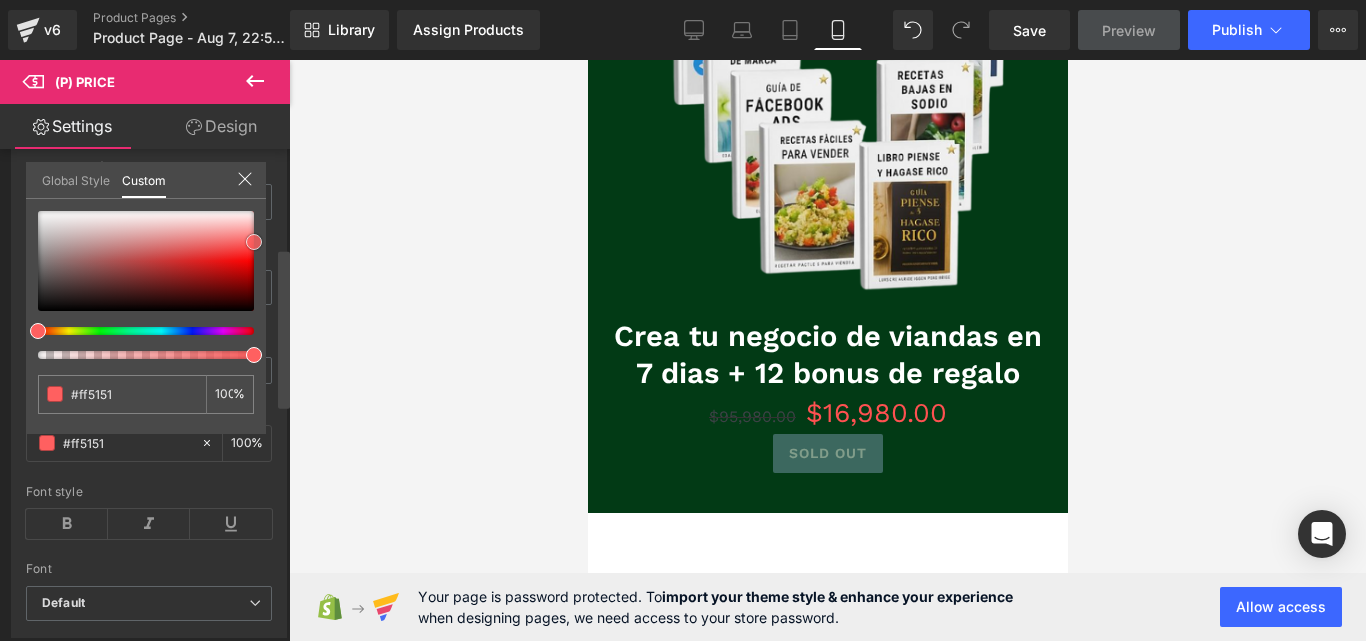 type on "#ff6060" 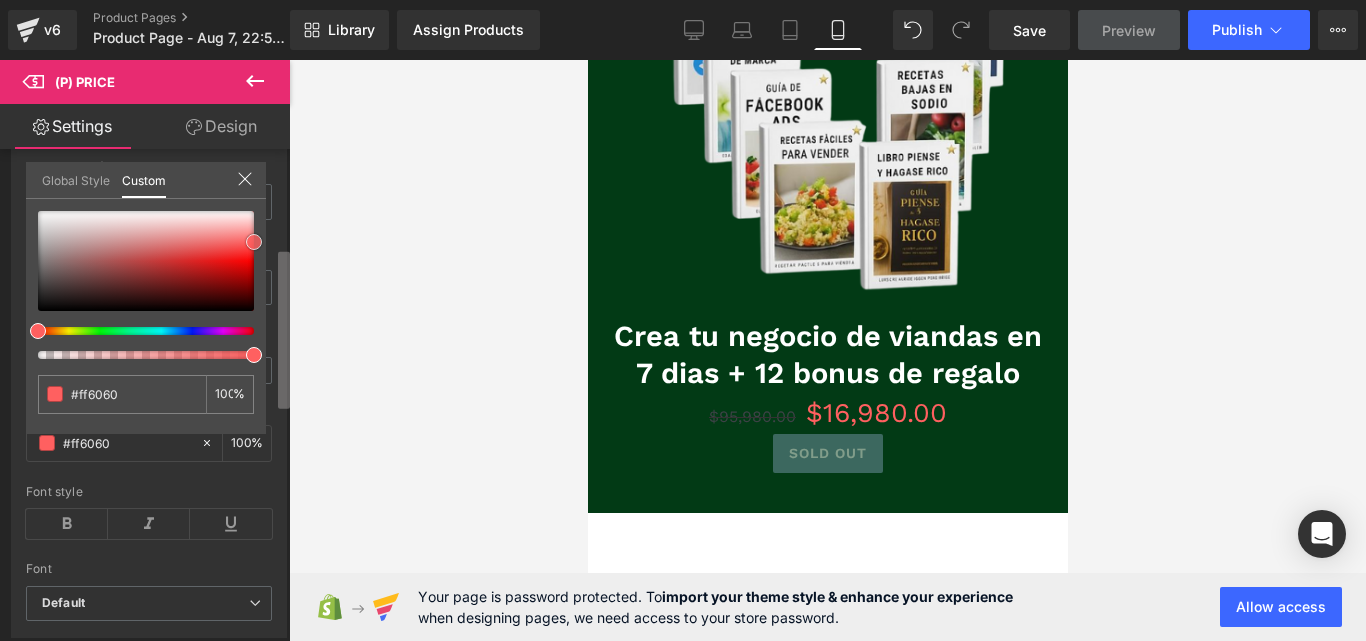type on "#fe4242" 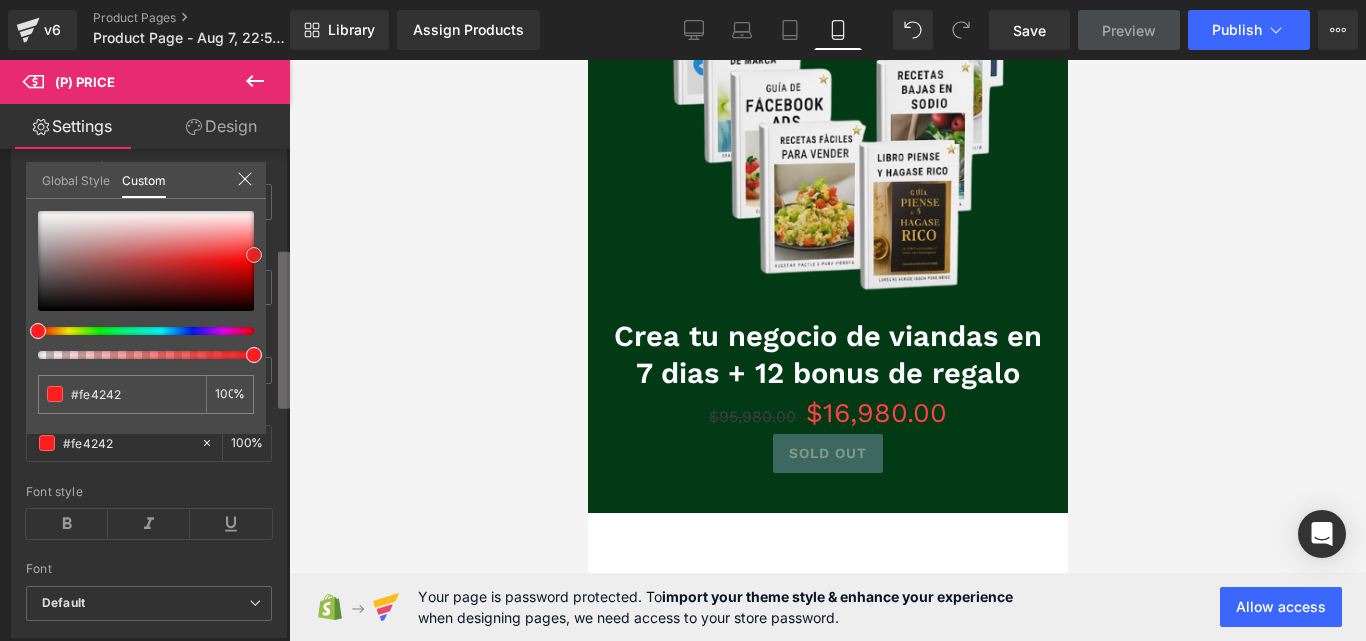 type on "#fd1f1f" 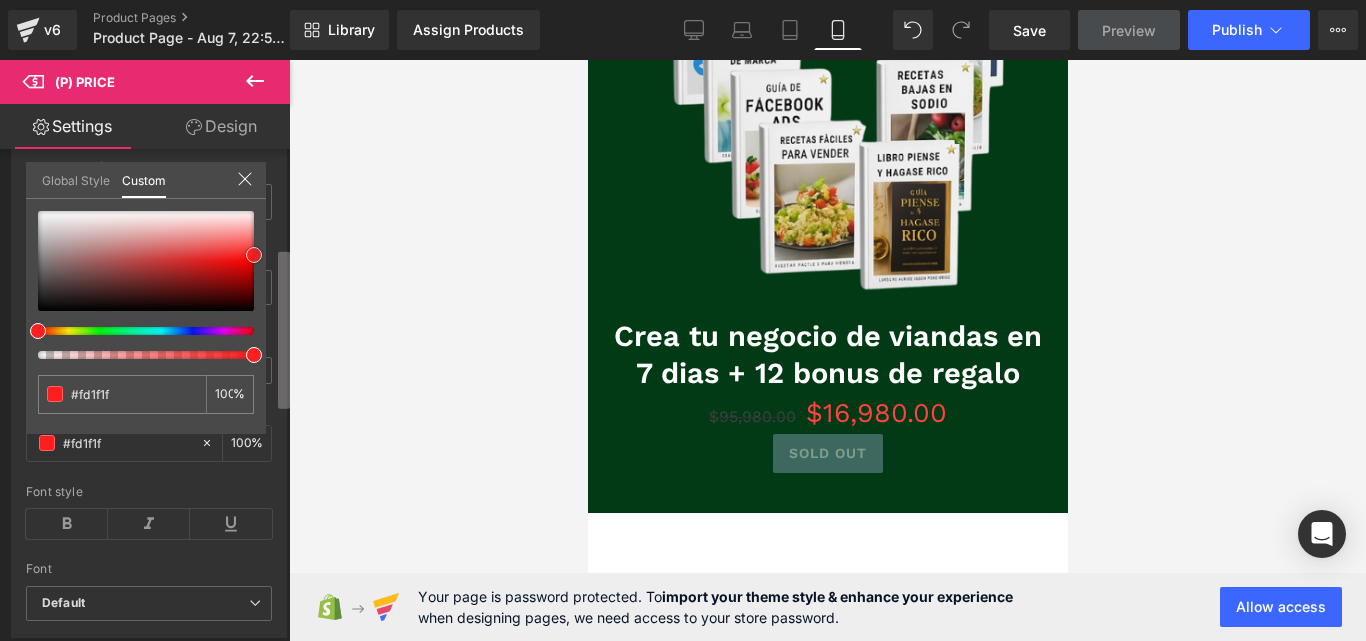 type on "#ff1e1e" 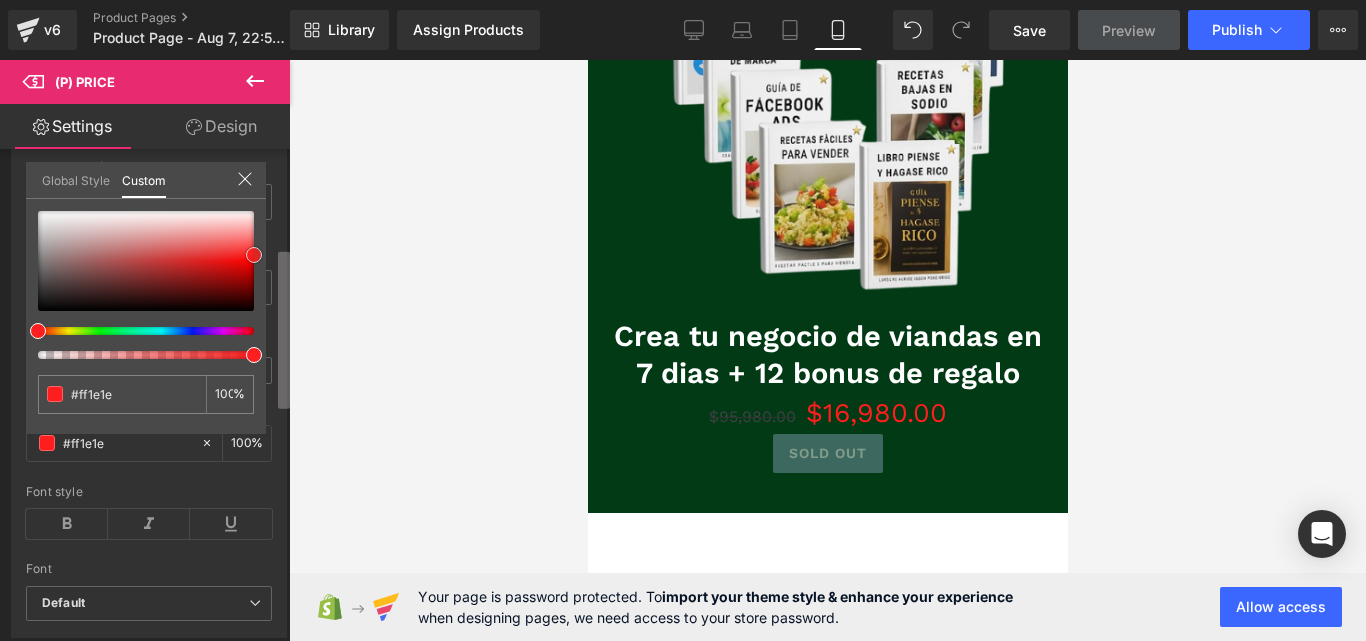 type on "#ff0000" 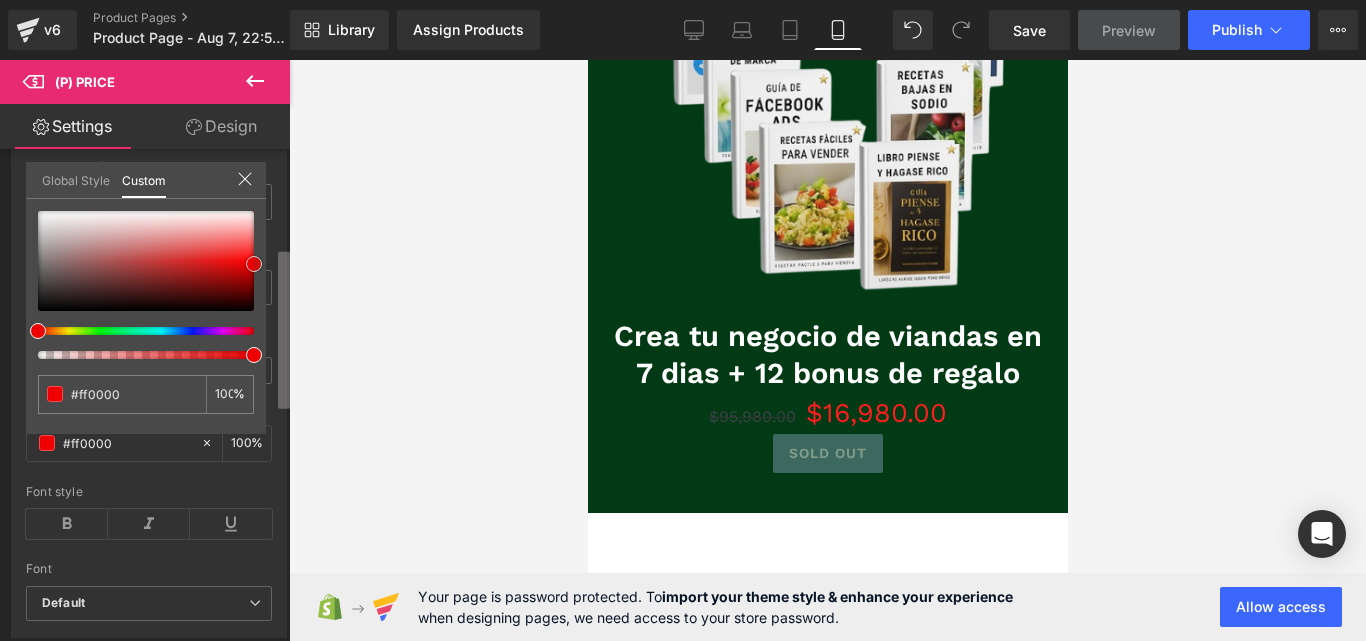 type on "#ef0000" 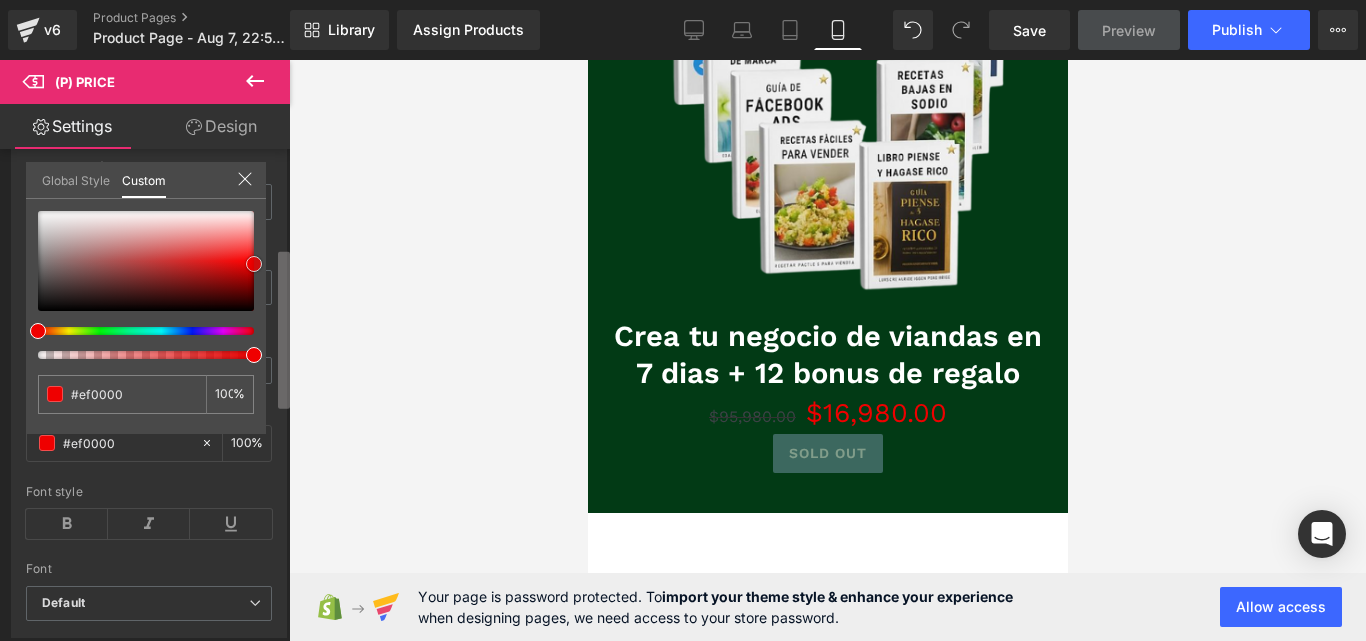 type on "#e00000" 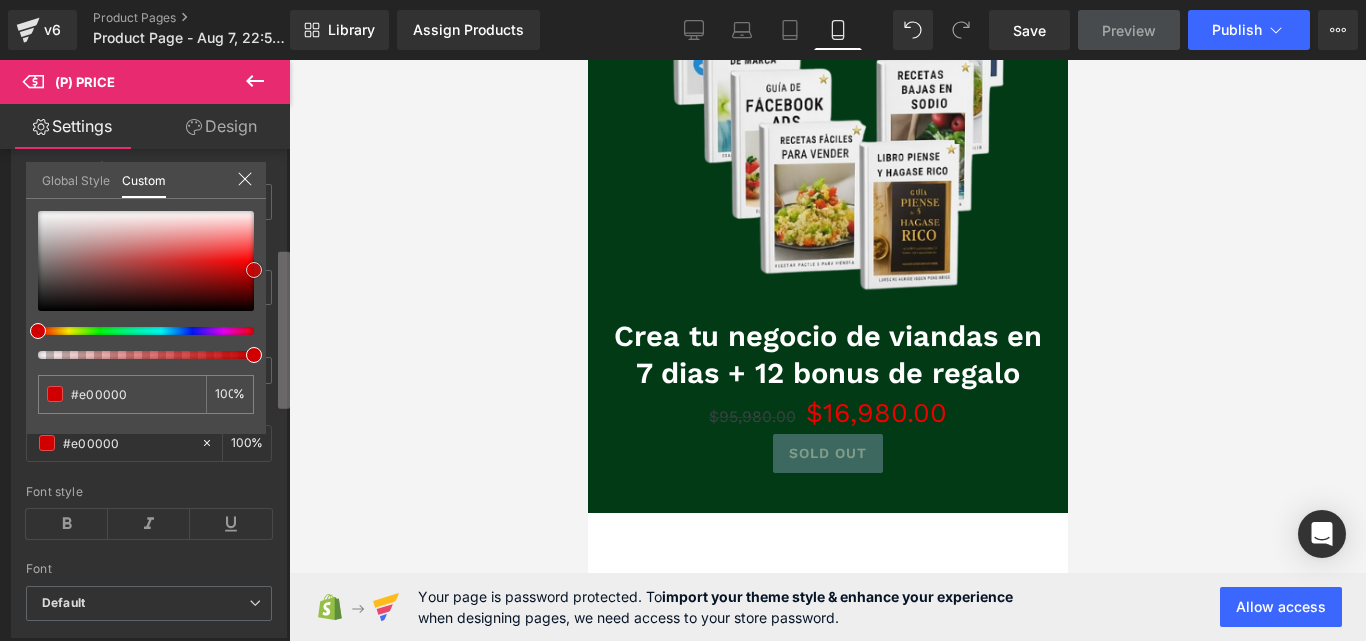 type on "#d10000" 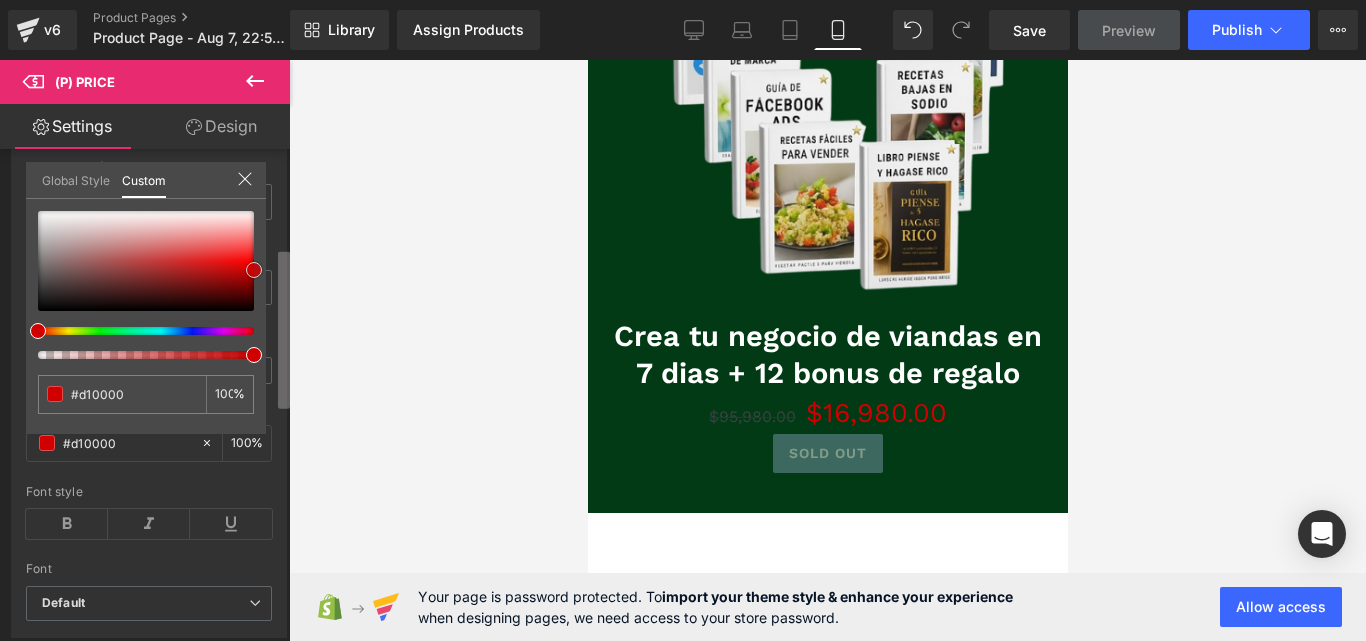 type on "#bc0000" 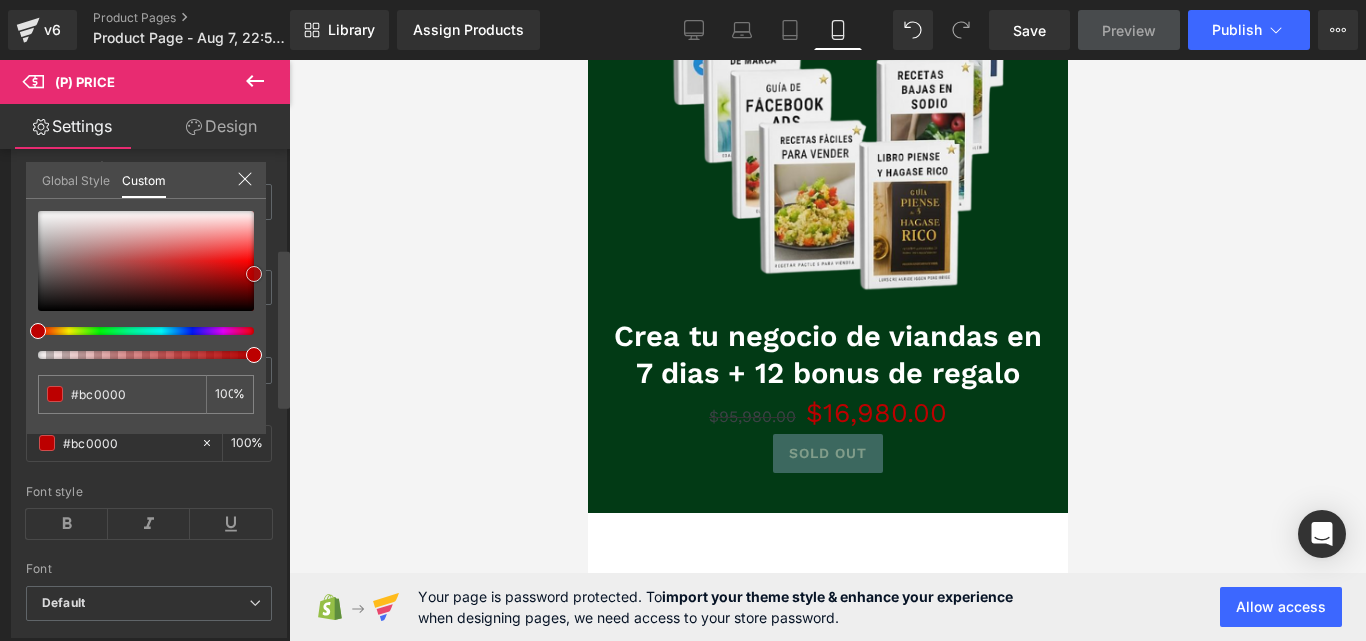 type on "#cc0000" 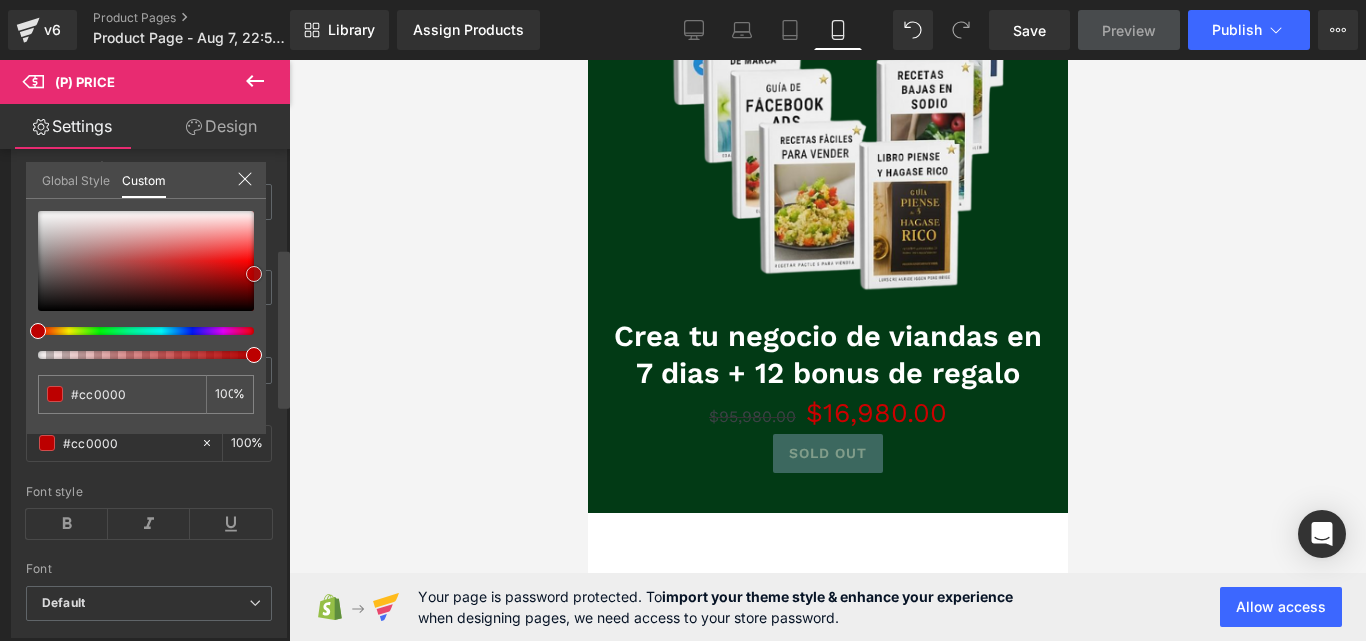 type on "#ff6b6b" 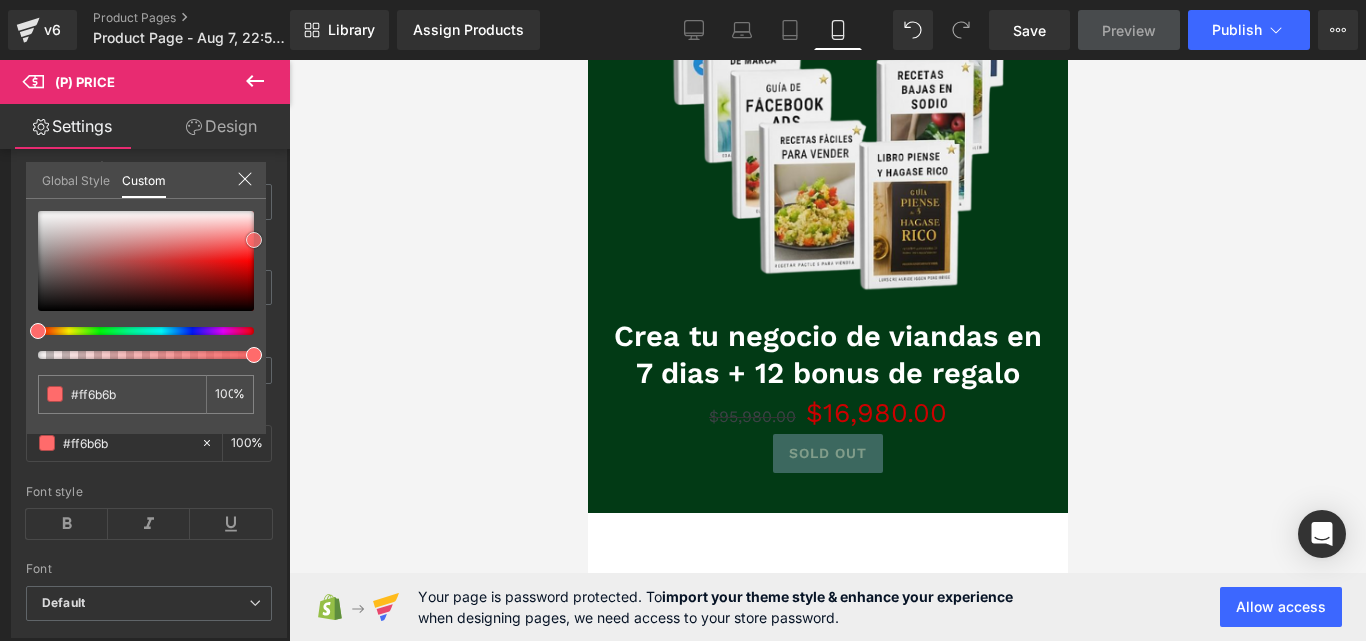 type on "#ff7575" 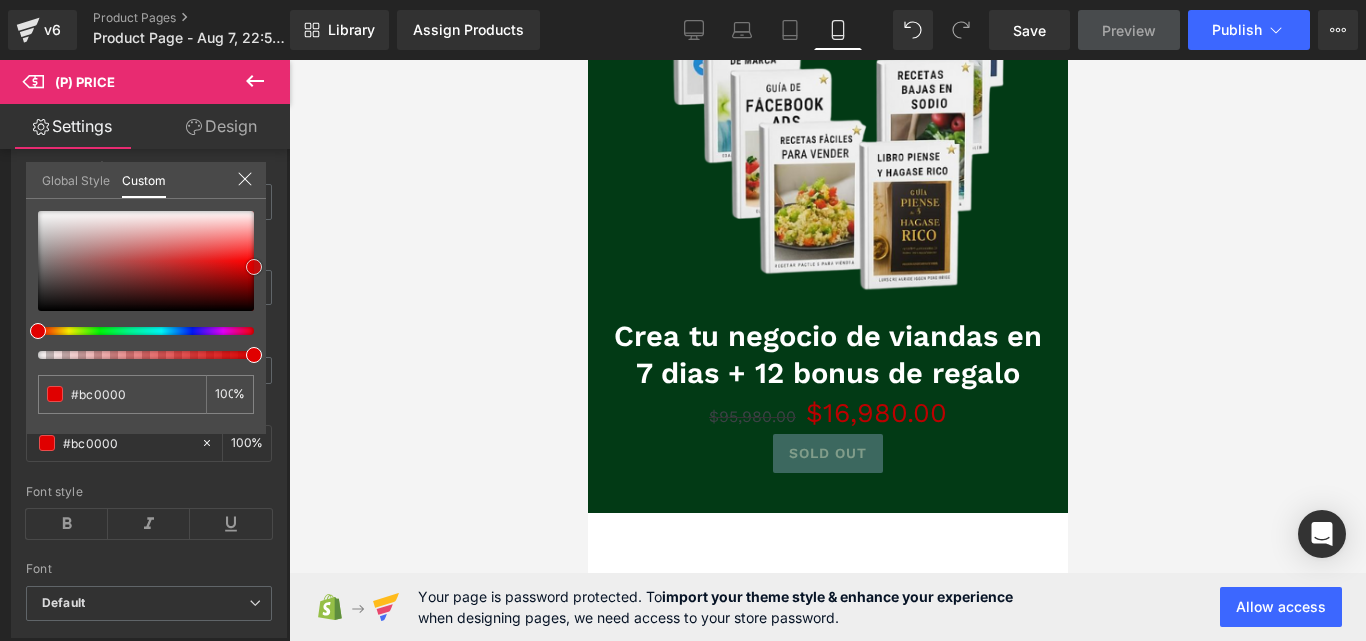 drag, startPoint x: 233, startPoint y: 276, endPoint x: 292, endPoint y: 267, distance: 59.682495 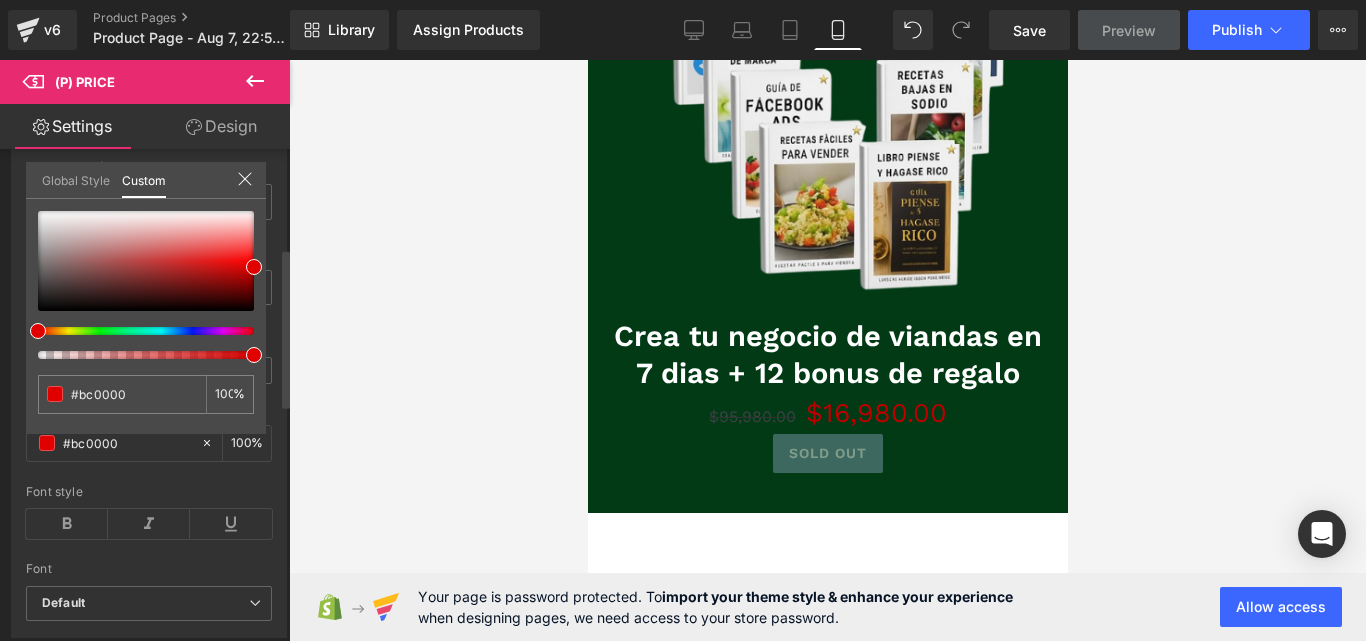 click at bounding box center [146, 285] 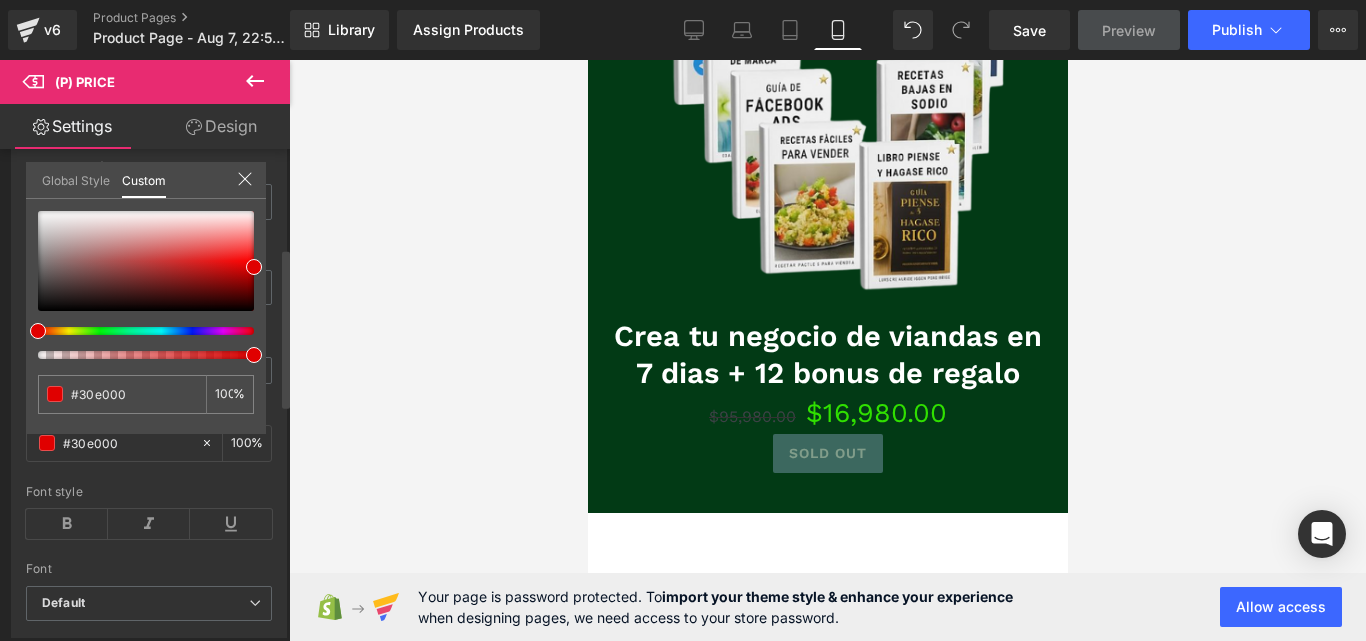 click at bounding box center [138, 331] 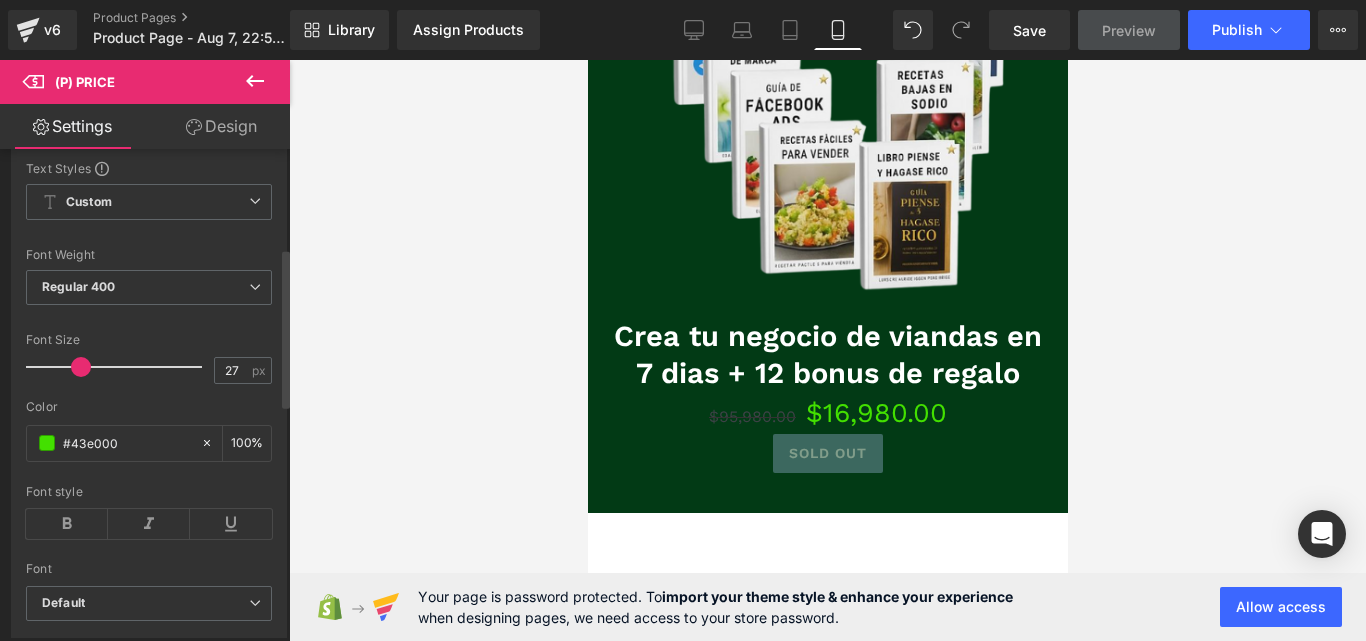 click on "Skip to content
Submit
Close search
Home
Catalog
Image
Row
Image
Row
Image
Row
Image
Row
Image
Row
Sale Off" at bounding box center (827, -1353) 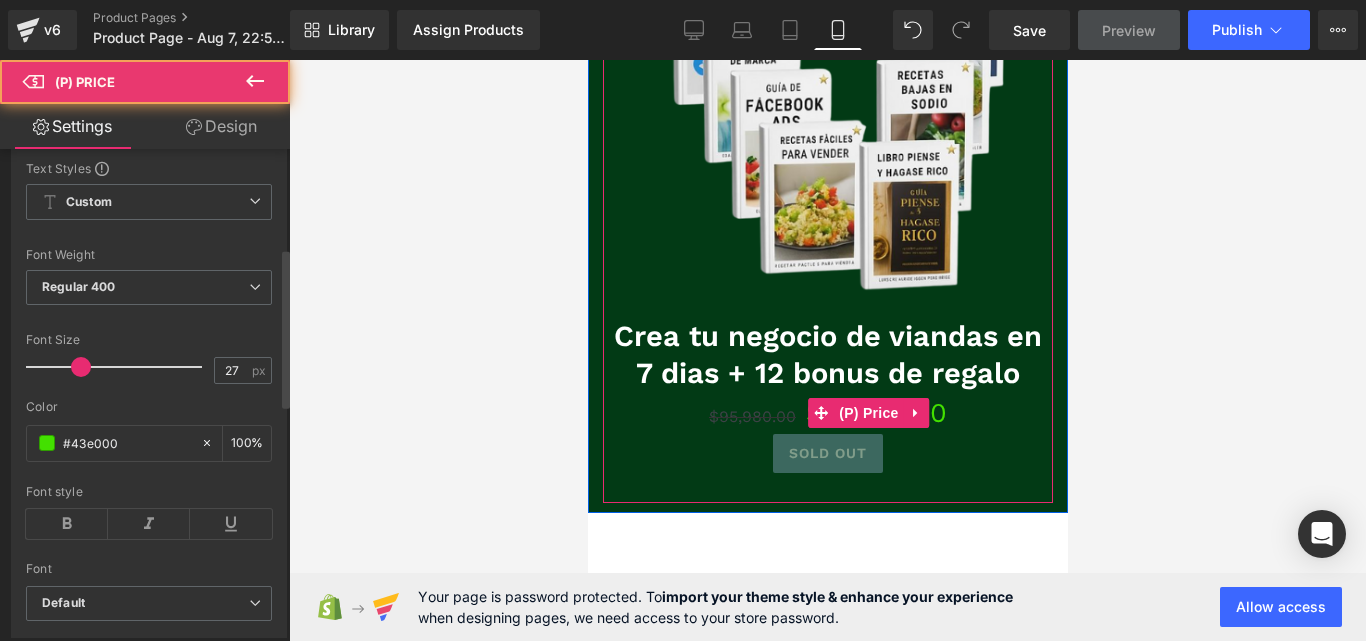 click on "$95,980.00" at bounding box center (751, 416) 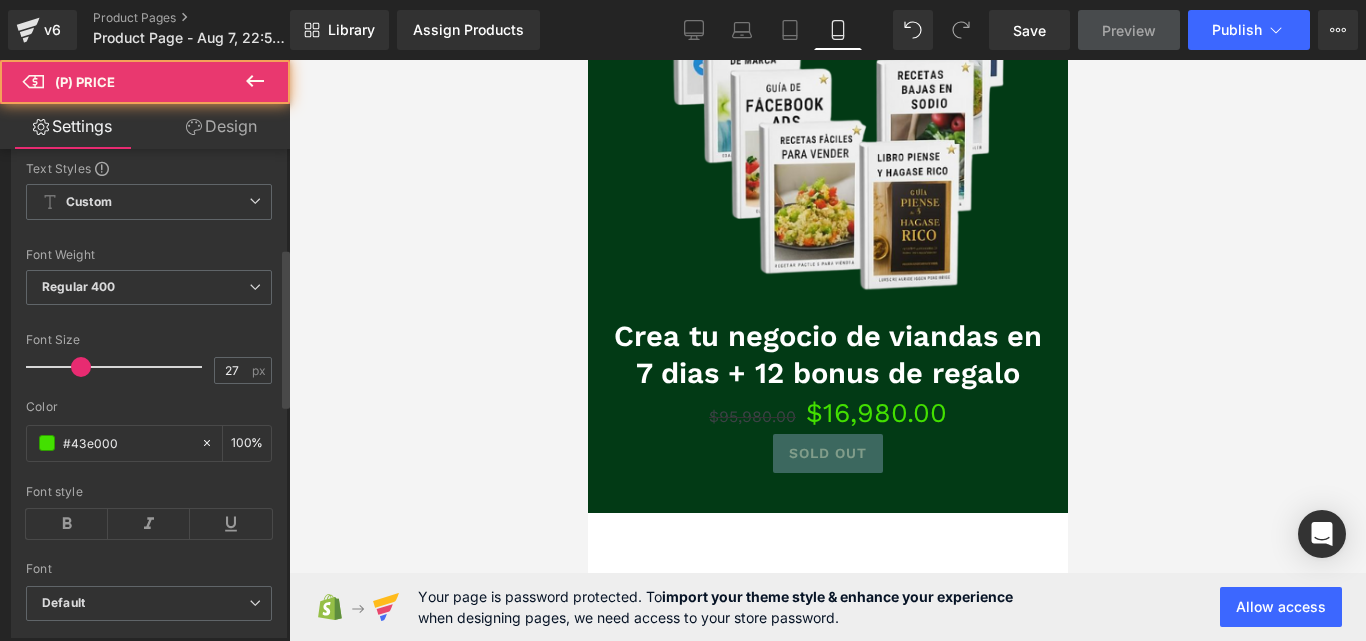 click at bounding box center [827, 350] 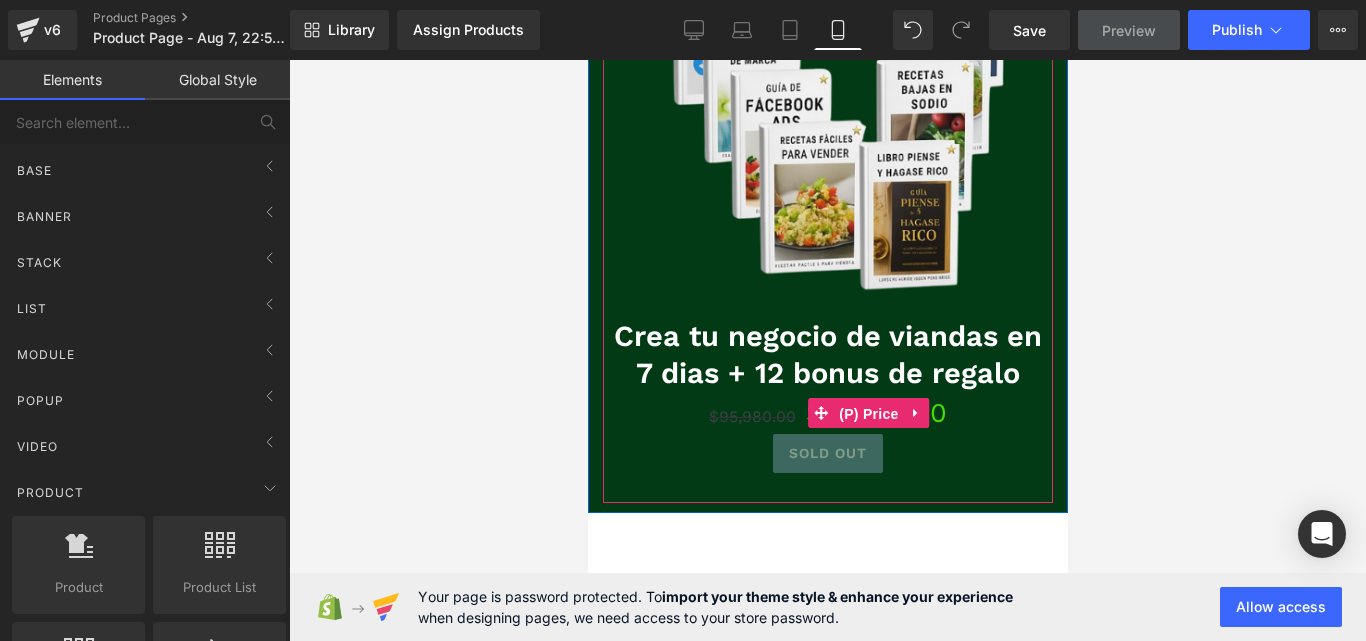 click on "(P) Price" at bounding box center [868, 414] 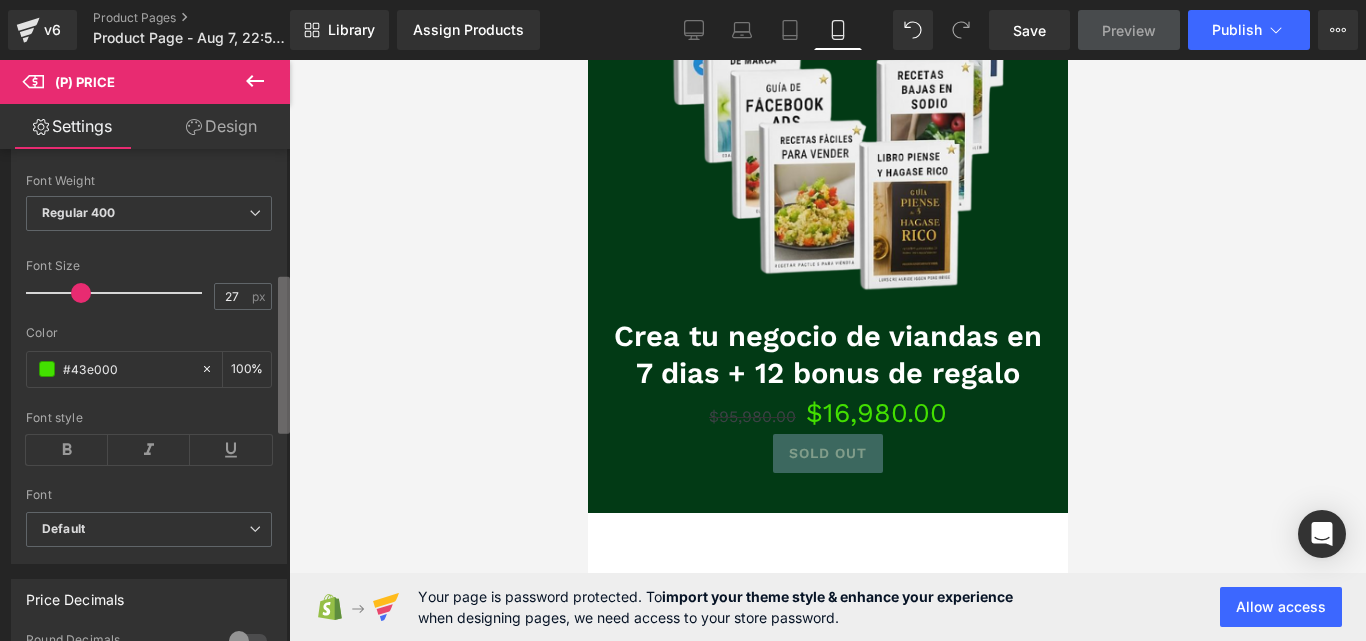 scroll, scrollTop: 390, scrollLeft: 0, axis: vertical 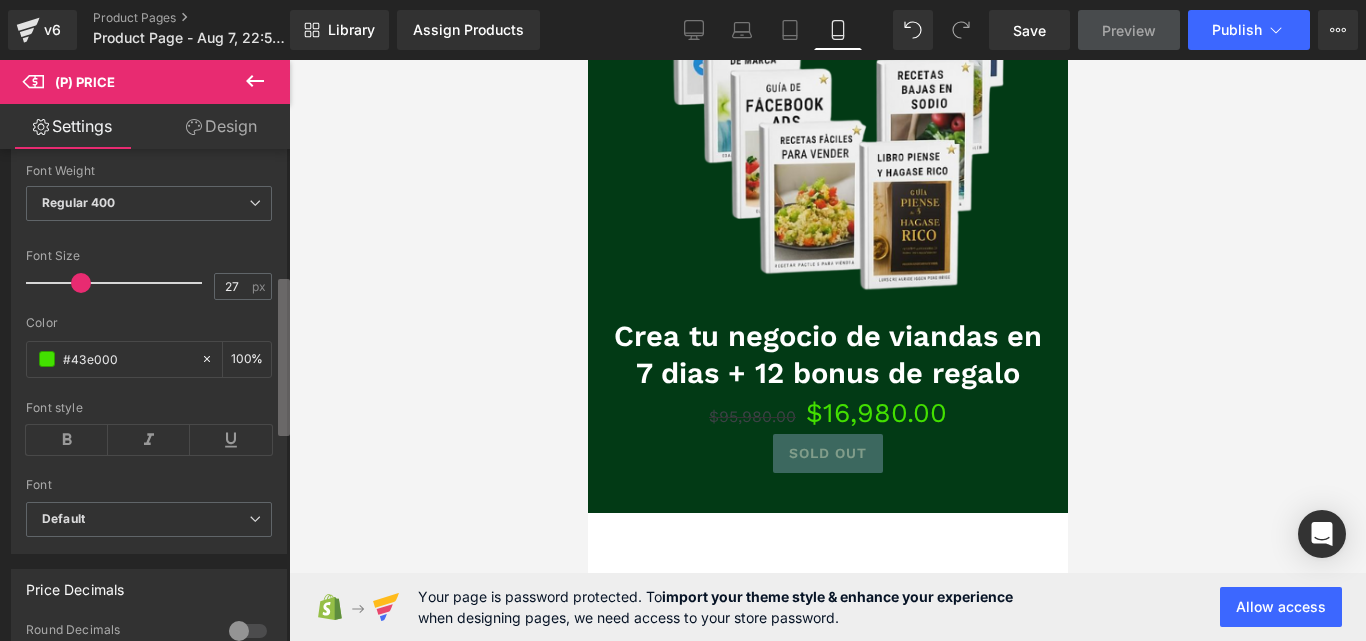 click on "(P) Price  You are previewing how the   will restyle your page. You can not edit Elements in Preset Preview Mode.  v6 Product Pages Product Page - Aug 7, 22:59:41 Library Assign Products  Product Preview
No product match your search.  Please try another keyword  Manage assigned products Mobile Desktop Laptop Tablet Mobile Save Preview Publish Scheduled Upgrade Plan View Live Page View with current Template Save Template to Library Schedule Publish  Optimize  Publish Settings Shortcuts  Your page can’t be published   You've reached the maximum number of published pages on your plan  (0/1).  You need to upgrade your plan or unpublish all your pages to get 1 publish slot.   Unpublish pages   Upgrade plan  Elements Global Style Base Row  rows, columns, layouts, div Heading  headings, titles, h1,h2,h3,h4,h5,h6 Text Block  texts, paragraphs, contents, blocks Image  images, photos, alts, uploads Icon  icons, symbols Button  button, call to action, cta Separator  separators, dividers, horizontal lines" at bounding box center (683, 337) 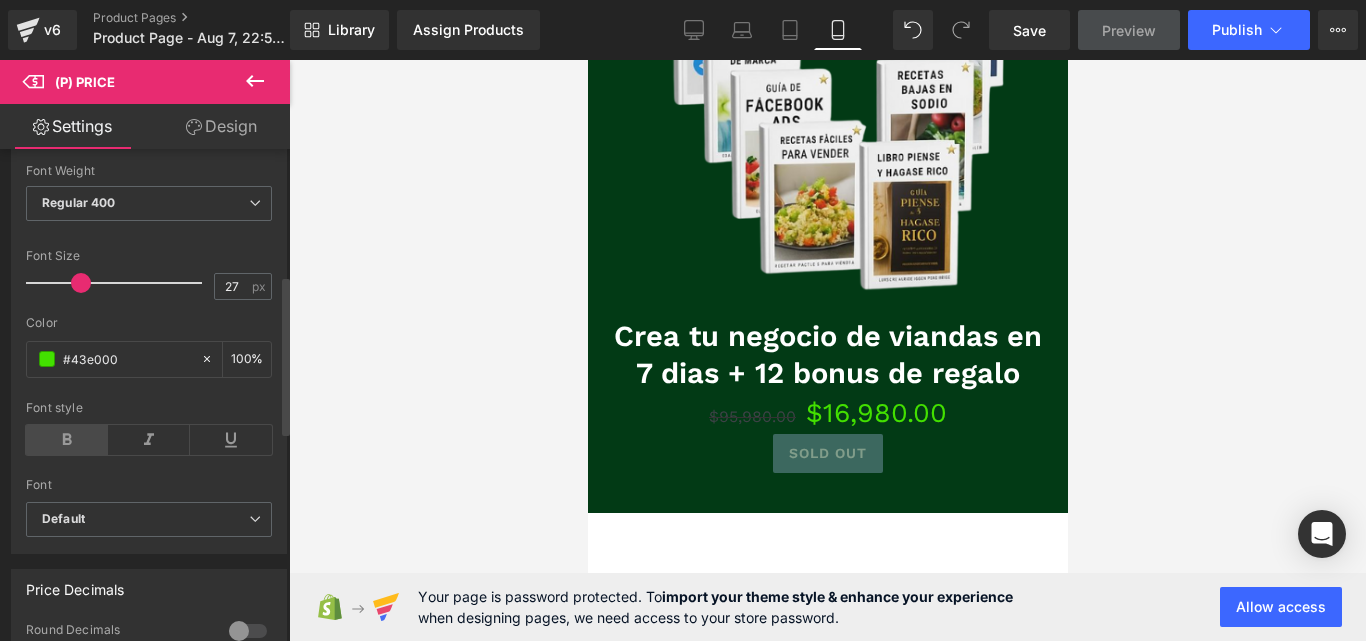 click at bounding box center (67, 440) 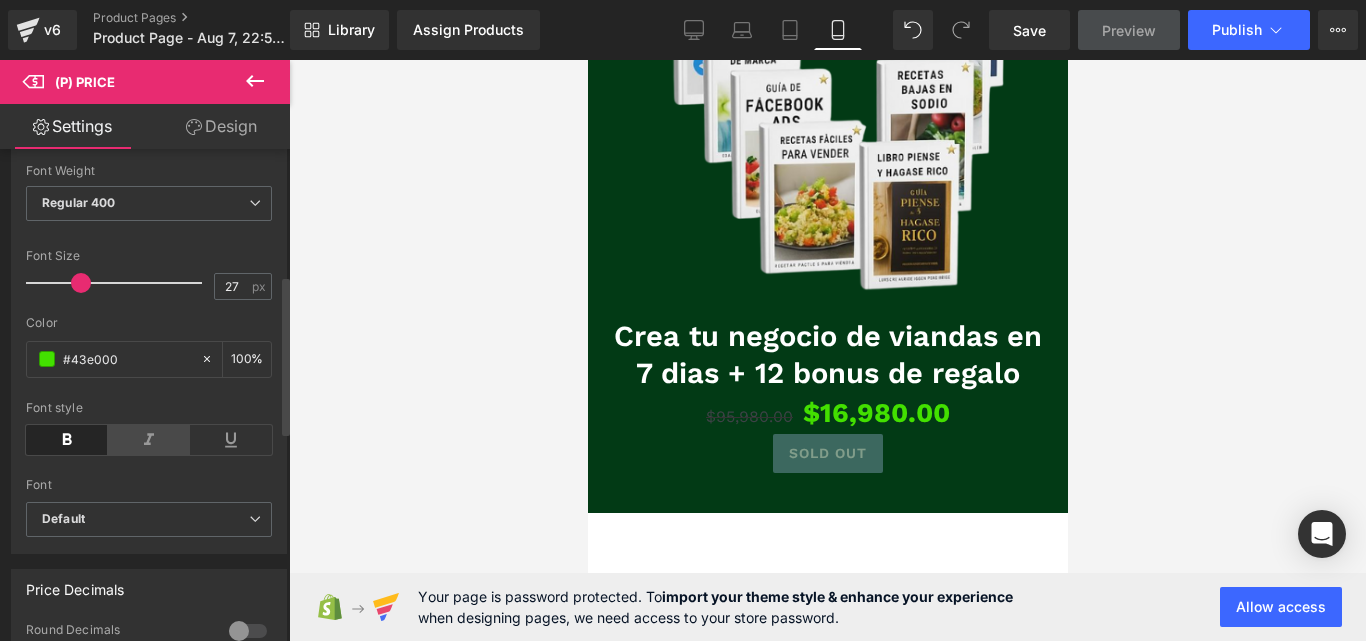 click at bounding box center (149, 440) 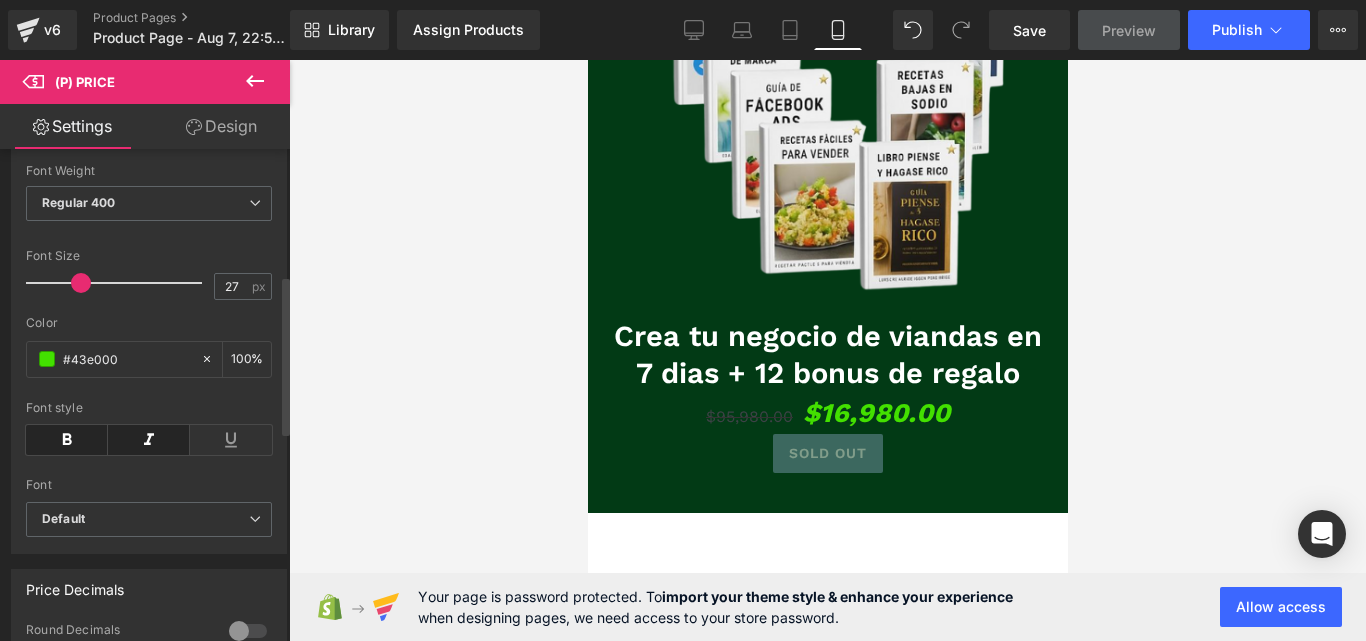 click at bounding box center (149, 440) 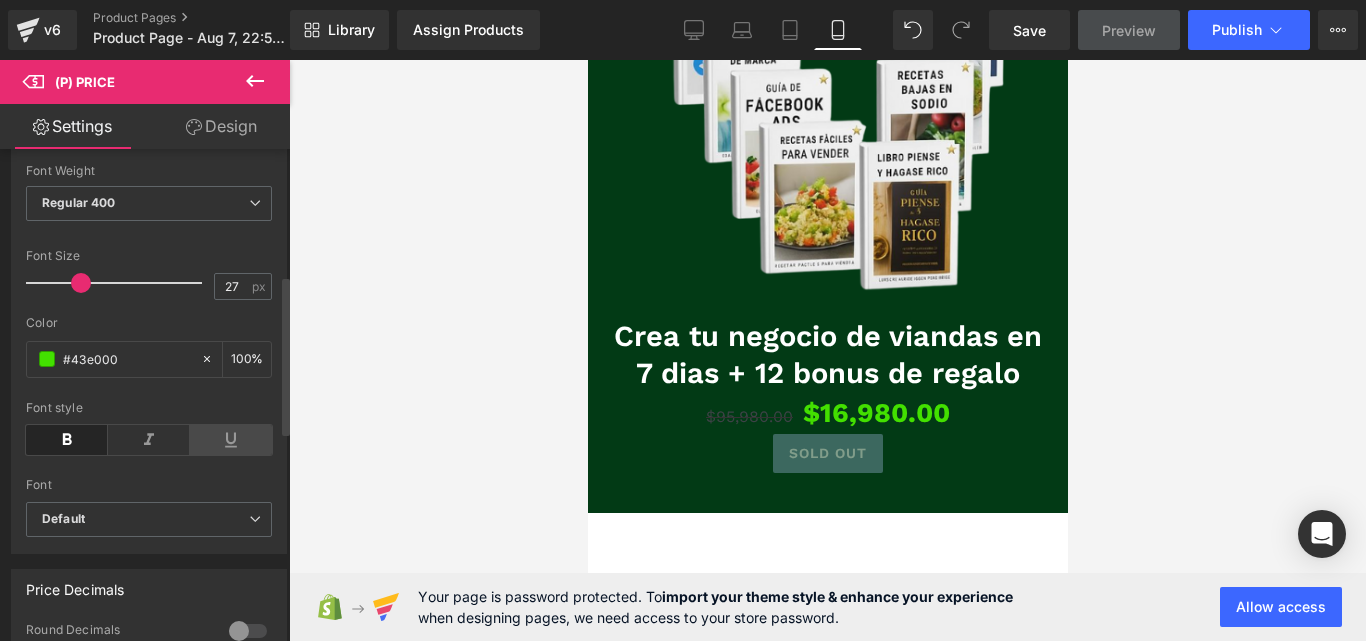 click at bounding box center [231, 440] 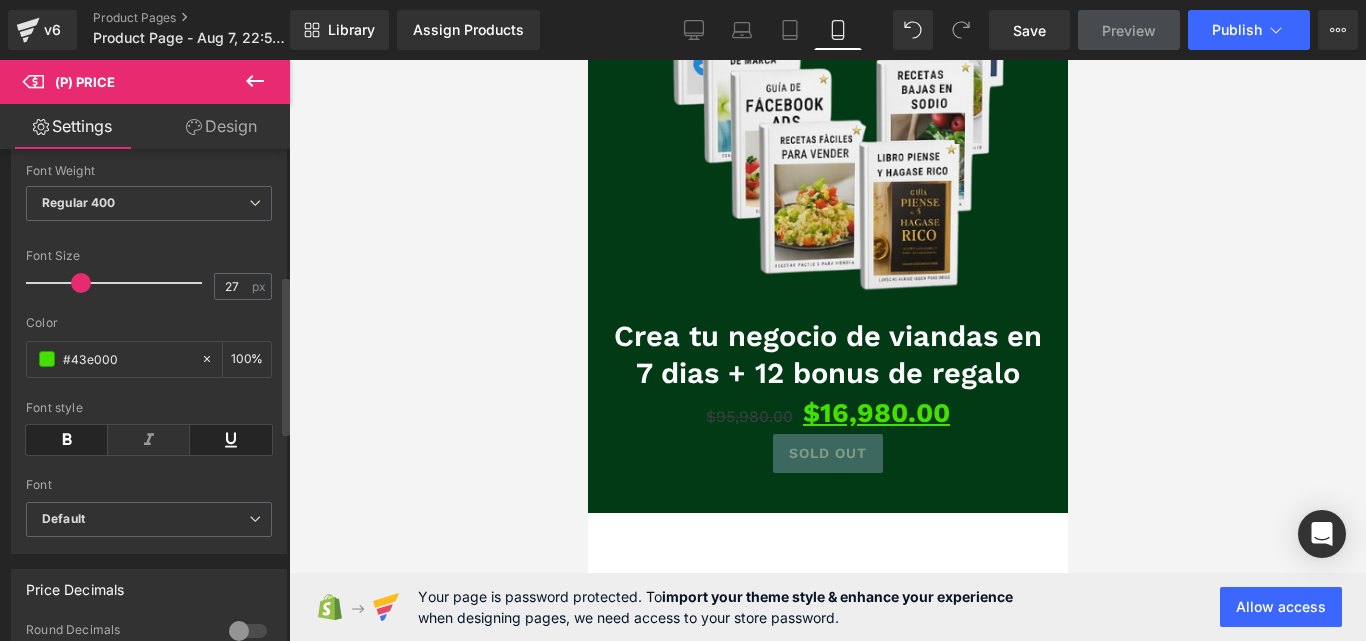 click at bounding box center [231, 440] 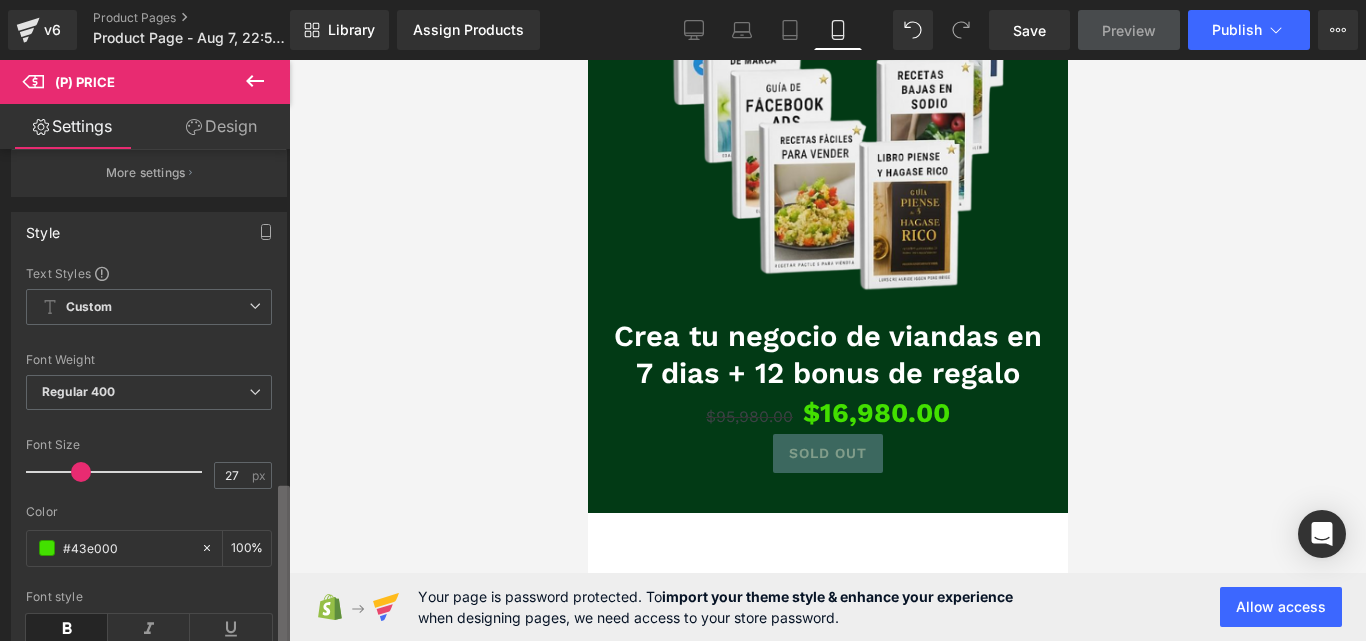 scroll, scrollTop: 0, scrollLeft: 0, axis: both 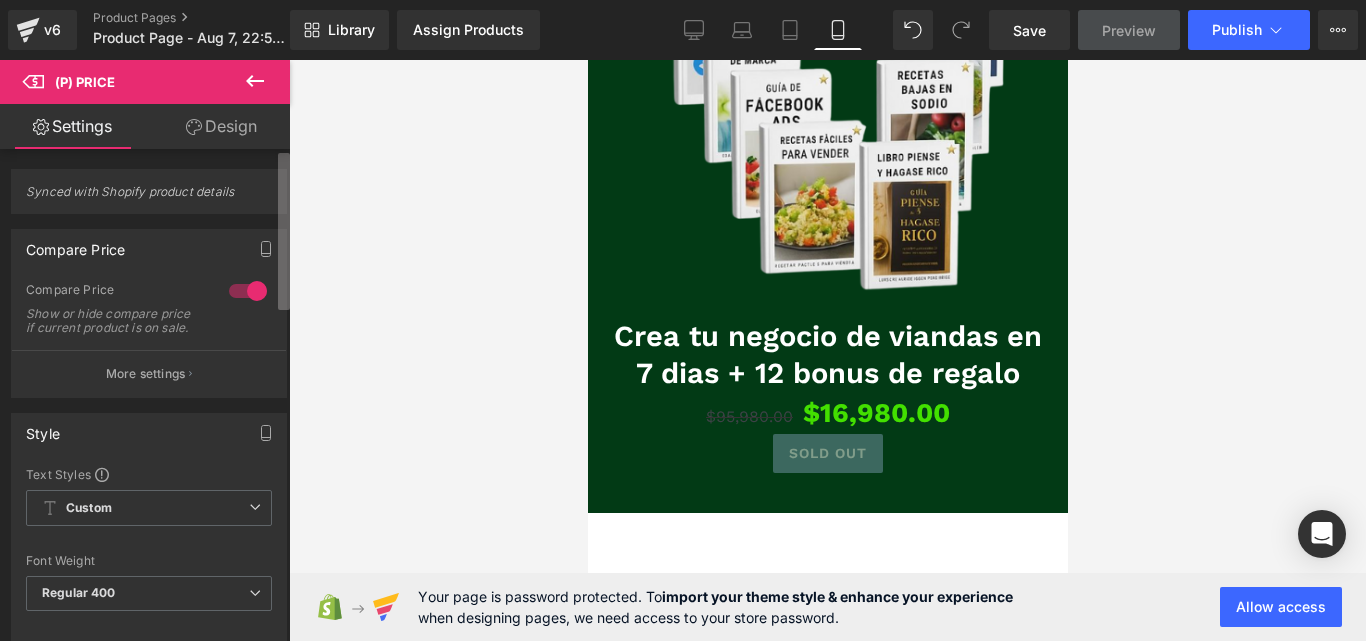 click on "(P) Price  You are previewing how the   will restyle your page. You can not edit Elements in Preset Preview Mode.  v6 Product Pages Product Page - Aug 7, 22:59:41 Library Assign Products  Product Preview
No product match your search.  Please try another keyword  Manage assigned products Mobile Desktop Laptop Tablet Mobile Save Preview Publish Scheduled Upgrade Plan View Live Page View with current Template Save Template to Library Schedule Publish  Optimize  Publish Settings Shortcuts  Your page can’t be published   You've reached the maximum number of published pages on your plan  (0/1).  You need to upgrade your plan or unpublish all your pages to get 1 publish slot.   Unpublish pages   Upgrade plan  Elements Global Style Base Row  rows, columns, layouts, div Heading  headings, titles, h1,h2,h3,h4,h5,h6 Text Block  texts, paragraphs, contents, blocks Image  images, photos, alts, uploads Icon  icons, symbols Button  button, call to action, cta Separator  separators, dividers, horizontal lines" at bounding box center (683, 337) 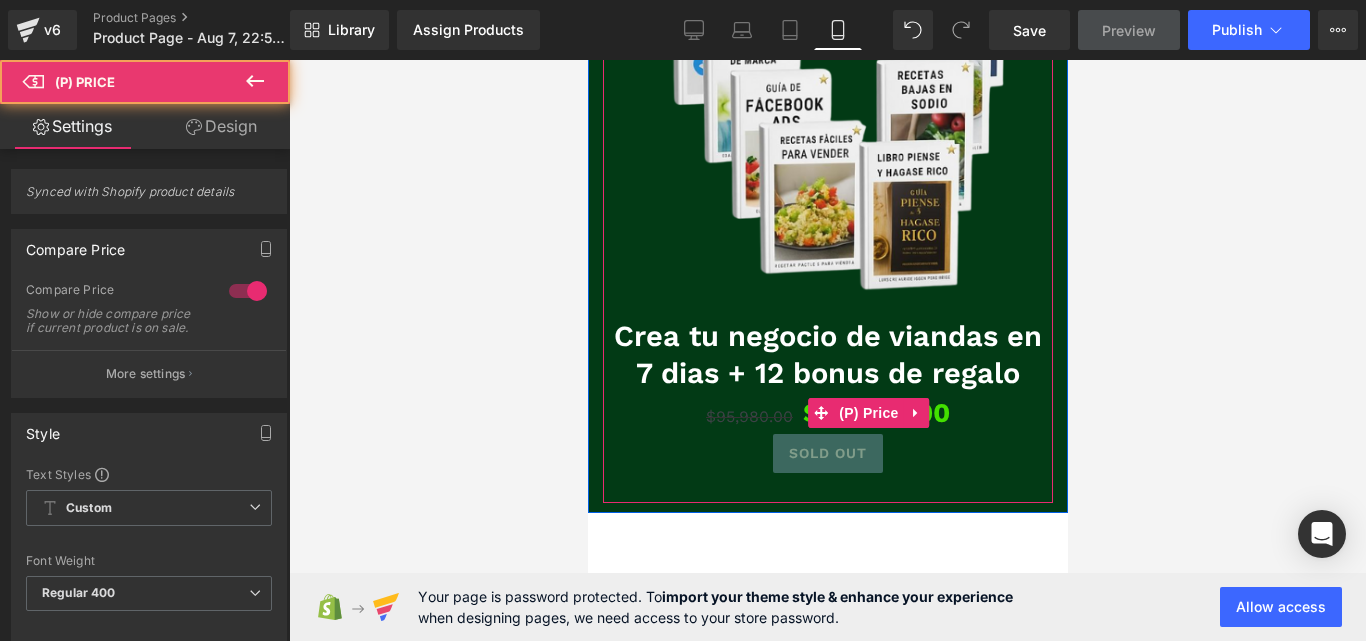 click on "$95,980.00" at bounding box center (748, 416) 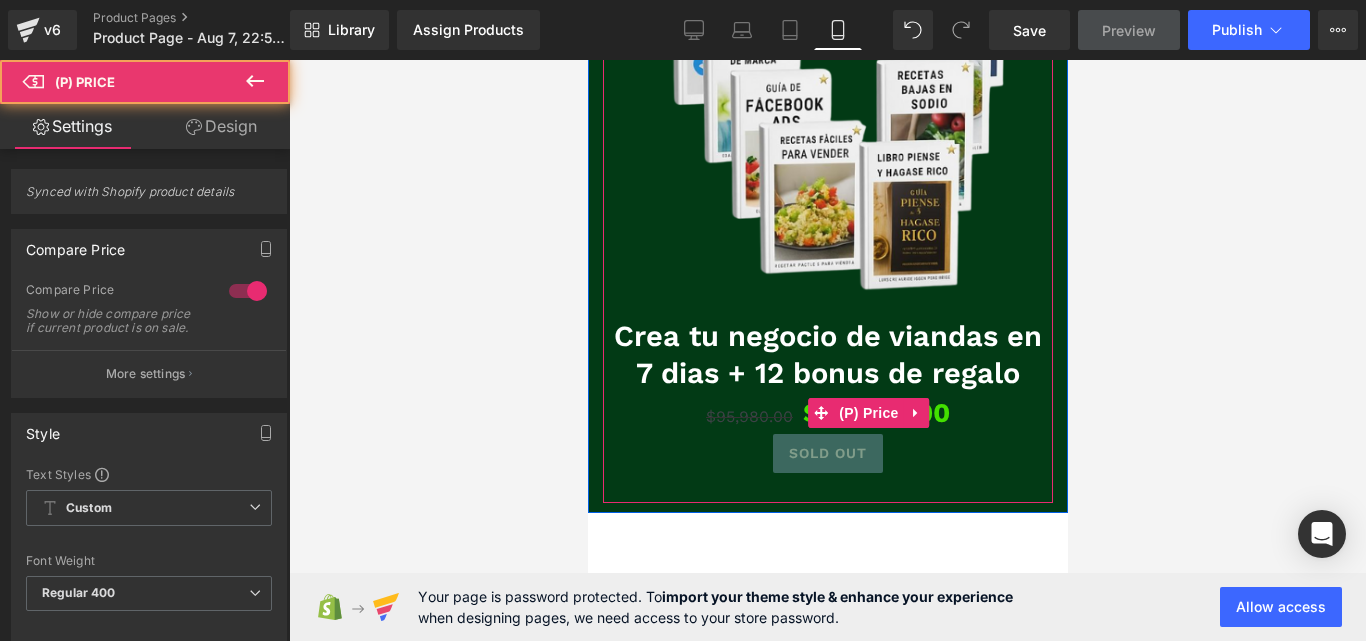 drag, startPoint x: 764, startPoint y: 342, endPoint x: 740, endPoint y: 342, distance: 24 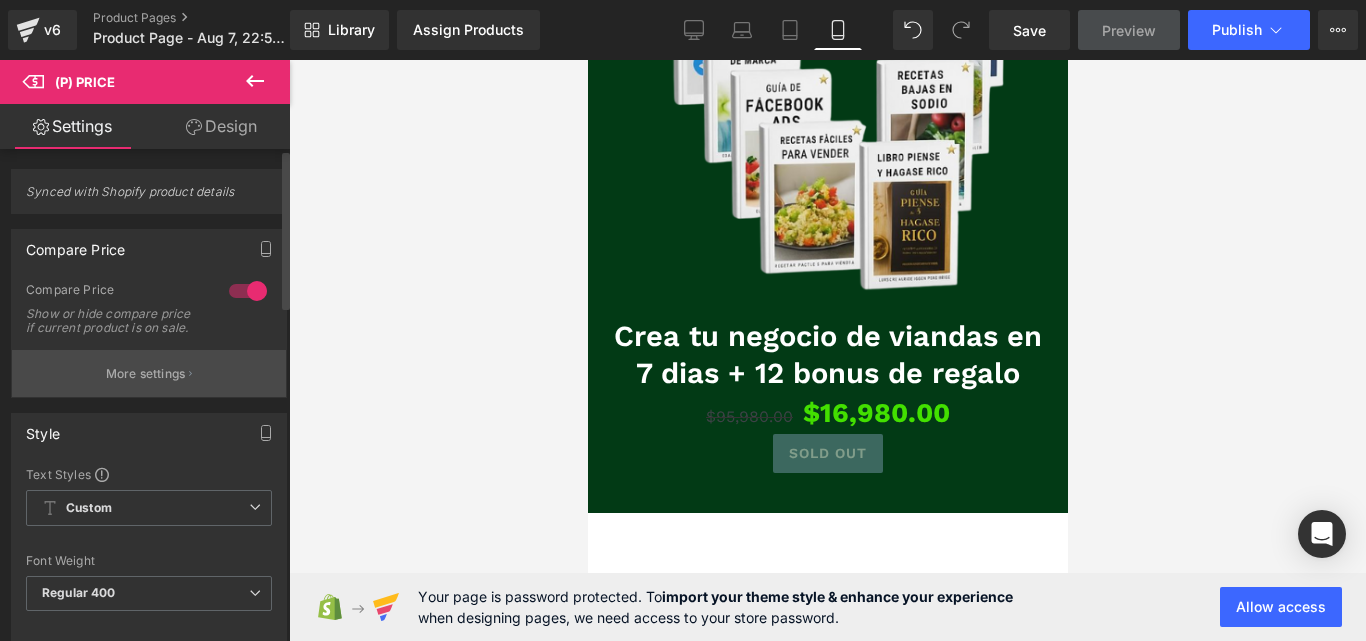 click on "More settings" at bounding box center [149, 373] 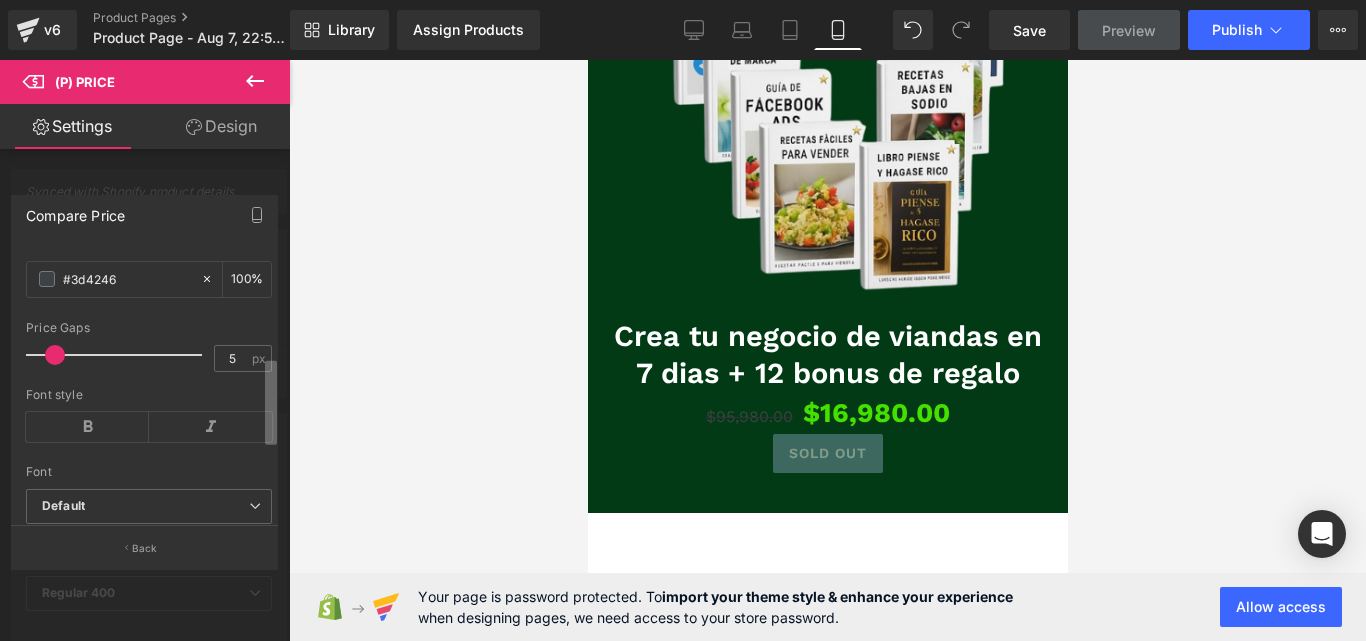 scroll, scrollTop: 339, scrollLeft: 0, axis: vertical 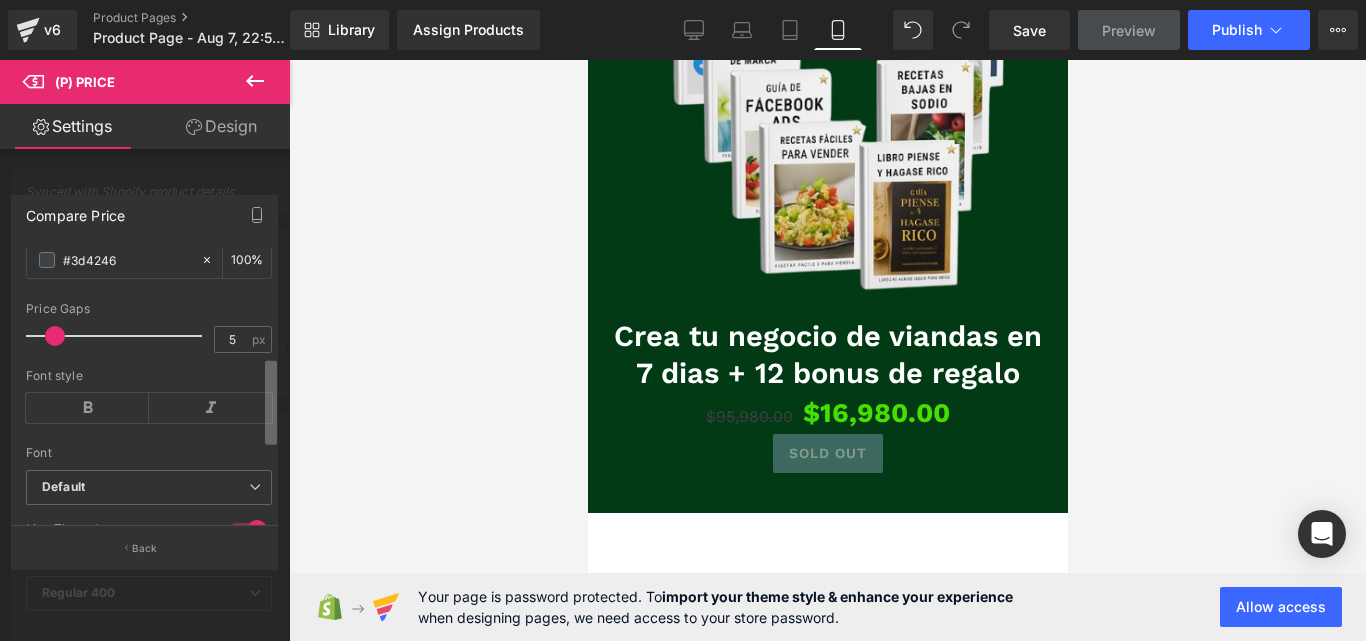 click on "(P) Price  You are previewing how the   will restyle your page. You can not edit Elements in Preset Preview Mode.  v6 Product Pages Product Page - Aug 7, 22:59:41 Library Assign Products  Product Preview
No product match your search.  Please try another keyword  Manage assigned products Mobile Desktop Laptop Tablet Mobile Save Preview Publish Scheduled Upgrade Plan View Live Page View with current Template Save Template to Library Schedule Publish  Optimize  Publish Settings Shortcuts  Your page can’t be published   You've reached the maximum number of published pages on your plan  (0/1).  You need to upgrade your plan or unpublish all your pages to get 1 publish slot.   Unpublish pages   Upgrade plan  Elements Global Style Base Row  rows, columns, layouts, div Heading  headings, titles, h1,h2,h3,h4,h5,h6 Text Block  texts, paragraphs, contents, blocks Image  images, photos, alts, uploads Icon  icons, symbols Button  button, call to action, cta Separator  separators, dividers, horizontal lines" at bounding box center [683, 337] 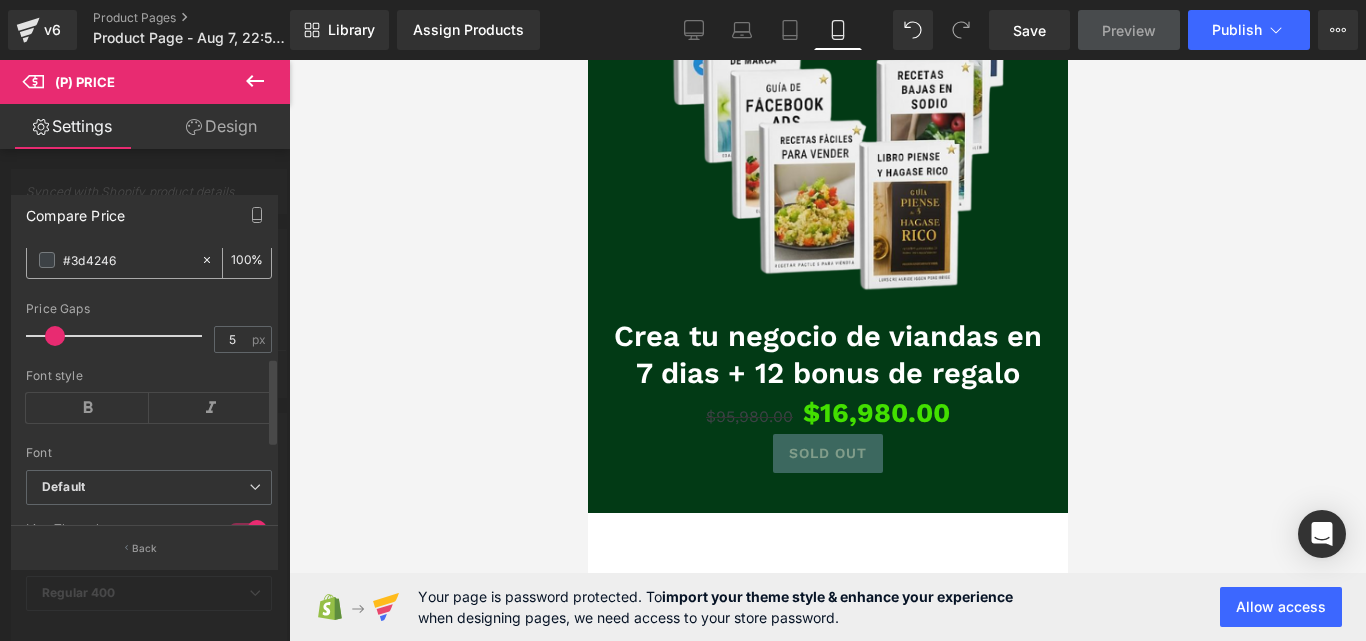 click at bounding box center [47, 260] 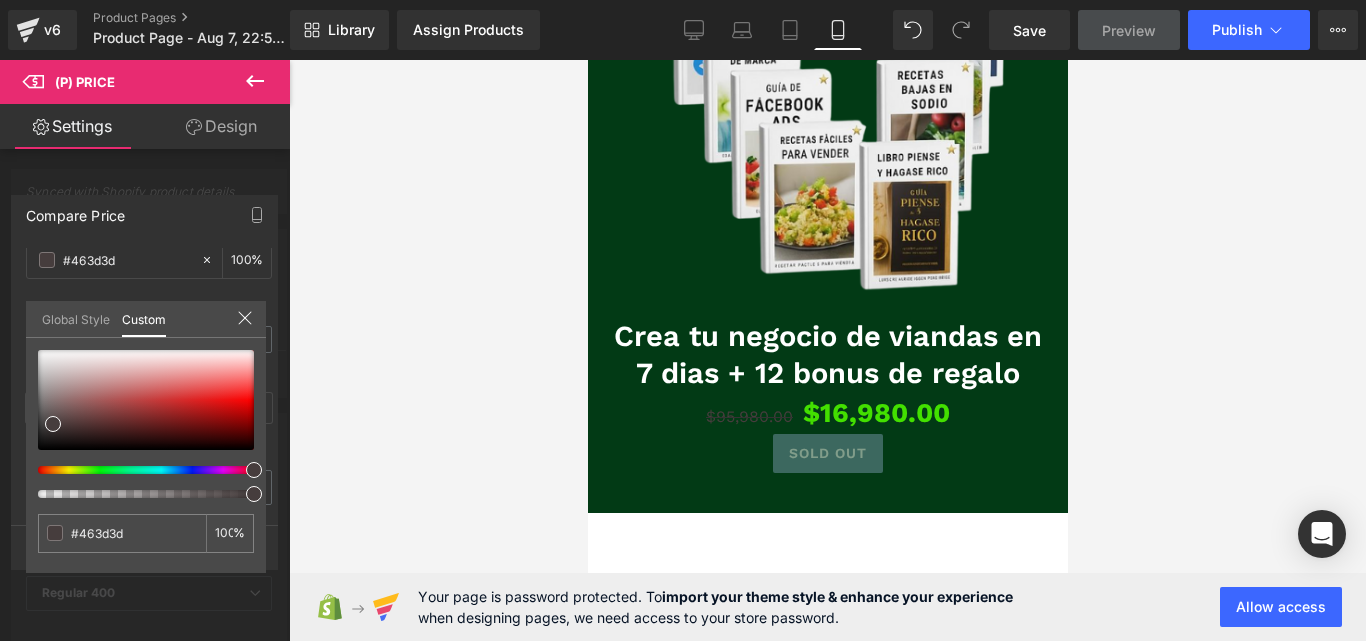 click at bounding box center [138, 470] 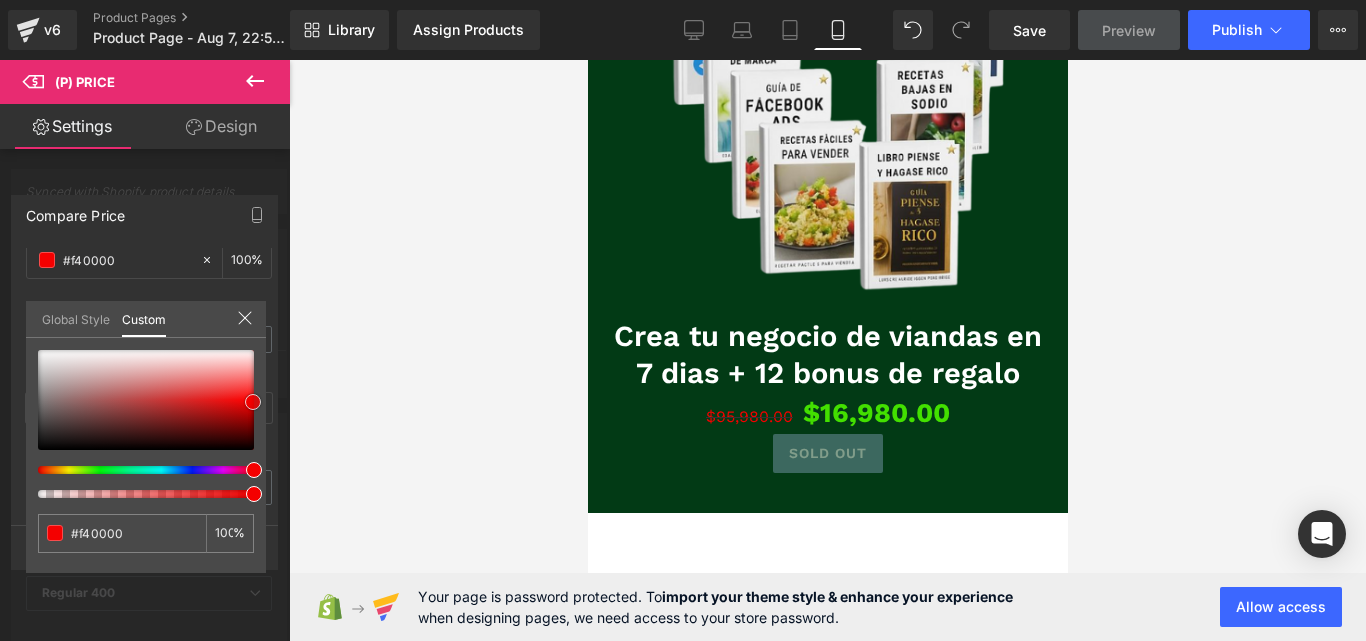 drag, startPoint x: 237, startPoint y: 402, endPoint x: 263, endPoint y: 397, distance: 26.476404 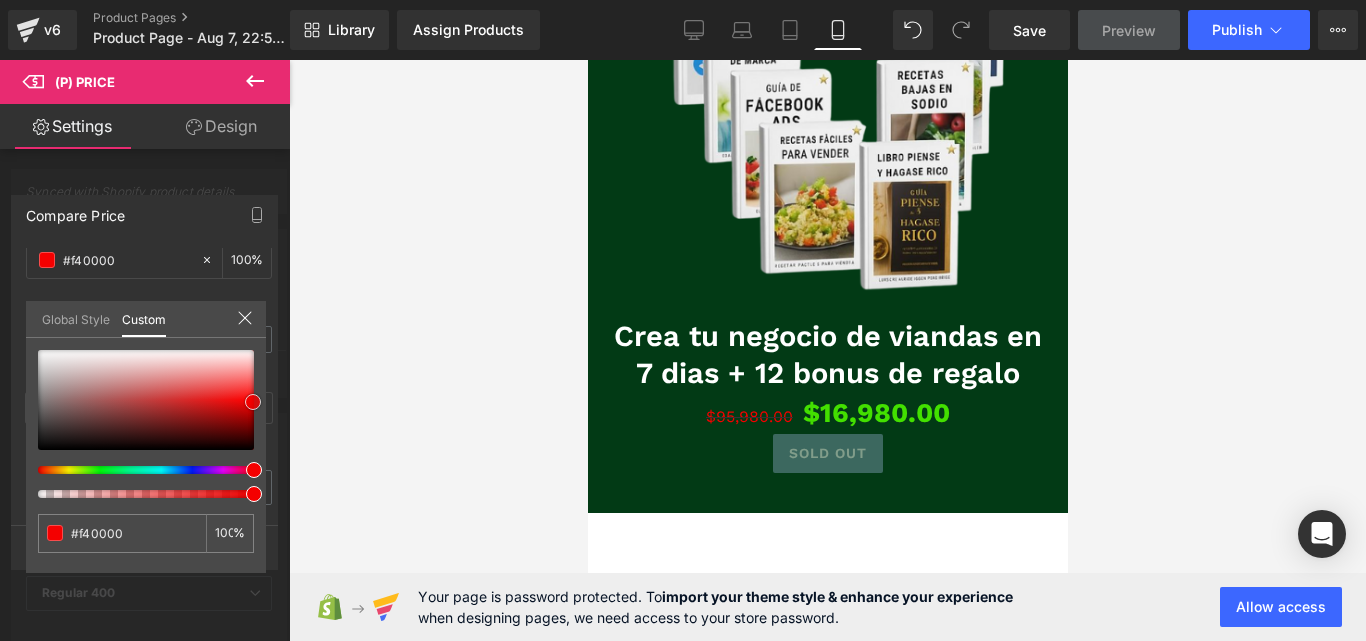 click on "#f40000 100 %" at bounding box center (146, 461) 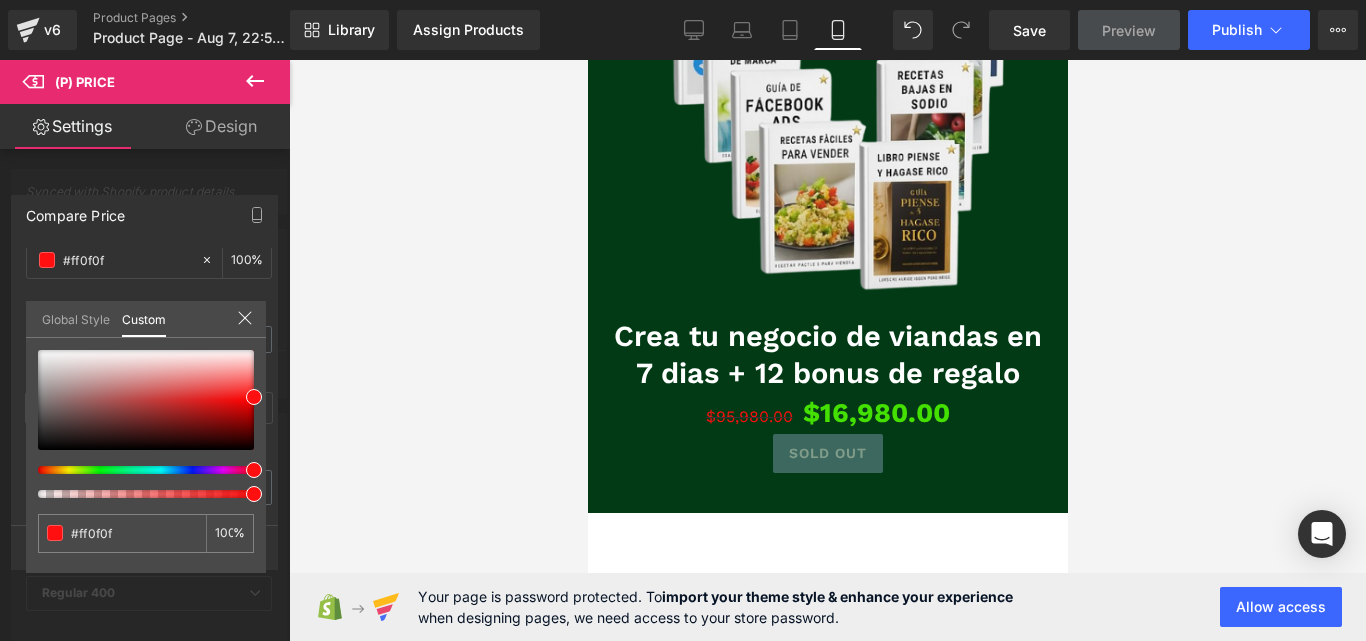 click at bounding box center (245, 319) 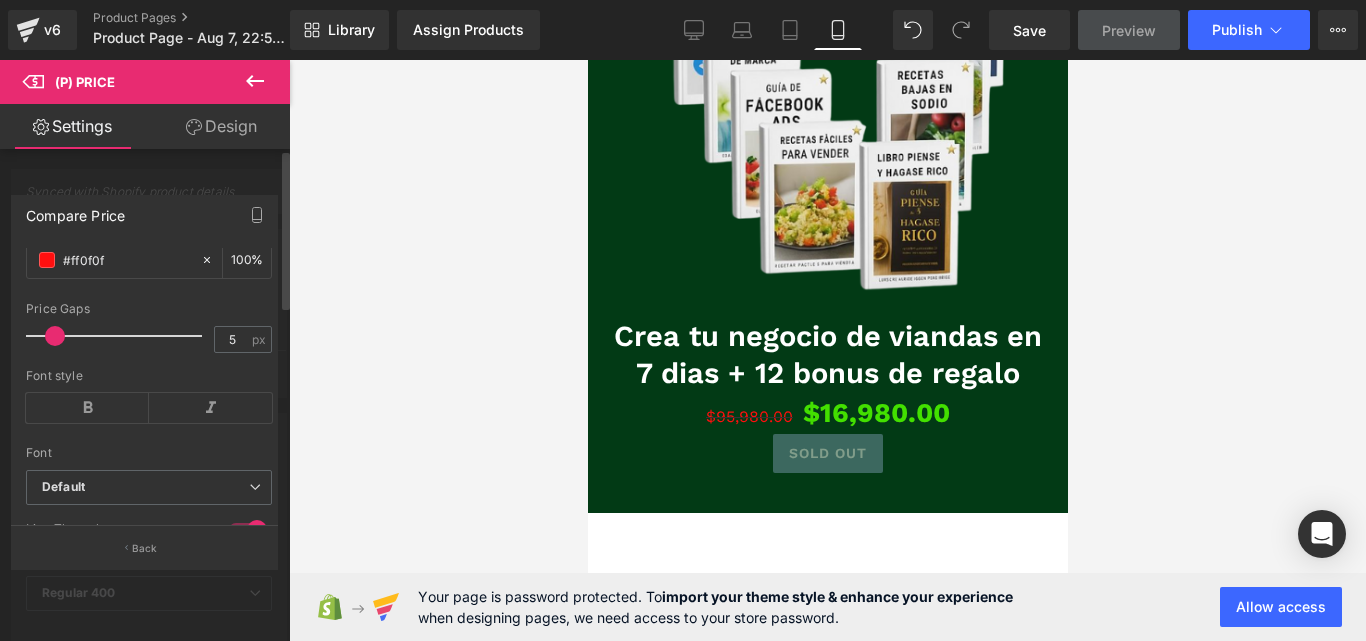 click at bounding box center (827, 350) 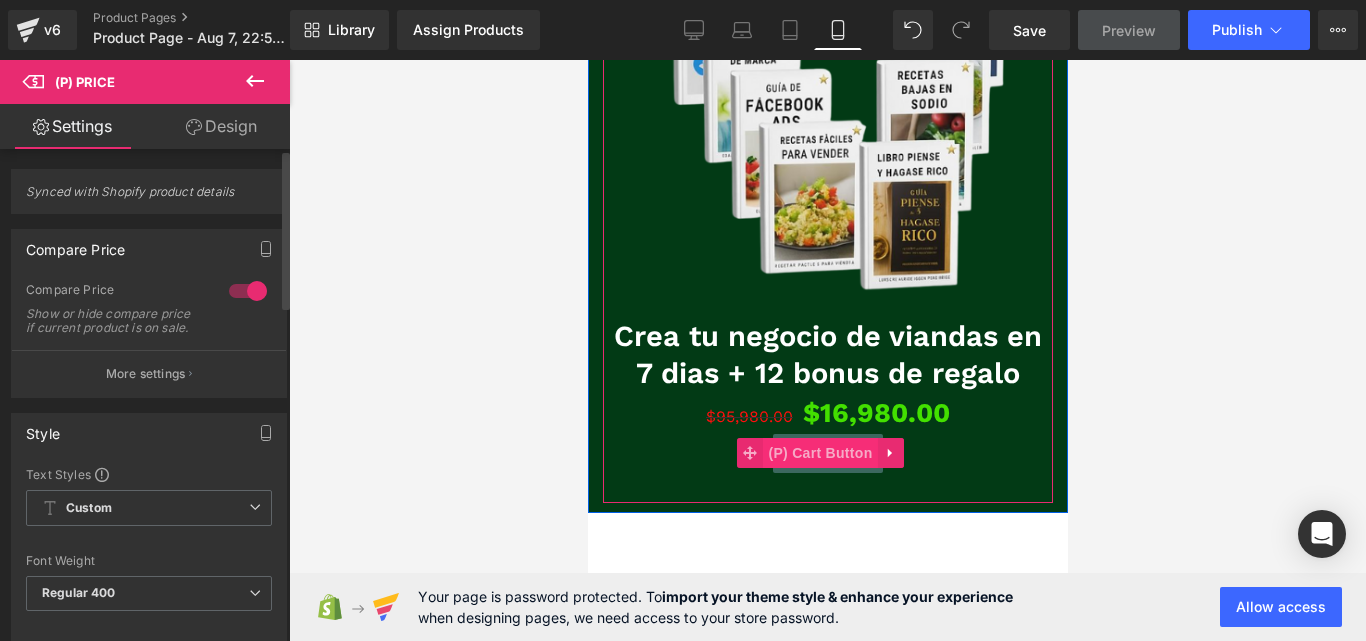 click on "(P) Cart Button" at bounding box center (819, 453) 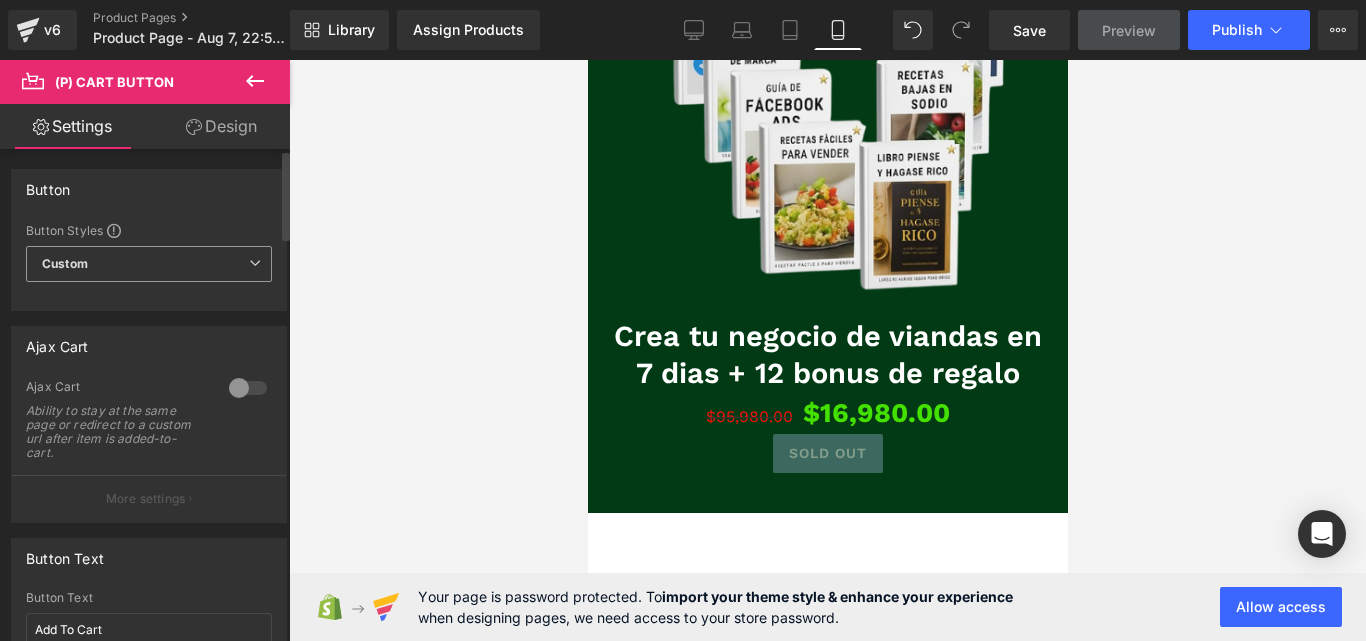 click on "Custom
Setup Global Style" at bounding box center [149, 264] 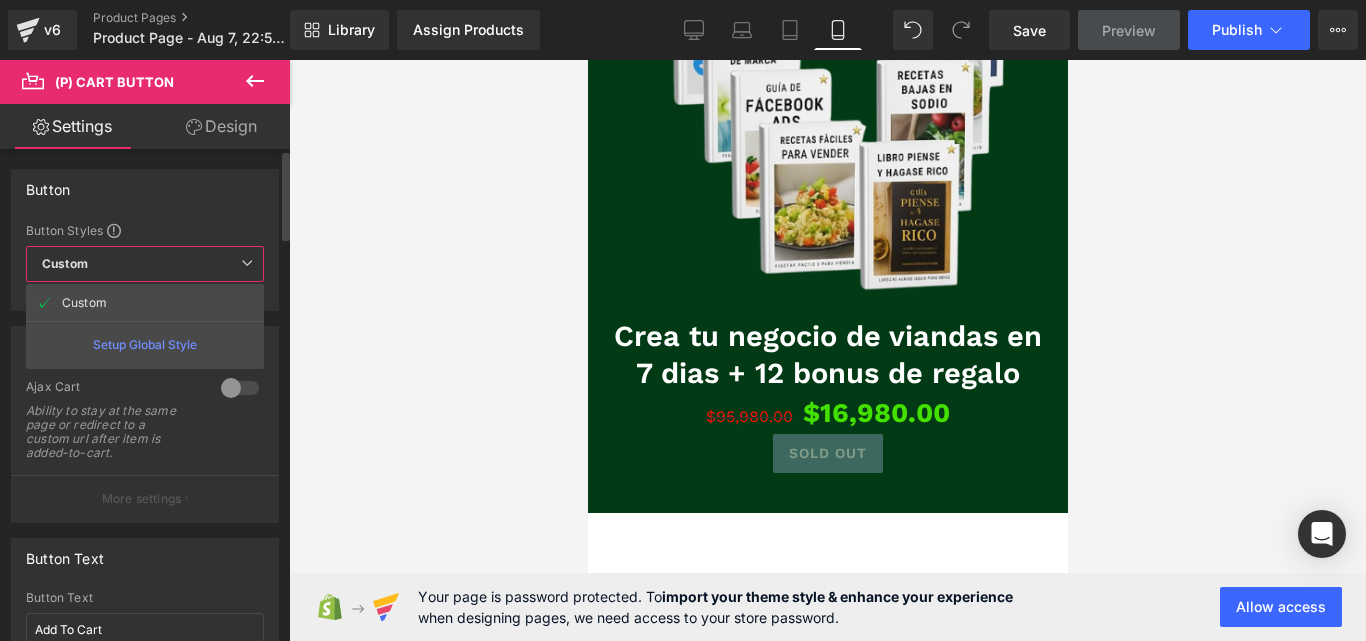 click on "Custom
Setup Global Style" at bounding box center (145, 264) 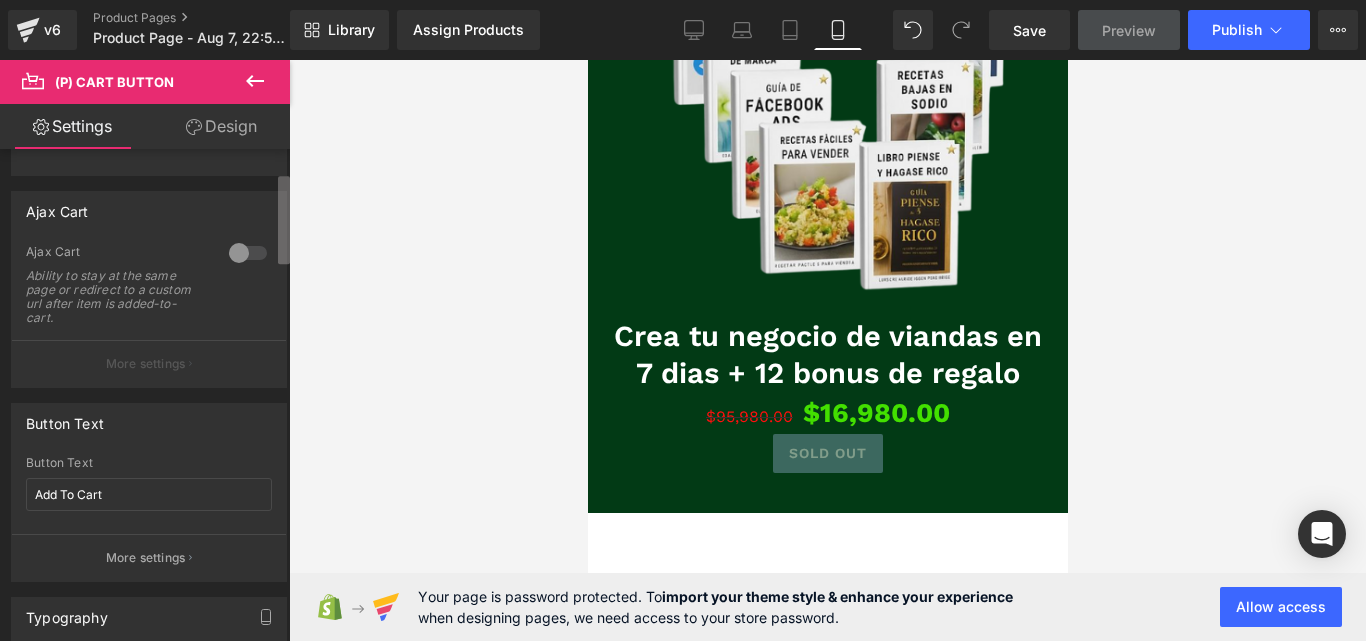 scroll, scrollTop: 146, scrollLeft: 0, axis: vertical 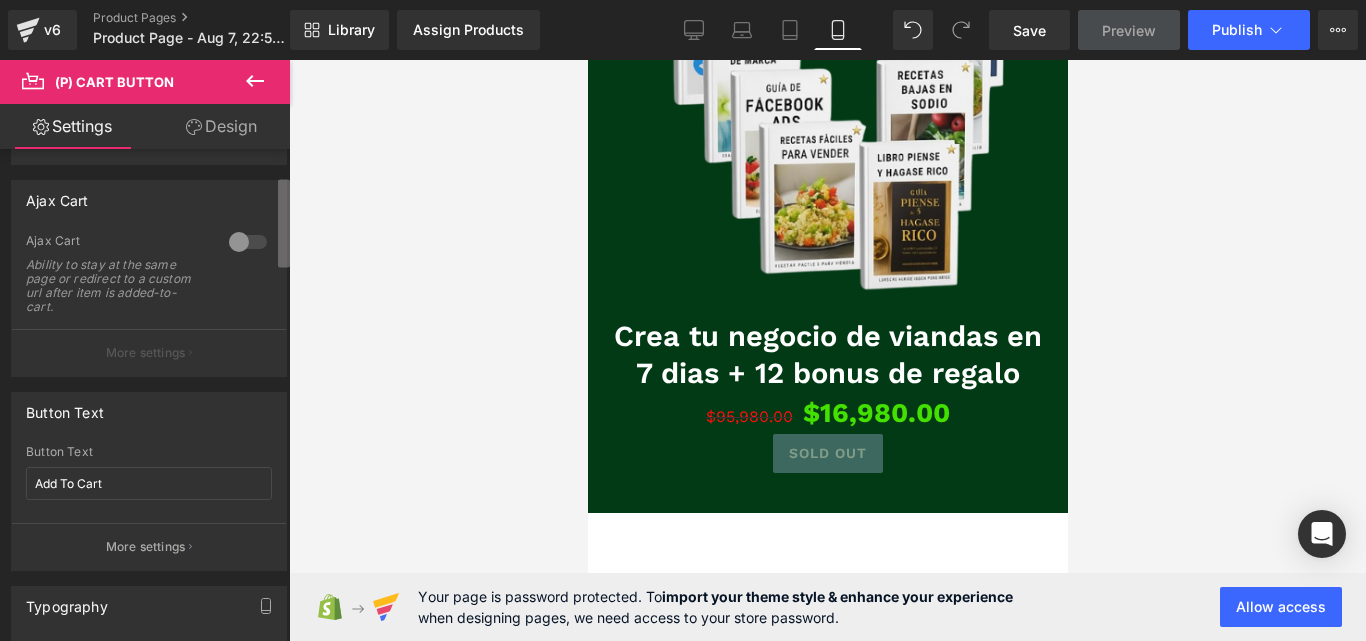 click on "(P) Cart Button  You are previewing how the   will restyle your page. You can not edit Elements in Preset Preview Mode.  v6 Product Pages Product Page - Aug 7, 22:59:41 Library Assign Products  Product Preview
No product match your search.  Please try another keyword  Manage assigned products Mobile Desktop Laptop Tablet Mobile Save Preview Publish Scheduled Upgrade Plan View Live Page View with current Template Save Template to Library Schedule Publish  Optimize  Publish Settings Shortcuts  Your page can’t be published   You've reached the maximum number of published pages on your plan  (0/1).  You need to upgrade your plan or unpublish all your pages to get 1 publish slot.   Unpublish pages   Upgrade plan  Elements Global Style Base Row  rows, columns, layouts, div Heading  headings, titles, h1,h2,h3,h4,h5,h6 Text Block  texts, paragraphs, contents, blocks Image  images, photos, alts, uploads Icon  icons, symbols Button  button, call to action, cta Separator  Liquid  Banner Parallax  Stack" at bounding box center [683, 337] 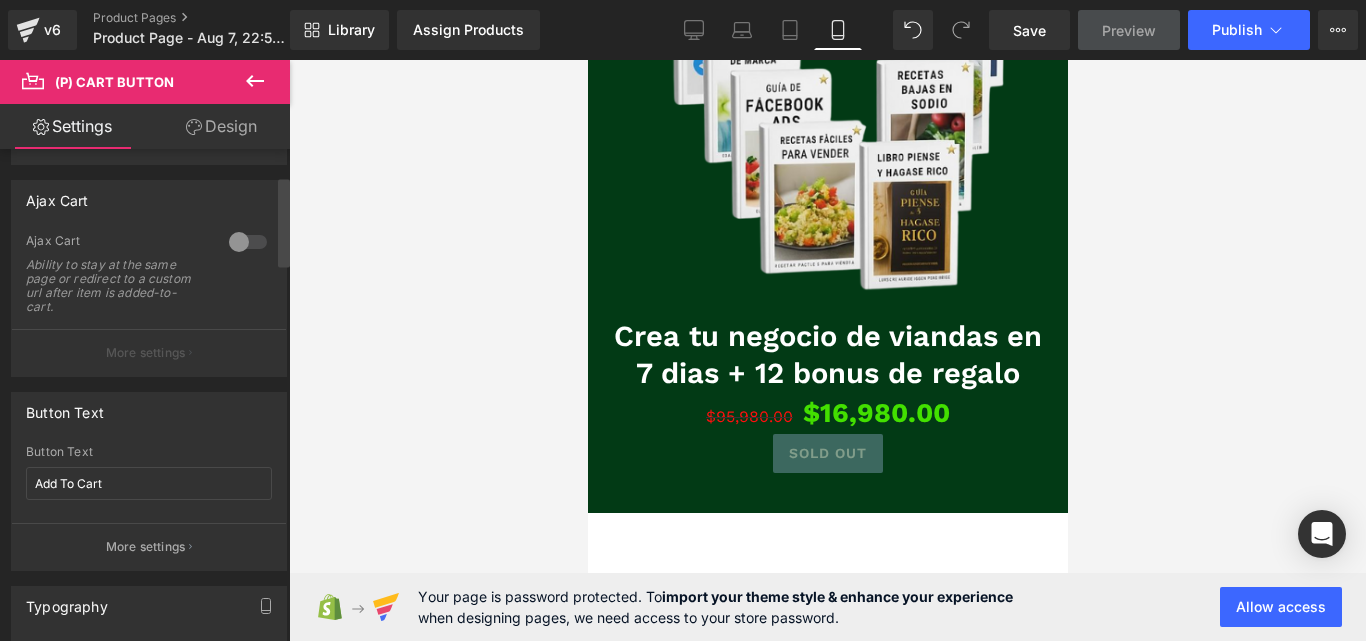 drag, startPoint x: 284, startPoint y: 268, endPoint x: 288, endPoint y: 305, distance: 37.215588 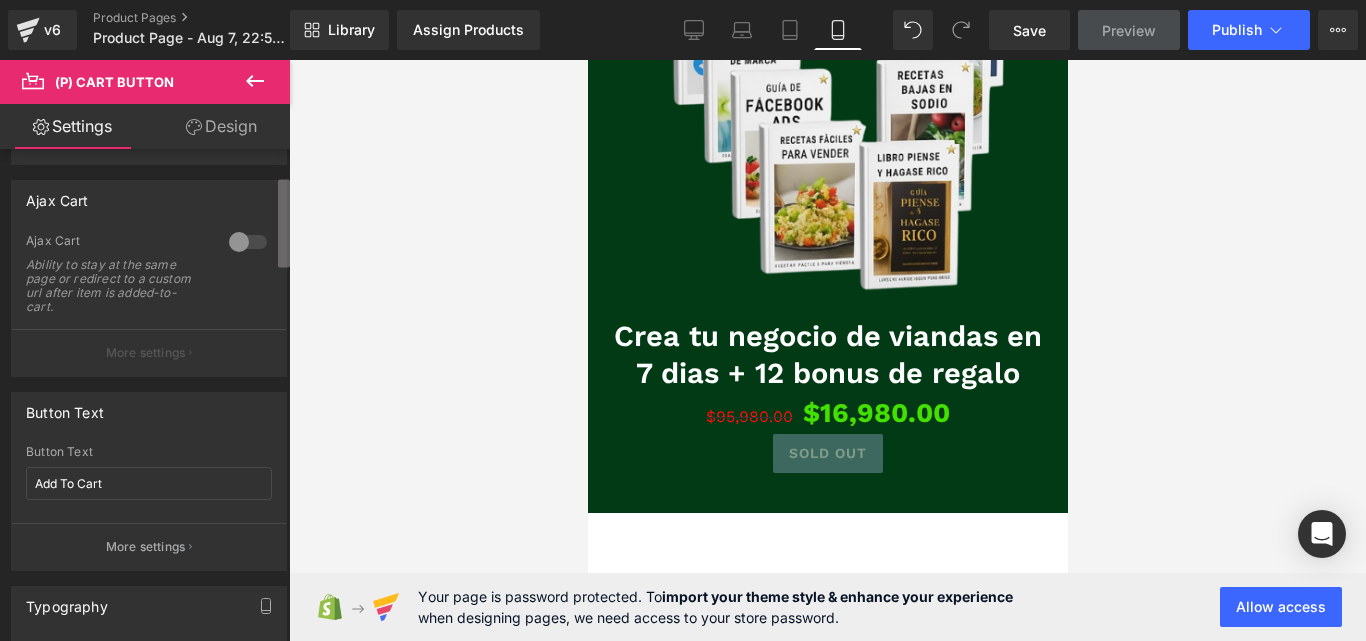 drag, startPoint x: 291, startPoint y: 238, endPoint x: 285, endPoint y: 247, distance: 10.816654 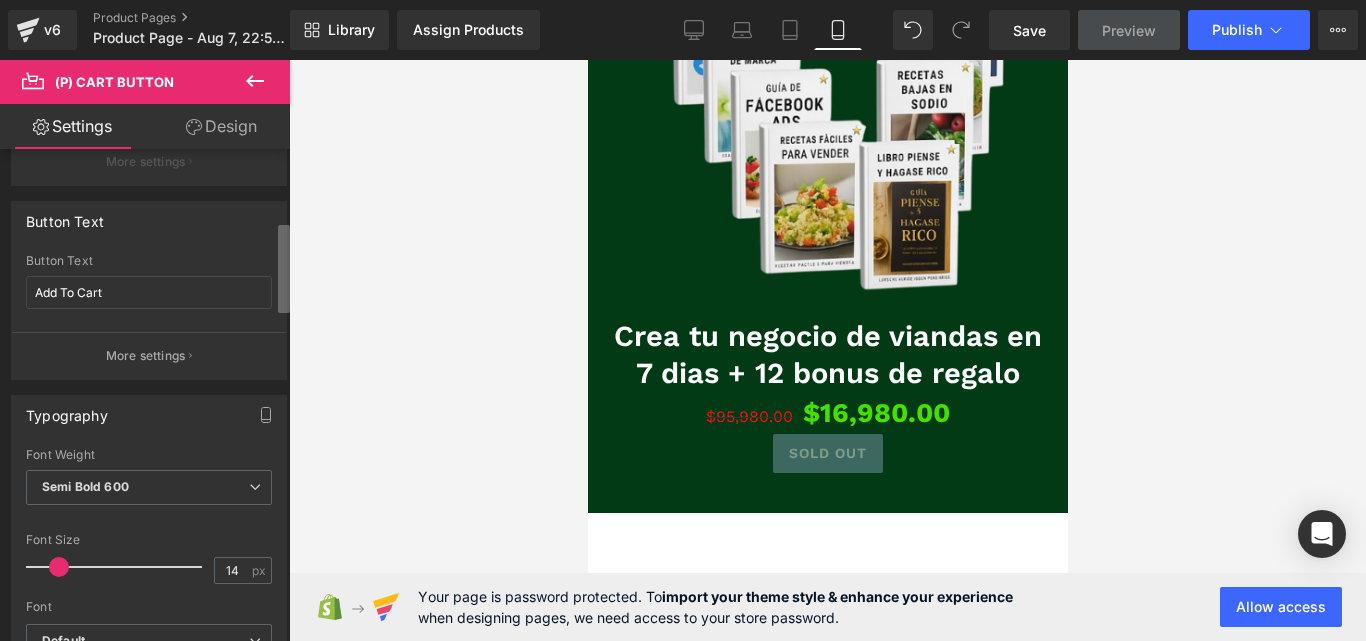 scroll, scrollTop: 415, scrollLeft: 0, axis: vertical 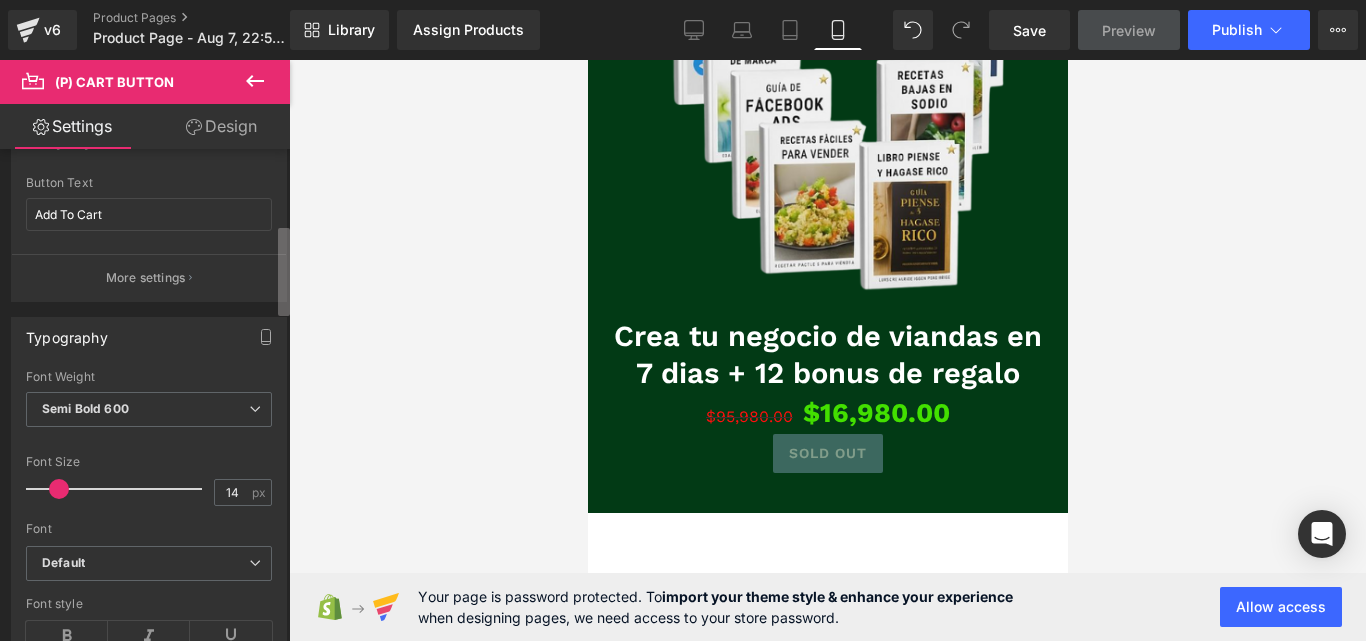 click on "(P) Cart Button  You are previewing how the   will restyle your page. You can not edit Elements in Preset Preview Mode.  v6 Product Pages Product Page - Aug 7, 22:59:41 Library Assign Products  Product Preview
No product match your search.  Please try another keyword  Manage assigned products Mobile Desktop Laptop Tablet Mobile Save Preview Publish Scheduled Upgrade Plan View Live Page View with current Template Save Template to Library Schedule Publish  Optimize  Publish Settings Shortcuts  Your page can’t be published   You've reached the maximum number of published pages on your plan  (0/1).  You need to upgrade your plan or unpublish all your pages to get 1 publish slot.   Unpublish pages   Upgrade plan  Elements Global Style Base Row  rows, columns, layouts, div Heading  headings, titles, h1,h2,h3,h4,h5,h6 Text Block  texts, paragraphs, contents, blocks Image  images, photos, alts, uploads Icon  icons, symbols Button  button, call to action, cta Separator  Liquid  Banner Parallax  Stack" at bounding box center (683, 337) 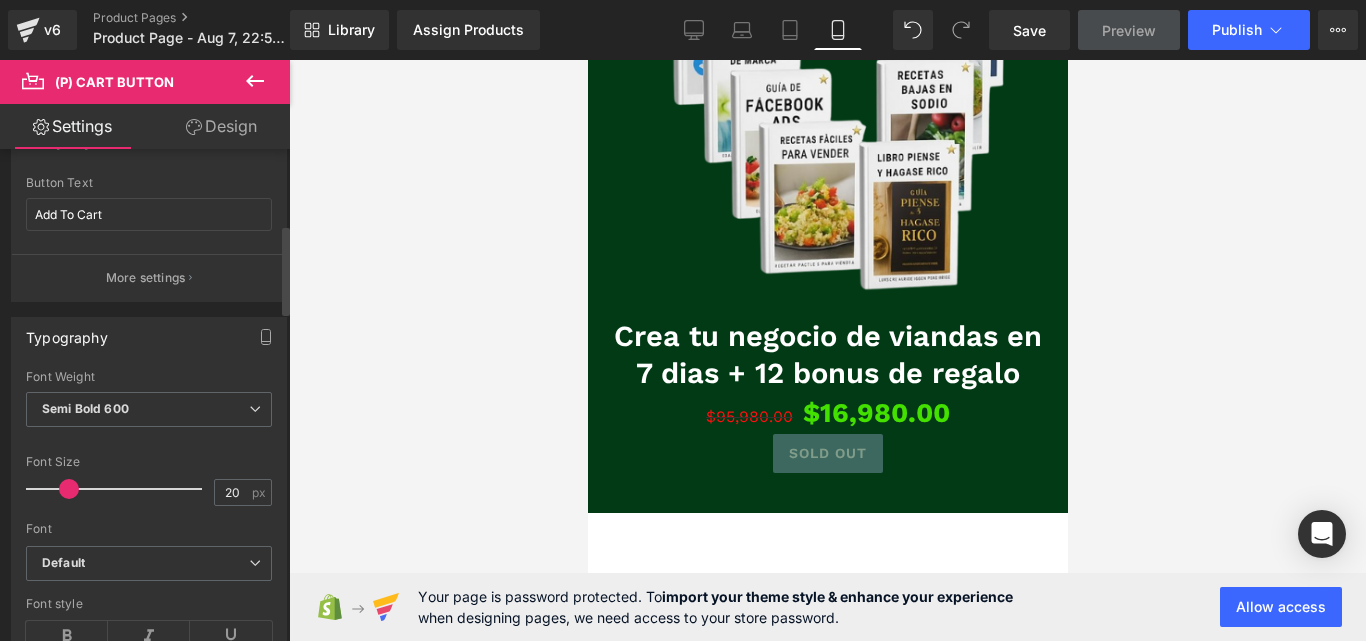 click at bounding box center [119, 489] 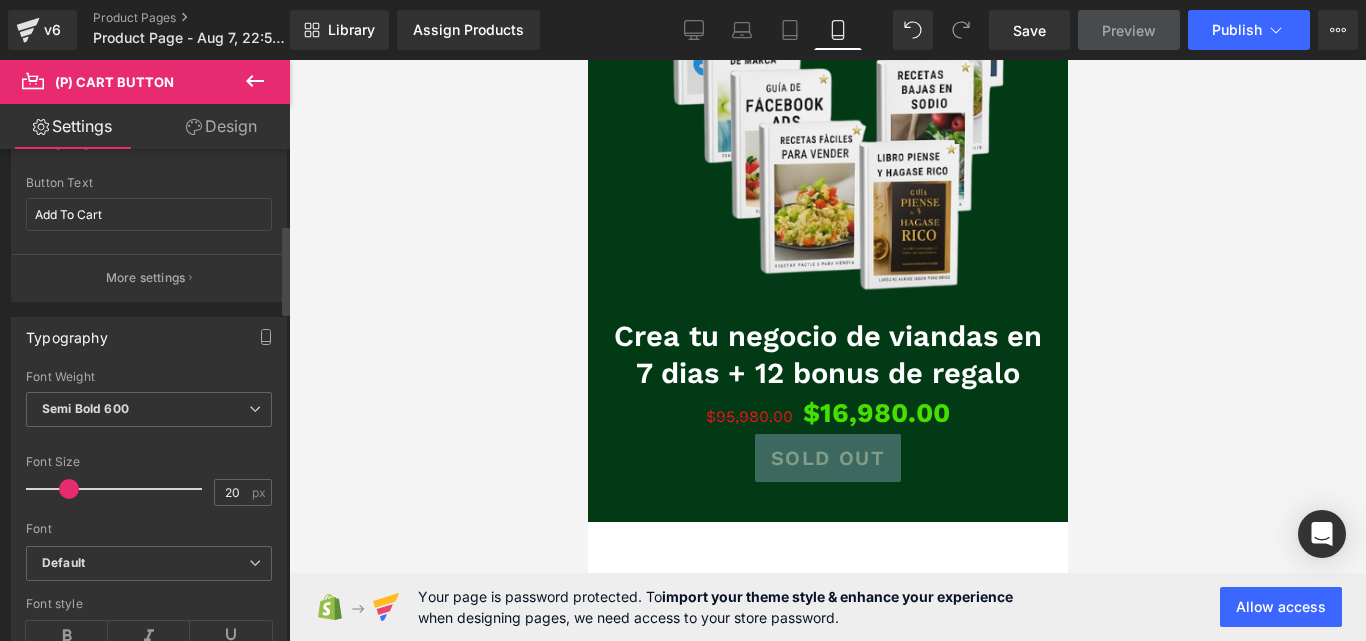 click at bounding box center (69, 489) 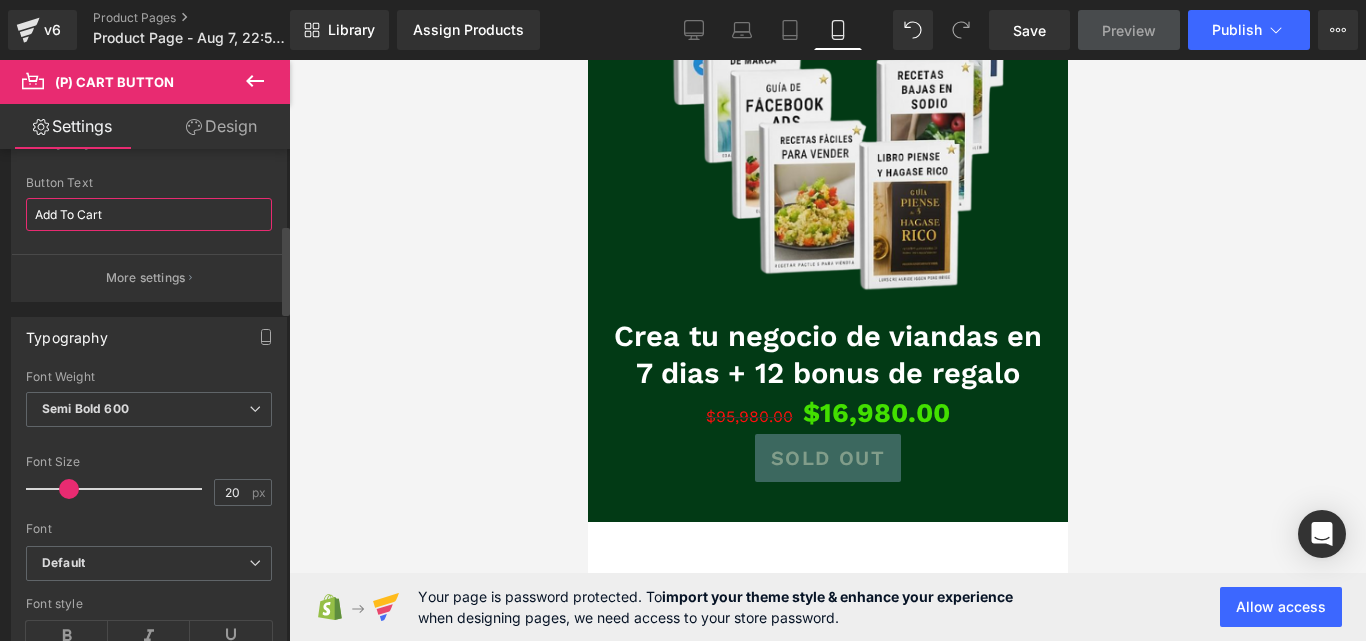 click on "Add To Cart" at bounding box center (149, 214) 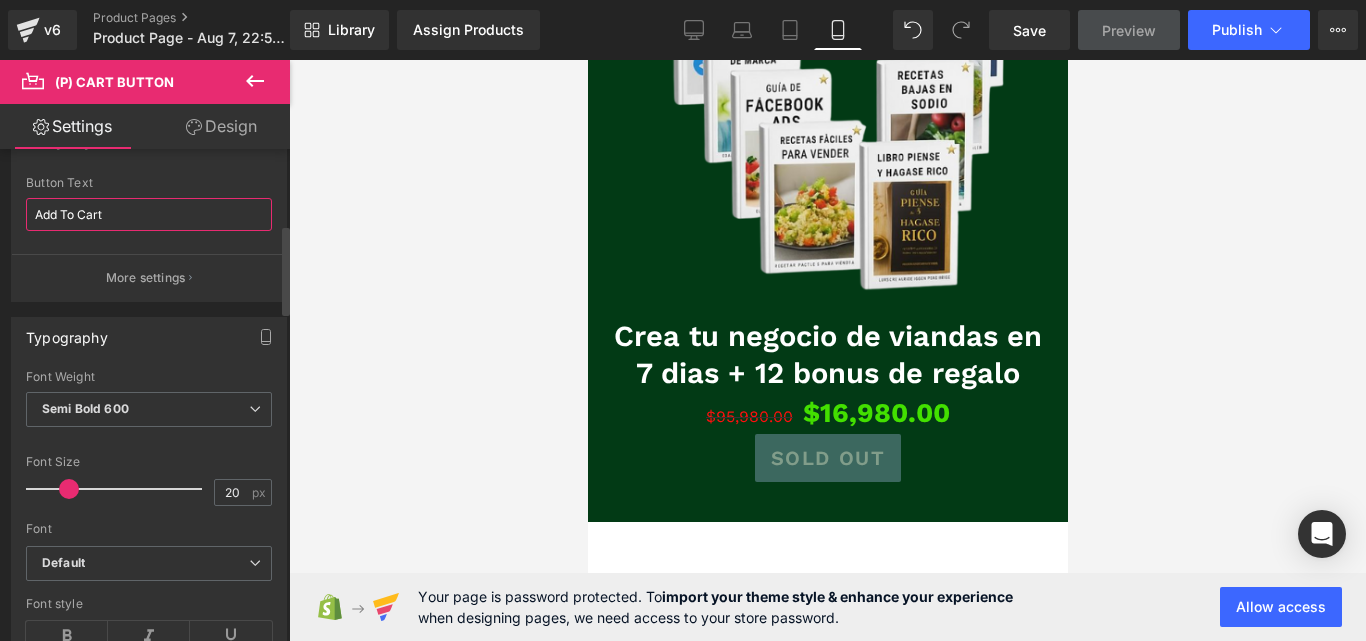 click on "Add To Cart" at bounding box center (149, 214) 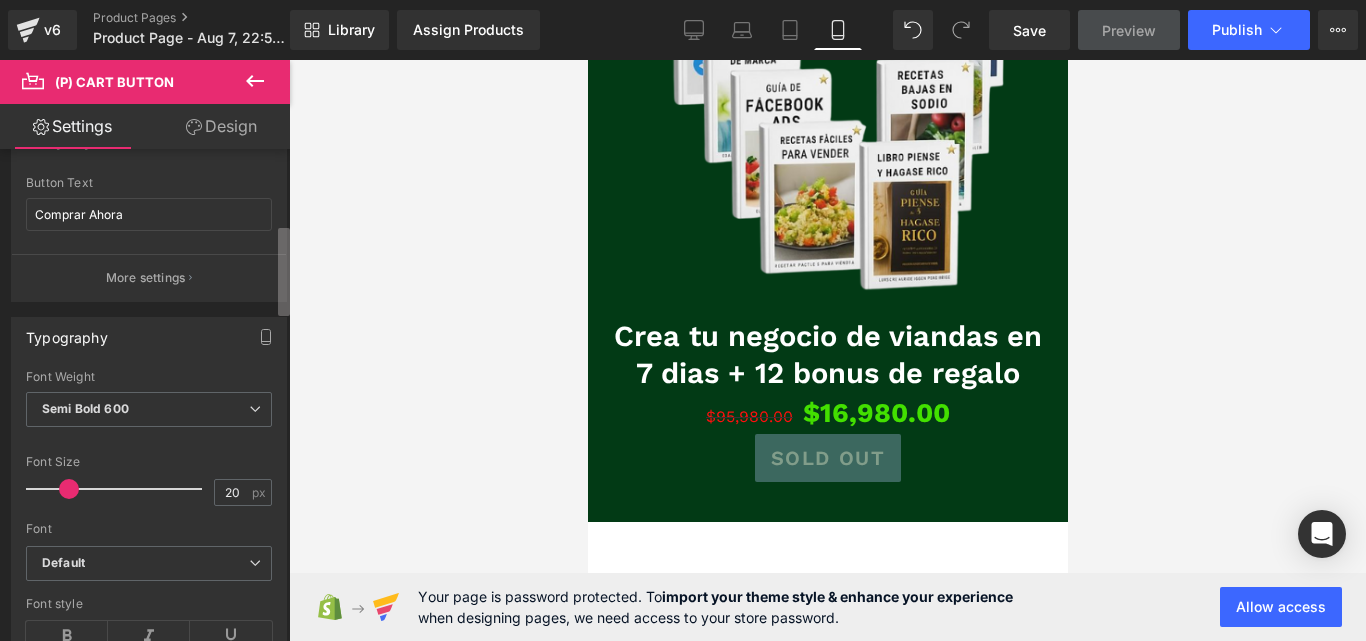 drag, startPoint x: 292, startPoint y: 294, endPoint x: 282, endPoint y: 260, distance: 35.44009 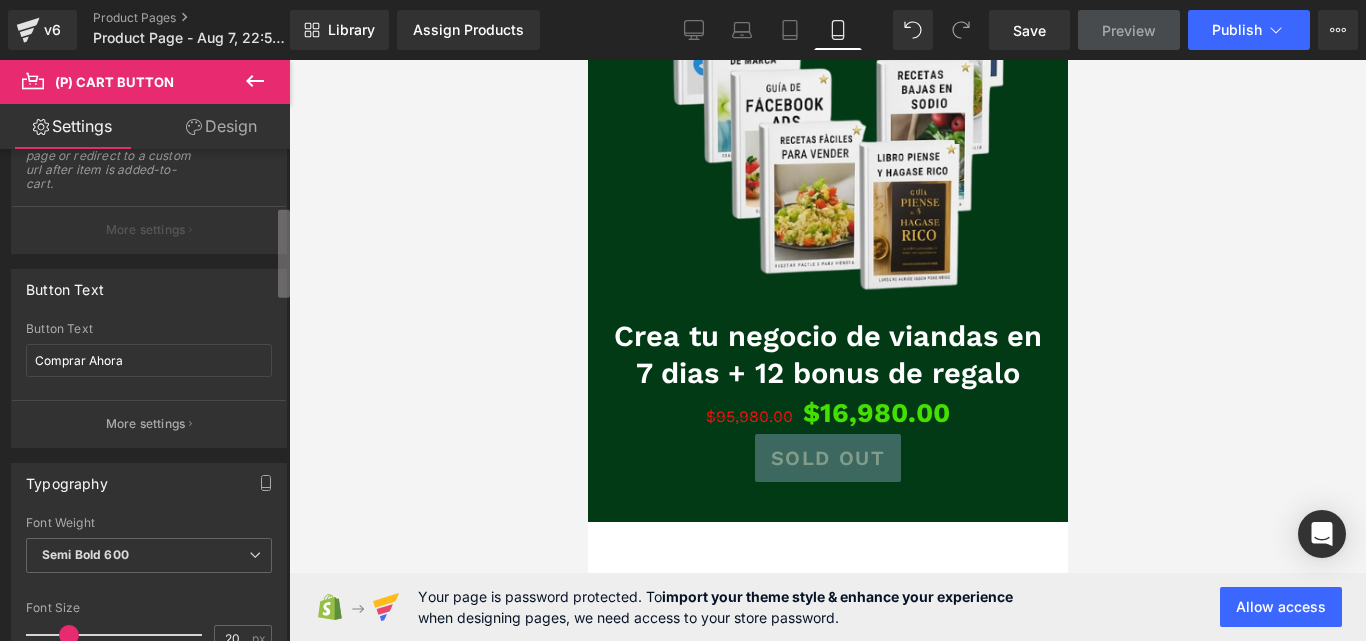 click on "(P) Cart Button  You are previewing how the   will restyle your page. You can not edit Elements in Preset Preview Mode.  v6 Product Pages Product Page - Aug 7, 22:59:41 Library Assign Products  Product Preview
No product match your search.  Please try another keyword  Manage assigned products Mobile Desktop Laptop Tablet Mobile Save Preview Publish Scheduled Upgrade Plan View Live Page View with current Template Save Template to Library Schedule Publish  Optimize  Publish Settings Shortcuts  Your page can’t be published   You've reached the maximum number of published pages on your plan  (0/1).  You need to upgrade your plan or unpublish all your pages to get 1 publish slot.   Unpublish pages   Upgrade plan  Elements Global Style Base Row  rows, columns, layouts, div Heading  headings, titles, h1,h2,h3,h4,h5,h6 Text Block  texts, paragraphs, contents, blocks Image  images, photos, alts, uploads Icon  icons, symbols Button  button, call to action, cta Separator  Liquid  Banner Parallax  Stack" at bounding box center [683, 337] 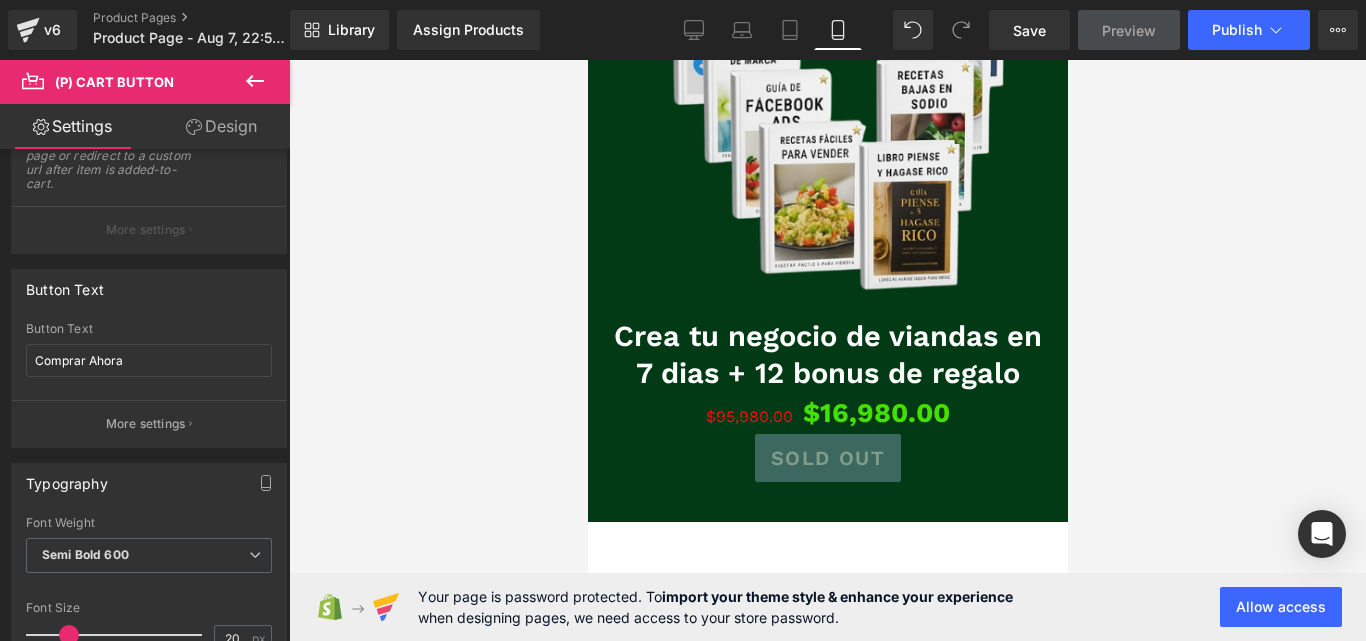 scroll, scrollTop: 252, scrollLeft: 0, axis: vertical 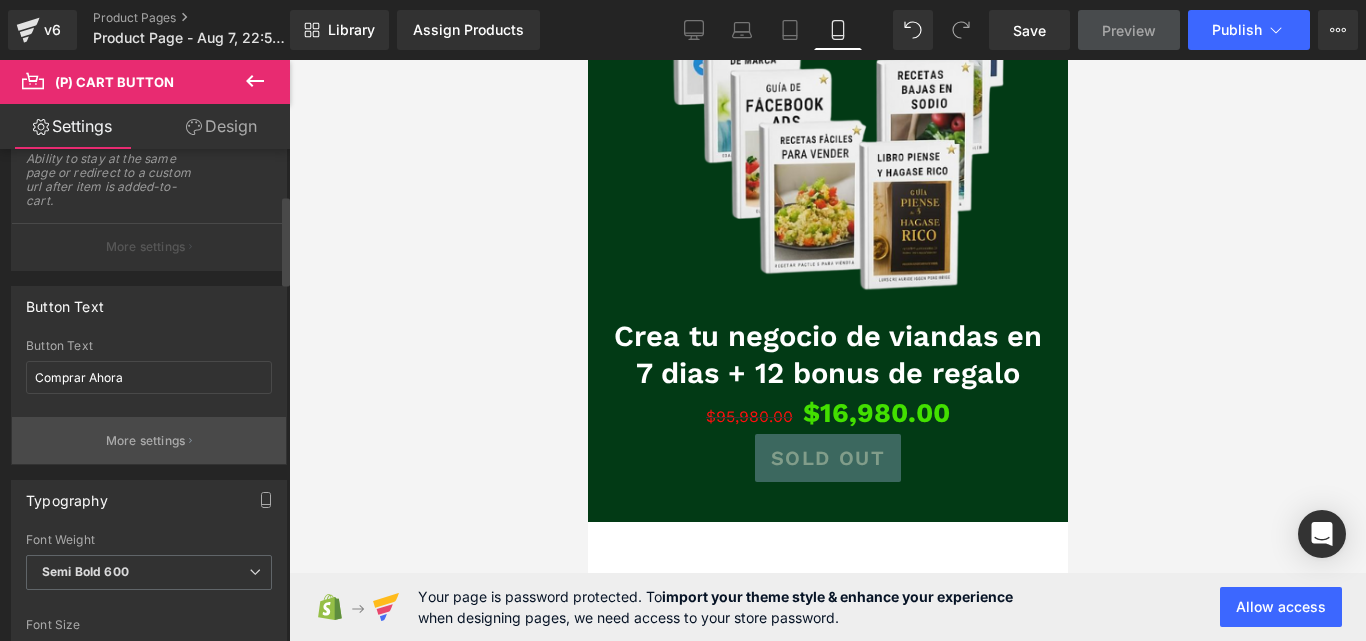 click on "More settings" at bounding box center [149, 440] 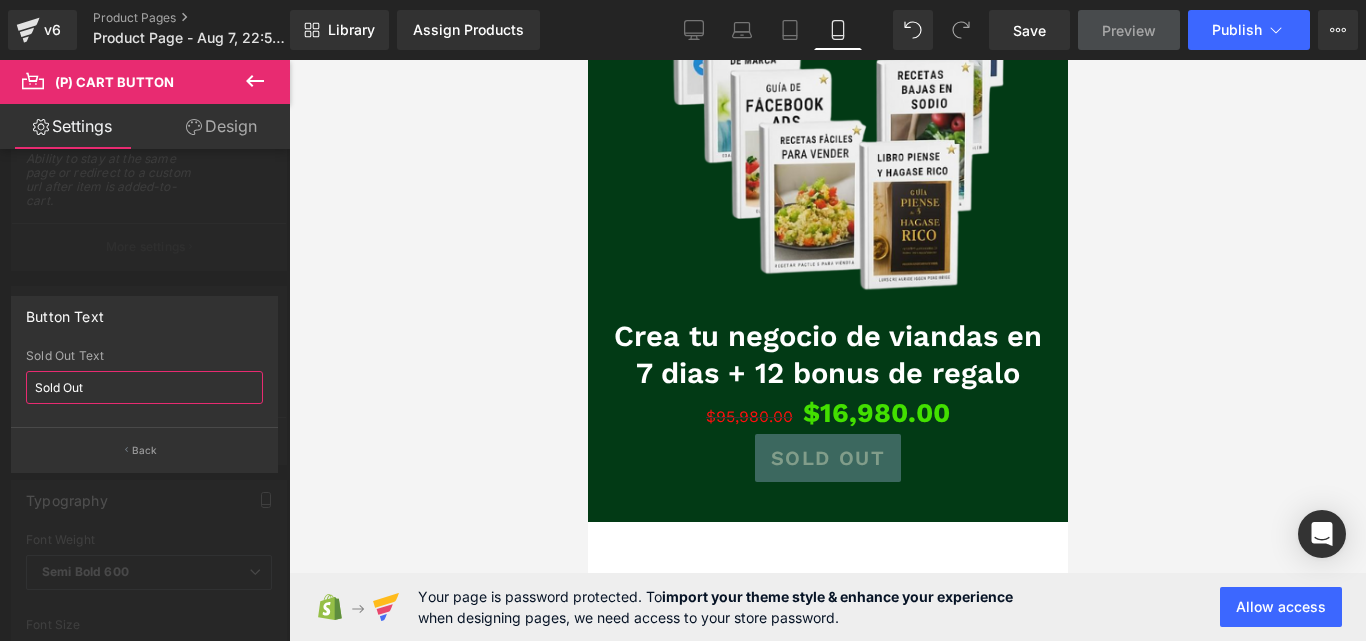 click on "Sold Out" at bounding box center [144, 387] 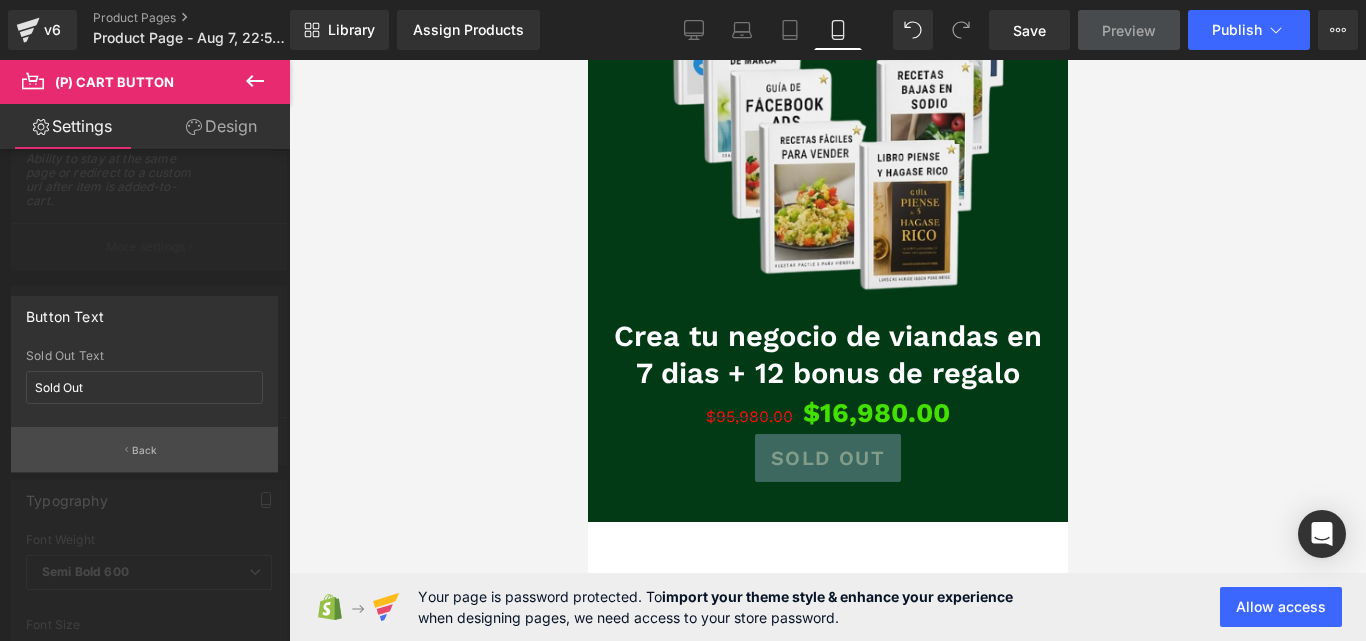 click on "Back" at bounding box center (144, 449) 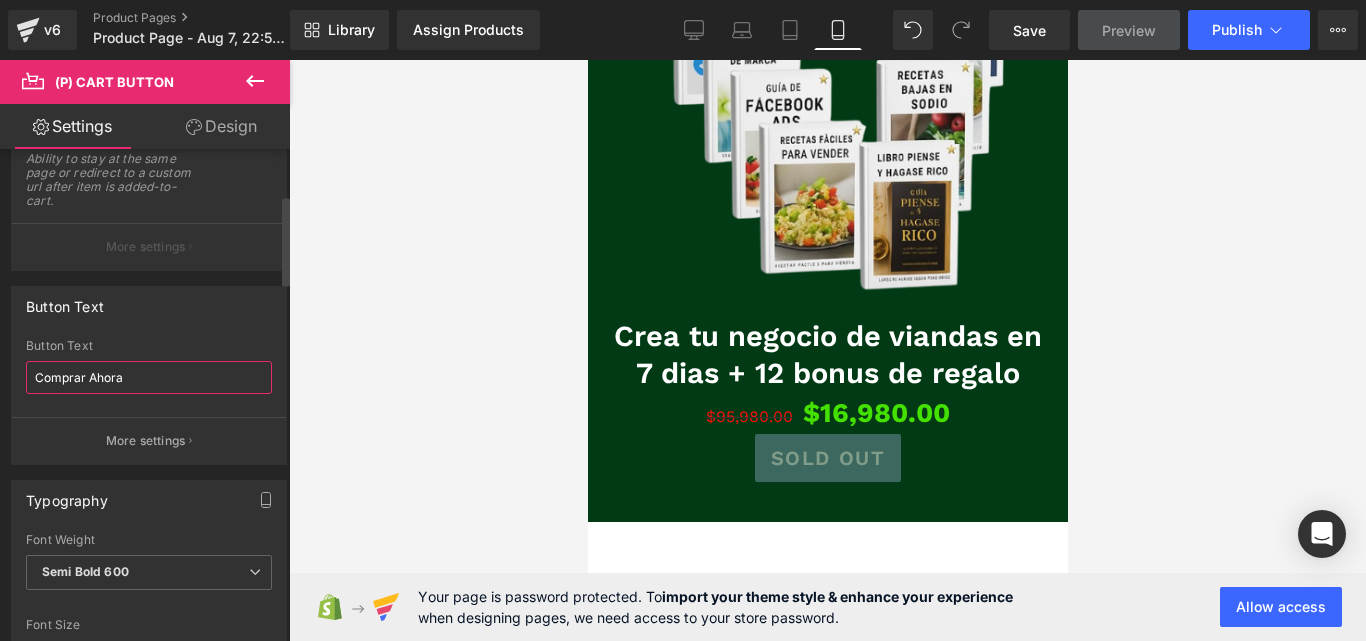 click on "Comprar Ahora" at bounding box center [149, 377] 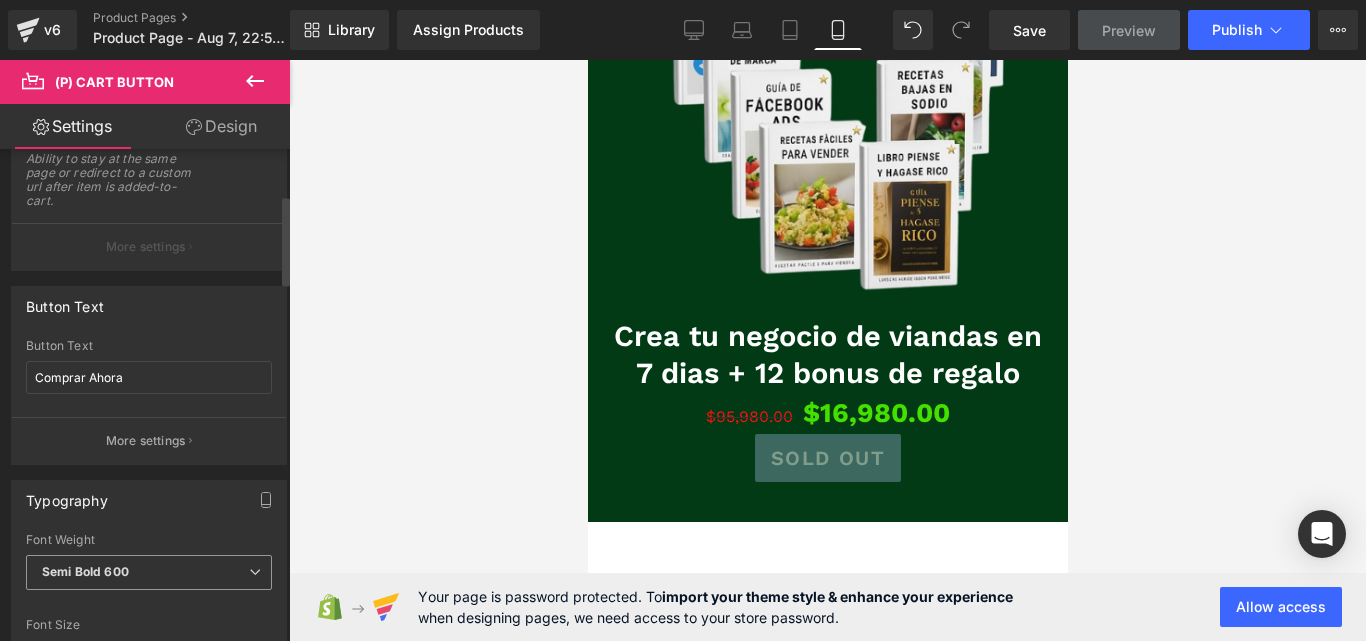 click on "Semi Bold 600" at bounding box center [149, 572] 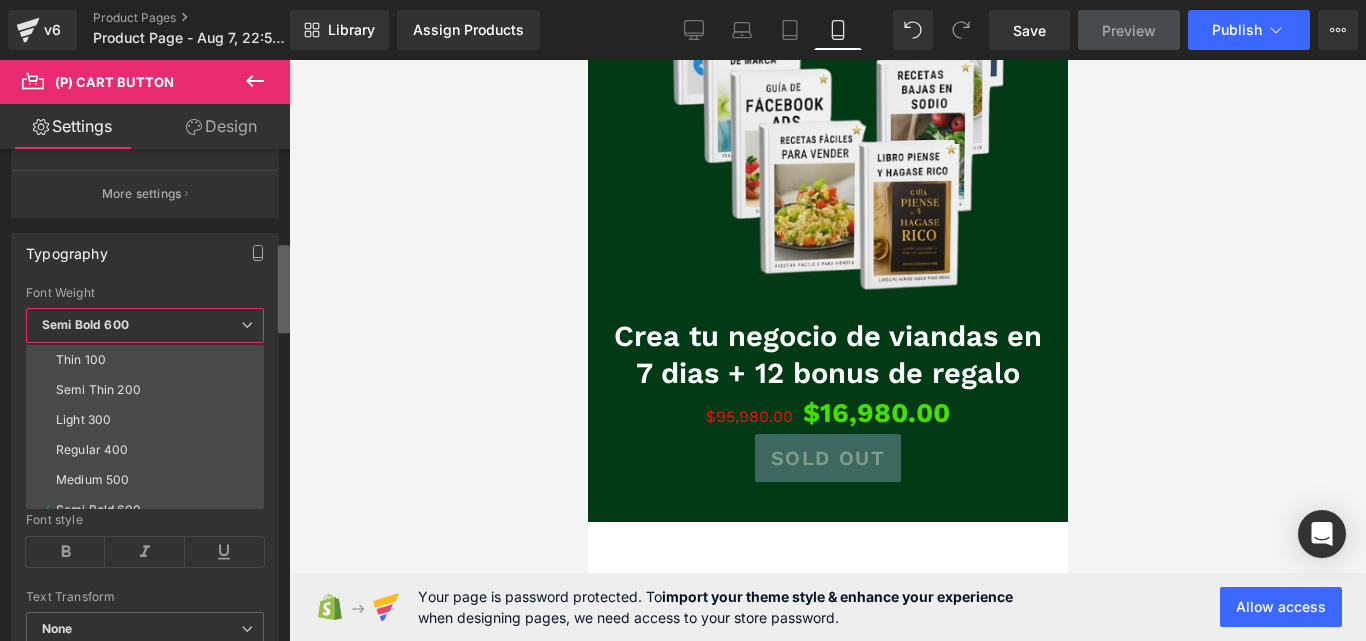 scroll, scrollTop: 516, scrollLeft: 0, axis: vertical 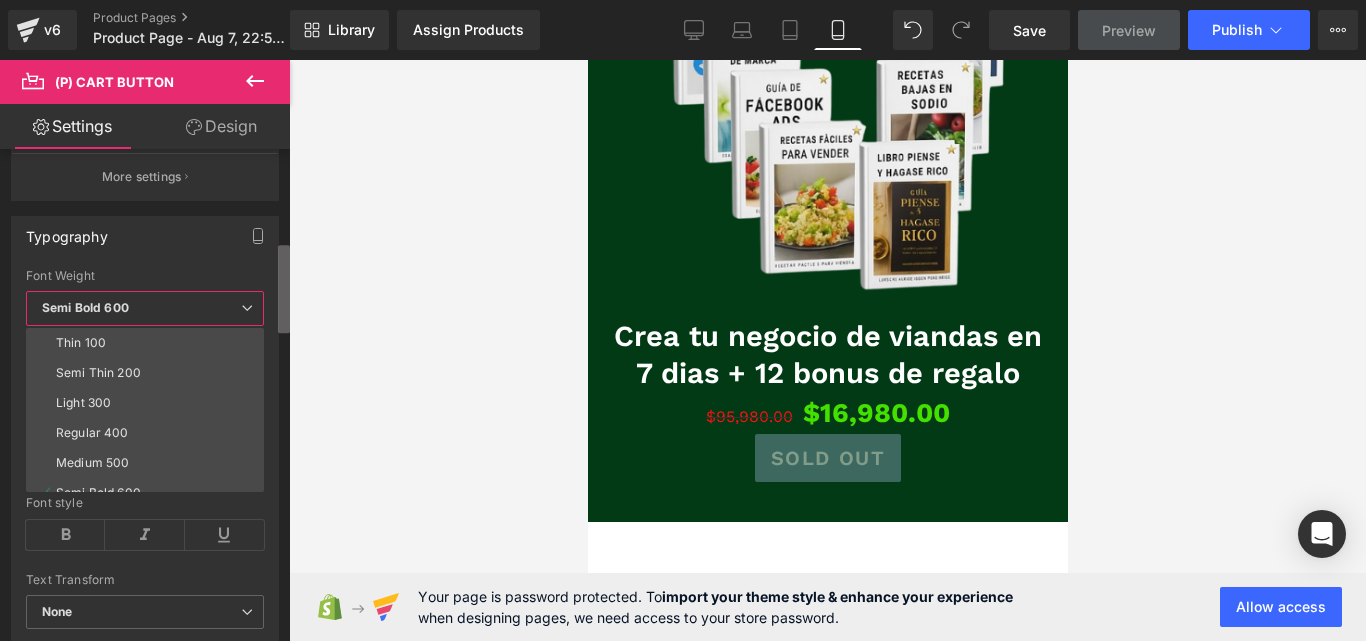 click on "(P) Cart Button  You are previewing how the   will restyle your page. You can not edit Elements in Preset Preview Mode.  v6 Product Pages Product Page - Aug 7, 22:59:41 Library Assign Products  Product Preview
No product match your search.  Please try another keyword  Manage assigned products Mobile Desktop Laptop Tablet Mobile Save Preview Publish Scheduled Upgrade Plan View Live Page View with current Template Save Template to Library Schedule Publish  Optimize  Publish Settings Shortcuts  Your page can’t be published   You've reached the maximum number of published pages on your plan  (0/1).  You need to upgrade your plan or unpublish all your pages to get 1 publish slot.   Unpublish pages   Upgrade plan  Elements Global Style Base Row  rows, columns, layouts, div Heading  headings, titles, h1,h2,h3,h4,h5,h6 Text Block  texts, paragraphs, contents, blocks Image  images, photos, alts, uploads Icon  icons, symbols Button  button, call to action, cta Separator  Liquid  Banner Parallax  Stack" at bounding box center [683, 337] 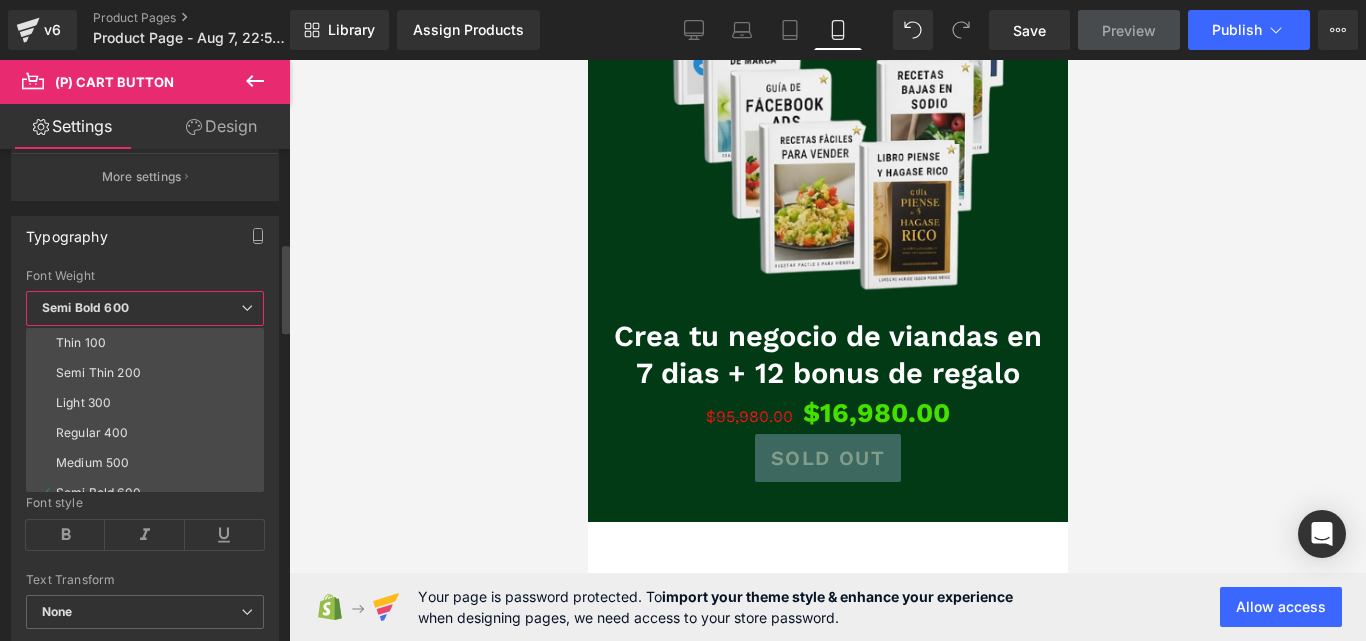 click on "Semi Bold 600" at bounding box center (145, 308) 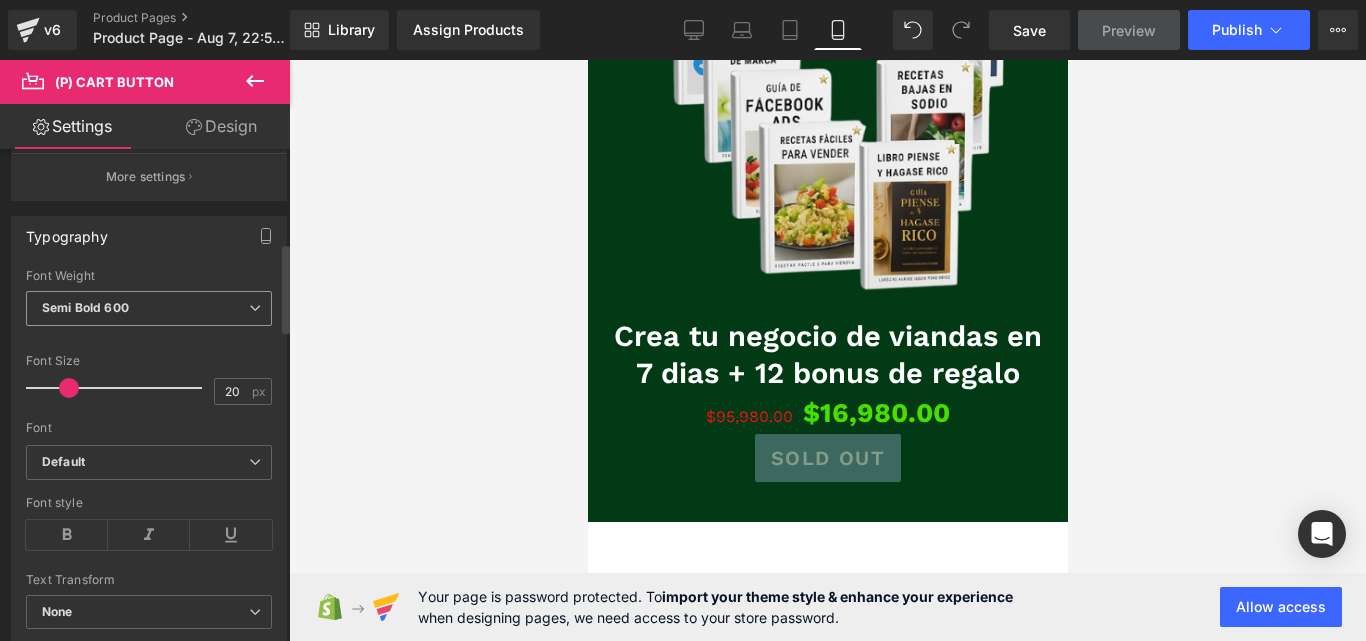 click on "Semi Bold 600" at bounding box center [149, 308] 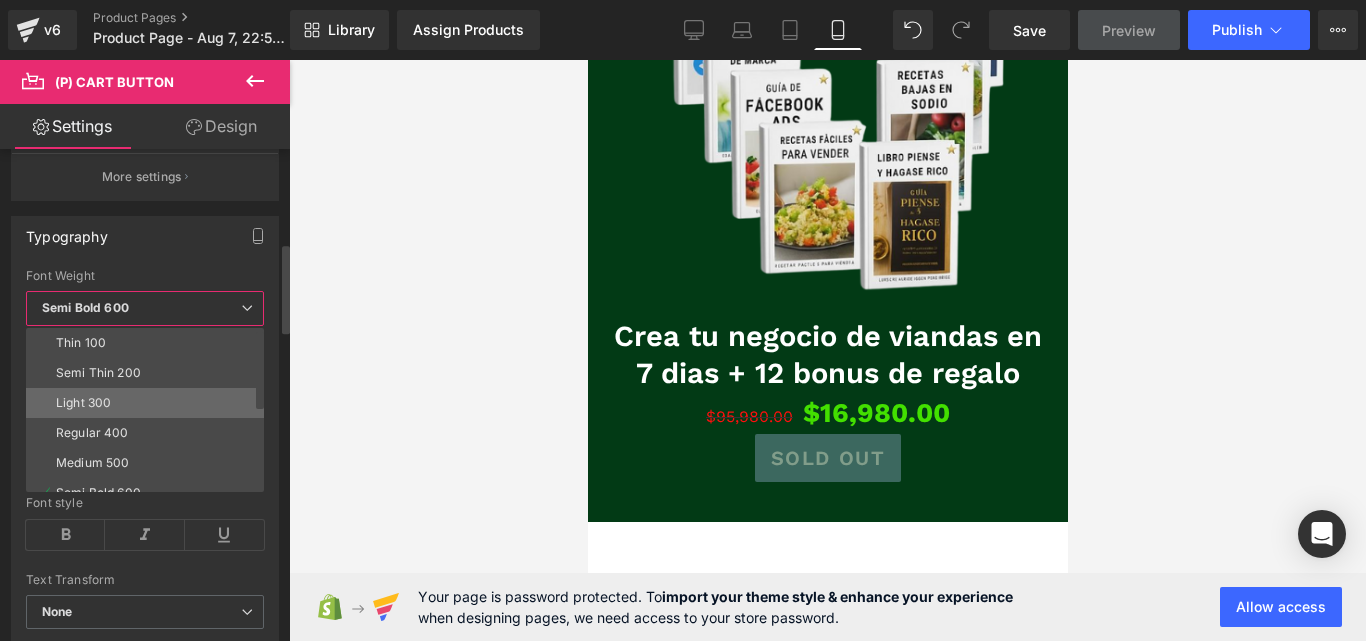 click on "Light 300" at bounding box center (149, 403) 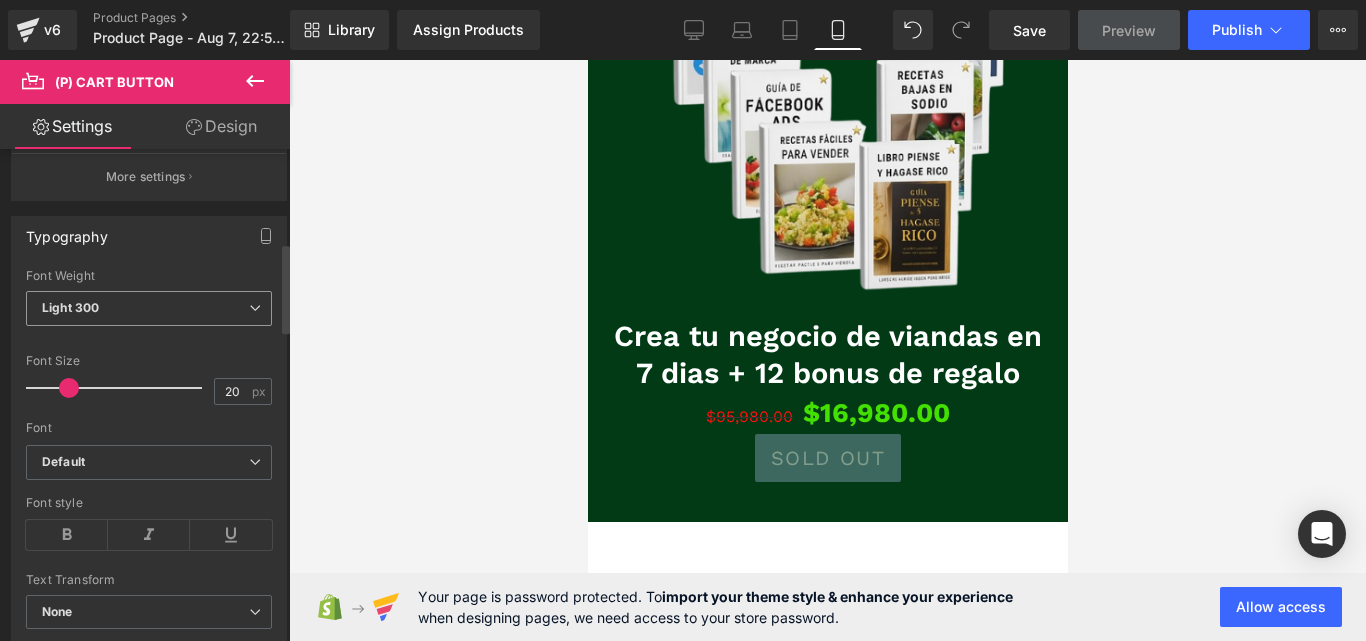 click on "Light 300" at bounding box center [149, 308] 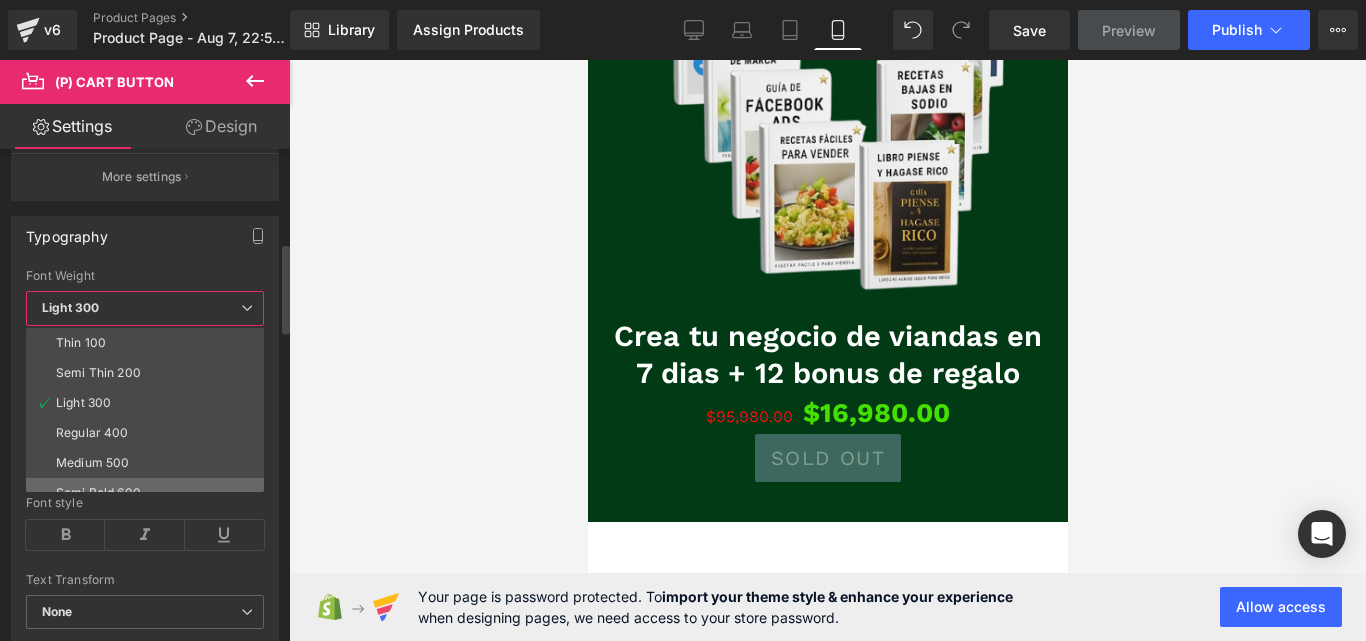click on "Semi Bold 600" at bounding box center [149, 493] 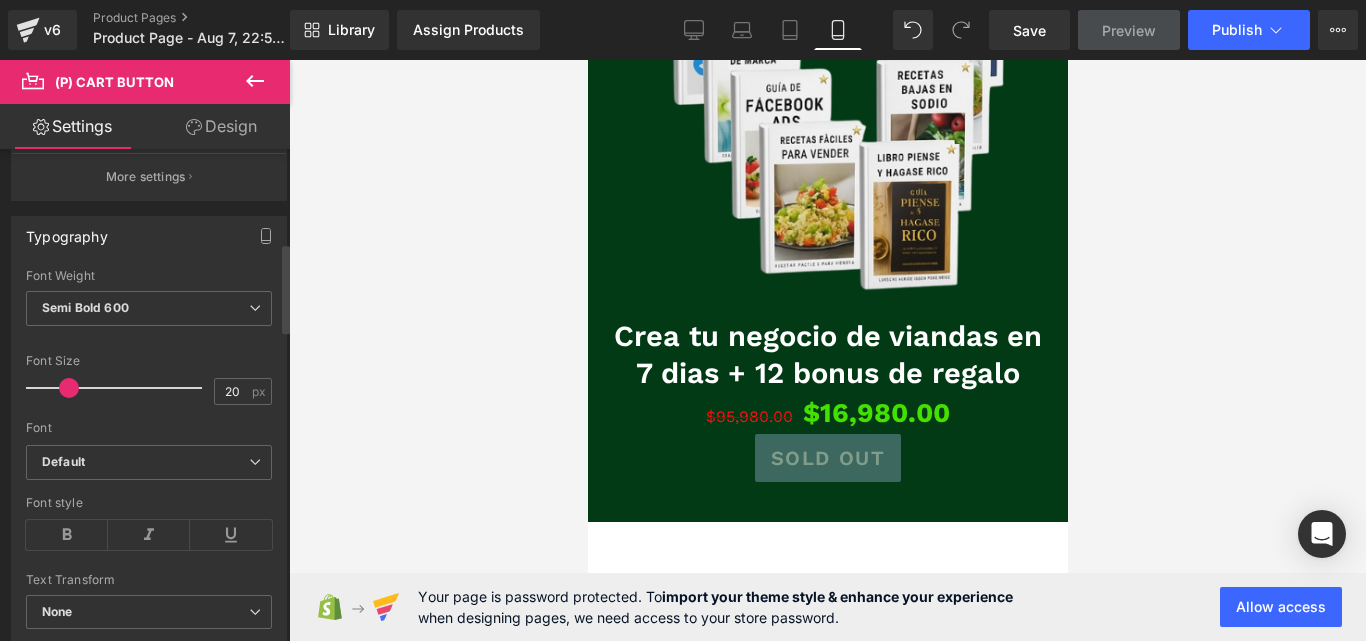 click at bounding box center [69, 388] 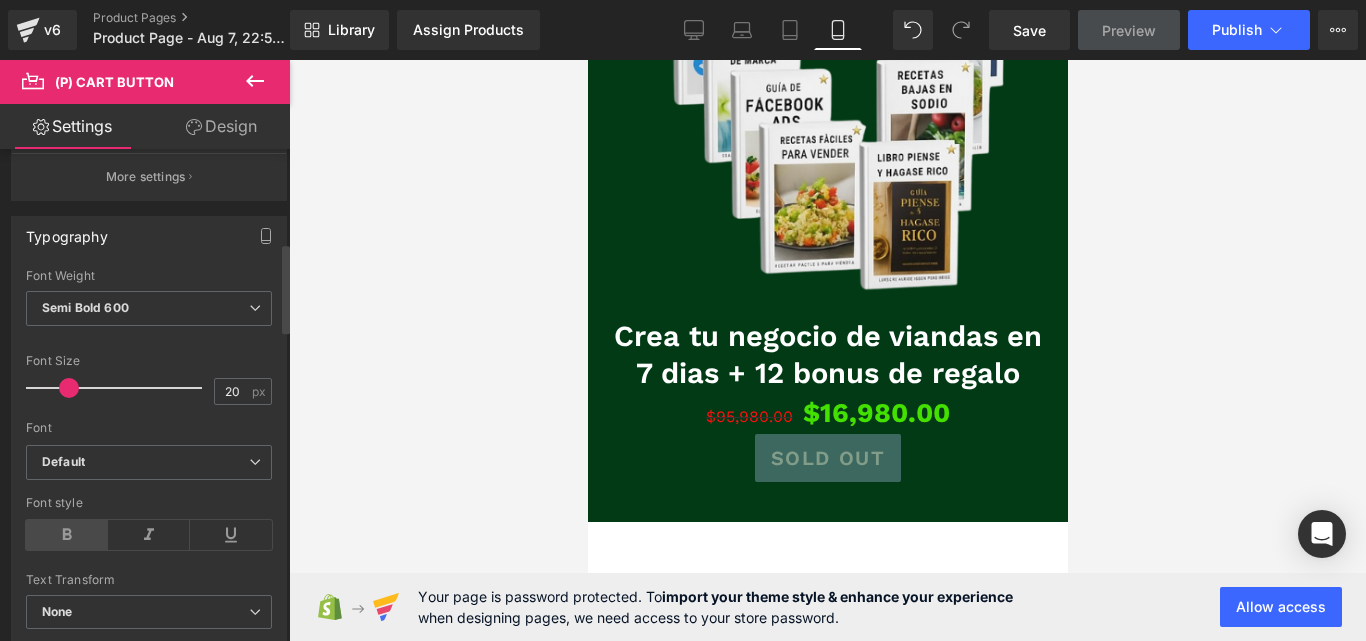 click at bounding box center (67, 535) 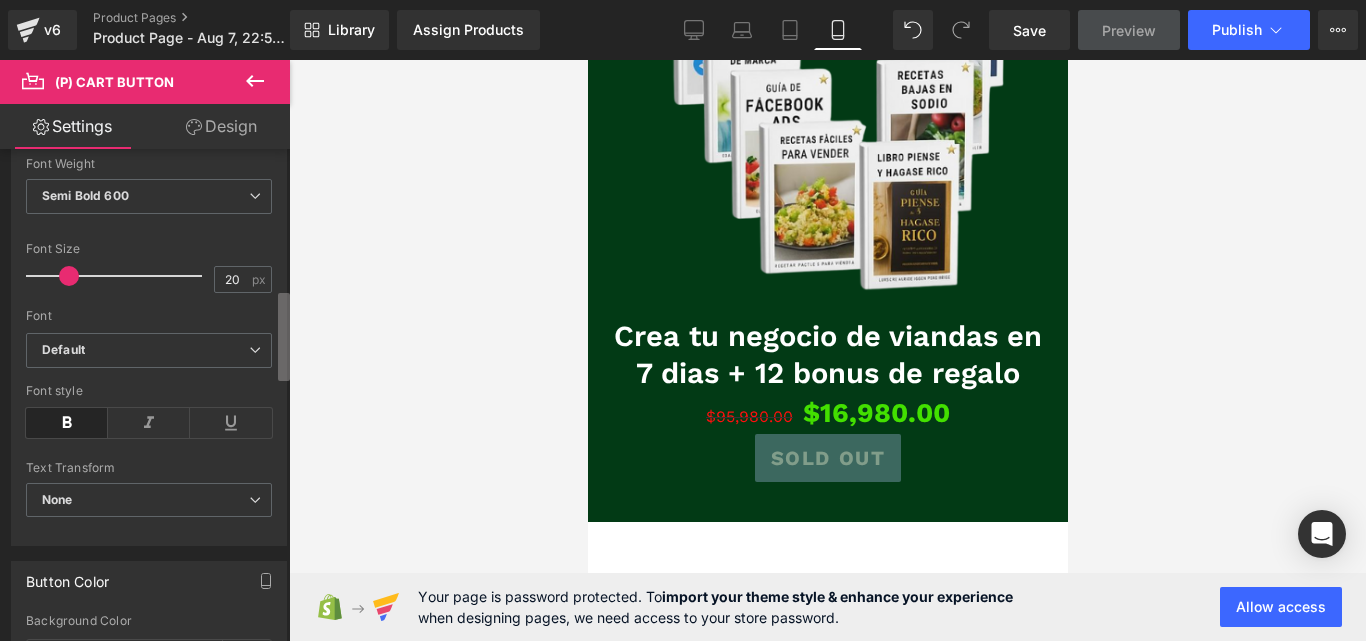 scroll, scrollTop: 774, scrollLeft: 0, axis: vertical 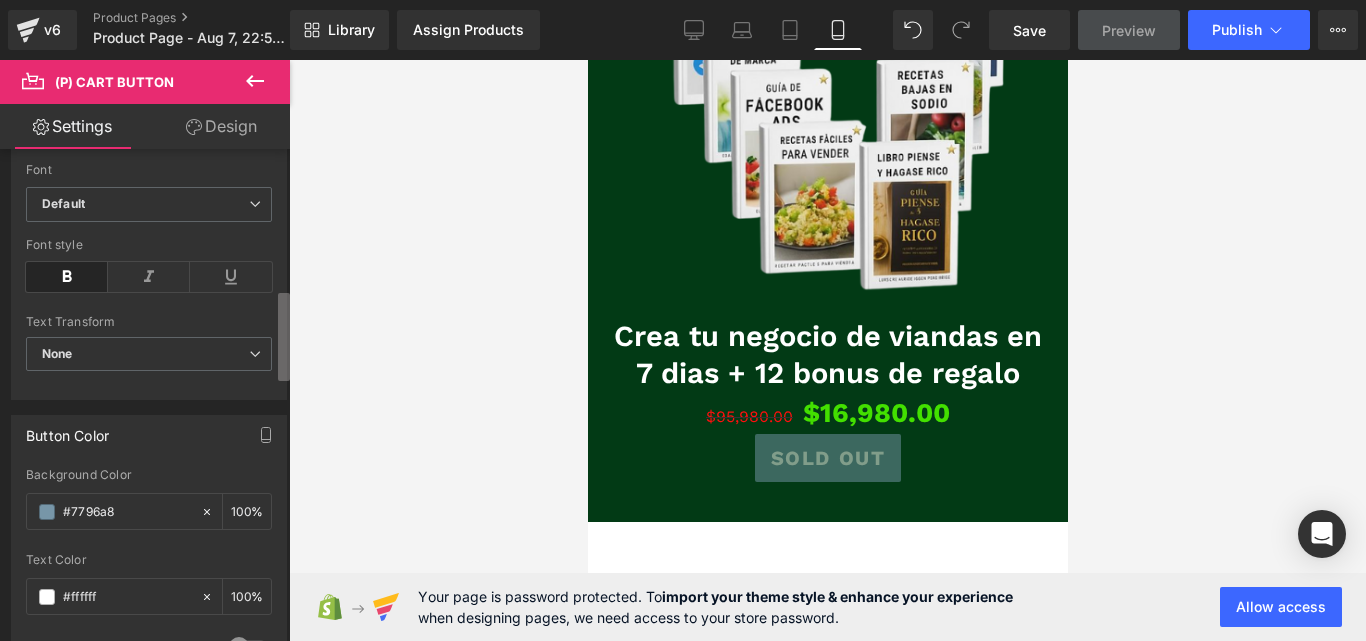 click on "(P) Cart Button  You are previewing how the   will restyle your page. You can not edit Elements in Preset Preview Mode.  v6 Product Pages Product Page - Aug 7, 22:59:41 Library Assign Products  Product Preview
No product match your search.  Please try another keyword  Manage assigned products Mobile Desktop Laptop Tablet Mobile Save Preview Publish Scheduled Upgrade Plan View Live Page View with current Template Save Template to Library Schedule Publish  Optimize  Publish Settings Shortcuts  Your page can’t be published   You've reached the maximum number of published pages on your plan  (0/1).  You need to upgrade your plan or unpublish all your pages to get 1 publish slot.   Unpublish pages   Upgrade plan  Elements Global Style Base Row  rows, columns, layouts, div Heading  headings, titles, h1,h2,h3,h4,h5,h6 Text Block  texts, paragraphs, contents, blocks Image  images, photos, alts, uploads Icon  icons, symbols Button  button, call to action, cta Separator  Liquid  Banner Parallax  Stack" at bounding box center [683, 337] 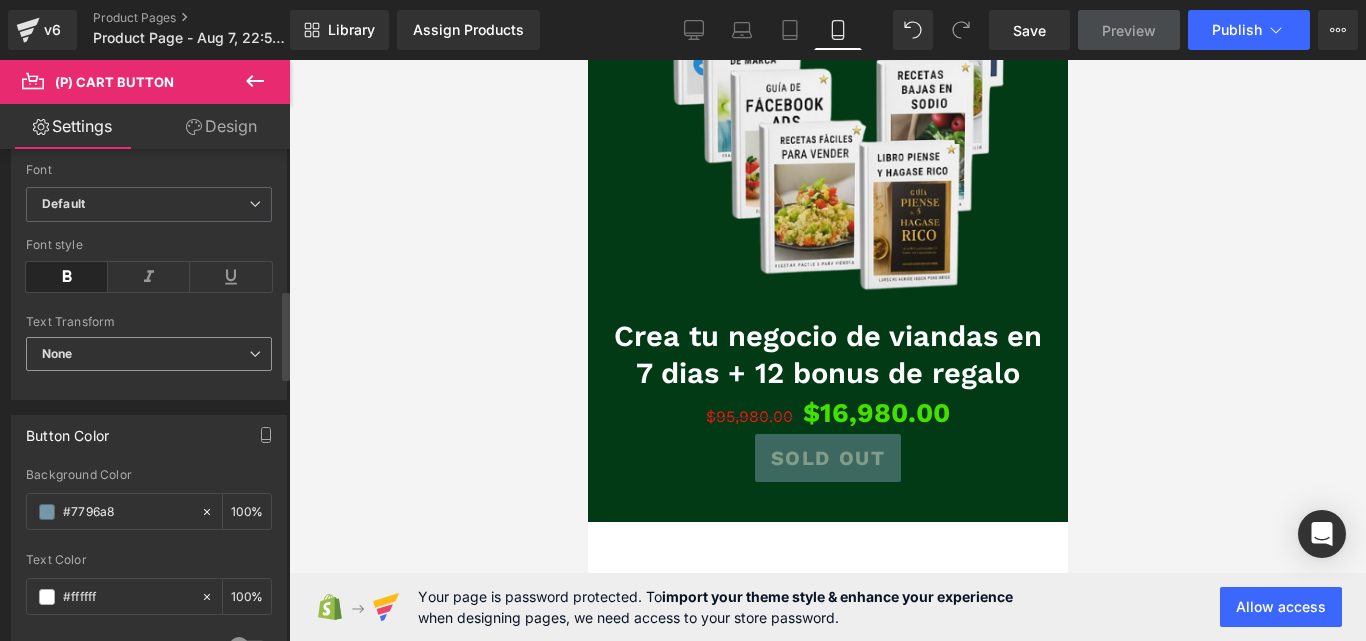 click on "None" at bounding box center (149, 354) 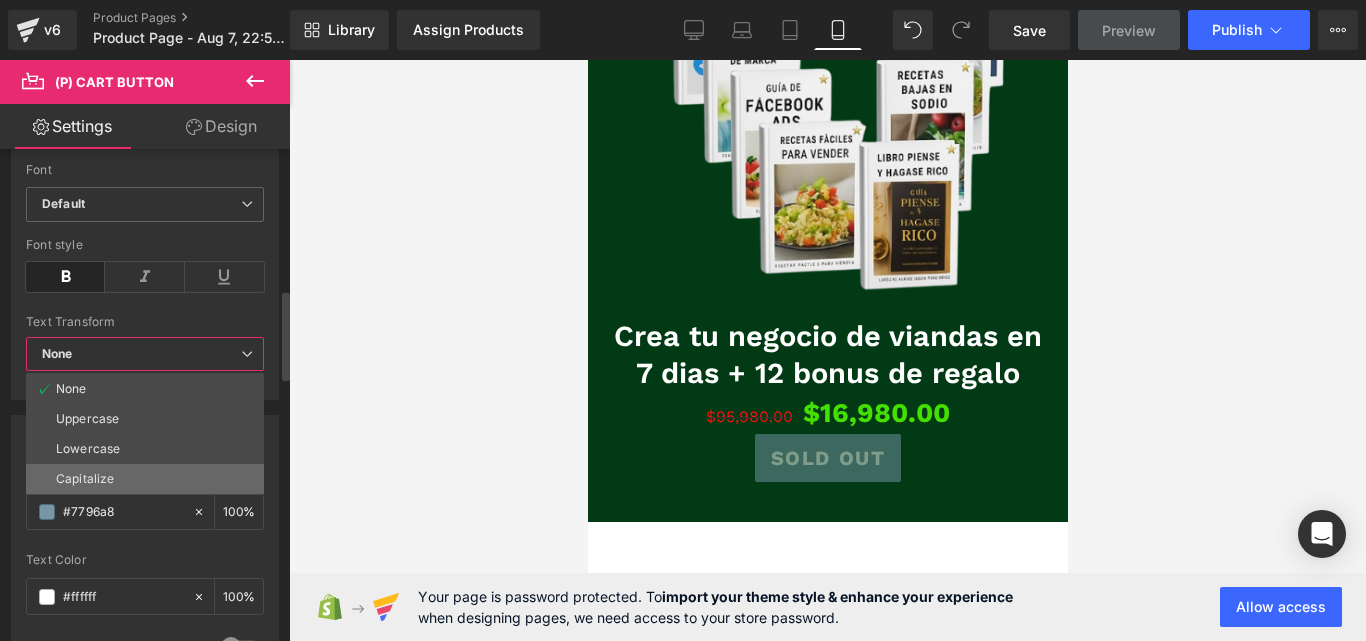click on "Capitalize" at bounding box center [145, 479] 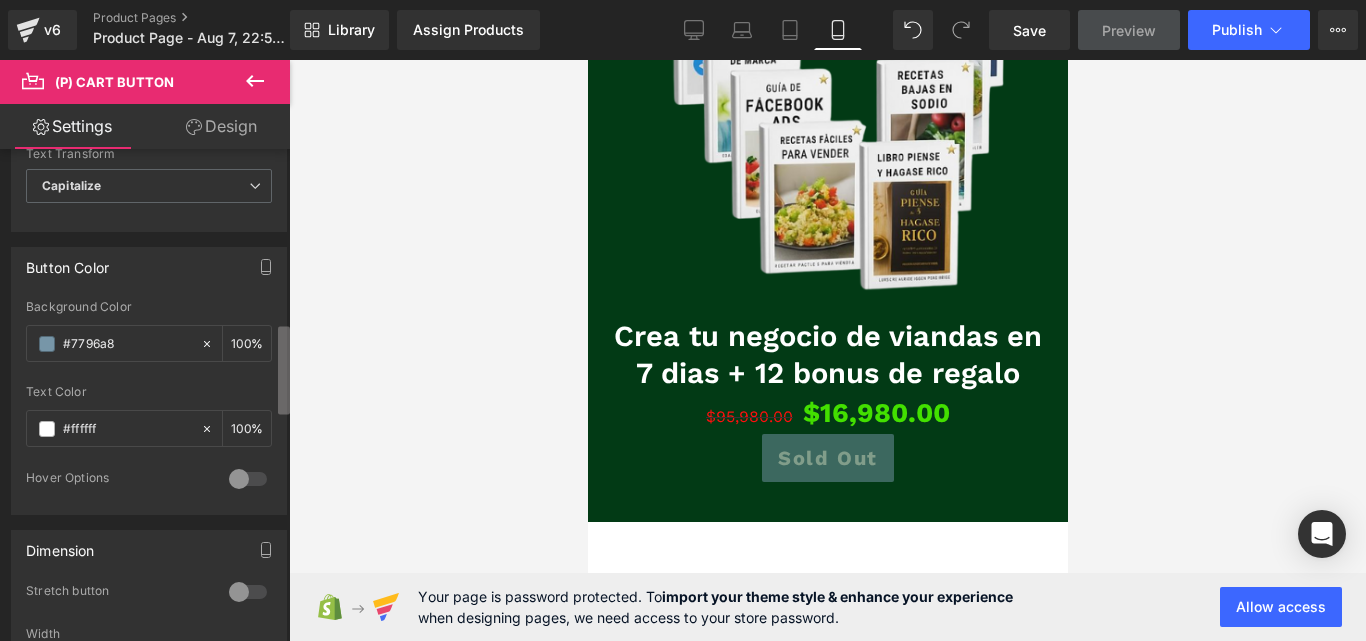 scroll, scrollTop: 959, scrollLeft: 0, axis: vertical 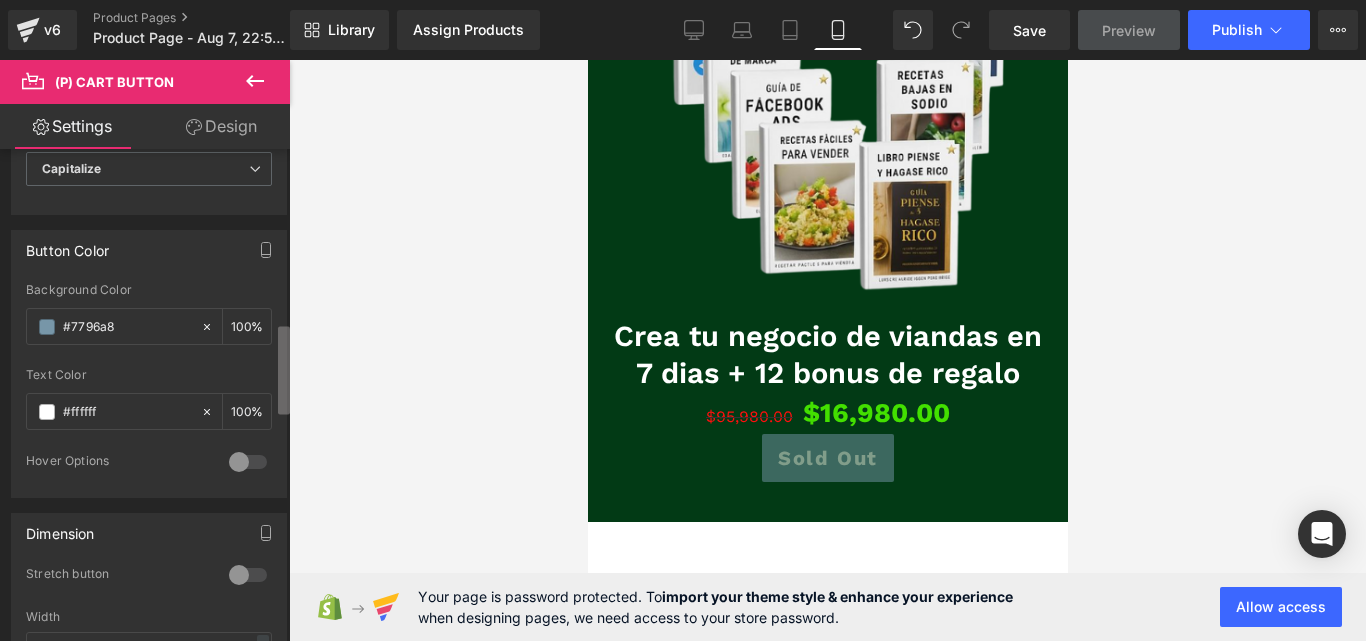 click at bounding box center (284, 370) 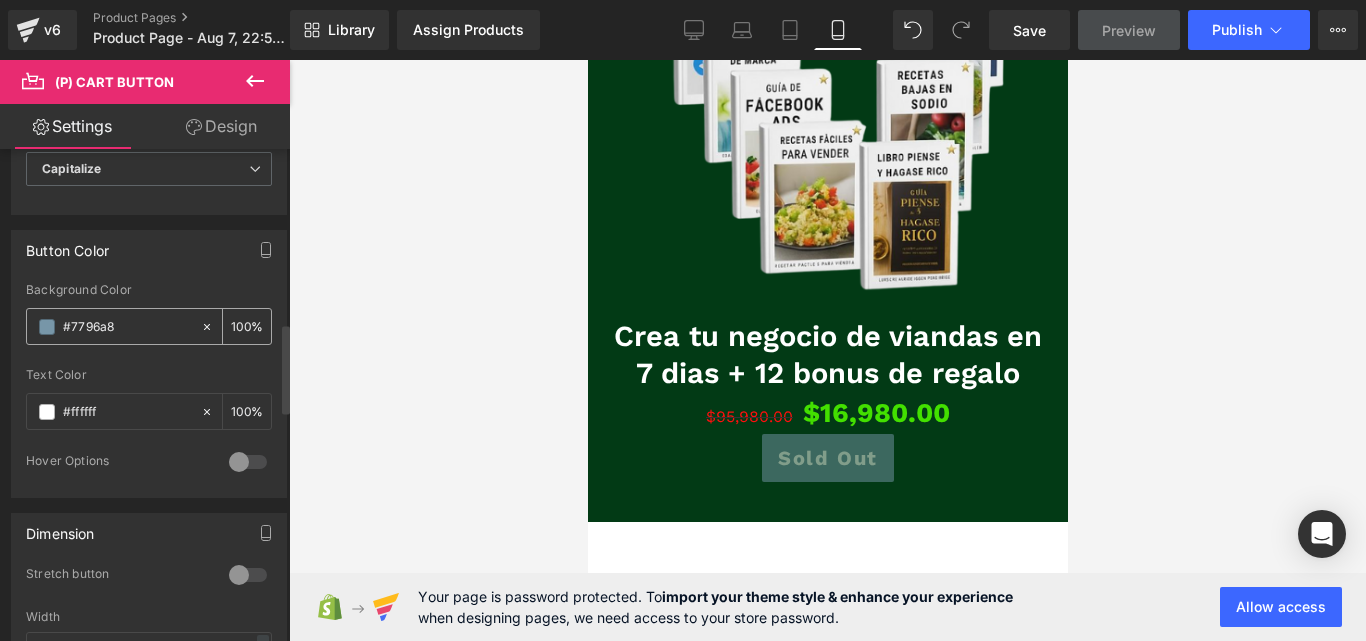 click on "#7796a8" at bounding box center (127, 327) 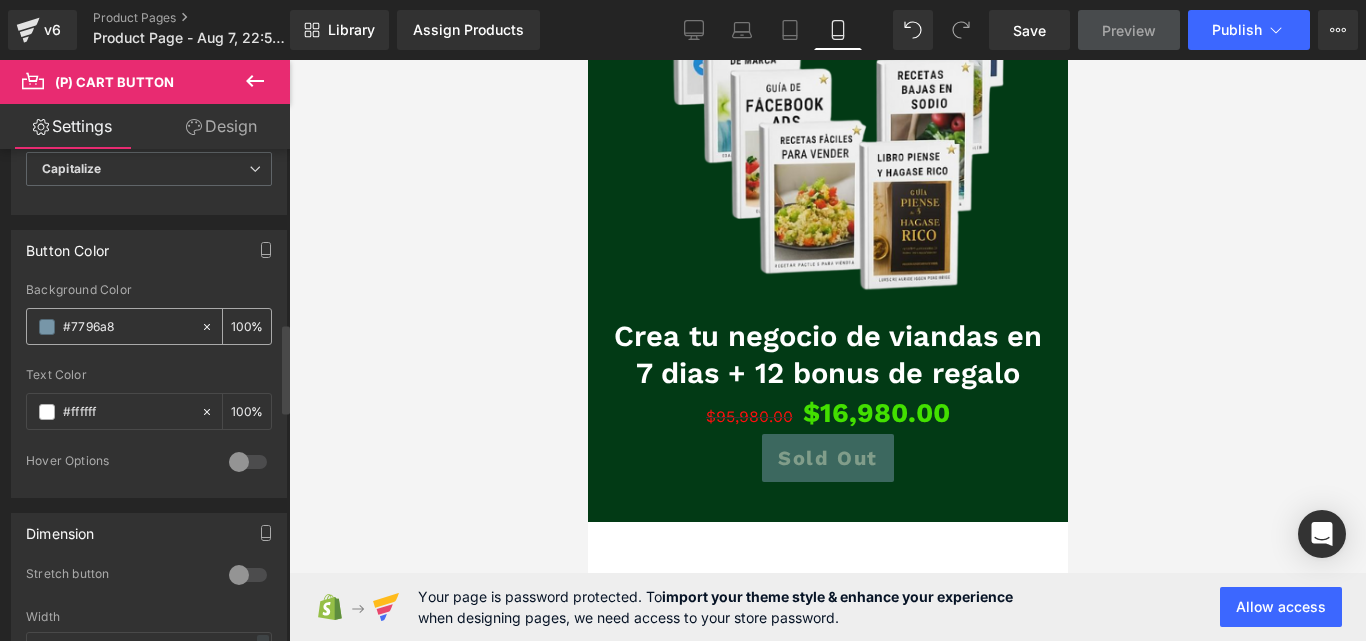 click on "#7796a8" at bounding box center (127, 327) 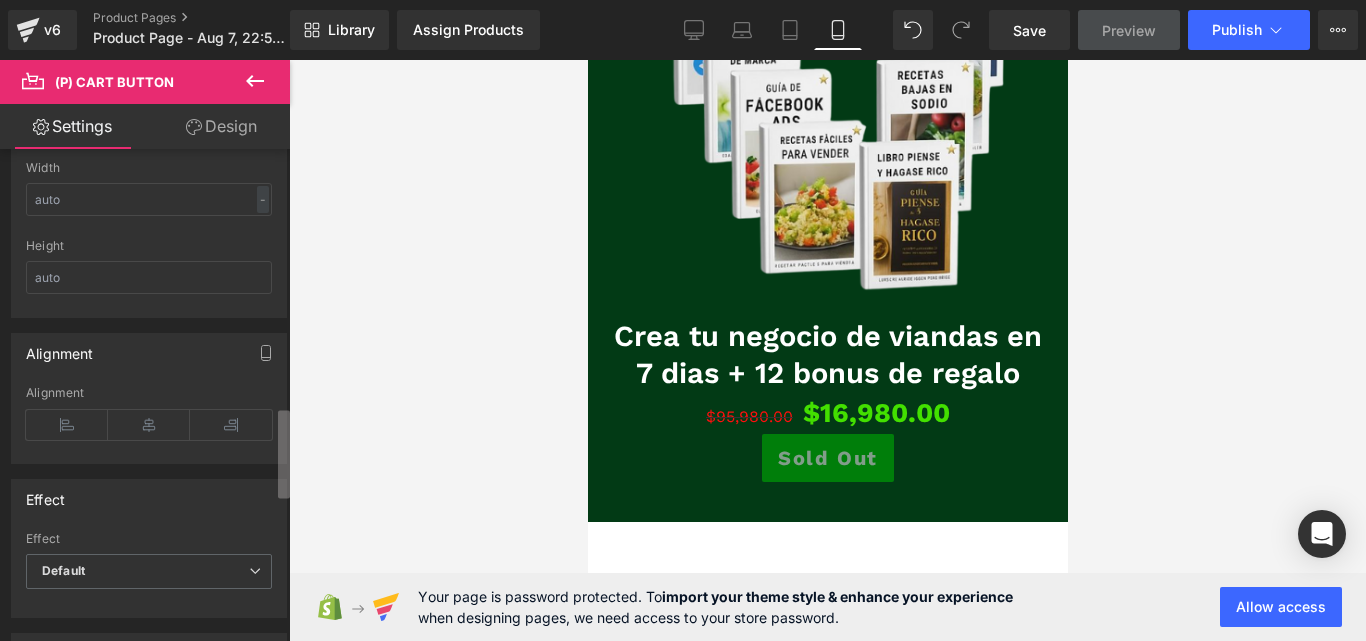 scroll, scrollTop: 1424, scrollLeft: 0, axis: vertical 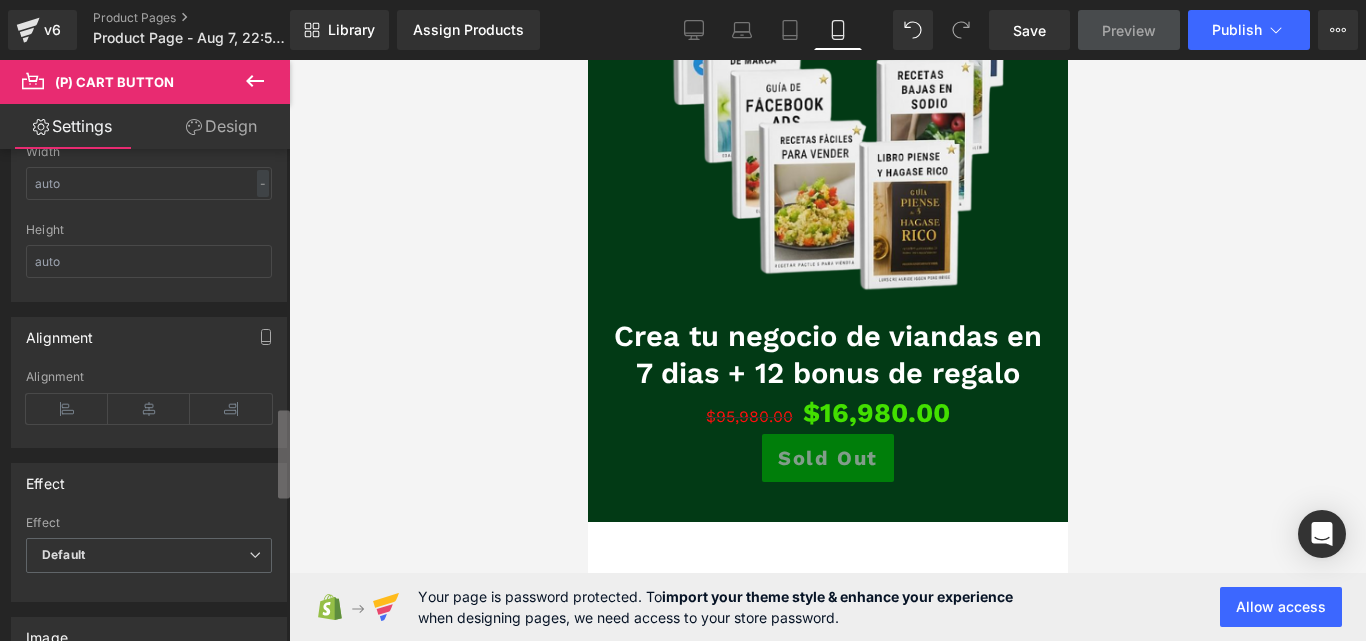 click on "(P) Cart Button  You are previewing how the   will restyle your page. You can not edit Elements in Preset Preview Mode.  v6 Product Pages Product Page - Aug 7, 22:59:41 Library Assign Products  Product Preview
No product match your search.  Please try another keyword  Manage assigned products Mobile Desktop Laptop Tablet Mobile Save Preview Publish Scheduled Upgrade Plan View Live Page View with current Template Save Template to Library Schedule Publish  Optimize  Publish Settings Shortcuts  Your page can’t be published   You've reached the maximum number of published pages on your plan  (0/1).  You need to upgrade your plan or unpublish all your pages to get 1 publish slot.   Unpublish pages   Upgrade plan  Elements Global Style Base Row  rows, columns, layouts, div Heading  headings, titles, h1,h2,h3,h4,h5,h6 Text Block  texts, paragraphs, contents, blocks Image  images, photos, alts, uploads Icon  icons, symbols Button  button, call to action, cta Separator  Liquid  Banner Parallax  Stack" at bounding box center [683, 337] 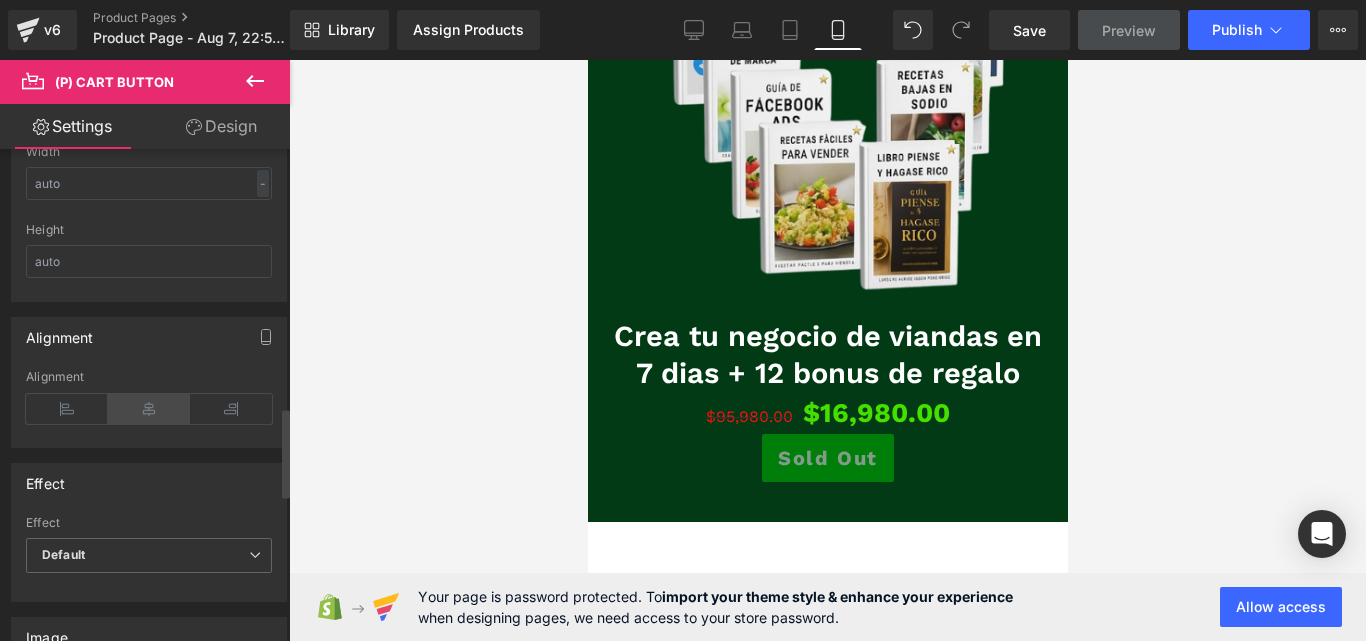 click at bounding box center [149, 409] 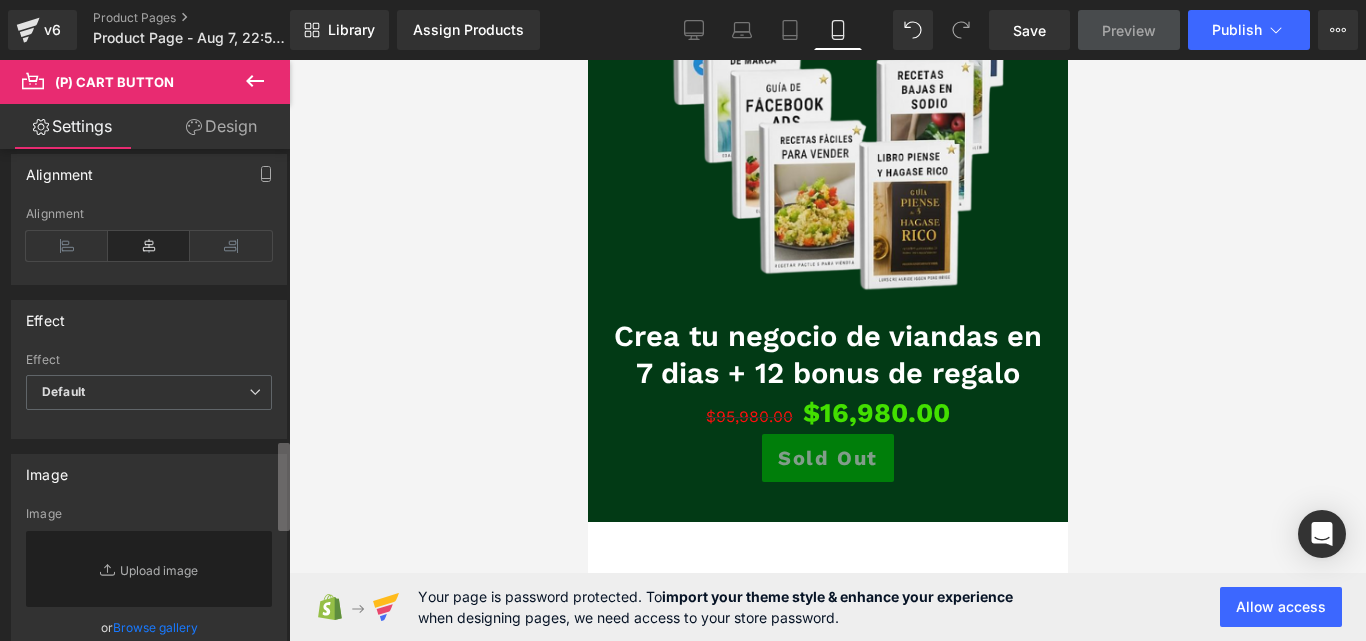 scroll, scrollTop: 1603, scrollLeft: 0, axis: vertical 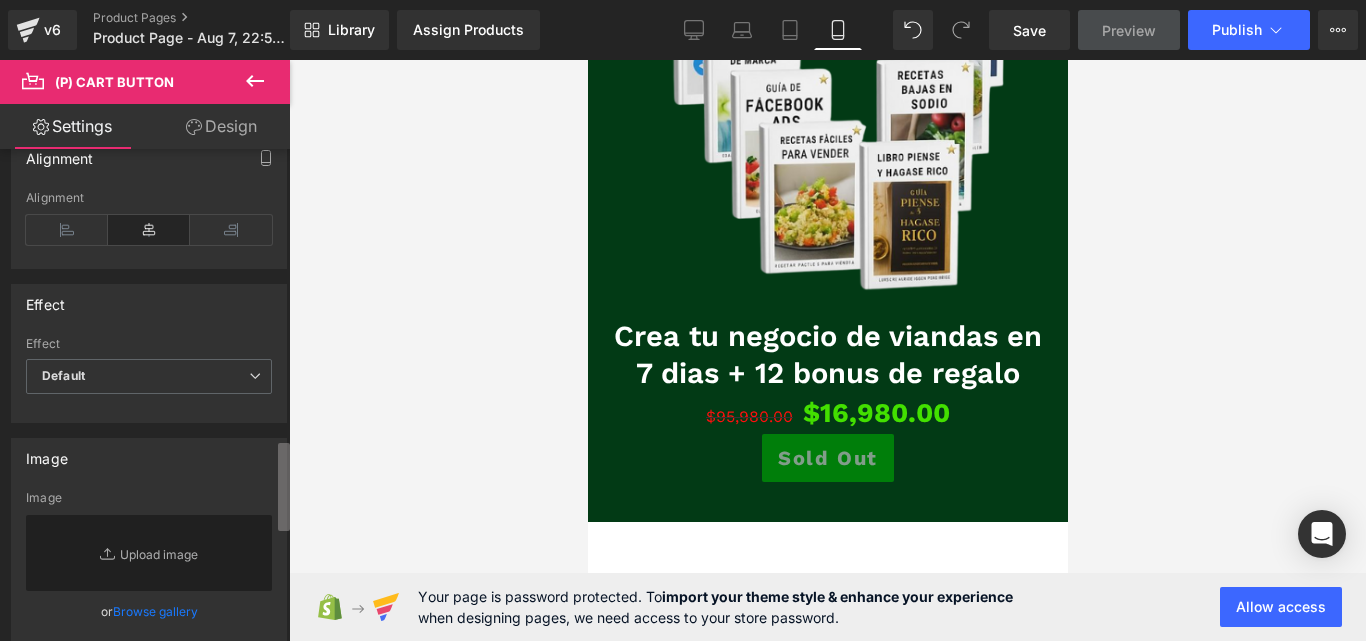 click at bounding box center (284, 487) 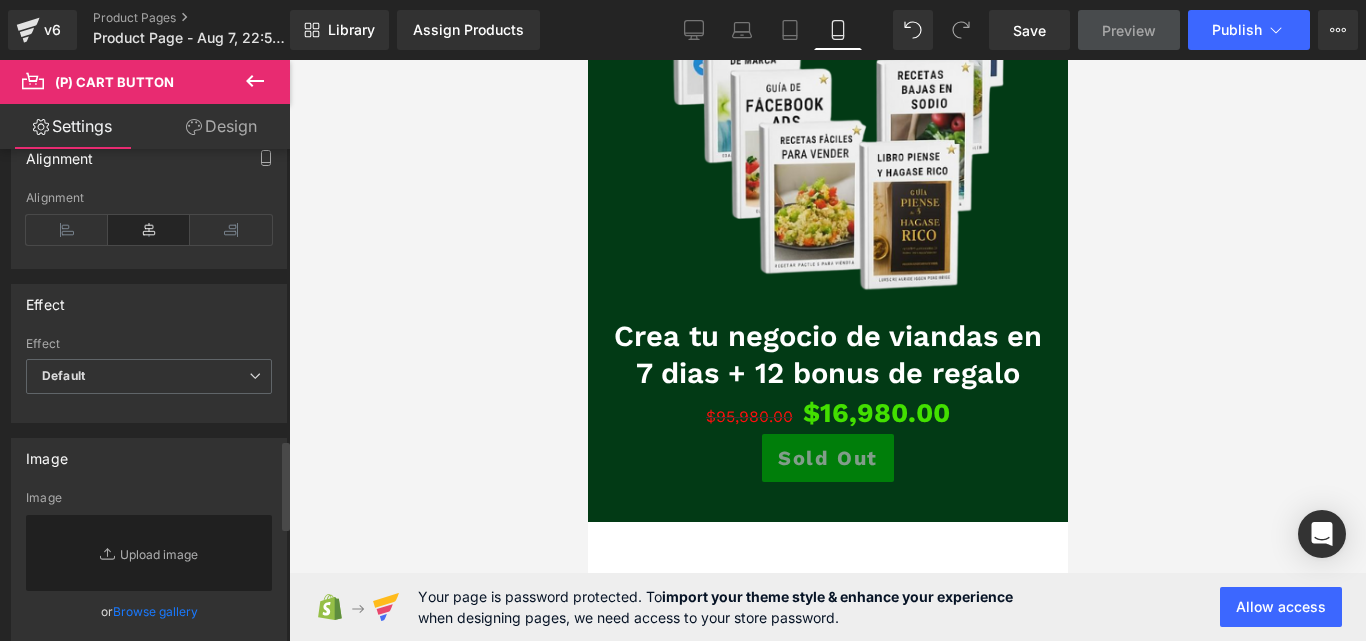click on "Image" at bounding box center (149, 458) 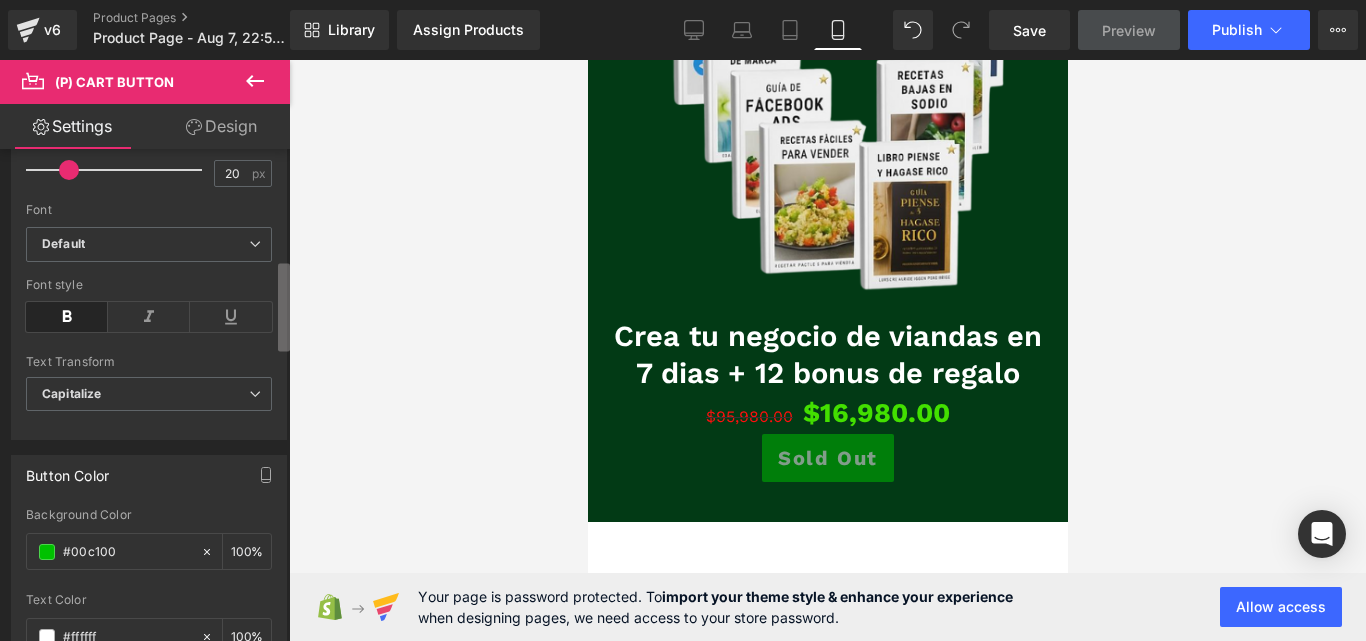 scroll, scrollTop: 0, scrollLeft: 0, axis: both 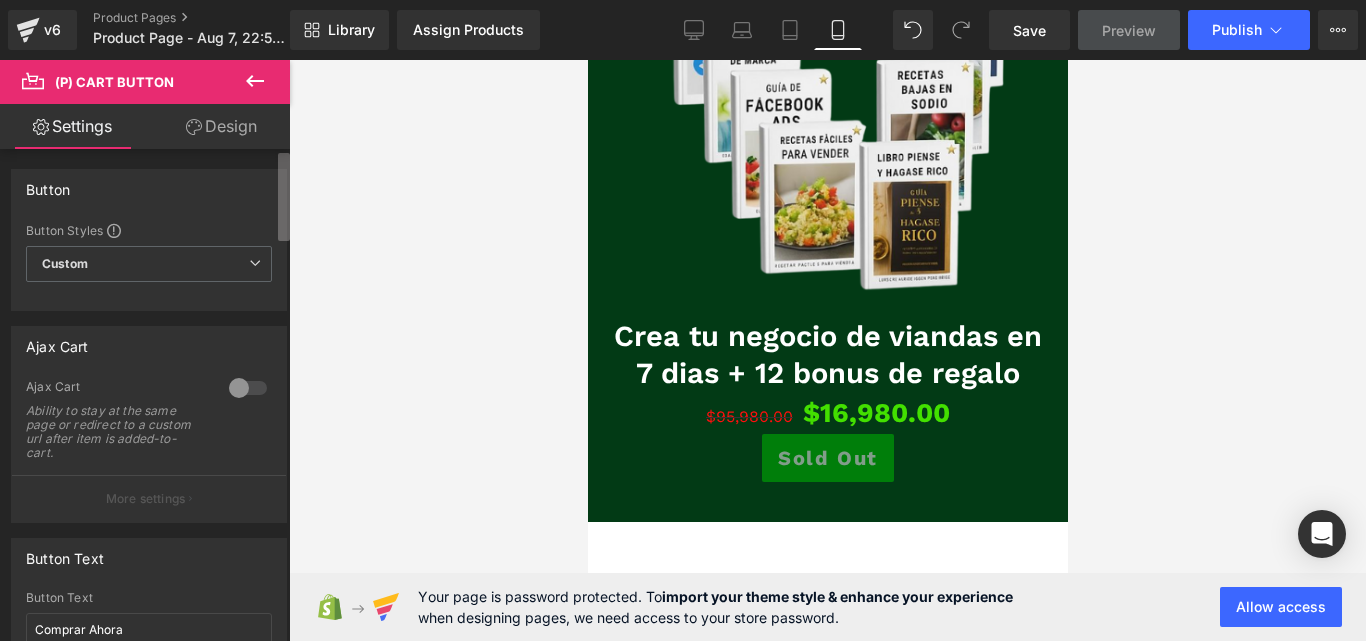 click on "Settings         Design
Button
Button Styles Custom
Custom
Setup Global Style
Custom
Setup Global Style
Button Size Large Medium Small
Large
Large Medium Small
Ajax Cart 0 Ajax Cart Ability to stay at the same page or redirect to a custom url after item is added-to-cart. More settings Ajax Cart custom Goto Custom Checkout Cart Custom Url  Pick Link Adding... Sending Text Adding... Thank you! Thank-you Text Thank you! Success Message Added to cart! [cart label=View Cart] or [continue label=Continue Shopping]. Continue Link If you leave this blank, continue link will go to all products page.  Pick Link Back Button Text Comprar Ahora %" at bounding box center (145, 399) 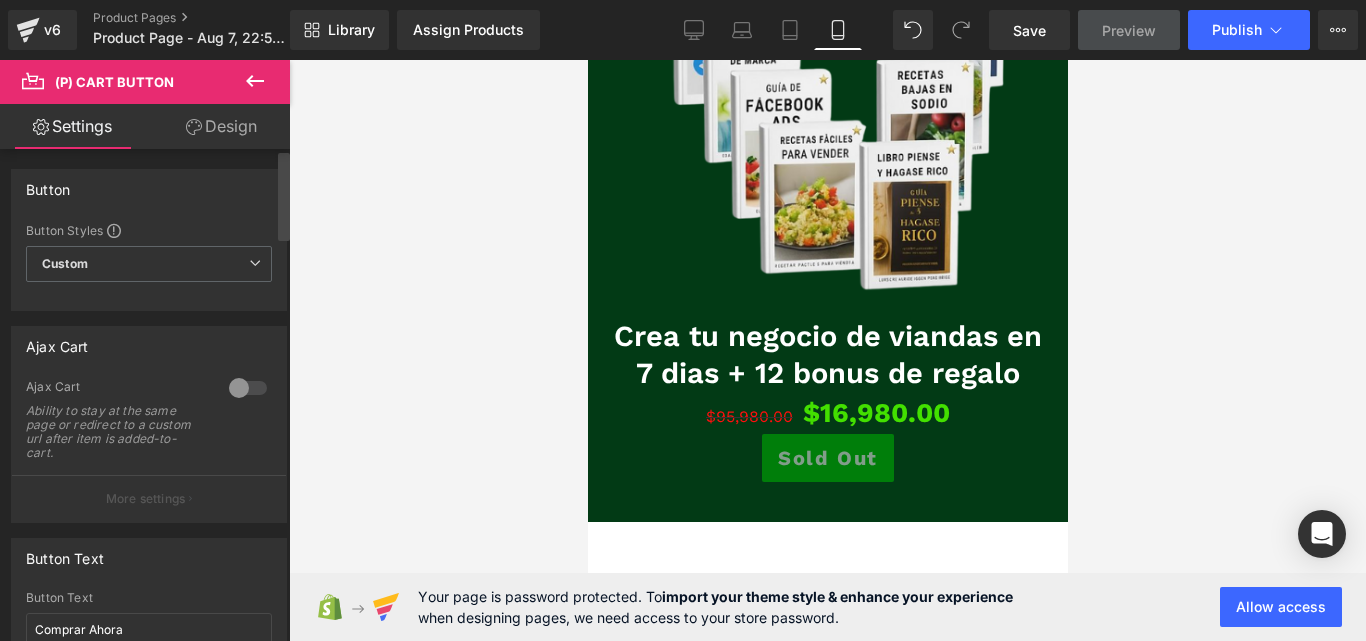 click at bounding box center [284, 399] 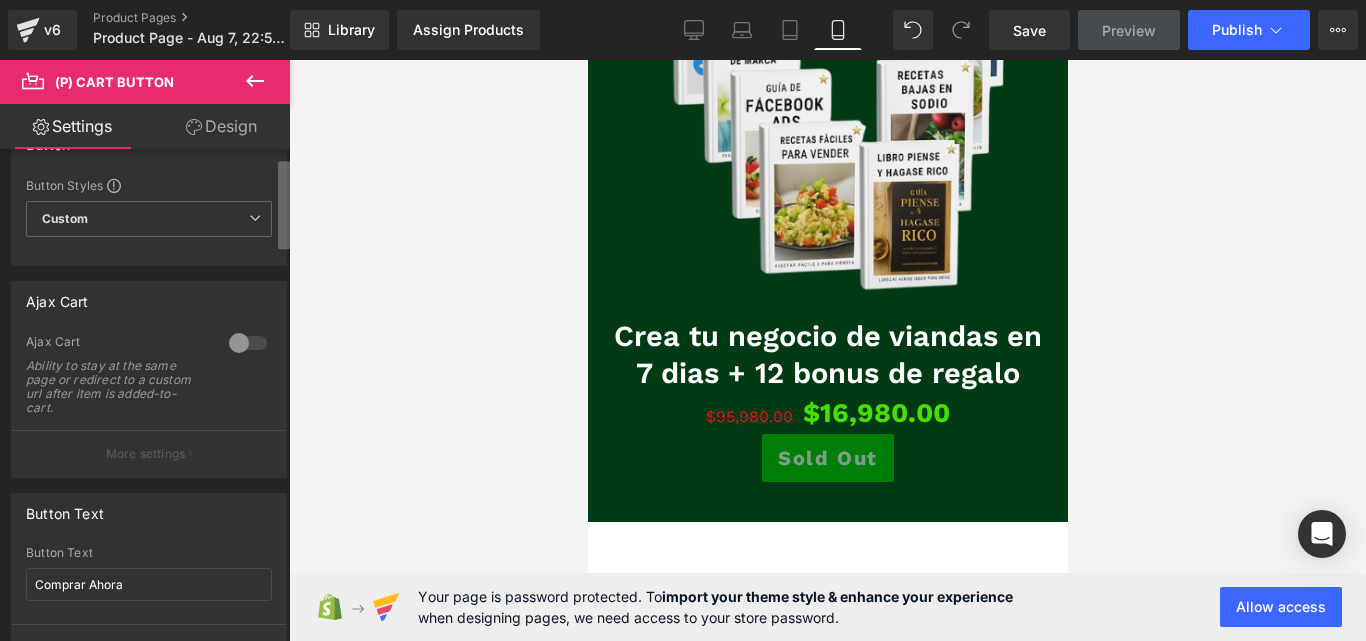 scroll, scrollTop: 123, scrollLeft: 0, axis: vertical 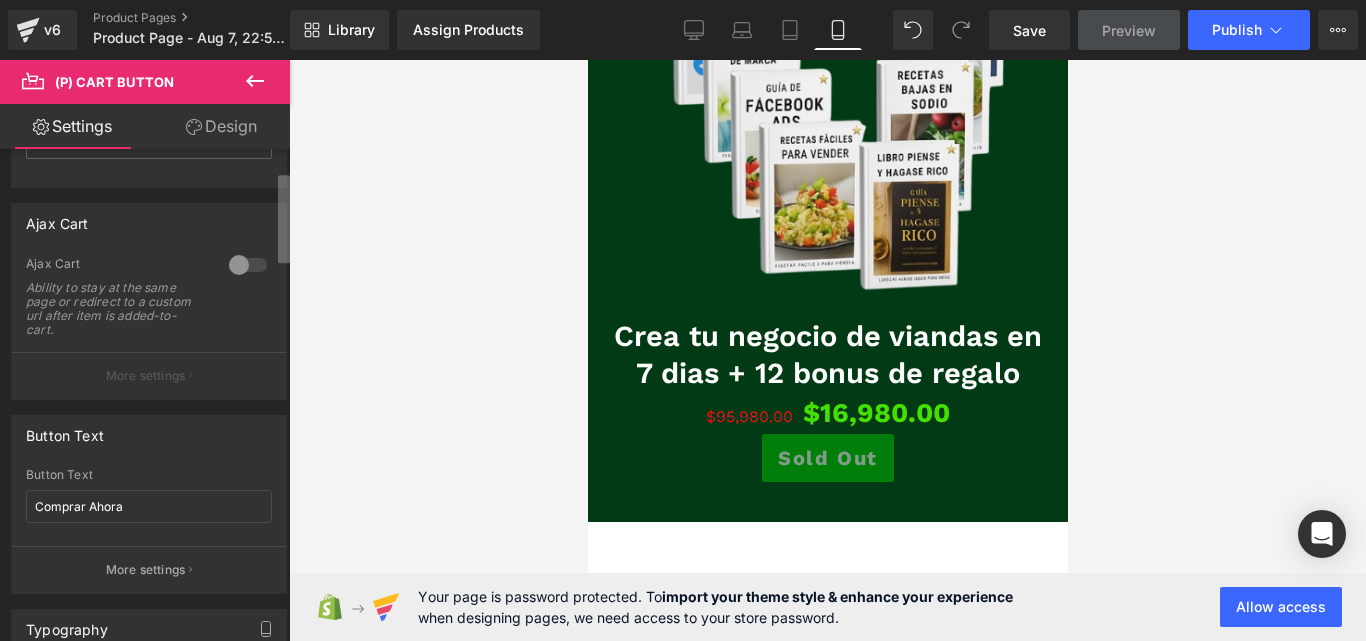 click at bounding box center [284, 219] 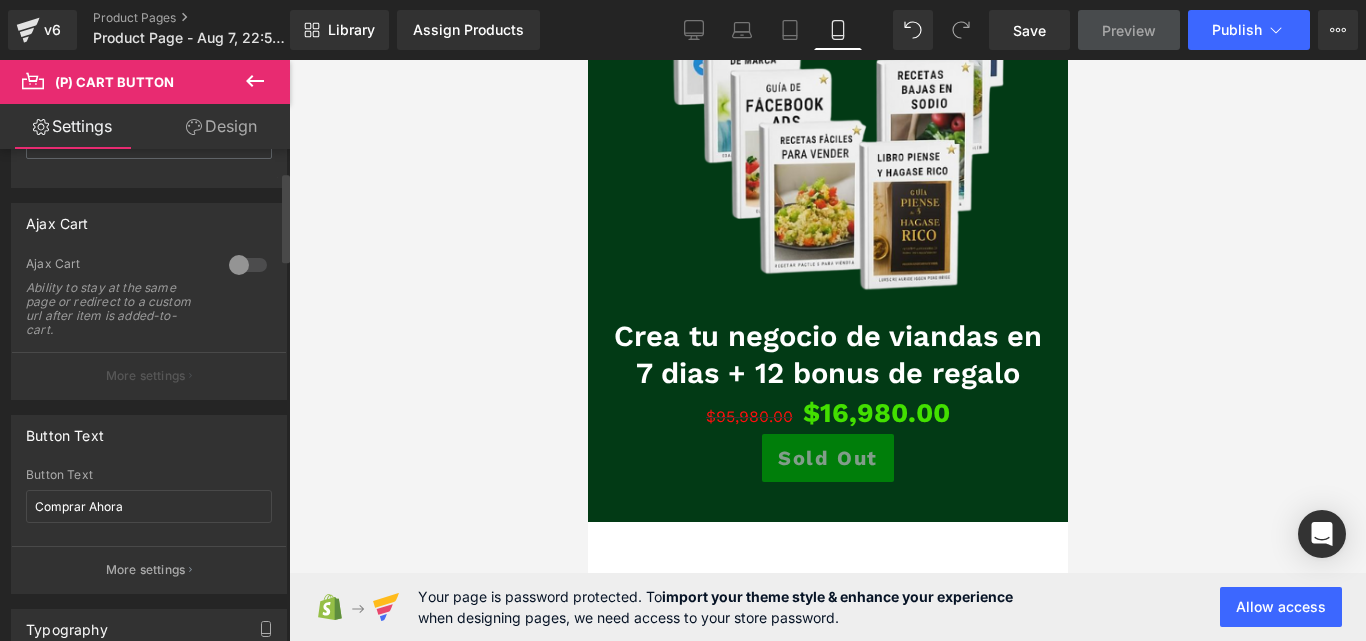 click at bounding box center [248, 265] 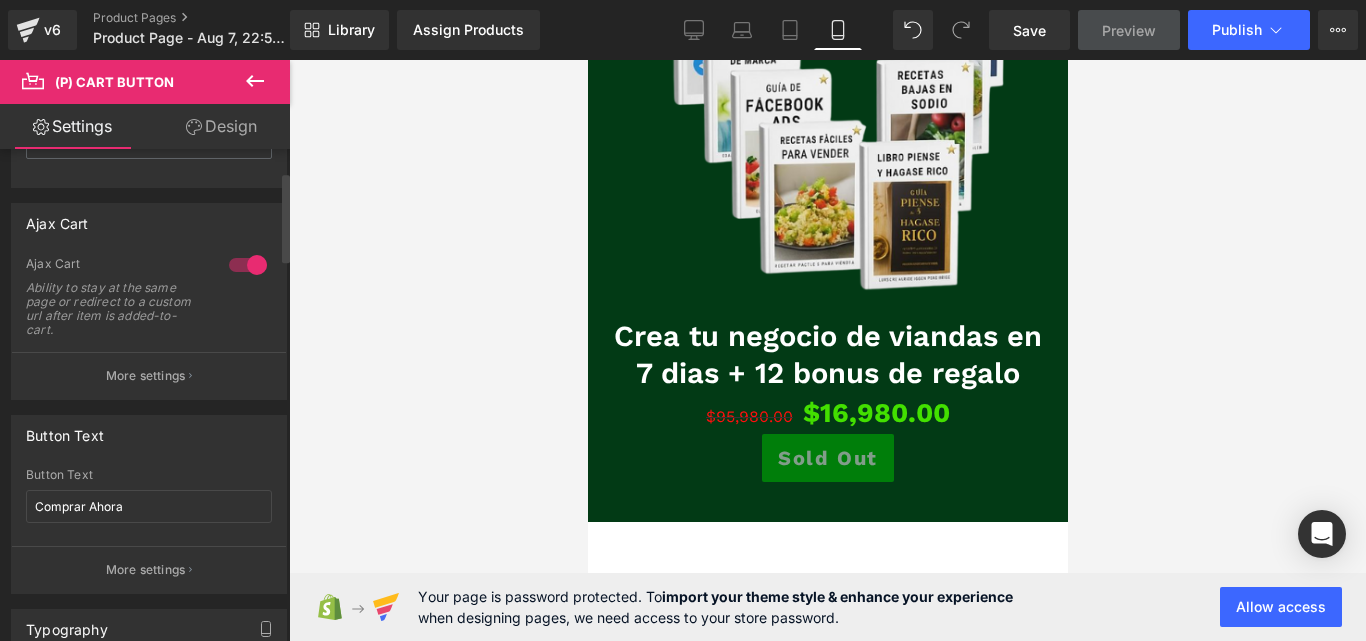 click at bounding box center [248, 265] 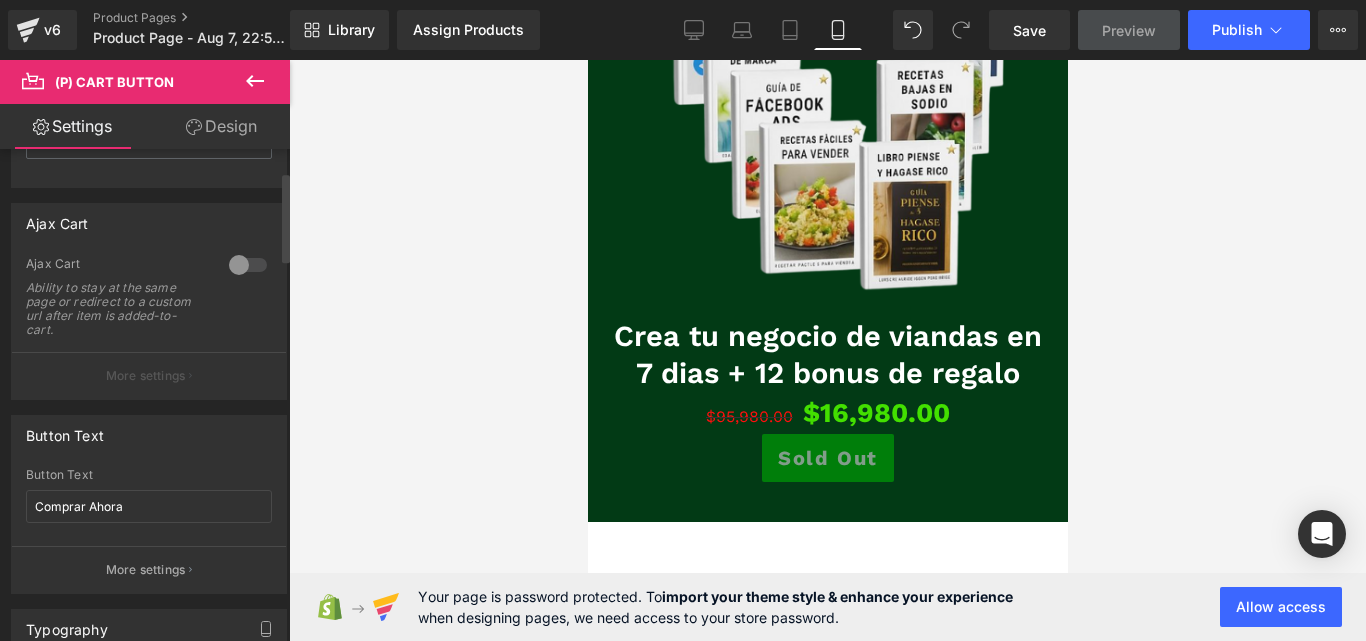 click on "More settings" at bounding box center [149, 375] 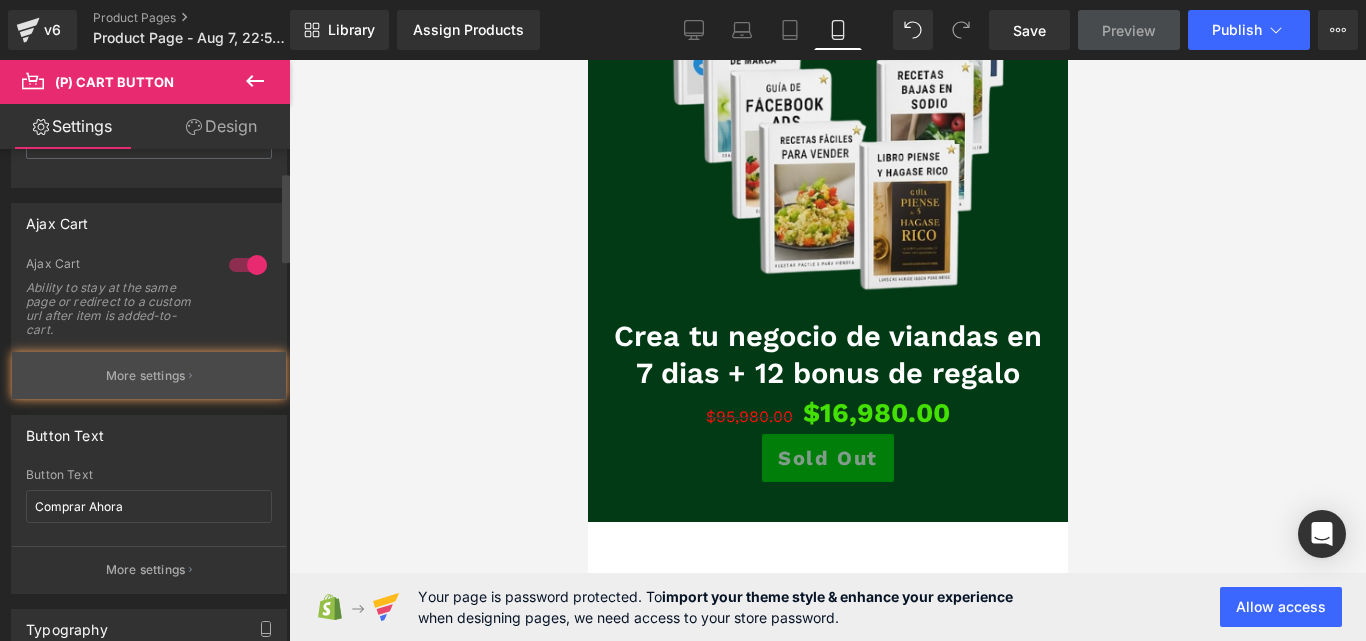 click 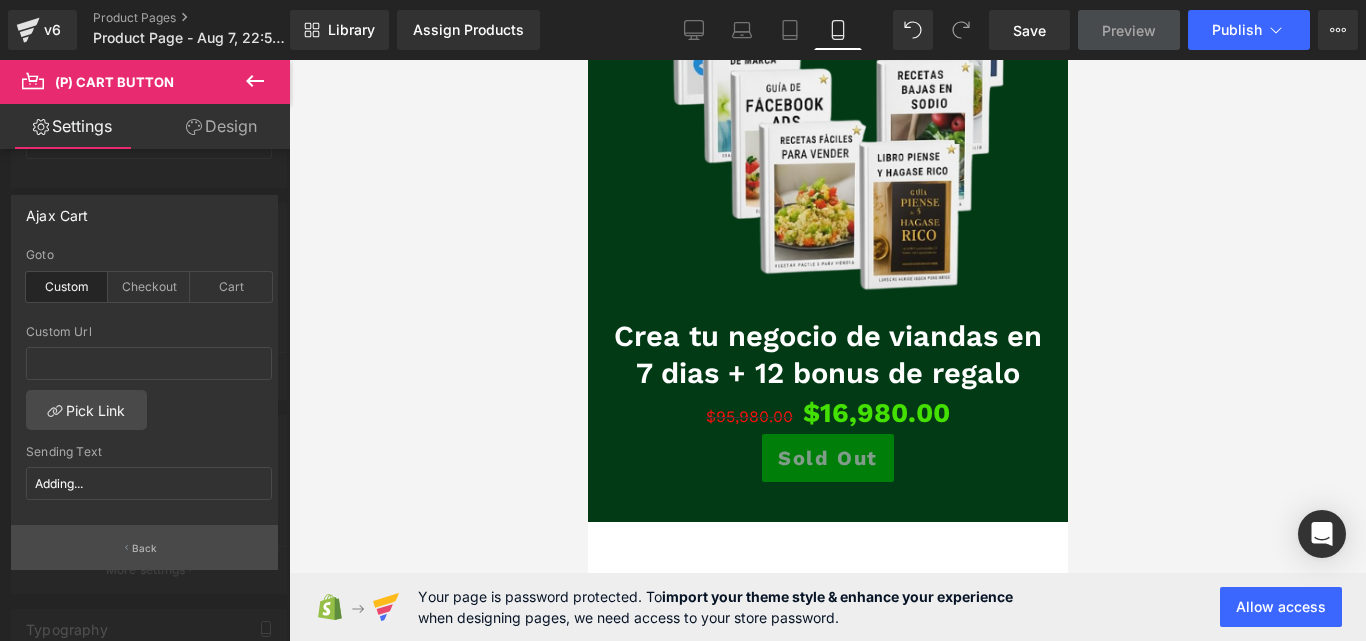 click on "Back" at bounding box center [144, 547] 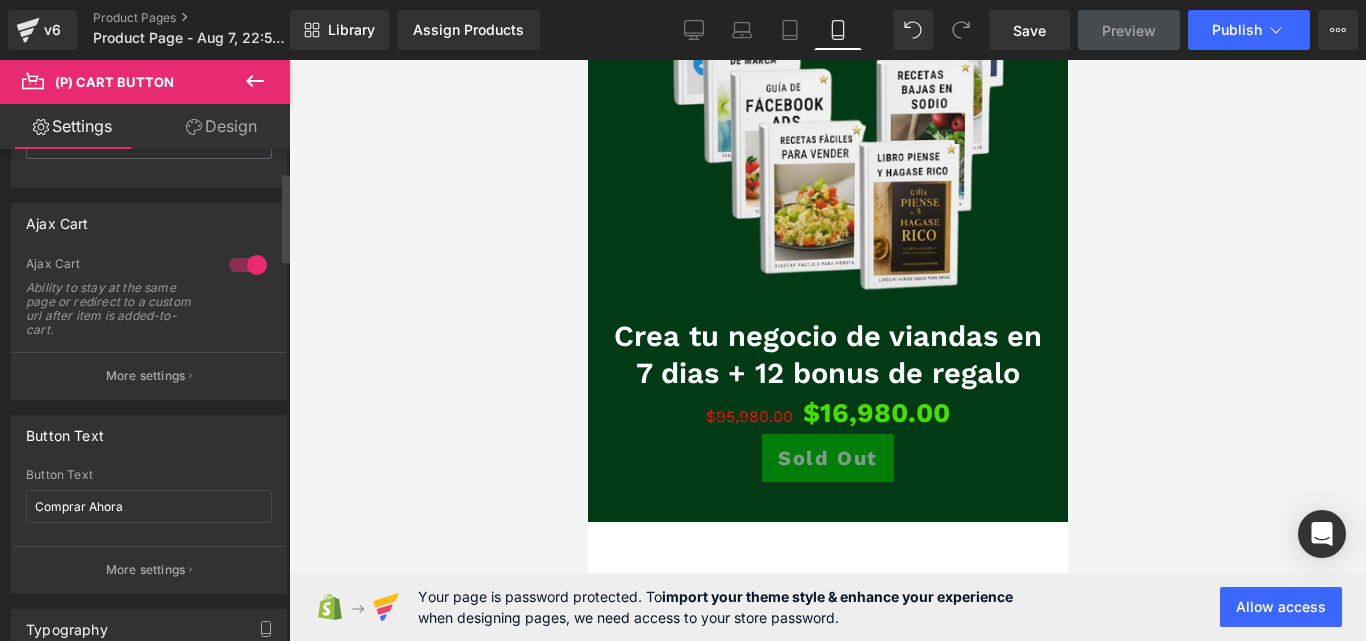 click at bounding box center [248, 265] 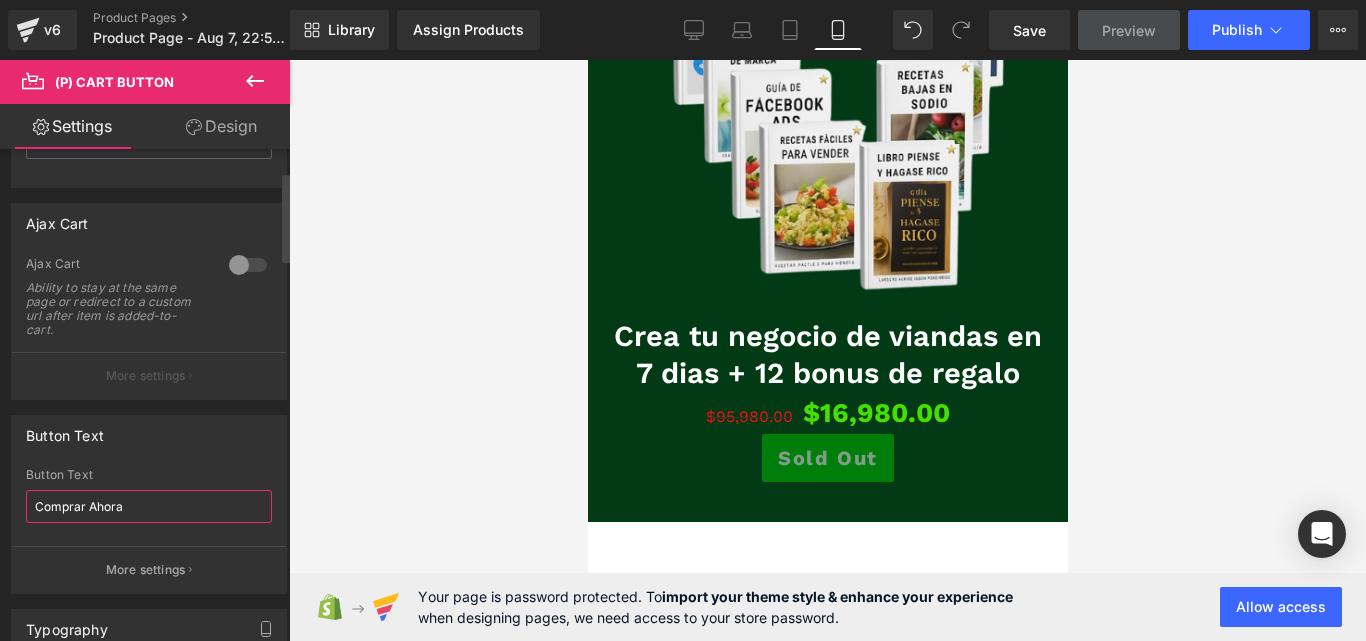 click on "Comprar Ahora" at bounding box center (149, 506) 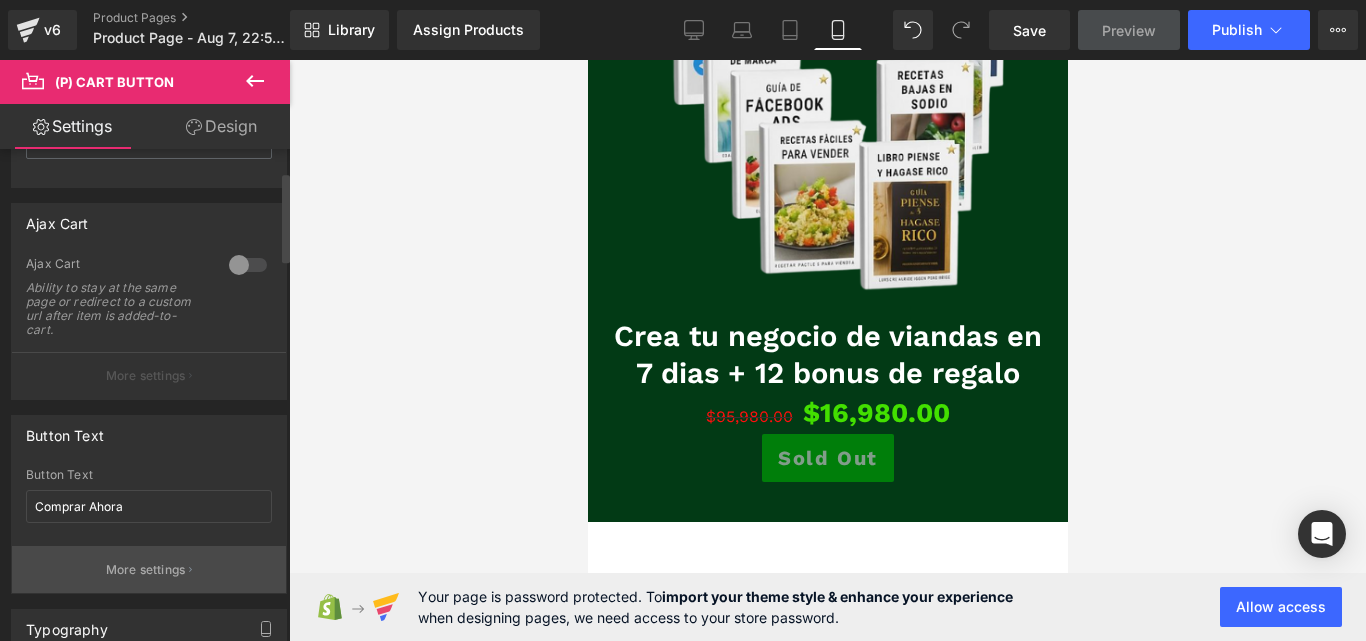 click on "More settings" at bounding box center [149, 569] 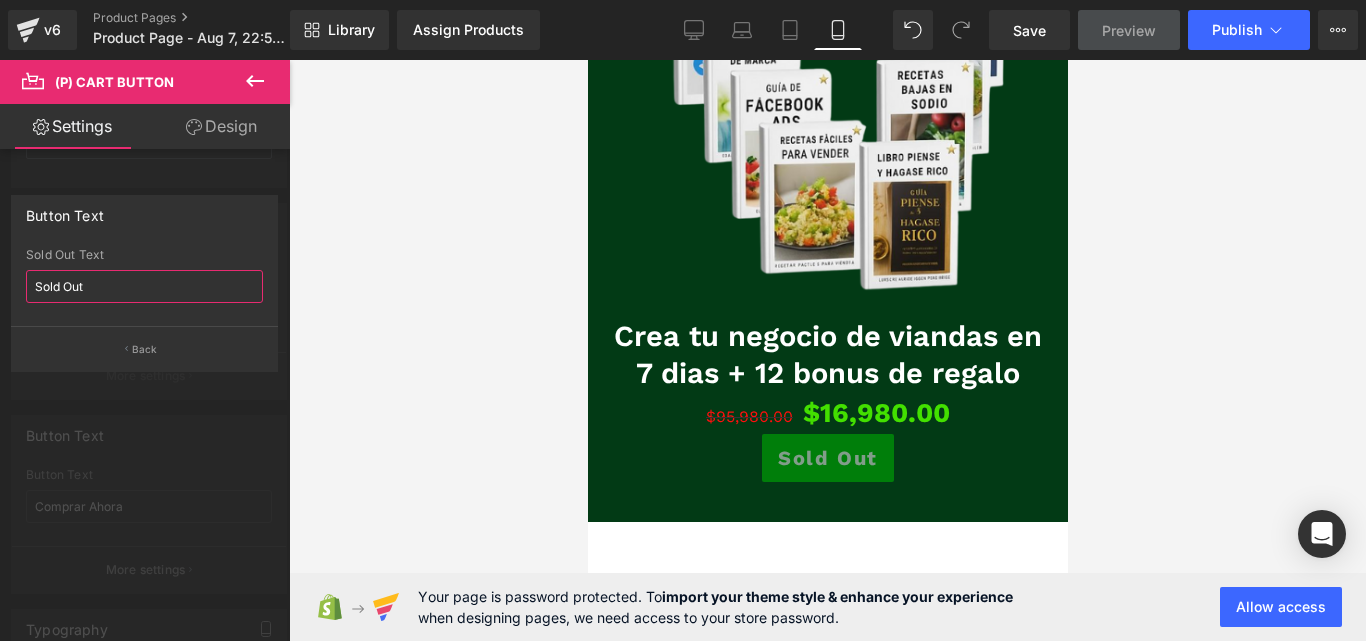 click on "Sold Out" at bounding box center [144, 286] 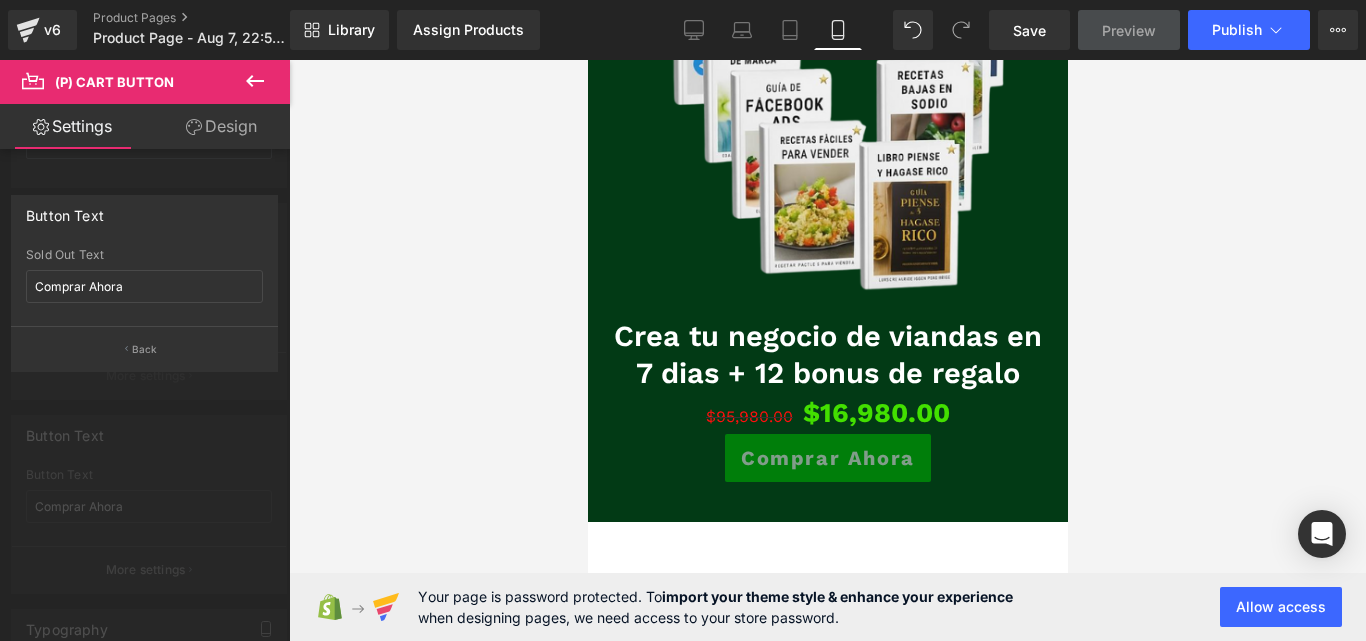 click at bounding box center (145, 355) 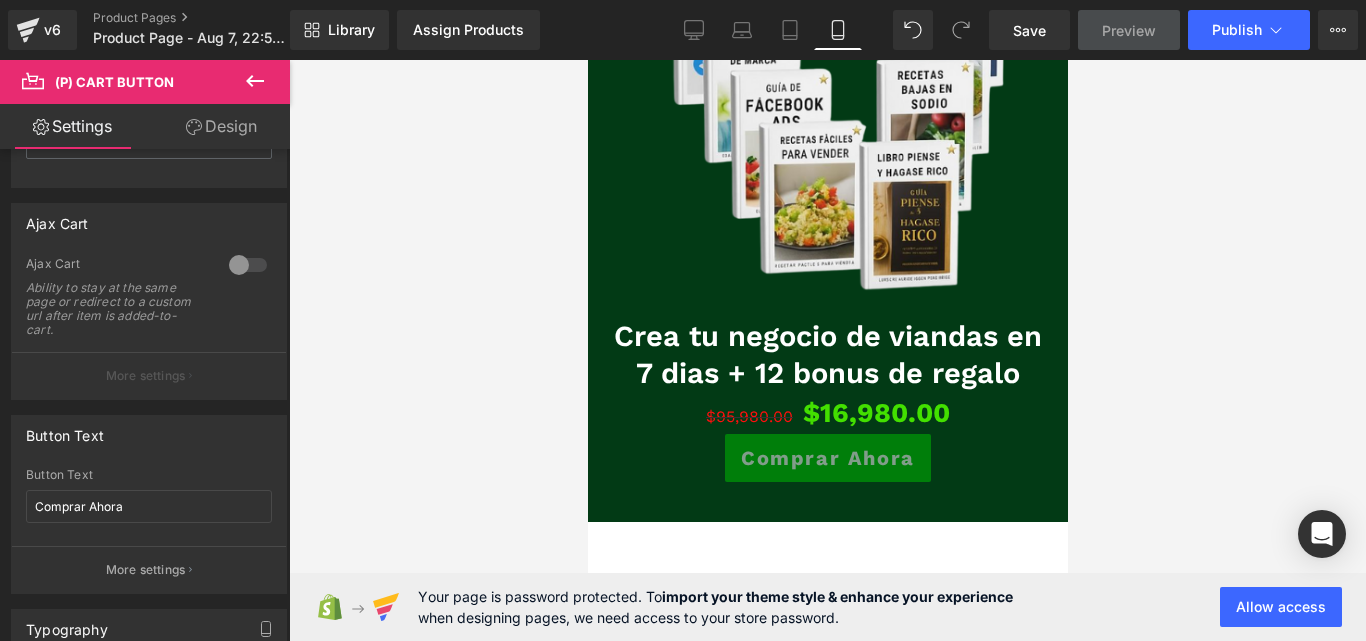 click on "Design" at bounding box center (221, 126) 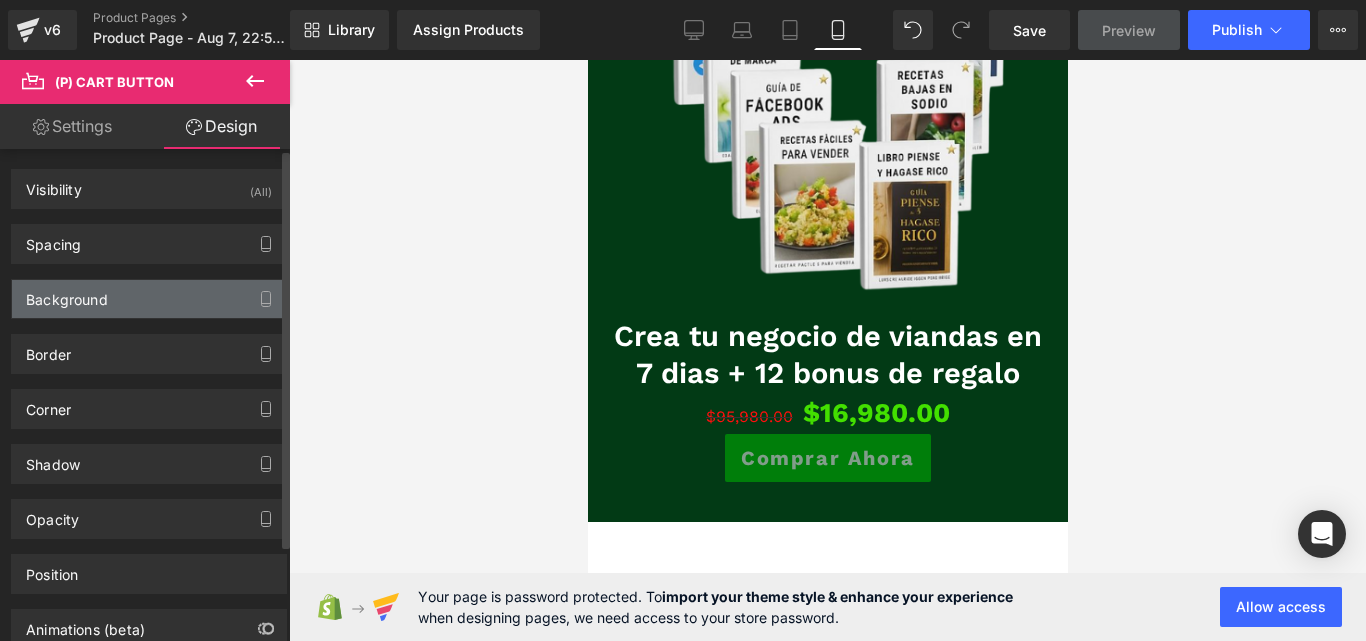 click on "Background" at bounding box center (149, 299) 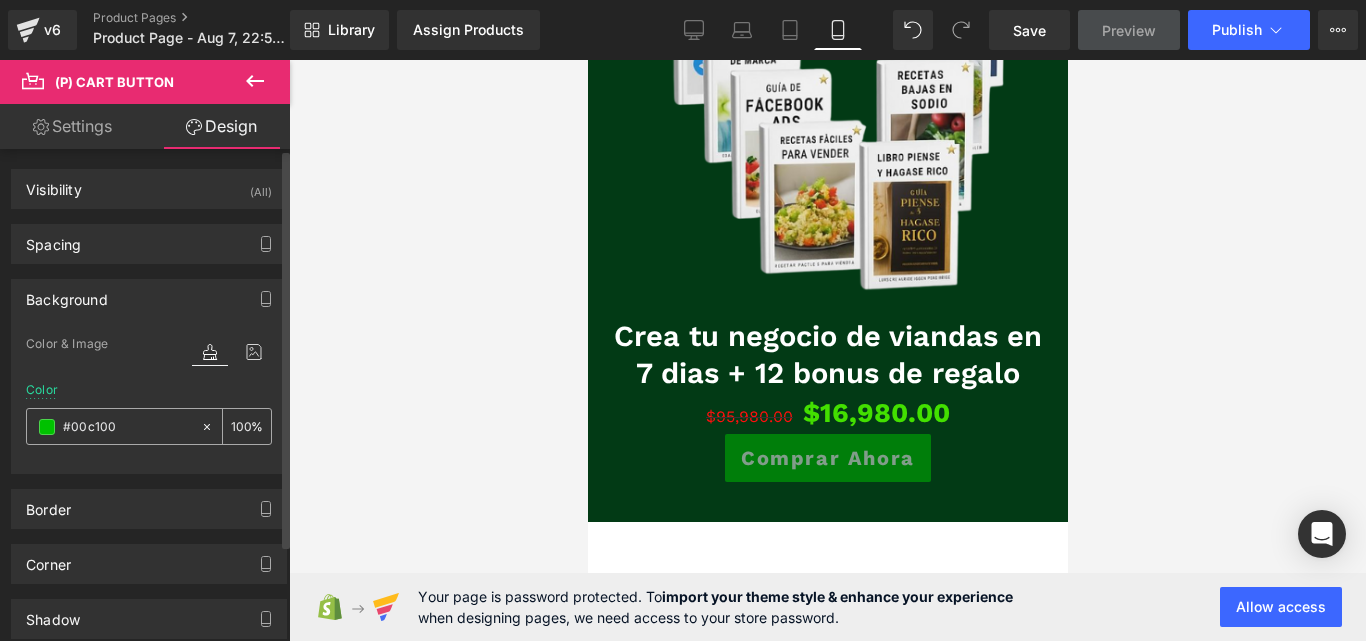 click on "#00c100" at bounding box center (113, 426) 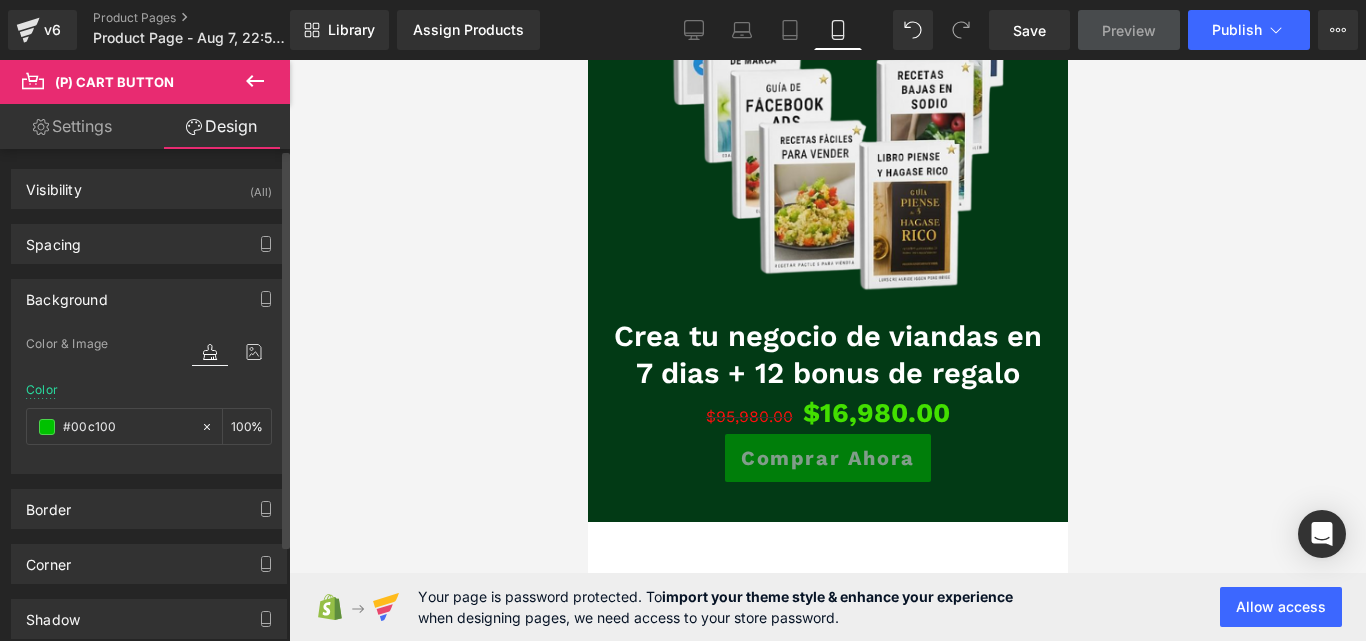 click at bounding box center (210, 352) 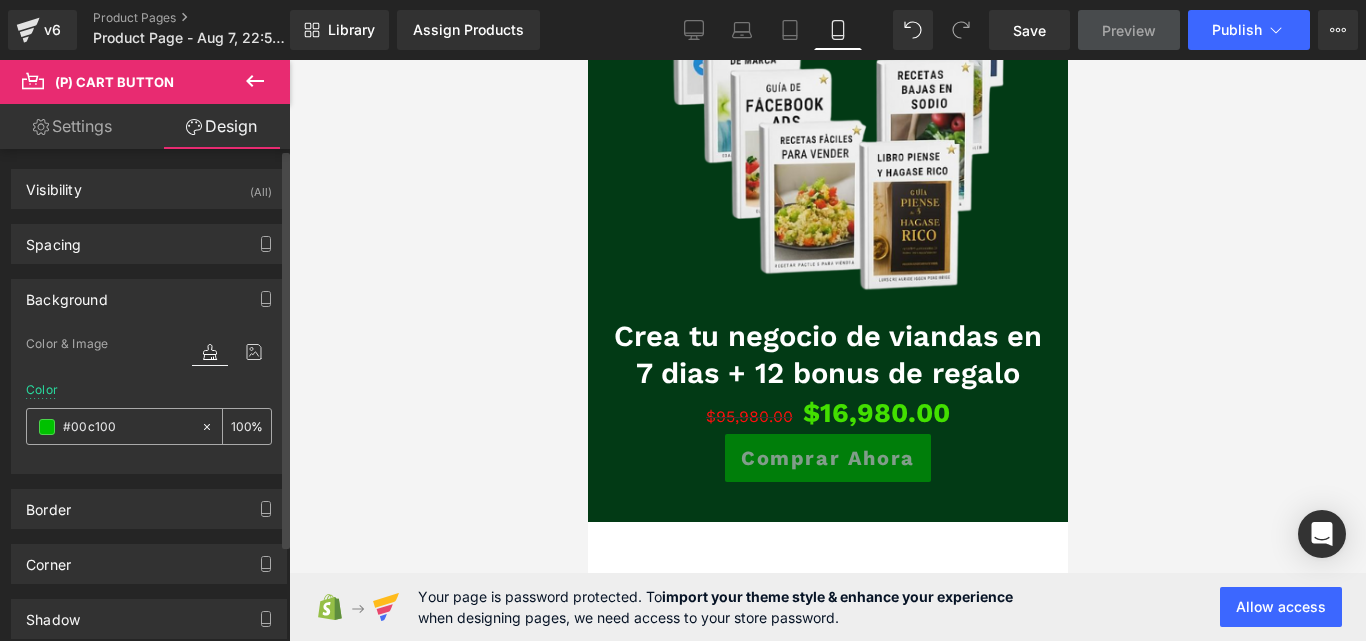 click on "#00c100" at bounding box center [127, 427] 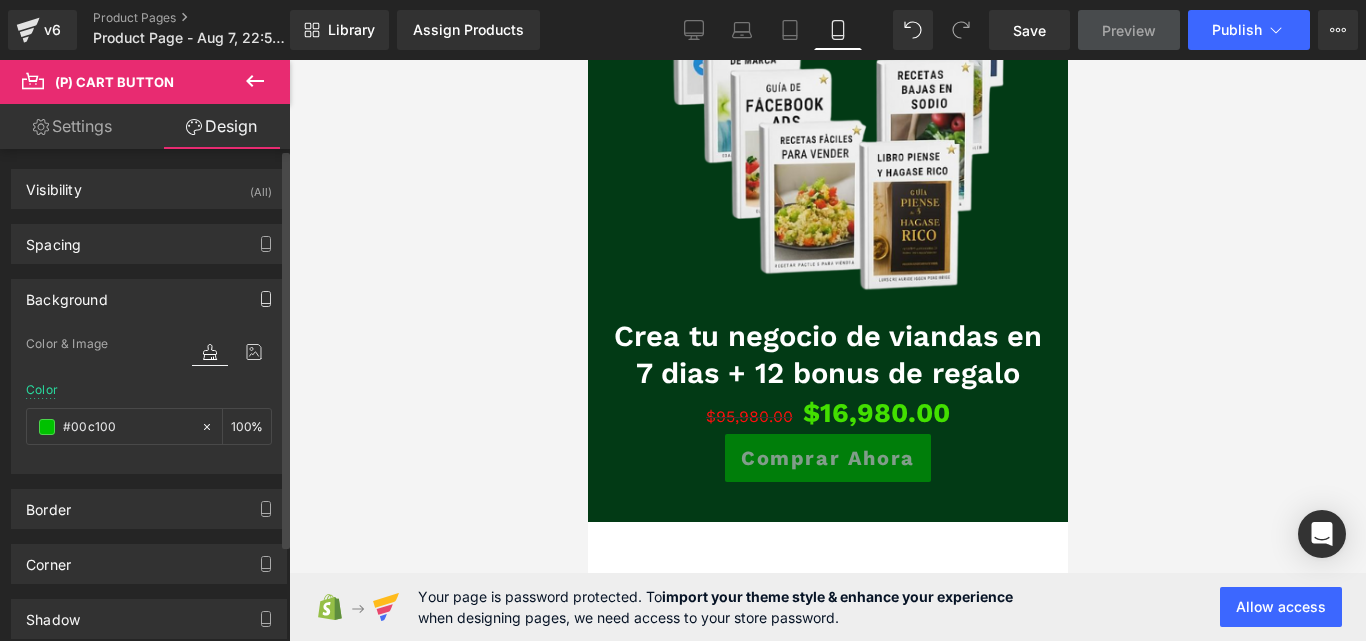 click at bounding box center (266, 299) 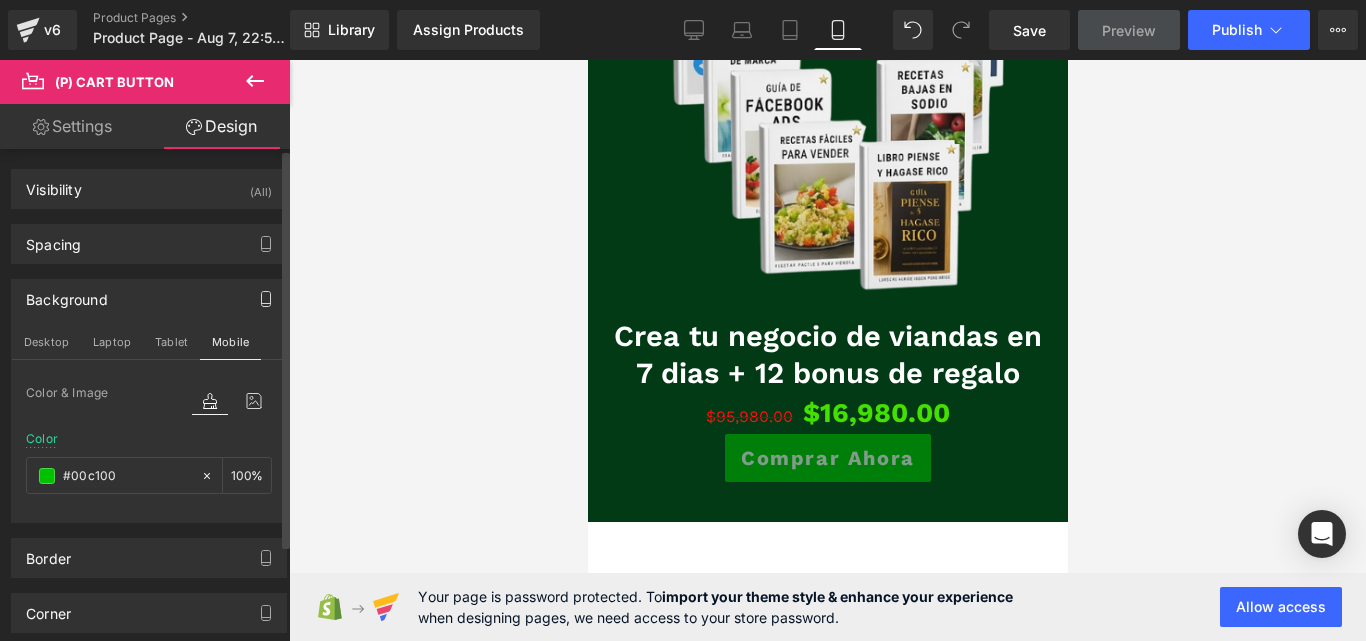 click at bounding box center (266, 299) 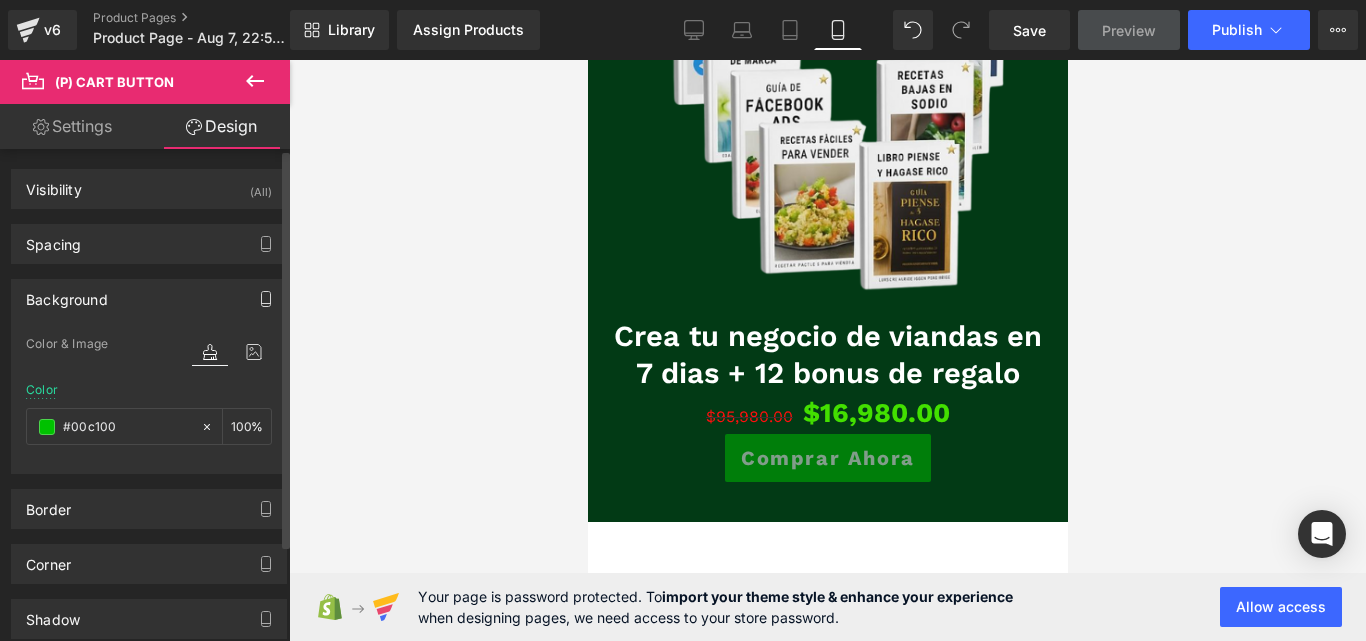 click at bounding box center (266, 299) 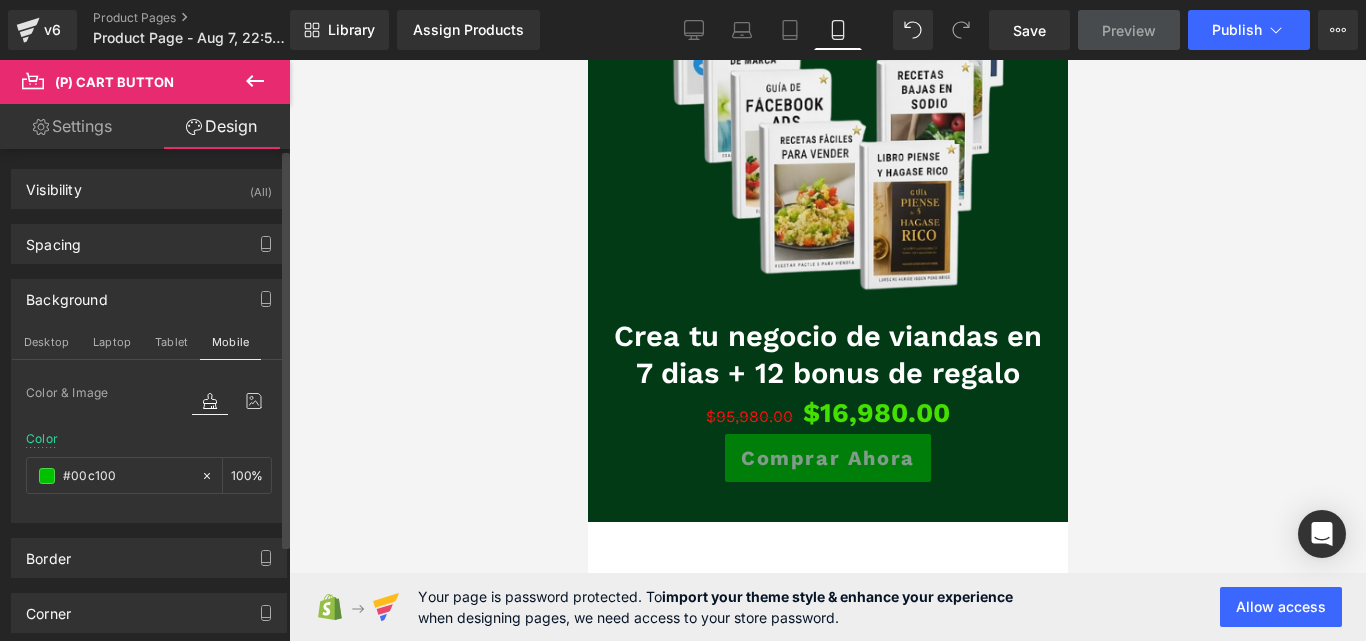 click on "Background" at bounding box center (149, 299) 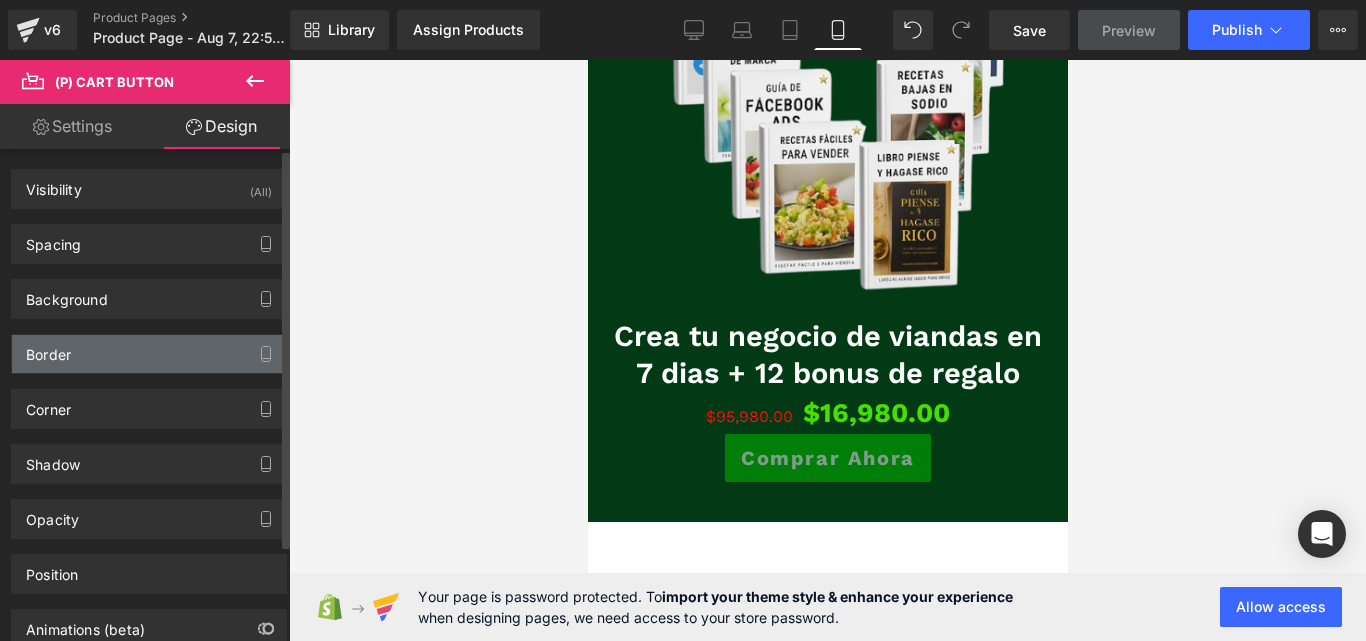 click on "Border" at bounding box center [149, 354] 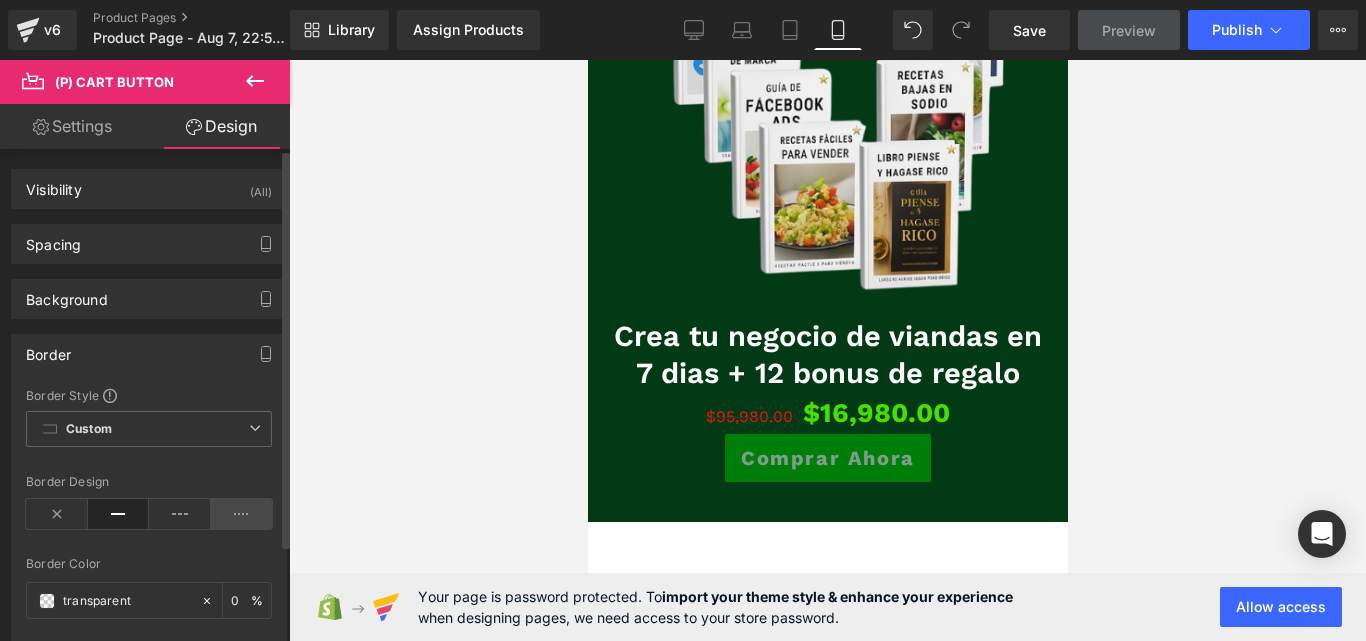 click at bounding box center [242, 514] 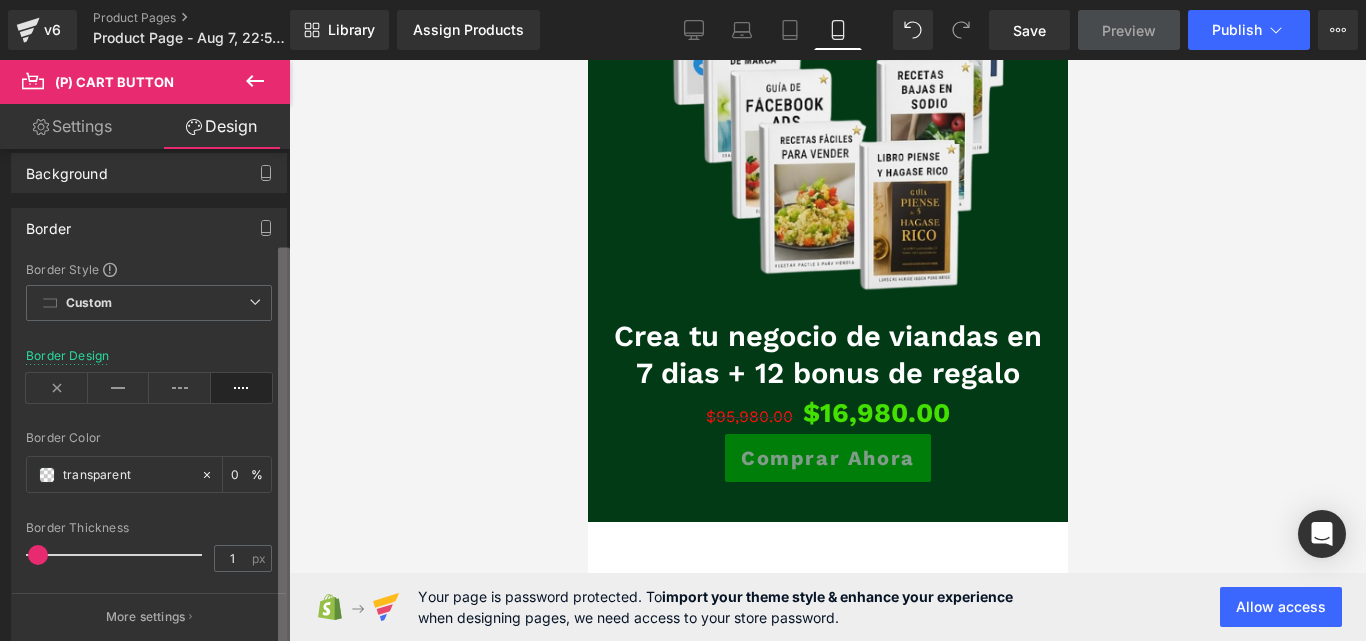 scroll, scrollTop: 141, scrollLeft: 0, axis: vertical 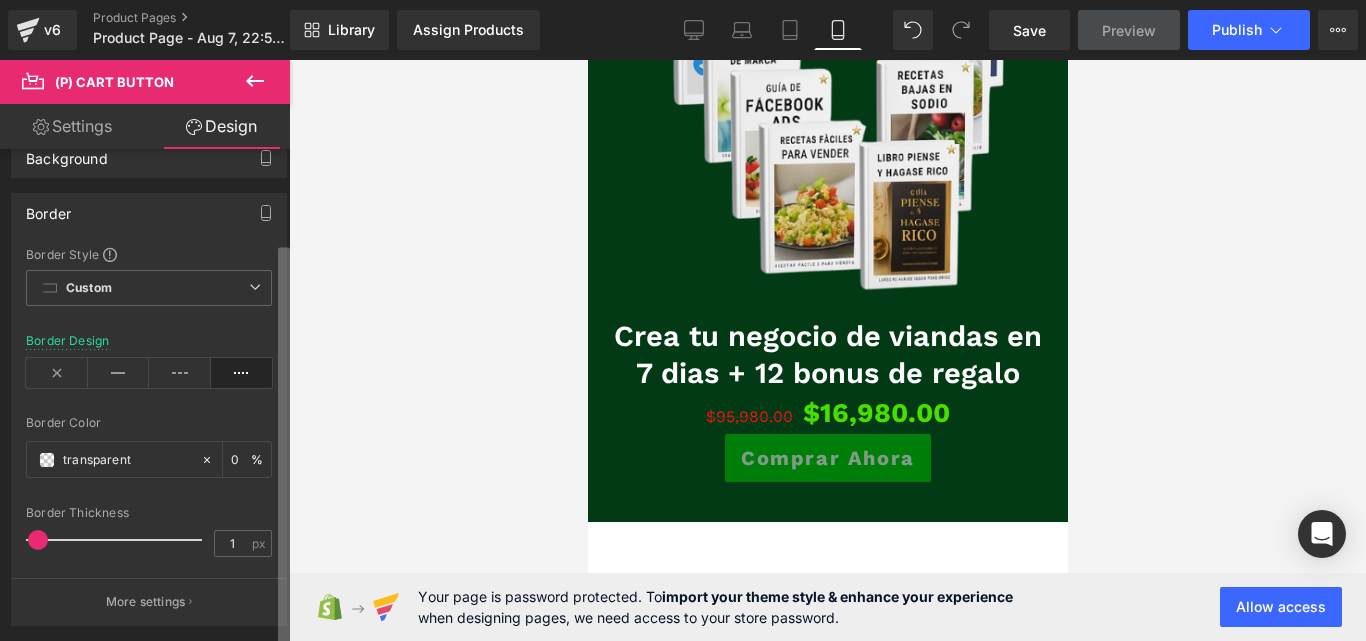 click on "(P) Cart Button  You are previewing how the   will restyle your page. You can not edit Elements in Preset Preview Mode.  v6 Product Pages Product Page - Aug 7, 22:59:41 Library Assign Products  Product Preview
No product match your search.  Please try another keyword  Manage assigned products Mobile Desktop Laptop Tablet Mobile Save Preview Publish Scheduled Upgrade Plan View Live Page View with current Template Save Template to Library Schedule Publish  Optimize  Publish Settings Shortcuts  Your page can’t be published   You've reached the maximum number of published pages on your plan  (0/1).  You need to upgrade your plan or unpublish all your pages to get 1 publish slot.   Unpublish pages   Upgrade plan  Elements Global Style Base Row  rows, columns, layouts, div Heading  headings, titles, h1,h2,h3,h4,h5,h6 Text Block  texts, paragraphs, contents, blocks Image  images, photos, alts, uploads Icon  icons, symbols Button  button, call to action, cta Separator  Liquid  Banner Parallax  Stack" at bounding box center [683, 337] 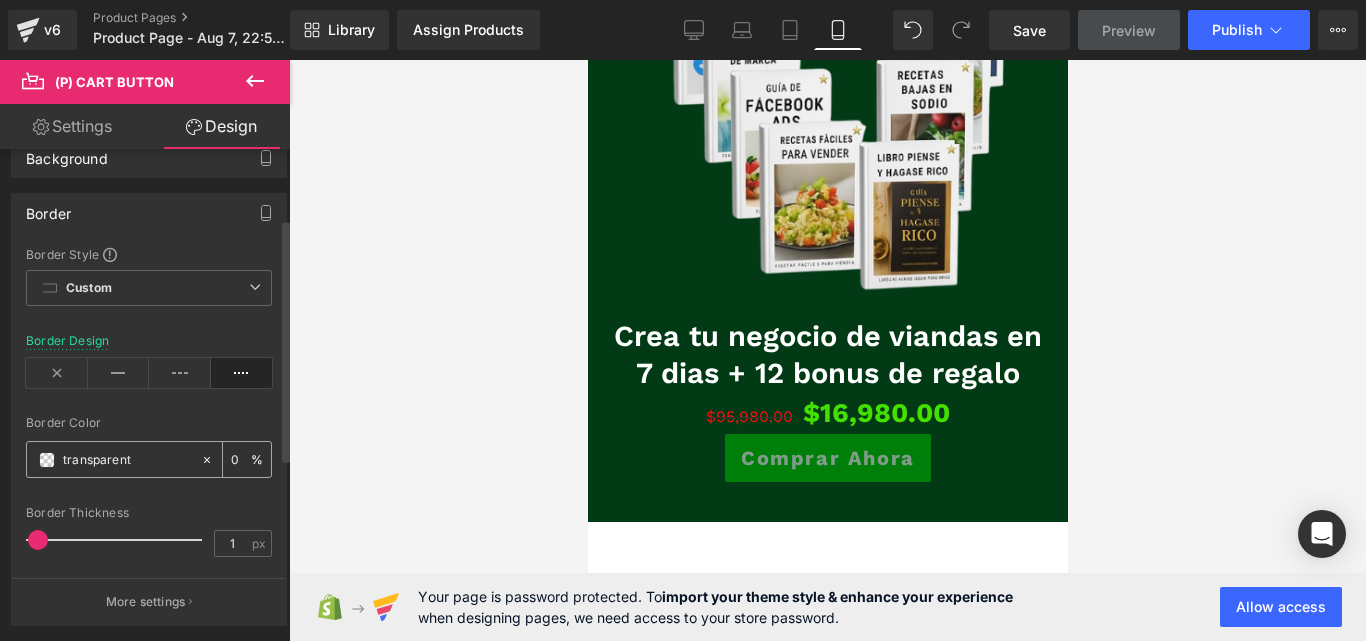 click on "transparent" at bounding box center [127, 460] 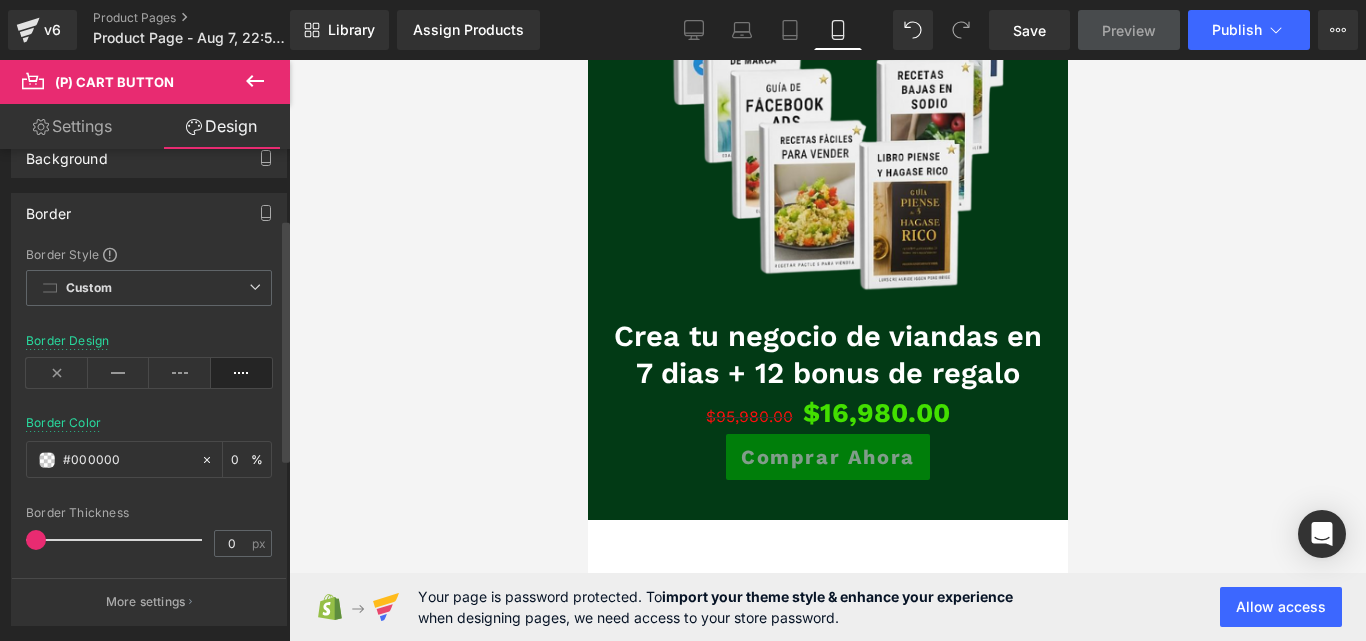 drag, startPoint x: 91, startPoint y: 537, endPoint x: 0, endPoint y: 539, distance: 91.02197 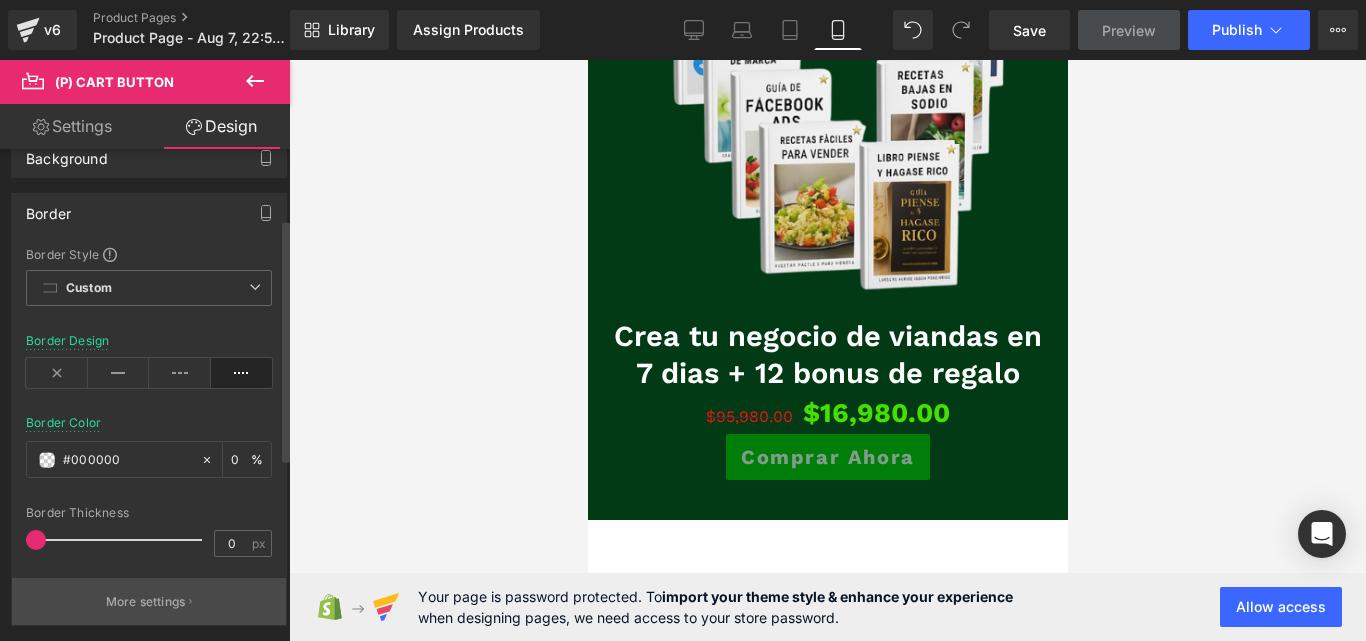 click on "More settings" at bounding box center [146, 602] 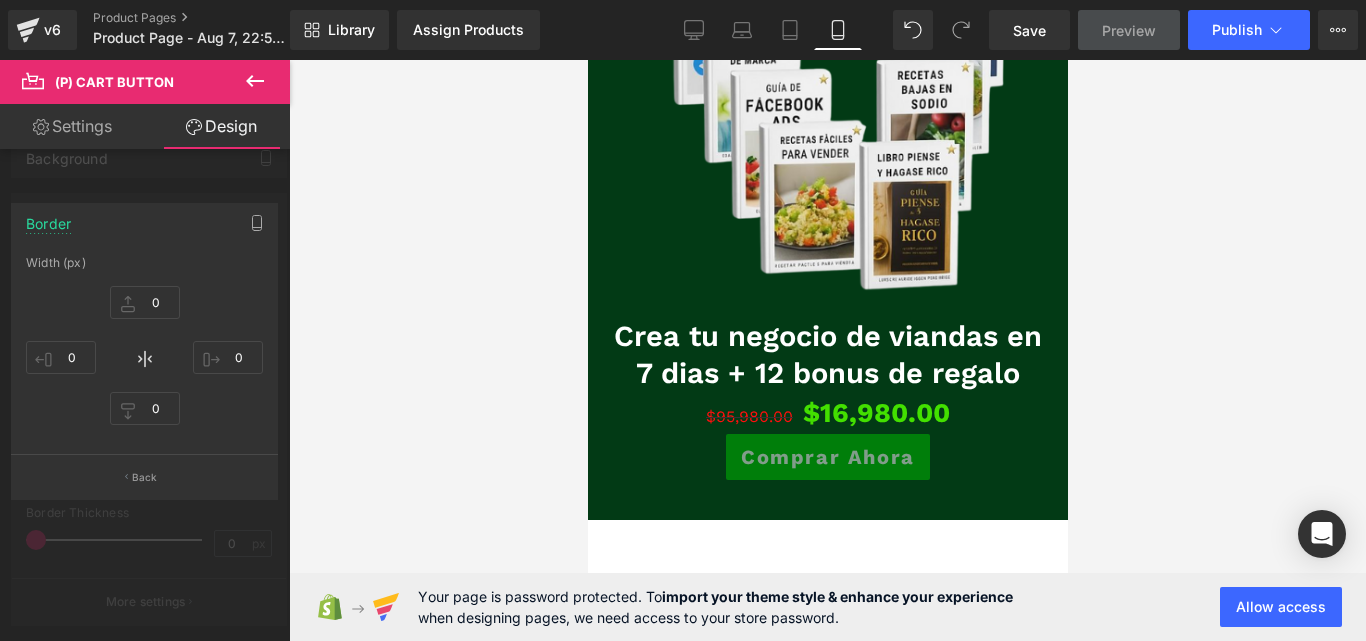 click on "Border" at bounding box center [144, 223] 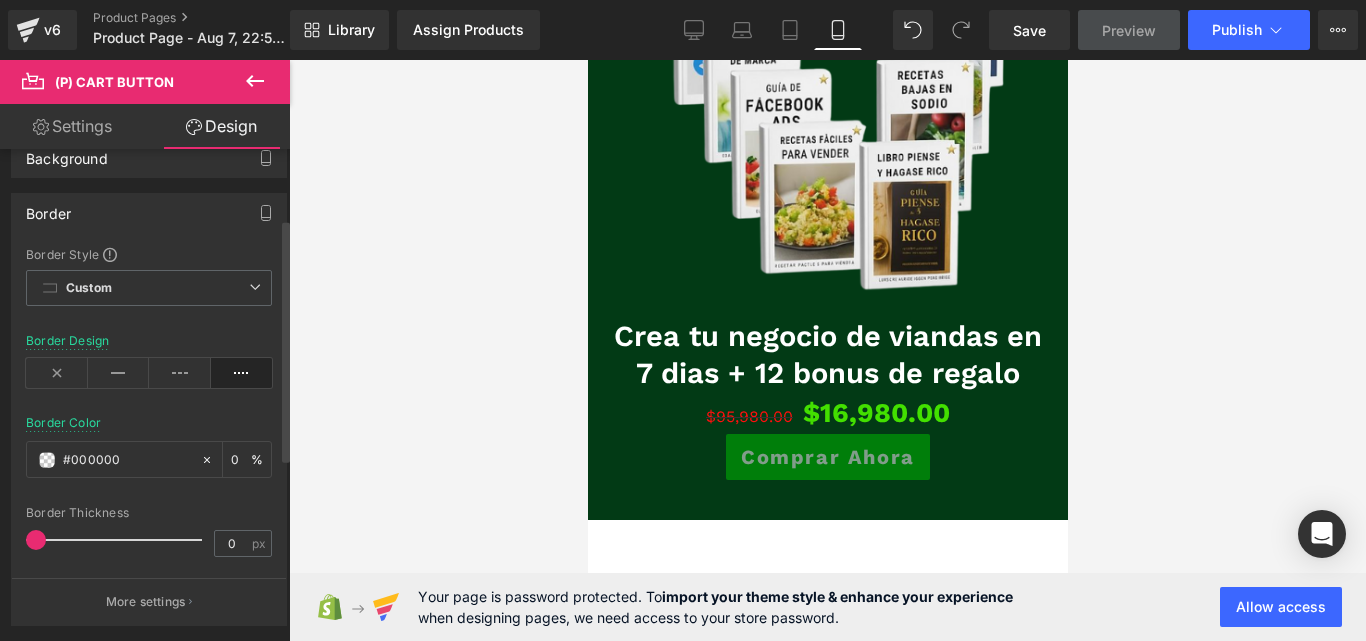 click on "Border" at bounding box center [149, 213] 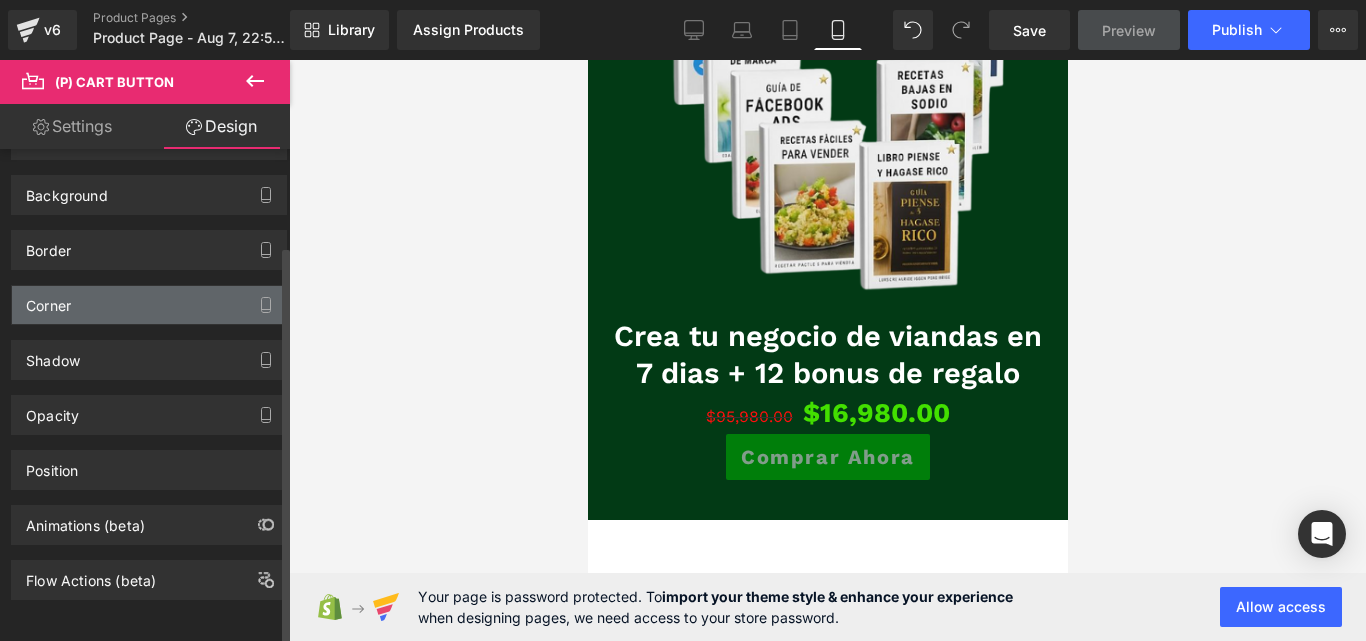 click on "Corner" at bounding box center [149, 305] 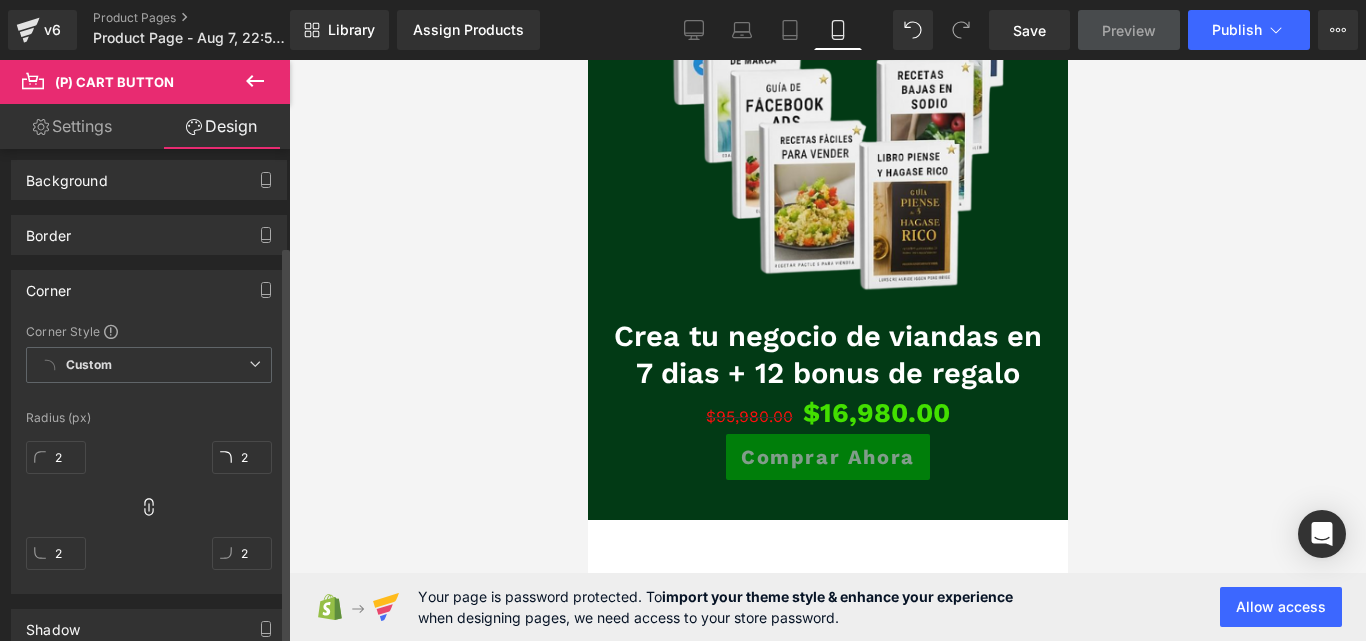 scroll, scrollTop: 141, scrollLeft: 0, axis: vertical 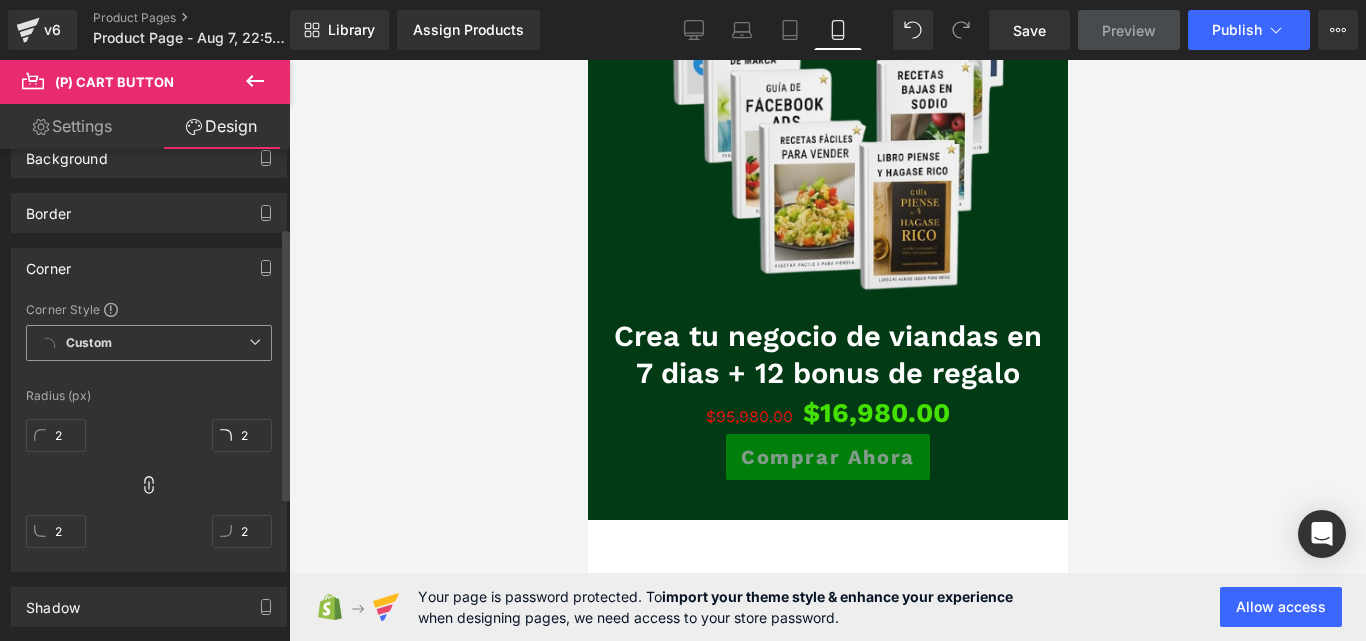 click on "Custom
Setup Global Style" at bounding box center (149, 343) 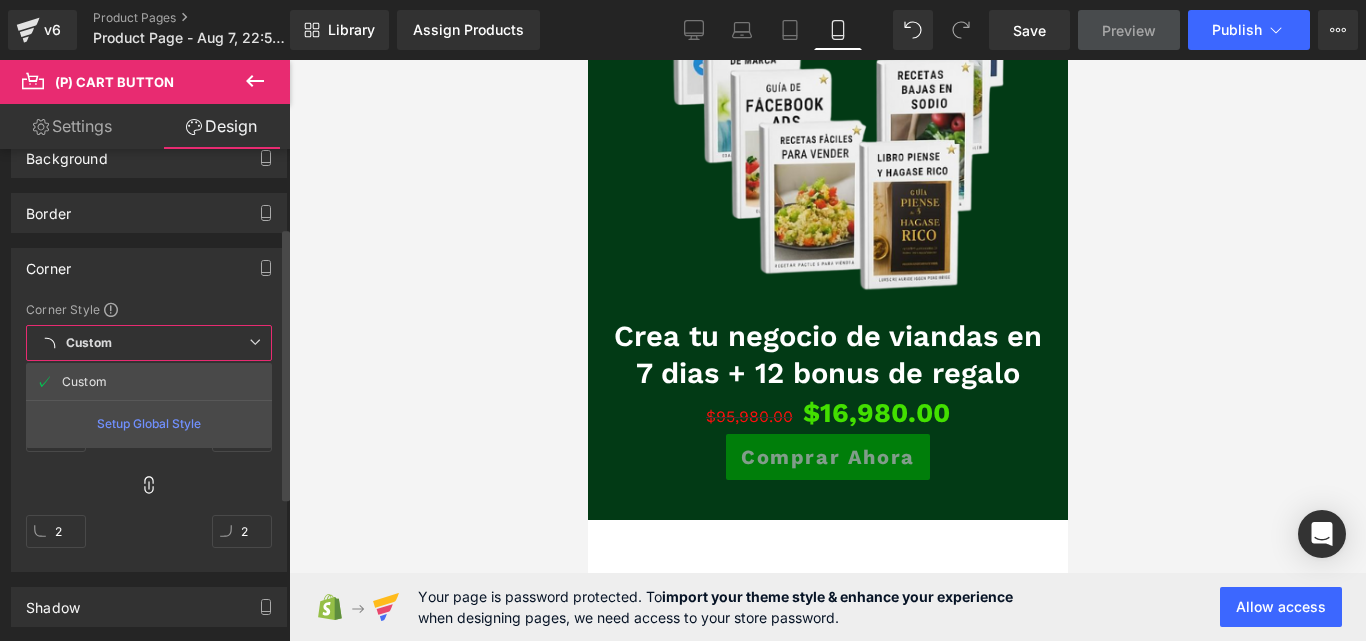 click on "Custom
Setup Global Style" at bounding box center (149, 343) 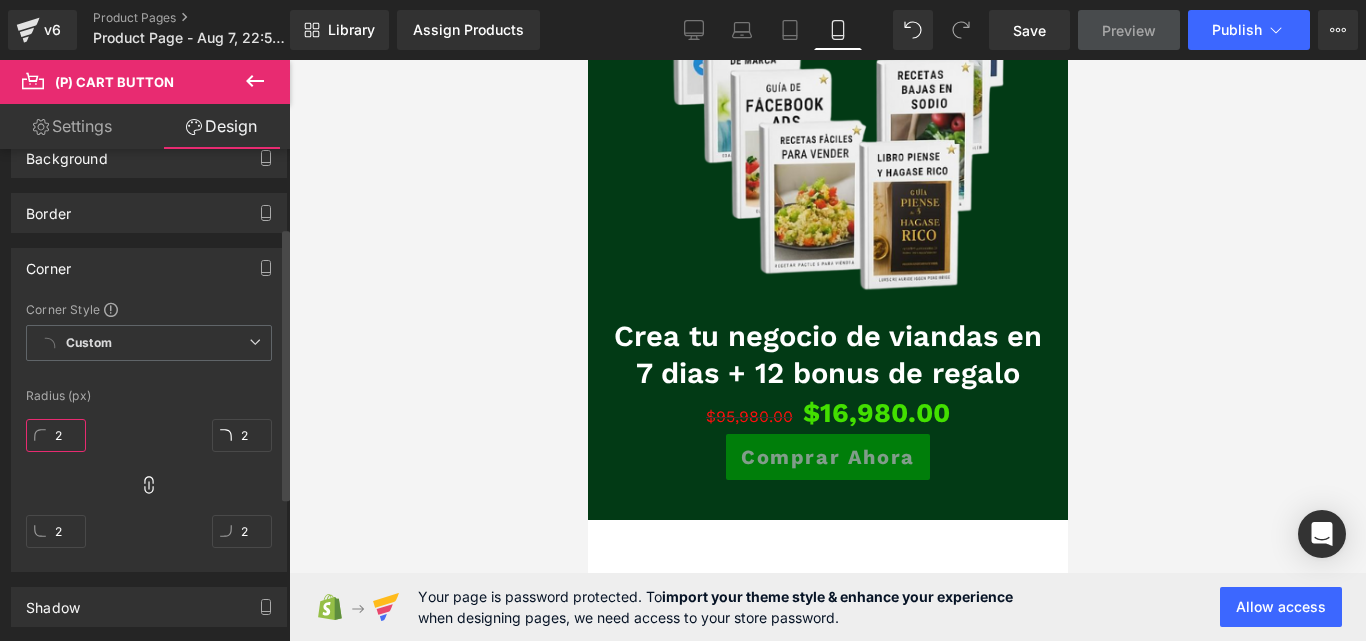click on "2" at bounding box center (56, 435) 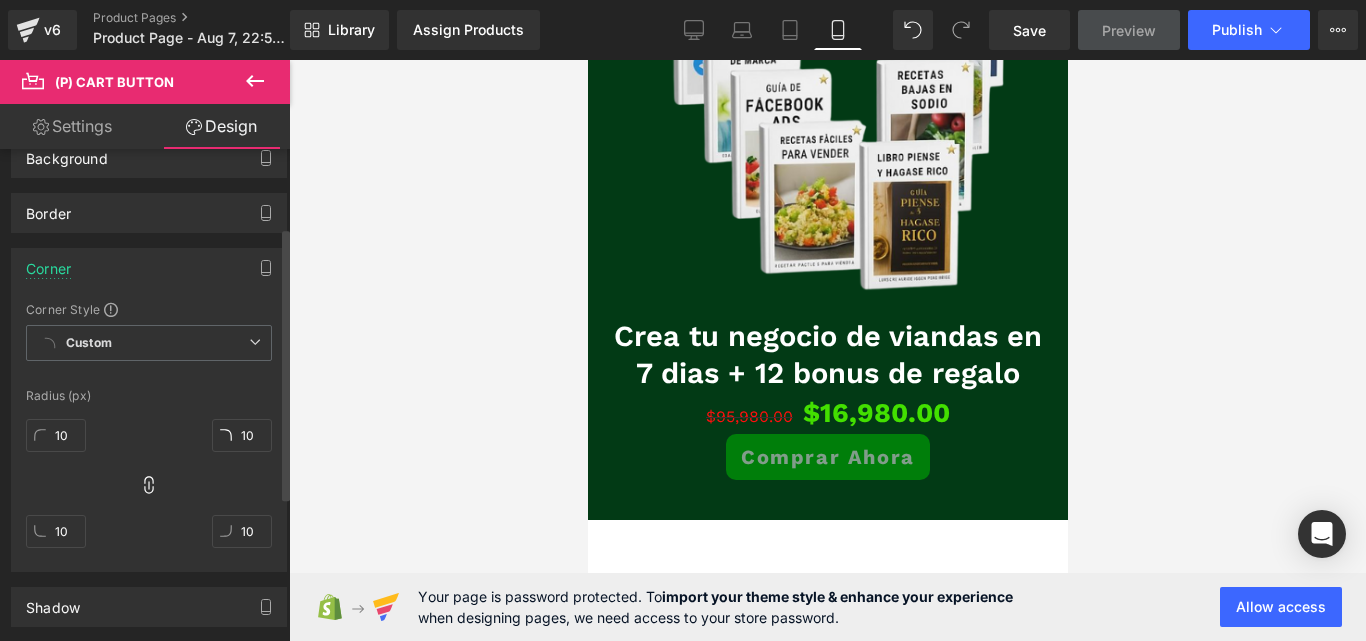 click on "Corner" at bounding box center (149, 268) 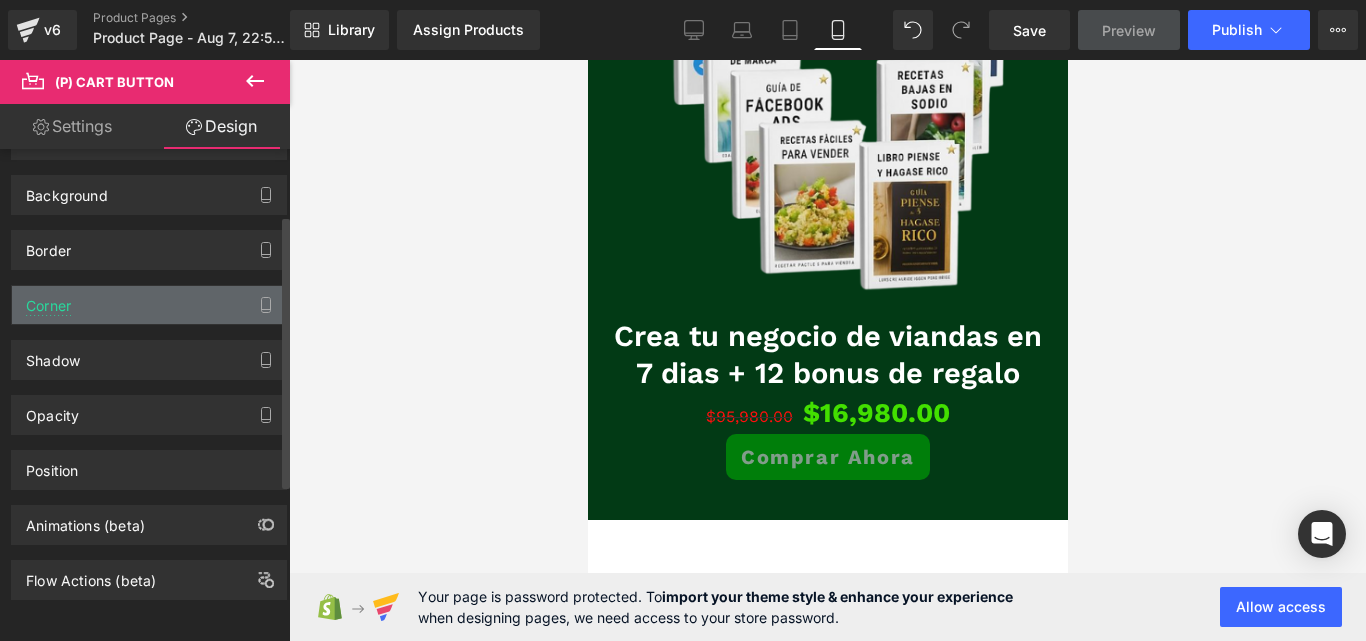 scroll, scrollTop: 119, scrollLeft: 0, axis: vertical 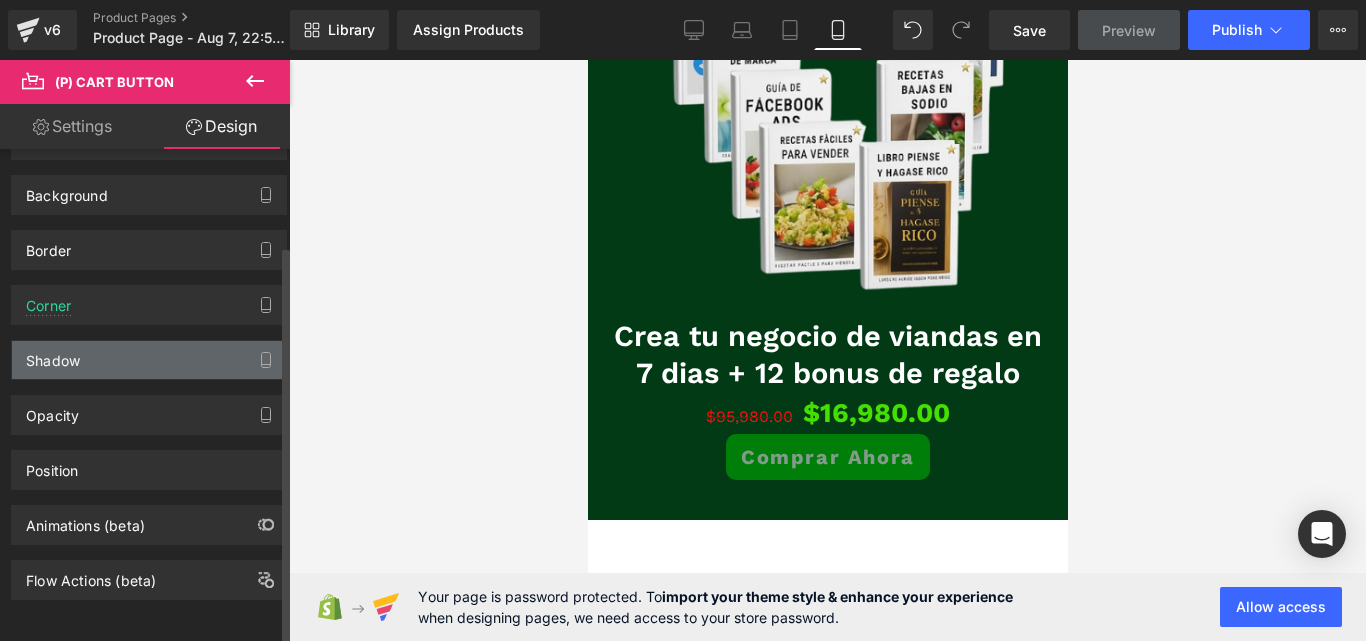 click on "Shadow" at bounding box center (149, 360) 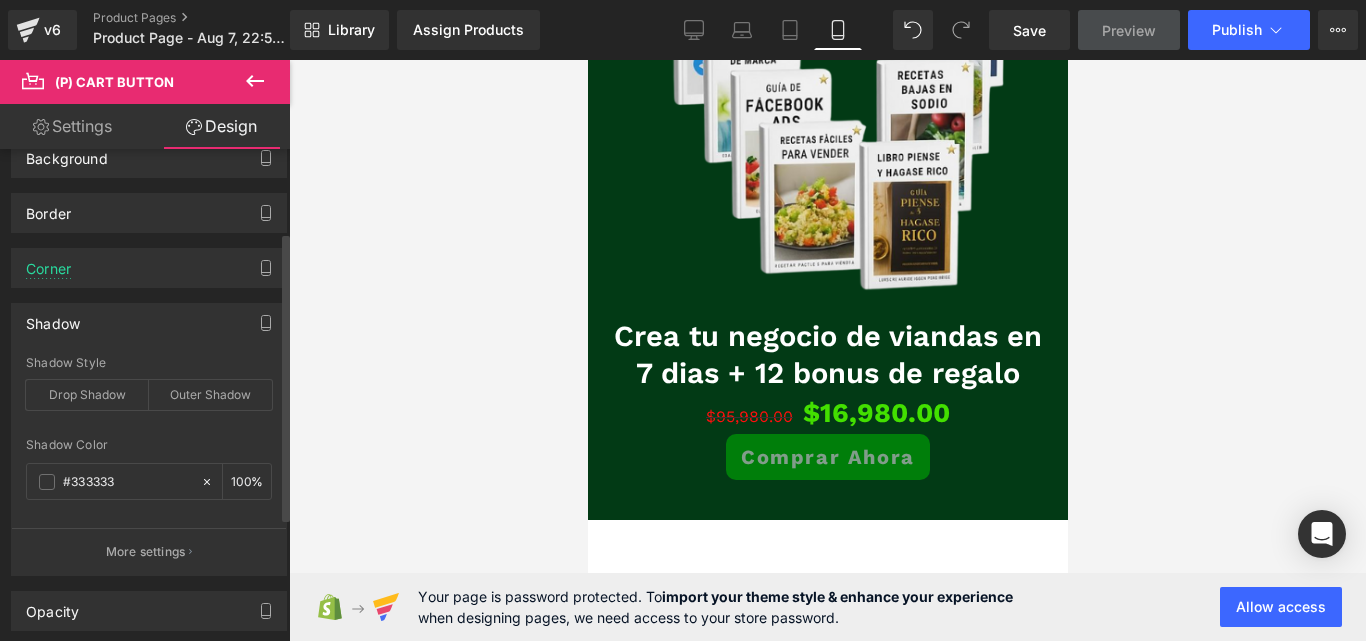 click on "Shadow" at bounding box center (149, 323) 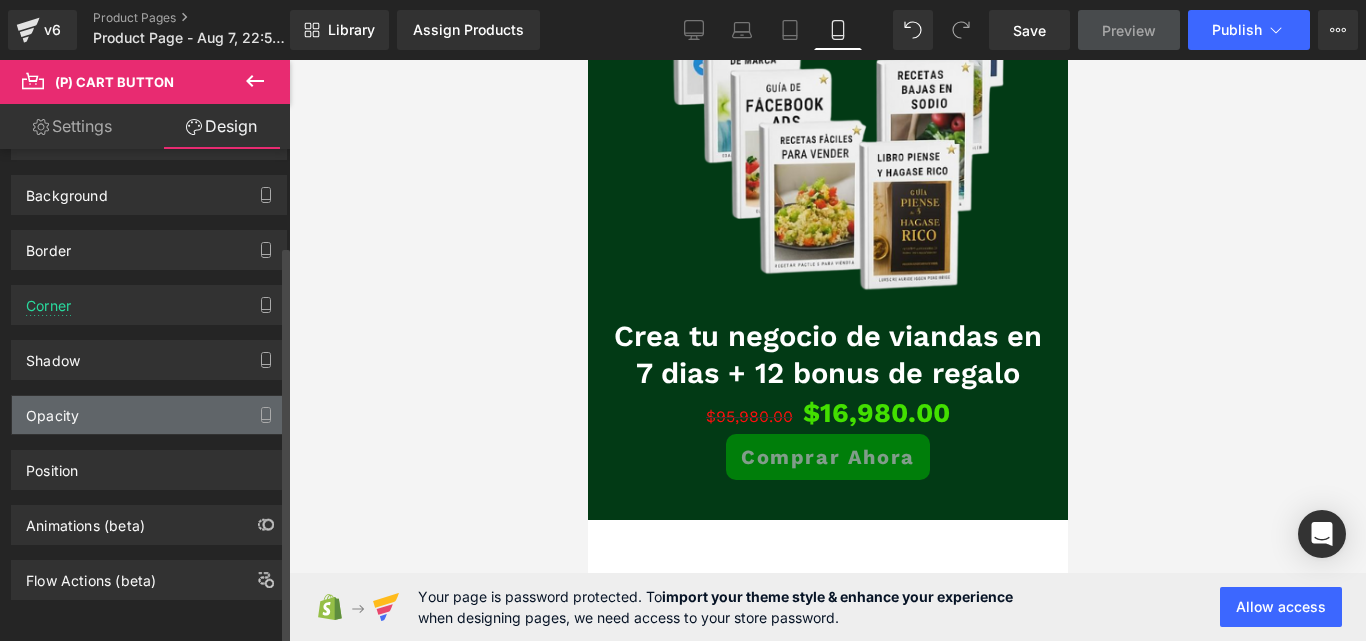 click on "Opacity" at bounding box center [149, 415] 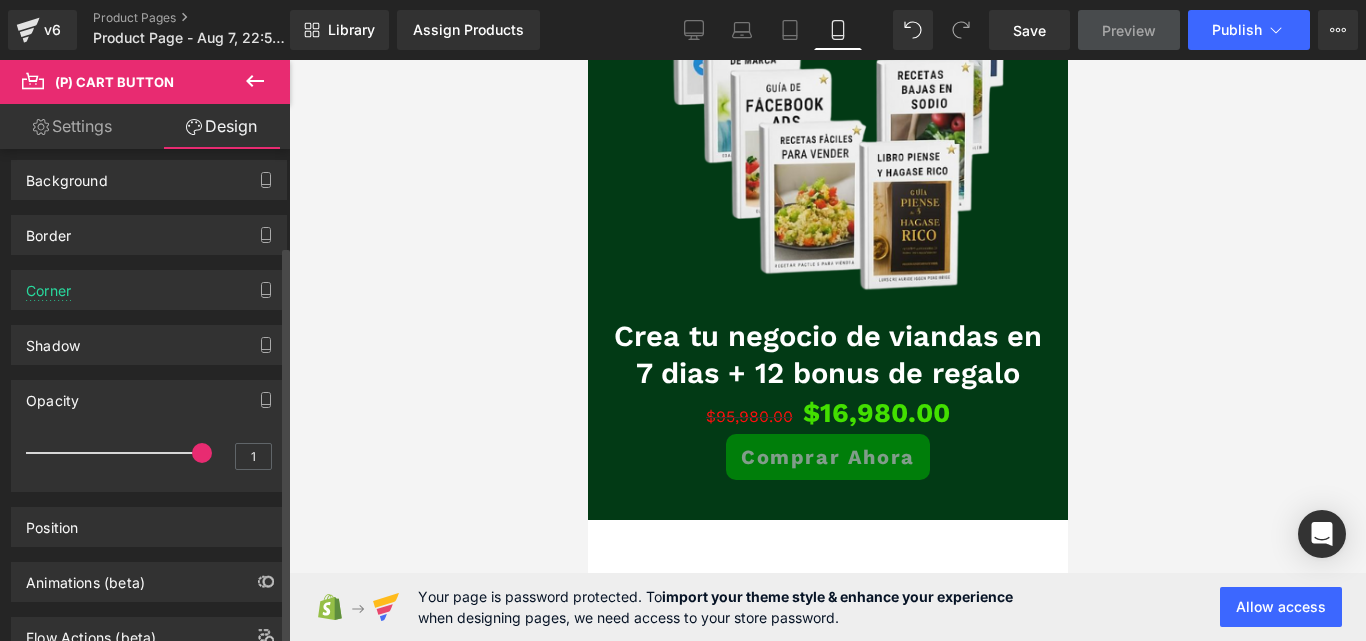 scroll, scrollTop: 141, scrollLeft: 0, axis: vertical 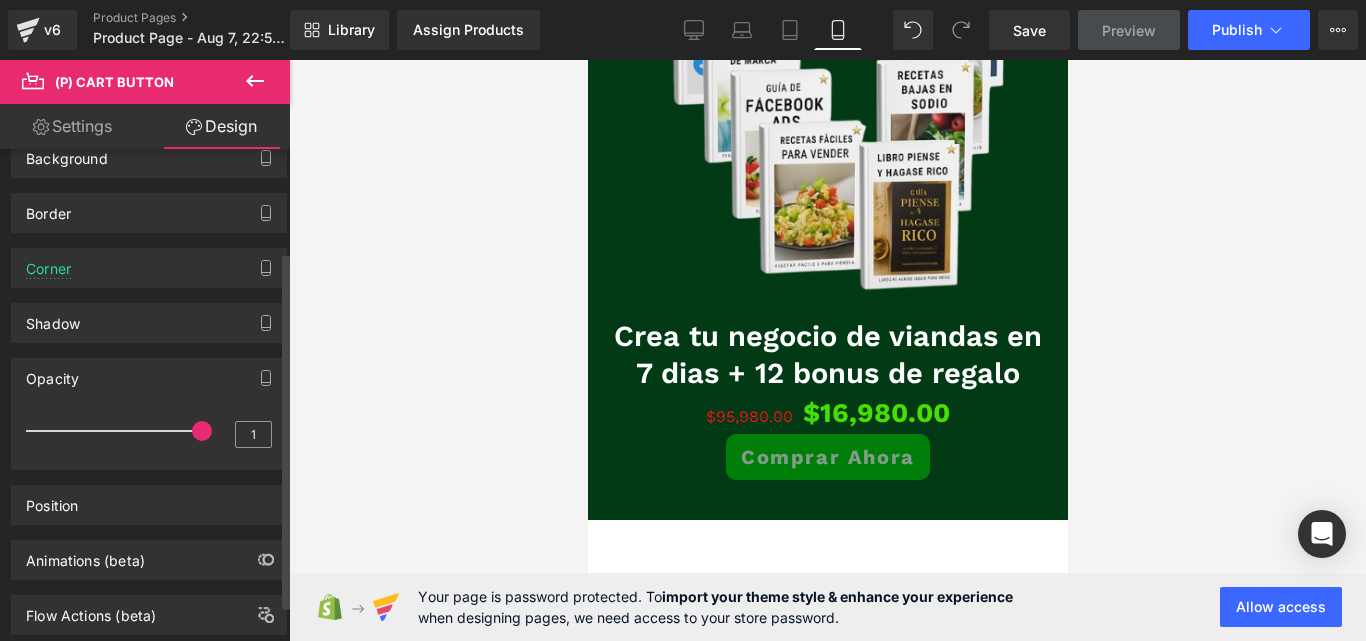 drag, startPoint x: 198, startPoint y: 435, endPoint x: 247, endPoint y: 440, distance: 49.25444 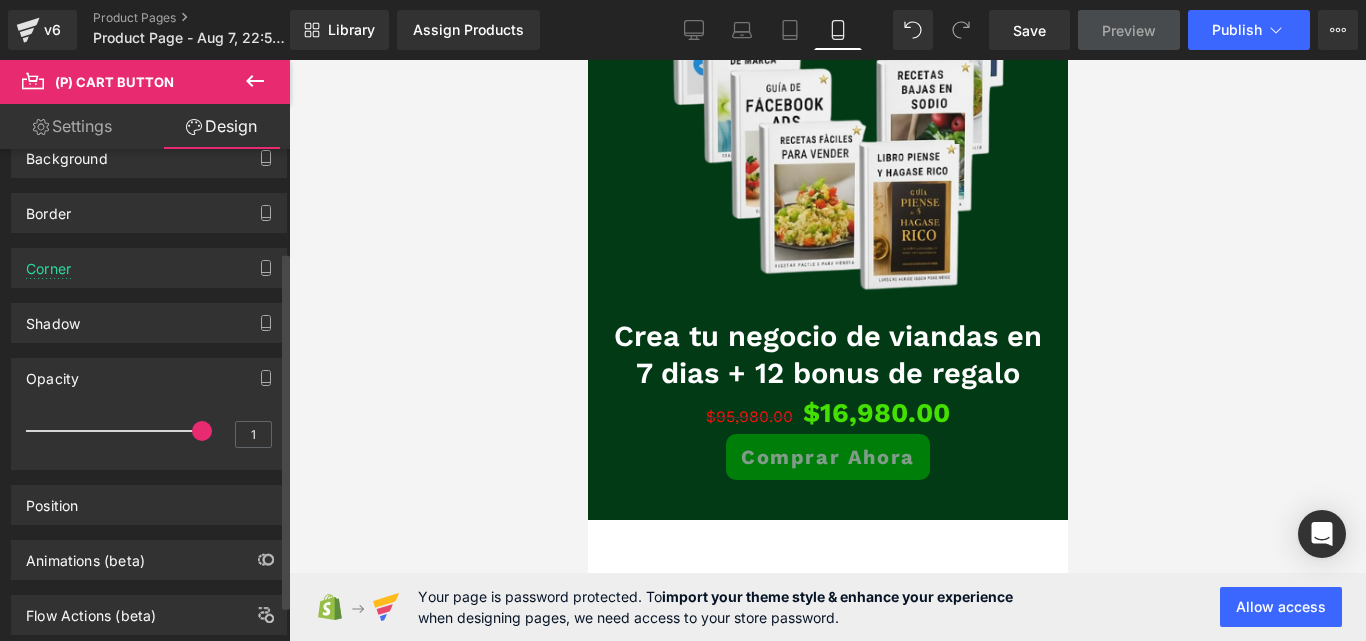 click on "Opacity" at bounding box center [149, 378] 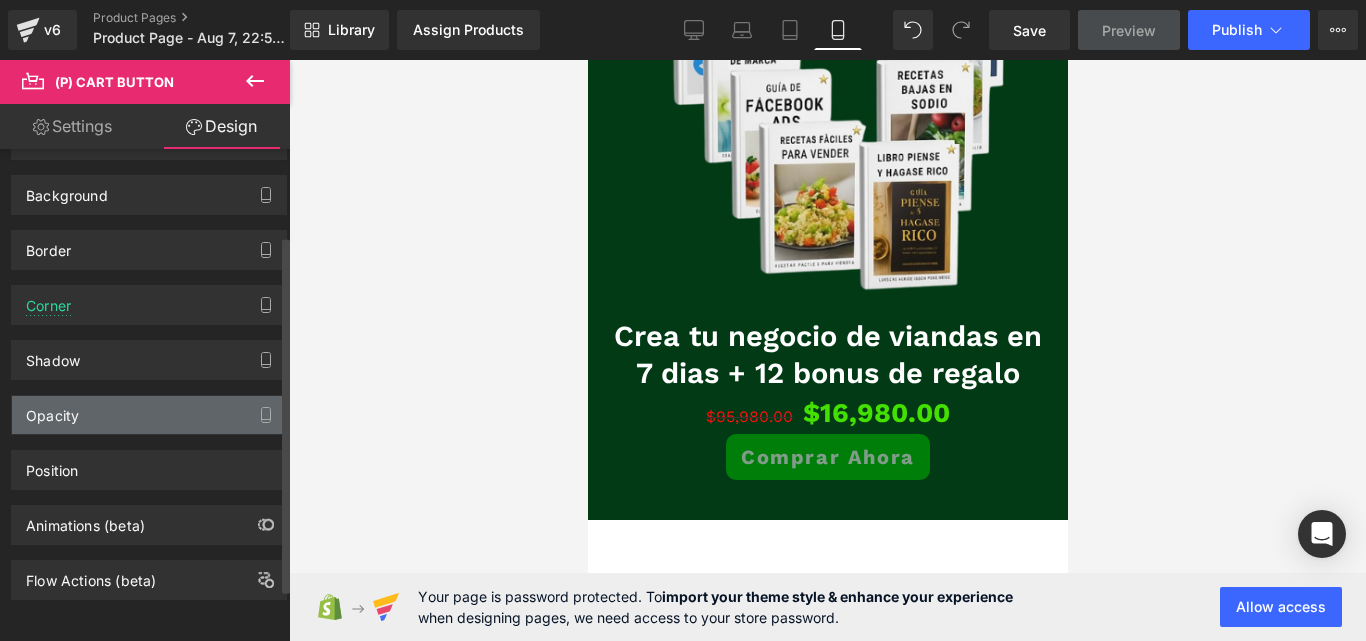 scroll, scrollTop: 119, scrollLeft: 0, axis: vertical 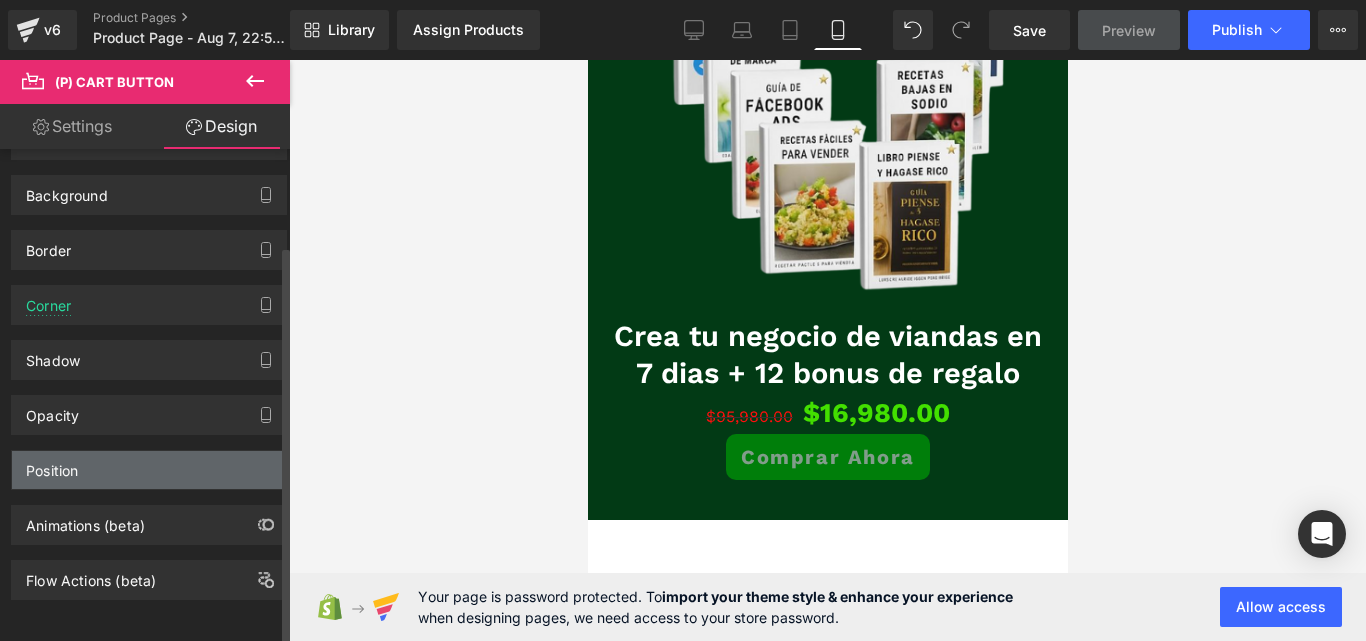 click on "Position" at bounding box center [149, 470] 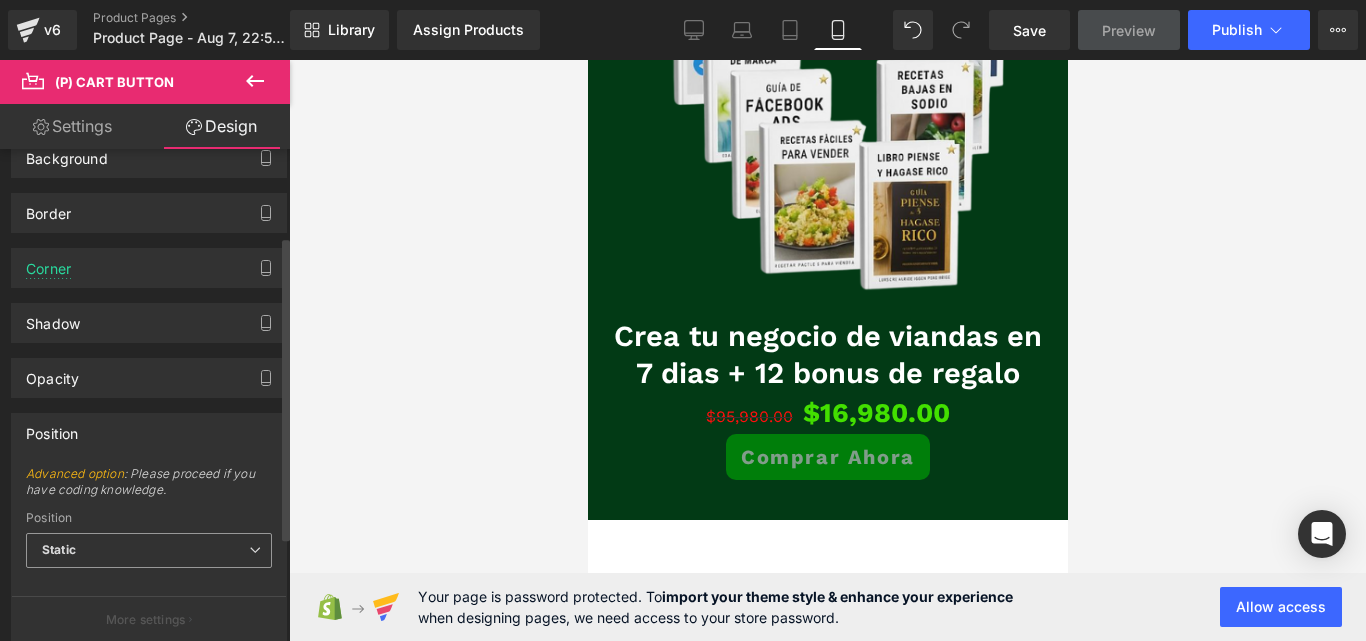 click on "Static" at bounding box center (149, 550) 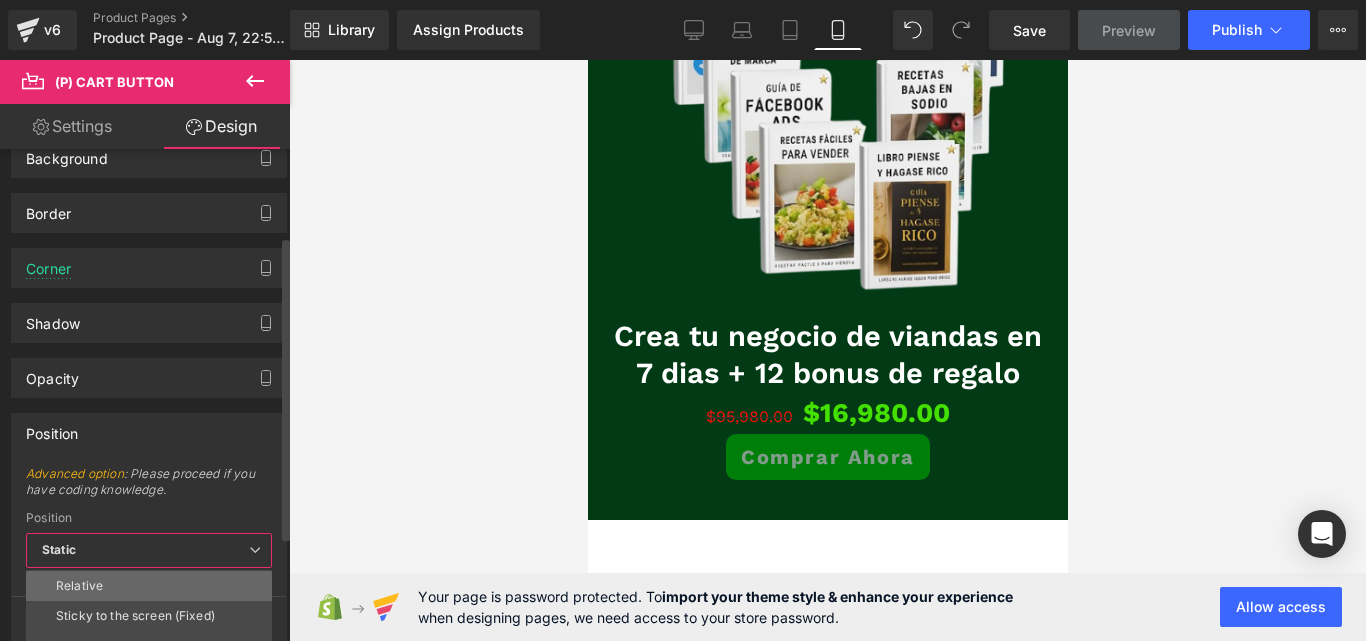 click on "Relative" at bounding box center (149, 586) 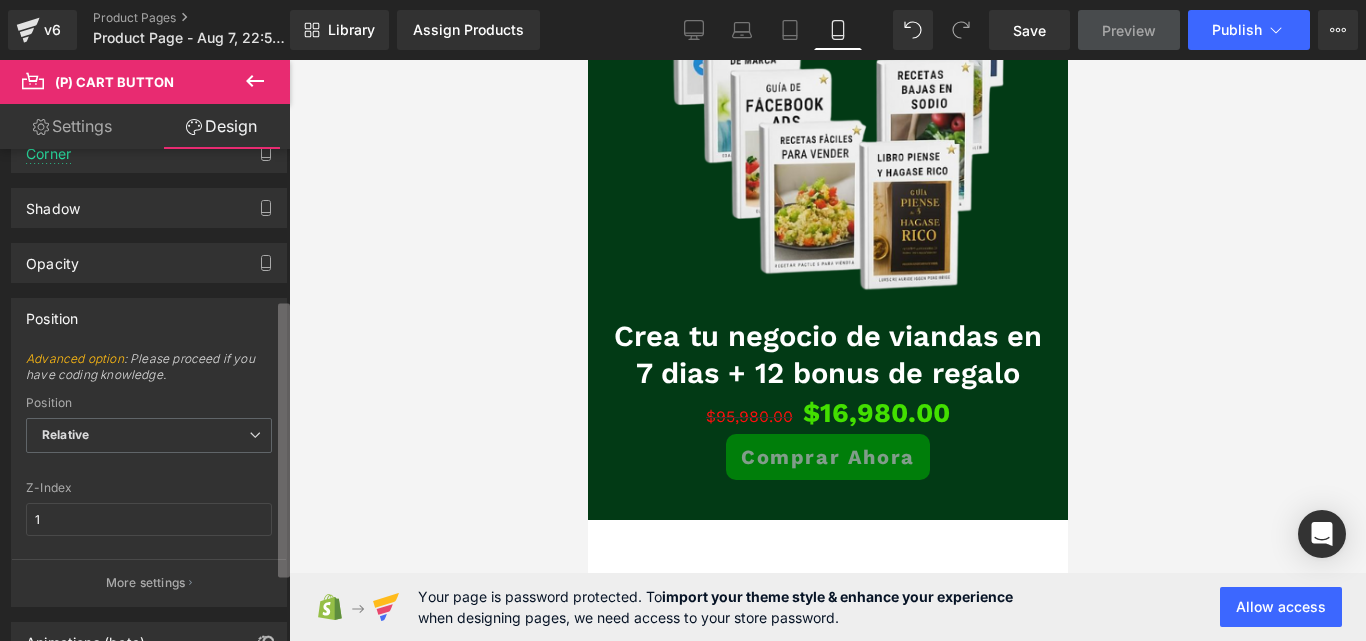 scroll, scrollTop: 288, scrollLeft: 0, axis: vertical 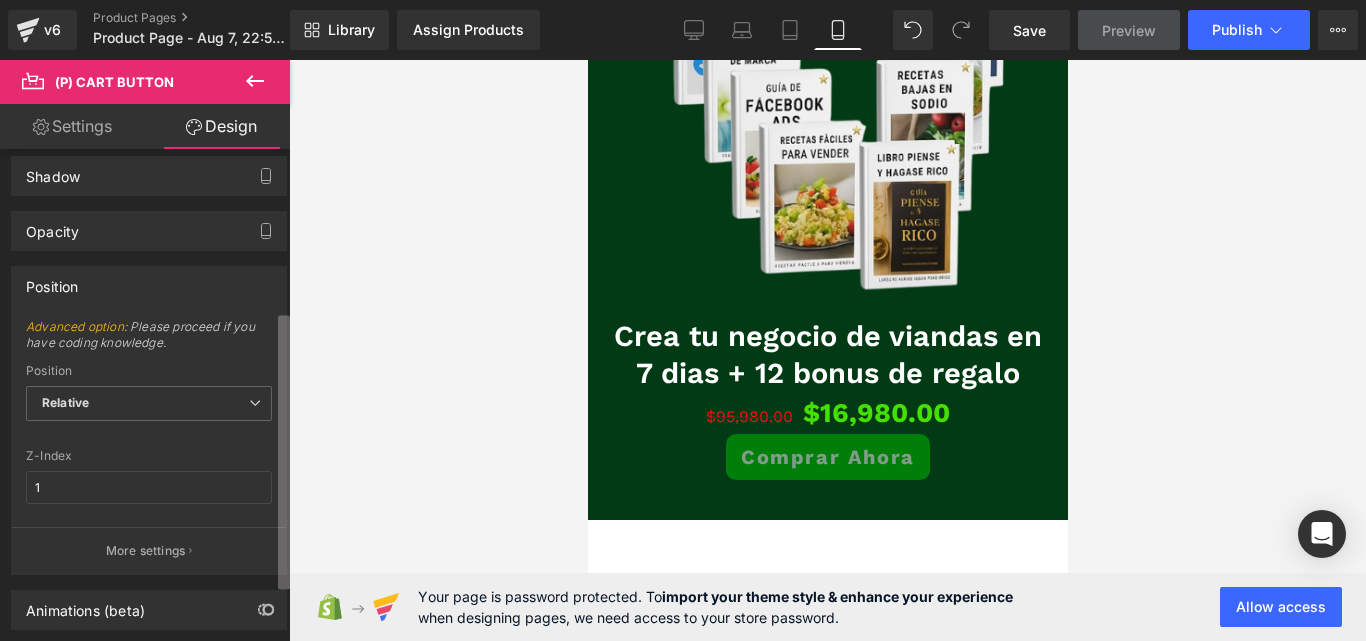 click at bounding box center [284, 452] 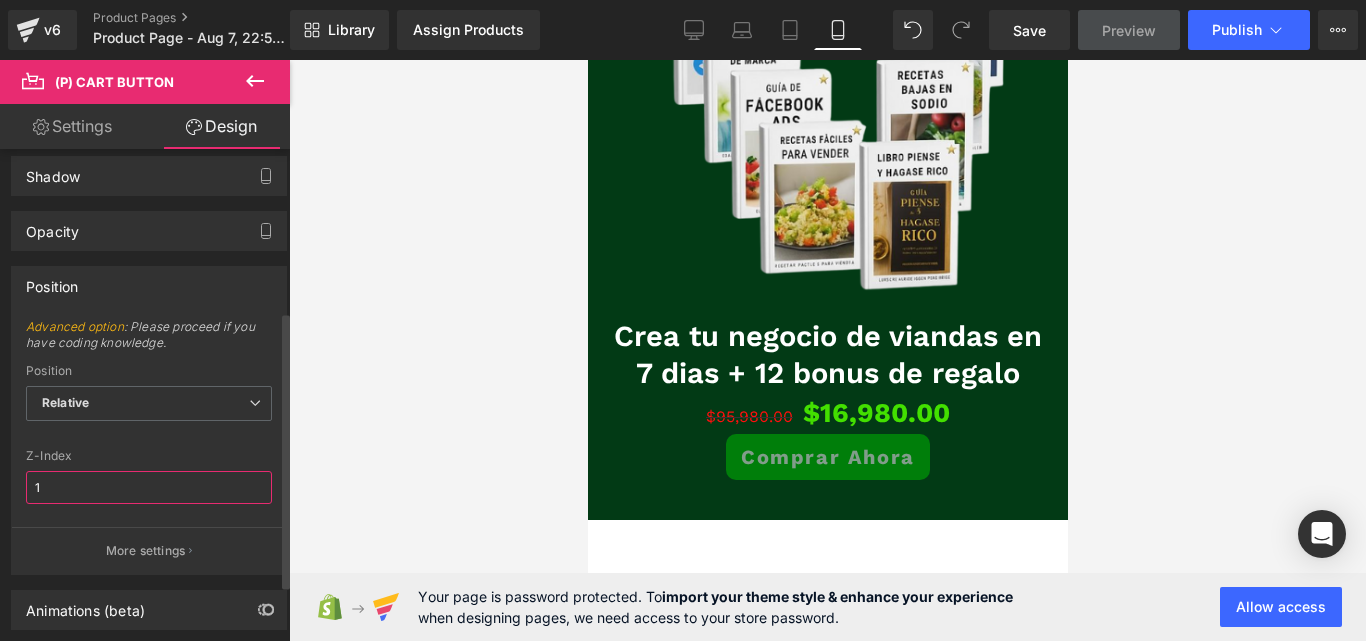 click on "1" at bounding box center [149, 487] 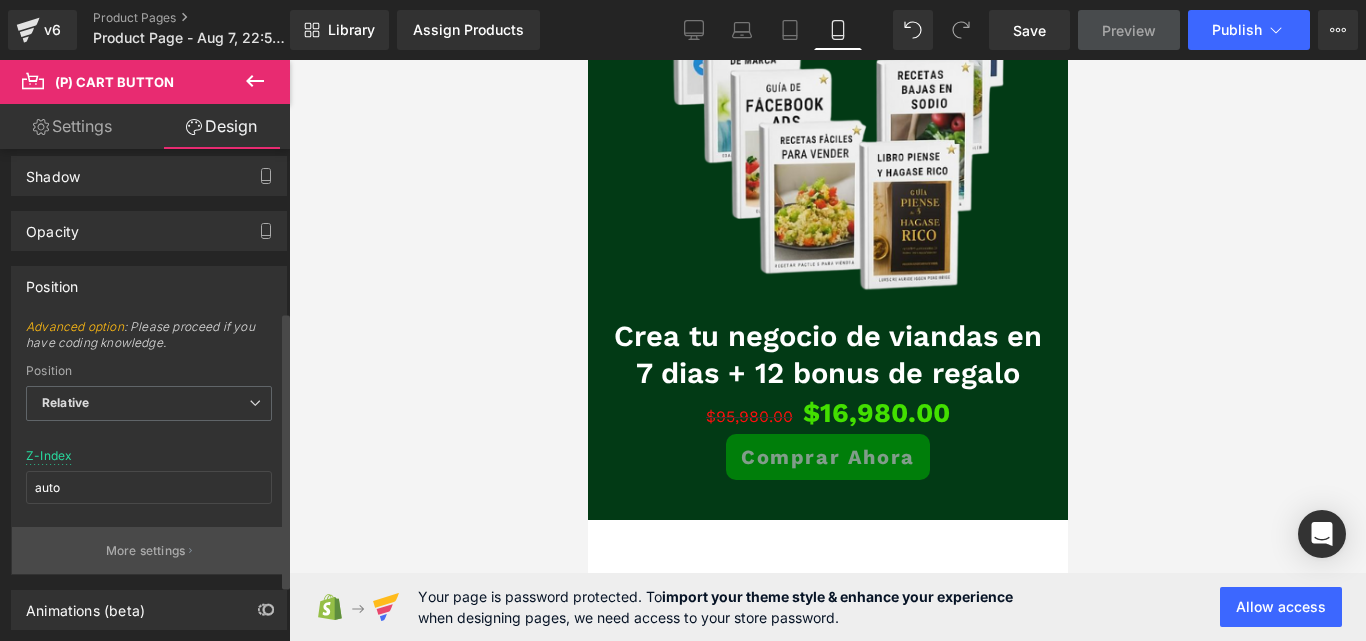 click on "More settings" at bounding box center (146, 551) 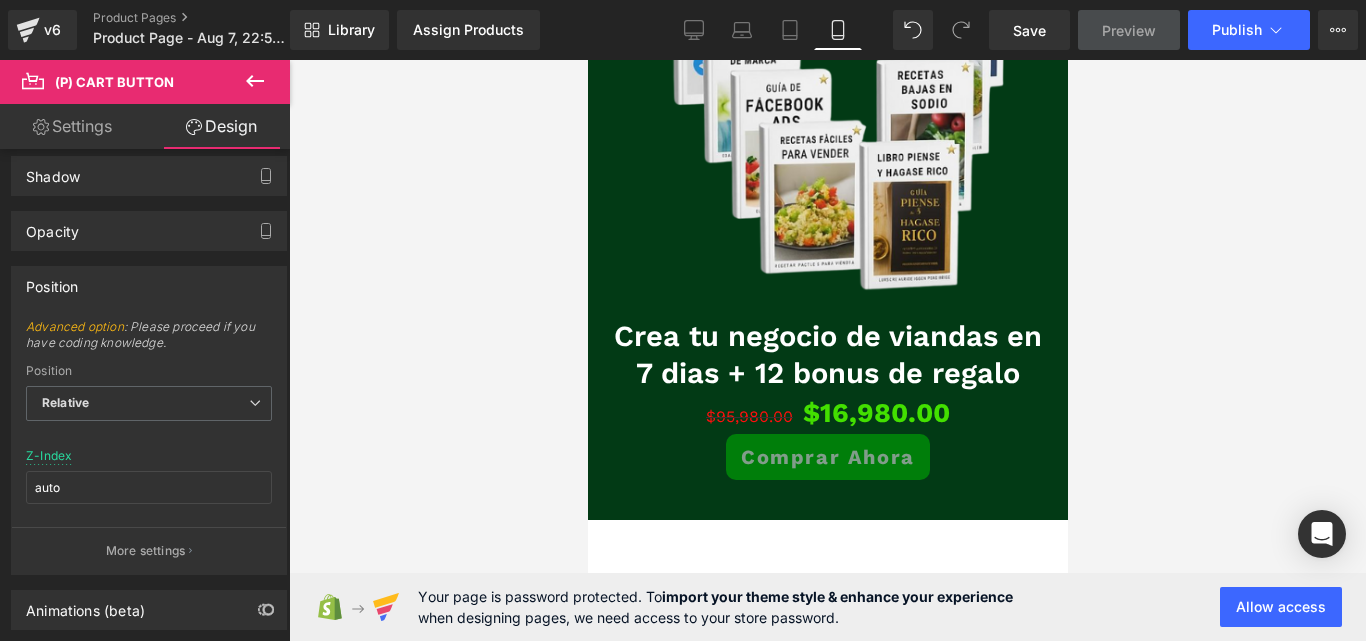 click at bounding box center [827, 350] 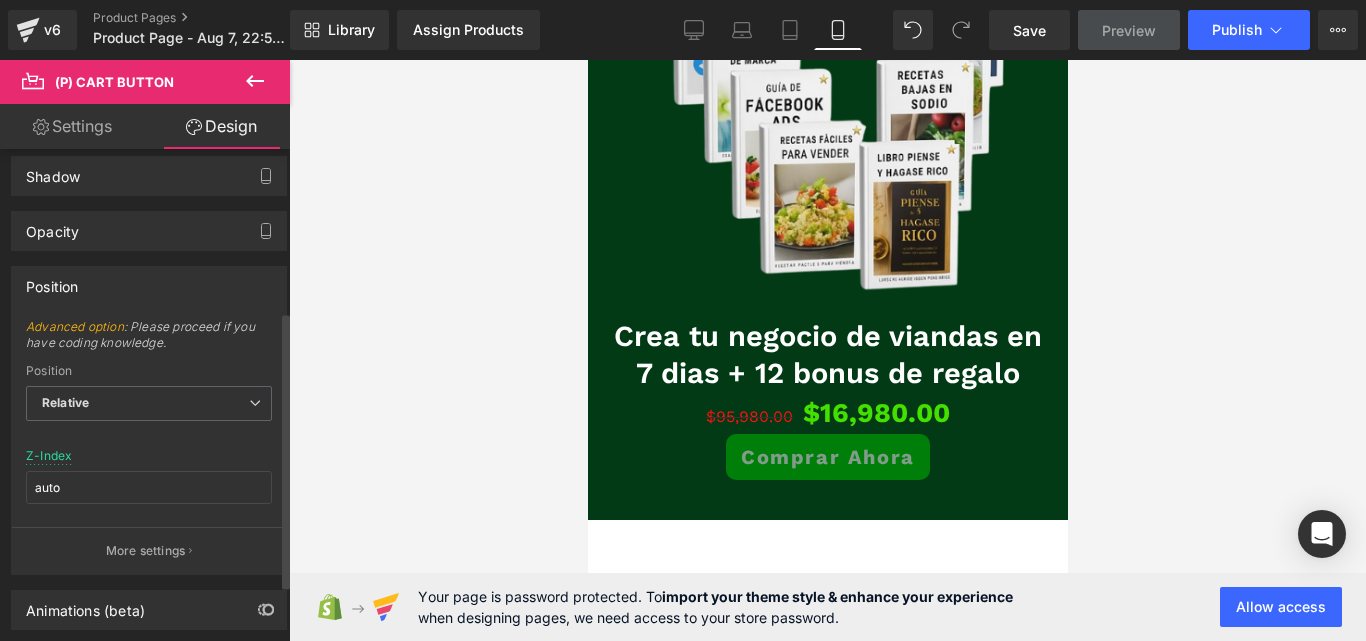 click on "Position" at bounding box center [149, 286] 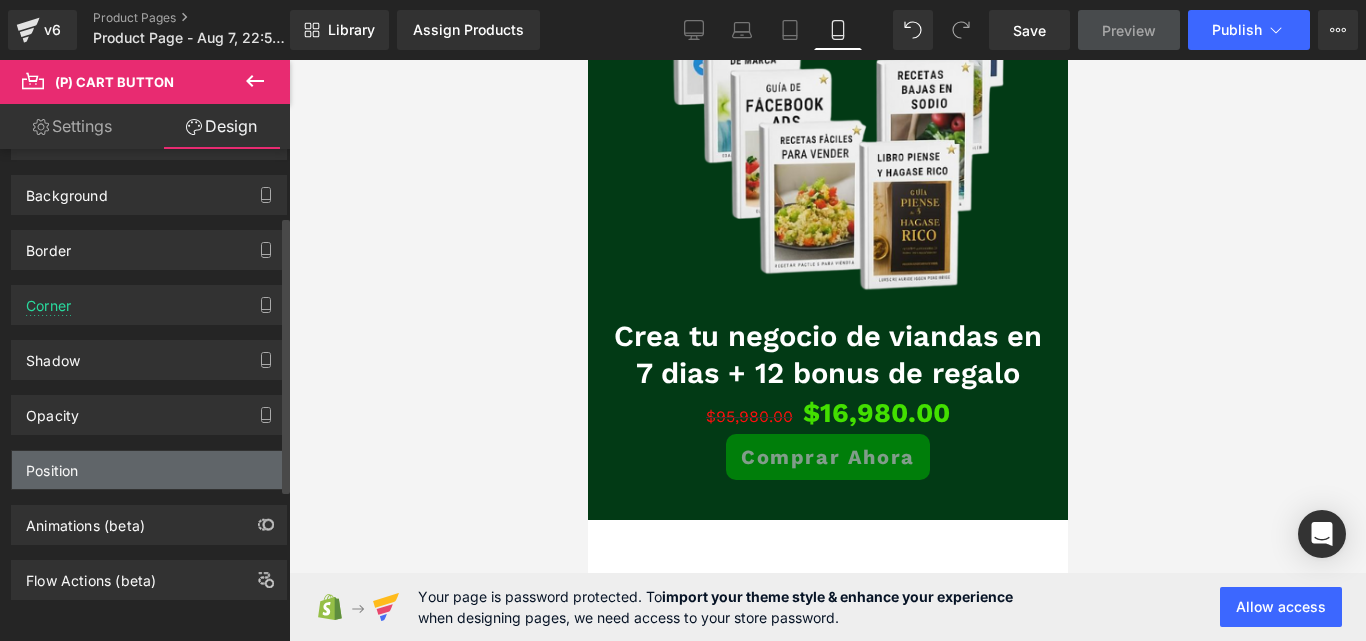 scroll, scrollTop: 119, scrollLeft: 0, axis: vertical 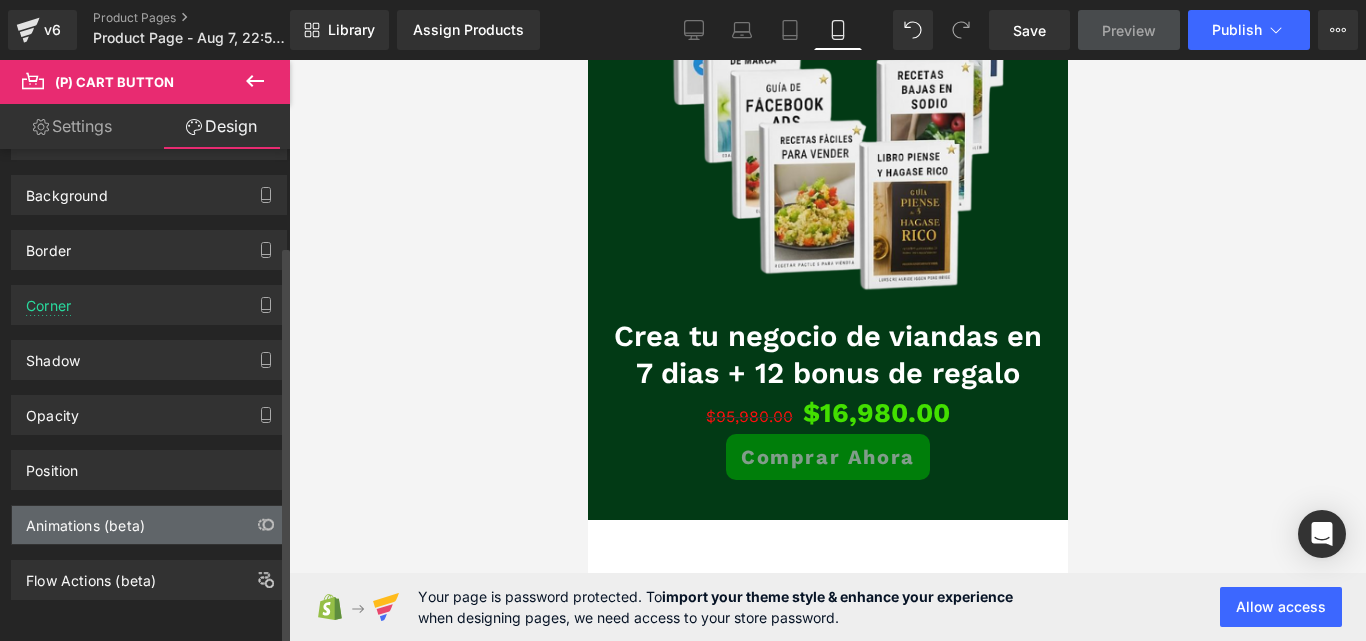 click on "Animations (beta)" at bounding box center (149, 525) 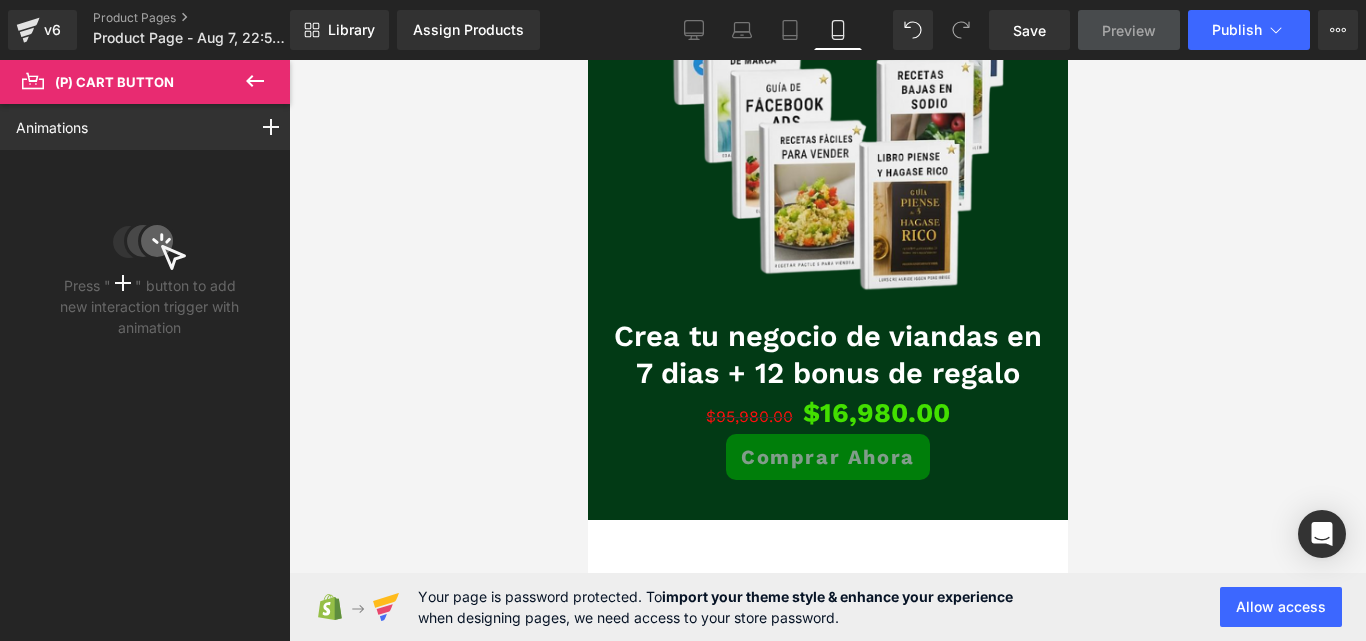 click on "Press "
" button to add new interaction trigger with animation" at bounding box center (149, 248) 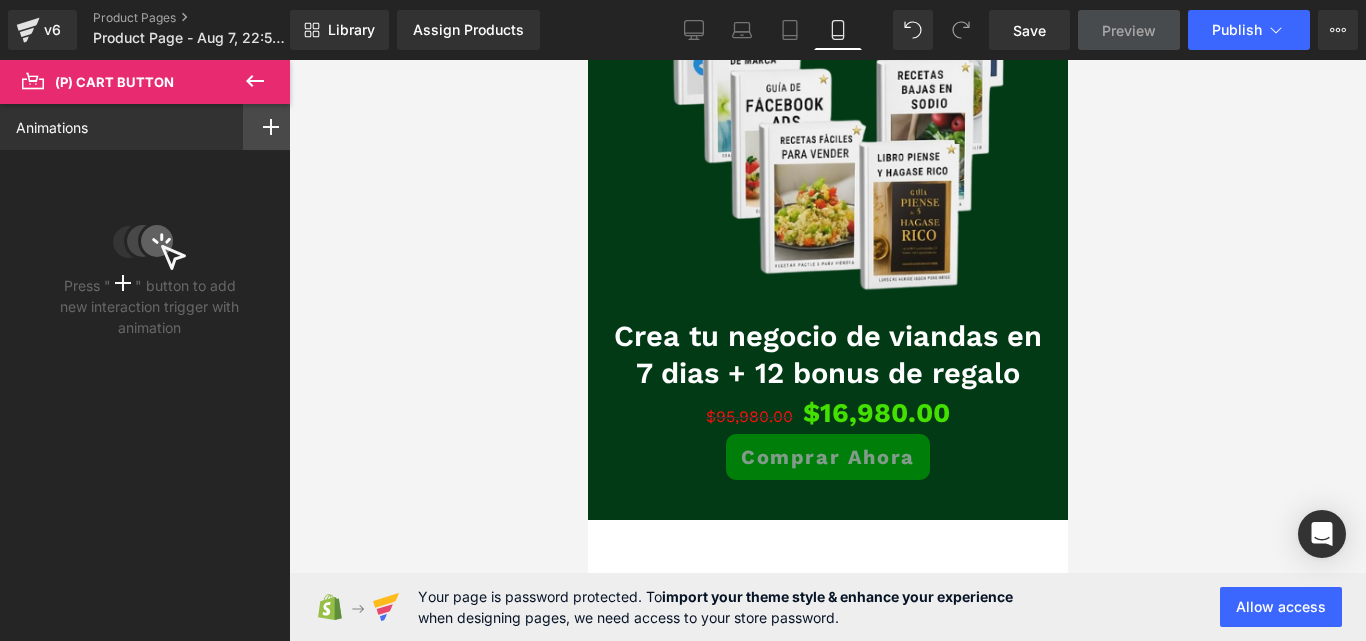 click 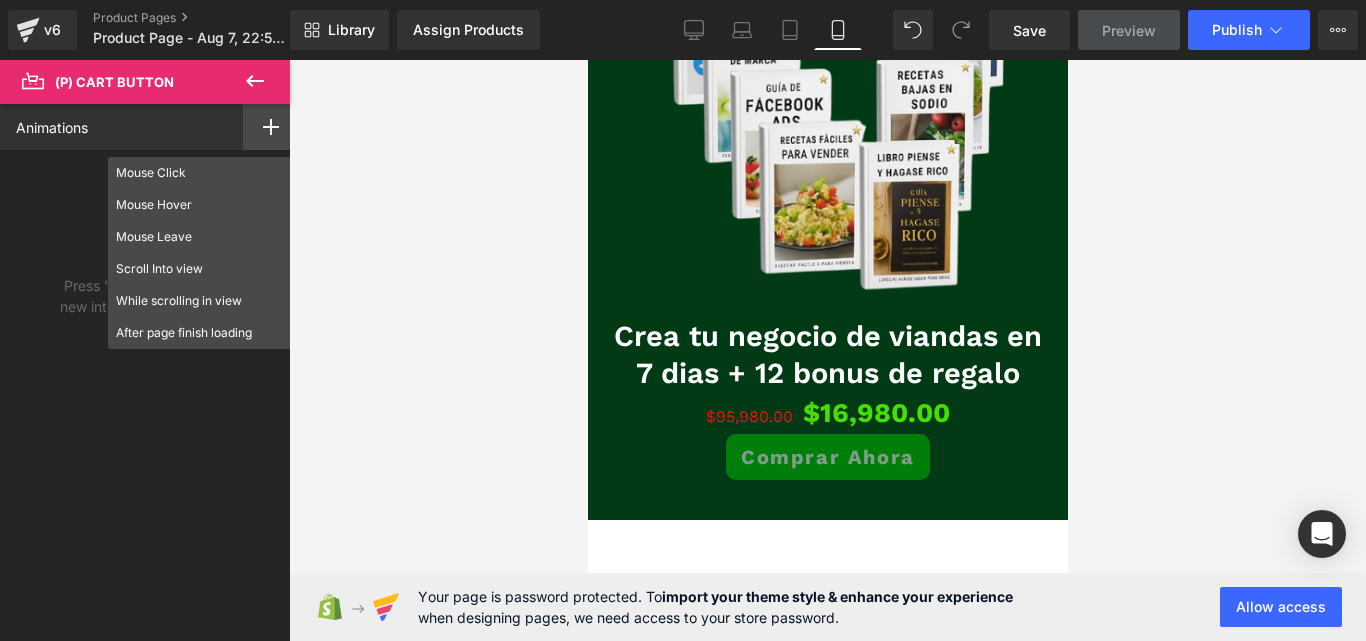 click on "Press "
" button to add new interaction trigger with animation" at bounding box center [149, 248] 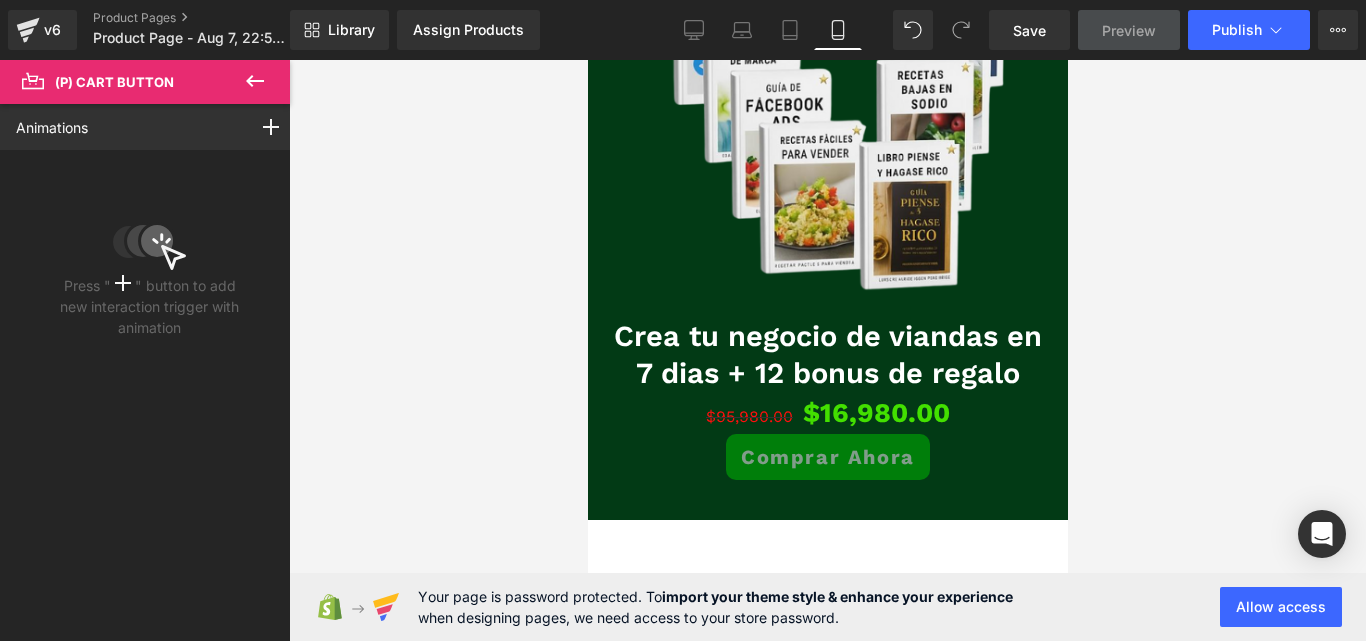click at bounding box center (255, 82) 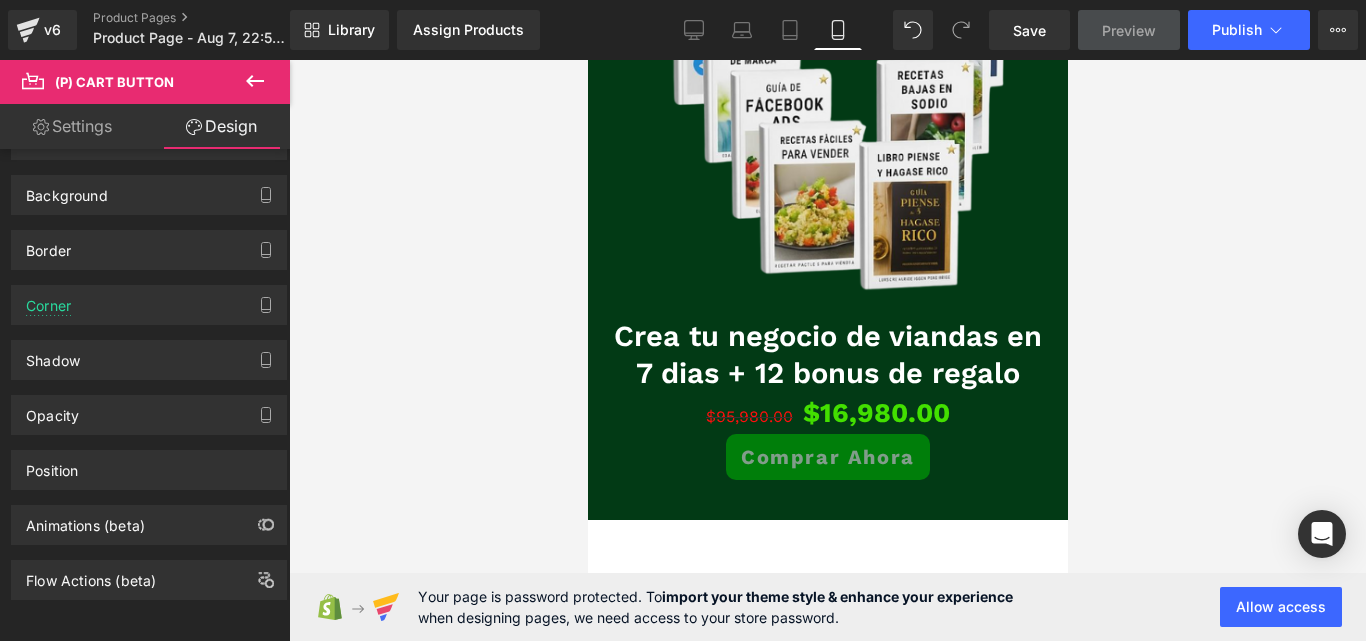 click on "Settings" at bounding box center (72, 126) 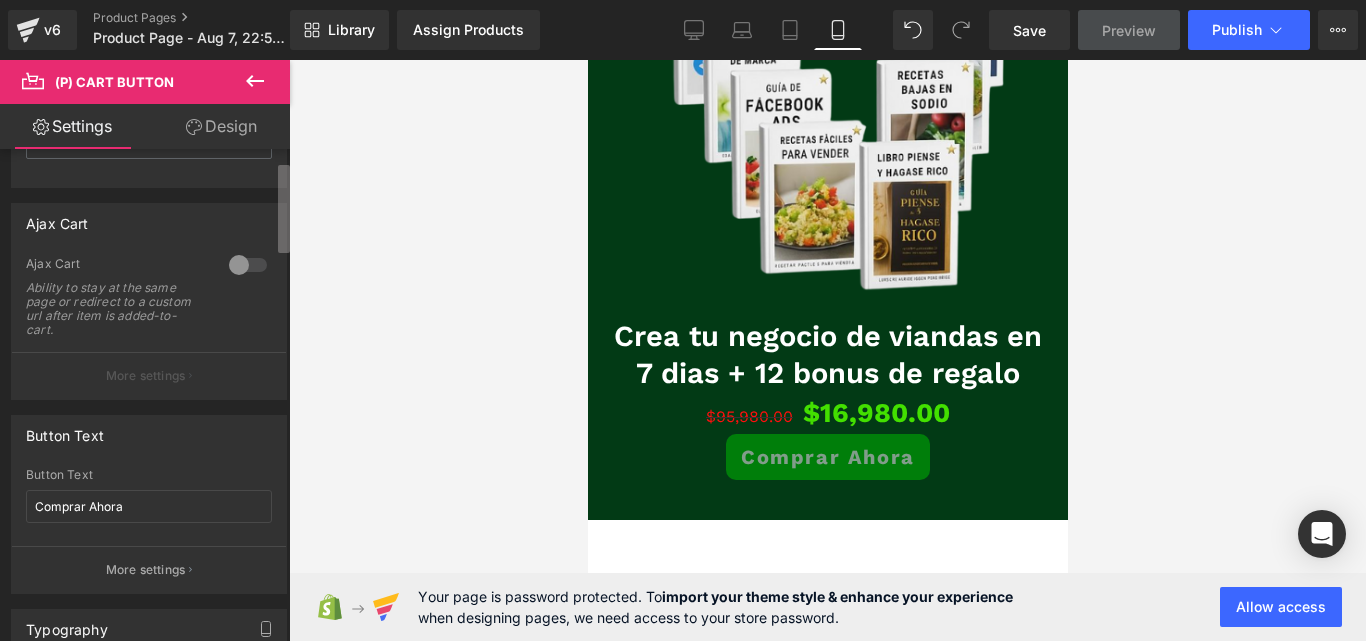 scroll, scrollTop: 0, scrollLeft: 0, axis: both 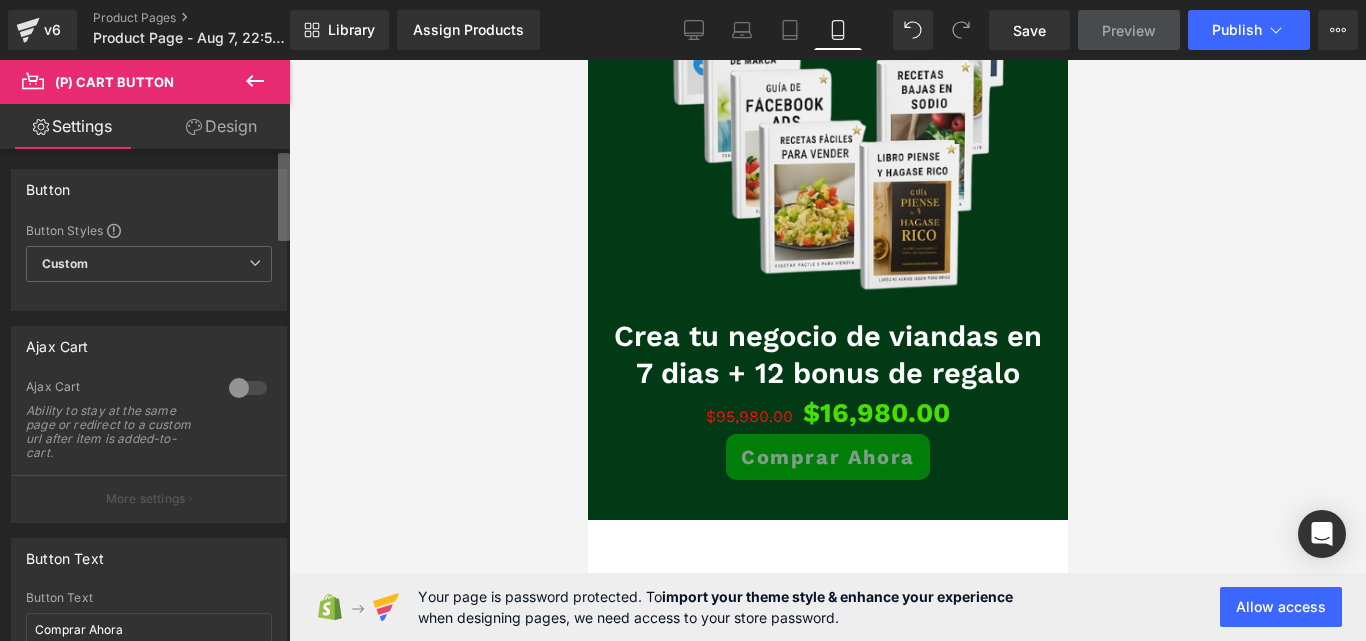 click at bounding box center [284, 197] 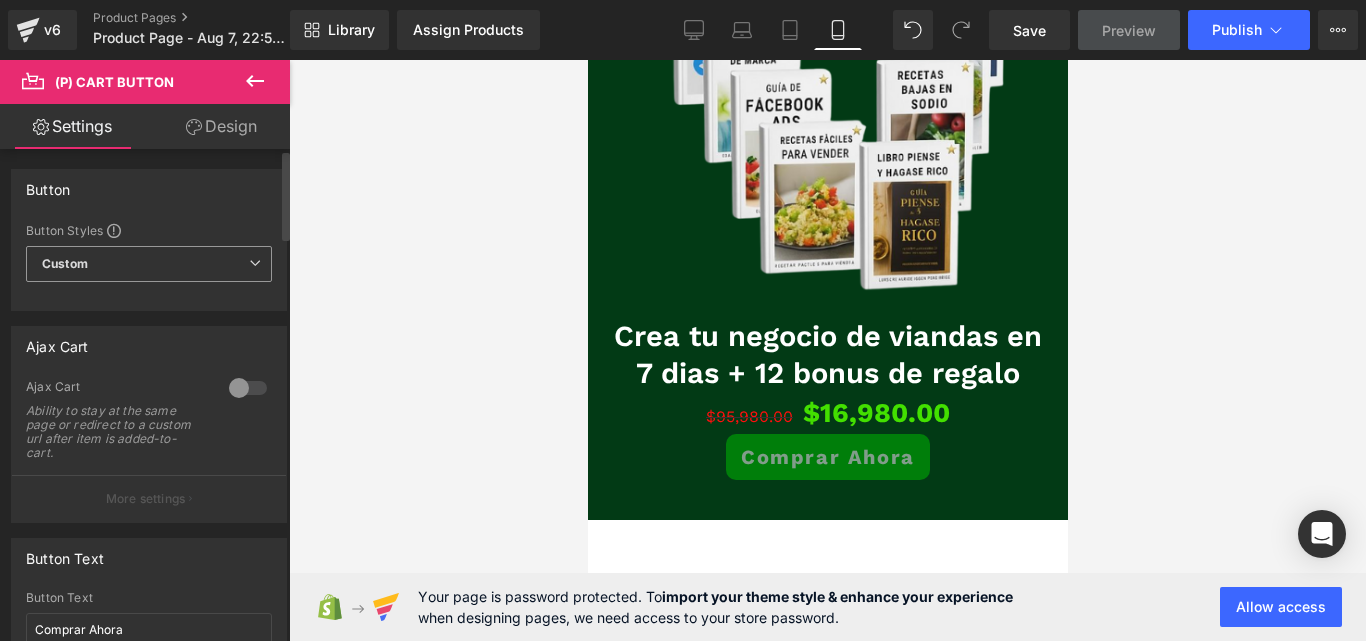 click on "Custom
Setup Global Style" at bounding box center (149, 264) 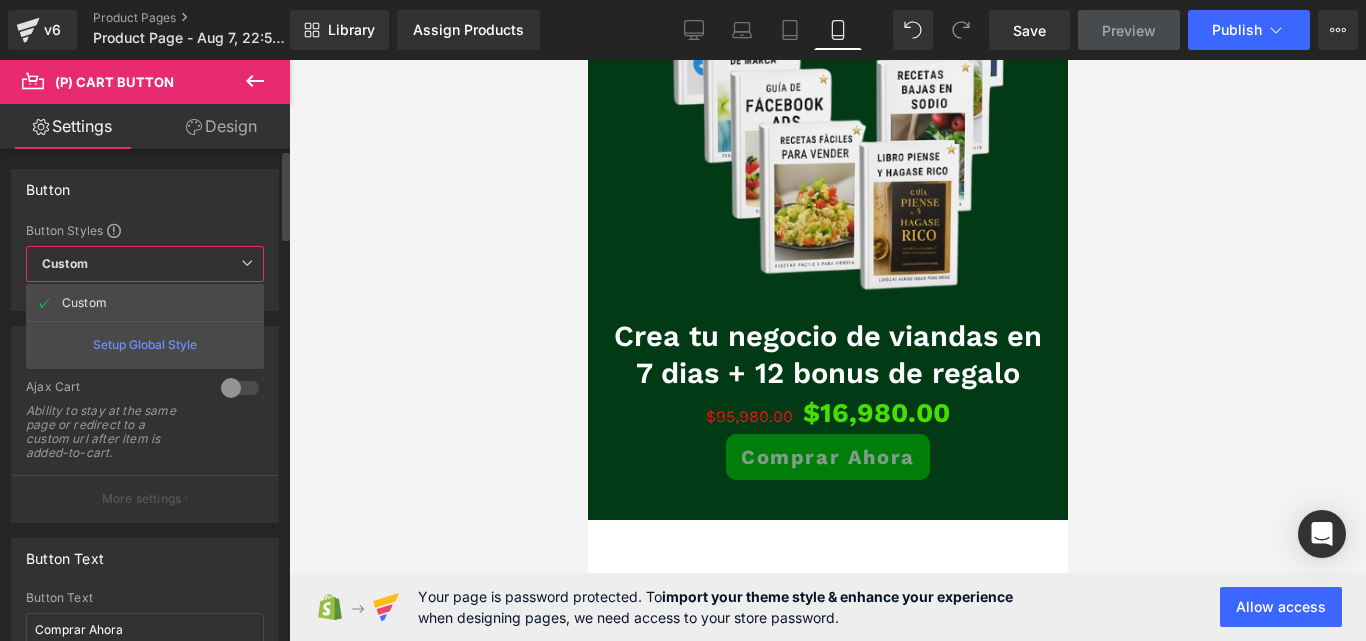 click on "Setup Global Style" at bounding box center [145, 344] 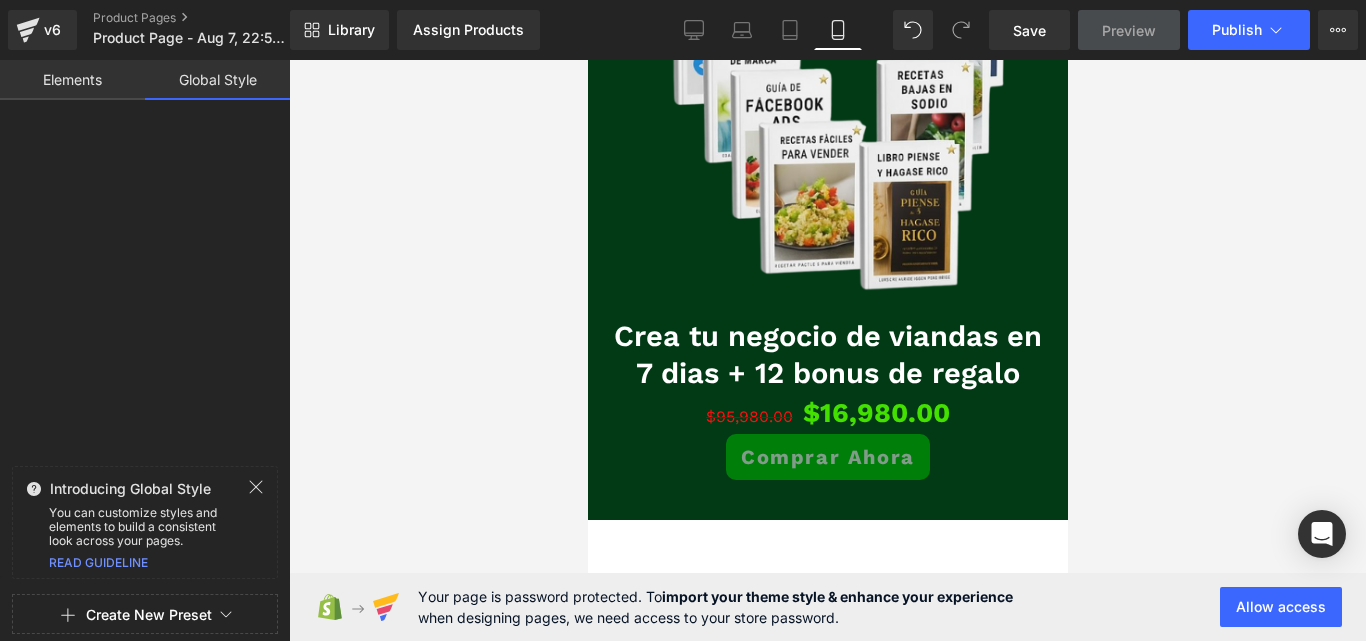 click on "Introducing Global Style You can customize styles and elements to build a consistent look across your pages.  READ GUIDELINE" at bounding box center [145, 522] 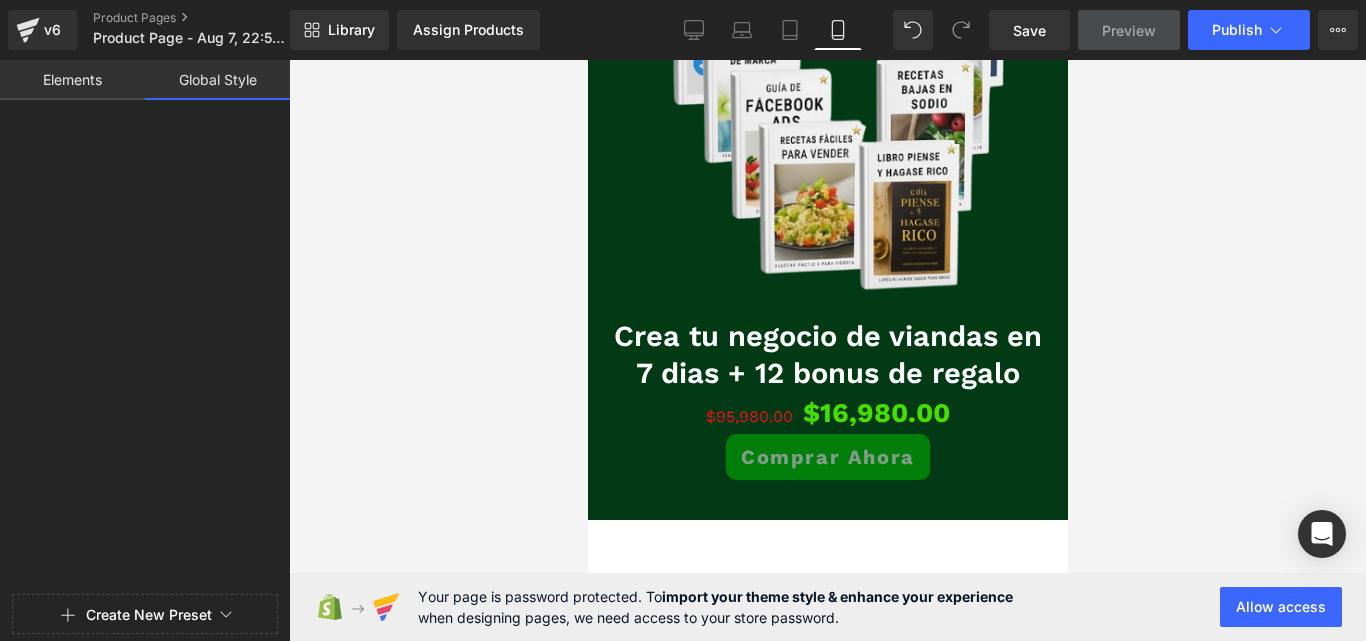 click on "Elements" at bounding box center (72, 80) 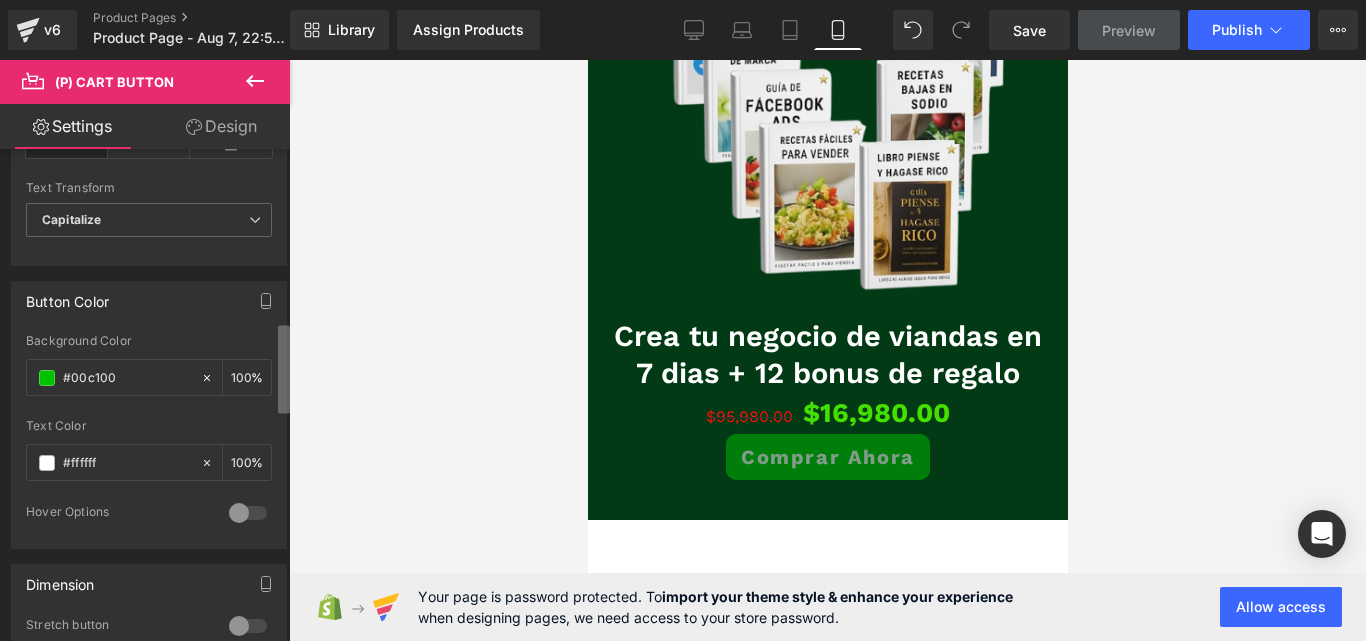 scroll, scrollTop: 976, scrollLeft: 0, axis: vertical 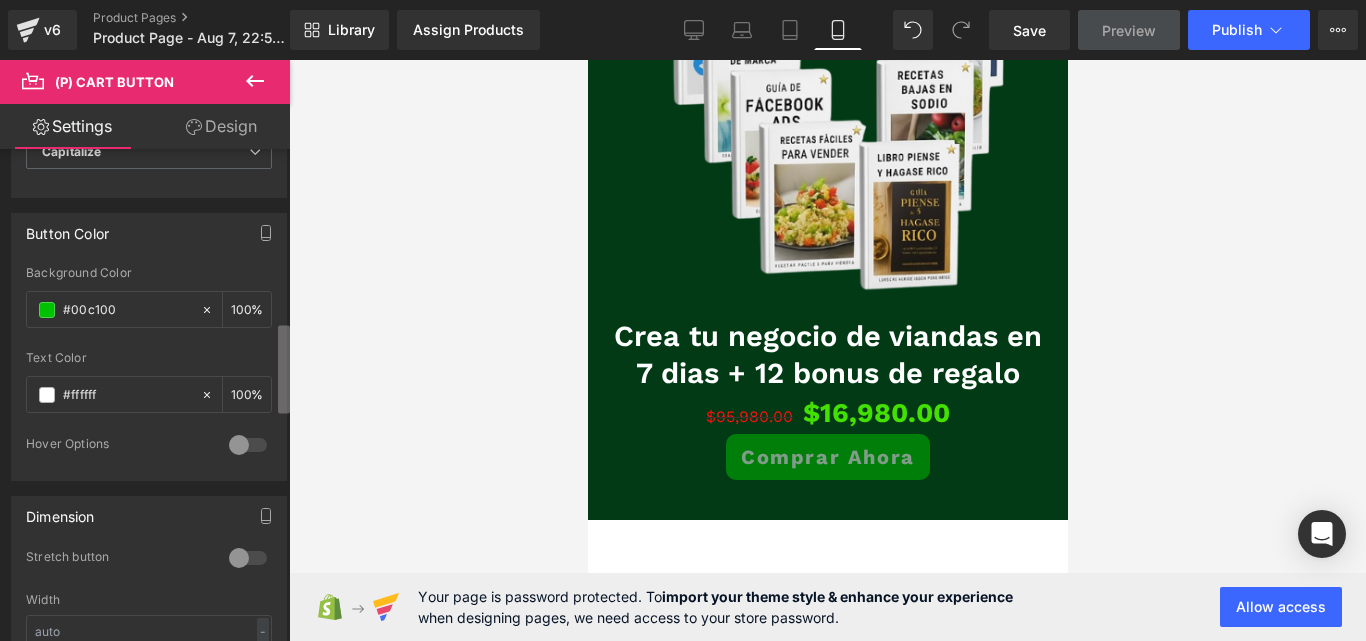 click on "(P) Cart Button  You are previewing how the   will restyle your page. You can not edit Elements in Preset Preview Mode.  v6 Product Pages Product Page - Aug 7, 22:59:41 Library Assign Products  Product Preview
No product match your search.  Please try another keyword  Manage assigned products Mobile Desktop Laptop Tablet Mobile Save Preview Publish Scheduled Upgrade Plan View Live Page View with current Template Save Template to Library Schedule Publish  Optimize  Publish Settings Shortcuts  Your page can’t be published   You've reached the maximum number of published pages on your plan  (0/1).  You need to upgrade your plan or unpublish all your pages to get 1 publish slot.   Unpublish pages   Upgrade plan  Elements Global Style Base Row  rows, columns, layouts, div Heading  headings, titles, h1,h2,h3,h4,h5,h6 Text Block  texts, paragraphs, contents, blocks Image  images, photos, alts, uploads Icon  icons, symbols Button  button, call to action, cta Separator  Liquid  Banner Parallax  Stack" at bounding box center [683, 337] 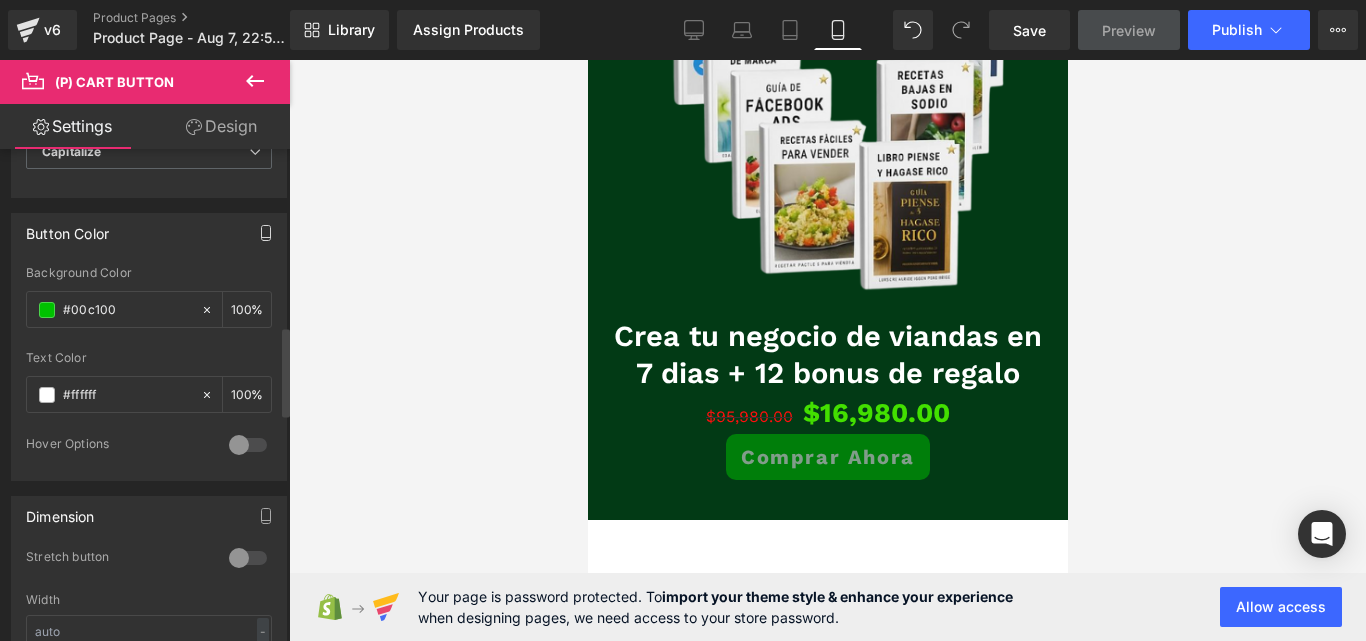 click 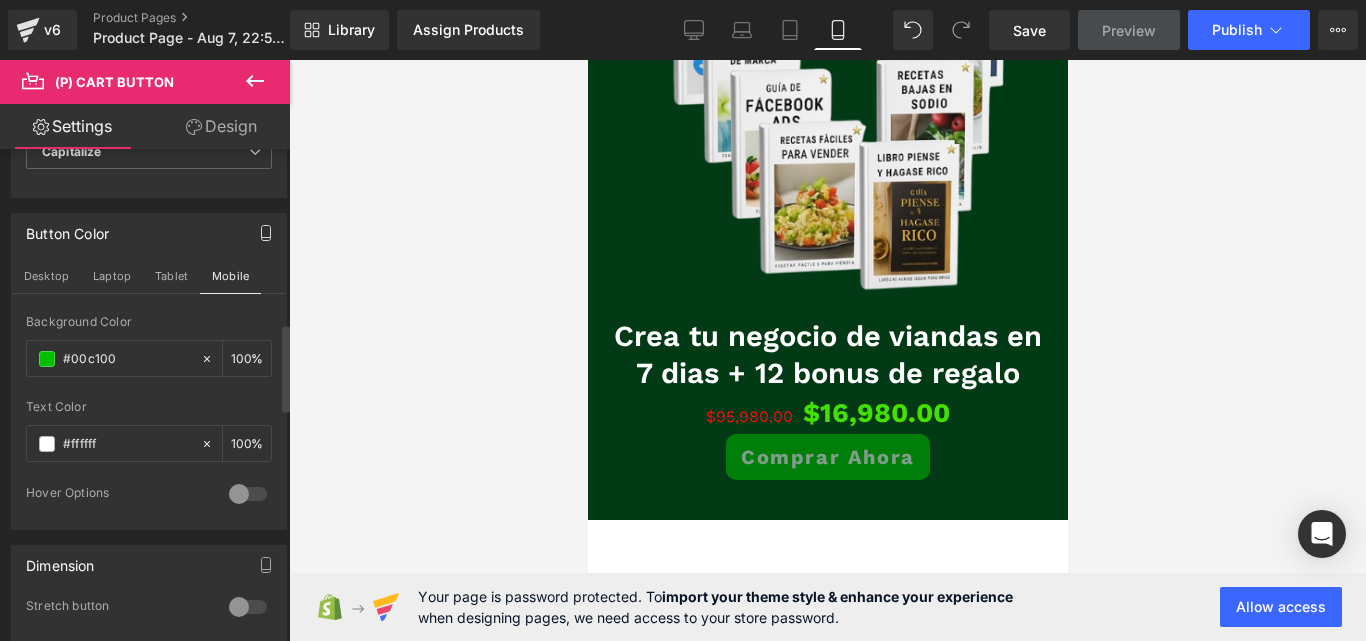 drag, startPoint x: 248, startPoint y: 228, endPoint x: 236, endPoint y: 227, distance: 12.0415945 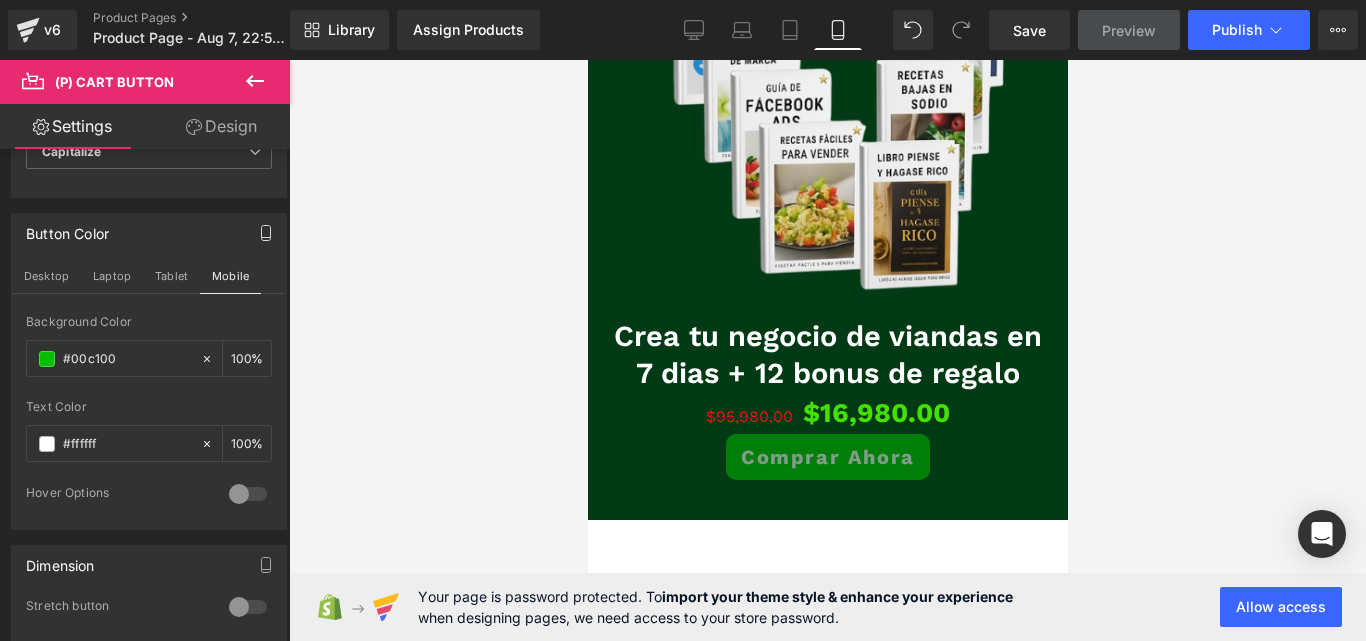 click 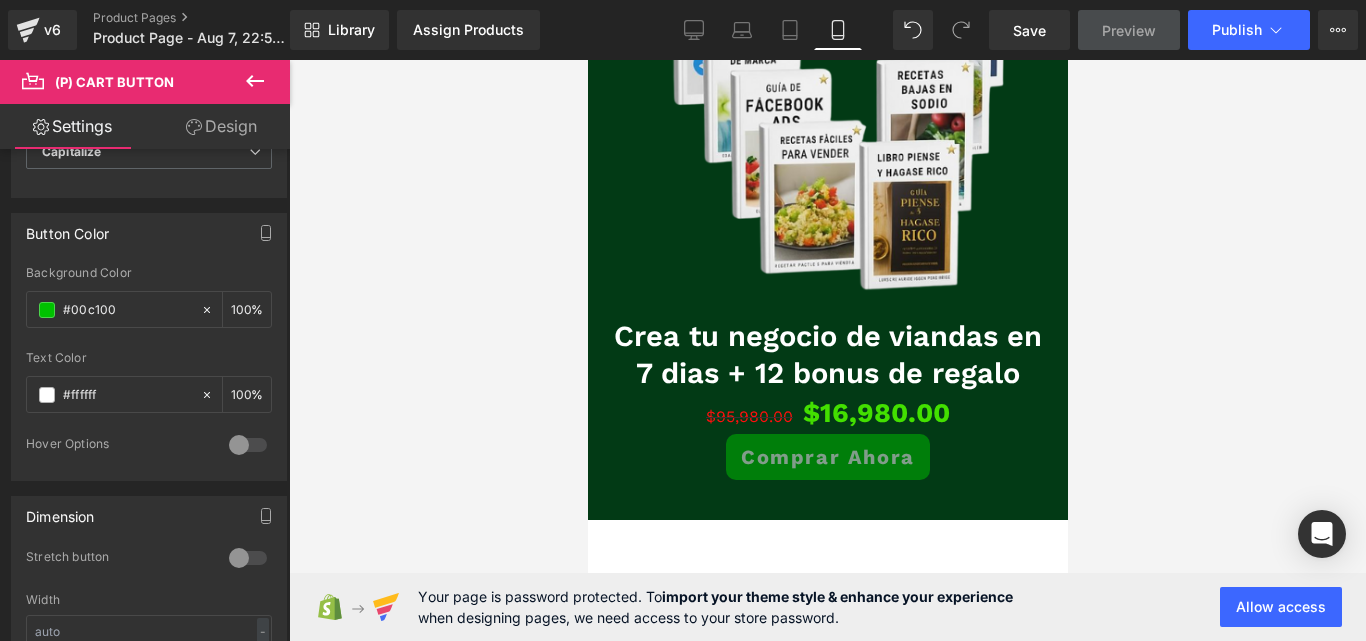 click at bounding box center [248, 445] 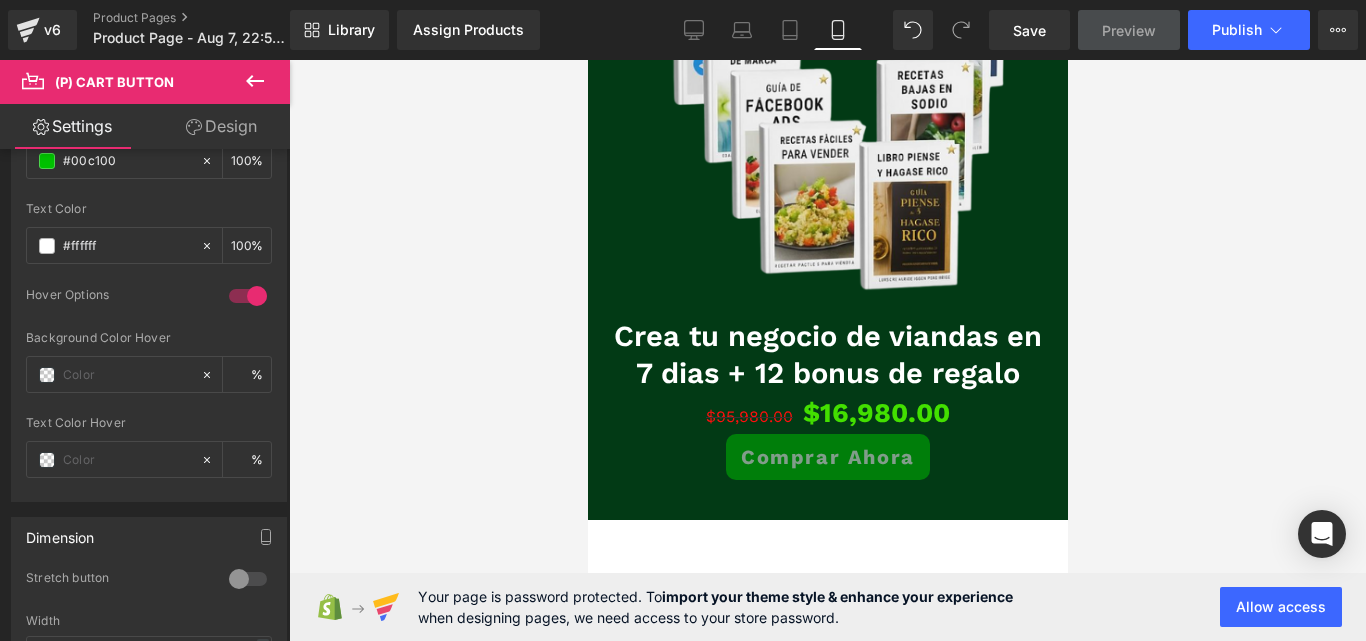 scroll, scrollTop: 1089, scrollLeft: 0, axis: vertical 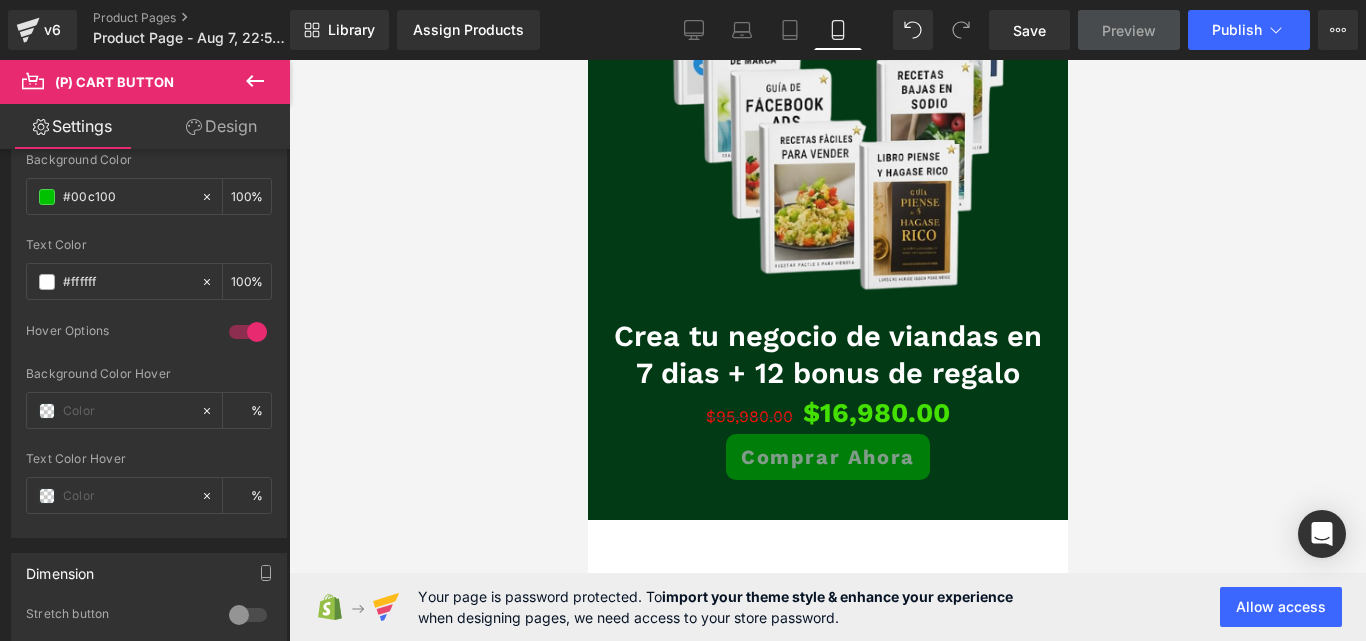 click on "(P) Cart Button  You are previewing how the   will restyle your page. You can not edit Elements in Preset Preview Mode.  v6 Product Pages Product Page - Aug 7, 22:59:41 Library Assign Products  Product Preview
No product match your search.  Please try another keyword  Manage assigned products Mobile Desktop Laptop Tablet Mobile Save Preview Publish Scheduled Upgrade Plan View Live Page View with current Template Save Template to Library Schedule Publish  Optimize  Publish Settings Shortcuts  Your page can’t be published   You've reached the maximum number of published pages on your plan  (0/1).  You need to upgrade your plan or unpublish all your pages to get 1 publish slot.   Unpublish pages   Upgrade plan  Elements Global Style Base Row  rows, columns, layouts, div Heading  headings, titles, h1,h2,h3,h4,h5,h6 Text Block  texts, paragraphs, contents, blocks Image  images, photos, alts, uploads Icon  icons, symbols Button  button, call to action, cta Separator  Liquid  Banner Parallax  Stack" at bounding box center [683, 337] 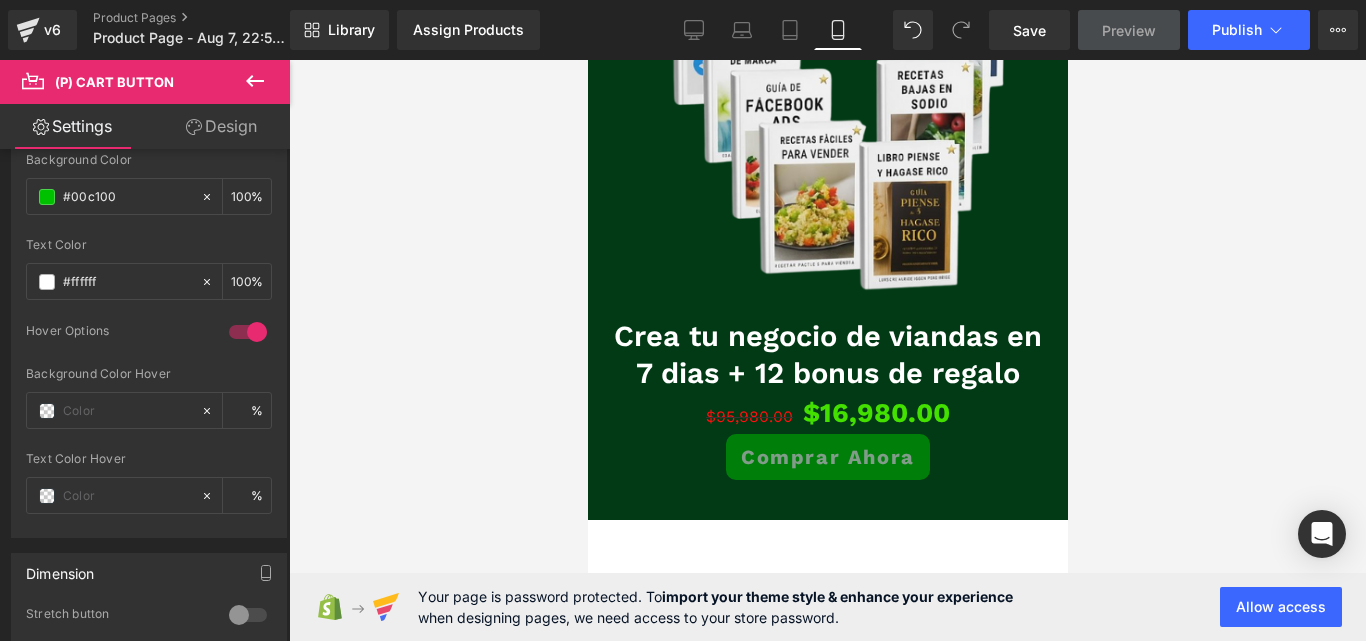 click at bounding box center (248, 332) 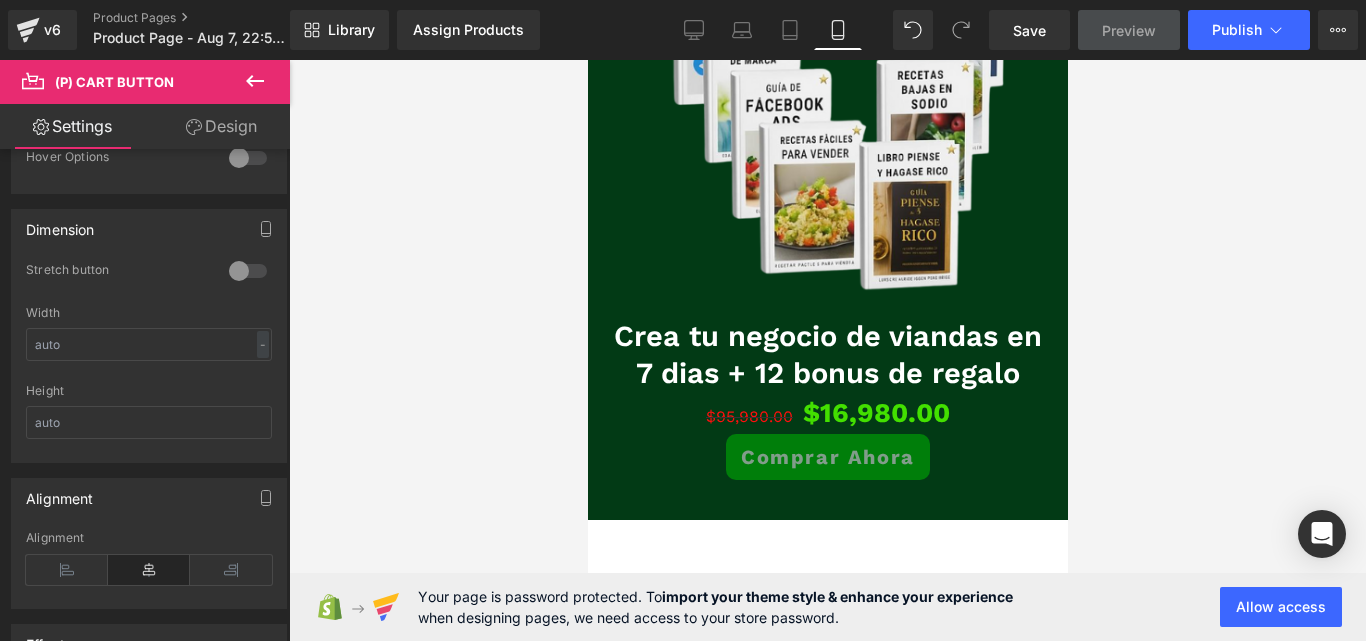 scroll, scrollTop: 1285, scrollLeft: 0, axis: vertical 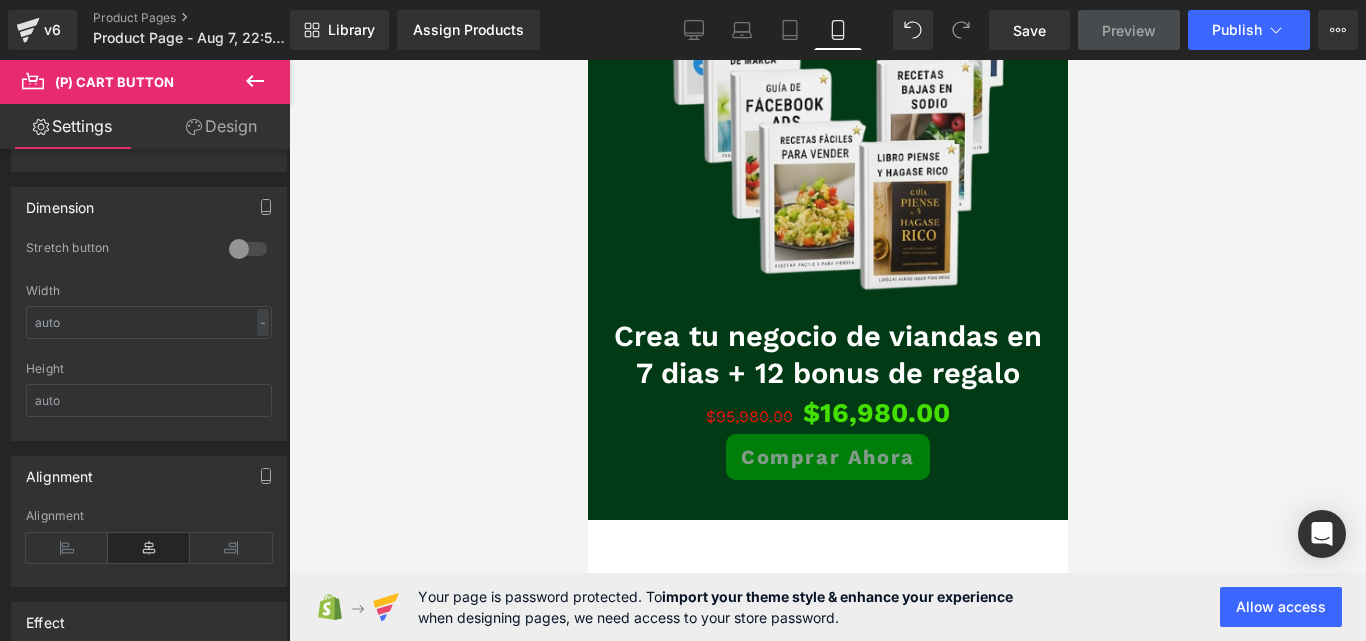 click at bounding box center (284, 429) 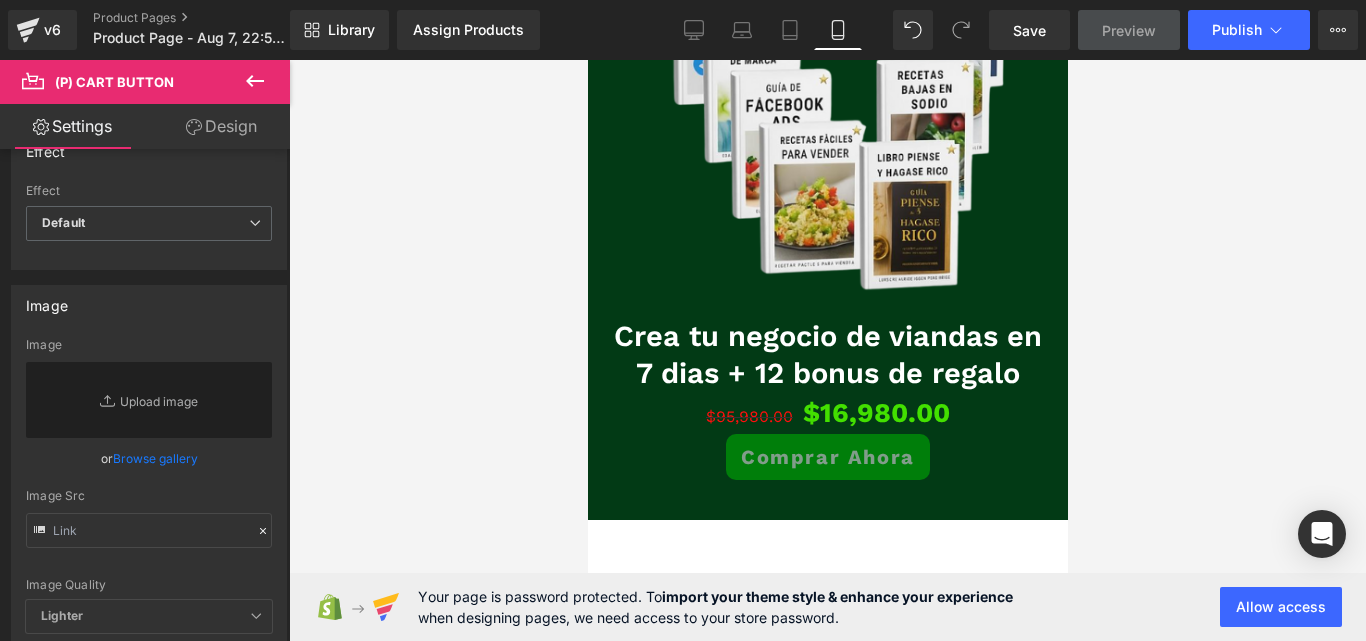 scroll, scrollTop: 1857, scrollLeft: 0, axis: vertical 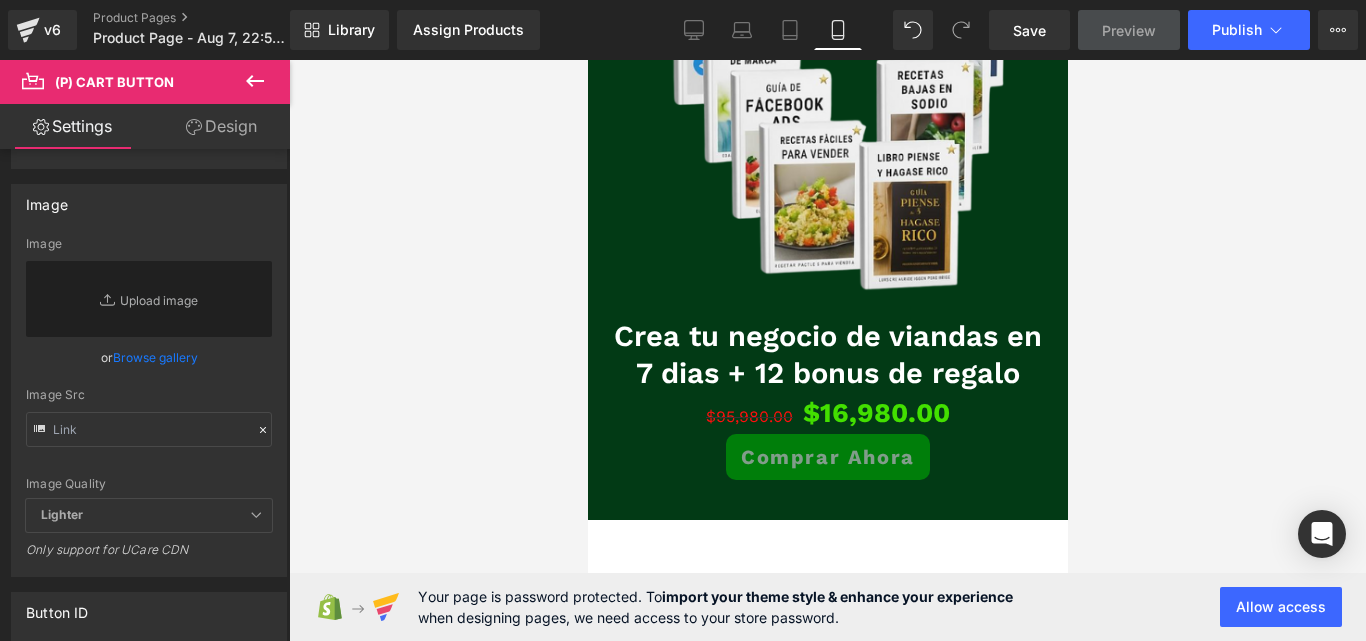 click at bounding box center (284, 533) 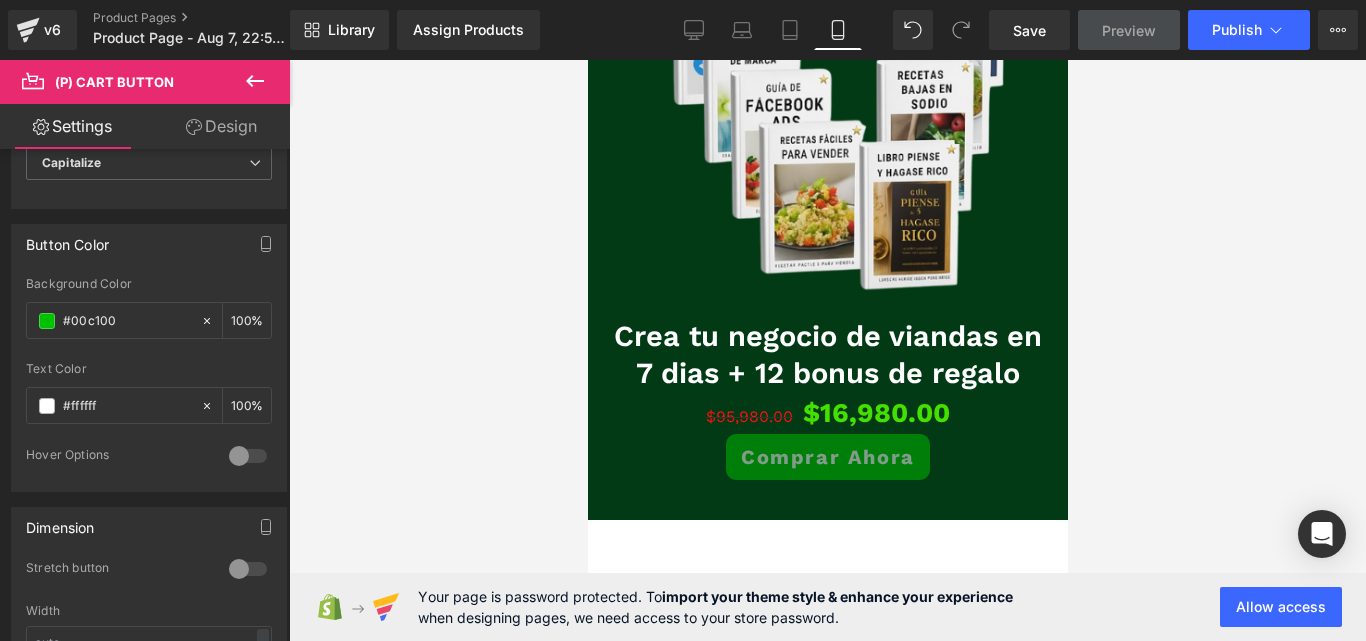 scroll, scrollTop: 977, scrollLeft: 0, axis: vertical 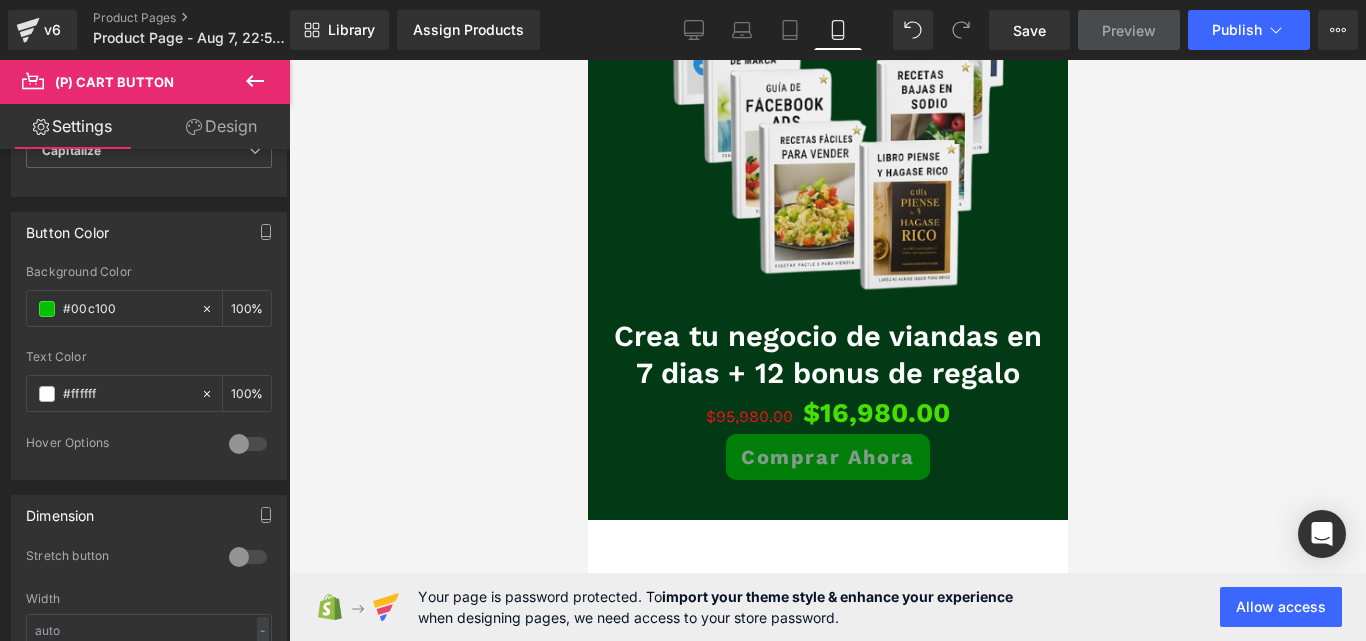 click at bounding box center (284, 374) 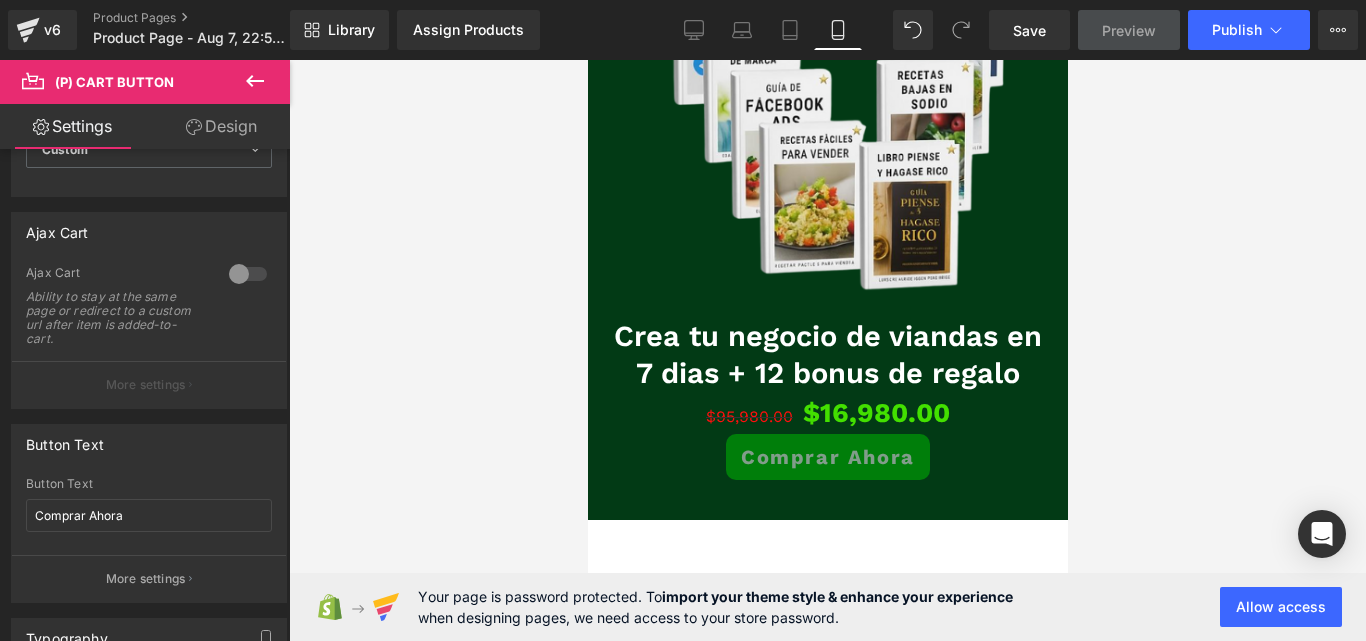 scroll, scrollTop: 0, scrollLeft: 0, axis: both 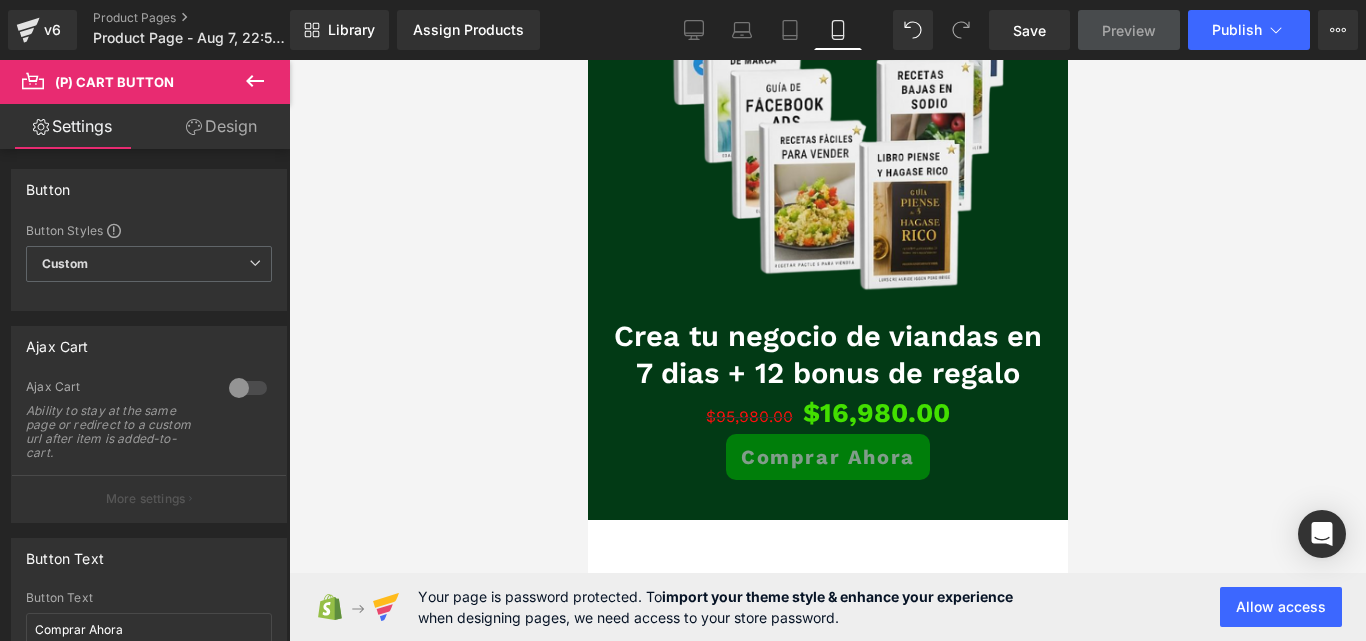 click on "(P) Cart Button  You are previewing how the   will restyle your page. You can not edit Elements in Preset Preview Mode.  v6 Product Pages Product Page - Aug 7, 22:59:41 Library Assign Products  Product Preview
No product match your search.  Please try another keyword  Manage assigned products Mobile Desktop Laptop Tablet Mobile Save Preview Publish Scheduled Upgrade Plan View Live Page View with current Template Save Template to Library Schedule Publish  Optimize  Publish Settings Shortcuts  Your page can’t be published   You've reached the maximum number of published pages on your plan  (0/1).  You need to upgrade your plan or unpublish all your pages to get 1 publish slot.   Unpublish pages   Upgrade plan  Elements Global Style Base Row  rows, columns, layouts, div Heading  headings, titles, h1,h2,h3,h4,h5,h6 Text Block  texts, paragraphs, contents, blocks Image  images, photos, alts, uploads Icon  icons, symbols Button  button, call to action, cta Separator  Liquid  Banner Parallax  Stack" at bounding box center [683, 337] 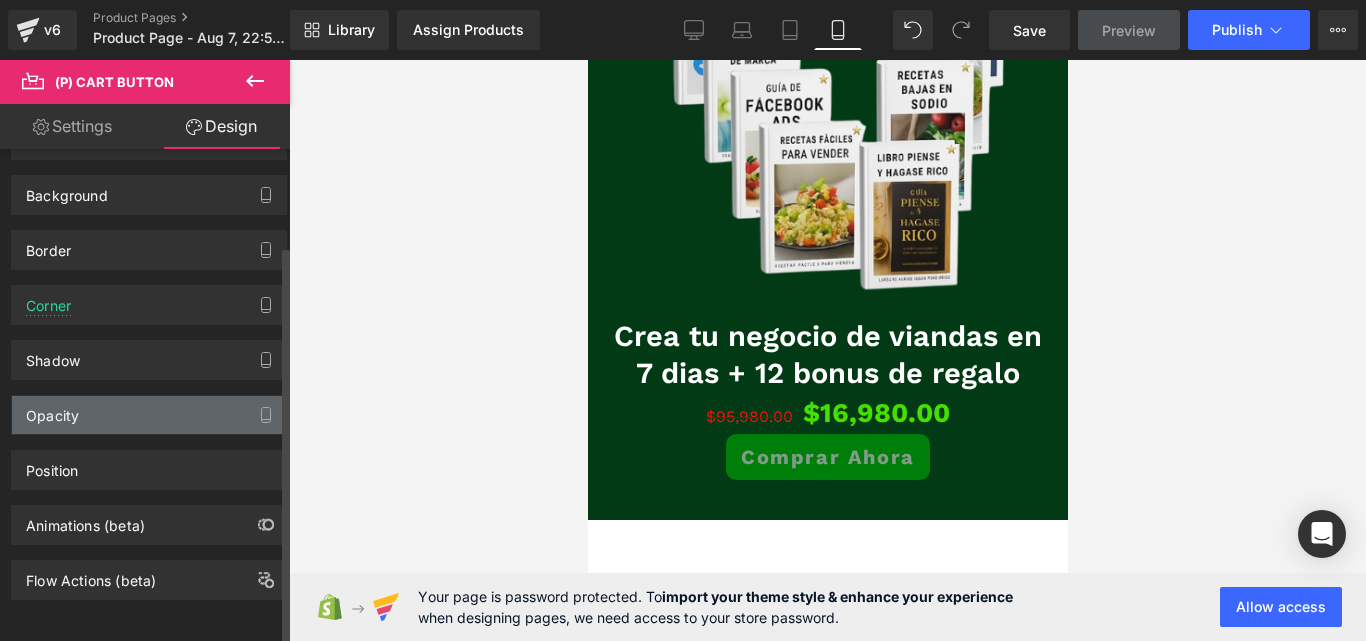 click on "Opacity" at bounding box center [149, 415] 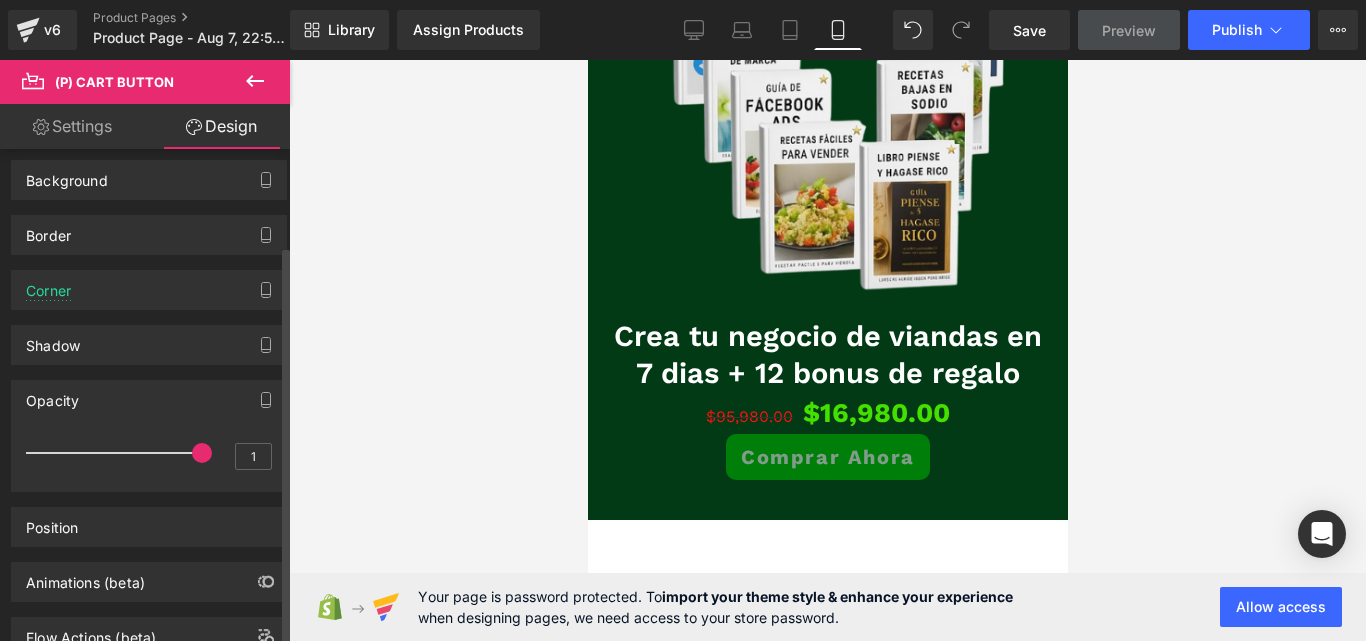 drag, startPoint x: 186, startPoint y: 453, endPoint x: 226, endPoint y: 466, distance: 42.059483 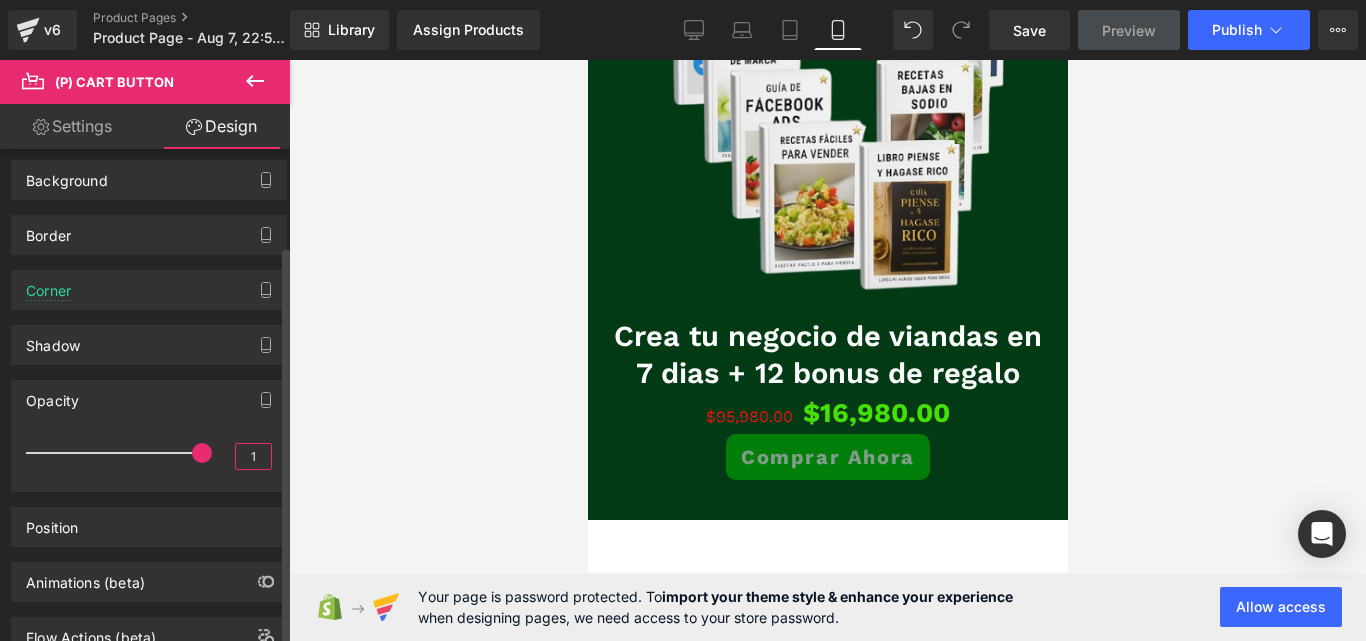 click on "1" at bounding box center (253, 456) 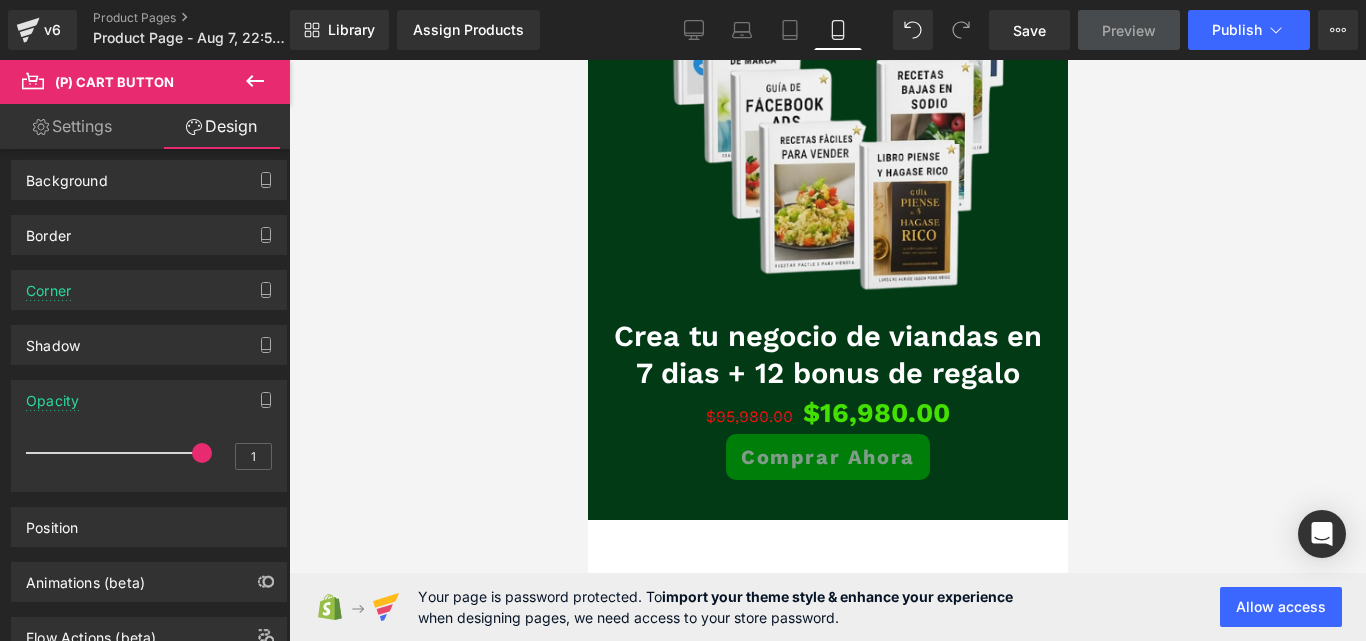 drag, startPoint x: 187, startPoint y: 458, endPoint x: 336, endPoint y: 461, distance: 149.0302 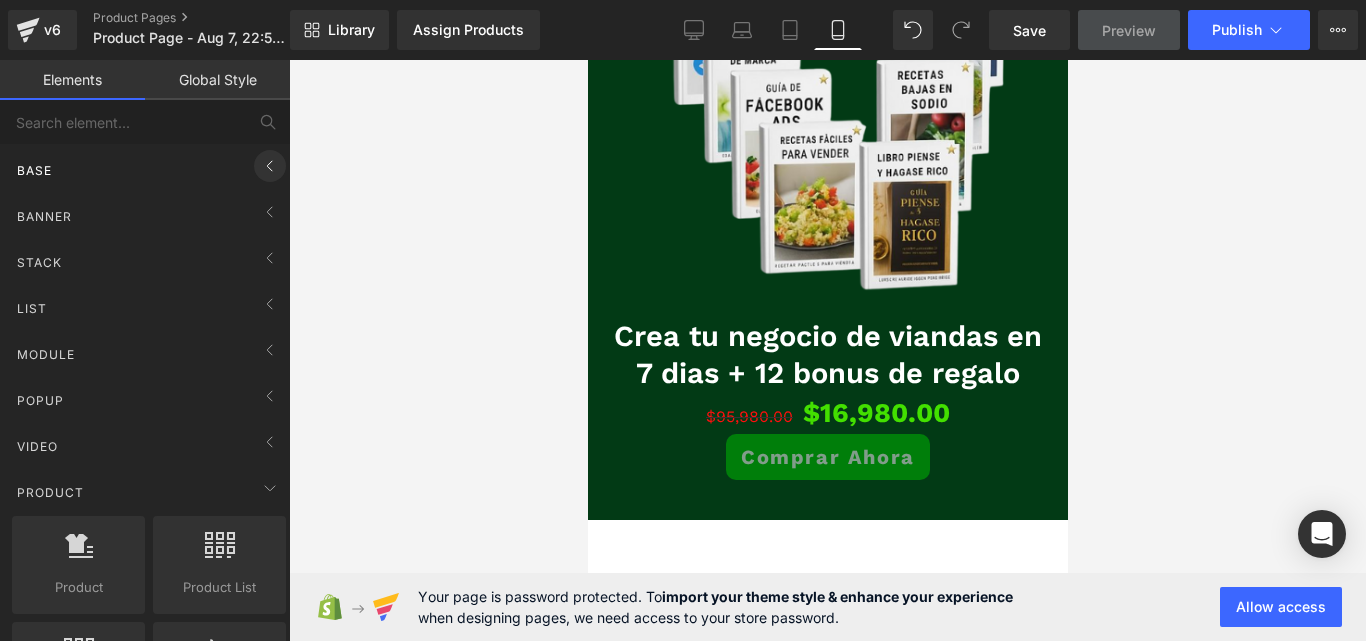 drag, startPoint x: 249, startPoint y: 190, endPoint x: 250, endPoint y: 169, distance: 21.023796 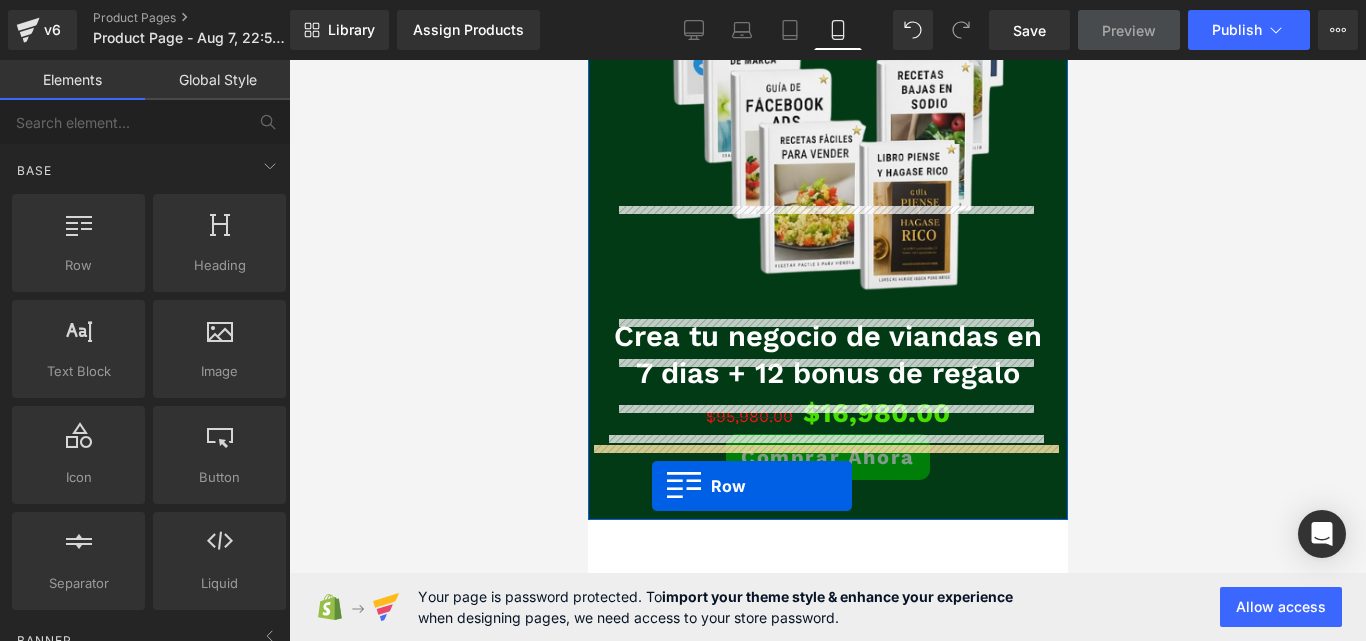 drag, startPoint x: 669, startPoint y: 342, endPoint x: 651, endPoint y: 486, distance: 145.12064 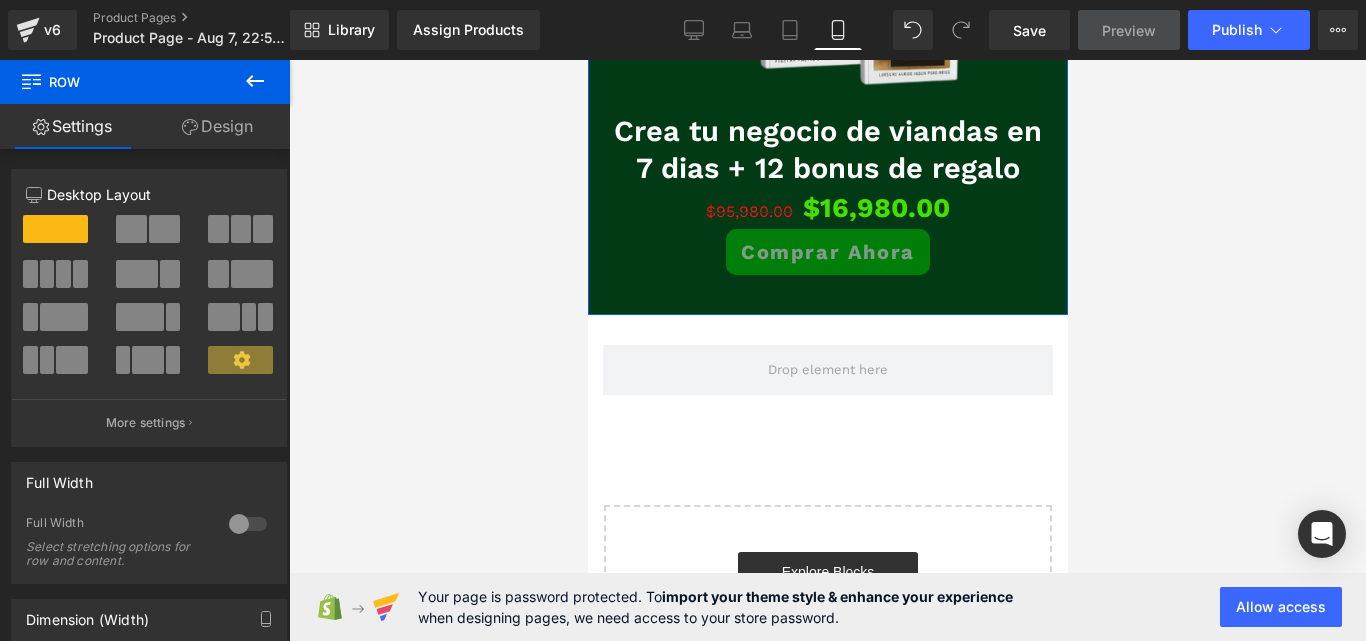 scroll, scrollTop: 3841, scrollLeft: 0, axis: vertical 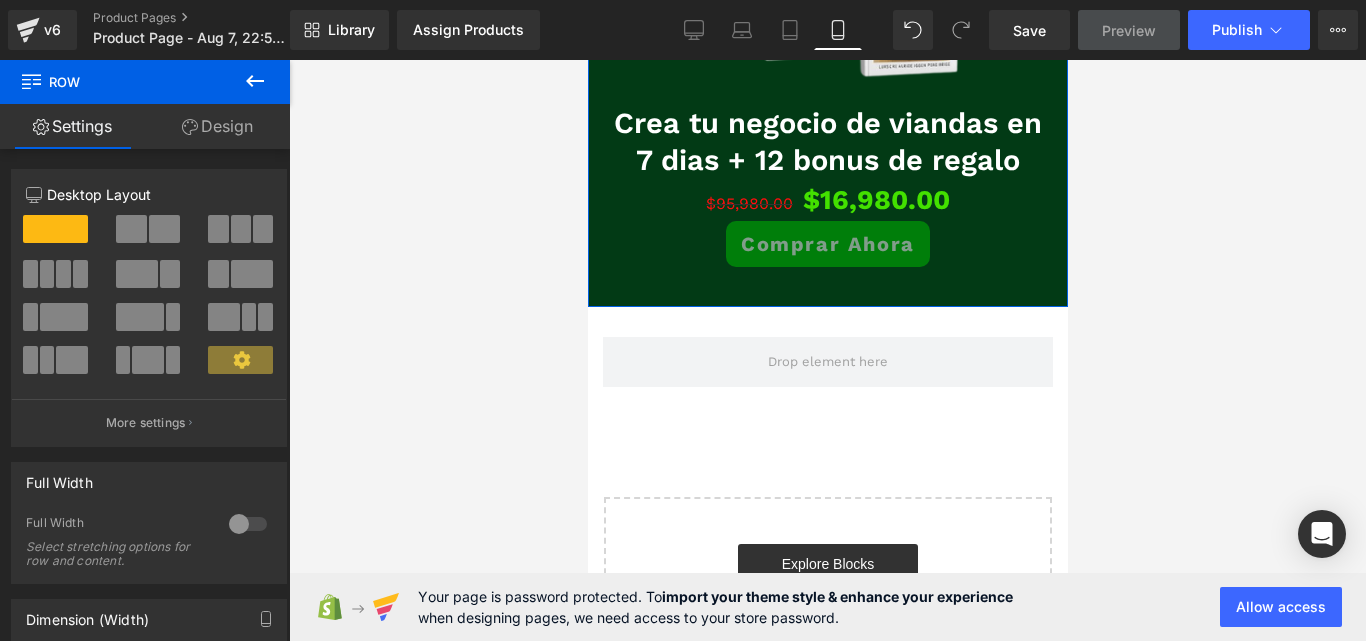 click 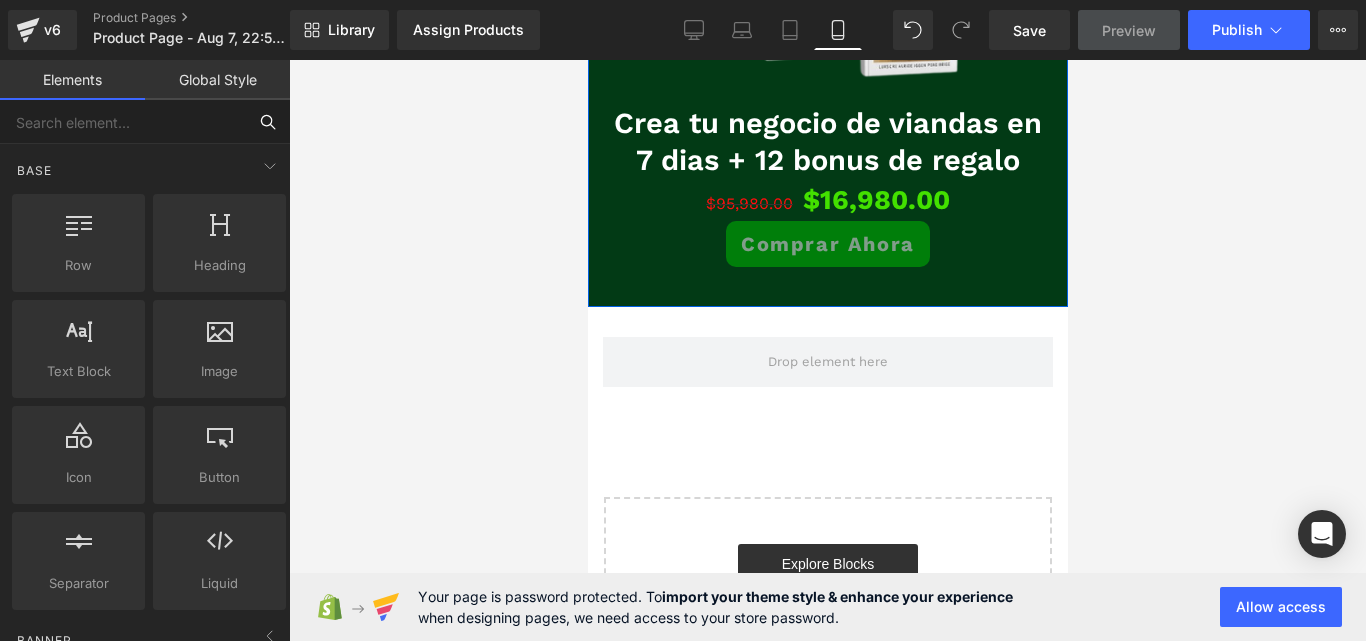 click at bounding box center [123, 122] 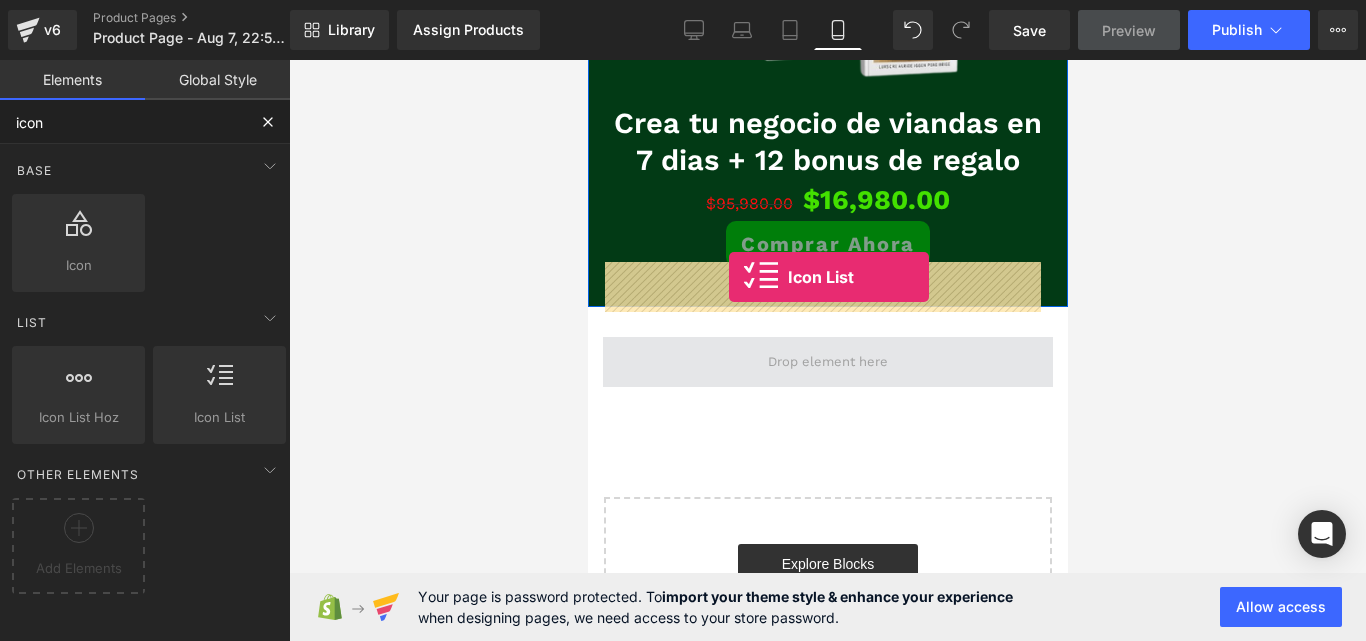 drag, startPoint x: 790, startPoint y: 453, endPoint x: 728, endPoint y: 277, distance: 186.60118 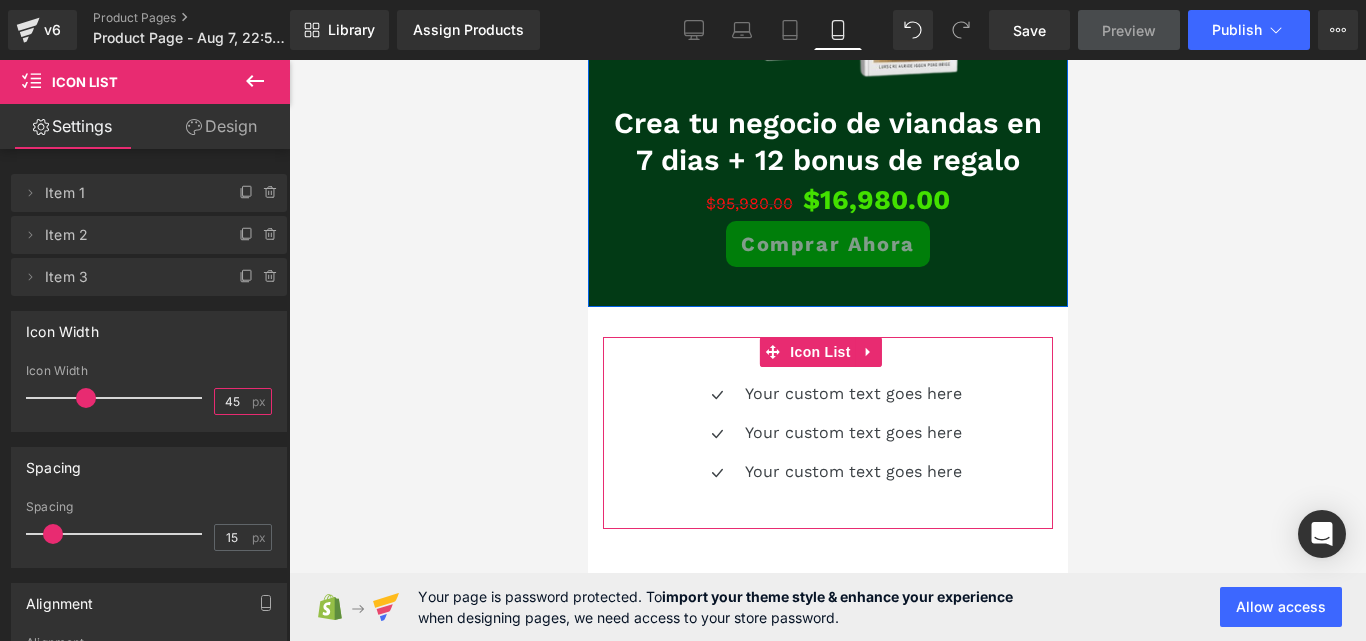 click on "45" at bounding box center (232, 401) 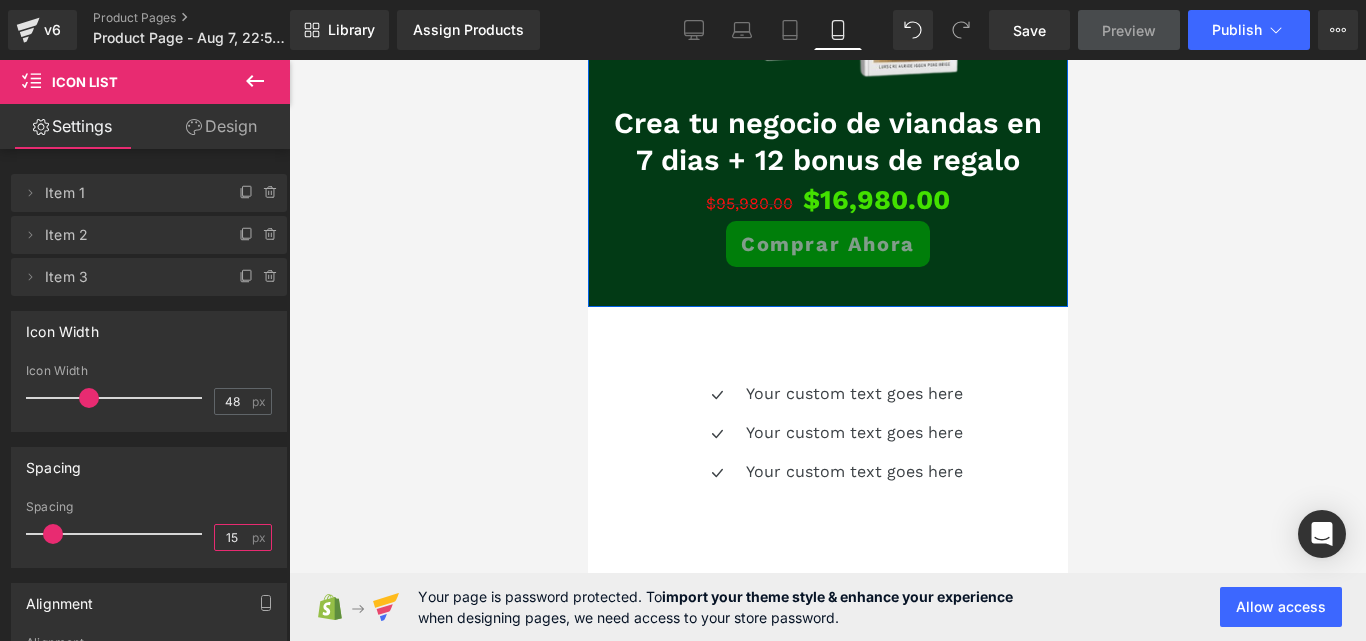 click on "15" at bounding box center (232, 537) 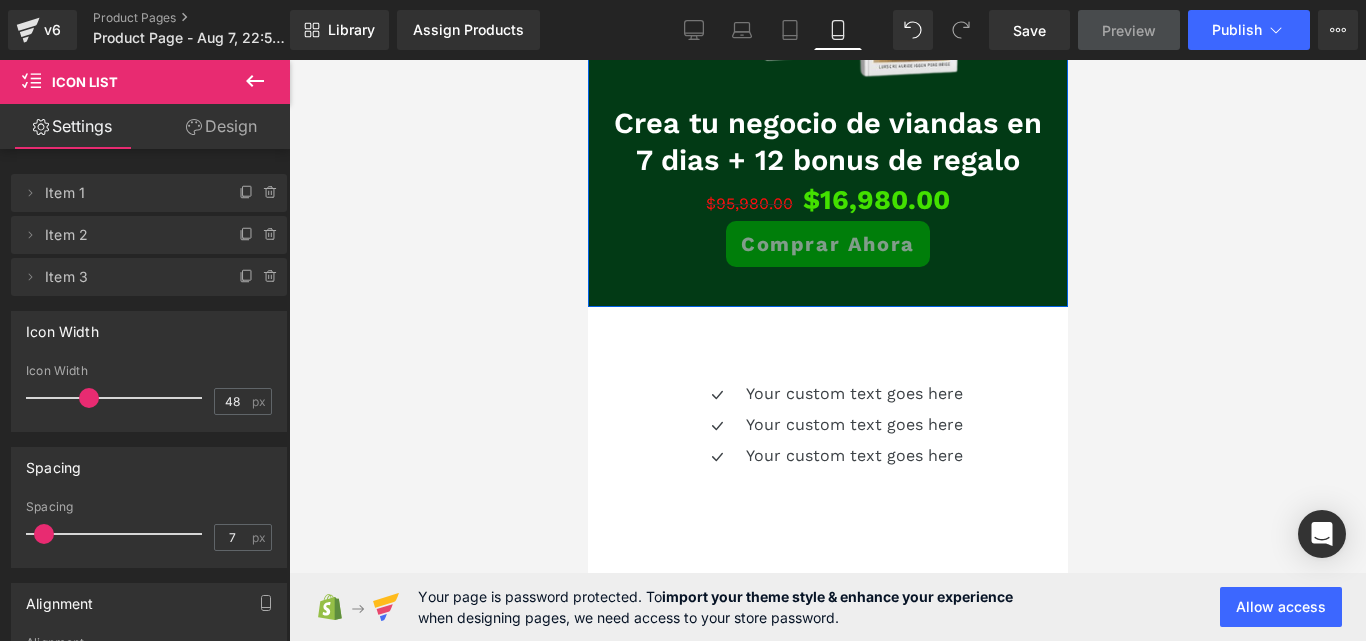 click on "Spacing 7px Spacing 7 px" at bounding box center (149, 500) 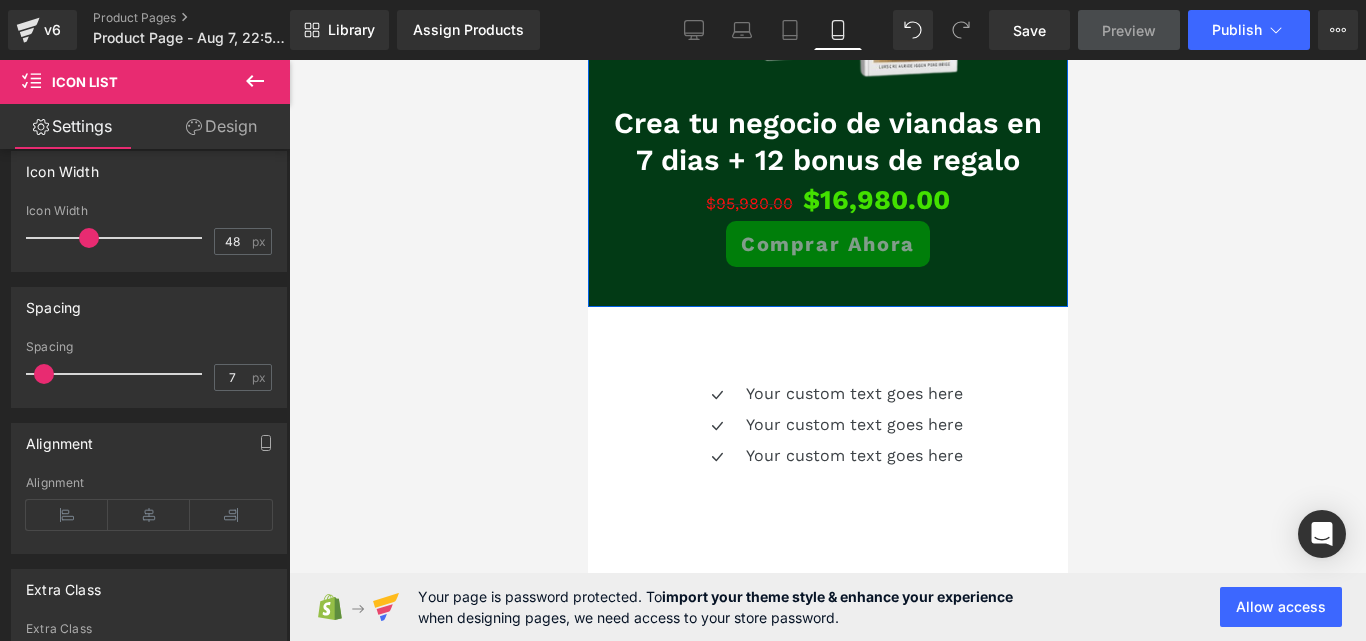 scroll, scrollTop: 200, scrollLeft: 0, axis: vertical 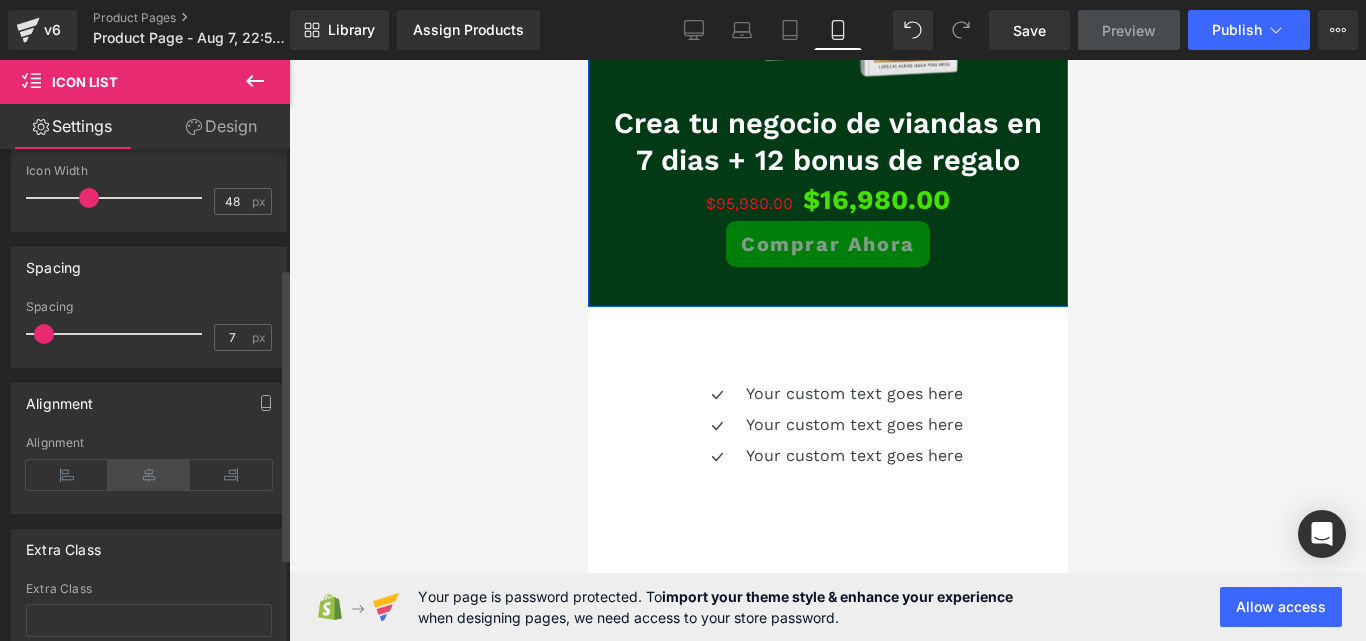 click at bounding box center [149, 475] 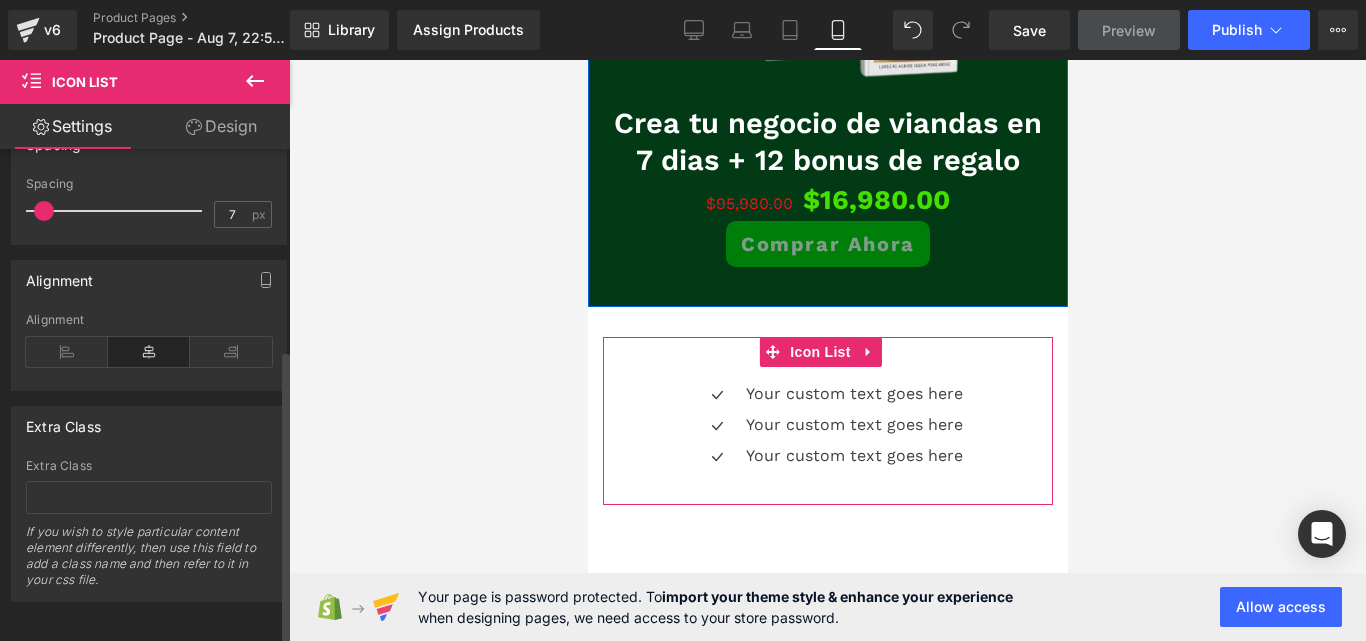 scroll, scrollTop: 340, scrollLeft: 0, axis: vertical 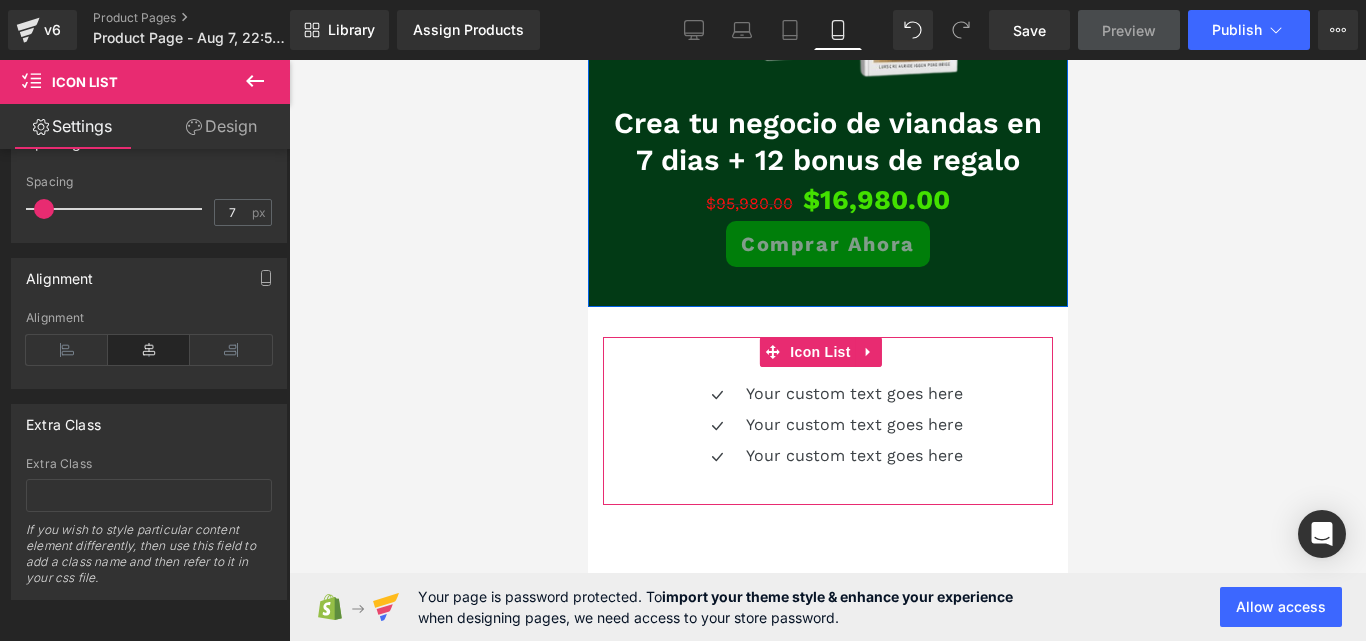 drag, startPoint x: 291, startPoint y: 507, endPoint x: 301, endPoint y: 386, distance: 121.41252 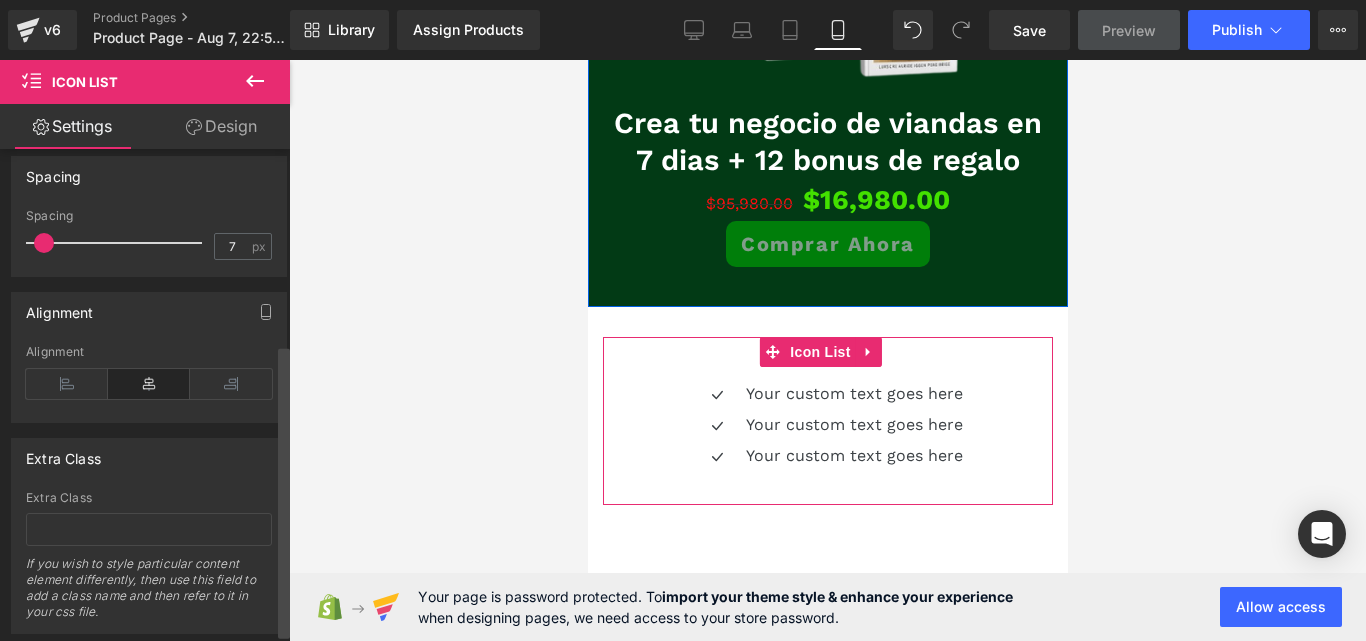 scroll, scrollTop: 0, scrollLeft: 0, axis: both 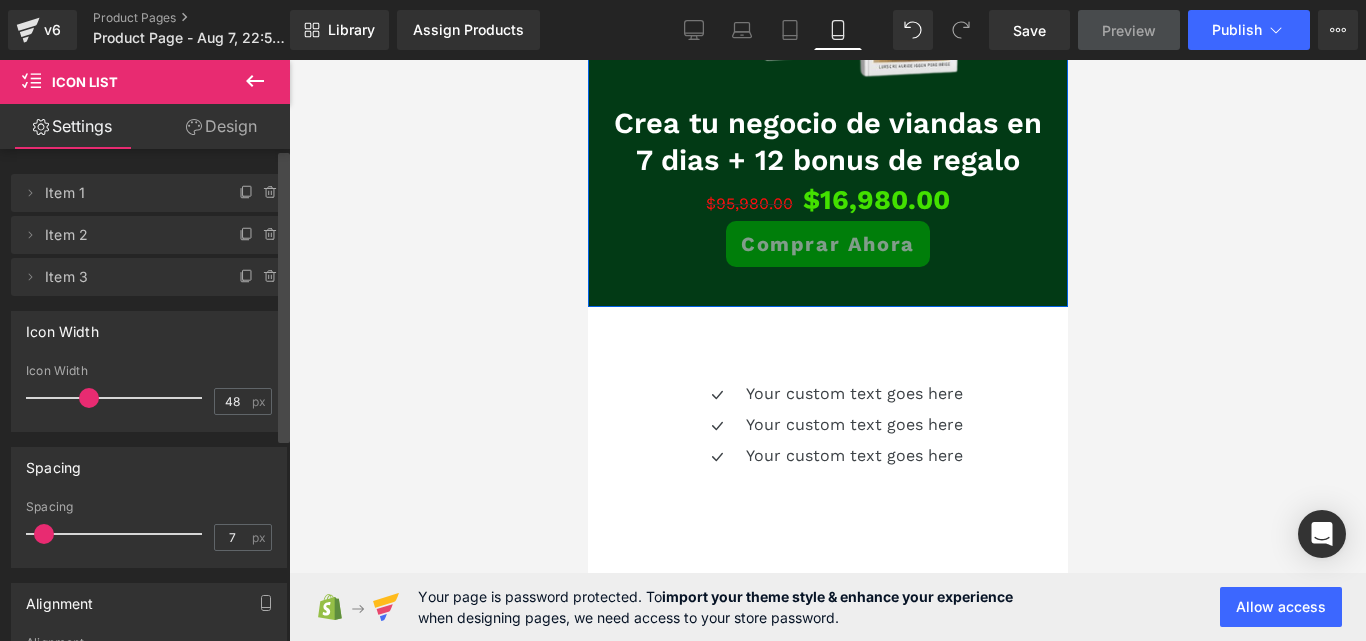 click on "Icon List  You are previewing how the   will restyle your page. You can not edit Elements in Preset Preview Mode.  v6 Product Pages Product Page - Aug 7, 22:59:41 Library Assign Products  Product Preview
No product match your search.  Please try another keyword  Manage assigned products Mobile Desktop Laptop Tablet Mobile Save Preview Publish Scheduled Upgrade Plan View Live Page View with current Template Save Template to Library Schedule Publish  Optimize  Publish Settings Shortcuts  Your page can’t be published   You've reached the maximum number of published pages on your plan  (0/1).  You need to upgrade your plan or unpublish all your pages to get 1 publish slot.   Unpublish pages   Upgrade plan  Elements Global Style icon Base Row  rows, columns, layouts, div Heading  headings, titles, h1,h2,h3,h4,h5,h6 Text Block  texts, paragraphs, contents, blocks Image  images, photos, alts, uploads Icon  icons, symbols Button  button, call to action, cta Separator  Liquid  Banner Parallax  Stack app" at bounding box center [683, 337] 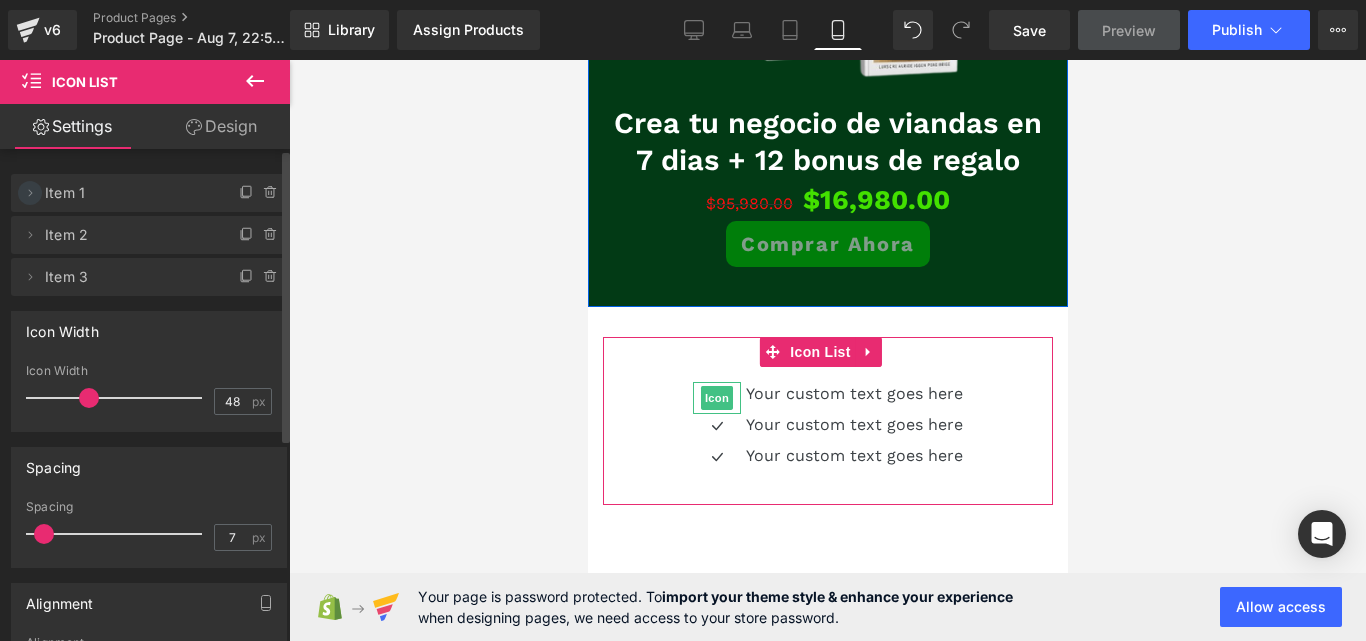 click 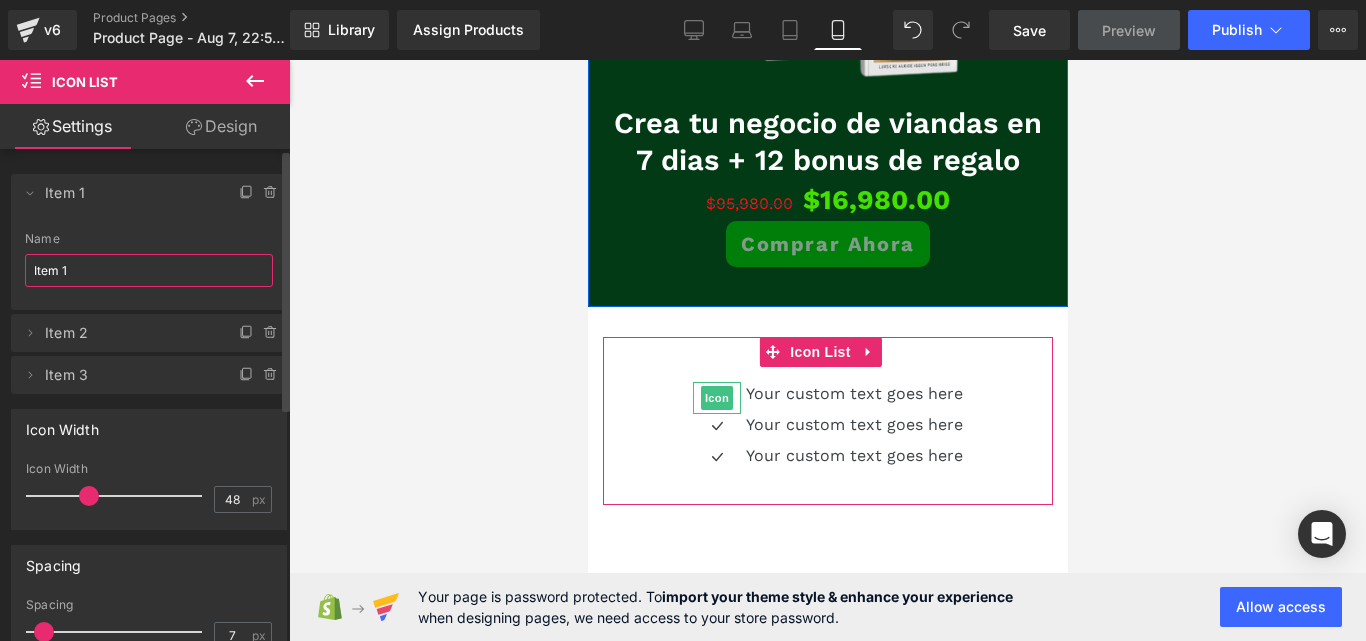 click on "Item 1" at bounding box center [149, 270] 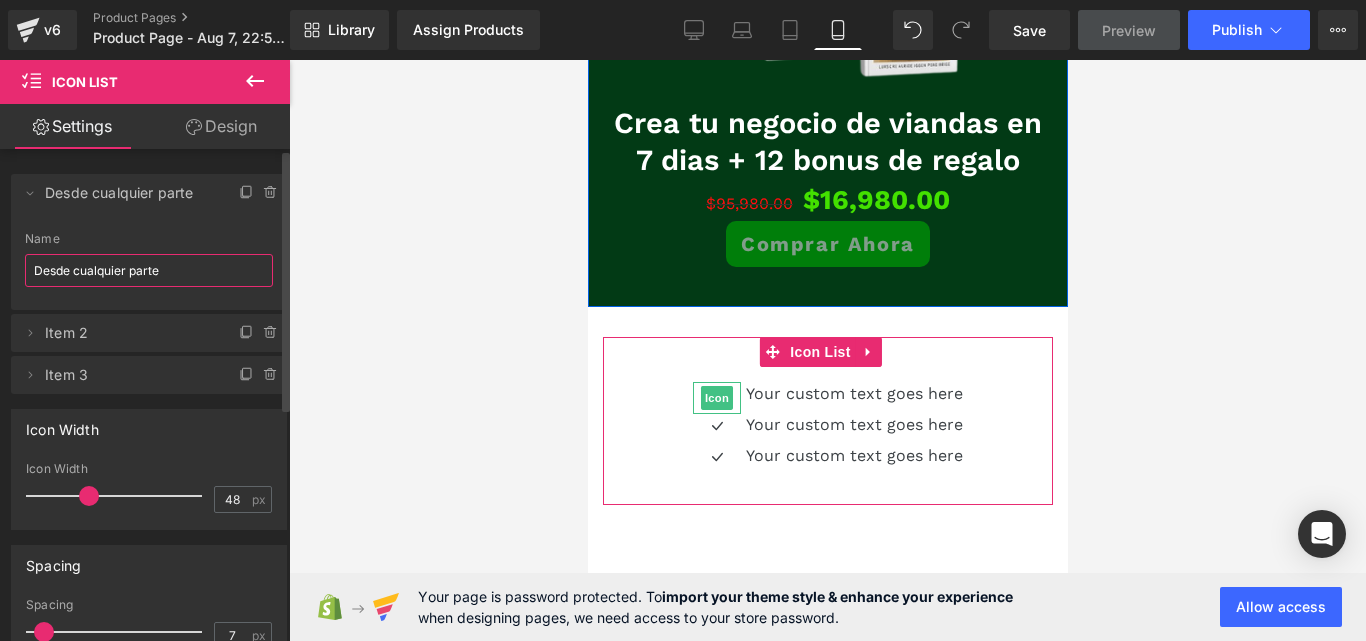 click on "Desde cualquier parte" at bounding box center [149, 270] 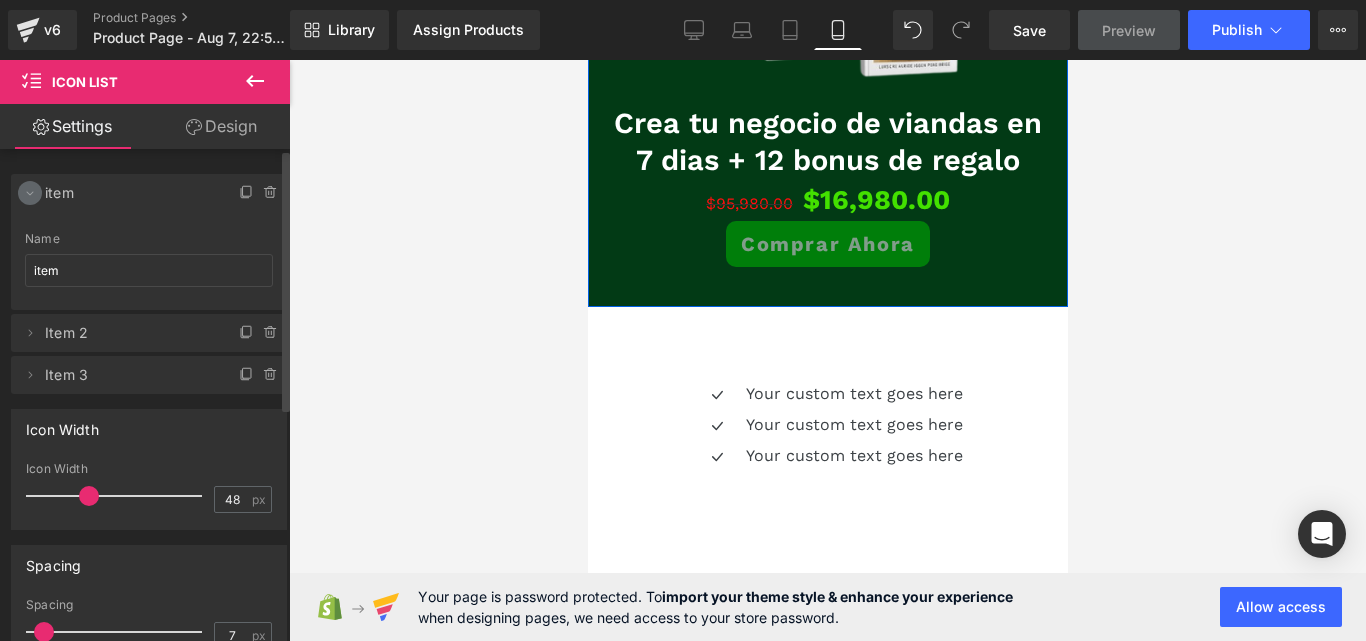 click 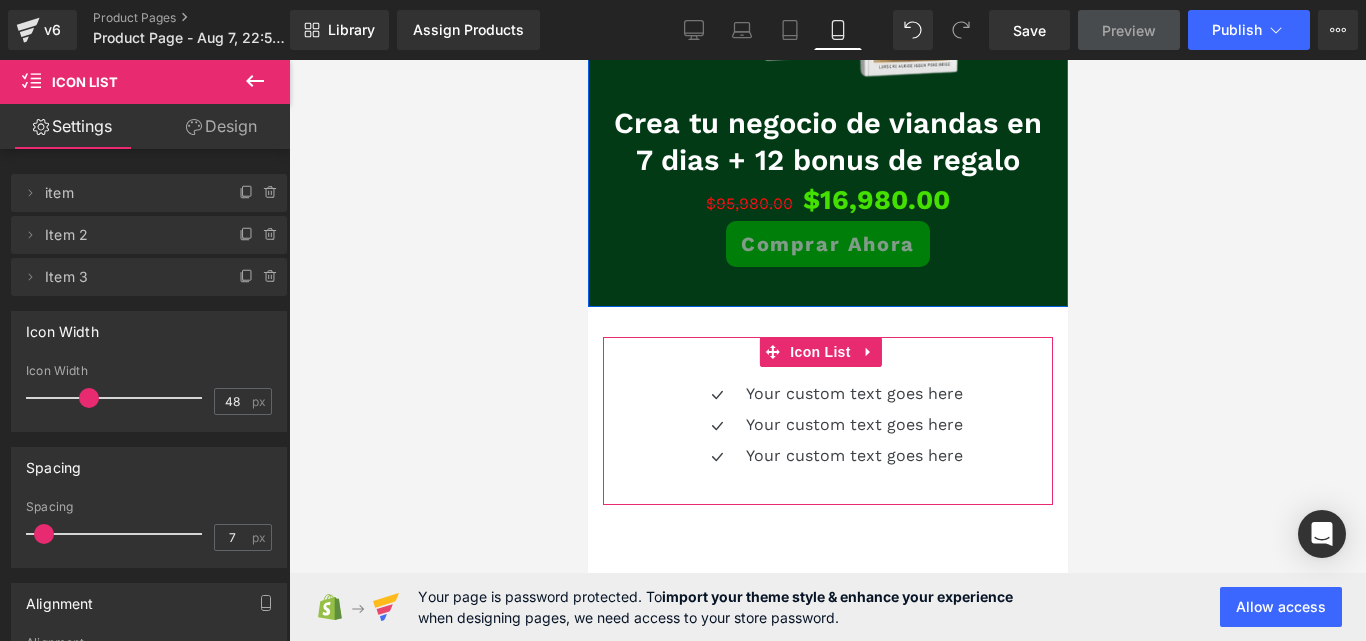 click on "Design" at bounding box center (221, 126) 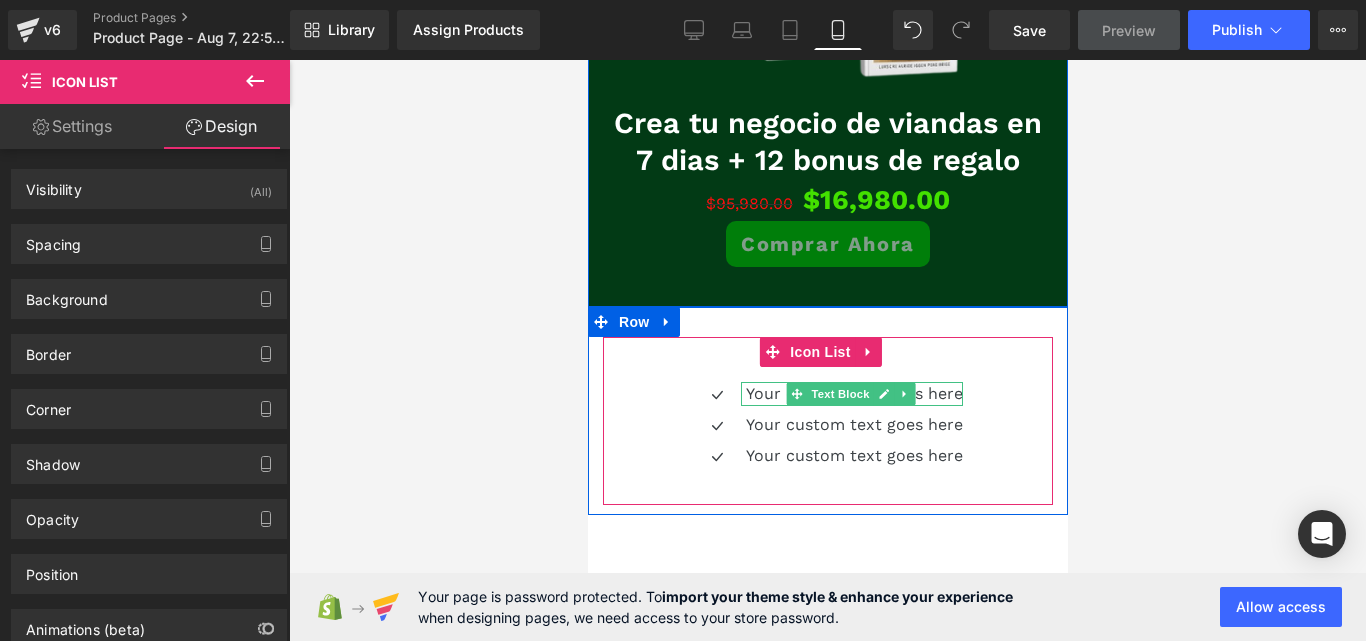 click on "Your custom text goes here" at bounding box center [853, 394] 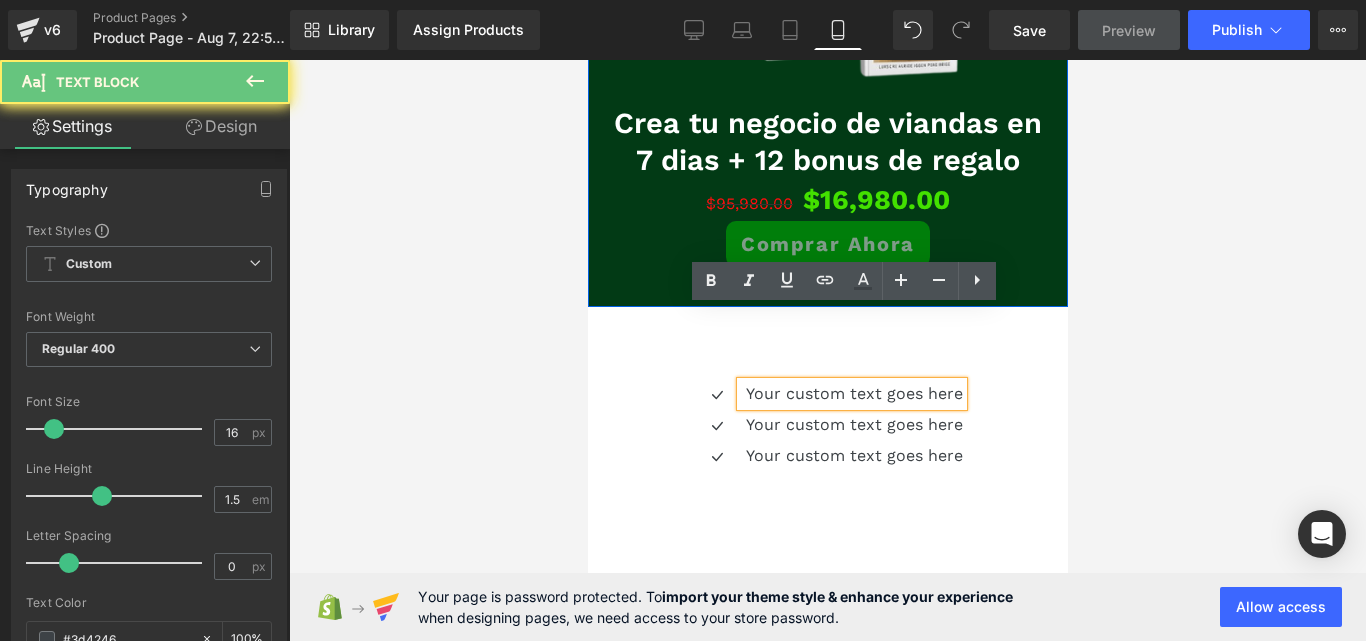click on "Your custom text goes here" at bounding box center [853, 394] 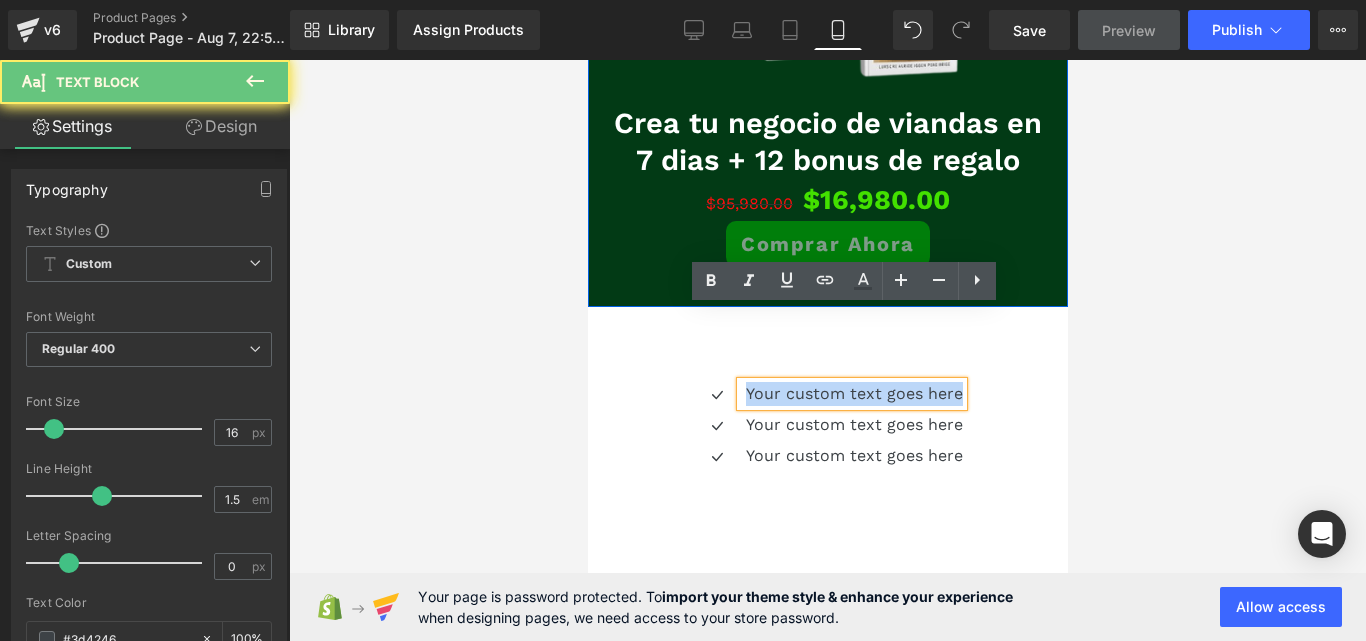 click on "Your custom text goes here" at bounding box center (853, 394) 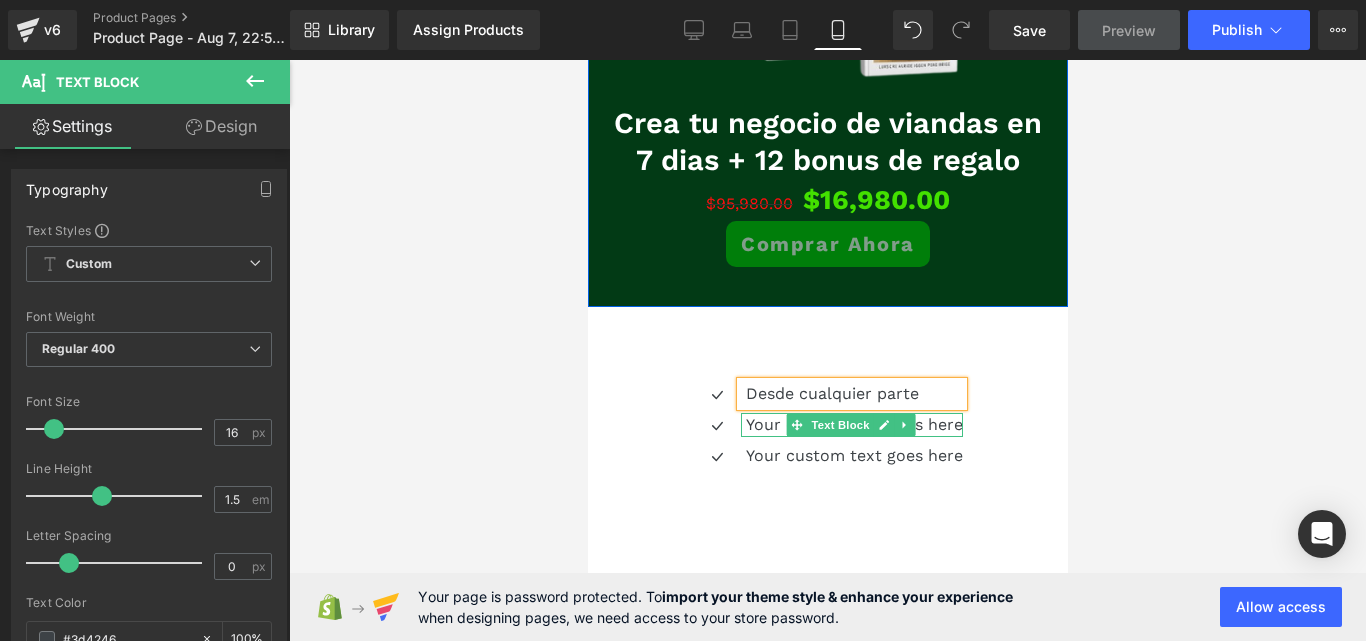 click on "Your custom text goes here" at bounding box center (853, 425) 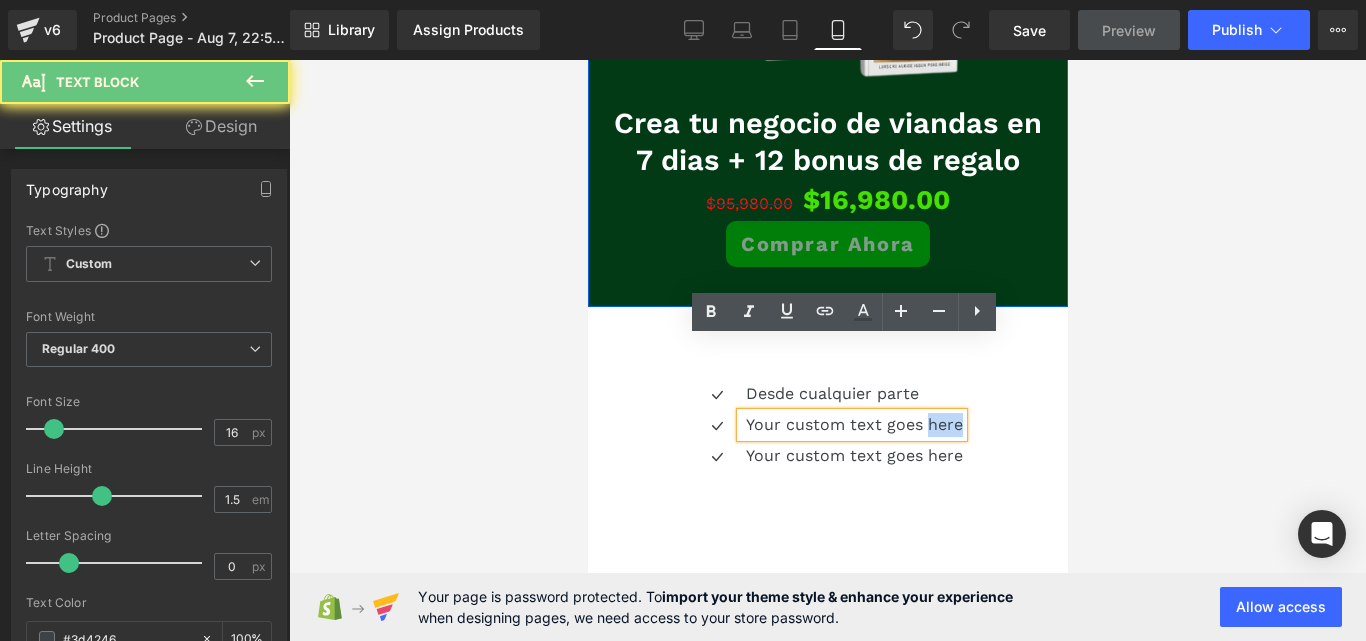 click on "Your custom text goes here" at bounding box center (853, 425) 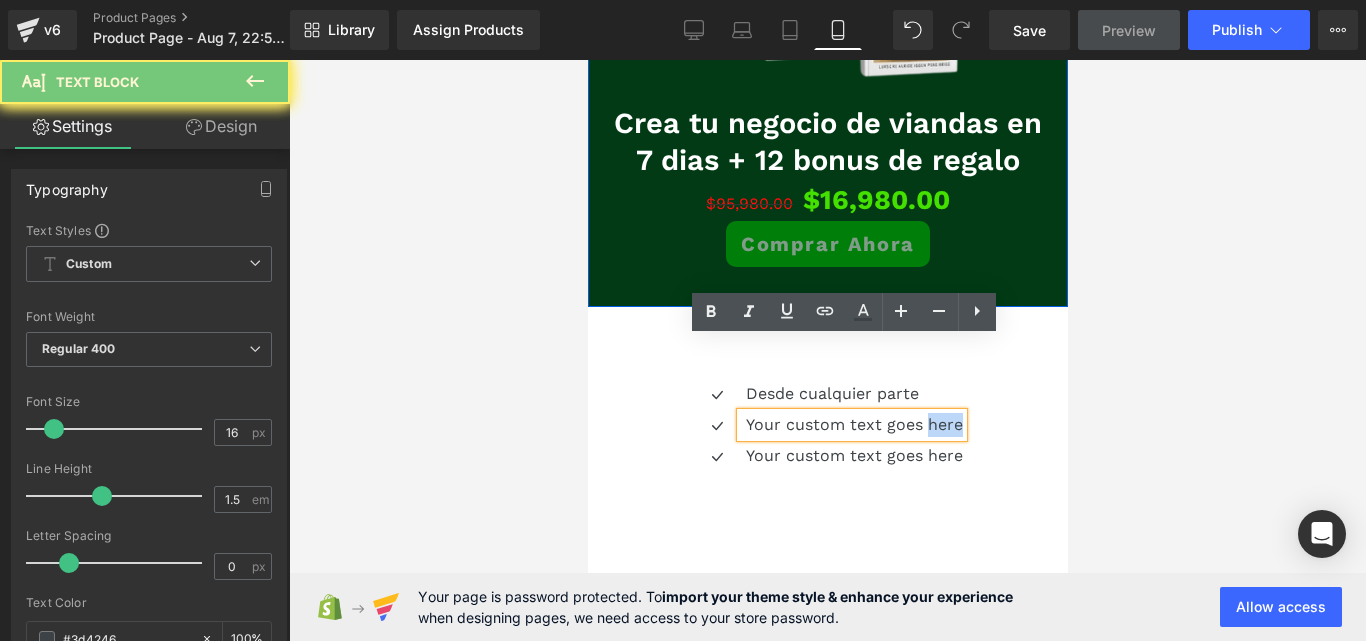 click on "Your custom text goes here" at bounding box center [853, 425] 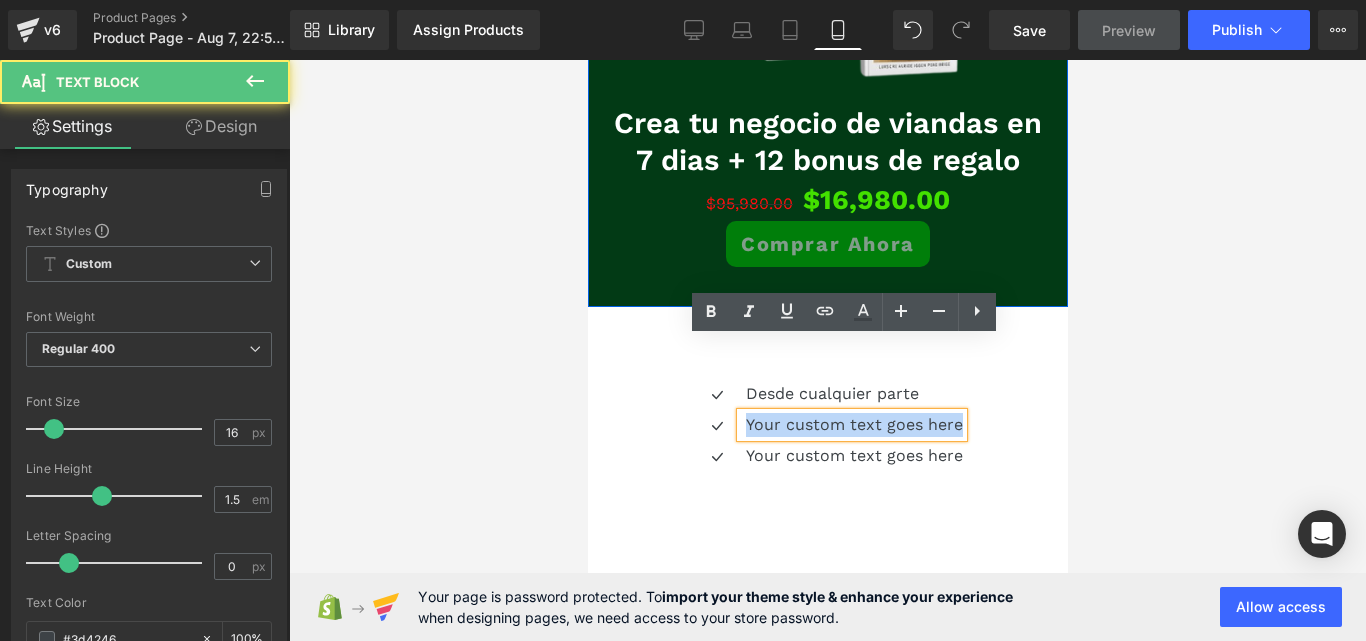 click on "Your custom text goes here" at bounding box center [853, 425] 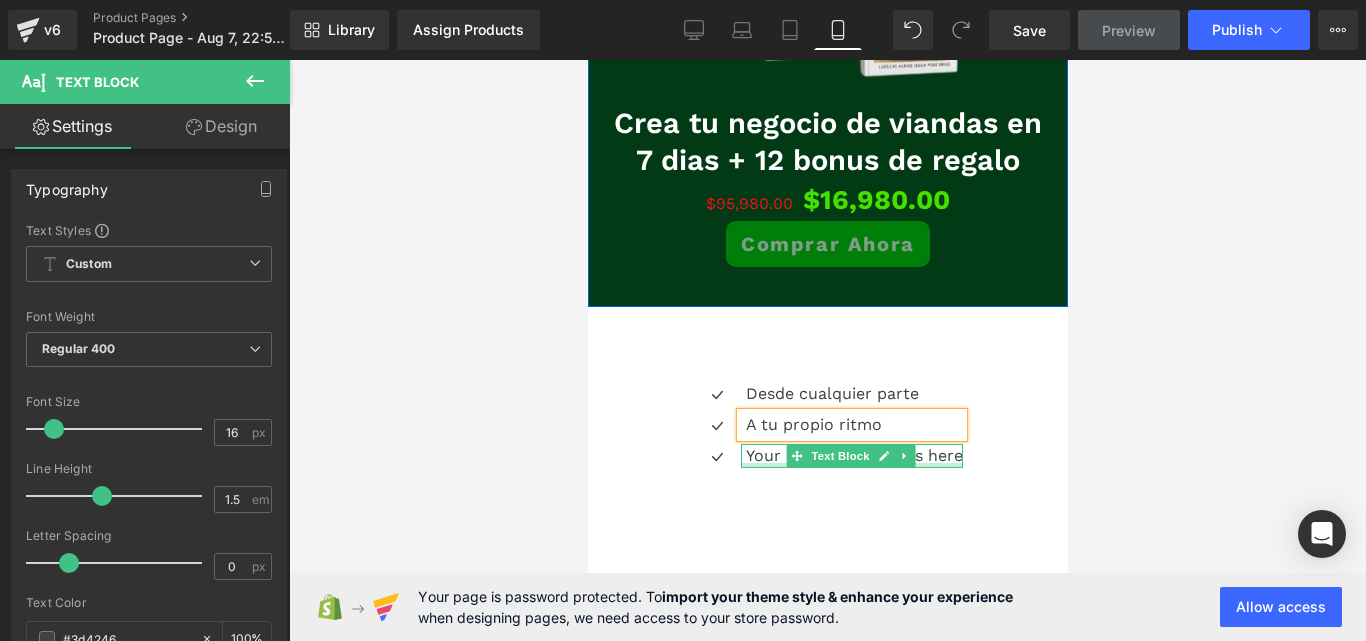 click at bounding box center [851, 465] 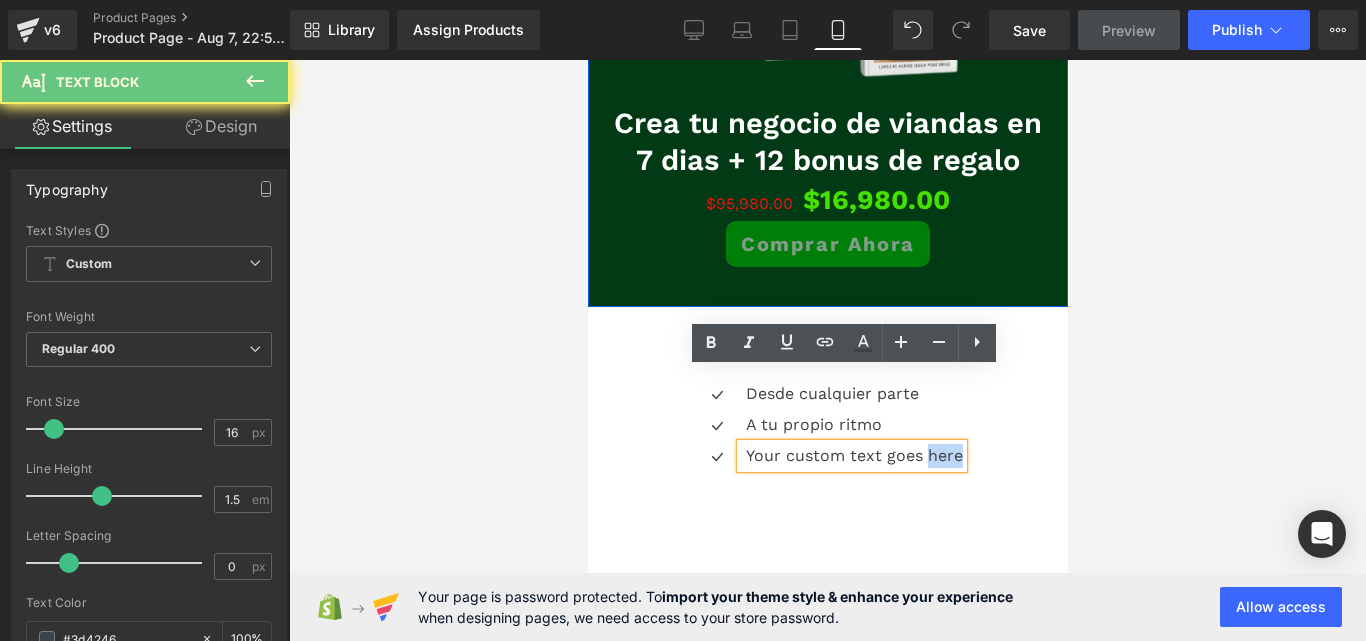 click on "Your custom text goes here" at bounding box center [853, 456] 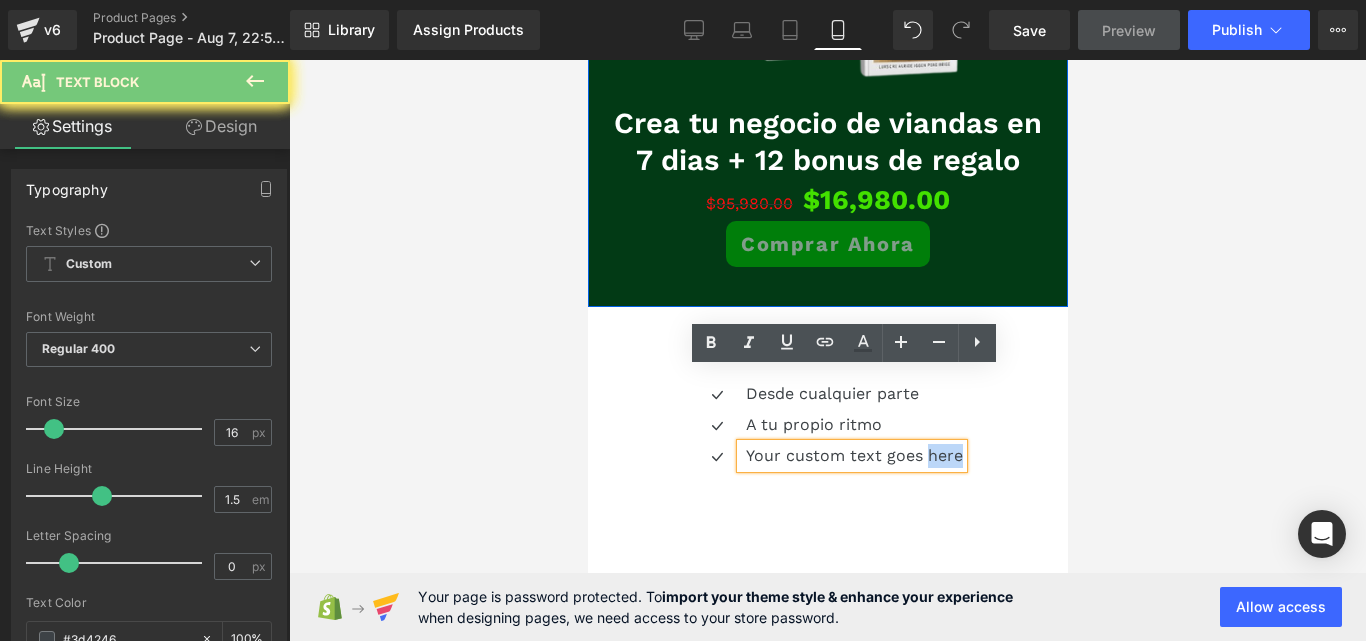 click on "Your custom text goes here" at bounding box center (853, 456) 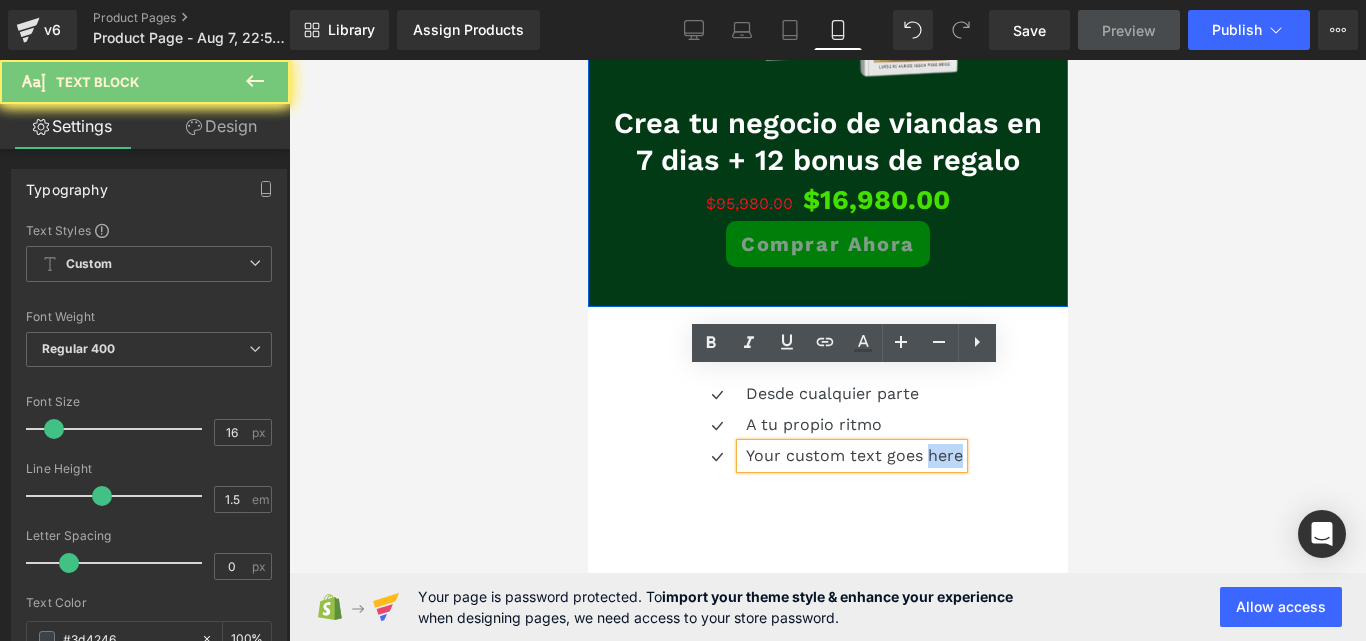 click on "Your custom text goes here" at bounding box center (853, 456) 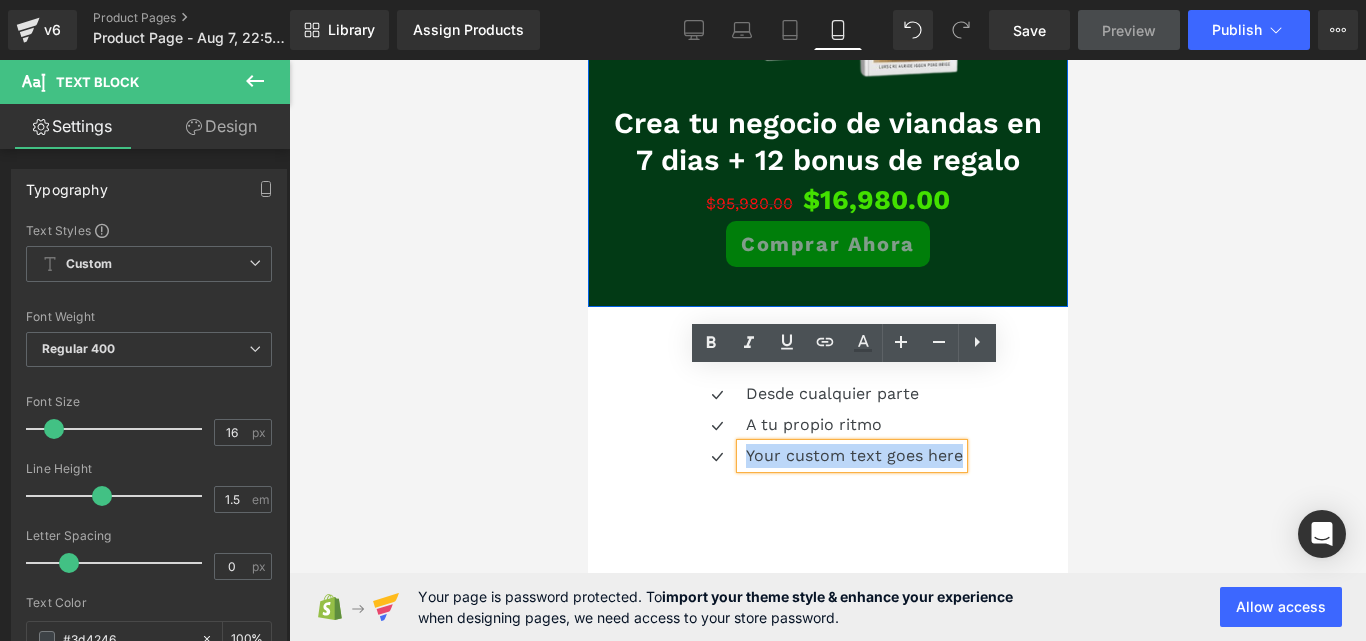 click on "Your custom text goes here" at bounding box center [853, 456] 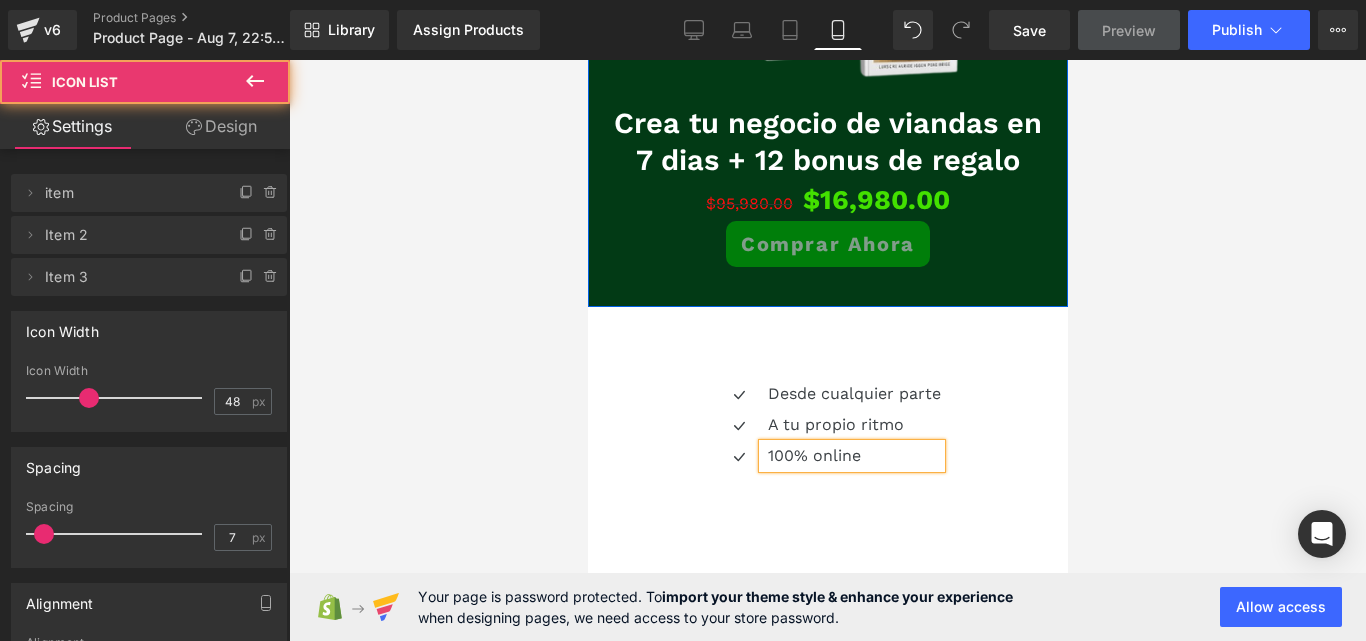 click on "Icon
Desde cualquier parte
Text Block
Icon
A tu propio ritmo
Text Block
Icon
100% online
Text Block" at bounding box center (827, 428) 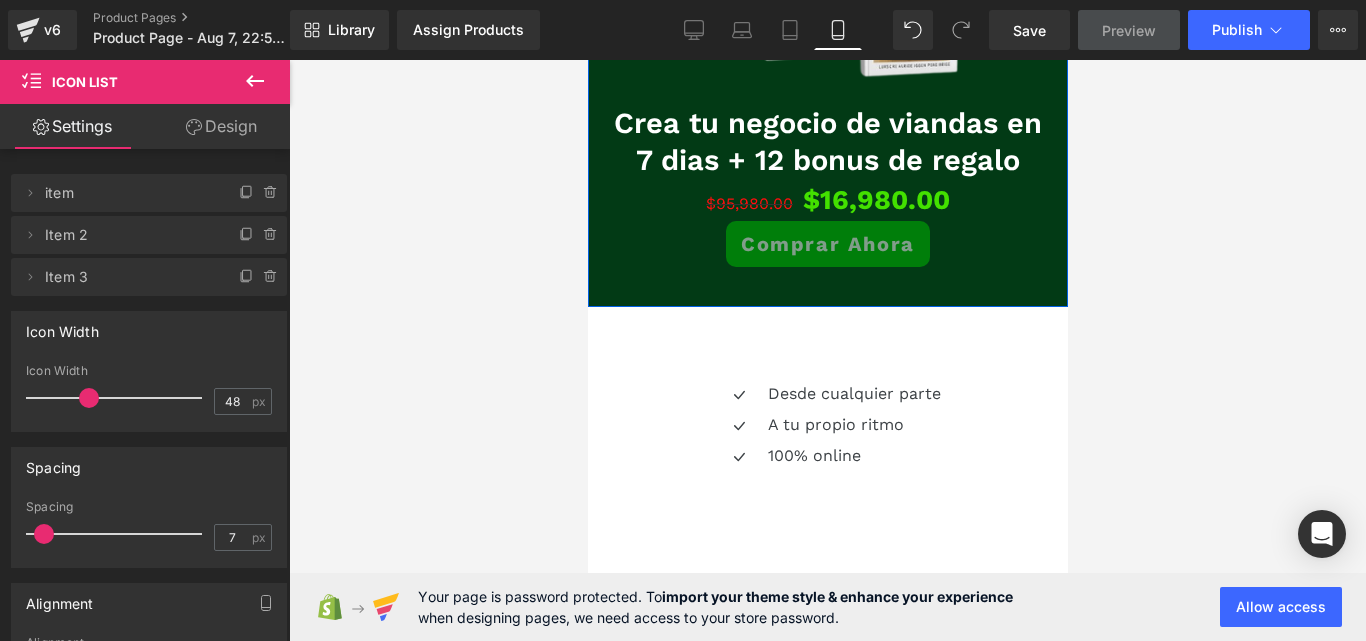 click at bounding box center (827, 350) 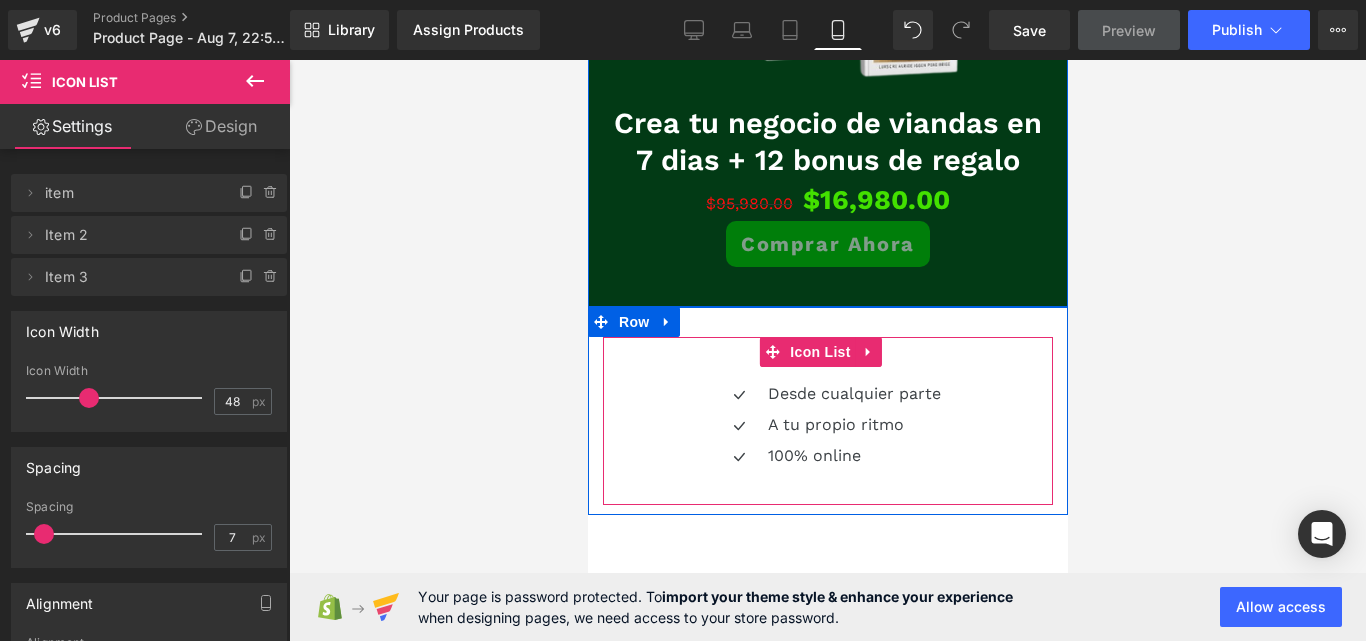 click on "Icon
Desde cualquier parte
Text Block
Icon
A tu propio ritmo
Text Block
Icon
100% online
Text Block" at bounding box center [827, 428] 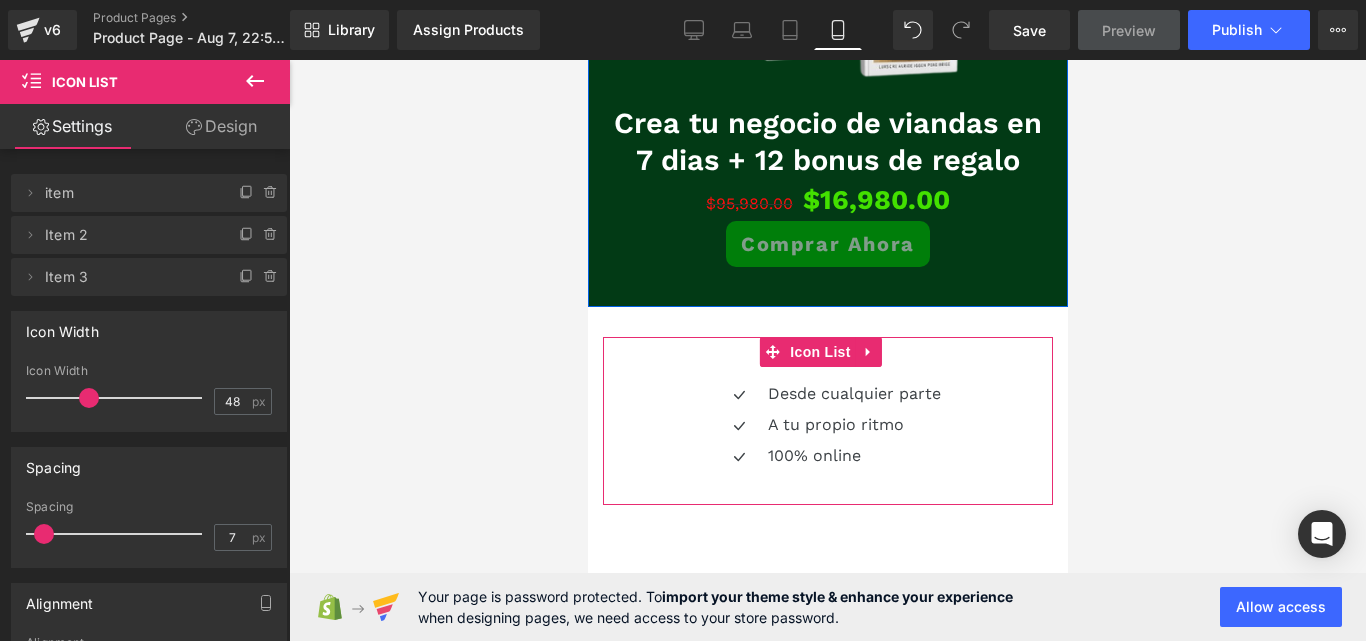 click on "Design" at bounding box center (221, 126) 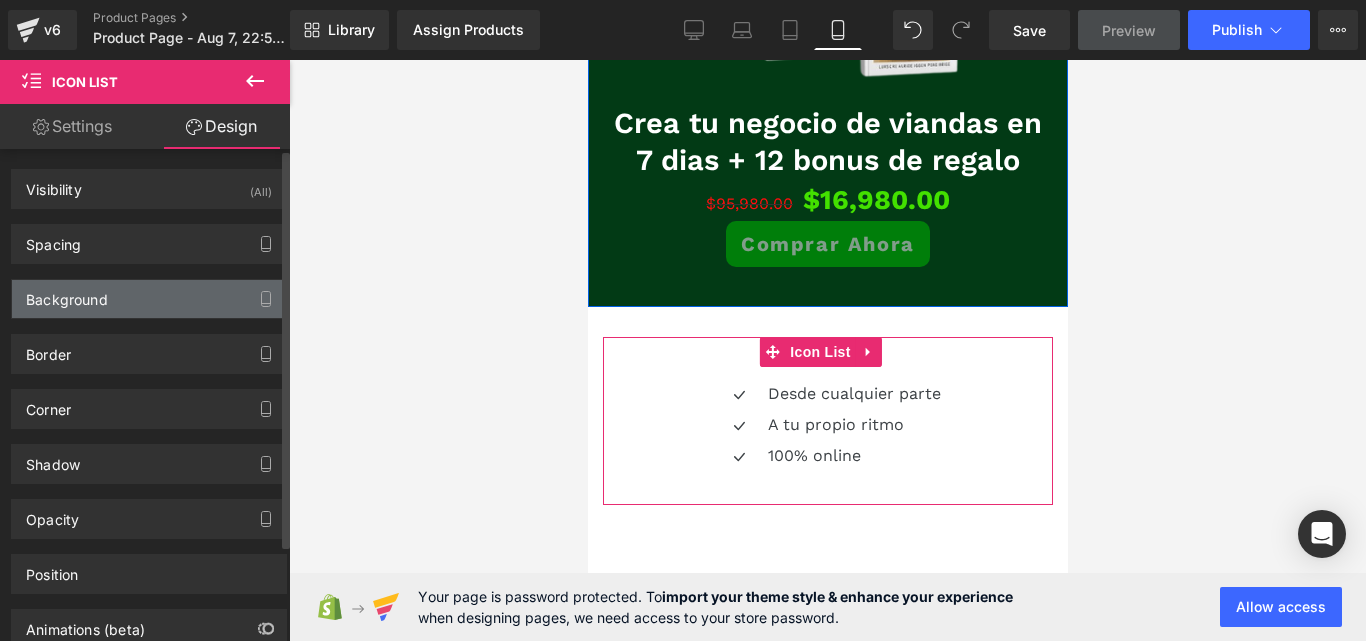 click on "Background" at bounding box center (149, 299) 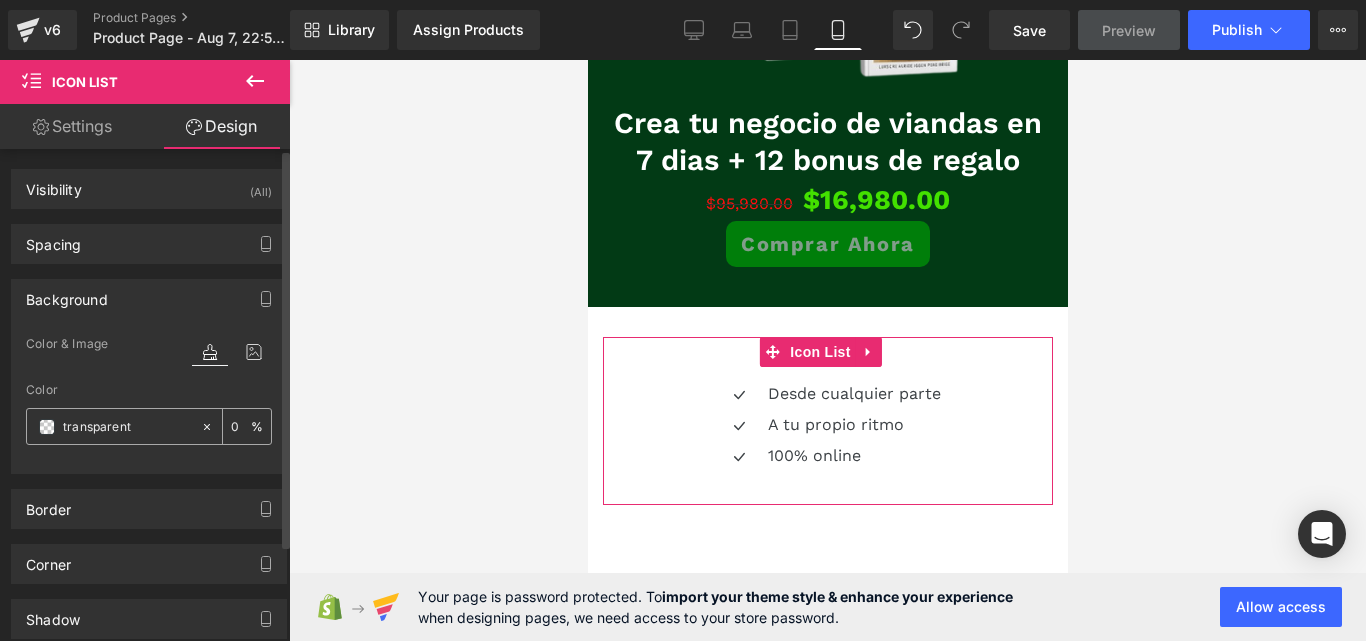 click on "transparent" at bounding box center [127, 427] 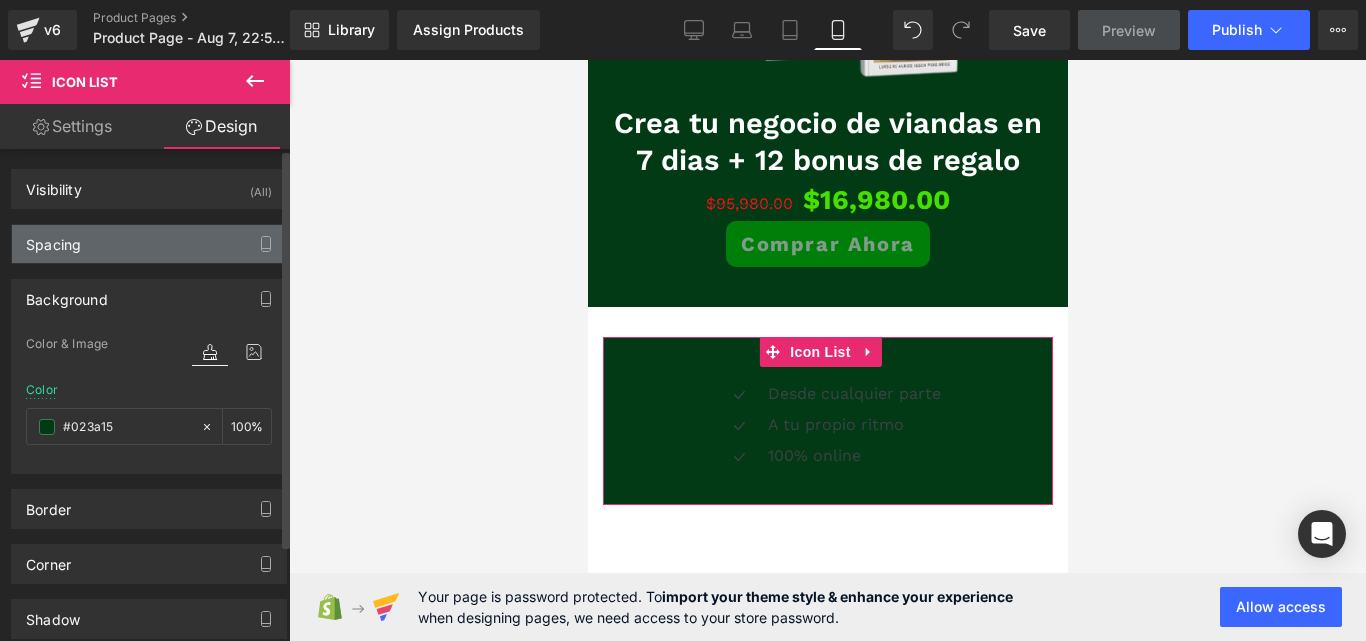 click on "Spacing" at bounding box center [149, 244] 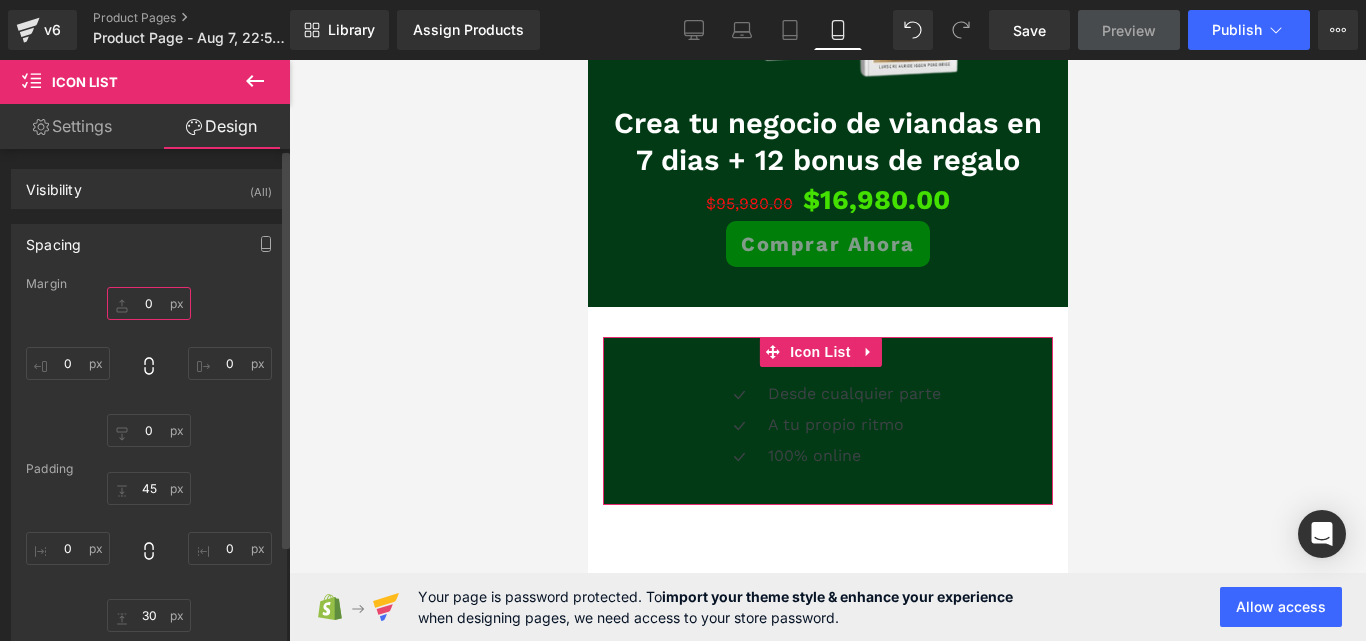 click on "0" at bounding box center [149, 303] 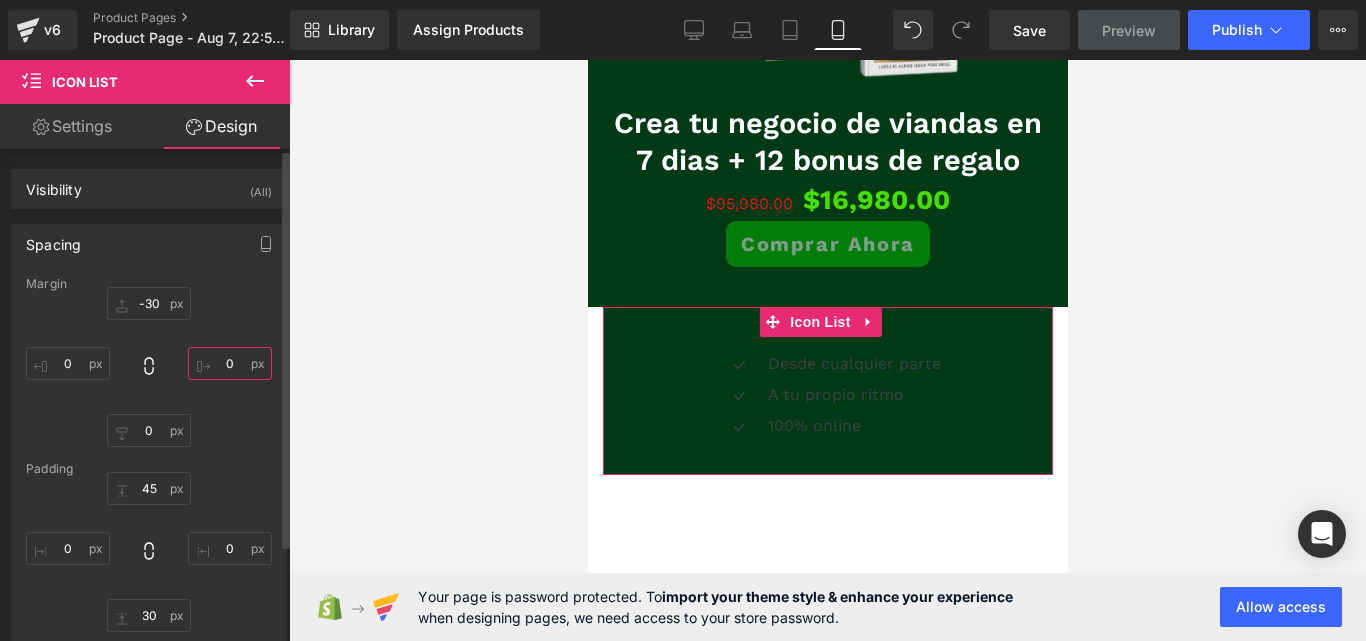 click on "0" at bounding box center [230, 363] 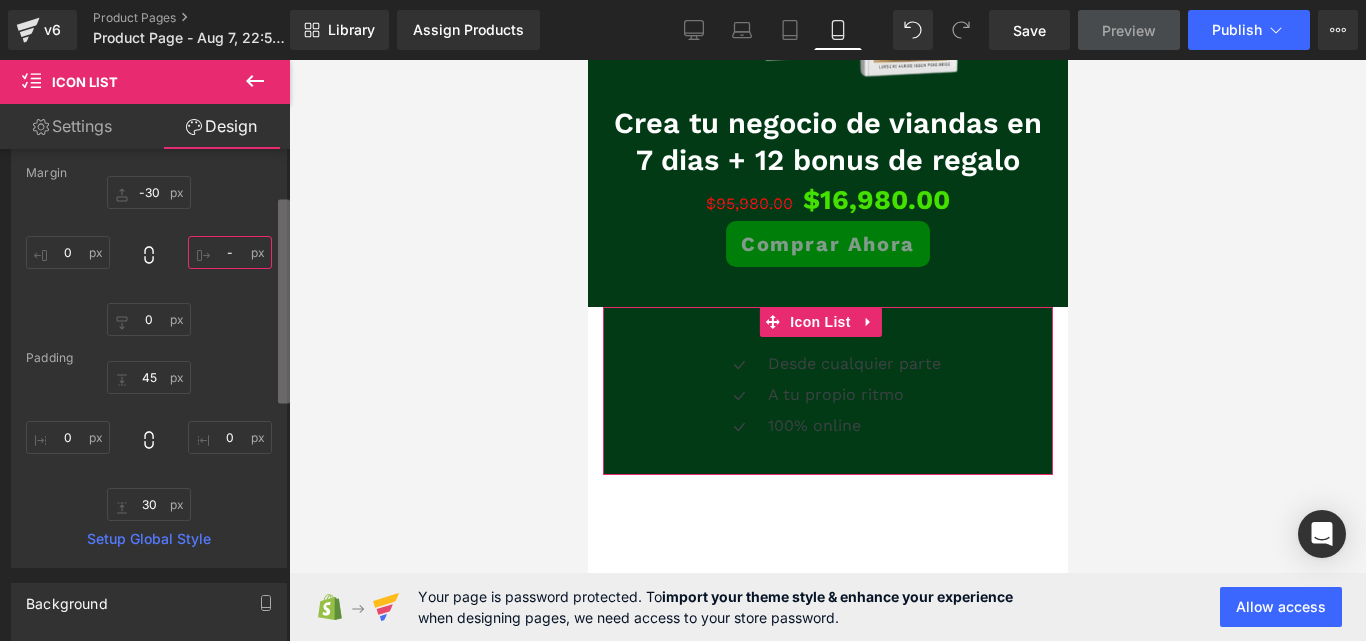 scroll, scrollTop: 45, scrollLeft: 0, axis: vertical 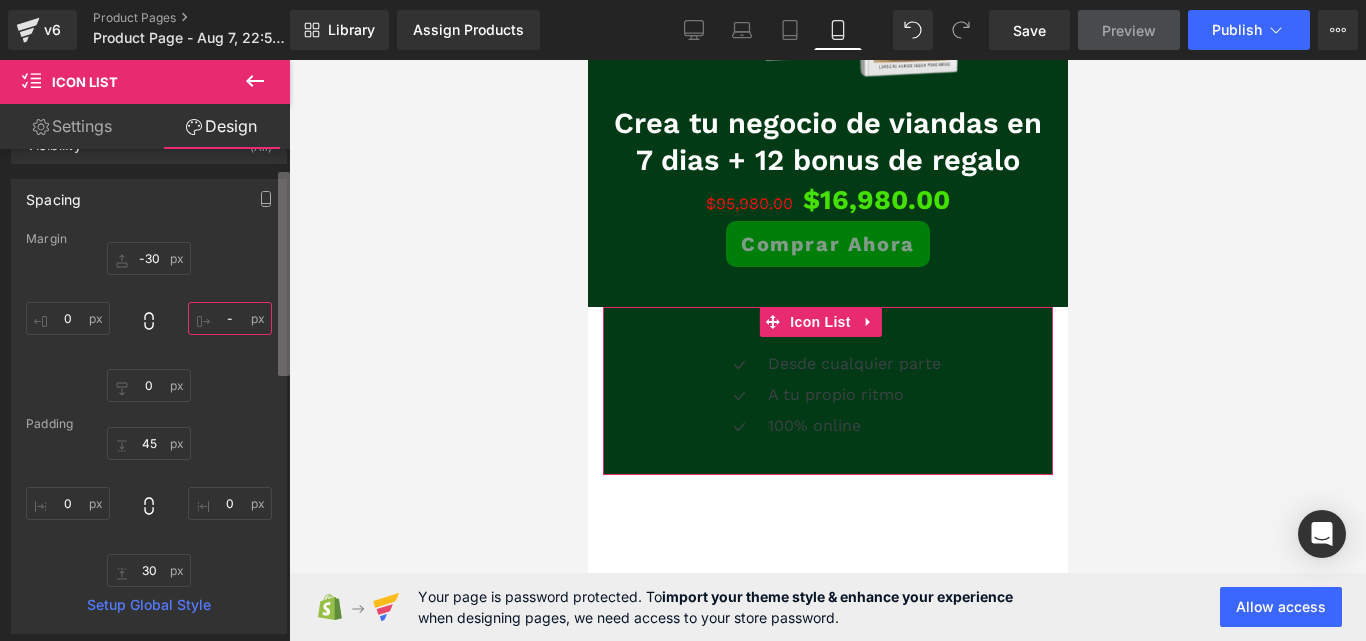 click at bounding box center [284, 274] 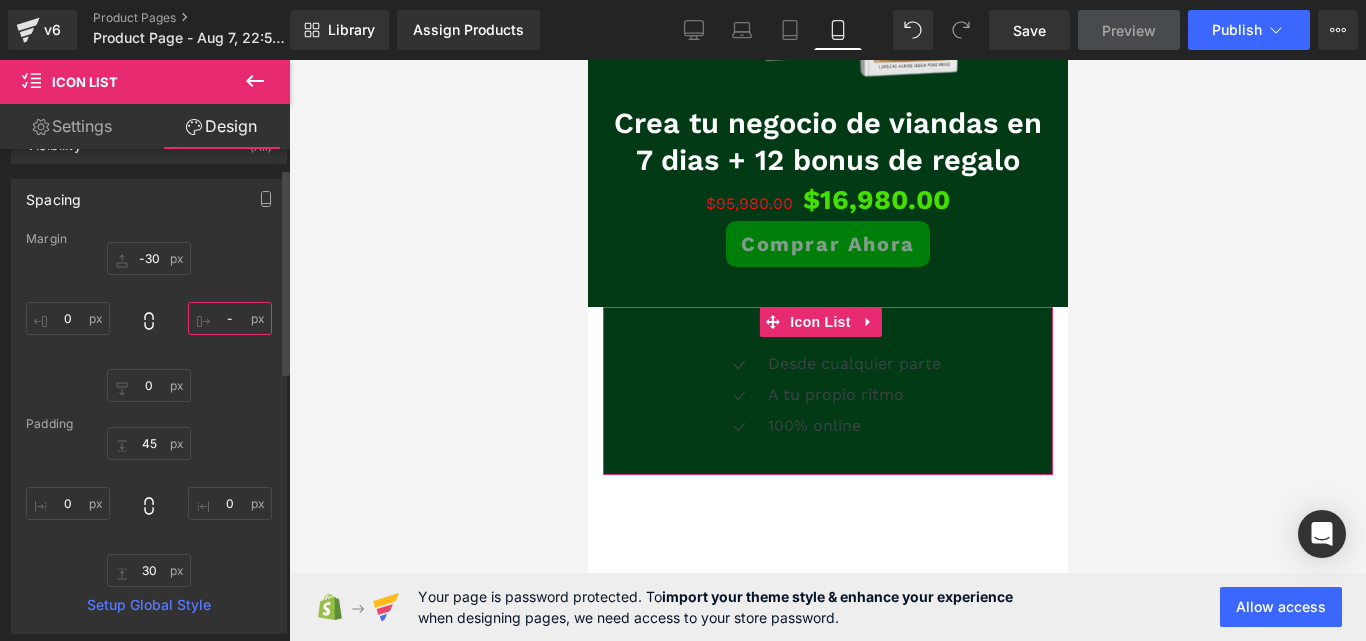 click on "-" at bounding box center [230, 318] 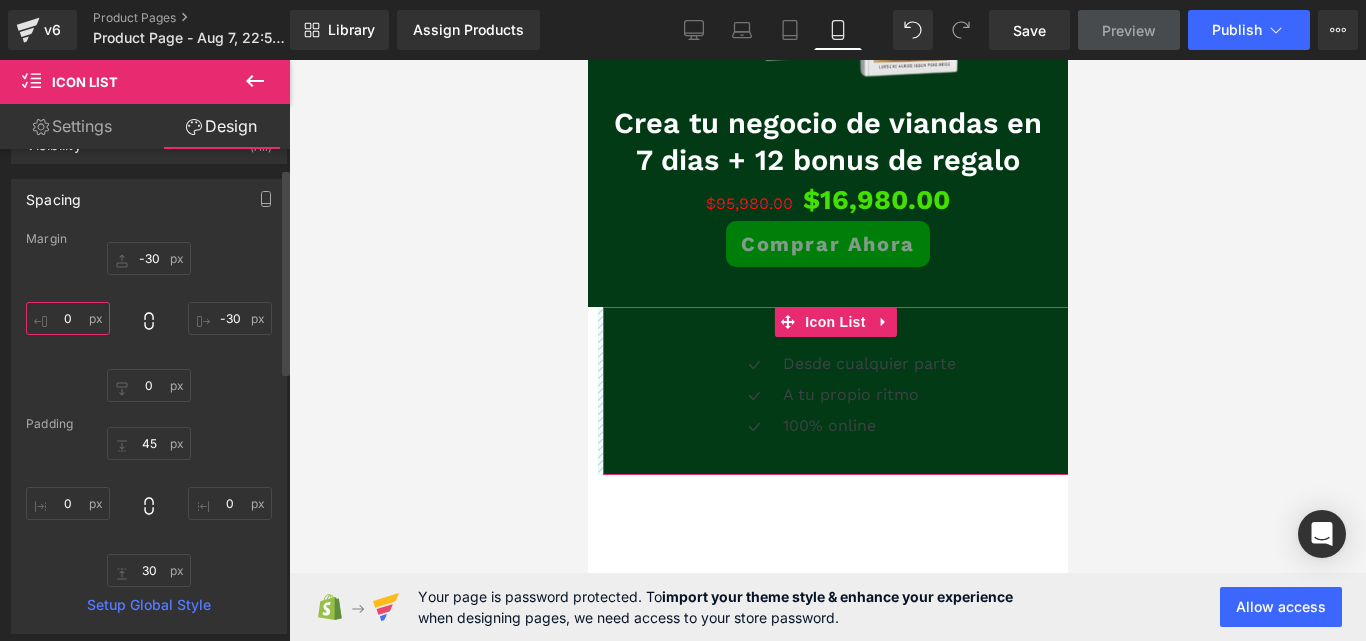 click on "0" at bounding box center (68, 318) 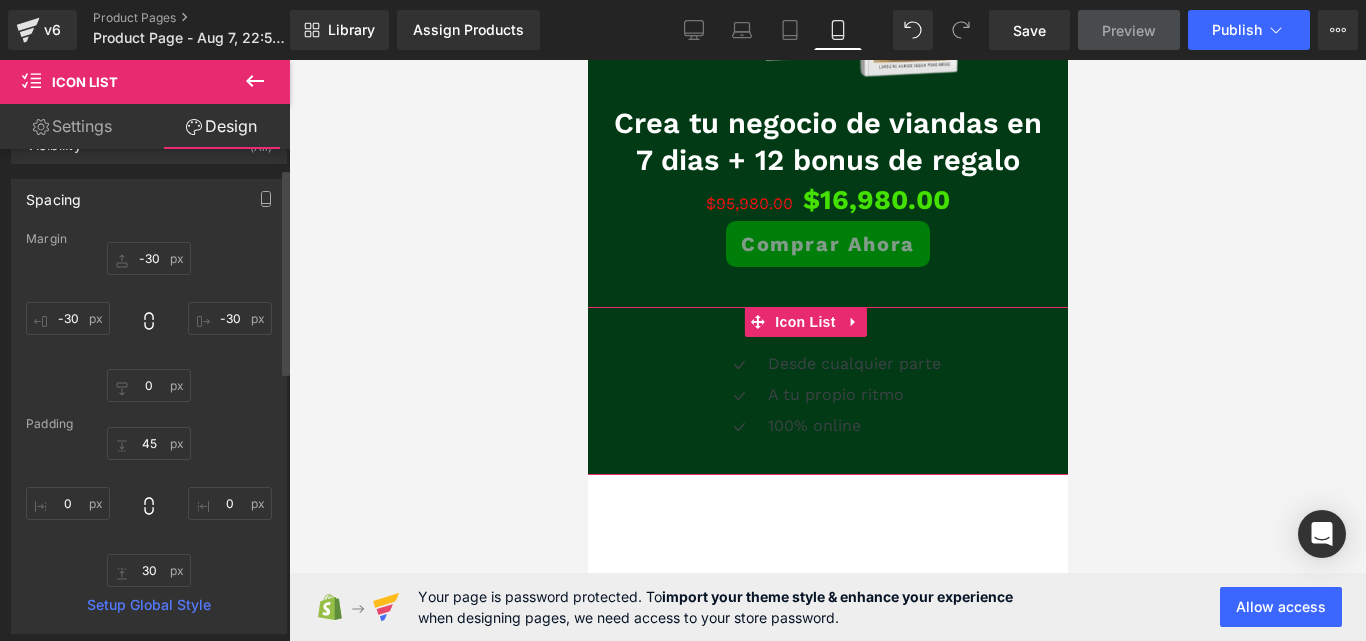 click on "Spacing" at bounding box center (149, 199) 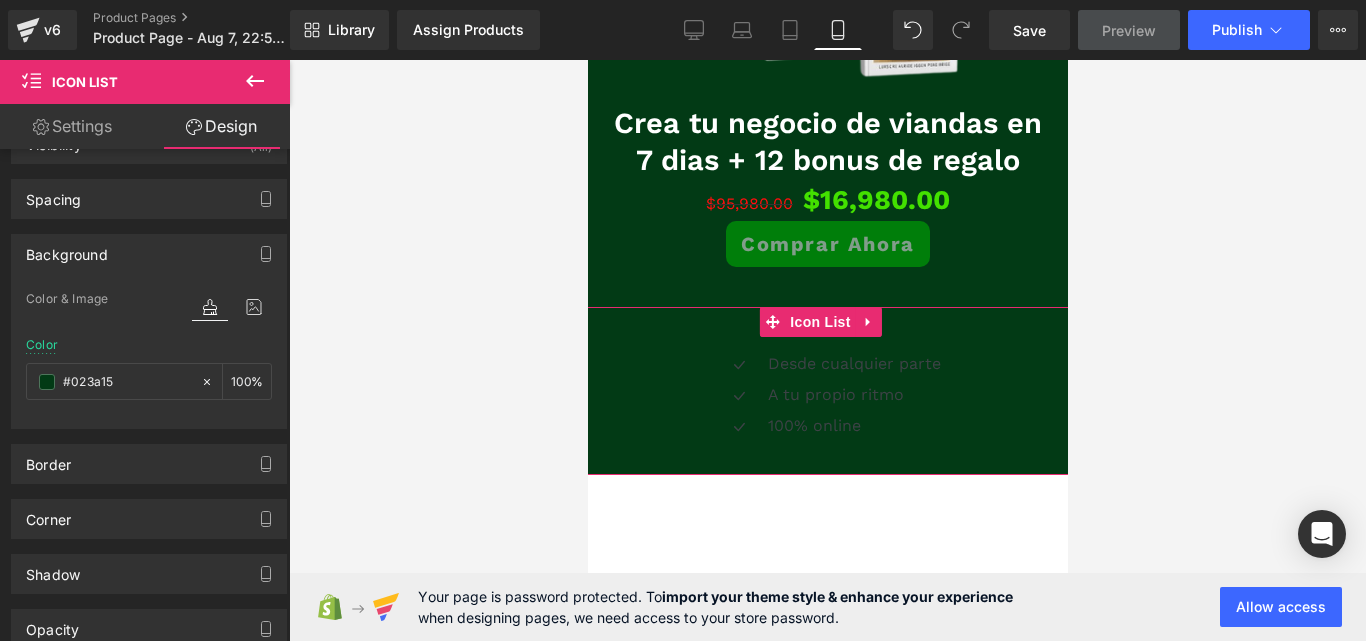 click on "Settings" at bounding box center [72, 126] 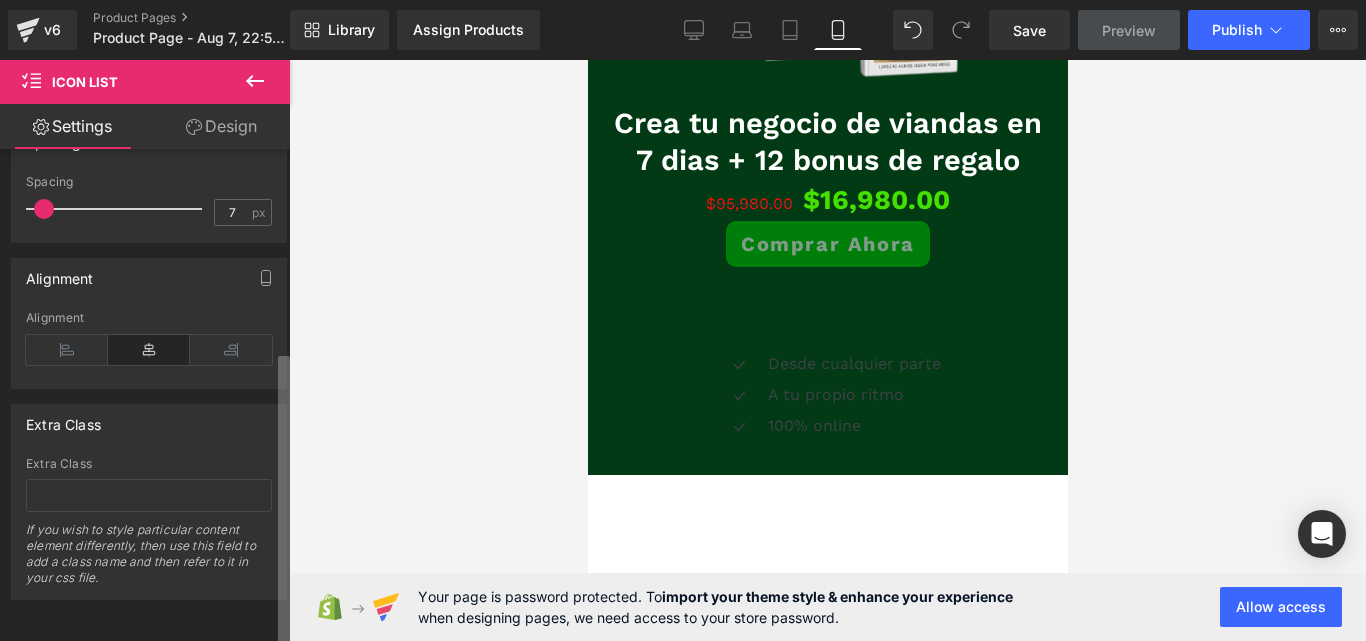 scroll, scrollTop: 0, scrollLeft: 0, axis: both 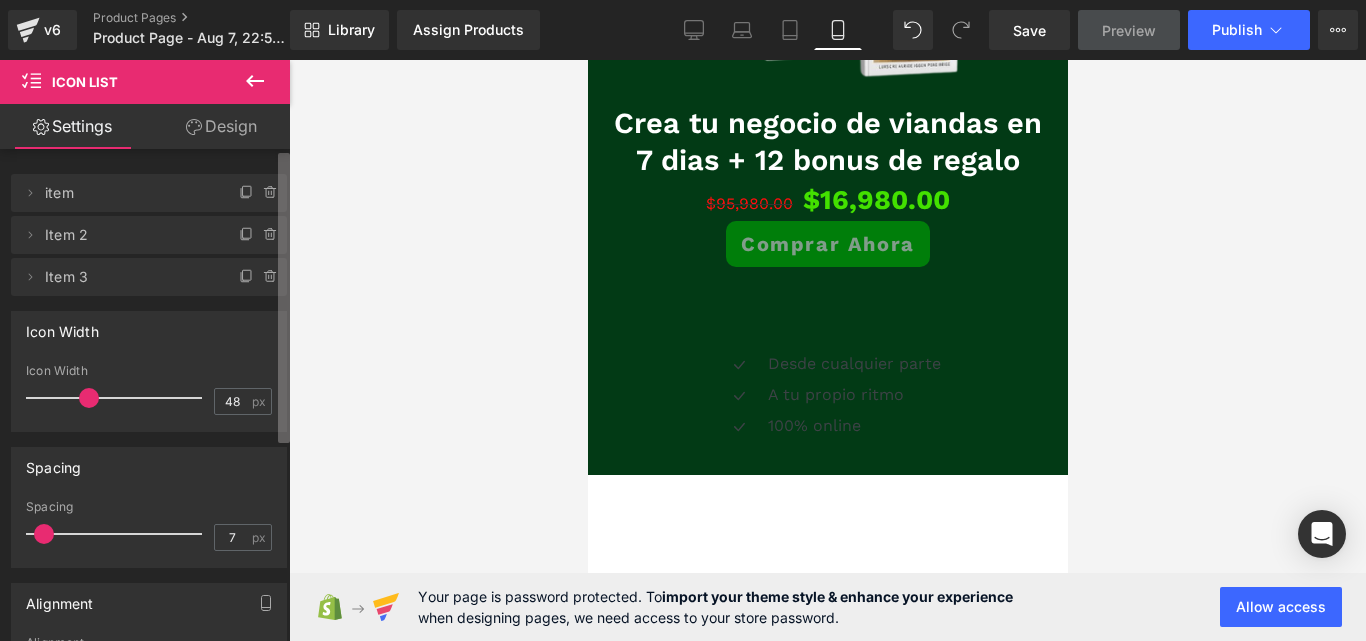 click on "Icon List  You are previewing how the   will restyle your page. You can not edit Elements in Preset Preview Mode.  v6 Product Pages Product Page - Aug 7, 22:59:41 Library Assign Products  Product Preview
No product match your search.  Please try another keyword  Manage assigned products Mobile Desktop Laptop Tablet Mobile Save Preview Publish Scheduled Upgrade Plan View Live Page View with current Template Save Template to Library Schedule Publish  Optimize  Publish Settings Shortcuts  Your page can’t be published   You've reached the maximum number of published pages on your plan  (0/1).  You need to upgrade your plan or unpublish all your pages to get 1 publish slot.   Unpublish pages   Upgrade plan  Elements Global Style icon Base Row  rows, columns, layouts, div Heading  headings, titles, h1,h2,h3,h4,h5,h6 Text Block  texts, paragraphs, contents, blocks Image  images, photos, alts, uploads Icon  icons, symbols Button  button, call to action, cta Separator  Liquid  Banner Parallax  Stack app" at bounding box center [683, 337] 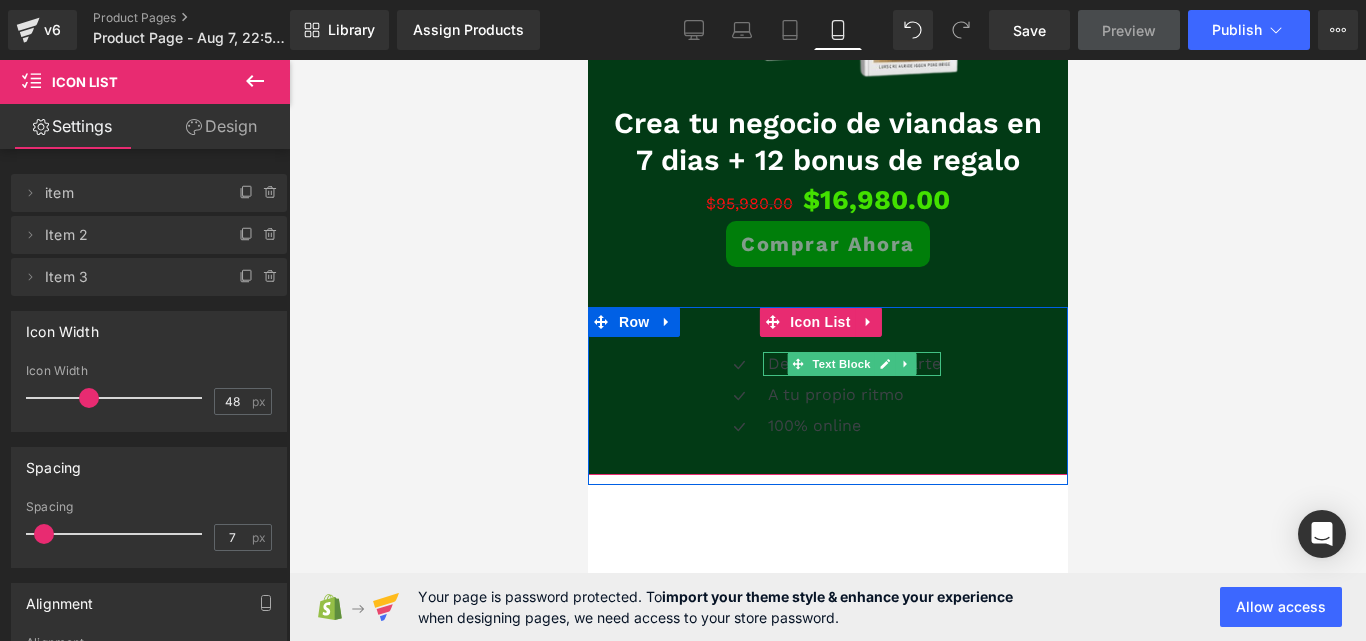 click on "Desde cualquier parte" at bounding box center (853, 364) 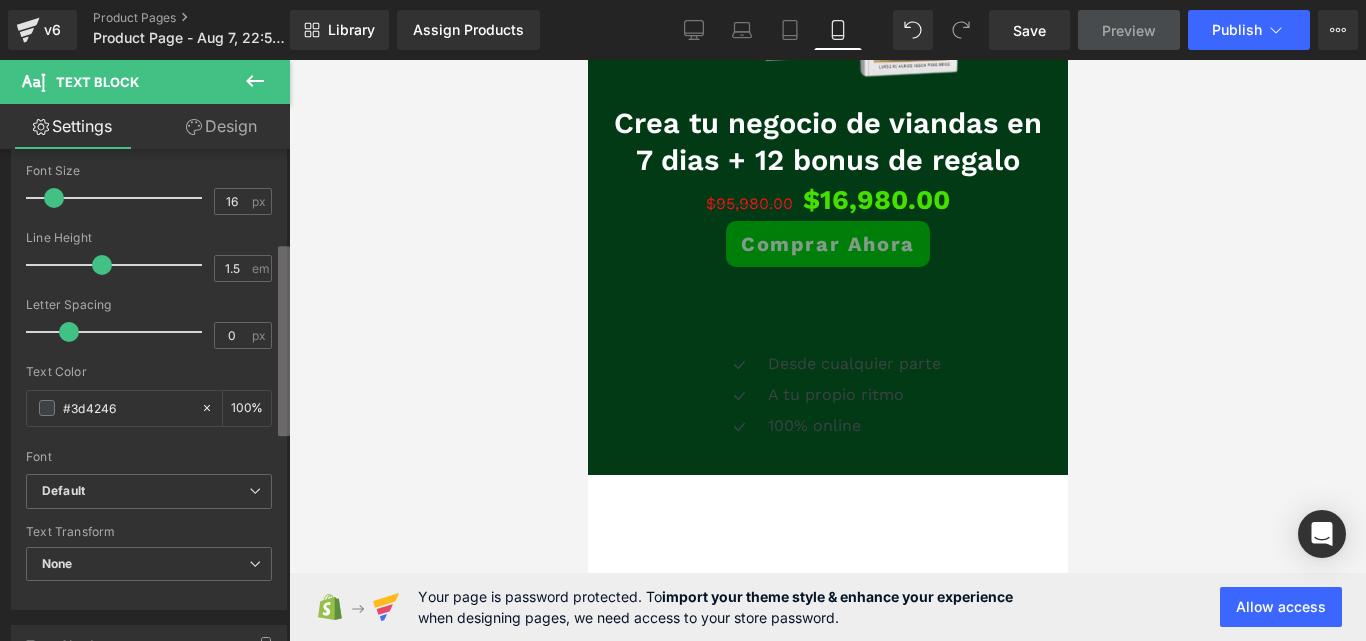 scroll, scrollTop: 238, scrollLeft: 0, axis: vertical 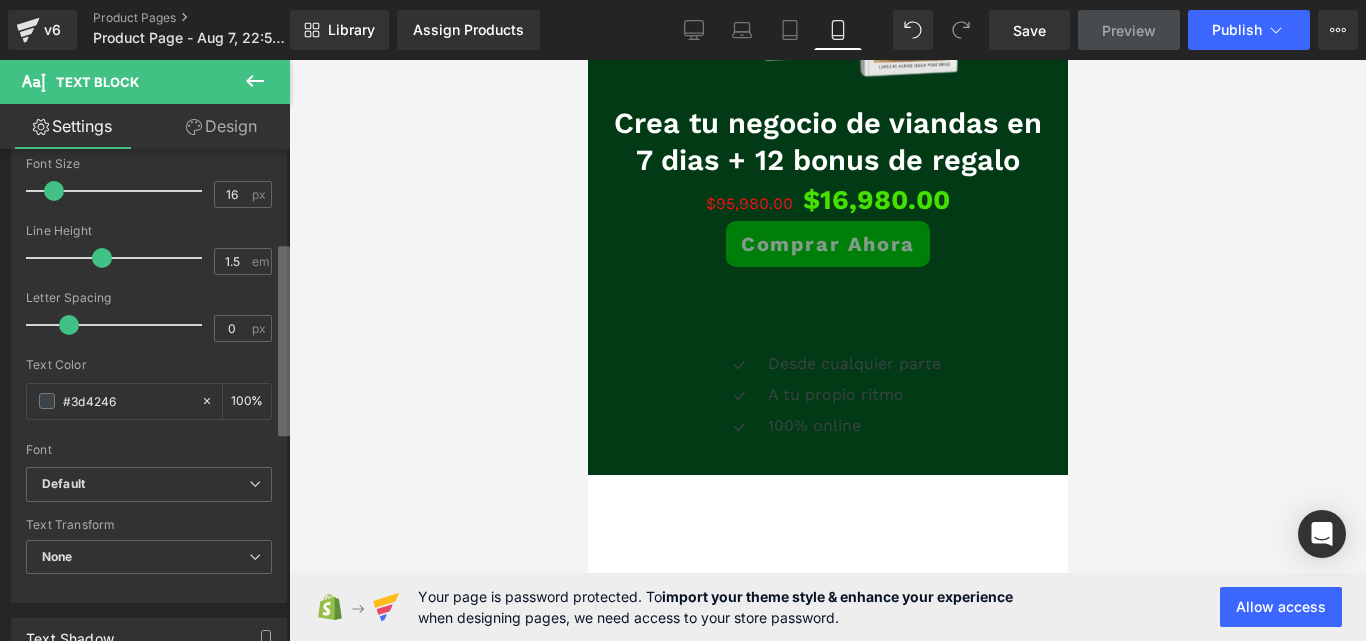 click at bounding box center [284, 341] 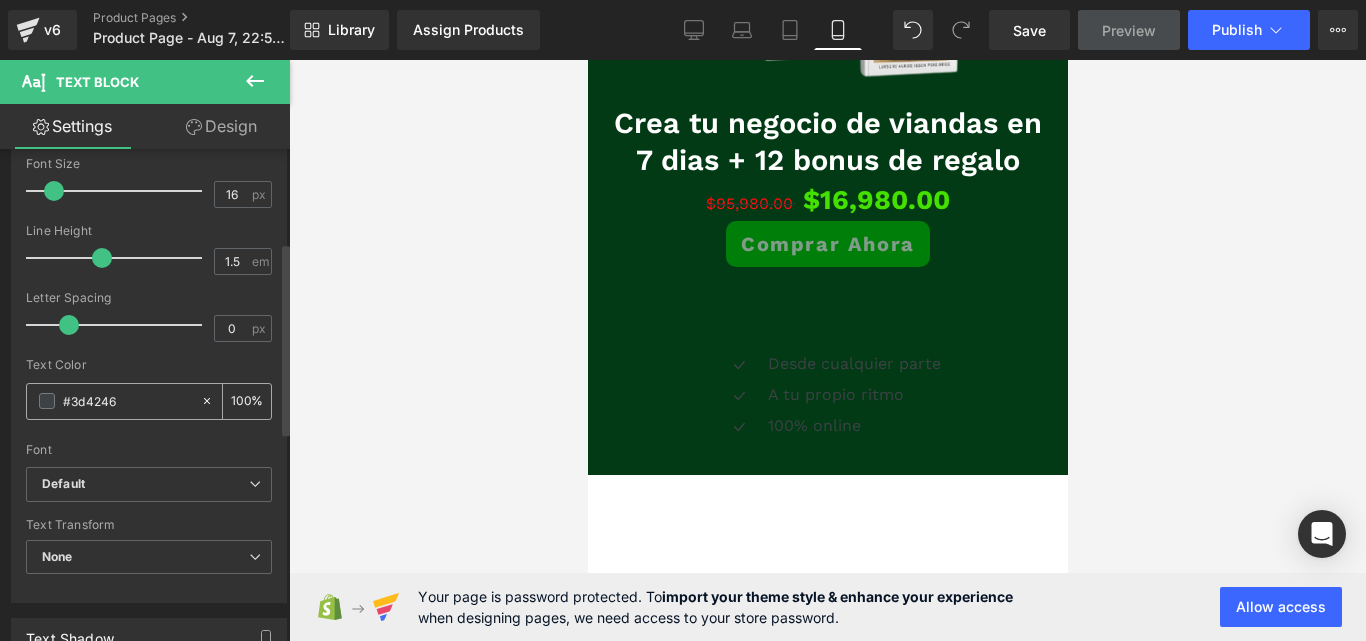 drag, startPoint x: 29, startPoint y: 394, endPoint x: 47, endPoint y: 395, distance: 18.027756 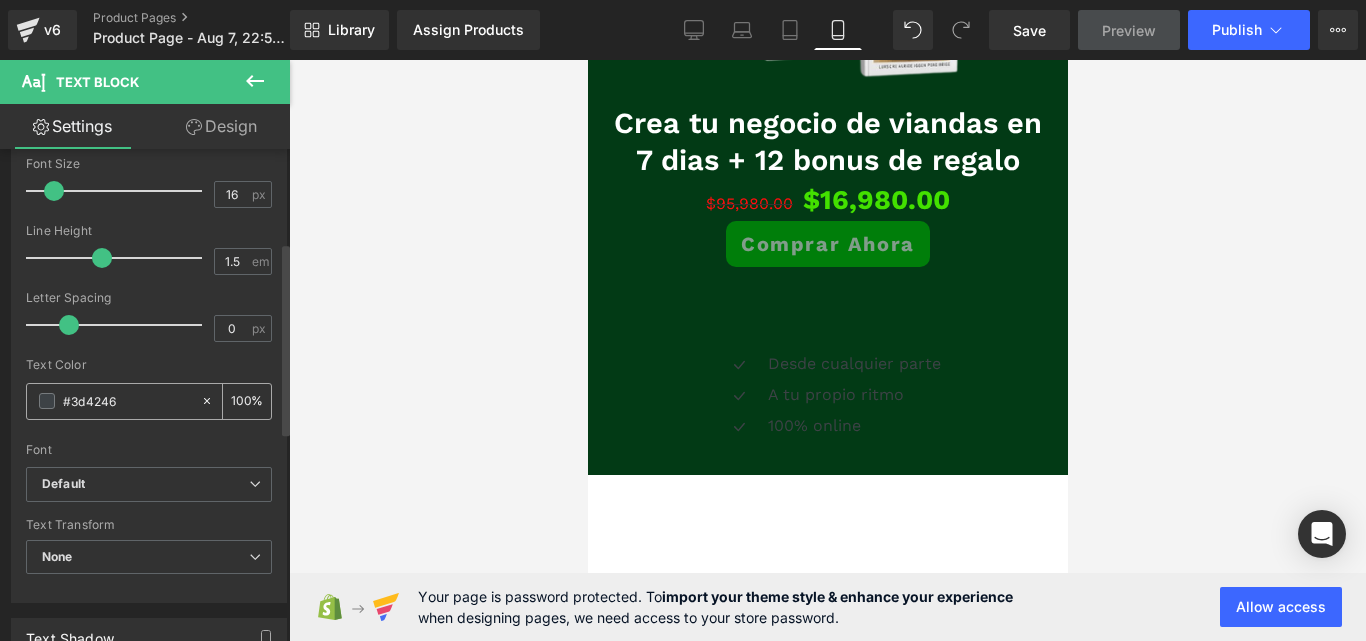 click at bounding box center [47, 401] 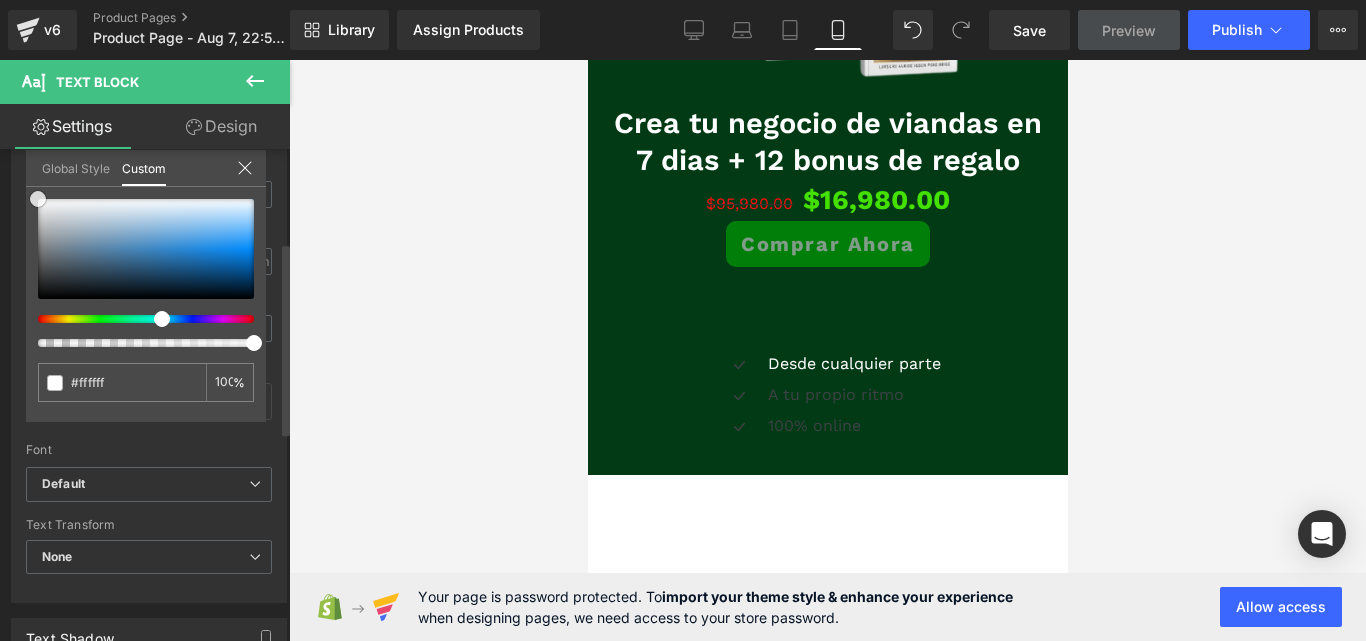 drag, startPoint x: 61, startPoint y: 272, endPoint x: 19, endPoint y: 184, distance: 97.50897 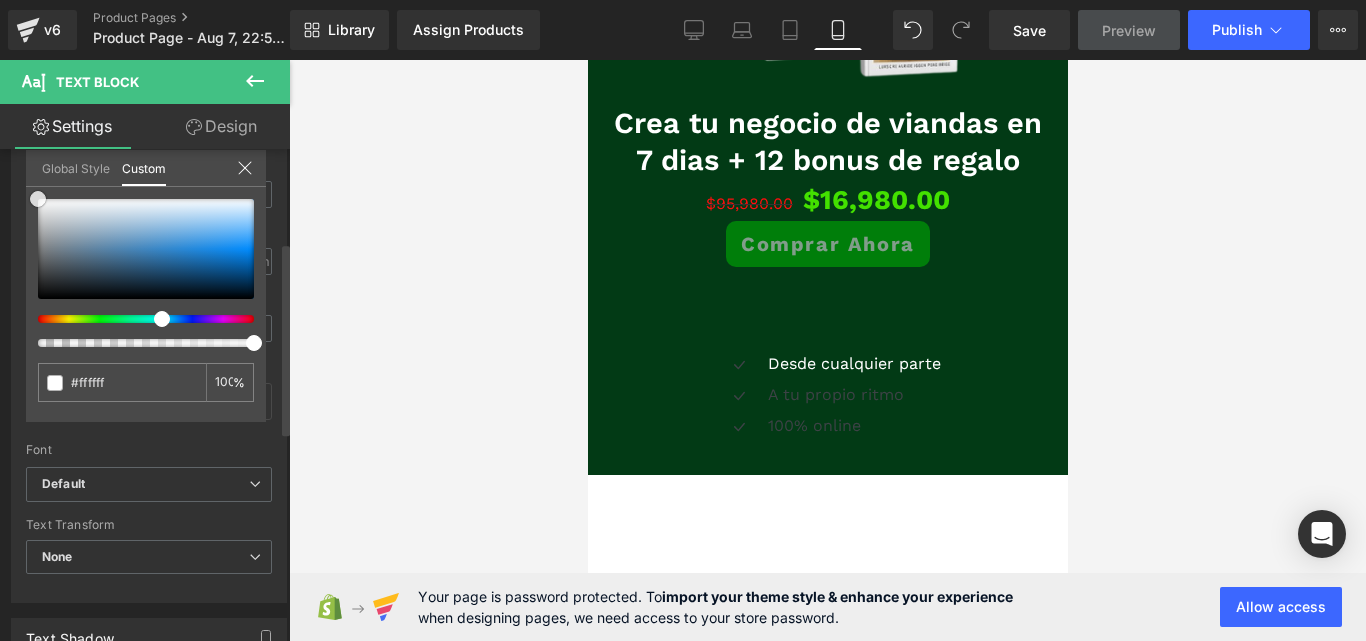 click on "Typography Text Styles Custom
Custom
Setup Global Style
Custom
Setup Global Style
Thin 100 Semi Thin 200 Light 300 Regular 400 Medium 500 Semi Bold 600 Super Bold 800 Boldest 900 Bold 700 Lighter Bolder Font Weight
Regular 400
Thin 100 Semi Thin 200 Light 300 Regular 400 Medium 500 Semi Bold 600 Super Bold 800 Boldest 900 Bold 700 Lighter Bolder 16px Font Size 16 px 1.5em Line Height 1.5 em 0px Letter Spacing 0 px rgba(255, 255, 255, 1) Text Color #ffffff 100 % inherit
Font
Default
Default" at bounding box center [149, 259] 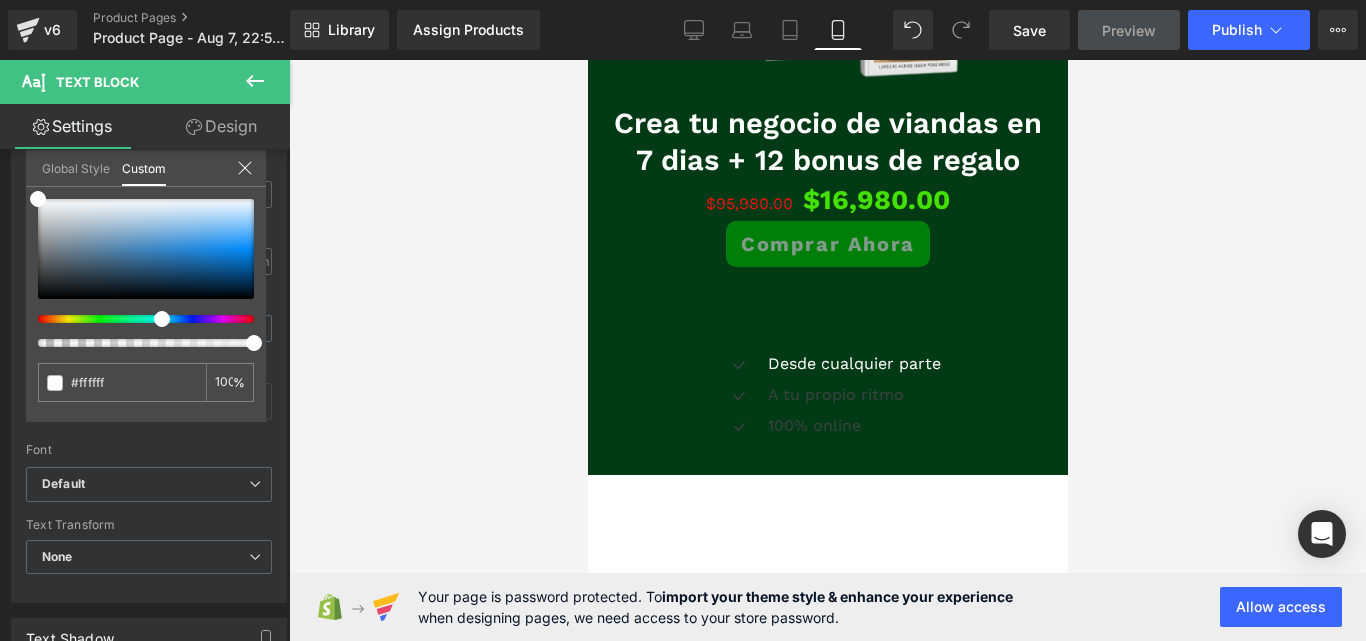 click on "Skip to content
Submit
Close search
Home
Catalog
Image
Row
Image
Row
Image
Row
Image
Row
Image
Row
Sale Off" at bounding box center [827, -1473] 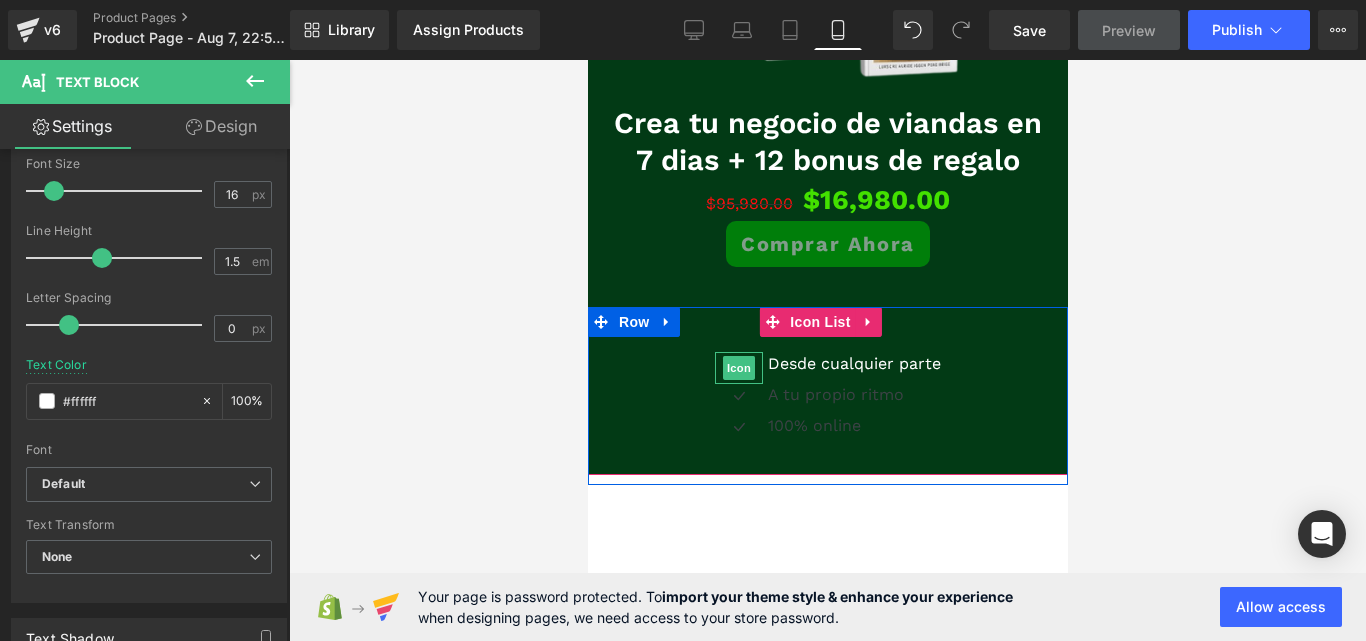 click on "Icon" at bounding box center [738, 368] 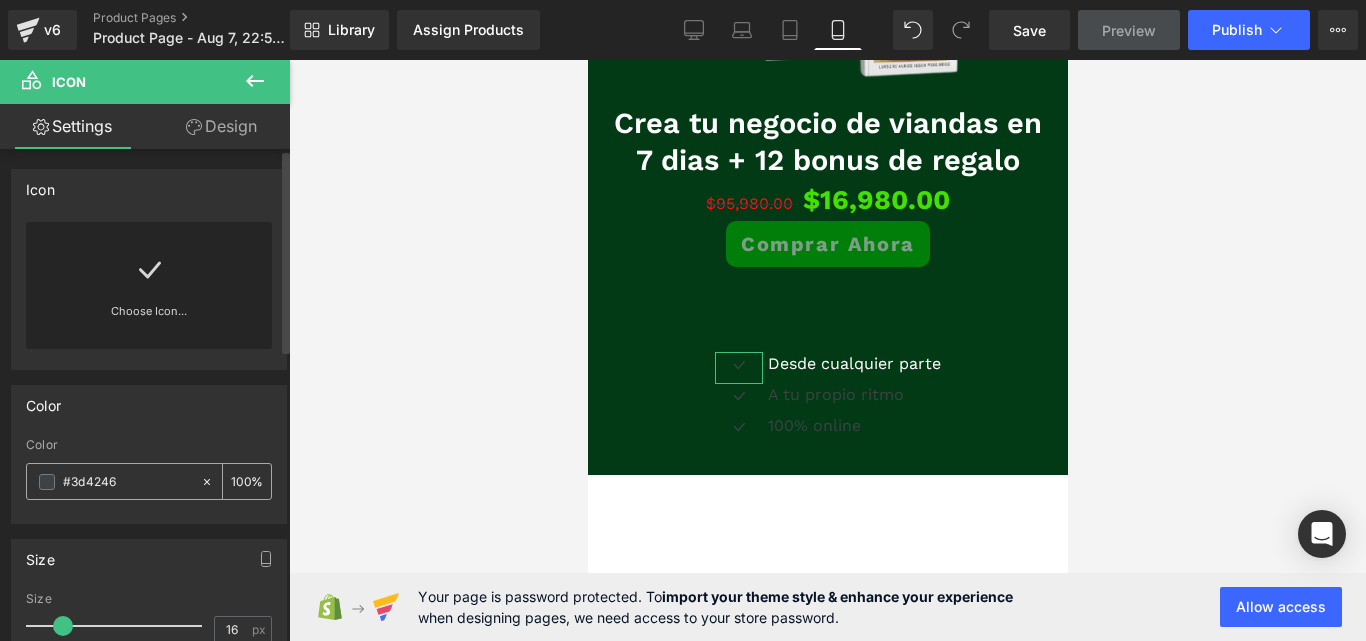 click on "#3d4246" at bounding box center [113, 481] 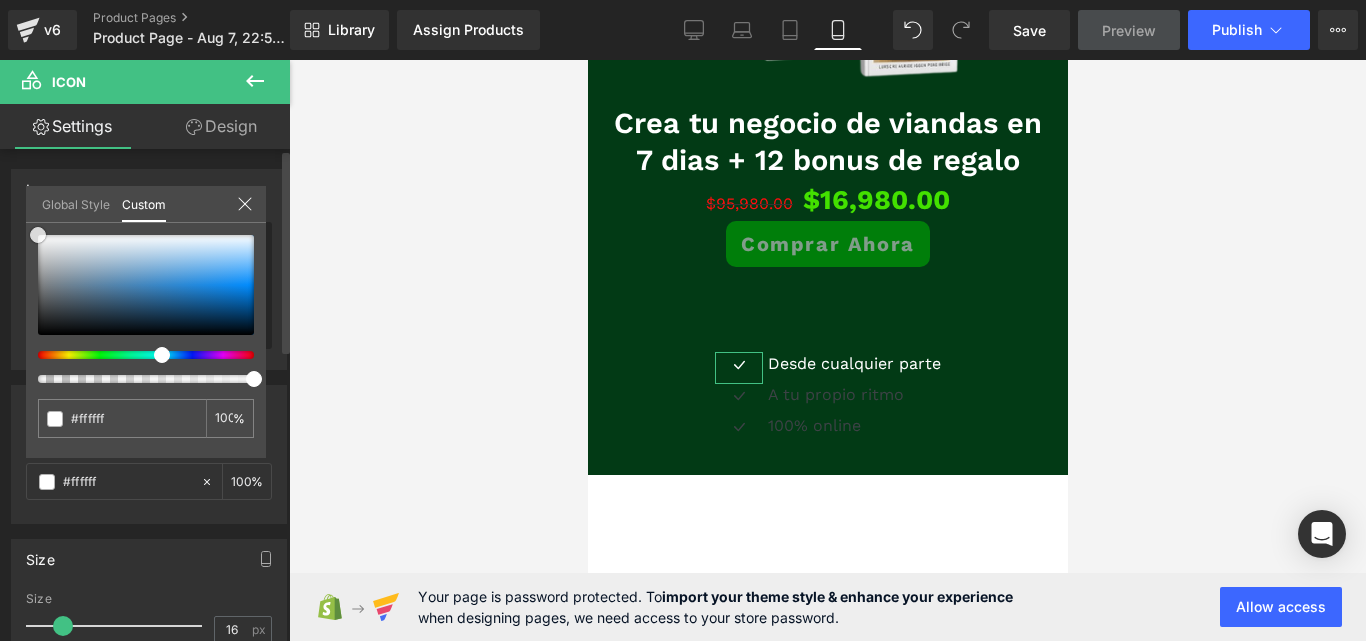 drag, startPoint x: 54, startPoint y: 315, endPoint x: 29, endPoint y: 212, distance: 105.99056 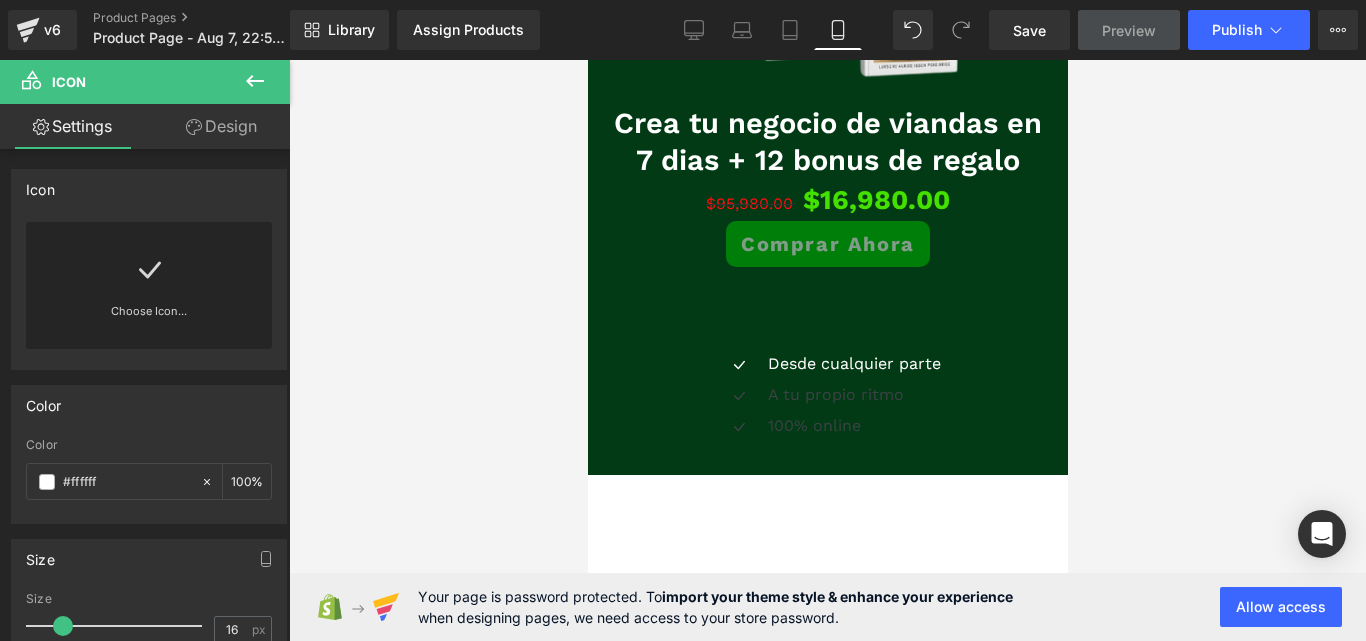 click on "Skip to content
Submit
Close search
Home
Catalog
Image
Row
Image
Row
Image
Row
Image
Row
Image
Row
Sale Off" at bounding box center [827, -1473] 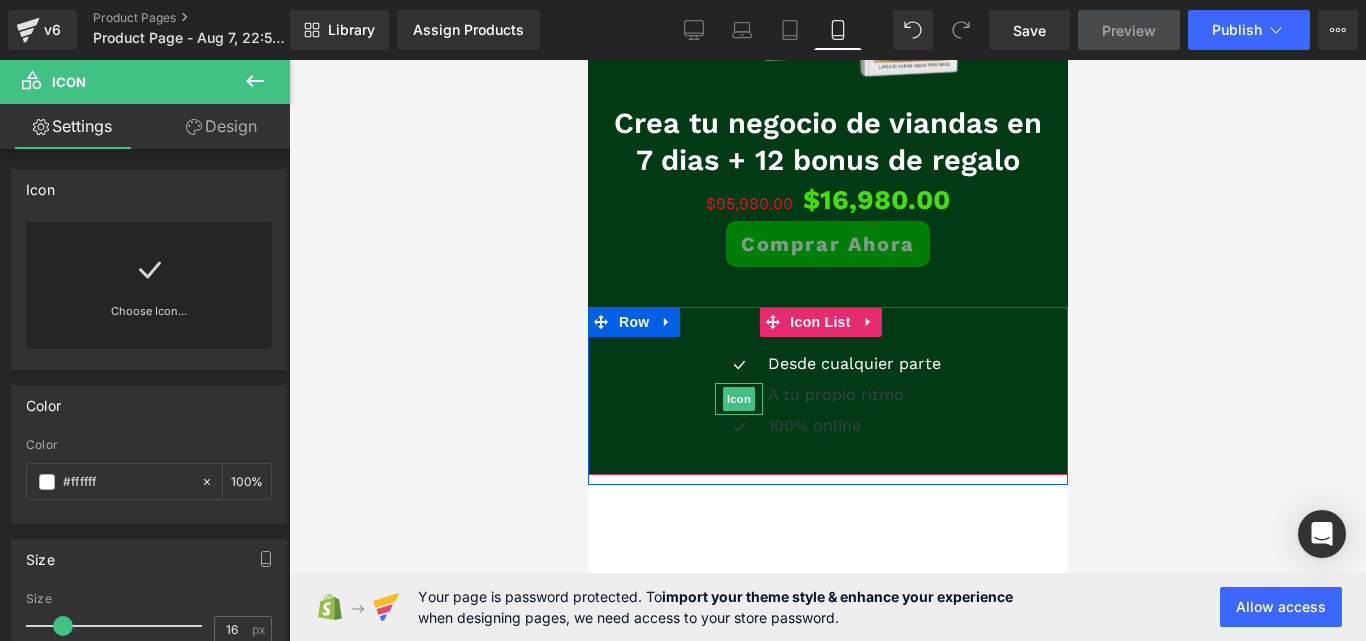 click on "Icon" at bounding box center (738, 399) 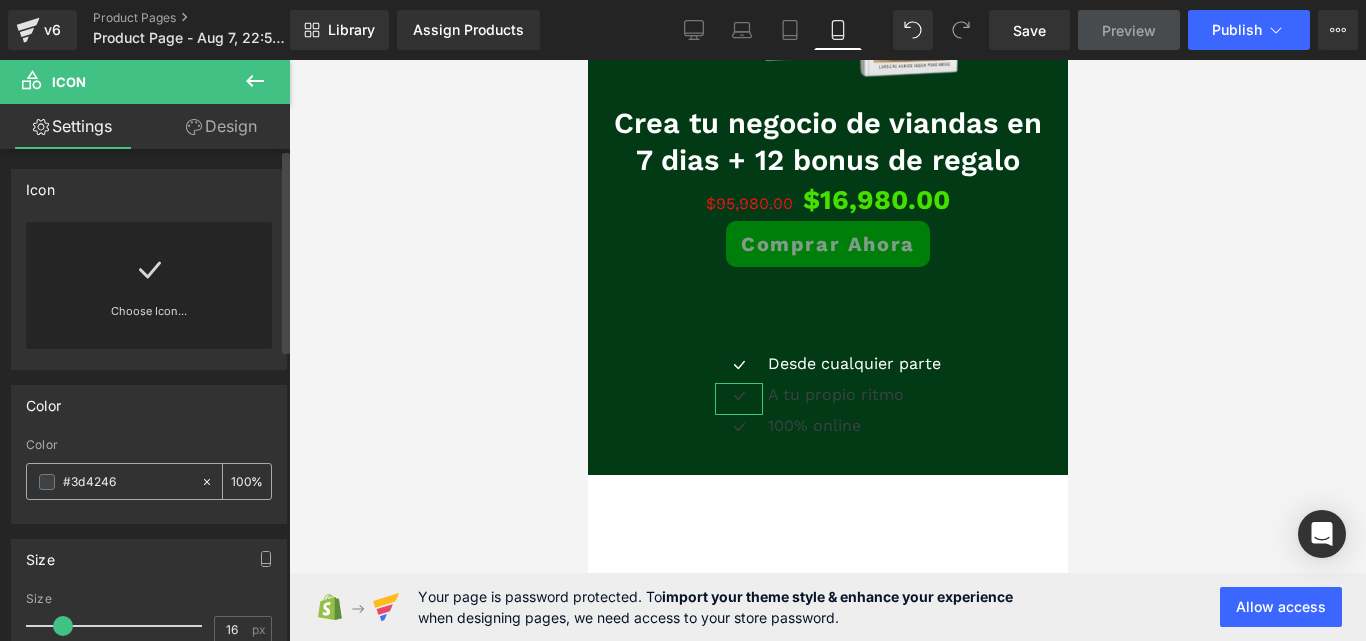 click on "#3d4246" at bounding box center [113, 481] 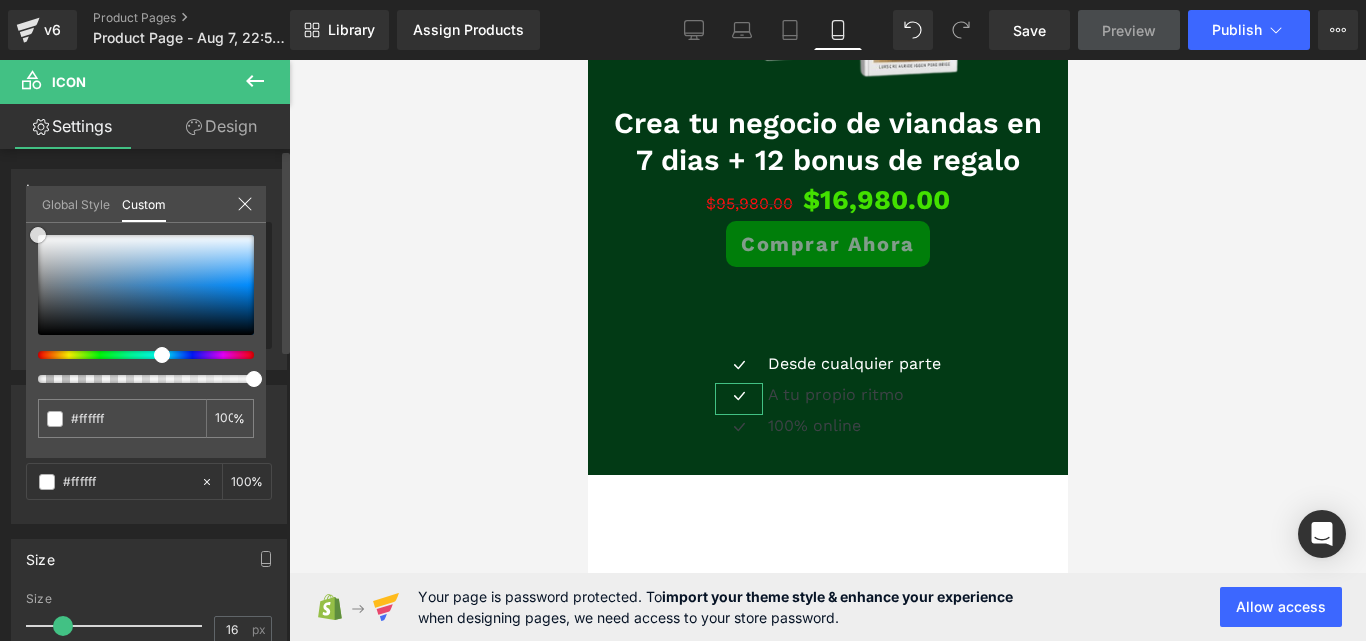 drag, startPoint x: 42, startPoint y: 270, endPoint x: 32, endPoint y: 228, distance: 43.174065 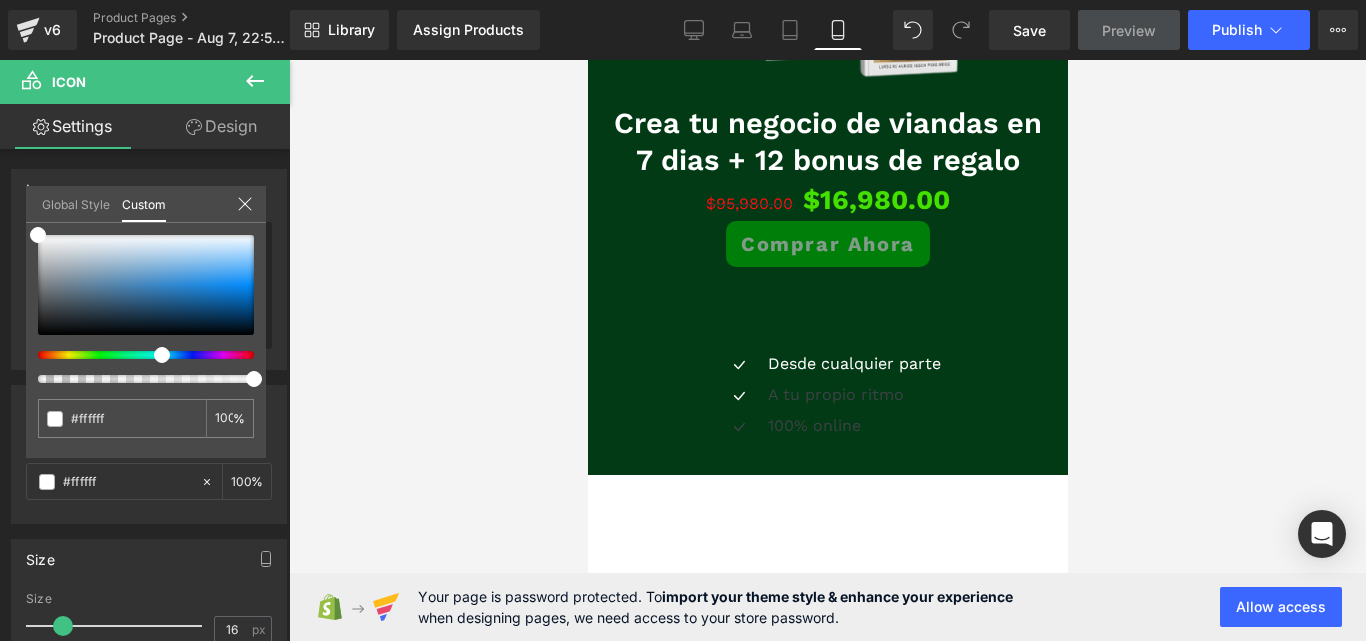 click on "Skip to content
Submit
Close search
Home
Catalog
Image
Row
Image
Row
Image
Row
Image
Row
Image
Row
Sale Off" at bounding box center (827, -1473) 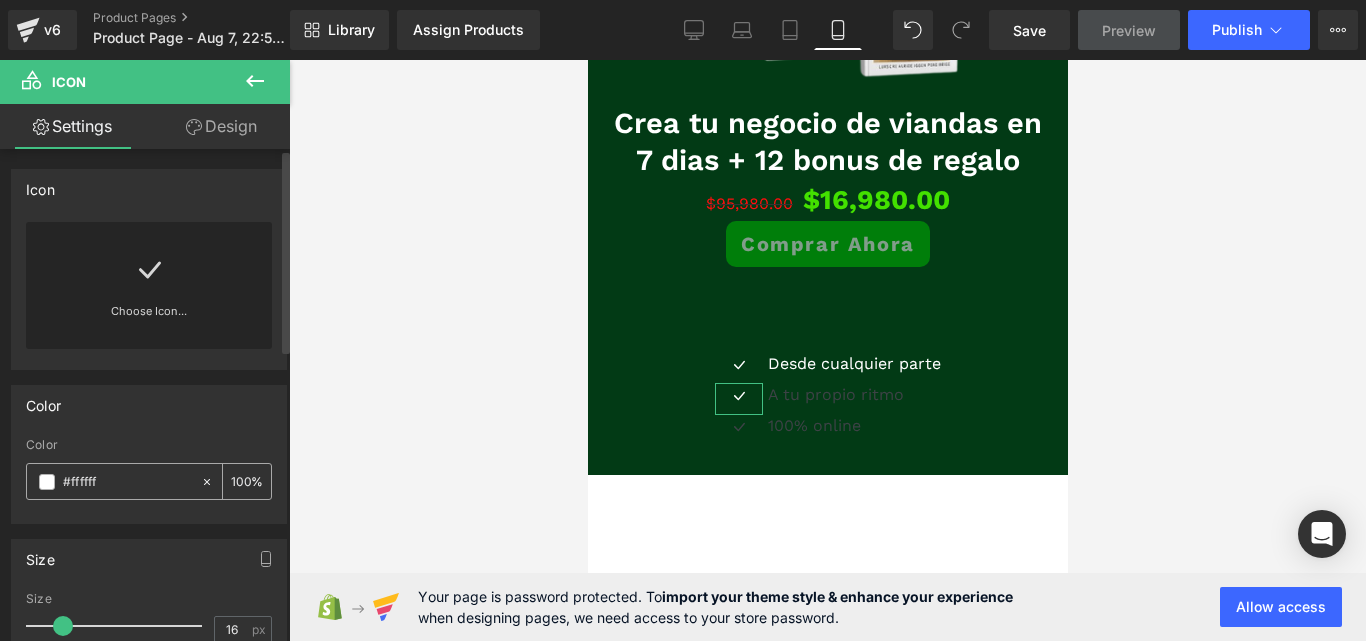 click on "#ffffff" at bounding box center (127, 482) 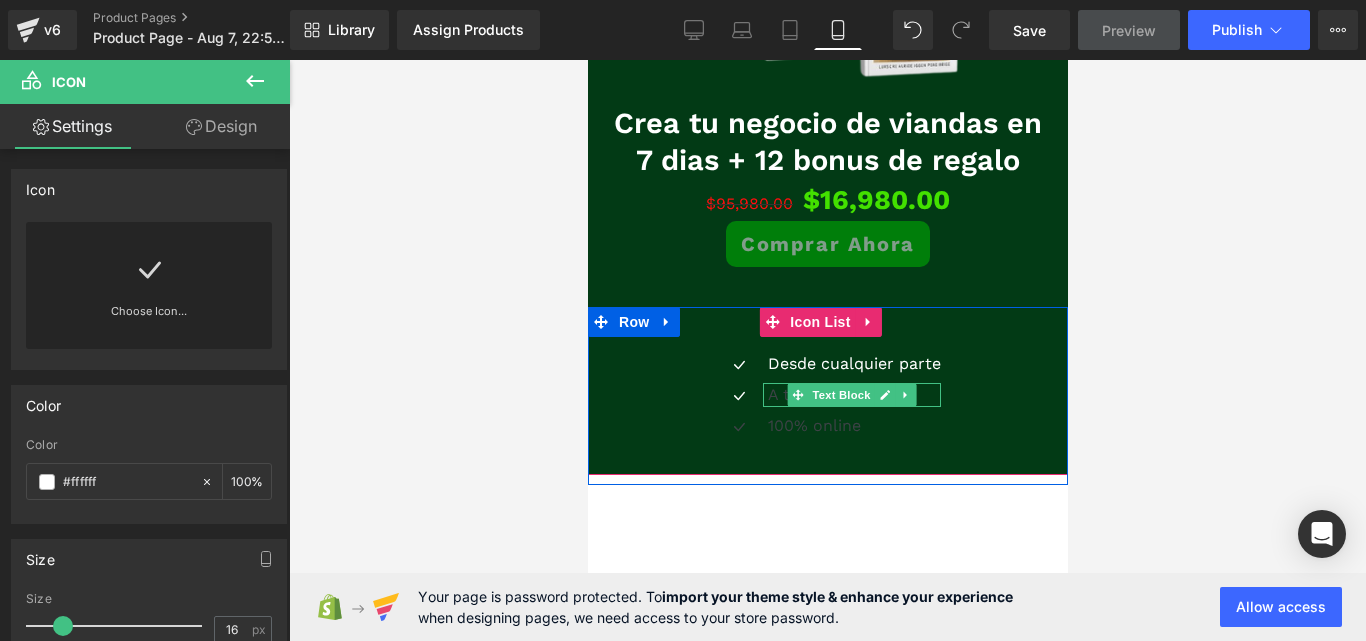 click on "A tu propio ritmo" at bounding box center (853, 395) 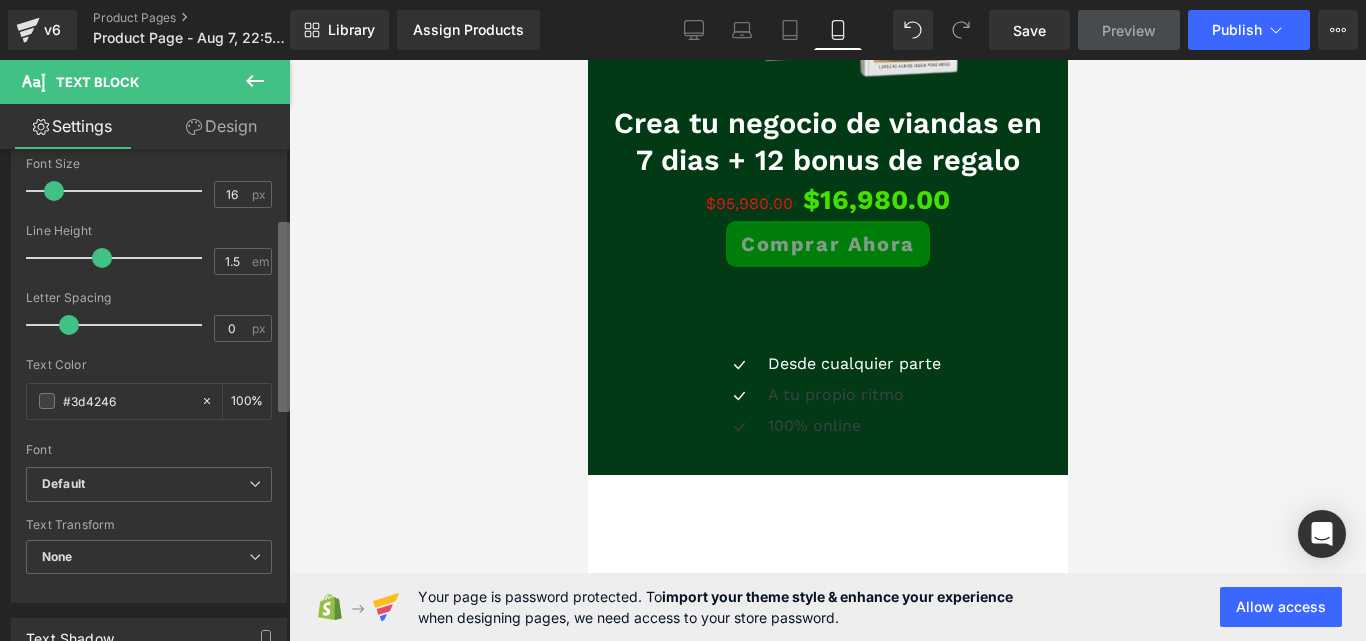 scroll, scrollTop: 267, scrollLeft: 0, axis: vertical 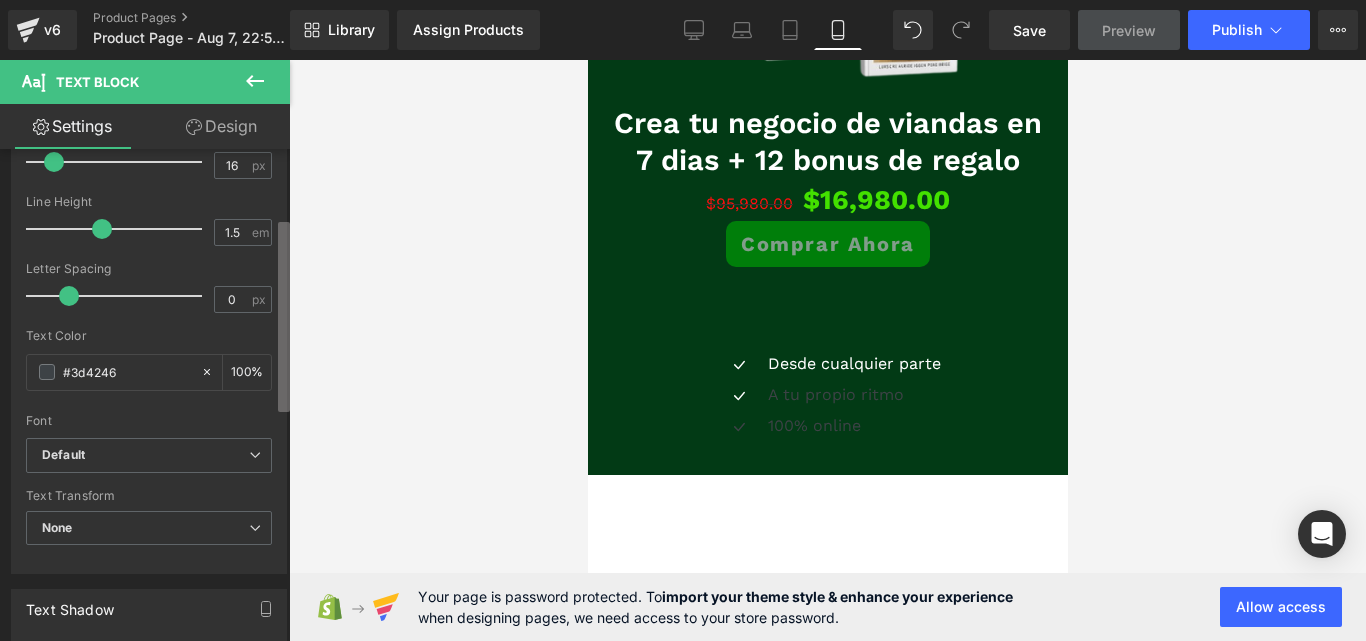 click at bounding box center (284, 317) 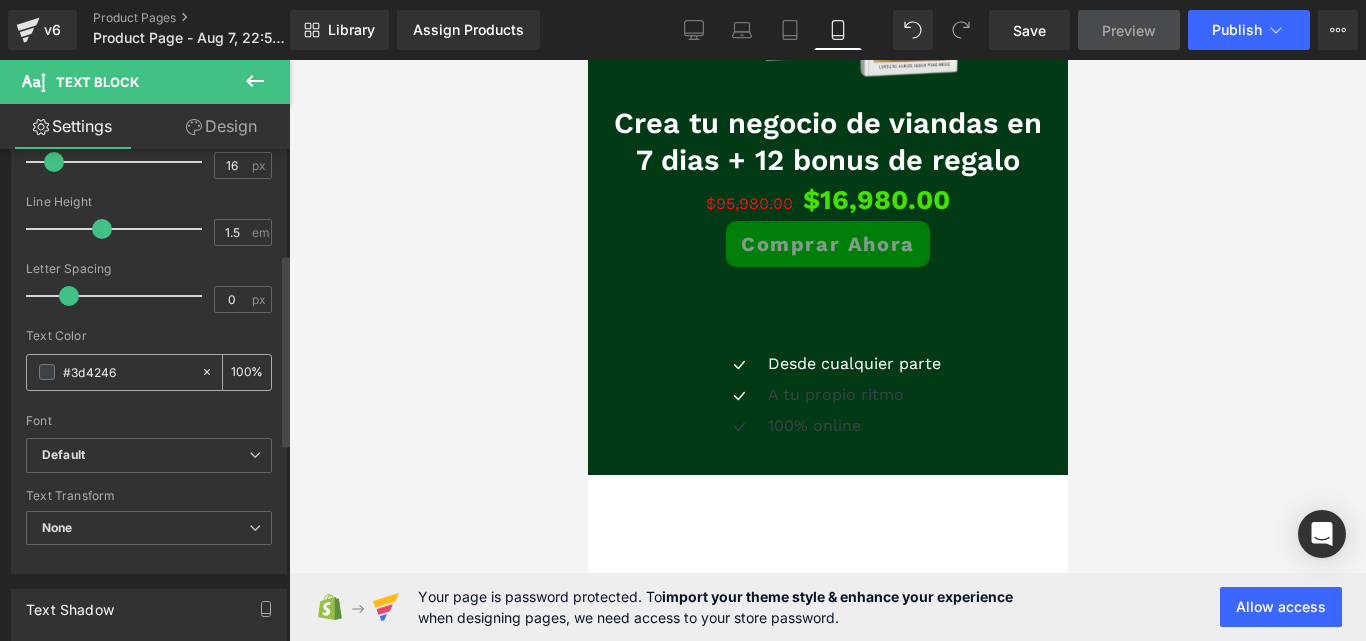 click at bounding box center (47, 372) 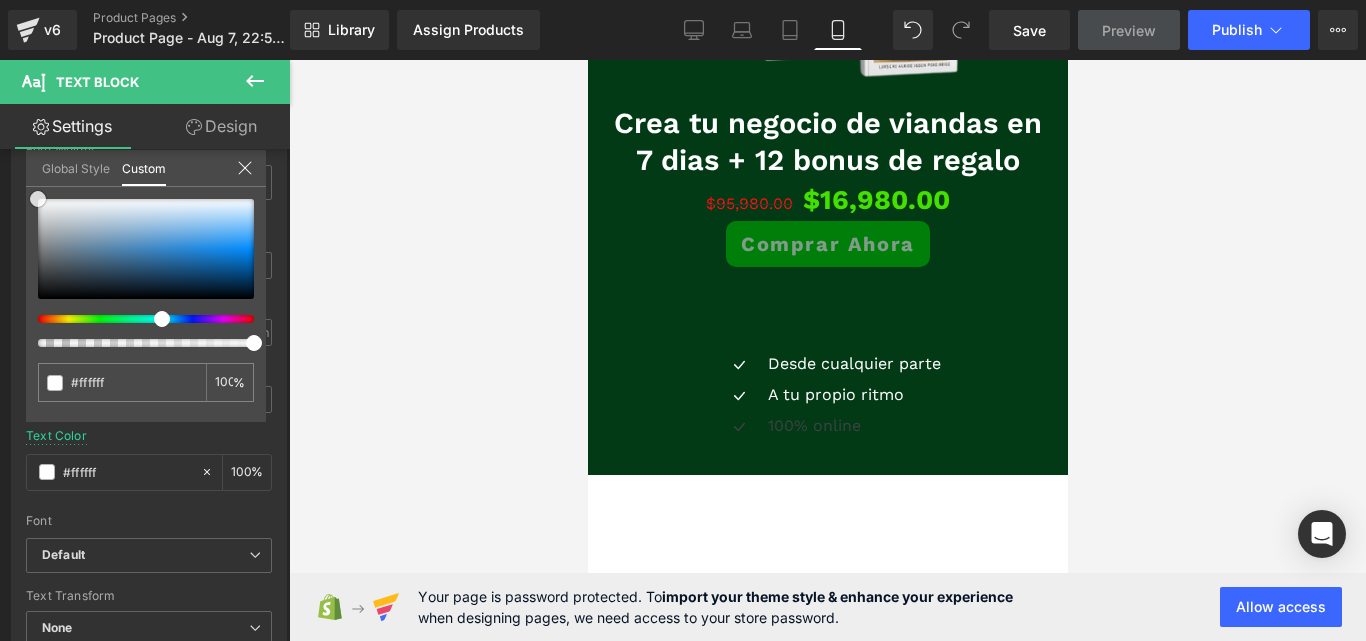 drag, startPoint x: 100, startPoint y: 246, endPoint x: 14, endPoint y: 140, distance: 136.49908 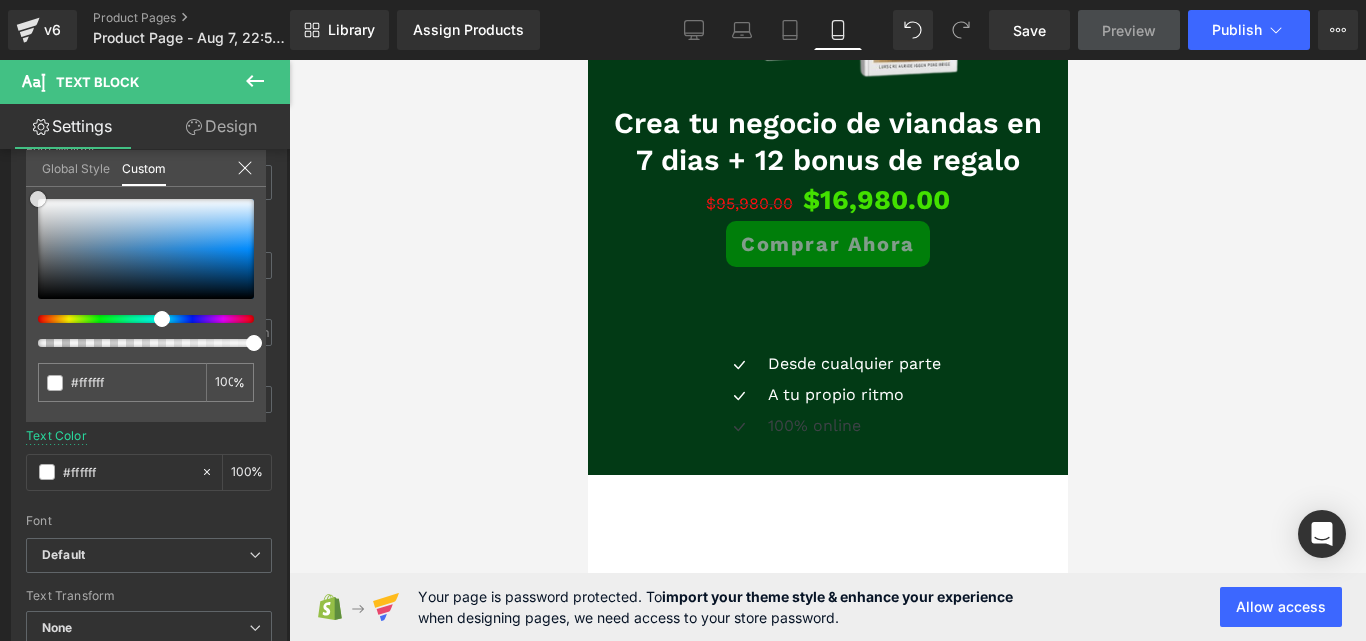 click on "Settings
Design
Typography Text Styles Custom
Custom
Setup Global Style
Custom
Setup Global Style
Thin 100 Semi Thin 200 Light 300 Regular 400 Medium 500 Semi Bold 600 Super Bold 800 Boldest 900 Bold 700 Lighter Bolder Font Weight
Regular 400
Thin 100 Semi Thin 200 Light 300 Regular 400 Medium 500 Semi Bold 600 Super Bold 800 Boldest 900 Bold 700 Lighter Bolder 16px Font Size 16 px 1.5em Line Height 1.5 em 0px Letter Spacing 0 px rgba(255, 255, 255, 1) Text Color #ffffff 100 % inherit
Font
Default
Default" at bounding box center (145, 399) 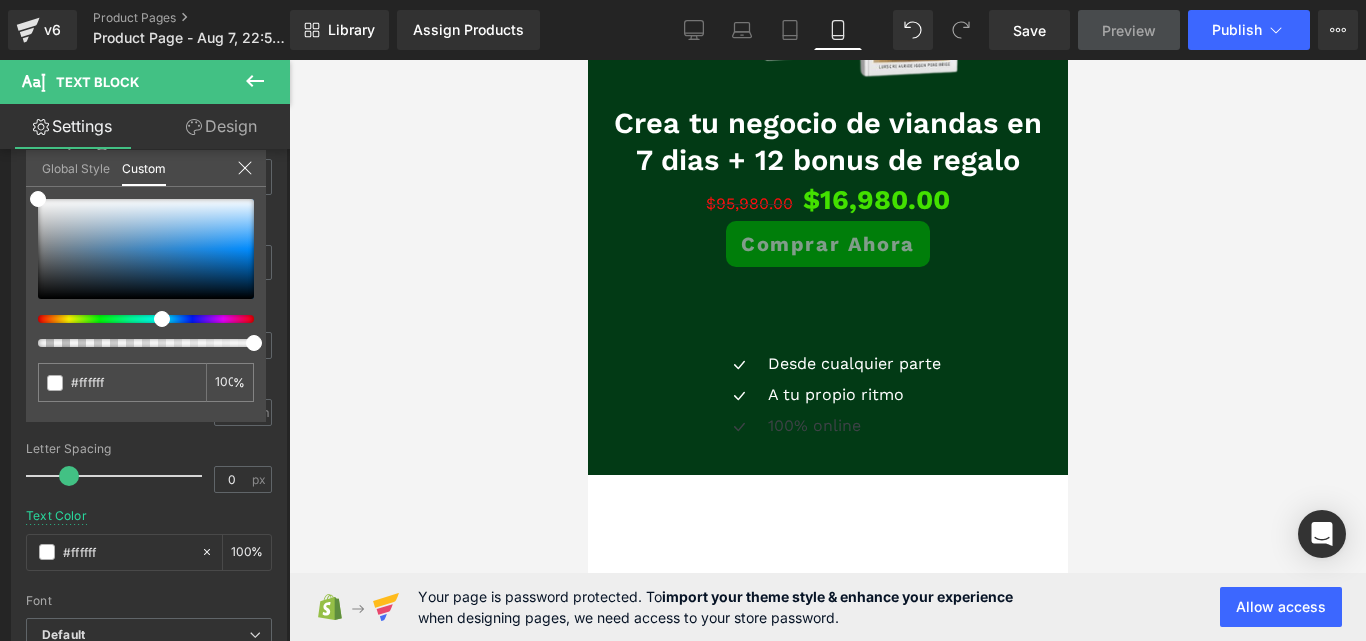click on "Skip to content
Submit
Close search
Home
Catalog
Image
Row
Image
Row
Image
Row
Image
Row
Image
Row
Sale Off" at bounding box center (827, -1473) 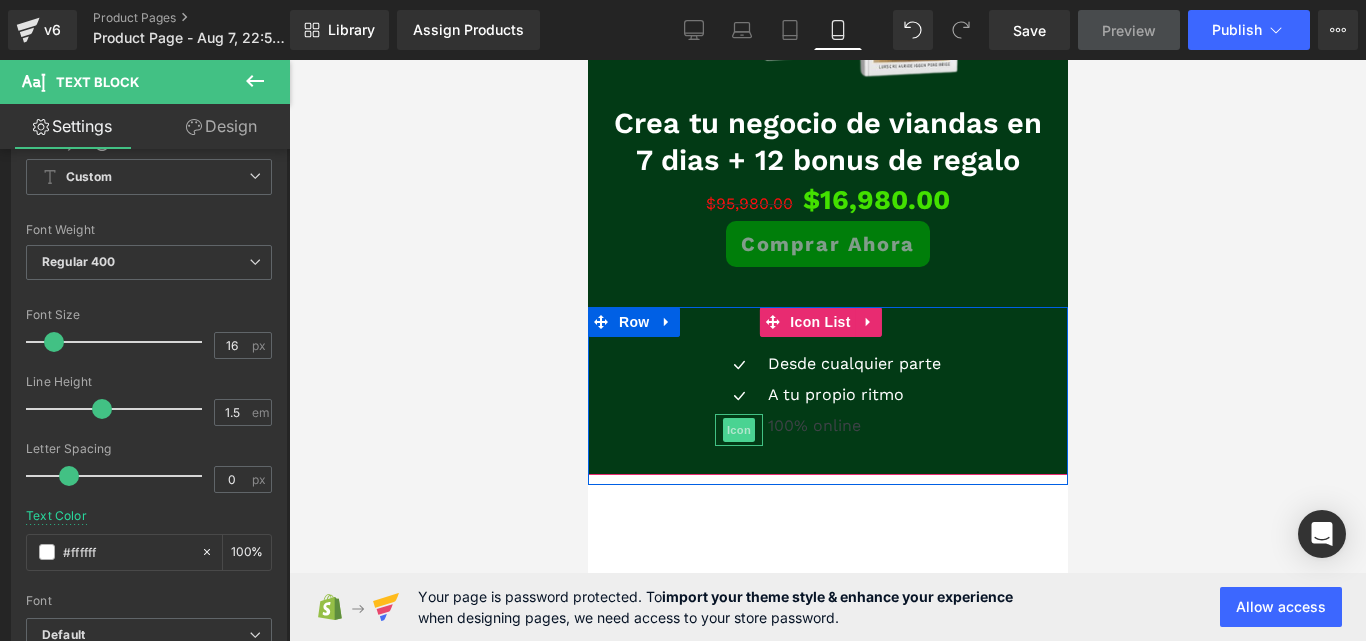 click on "Icon" at bounding box center [738, 430] 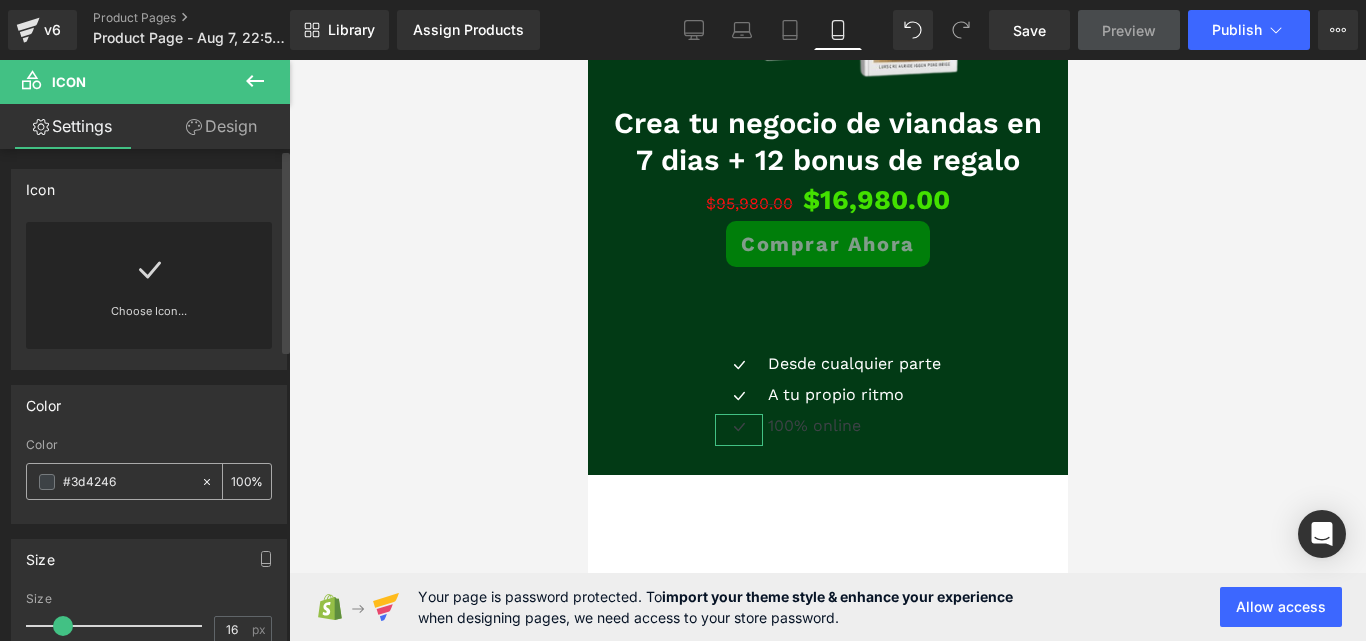 click at bounding box center (47, 482) 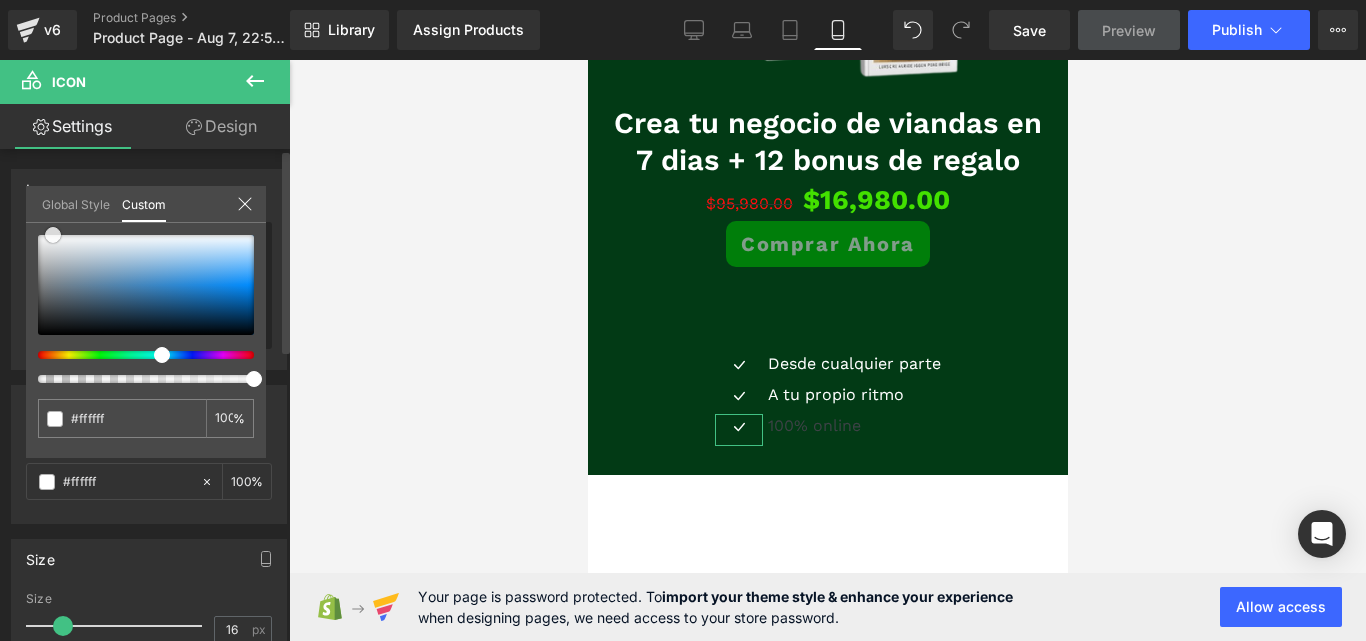 drag, startPoint x: 46, startPoint y: 314, endPoint x: 46, endPoint y: 214, distance: 100 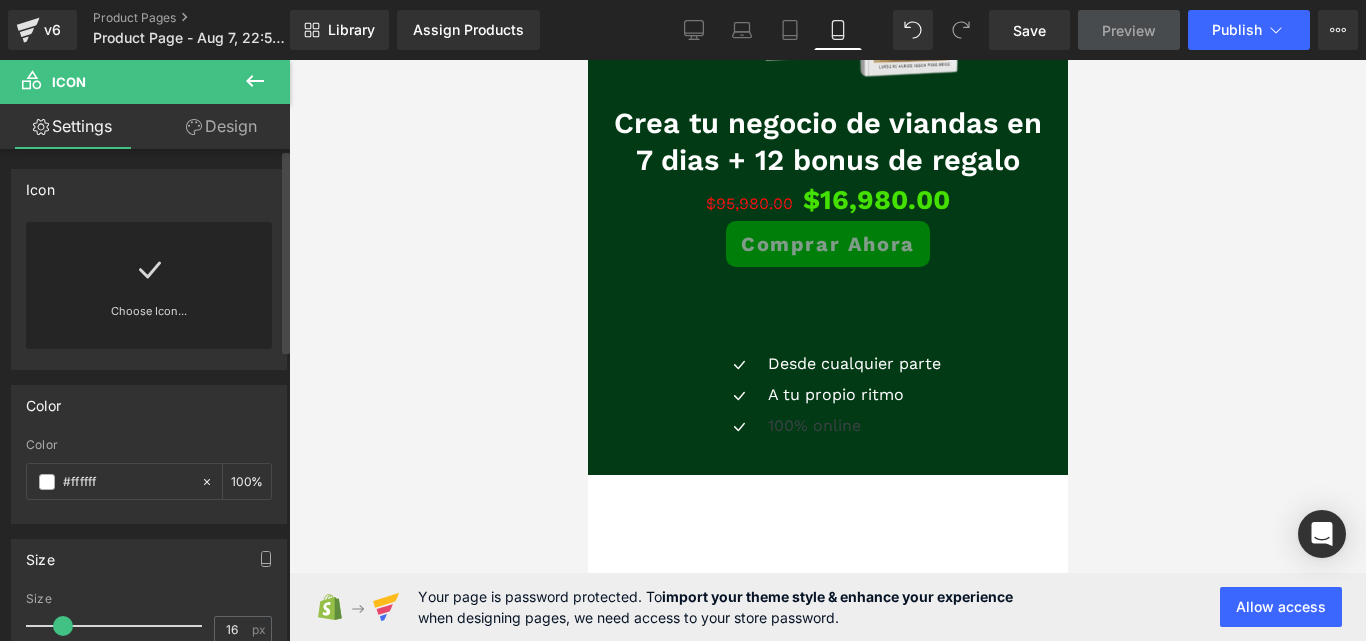 click on "Skip to content
Submit
Close search
Home
Catalog
Image
Row
Image
Row
Image
Row
Image
Row
Image
Row
Sale Off" at bounding box center (827, -1473) 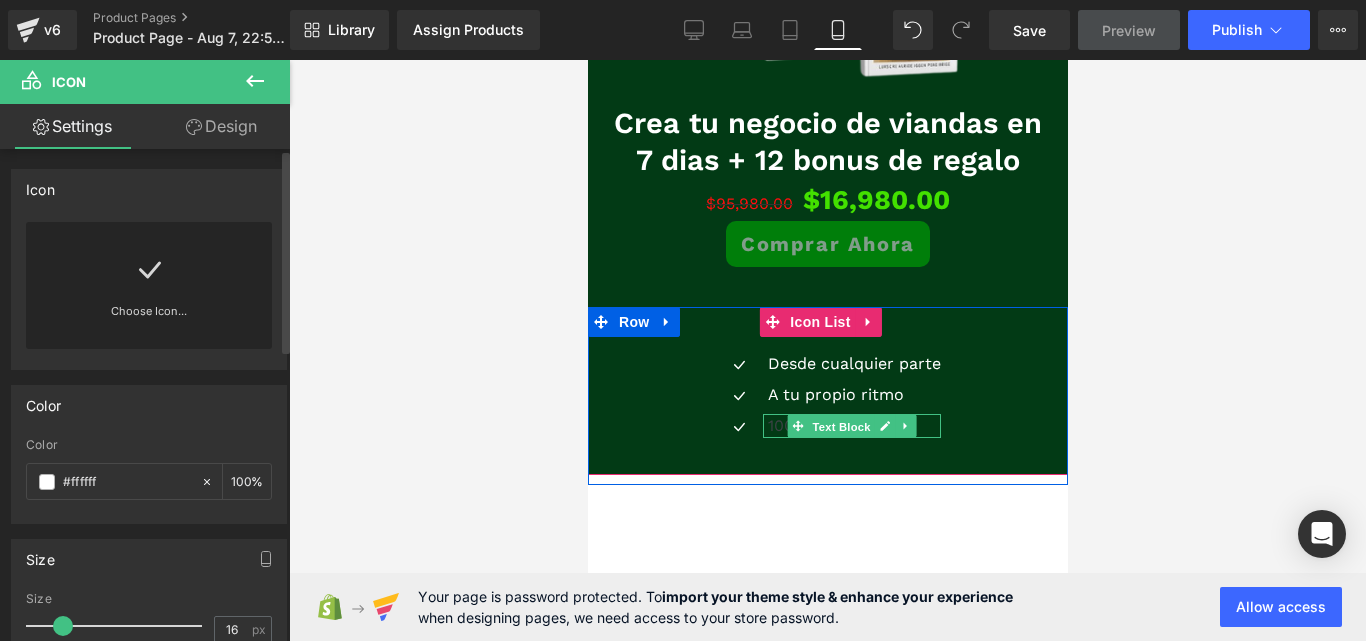 click on "Text Block" at bounding box center [840, 426] 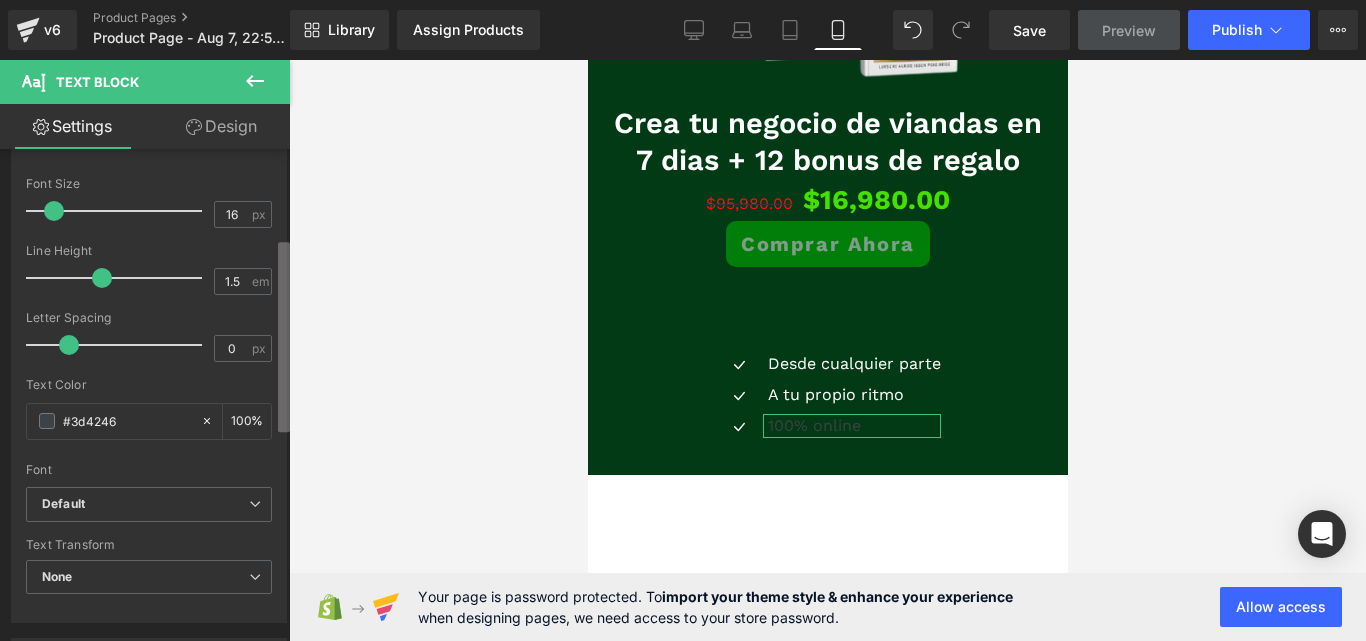 scroll, scrollTop: 228, scrollLeft: 0, axis: vertical 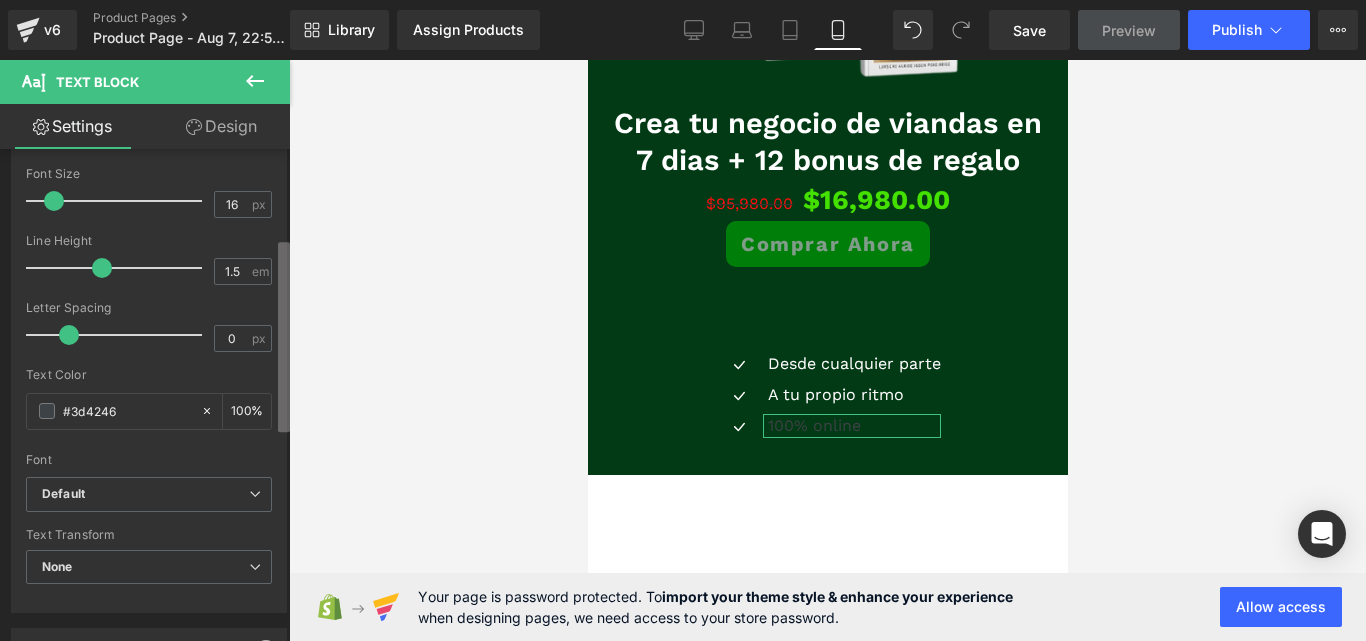 click at bounding box center (284, 337) 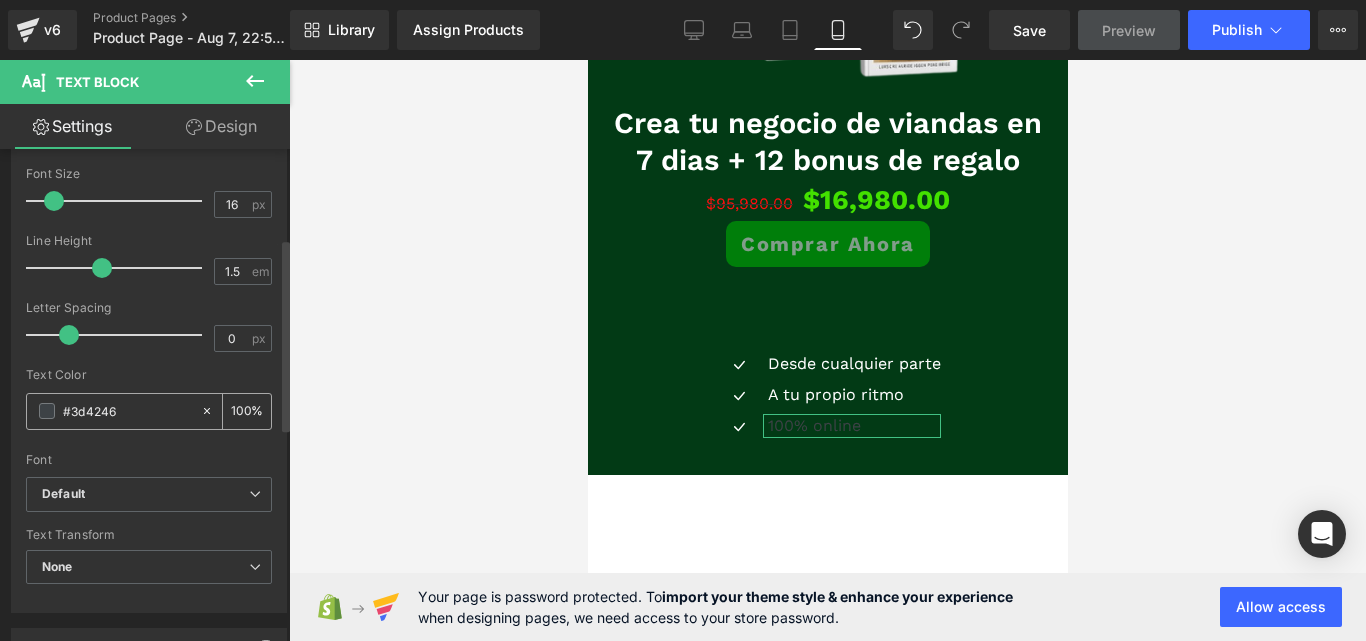 click at bounding box center (47, 411) 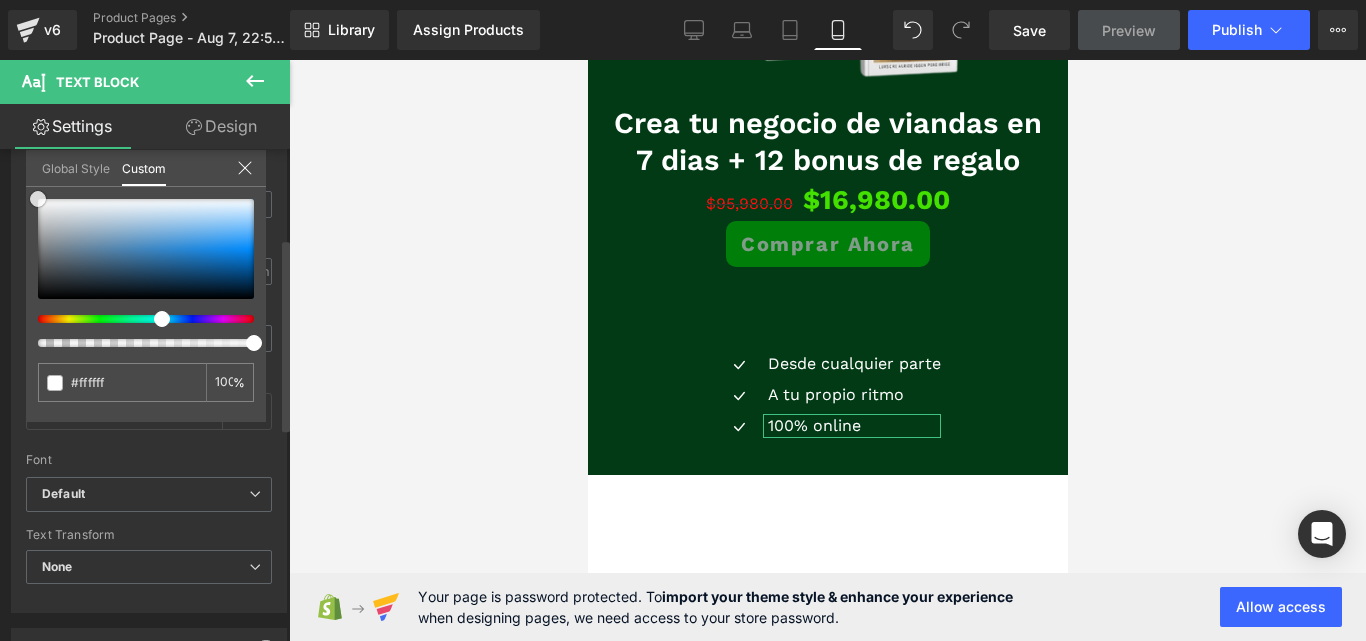 drag, startPoint x: 59, startPoint y: 276, endPoint x: 39, endPoint y: 190, distance: 88.29496 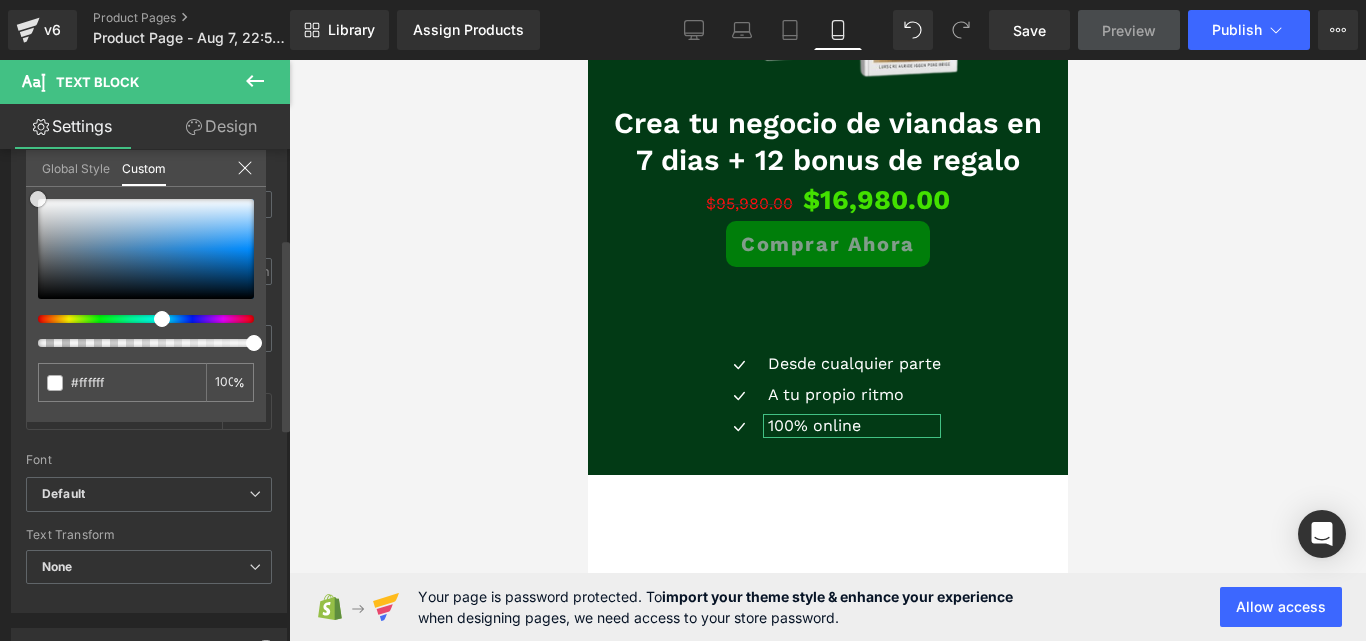 click on "#ffffff 100 %" at bounding box center (146, 199) 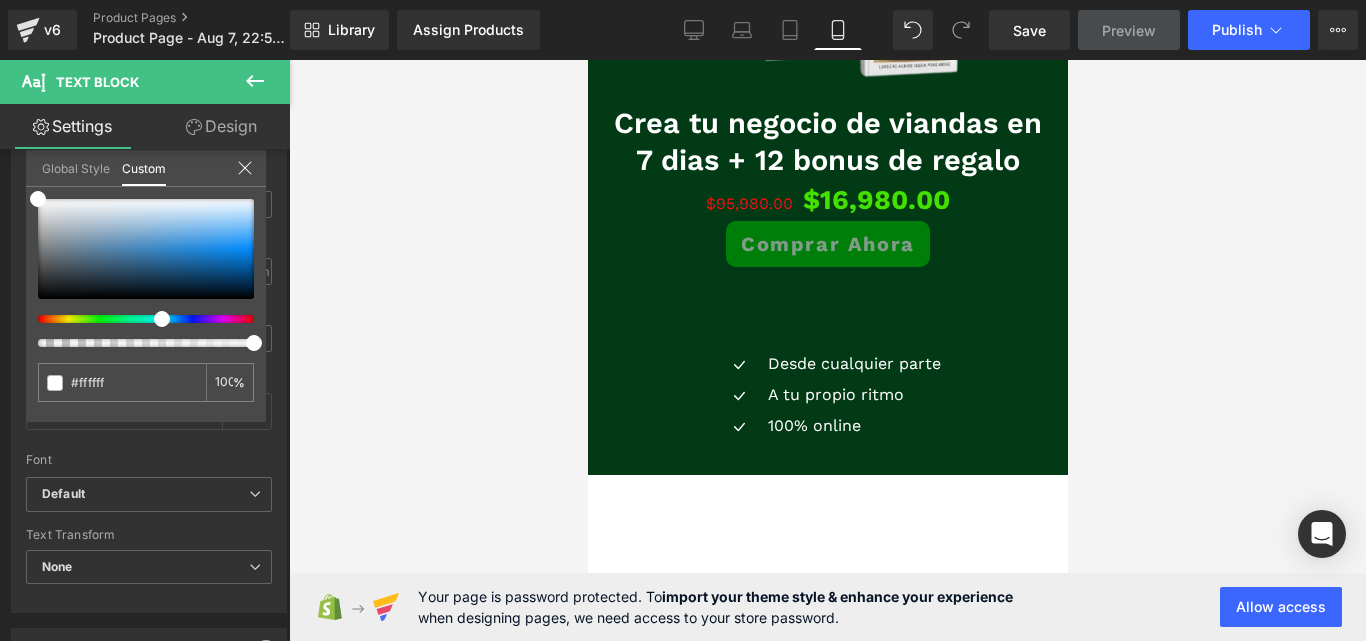 click at bounding box center [827, 350] 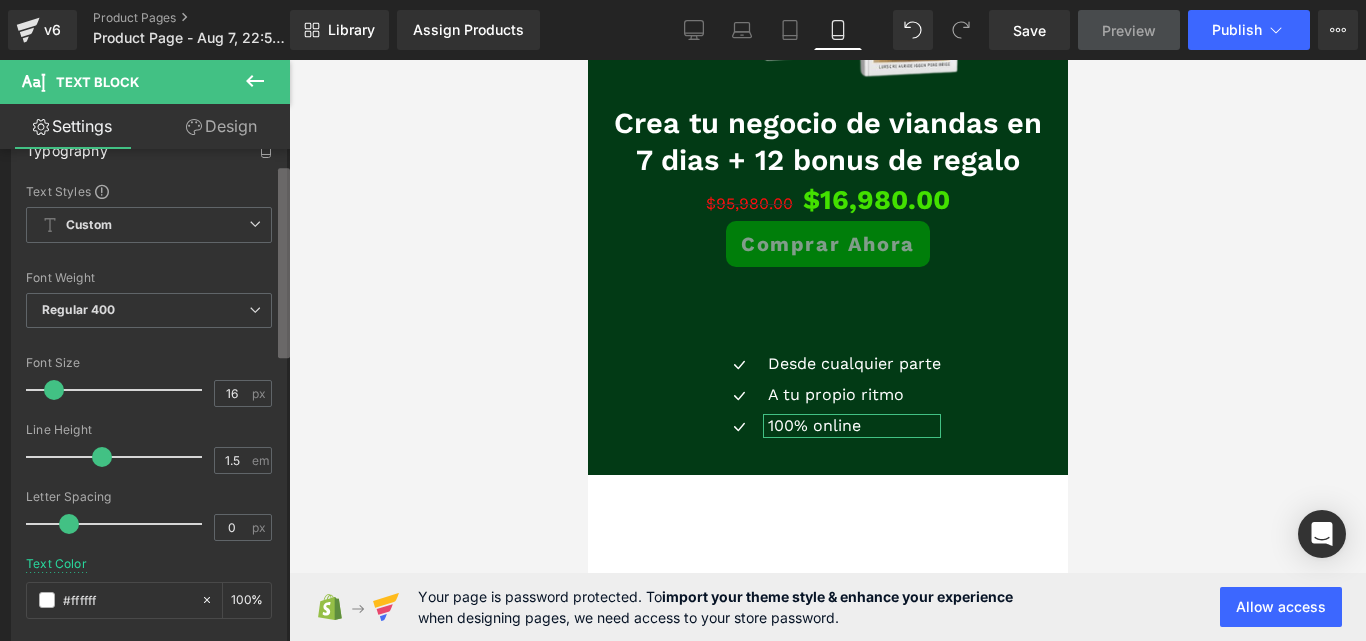 scroll, scrollTop: 0, scrollLeft: 0, axis: both 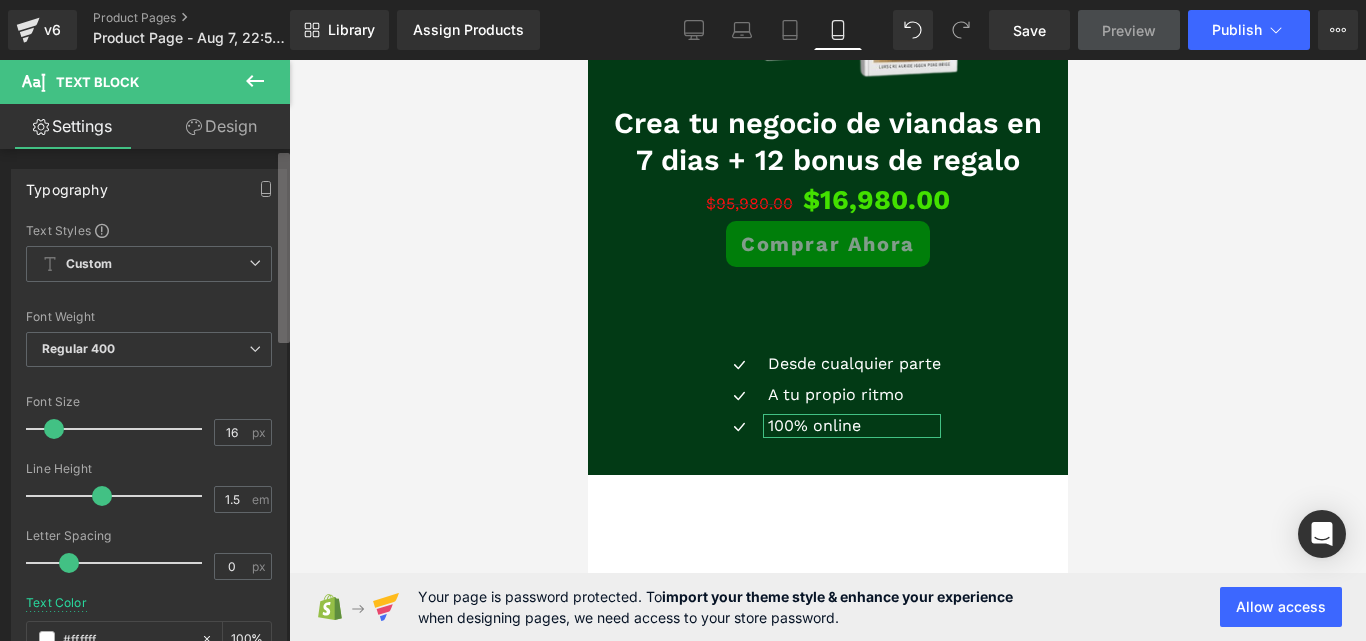 click at bounding box center (284, 248) 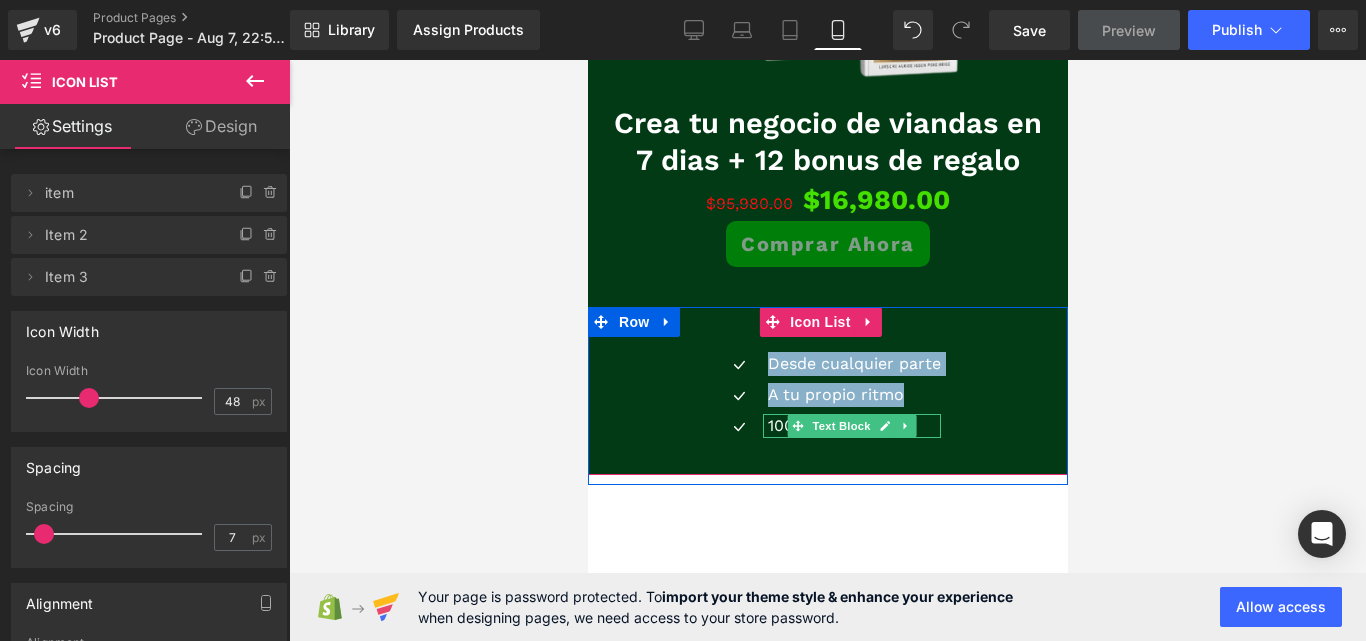 drag, startPoint x: 697, startPoint y: 280, endPoint x: 907, endPoint y: 348, distance: 220.73514 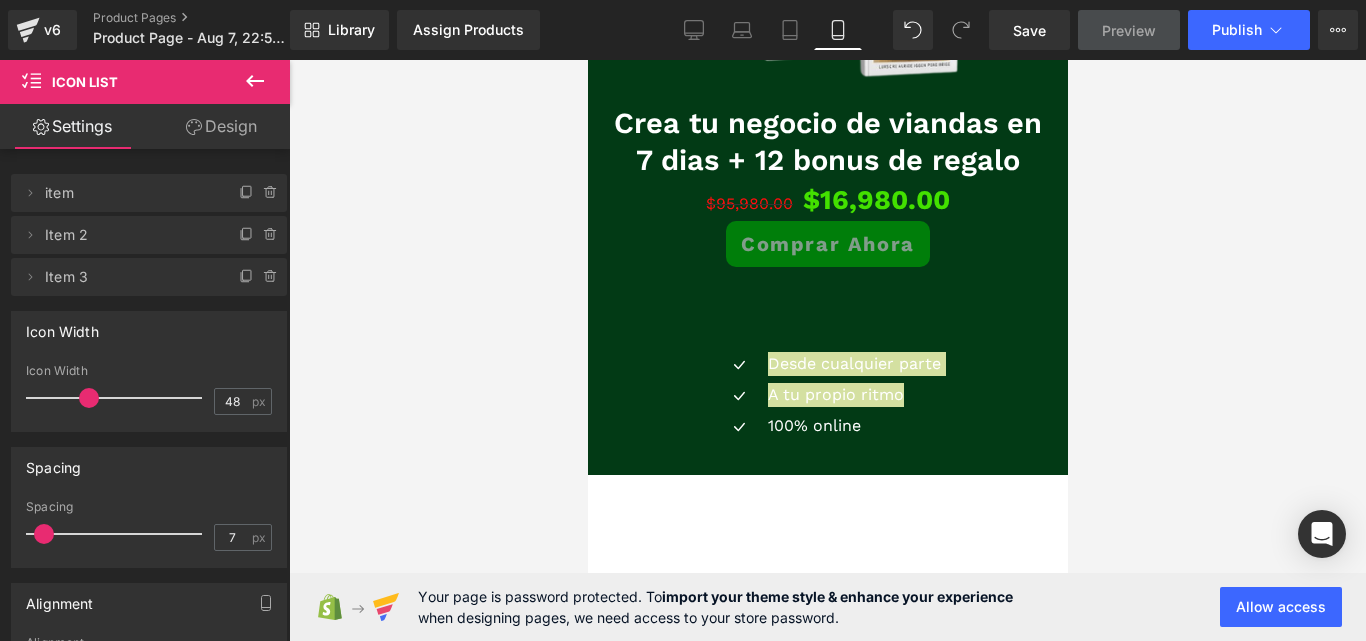 click at bounding box center (827, 350) 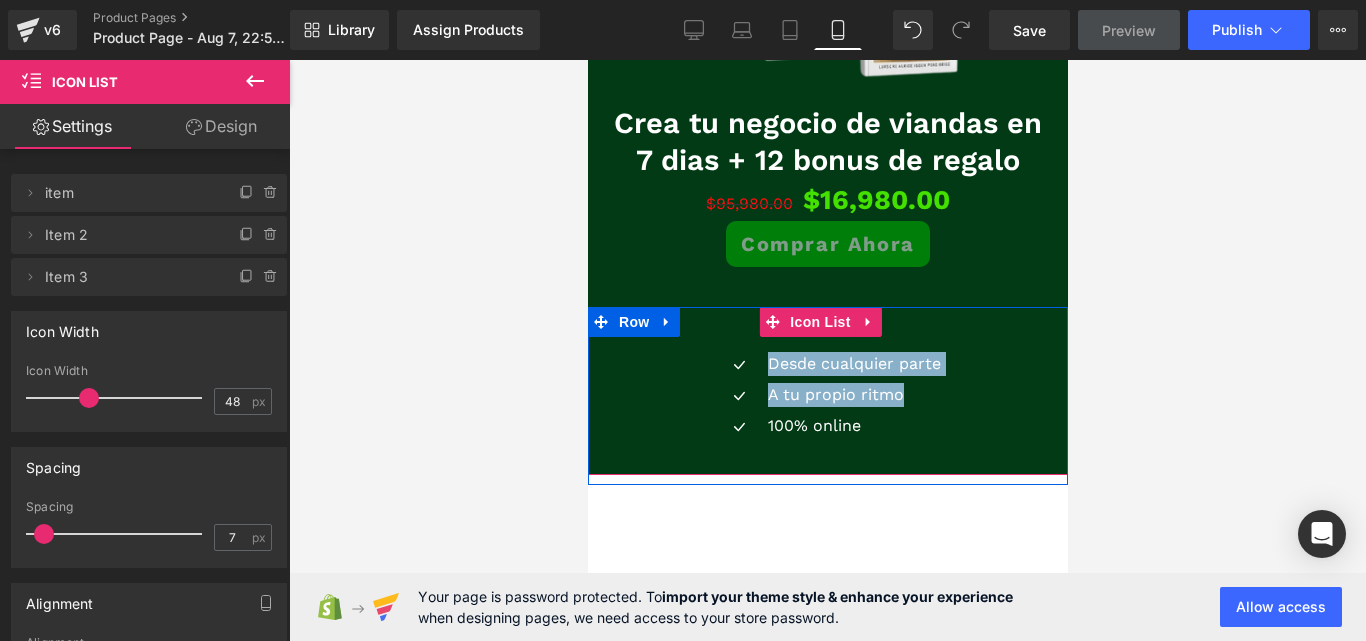 click on "Icon
Desde cualquier parte
Text Block
Icon
A tu propio ritmo
Text Block
Icon
100% online
Text Block
Icon List" at bounding box center [827, 391] 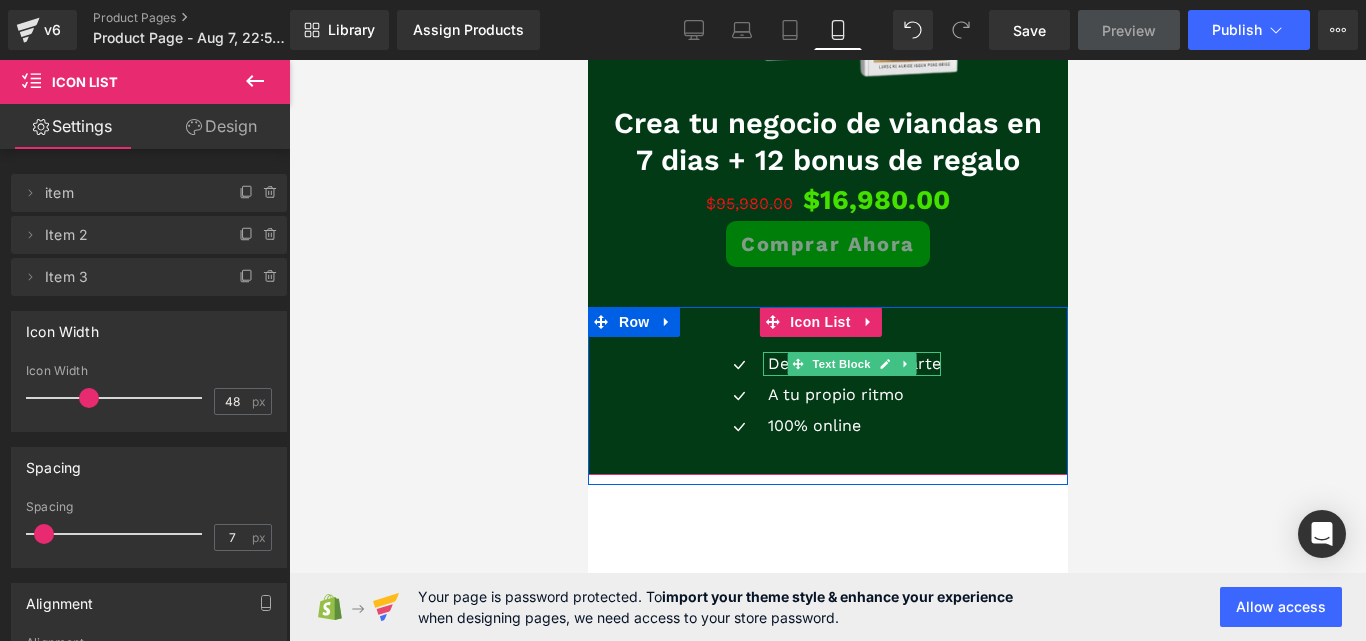 click on "Text Block" at bounding box center (840, 364) 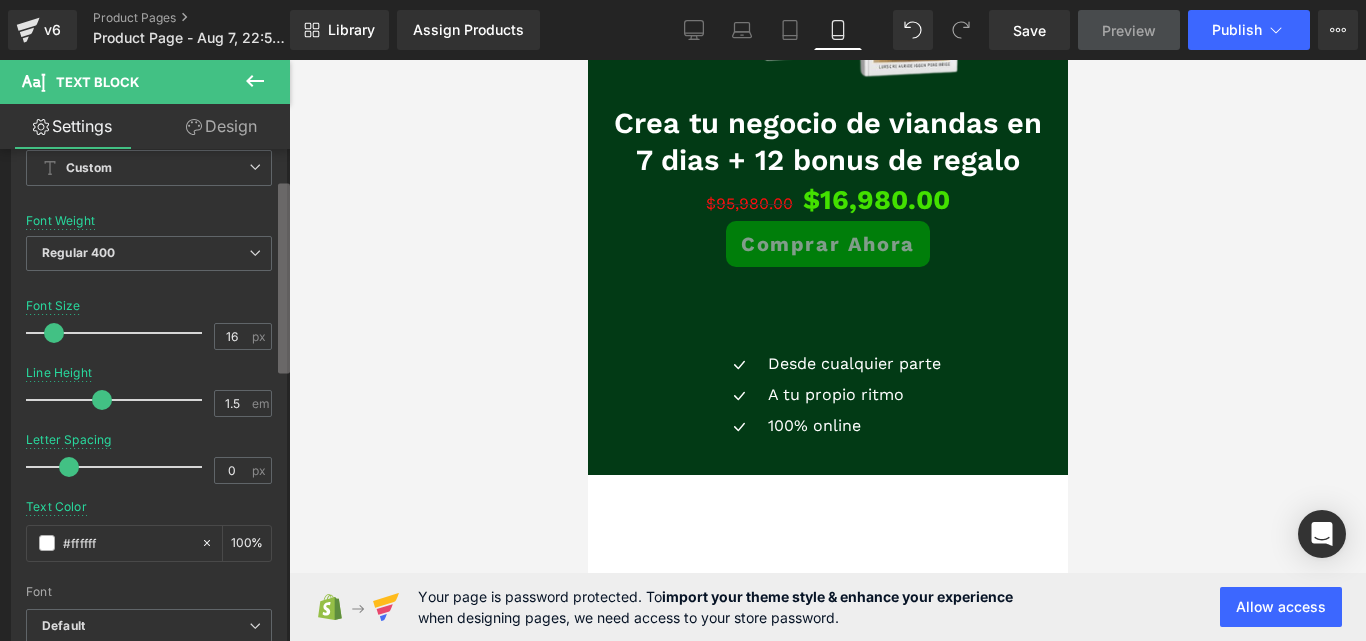 scroll, scrollTop: 104, scrollLeft: 0, axis: vertical 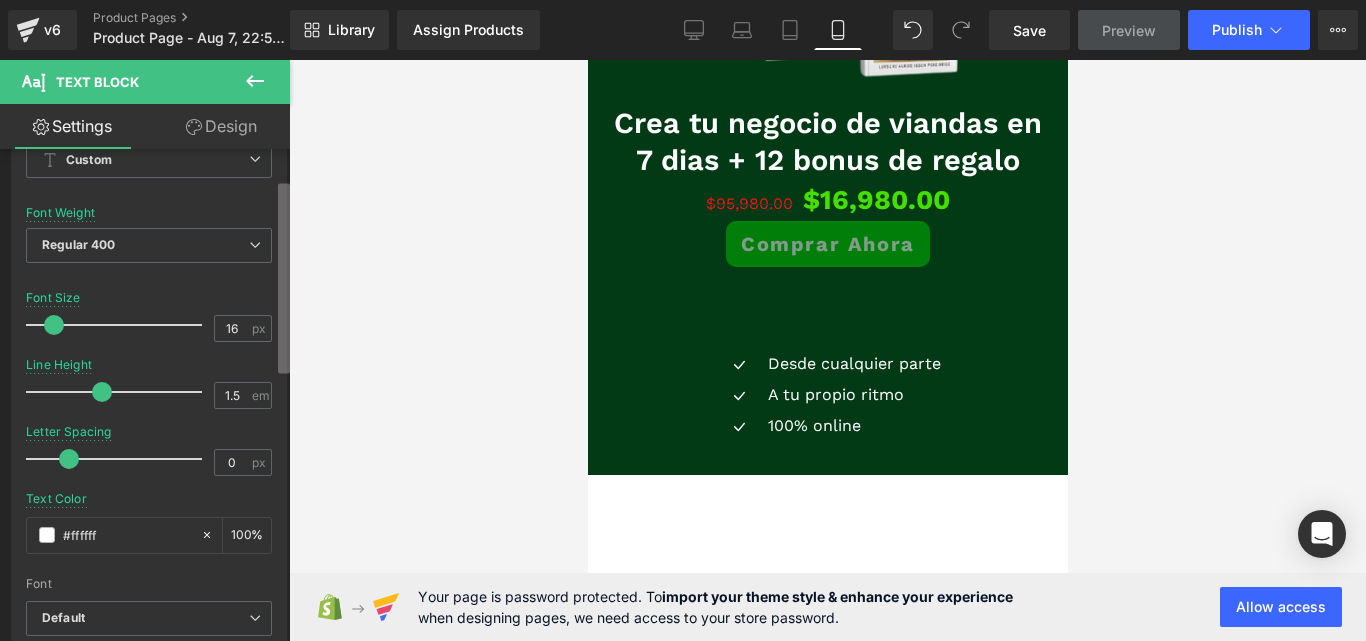 click on "Text Block  You are previewing how the   will restyle your page. You can not edit Elements in Preset Preview Mode.  v6 Product Pages Product Page - Aug 7, 22:59:41 Library Assign Products  Product Preview
No product match your search.  Please try another keyword  Manage assigned products Mobile Desktop Laptop Tablet Mobile Save Preview Publish Scheduled Upgrade Plan View Live Page View with current Template Save Template to Library Schedule Publish  Optimize  Publish Settings Shortcuts  Your page can’t be published   You've reached the maximum number of published pages on your plan  (0/1).  You need to upgrade your plan or unpublish all your pages to get 1 publish slot.   Unpublish pages   Upgrade plan  Elements Global Style icon Base Row  rows, columns, layouts, div Heading  headings, titles, h1,h2,h3,h4,h5,h6 Text Block  texts, paragraphs, contents, blocks Image  images, photos, alts, uploads Icon  icons, symbols Button  button, call to action, cta Separator  Liquid  Banner Parallax  Stack" at bounding box center [683, 337] 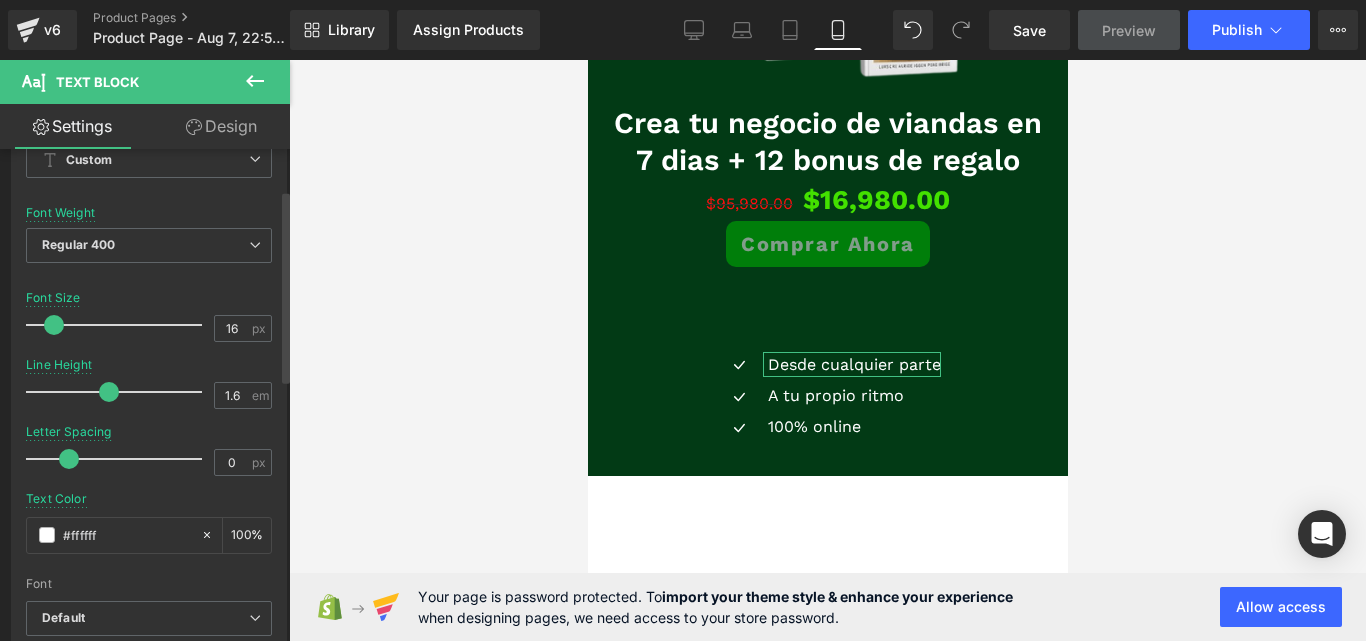 drag, startPoint x: 94, startPoint y: 383, endPoint x: 98, endPoint y: 393, distance: 10.770329 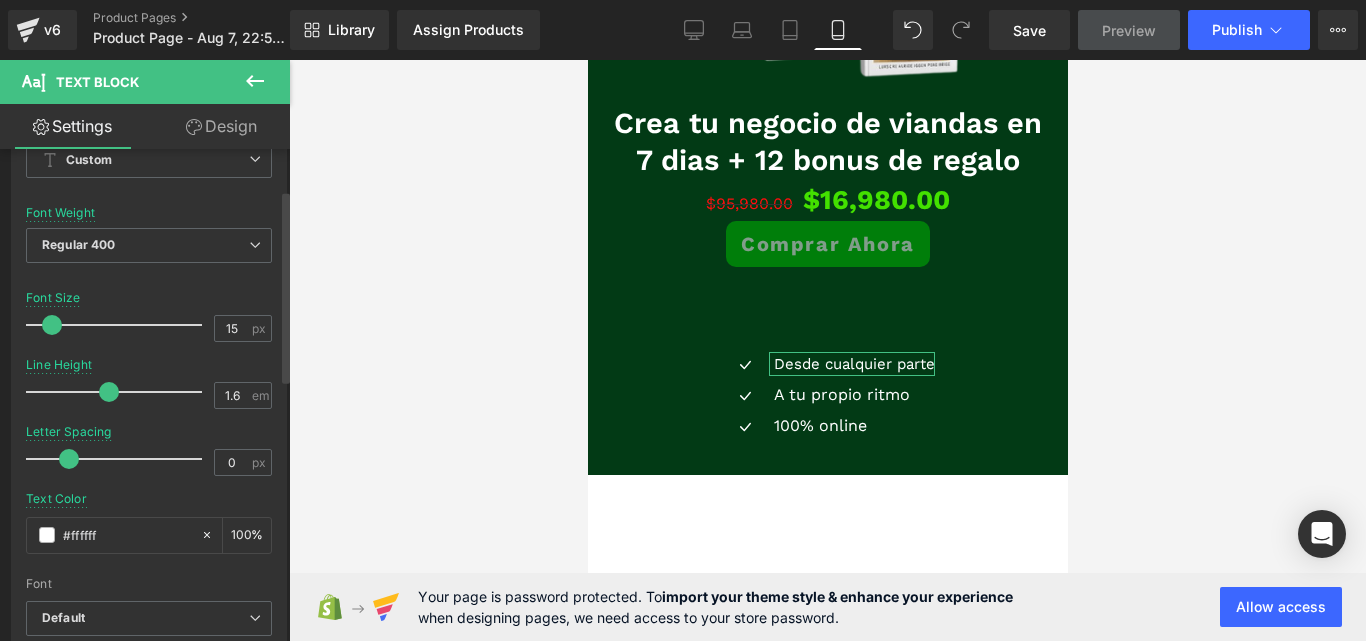click at bounding box center (52, 325) 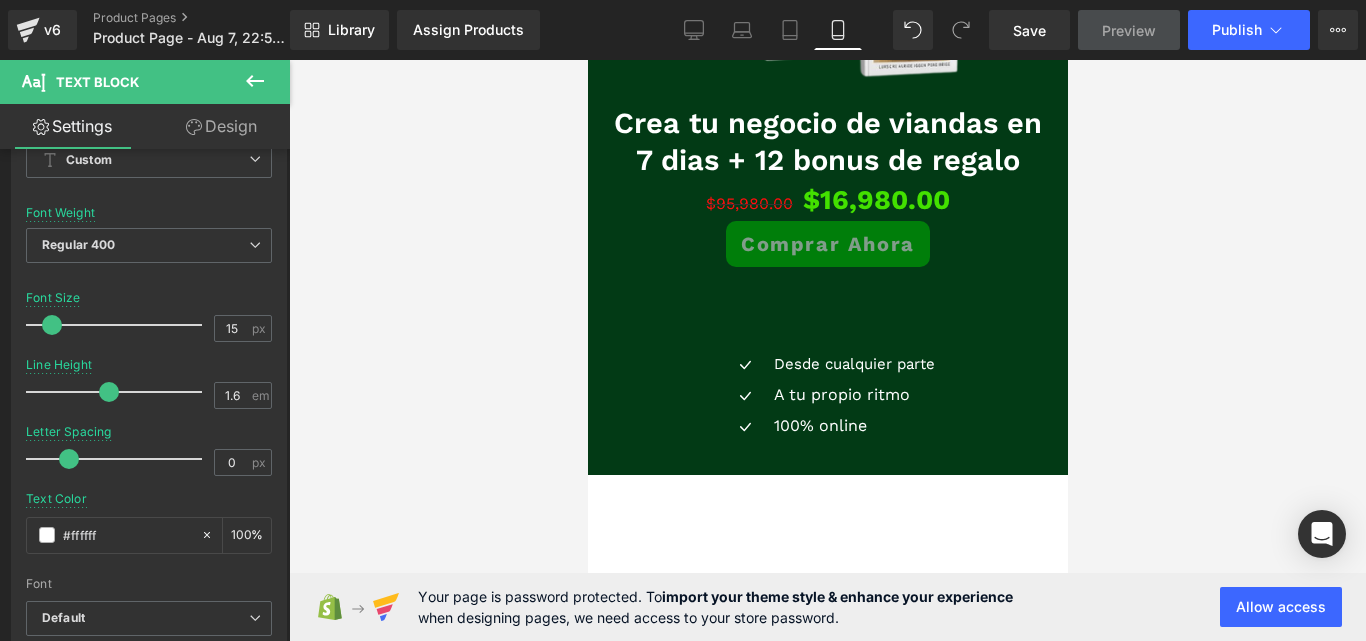 click at bounding box center (827, 350) 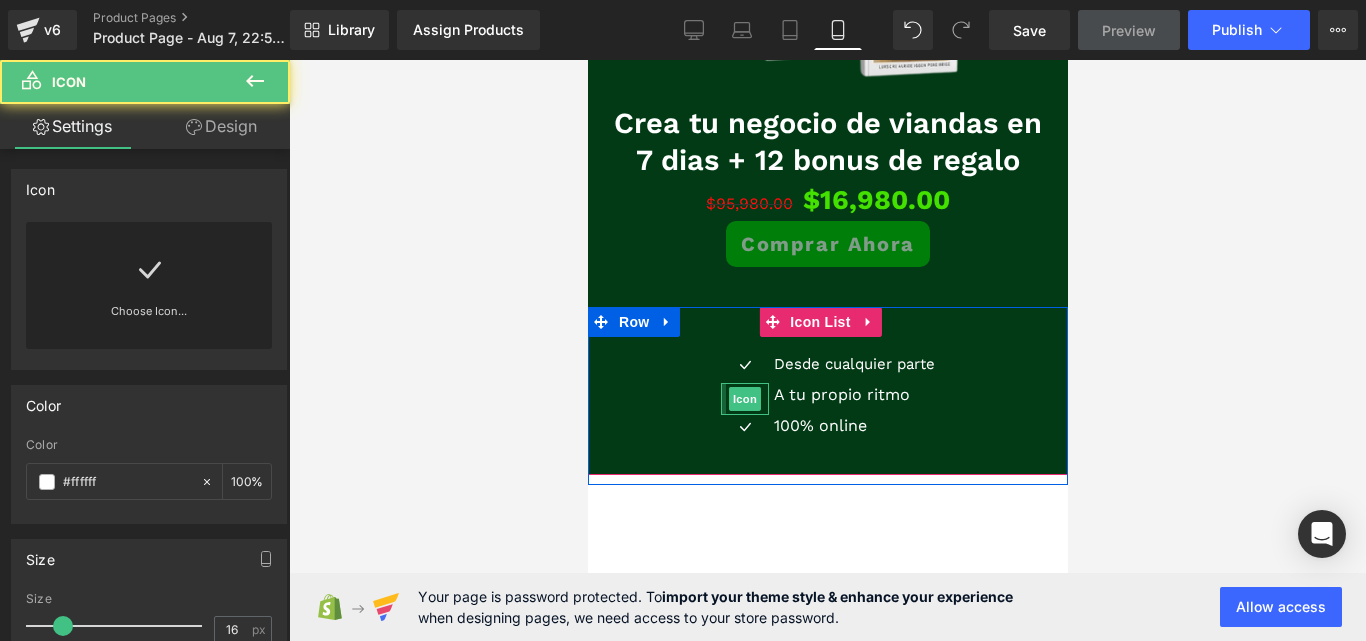 click at bounding box center [722, 399] 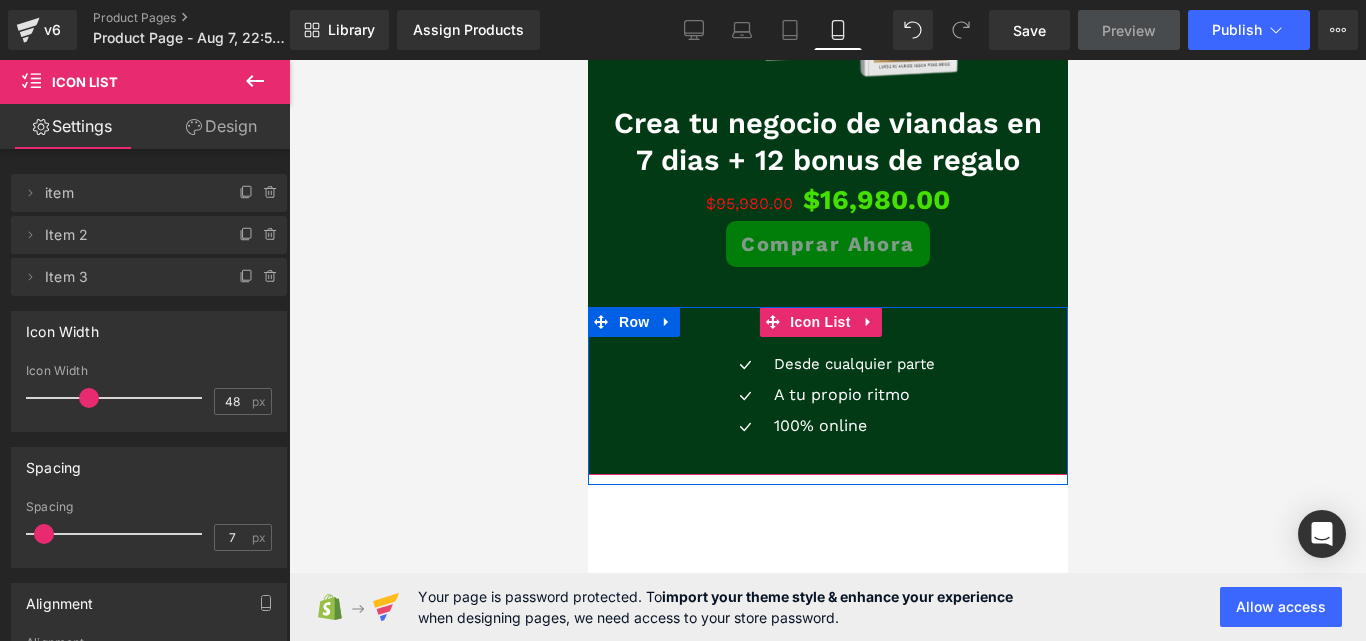 click on "Icon
Desde cualquier parte
Text Block
Icon
A tu propio ritmo
Text Block
Icon
100% online
Text Block" at bounding box center (827, 398) 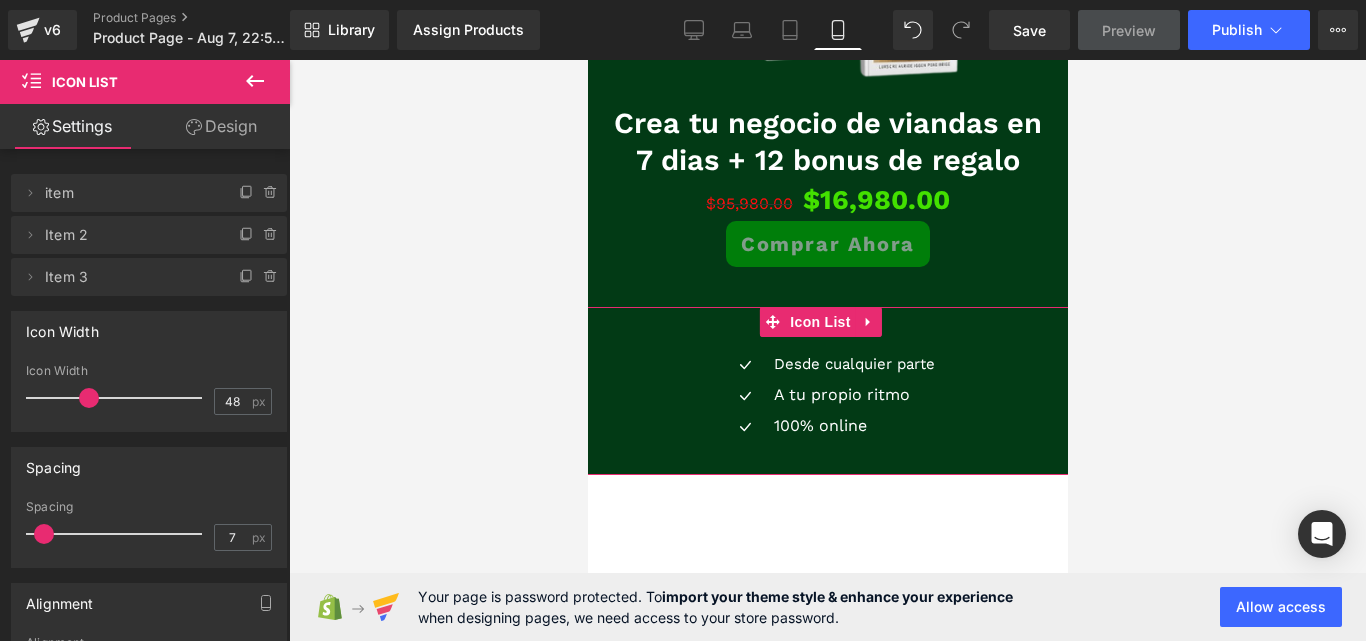 click on "Design" at bounding box center (221, 126) 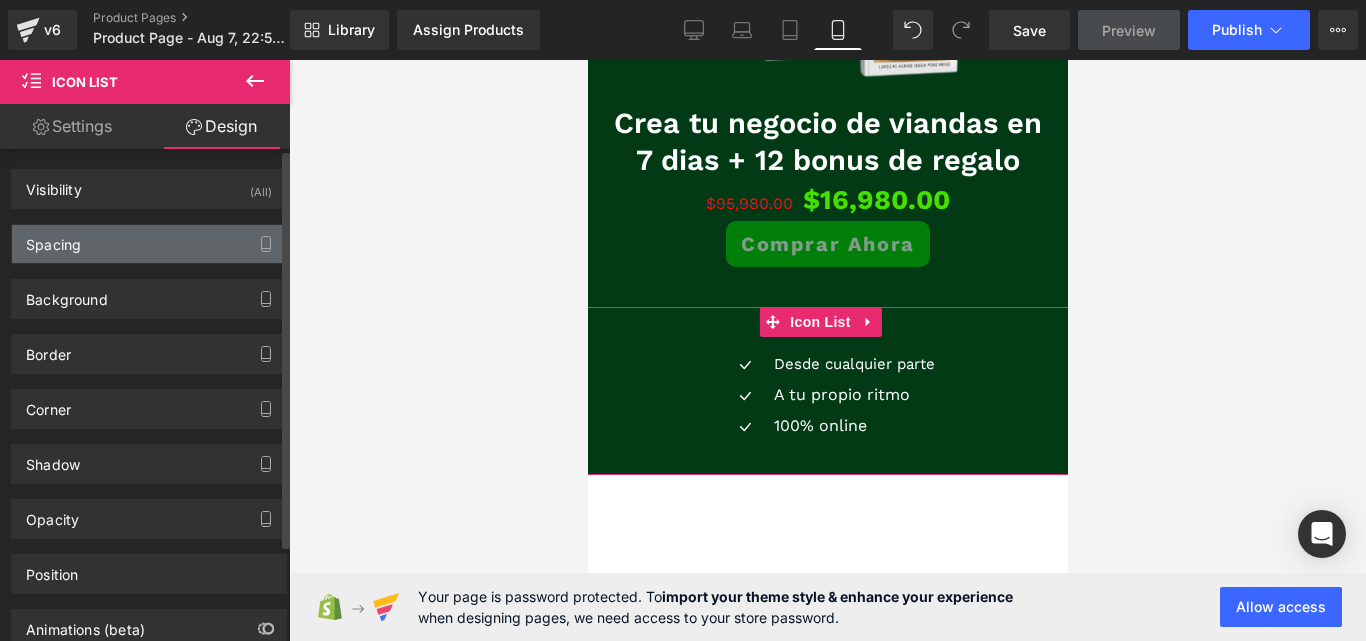 click on "Spacing" at bounding box center (149, 244) 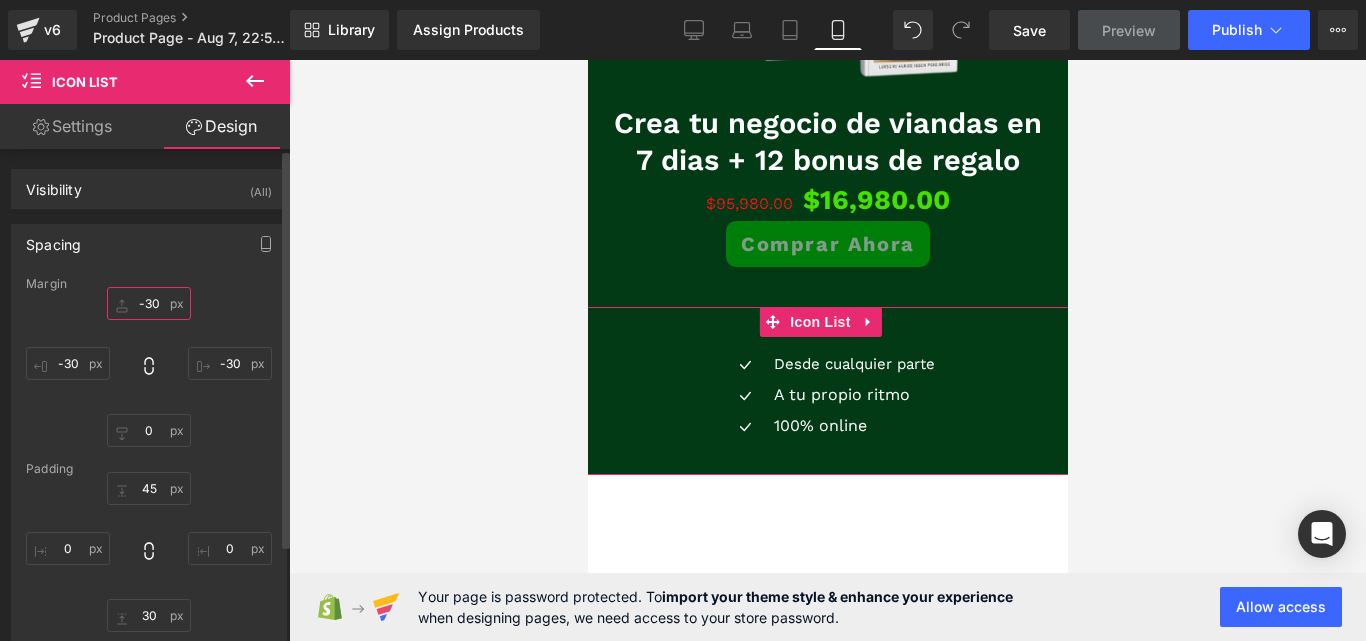 click on "-30" at bounding box center (149, 303) 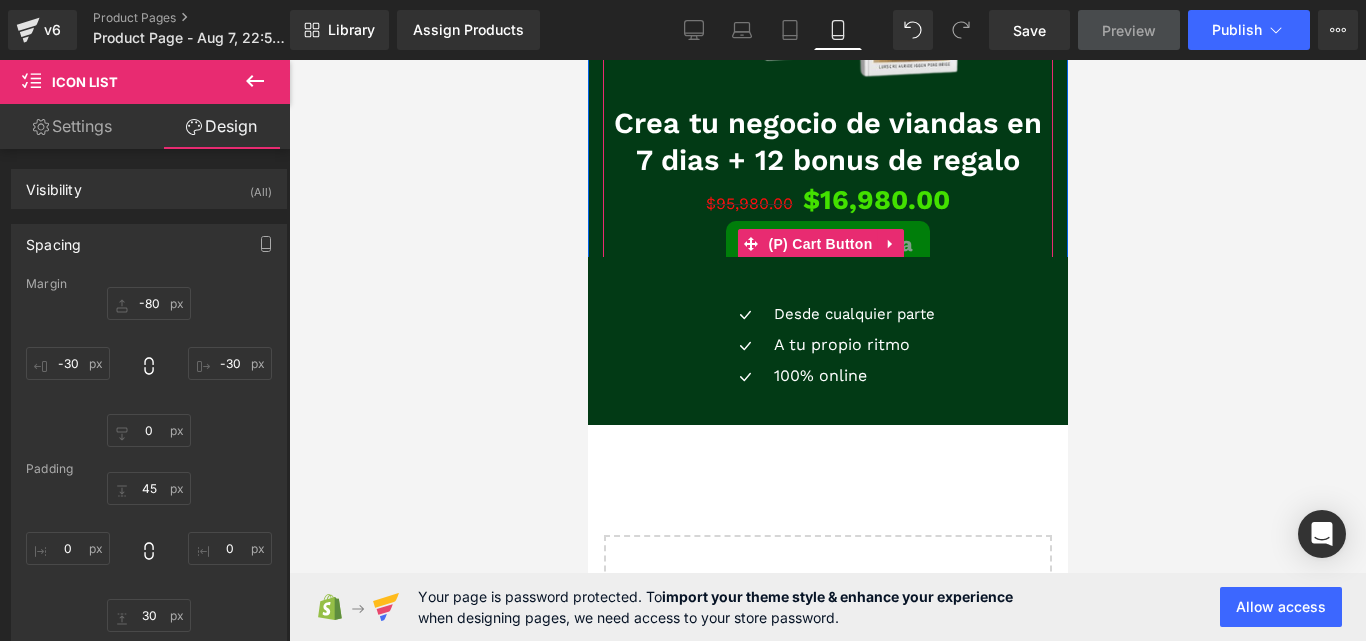 click on "Comprar Ahora" at bounding box center [827, 244] 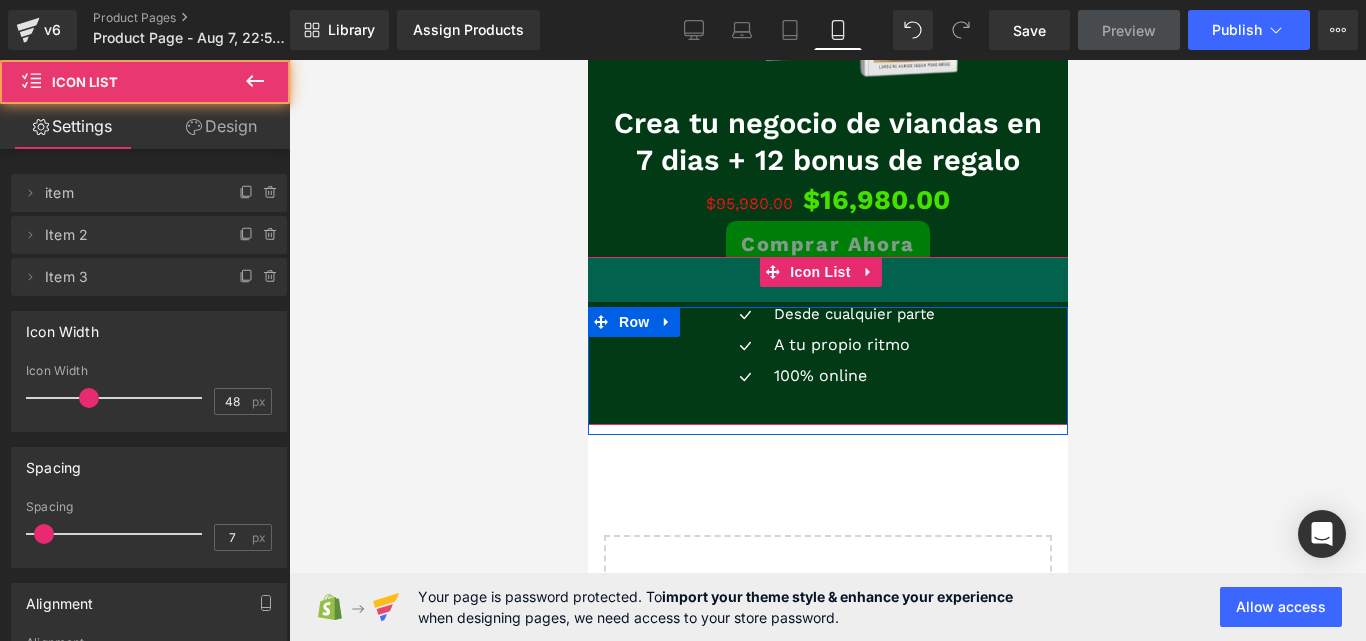 click on "45px" at bounding box center [827, 279] 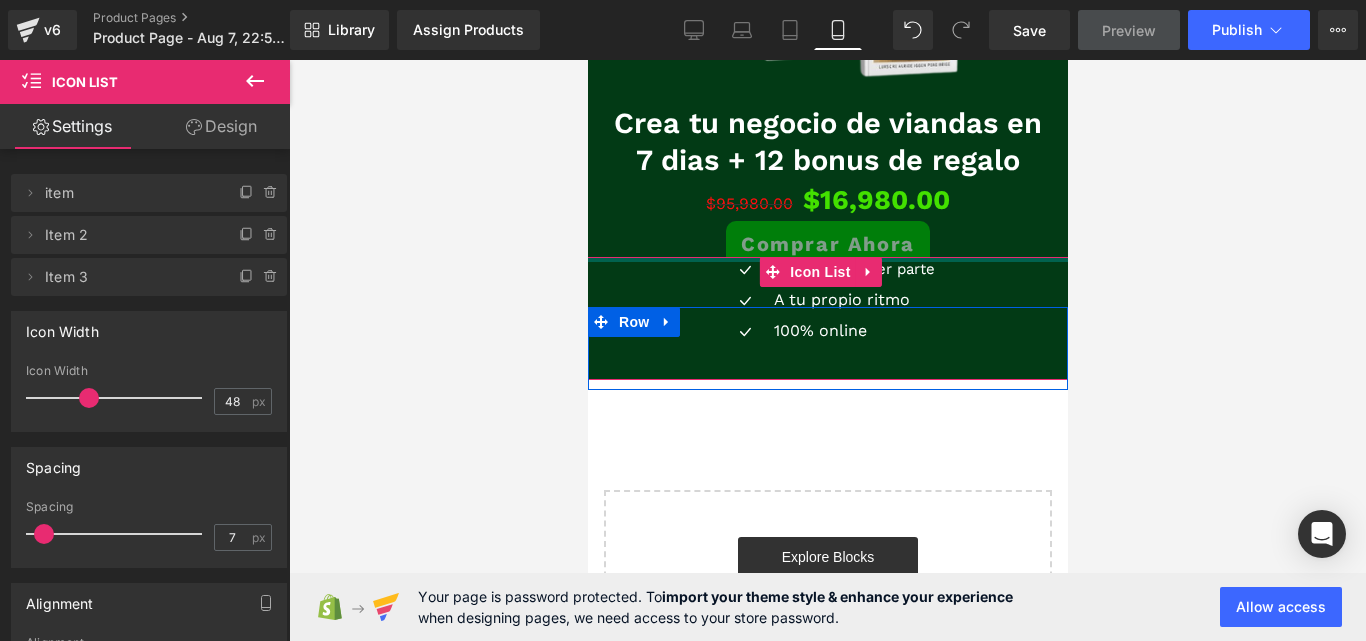 drag, startPoint x: 920, startPoint y: 185, endPoint x: 923, endPoint y: 127, distance: 58.077534 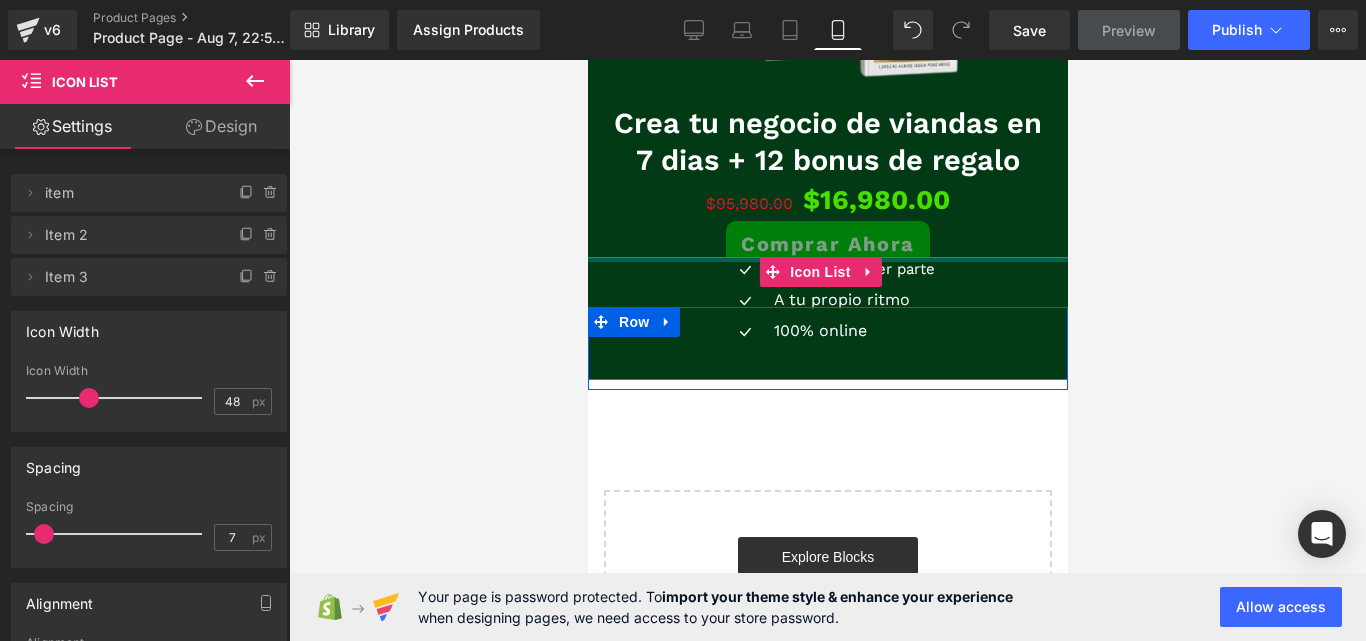 click on "Image
Row
Image
Row
Image
Row
Image
Row
Image
Row
Sale Off
(P) Image
Crea tu negocio de viandas en 7 dias + 12 bonus de regalo
(P) Title
[PRICE]
[PRICE]
(P) Price
Comprar Ahora
(P) Cart Button
Product
Row
Icon" at bounding box center (827, -1518) 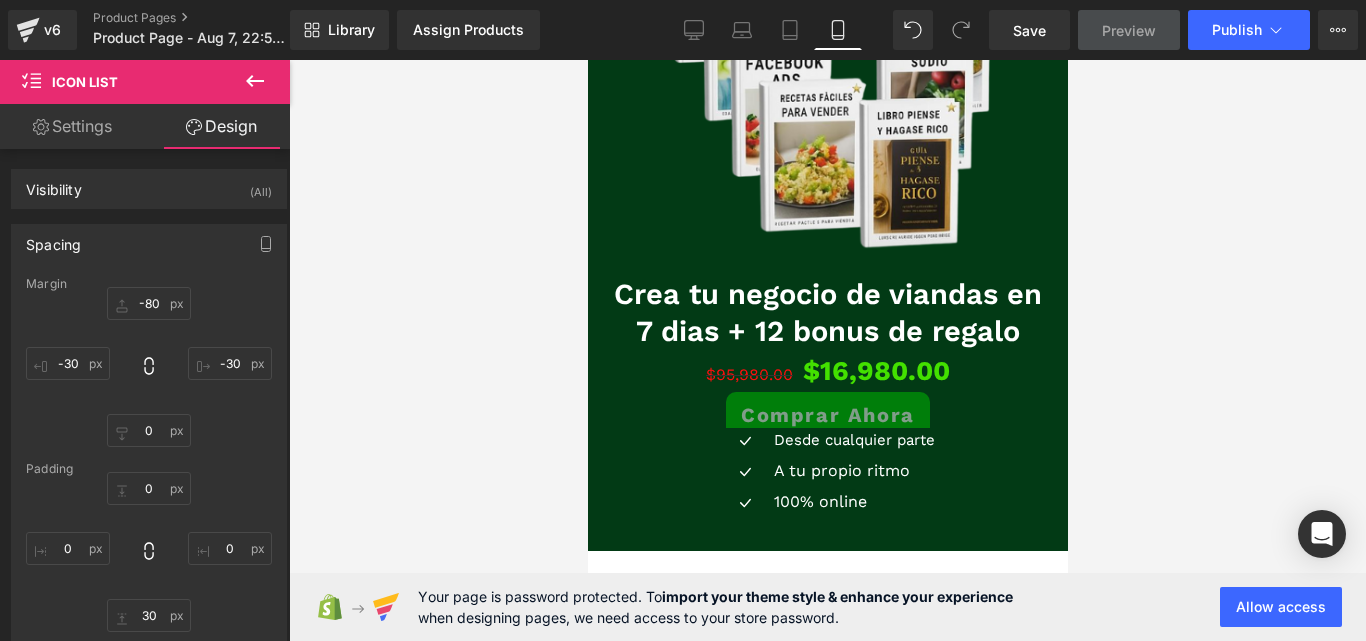 scroll, scrollTop: 3719, scrollLeft: 0, axis: vertical 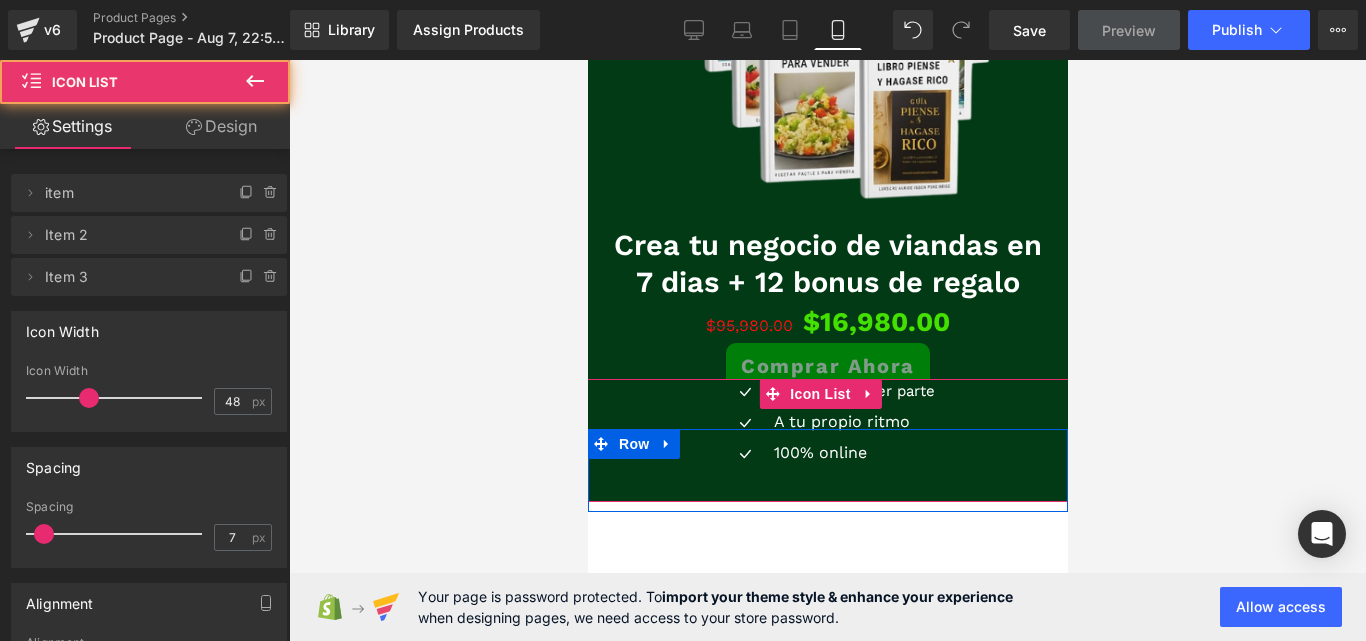 drag, startPoint x: 939, startPoint y: 319, endPoint x: 937, endPoint y: 354, distance: 35.057095 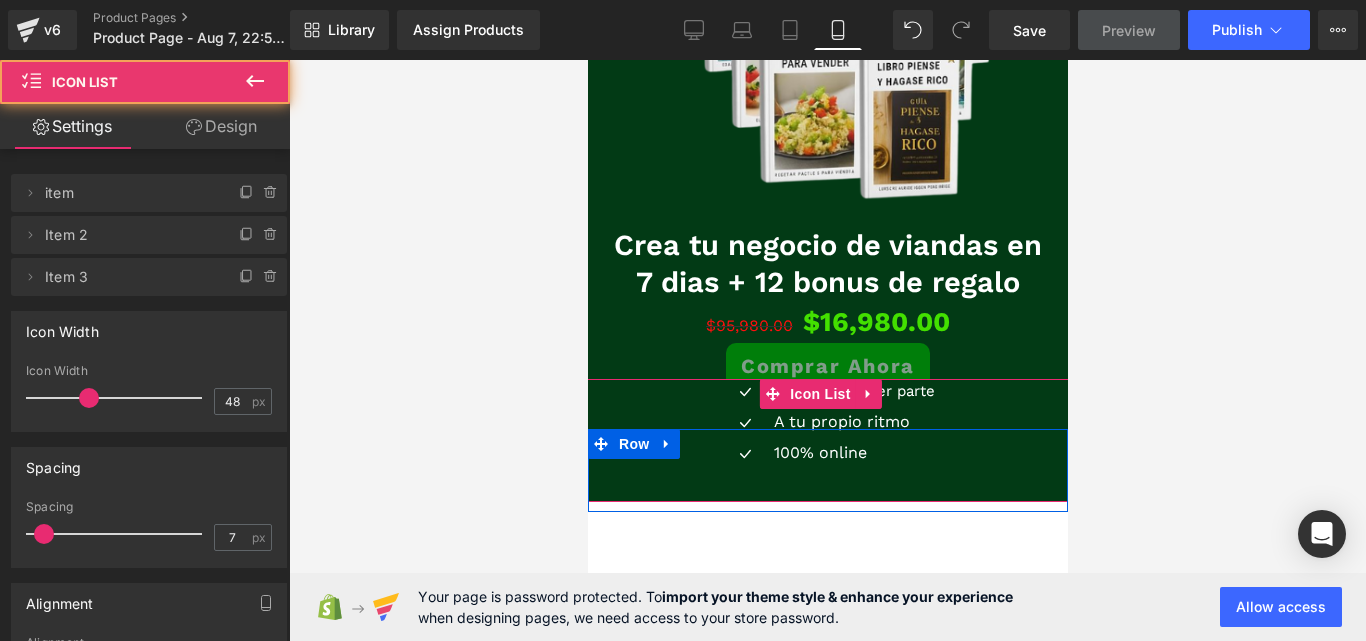 click on "Icon
Desde cualquier parte
Text Block
Icon
A tu propio ritmo
Text Block
Icon
100% online
Text Block
Icon List
Row" at bounding box center [827, 470] 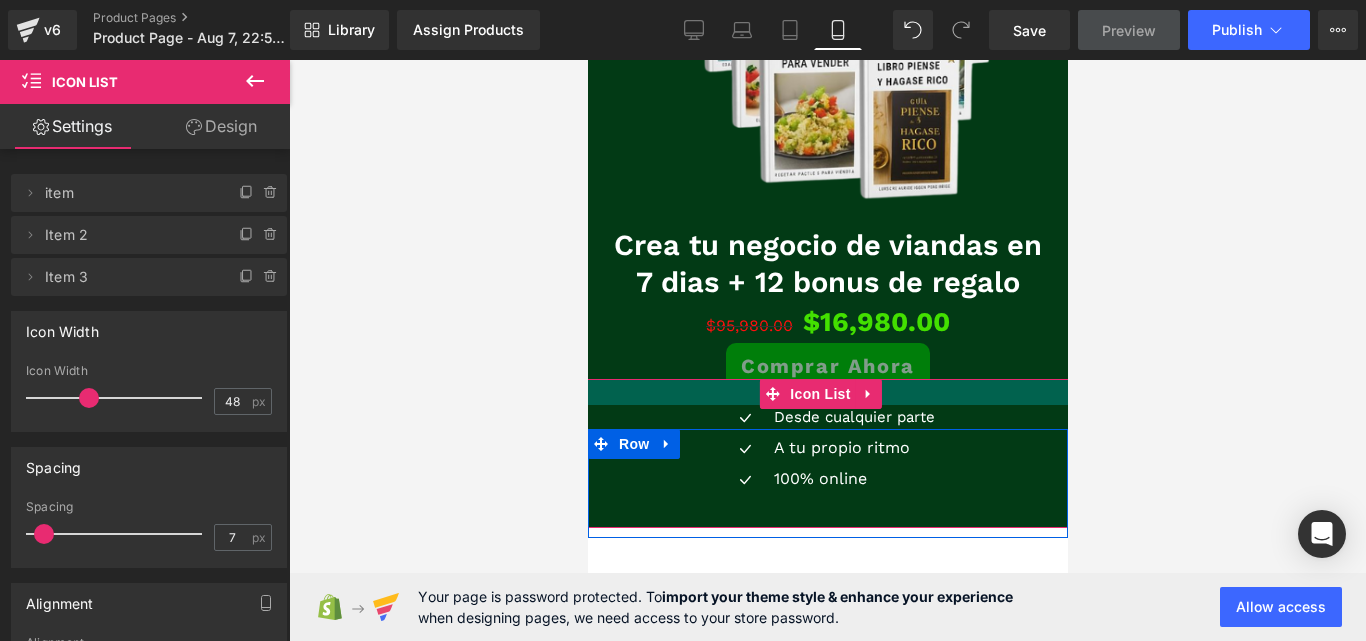 drag, startPoint x: 926, startPoint y: 306, endPoint x: 925, endPoint y: 332, distance: 26.019224 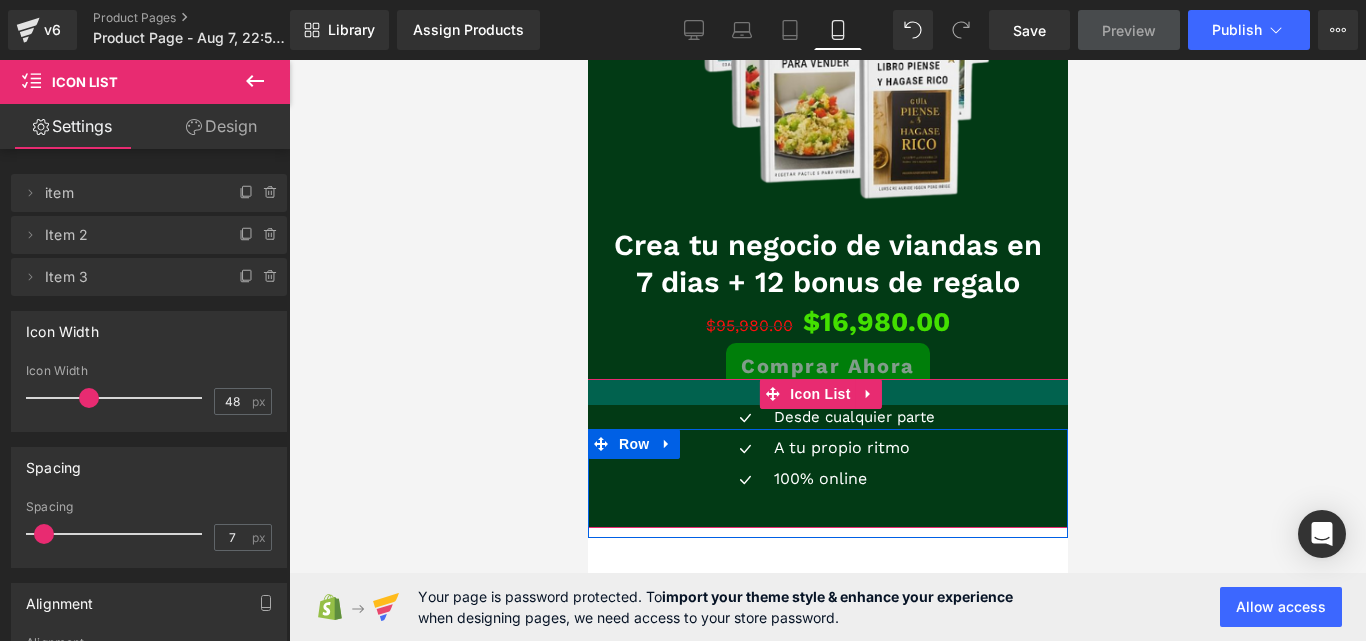 click on "Icon
Desde cualquier parte
Text Block
Icon
A tu propio ritmo
Text Block
Icon
100% online
Text Block
Icon List" at bounding box center [827, 453] 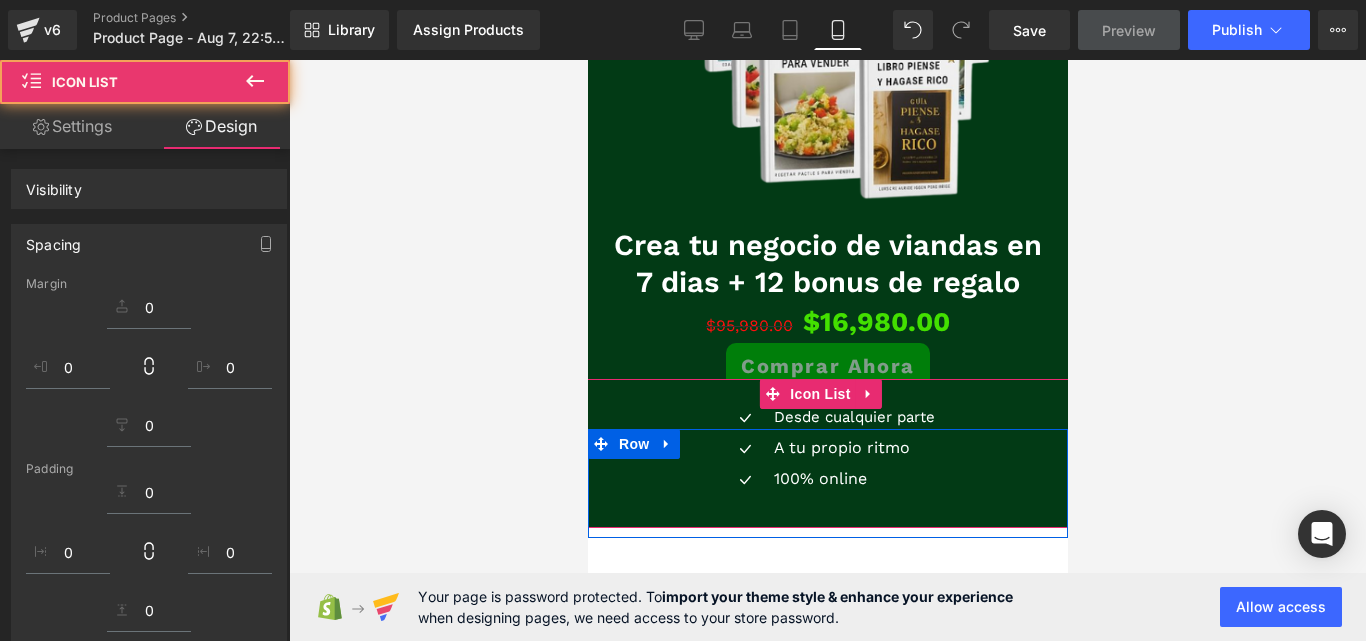 click on "Desde cualquier parte
Text Block" at bounding box center [851, 417] 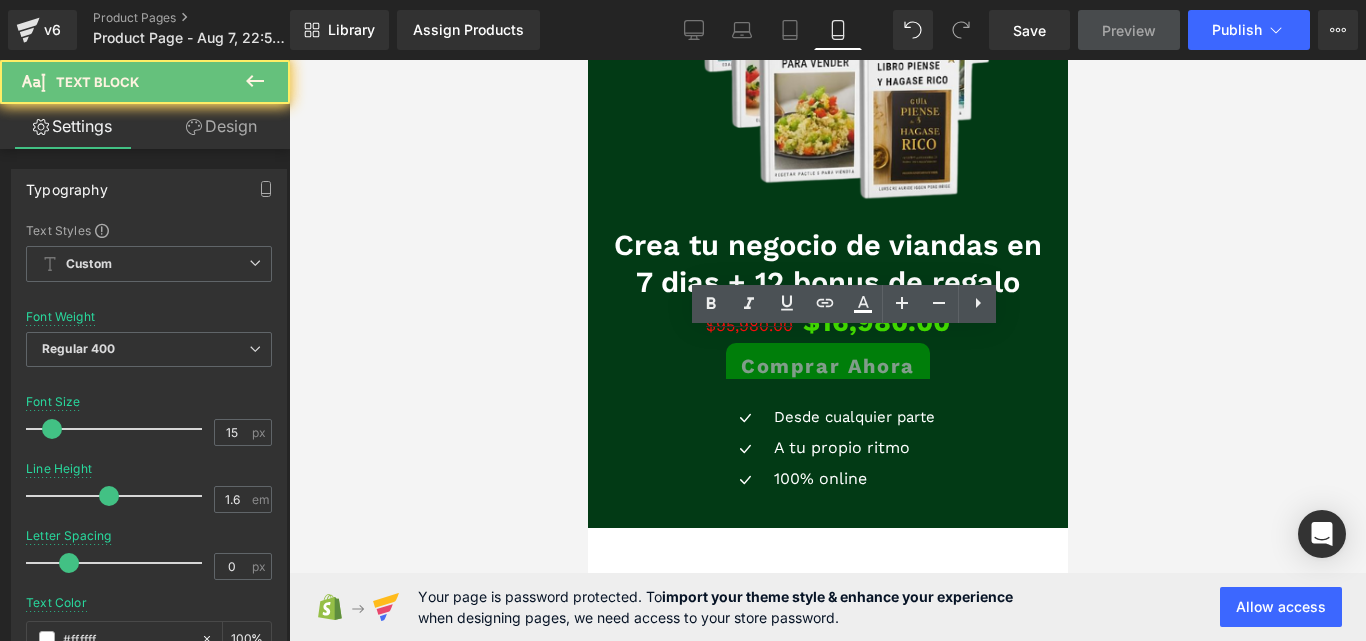 click at bounding box center [827, 350] 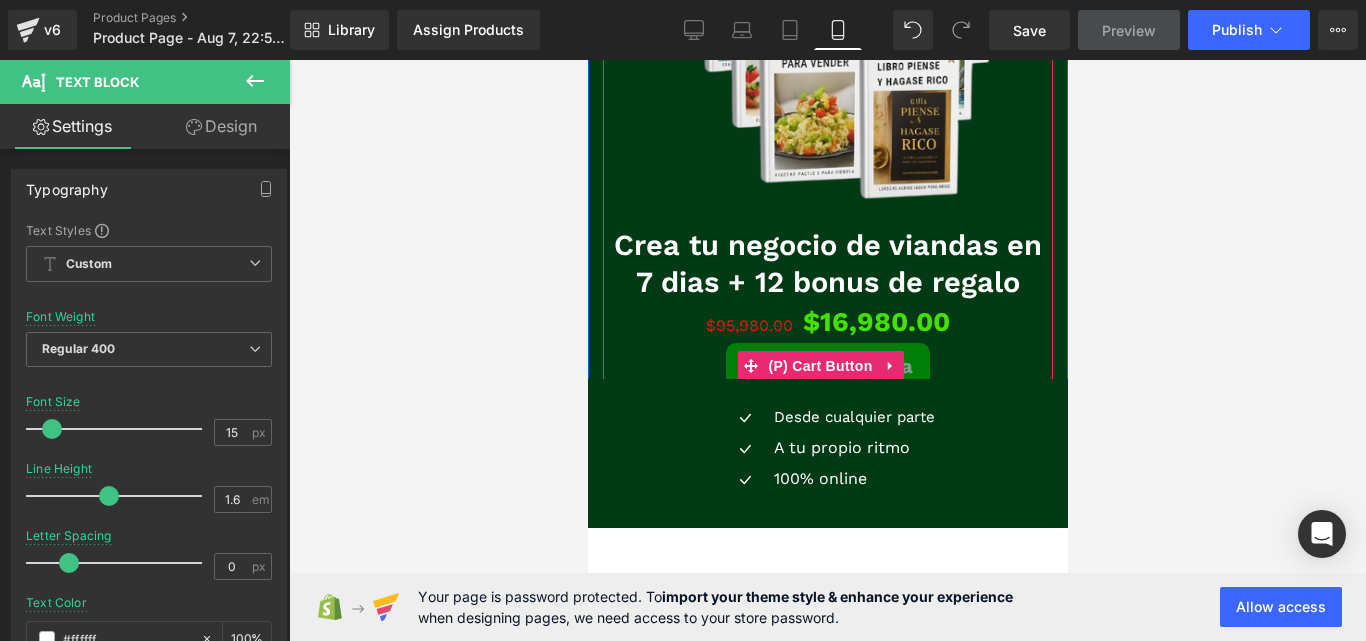 click 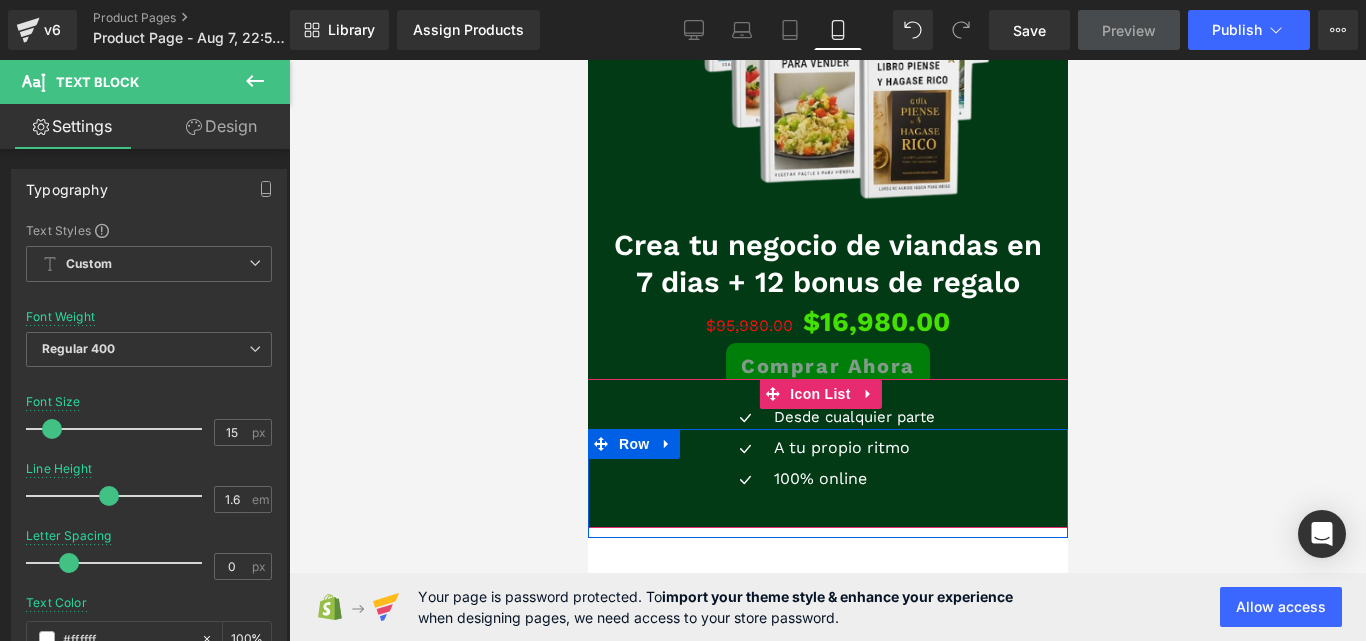 click on "Icon
Desde cualquier parte
Text Block
Icon
A tu propio ritmo
Text Block
Icon
100% online
Text Block" at bounding box center [827, 451] 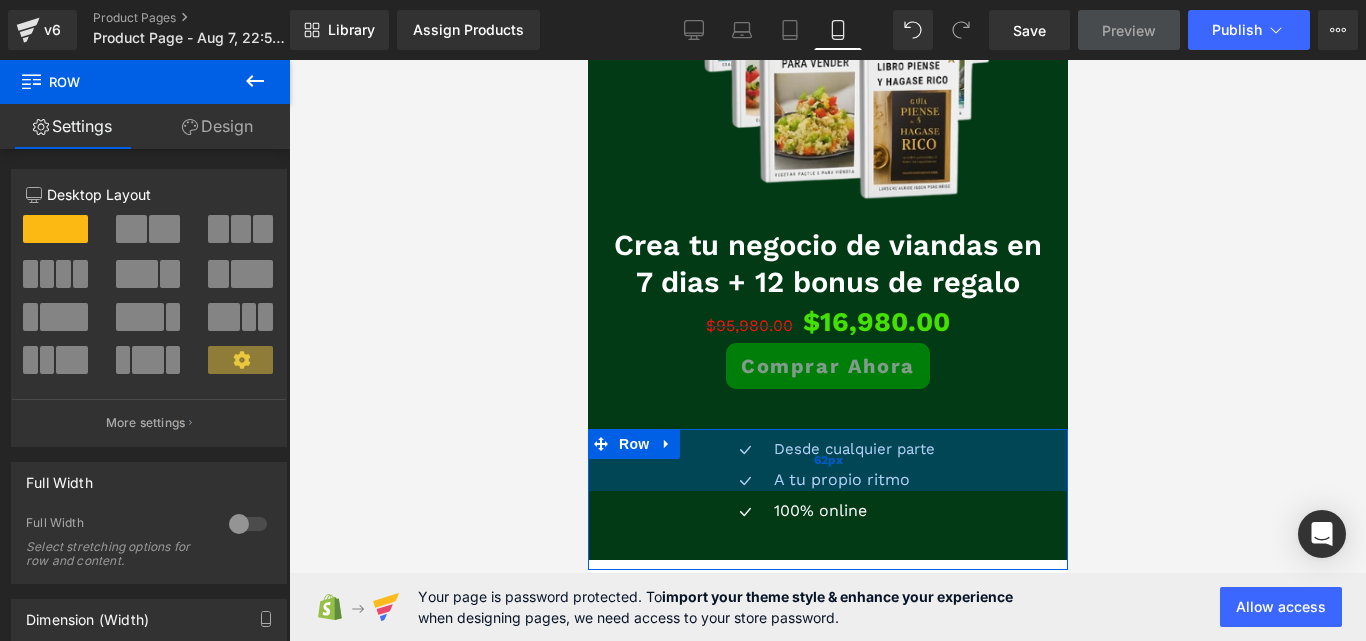 drag, startPoint x: 742, startPoint y: 360, endPoint x: 751, endPoint y: 392, distance: 33.24154 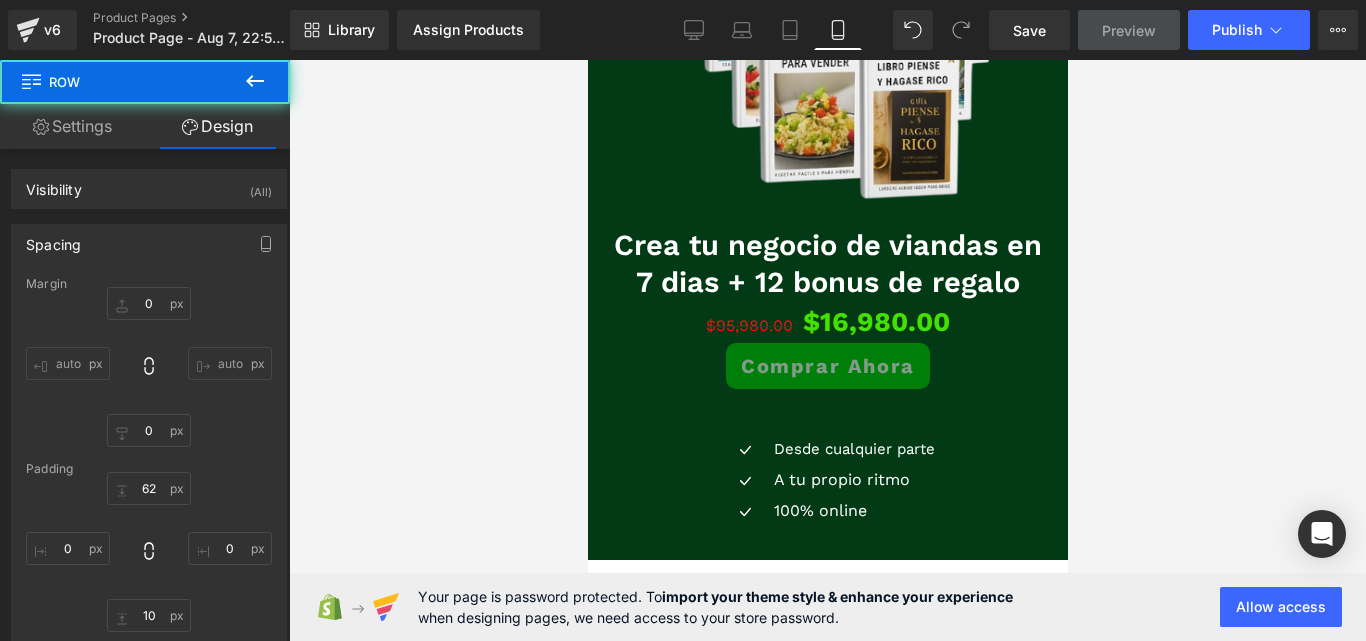 click at bounding box center (827, 350) 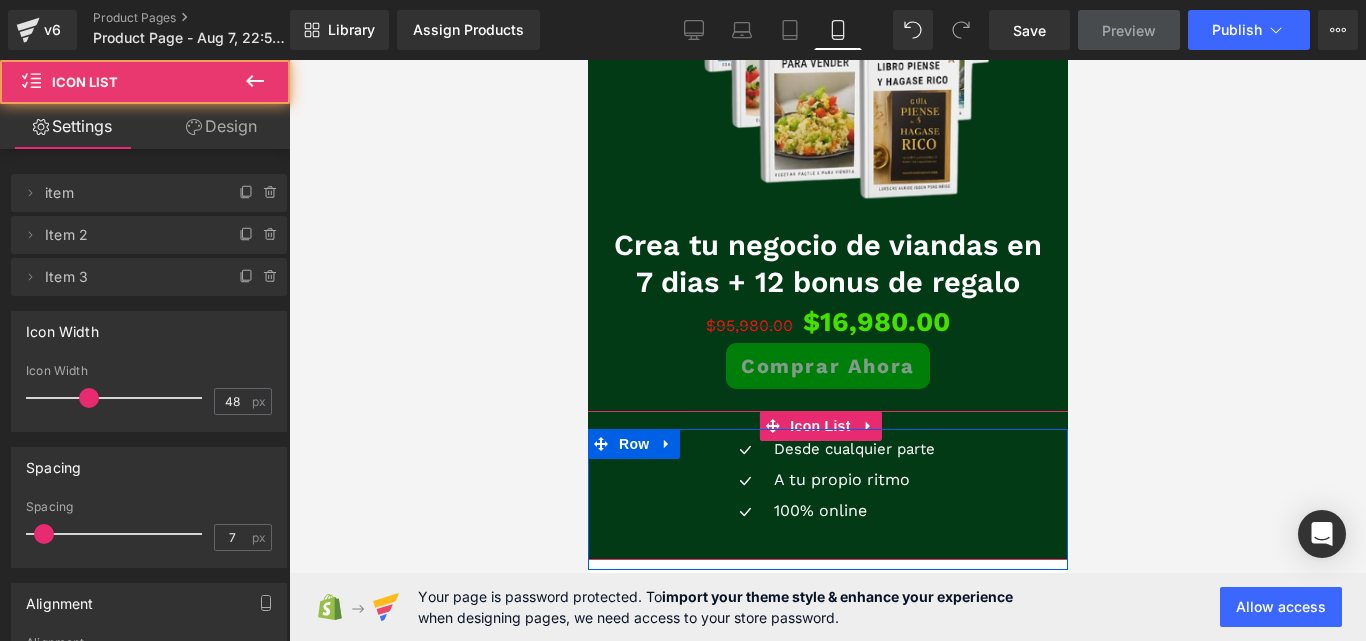 click on "Icon
Desde cualquier parte
Text Block
Icon
A tu propio ritmo
Text Block
Icon
100% online
Text Block" at bounding box center [827, 483] 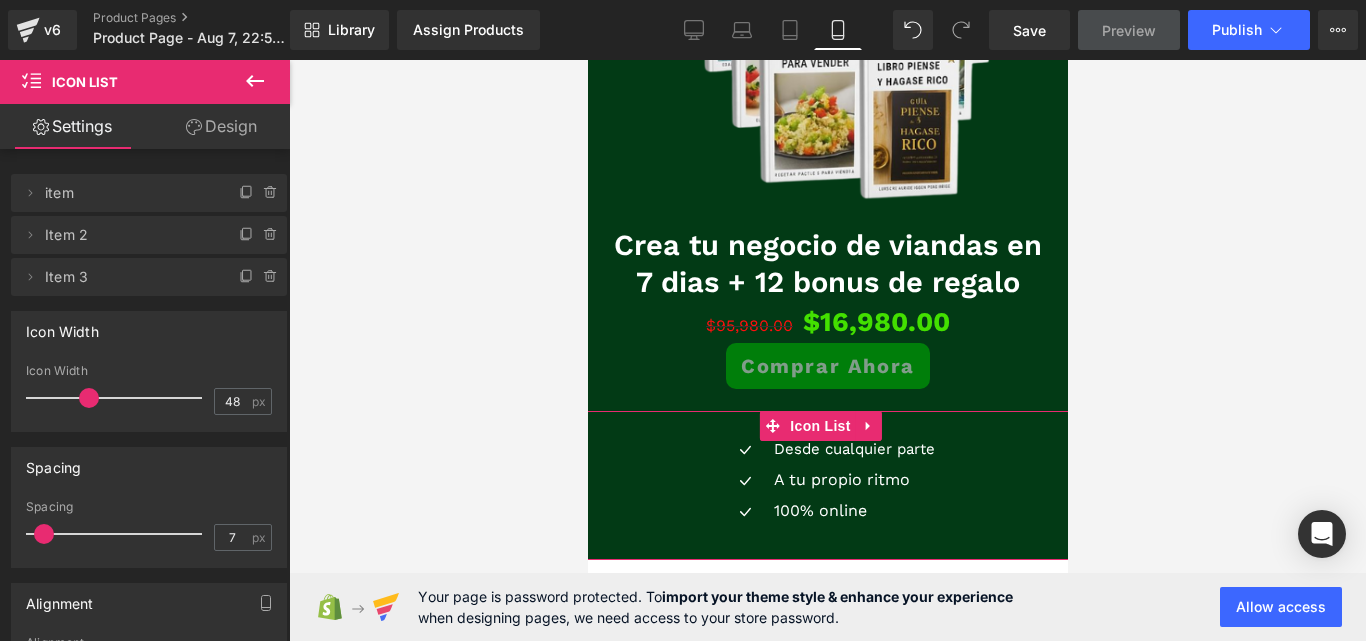 click on "Design" at bounding box center (221, 126) 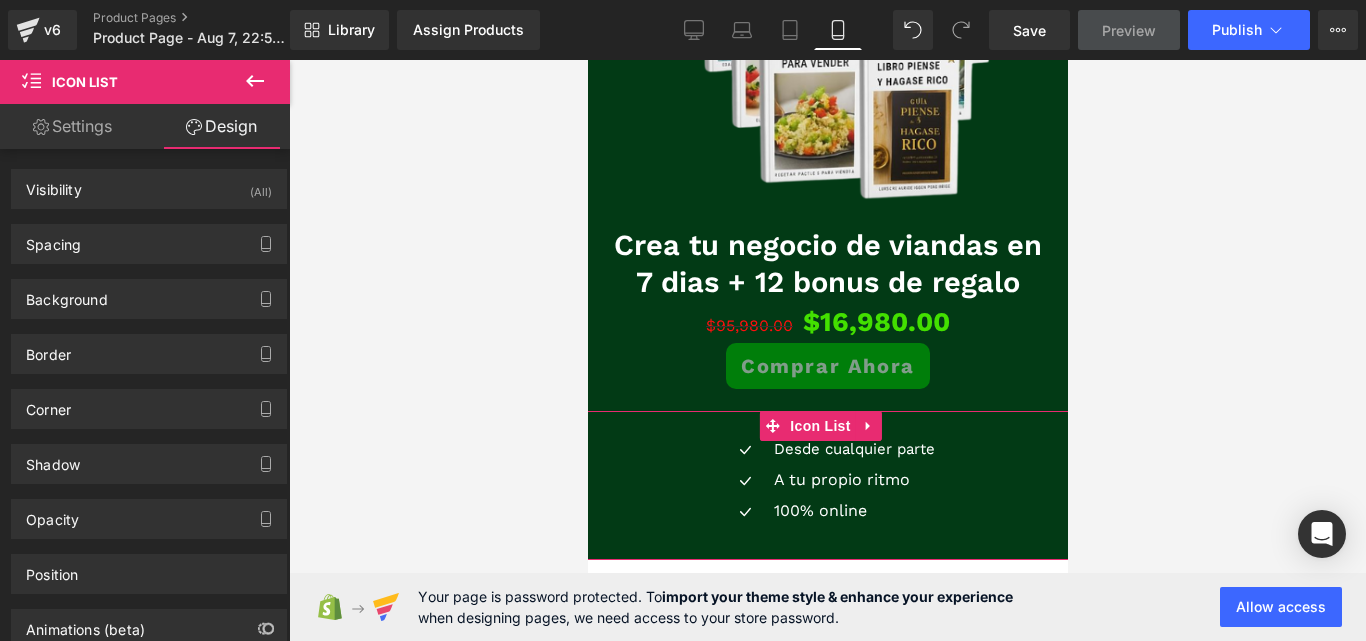 click on "Settings" at bounding box center [72, 126] 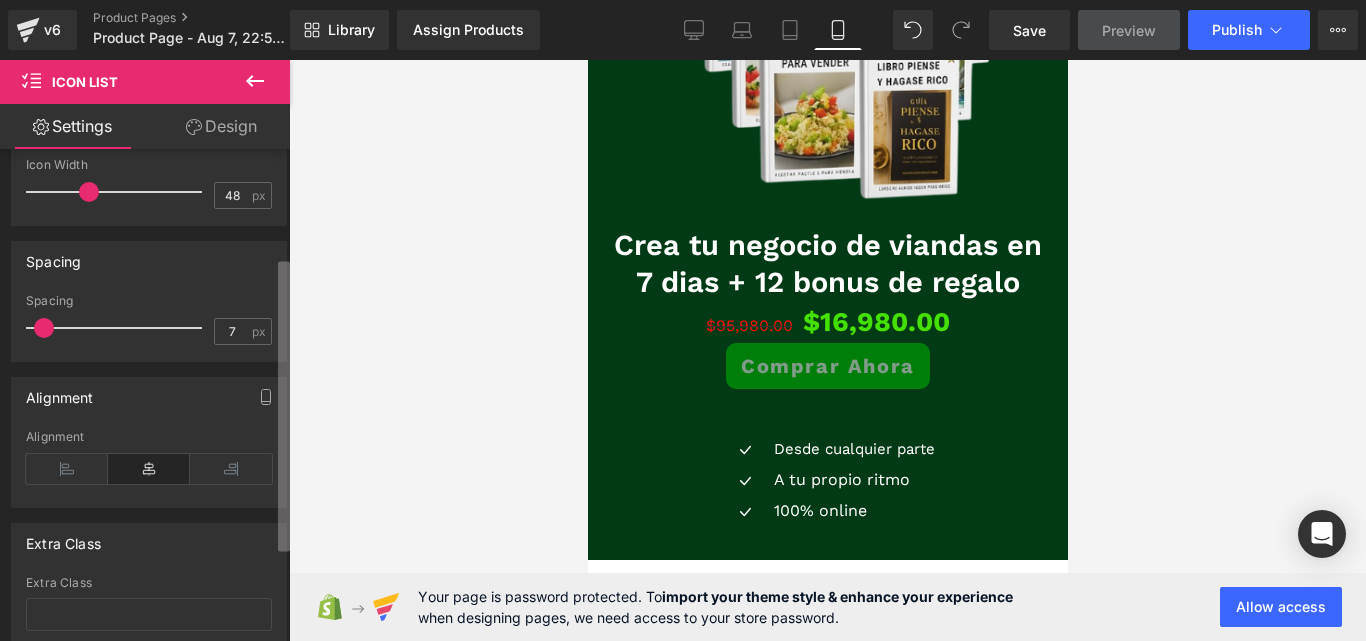 scroll, scrollTop: 219, scrollLeft: 0, axis: vertical 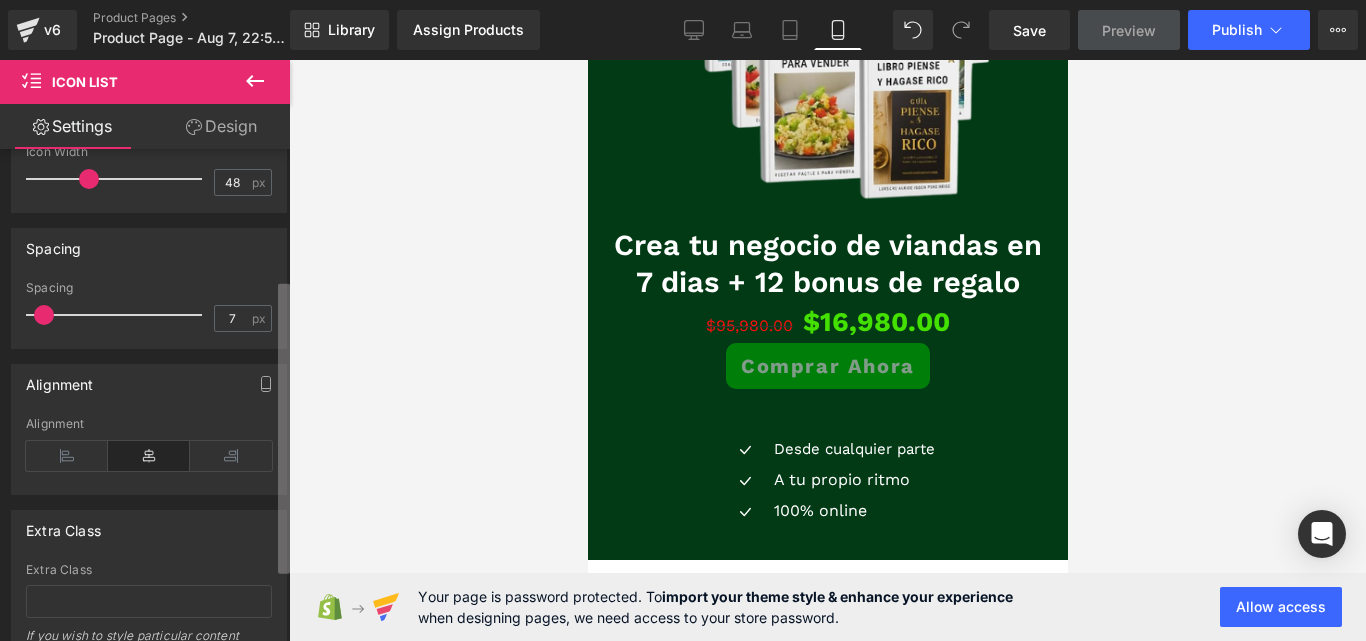 click on "Text Block  You are previewing how the   will restyle your page. You can not edit Elements in Preset Preview Mode.  v6 Product Pages Product Page - Aug 7, 22:59:41 Library Assign Products  Product Preview
No product match your search.  Please try another keyword  Manage assigned products Mobile Desktop Laptop Tablet Mobile Save Preview Publish Scheduled Upgrade Plan View Live Page View with current Template Save Template to Library Schedule Publish  Optimize  Publish Settings Shortcuts  Your page can’t be published   You've reached the maximum number of published pages on your plan  (0/1).  You need to upgrade your plan or unpublish all your pages to get 1 publish slot.   Unpublish pages   Upgrade plan  Elements Global Style icon Base Row  rows, columns, layouts, div Heading  headings, titles, h1,h2,h3,h4,h5,h6 Text Block  texts, paragraphs, contents, blocks Image  images, photos, alts, uploads Icon  icons, symbols Button  button, call to action, cta Separator  Liquid  Banner Parallax  Stack" at bounding box center [683, 337] 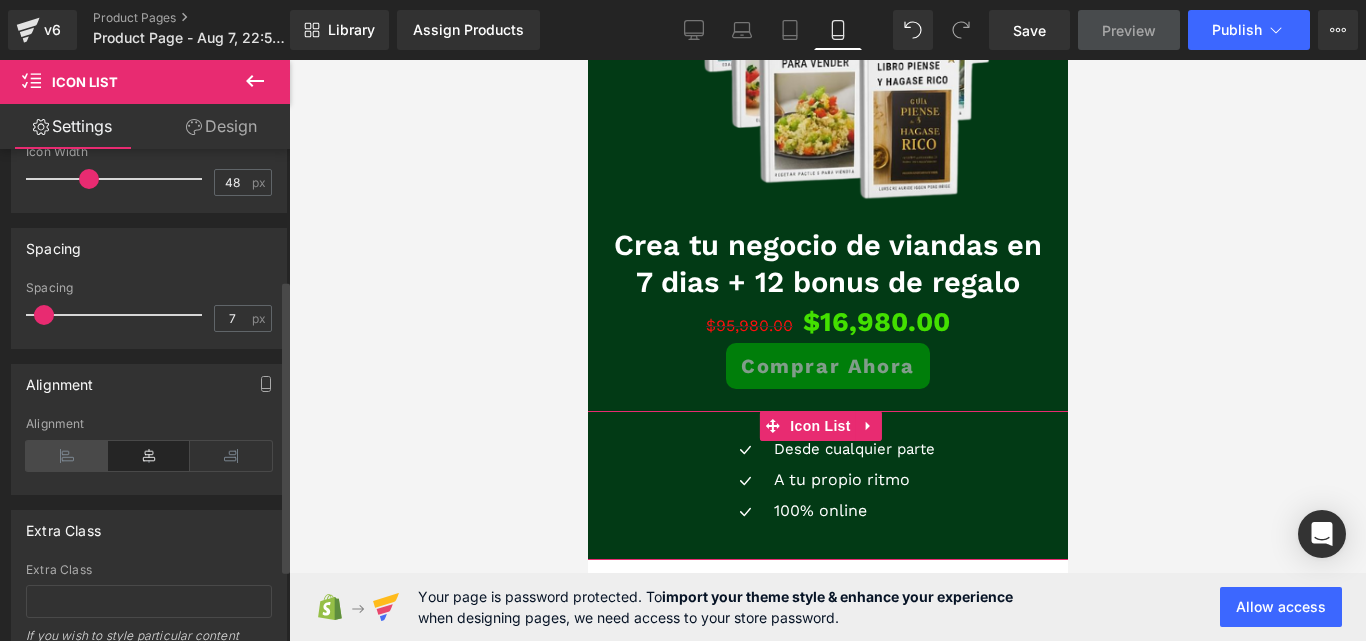 click at bounding box center (67, 456) 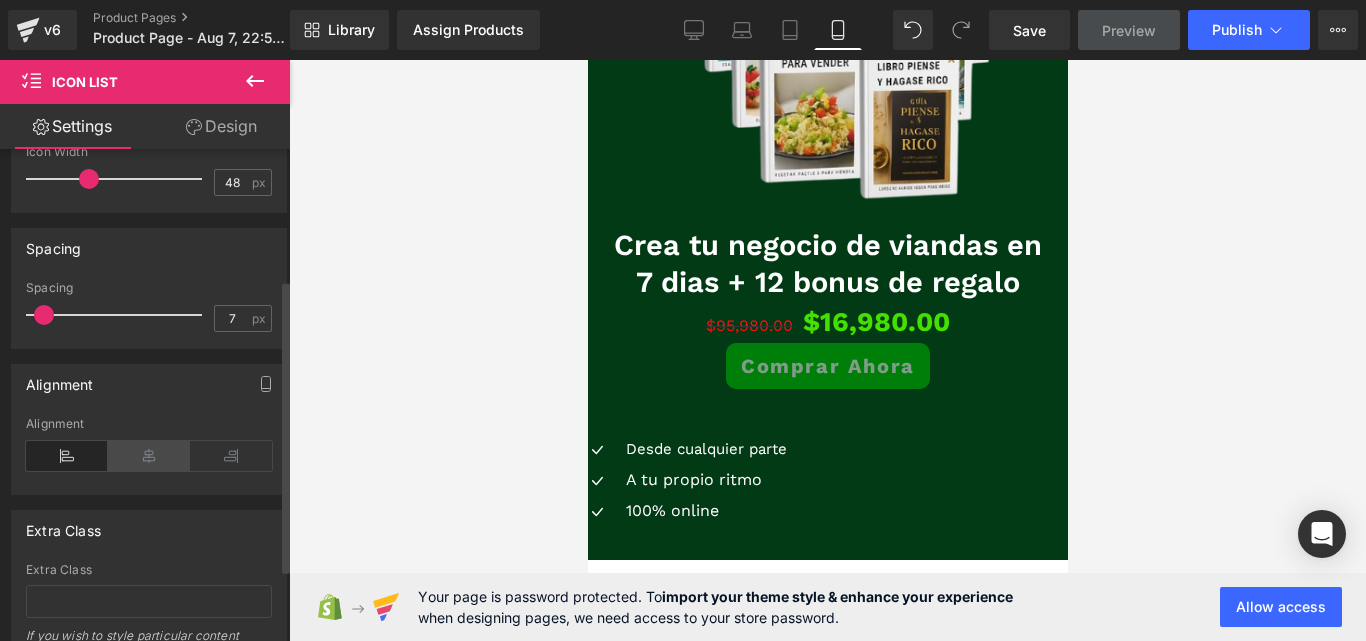 click at bounding box center [149, 456] 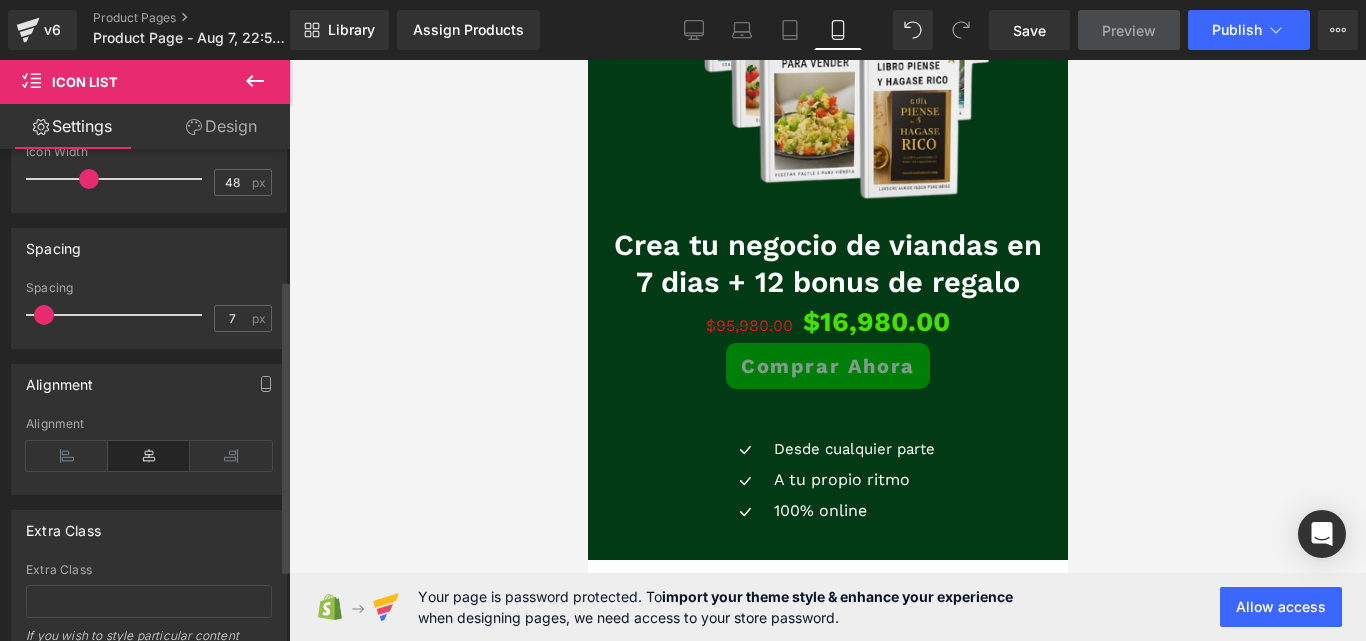 click at bounding box center [149, 456] 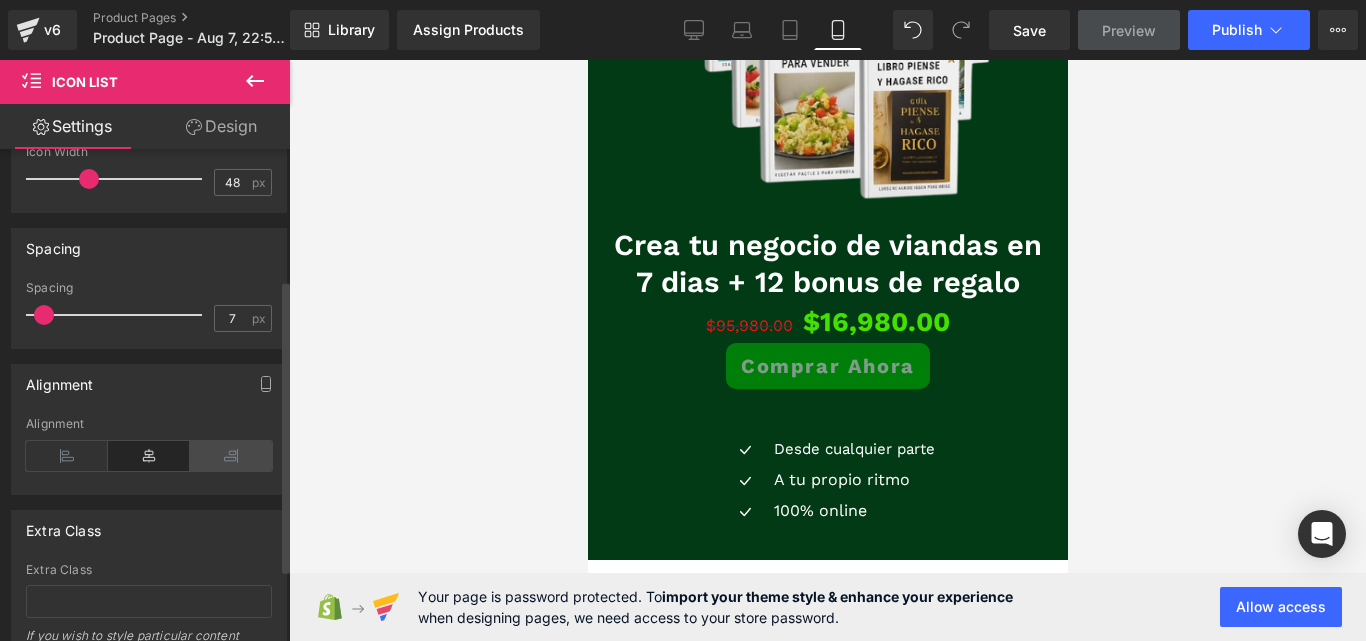 click at bounding box center (231, 456) 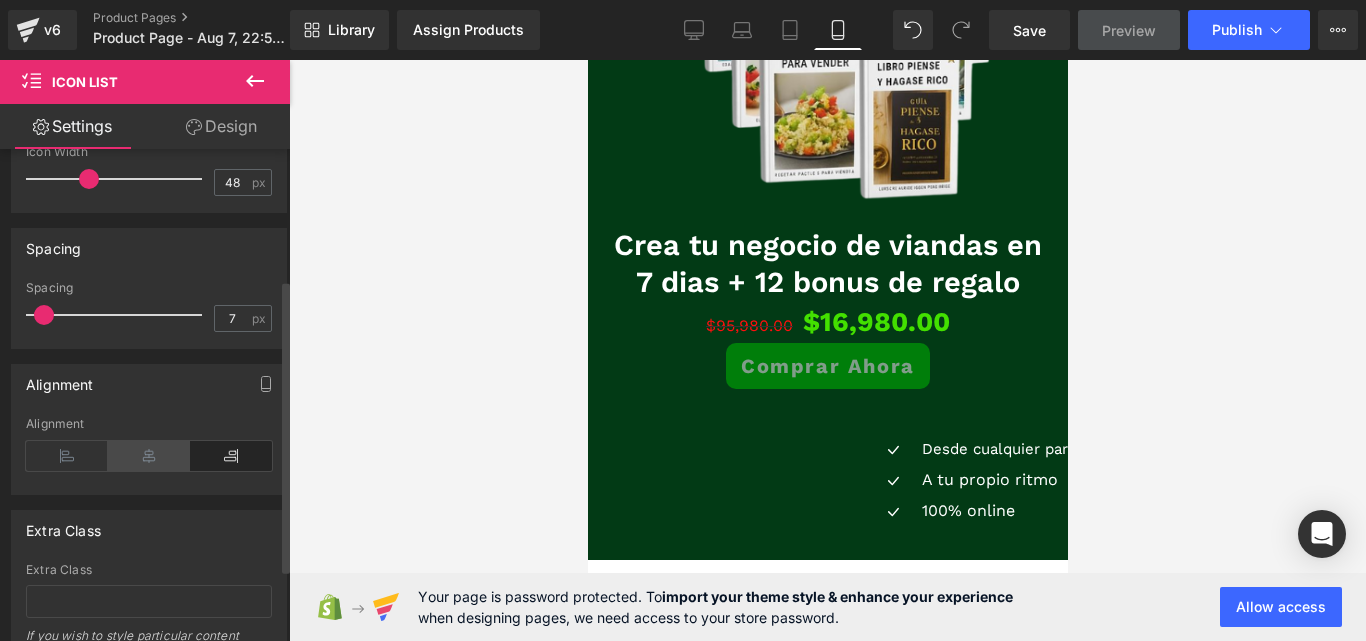 click at bounding box center [149, 456] 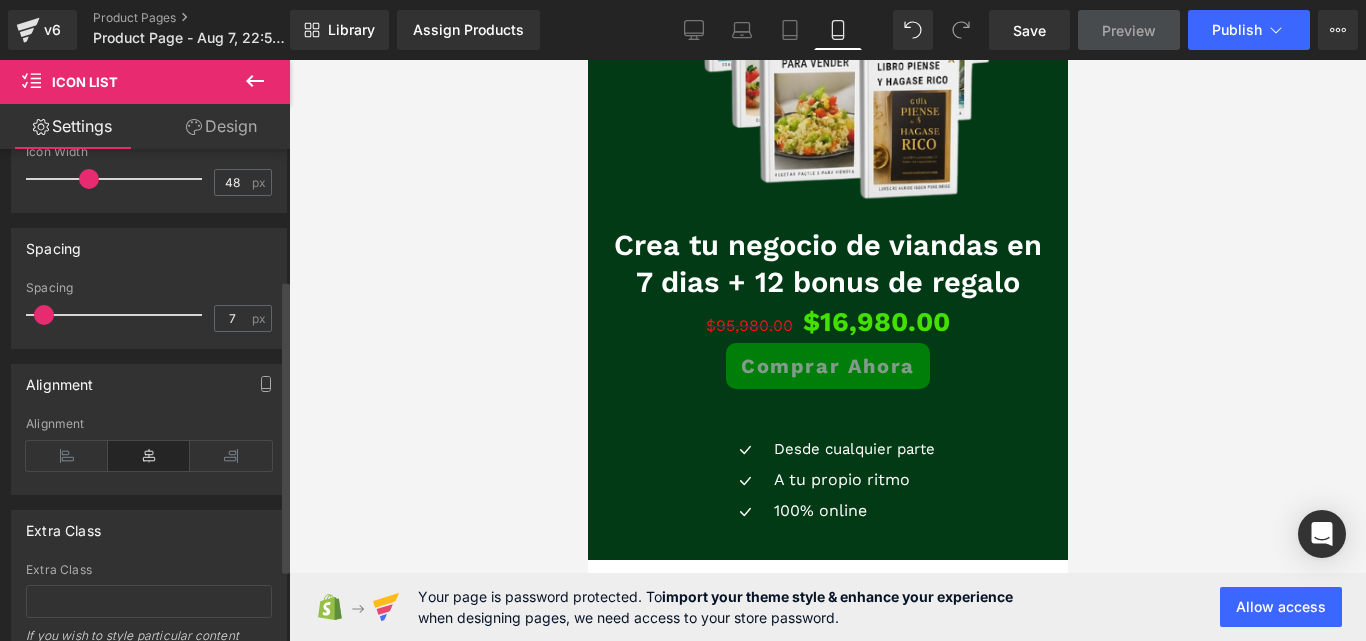 click at bounding box center [149, 456] 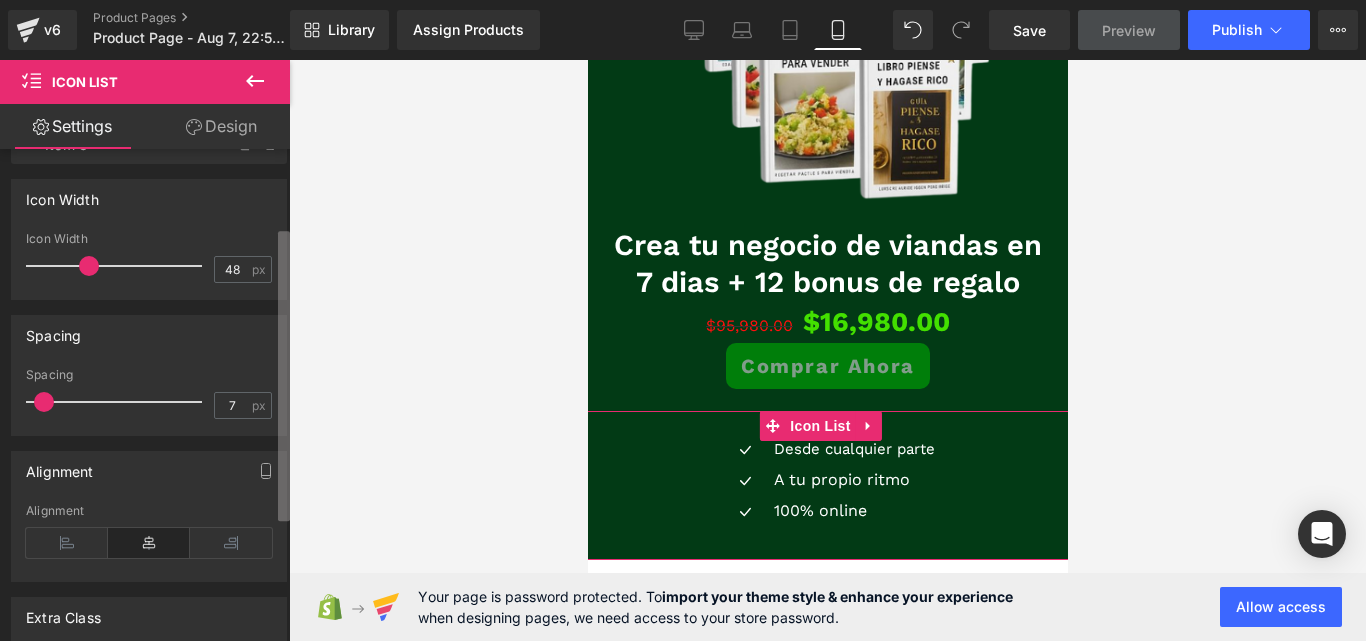 scroll, scrollTop: 120, scrollLeft: 0, axis: vertical 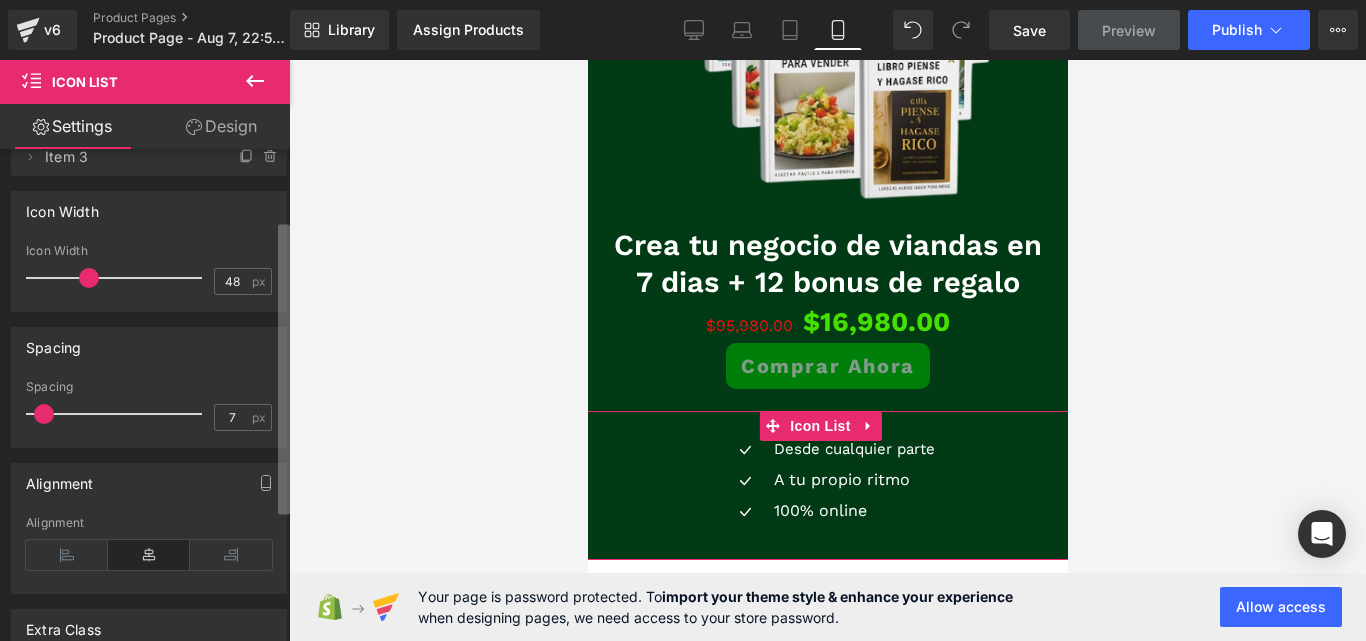 click on "Delete Cancel             item       item Name item       Delete Cancel             Item 2       Item 2 Name Item 2       Delete Cancel             Item 3       Item 3 Name Item 3       Icon Width 48px Icon Width 48 px Spacing 7px Spacing 7 px Alignment Left Center Right Alignment Alignment Left Center Right Alignment Alignment Left Center Right Alignment Alignment Left Center Right Alignment Extra Class Extra Class If you wish to style particular content element differently, then use this field to add a class name and then refer to it in your css file." at bounding box center [145, 399] 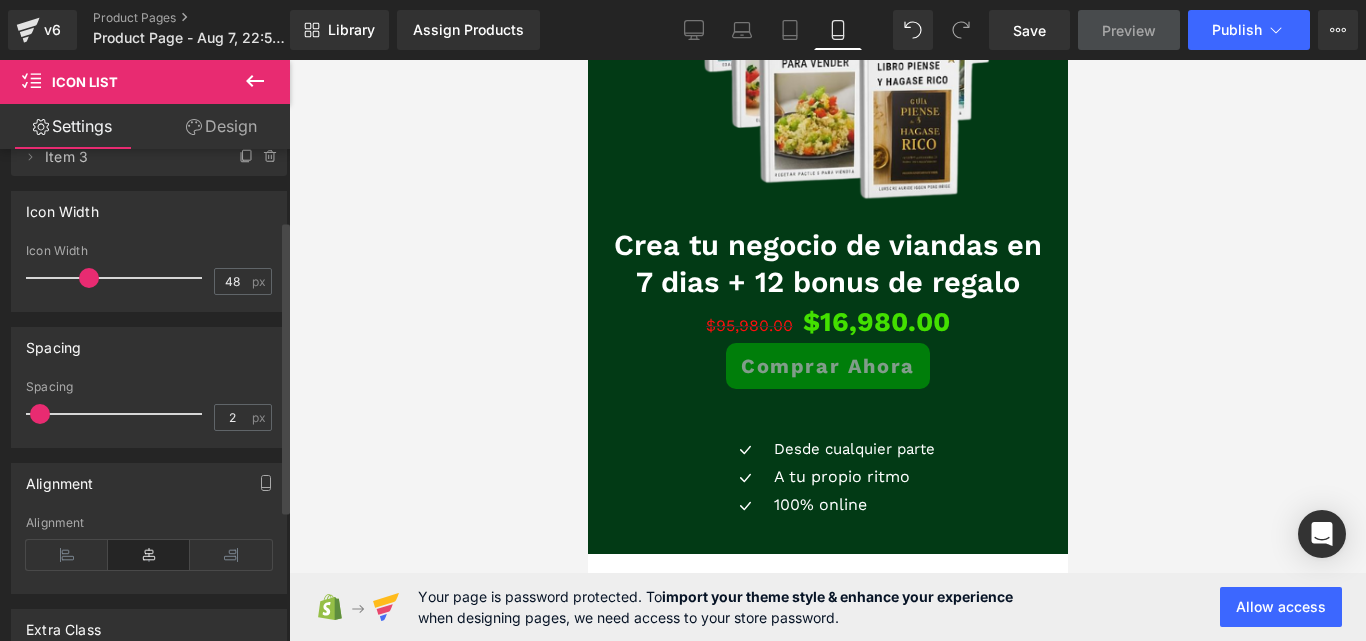 click at bounding box center (40, 414) 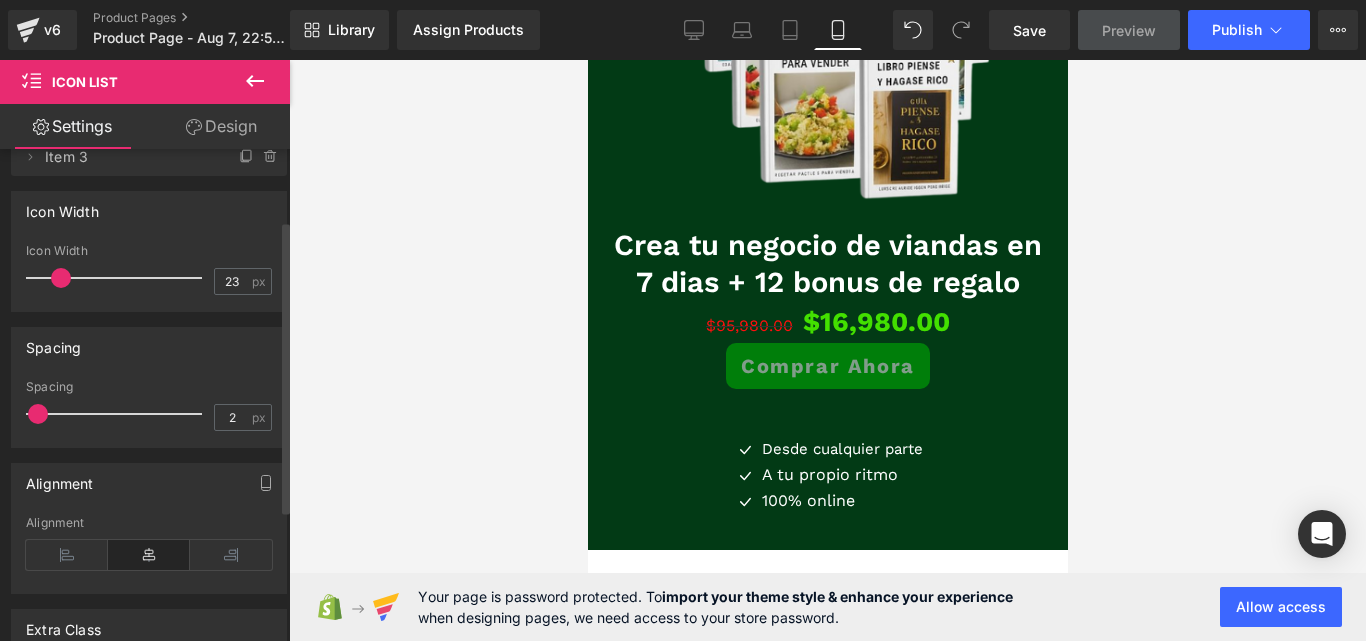 drag, startPoint x: 92, startPoint y: 275, endPoint x: 66, endPoint y: 275, distance: 26 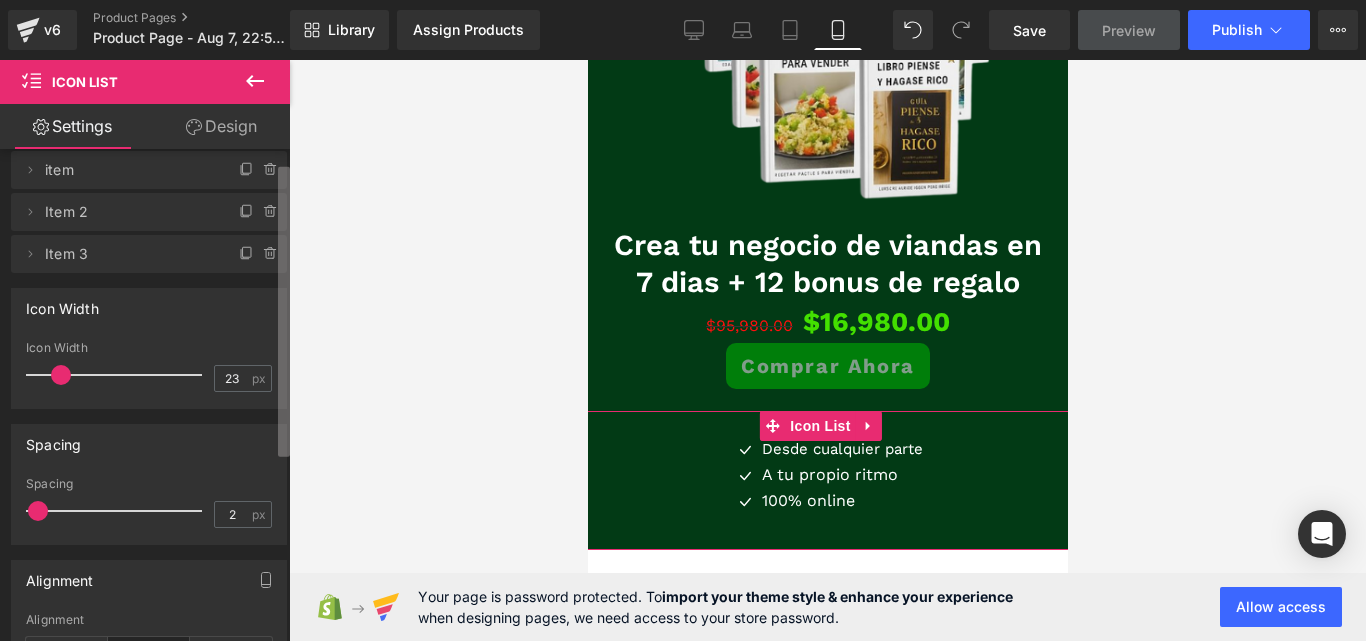 scroll, scrollTop: 0, scrollLeft: 0, axis: both 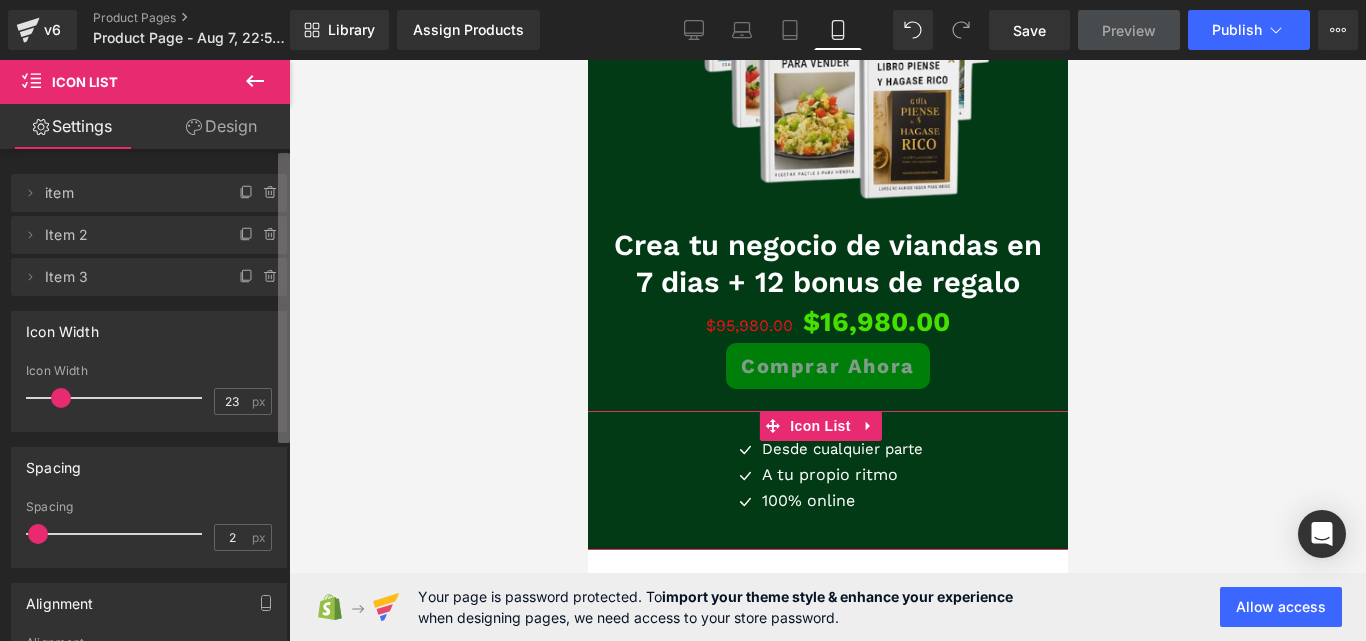 click at bounding box center (284, 298) 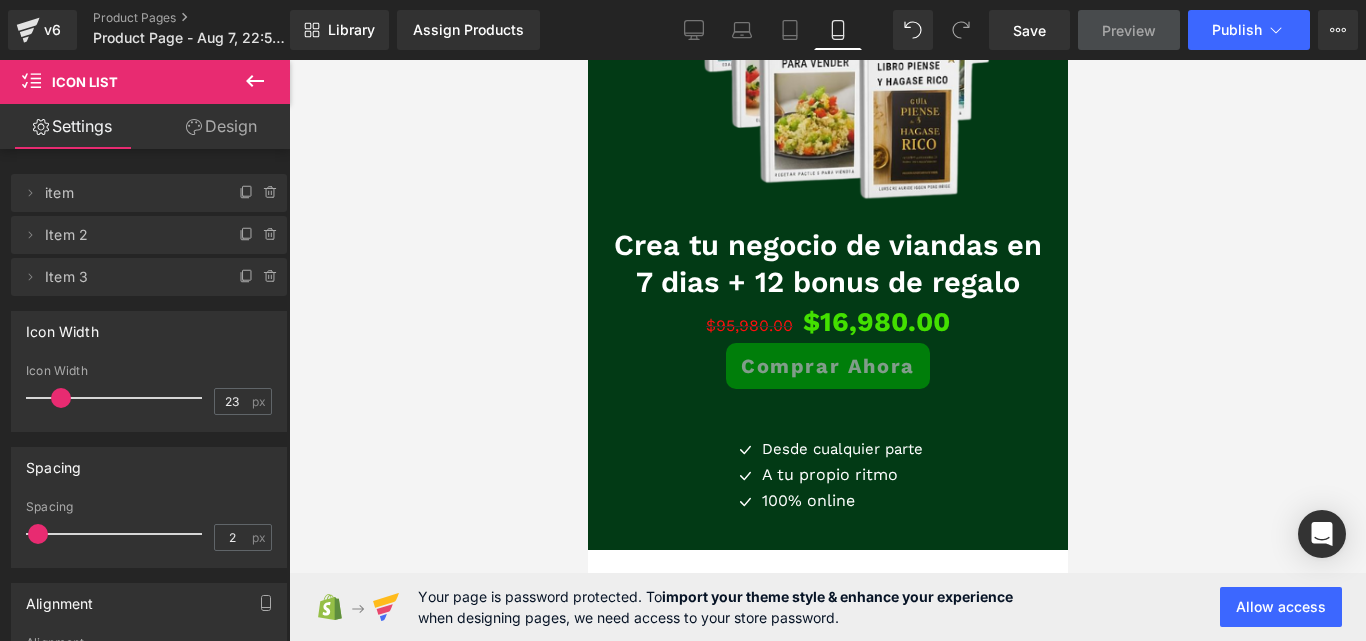 click at bounding box center [255, 82] 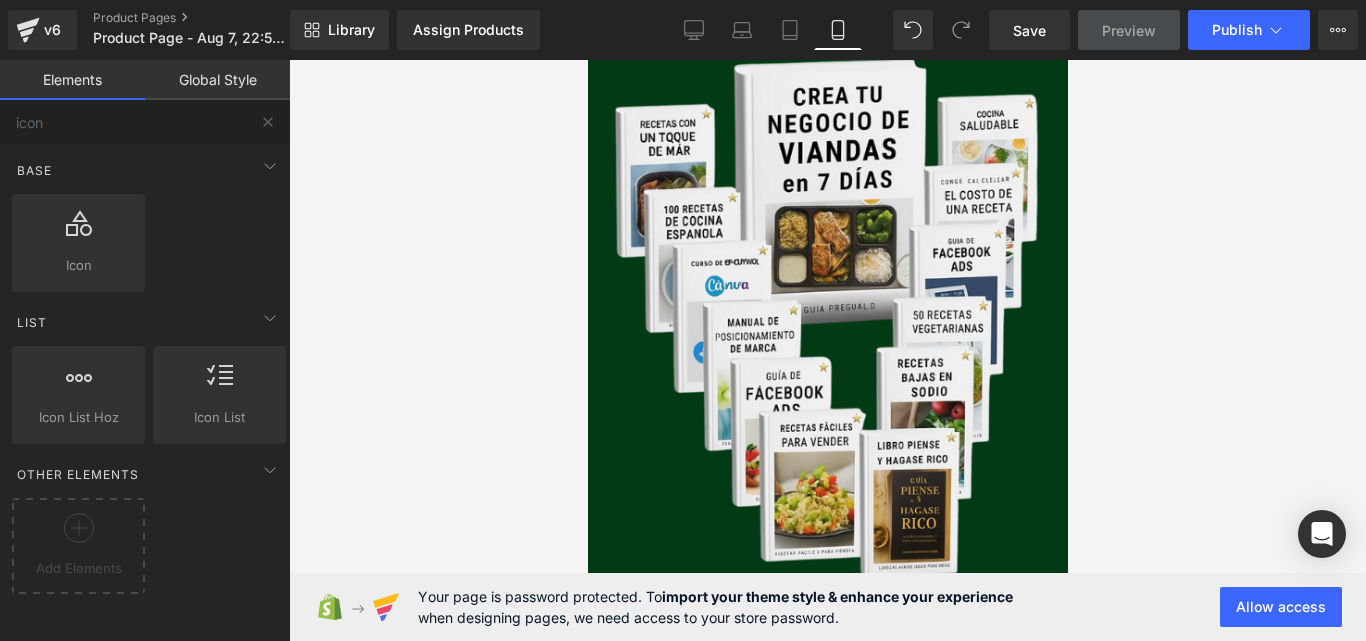 scroll, scrollTop: 3447, scrollLeft: 0, axis: vertical 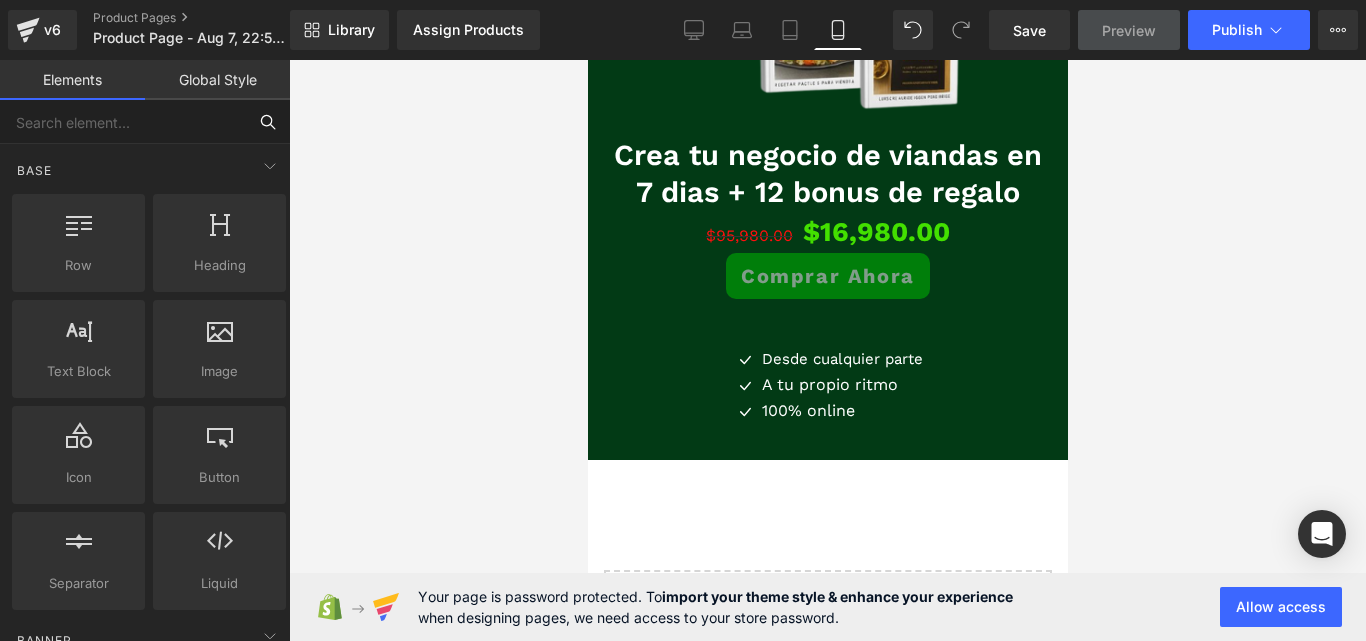 click at bounding box center (123, 122) 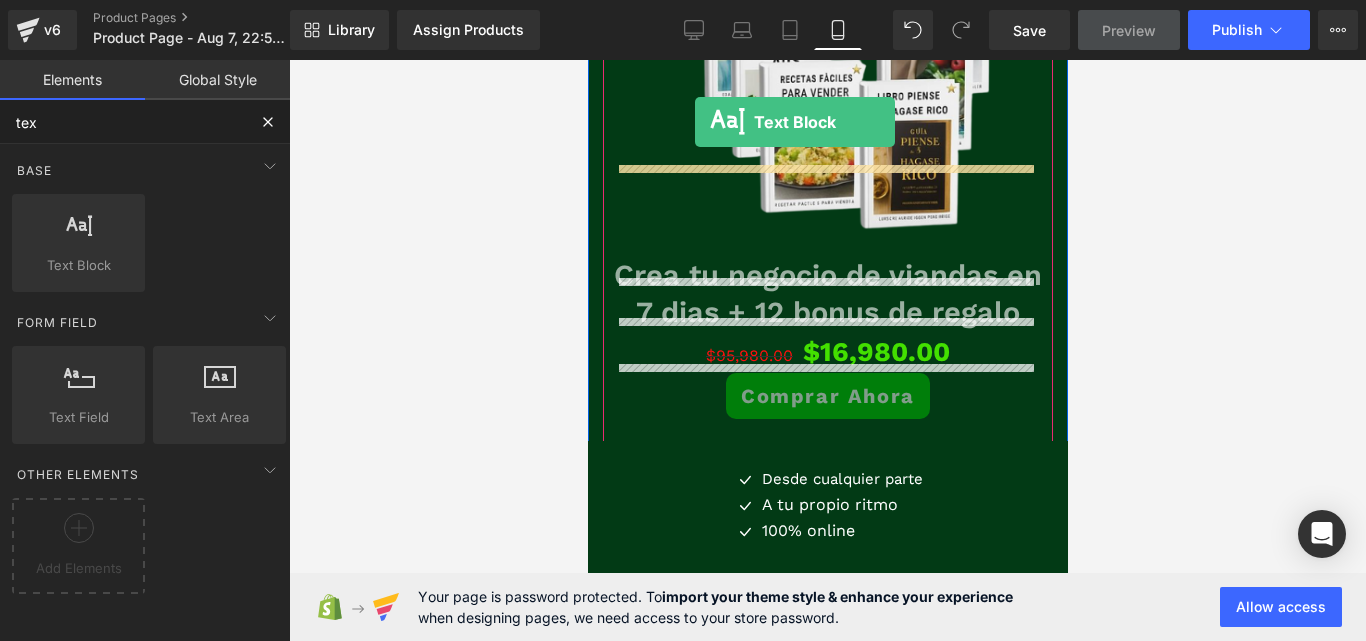 scroll, scrollTop: 3649, scrollLeft: 0, axis: vertical 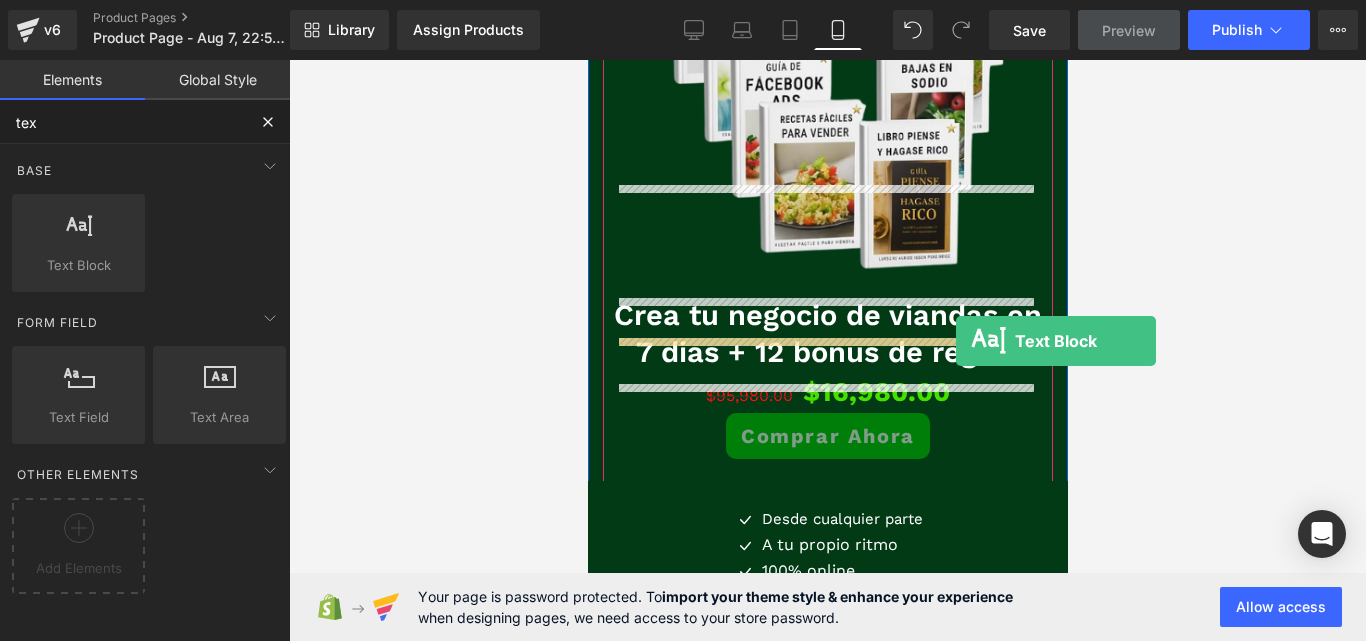 drag, startPoint x: 695, startPoint y: 301, endPoint x: 955, endPoint y: 341, distance: 263.05893 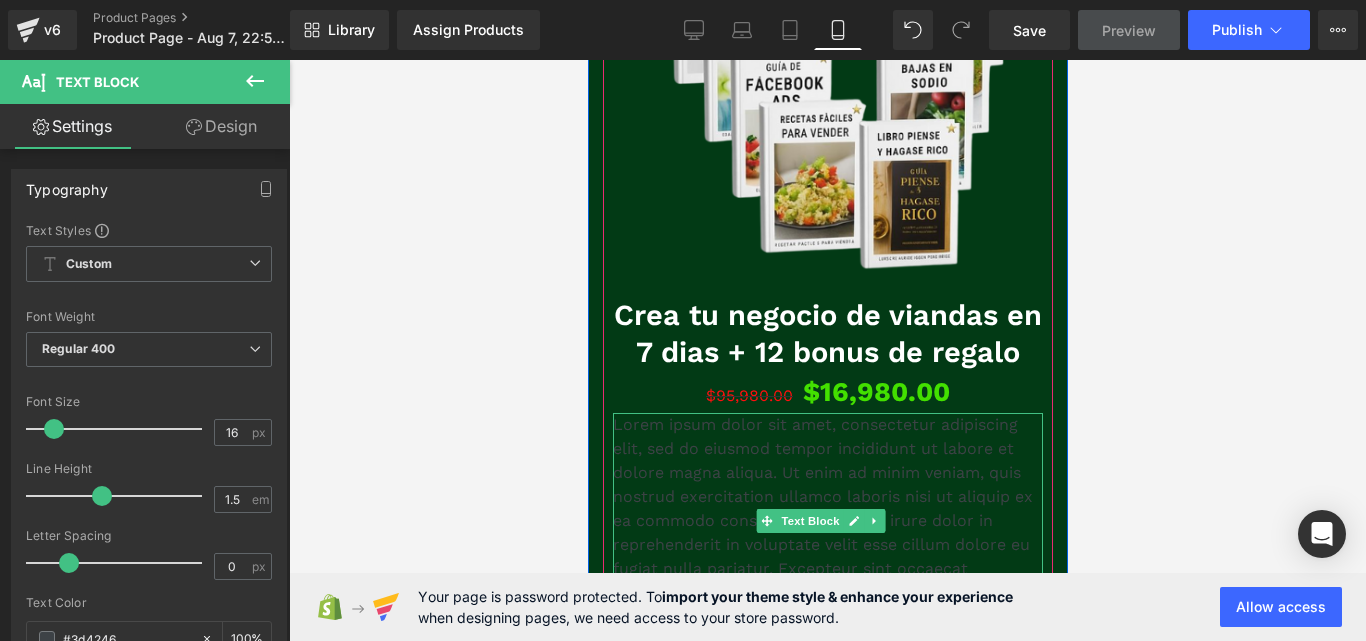 click on "Lorem ipsum dolor sit amet, consectetur adipiscing elit, sed do eiusmod tempor incididunt ut labore et dolore magna aliqua. Ut enim ad minim veniam, quis nostrud exercitation ullamco laboris nisi ut aliquip ex ea commodo consequat. Duis aute irure dolor in reprehenderit in voluptate velit esse cillum dolore eu fugiat nulla pariatur. Excepteur sint occaecat cupidatat non proident, sunt in culpa qui officia deserunt mollit anim id est laborum." at bounding box center (827, 521) 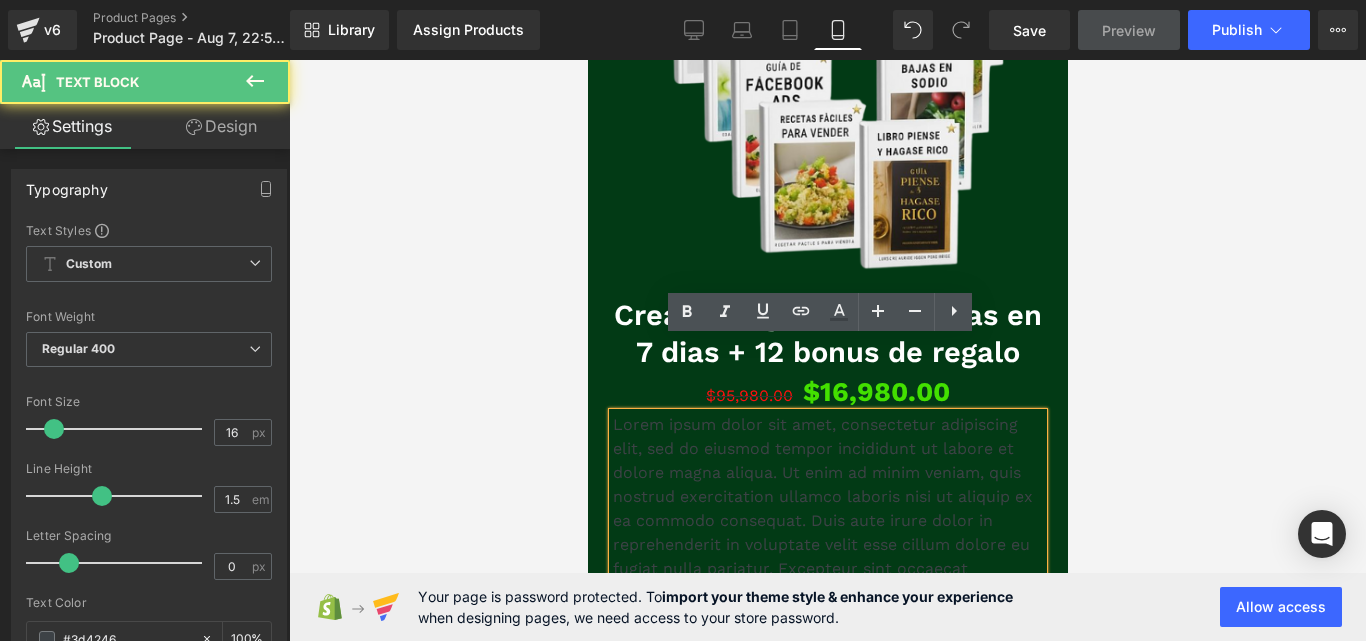 click on "Lorem ipsum dolor sit amet, consectetur adipiscing elit, sed do eiusmod tempor incididunt ut labore et dolore magna aliqua. Ut enim ad minim veniam, quis nostrud exercitation ullamco laboris nisi ut aliquip ex ea commodo consequat. Duis aute irure dolor in reprehenderit in voluptate velit esse cillum dolore eu fugiat nulla pariatur. Excepteur sint occaecat cupidatat non proident, sunt in culpa qui officia deserunt mollit anim id est laborum." at bounding box center [827, 521] 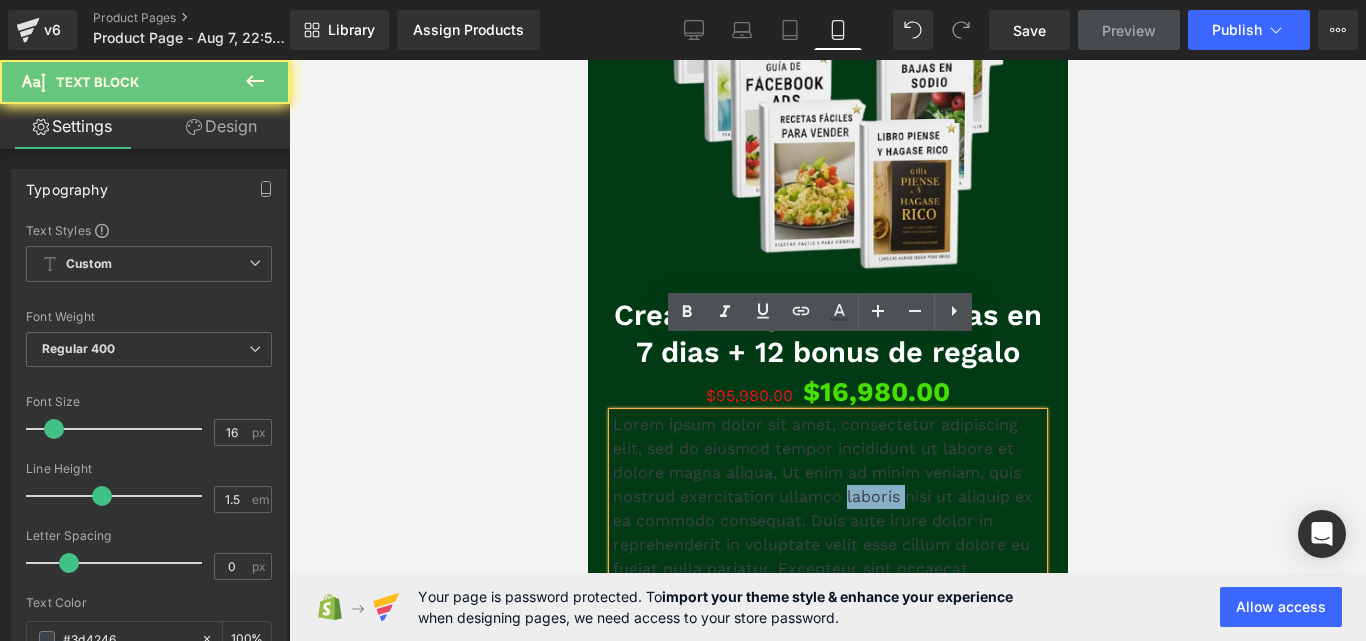 click on "Lorem ipsum dolor sit amet, consectetur adipiscing elit, sed do eiusmod tempor incididunt ut labore et dolore magna aliqua. Ut enim ad minim veniam, quis nostrud exercitation ullamco laboris nisi ut aliquip ex ea commodo consequat. Duis aute irure dolor in reprehenderit in voluptate velit esse cillum dolore eu fugiat nulla pariatur. Excepteur sint occaecat cupidatat non proident, sunt in culpa qui officia deserunt mollit anim id est laborum." at bounding box center [827, 521] 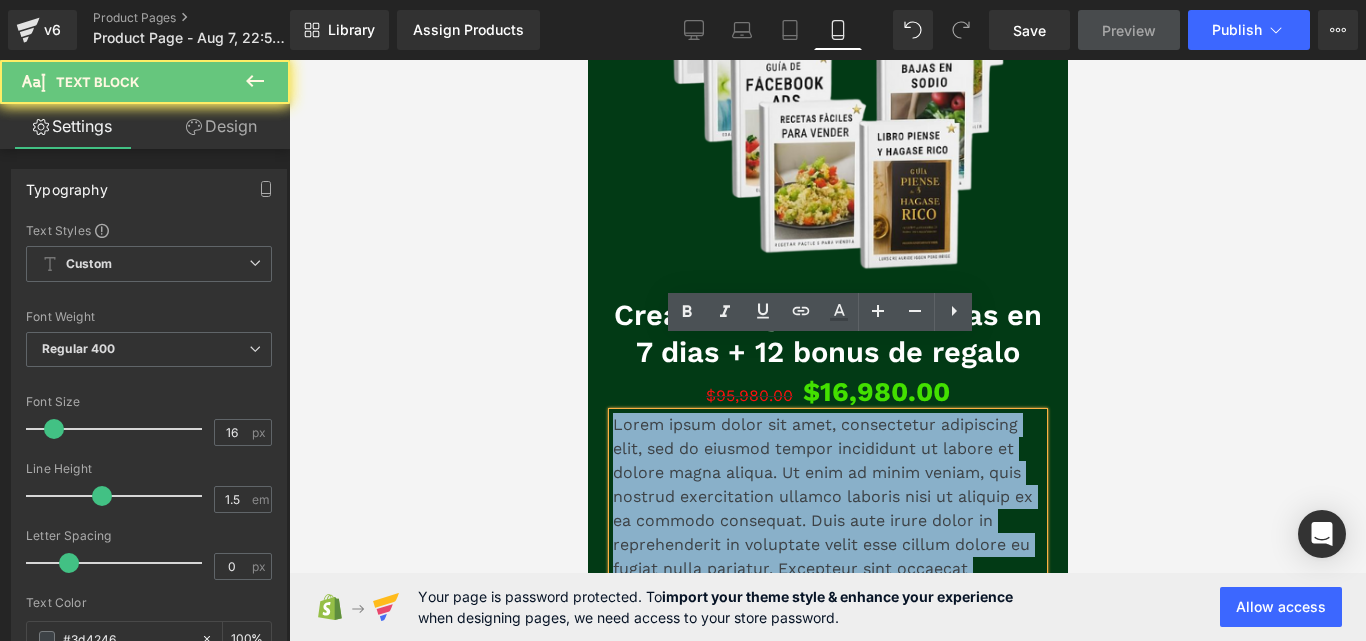 click on "Lorem ipsum dolor sit amet, consectetur adipiscing elit, sed do eiusmod tempor incididunt ut labore et dolore magna aliqua. Ut enim ad minim veniam, quis nostrud exercitation ullamco laboris nisi ut aliquip ex ea commodo consequat. Duis aute irure dolor in reprehenderit in voluptate velit esse cillum dolore eu fugiat nulla pariatur. Excepteur sint occaecat cupidatat non proident, sunt in culpa qui officia deserunt mollit anim id est laborum." at bounding box center [827, 521] 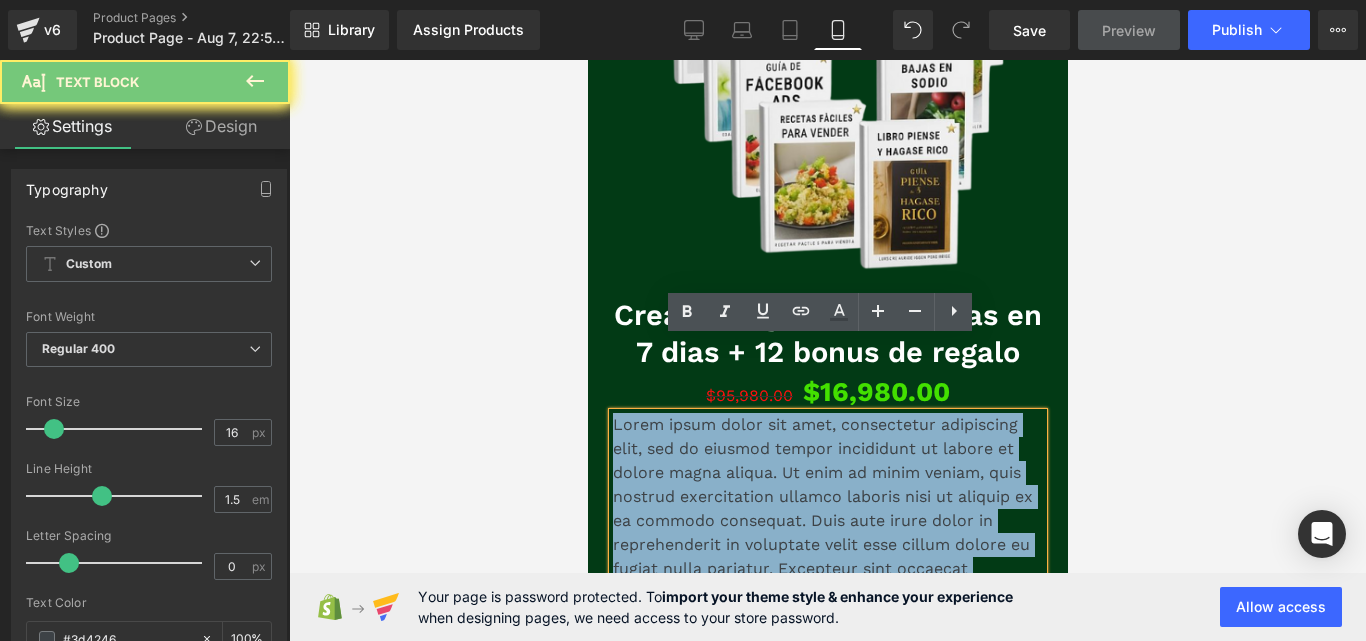 click on "Lorem ipsum dolor sit amet, consectetur adipiscing elit, sed do eiusmod tempor incididunt ut labore et dolore magna aliqua. Ut enim ad minim veniam, quis nostrud exercitation ullamco laboris nisi ut aliquip ex ea commodo consequat. Duis aute irure dolor in reprehenderit in voluptate velit esse cillum dolore eu fugiat nulla pariatur. Excepteur sint occaecat cupidatat non proident, sunt in culpa qui officia deserunt mollit anim id est laborum." at bounding box center [827, 521] 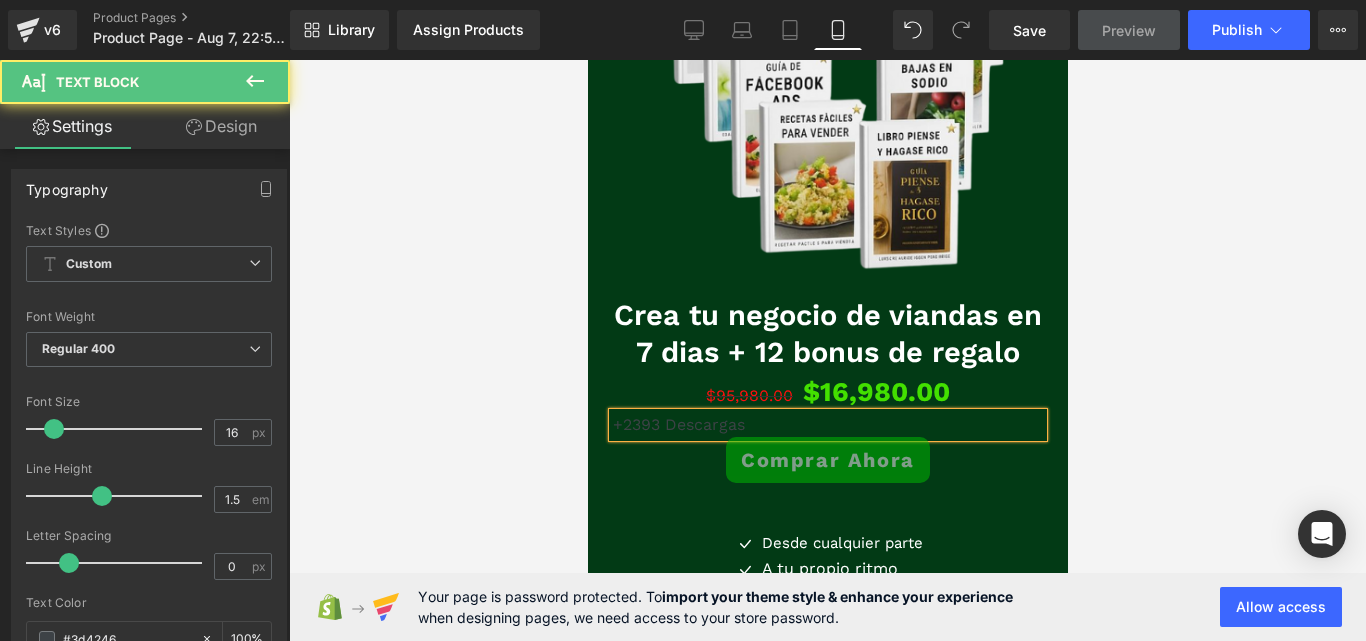 click on "+2393 Descargas" at bounding box center (827, 425) 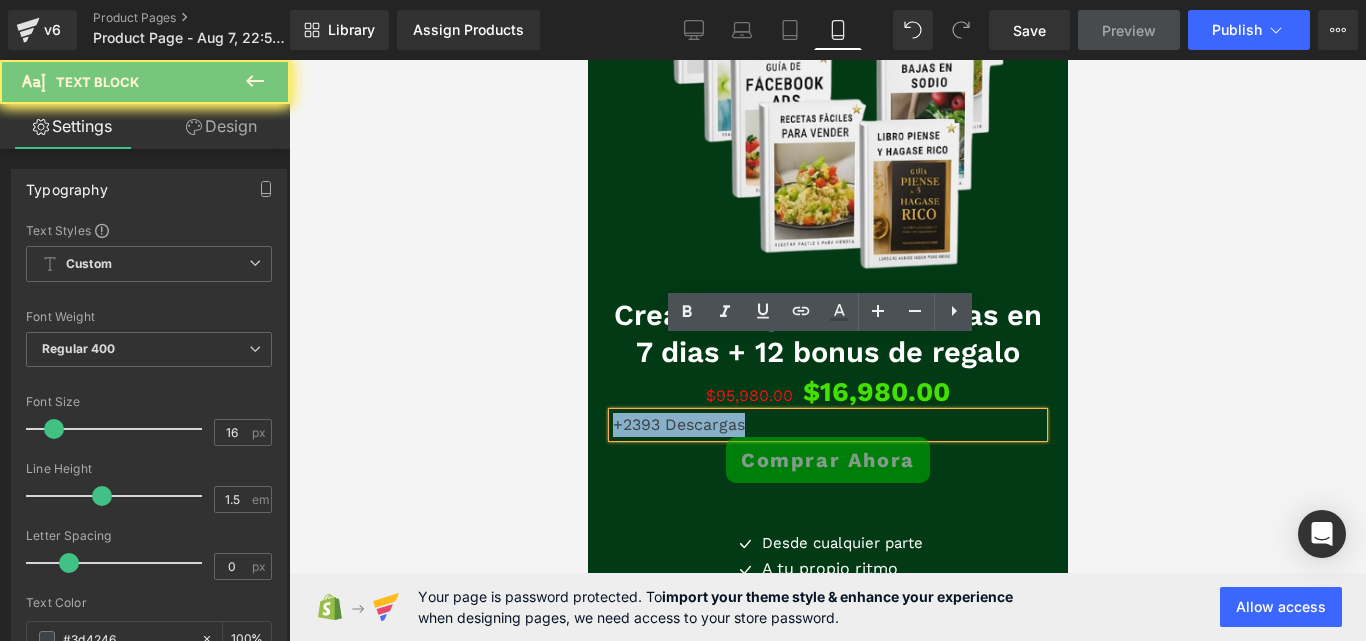 click on "+2393 Descargas" at bounding box center [827, 425] 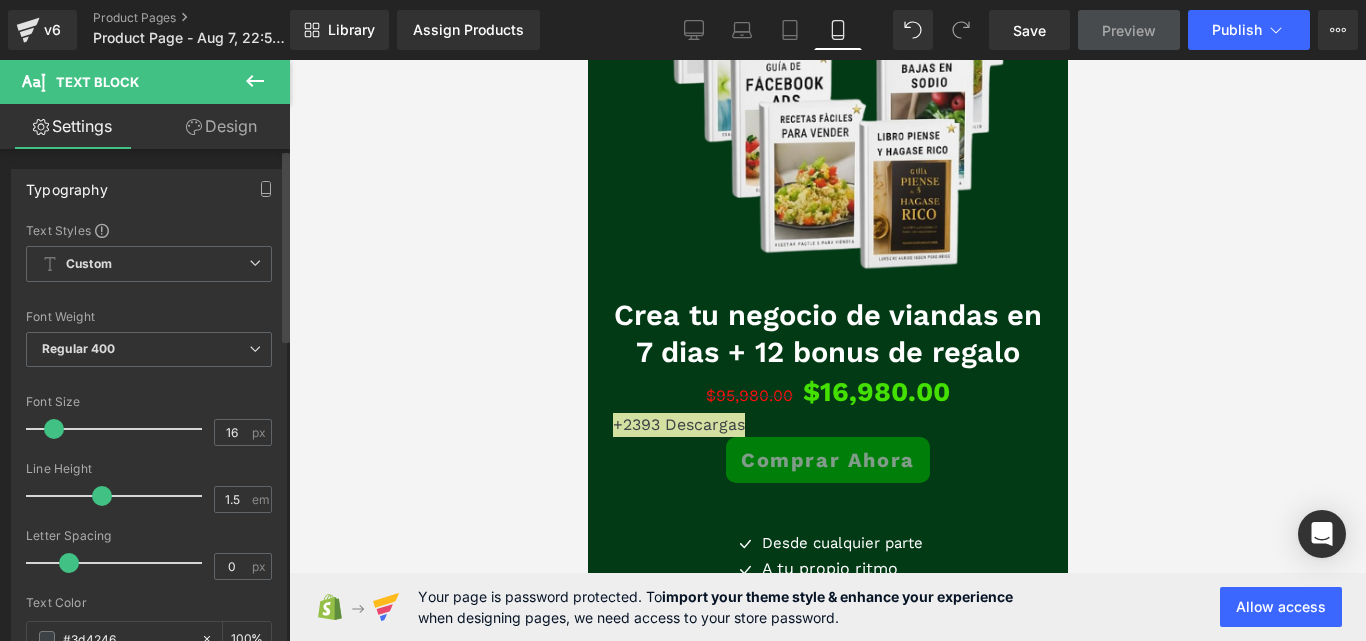 drag, startPoint x: 281, startPoint y: 350, endPoint x: 281, endPoint y: 379, distance: 29 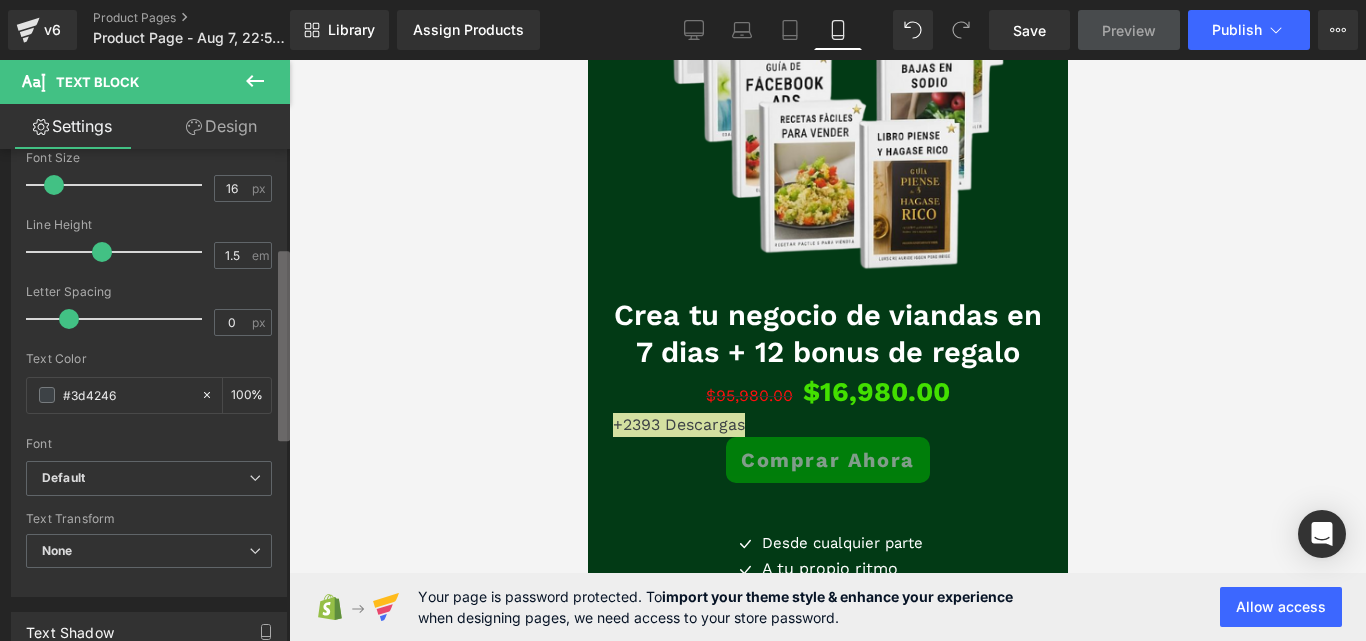 scroll, scrollTop: 251, scrollLeft: 0, axis: vertical 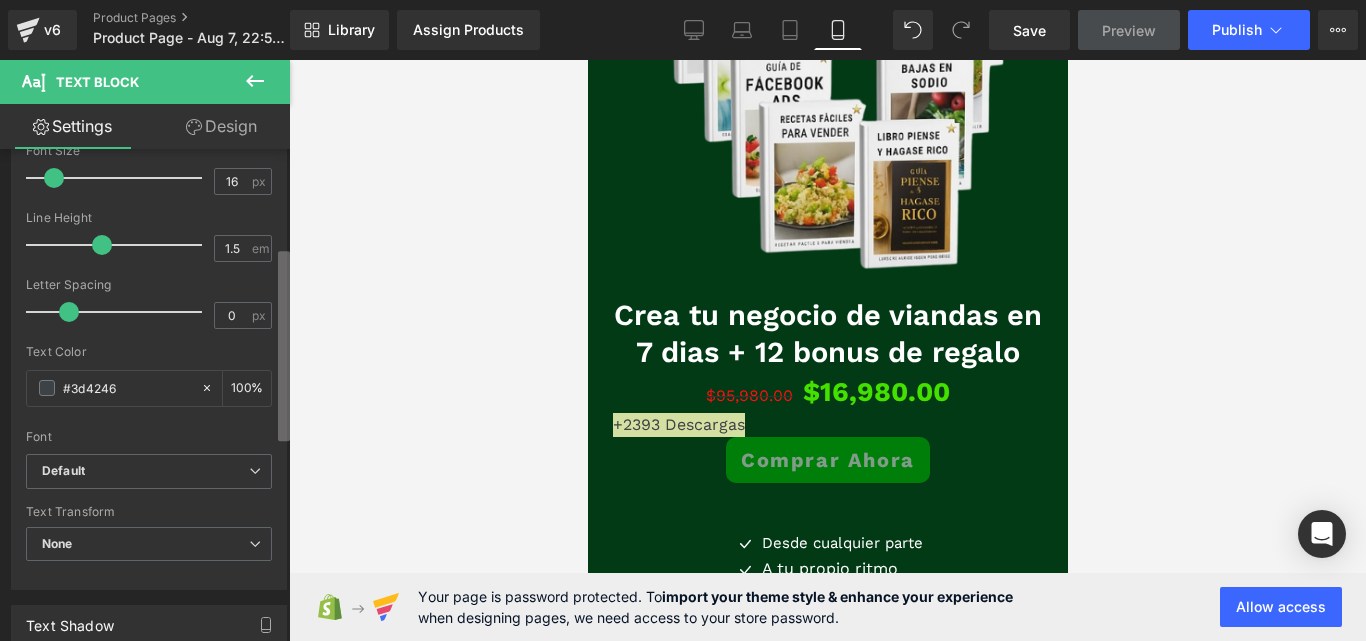click on "Text Block  You are previewing how the   will restyle your page. You can not edit Elements in Preset Preview Mode.  v6 Product Pages Product Page - Aug 7, 22:59:41 Library Assign Products  Product Preview
No product match your search.  Please try another keyword  Manage assigned products Mobile Desktop Laptop Tablet Mobile Save Preview Publish Scheduled Upgrade Plan View Live Page View with current Template Save Template to Library Schedule Publish  Optimize  Publish Settings Shortcuts  Your page can’t be published   You've reached the maximum number of published pages on your plan  (0/1).  You need to upgrade your plan or unpublish all your pages to get 1 publish slot.   Unpublish pages   Upgrade plan  Elements Global Style tex Base Row  rows, columns, layouts, div Heading  headings, titles, h1,h2,h3,h4,h5,h6 Text Block  texts, paragraphs, contents, blocks Image  images, photos, alts, uploads Icon  icons, symbols Button  button, call to action, cta Separator  Liquid  Banner Parallax  Stack app" at bounding box center (683, 337) 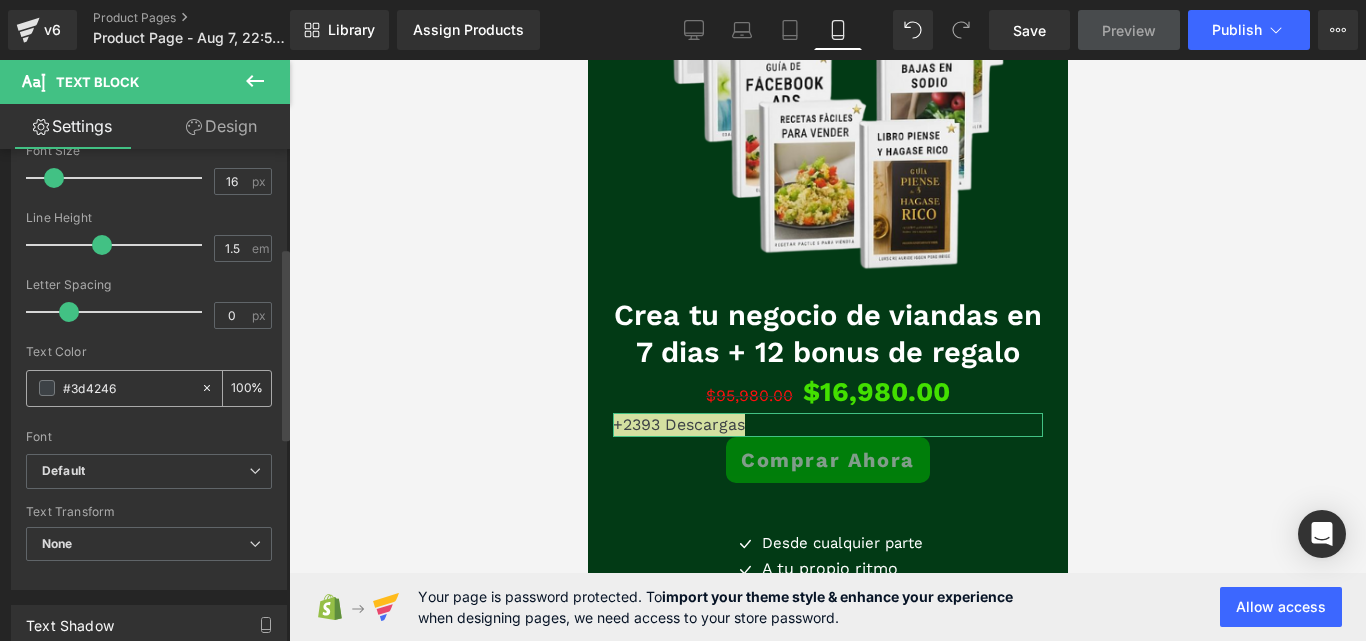 click at bounding box center (47, 388) 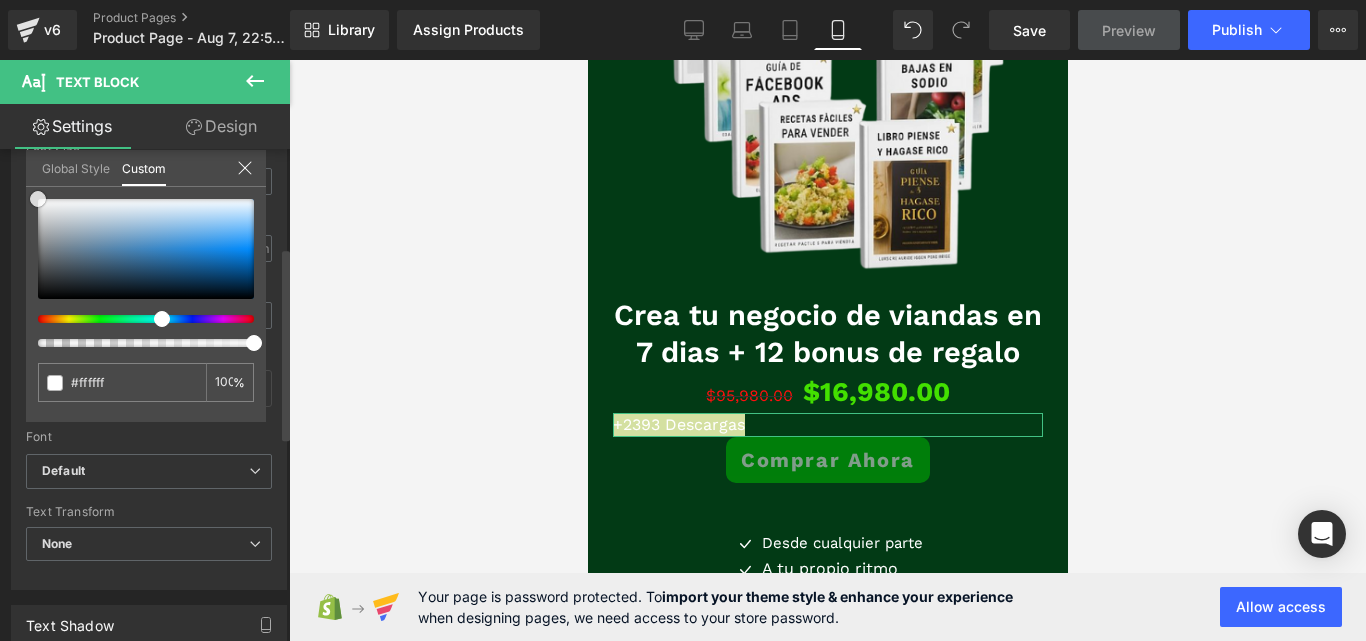 scroll, scrollTop: 151, scrollLeft: 0, axis: vertical 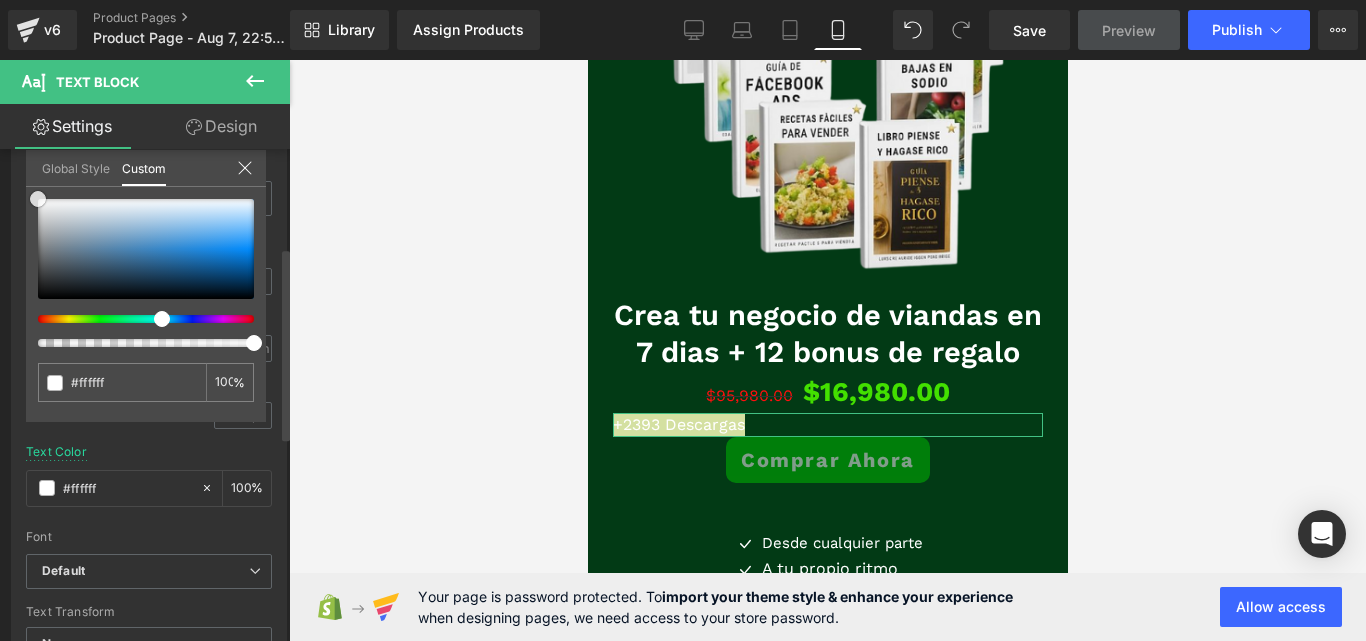 drag, startPoint x: 31, startPoint y: 202, endPoint x: 16, endPoint y: 166, distance: 39 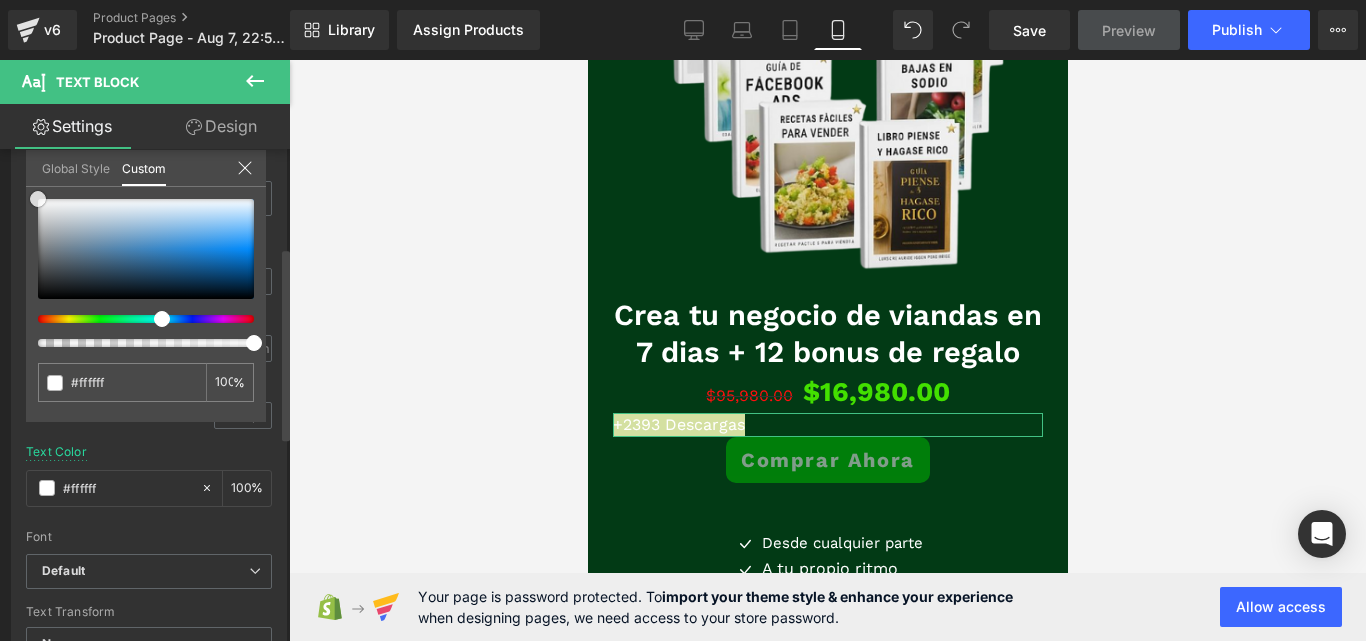 click on "Typography Text Styles Custom
Custom
Setup Global Style
Custom
Setup Global Style
Thin 100 Semi Thin 200 Light 300 Regular 400 Medium 500 Semi Bold 600 Super Bold 800 Boldest 900 Bold 700 Lighter Bolder Font Weight
Regular 400
Thin 100 Semi Thin 200 Light 300 Regular 400 Medium 500 Semi Bold 600 Super Bold 800 Boldest 900 Bold 700 Lighter Bolder 16px Font Size 16 px 1.5em Line Height 1.5 em 0px Letter Spacing 0 px rgba(255, 255, 255, 1) Text Color #ffffff 100 % inherit
Font
Default
Default" at bounding box center (149, 346) 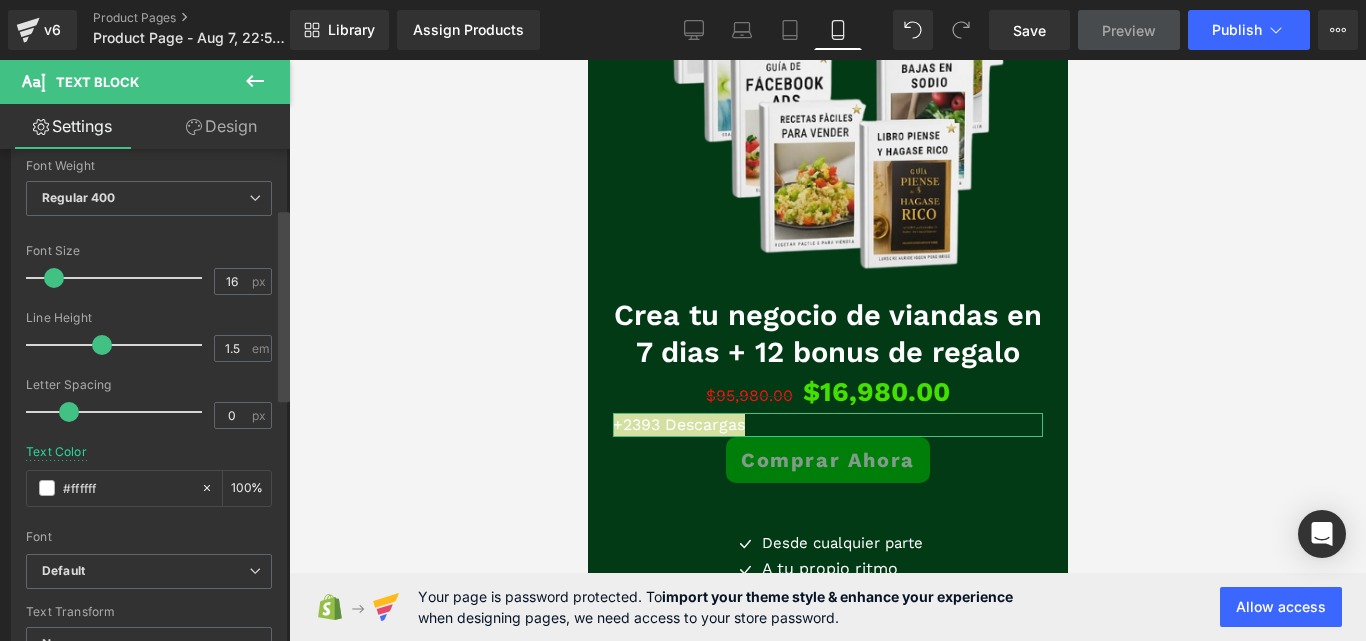 drag, startPoint x: 289, startPoint y: 403, endPoint x: 289, endPoint y: 460, distance: 57 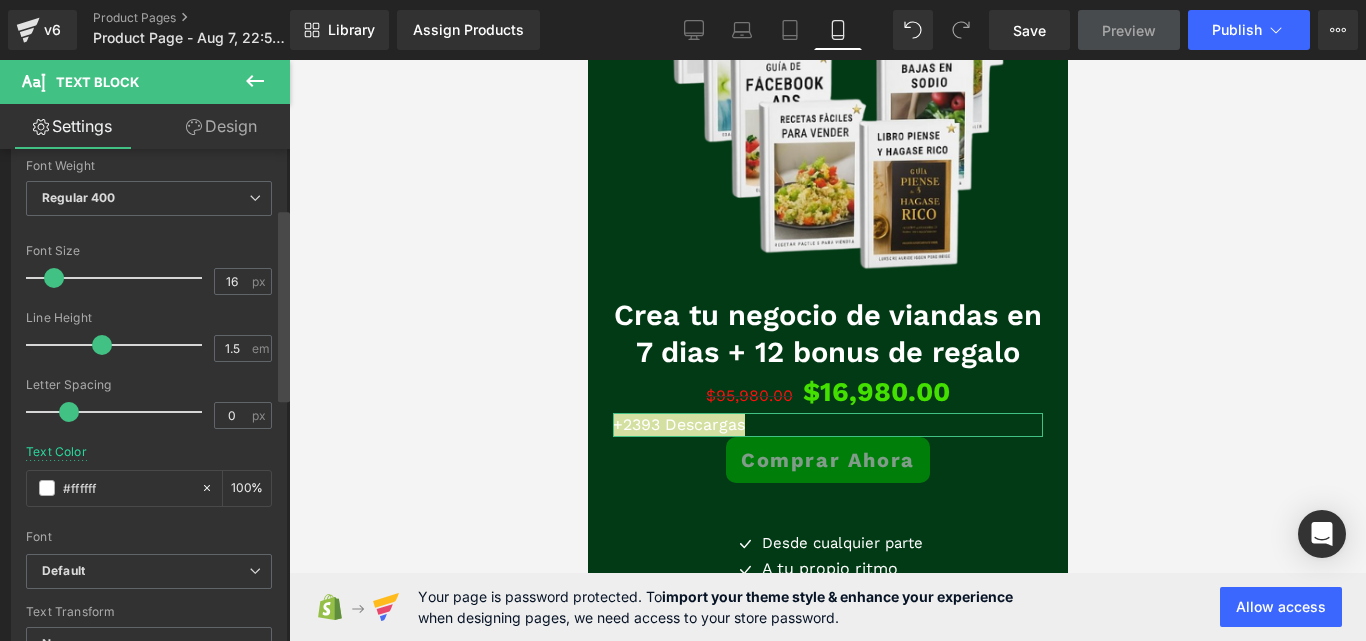 click at bounding box center (284, 399) 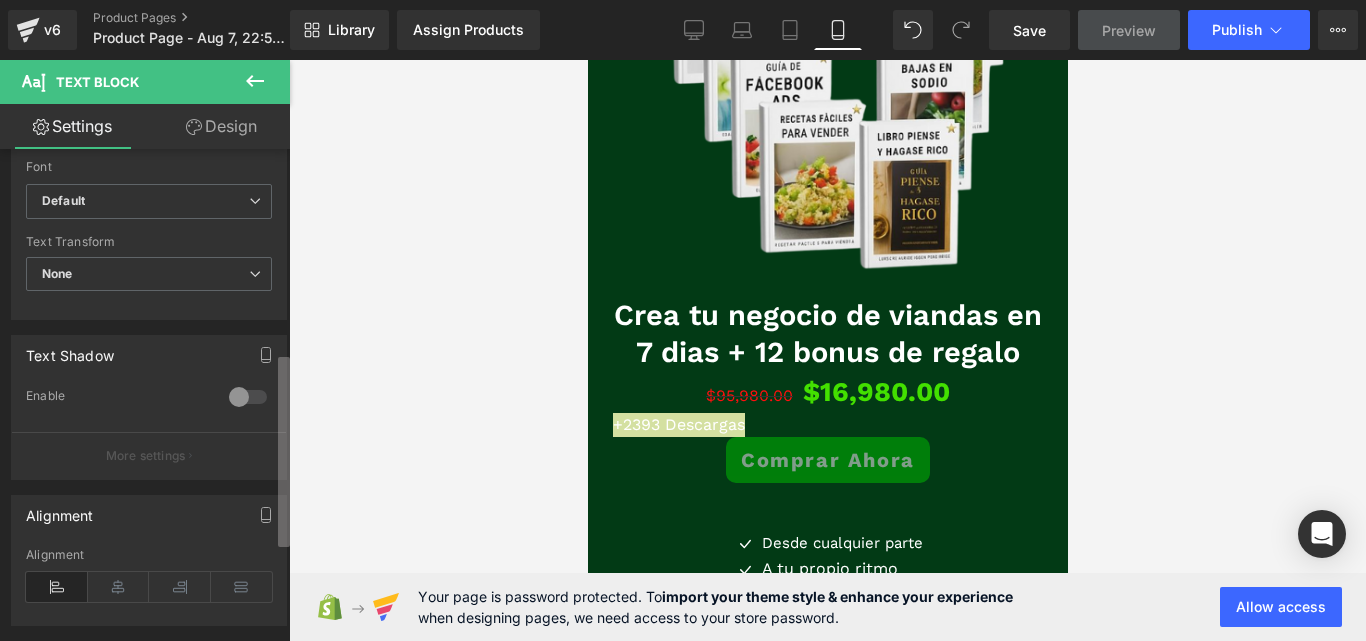 scroll, scrollTop: 576, scrollLeft: 0, axis: vertical 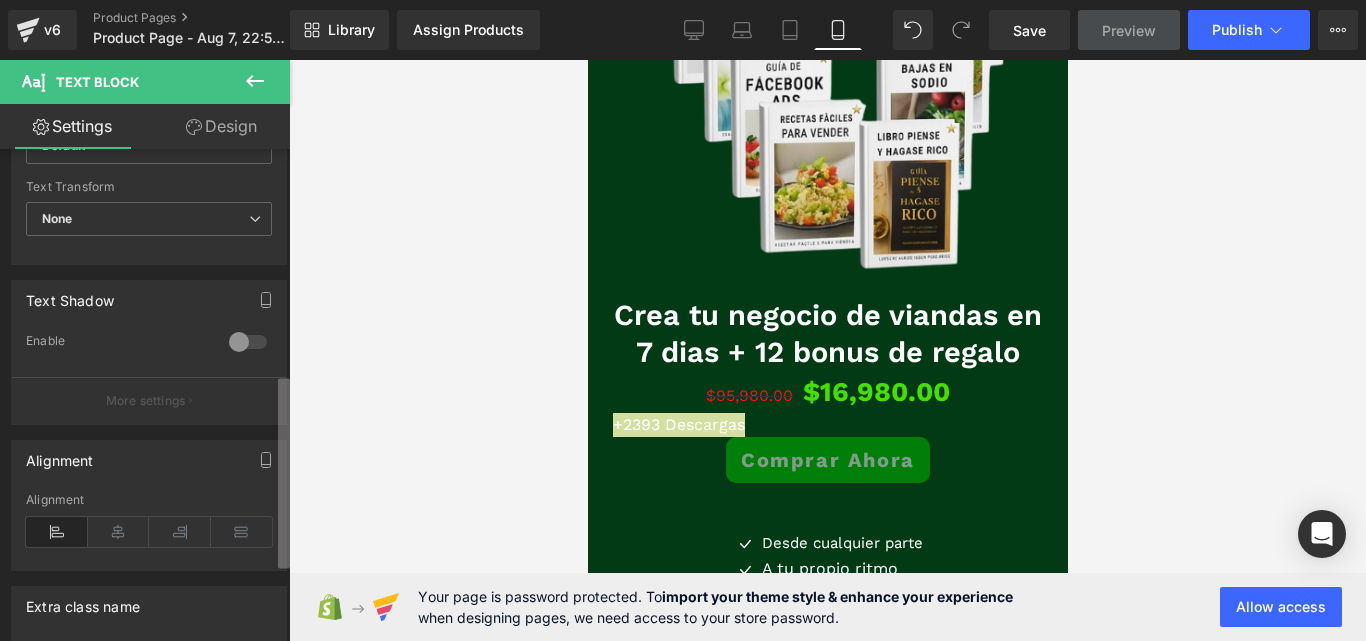 click on "Text Block  You are previewing how the   will restyle your page. You can not edit Elements in Preset Preview Mode.  v6 Product Pages Product Page - Aug 7, 22:59:41 Library Assign Products  Product Preview
No product match your search.  Please try another keyword  Manage assigned products Mobile Desktop Laptop Tablet Mobile Save Preview Publish Scheduled Upgrade Plan View Live Page View with current Template Save Template to Library Schedule Publish  Optimize  Publish Settings Shortcuts  Your page can’t be published   You've reached the maximum number of published pages on your plan  (0/1).  You need to upgrade your plan or unpublish all your pages to get 1 publish slot.   Unpublish pages   Upgrade plan  Elements Global Style tex Base Row  rows, columns, layouts, div Heading  headings, titles, h1,h2,h3,h4,h5,h6 Text Block  texts, paragraphs, contents, blocks Image  images, photos, alts, uploads Icon  icons, symbols Button  button, call to action, cta Separator  Liquid  Banner Parallax  Stack app" at bounding box center [683, 337] 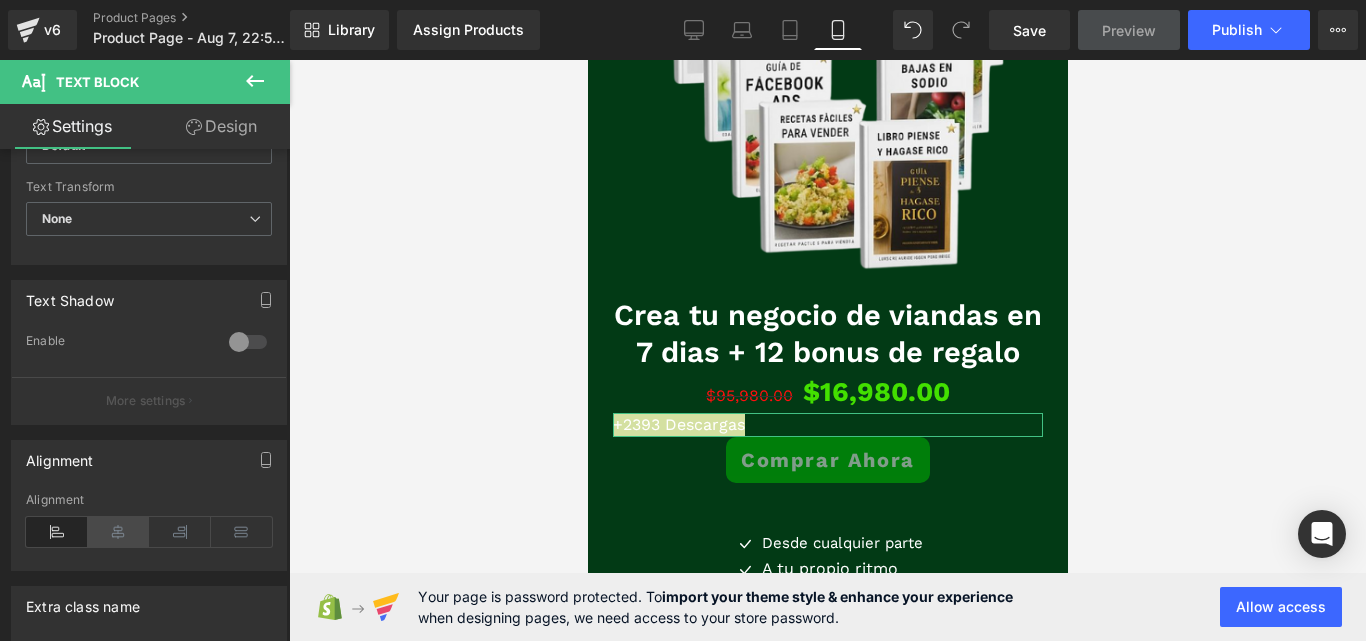 click at bounding box center [119, 532] 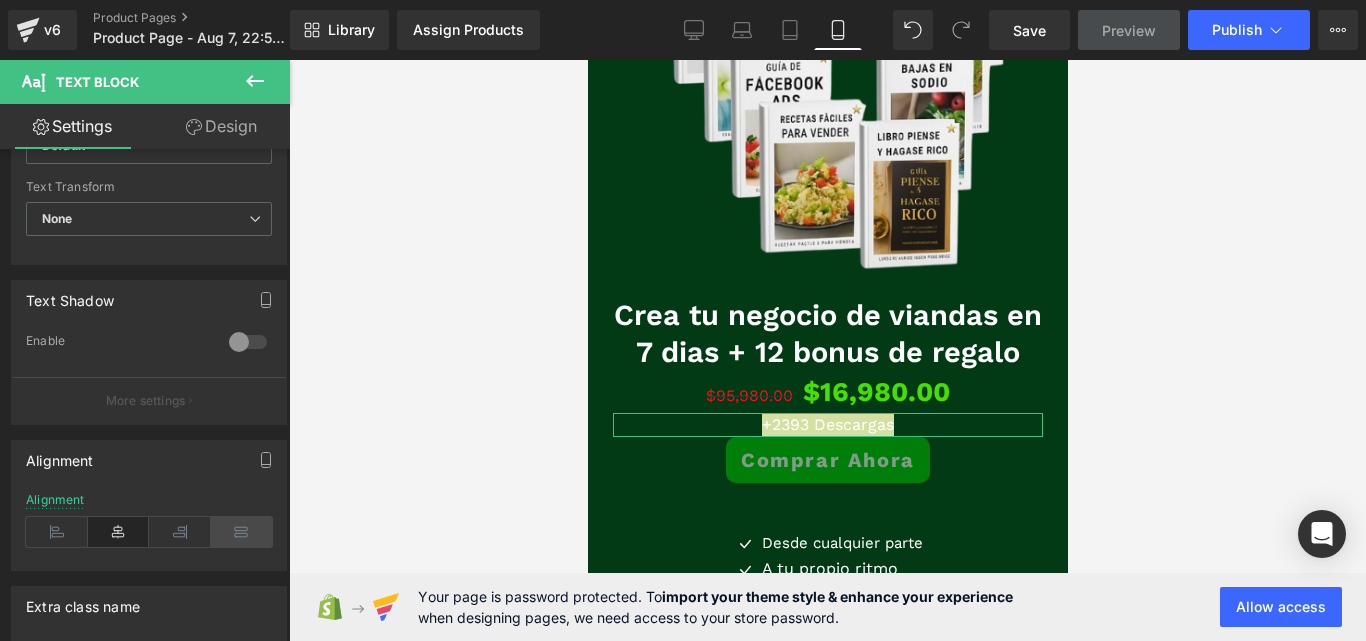 click at bounding box center (242, 532) 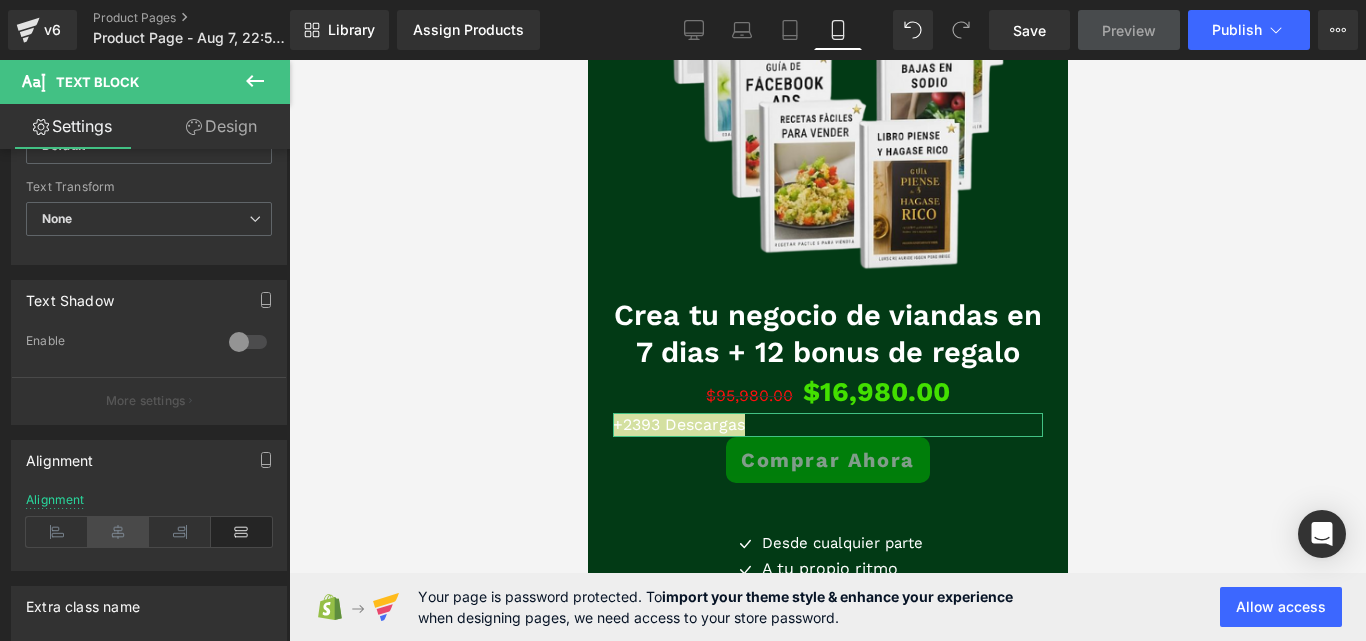 click at bounding box center (119, 532) 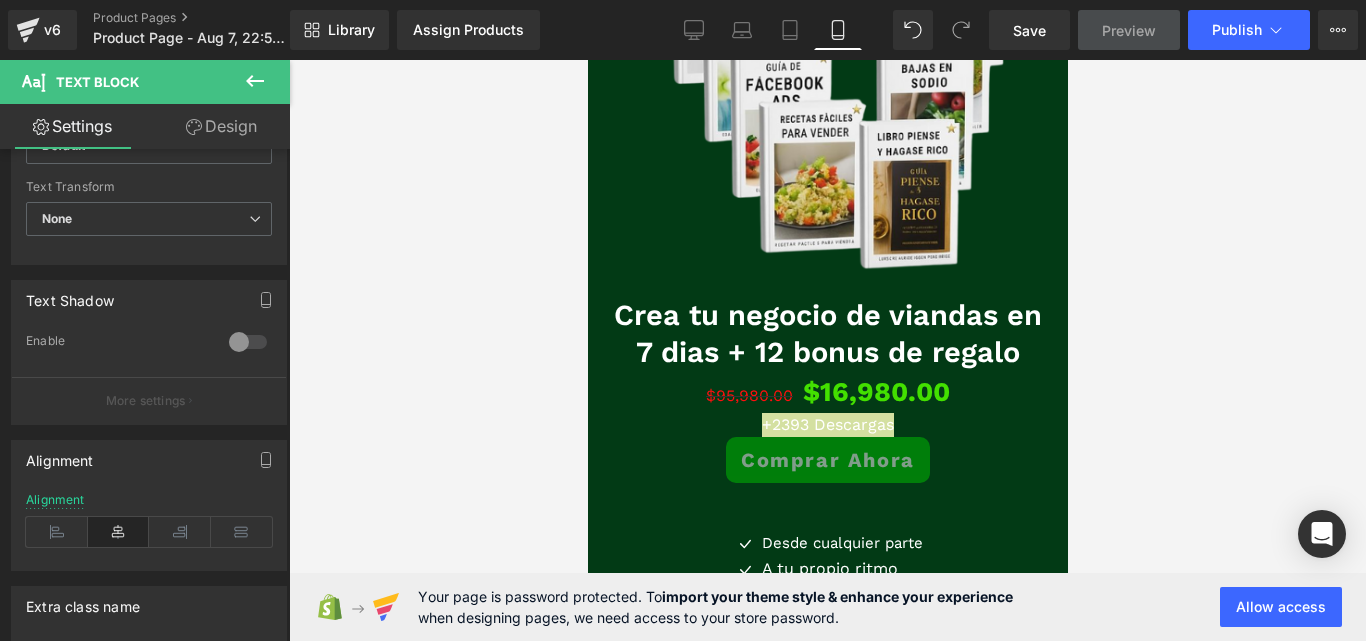 click at bounding box center [827, 350] 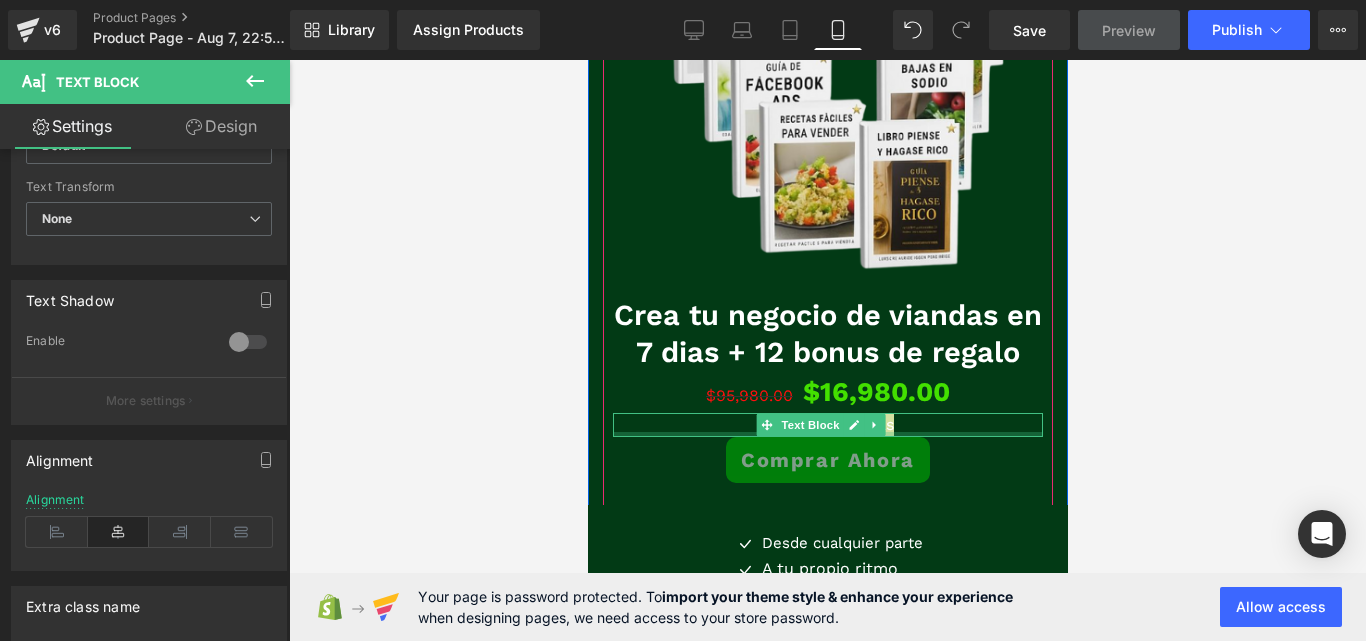 click at bounding box center (827, 434) 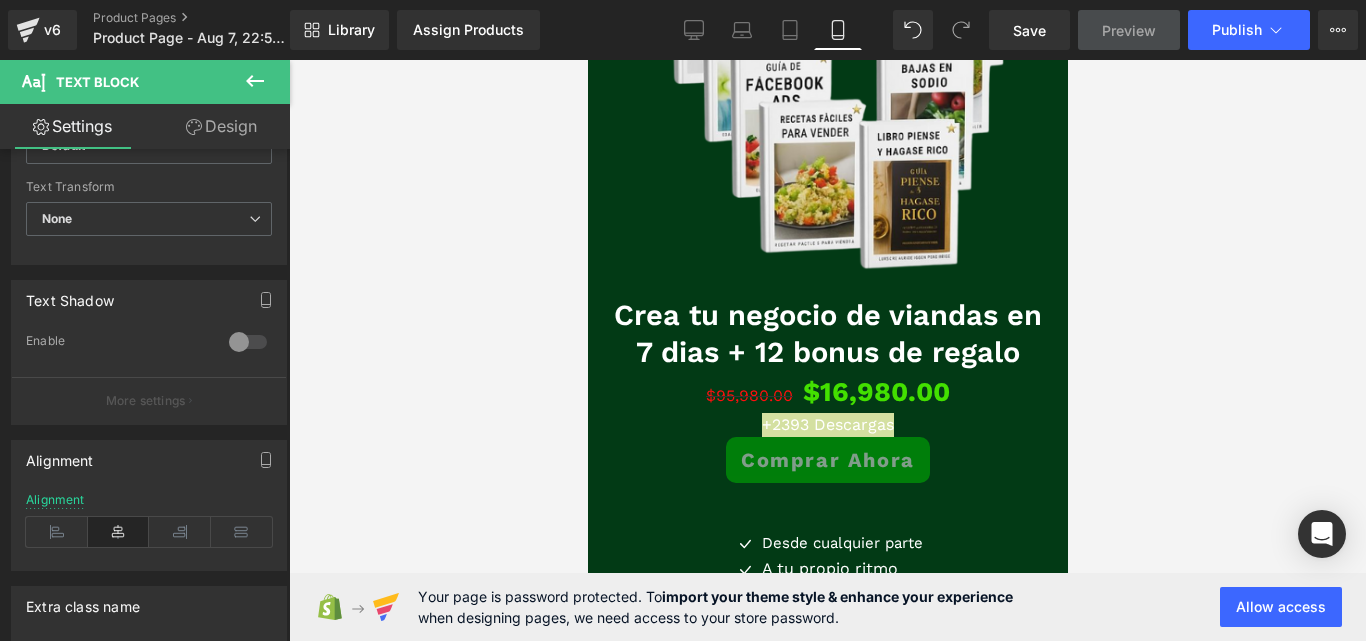 click at bounding box center (827, 350) 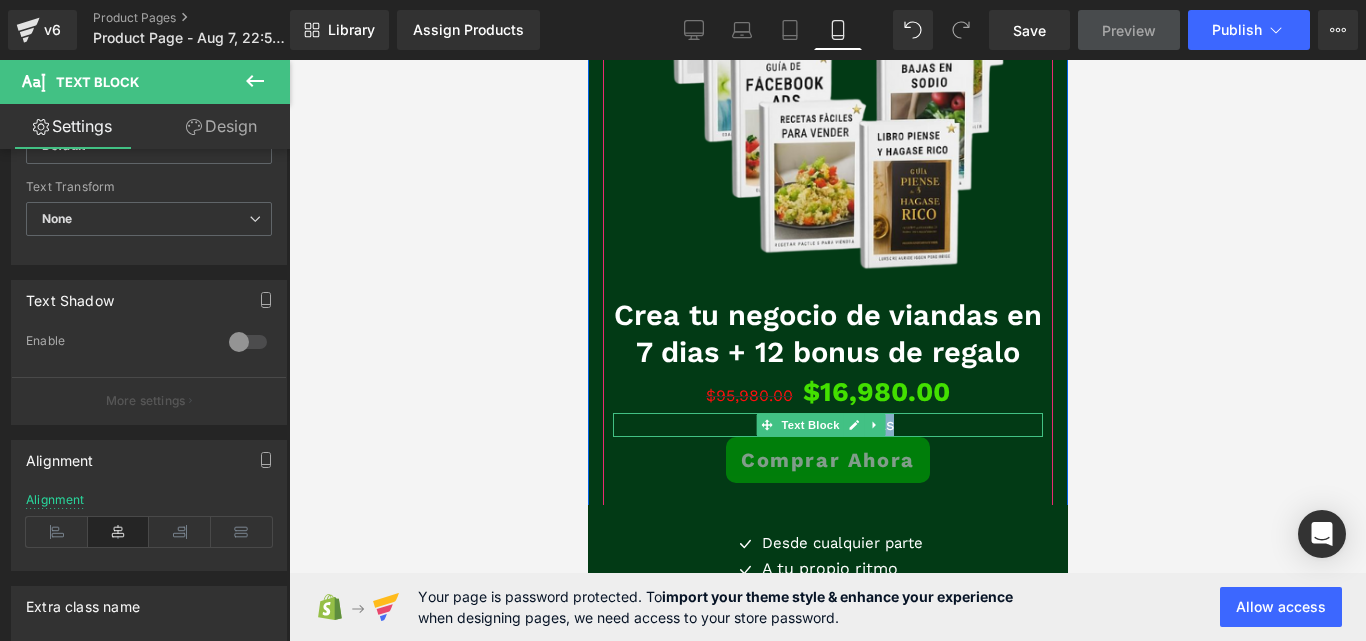 click on "+2393 Descargas" at bounding box center (827, 425) 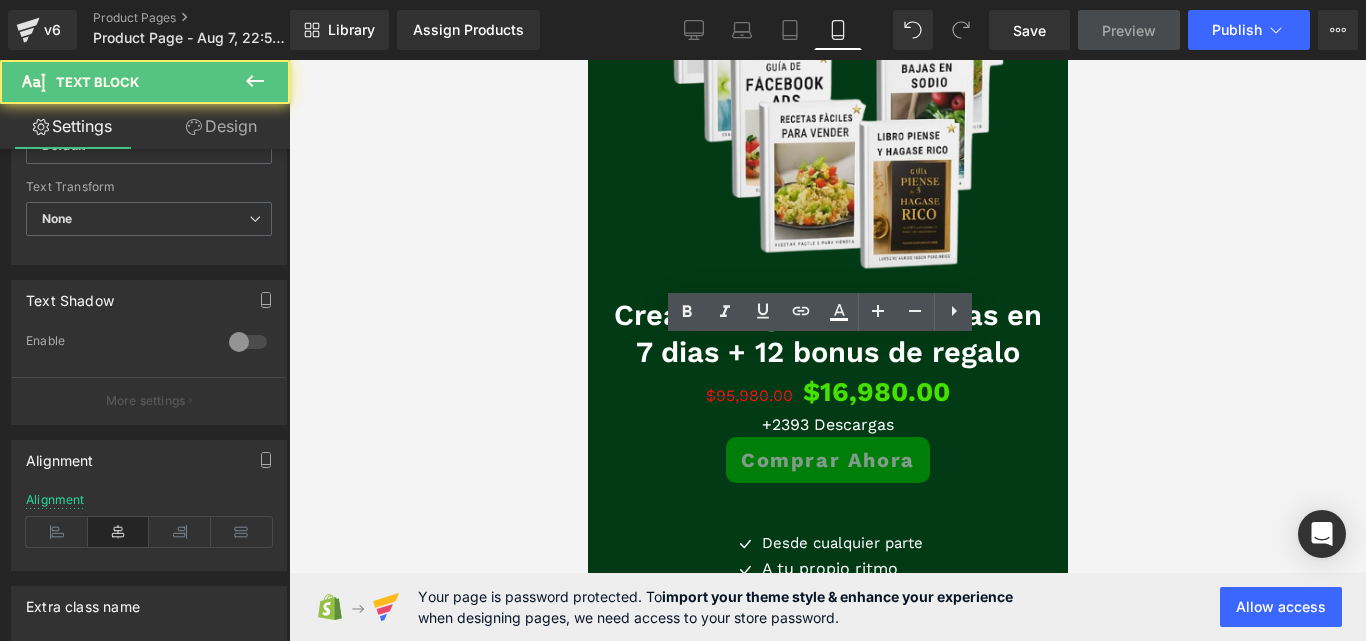 click at bounding box center (827, 350) 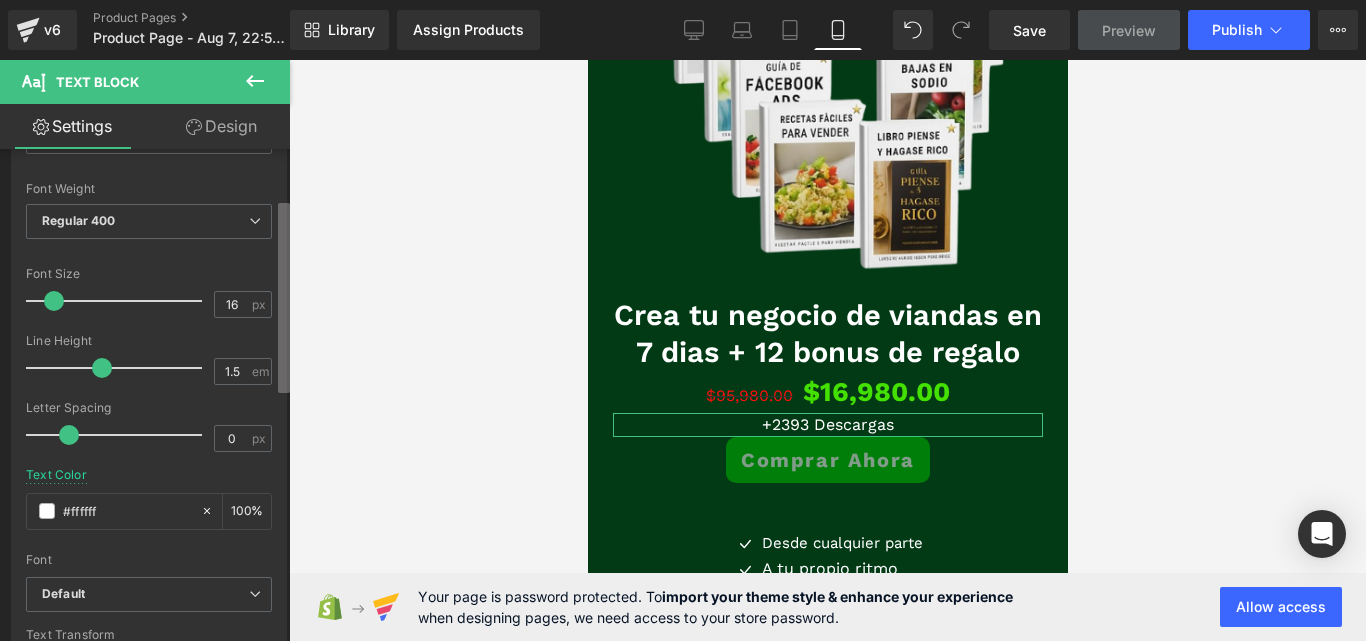 scroll, scrollTop: 71, scrollLeft: 0, axis: vertical 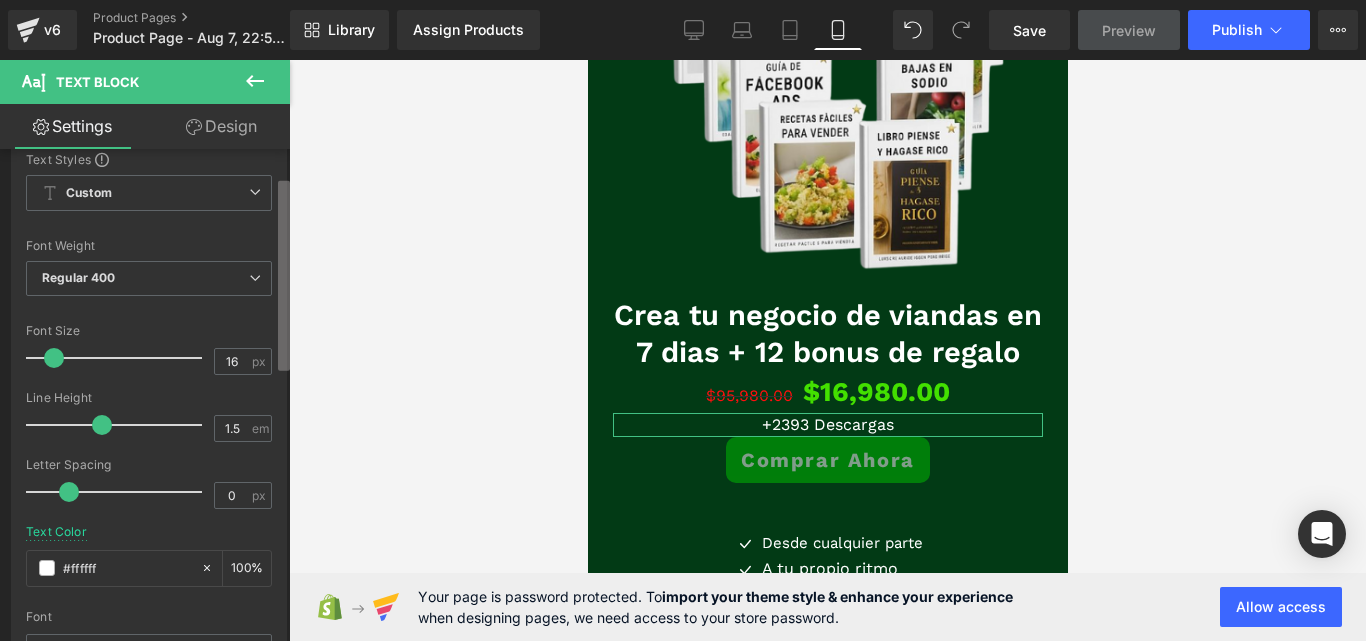 click at bounding box center (284, 276) 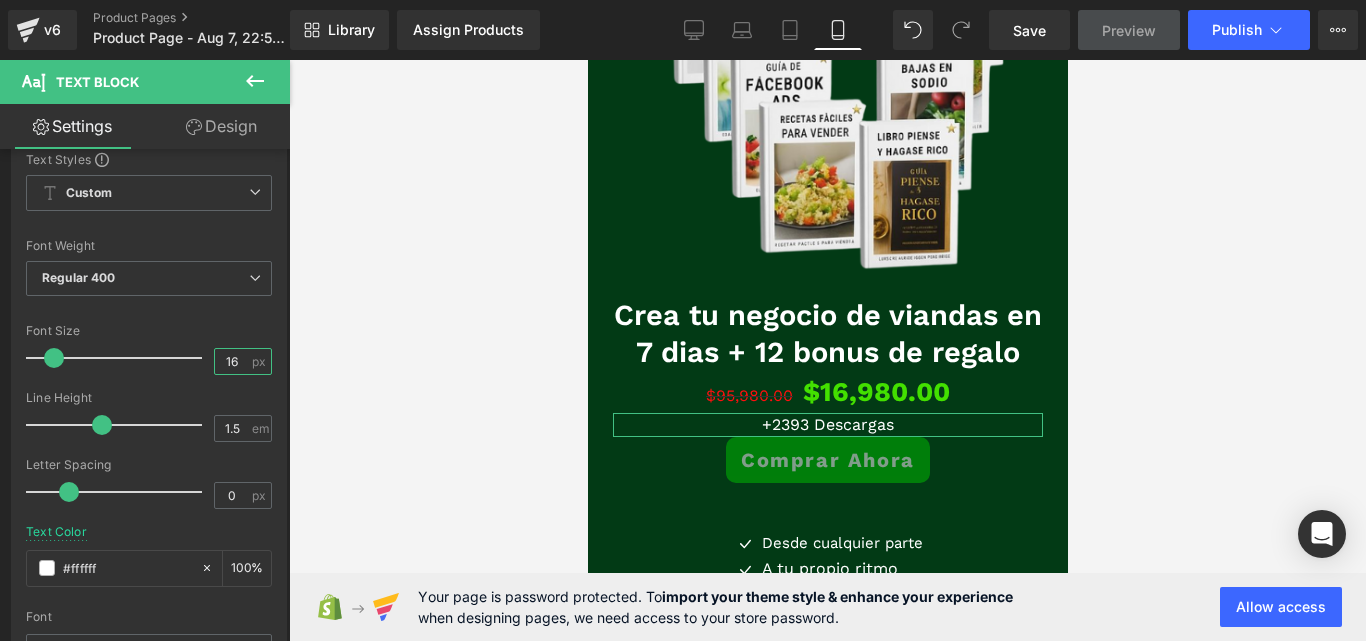 click on "16" at bounding box center (232, 361) 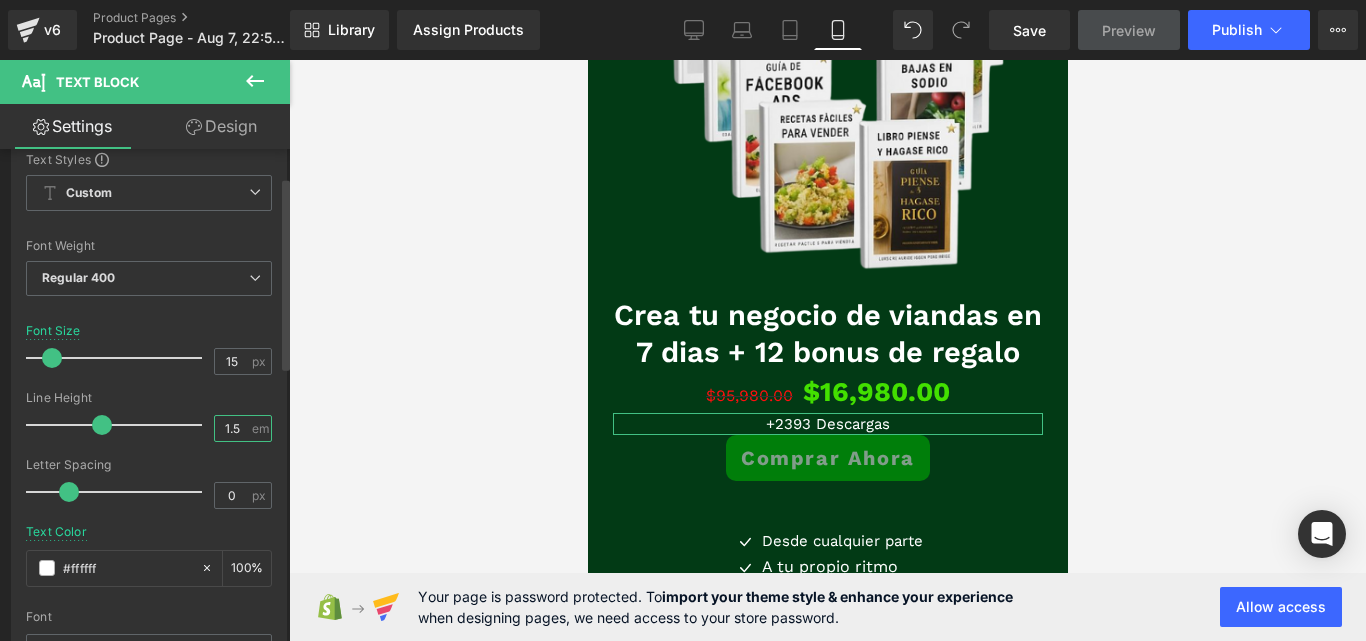 click on "1.5" at bounding box center (232, 428) 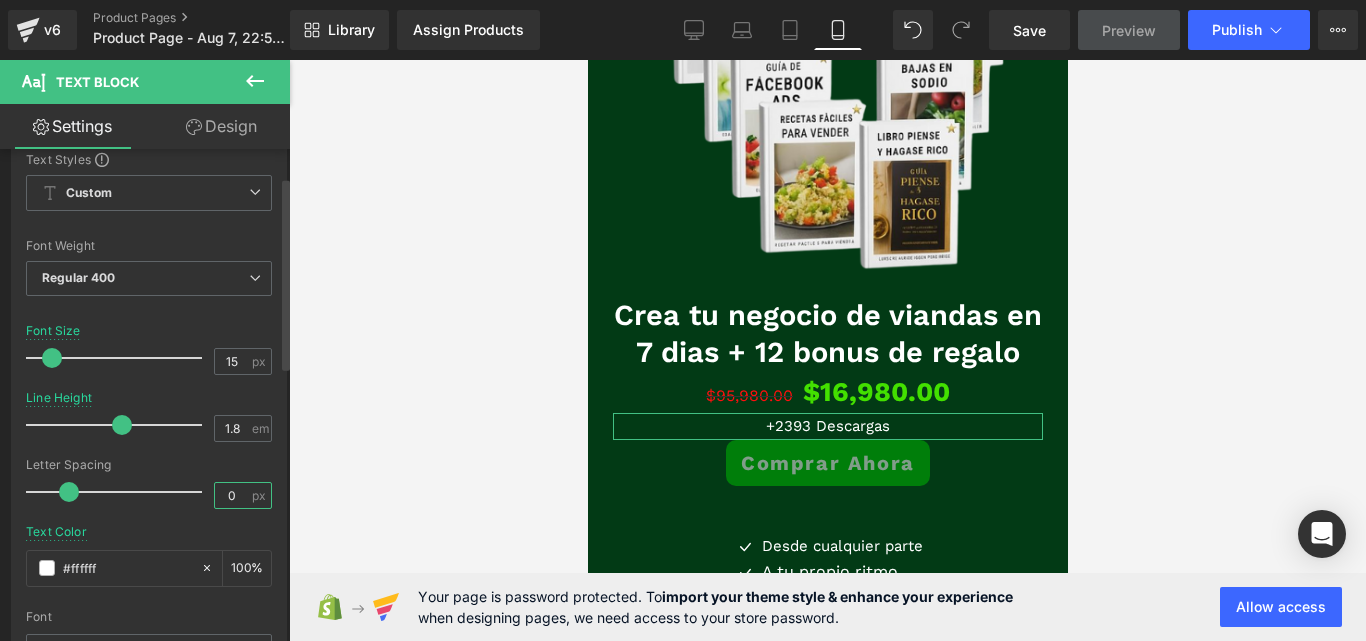 click on "0" at bounding box center (232, 495) 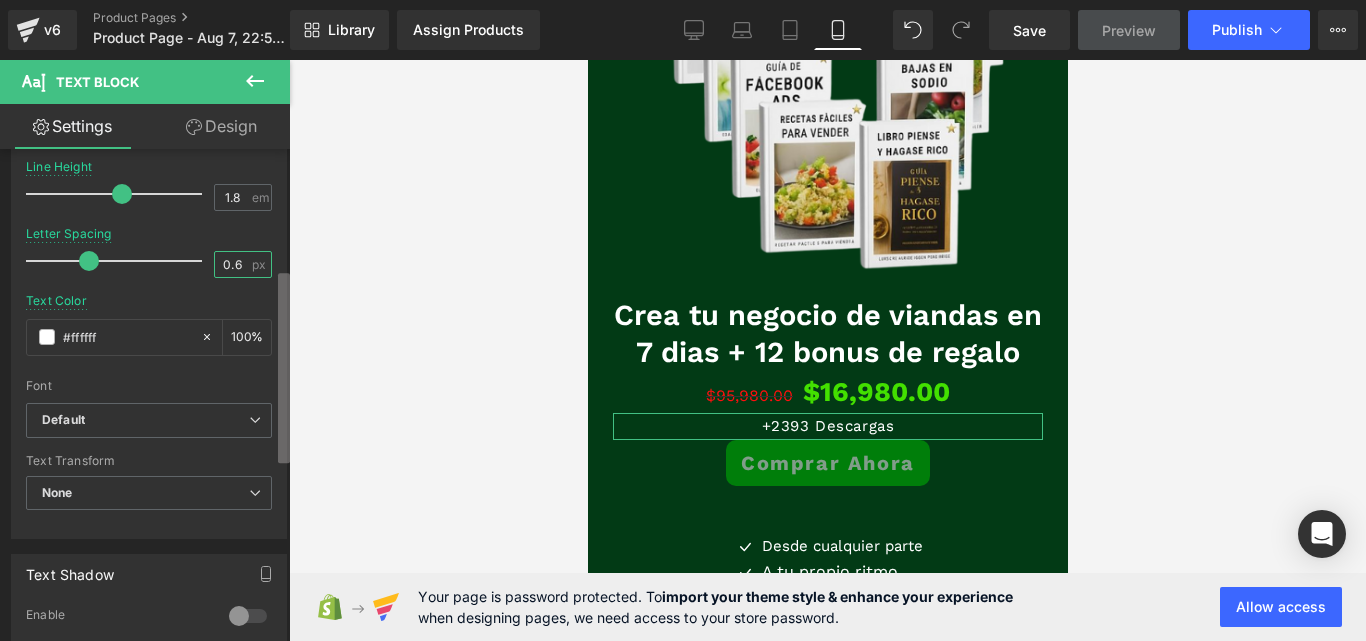 scroll, scrollTop: 307, scrollLeft: 0, axis: vertical 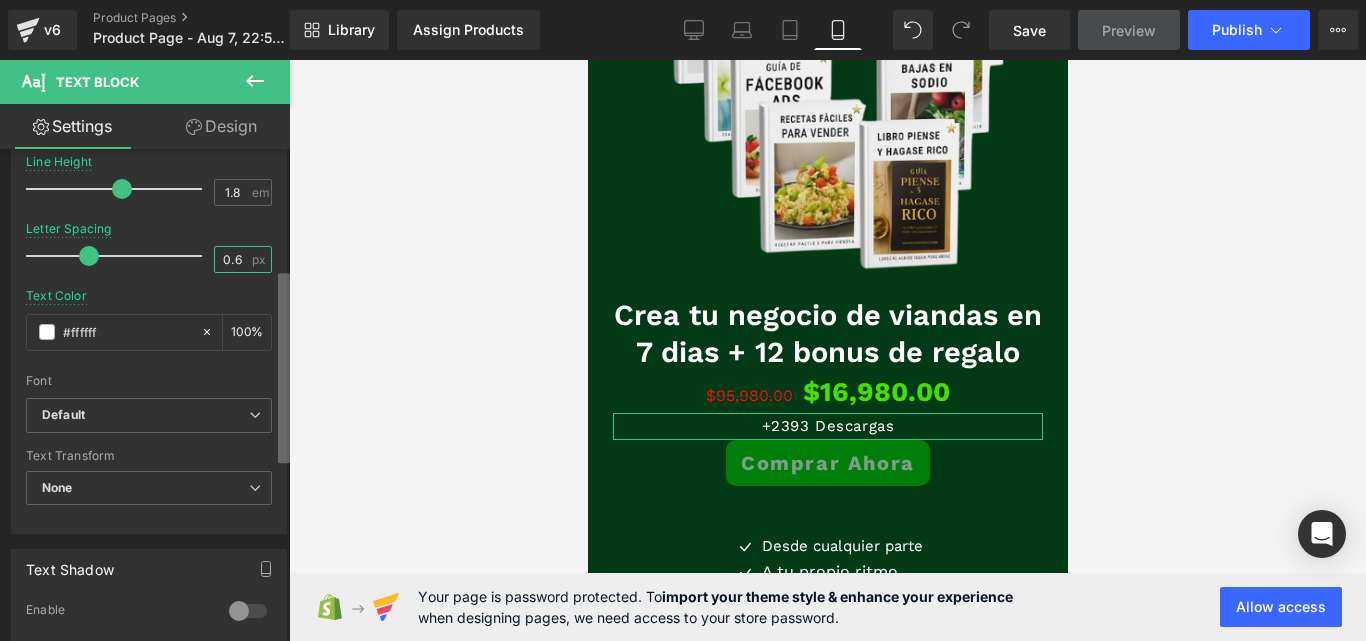 click at bounding box center (284, 368) 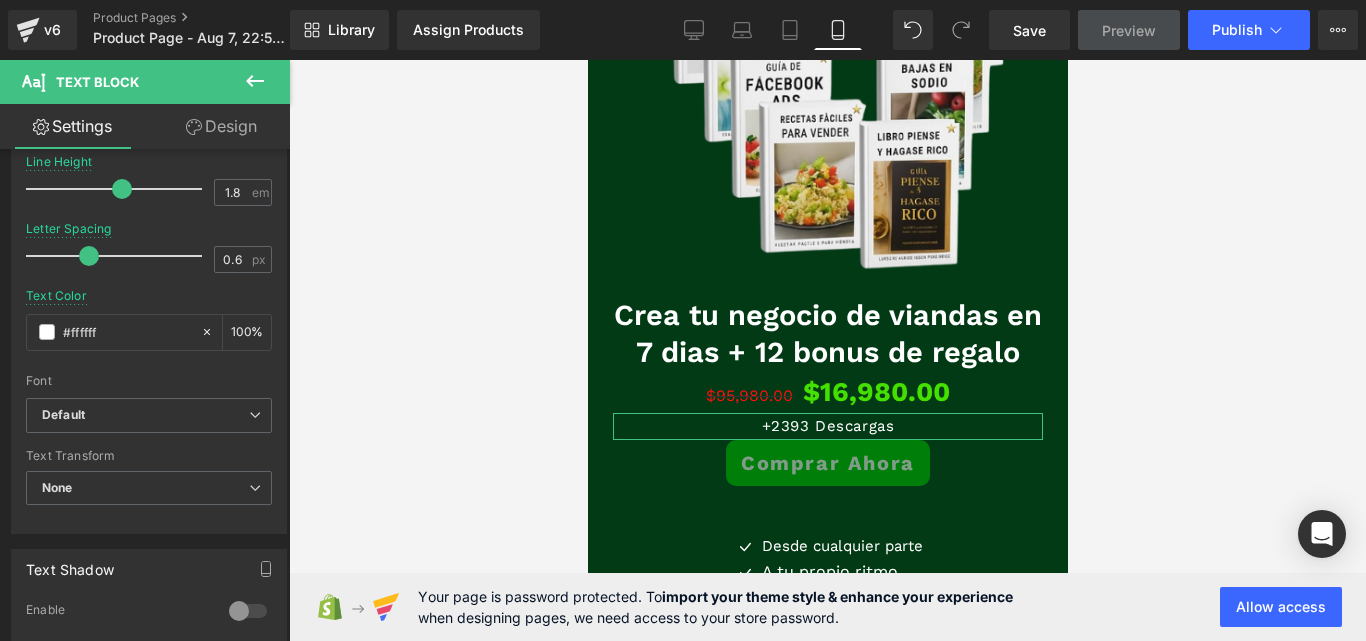 click on "Design" at bounding box center [221, 126] 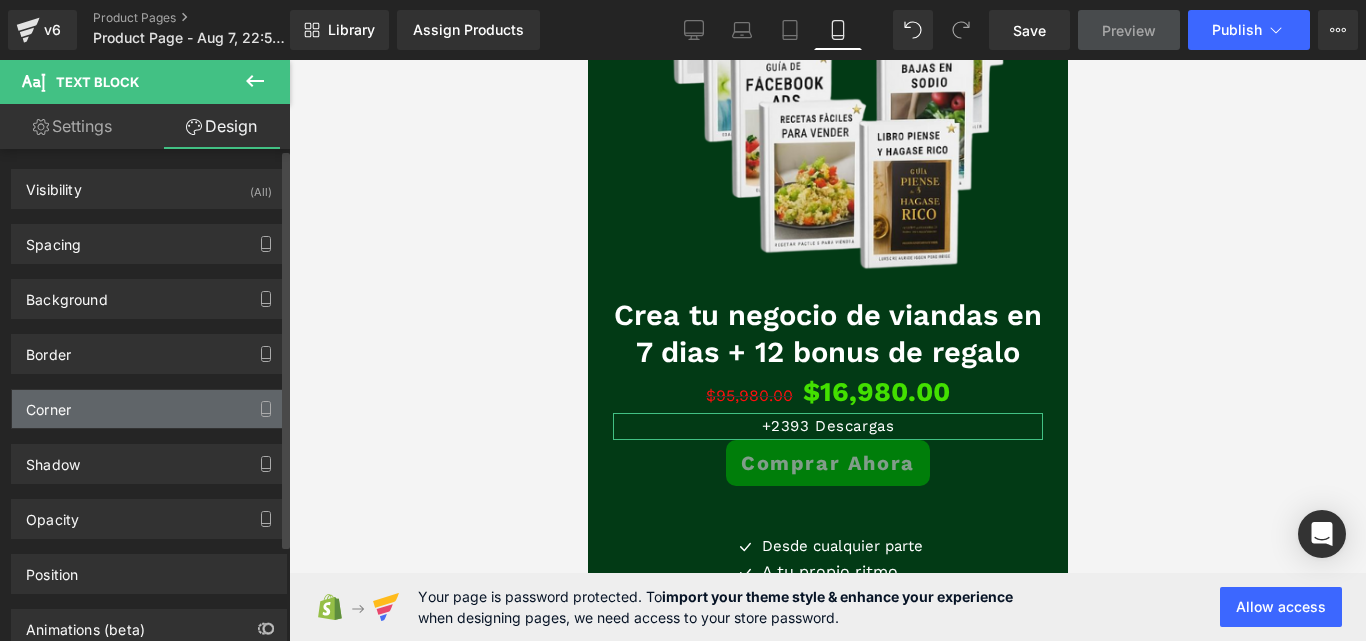 drag, startPoint x: 236, startPoint y: 315, endPoint x: 220, endPoint y: 405, distance: 91.411156 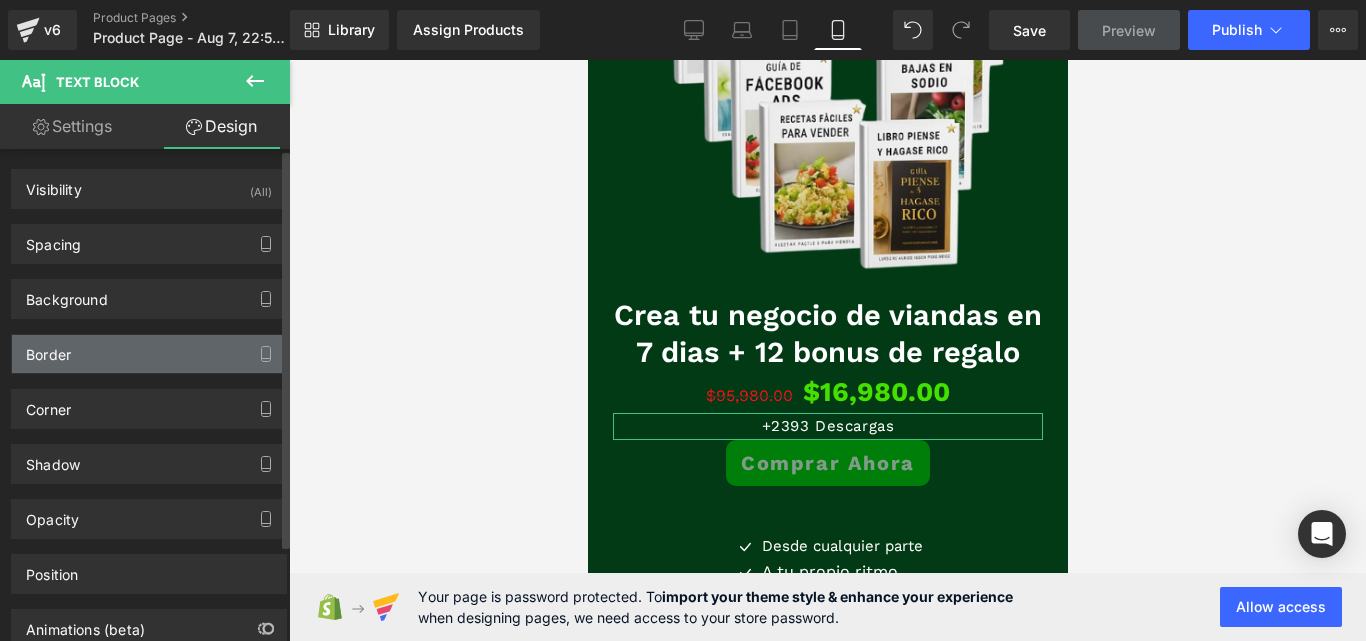 click on "Border" at bounding box center [149, 354] 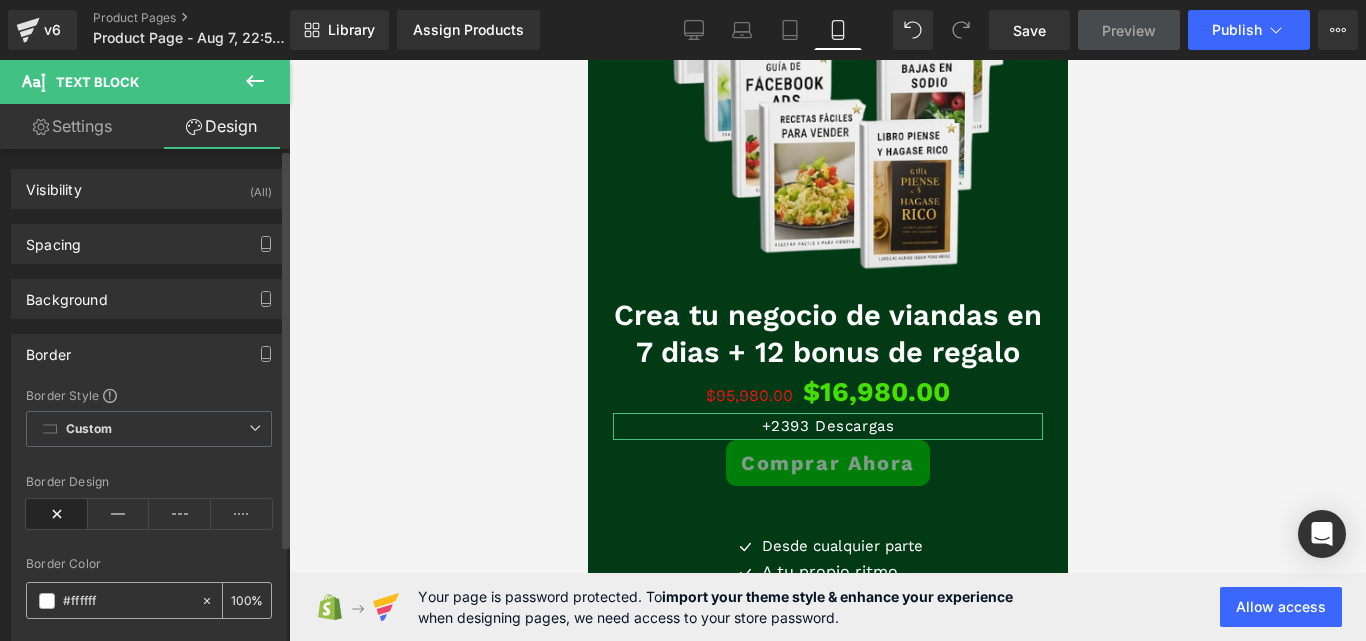 click on "100" at bounding box center (241, 600) 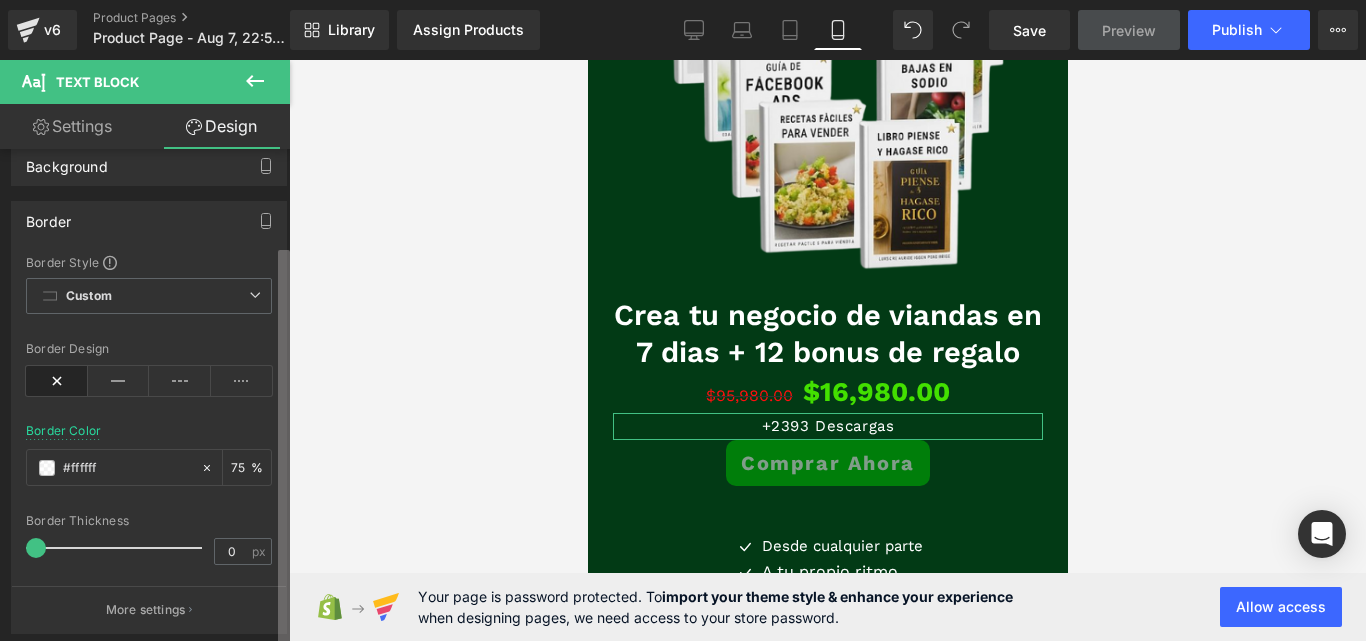 scroll, scrollTop: 134, scrollLeft: 0, axis: vertical 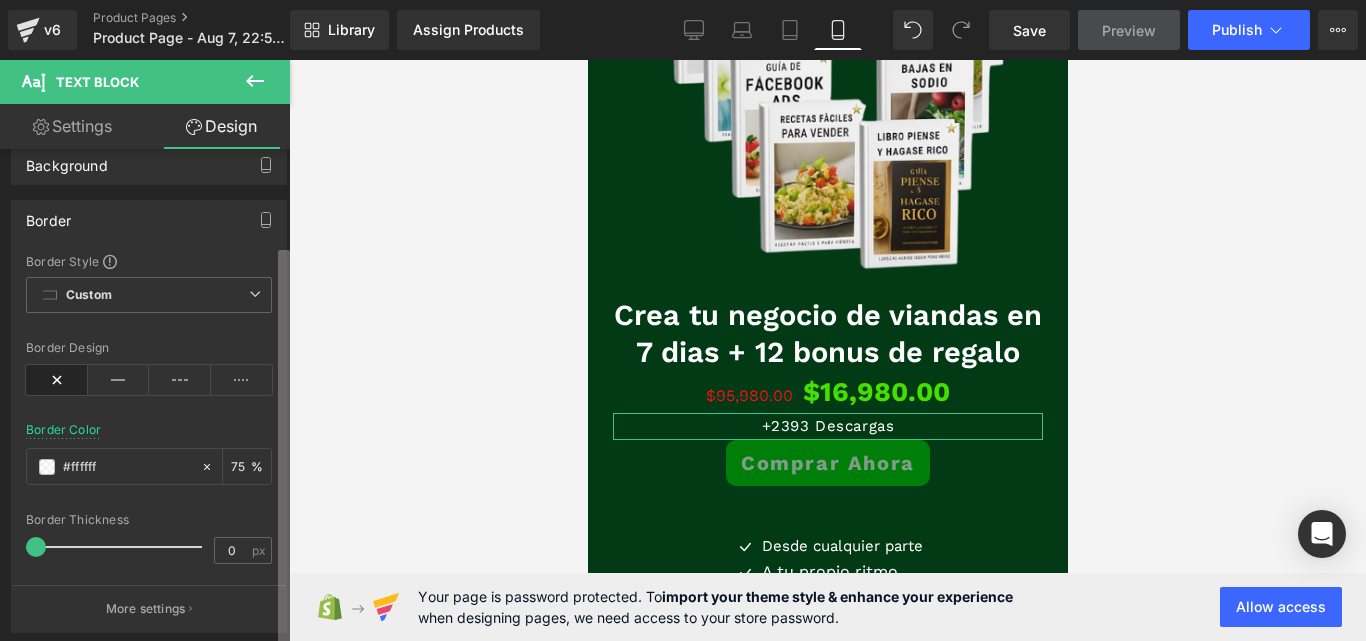 click on "Text Block  You are previewing how the   will restyle your page. You can not edit Elements in Preset Preview Mode.  v6 Product Pages Product Page - Aug 7, 22:59:41 Library Assign Products  Product Preview
No product match your search.  Please try another keyword  Manage assigned products Mobile Desktop Laptop Tablet Mobile Save Preview Publish Scheduled Upgrade Plan View Live Page View with current Template Save Template to Library Schedule Publish  Optimize  Publish Settings Shortcuts  Your page can’t be published   You've reached the maximum number of published pages on your plan  (0/1).  You need to upgrade your plan or unpublish all your pages to get 1 publish slot.   Unpublish pages   Upgrade plan  Elements Global Style tex Base Row  rows, columns, layouts, div Heading  headings, titles, h1,h2,h3,h4,h5,h6 Text Block  texts, paragraphs, contents, blocks Image  images, photos, alts, uploads Icon  icons, symbols Button  button, call to action, cta Separator  Liquid  Banner" at bounding box center [683, 320] 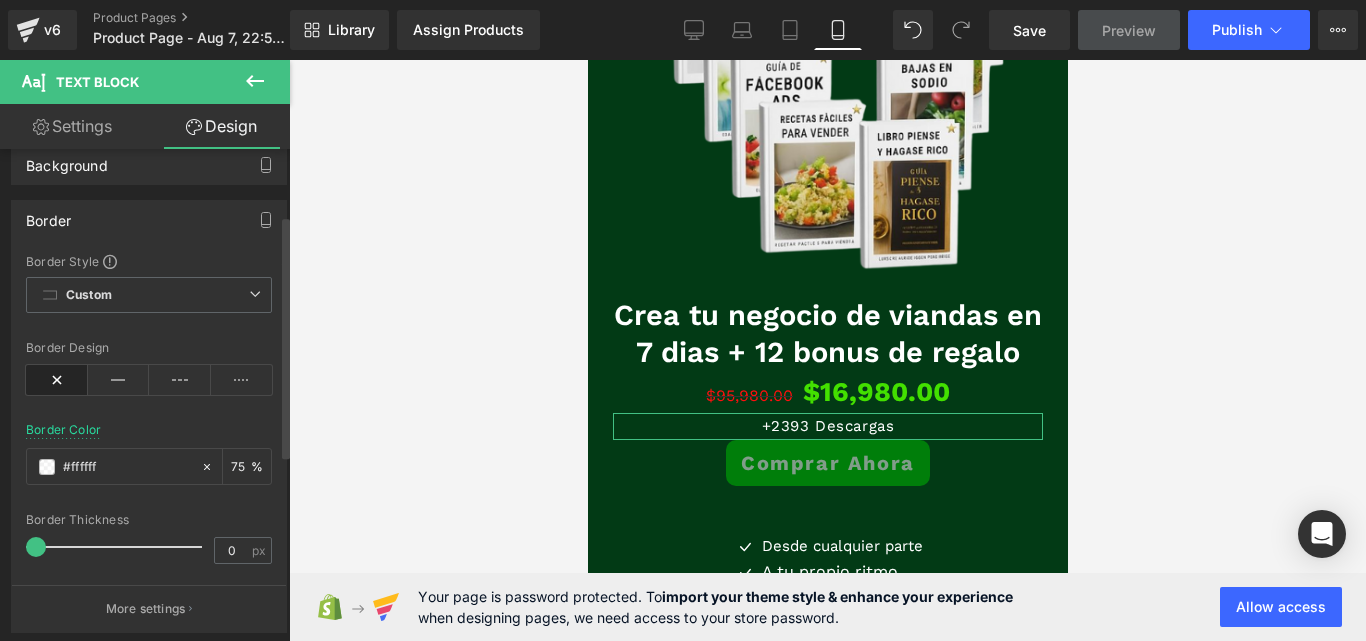 click on "Border Thickness" at bounding box center [149, 520] 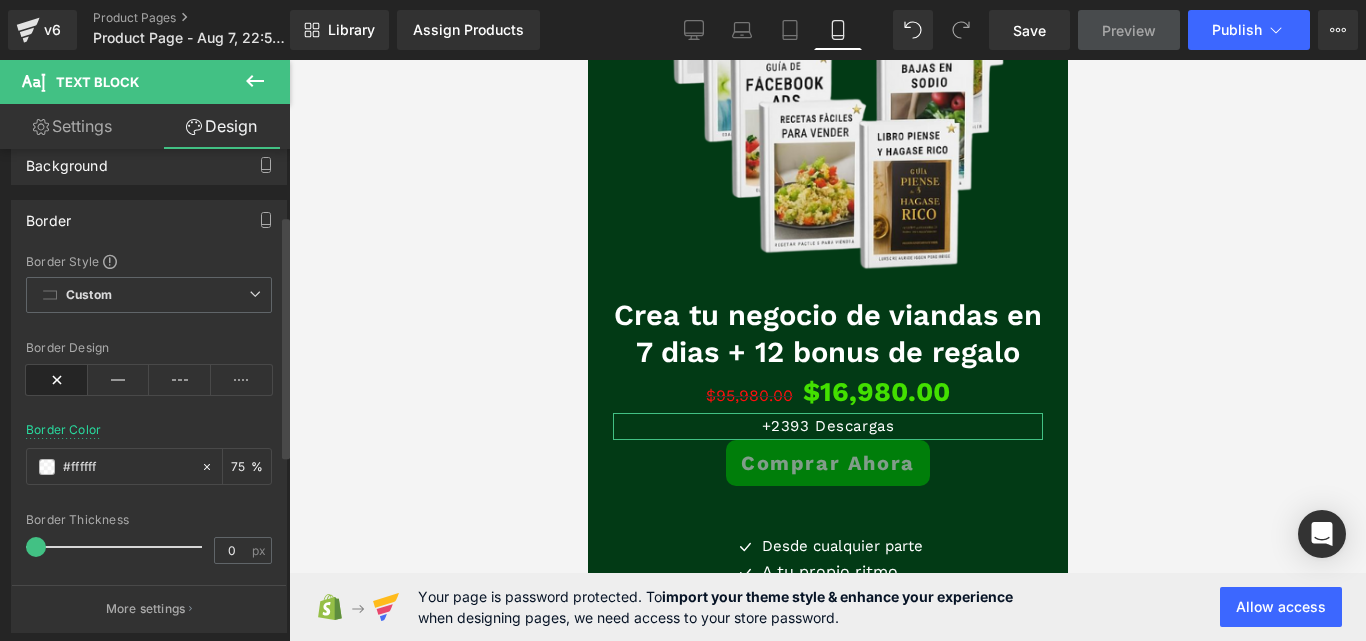 click on "Border" at bounding box center (149, 220) 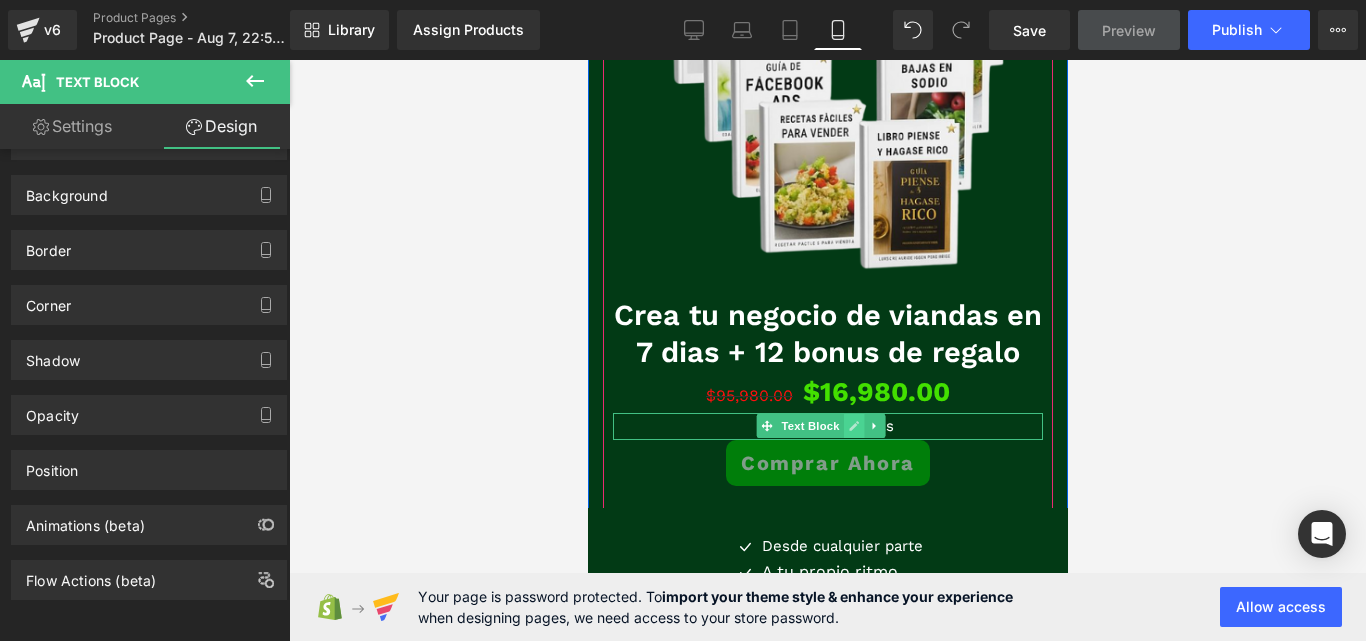 click at bounding box center [852, 426] 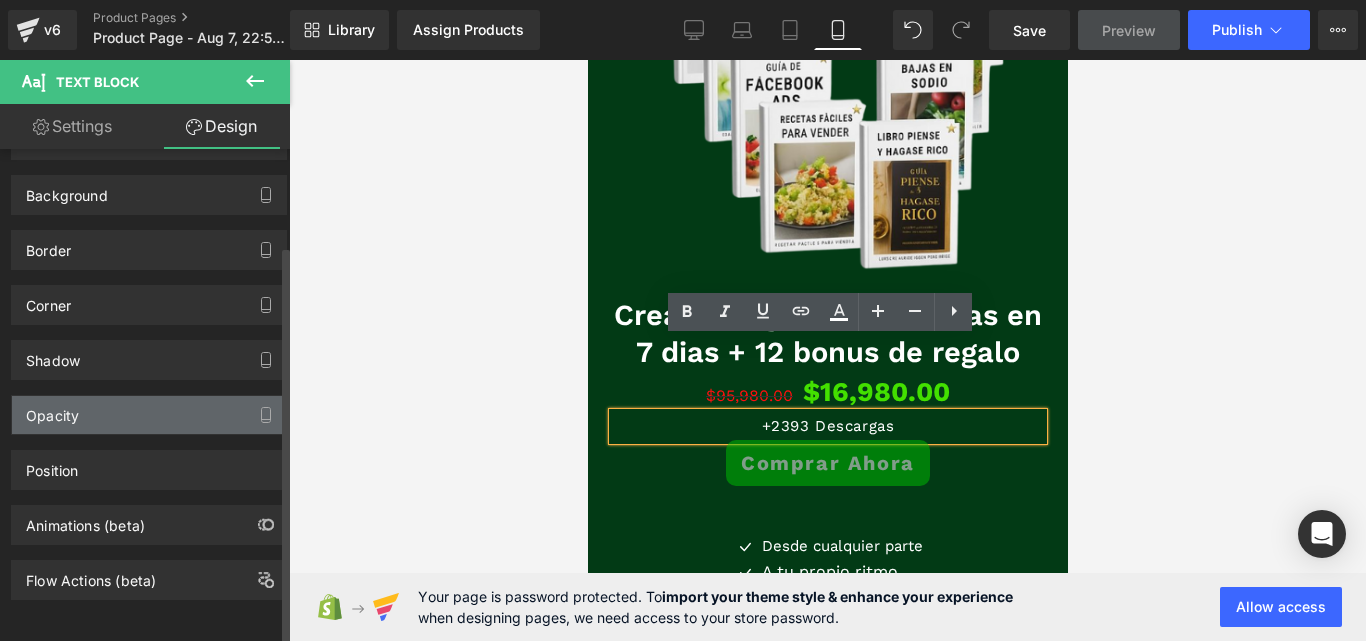 click on "Opacity" at bounding box center [149, 415] 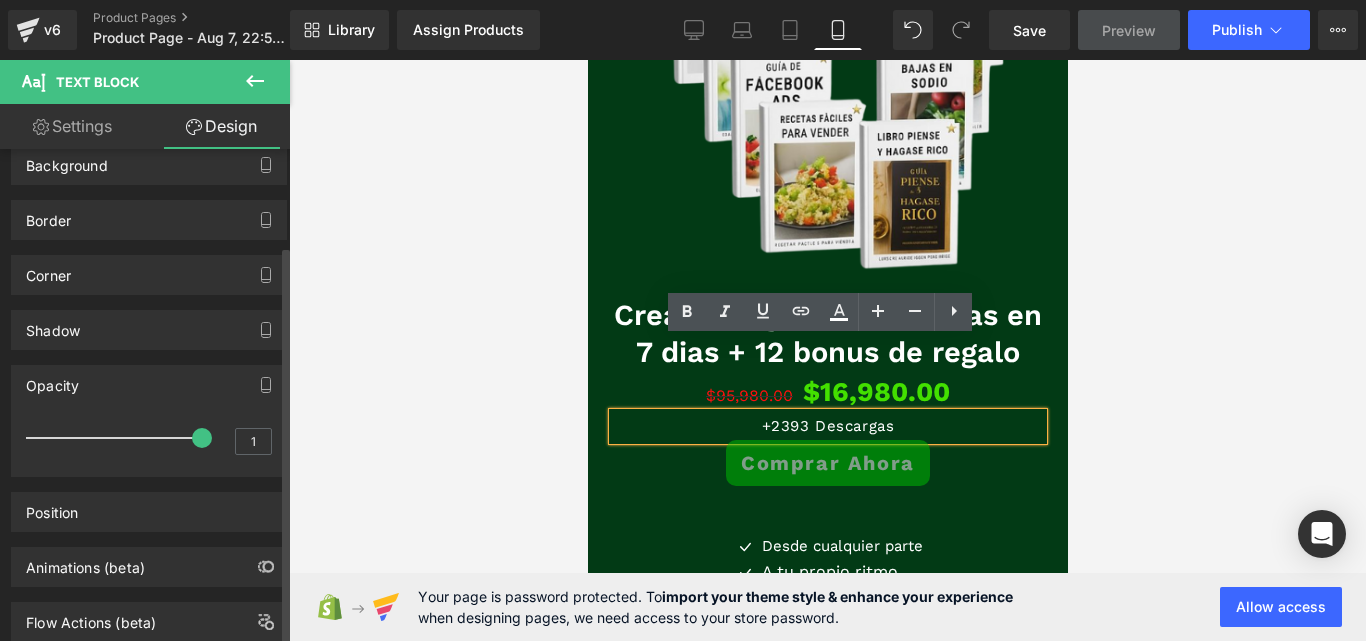 click on "Opacity" at bounding box center (149, 385) 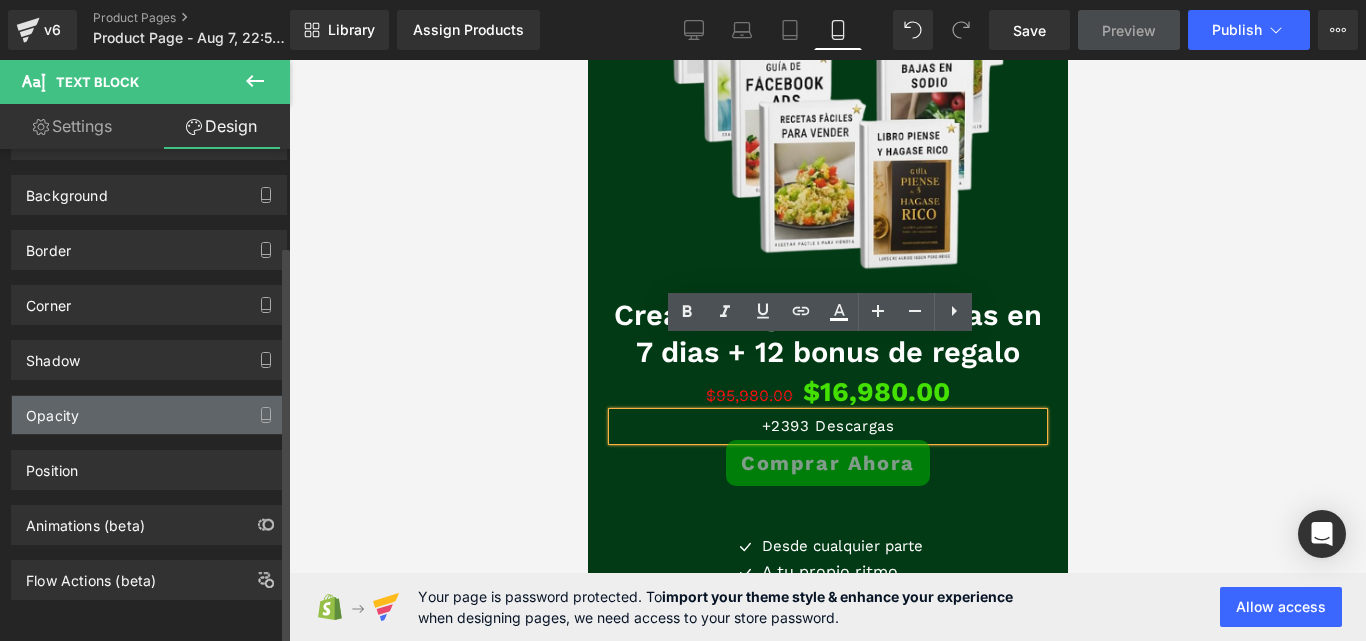 scroll, scrollTop: 119, scrollLeft: 0, axis: vertical 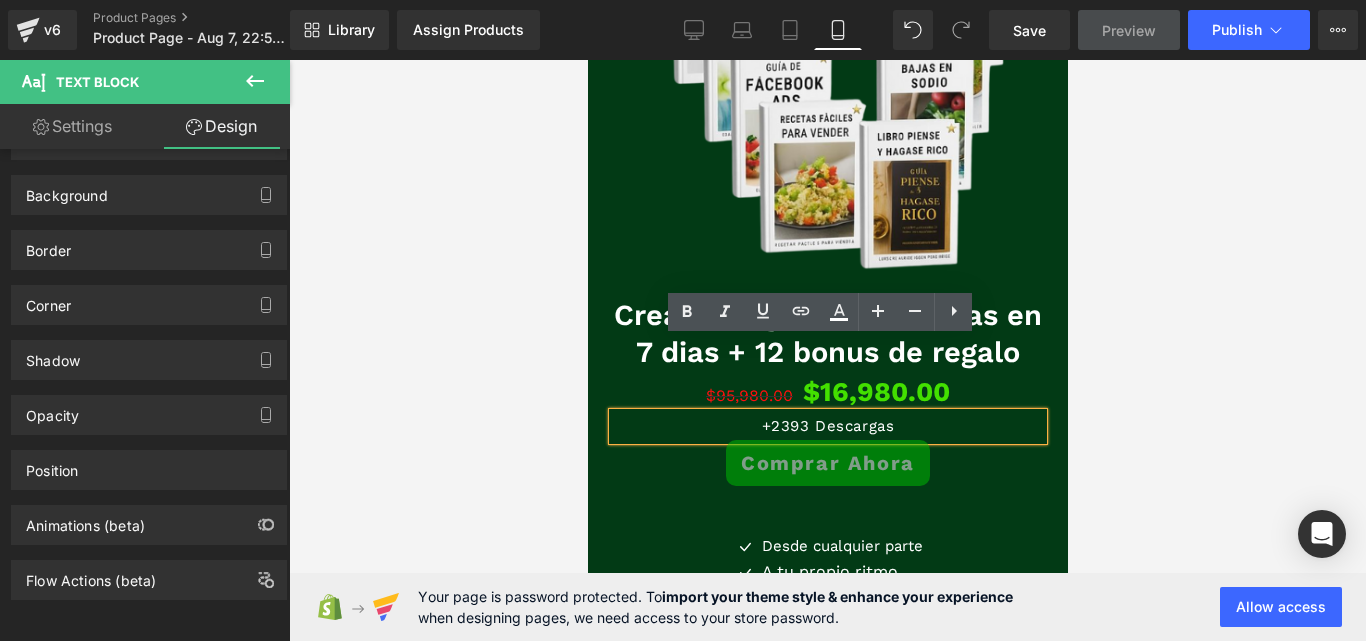 click at bounding box center (827, 350) 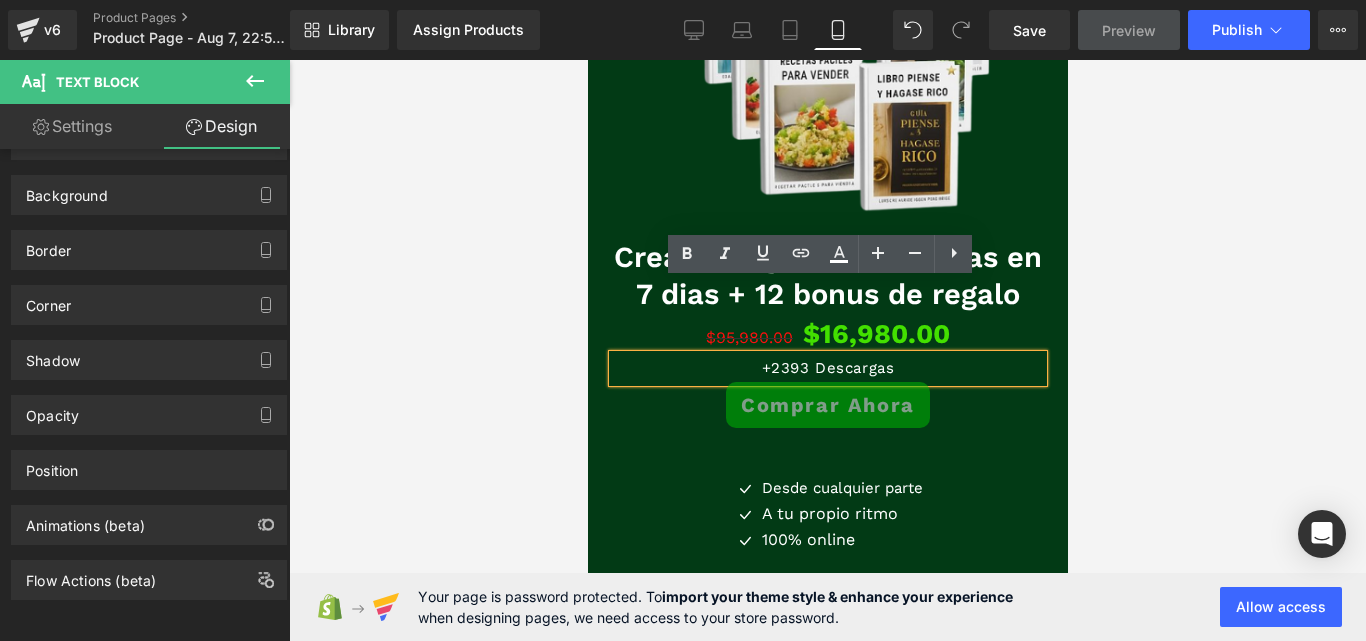 scroll, scrollTop: 3815, scrollLeft: 0, axis: vertical 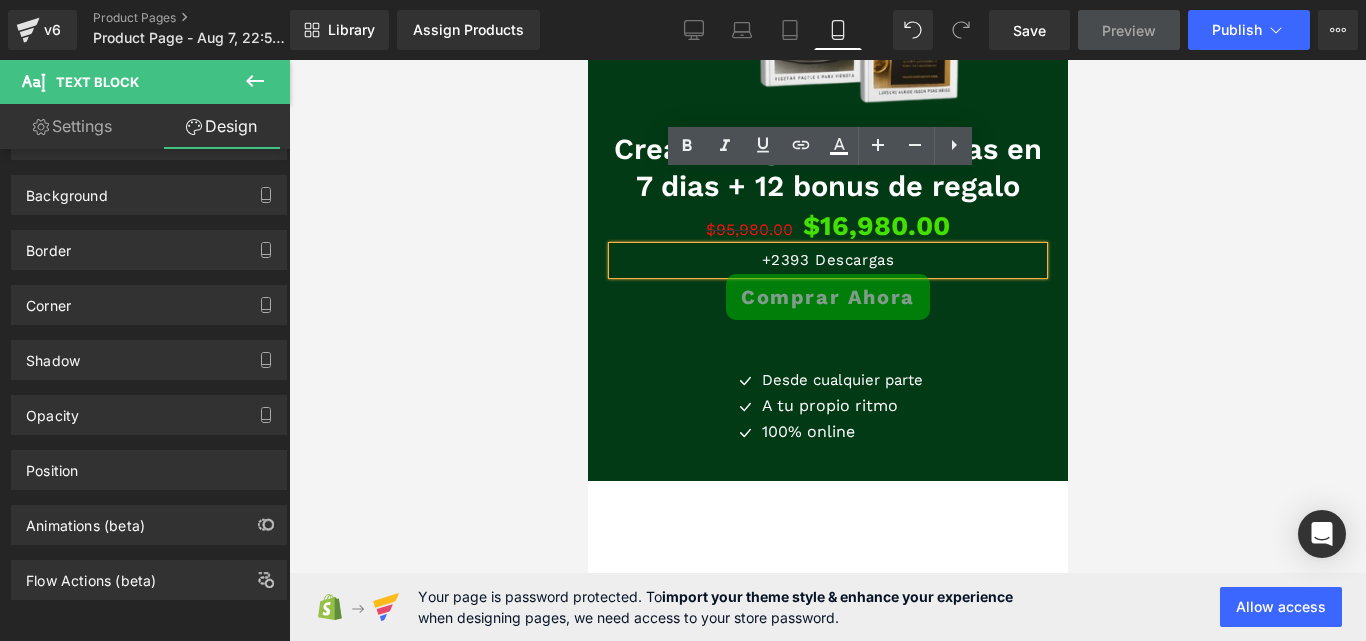 click at bounding box center (827, 350) 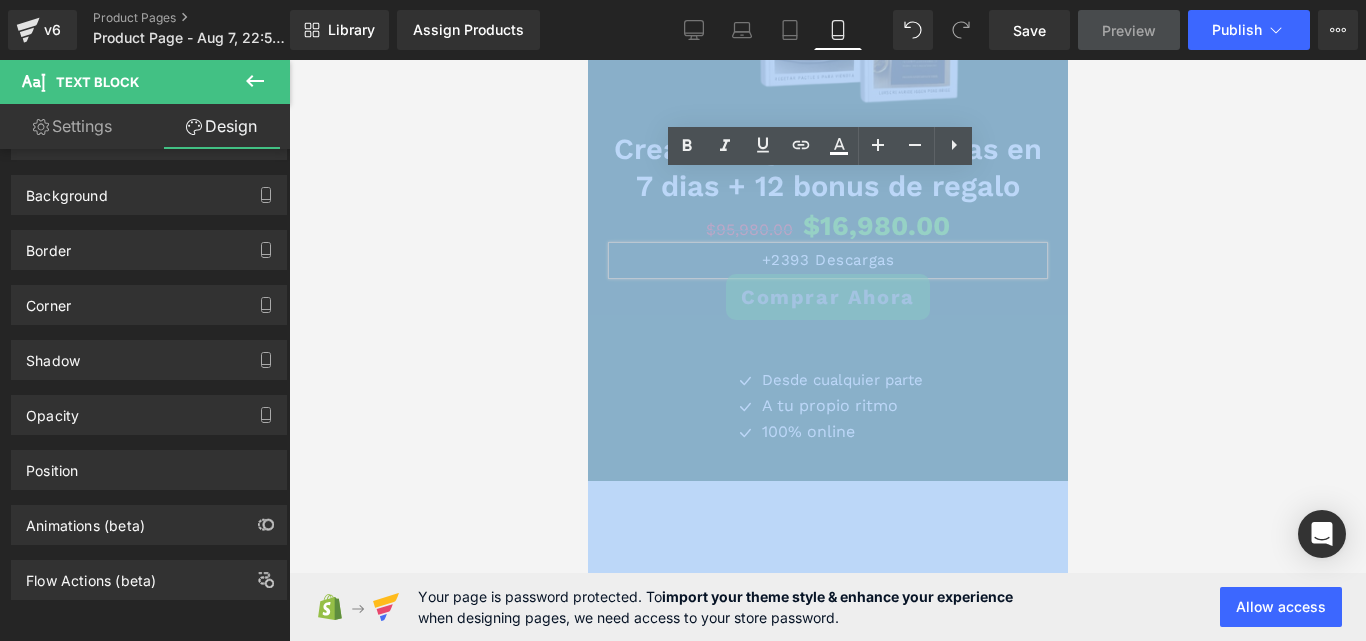 click at bounding box center (827, 350) 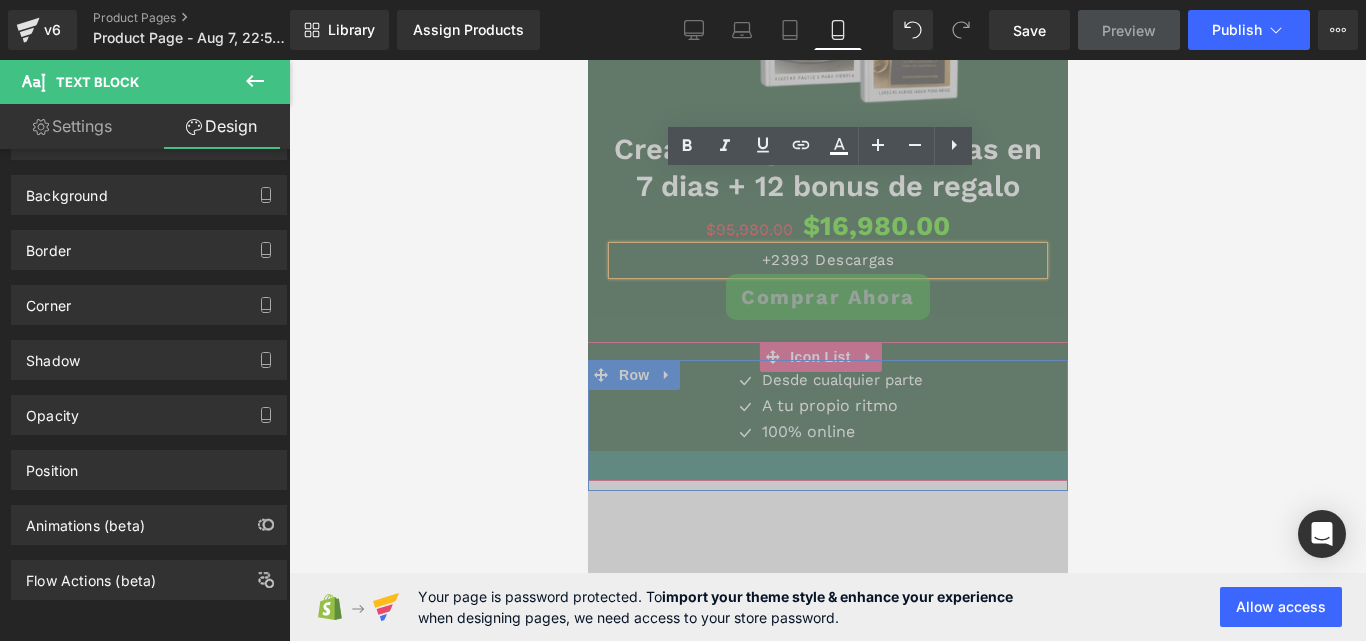 click on "Icon
Desde cualquier parte
Text Block
Icon
A tu propio ritmo
Text Block
Icon
100% online
Text Block
Icon List" at bounding box center [827, 411] 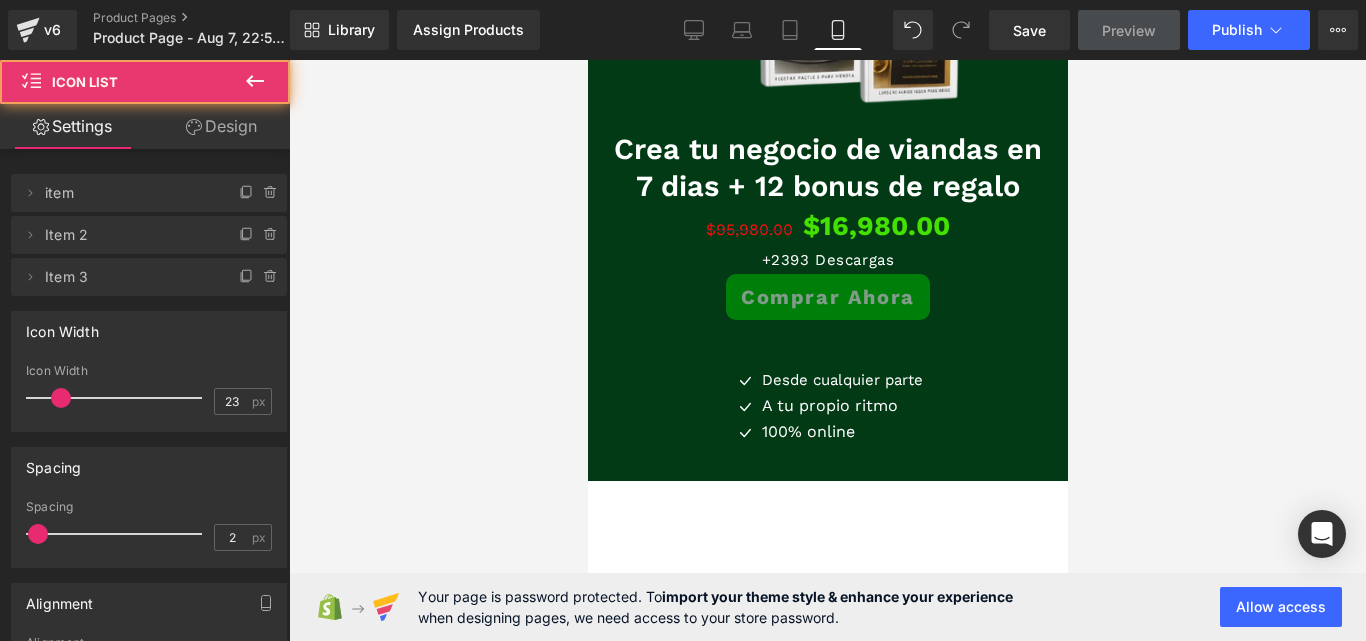 click at bounding box center [827, 350] 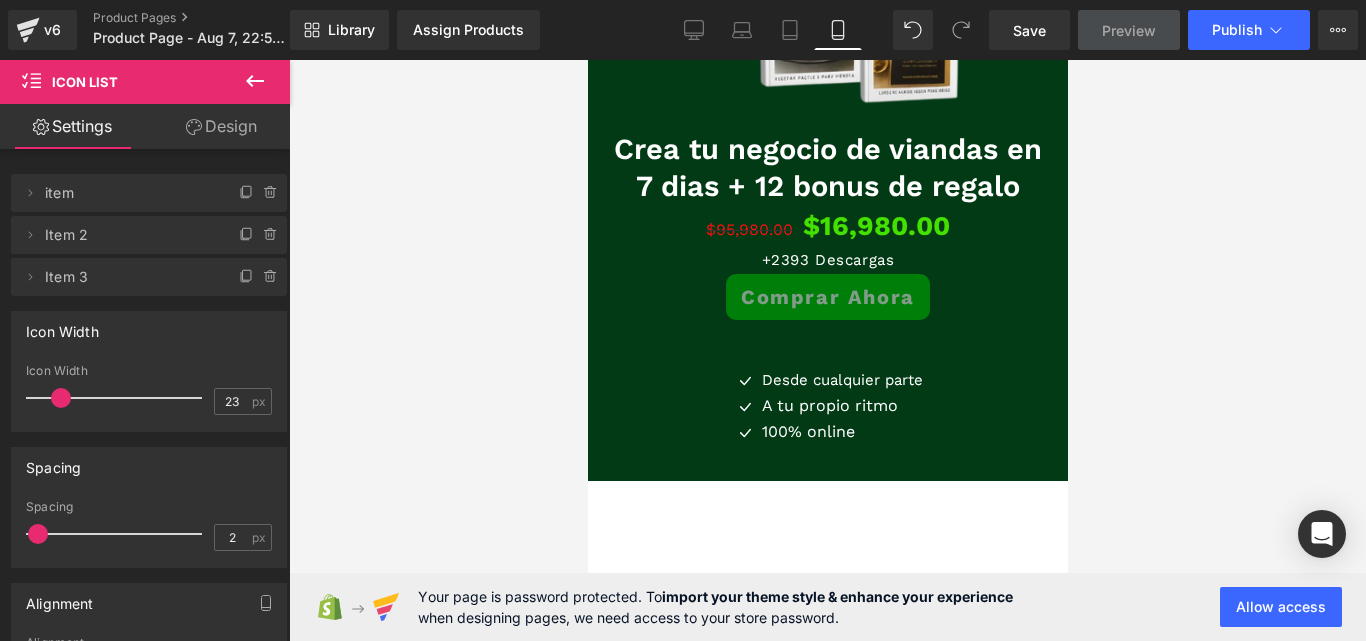 click 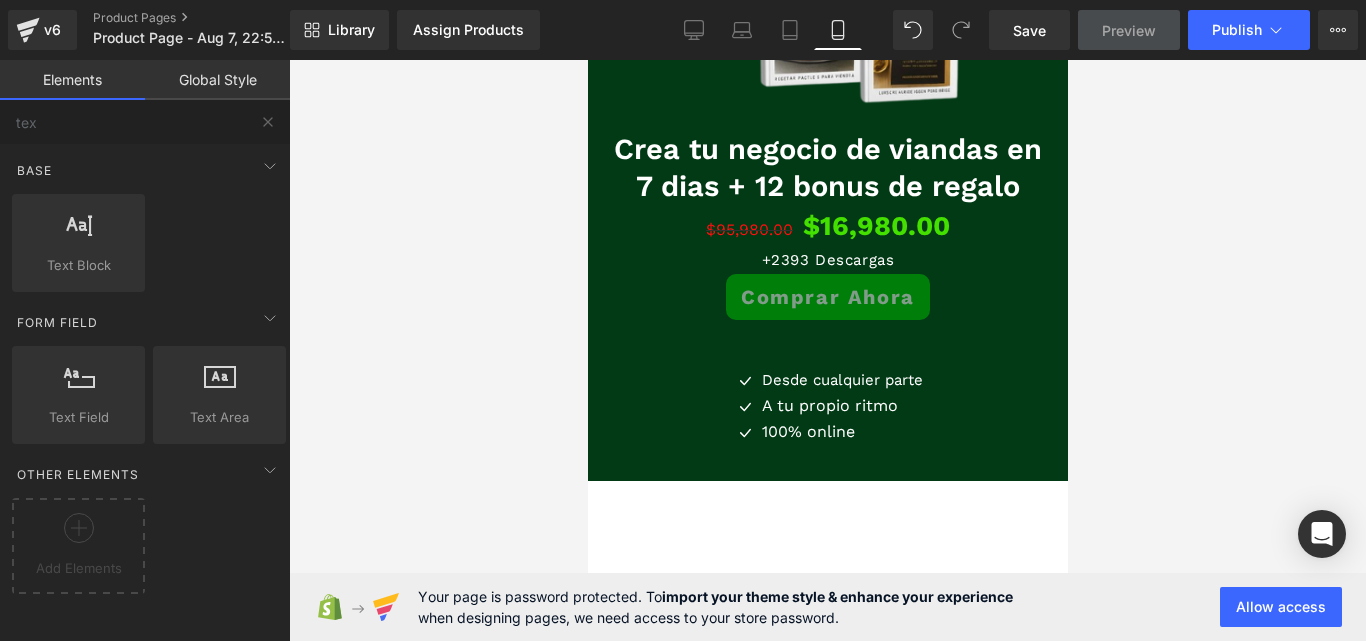 click at bounding box center (268, 122) 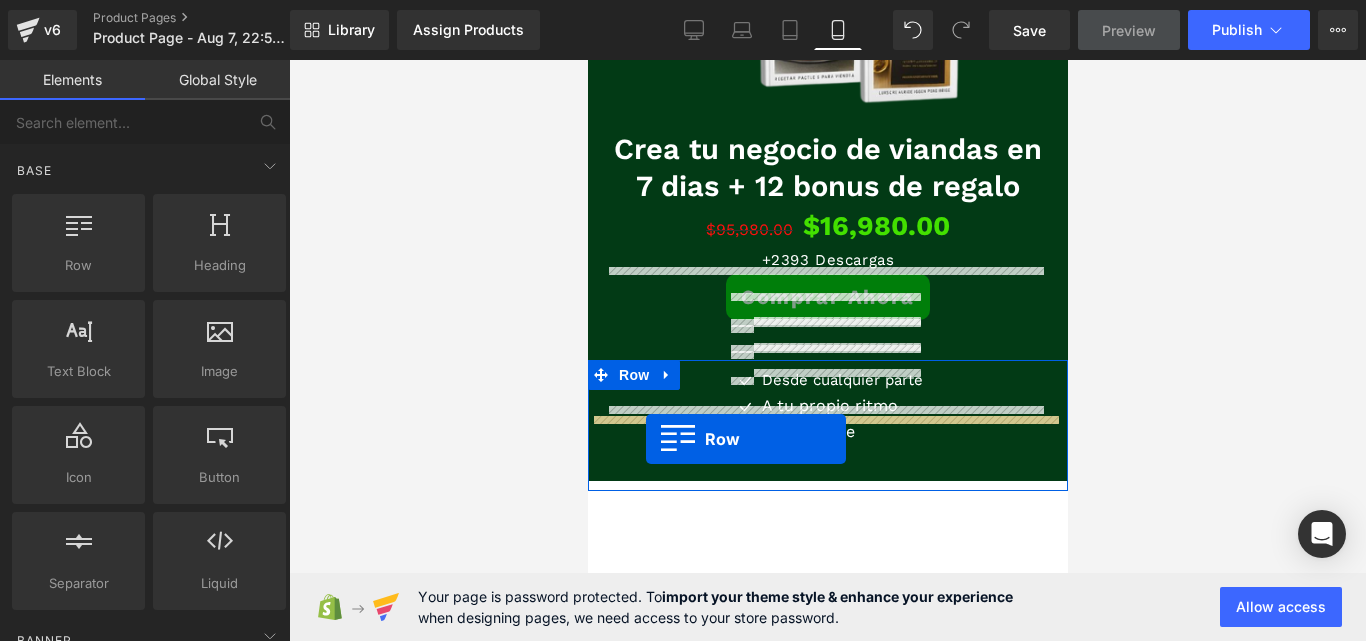 drag, startPoint x: 696, startPoint y: 303, endPoint x: 644, endPoint y: 439, distance: 145.6022 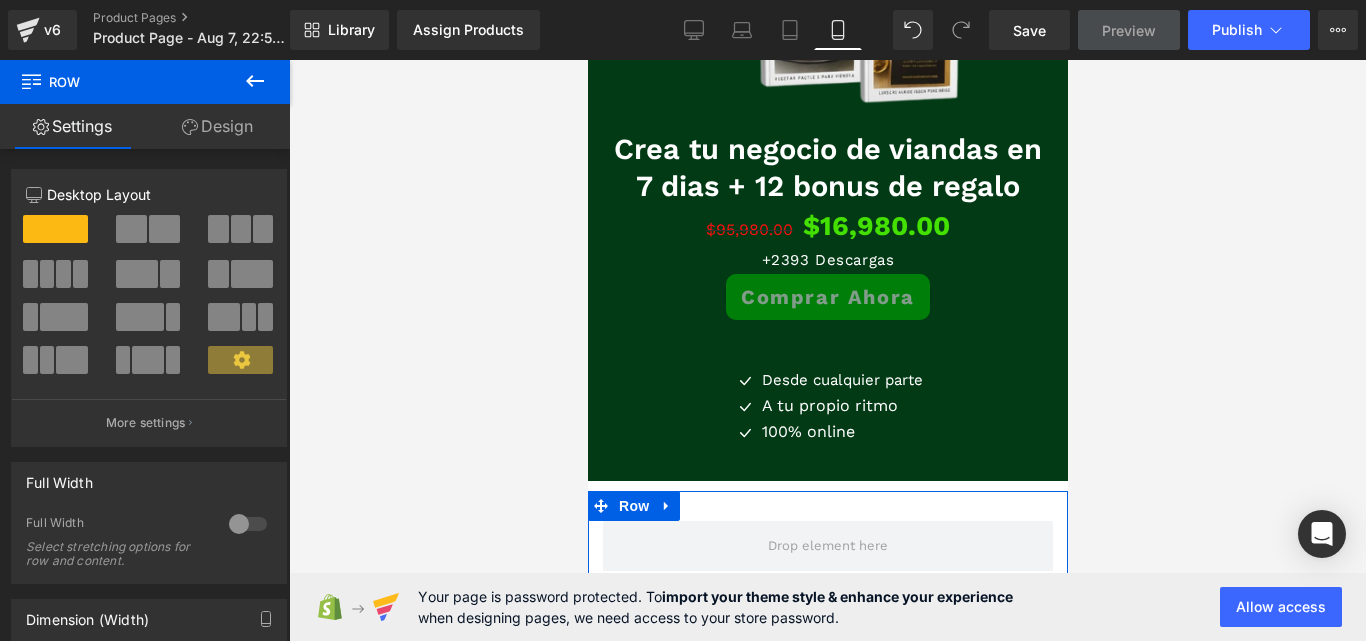 click on "Design" at bounding box center (217, 126) 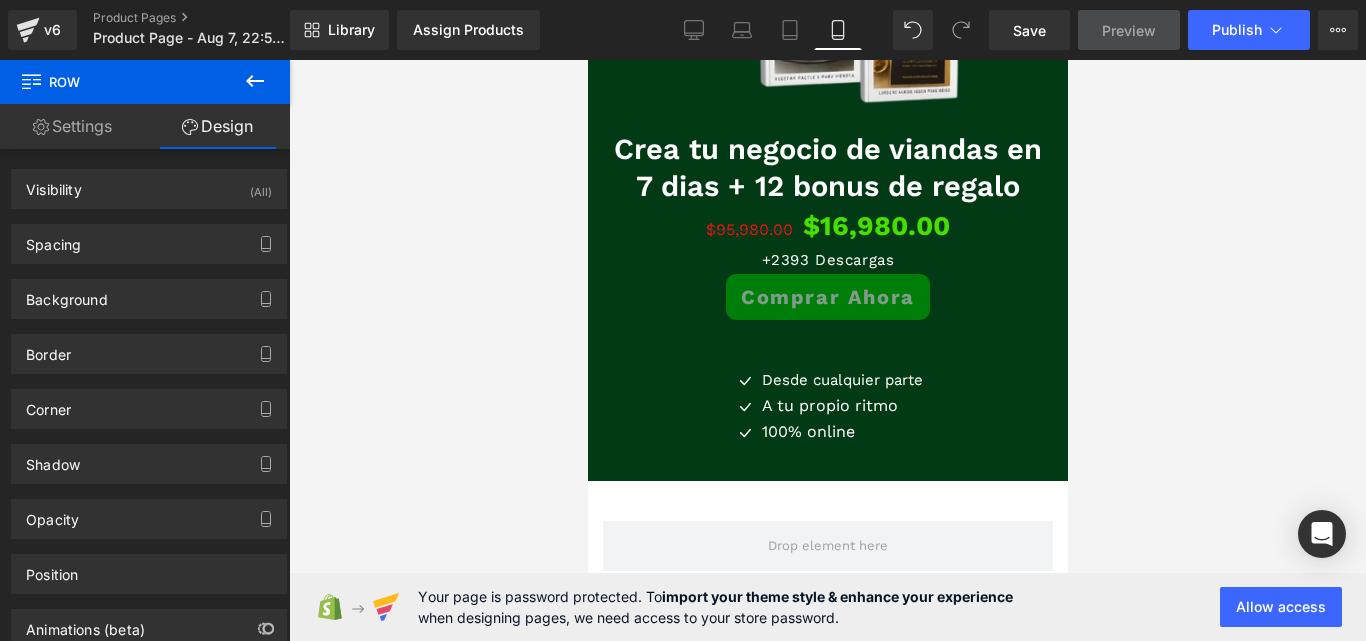 click at bounding box center [255, 82] 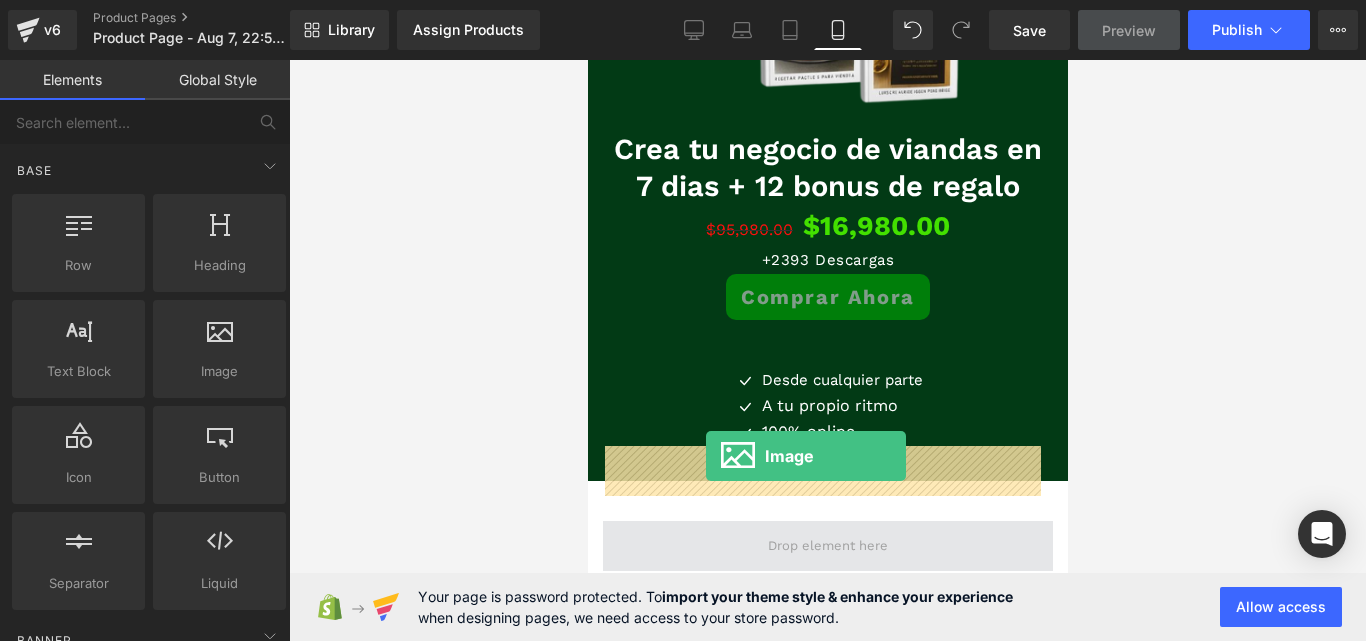 drag, startPoint x: 793, startPoint y: 397, endPoint x: 705, endPoint y: 461, distance: 108.81177 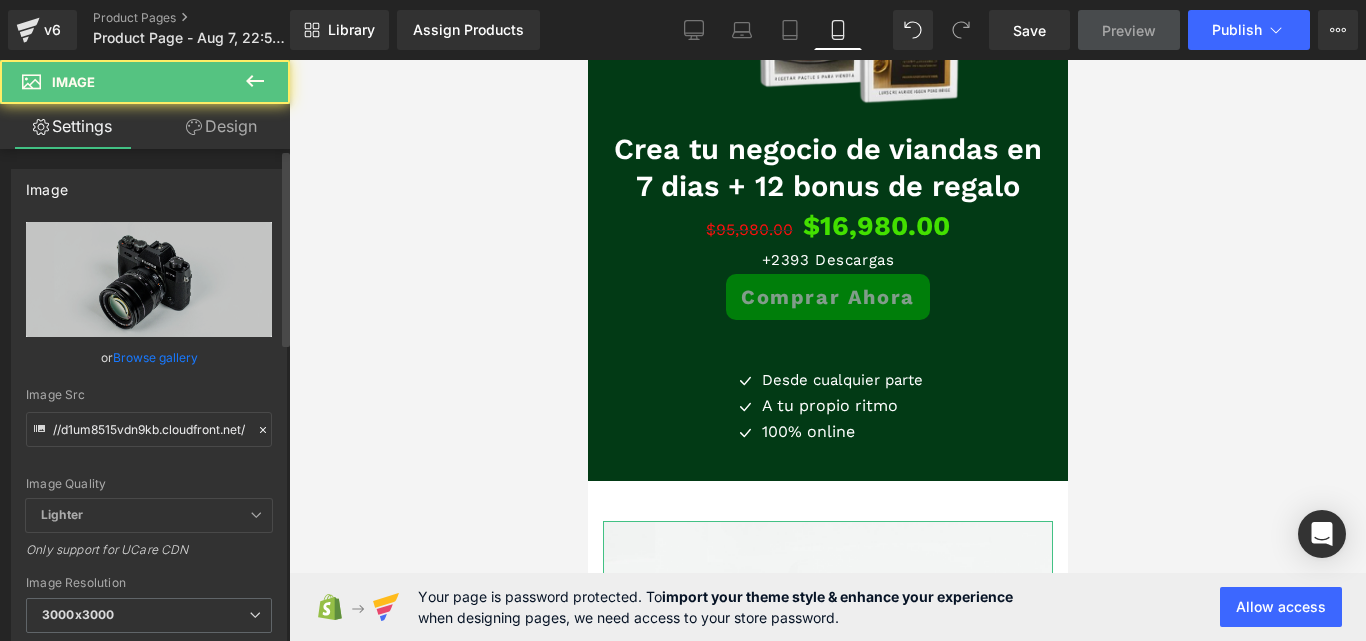 click on "Image Src //d1um8515vdn9kb.cloudfront.net/images/parallax.jpg" at bounding box center (149, 417) 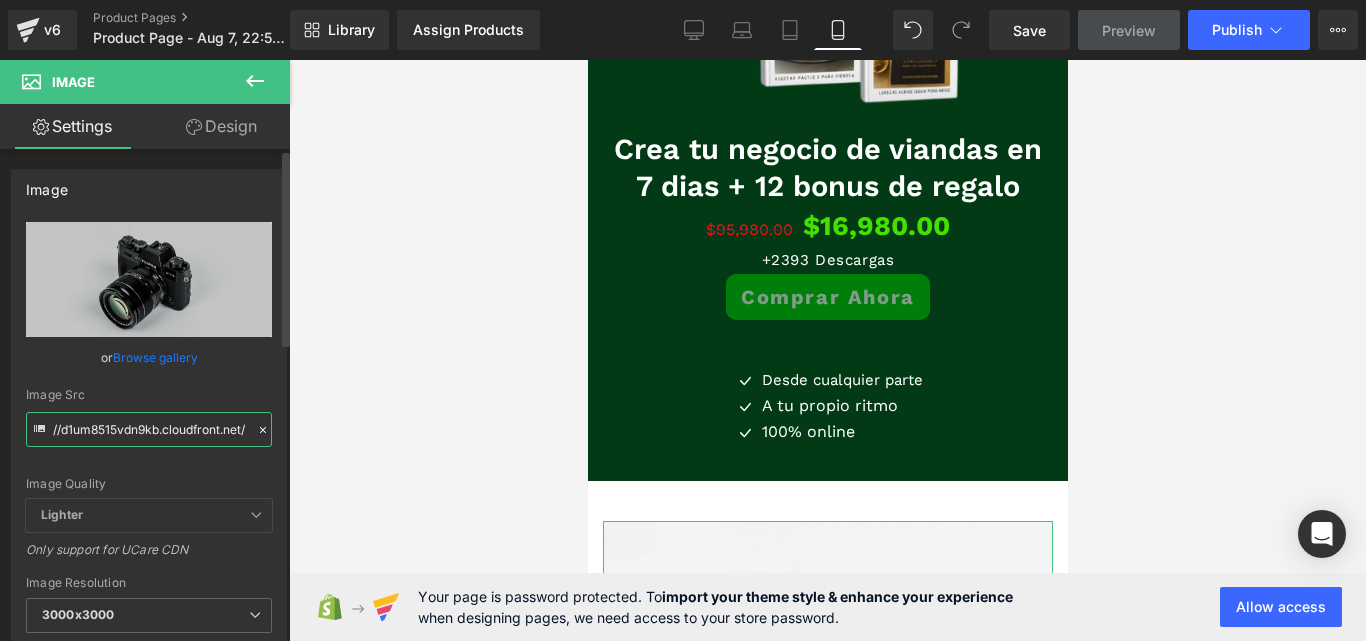 click on "//d1um8515vdn9kb.cloudfront.net/images/parallax.jpg" at bounding box center [149, 429] 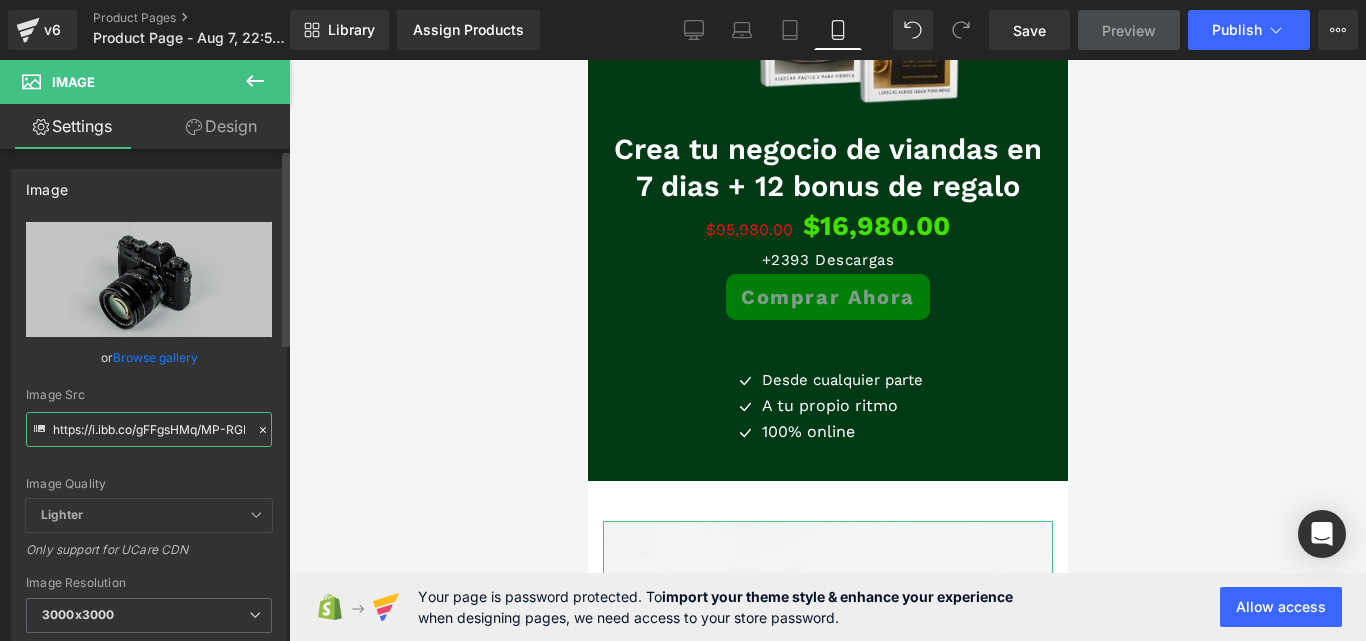 scroll, scrollTop: 0, scrollLeft: 235, axis: horizontal 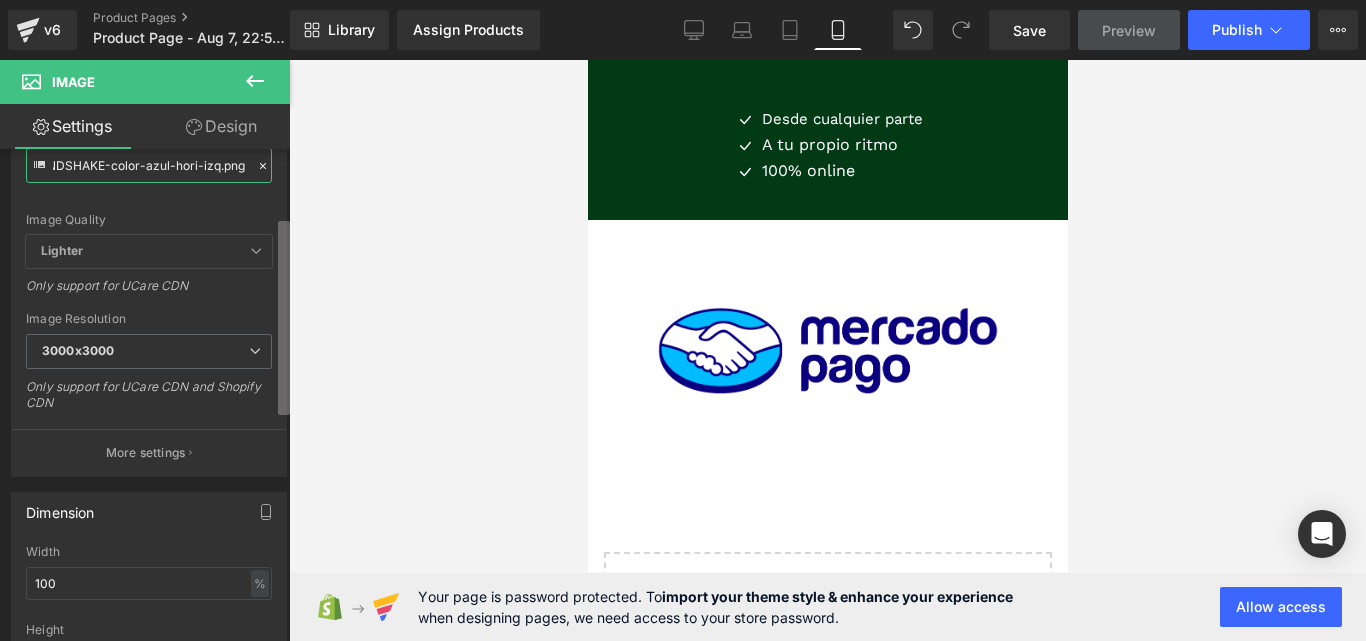 click on "Image  You are previewing how the   will restyle your page. You can not edit Elements in Preset Preview Mode.  v6 Product Pages Product Page - Aug 7, 22:59:41 Library Assign Products  Product Preview
No product match your search.  Please try another keyword  Manage assigned products Mobile Desktop Laptop Tablet Mobile Save Preview Publish Scheduled Upgrade Plan View Live Page View with current Template Save Template to Library Schedule Publish  Optimize  Publish Settings Shortcuts  Your page can’t be published   You've reached the maximum number of published pages on your plan  (0/1).  You need to upgrade your plan or unpublish all your pages to get 1 publish slot.   Unpublish pages   Upgrade plan  Elements Global Style Base Row  rows, columns, layouts, div Heading  headings, titles, h1,h2,h3,h4,h5,h6 Text Block  texts, paragraphs, contents, blocks Image  images, photos, alts, uploads Icon  icons, symbols Button  button, call to action, cta Separator  separators, dividers, horizontal lines List" at bounding box center [683, 337] 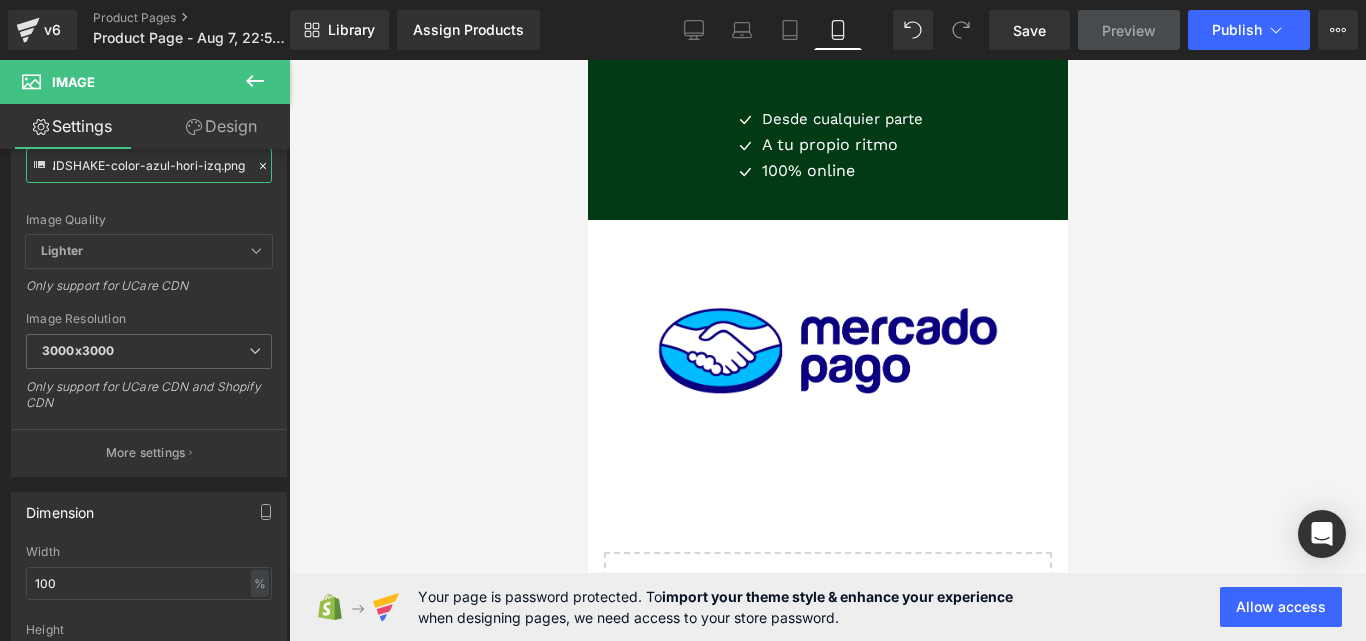 scroll, scrollTop: 269, scrollLeft: 0, axis: vertical 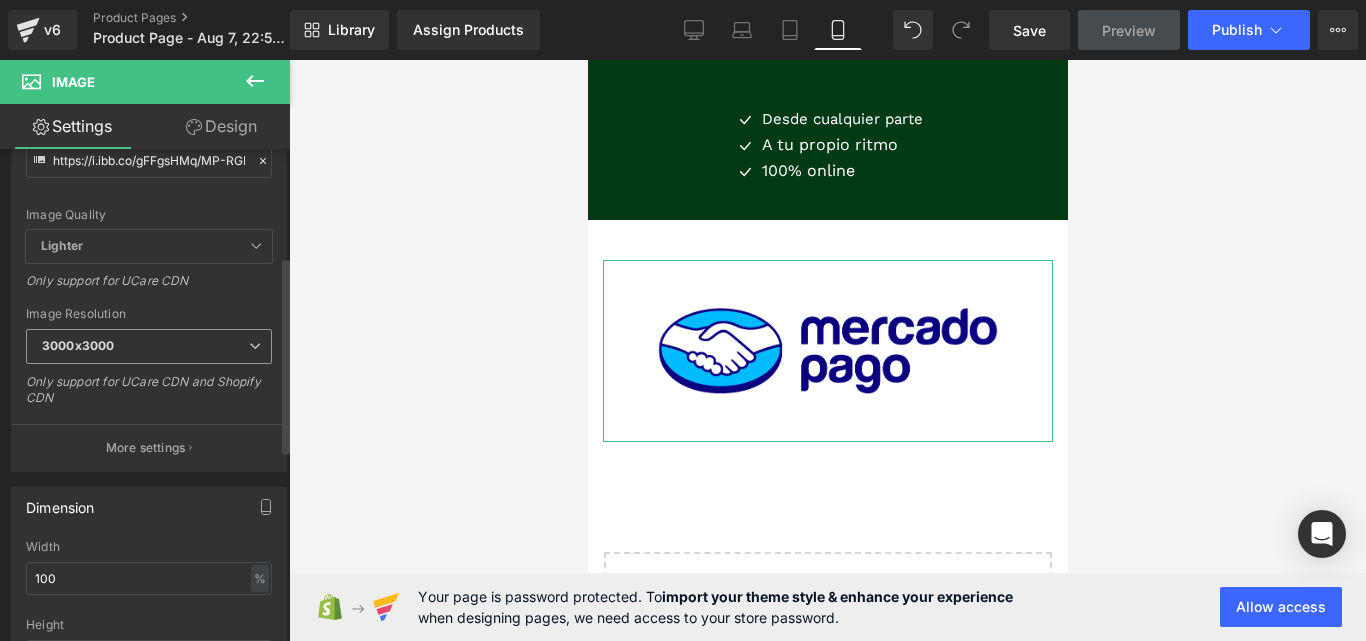 click on "3000x3000" at bounding box center [149, 346] 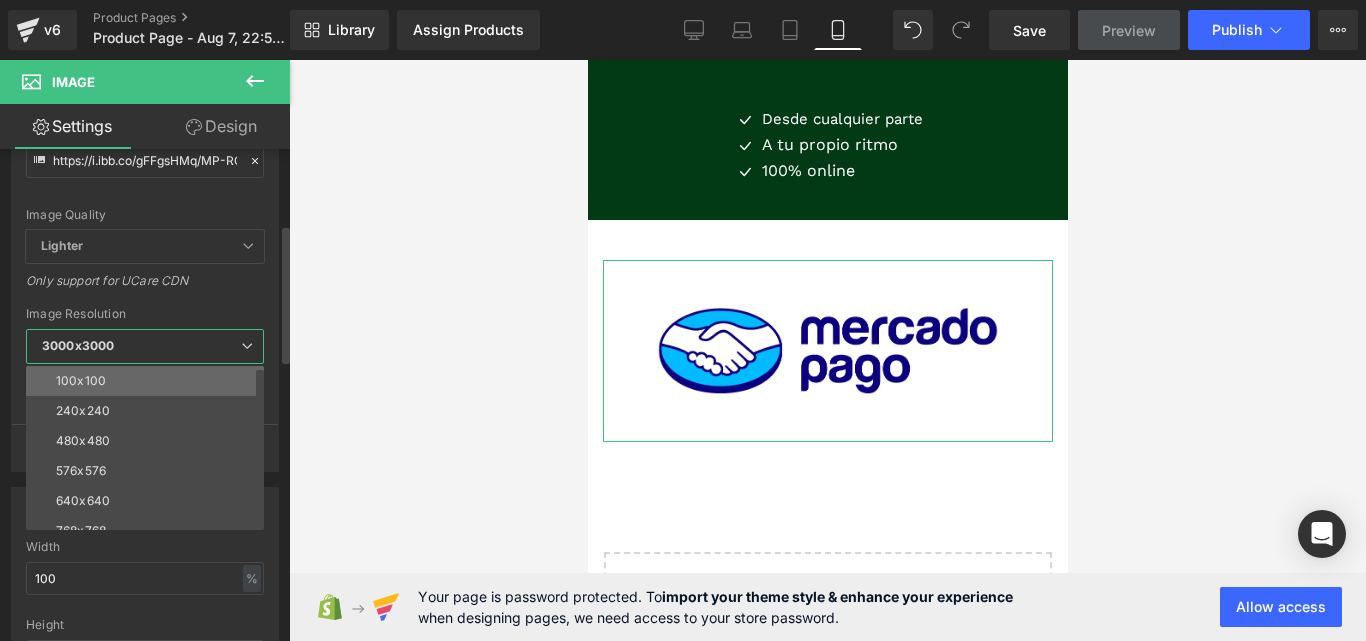 click on "100x100" at bounding box center [149, 381] 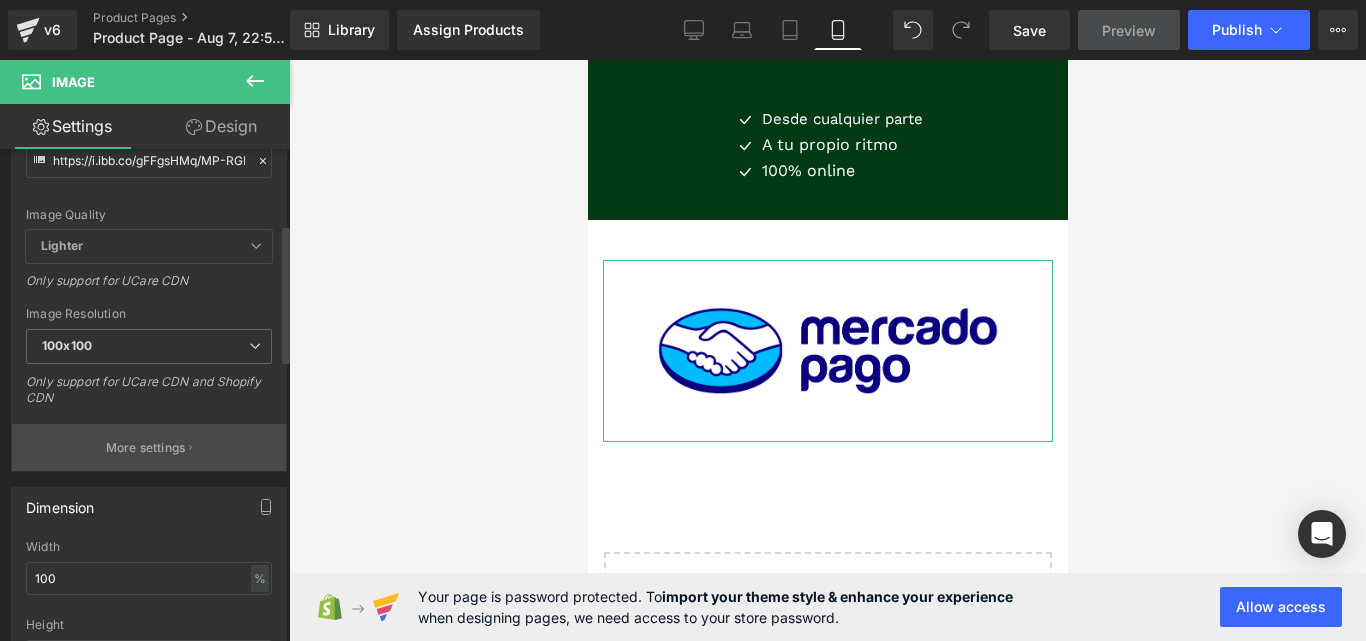 click on "More settings" at bounding box center [146, 448] 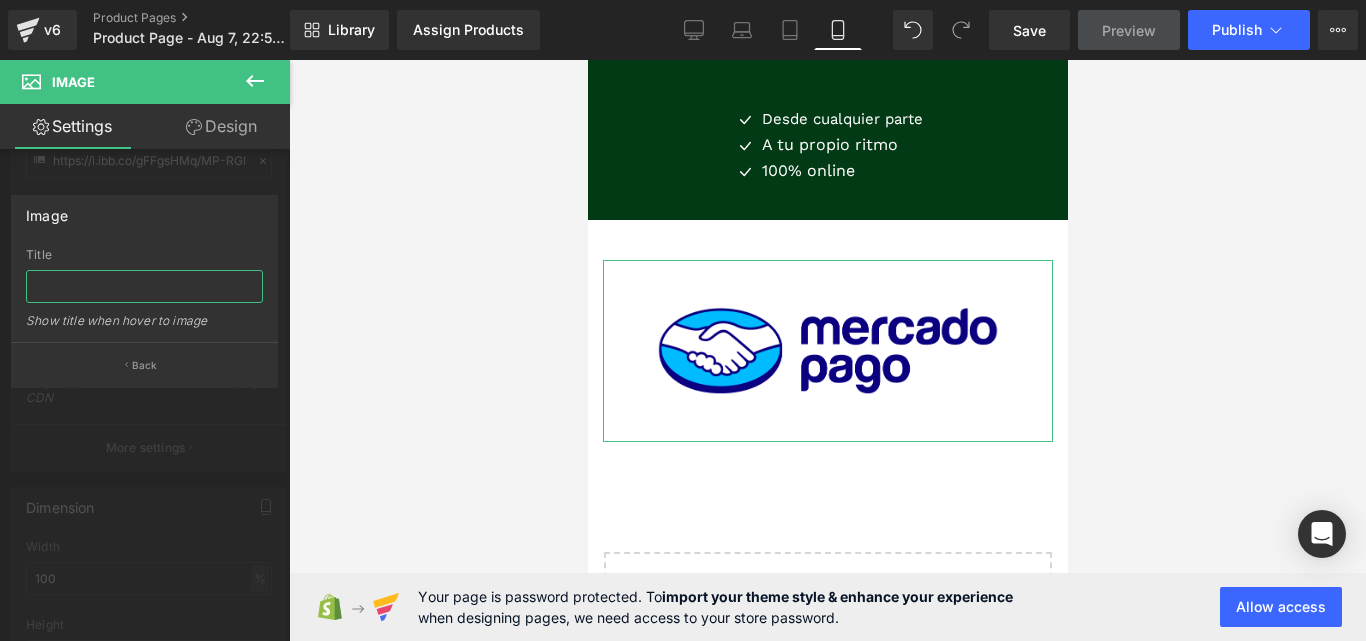 click at bounding box center (144, 286) 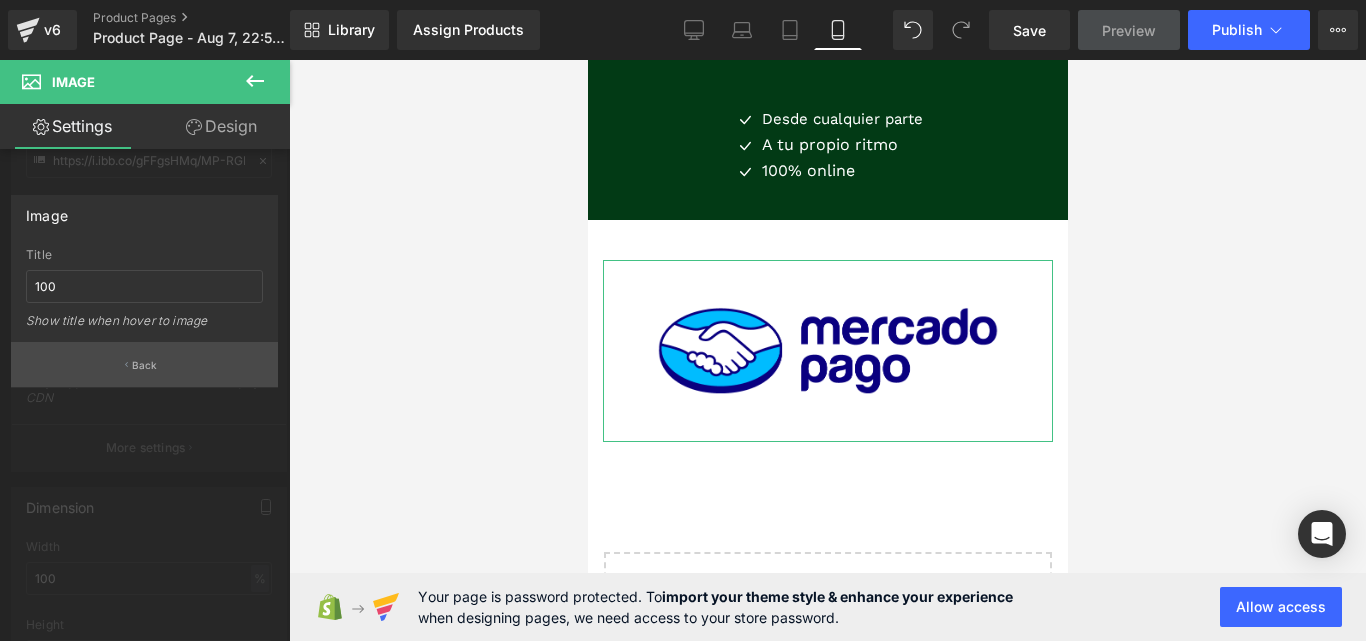 click on "Back" at bounding box center (144, 364) 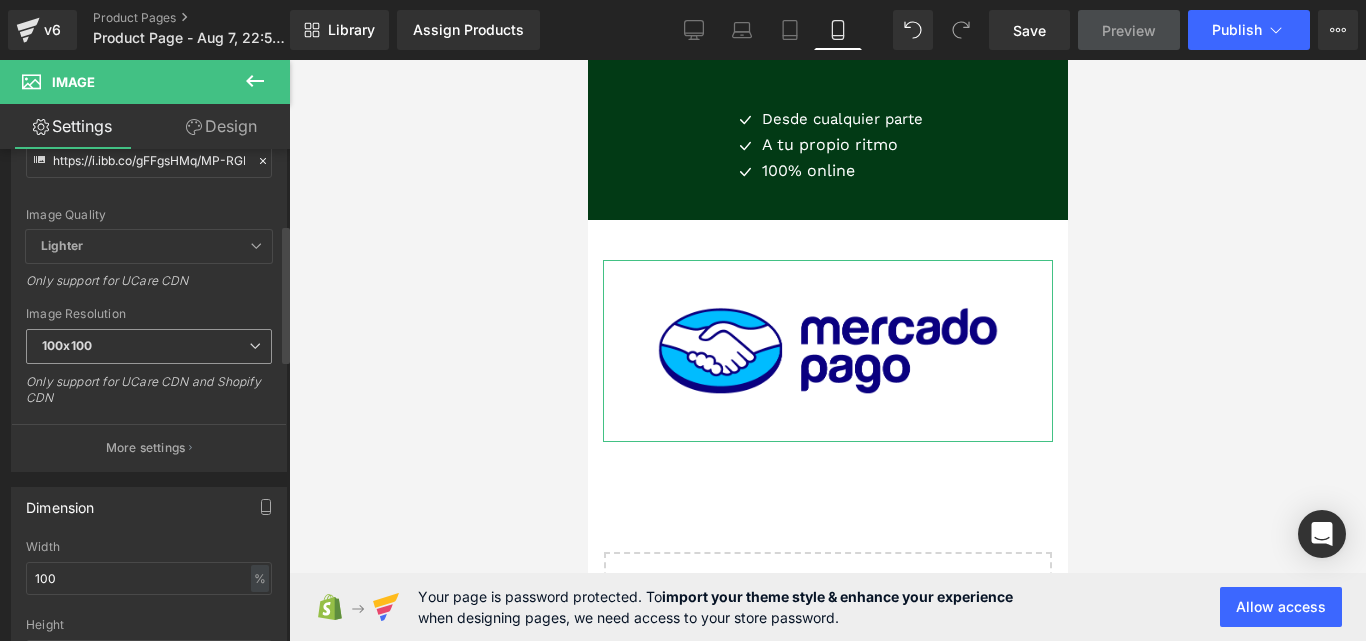 click on "100x100" at bounding box center (149, 346) 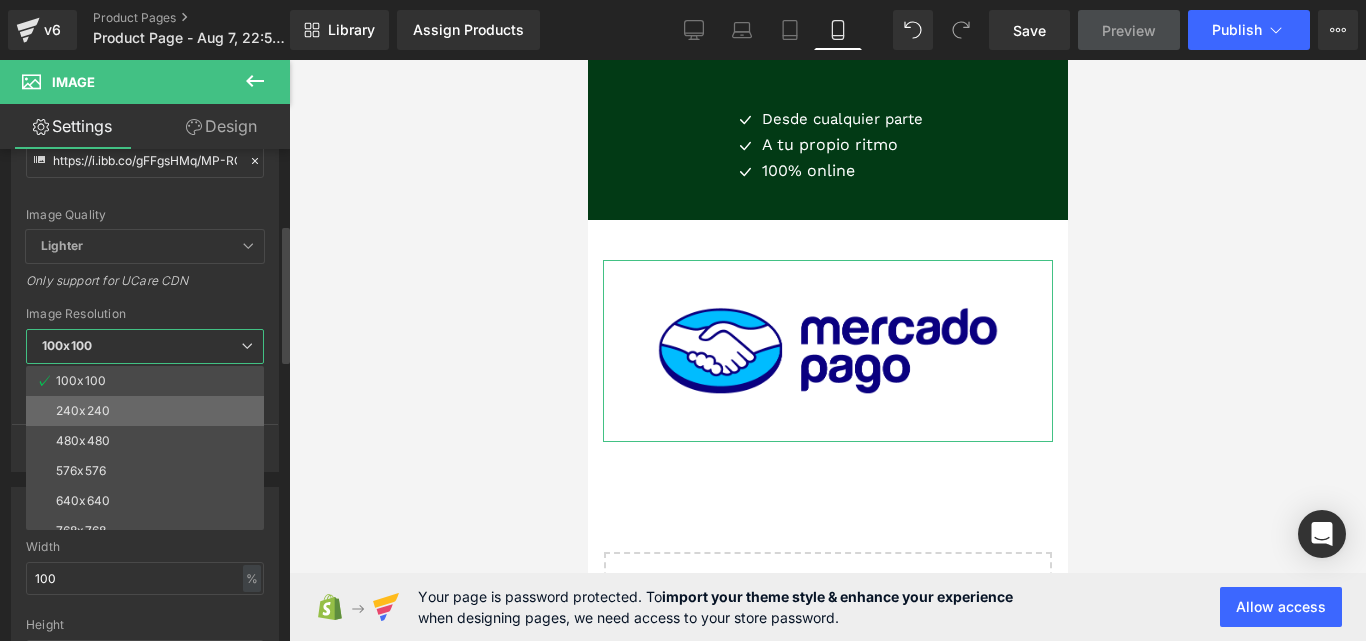 click on "240x240" at bounding box center (149, 411) 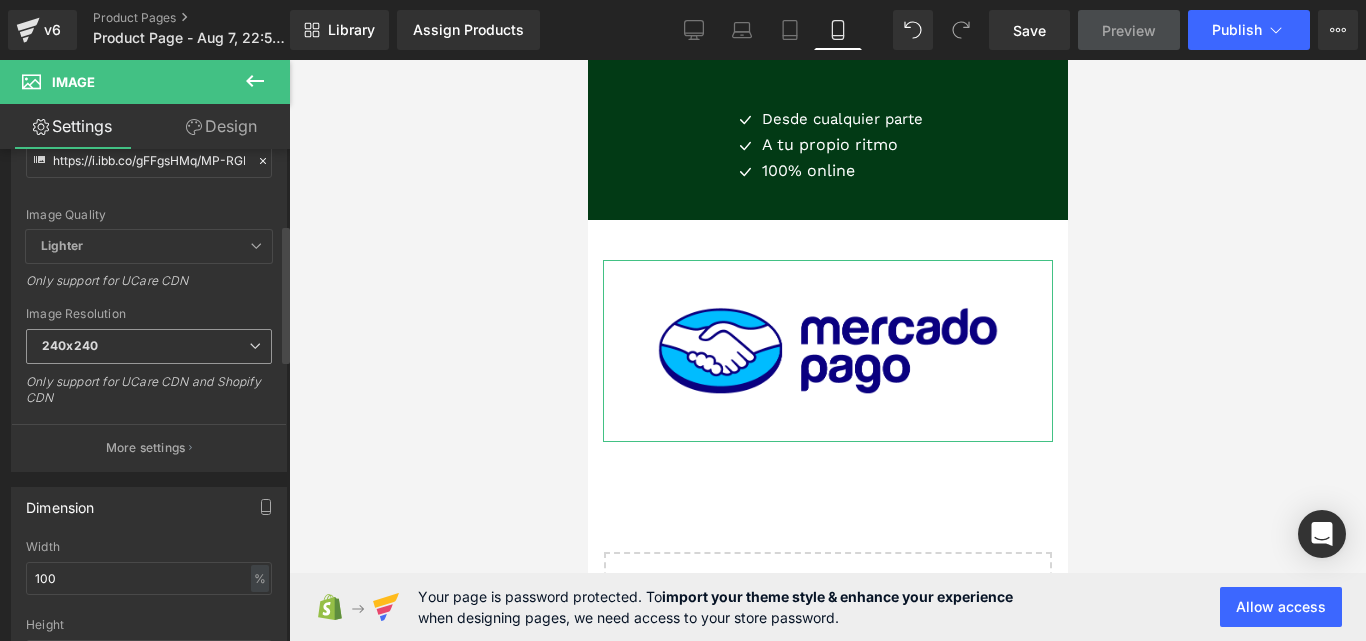 click on "240x240" at bounding box center [149, 346] 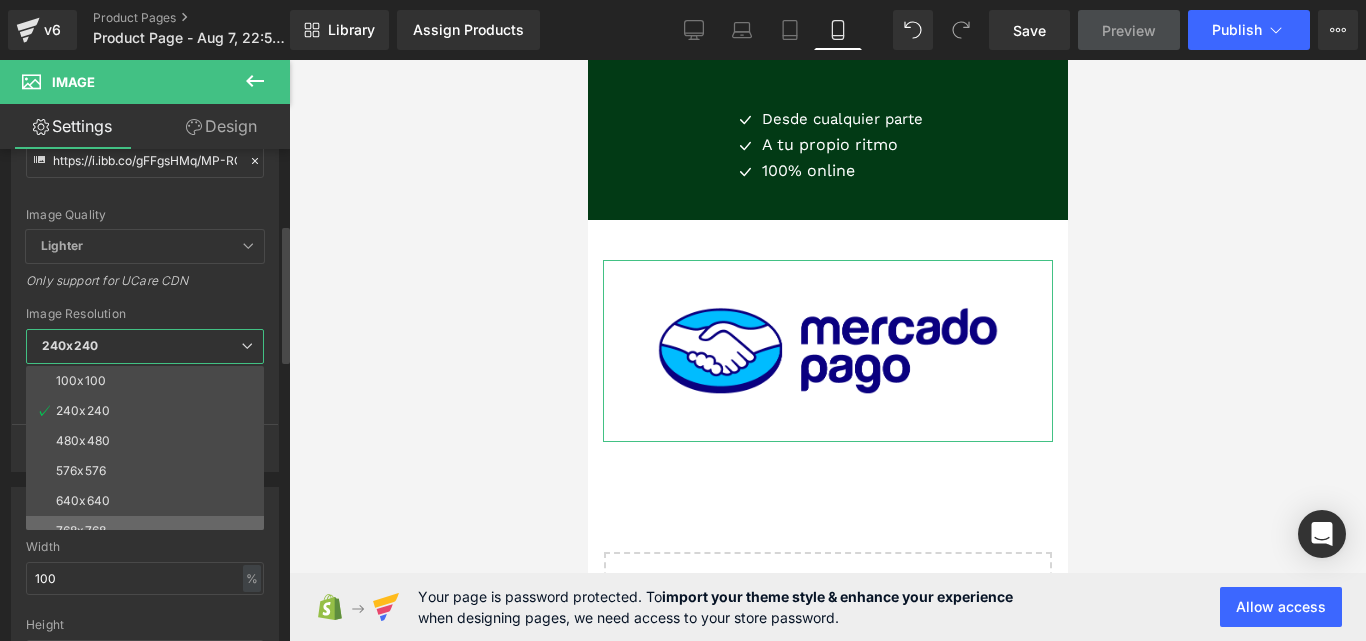 click on "768x768" at bounding box center (149, 531) 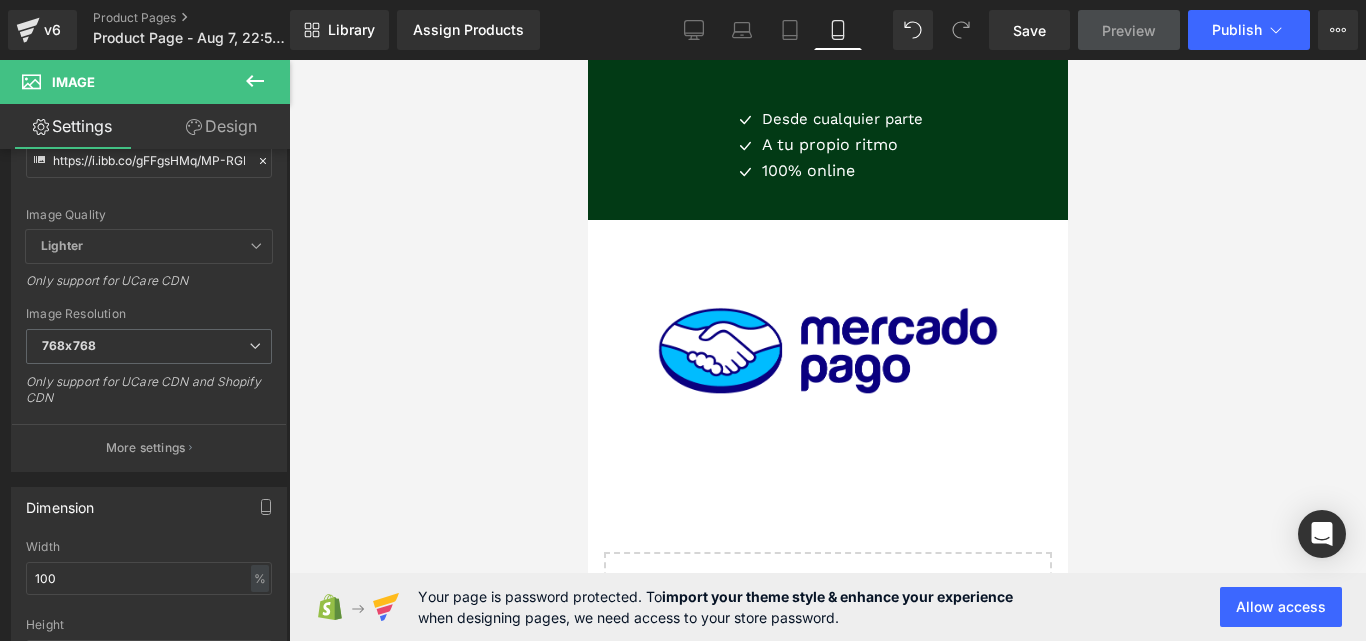 click on "Preview" at bounding box center (1129, 30) 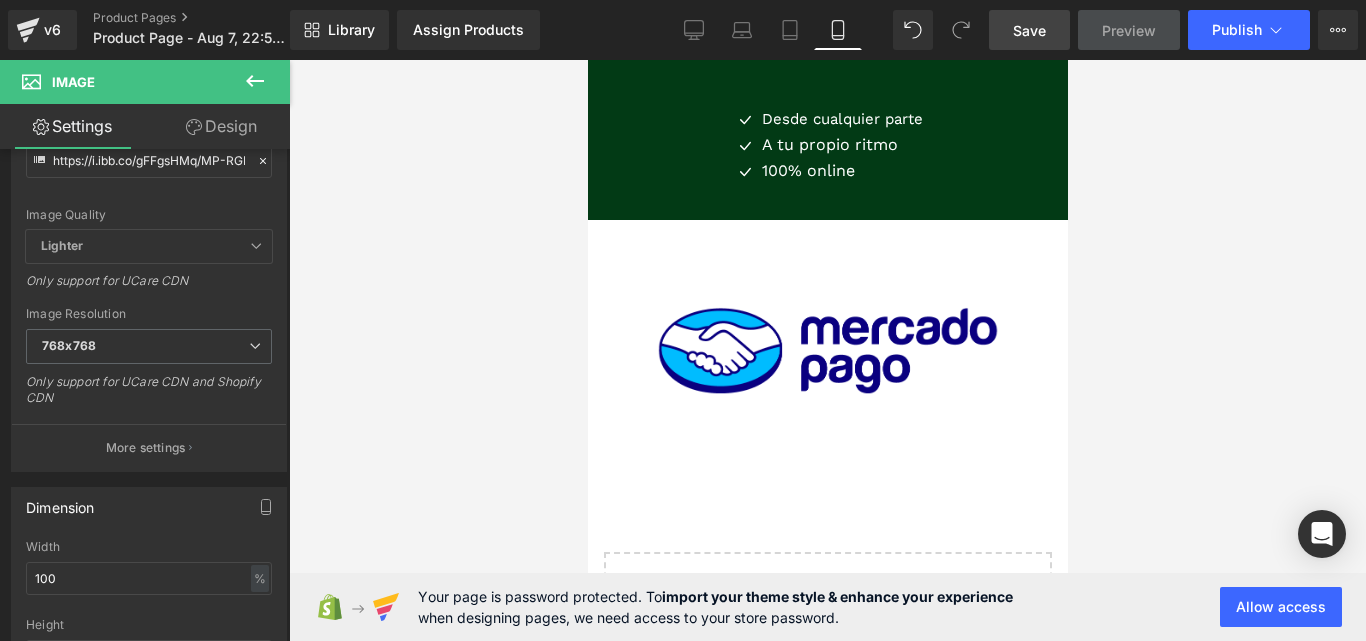 drag, startPoint x: 1081, startPoint y: 27, endPoint x: 1051, endPoint y: 27, distance: 30 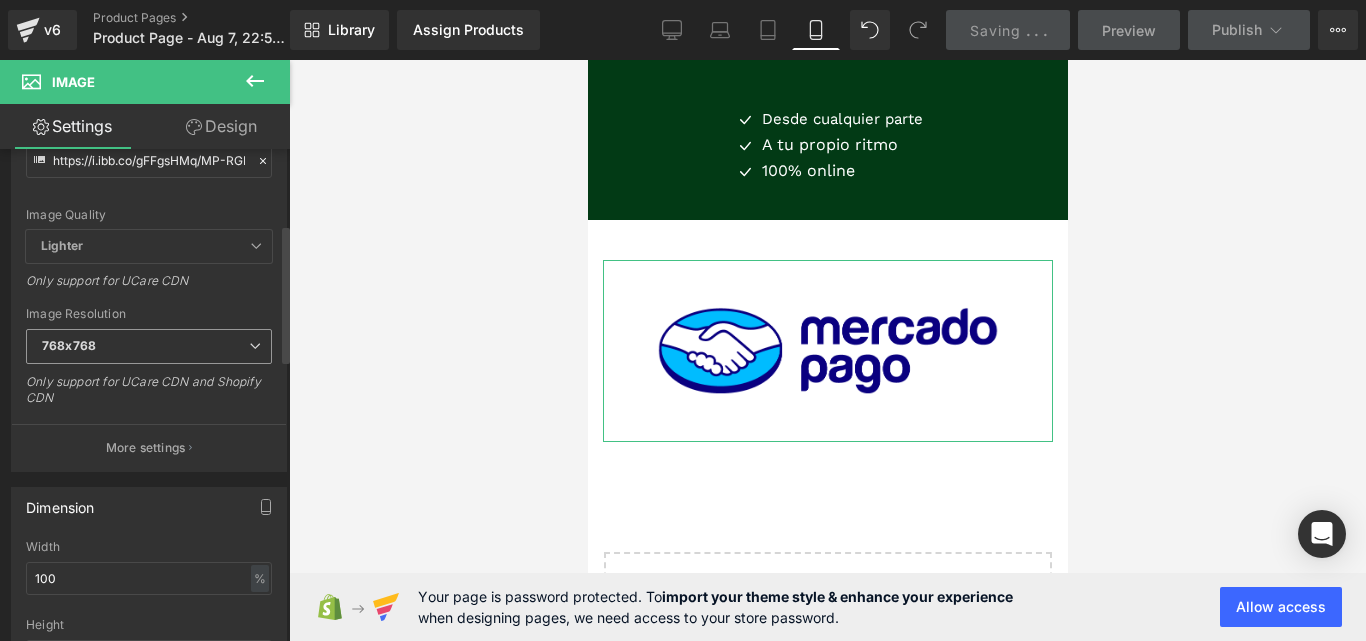 click on "768x768" at bounding box center (149, 346) 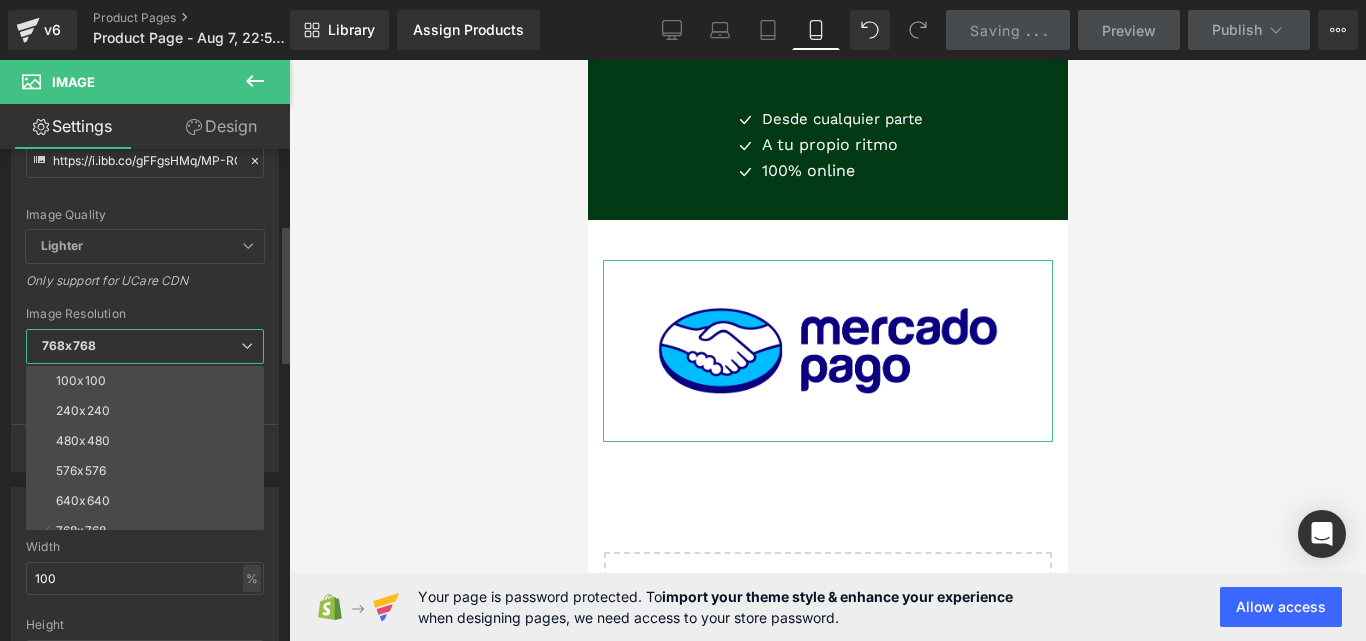 click on "768x768" at bounding box center [145, 346] 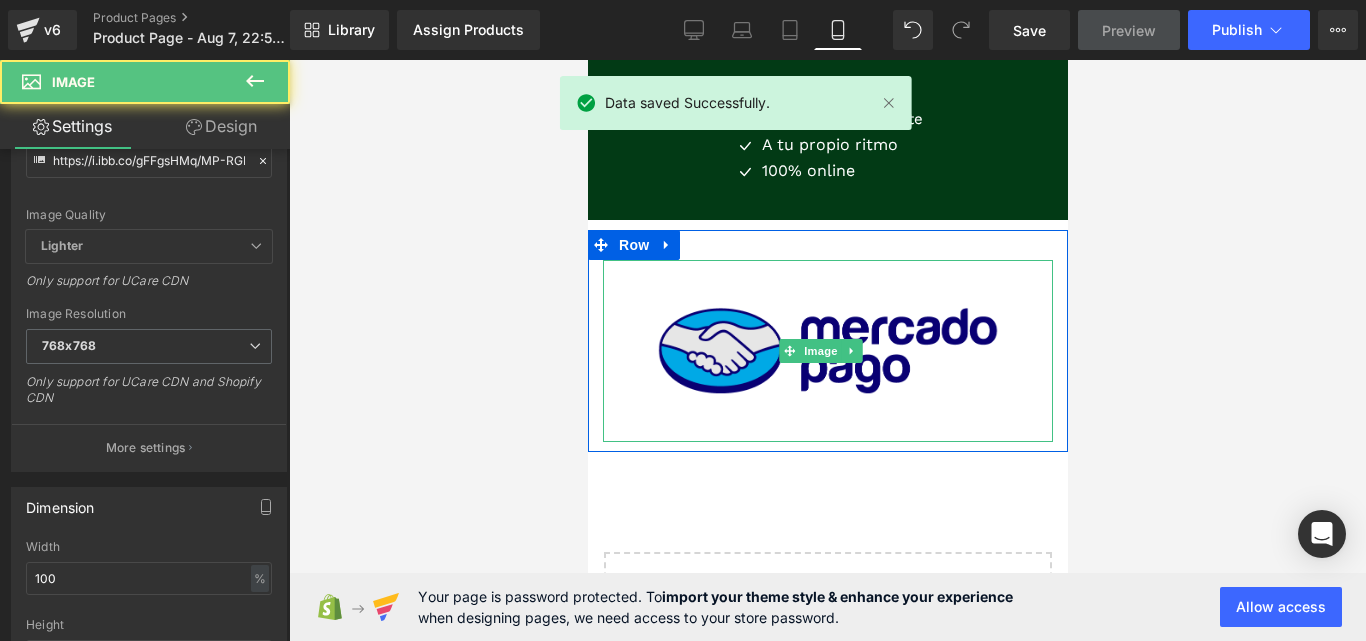 click at bounding box center [827, 351] 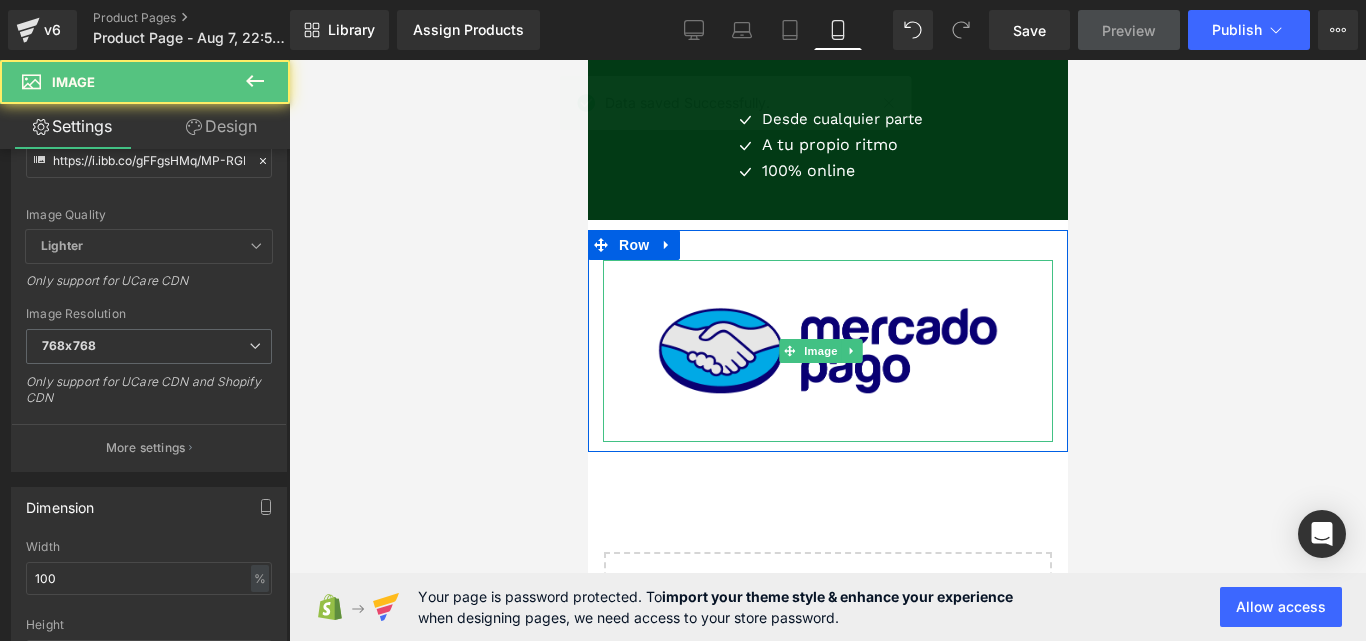 click at bounding box center [827, 351] 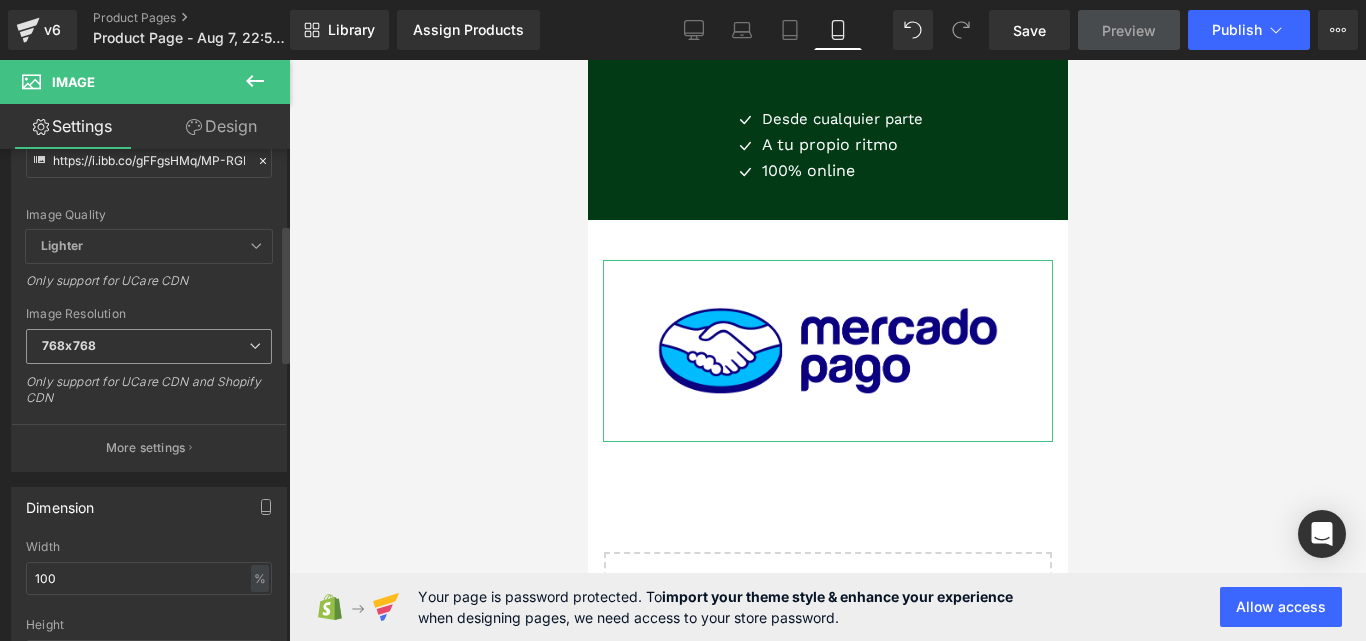 click on "768x768" at bounding box center (149, 346) 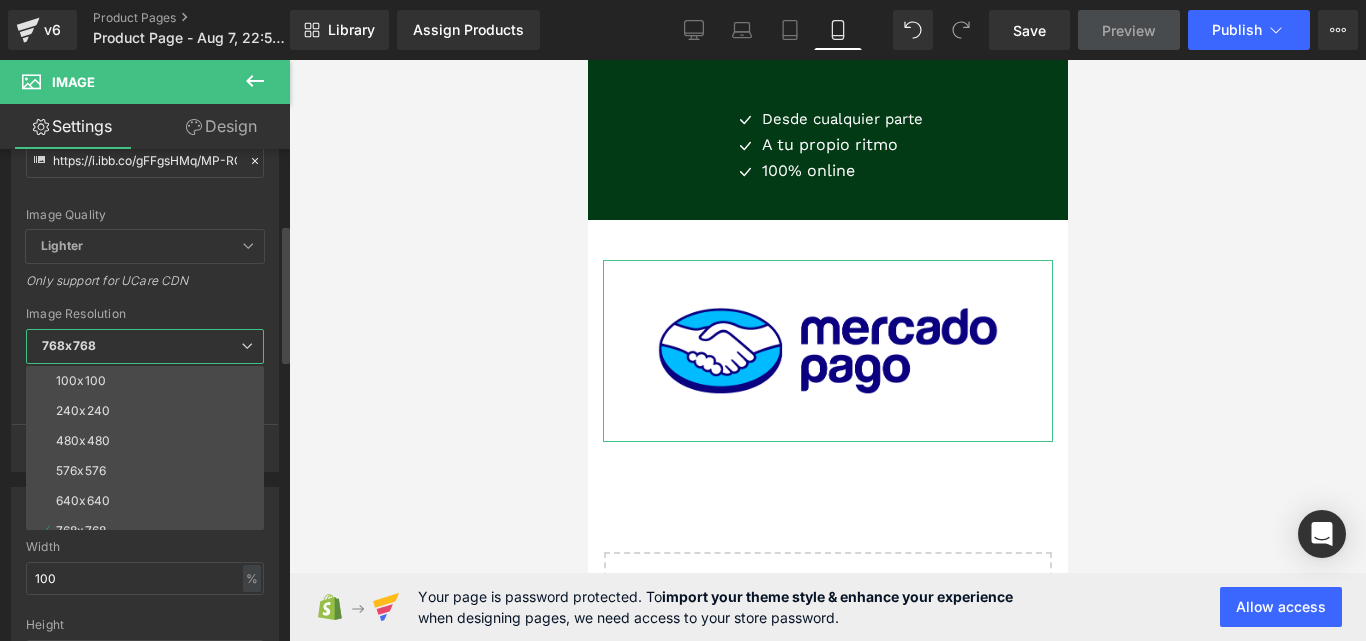 click on "https://i.ibb.co/gFFgsHMq/MP-RGB-HANDSHAKE-color-azul-hori-izq.png  Replace Image  Upload image or  Browse gallery Image Src https://i.ibb.co/gFFgsHMq/MP-RGB-HANDSHAKE-color-azul-hori-izq.png Image Quality Lighter Lightest
Lighter
Lighter Lightest Only support for UCare CDN 100x100 240x240 480x480 576x576 640x640 768x768 800x800 960x960 1024x1024 1280x1280 1440x1440 1600x1600 1920x1920 2560x2560 3000x3000 Image Resolution
768x768
100x100 240x240 480x480 576x576 640x640 768x768 800x800 960x960 1024x1024 1280x1280 1440x1440 1600x1600 1920x1920 2560x2560 3000x3000 Only support for UCare CDN and Shopify CDN More settings" at bounding box center [145, 212] 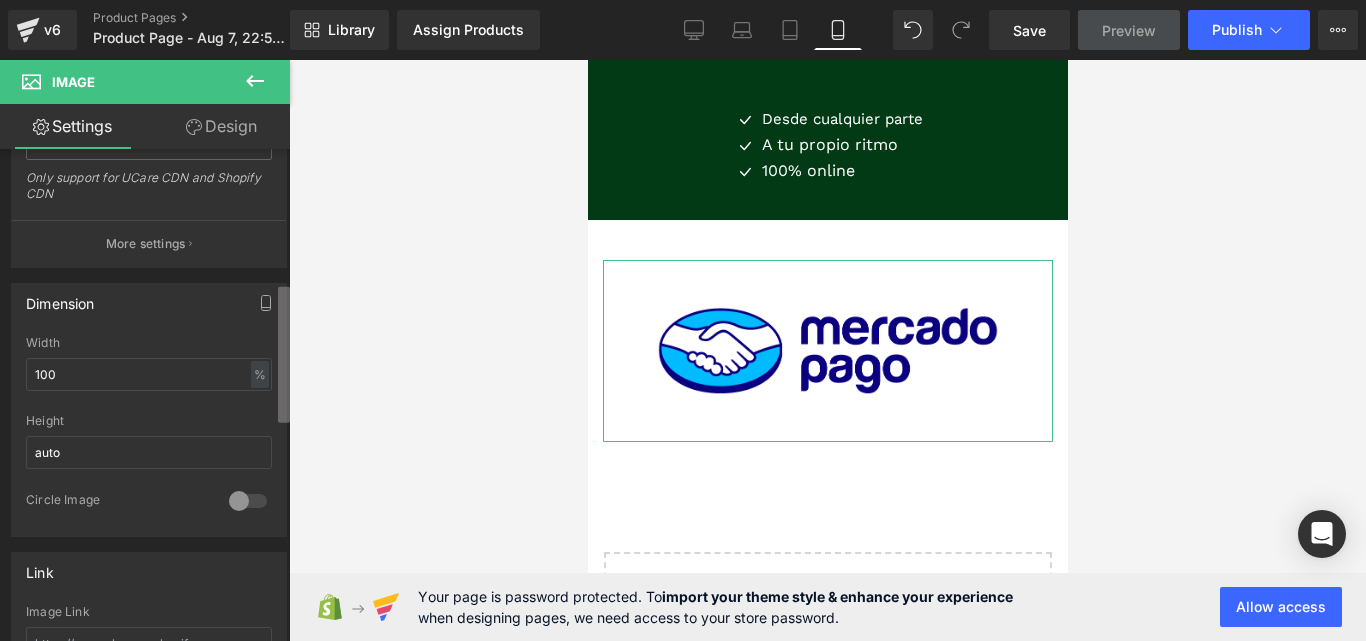 scroll, scrollTop: 480, scrollLeft: 0, axis: vertical 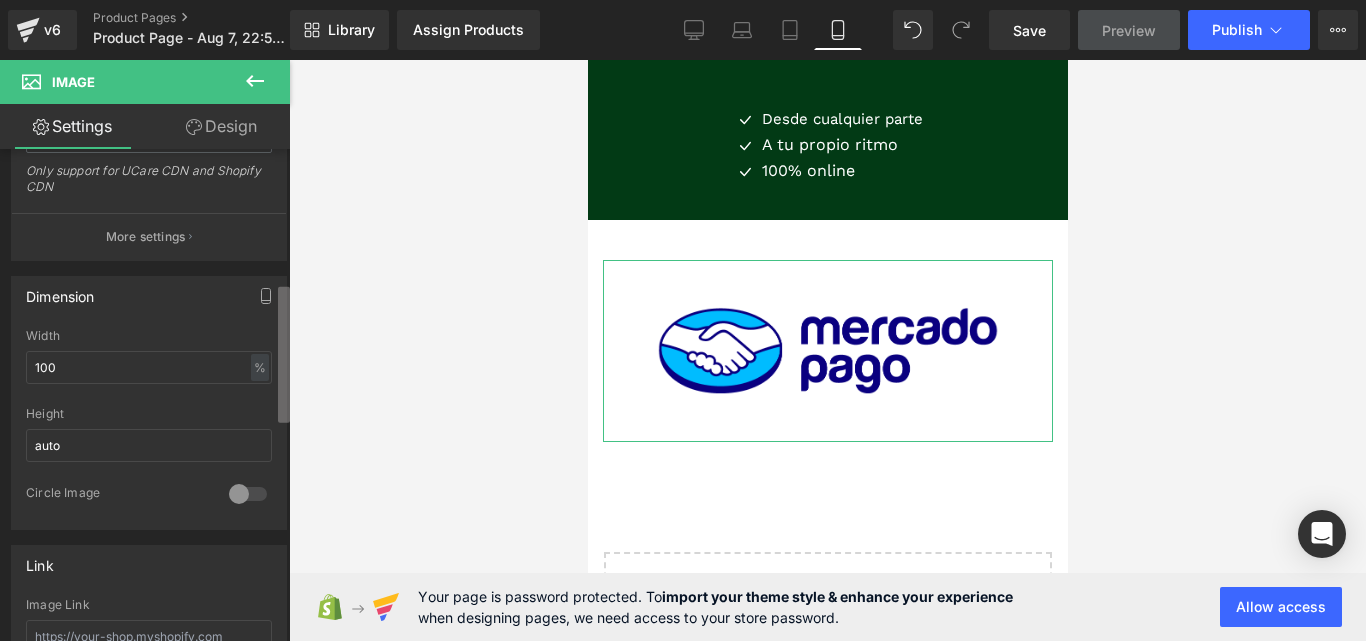 click at bounding box center (284, 355) 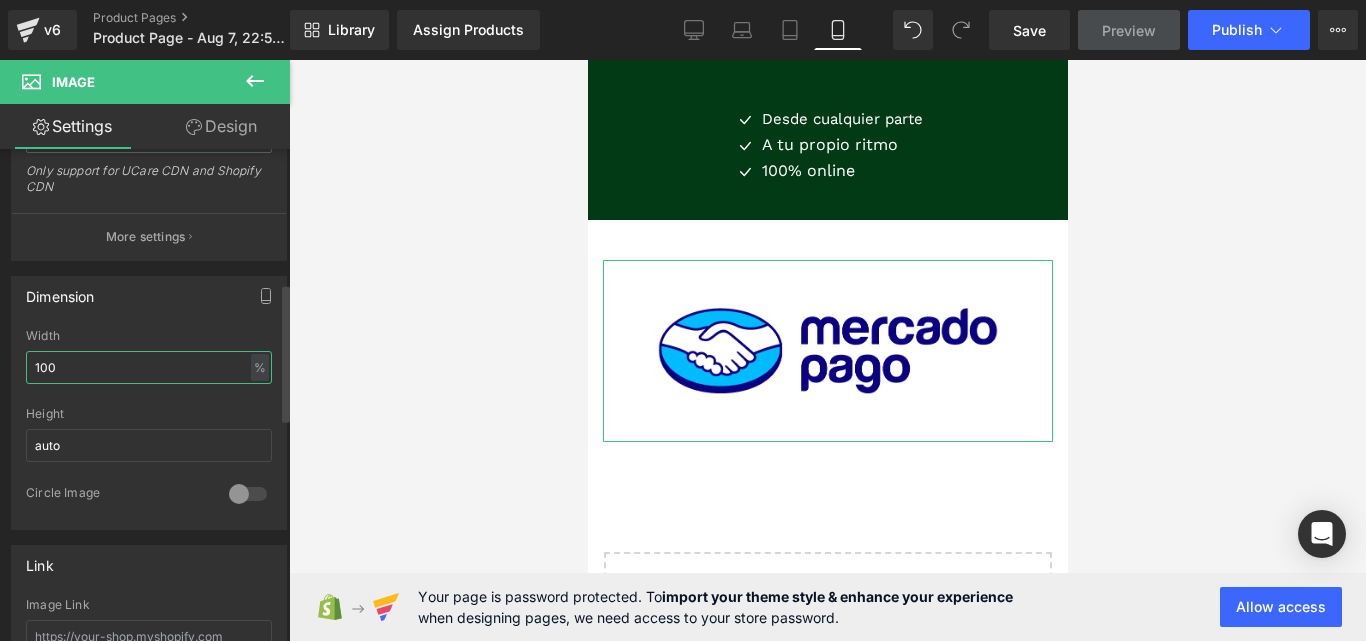 click on "100" at bounding box center (149, 367) 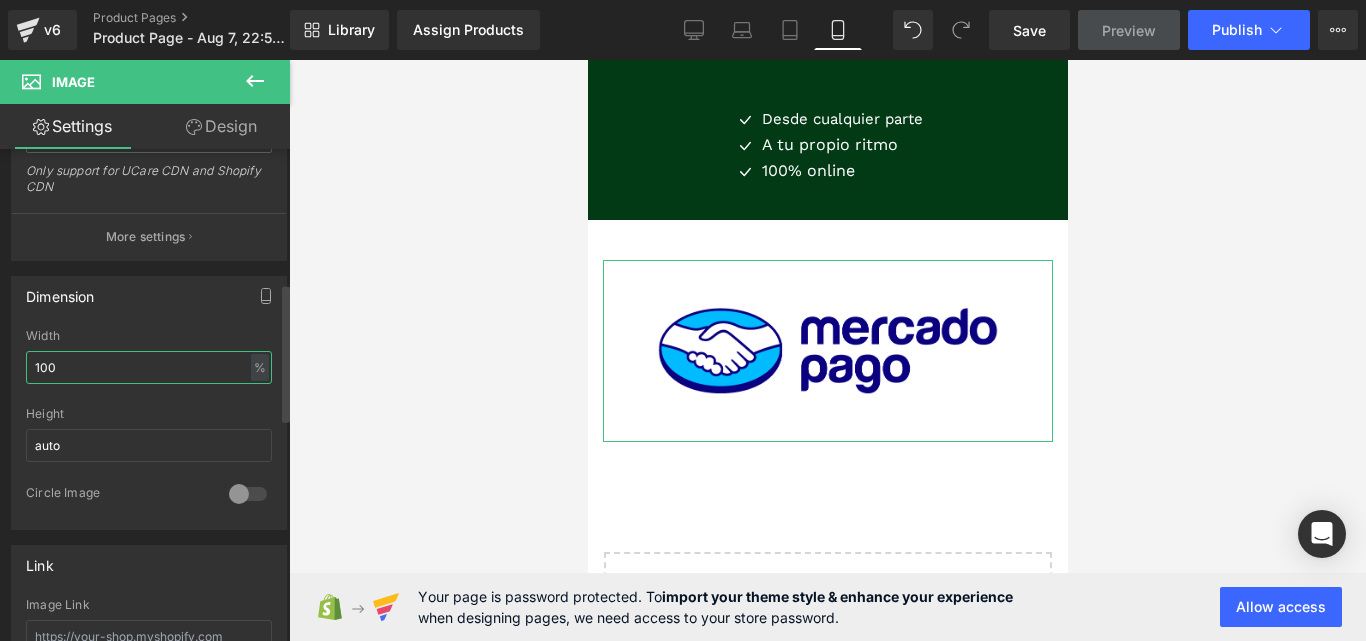 click on "100" at bounding box center [149, 367] 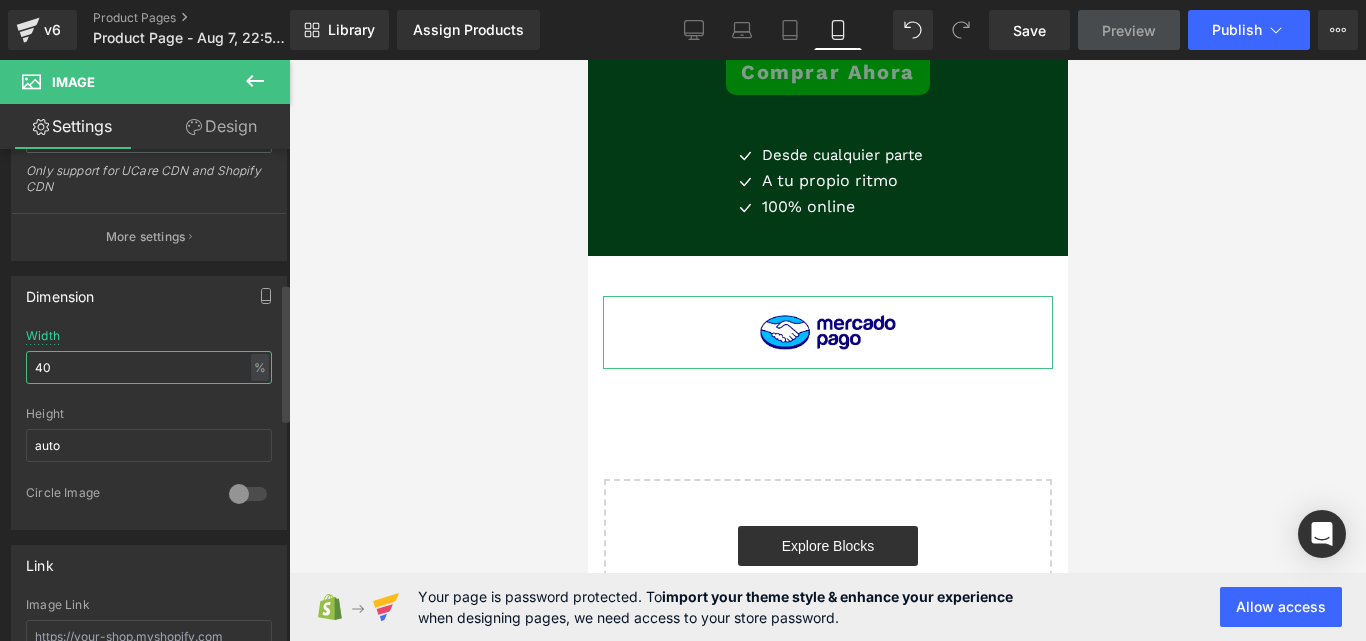 scroll, scrollTop: 4051, scrollLeft: 0, axis: vertical 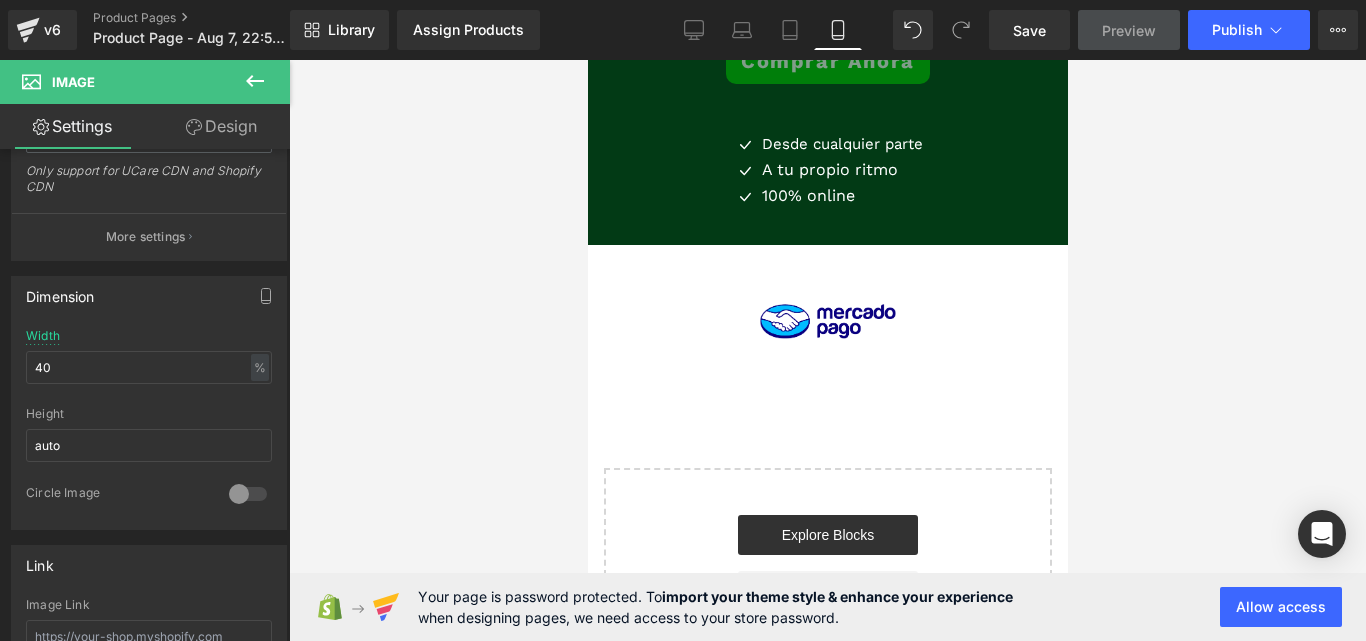 click at bounding box center (827, 350) 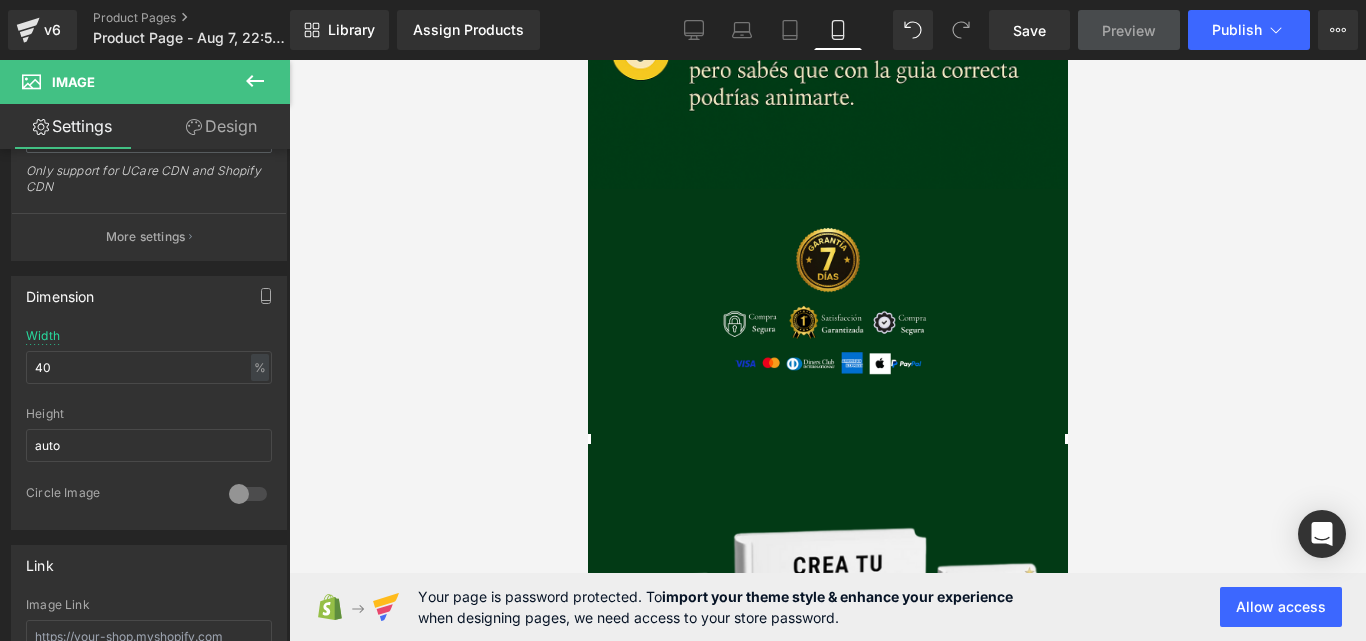 scroll, scrollTop: 2726, scrollLeft: 0, axis: vertical 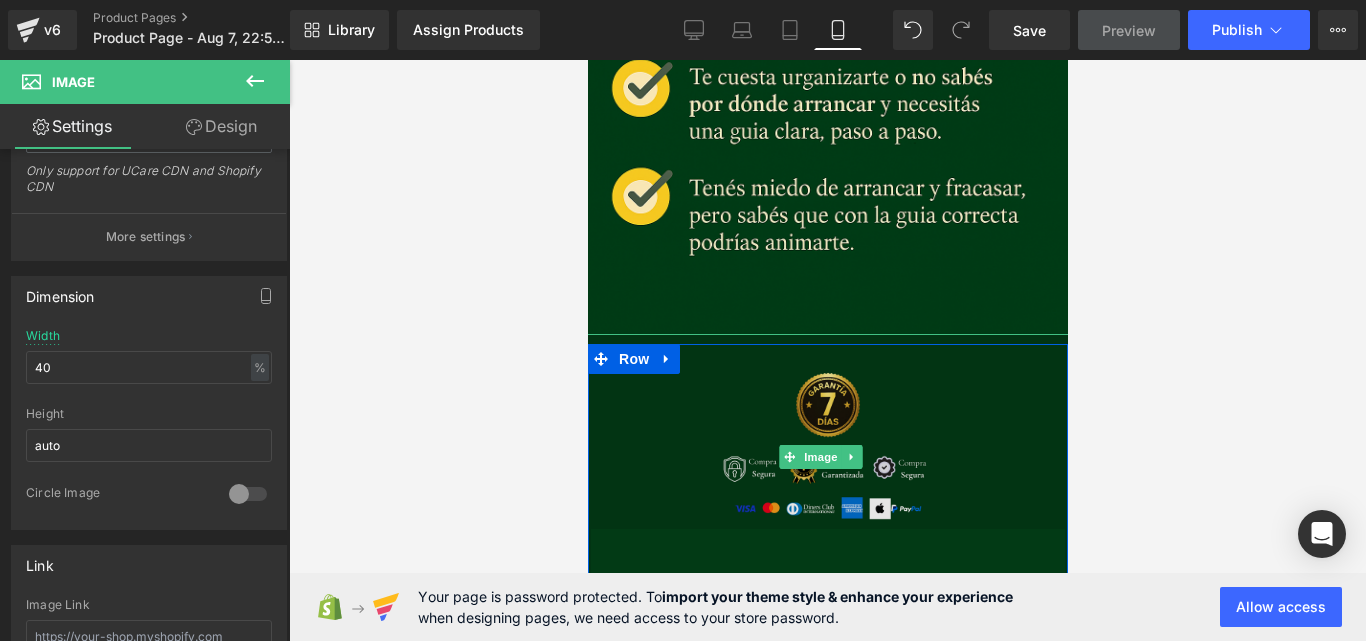 click at bounding box center [827, 456] 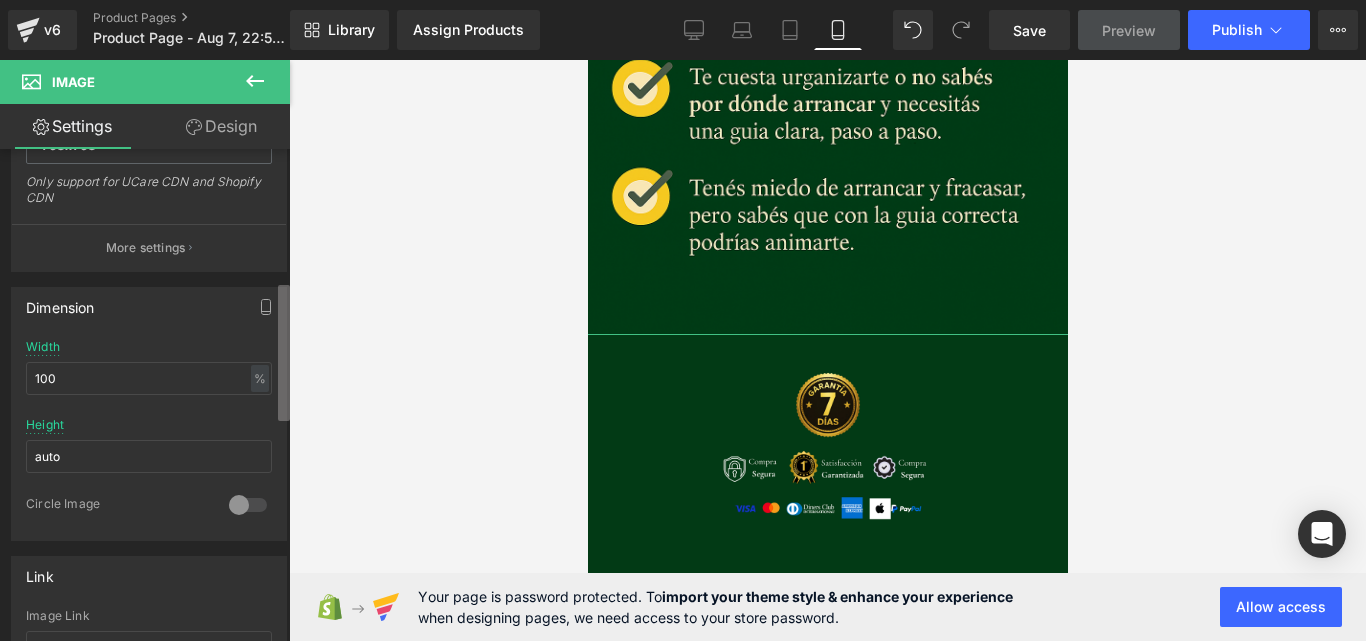 scroll, scrollTop: 531, scrollLeft: 0, axis: vertical 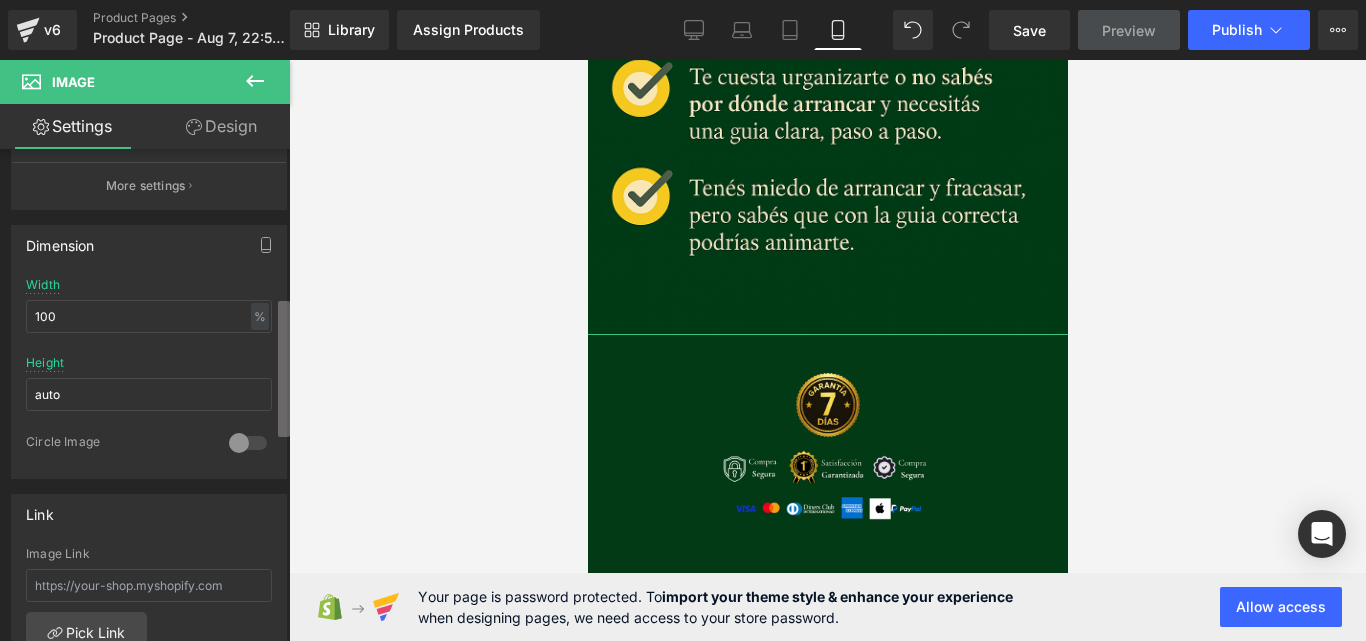 click at bounding box center [284, 369] 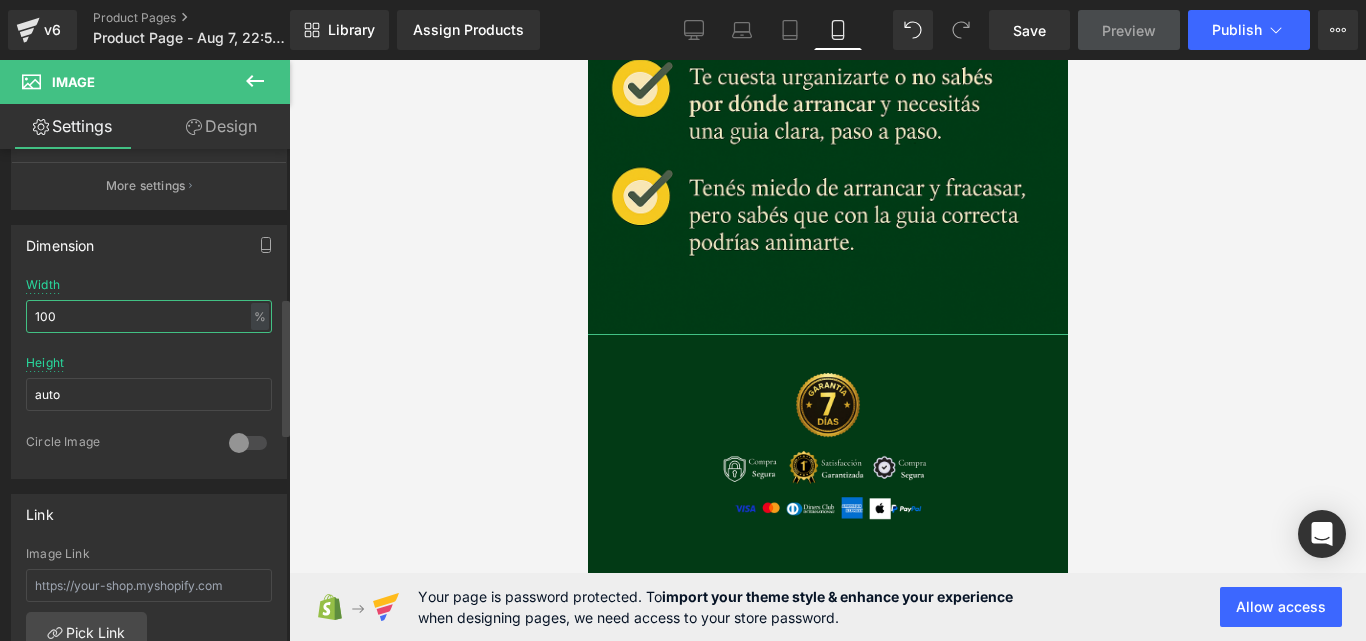 click on "100" at bounding box center (149, 316) 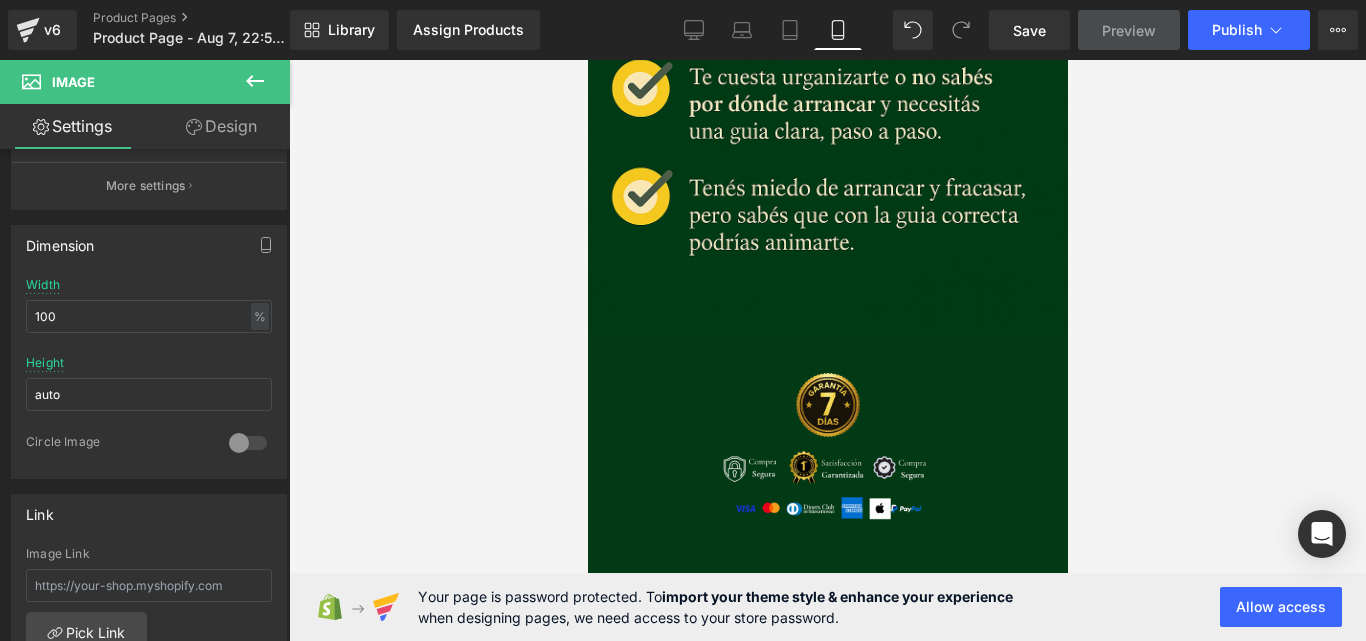 click at bounding box center (827, 350) 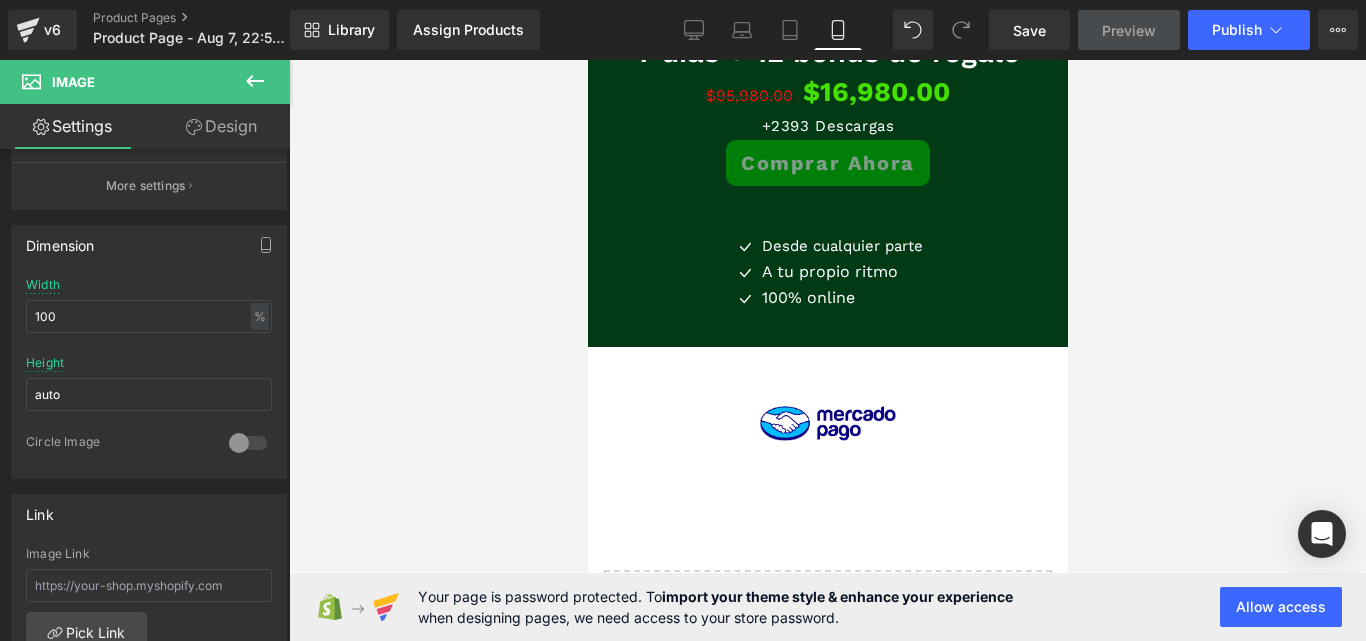 scroll, scrollTop: 3813, scrollLeft: 0, axis: vertical 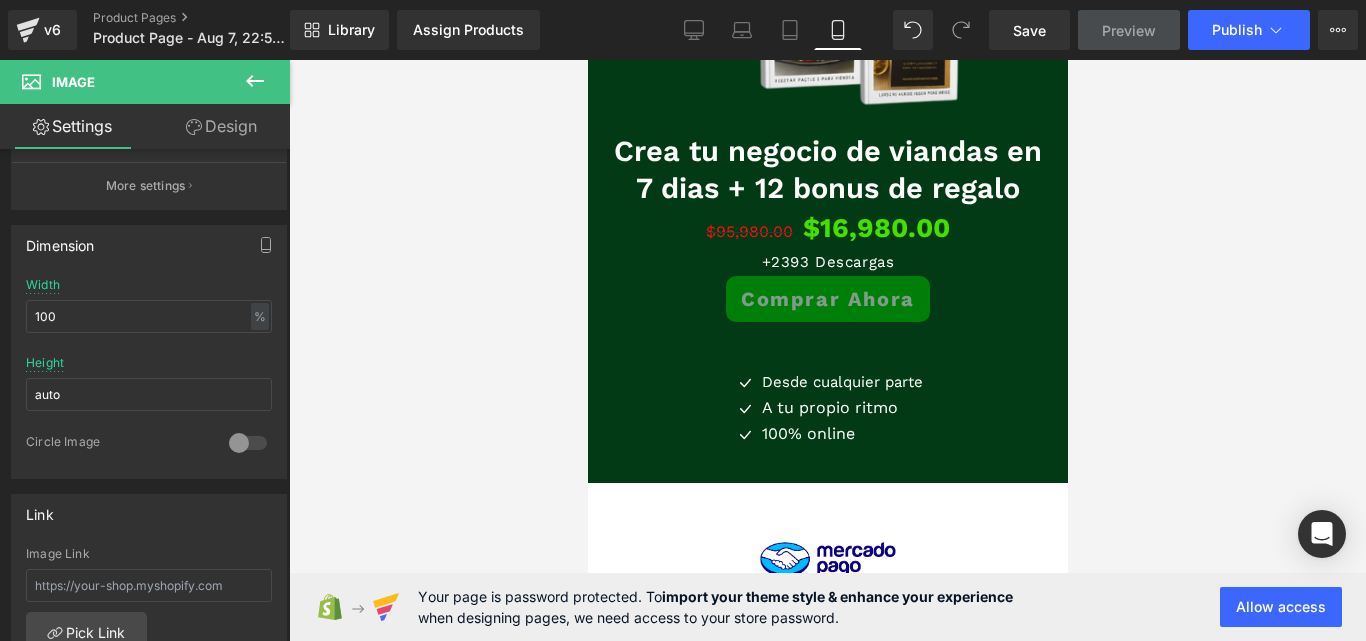 drag, startPoint x: 1053, startPoint y: 432, endPoint x: 1668, endPoint y: 620, distance: 643.0933 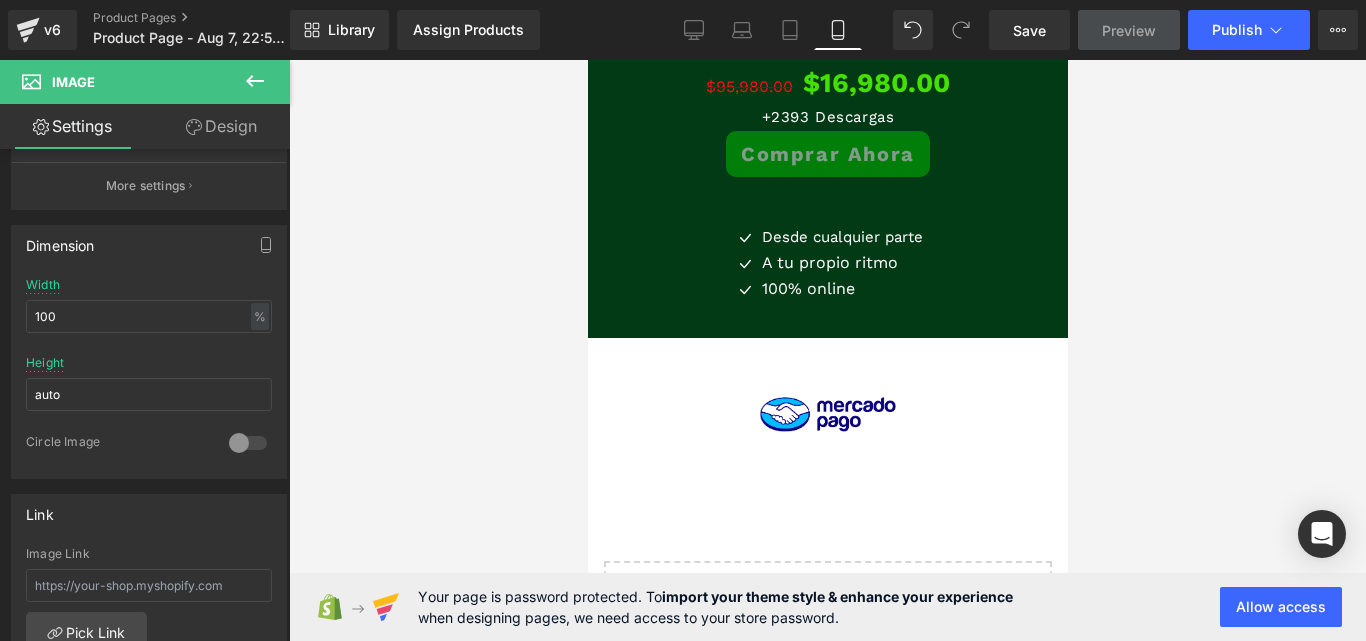 drag, startPoint x: 1655, startPoint y: 605, endPoint x: 1066, endPoint y: 561, distance: 590.6412 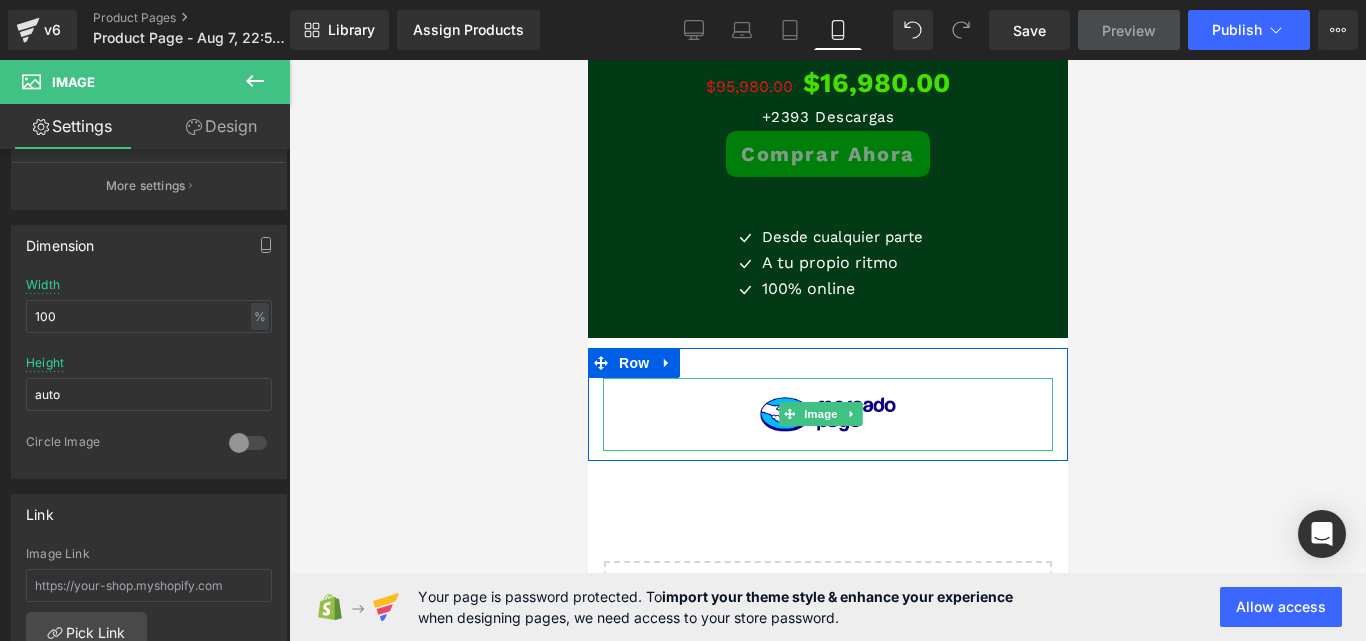 click at bounding box center [827, 414] 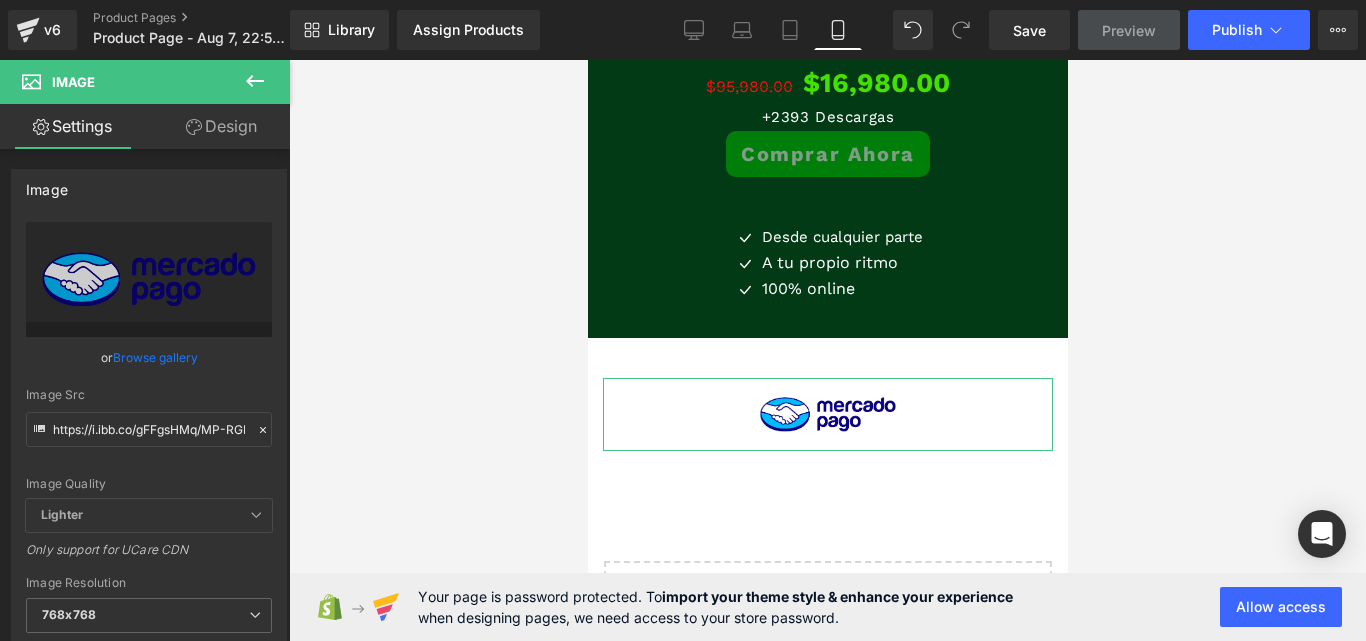 click on "Design" at bounding box center [221, 126] 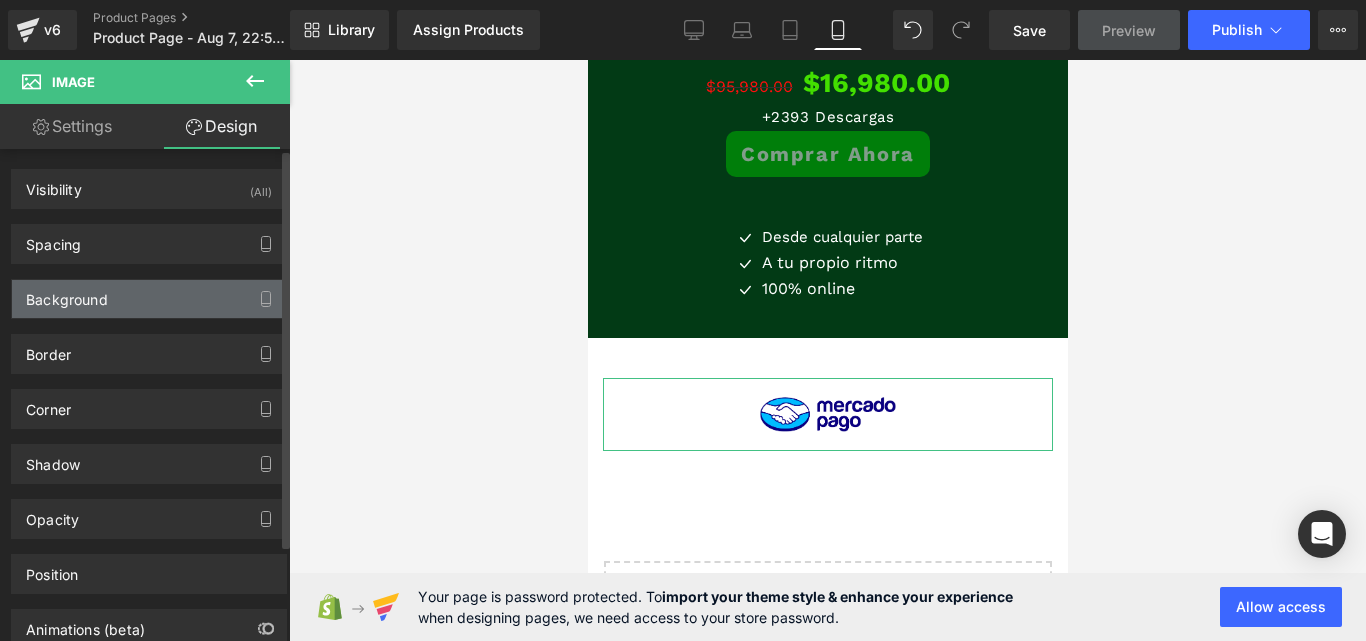 click on "Background" at bounding box center (149, 299) 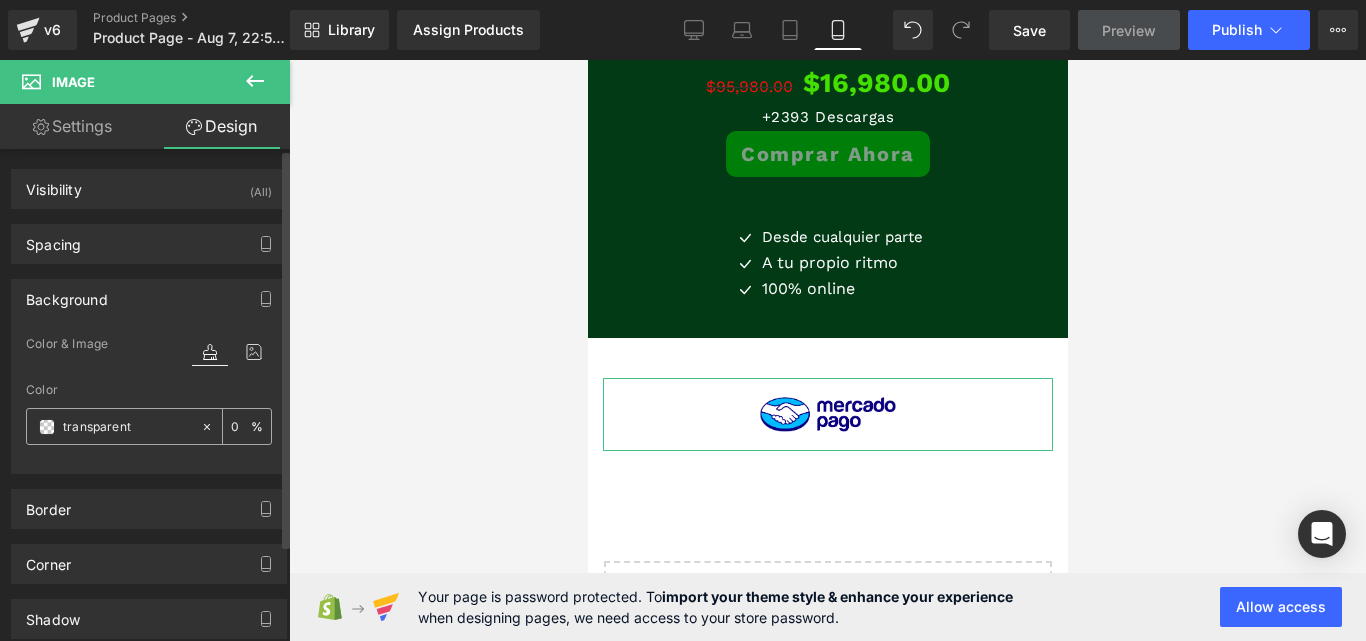click on "transparent" at bounding box center [127, 427] 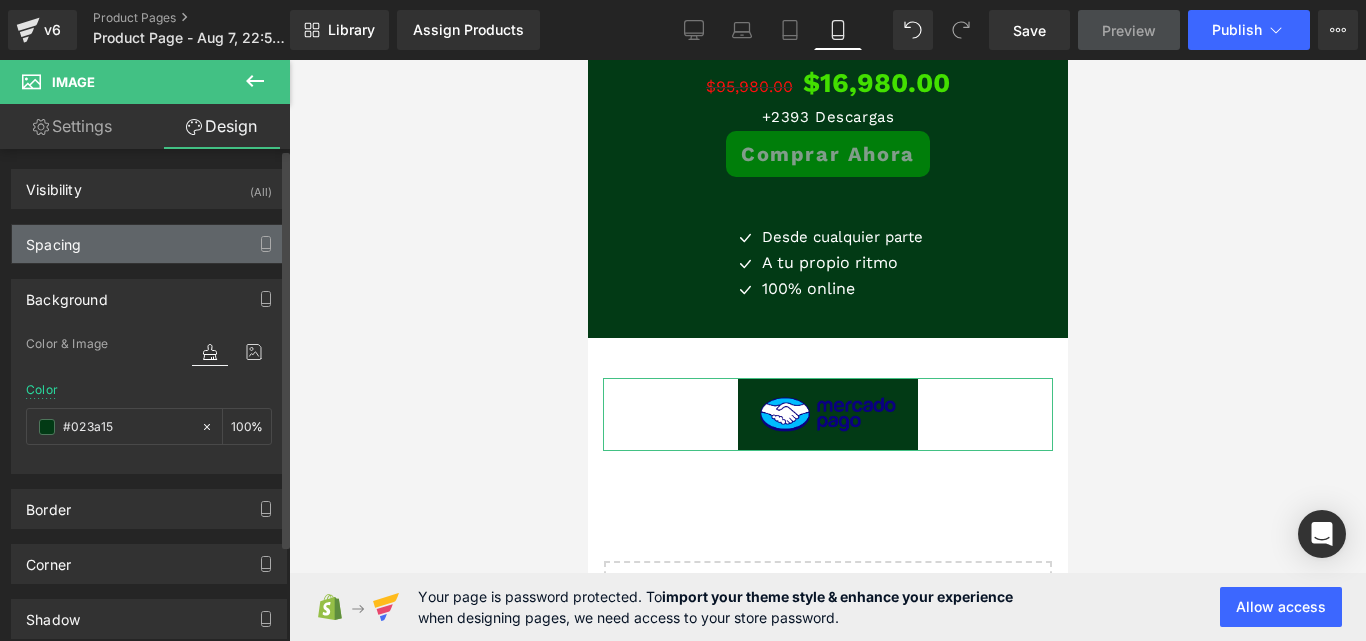 click on "Spacing" at bounding box center [149, 244] 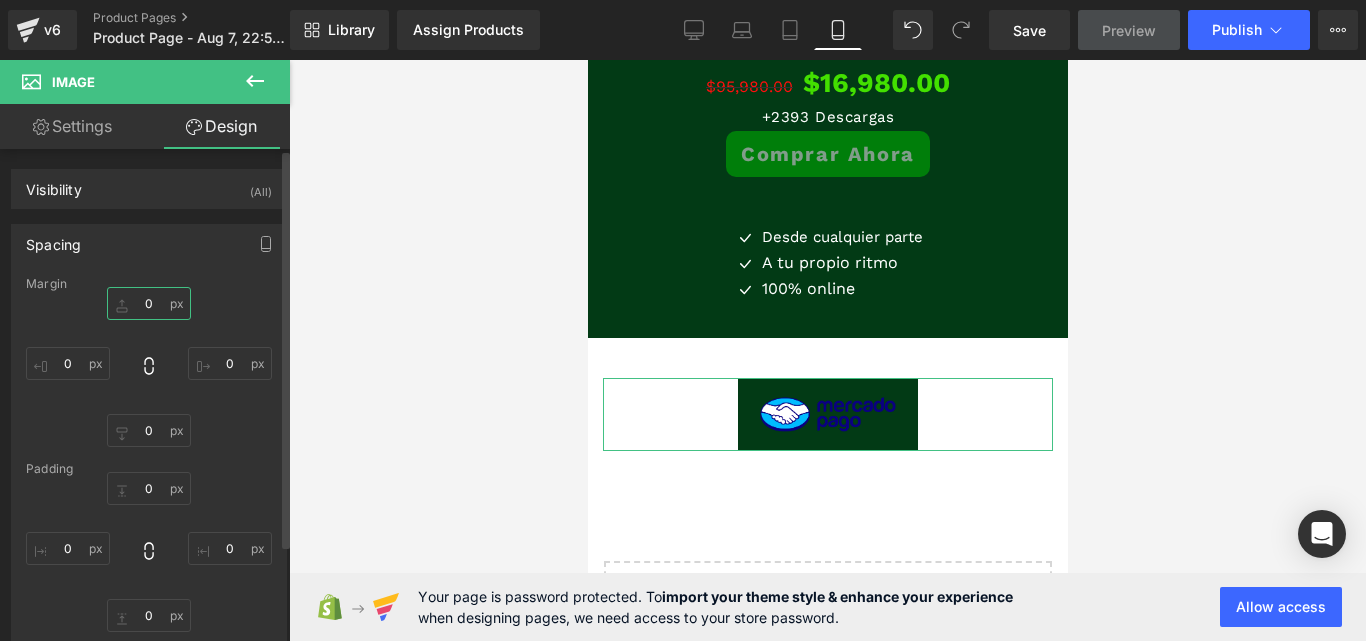 click on "0" at bounding box center (149, 303) 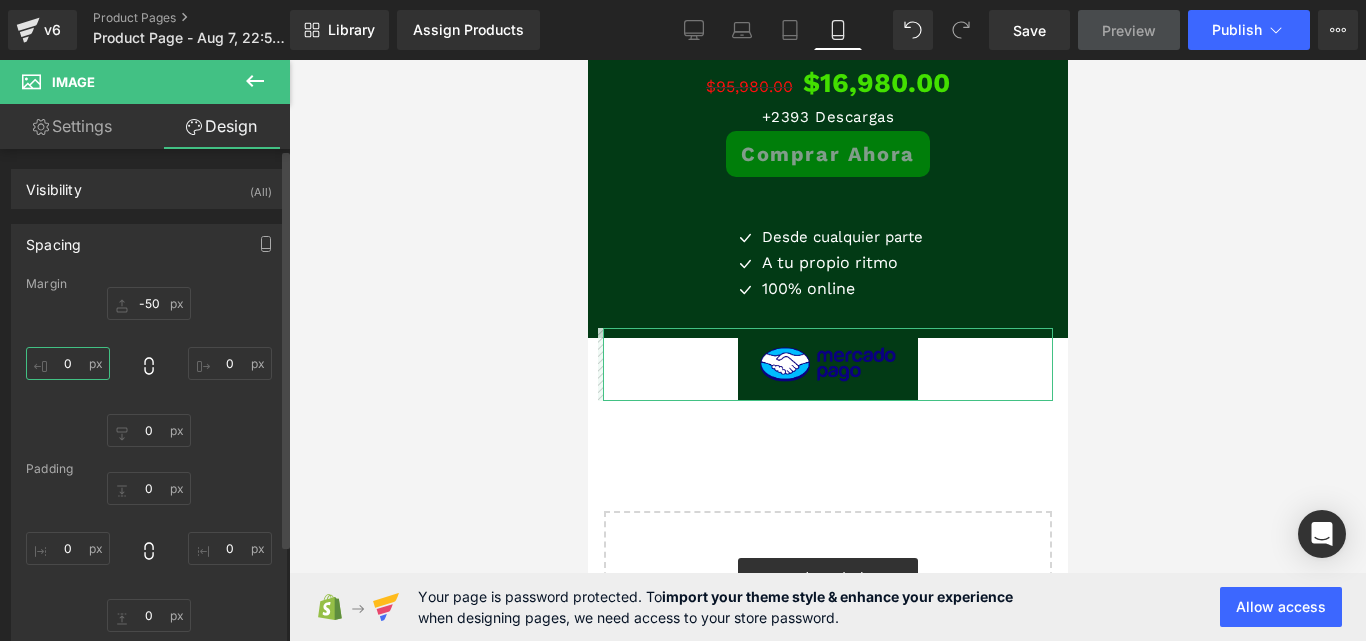 click on "0" at bounding box center (68, 363) 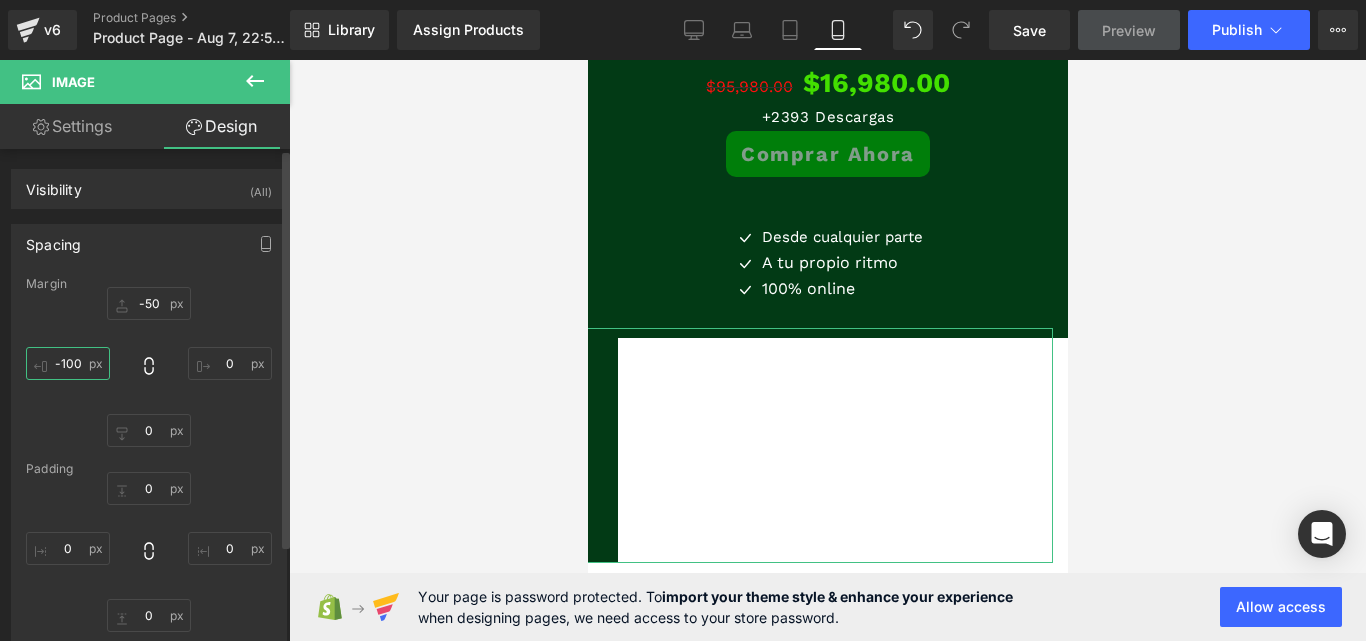 scroll, scrollTop: 0, scrollLeft: 0, axis: both 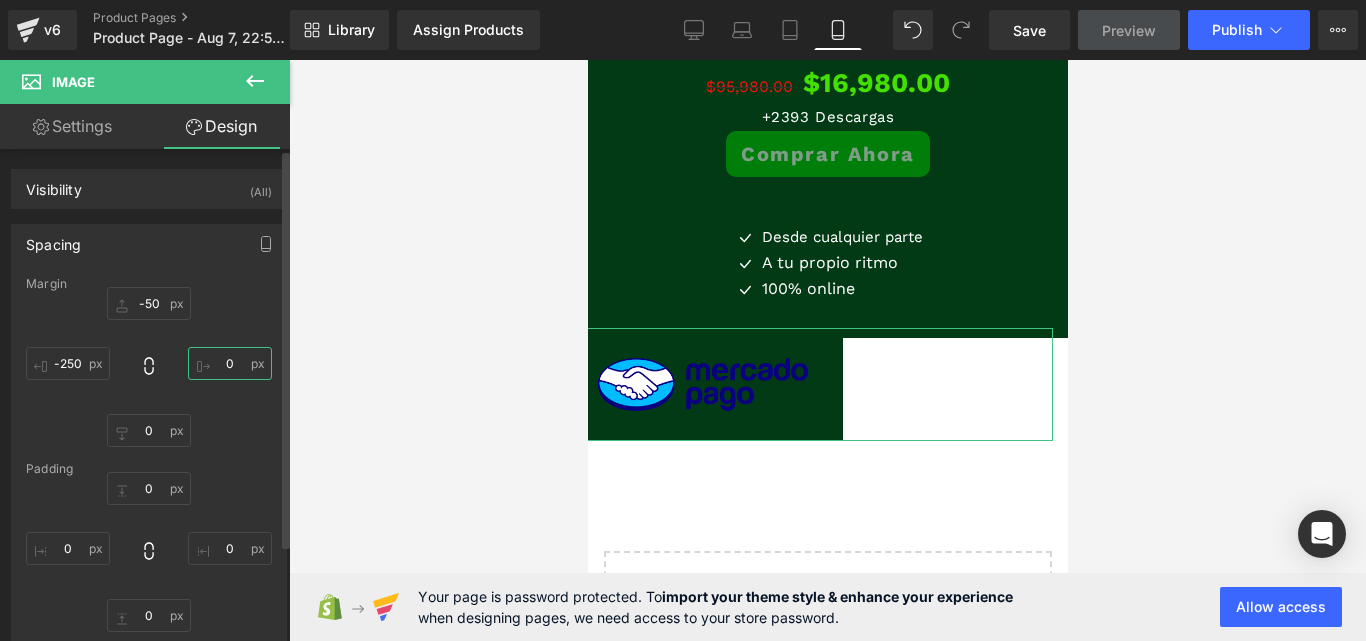 click on "0" at bounding box center [230, 363] 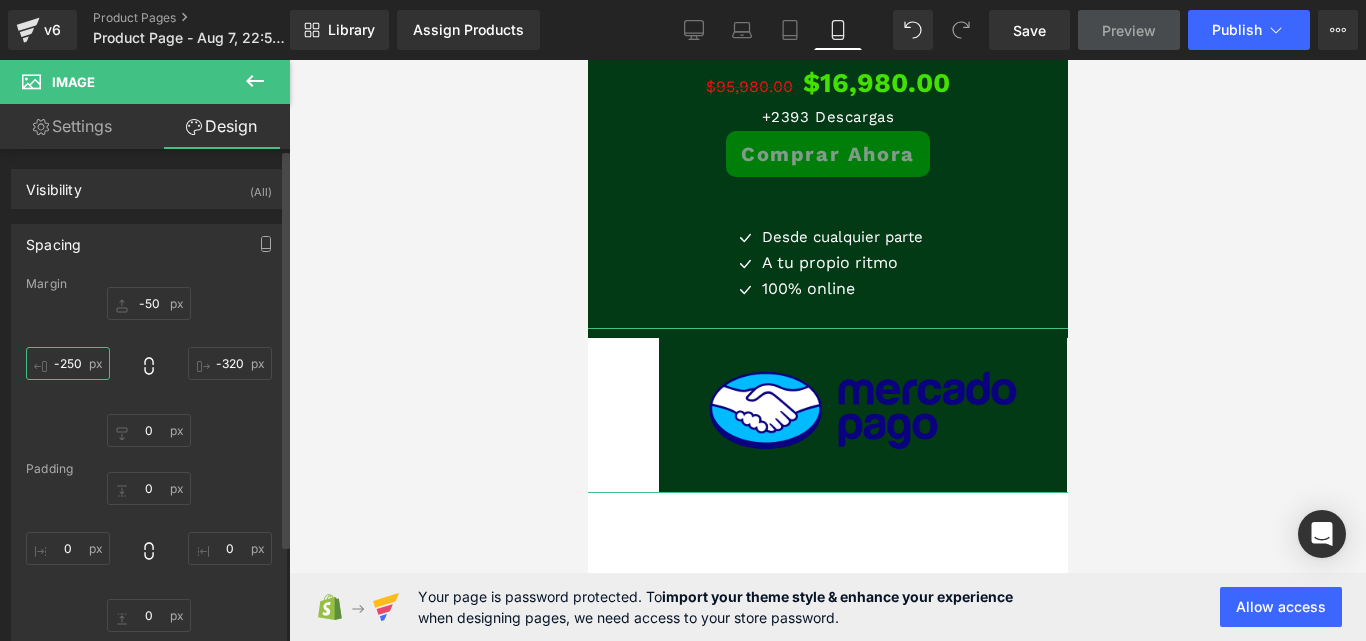 click on "-250" at bounding box center (68, 363) 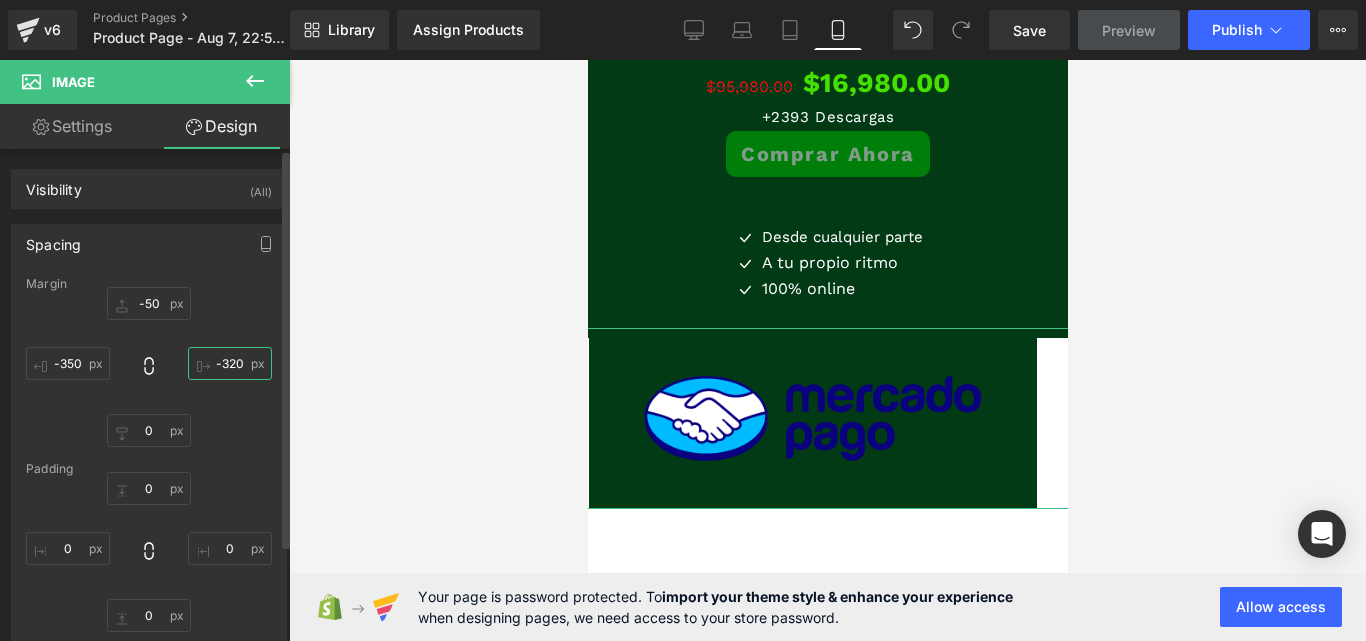 click on "-320" at bounding box center (230, 363) 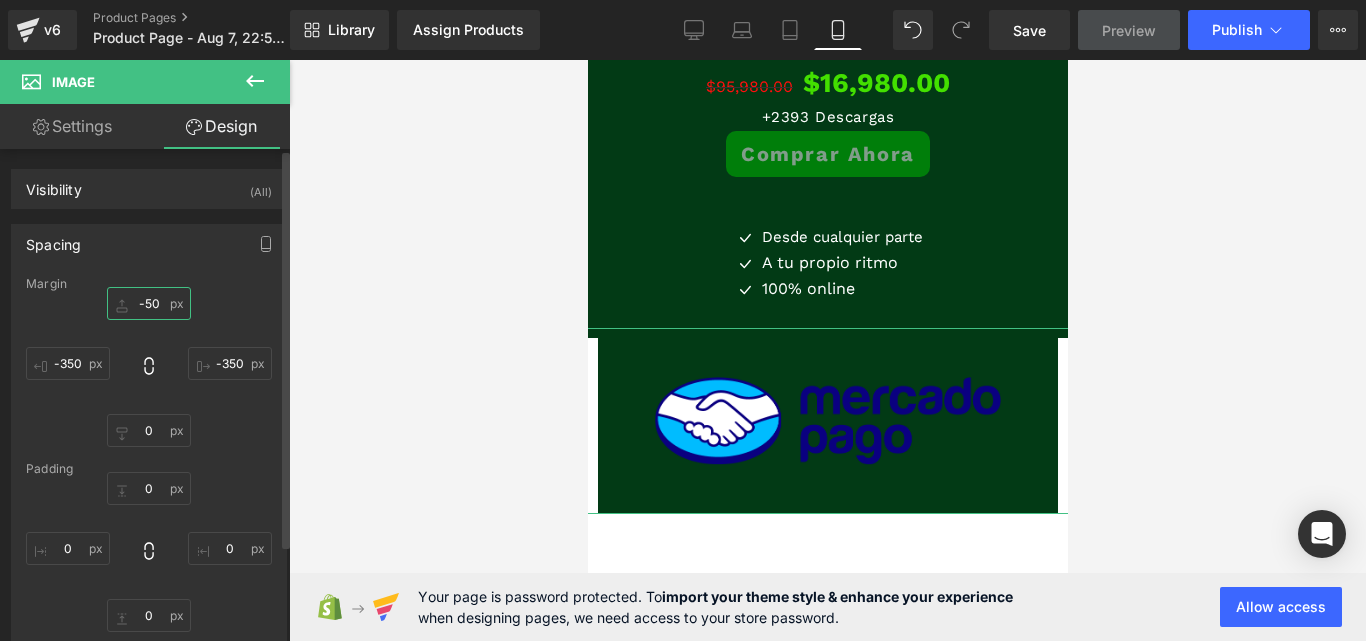 click on "-50" at bounding box center [149, 303] 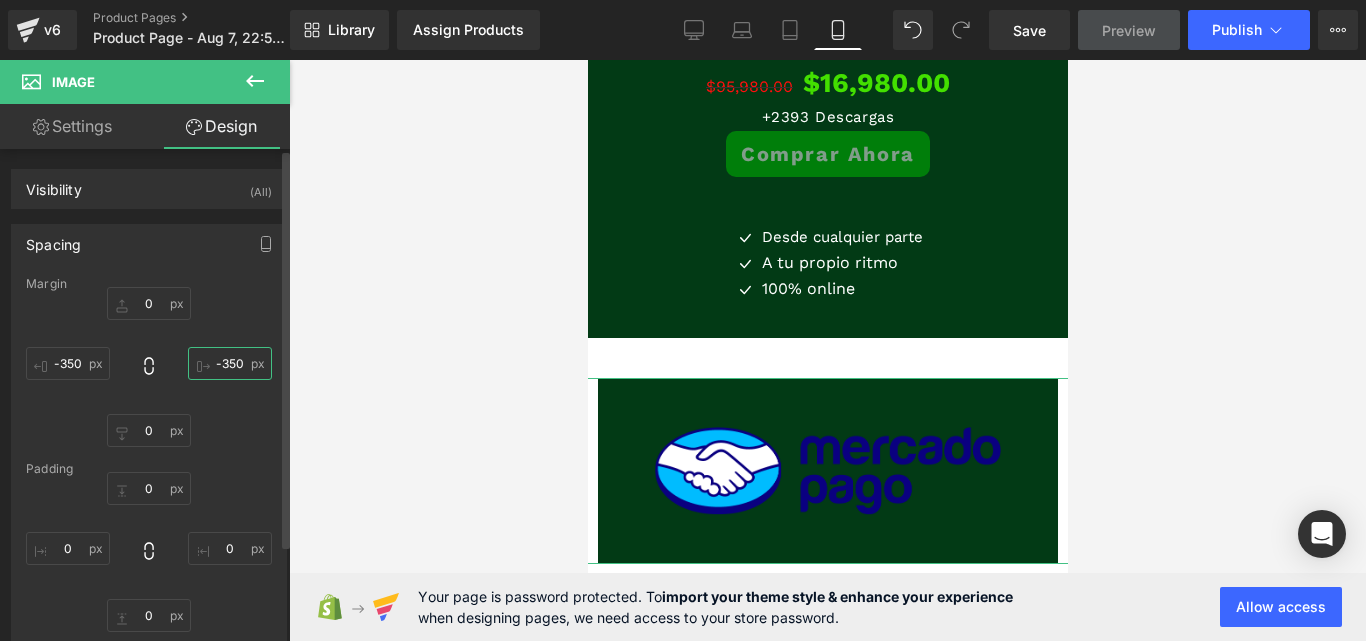 click on "-350" at bounding box center (230, 363) 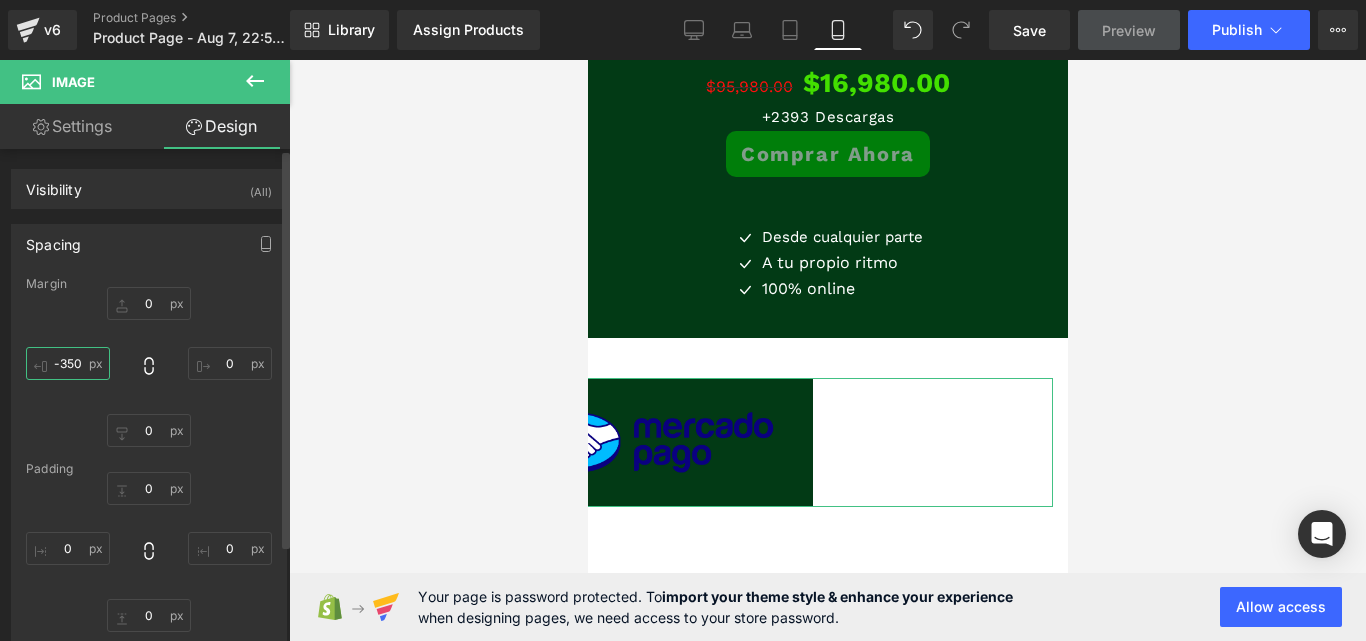 click on "-350" at bounding box center [68, 363] 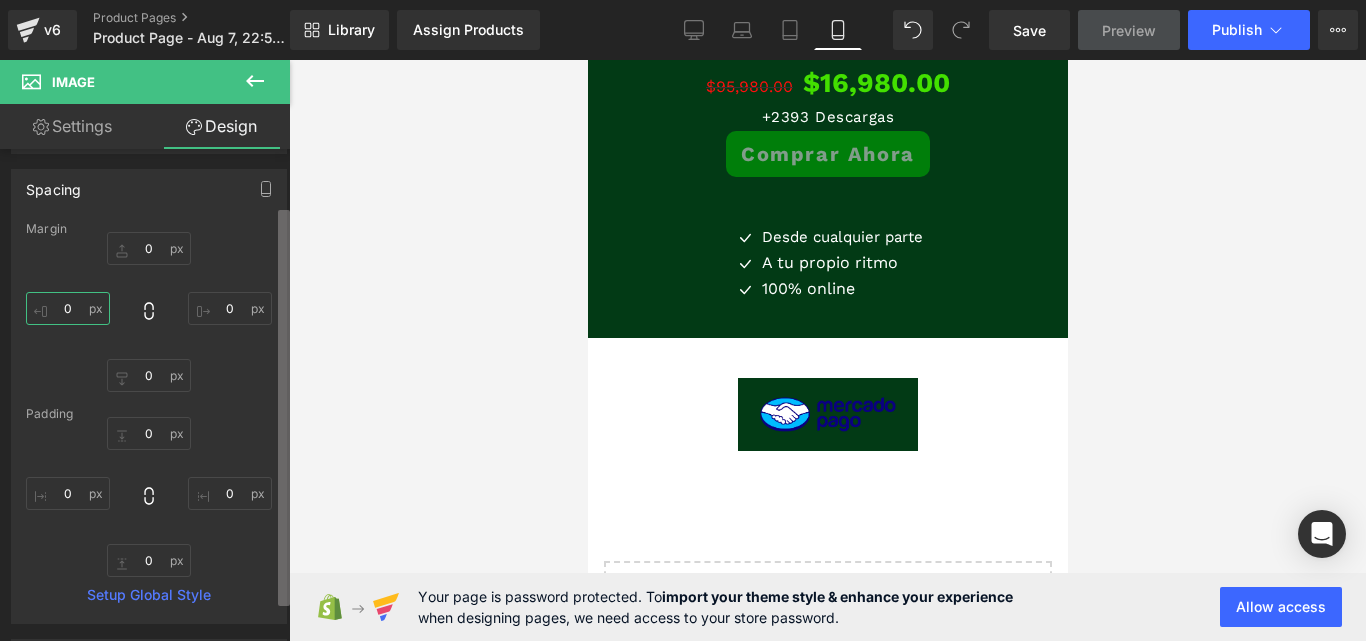 scroll, scrollTop: 70, scrollLeft: 0, axis: vertical 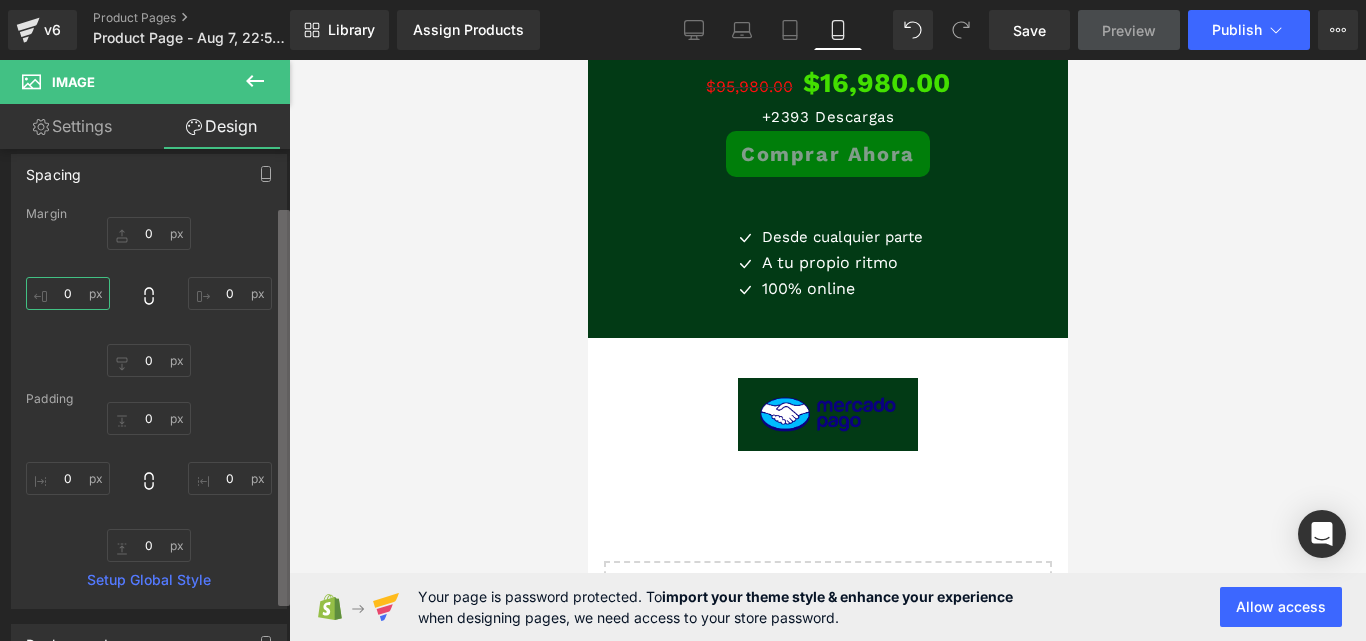 click on "Image  You are previewing how the   will restyle your page. You can not edit Elements in Preset Preview Mode.  v6 Product Pages Product Page - Aug 7, 22:59:41 Library Assign Products  Product Preview
No product match your search.  Please try another keyword  Manage assigned products Mobile Desktop Laptop Tablet Mobile Save Preview Publish Scheduled Upgrade Plan View Live Page View with current Template Save Template to Library Schedule Publish  Optimize  Publish Settings Shortcuts  Your page can’t be published   You've reached the maximum number of published pages on your plan  (0/1).  You need to upgrade your plan or unpublish all your pages to get 1 publish slot.   Unpublish pages   Upgrade plan  Elements Global Style Base Row  rows, columns, layouts, div Heading  headings, titles, h1,h2,h3,h4,h5,h6 Text Block  texts, paragraphs, contents, blocks Image  images, photos, alts, uploads Icon  icons, symbols Button  button, call to action, cta Separator  separators, dividers, horizontal lines List" at bounding box center (683, 337) 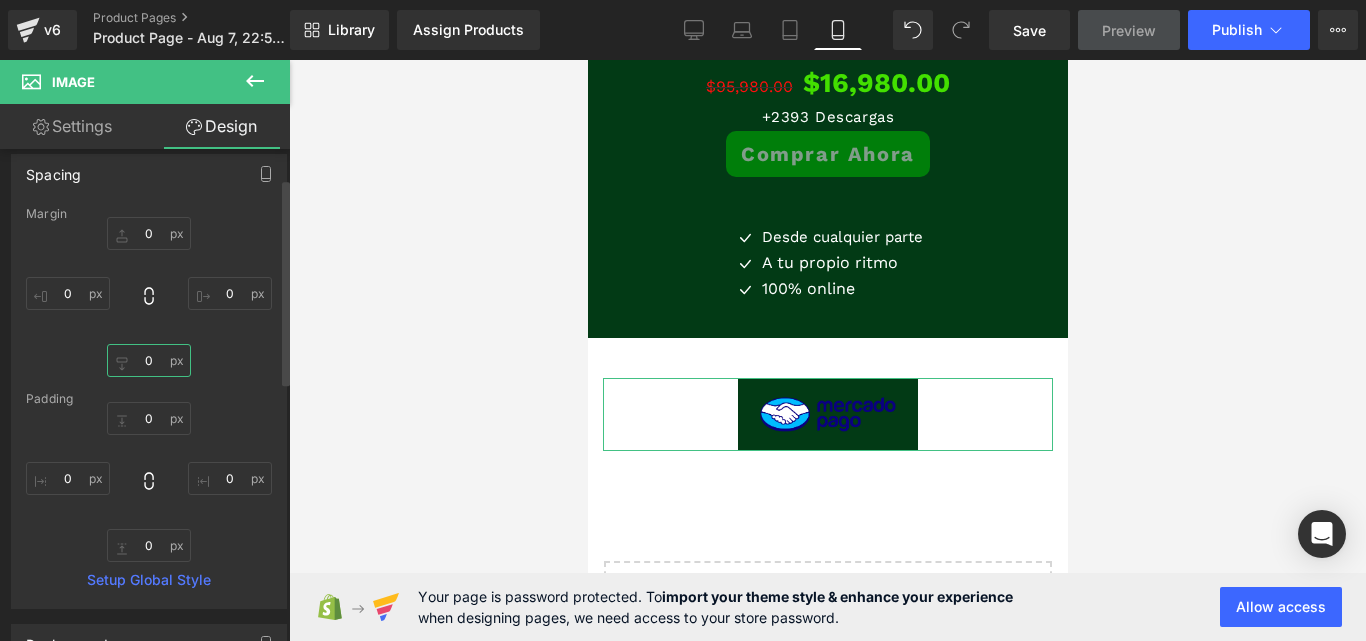 click on "0" at bounding box center [149, 360] 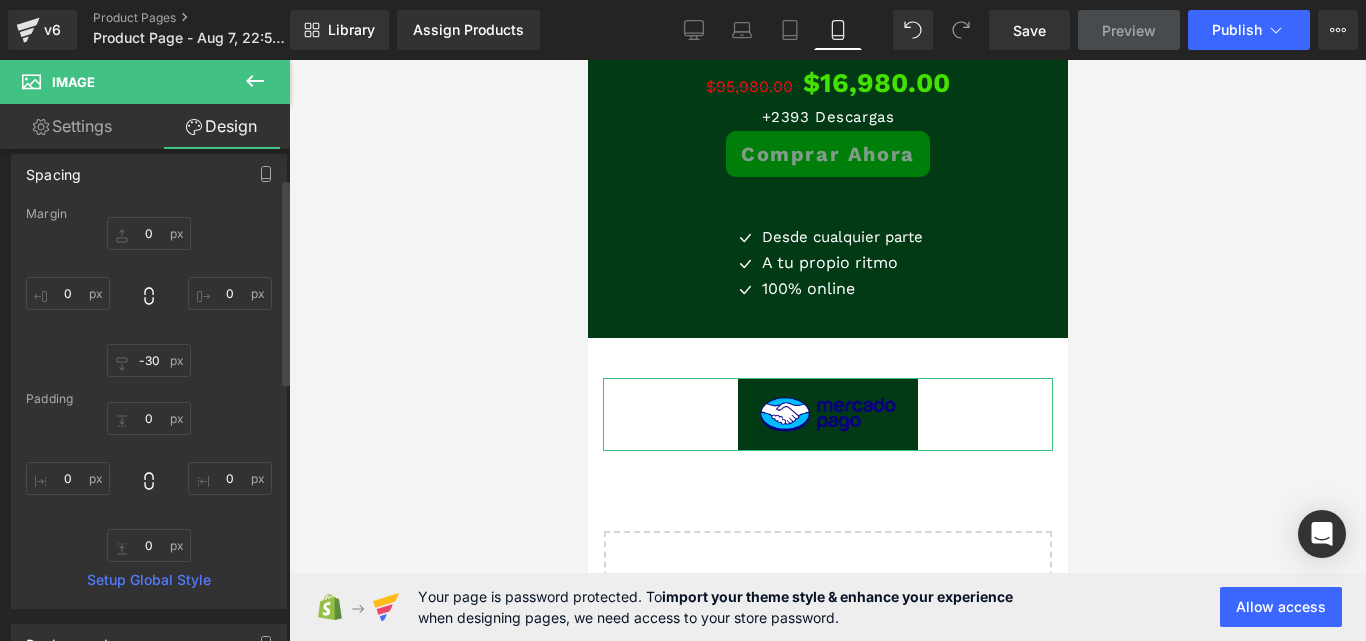 click on "Spacing" at bounding box center (149, 174) 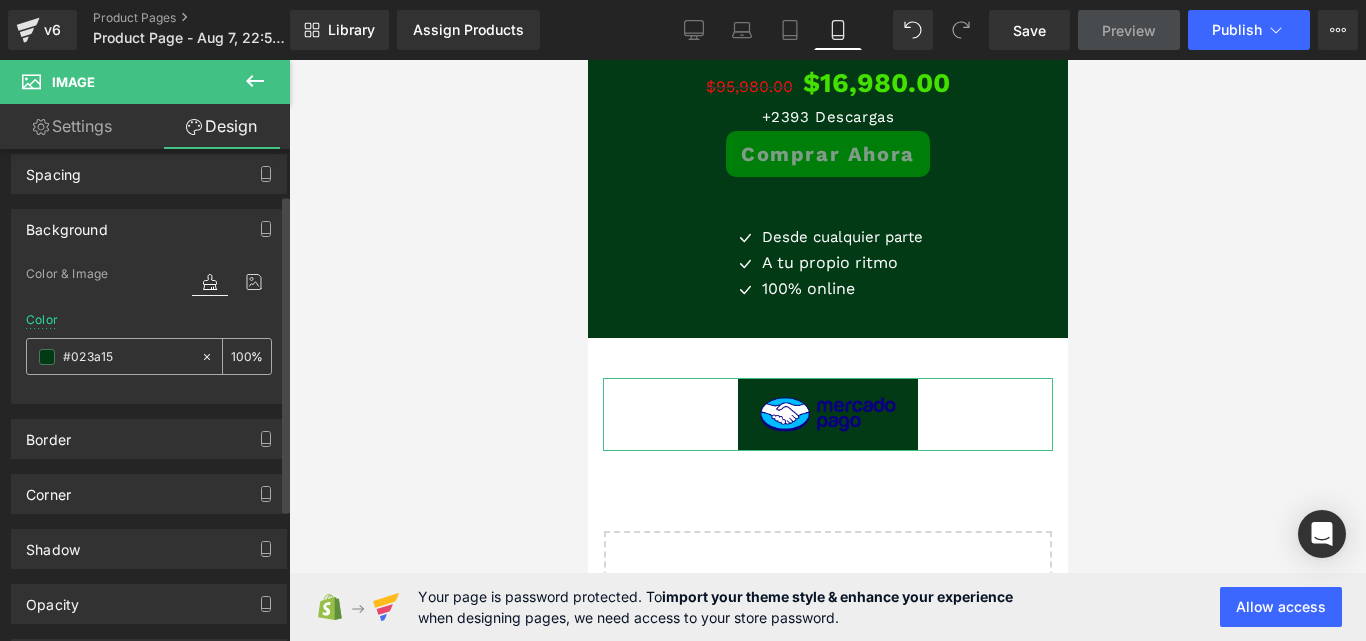 click at bounding box center [211, 356] 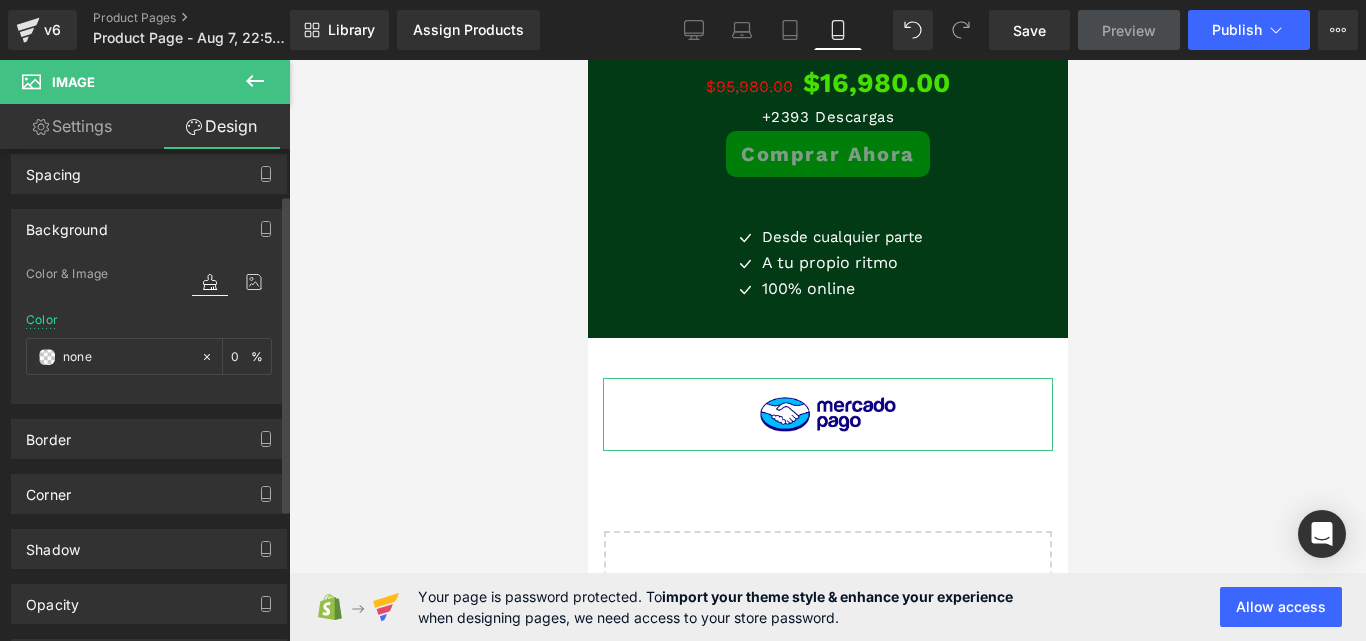 click on "Background" at bounding box center [149, 229] 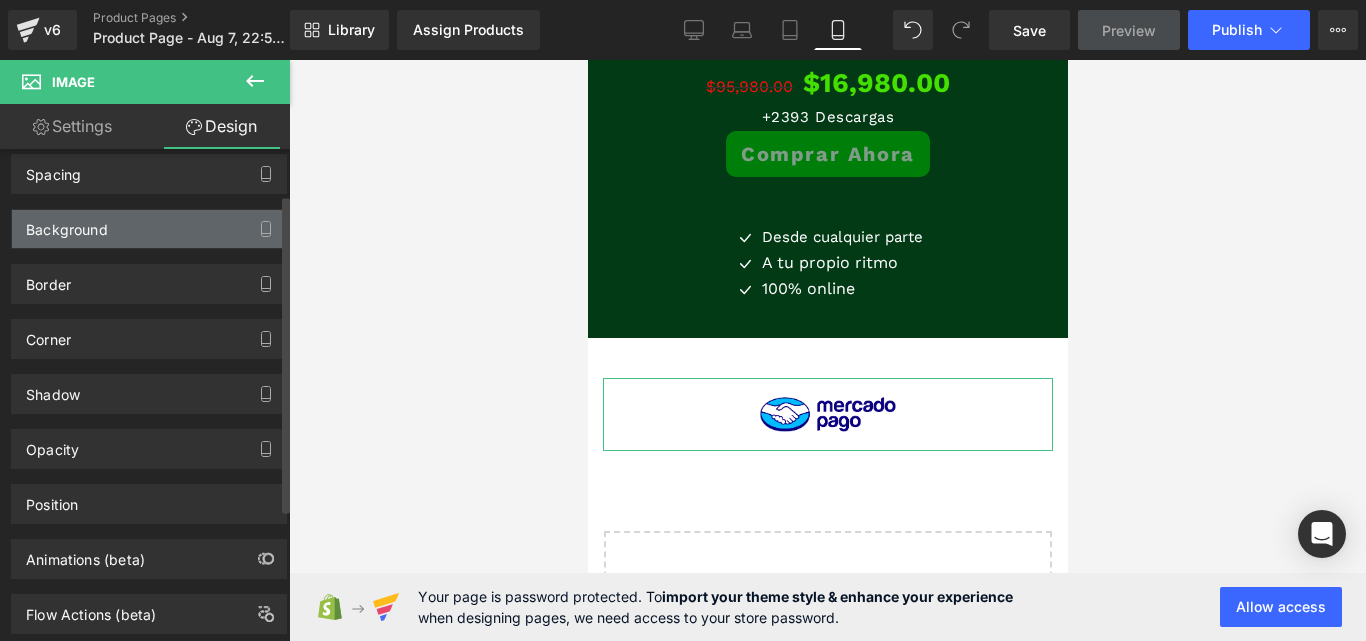 click on "Background" at bounding box center [149, 229] 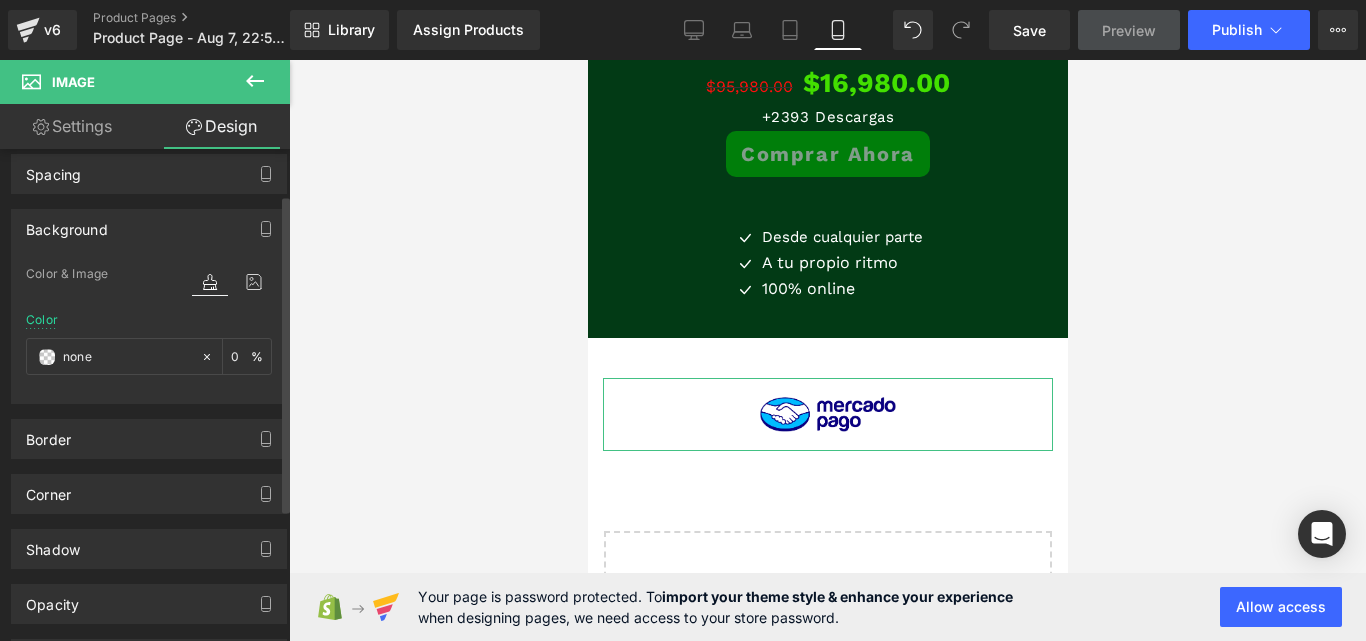 click on "Background" at bounding box center [149, 229] 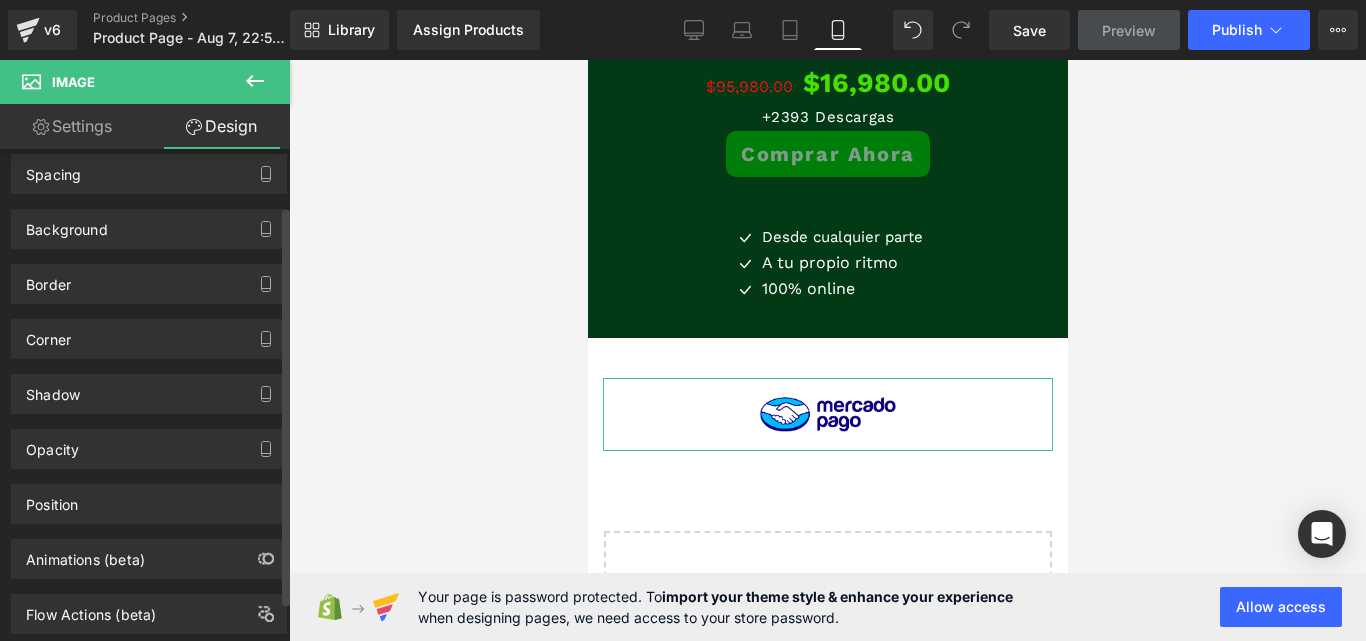 click on "Border
Border Style Custom
Custom
Setup Global Style
Custom
Setup Global Style
none Border Design
#3d4246 Border Color #3d4246 100 %
0px Border Thickness 0 px
More settings" at bounding box center (149, 284) 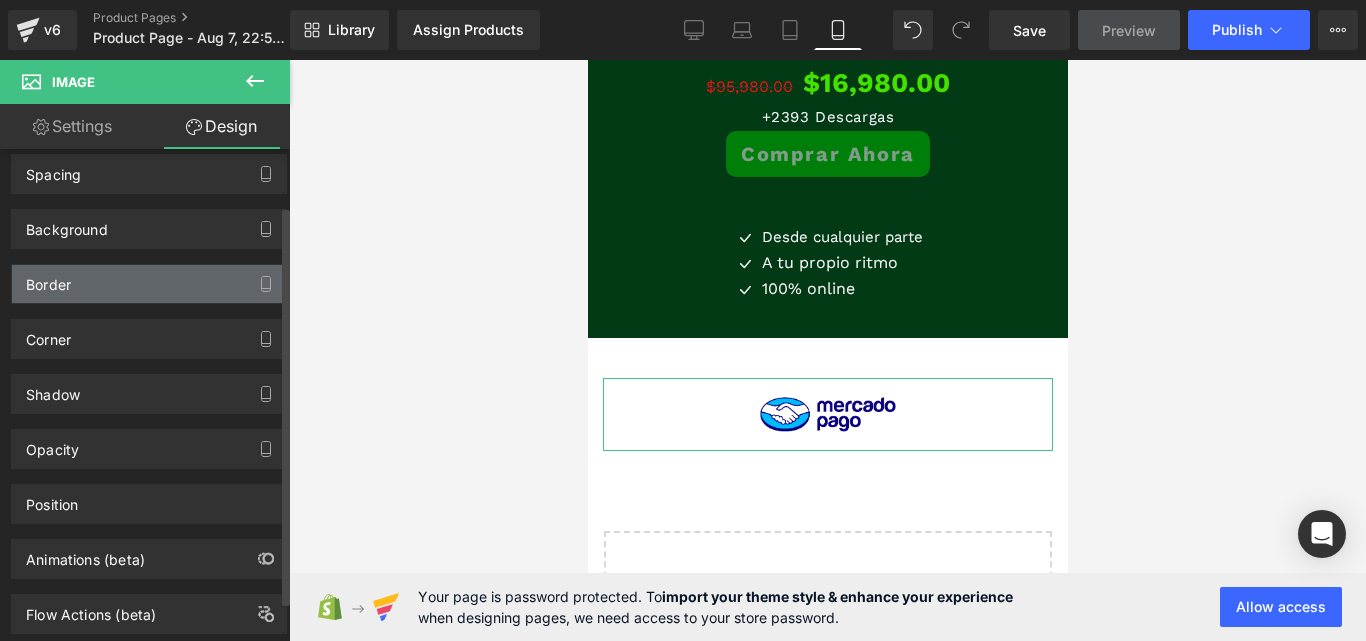 click on "Border" at bounding box center [149, 284] 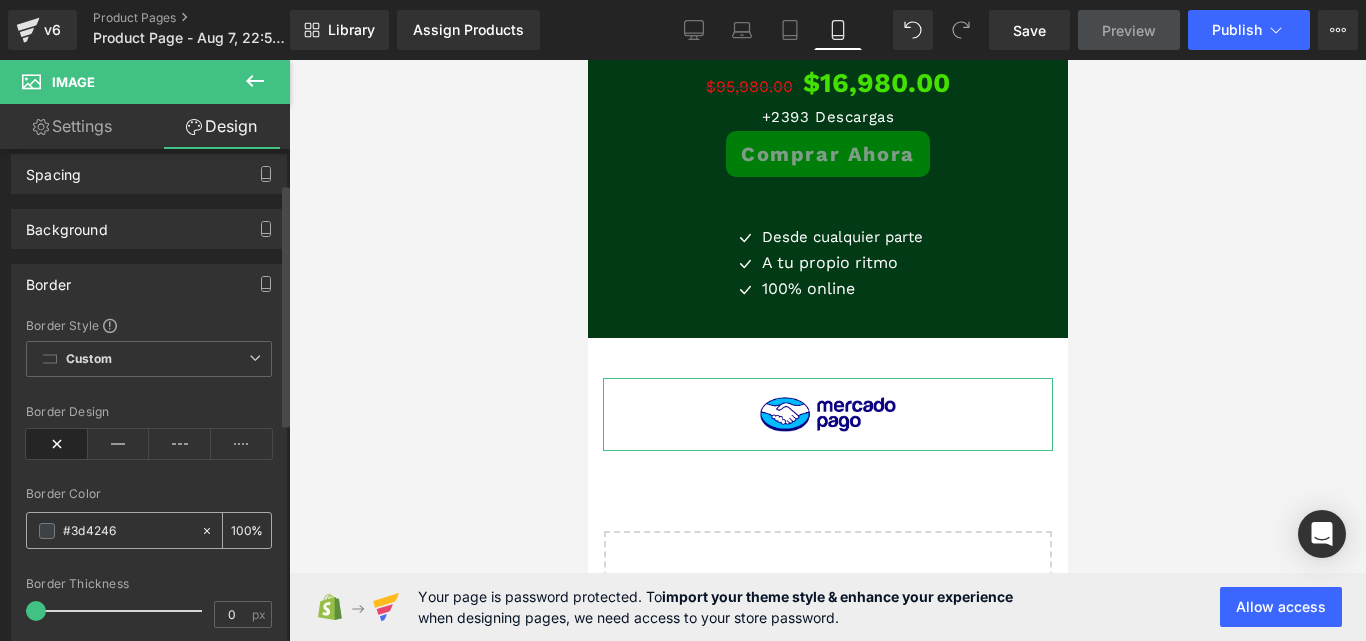 click on "100 %" at bounding box center [247, 530] 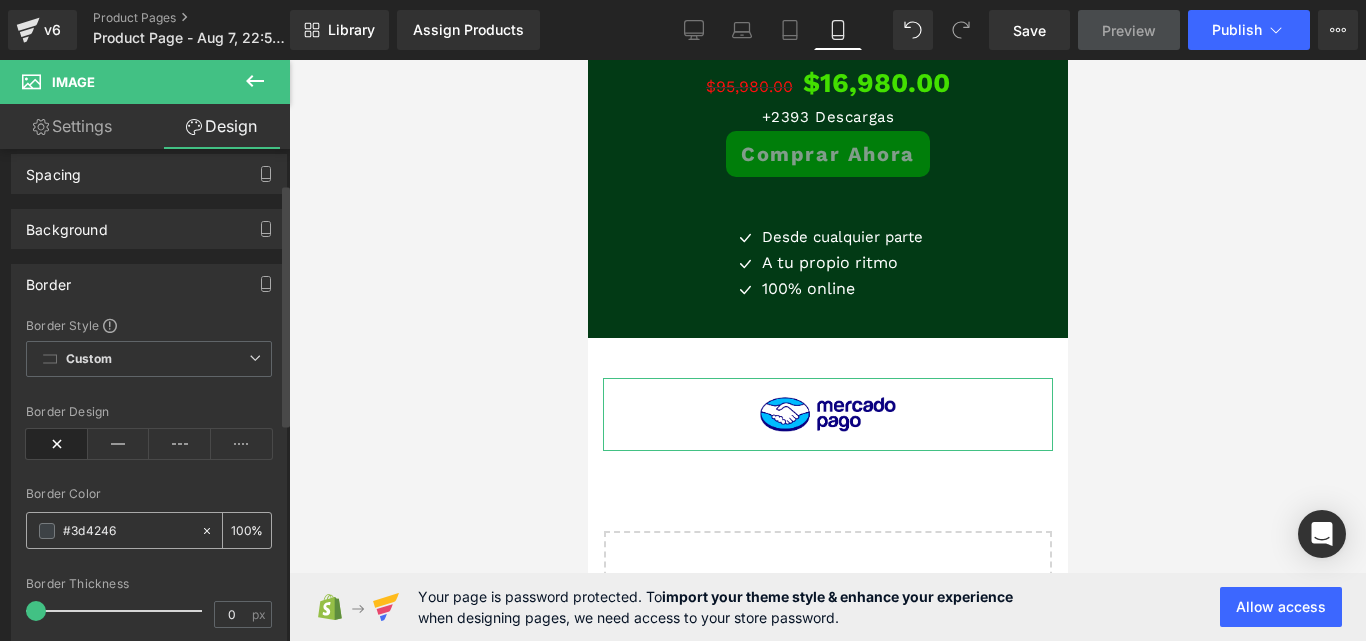 click on "100 %" at bounding box center (247, 530) 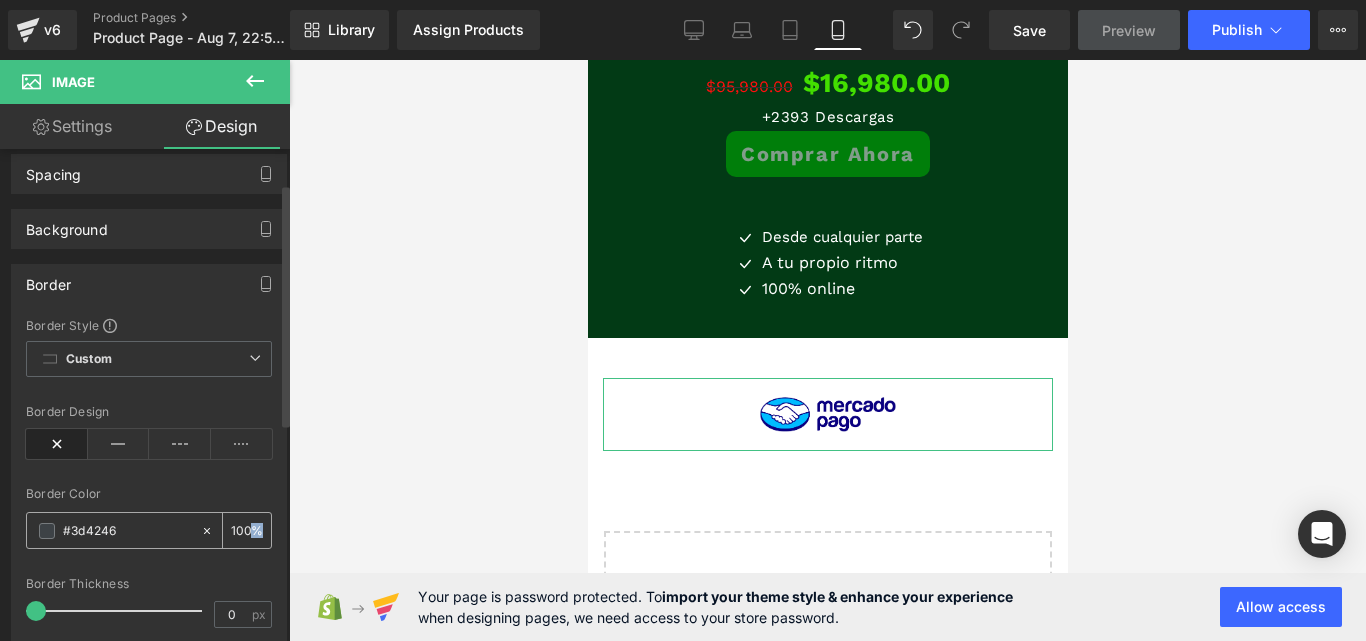 click on "100 %" at bounding box center [247, 530] 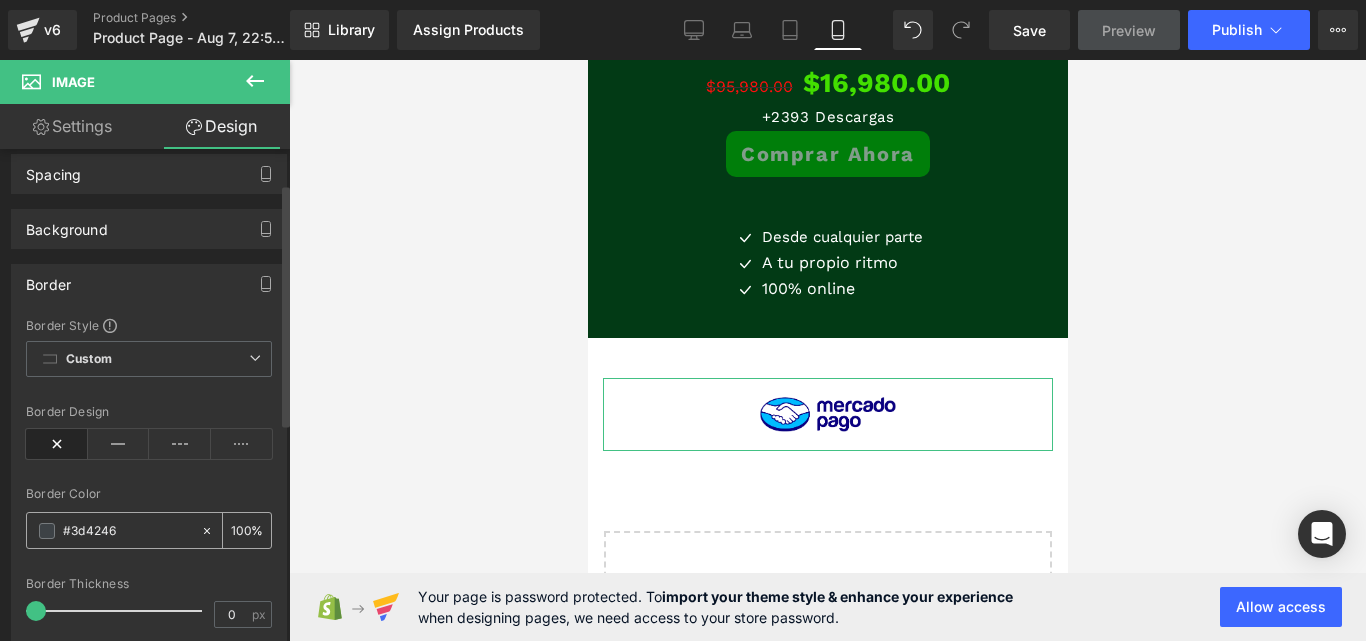click on "100" at bounding box center [241, 530] 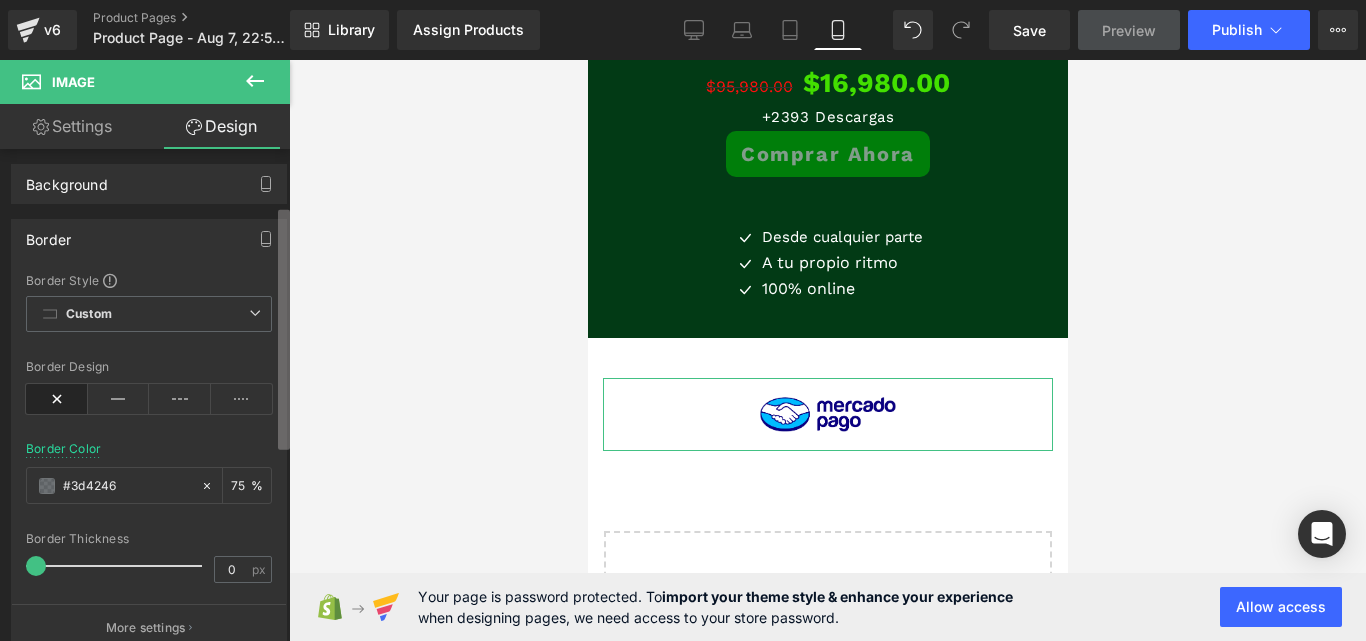 scroll, scrollTop: 134, scrollLeft: 0, axis: vertical 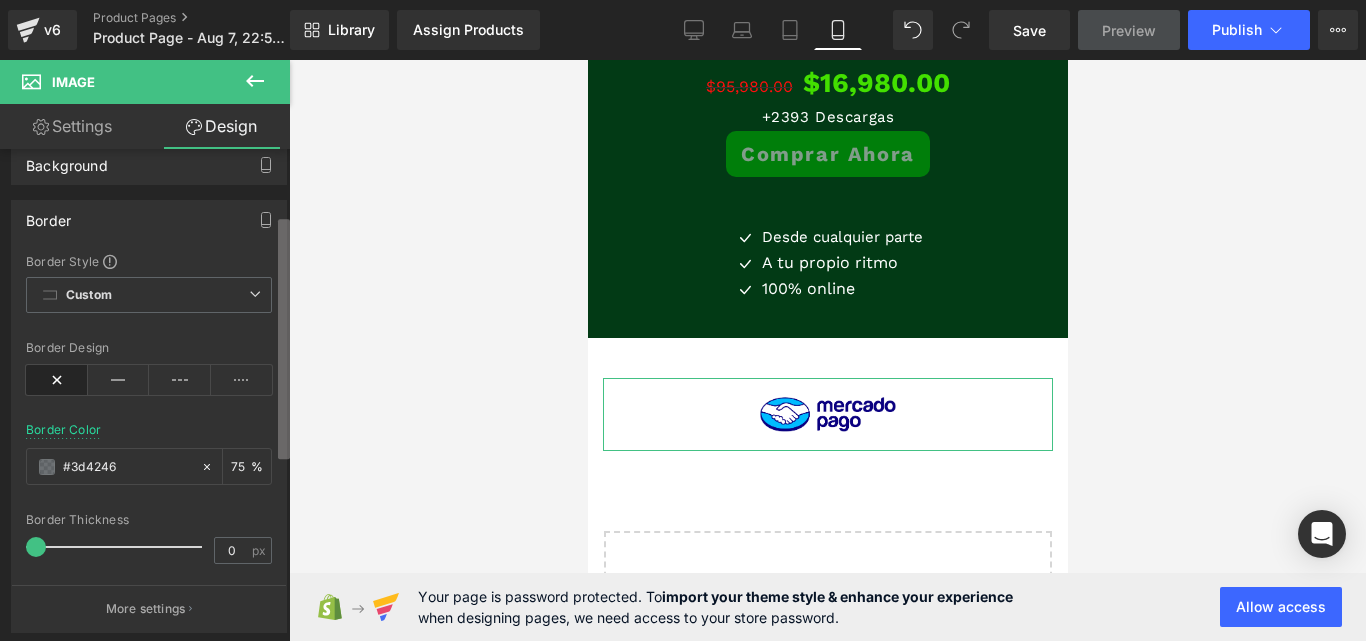 click at bounding box center [284, 339] 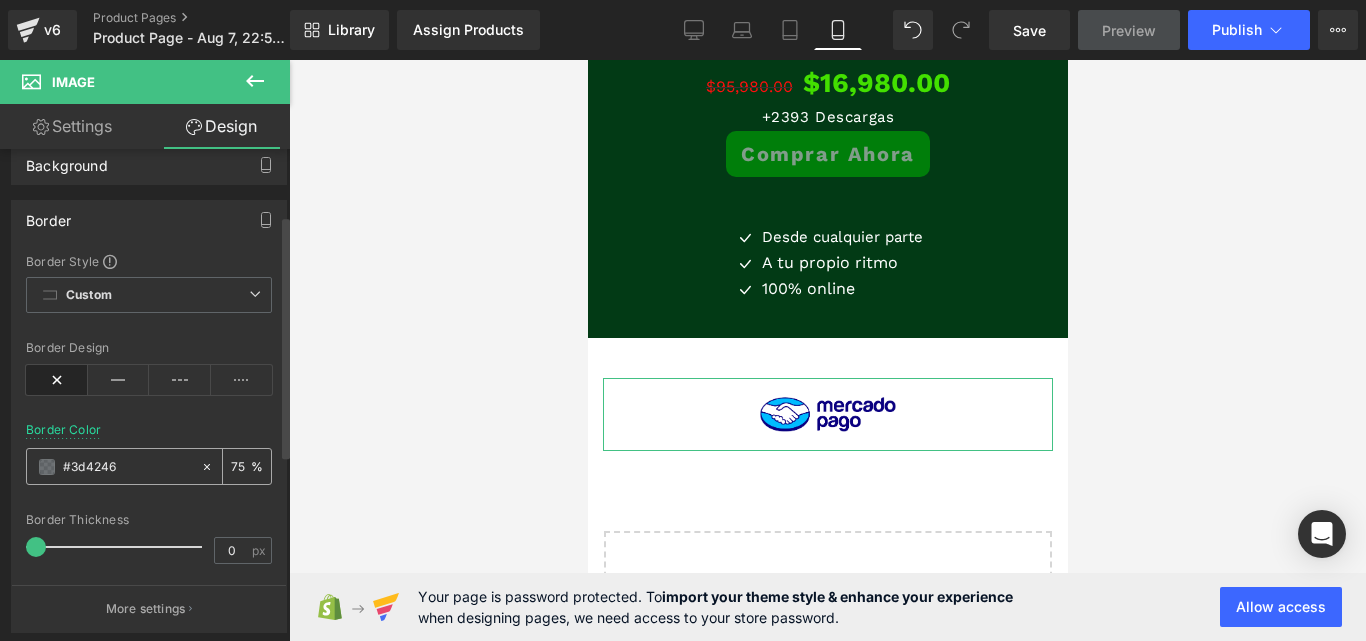 click on "#3d4246" at bounding box center (127, 467) 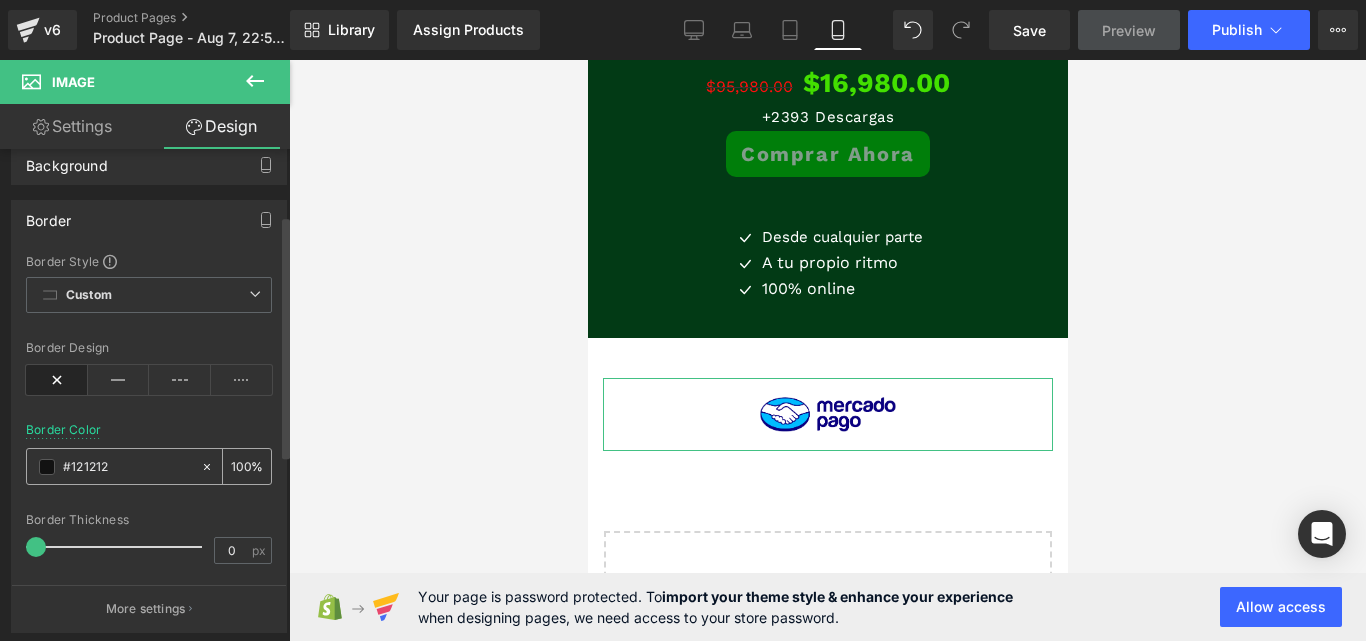 click on "100" at bounding box center (241, 466) 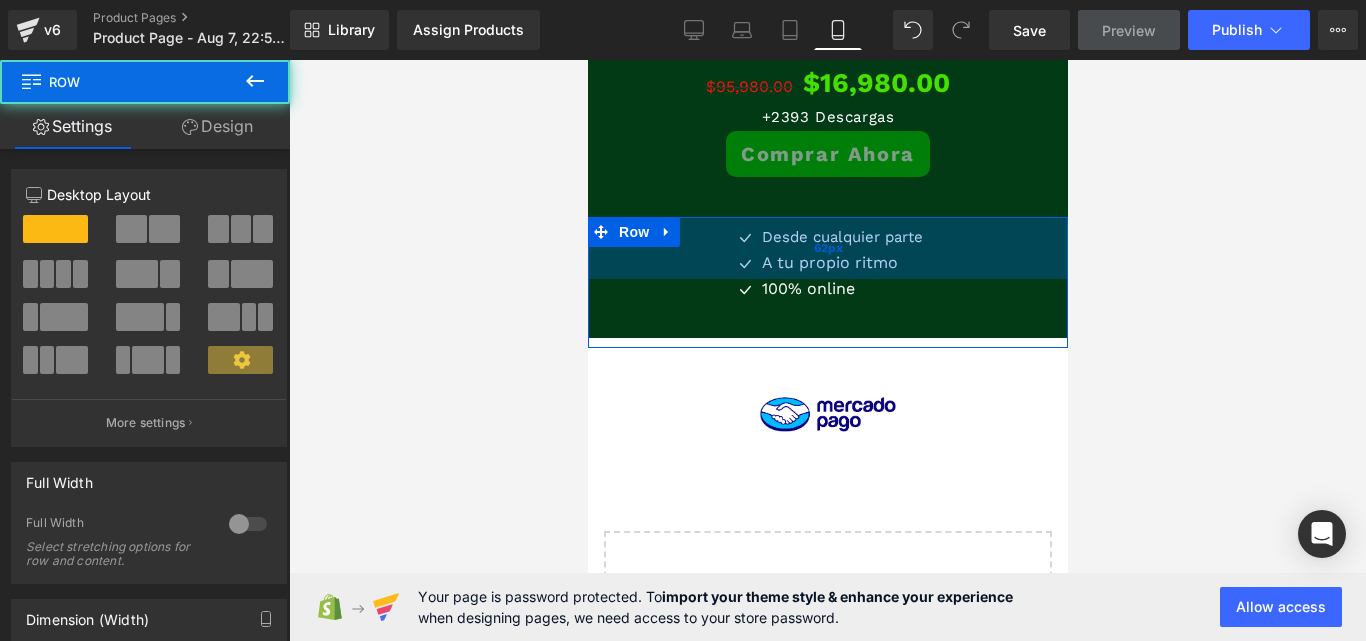 click on "62px" at bounding box center (827, 248) 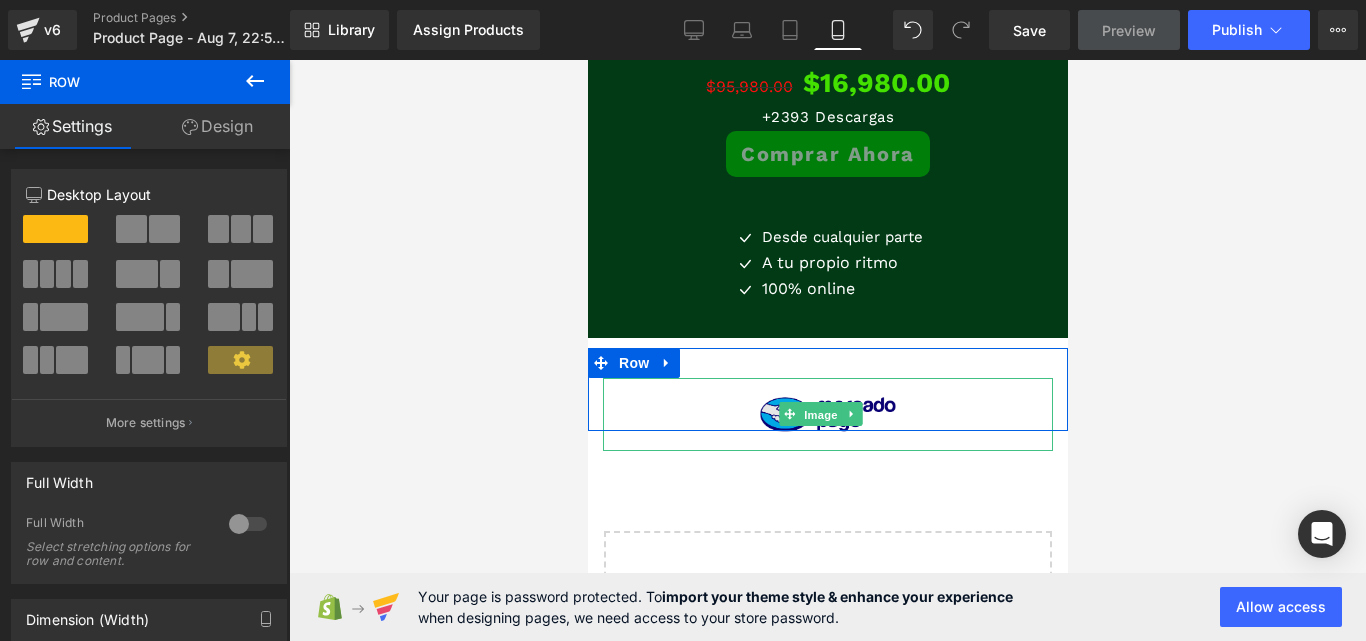 click on "Image" at bounding box center [820, 415] 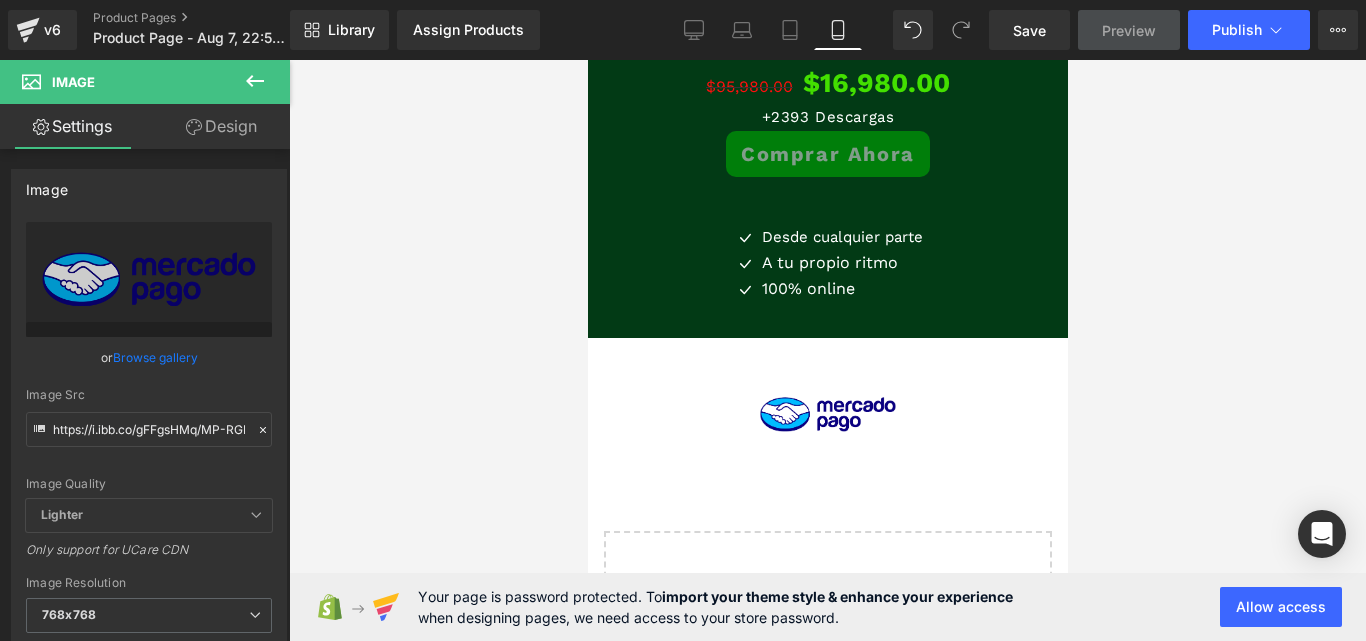 scroll, scrollTop: 4021, scrollLeft: 0, axis: vertical 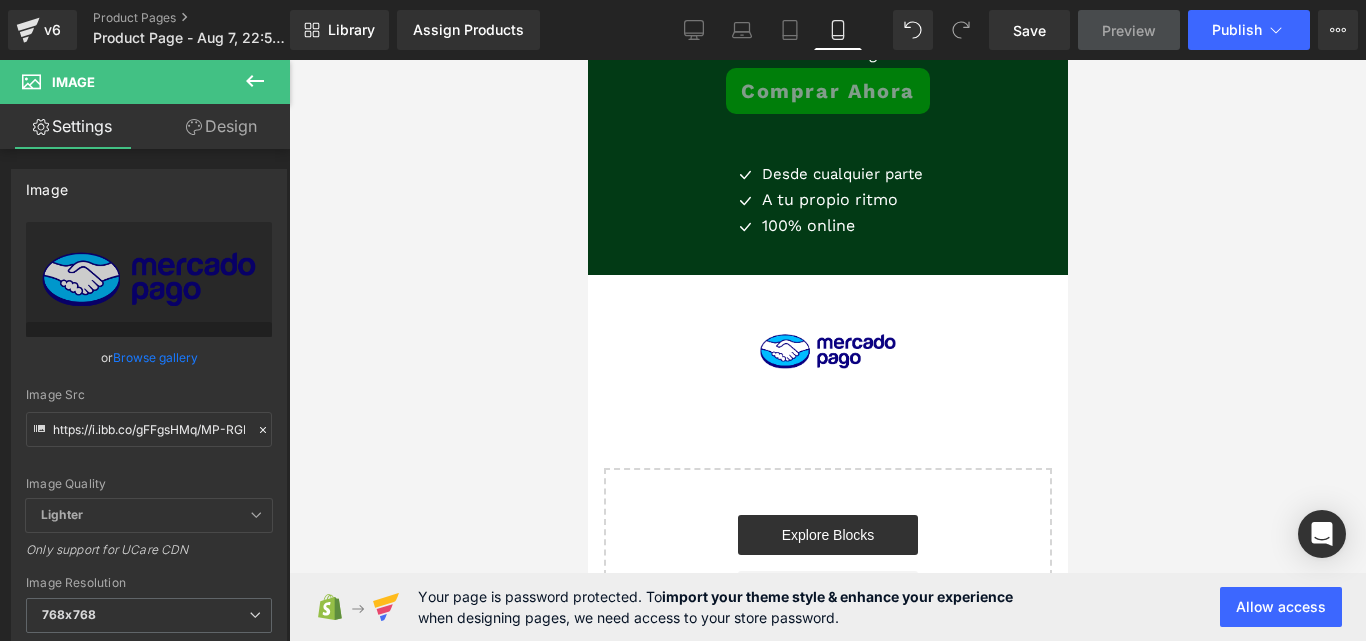 drag, startPoint x: 1656, startPoint y: 620, endPoint x: 1646, endPoint y: 638, distance: 20.59126 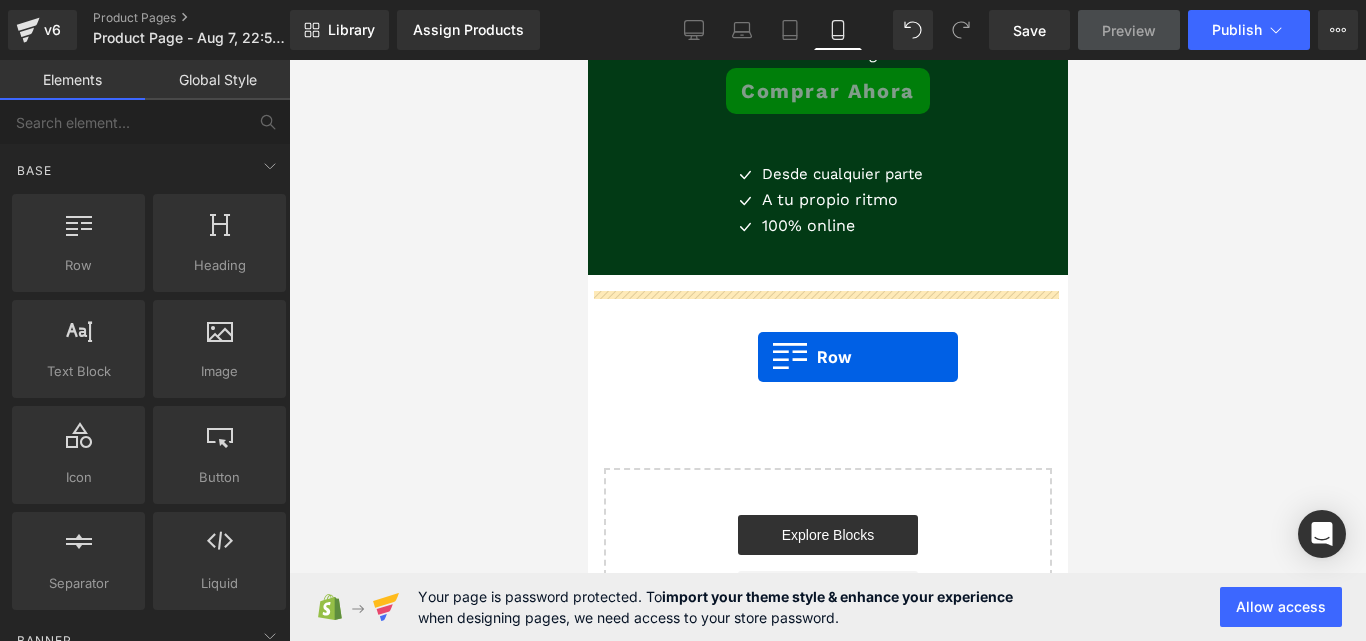 drag, startPoint x: 641, startPoint y: 334, endPoint x: 757, endPoint y: 357, distance: 118.258194 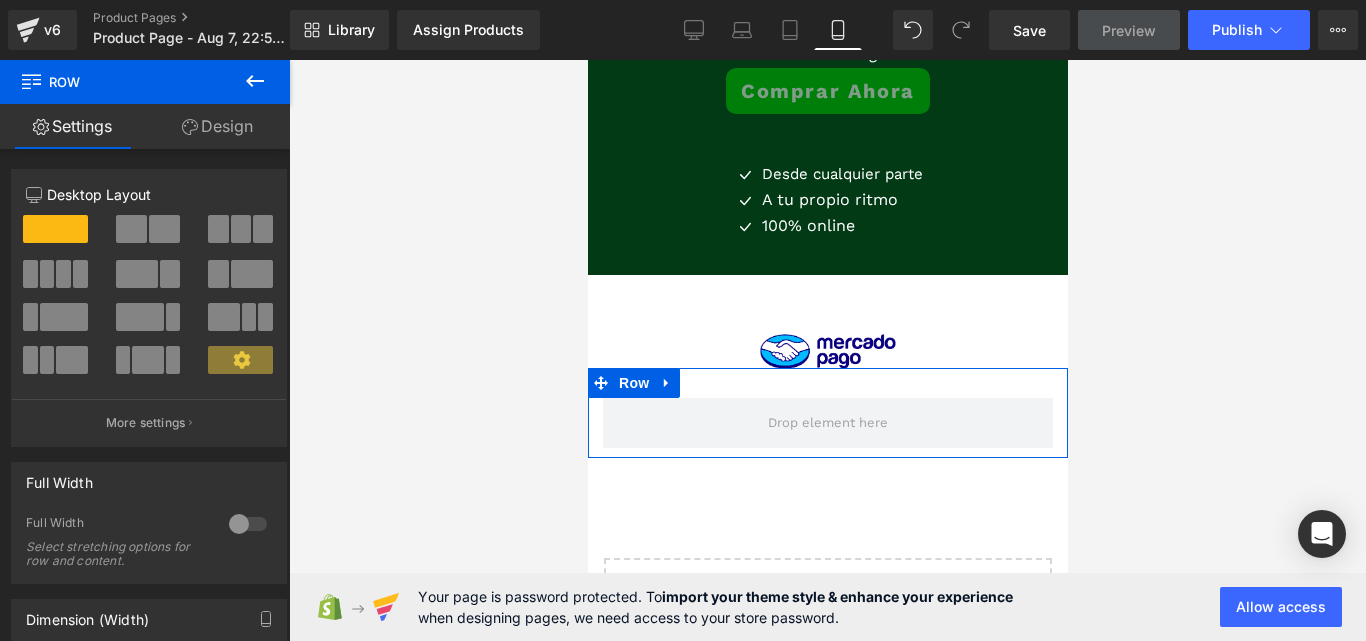click on "Design" at bounding box center [217, 126] 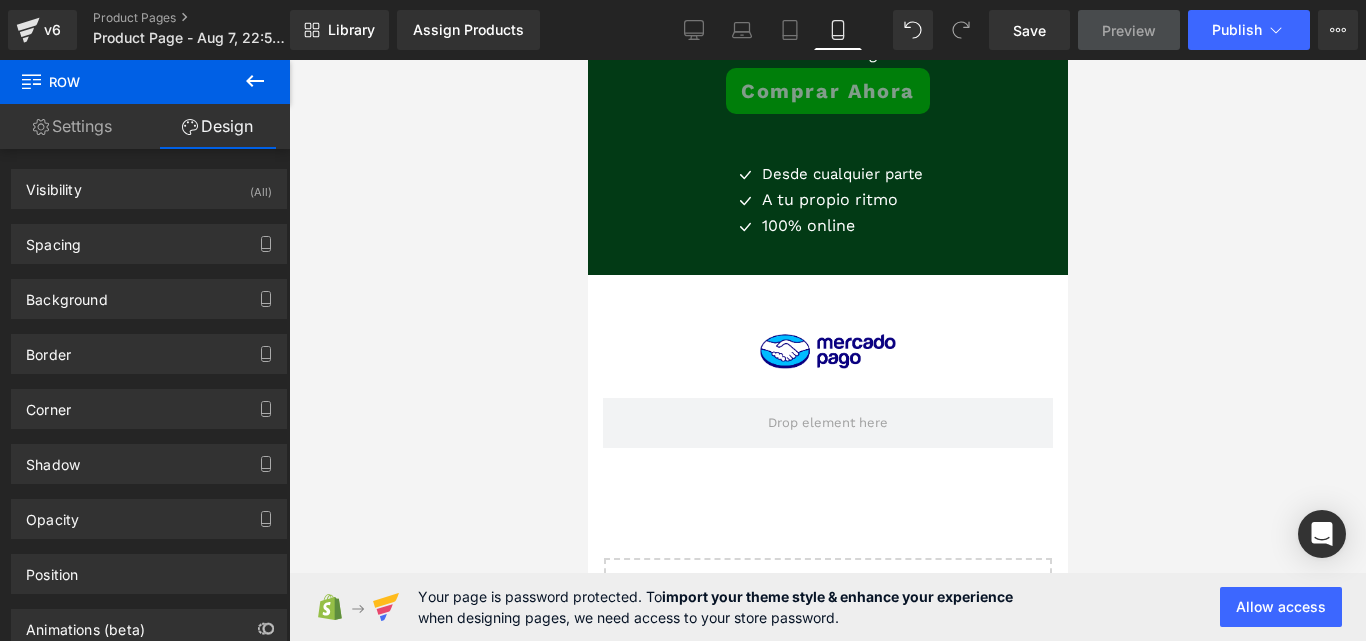 click at bounding box center [255, 82] 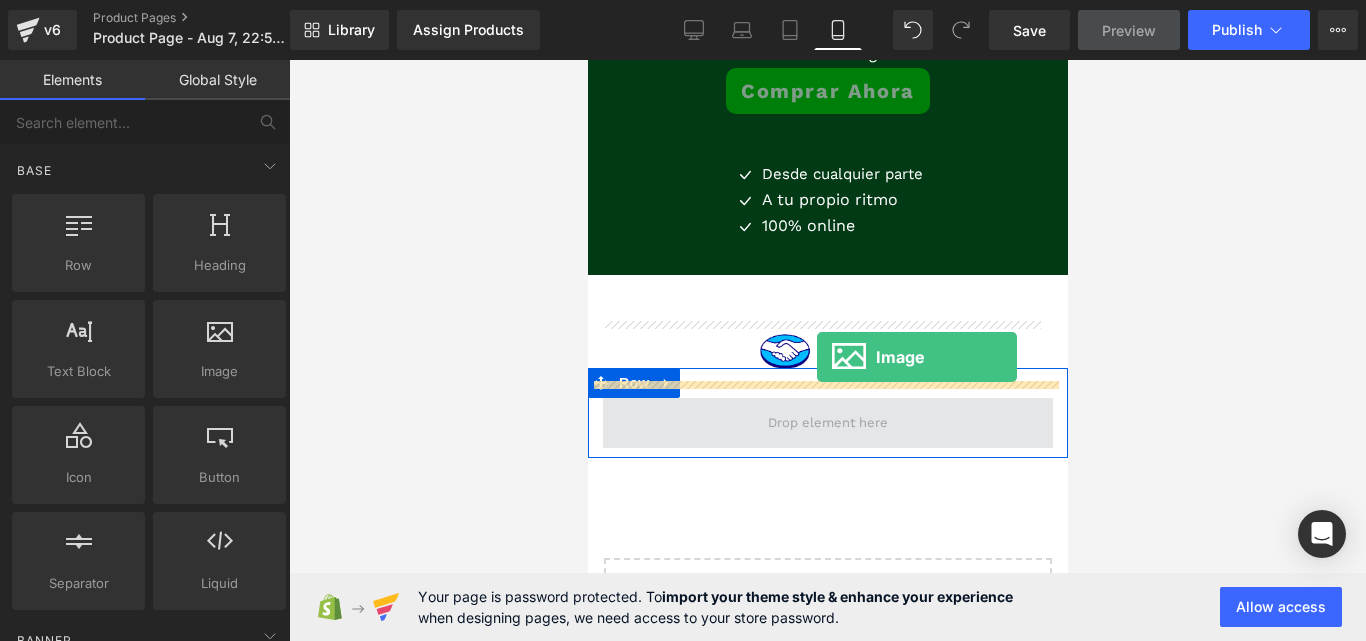 drag, startPoint x: 789, startPoint y: 408, endPoint x: 816, endPoint y: 357, distance: 57.706154 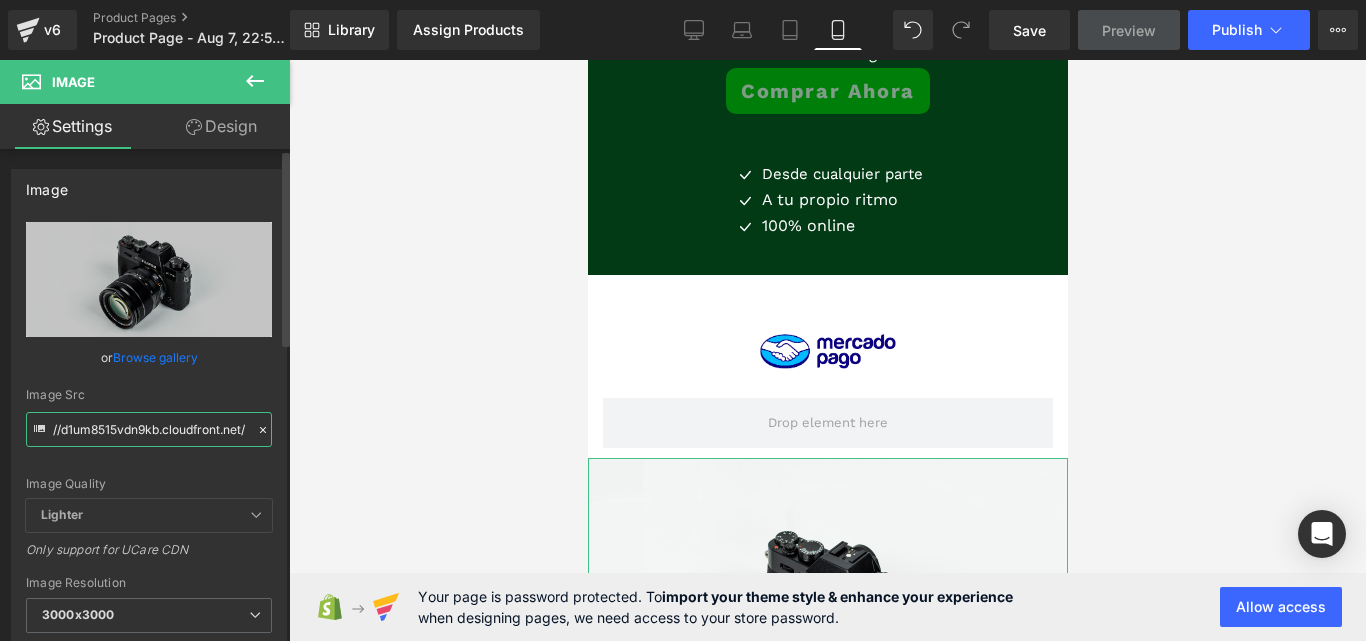 click on "//d1um8515vdn9kb.cloudfront.net/images/parallax.jpg" at bounding box center [149, 429] 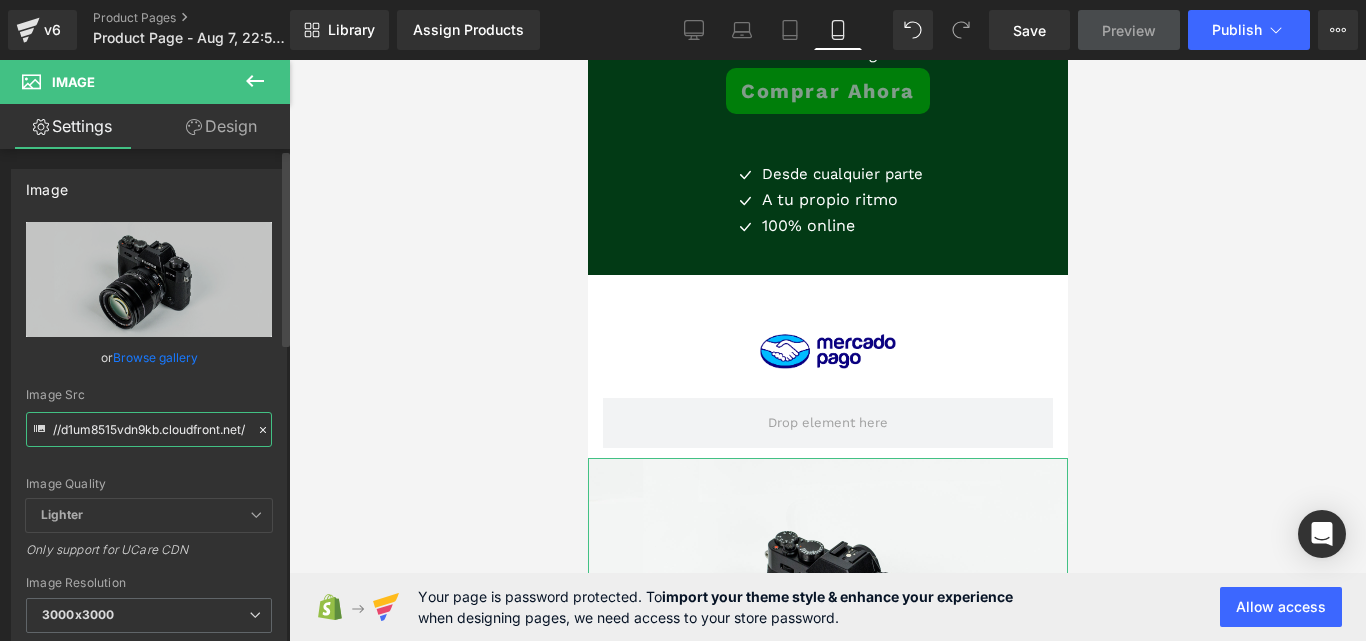 click on "//d1um8515vdn9kb.cloudfront.net/images/parallax.jpg" at bounding box center (149, 429) 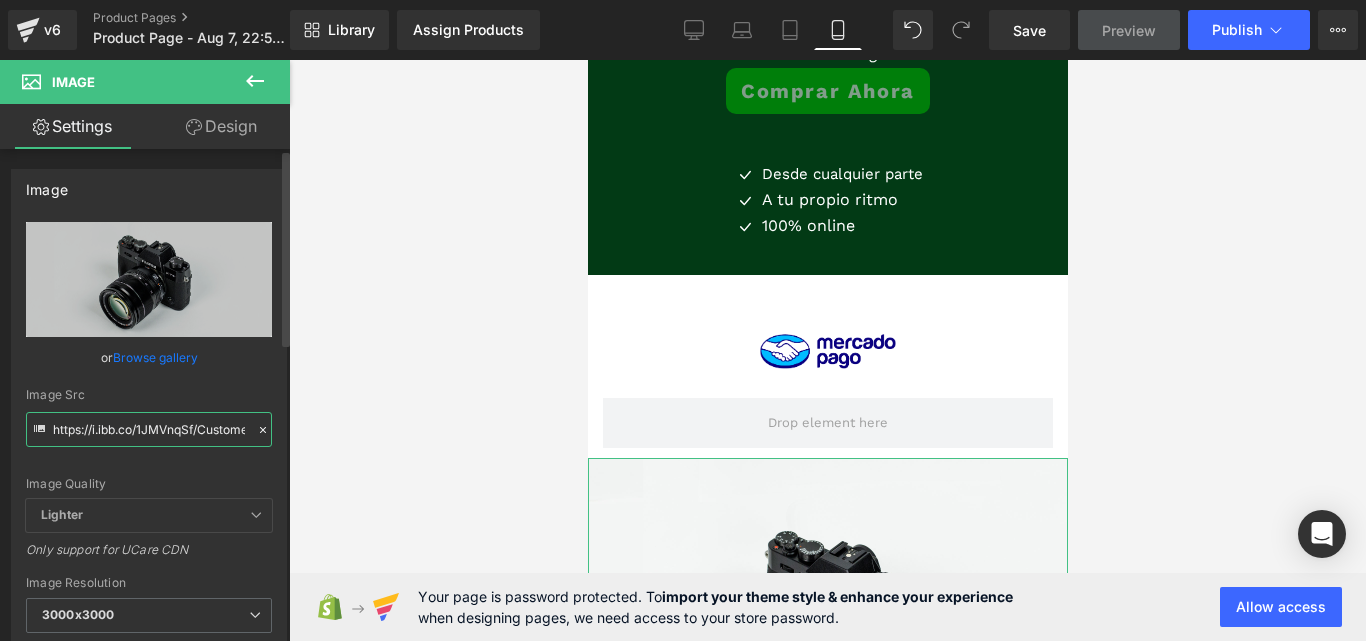 scroll, scrollTop: 0, scrollLeft: 112, axis: horizontal 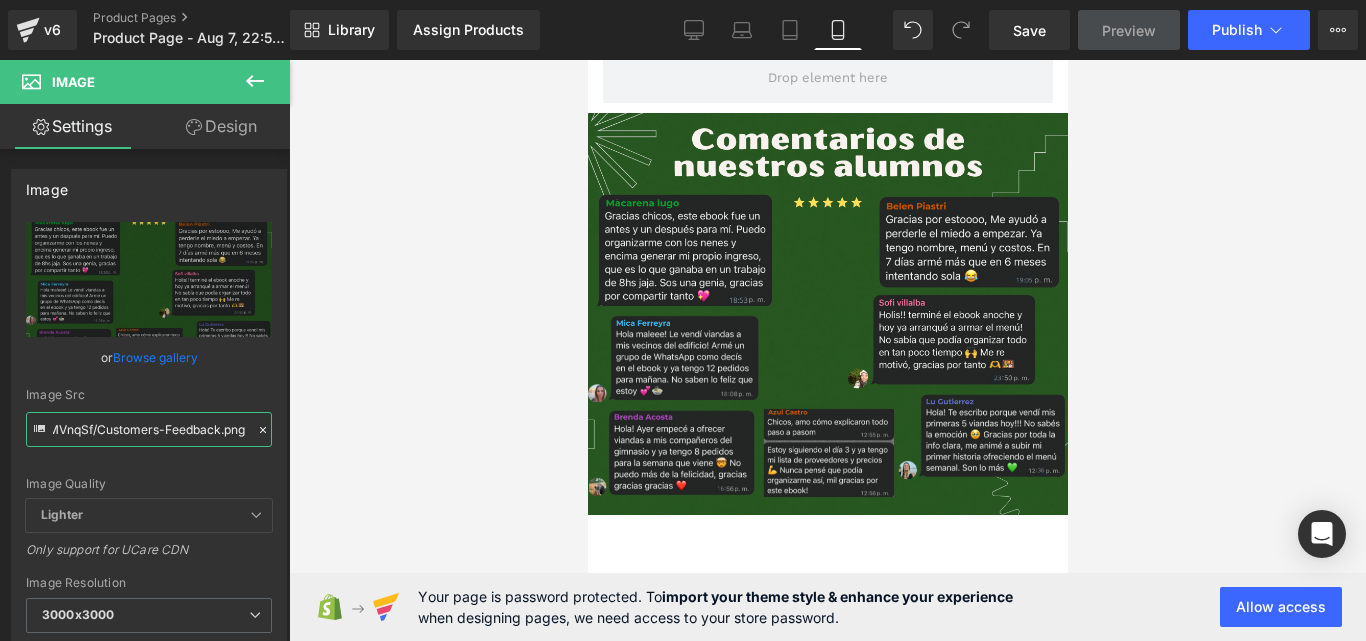 drag, startPoint x: 1060, startPoint y: 524, endPoint x: 1658, endPoint y: 621, distance: 605.816 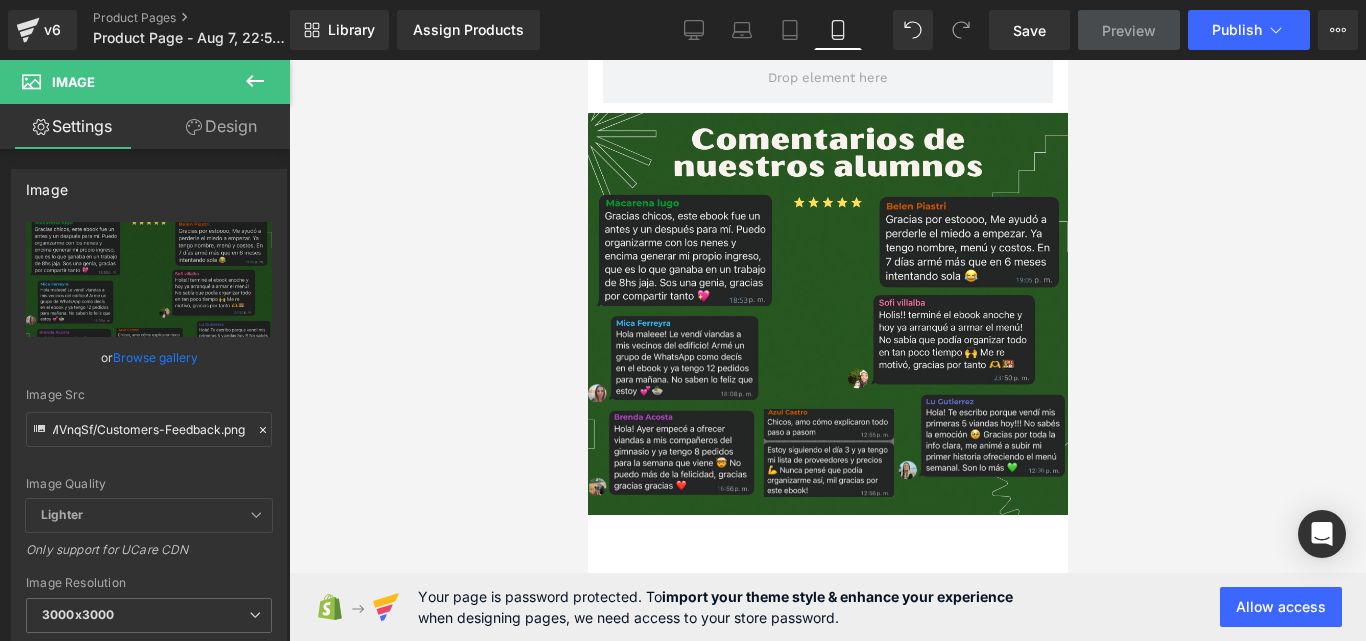scroll, scrollTop: 0, scrollLeft: 0, axis: both 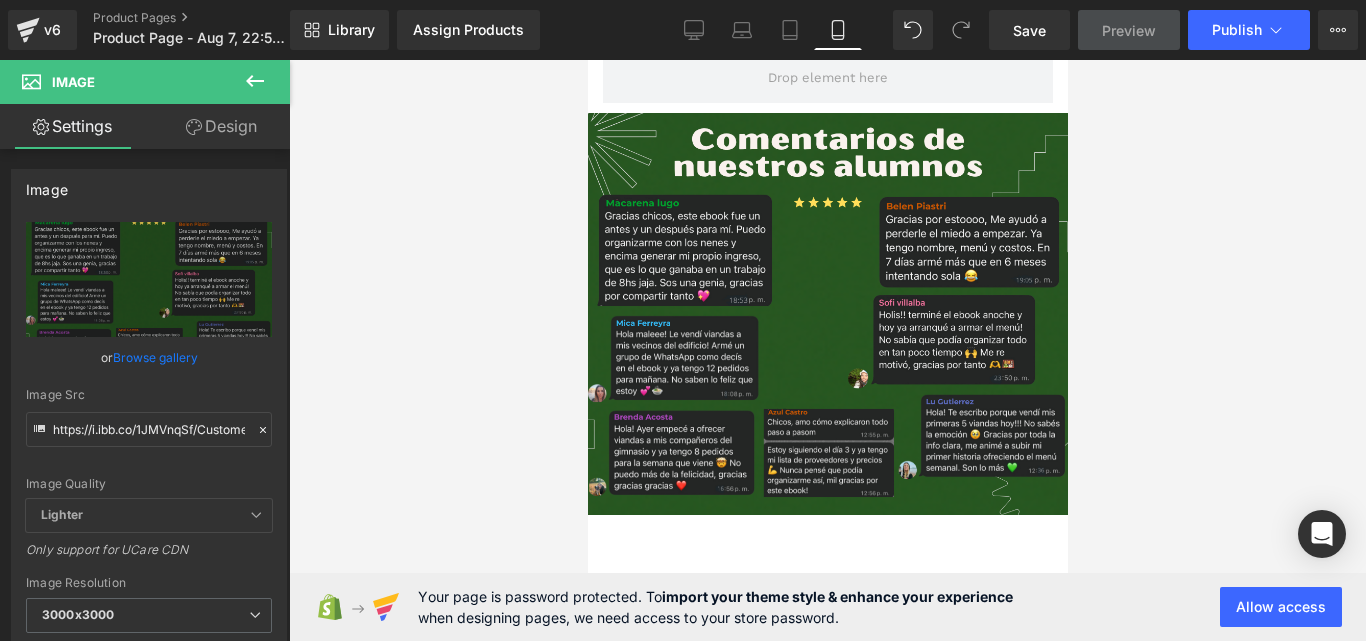 click at bounding box center [827, 350] 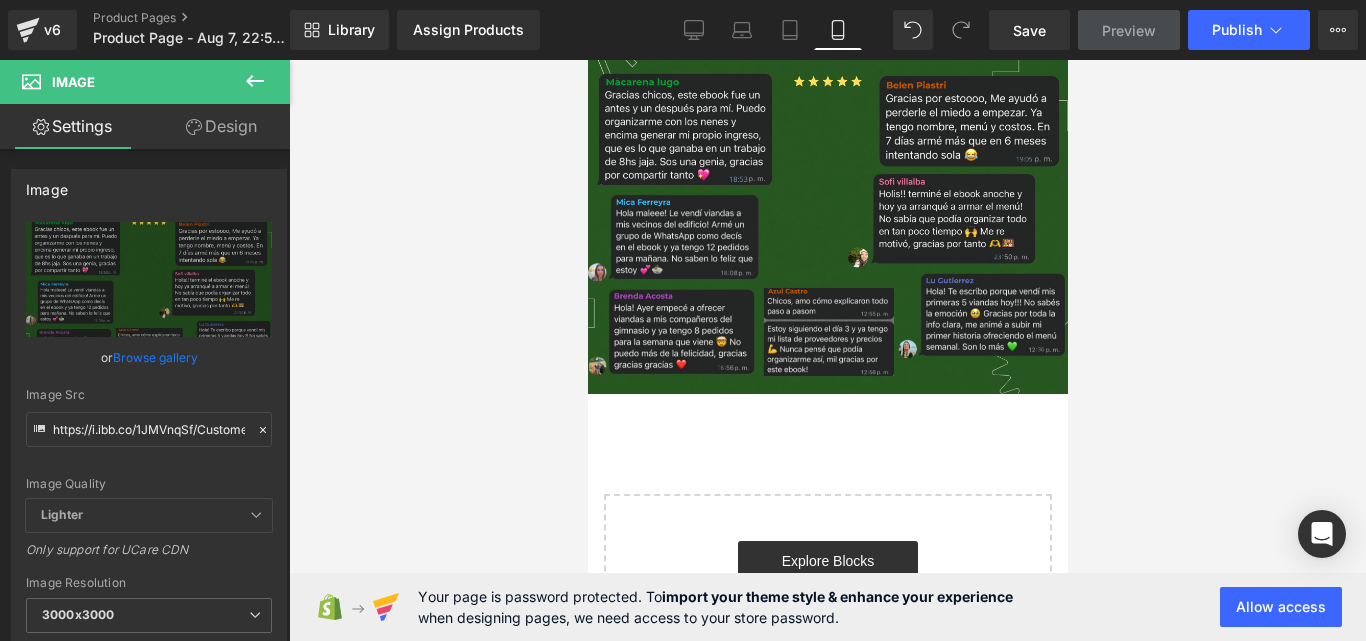 scroll, scrollTop: 4501, scrollLeft: 0, axis: vertical 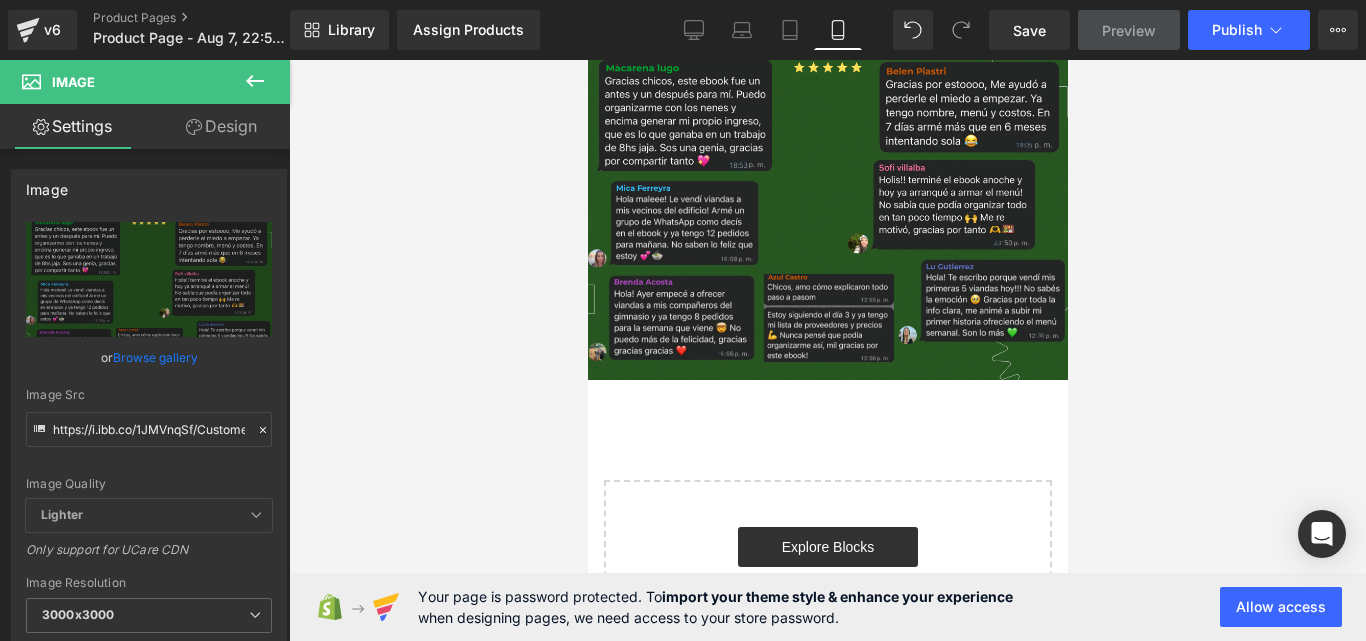 click 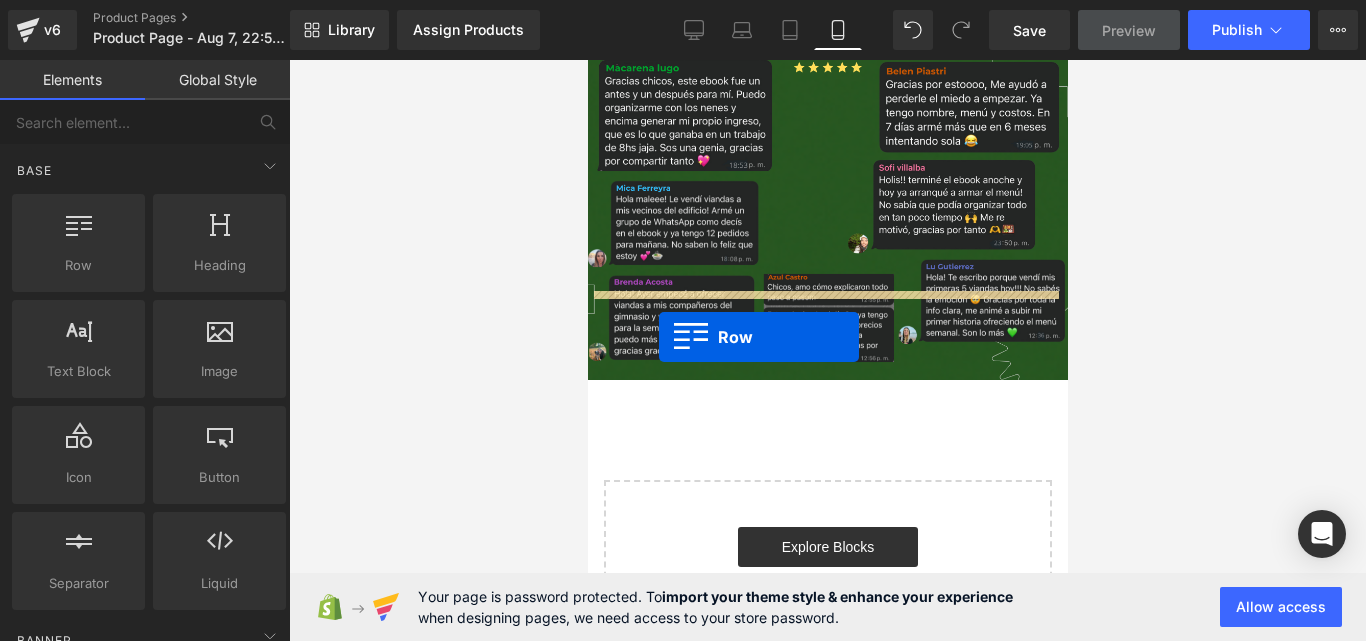 drag, startPoint x: 635, startPoint y: 311, endPoint x: 658, endPoint y: 337, distance: 34.713108 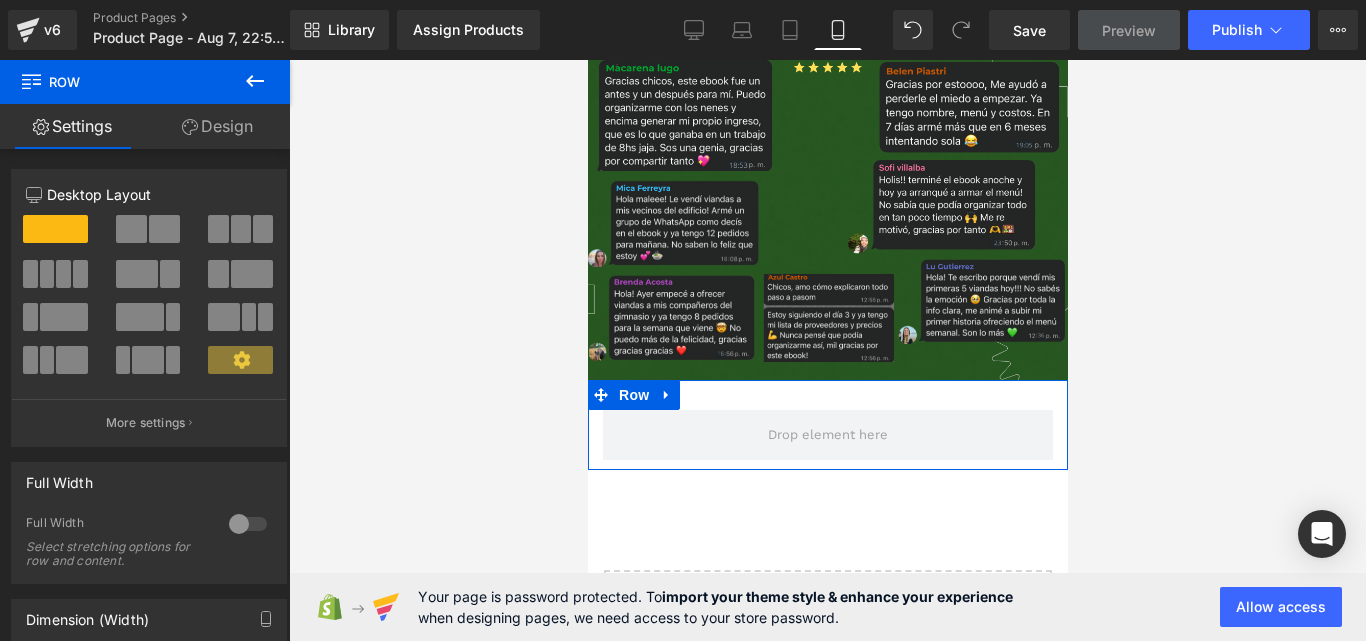 click at bounding box center [241, 229] 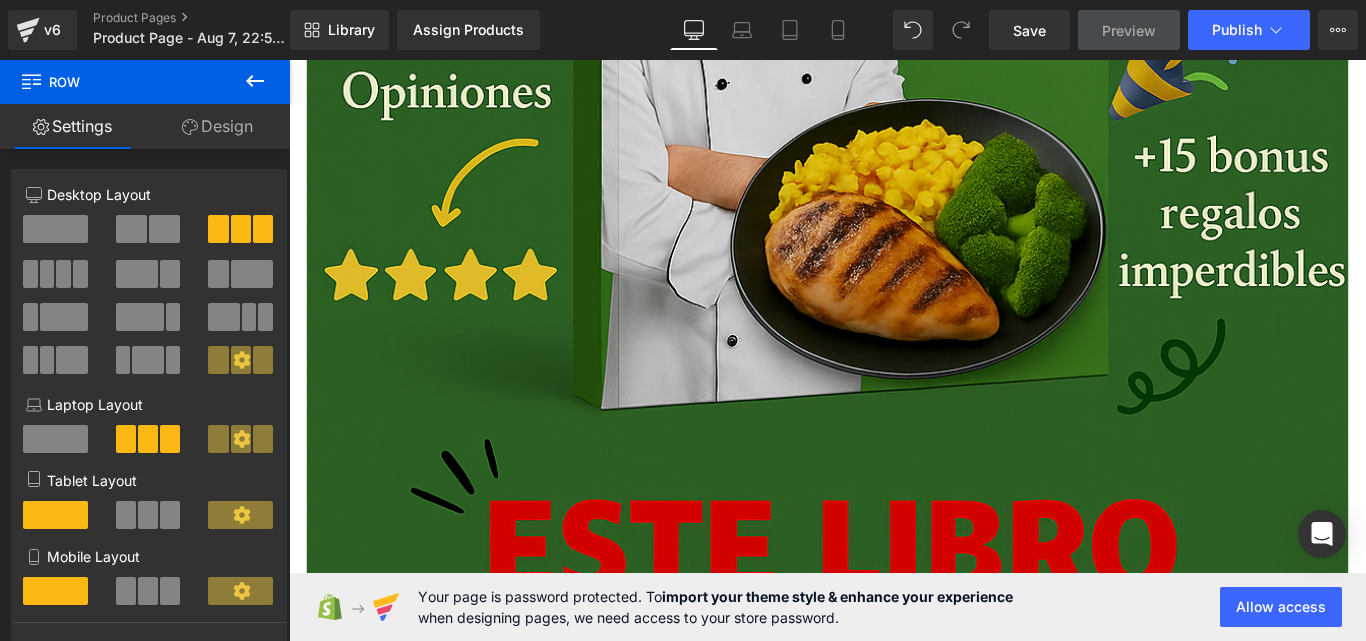 scroll, scrollTop: 10623, scrollLeft: 0, axis: vertical 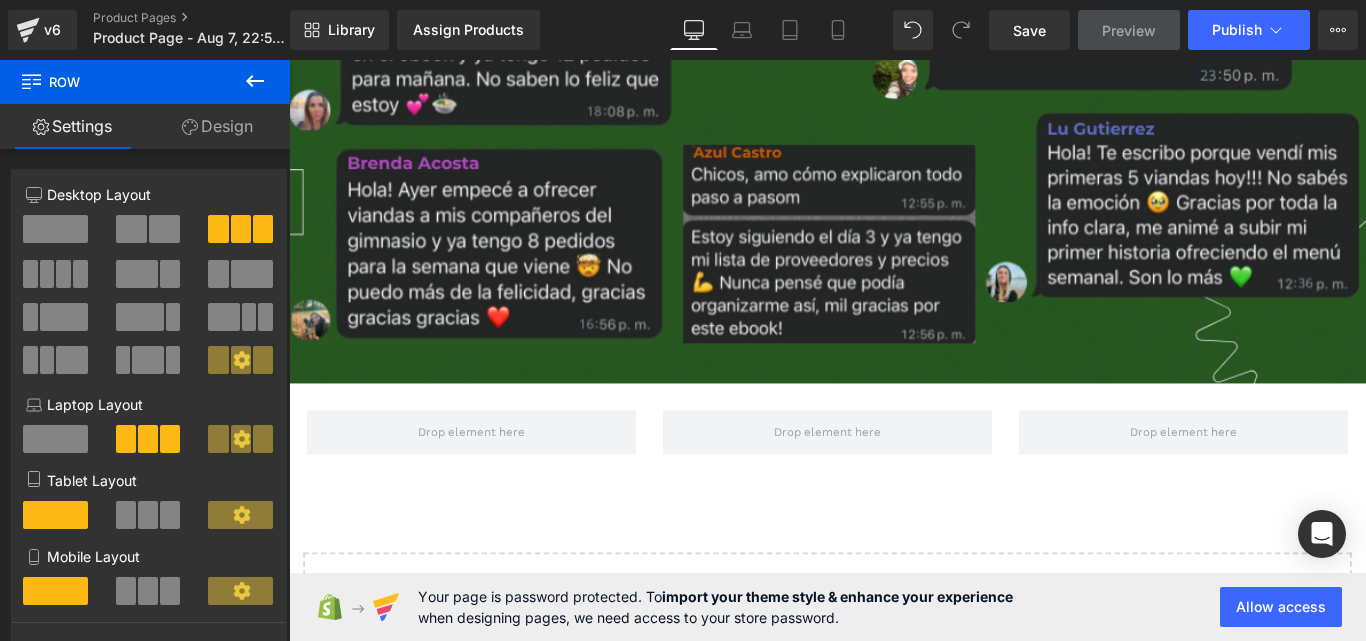 click on "Library Assign Products  Product Preview
No product match your search.  Please try another keyword  Manage assigned products Desktop Desktop Laptop Tablet Mobile Save Preview Publish Scheduled Upgrade Plan View Live Page View with current Template Save Template to Library Schedule Publish  Optimize  Publish Settings Shortcuts  Your page can’t be published   You've reached the maximum number of published pages on your plan  (0/1).  You need to upgrade your plan or unpublish all your pages to get 1 publish slot.   Unpublish pages   Upgrade plan" at bounding box center (828, 30) 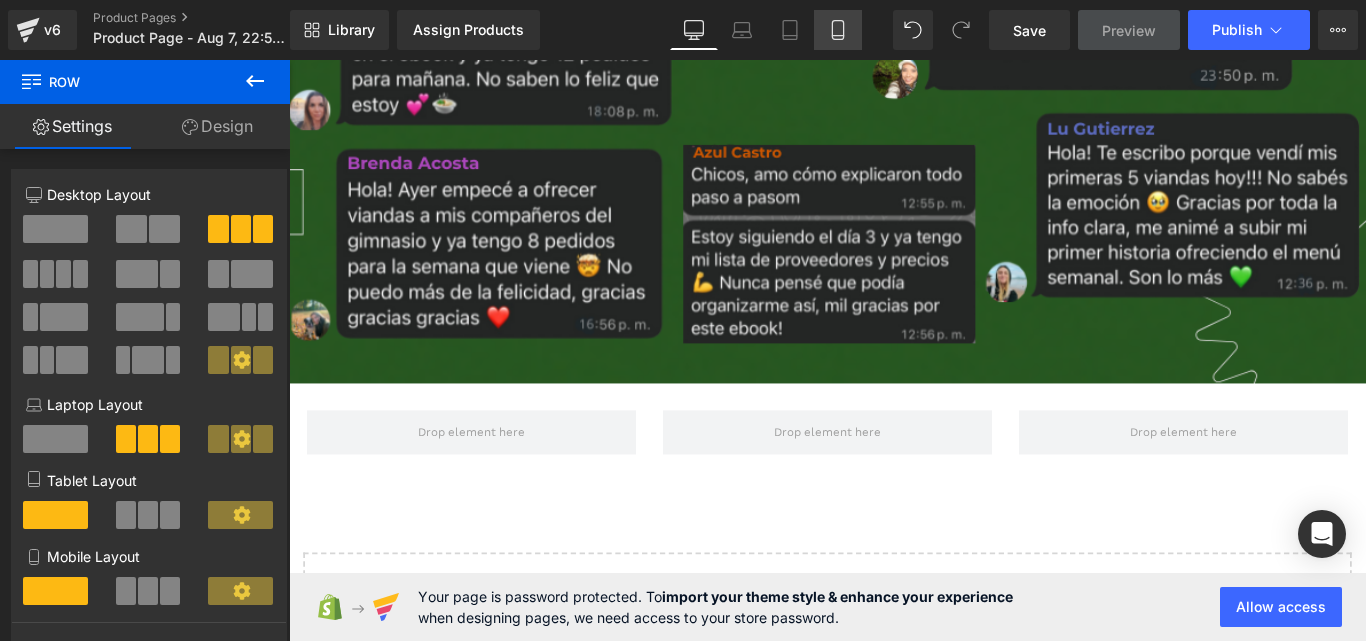 click 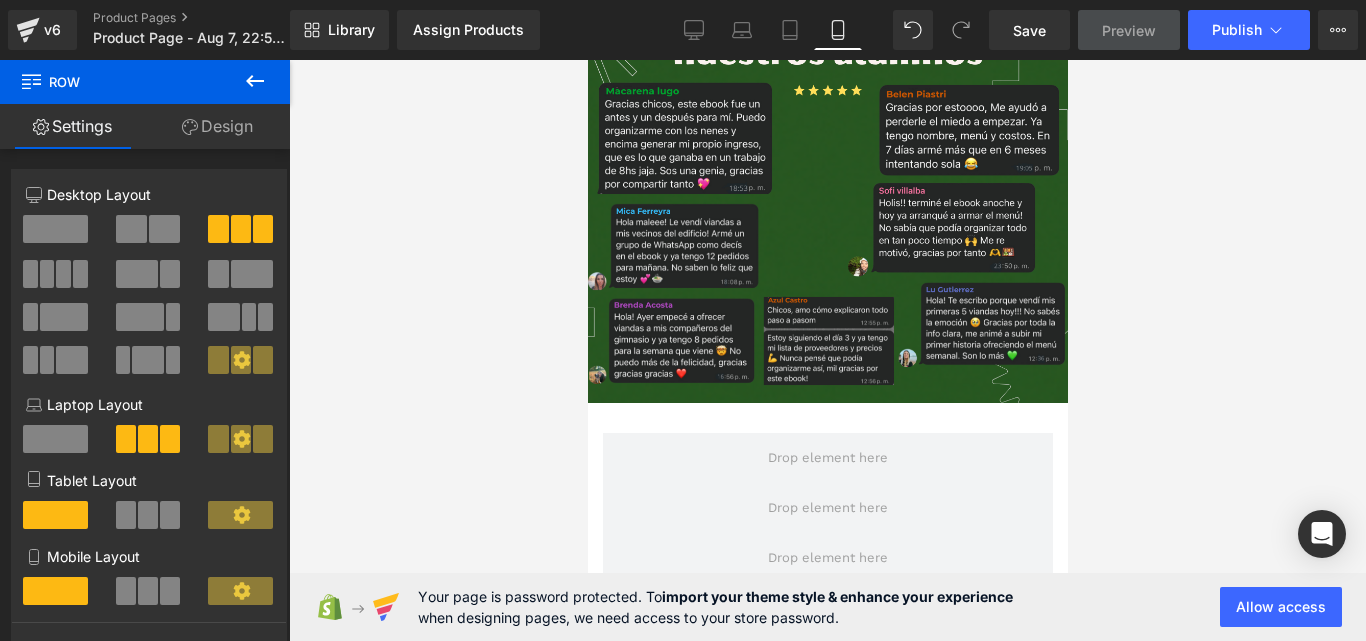 scroll, scrollTop: 4421, scrollLeft: 0, axis: vertical 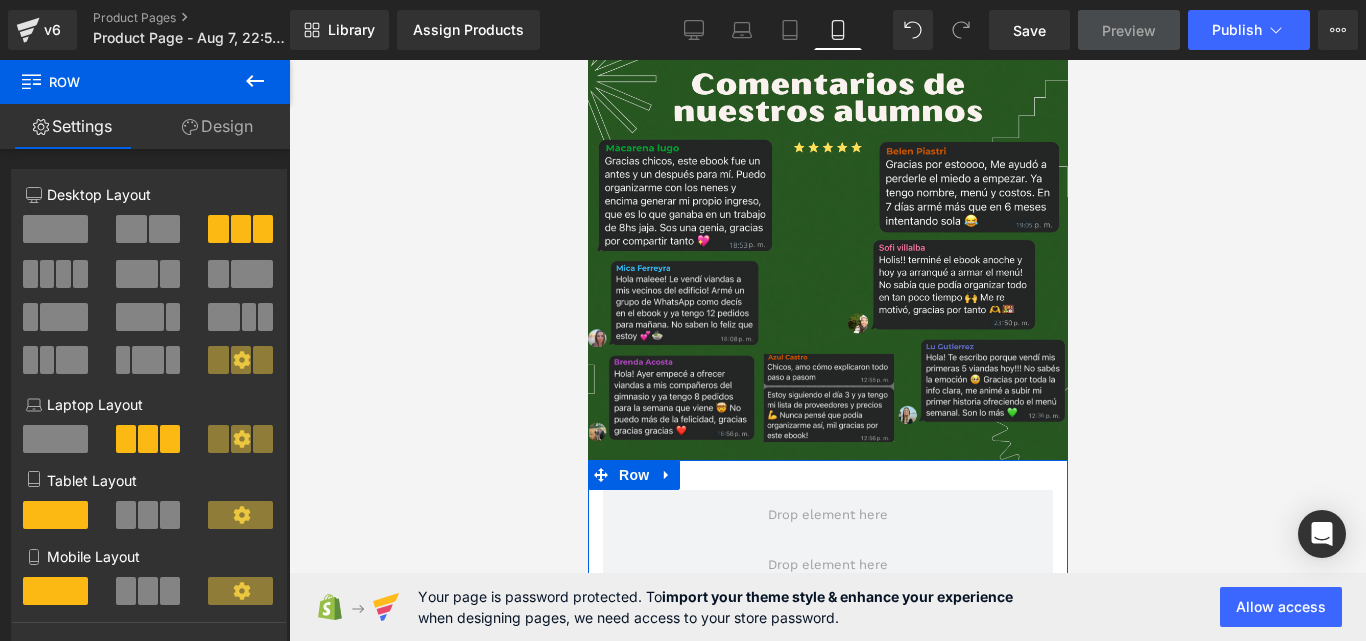 click at bounding box center [55, 229] 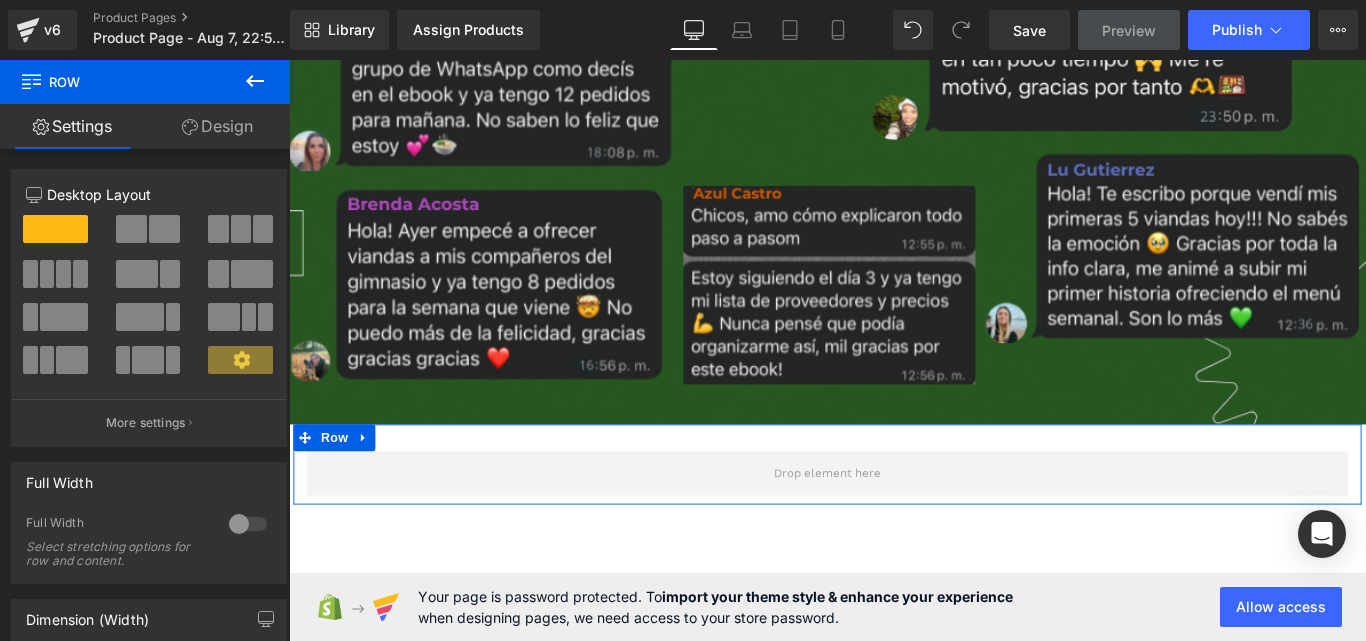 scroll, scrollTop: 10591, scrollLeft: 0, axis: vertical 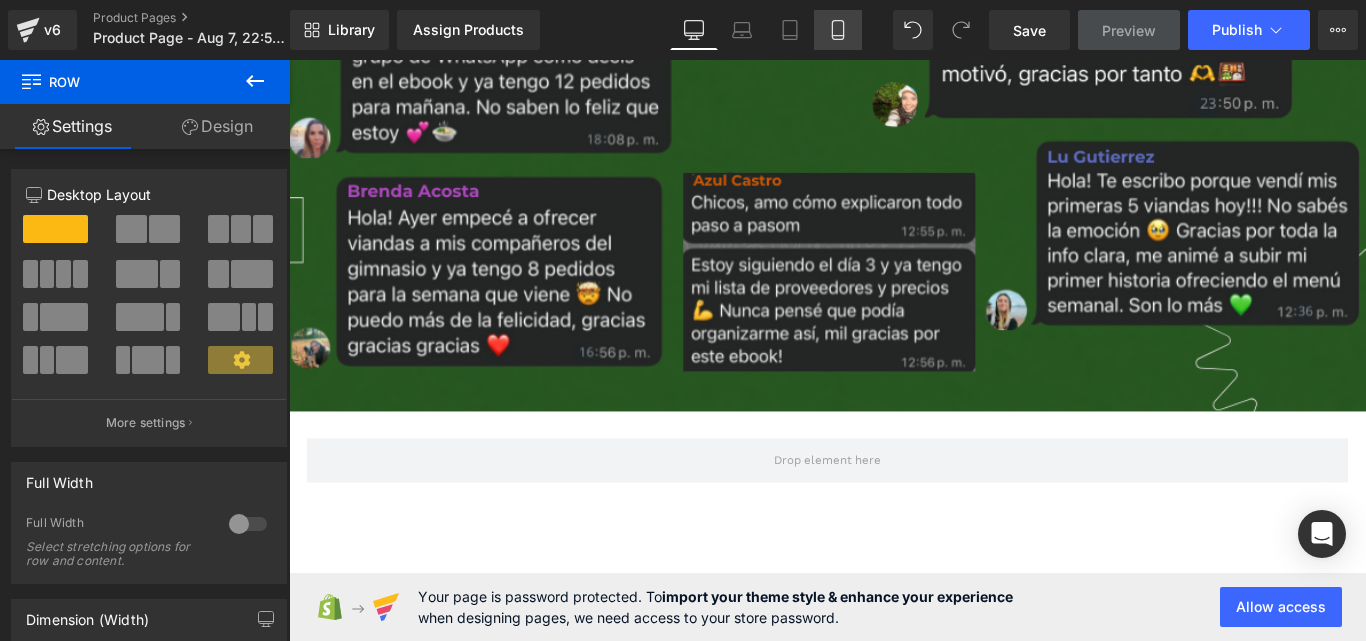 click on "Mobile" at bounding box center (838, 30) 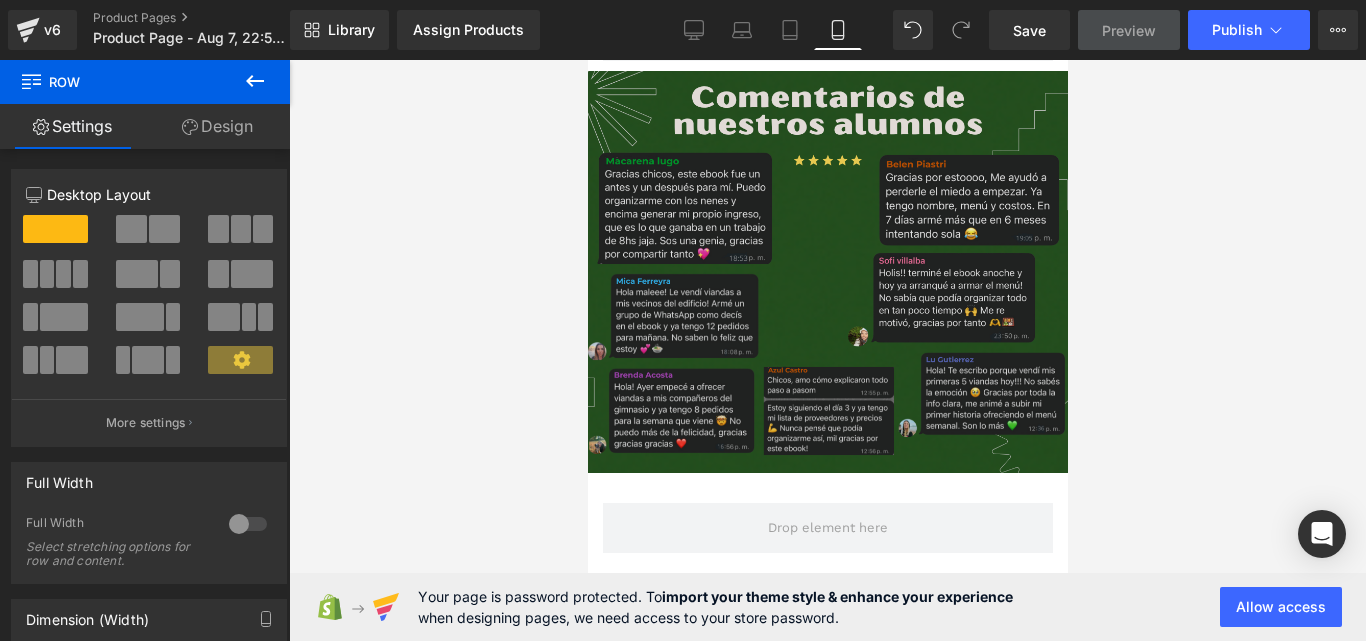 scroll, scrollTop: 4402, scrollLeft: 0, axis: vertical 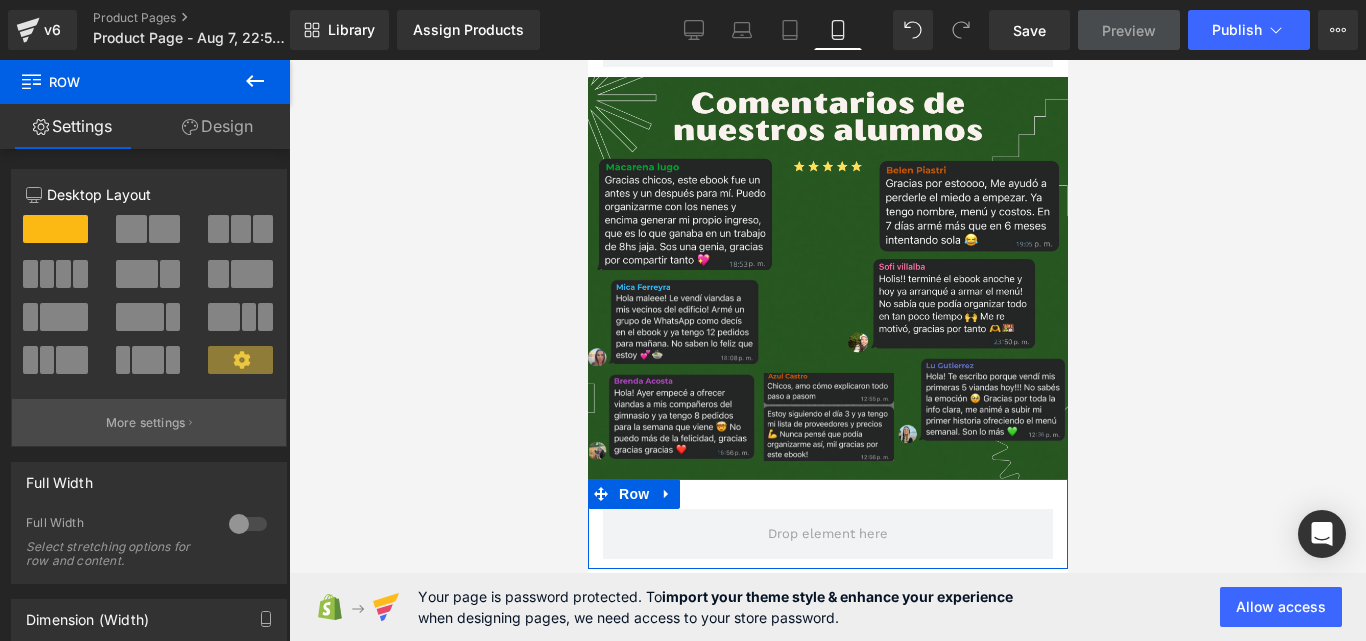 click on "More settings" at bounding box center (149, 422) 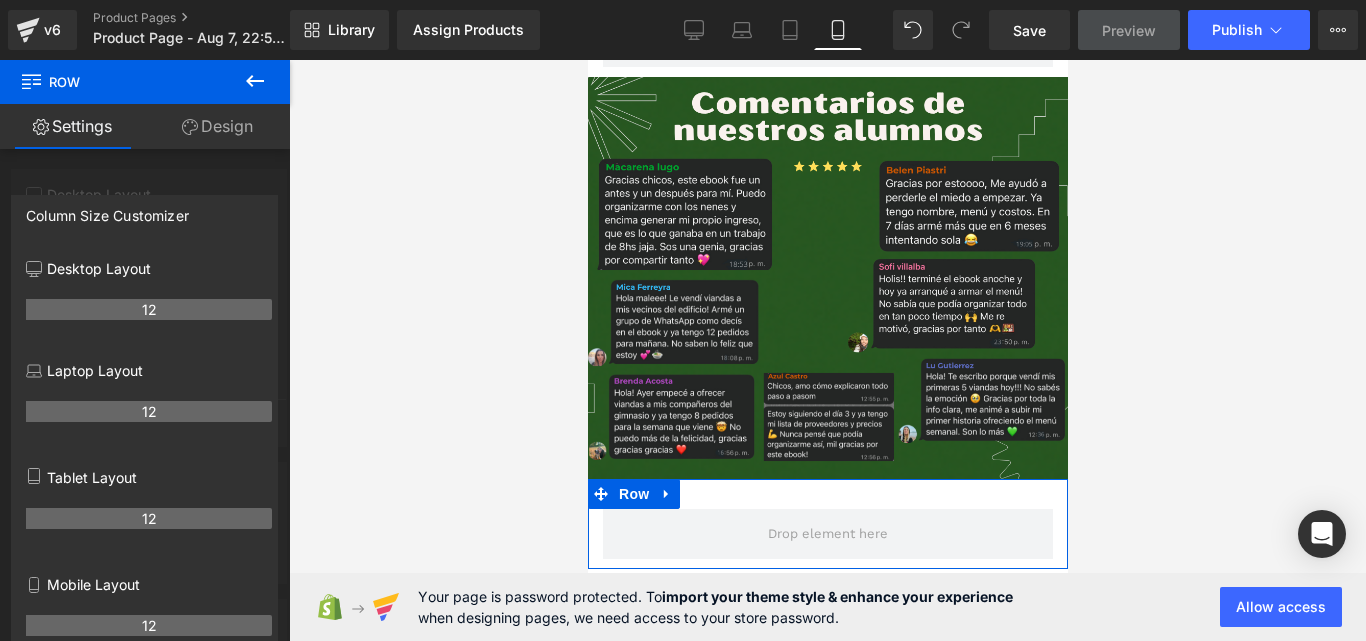 click at bounding box center [145, 355] 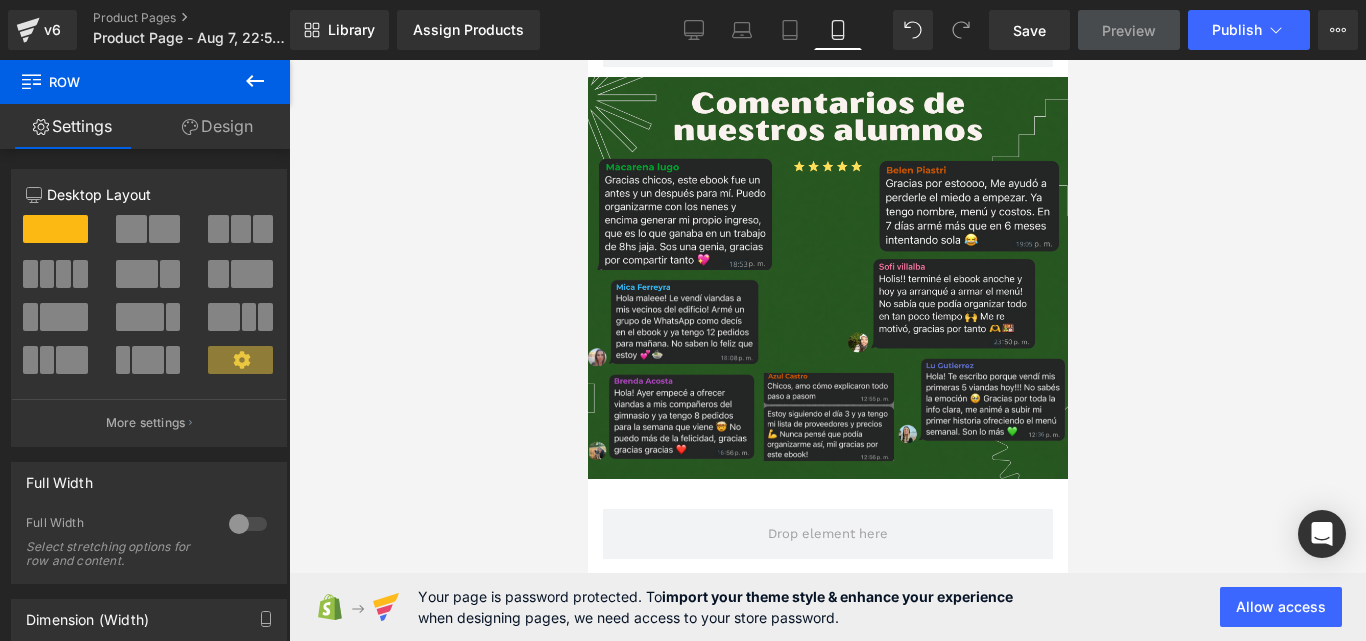 click 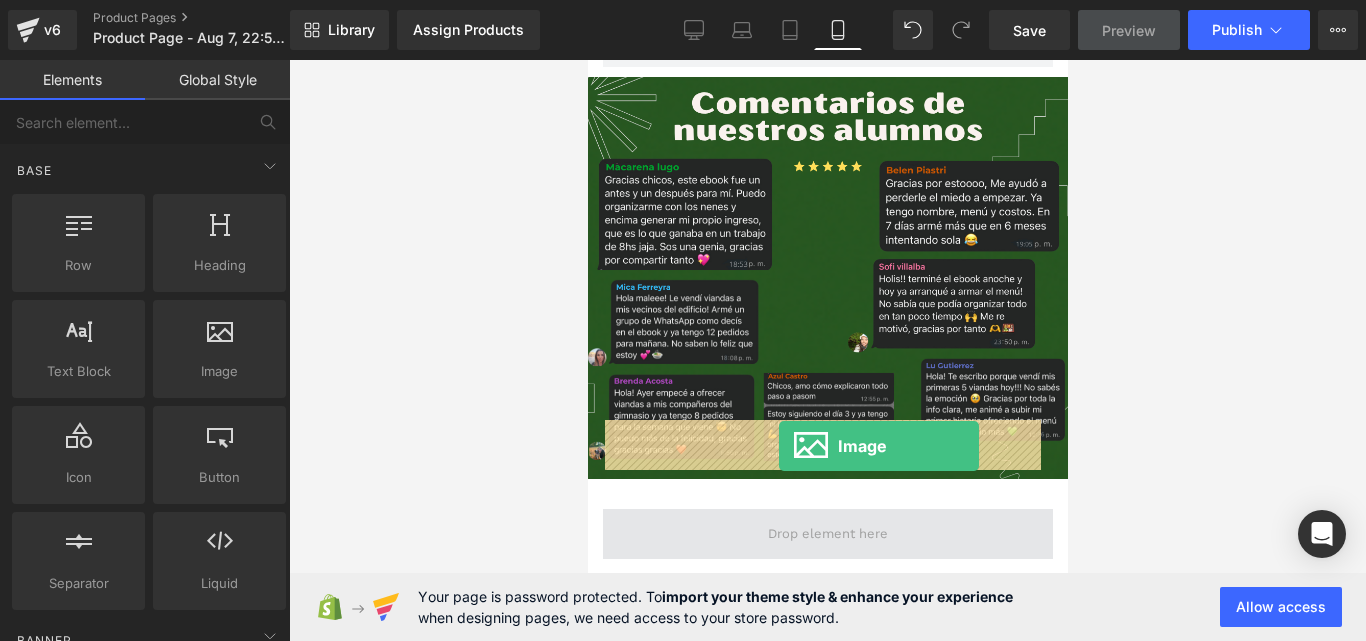 drag, startPoint x: 815, startPoint y: 422, endPoint x: 778, endPoint y: 446, distance: 44.102154 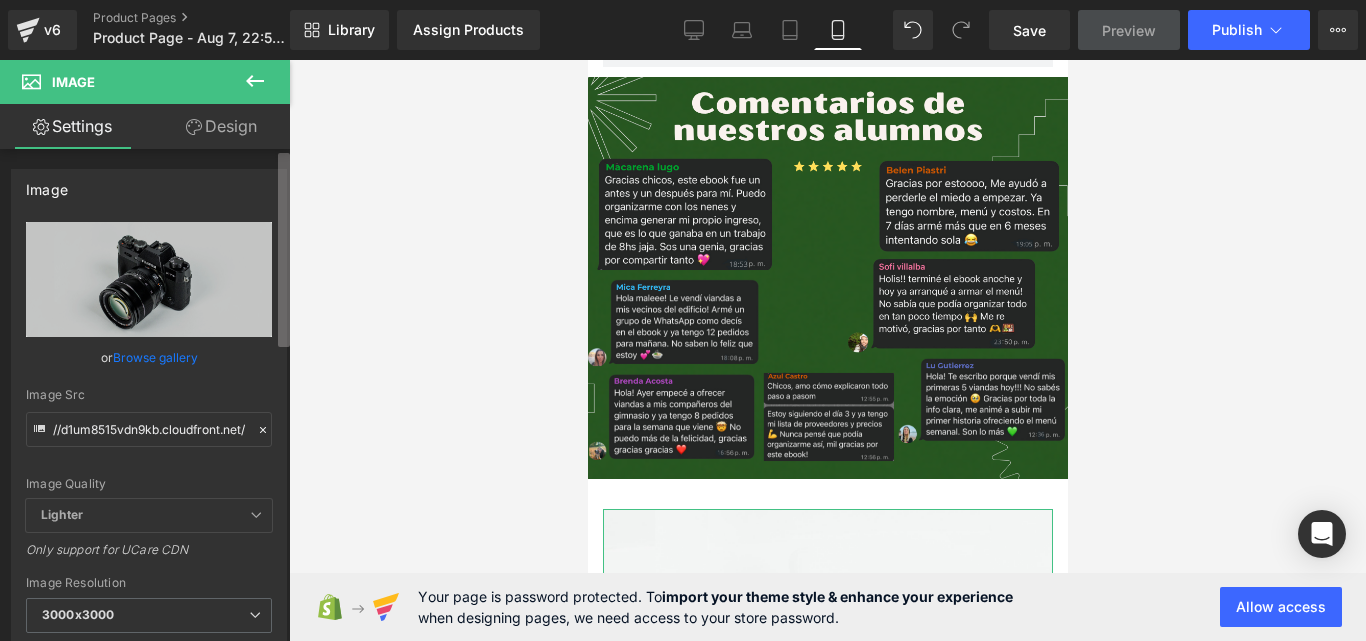 drag, startPoint x: 290, startPoint y: 196, endPoint x: 281, endPoint y: 245, distance: 49.819675 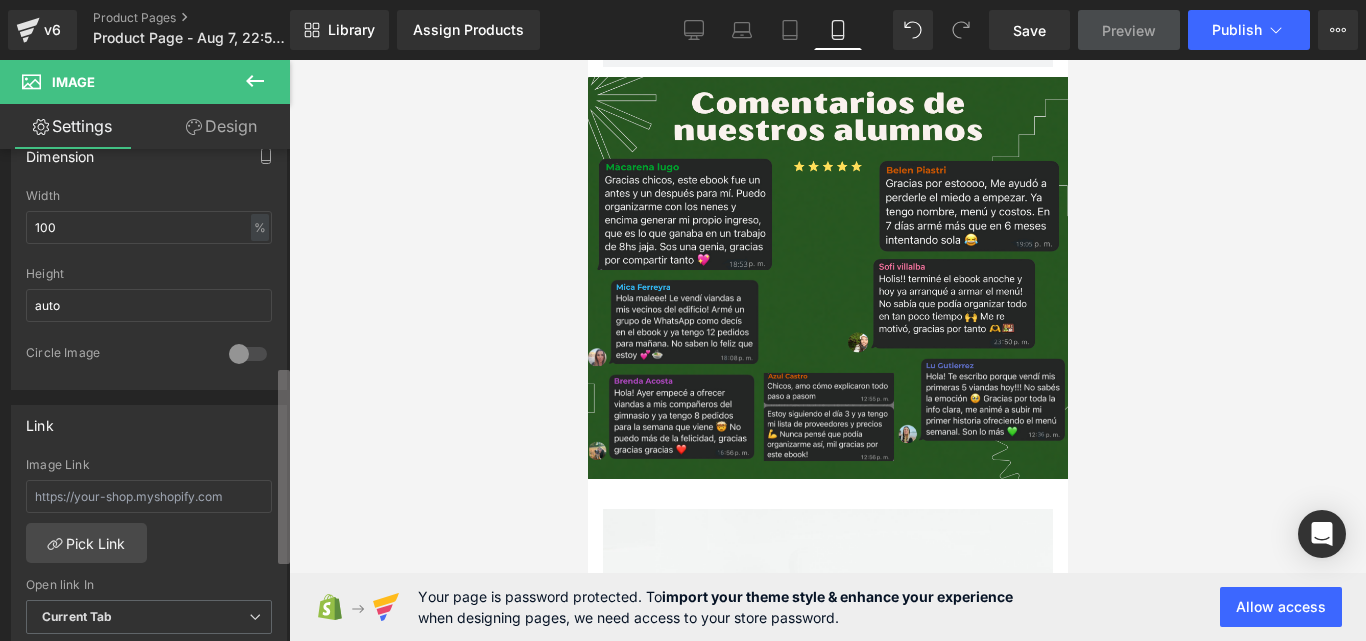 scroll, scrollTop: 632, scrollLeft: 0, axis: vertical 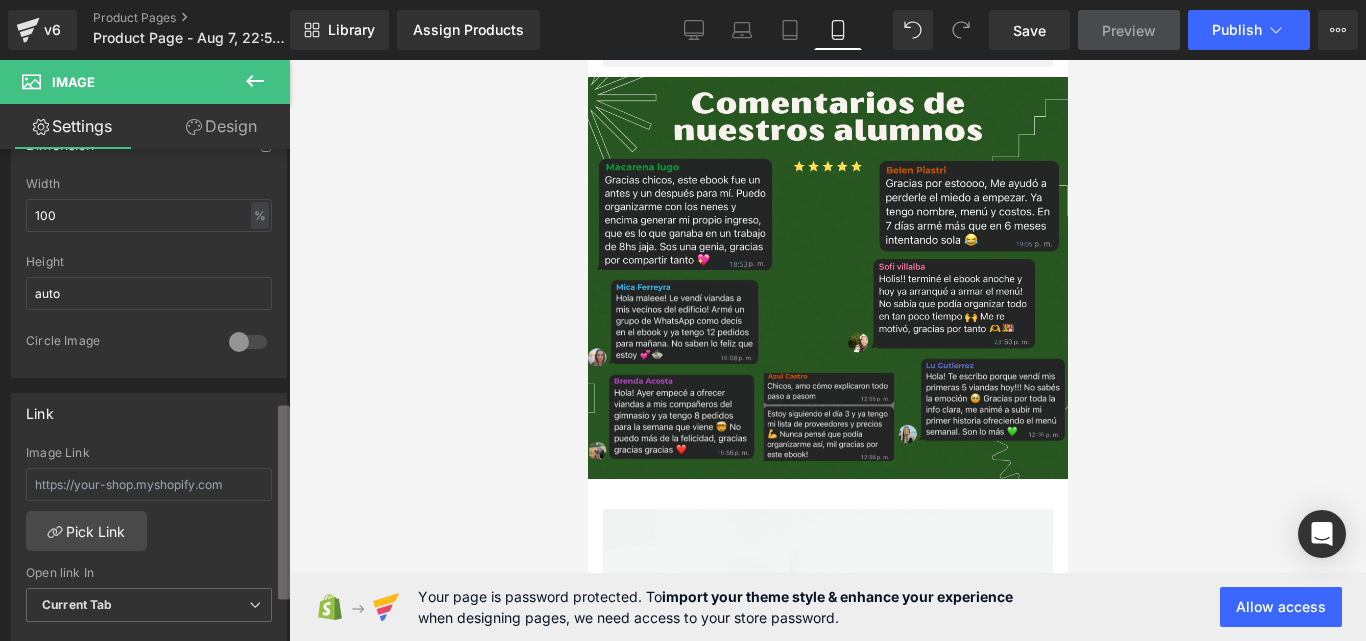 click on "Image  You are previewing how the   will restyle your page. You can not edit Elements in Preset Preview Mode.  v6 Product Pages Product Page - Aug 7, 22:59:41 Library Assign Products  Product Preview
No product match your search.  Please try another keyword  Manage assigned products Mobile Desktop Laptop Tablet Mobile Save Preview Publish Scheduled Upgrade Plan View Live Page View with current Template Save Template to Library Schedule Publish  Optimize  Publish Settings Shortcuts  Your page can’t be published   You've reached the maximum number of published pages on your plan  (0/1).  You need to upgrade your plan or unpublish all your pages to get 1 publish slot.   Unpublish pages   Upgrade plan  Elements Global Style Base Row  rows, columns, layouts, div Heading  headings, titles, h1,h2,h3,h4,h5,h6 Text Block  texts, paragraphs, contents, blocks Image  images, photos, alts, uploads Icon  icons, symbols Button  button, call to action, cta Separator  separators, dividers, horizontal lines List" at bounding box center [683, 337] 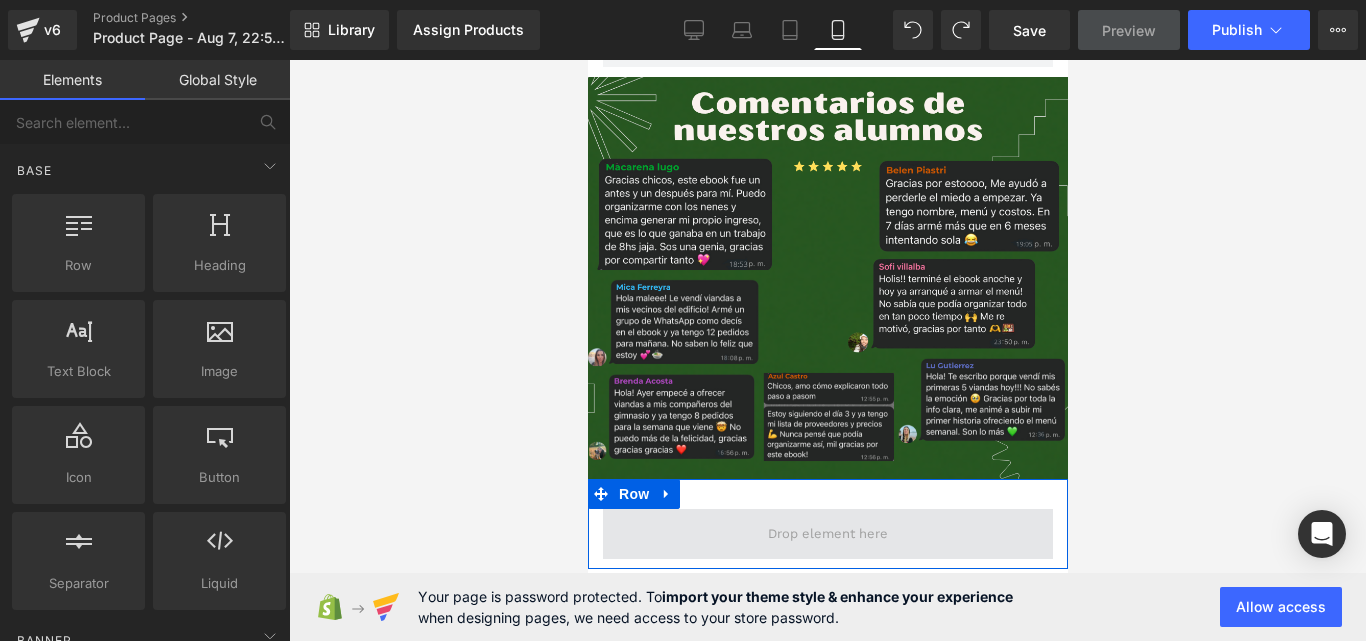 click at bounding box center (827, 534) 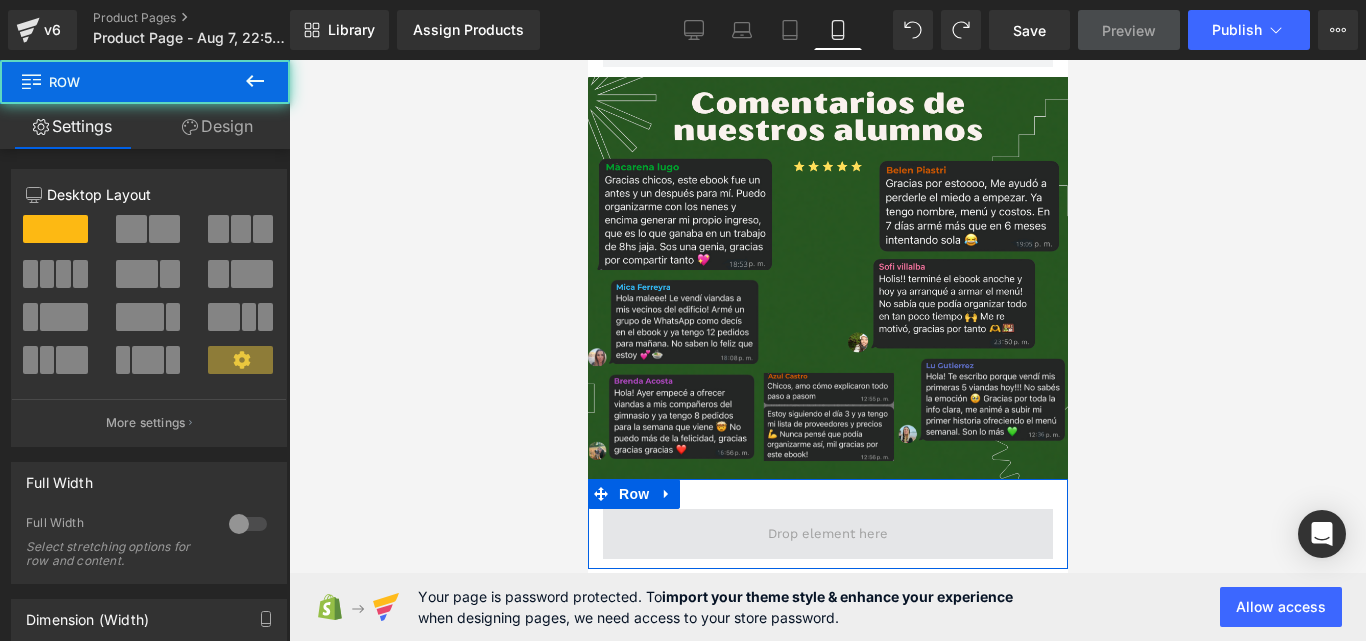 click at bounding box center (827, 534) 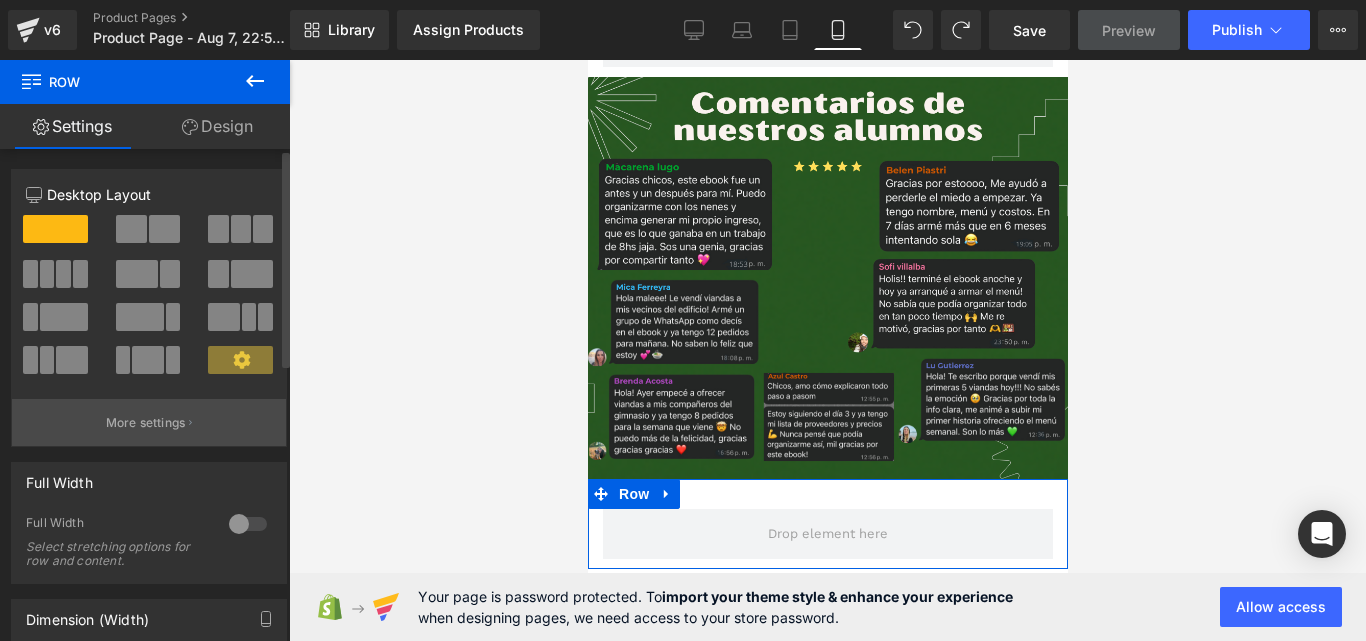 click on "More settings" at bounding box center [149, 422] 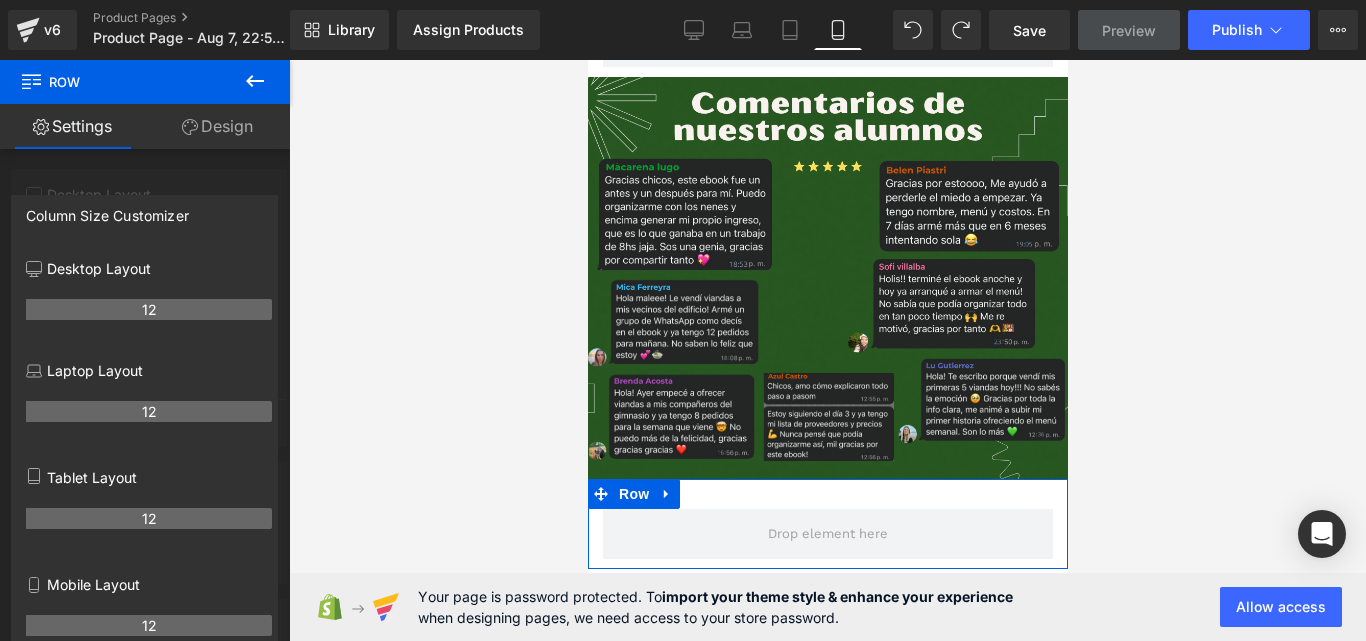 click on "Mobile Layout 12" at bounding box center (149, 617) 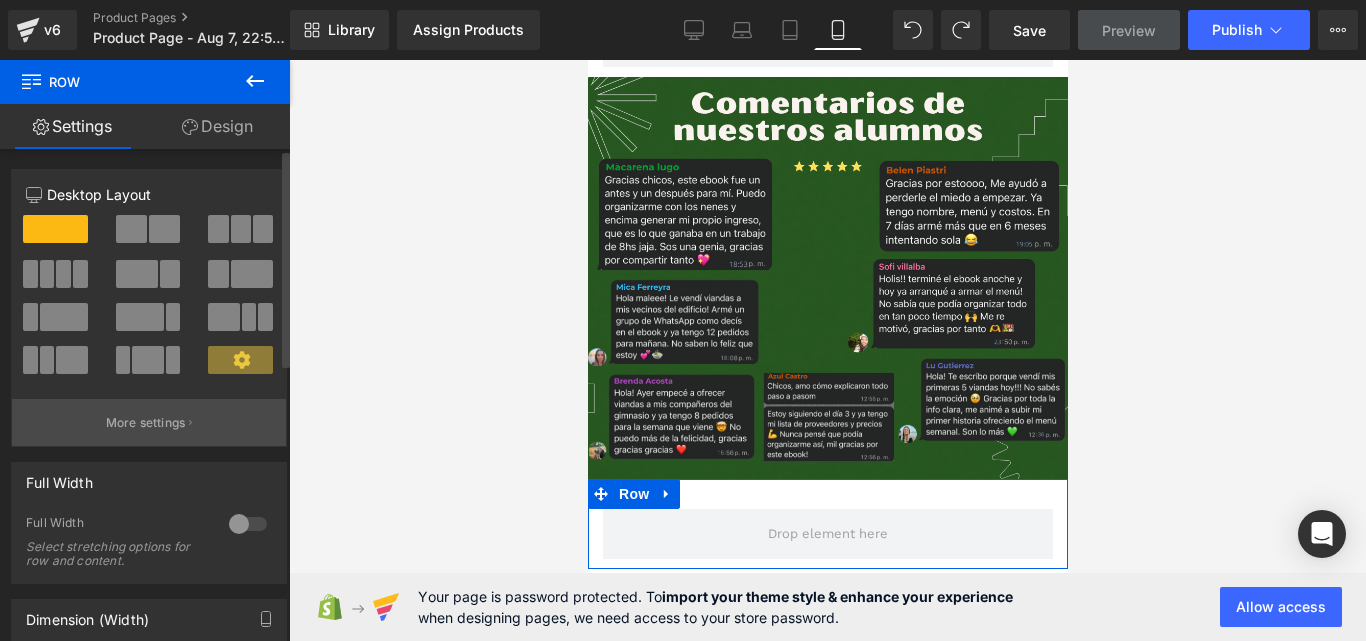 click on "More settings" at bounding box center (149, 422) 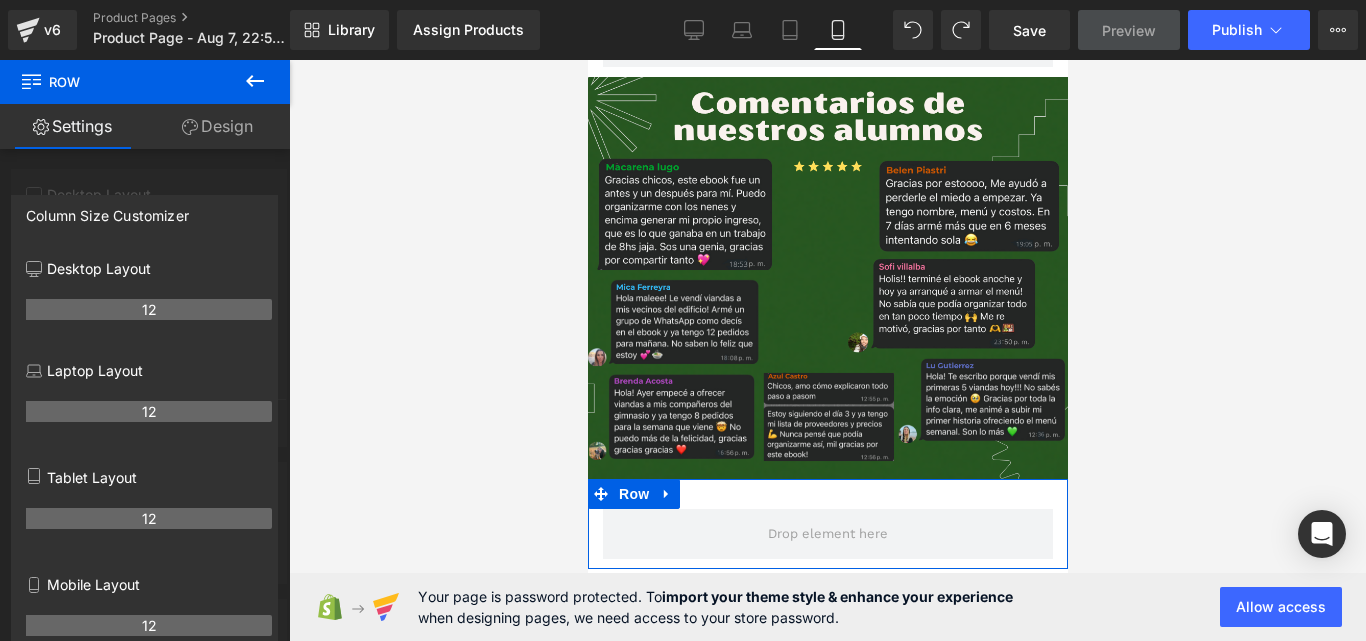 click on "Mobile Layout" at bounding box center [149, 584] 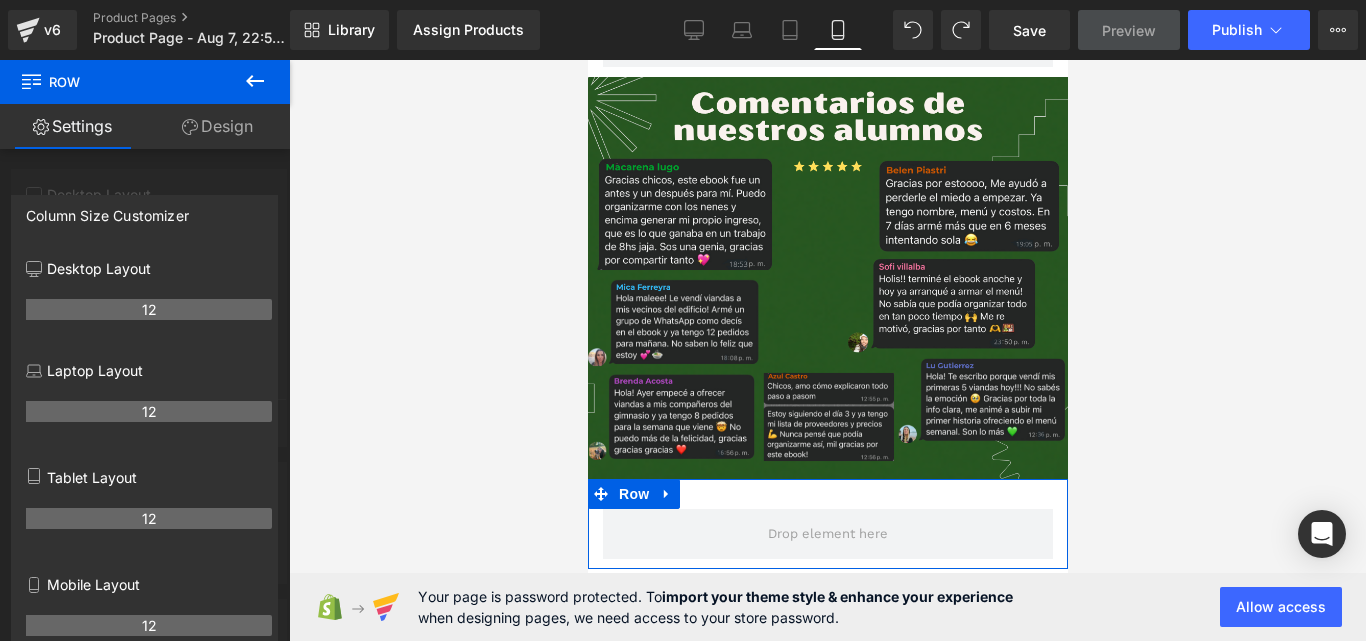 click on "12" at bounding box center (149, 625) 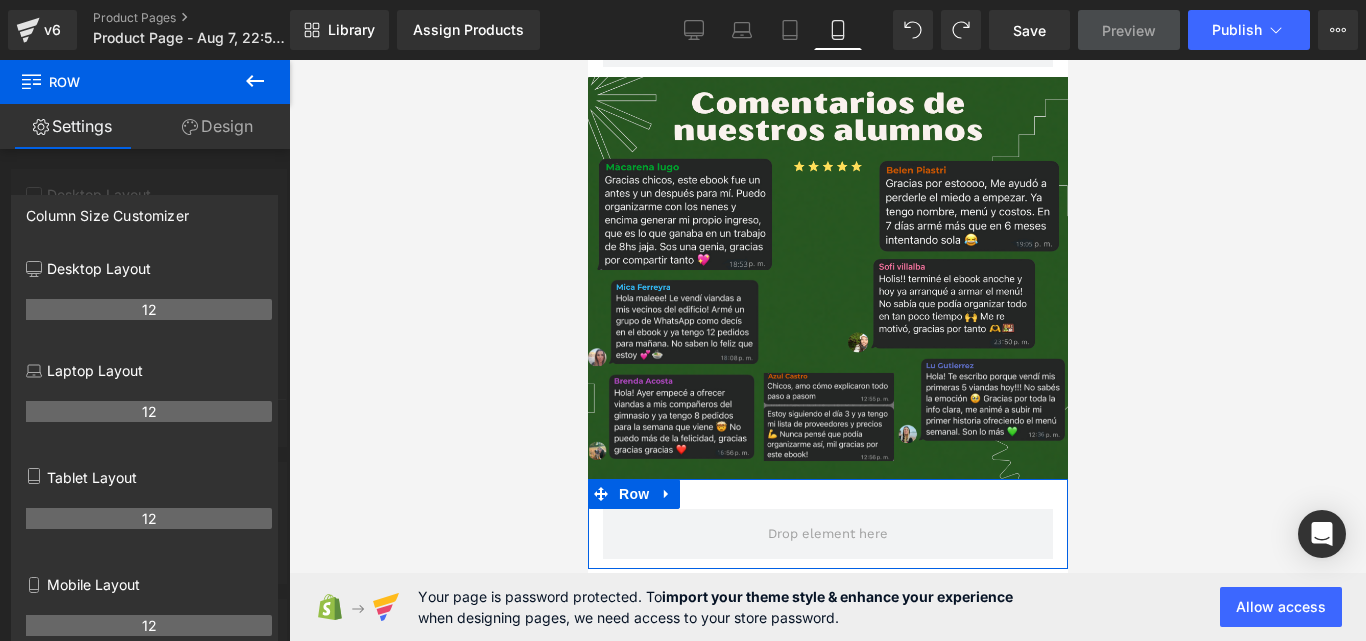 click at bounding box center [145, 355] 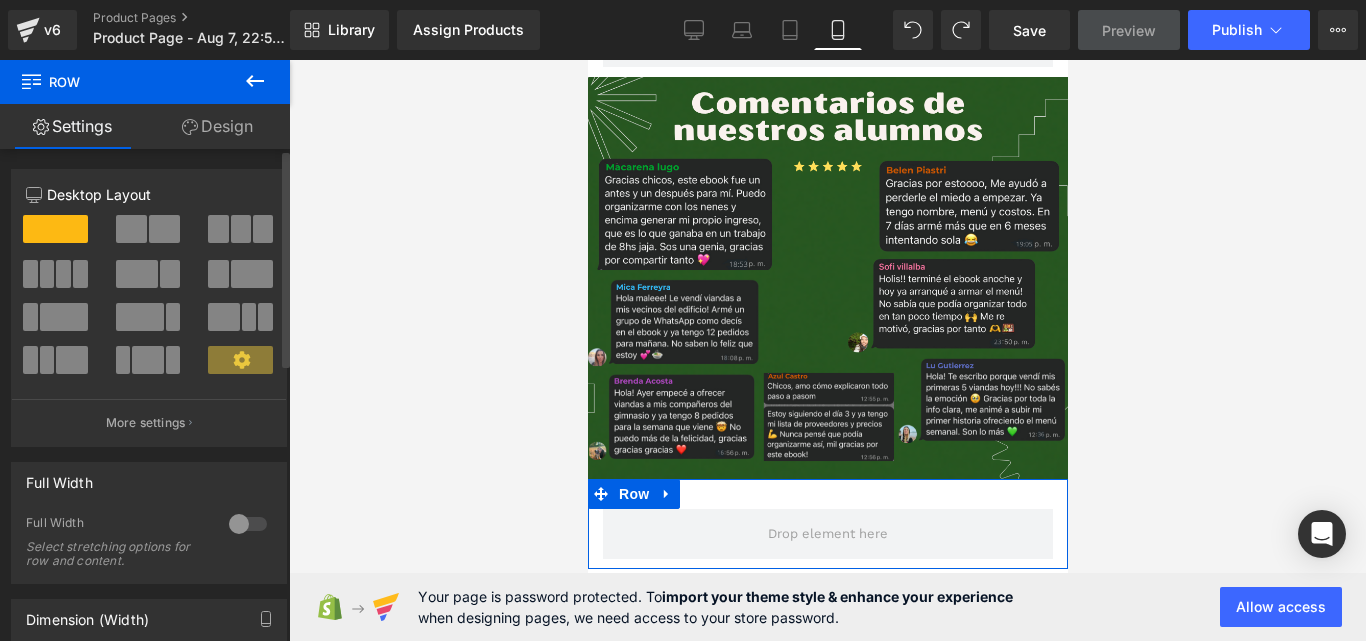 click at bounding box center [241, 229] 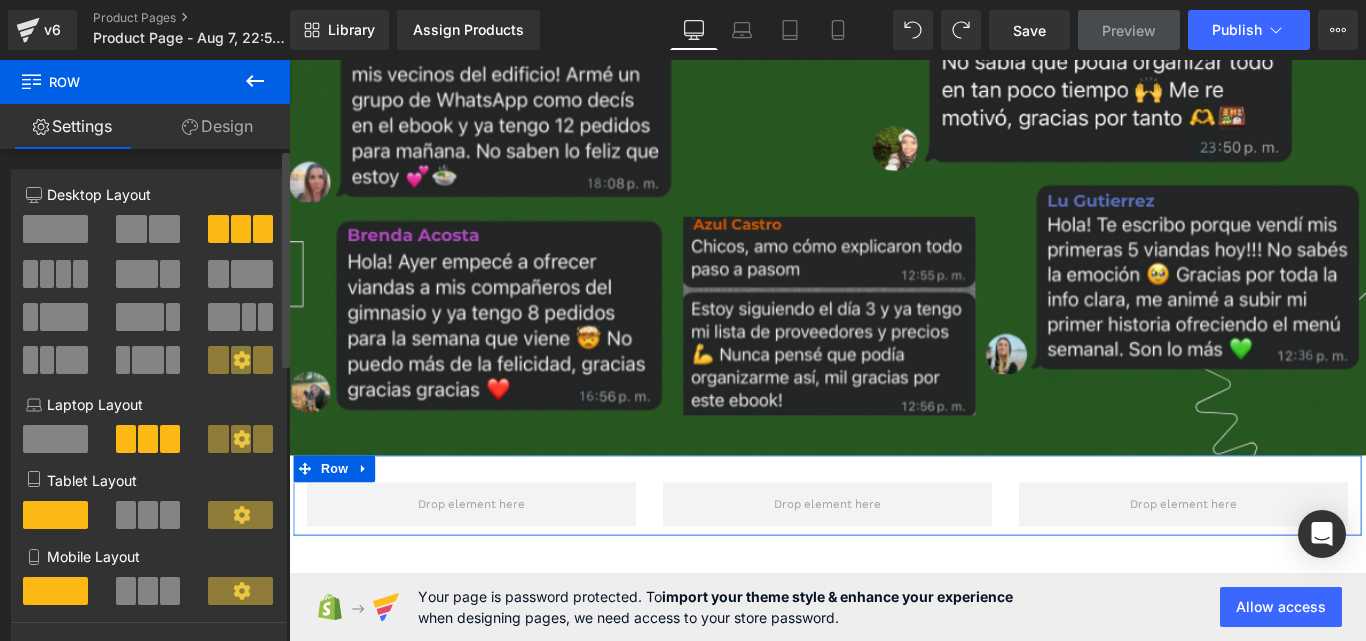 scroll, scrollTop: 10572, scrollLeft: 0, axis: vertical 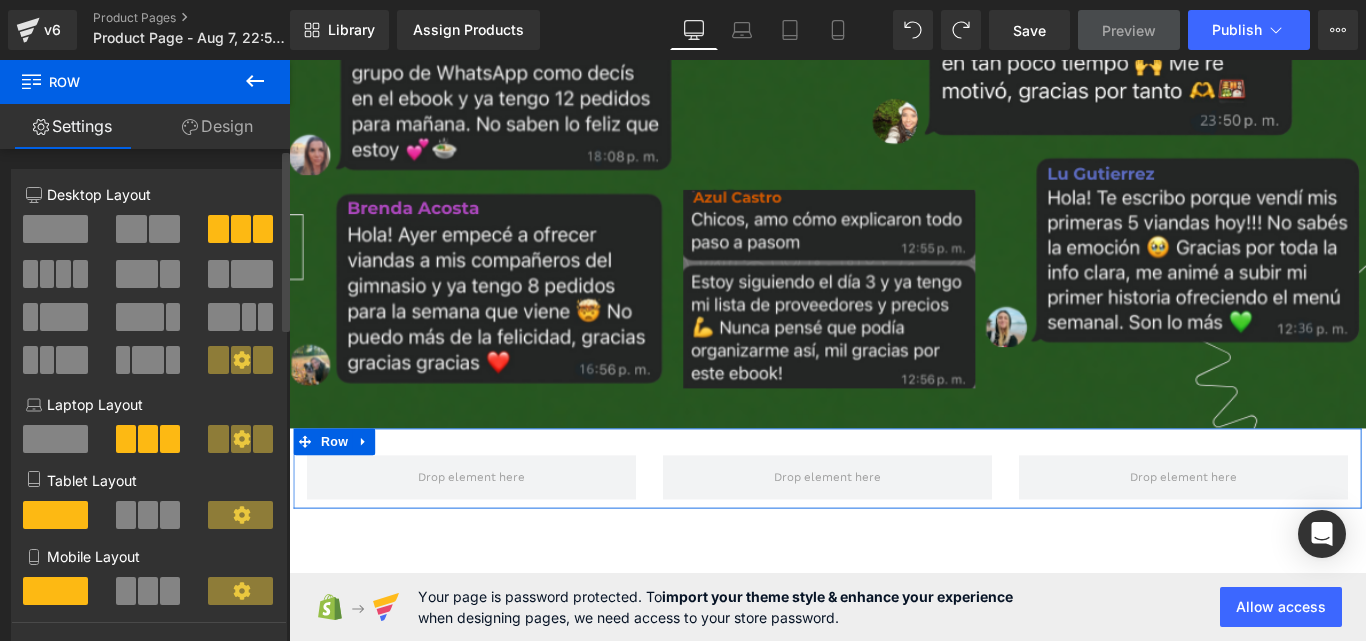 click at bounding box center (170, 591) 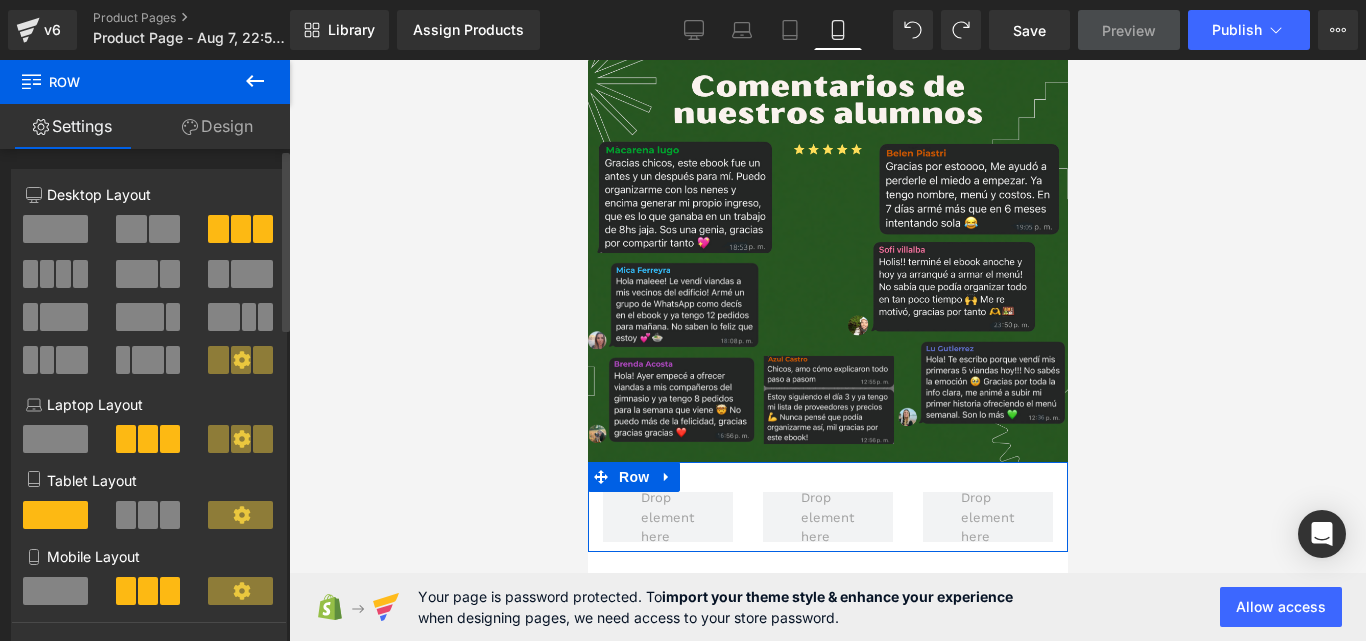 scroll, scrollTop: 4383, scrollLeft: 0, axis: vertical 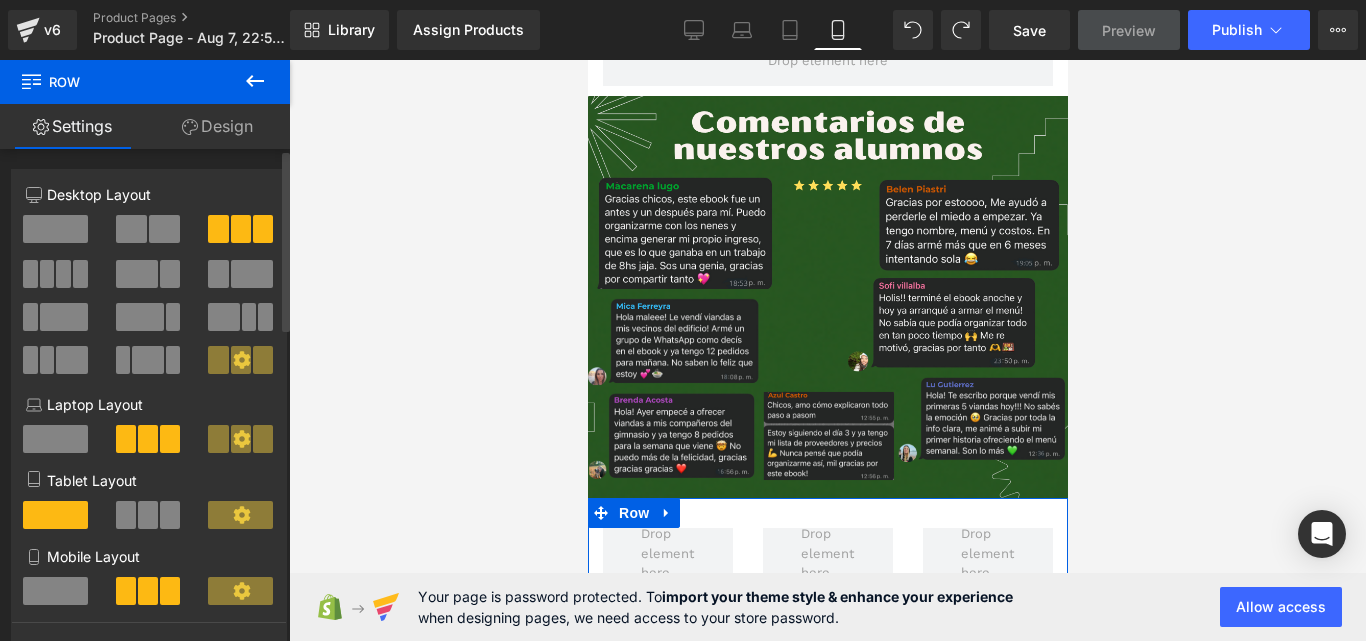 click at bounding box center [170, 515] 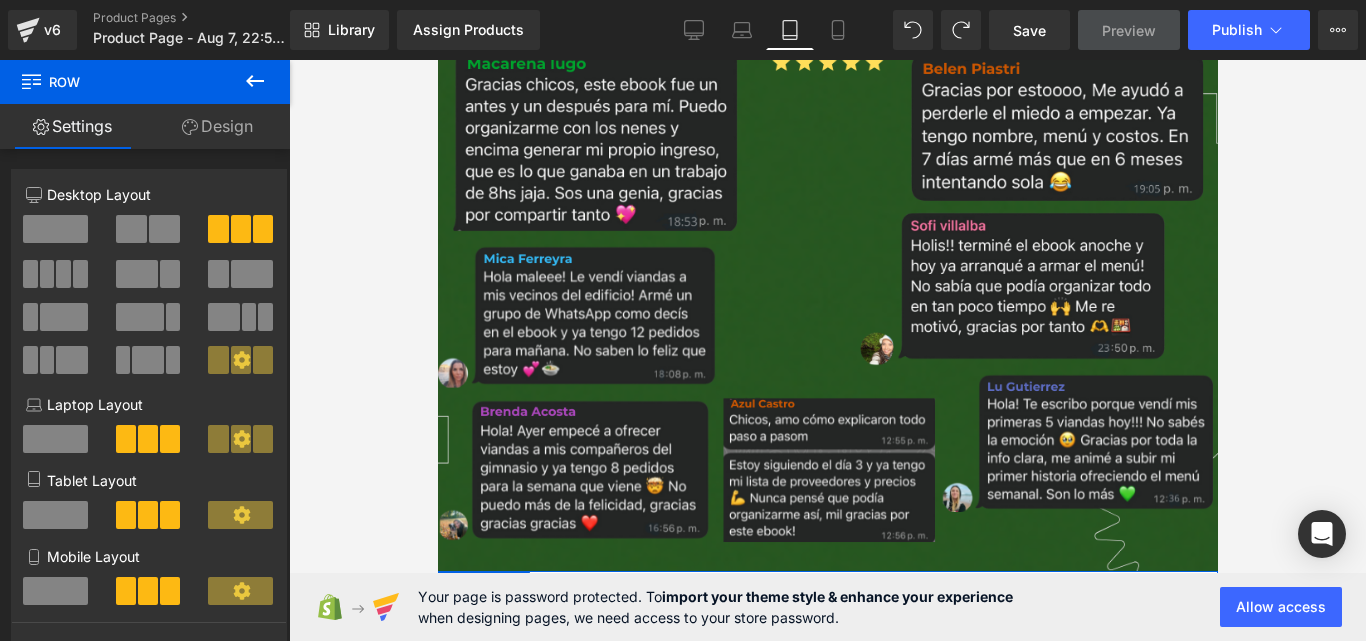 scroll, scrollTop: 6829, scrollLeft: 0, axis: vertical 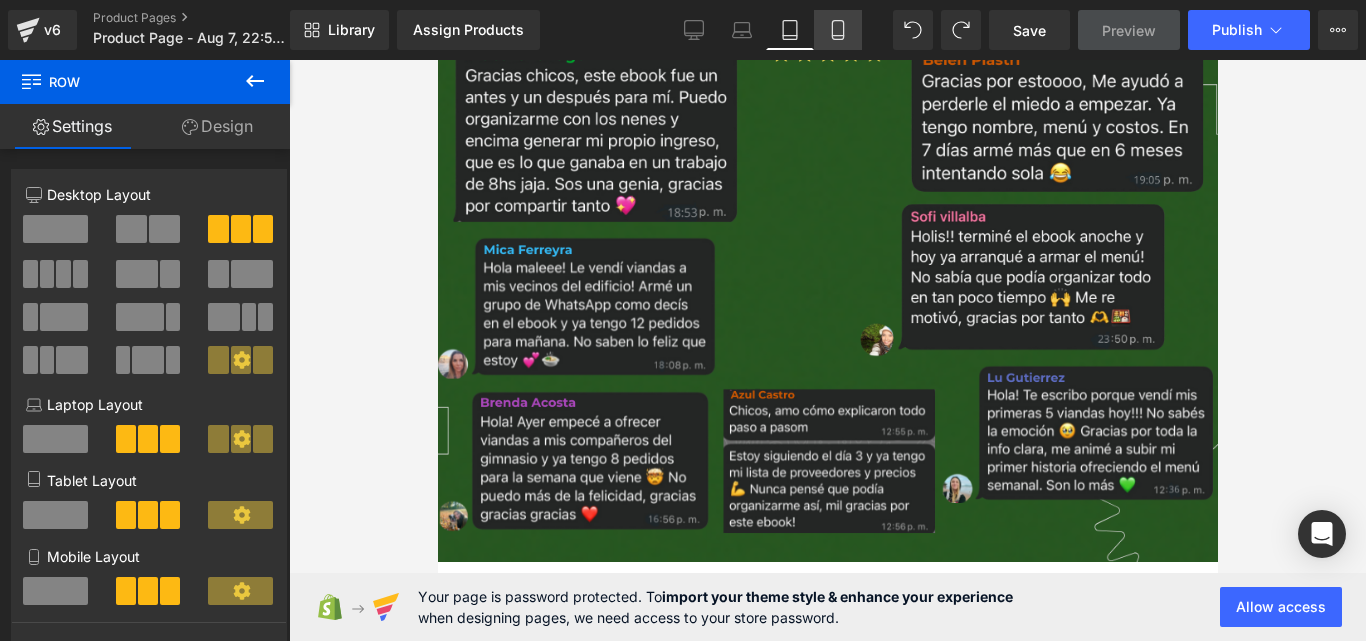 click on "Mobile" at bounding box center (838, 30) 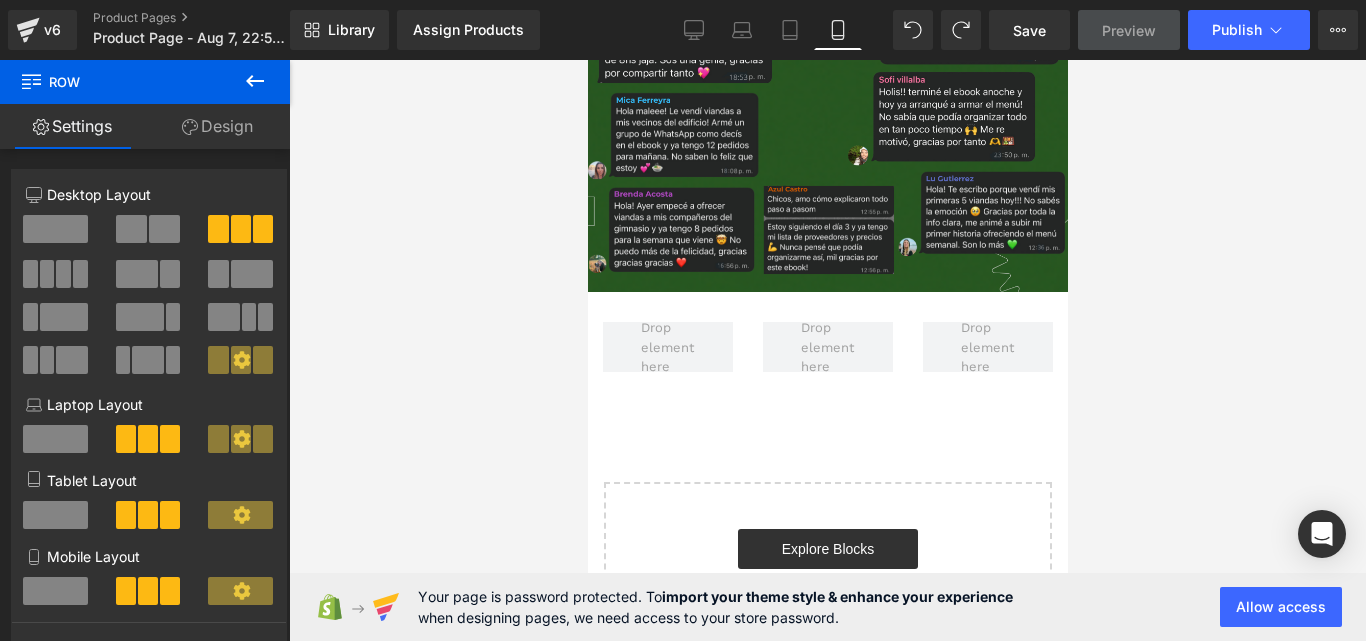scroll, scrollTop: 4591, scrollLeft: 0, axis: vertical 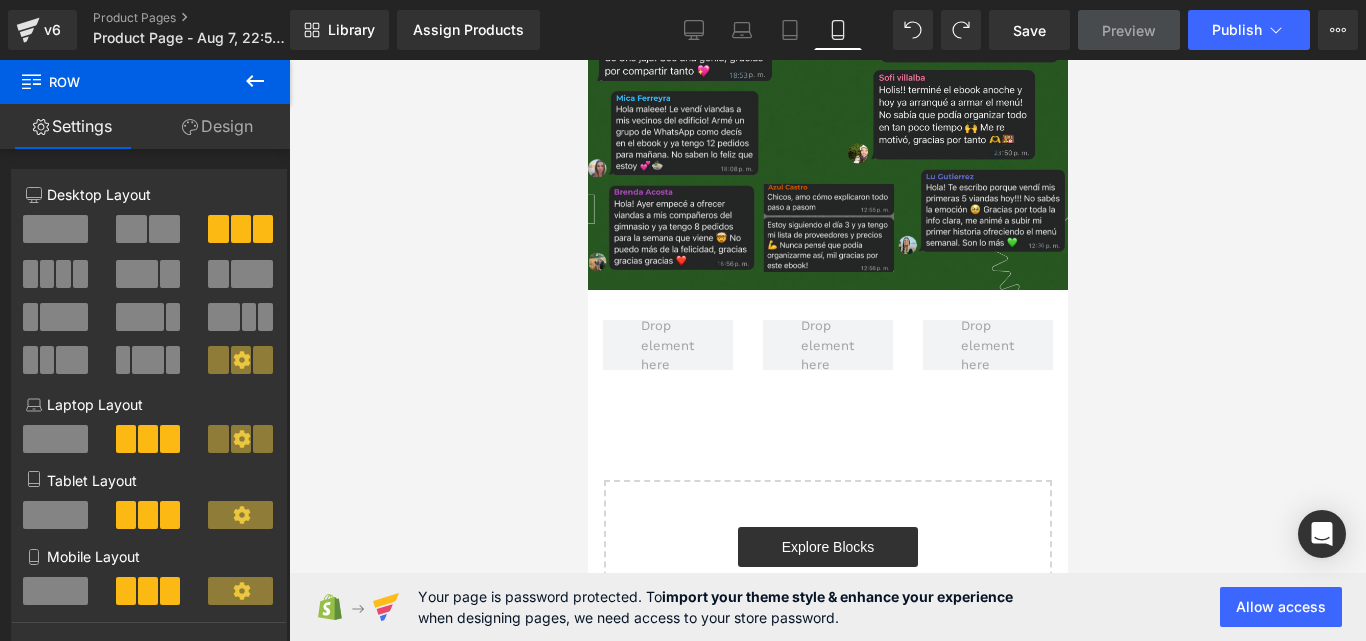 drag, startPoint x: 1059, startPoint y: 550, endPoint x: 1648, endPoint y: 635, distance: 595.1017 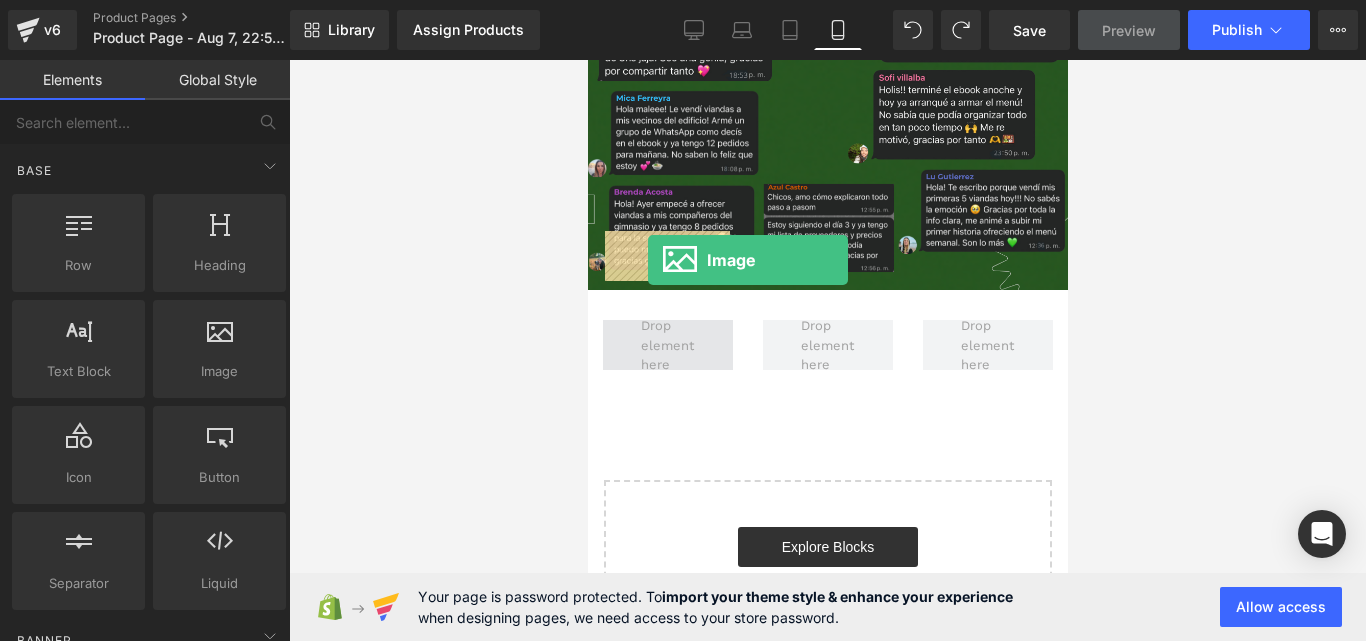 drag, startPoint x: 774, startPoint y: 409, endPoint x: 647, endPoint y: 260, distance: 195.78049 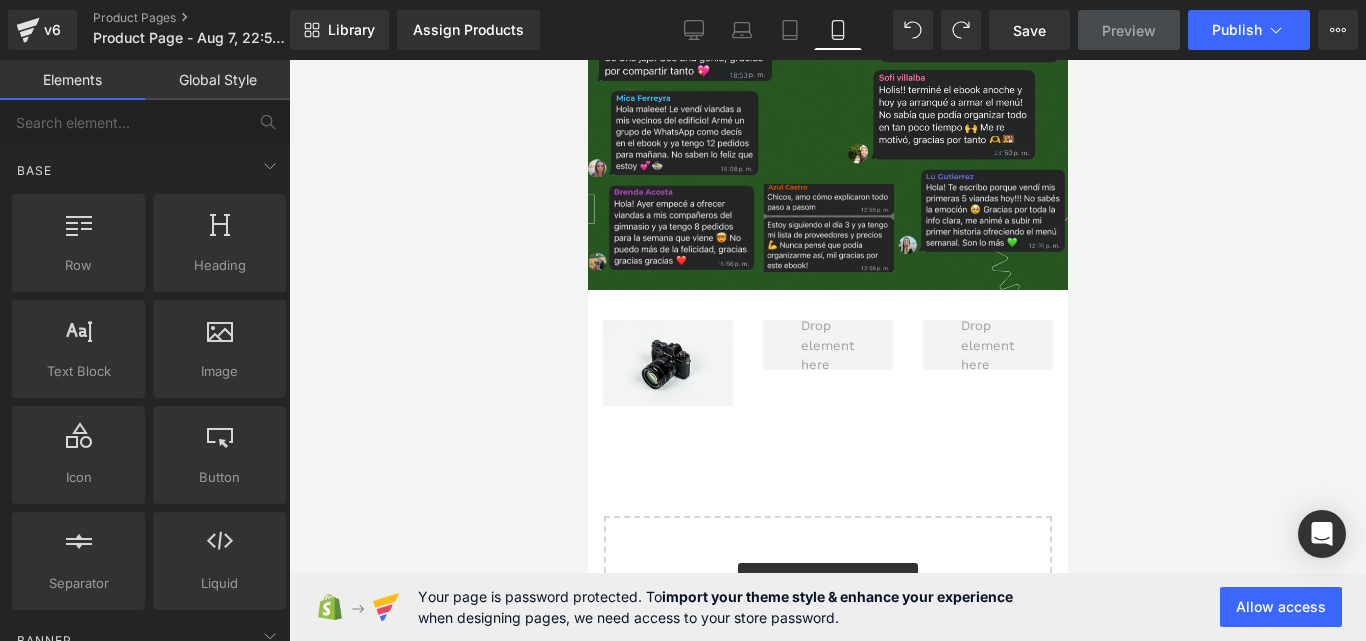 scroll, scrollTop: 4581, scrollLeft: 0, axis: vertical 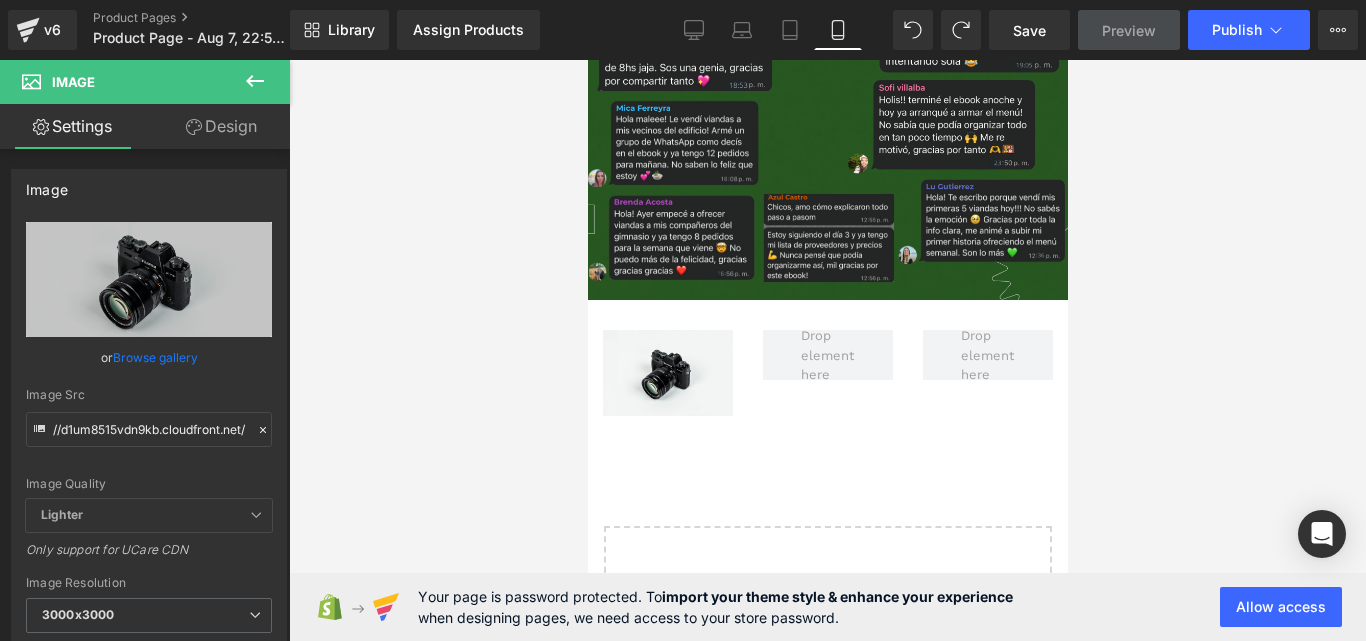 click 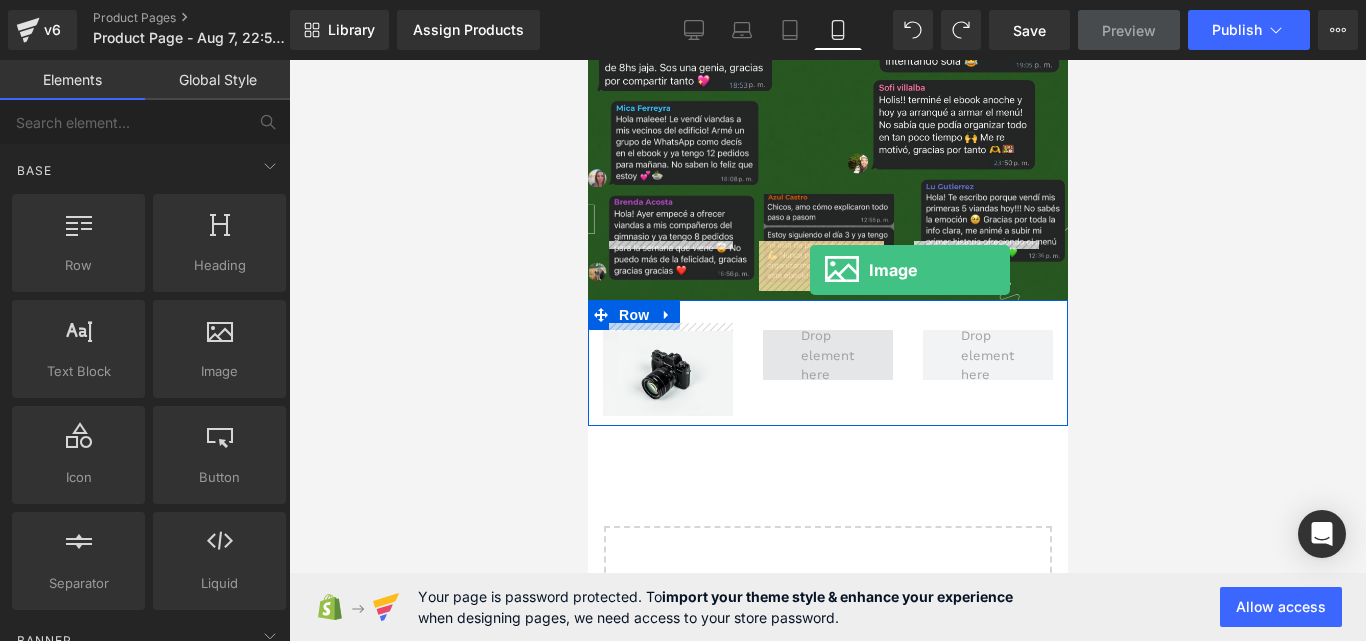 drag, startPoint x: 817, startPoint y: 409, endPoint x: 809, endPoint y: 270, distance: 139.23003 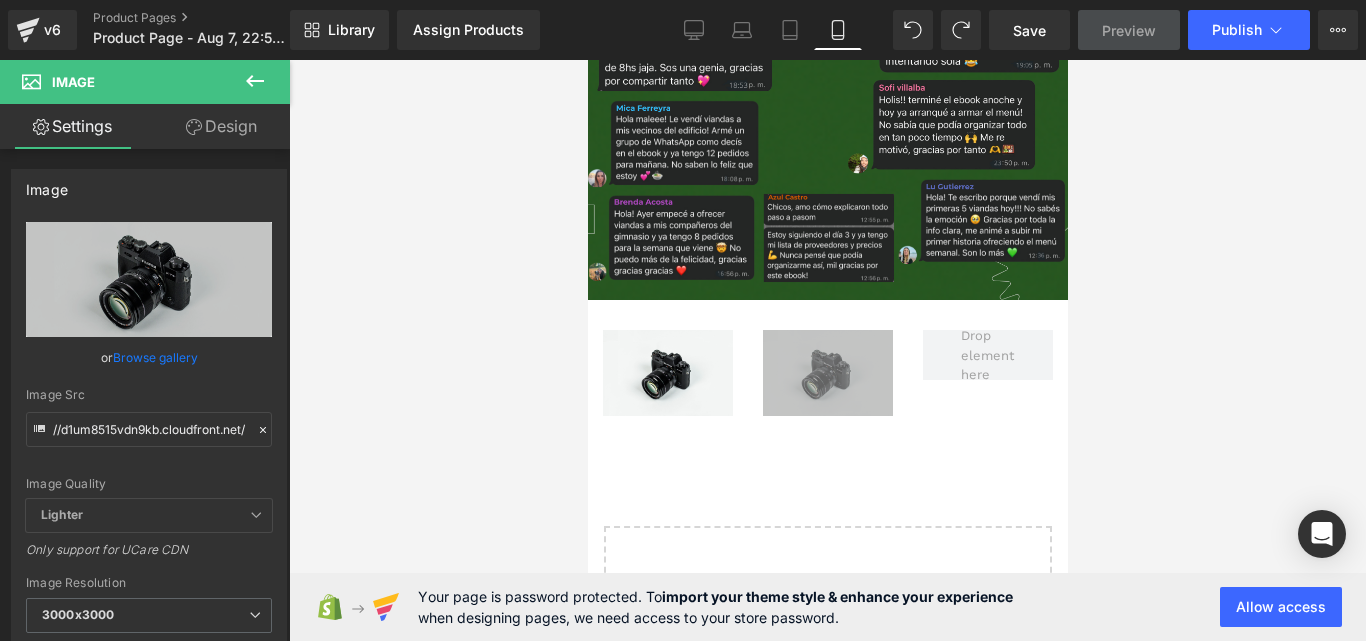 click 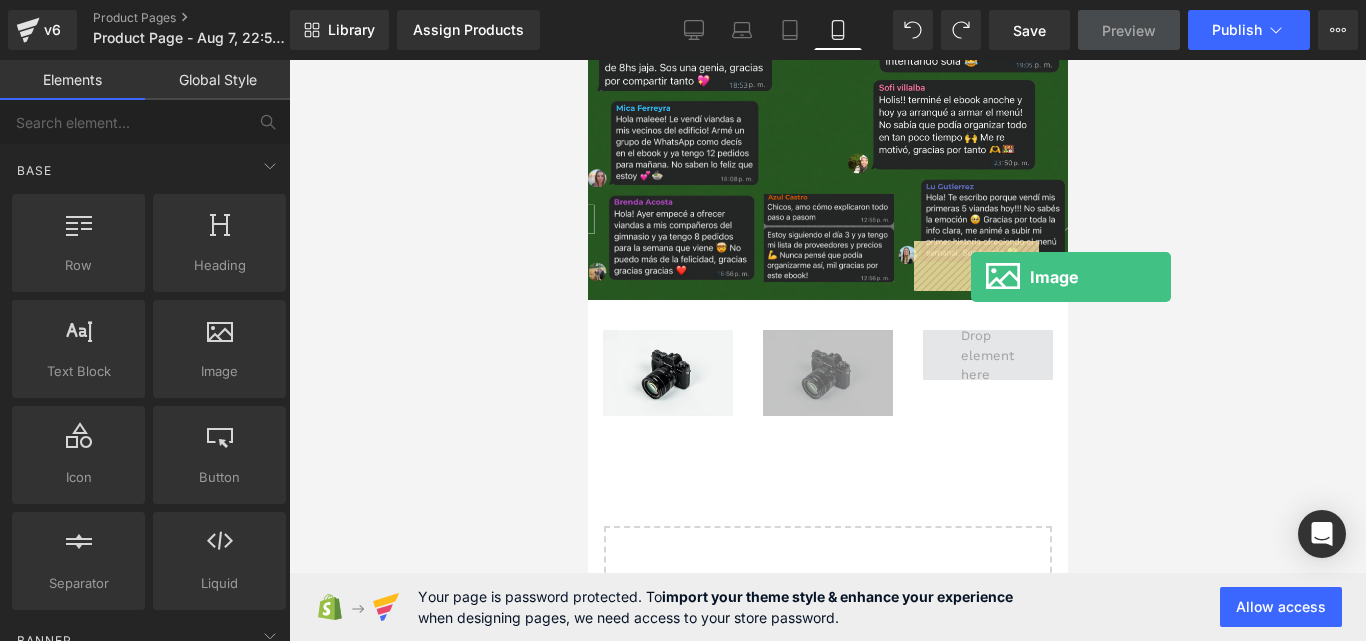 drag, startPoint x: 832, startPoint y: 414, endPoint x: 970, endPoint y: 277, distance: 194.45566 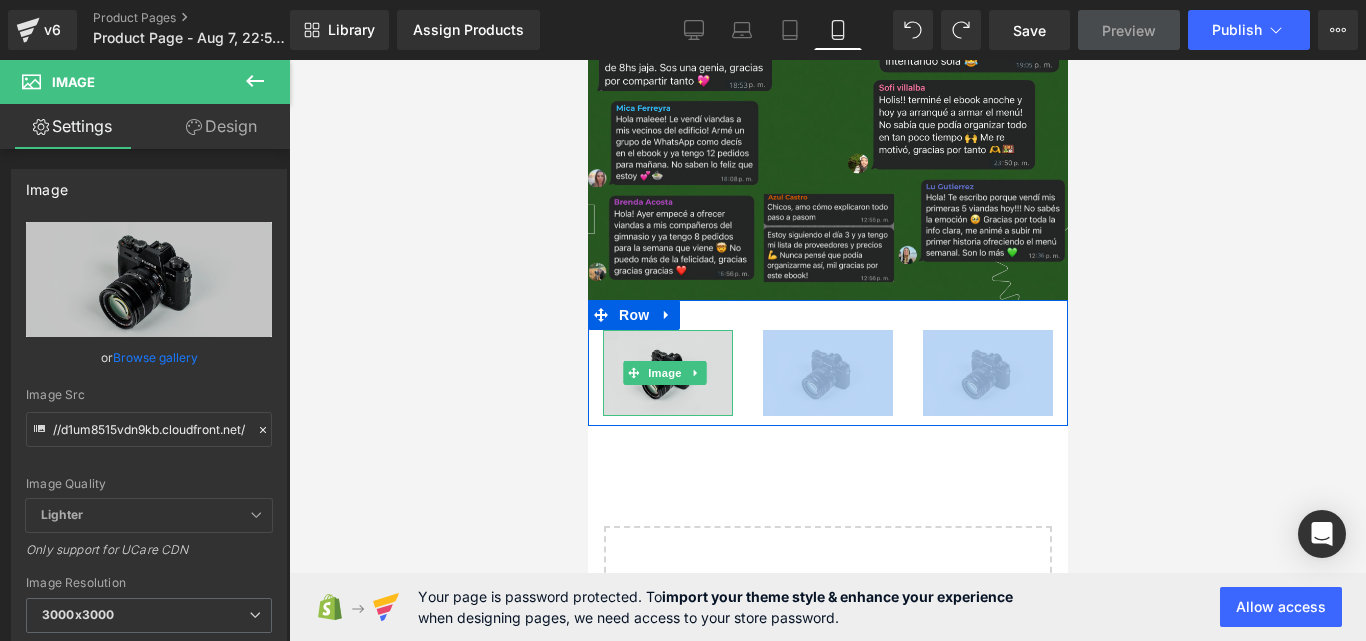 click at bounding box center (667, 373) 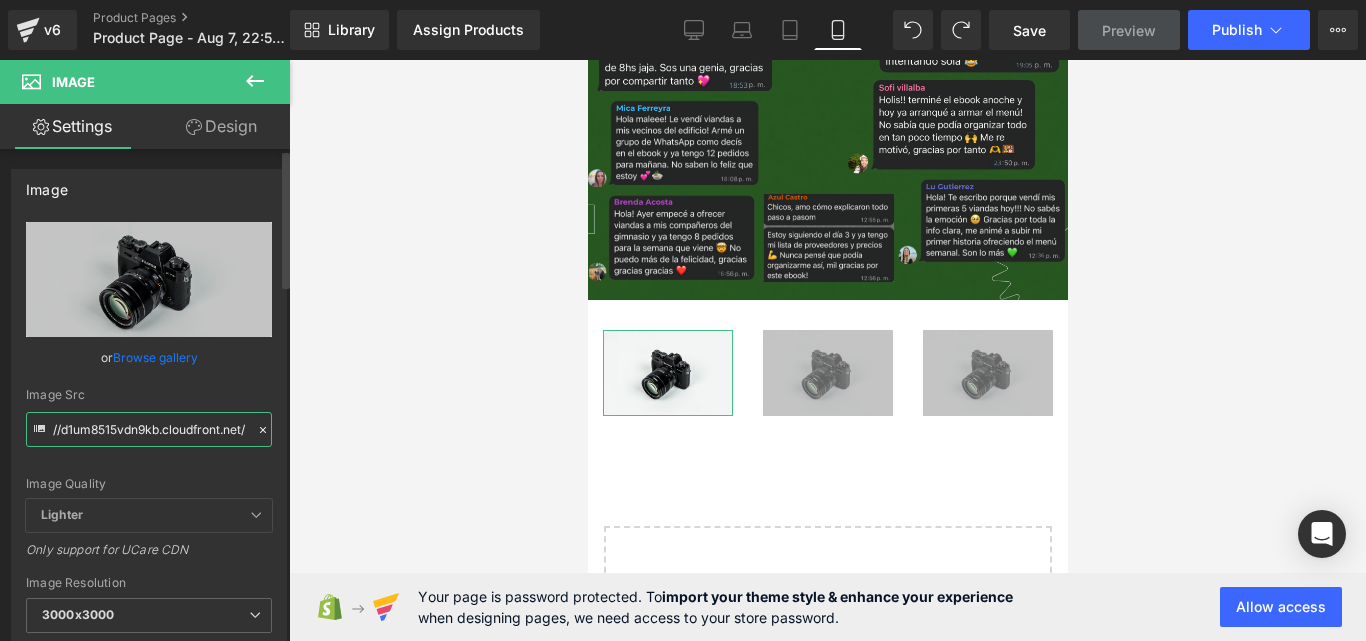 click on "//d1um8515vdn9kb.cloudfront.net/images/parallax.jpg" at bounding box center (149, 429) 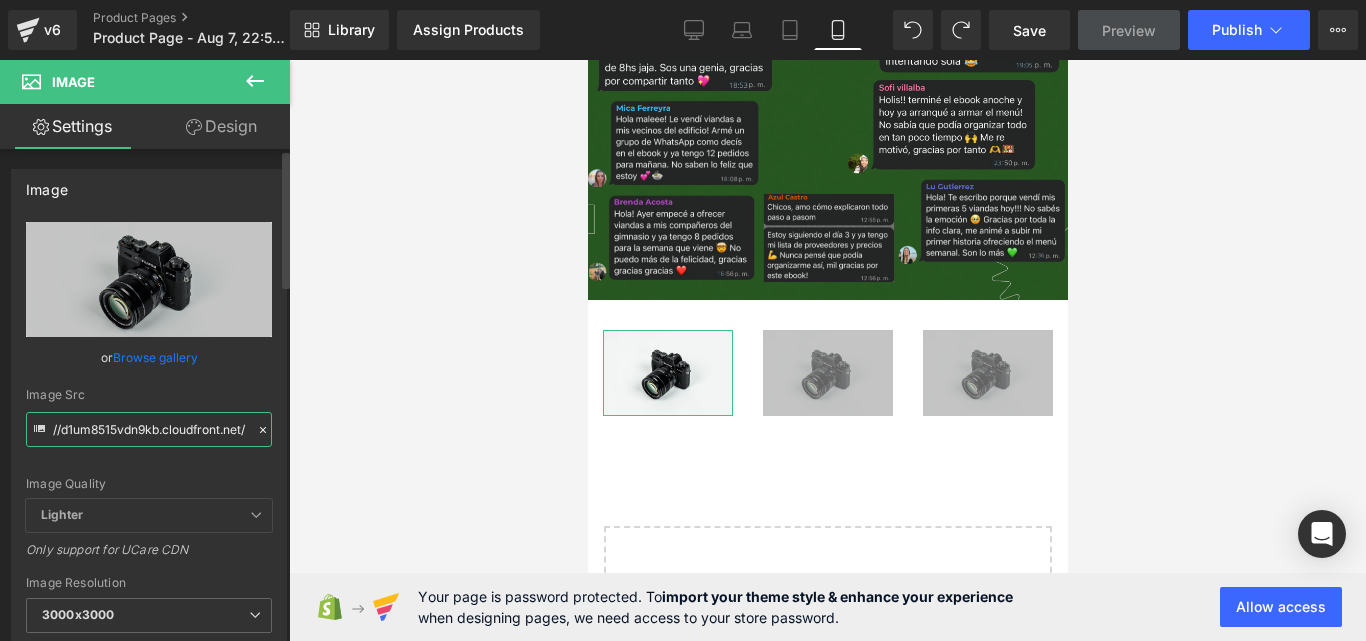 click on "//d1um8515vdn9kb.cloudfront.net/images/parallax.jpg" at bounding box center (149, 429) 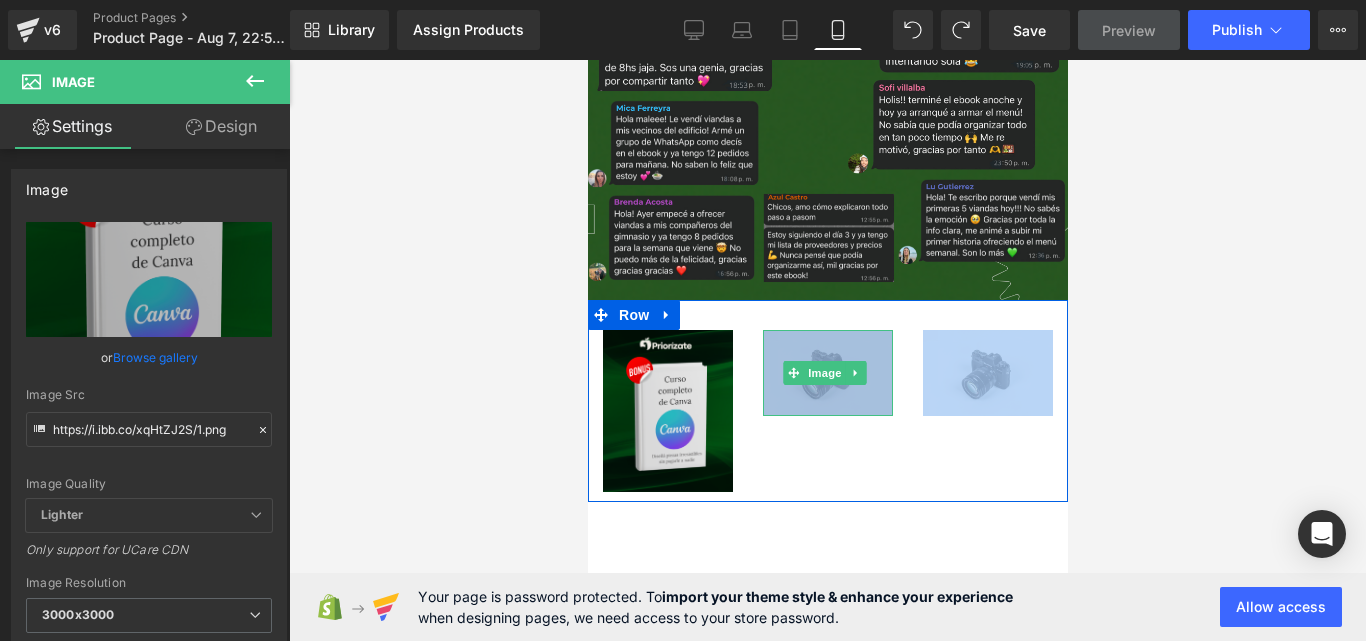 click at bounding box center (827, 373) 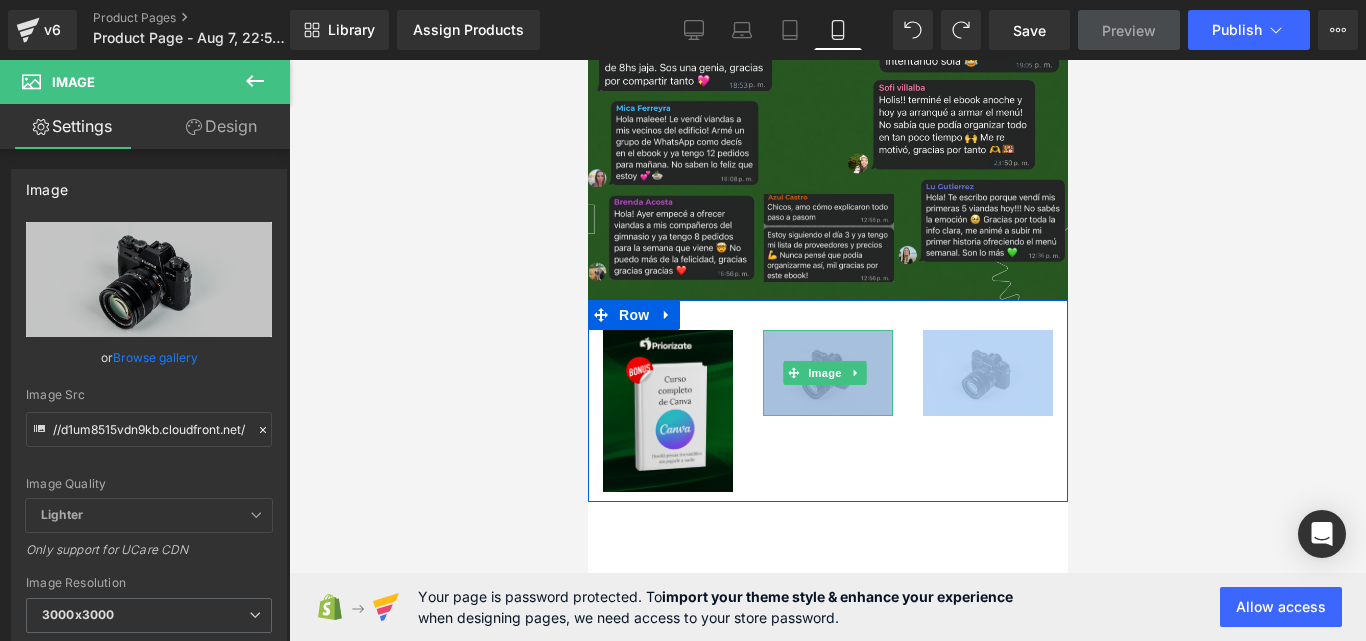 click at bounding box center (827, 373) 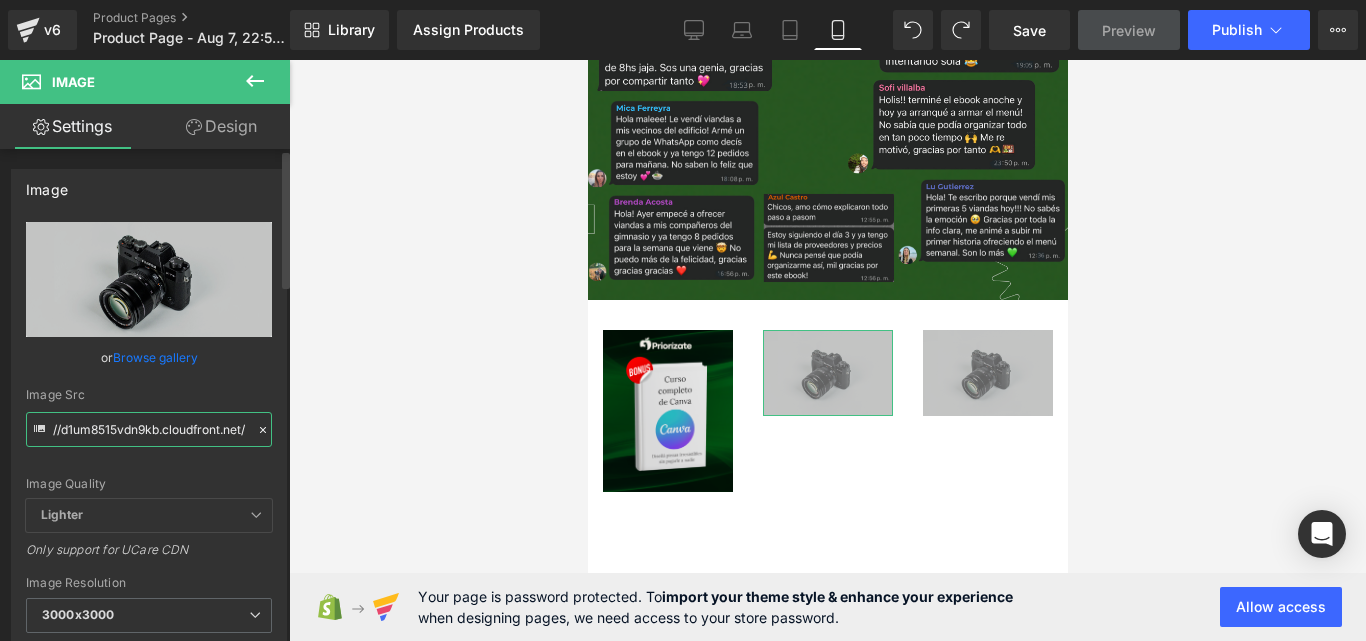 click on "//d1um8515vdn9kb.cloudfront.net/images/parallax.jpg" at bounding box center [149, 429] 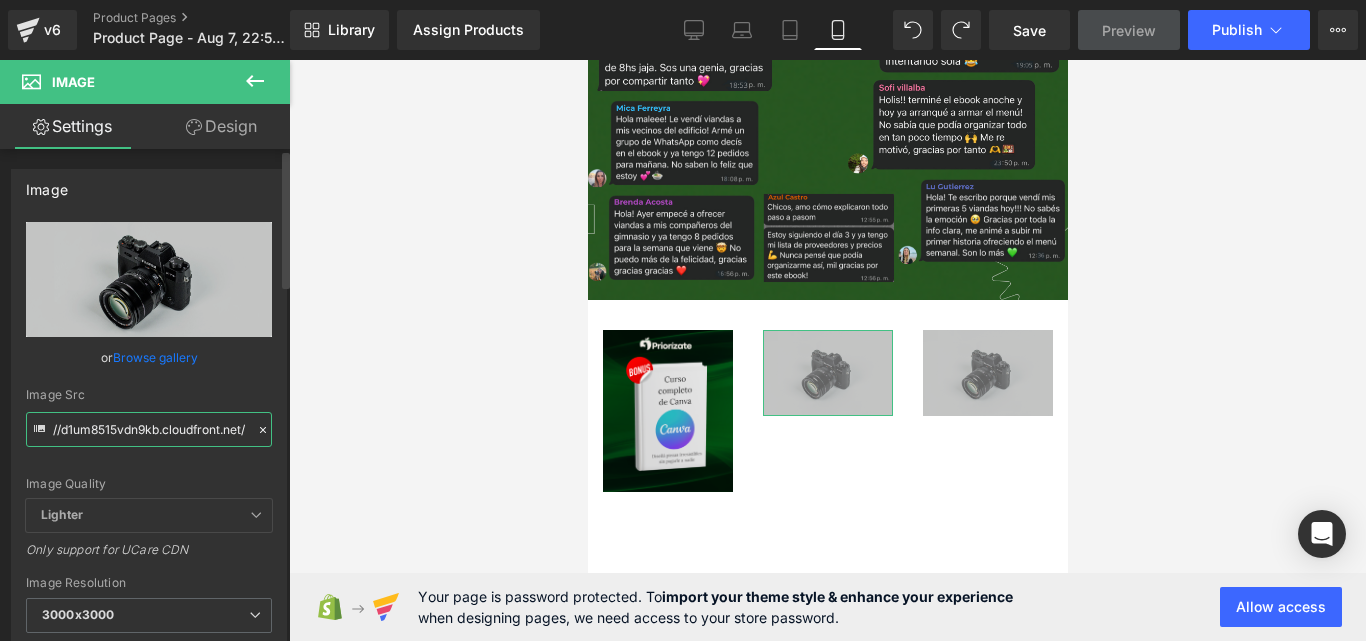 click on "//d1um8515vdn9kb.cloudfront.net/images/parallax.jpg" at bounding box center (149, 429) 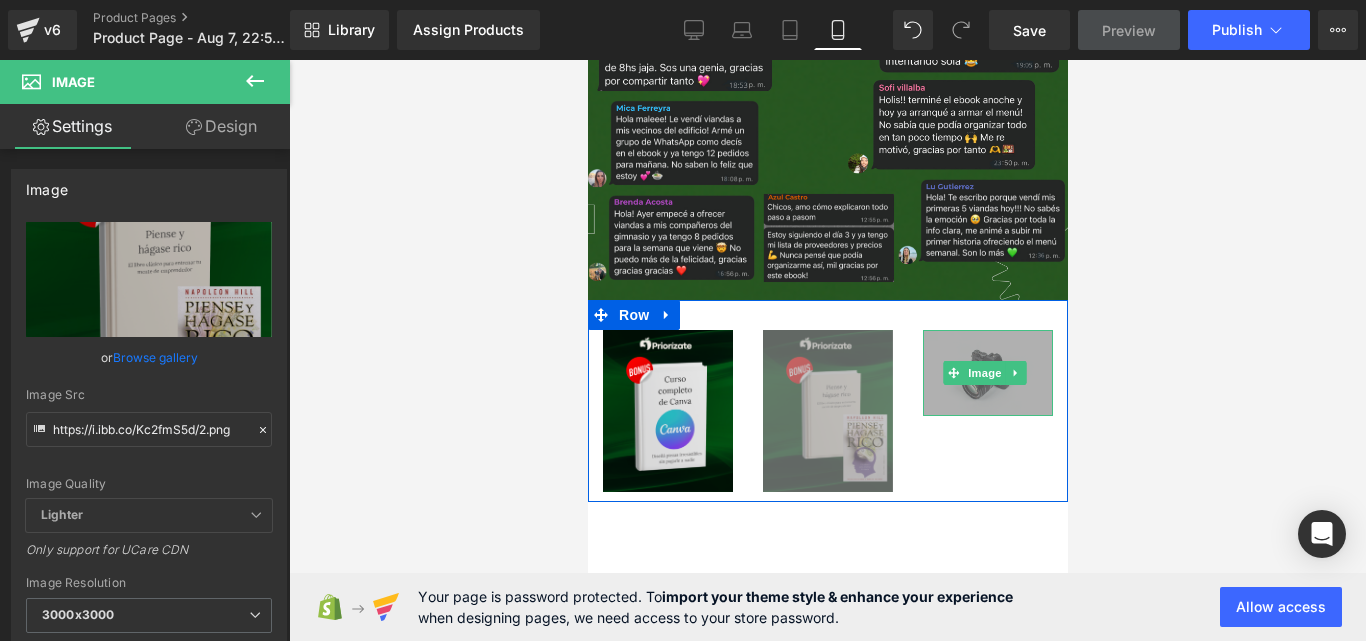 click on "Image" at bounding box center (985, 373) 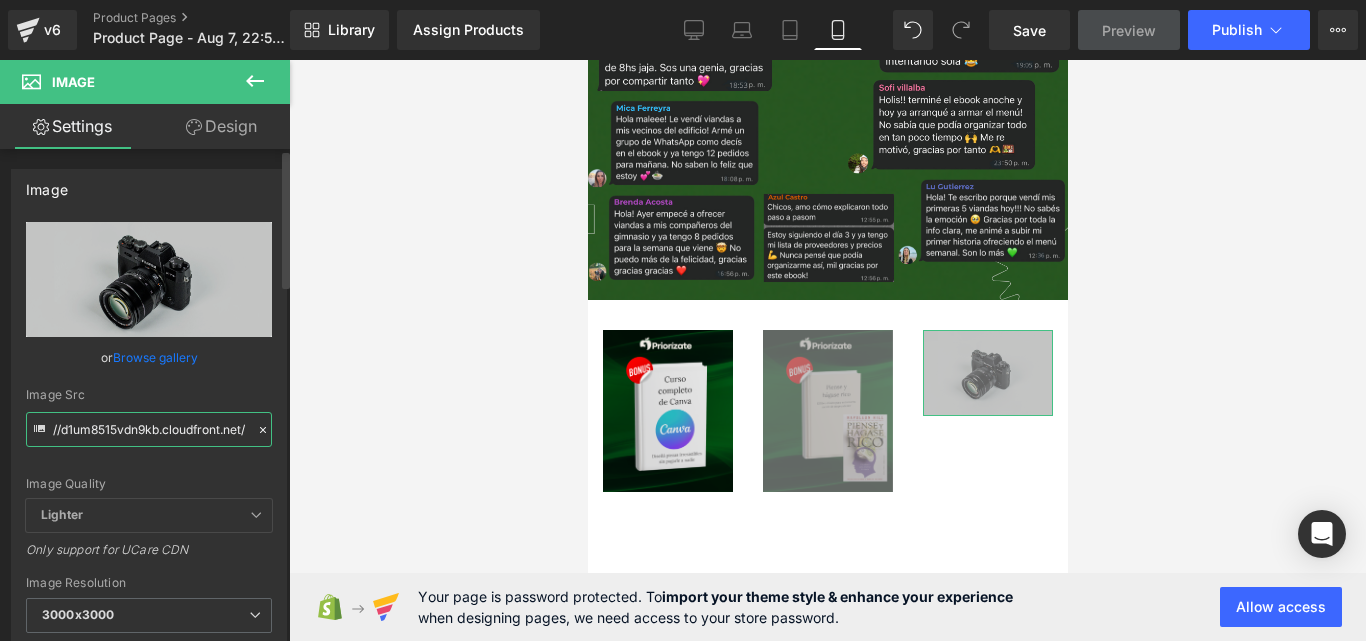 click on "//d1um8515vdn9kb.cloudfront.net/images/parallax.jpg" at bounding box center (149, 429) 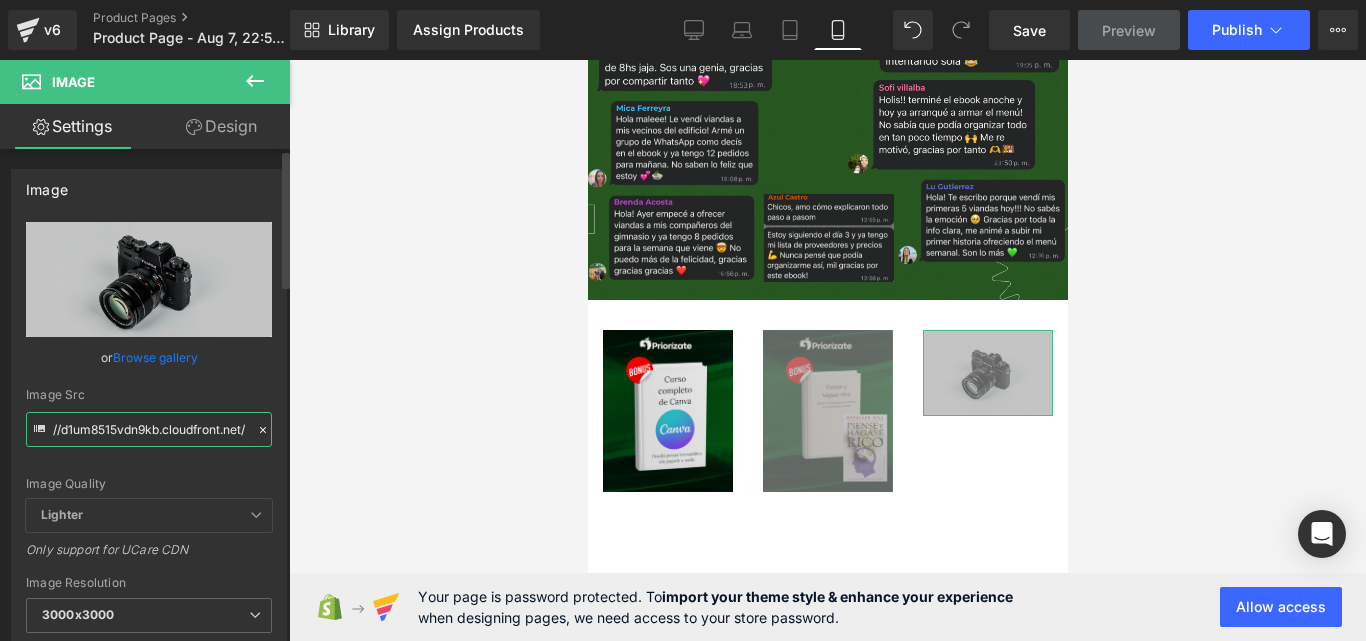 click on "//d1um8515vdn9kb.cloudfront.net/images/parallax.jpg" at bounding box center [149, 429] 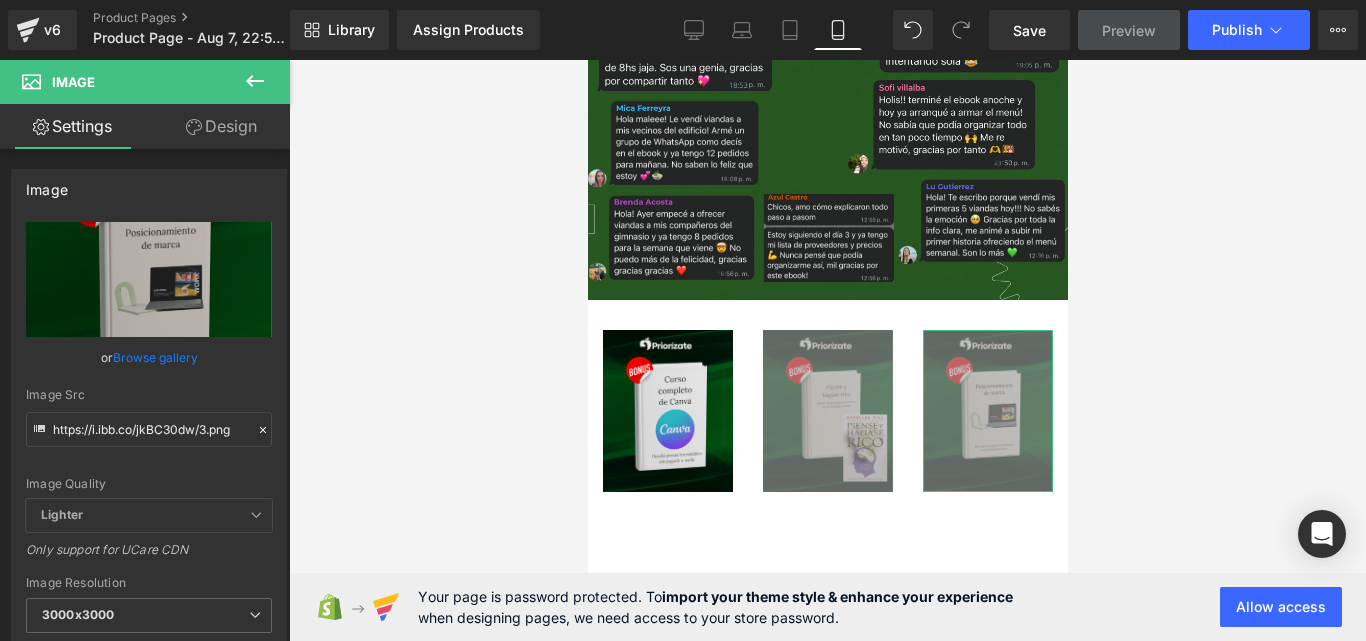 click on "Design" at bounding box center [221, 126] 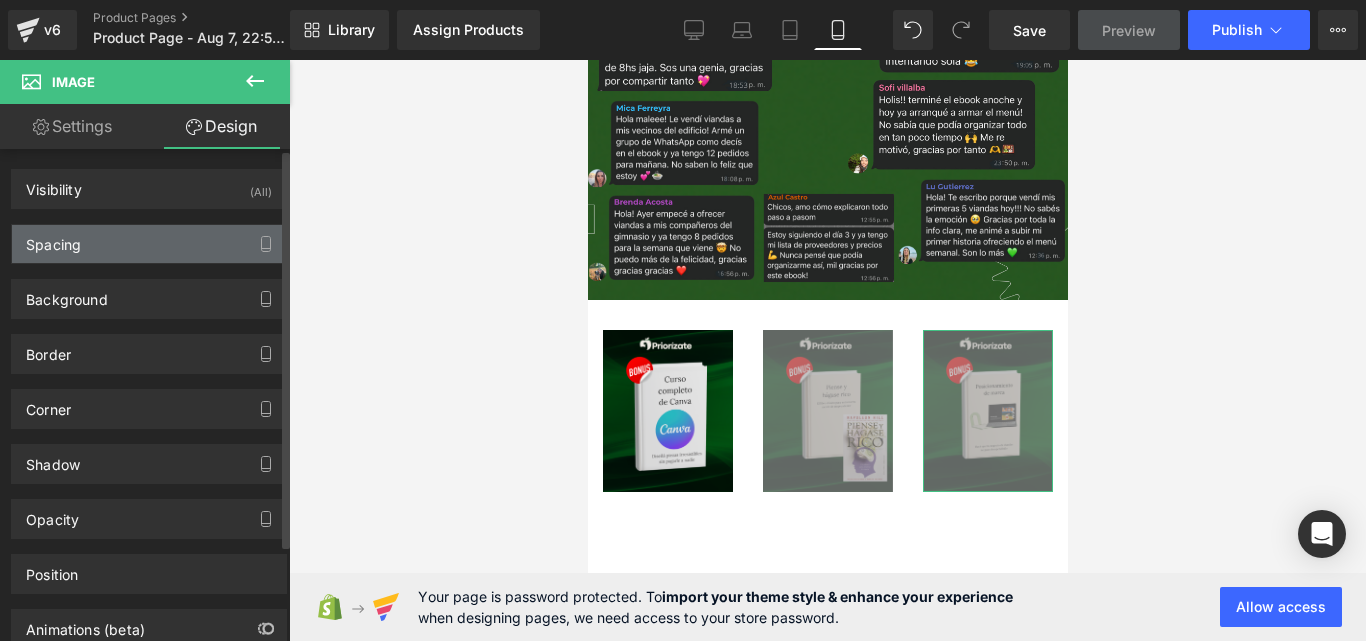 click on "Spacing" at bounding box center [149, 244] 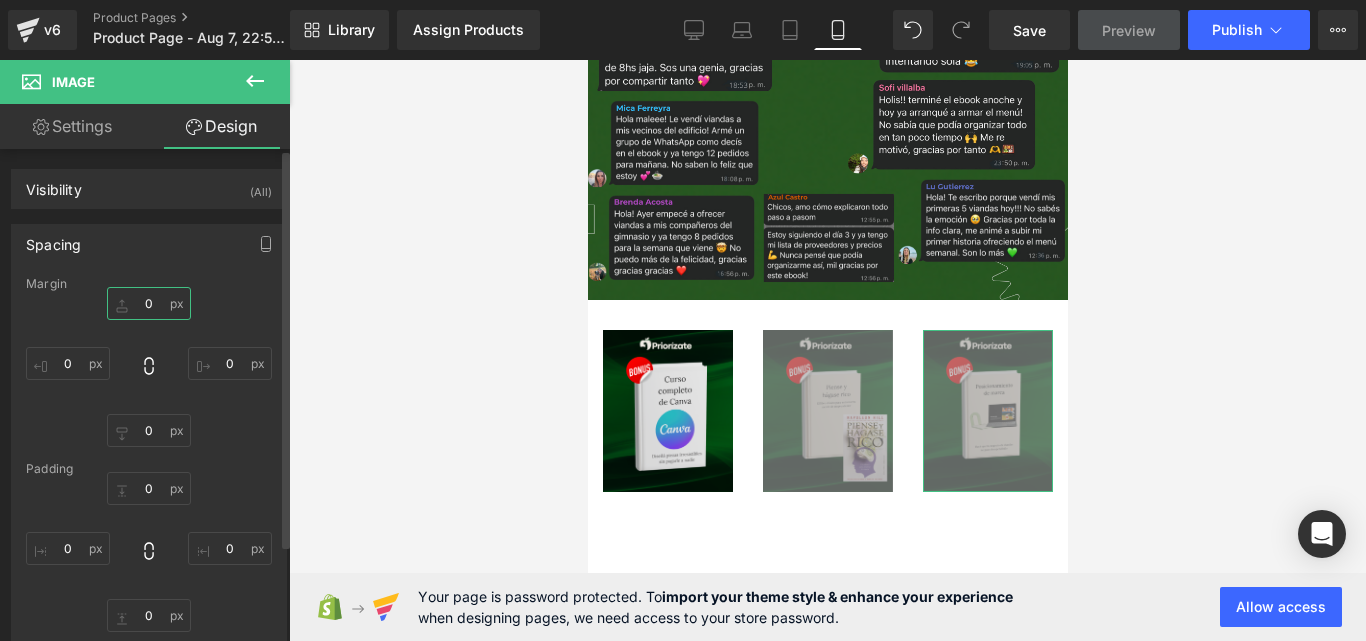 click on "0" at bounding box center (149, 303) 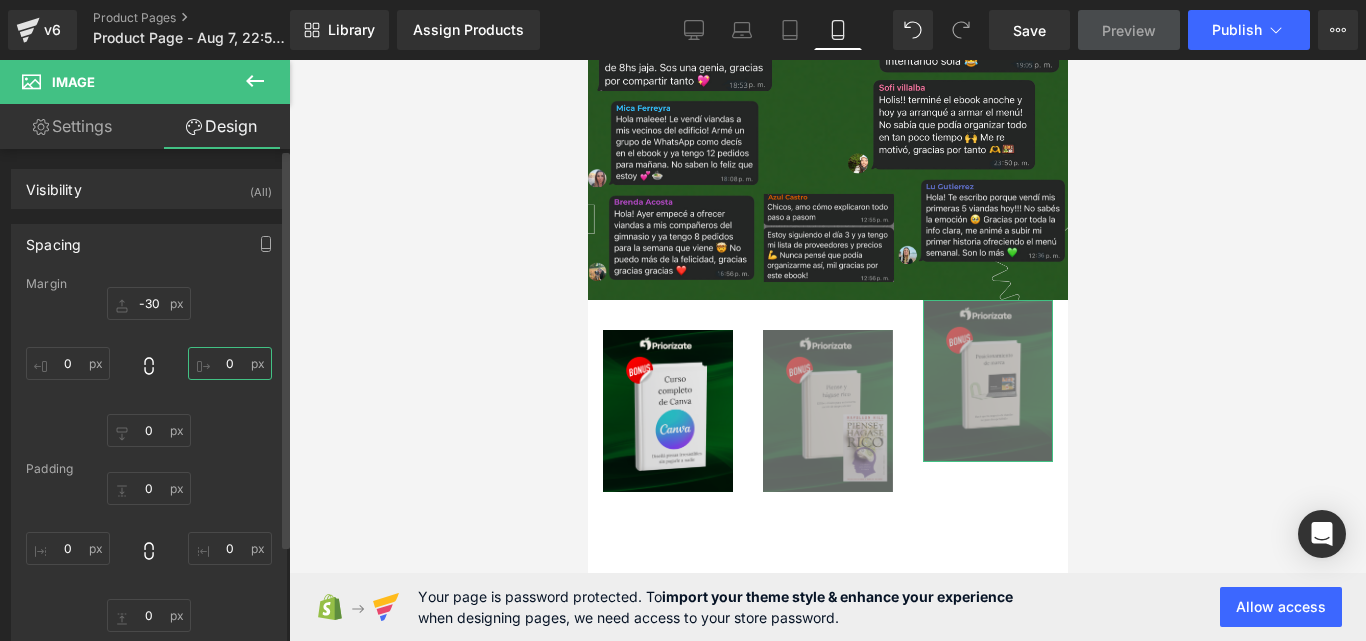 click on "0" at bounding box center [230, 363] 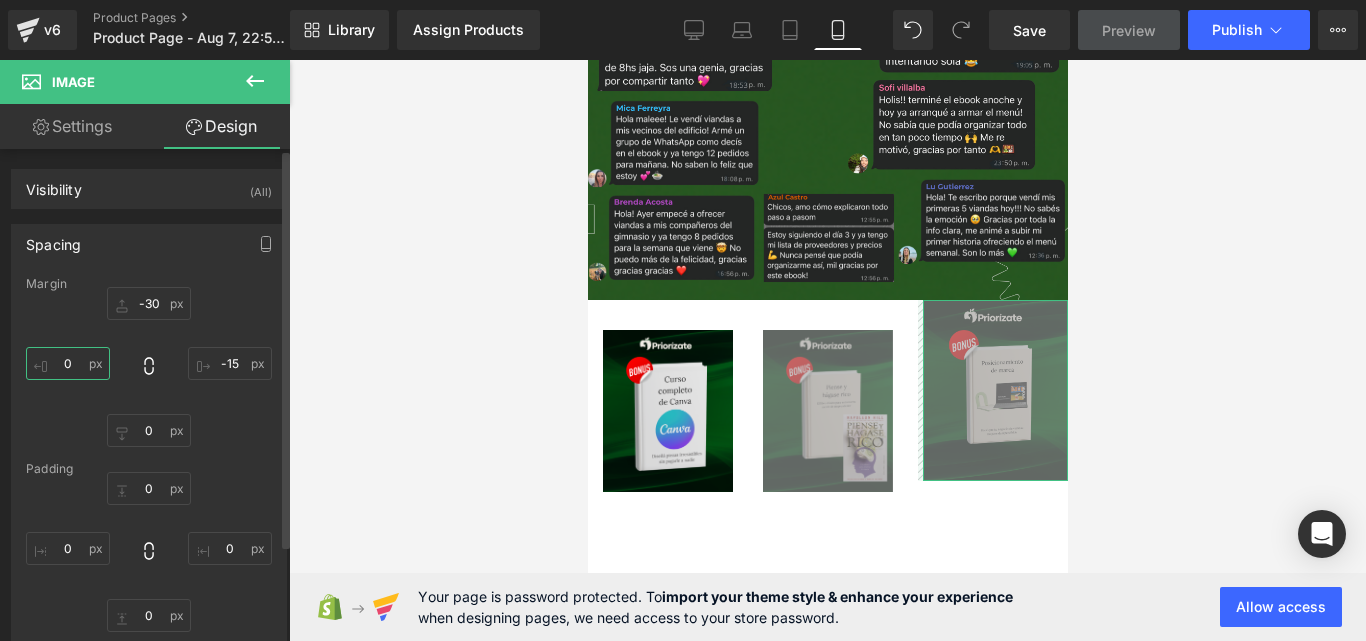 click on "0" at bounding box center (68, 363) 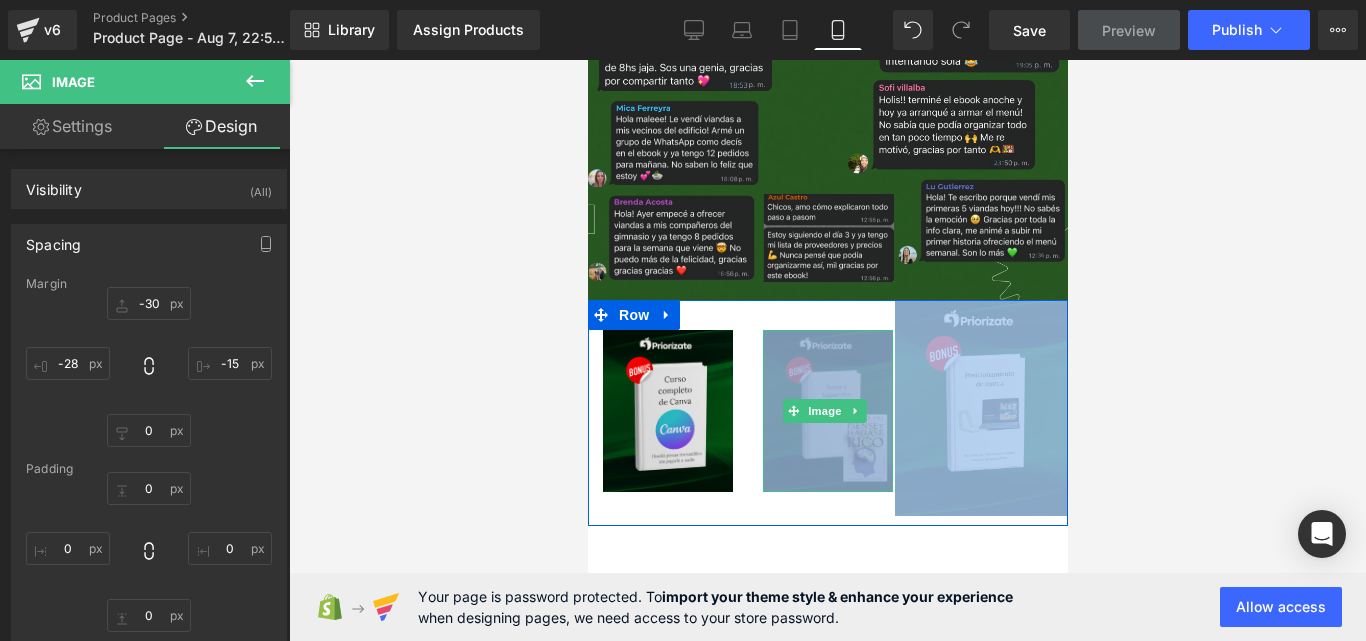 click at bounding box center [827, 411] 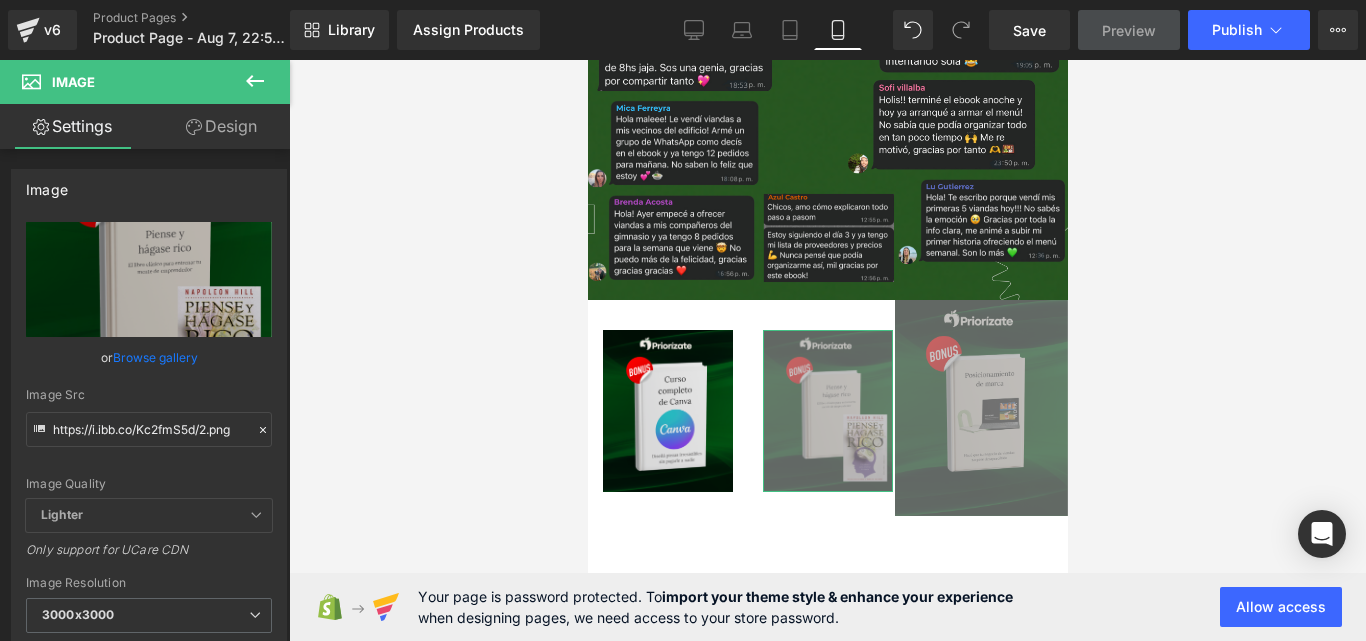 click on "Design" at bounding box center (221, 126) 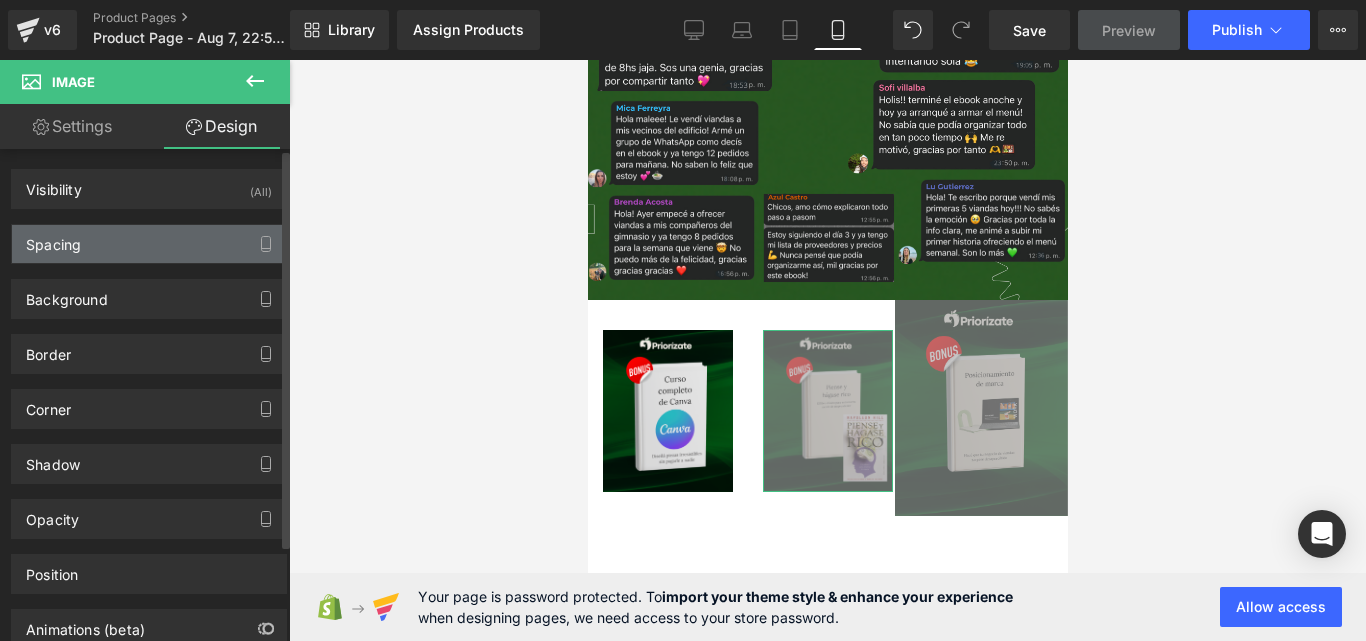 click on "Spacing" at bounding box center (149, 244) 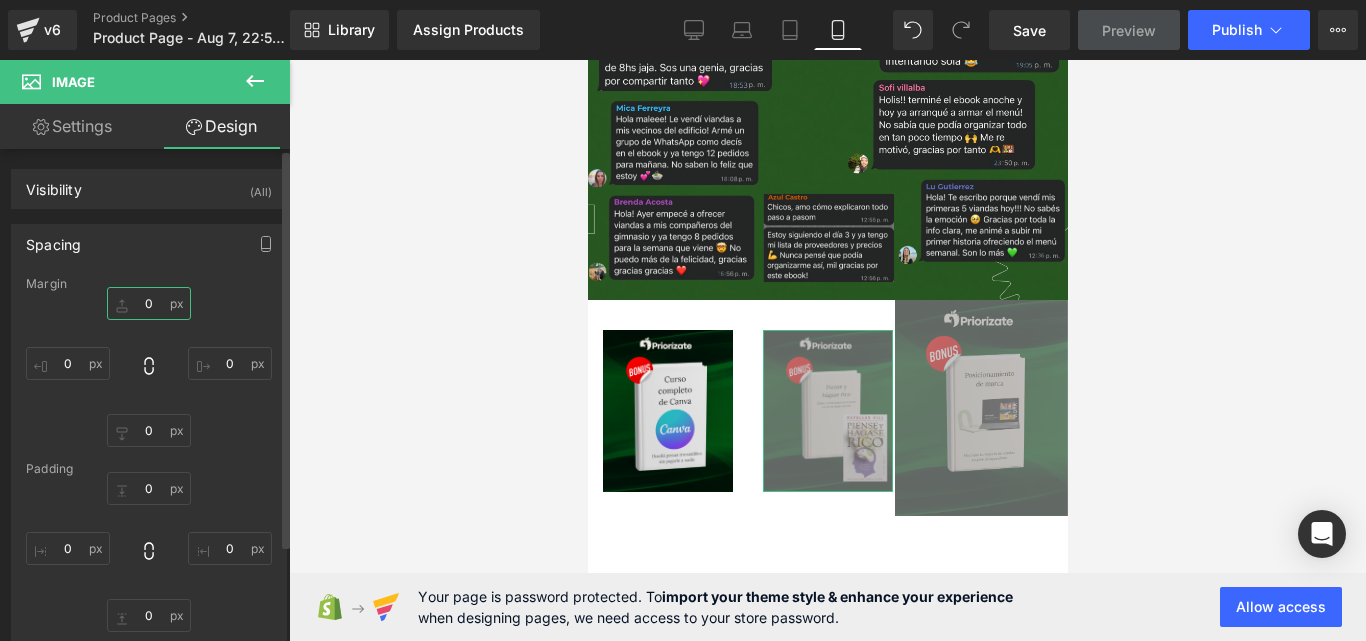 click on "0" at bounding box center (149, 303) 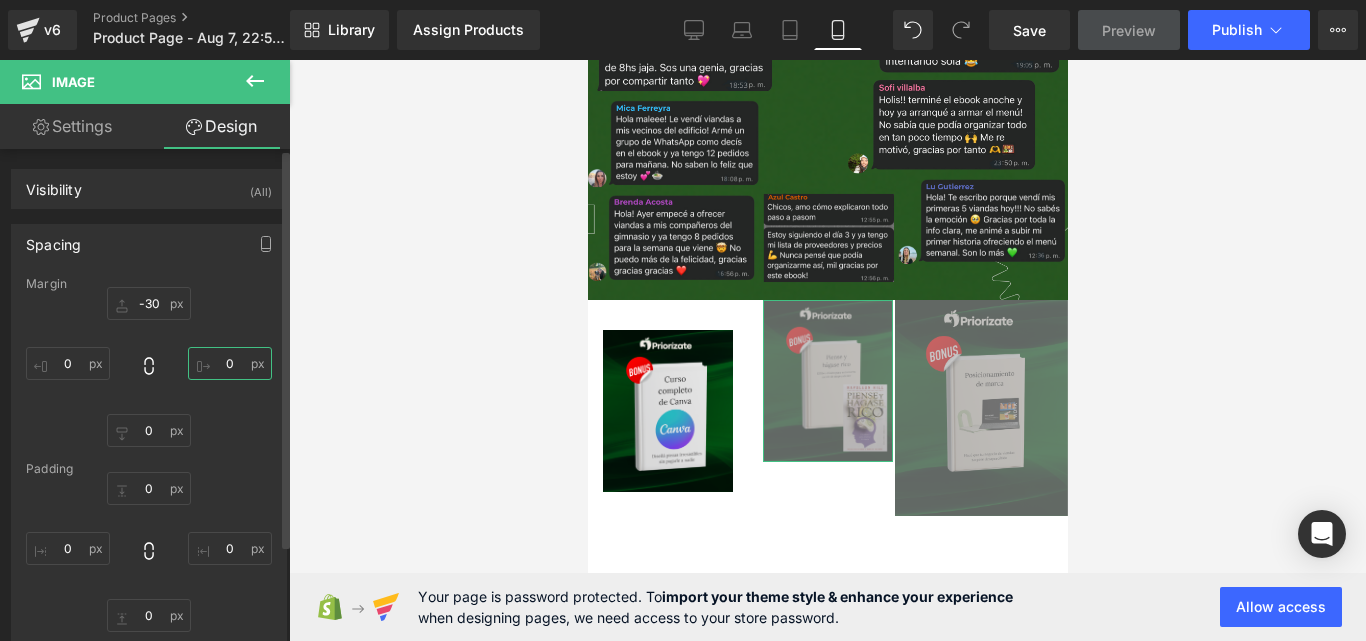 click on "0" at bounding box center [230, 363] 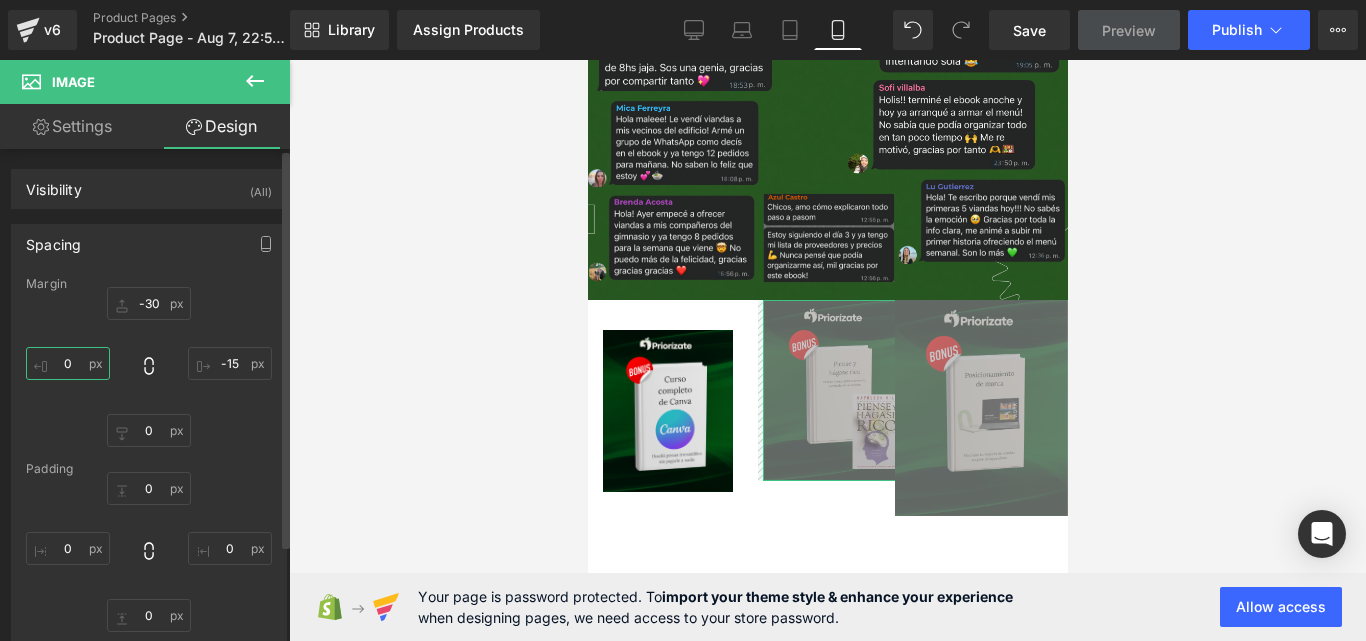 click on "0" at bounding box center [68, 363] 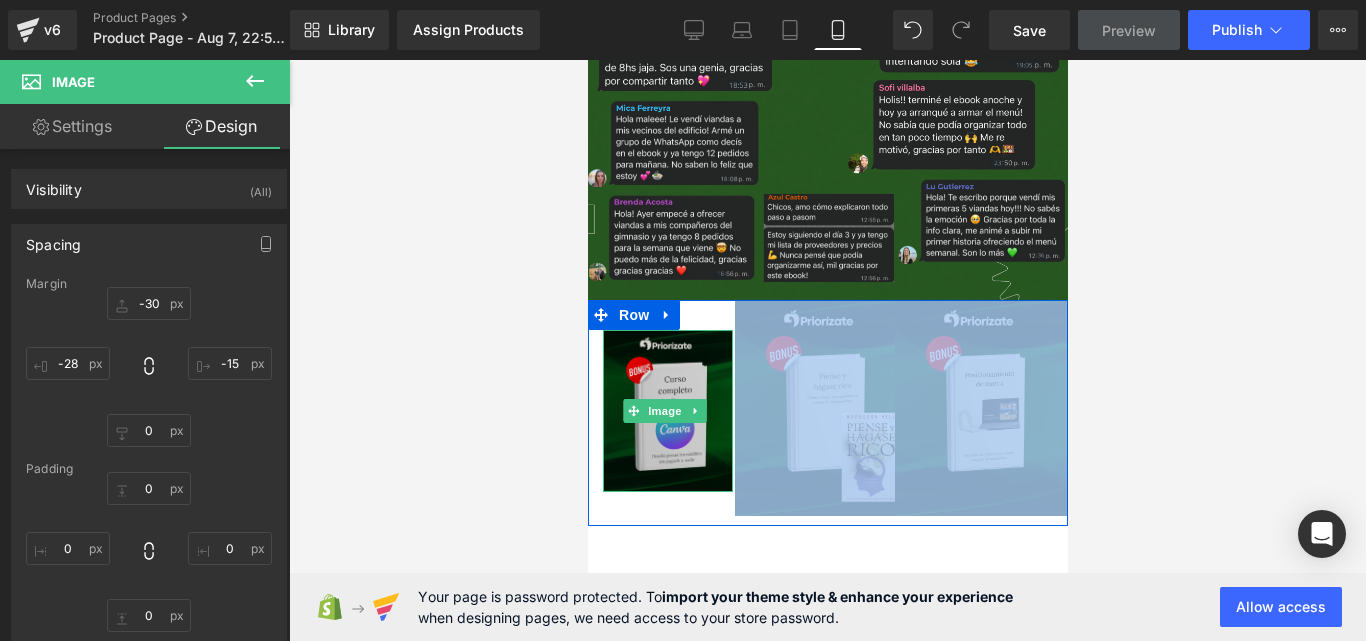 click at bounding box center [667, 411] 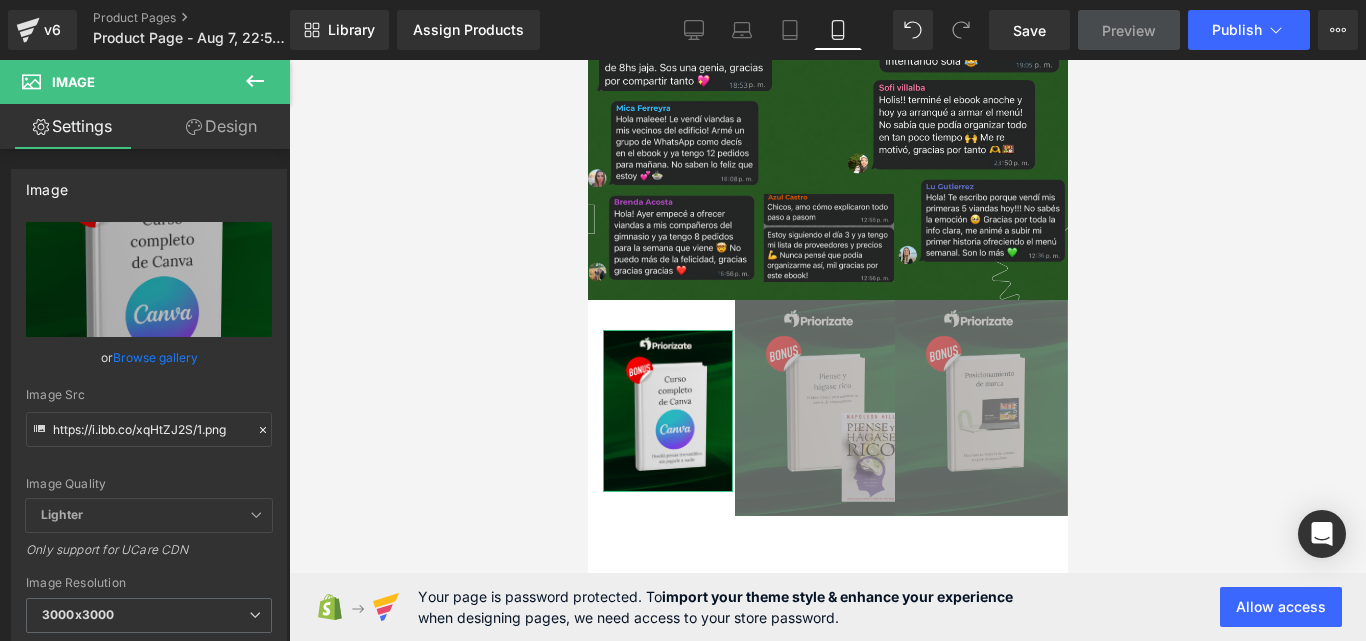 click on "Design" at bounding box center (221, 126) 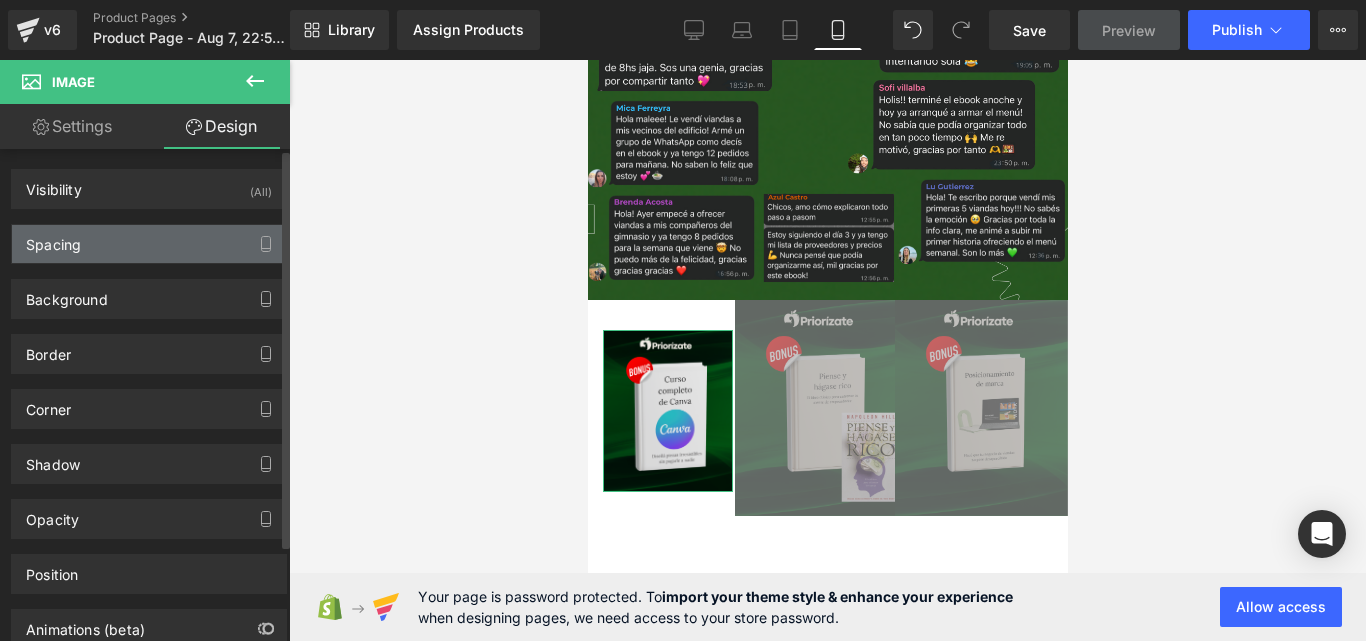 click on "Spacing" at bounding box center (149, 244) 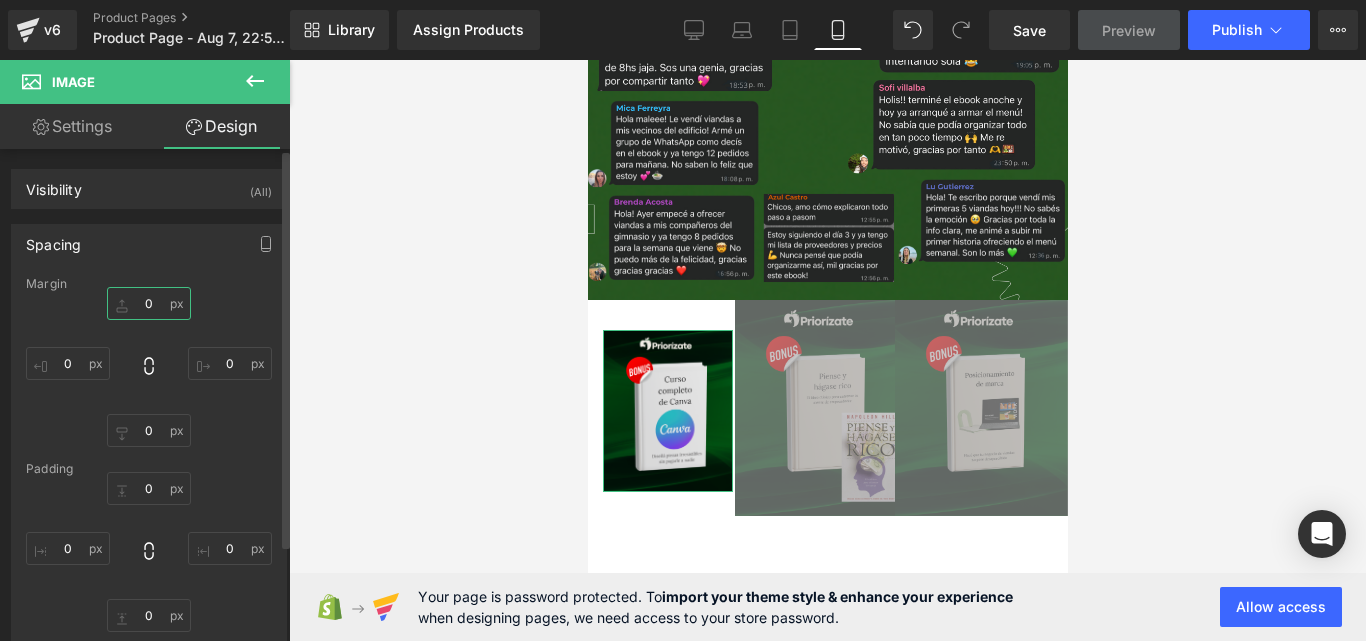 click on "0" at bounding box center (149, 303) 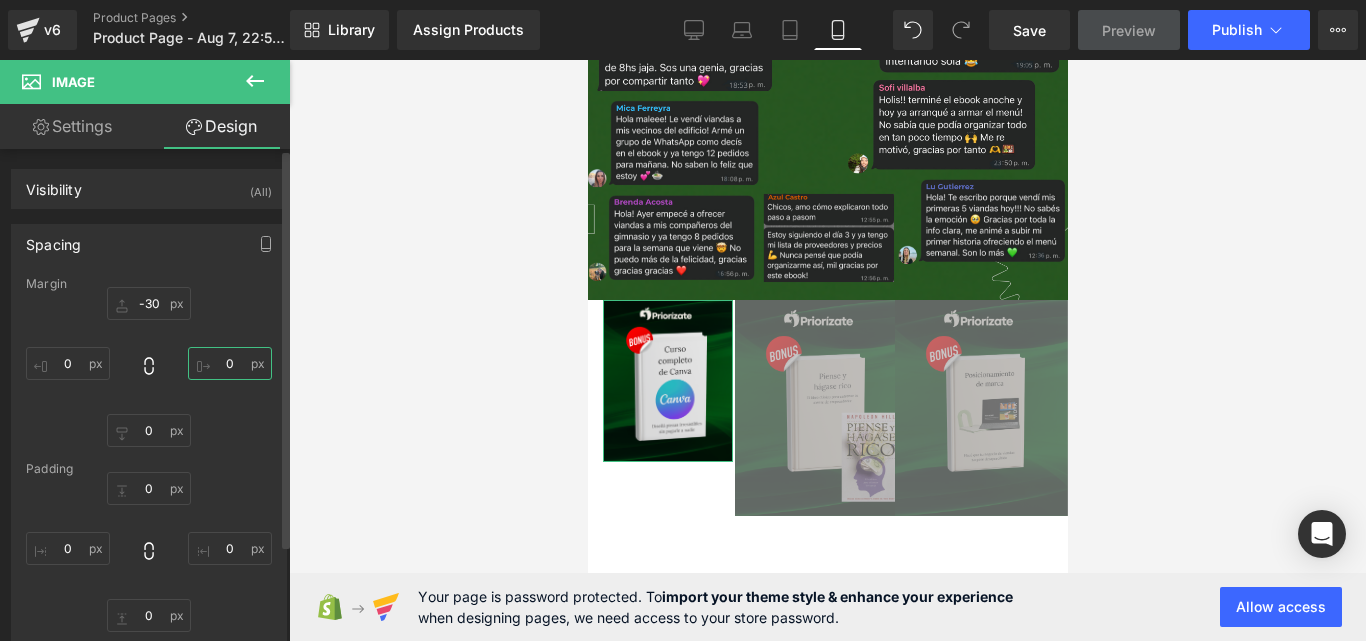 click on "0" at bounding box center [230, 363] 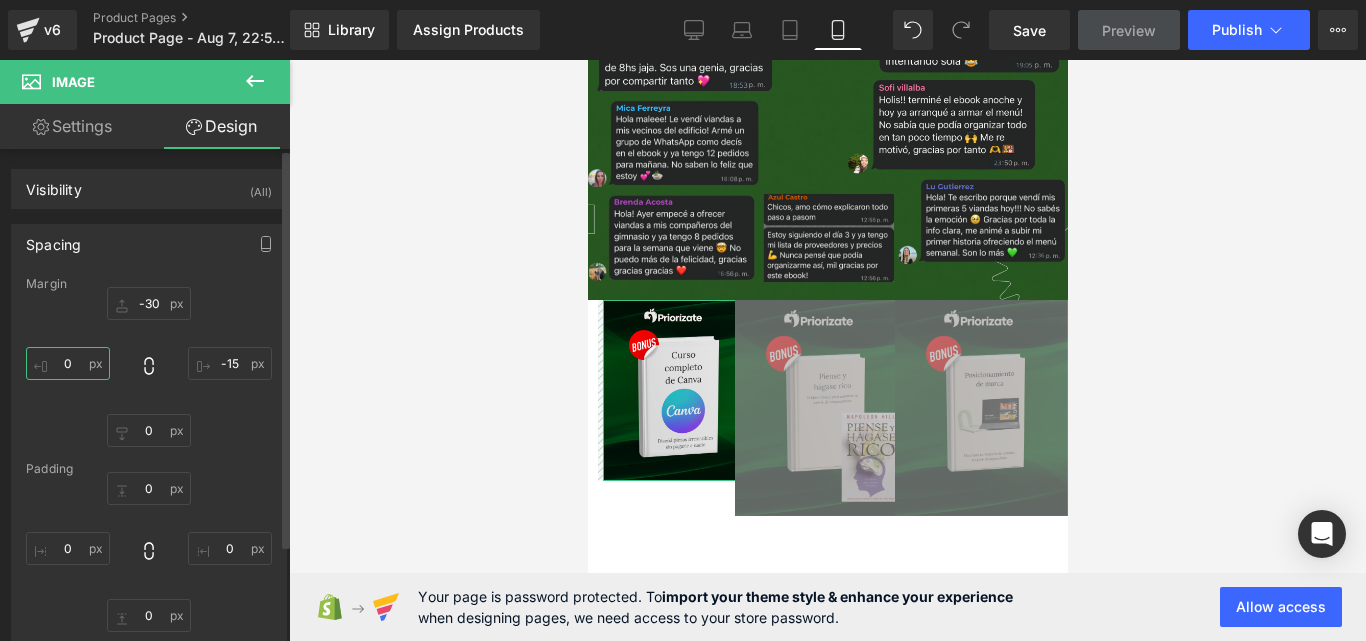 click on "0" at bounding box center [68, 363] 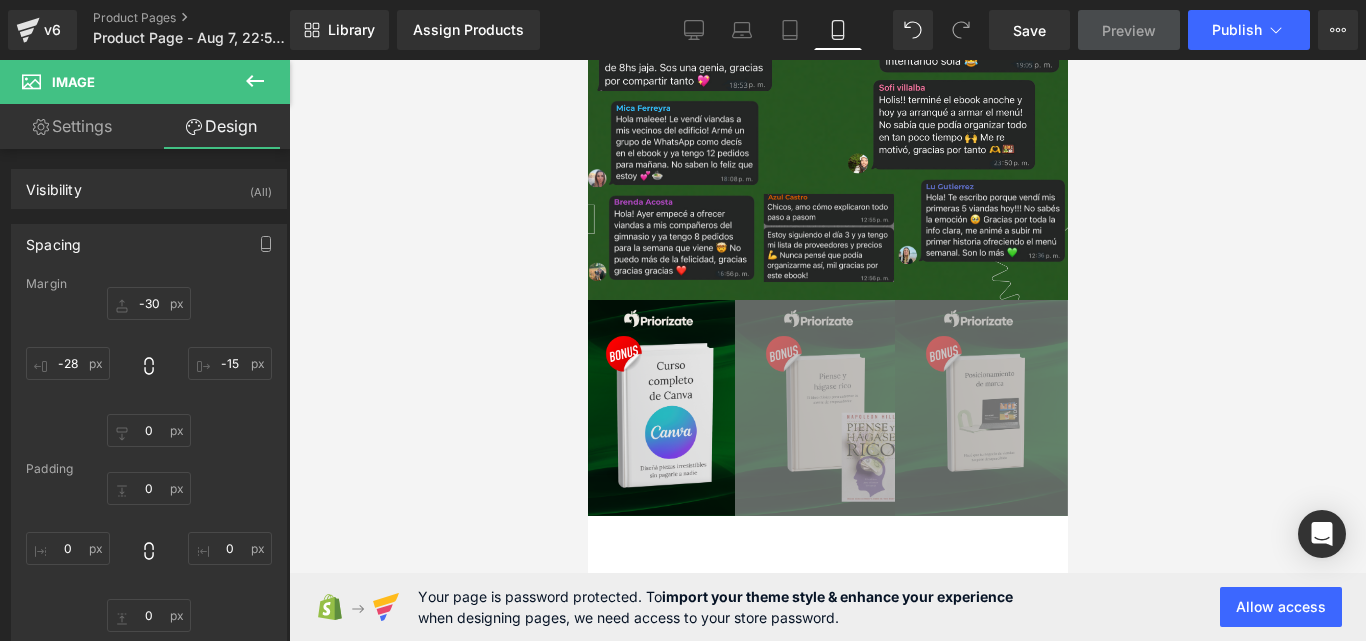 click at bounding box center (827, 350) 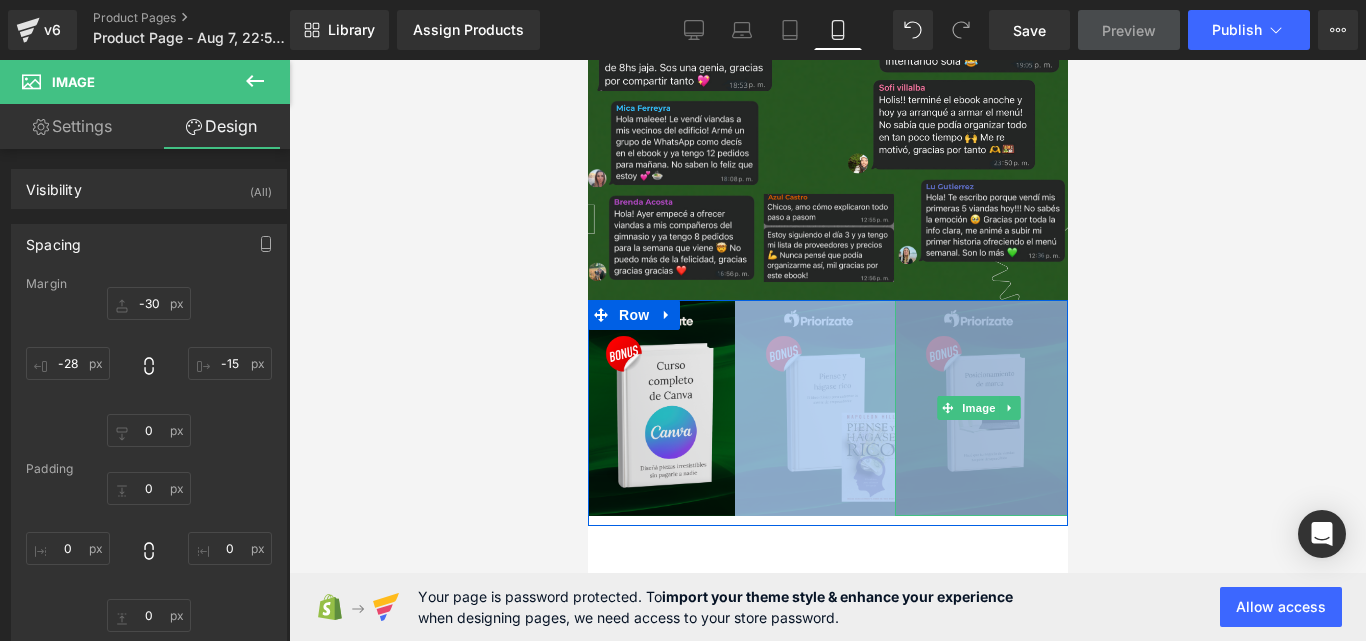 click at bounding box center (980, 408) 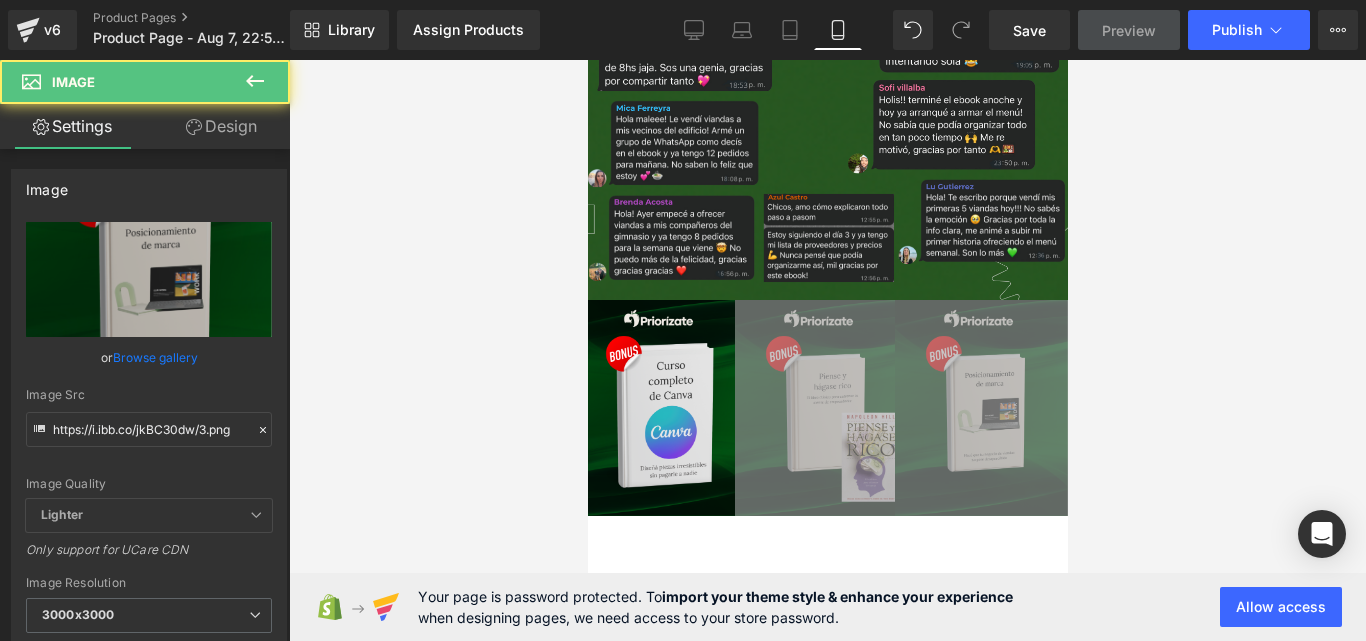click at bounding box center [827, 350] 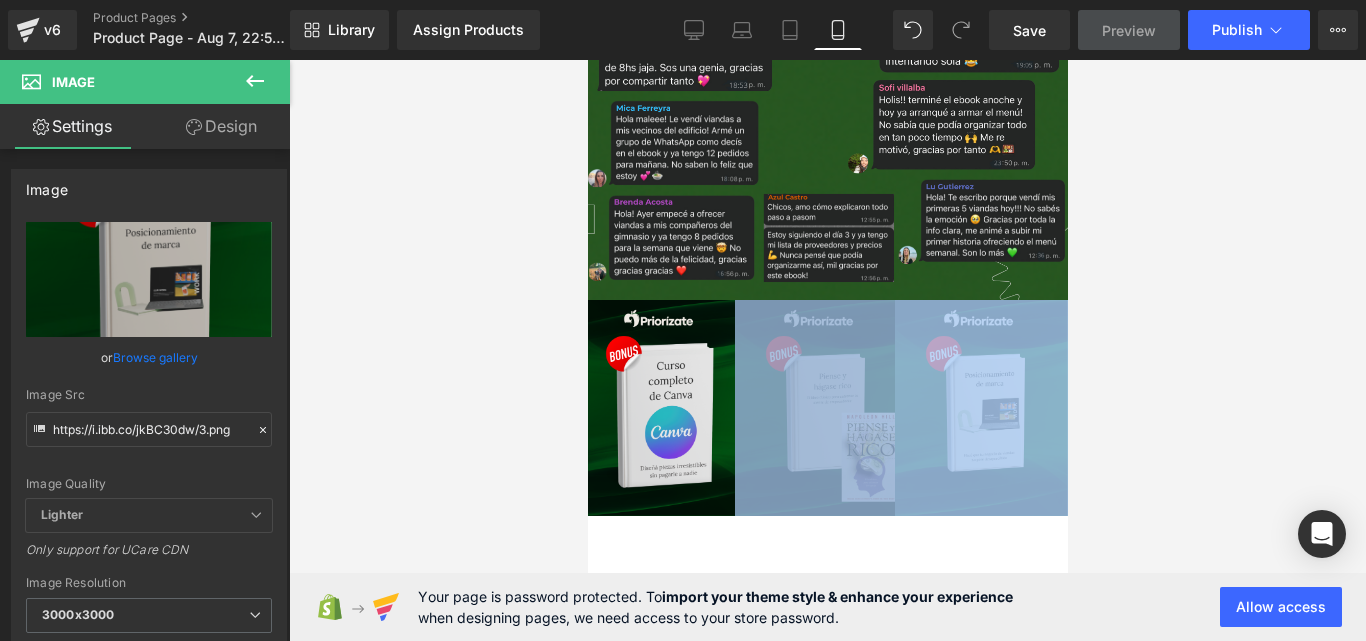 click at bounding box center [820, 408] 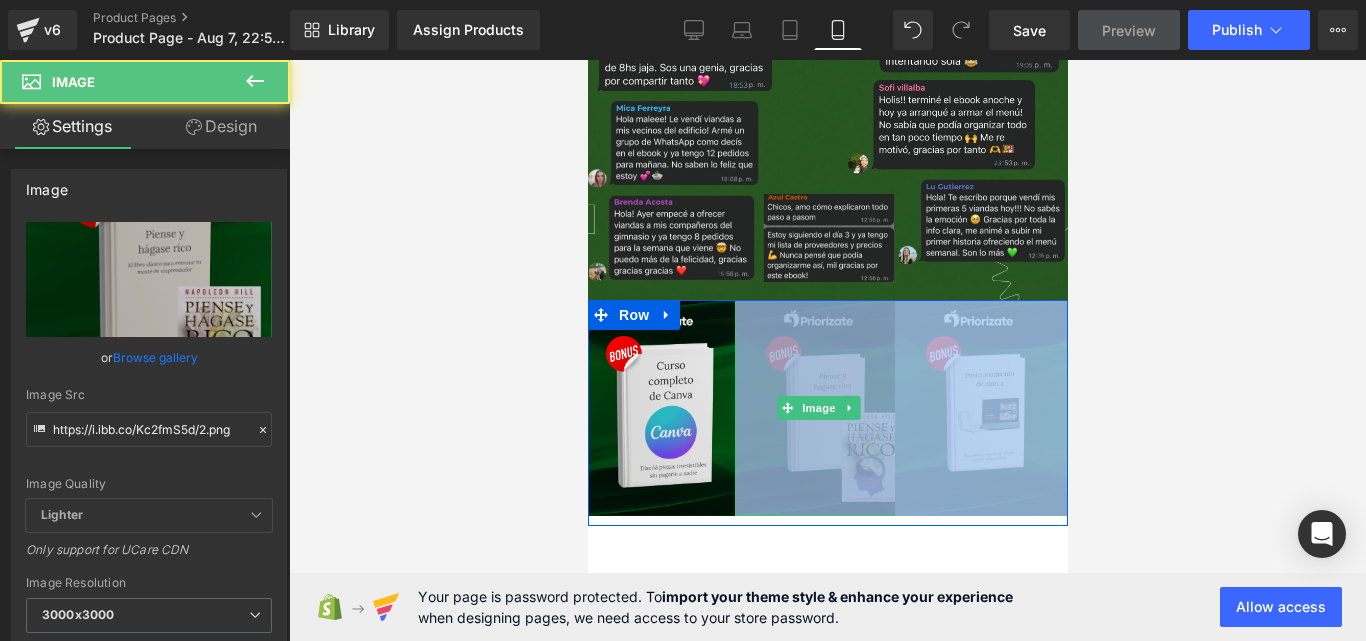 click at bounding box center (820, 408) 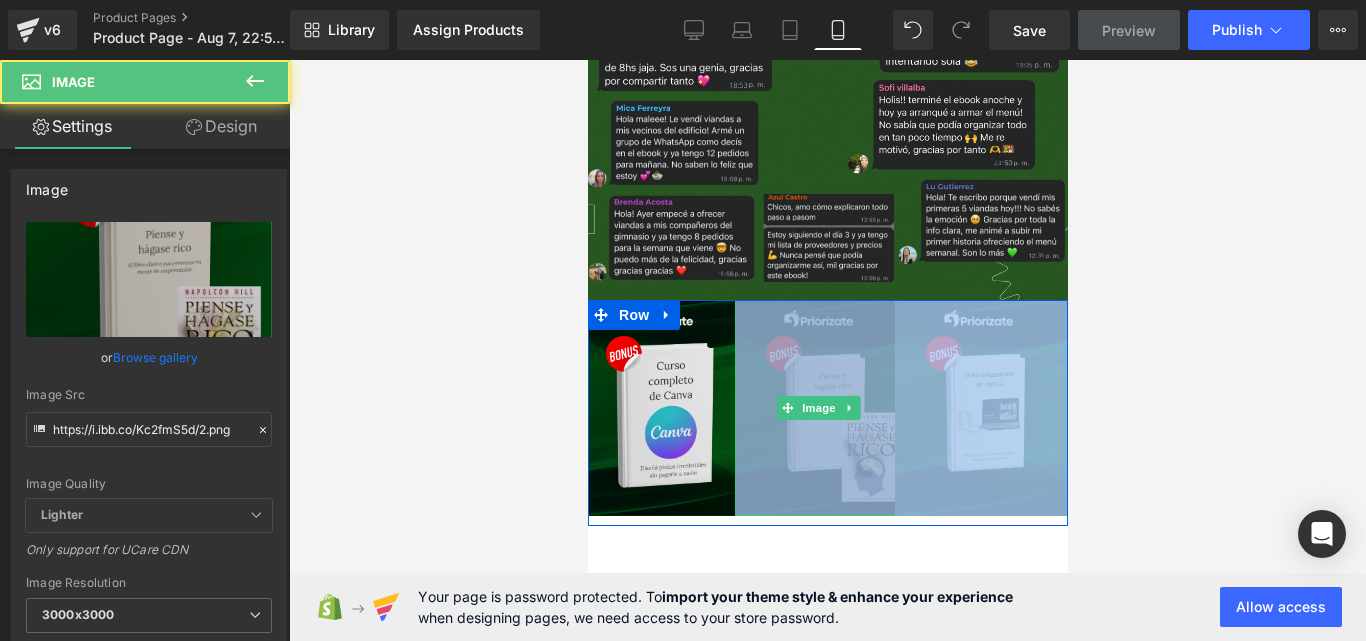 click at bounding box center (820, 408) 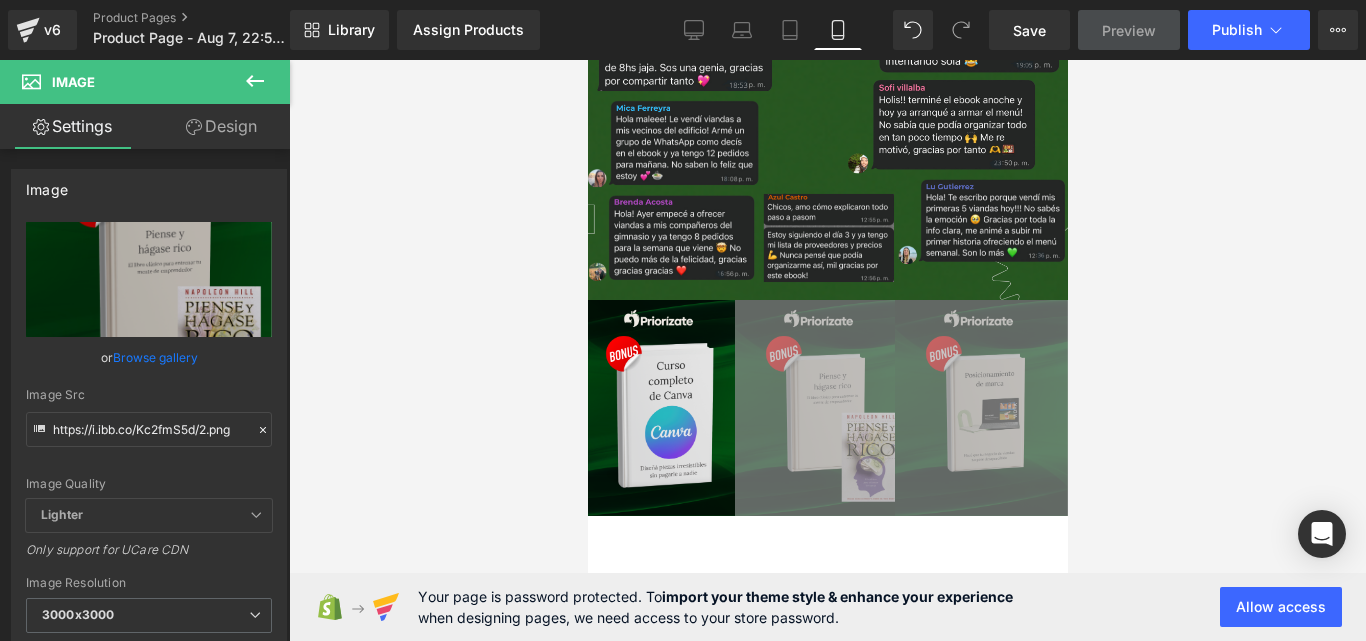 click at bounding box center [827, 350] 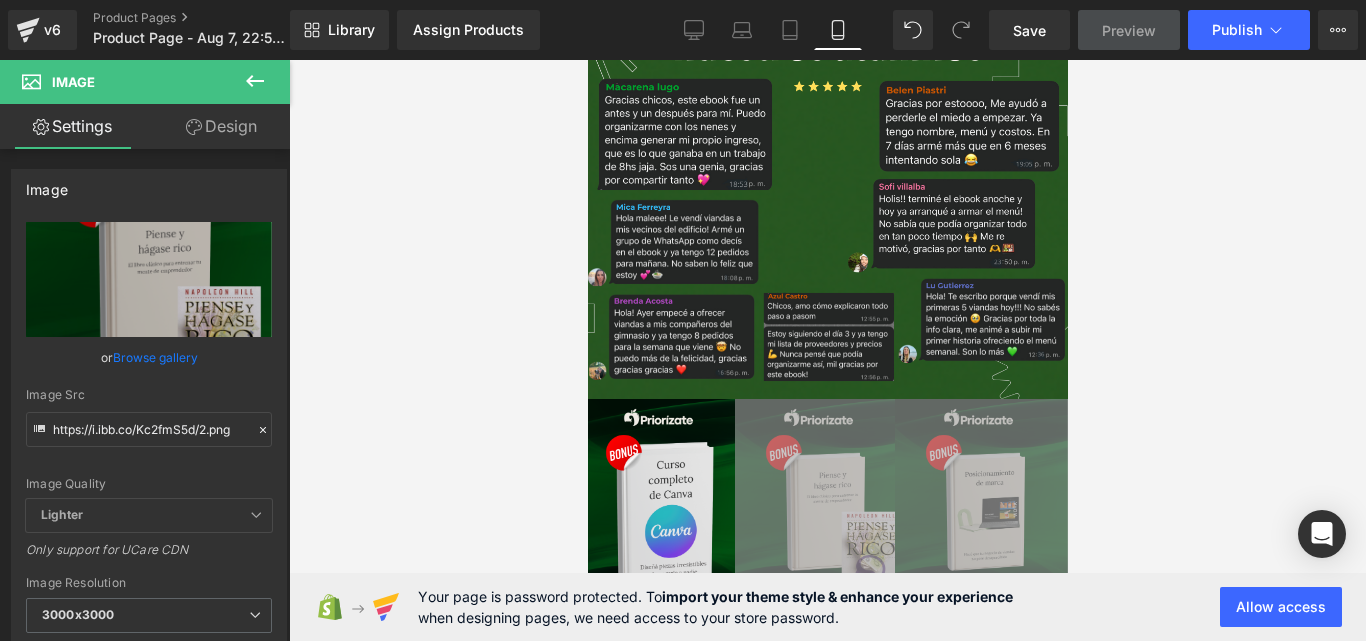 scroll, scrollTop: 4462, scrollLeft: 0, axis: vertical 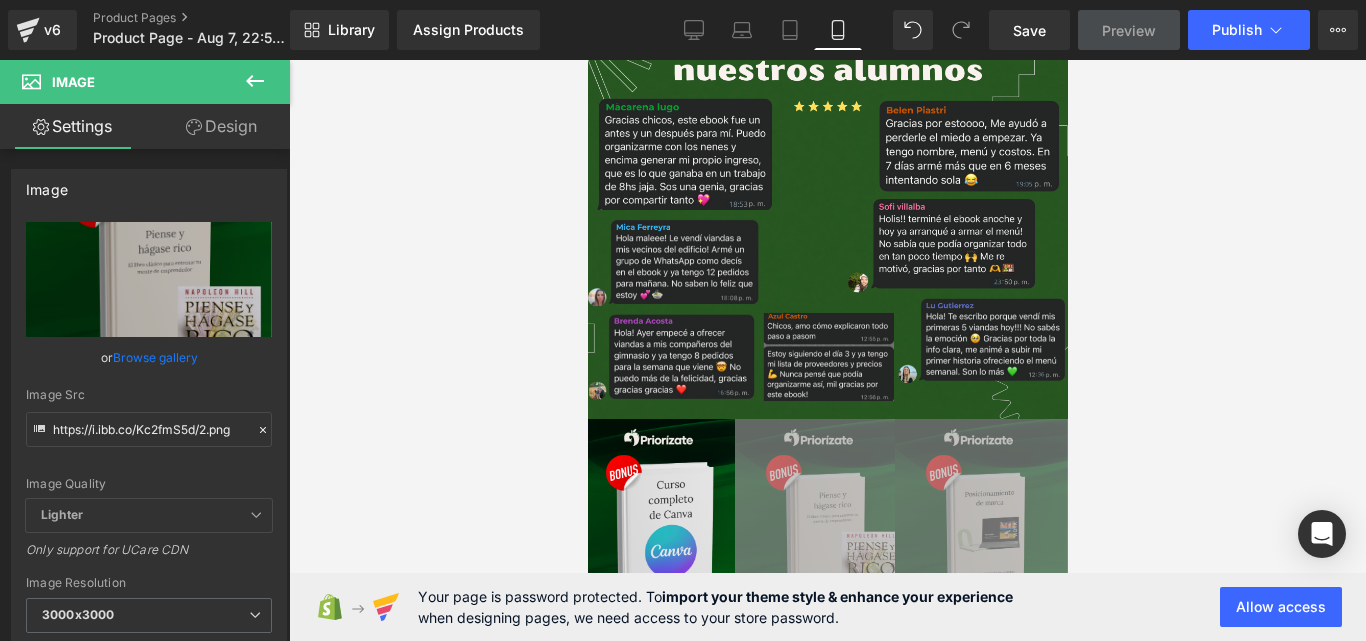 drag, startPoint x: 1064, startPoint y: 546, endPoint x: 1647, endPoint y: 643, distance: 591.0144 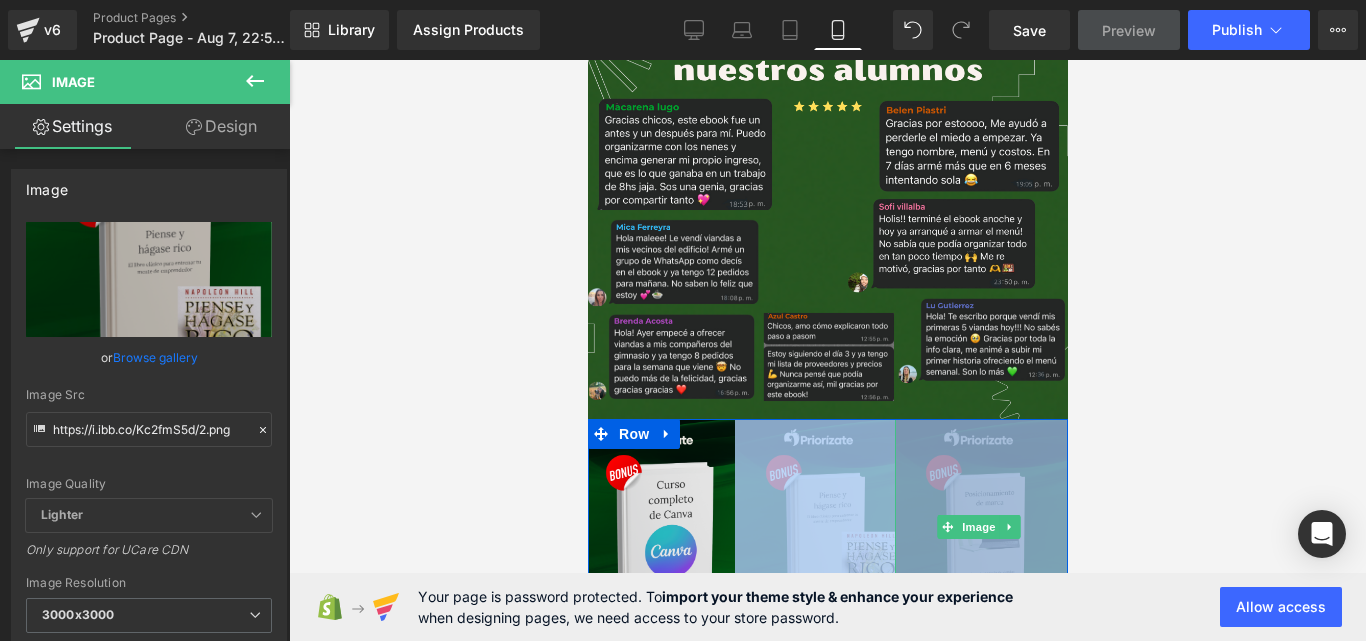 click at bounding box center (980, 527) 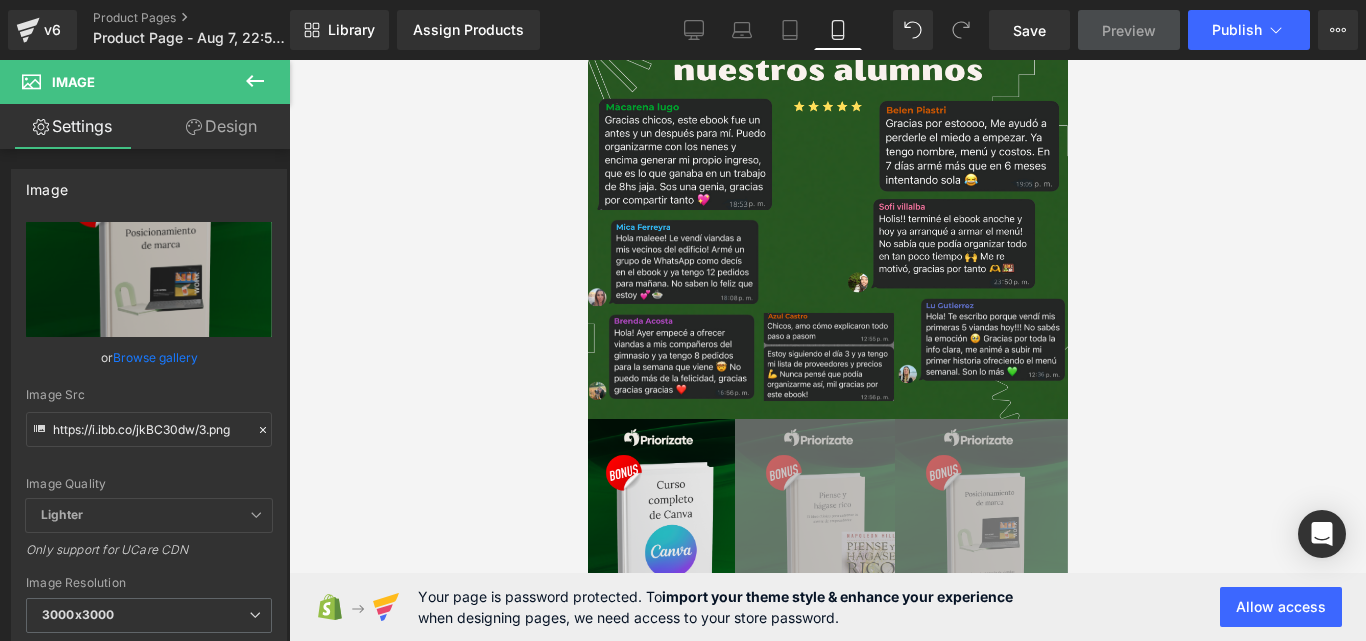 click at bounding box center (827, 350) 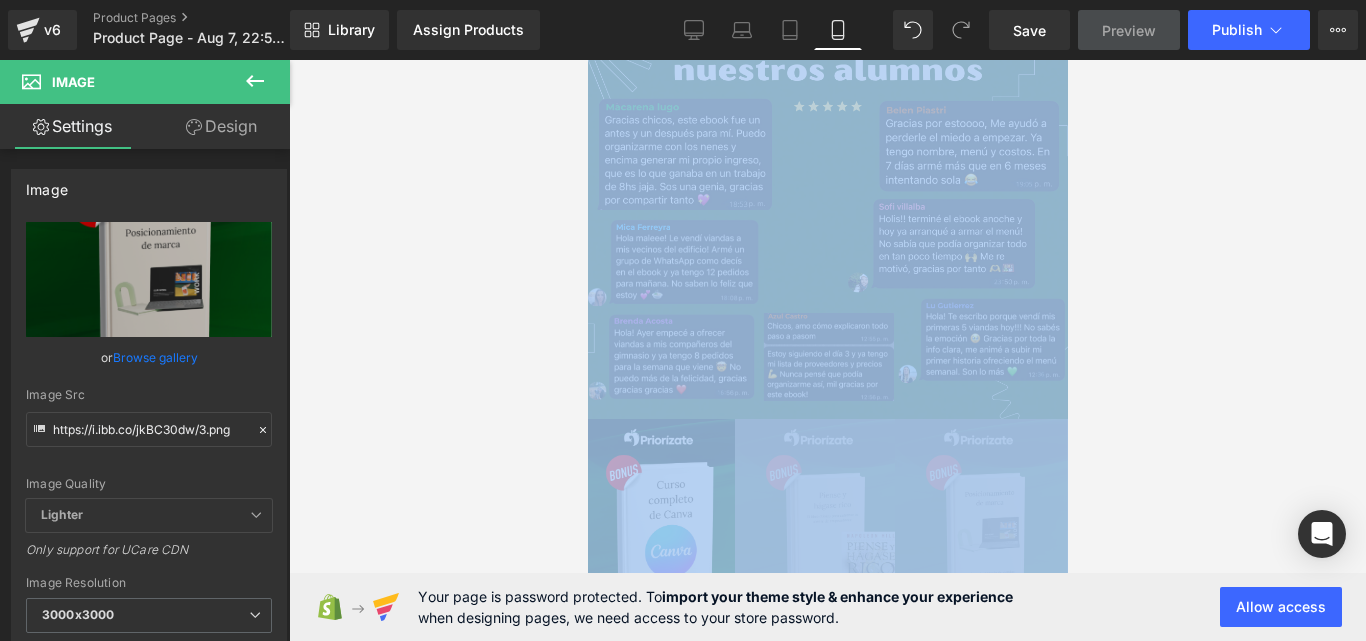 click at bounding box center [827, 350] 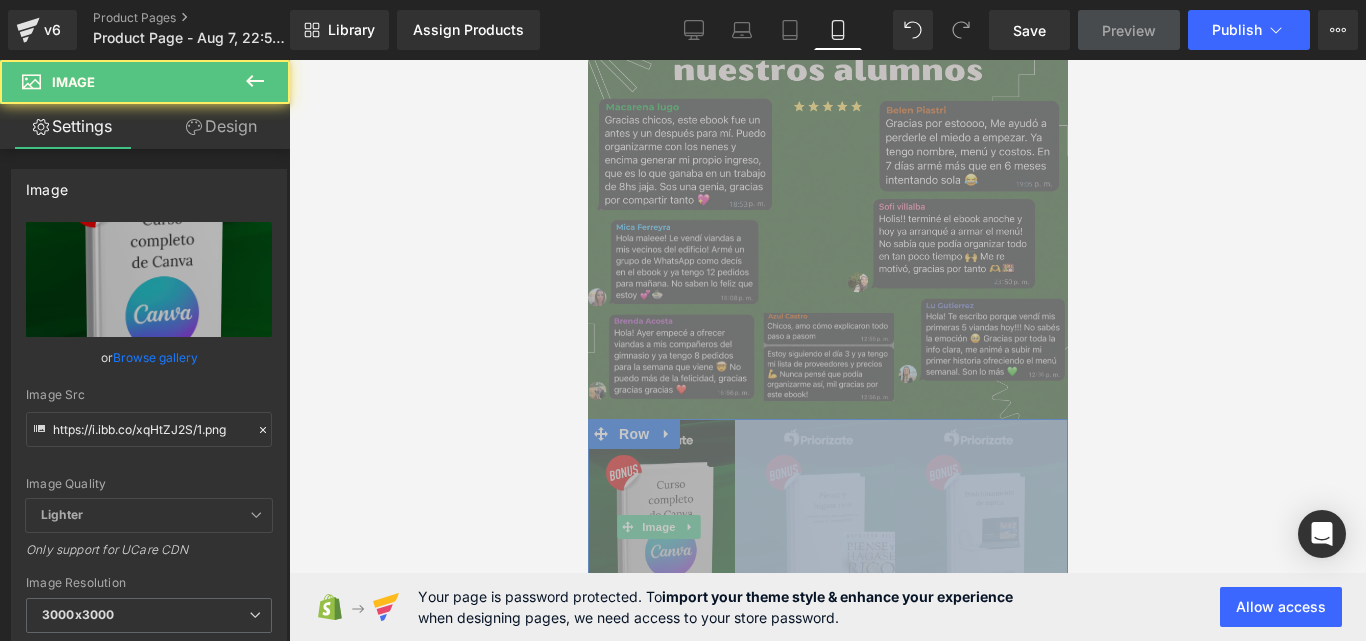 click at bounding box center [660, 527] 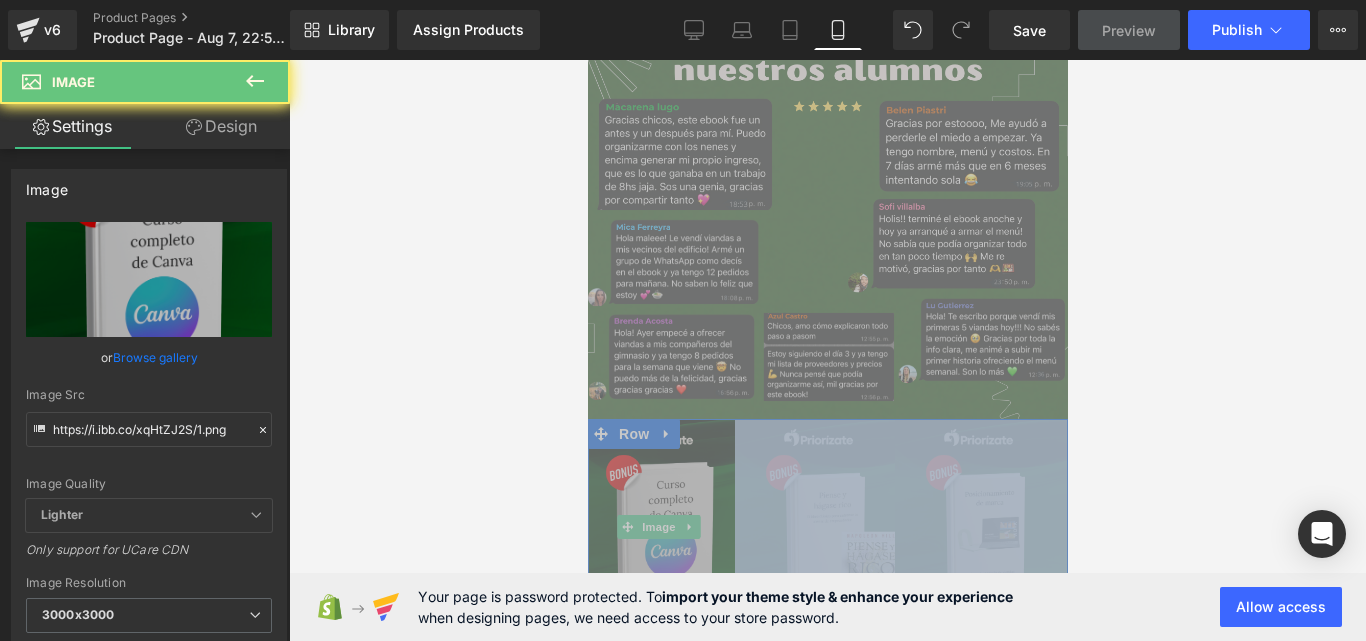 click at bounding box center (660, 527) 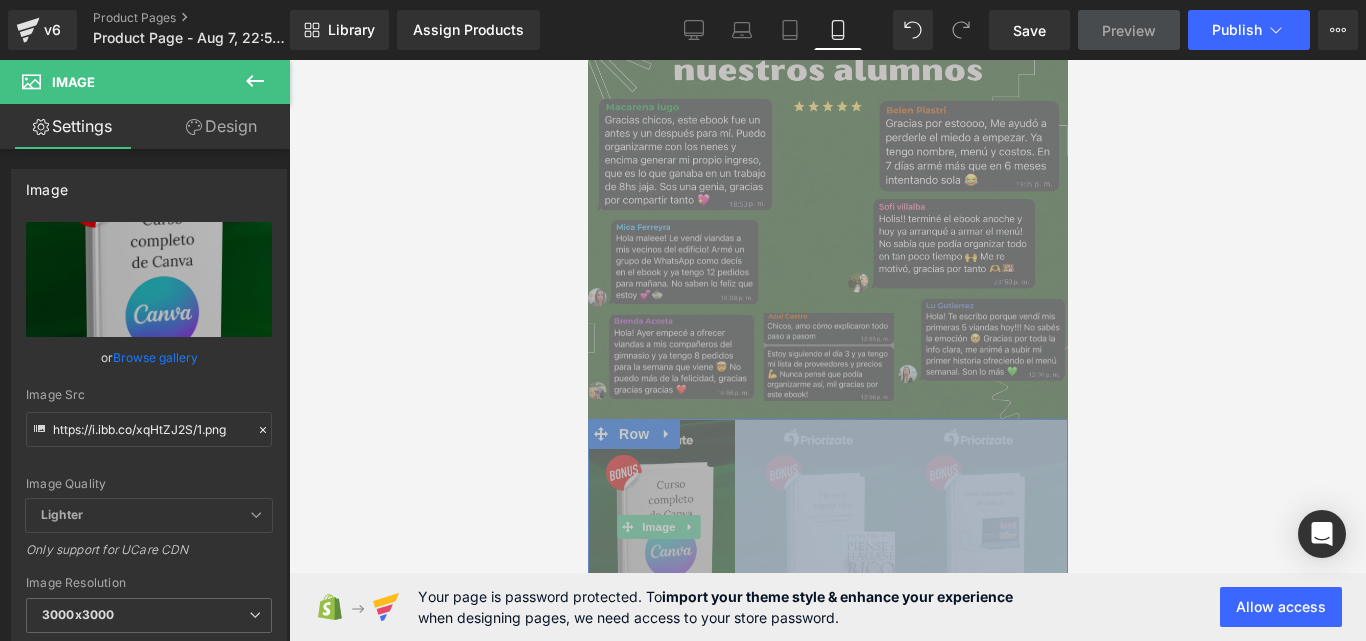 click at bounding box center [660, 527] 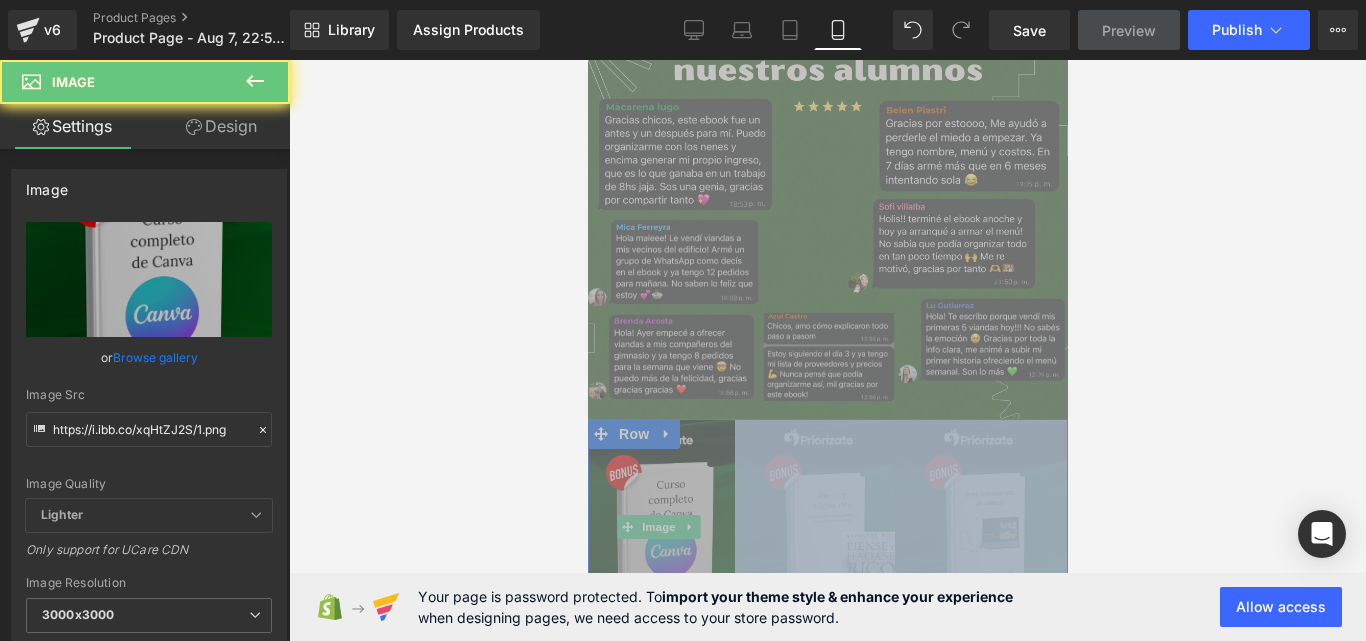 click at bounding box center (660, 527) 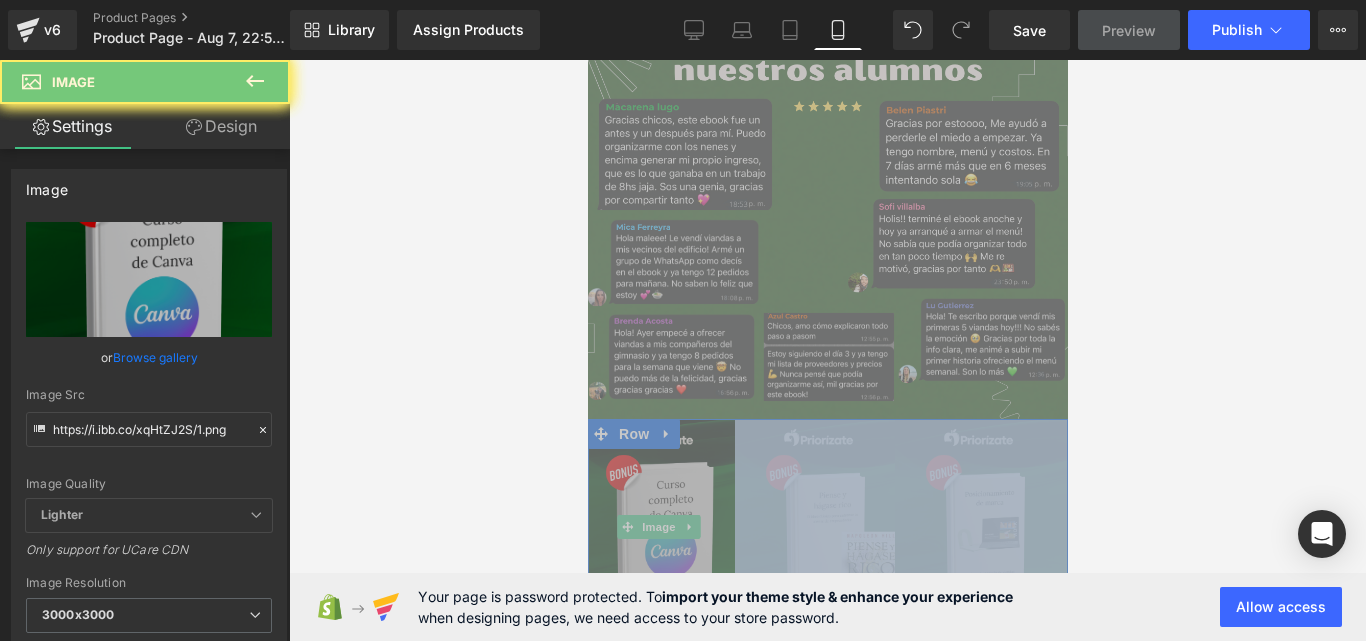 click at bounding box center (660, 527) 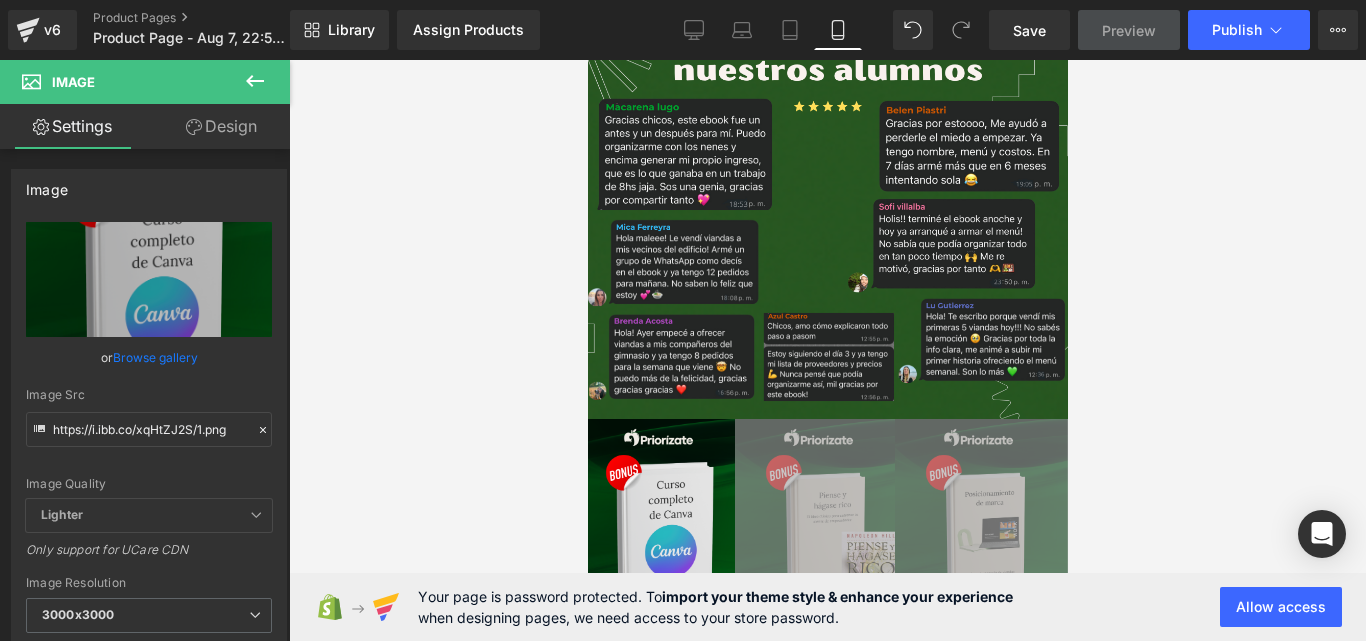 click at bounding box center (827, 350) 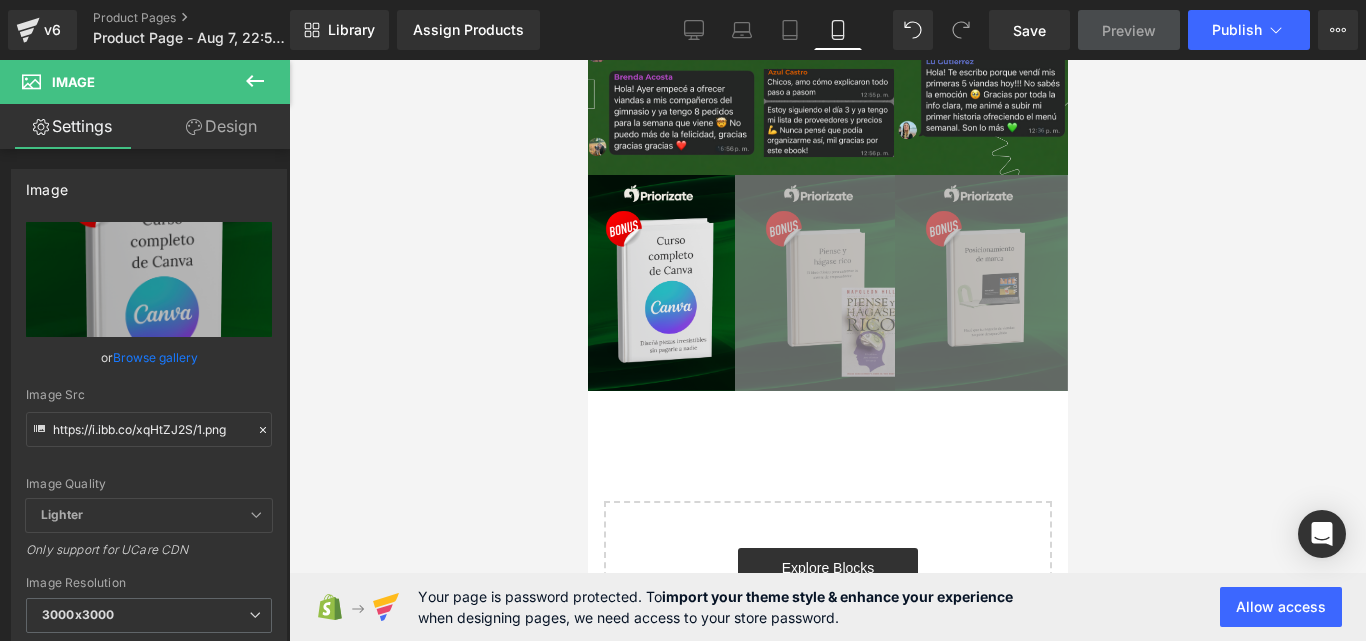 scroll, scrollTop: 4715, scrollLeft: 0, axis: vertical 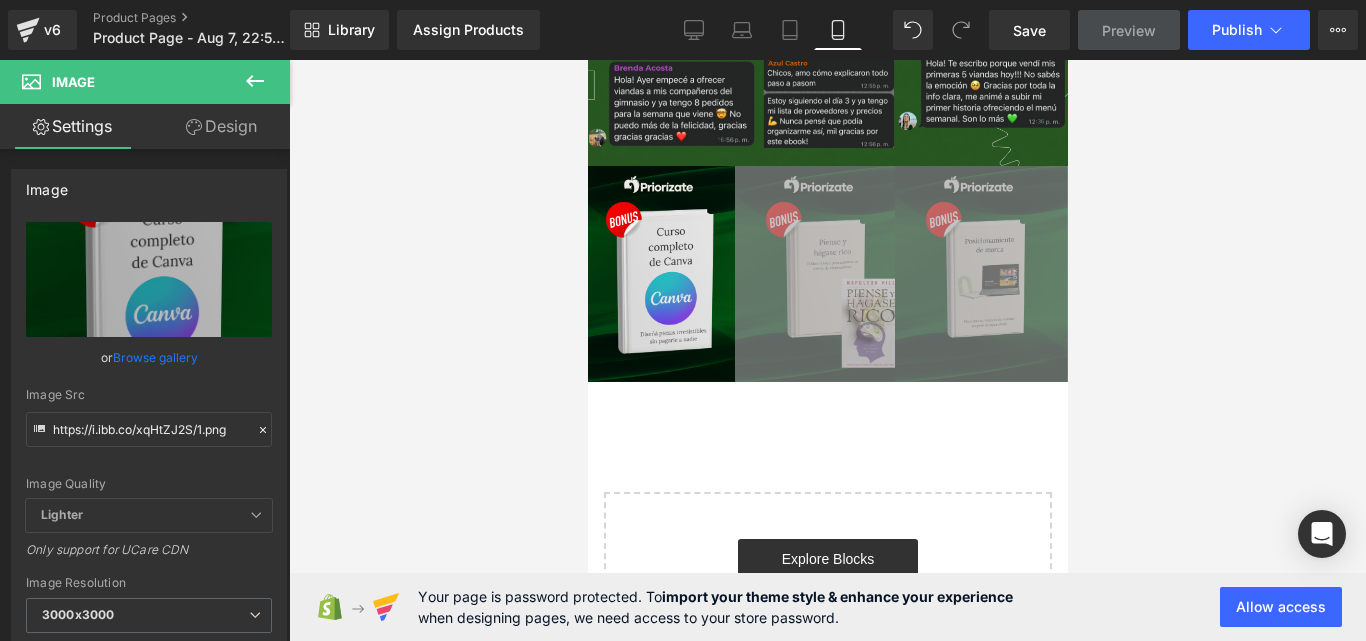 click at bounding box center [255, 82] 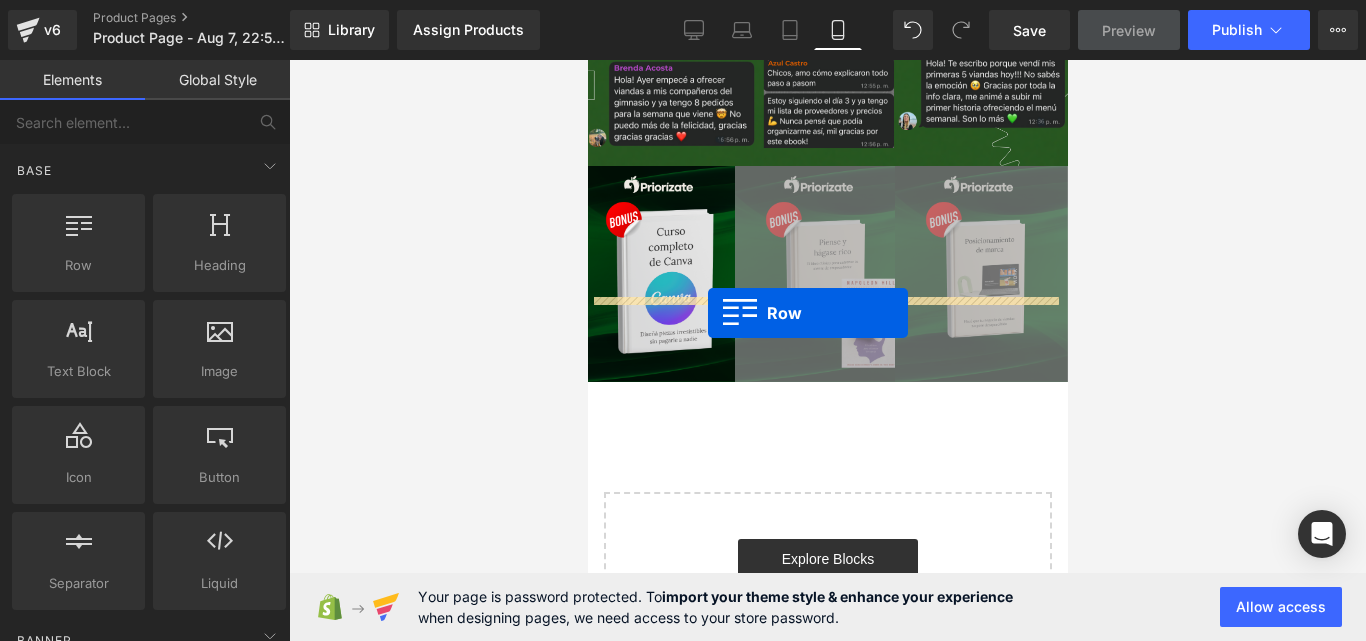 drag, startPoint x: 702, startPoint y: 288, endPoint x: 707, endPoint y: 313, distance: 25.495098 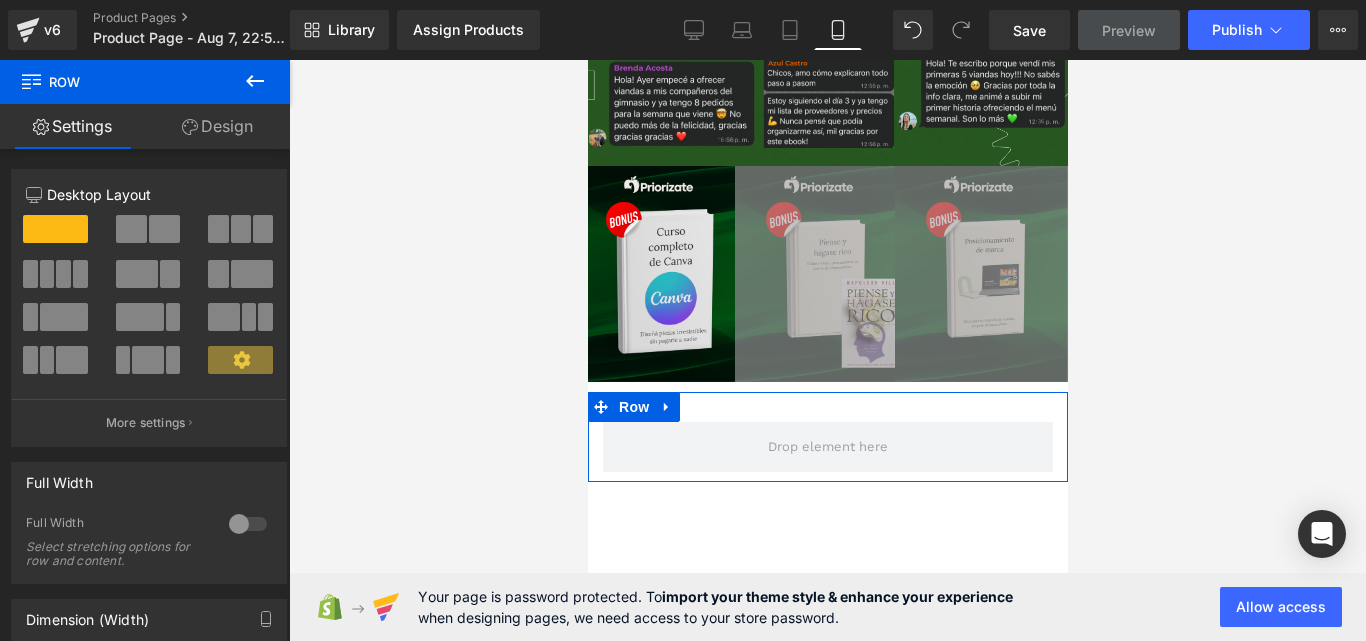 click at bounding box center [218, 229] 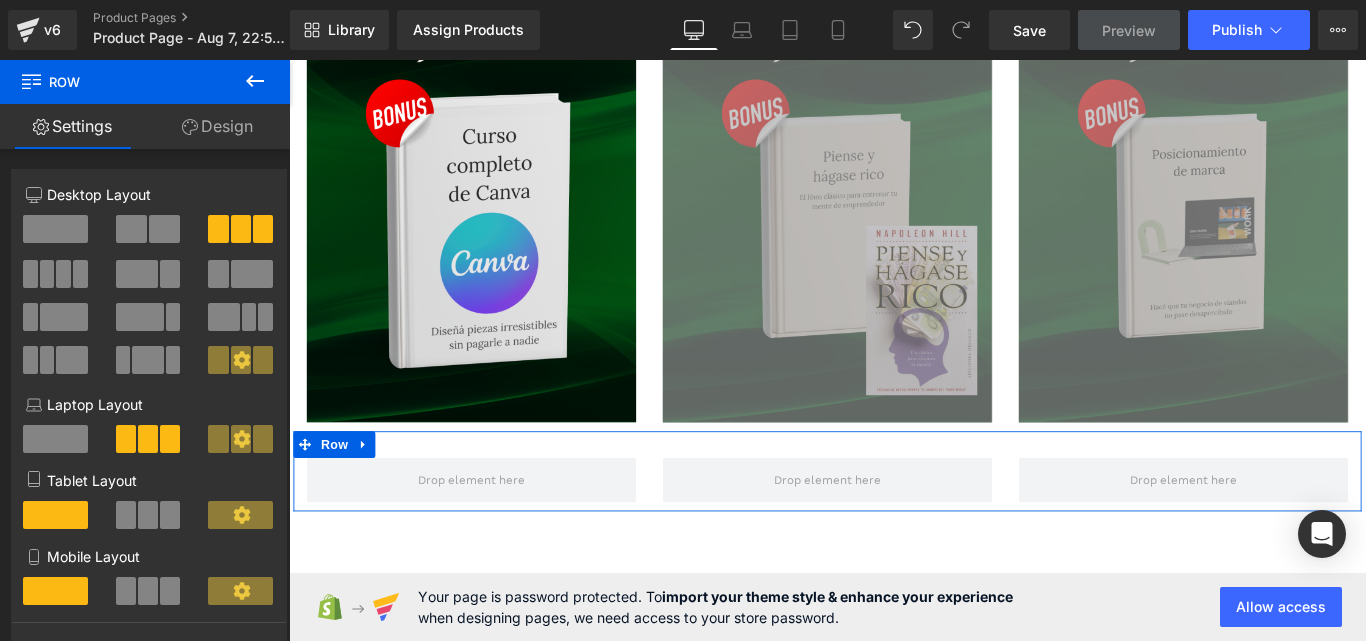 scroll, scrollTop: 11092, scrollLeft: 0, axis: vertical 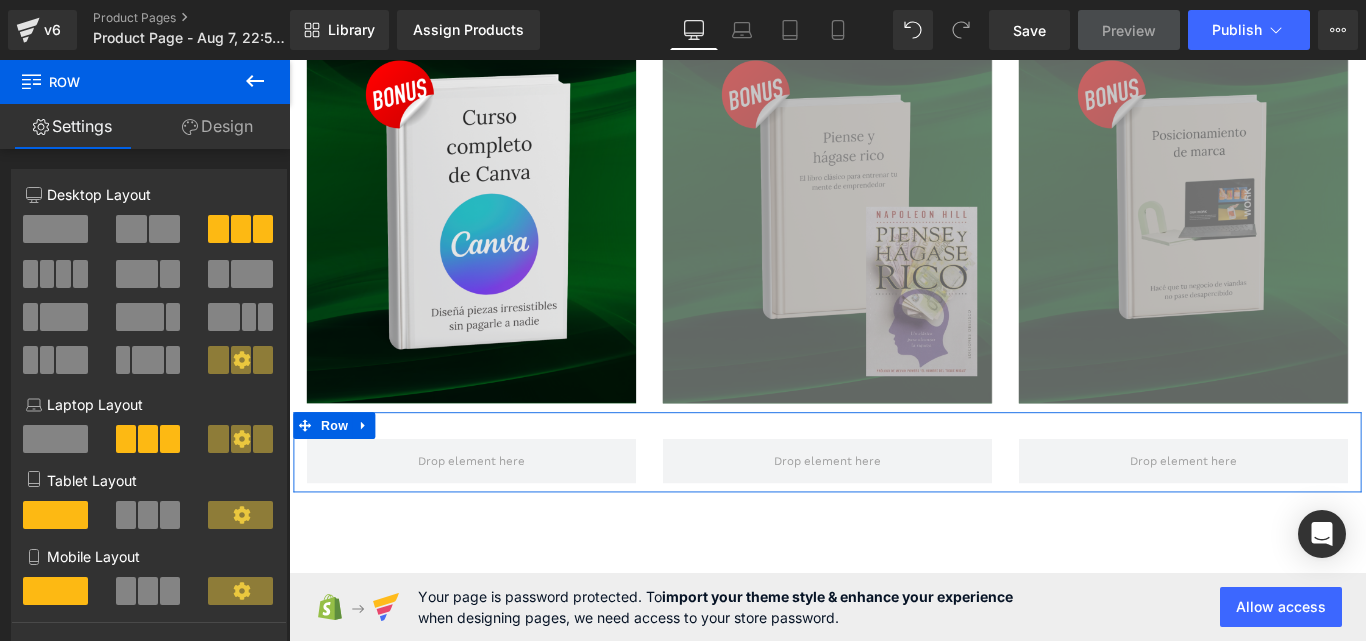 click at bounding box center (170, 591) 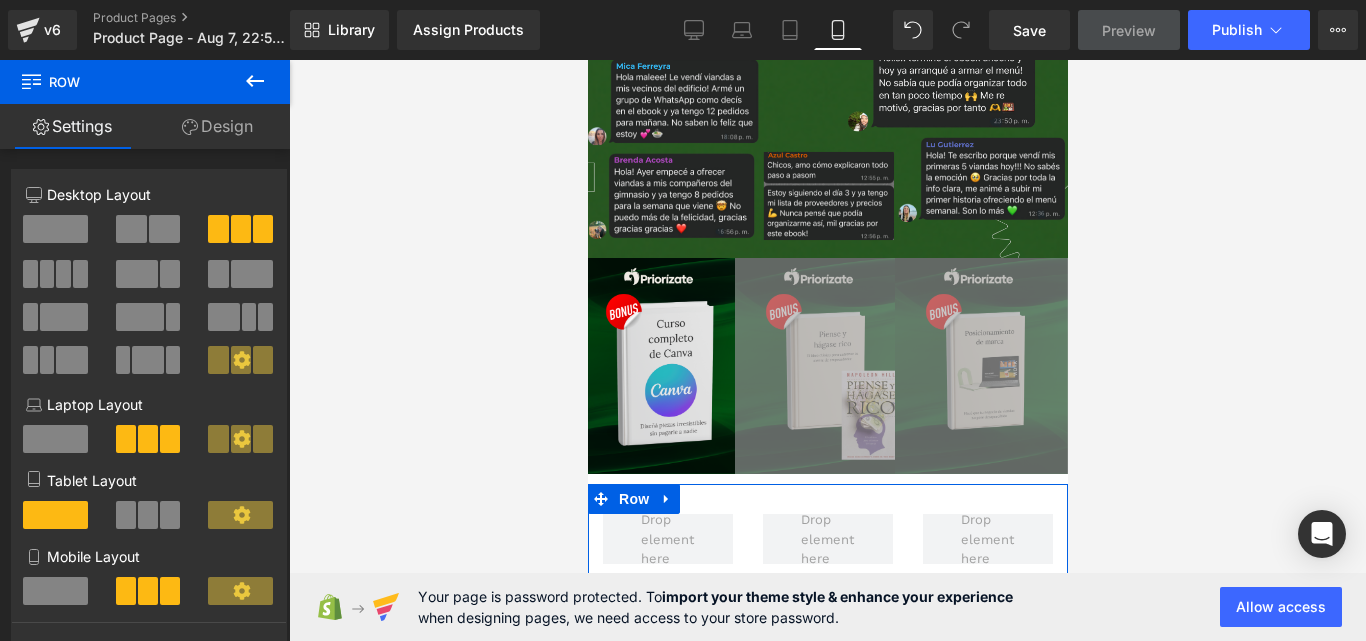 click at bounding box center (170, 515) 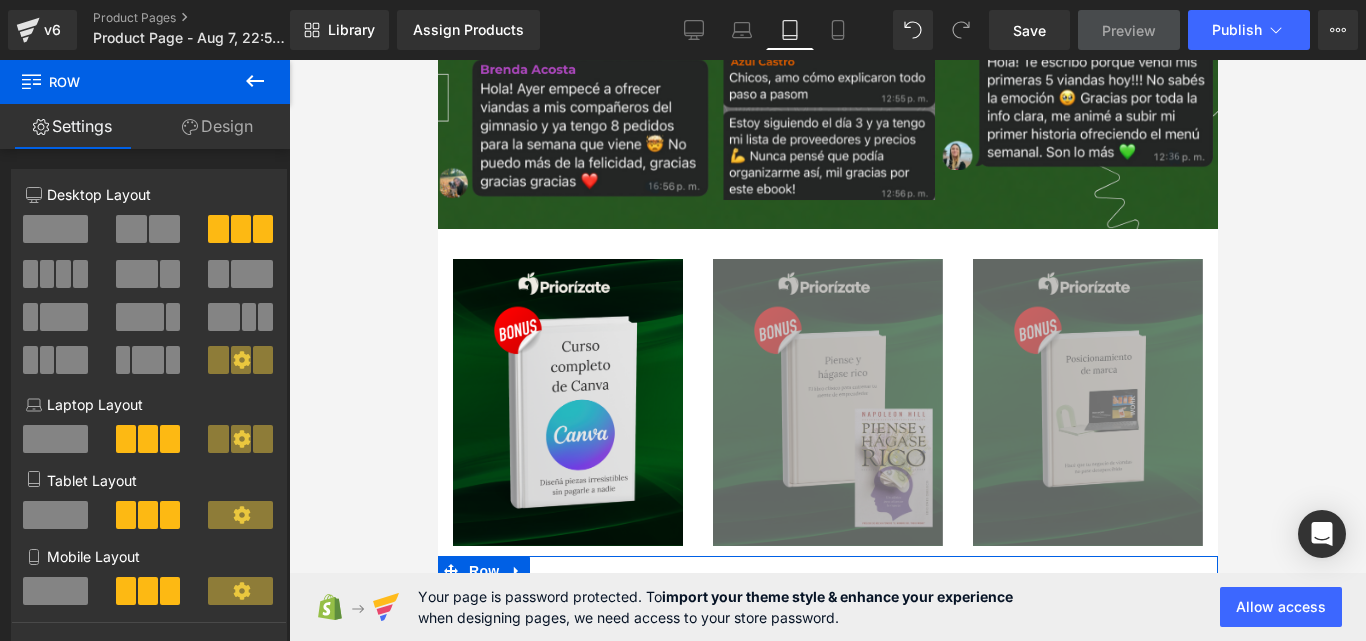 scroll, scrollTop: 7171, scrollLeft: 0, axis: vertical 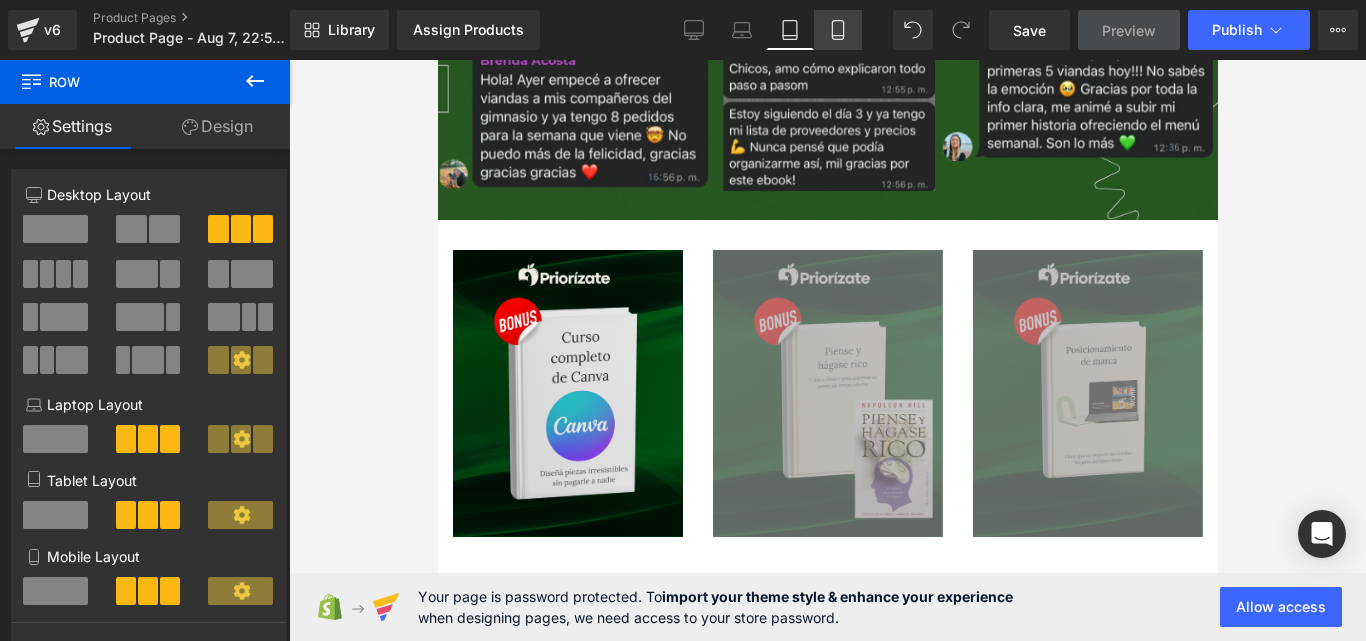 click 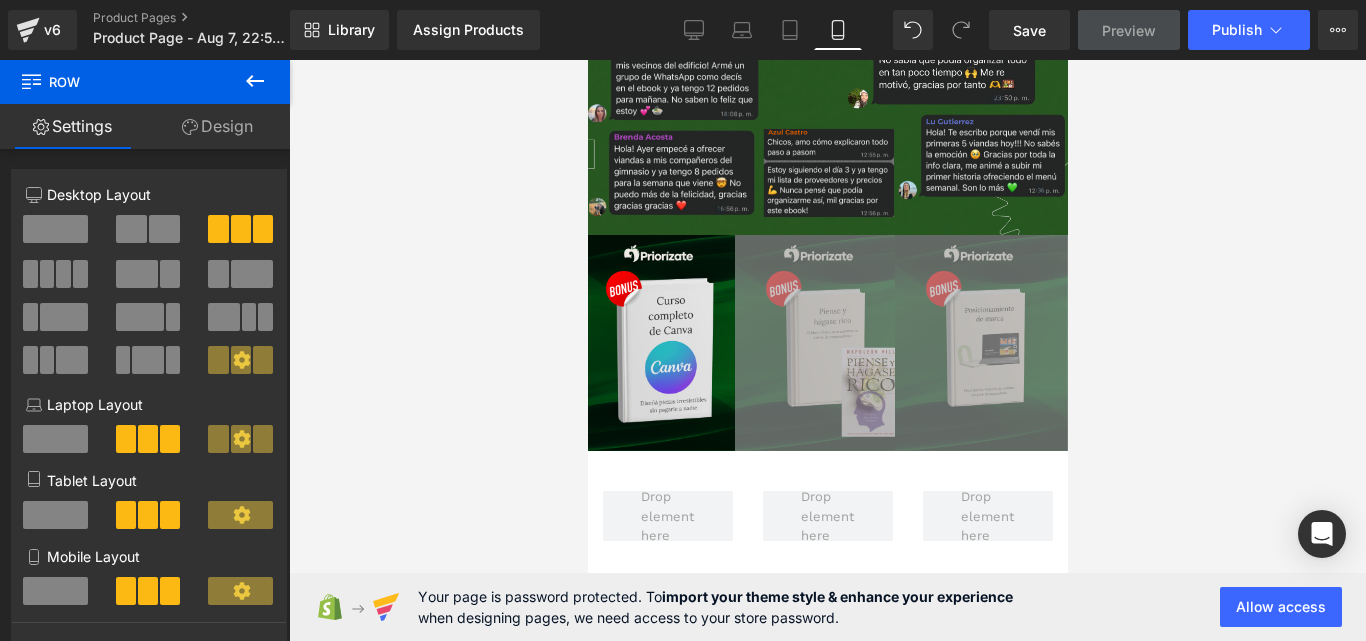 scroll, scrollTop: 4601, scrollLeft: 0, axis: vertical 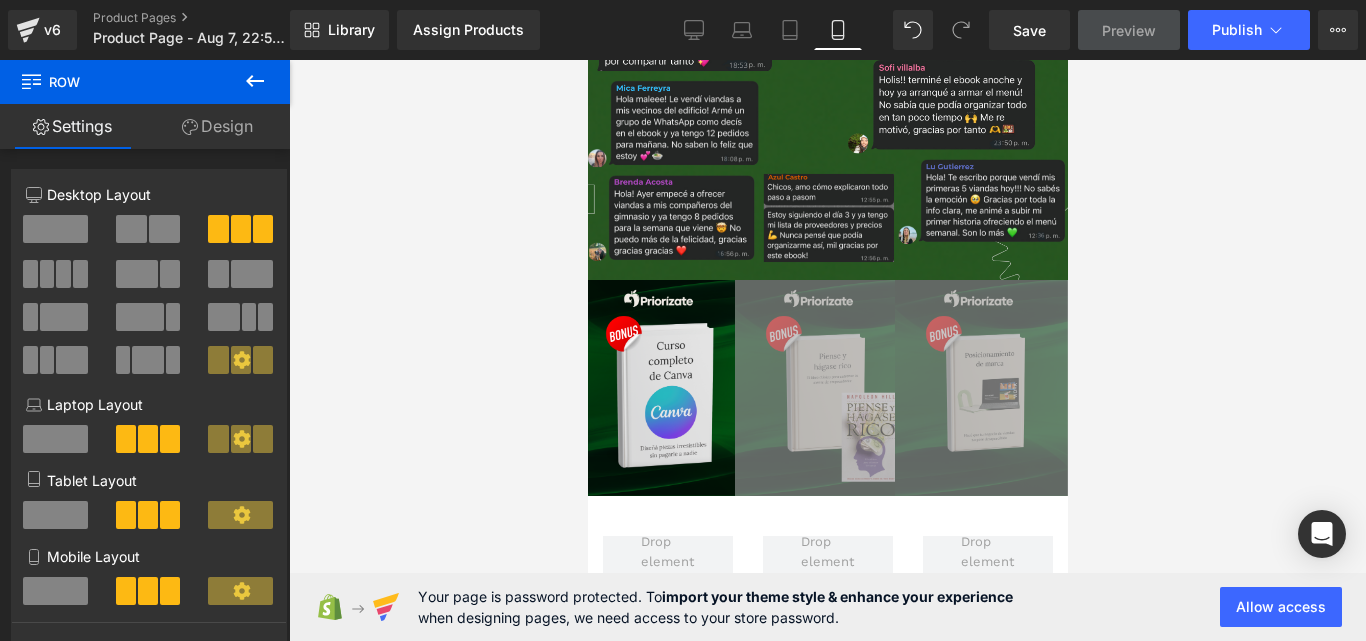 click at bounding box center (255, 82) 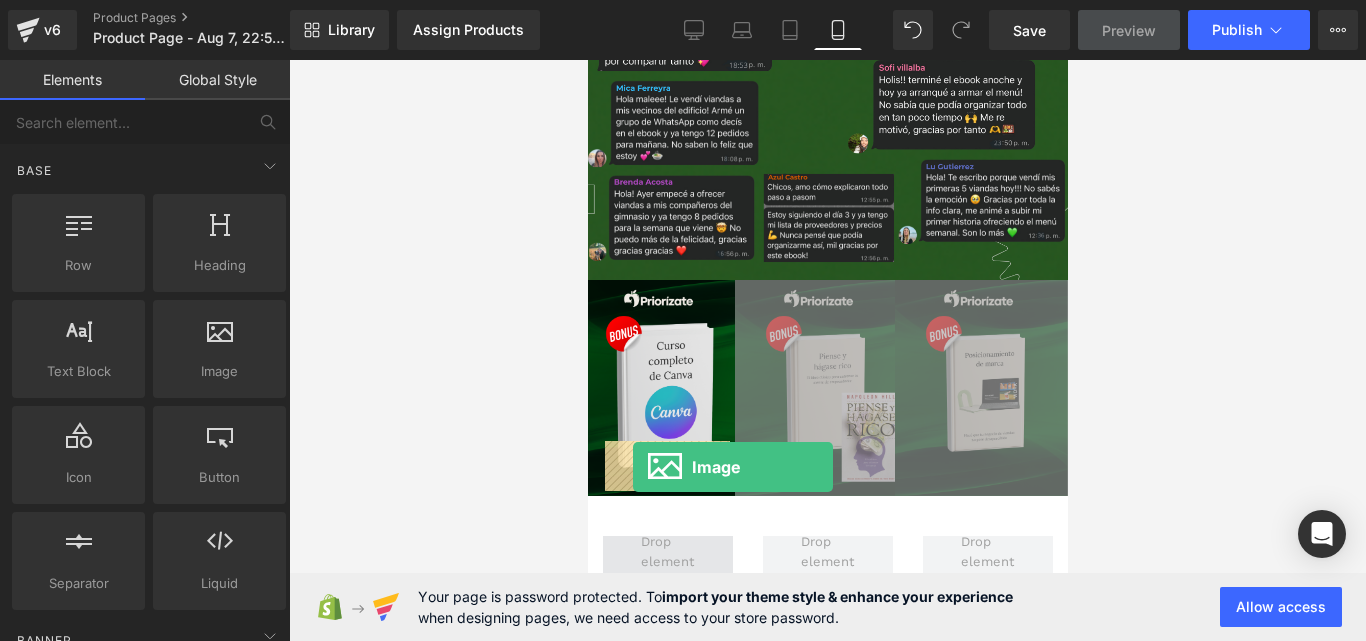 drag, startPoint x: 834, startPoint y: 389, endPoint x: 632, endPoint y: 467, distance: 216.53638 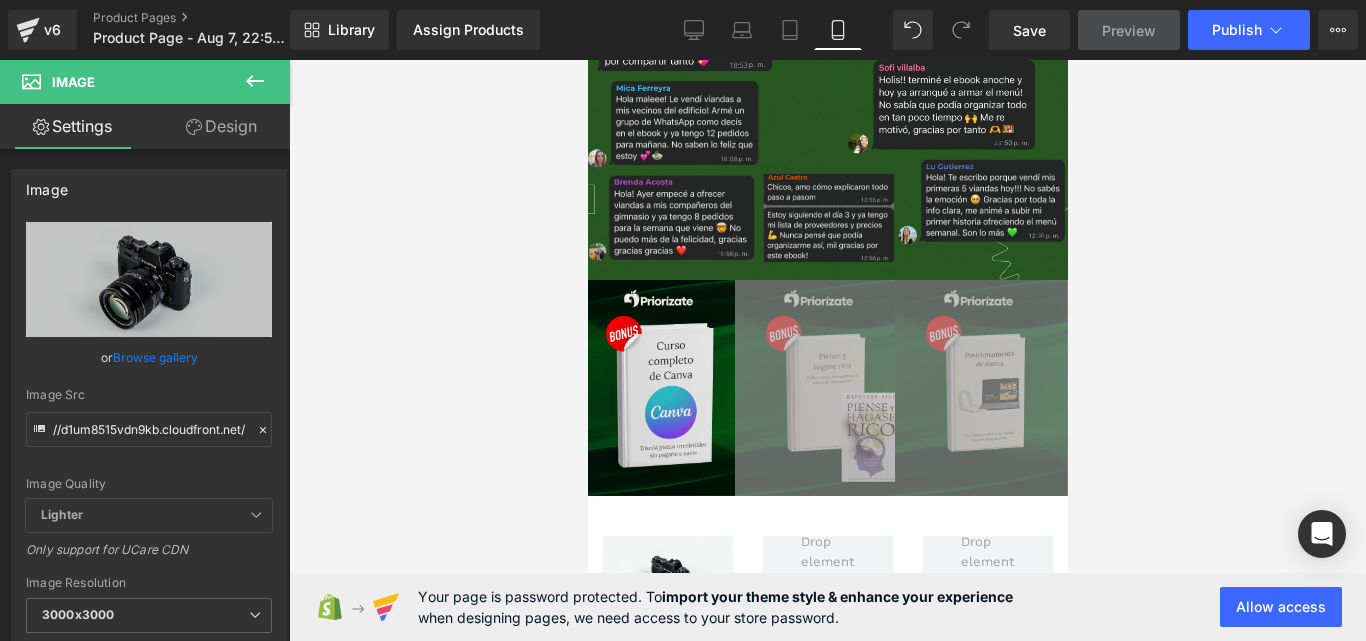 click on "v6 Product Pages Product Page - Aug 7, 22:59:41" at bounding box center [145, 30] 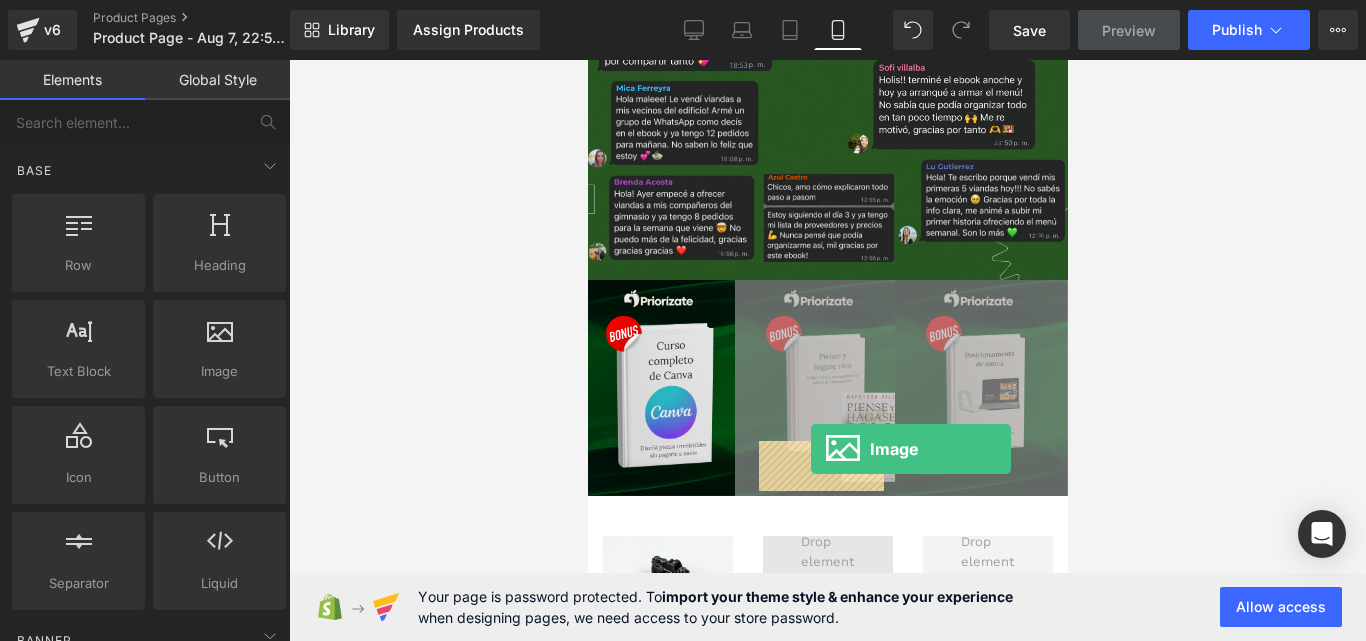 drag, startPoint x: 835, startPoint y: 399, endPoint x: 810, endPoint y: 449, distance: 55.9017 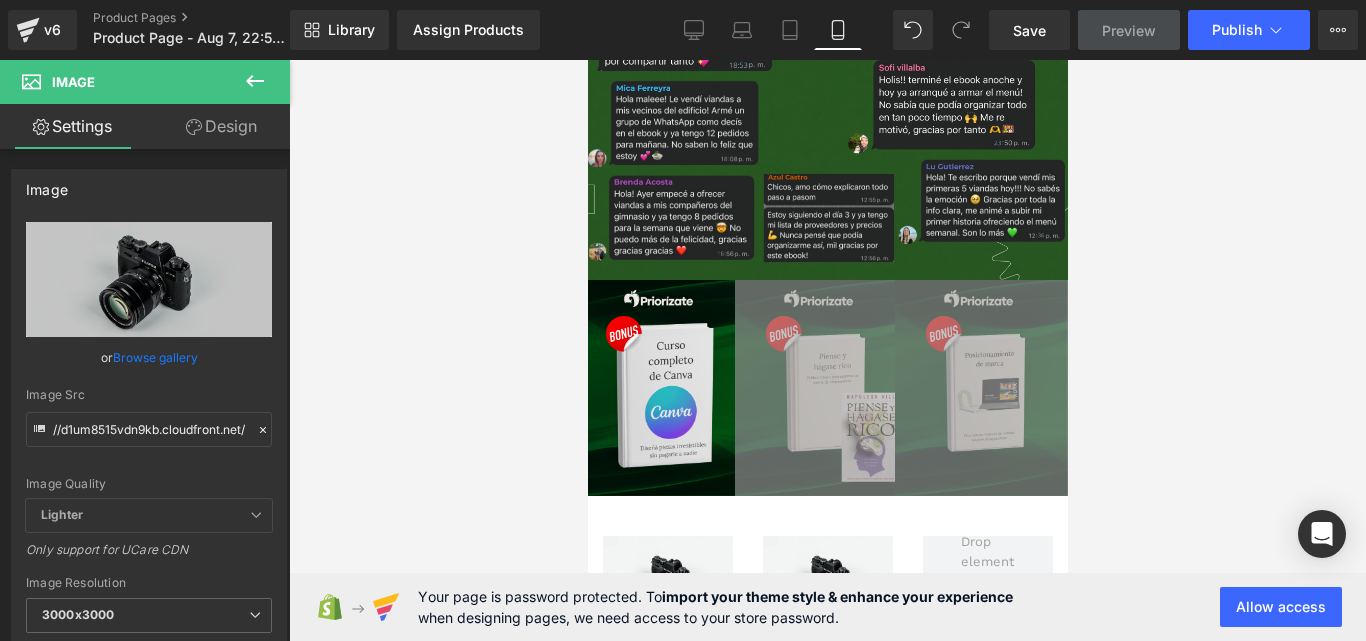 click at bounding box center [255, 82] 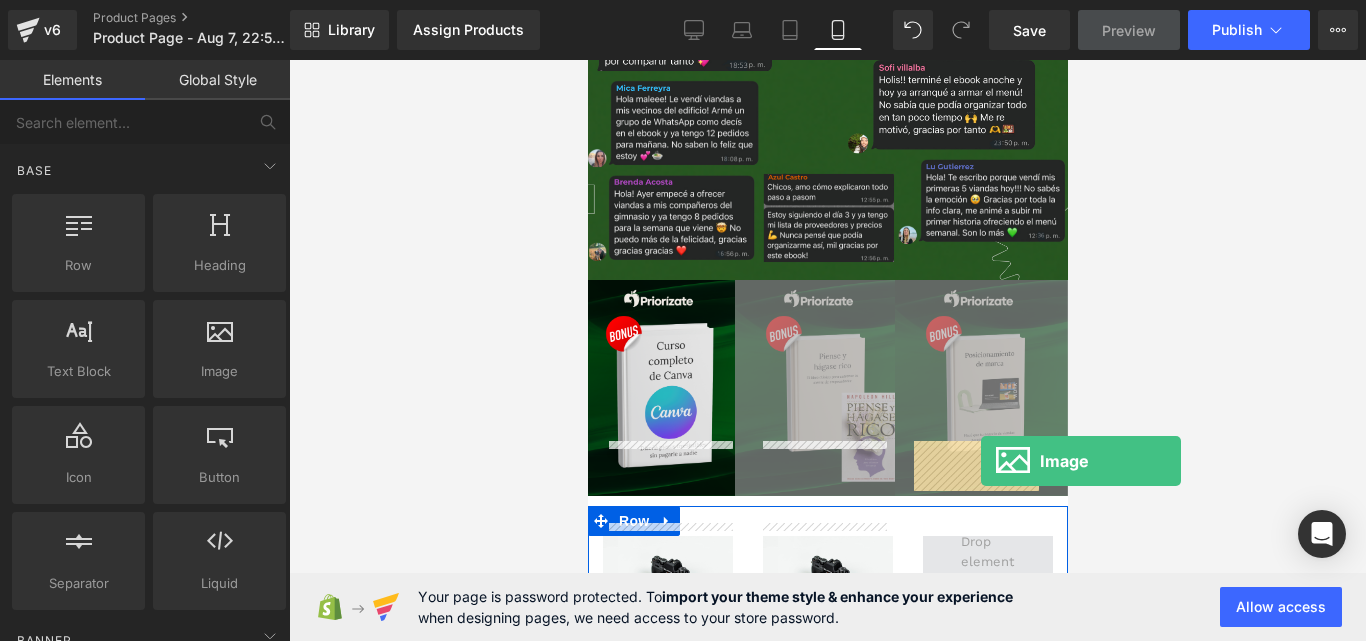 drag, startPoint x: 806, startPoint y: 401, endPoint x: 980, endPoint y: 461, distance: 184.05434 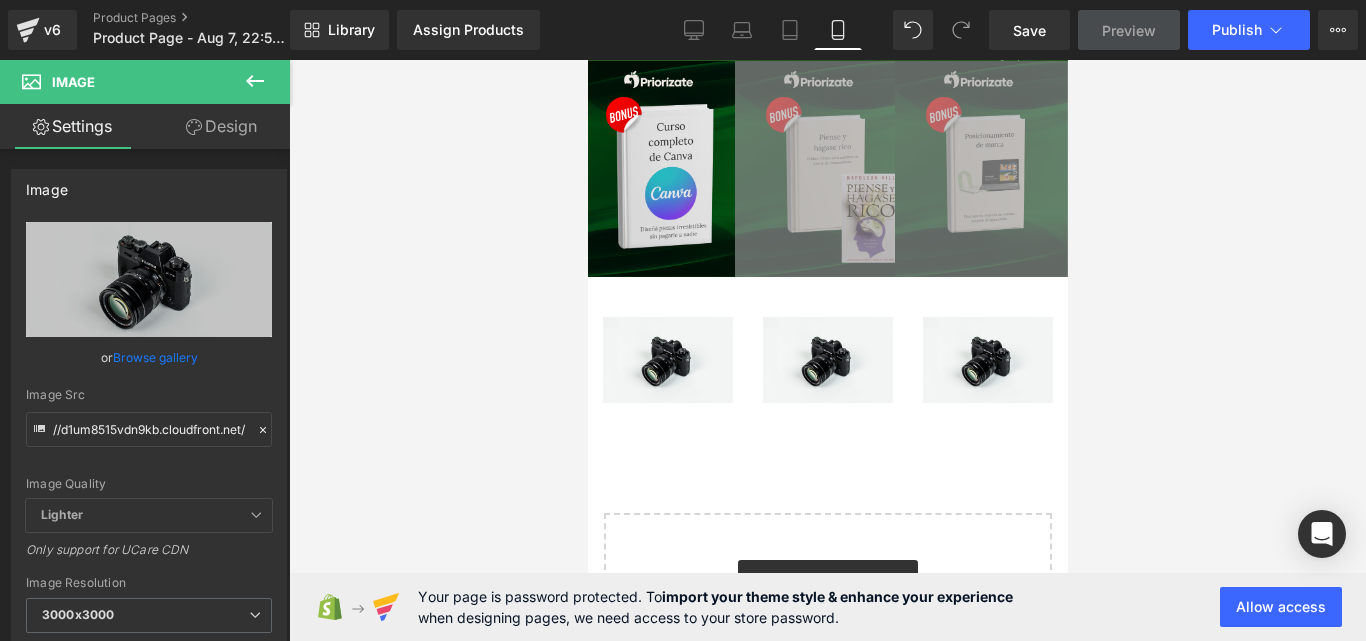 scroll, scrollTop: 4844, scrollLeft: 0, axis: vertical 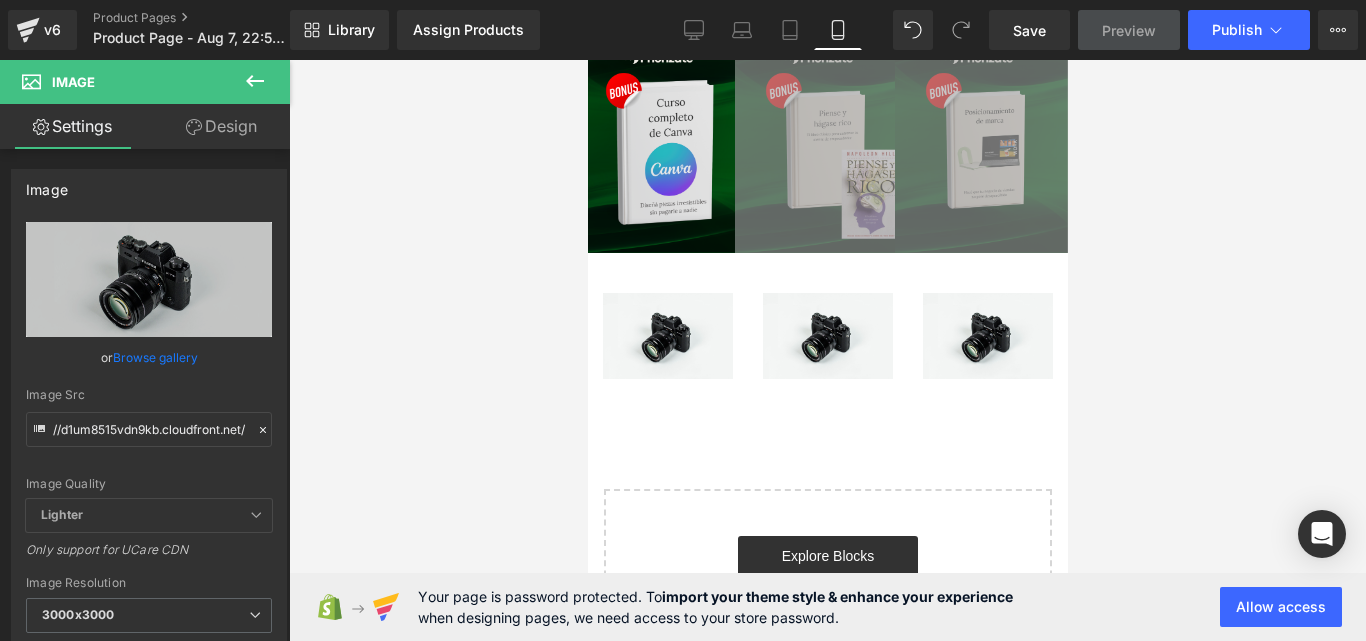 drag, startPoint x: 1057, startPoint y: 558, endPoint x: 1641, endPoint y: 646, distance: 590.5929 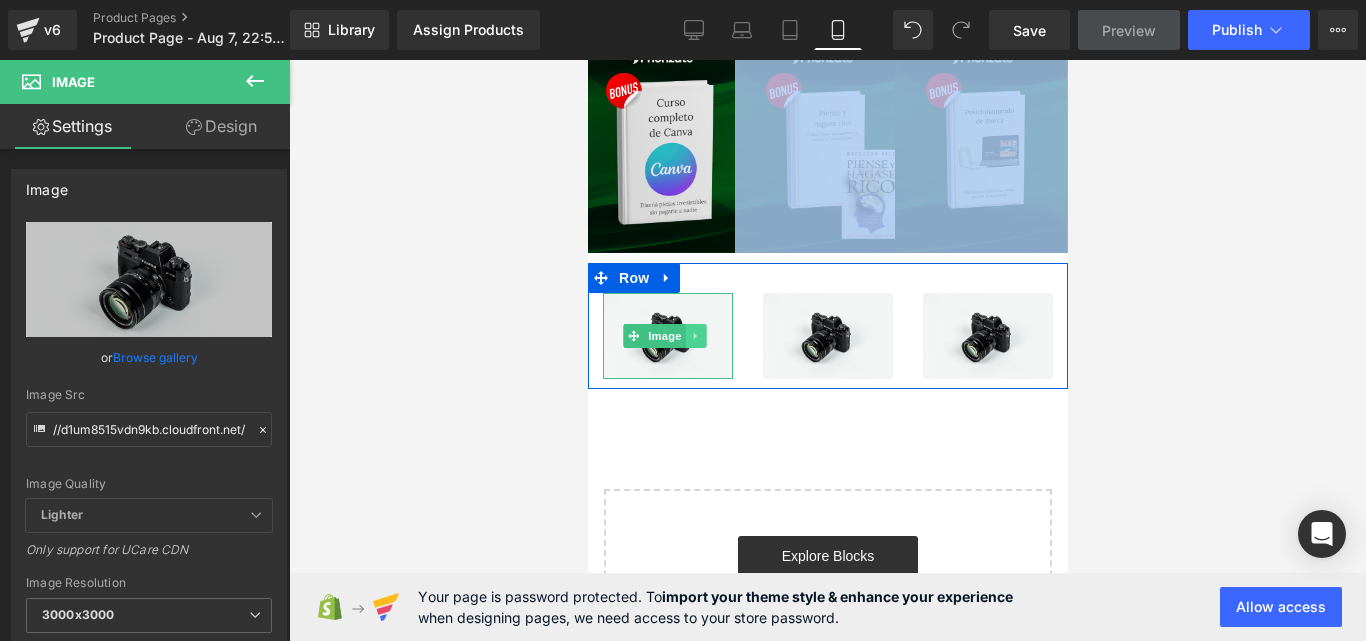 click at bounding box center (695, 336) 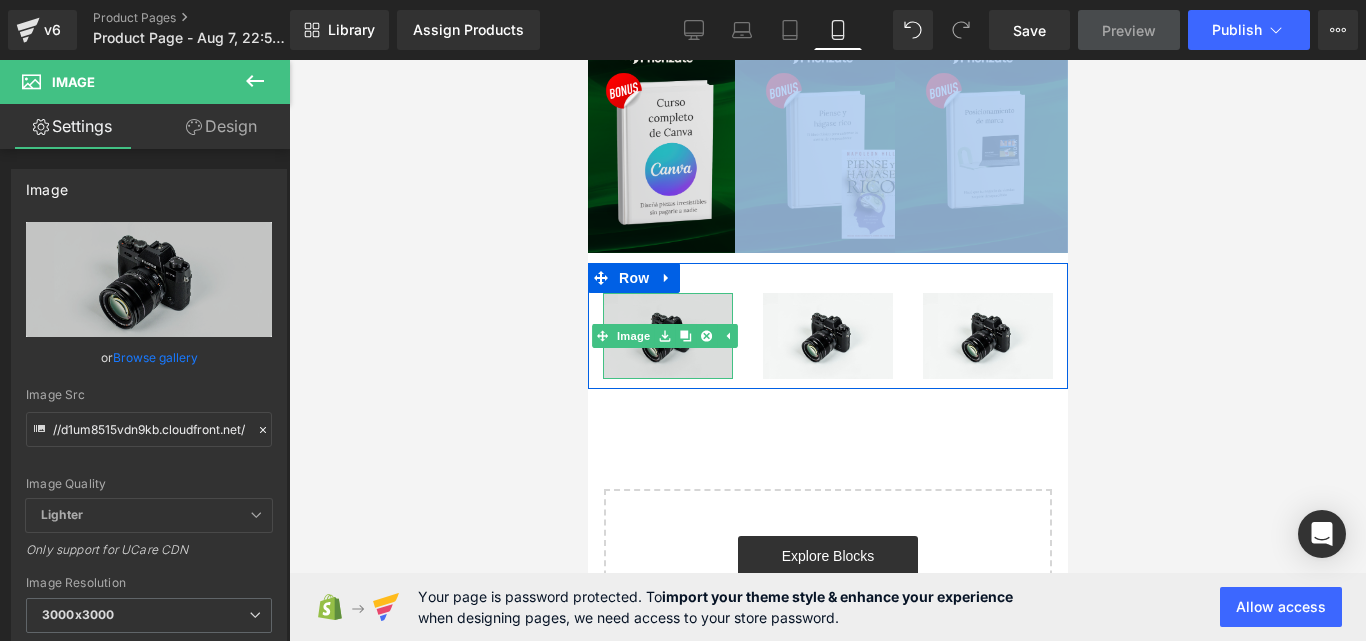 click at bounding box center (667, 336) 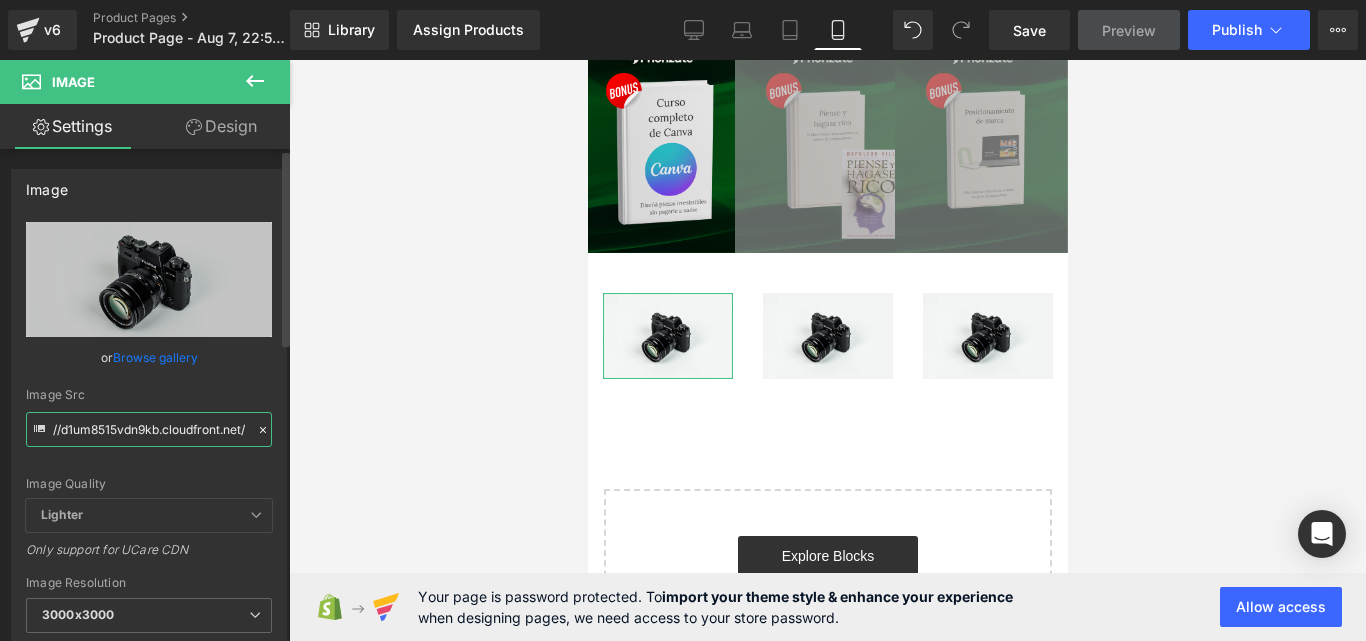 click on "//d1um8515vdn9kb.cloudfront.net/images/parallax.jpg" at bounding box center [149, 429] 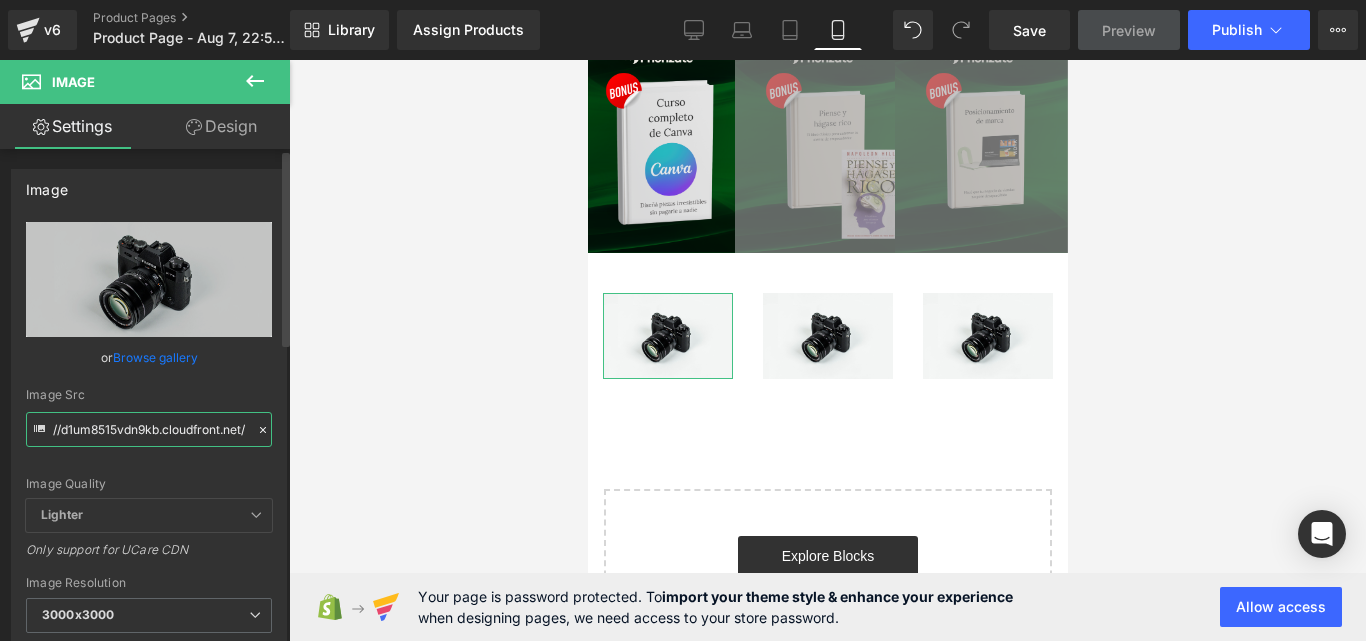 click on "//d1um8515vdn9kb.cloudfront.net/images/parallax.jpg" at bounding box center (149, 429) 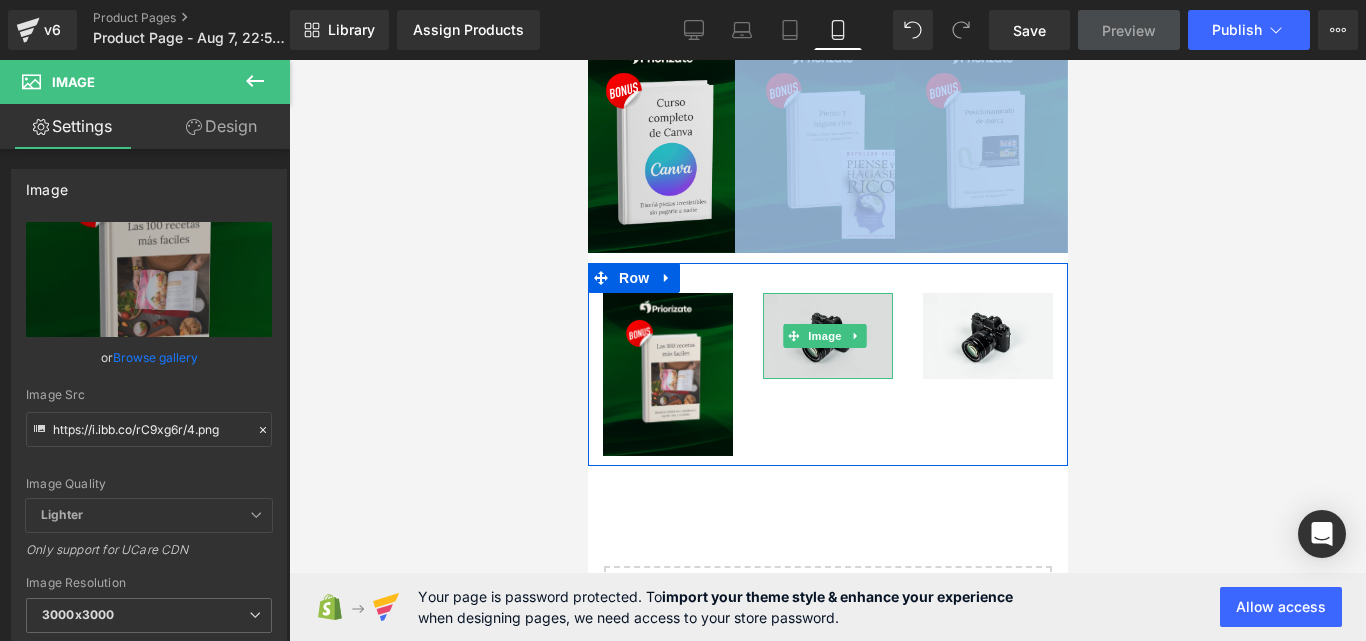 click at bounding box center [827, 336] 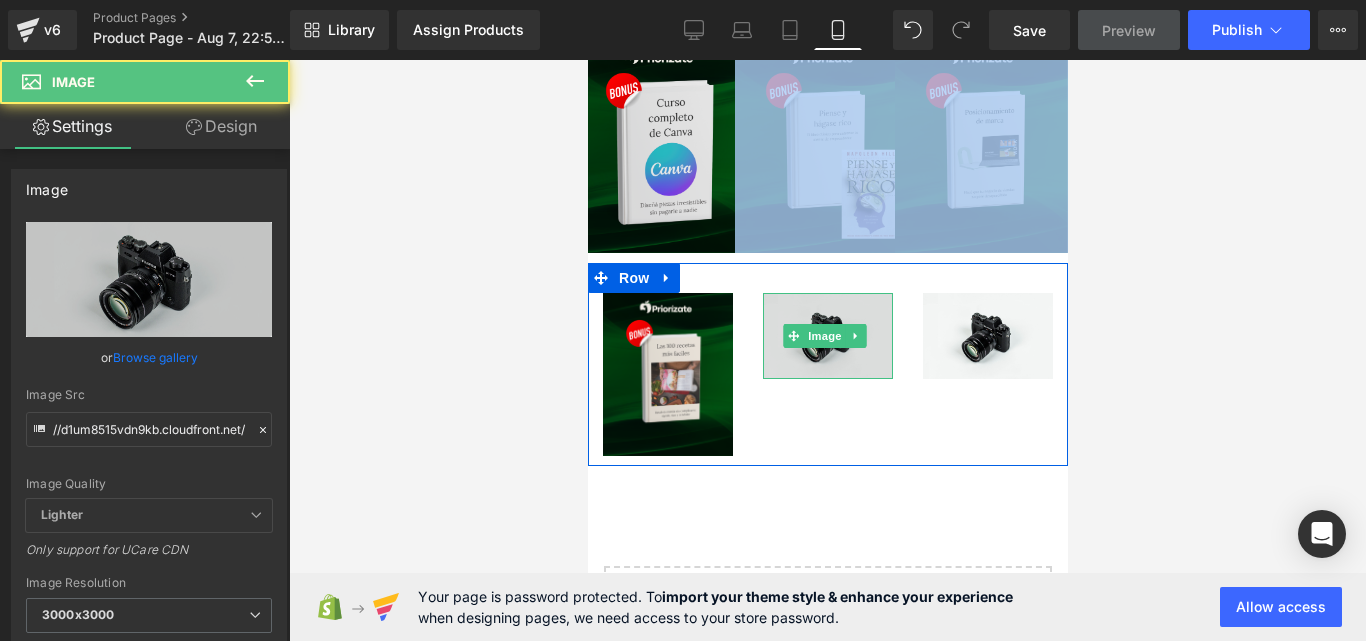 click at bounding box center (827, 336) 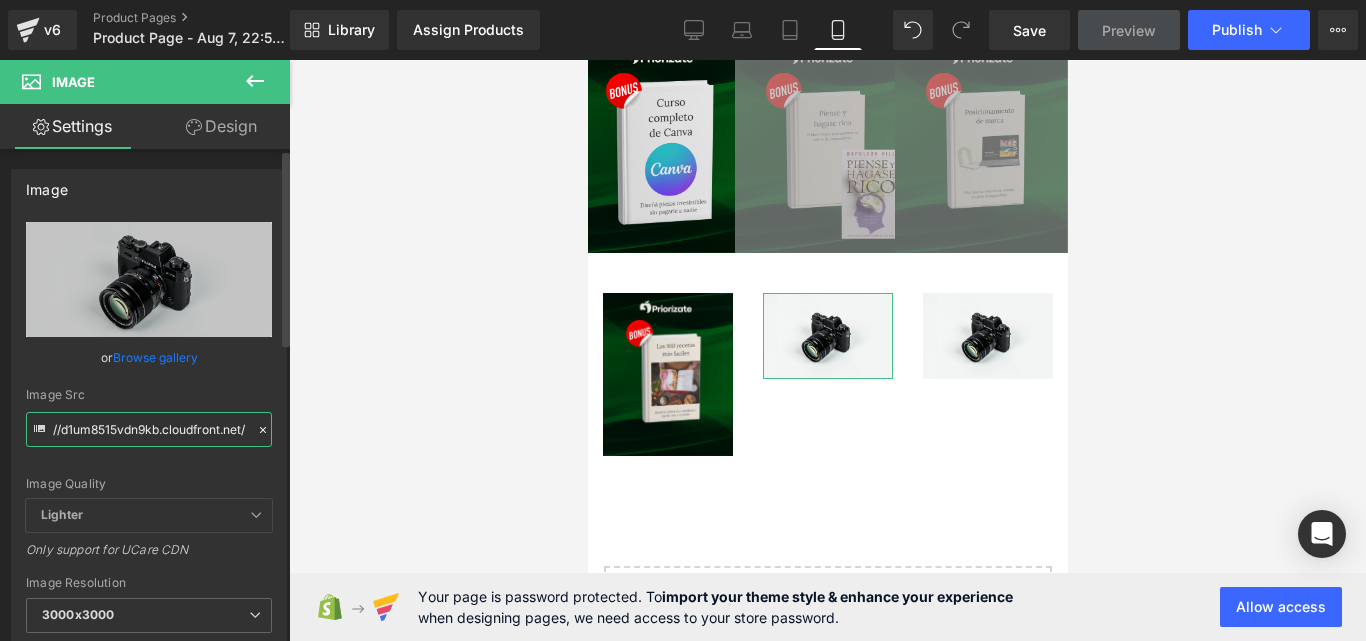 click on "//d1um8515vdn9kb.cloudfront.net/images/parallax.jpg" at bounding box center [149, 429] 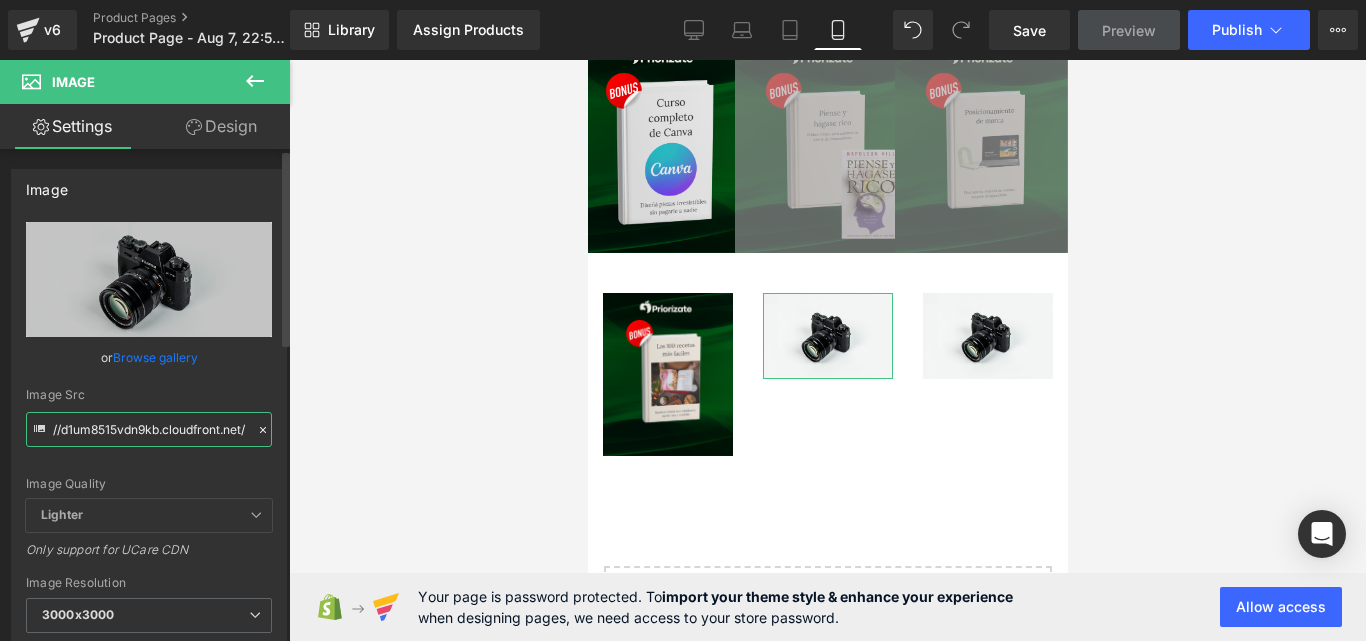 click on "//d1um8515vdn9kb.cloudfront.net/images/parallax.jpg" at bounding box center [149, 429] 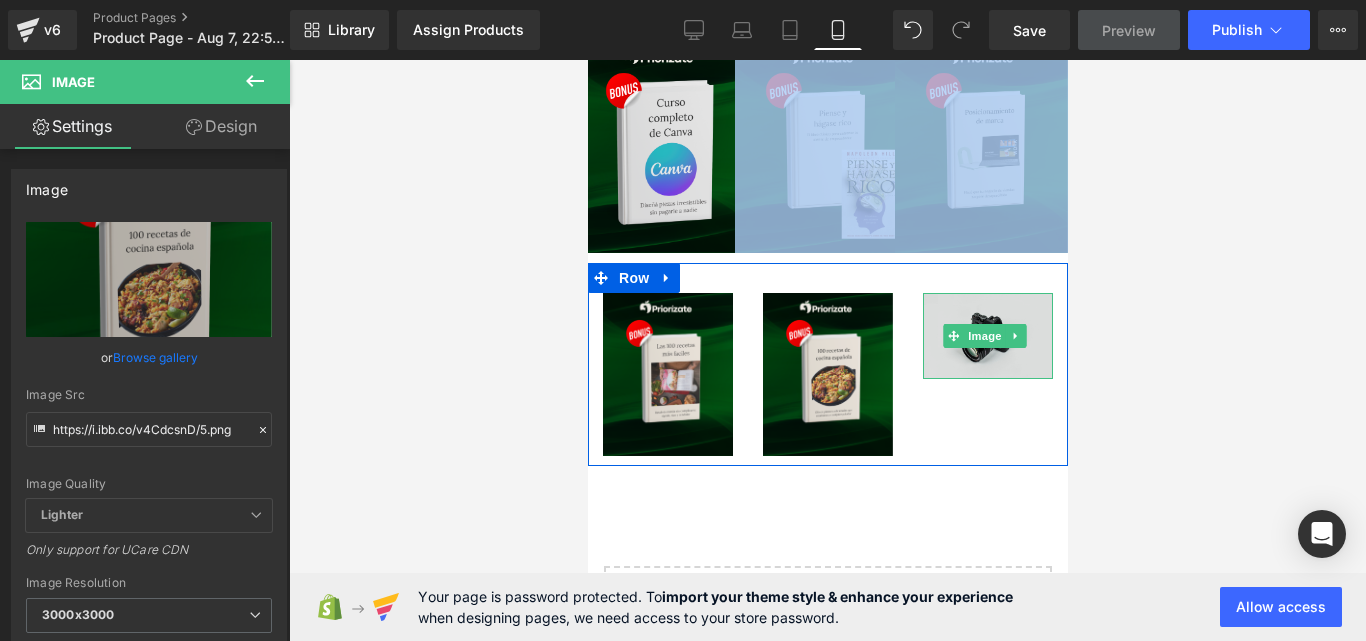 click at bounding box center (987, 336) 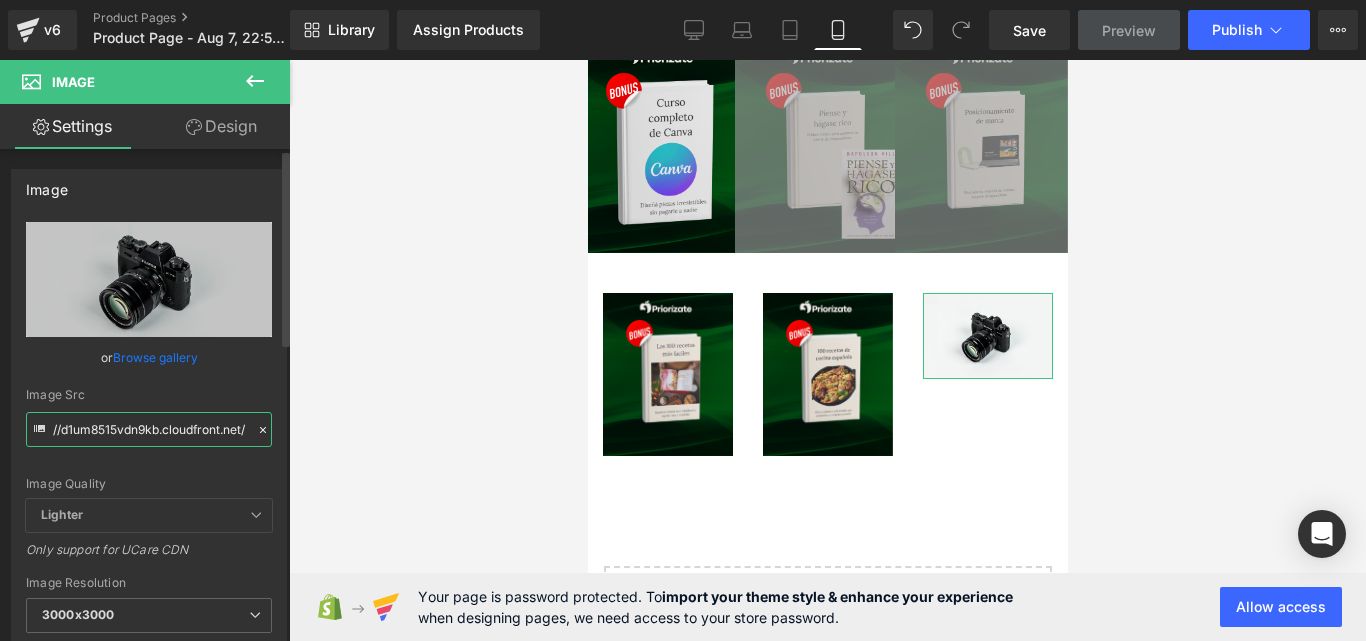 click on "//d1um8515vdn9kb.cloudfront.net/images/parallax.jpg" at bounding box center [149, 429] 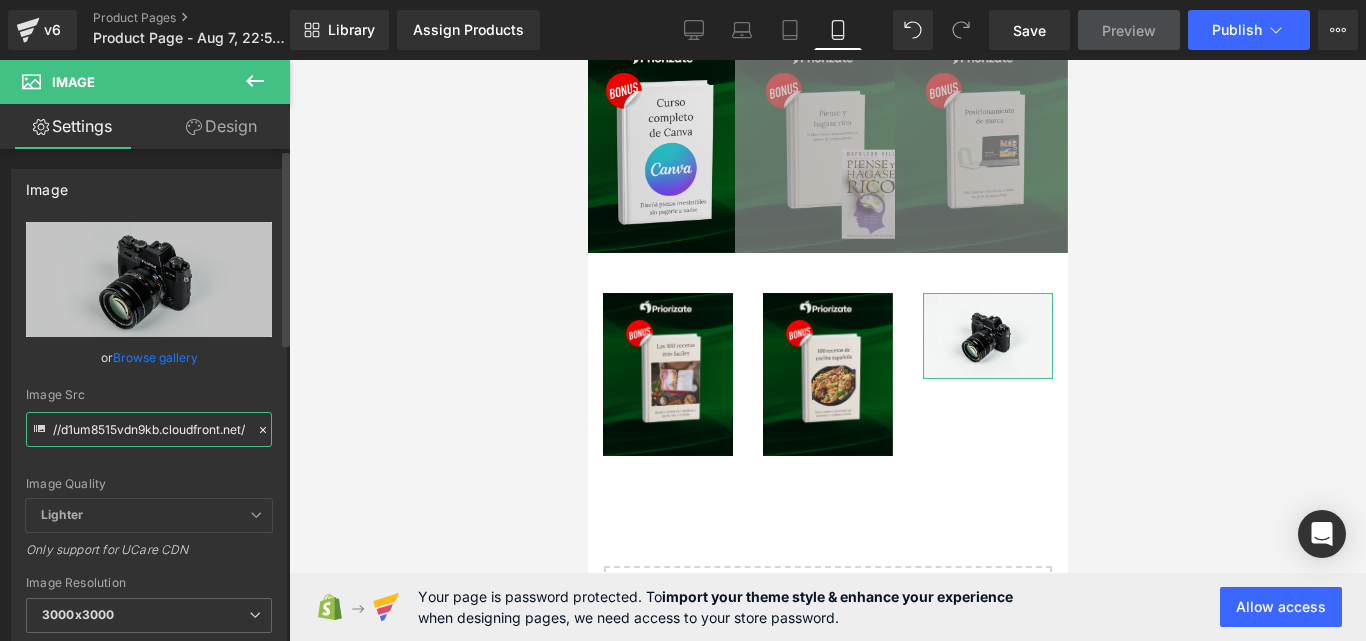 click on "//d1um8515vdn9kb.cloudfront.net/images/parallax.jpg" at bounding box center (149, 429) 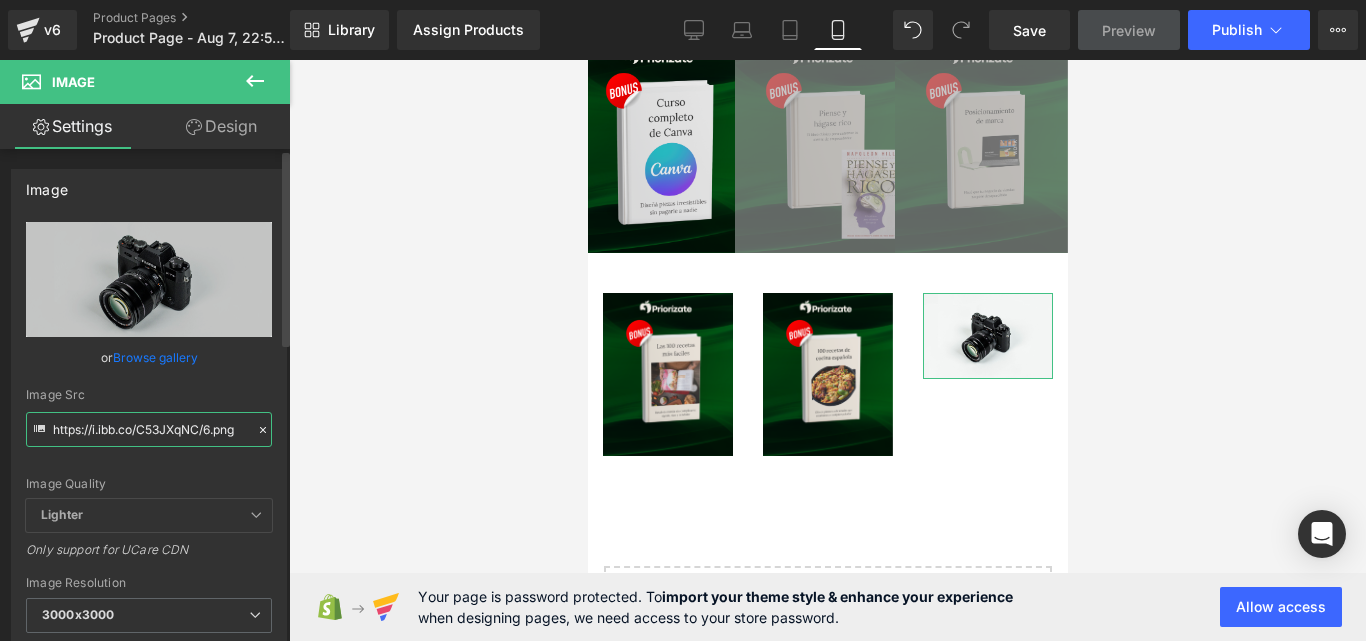 scroll, scrollTop: 0, scrollLeft: 3, axis: horizontal 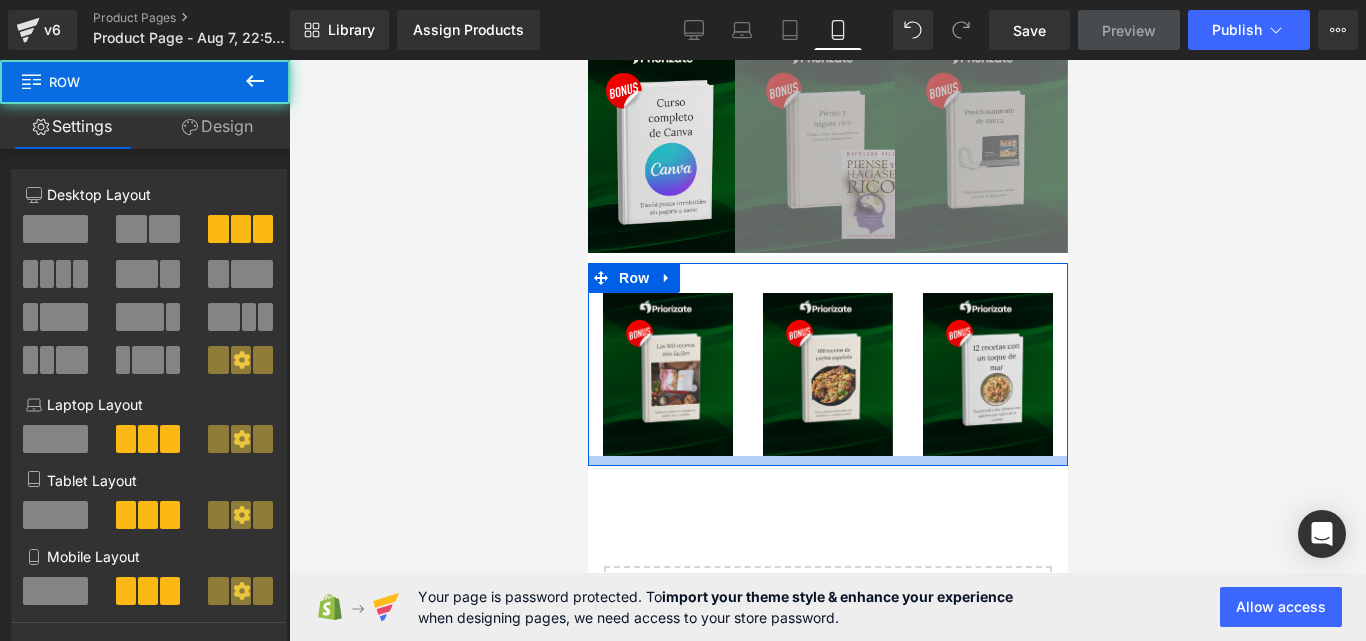 click at bounding box center (827, 461) 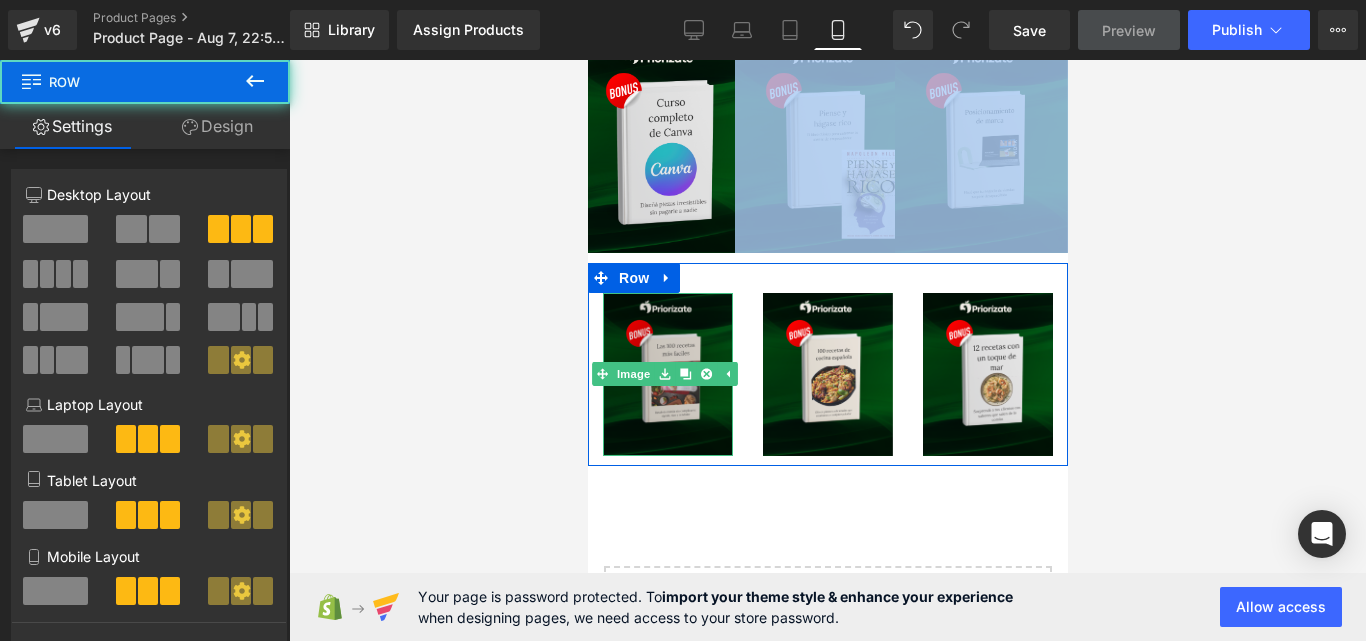 click at bounding box center (667, 374) 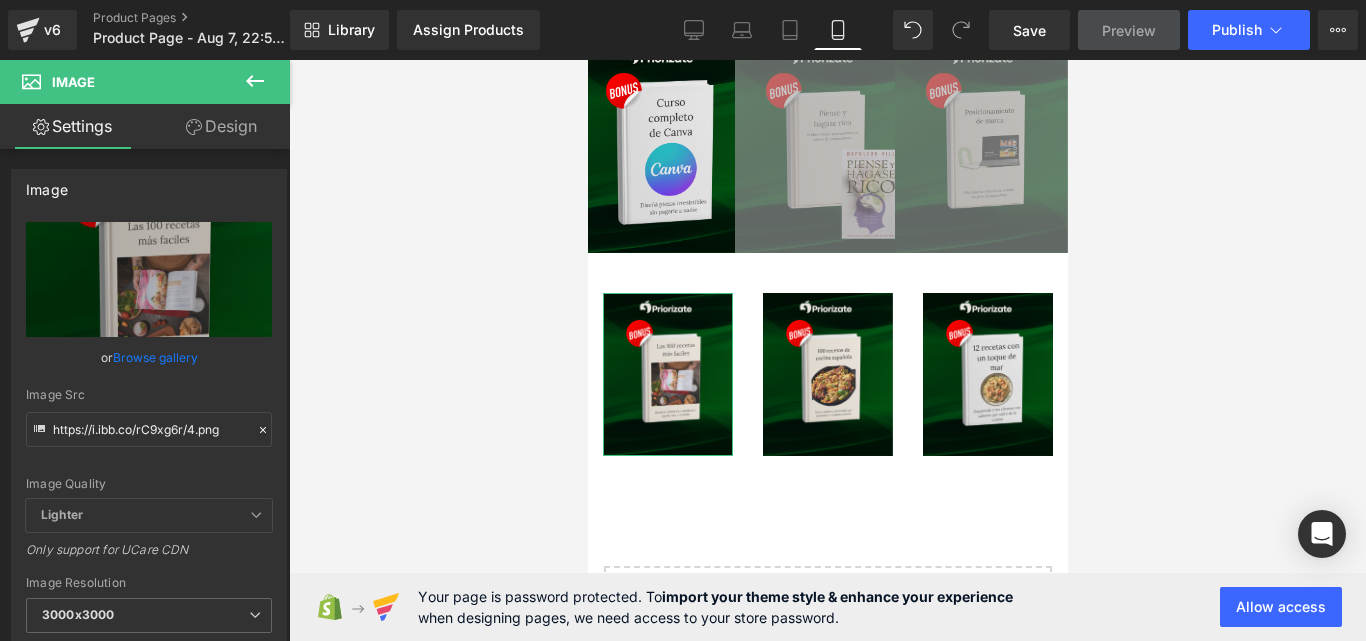 click on "Design" at bounding box center (221, 126) 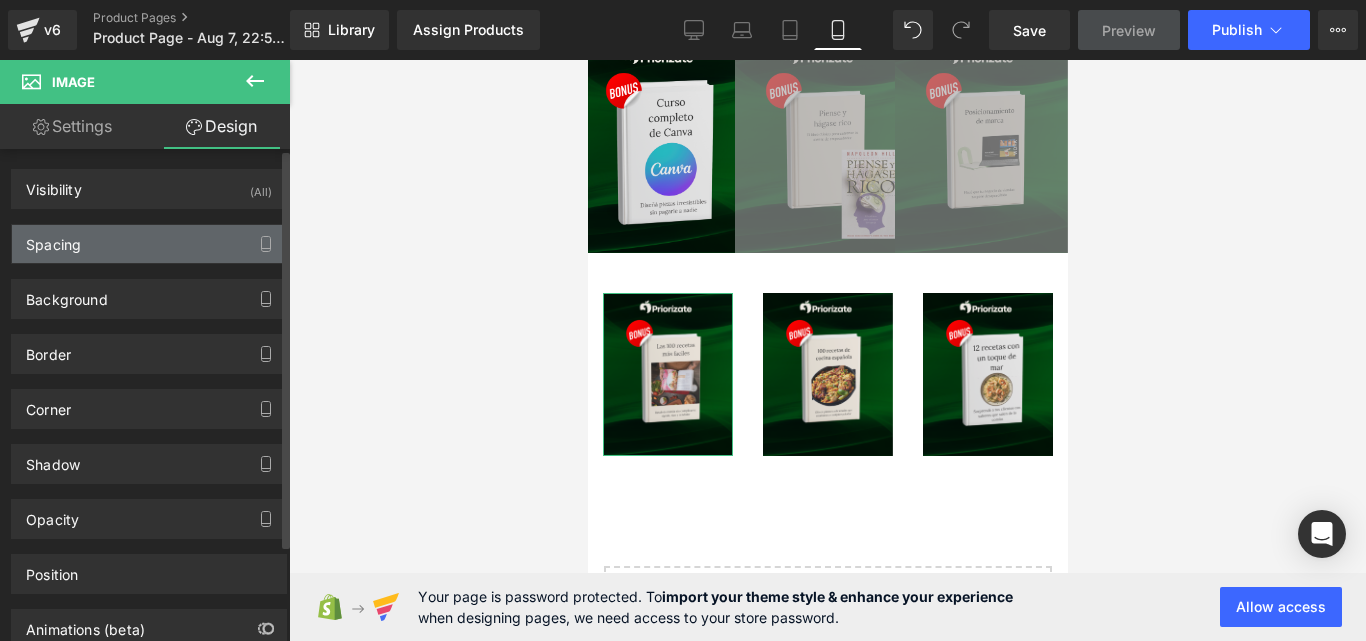click on "Spacing" at bounding box center [149, 244] 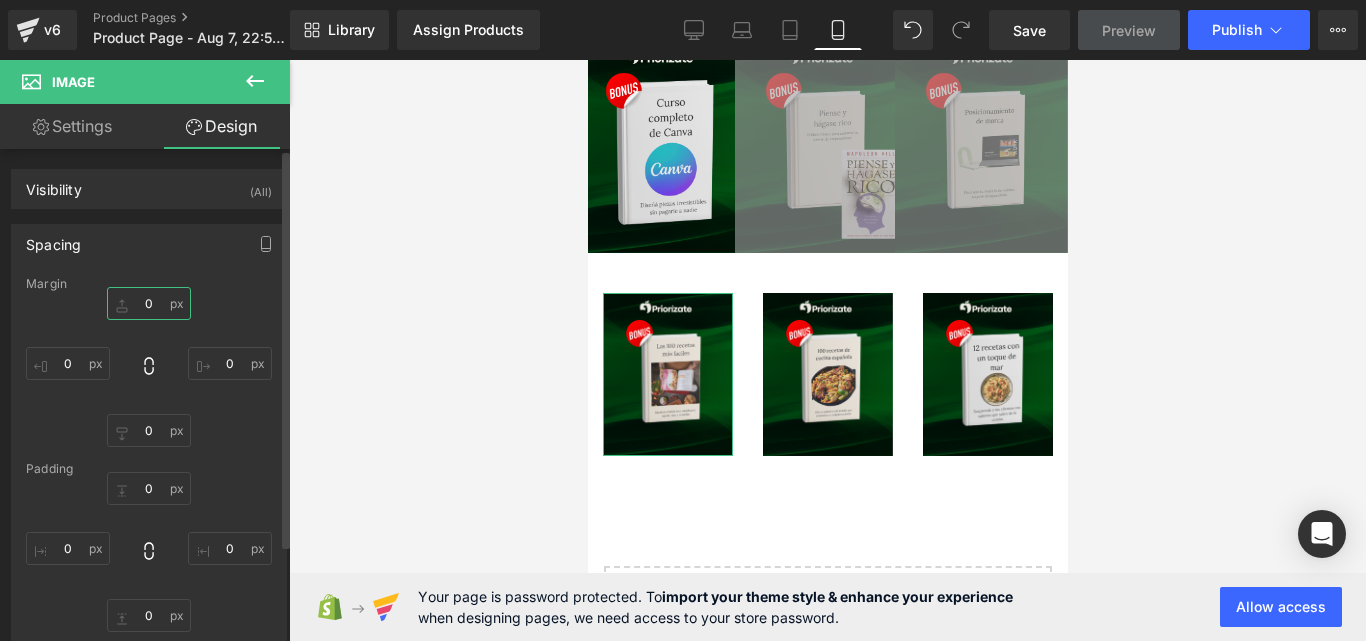 click on "0" at bounding box center (149, 303) 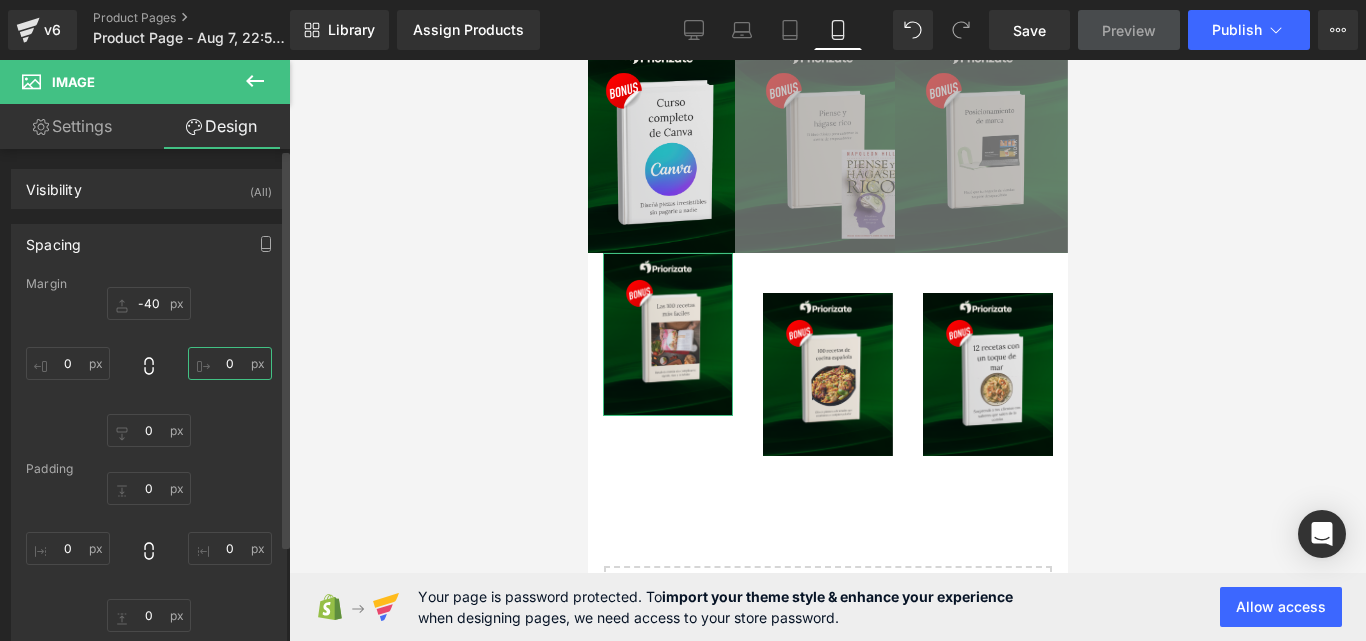 click on "0" at bounding box center [230, 363] 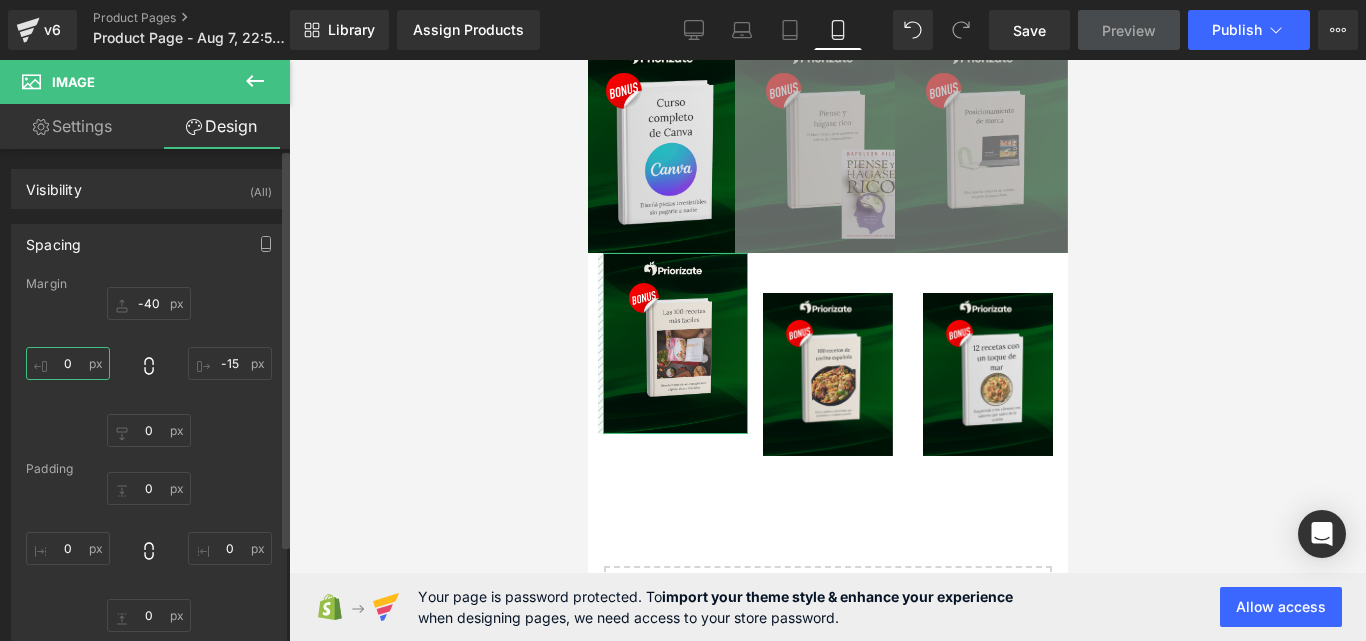click on "0" at bounding box center [68, 363] 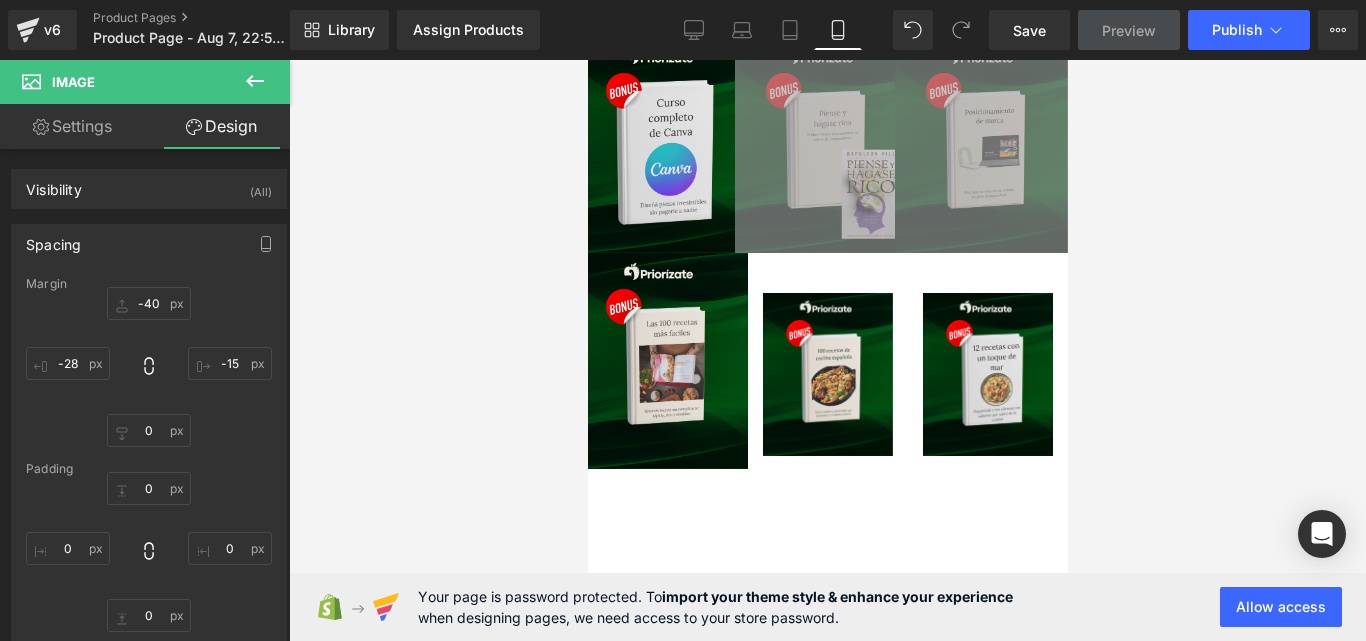 click at bounding box center [827, 350] 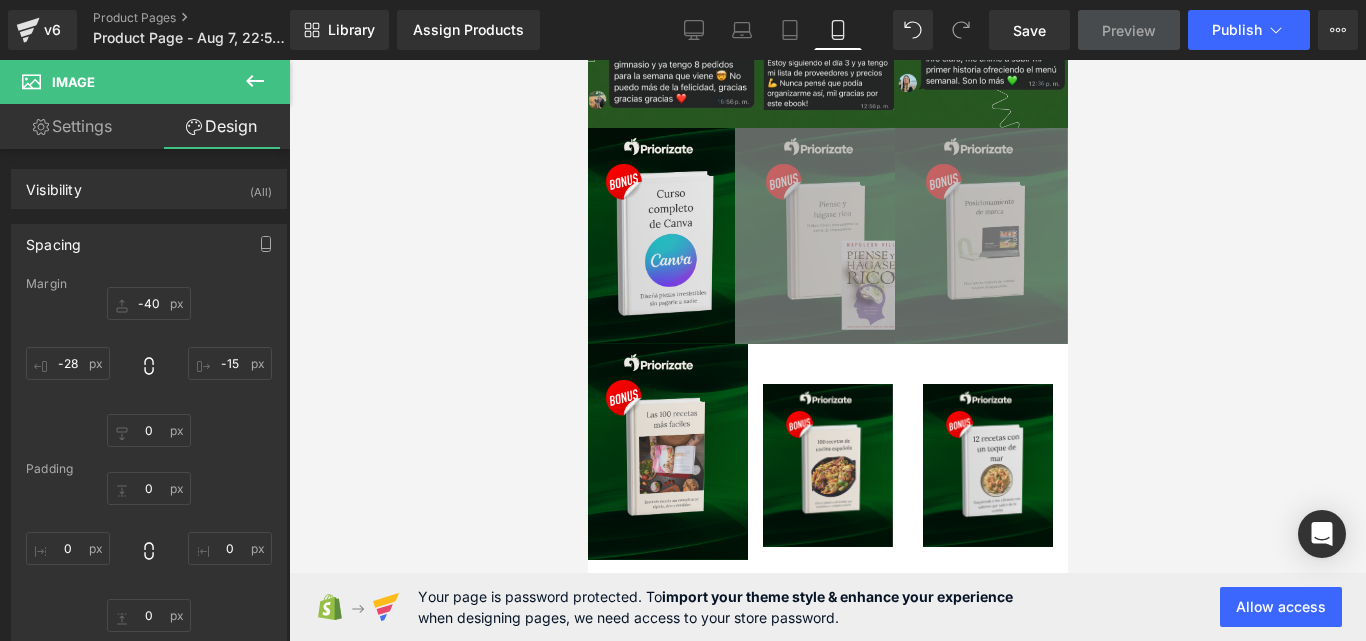 scroll, scrollTop: 4703, scrollLeft: 0, axis: vertical 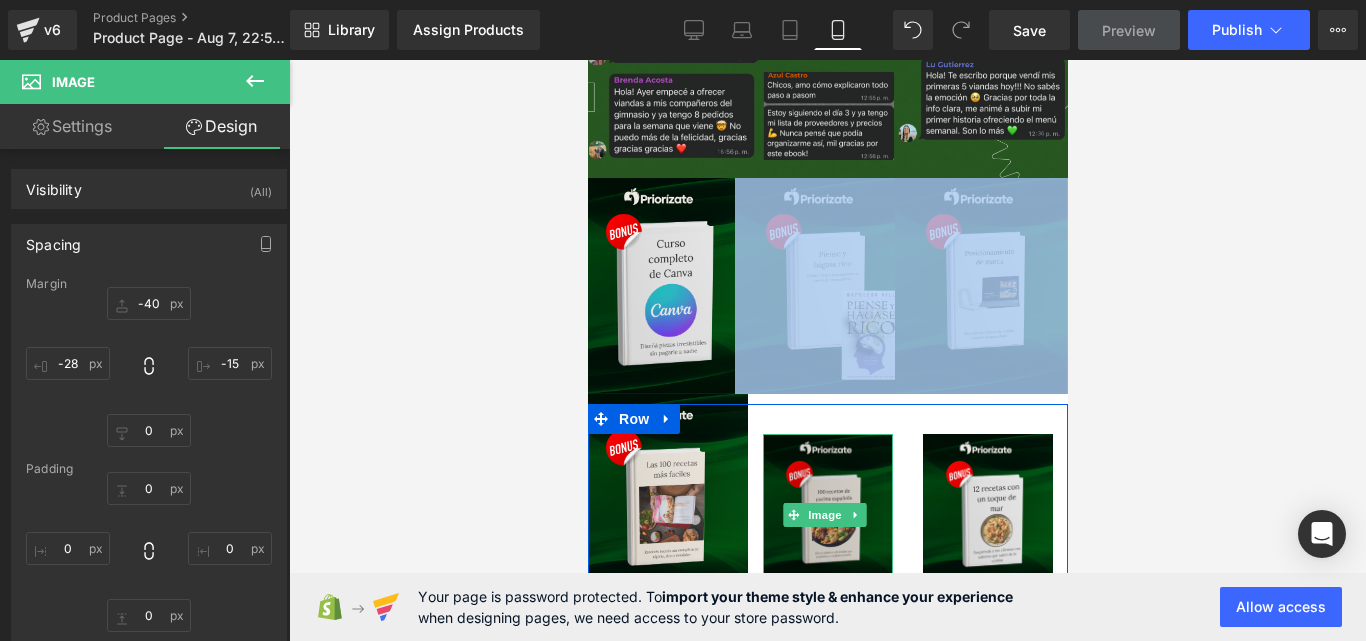 click at bounding box center (827, 515) 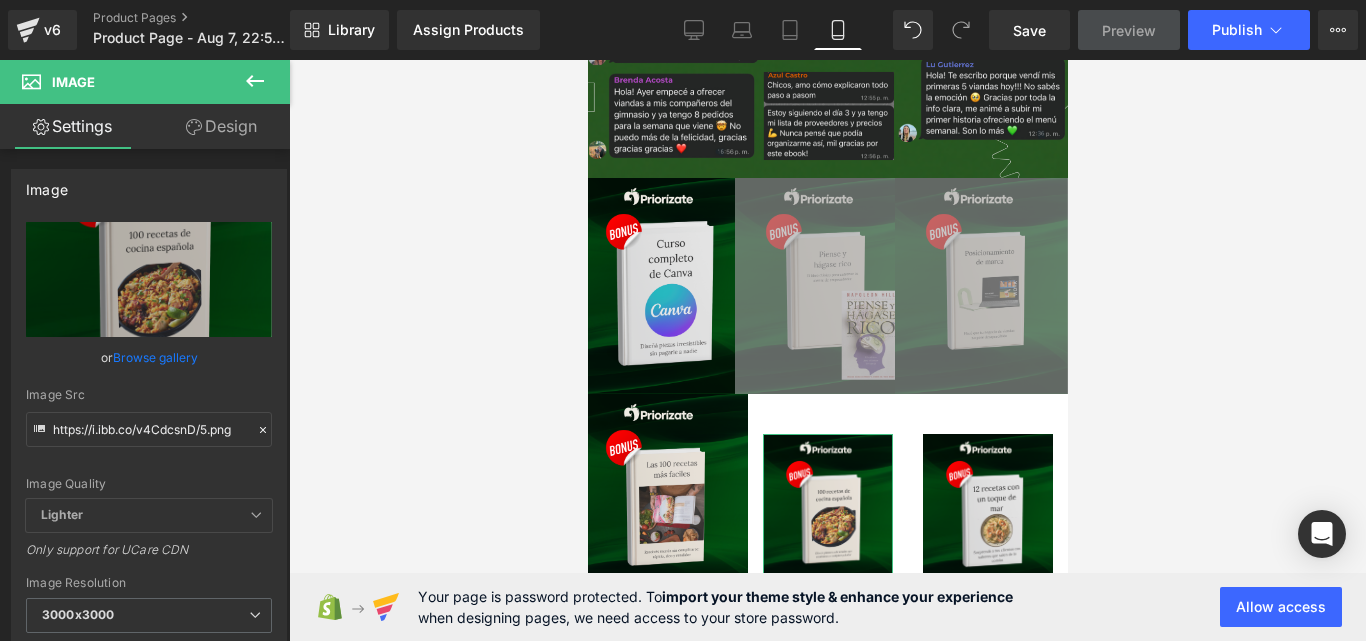click on "Design" at bounding box center [221, 126] 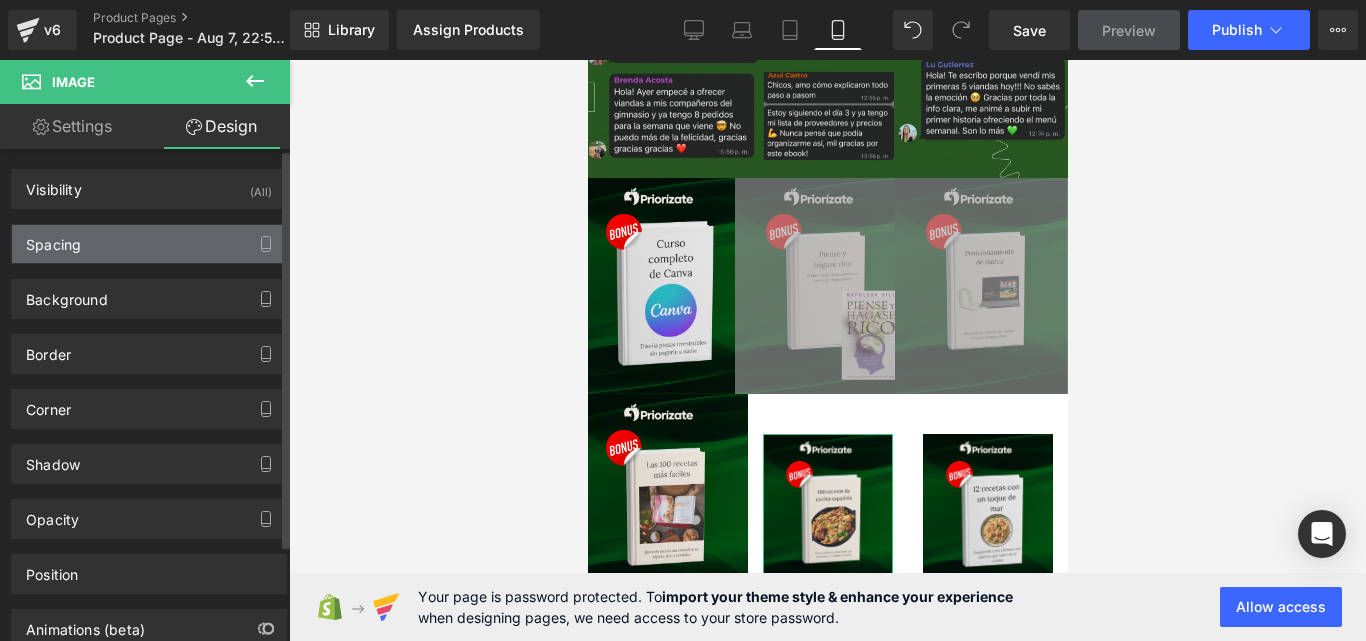click on "Spacing" at bounding box center [149, 244] 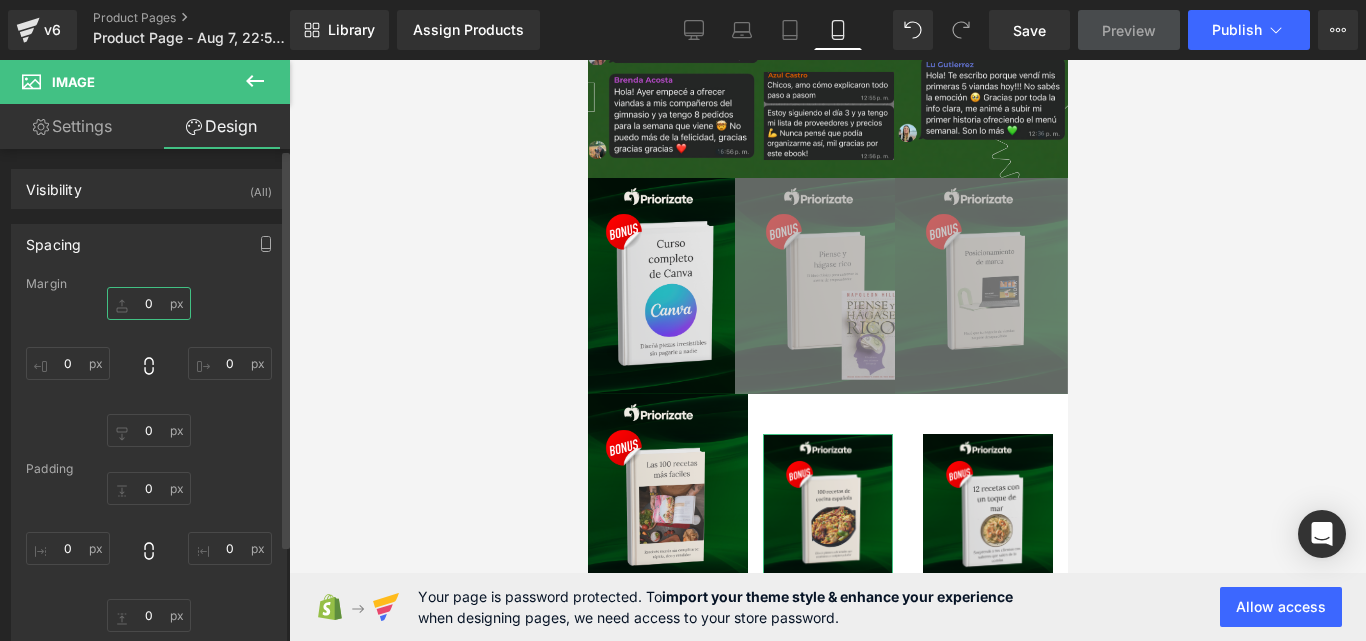 click on "0" at bounding box center [149, 303] 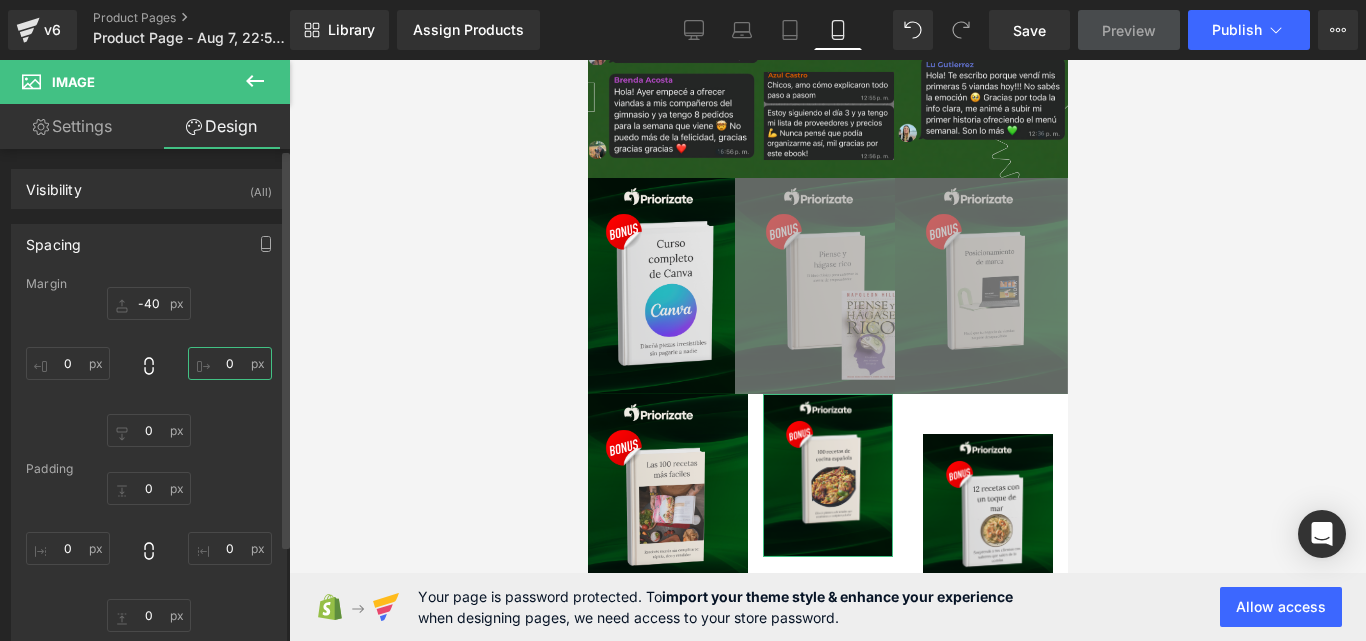 click on "0" at bounding box center [230, 363] 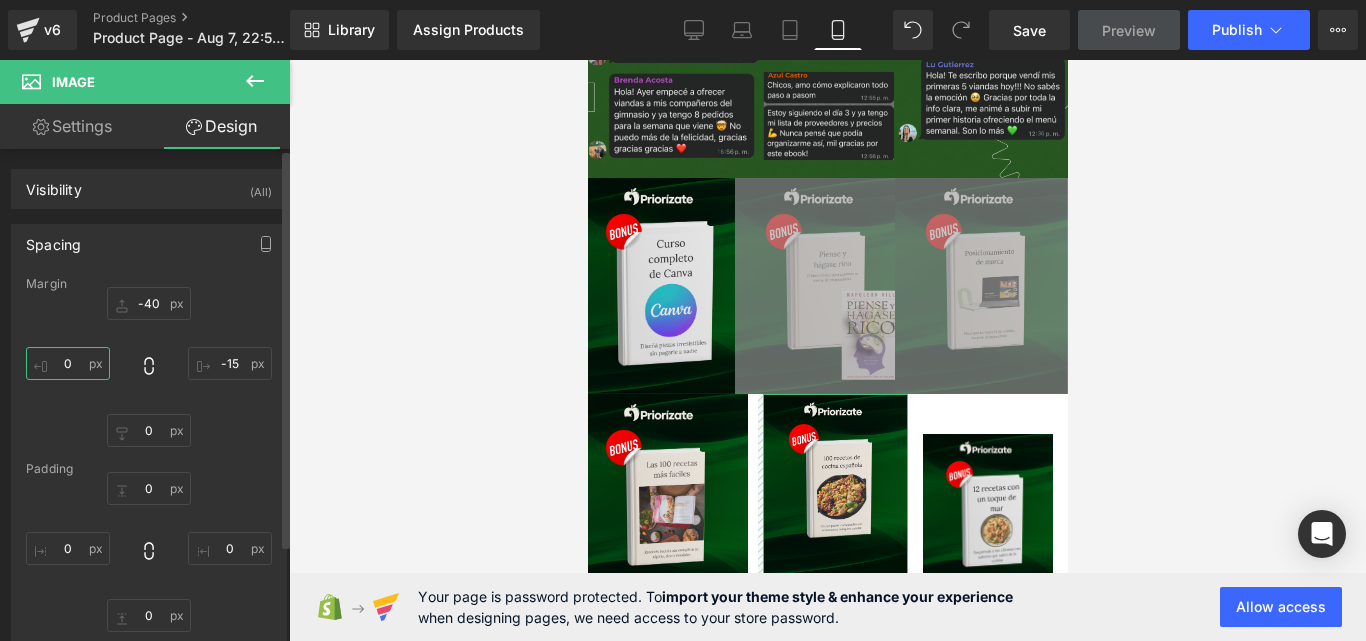 click on "0" at bounding box center [68, 363] 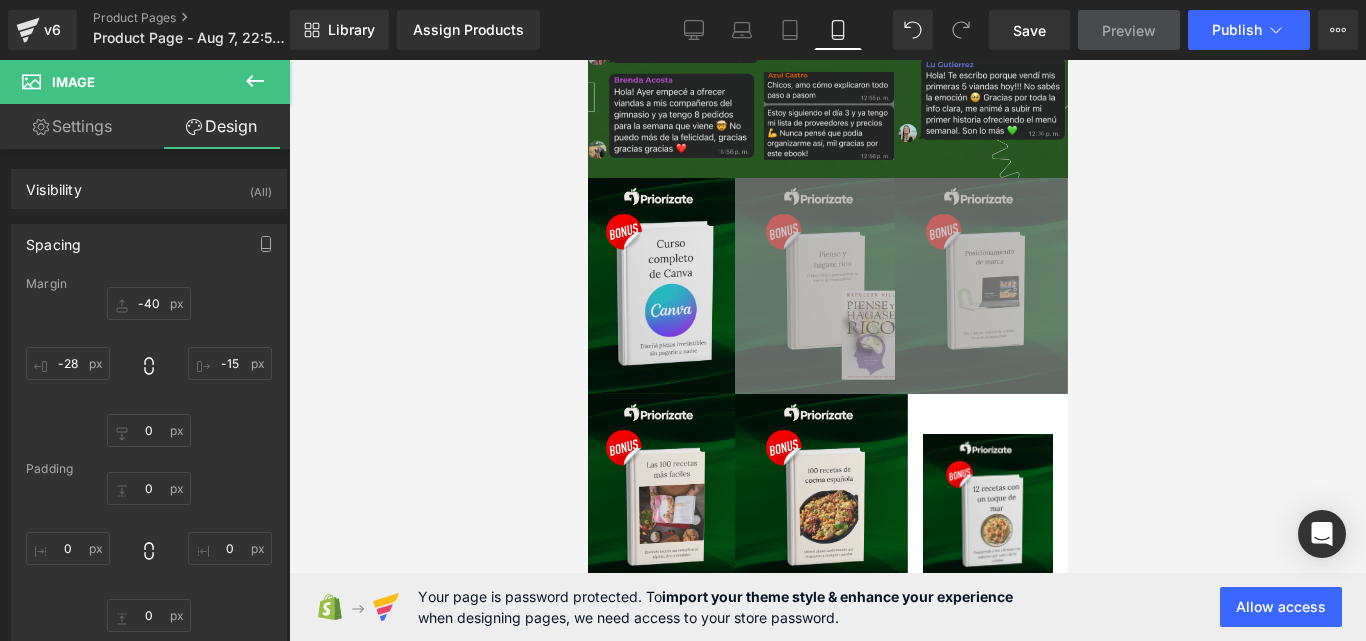 click at bounding box center [827, 350] 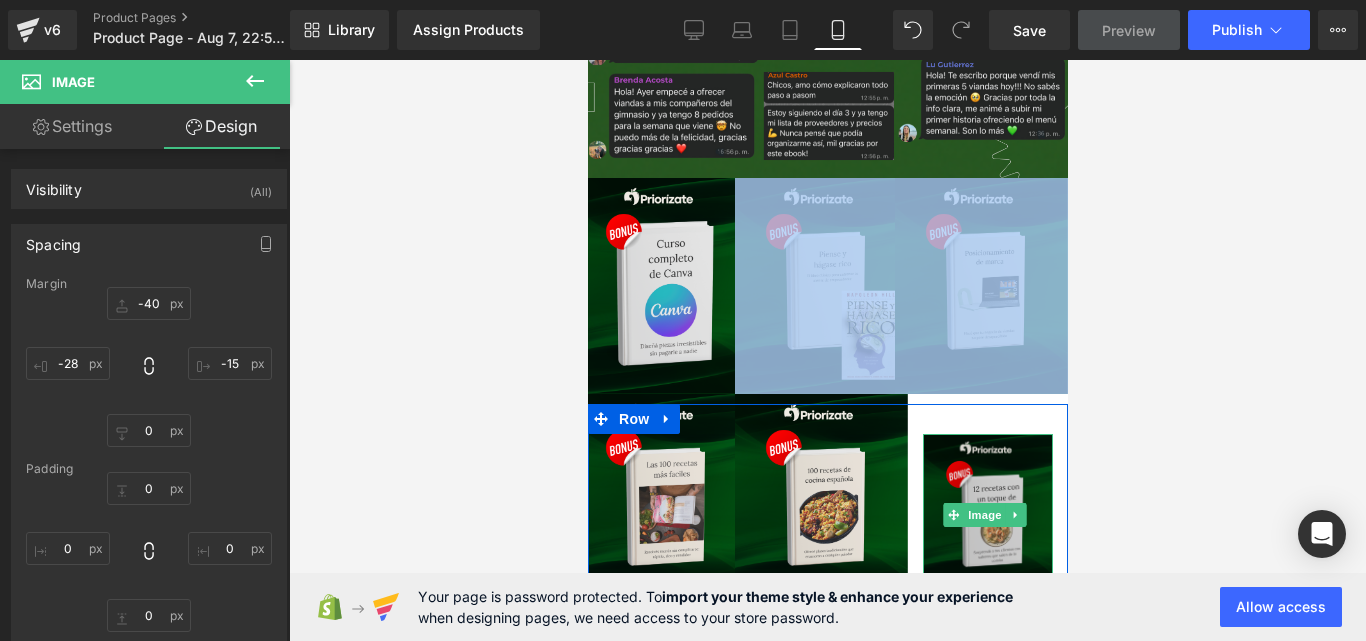 click at bounding box center [1015, 515] 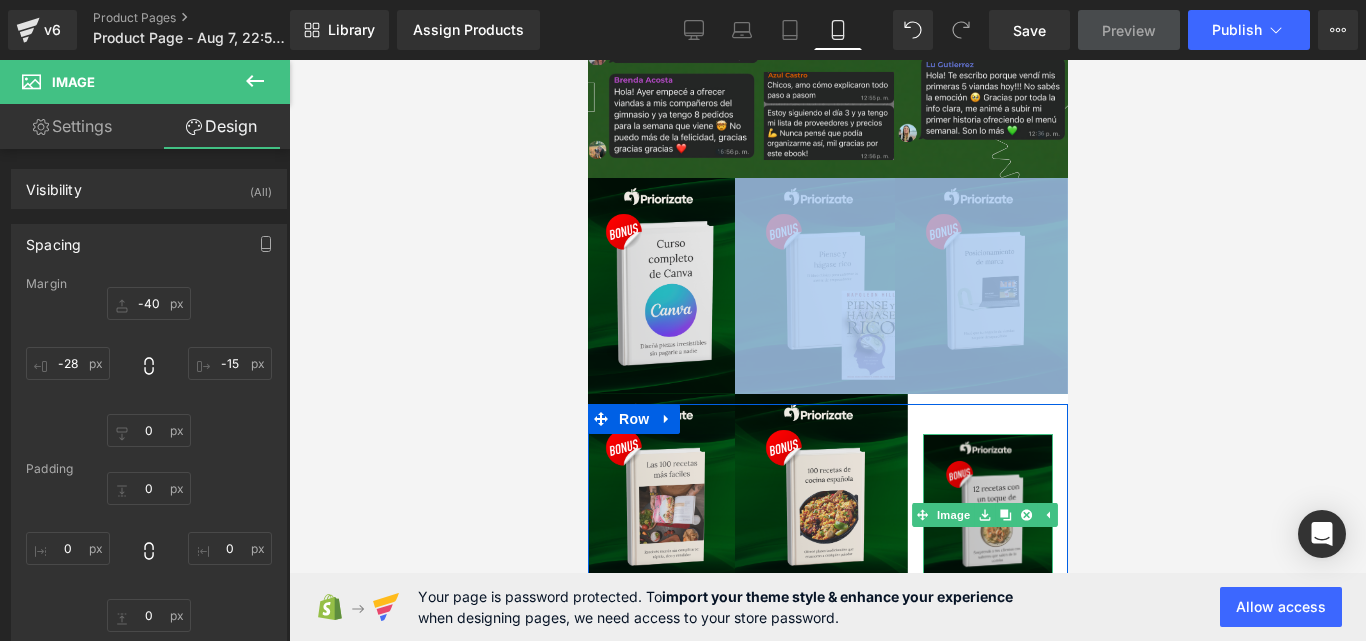 click at bounding box center (987, 515) 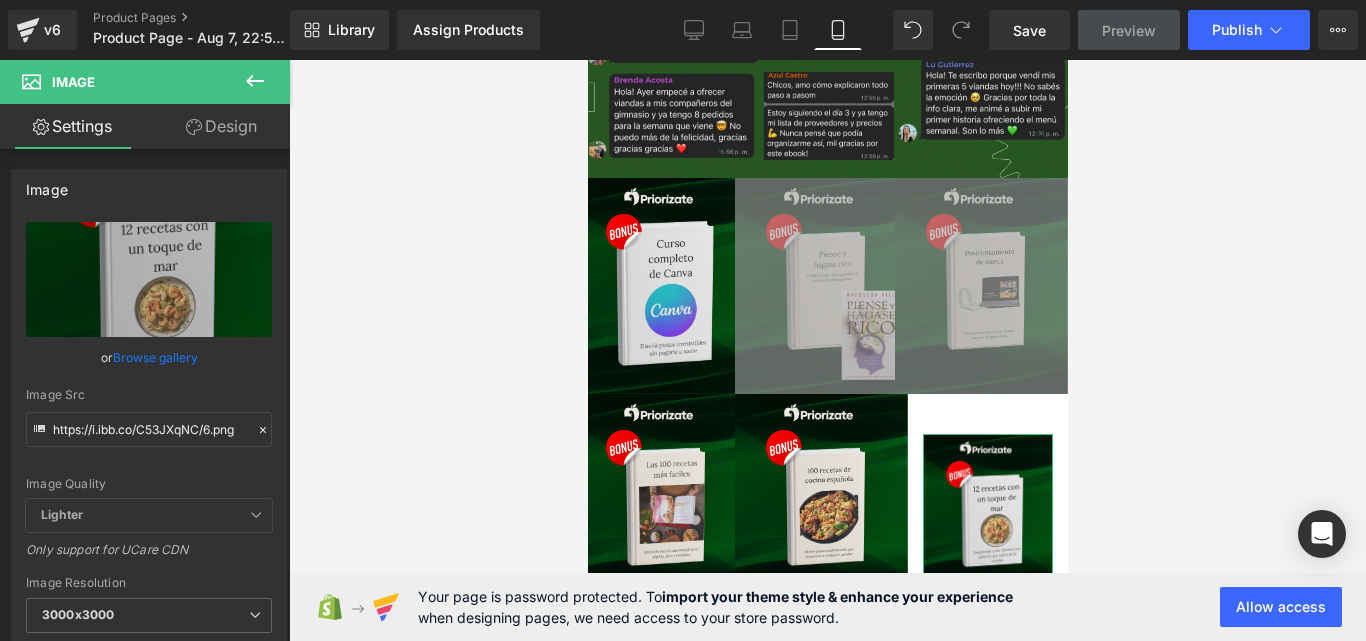 click on "Design" at bounding box center [221, 126] 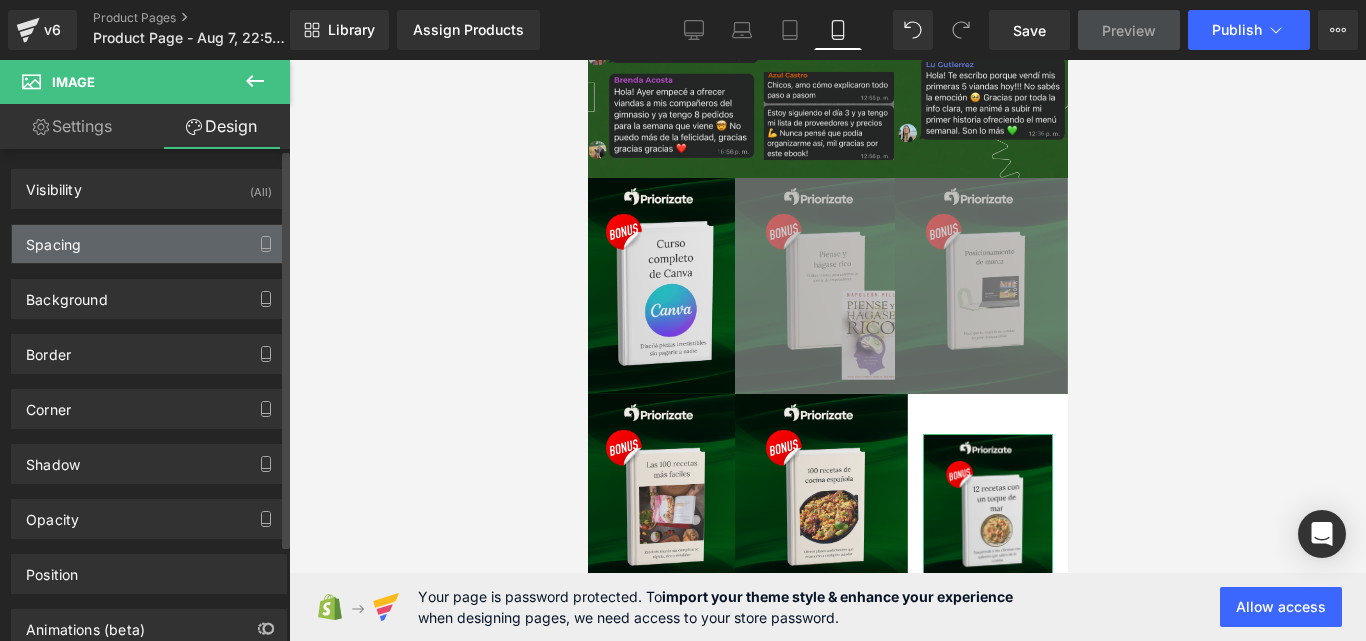 click on "Spacing" at bounding box center (149, 244) 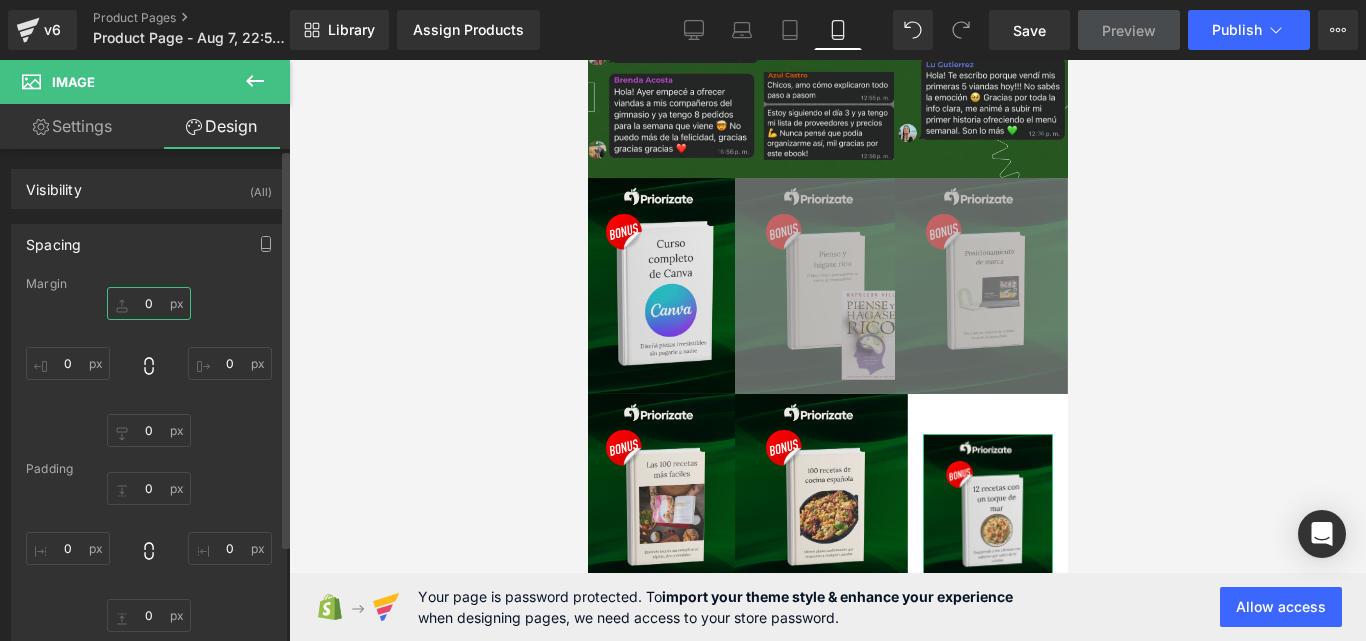 click on "0" at bounding box center [149, 303] 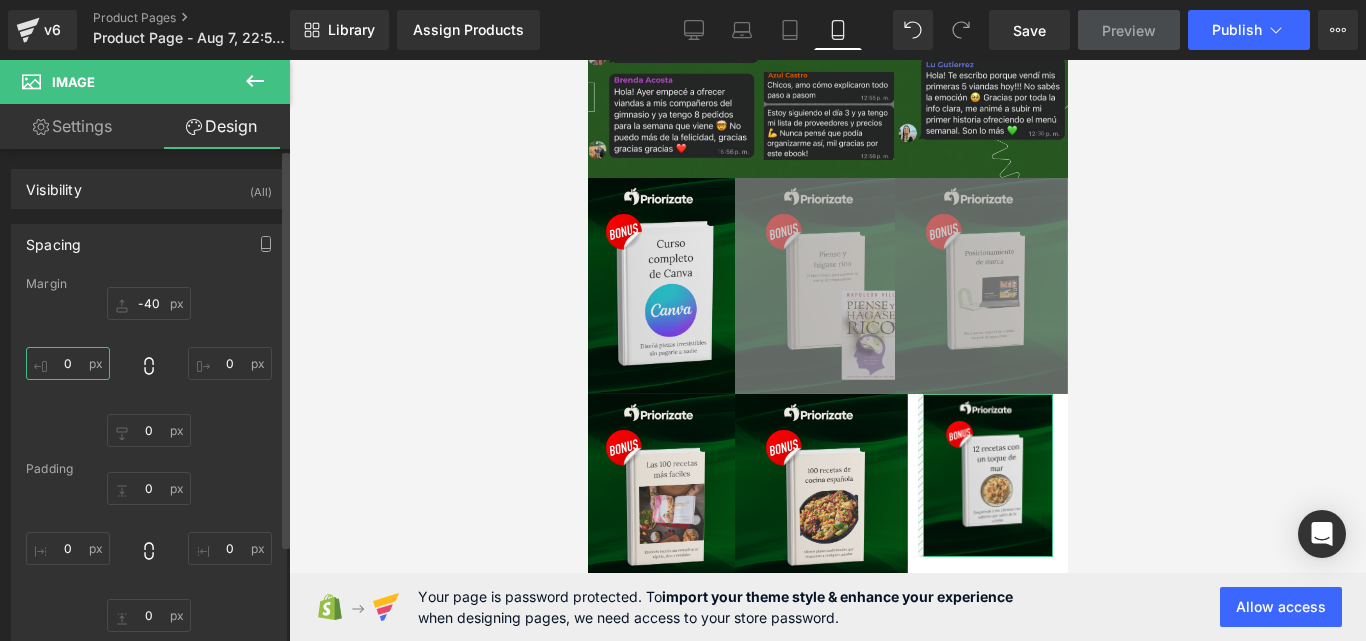 click on "0" at bounding box center [68, 363] 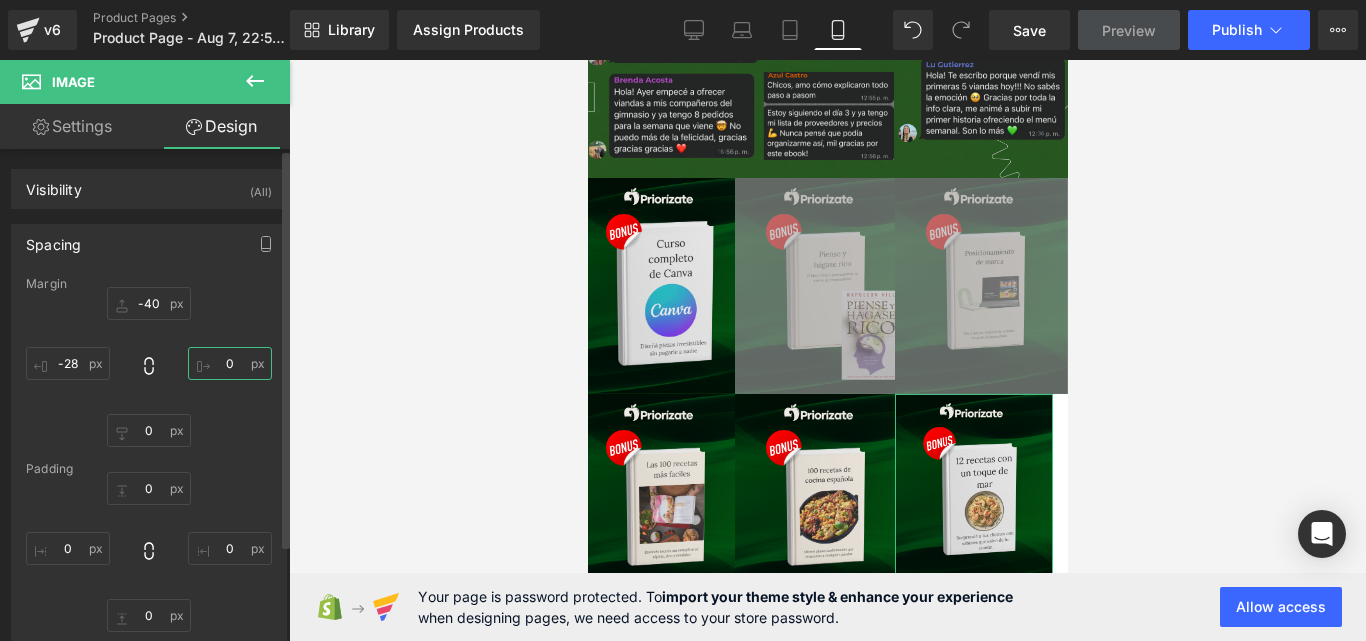 click on "0" at bounding box center [230, 363] 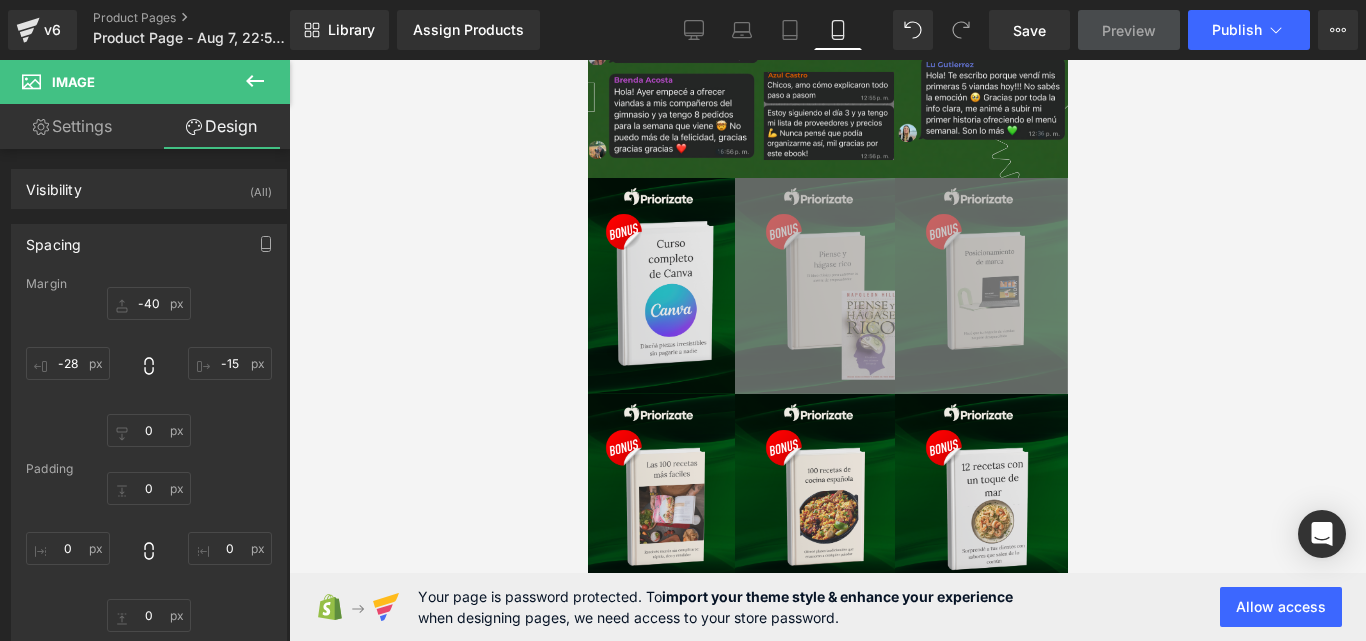 click at bounding box center [827, 350] 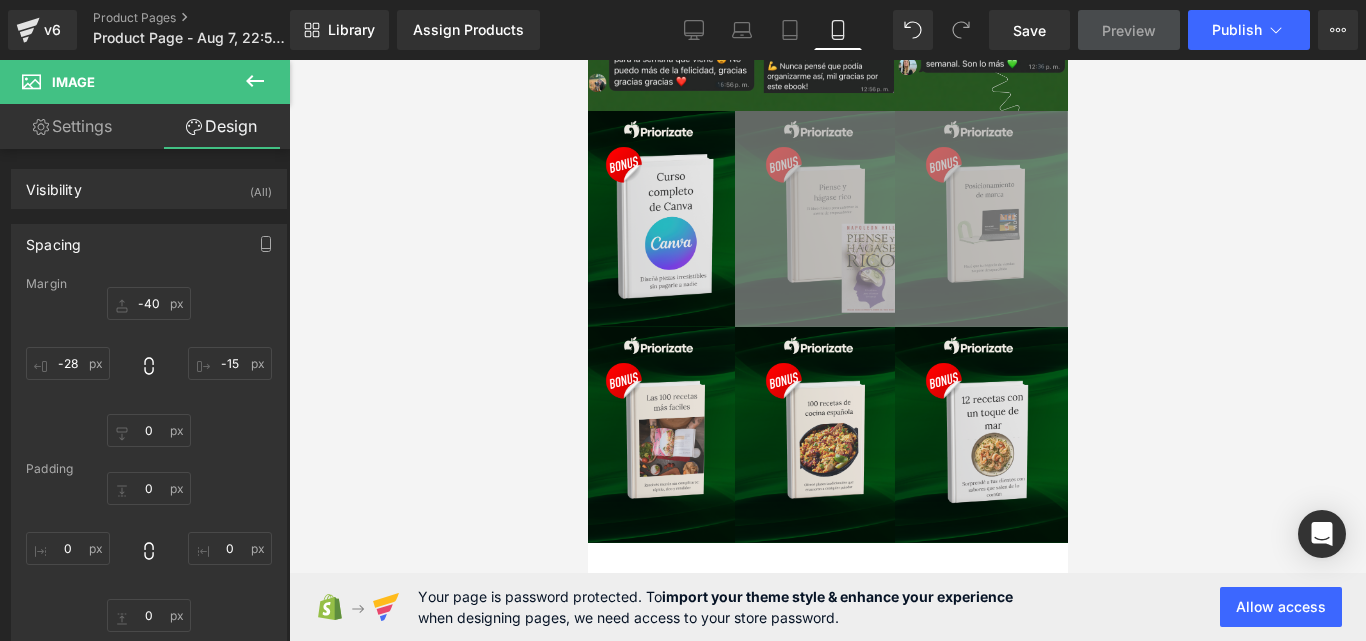 scroll, scrollTop: 4669, scrollLeft: 0, axis: vertical 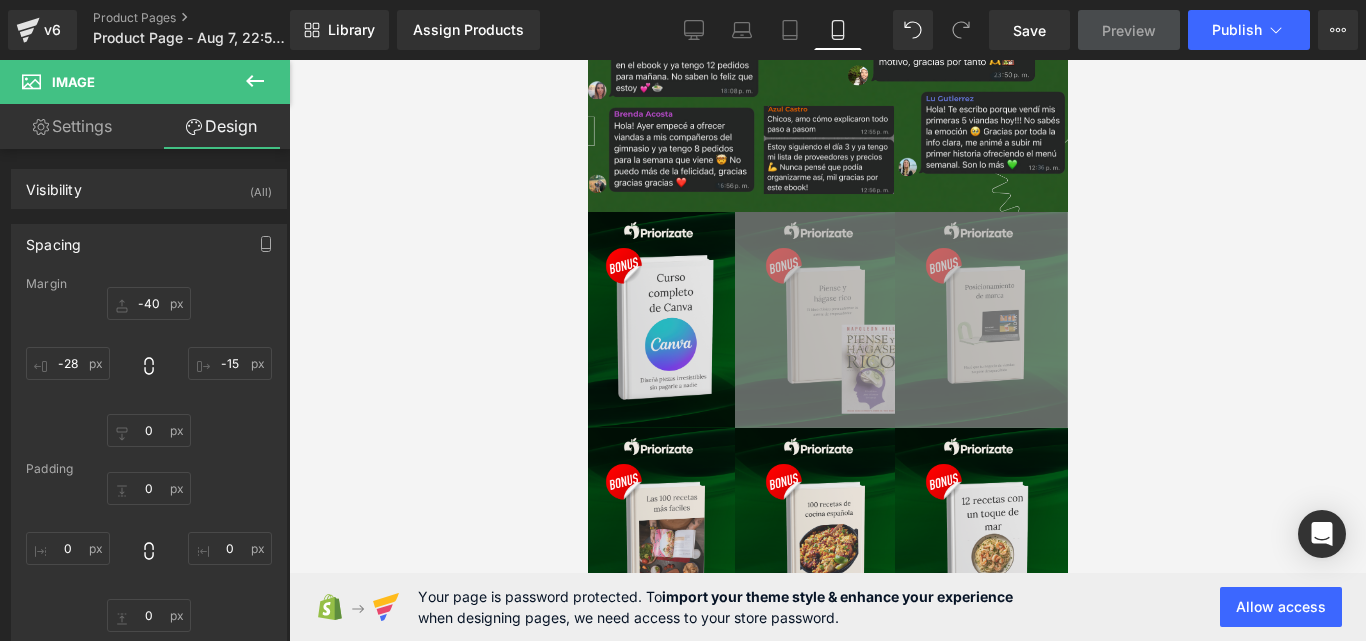 click at bounding box center (827, 350) 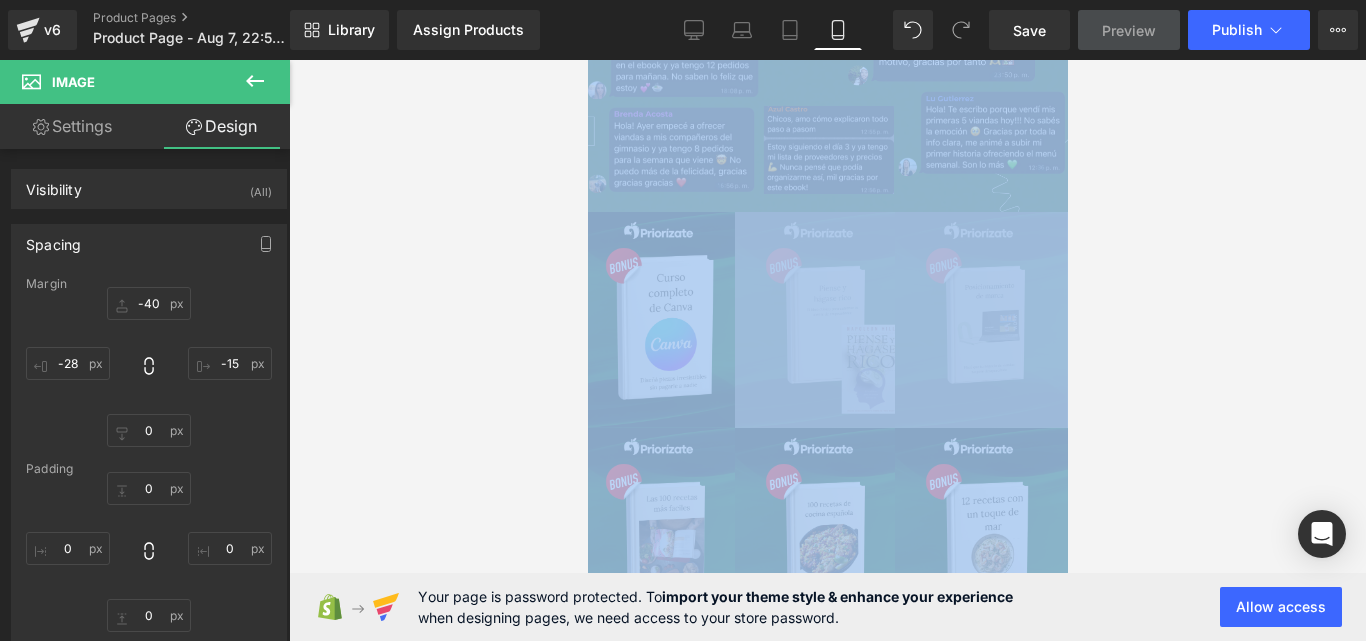 click at bounding box center [827, 350] 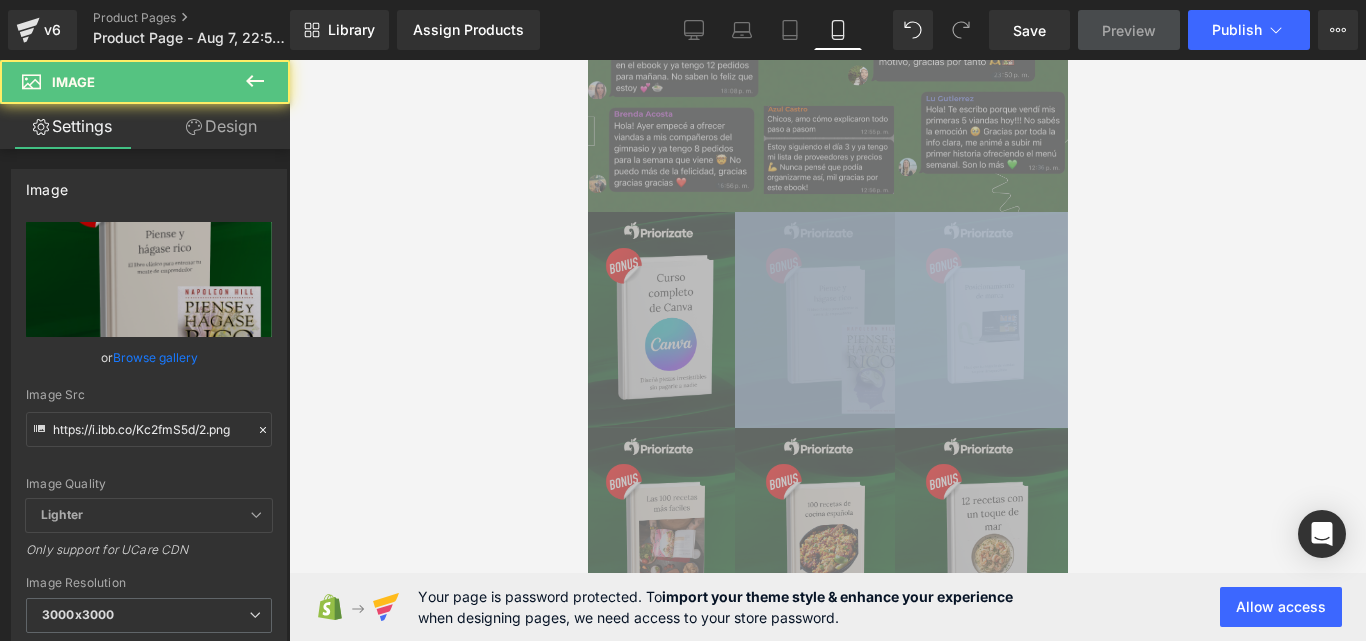 click at bounding box center [820, 320] 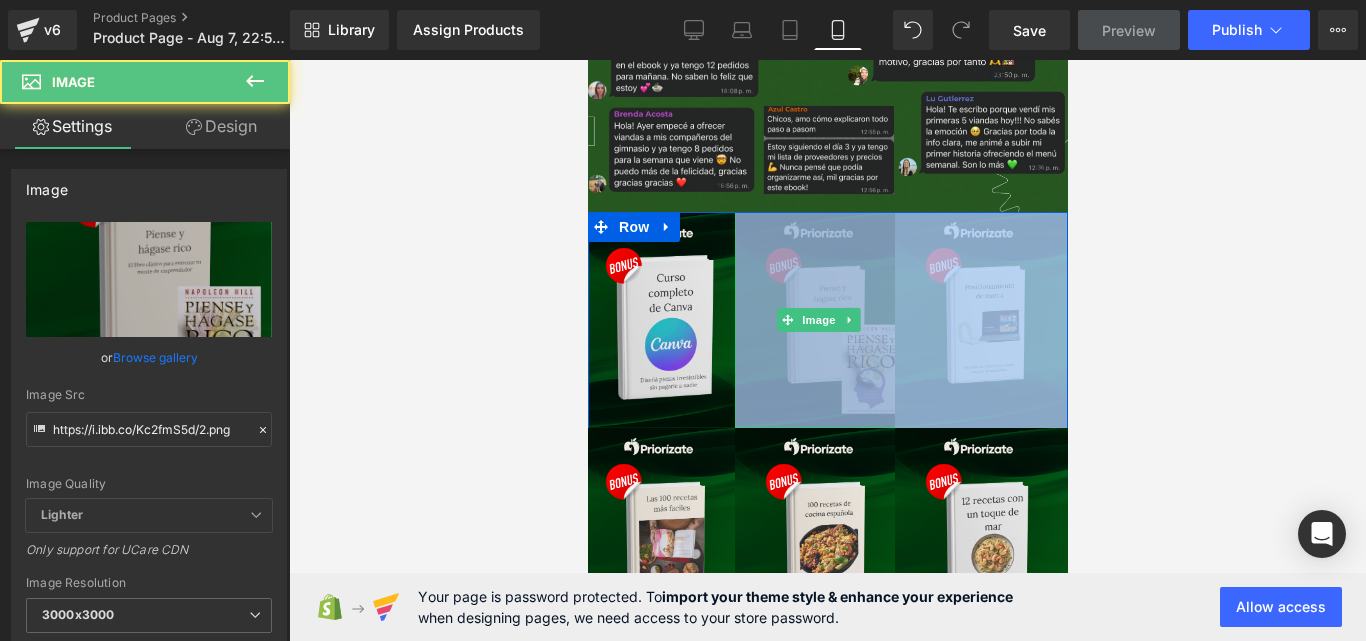 click at bounding box center (820, 320) 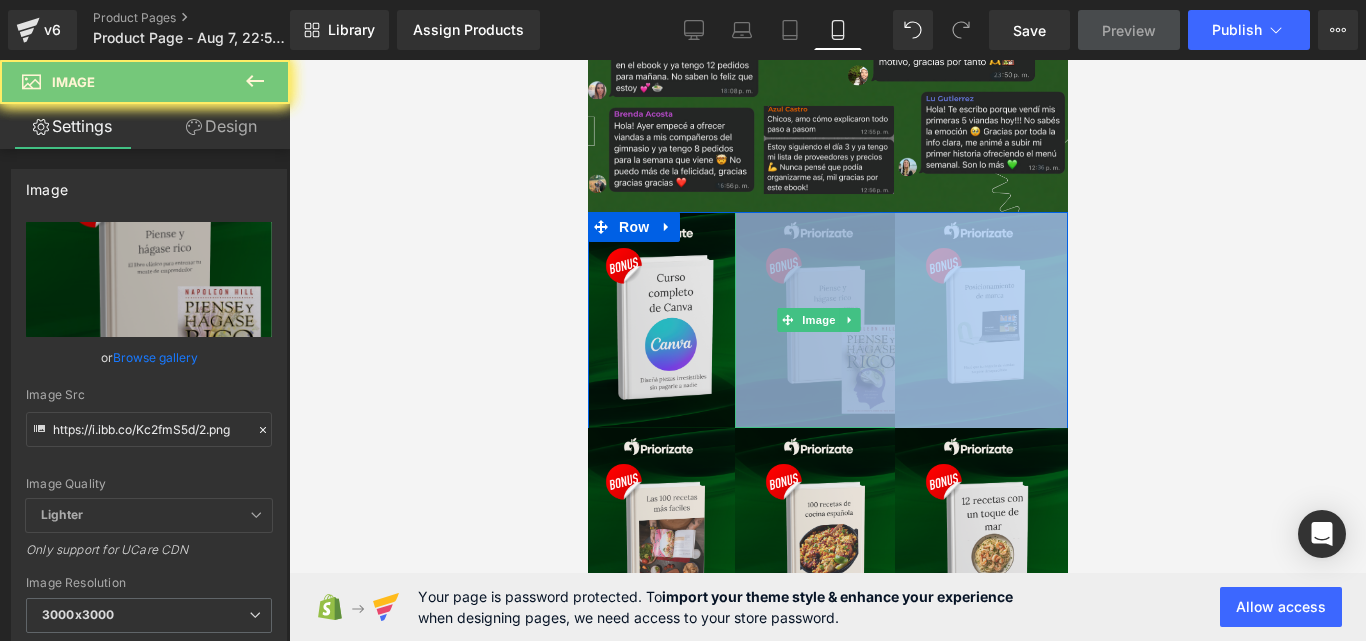click at bounding box center (820, 320) 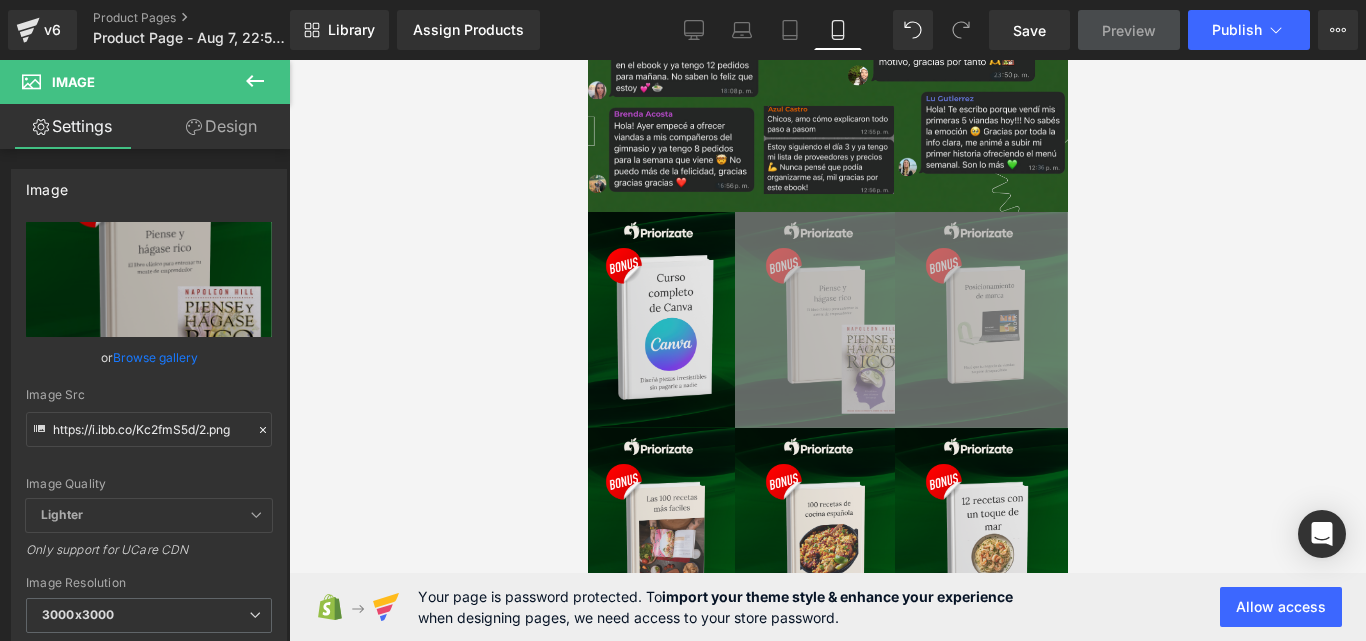 click at bounding box center [827, 350] 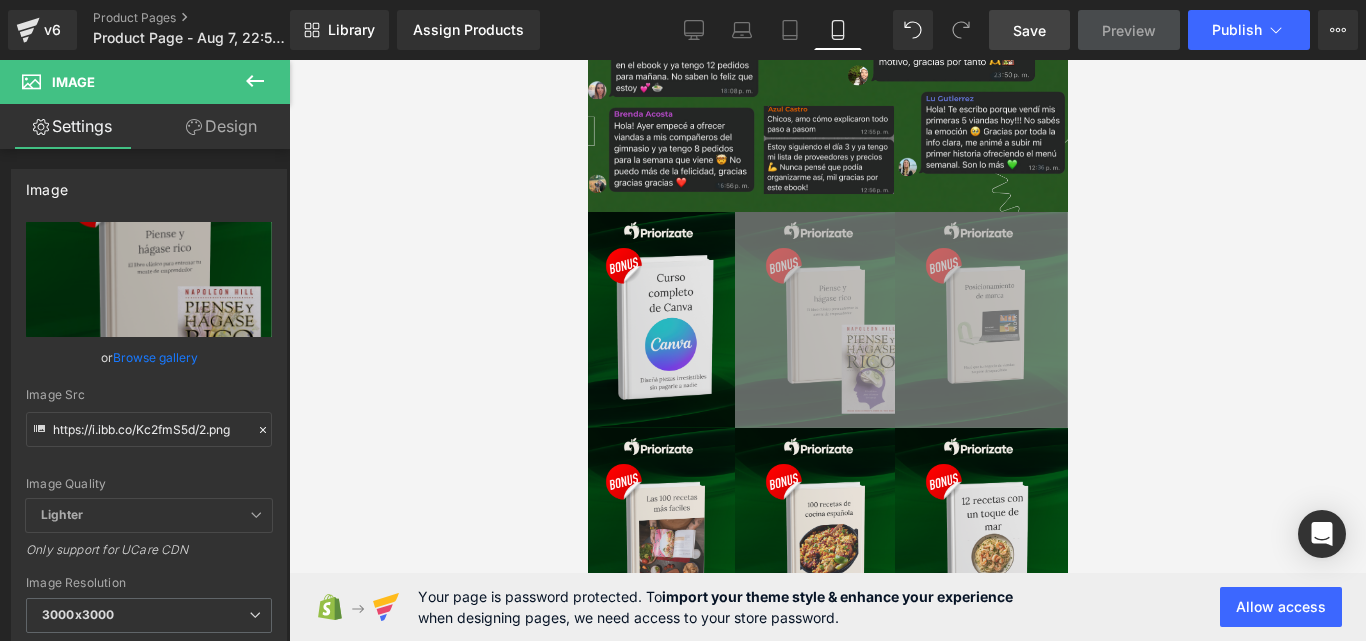 click on "Save" at bounding box center (1029, 30) 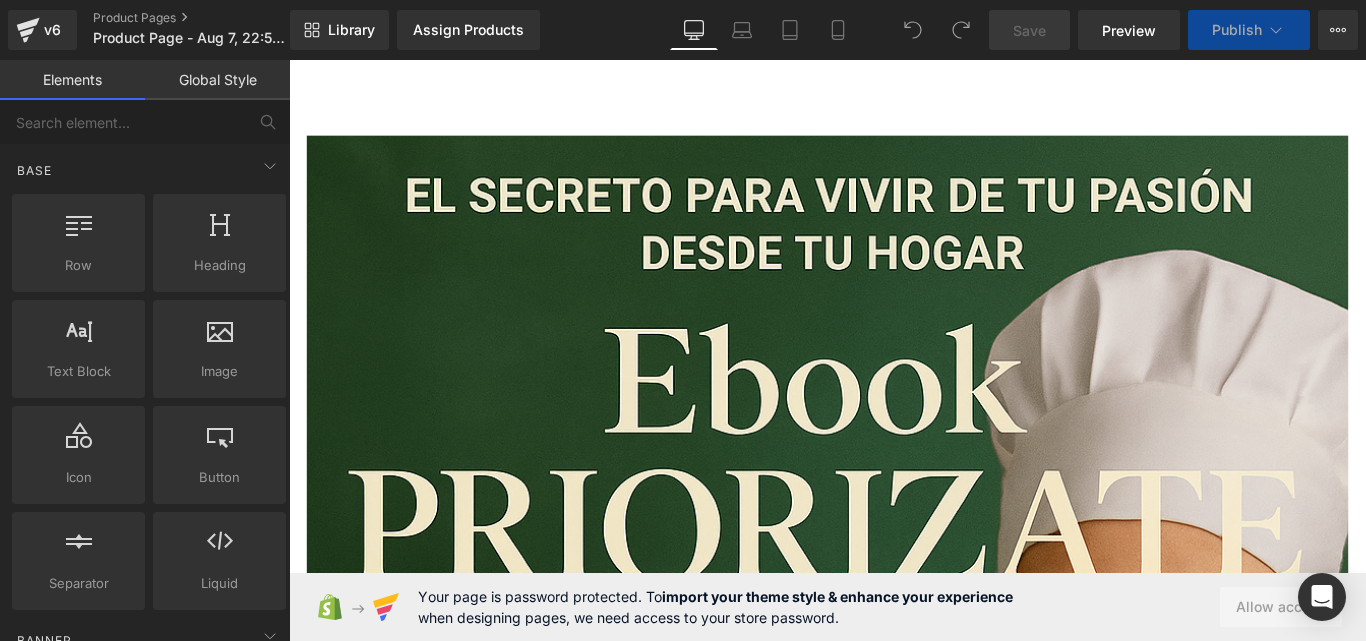 scroll, scrollTop: 0, scrollLeft: 0, axis: both 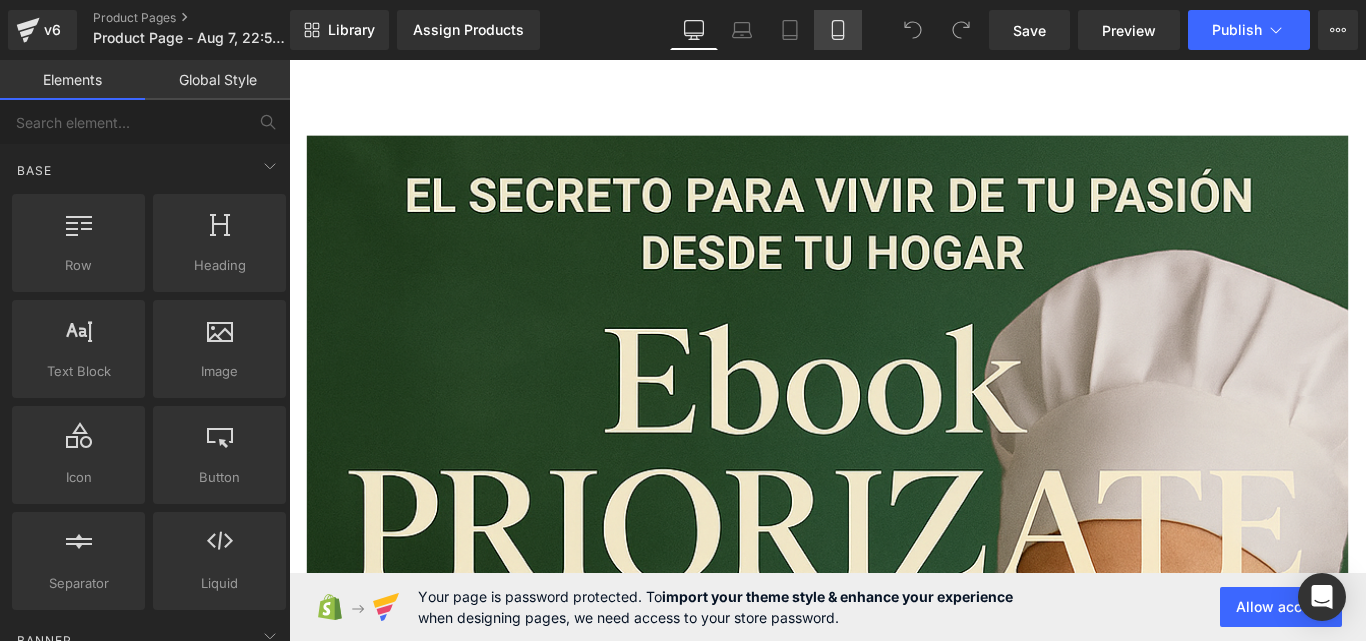 click 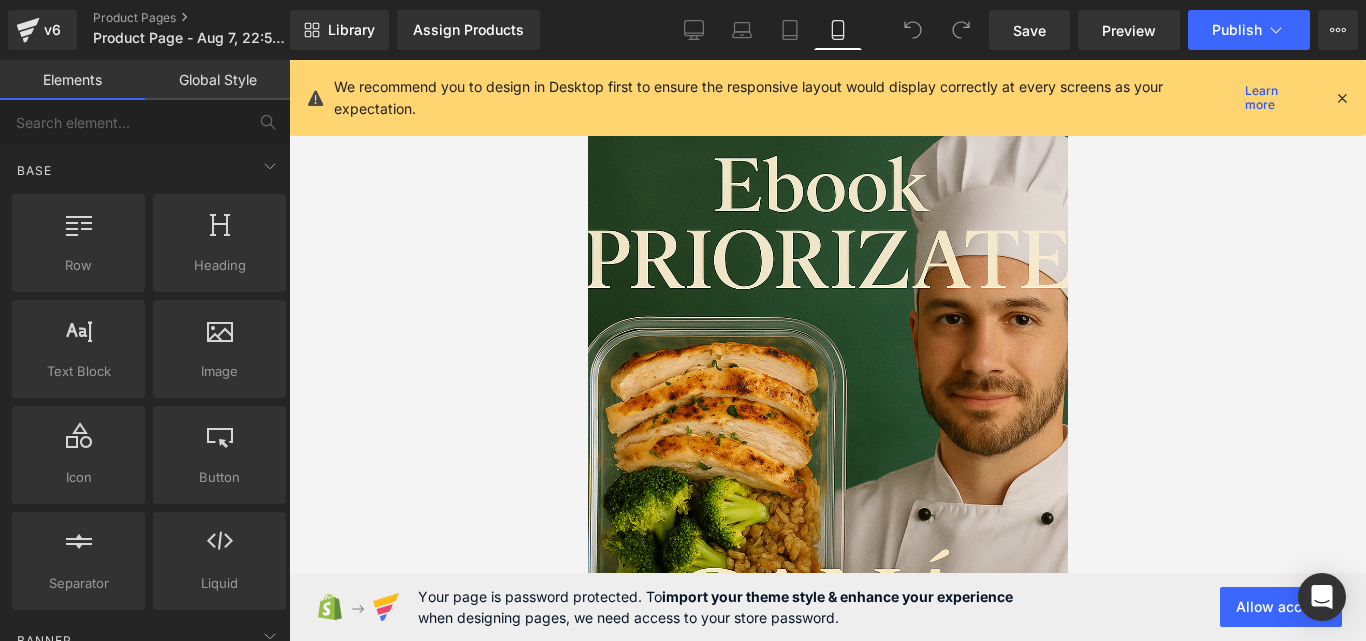 scroll, scrollTop: 35, scrollLeft: 0, axis: vertical 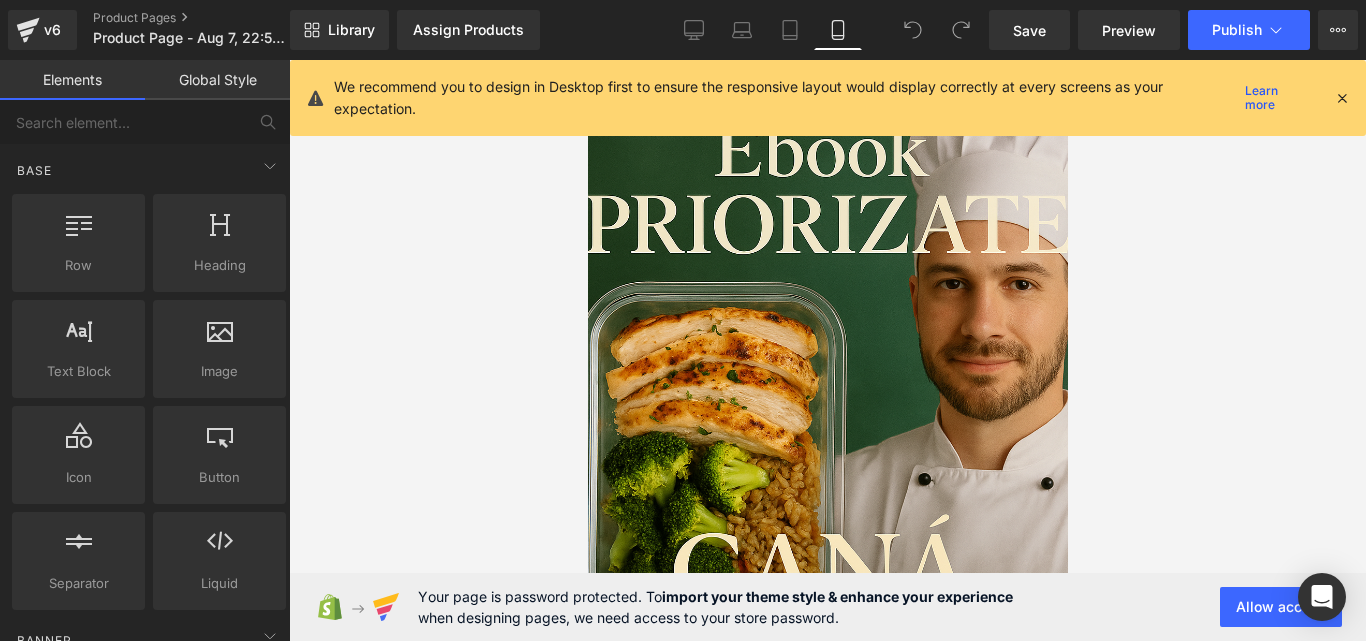 click at bounding box center [1342, 98] 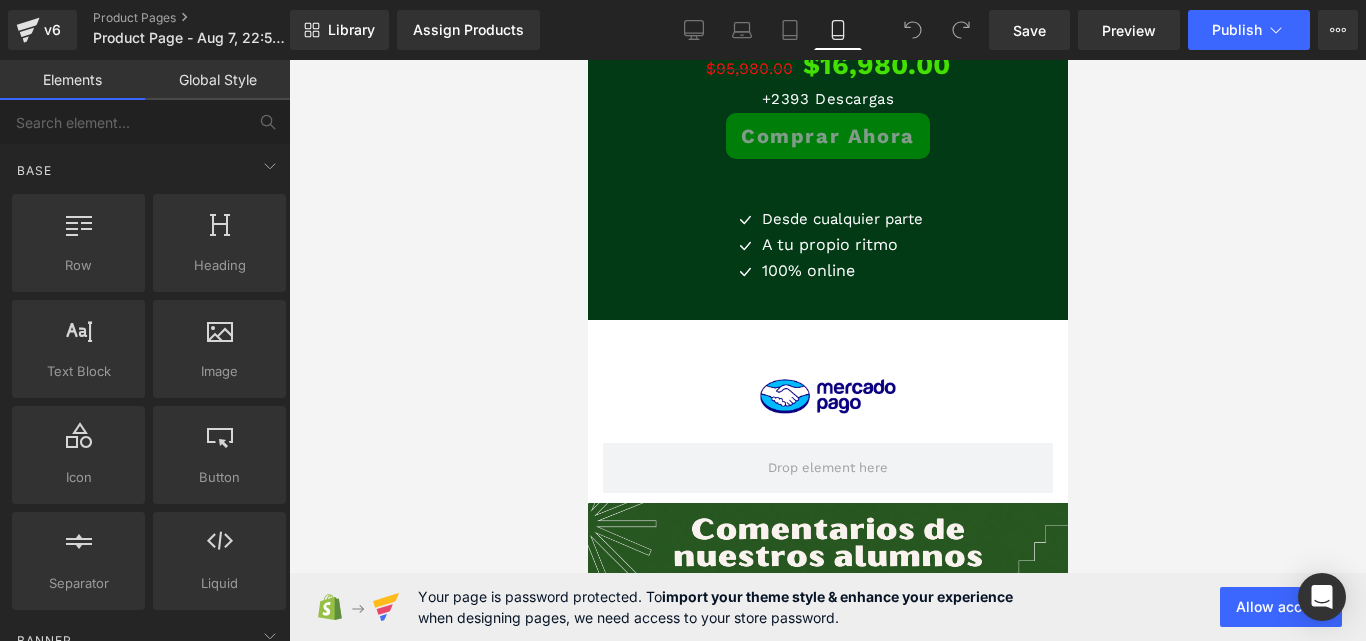 scroll, scrollTop: 4026, scrollLeft: 0, axis: vertical 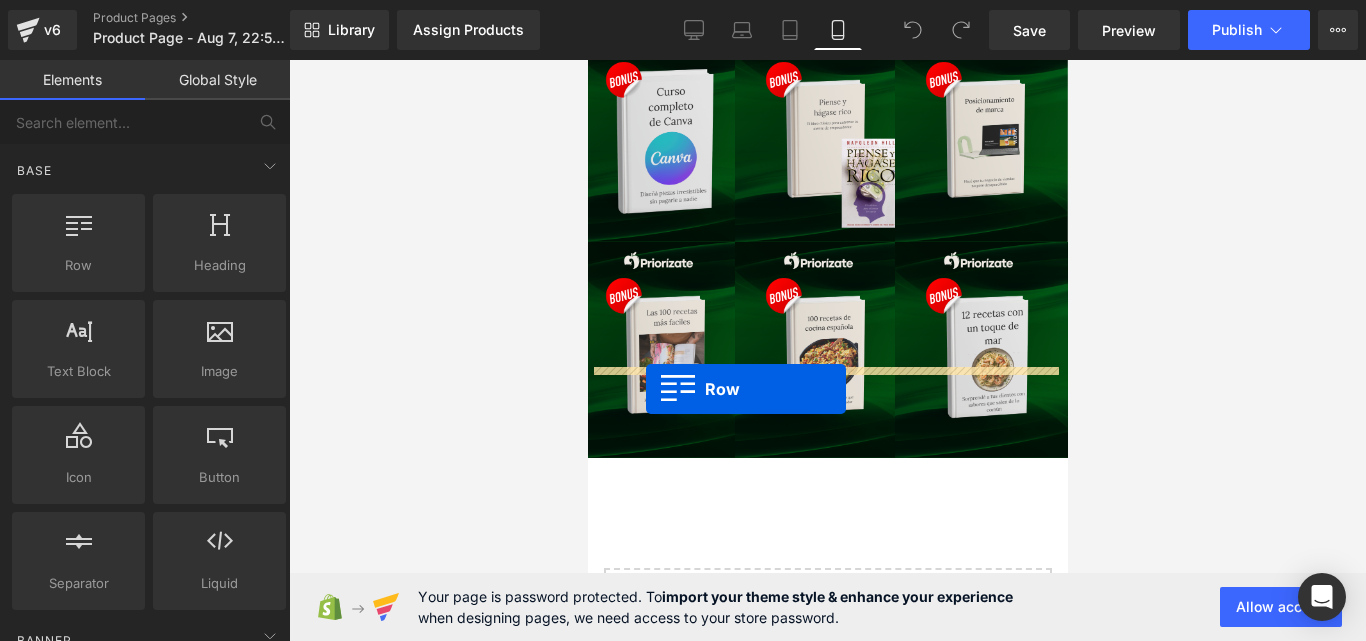 drag, startPoint x: 682, startPoint y: 307, endPoint x: 645, endPoint y: 389, distance: 89.961105 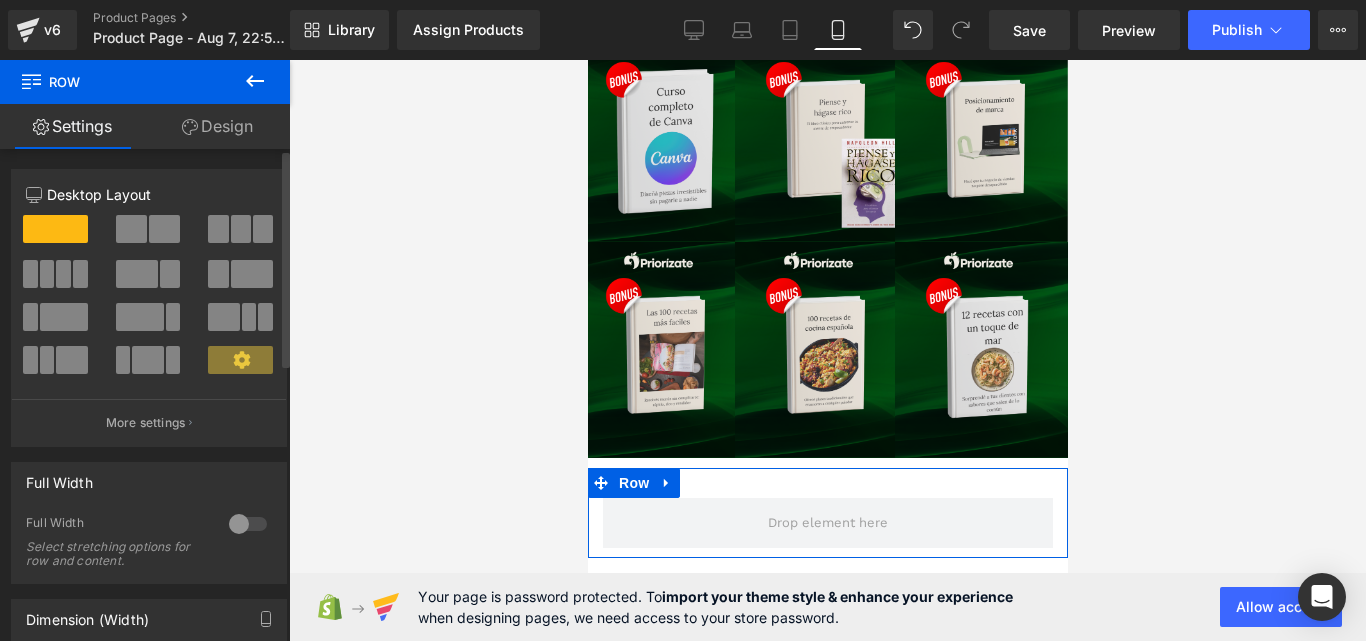 click at bounding box center [263, 229] 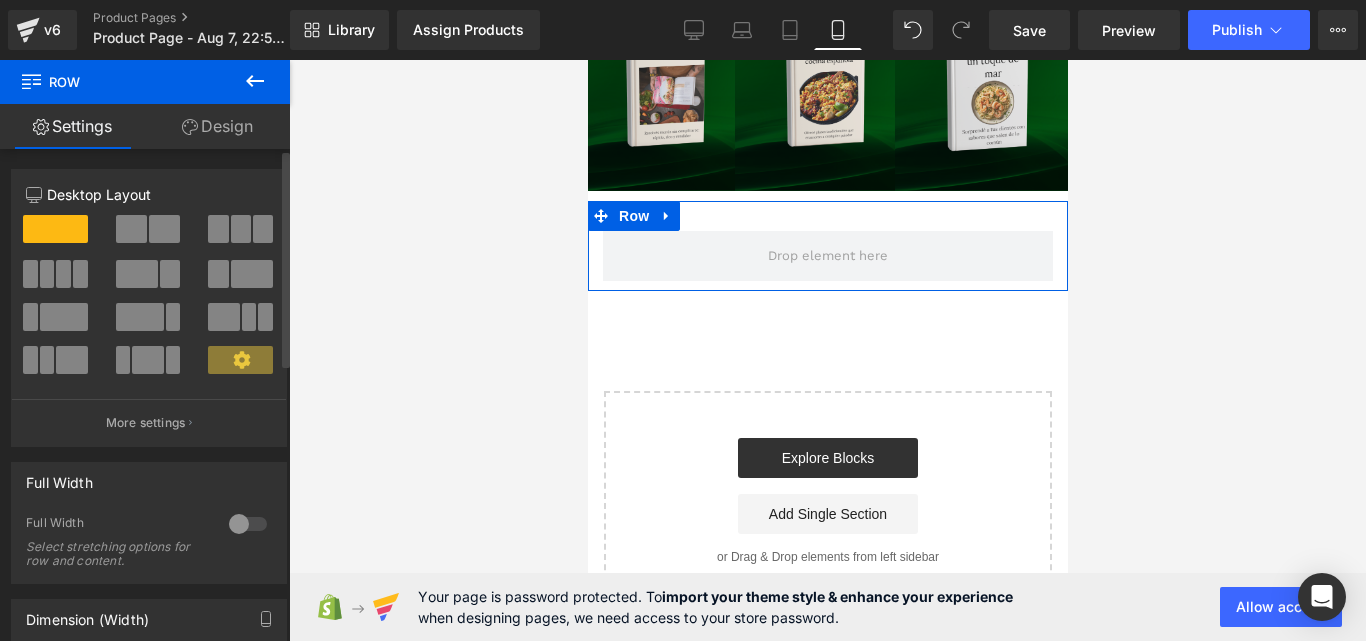 type on "1200" 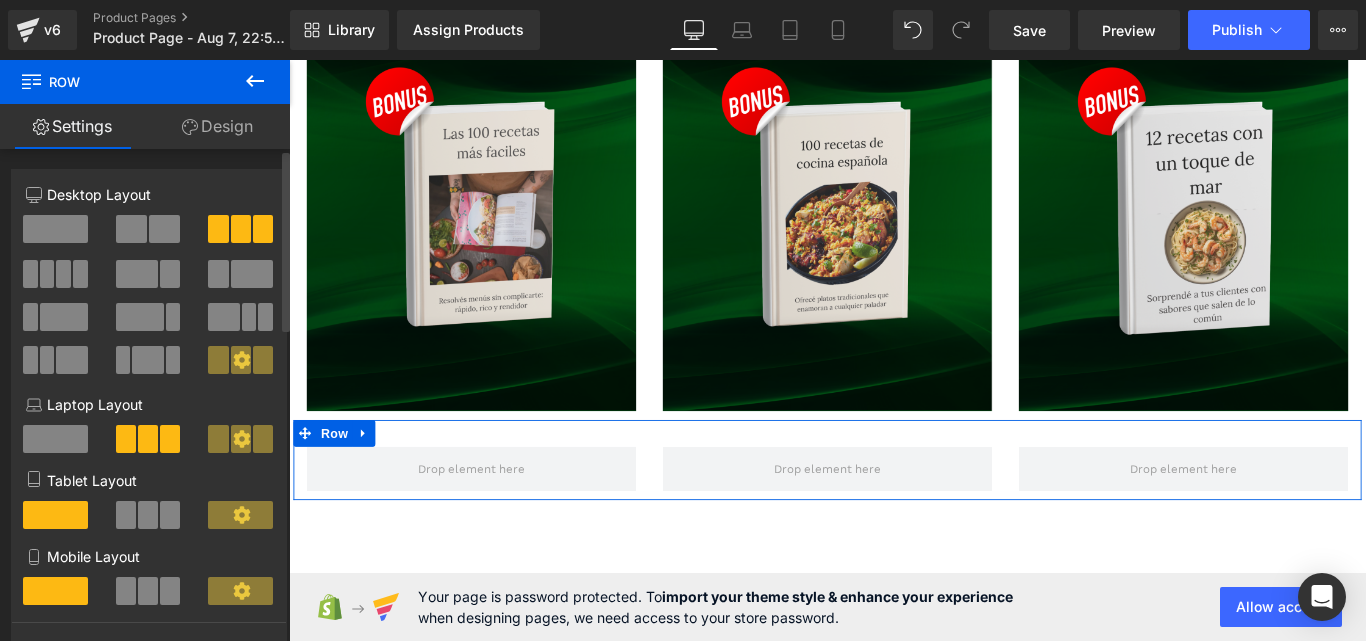 scroll, scrollTop: 11628, scrollLeft: 0, axis: vertical 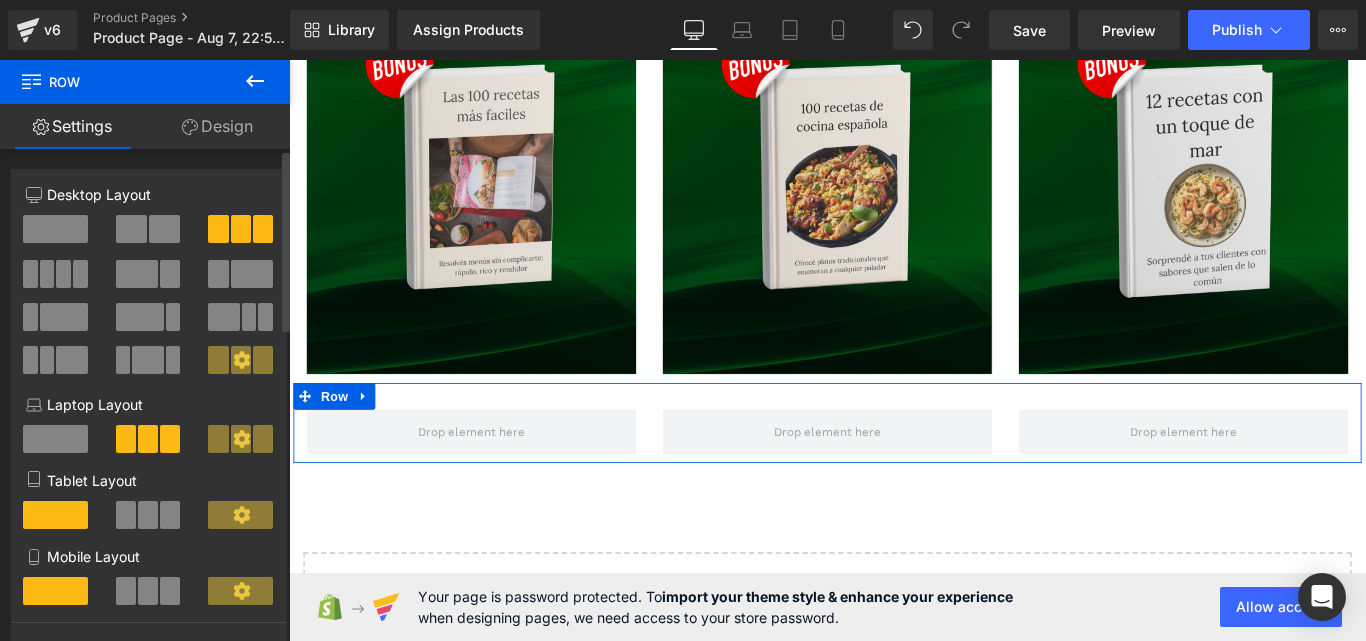 click at bounding box center (148, 515) 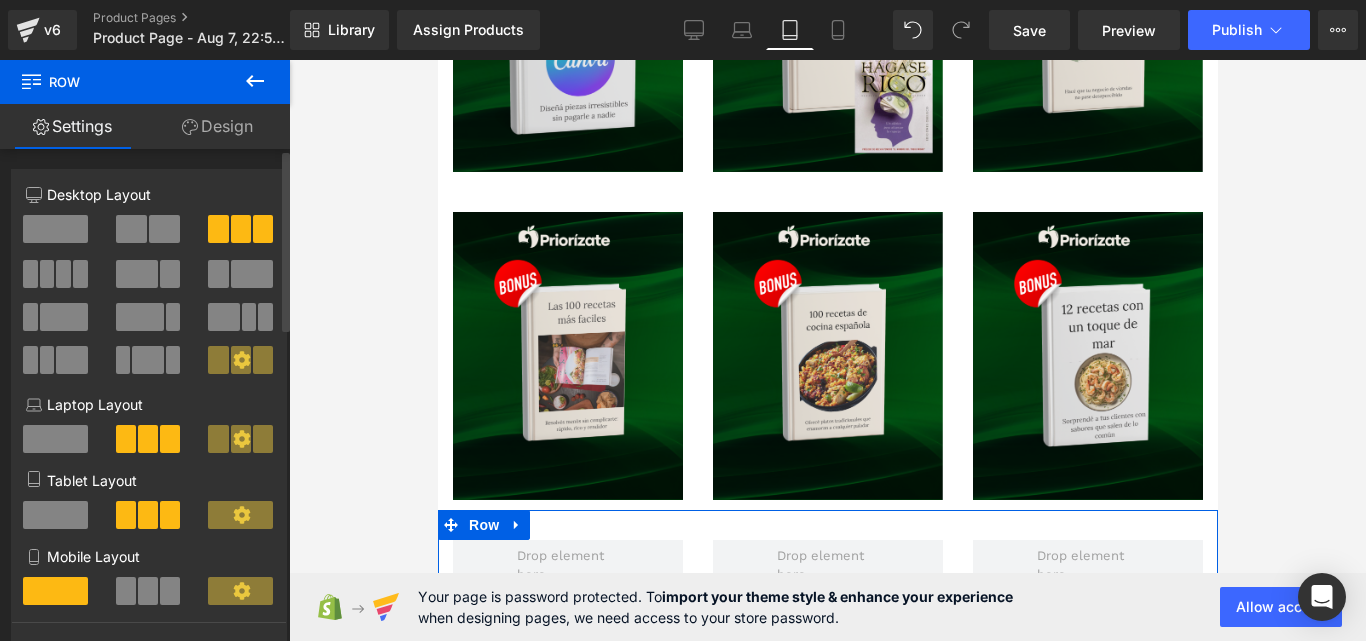 click at bounding box center (170, 591) 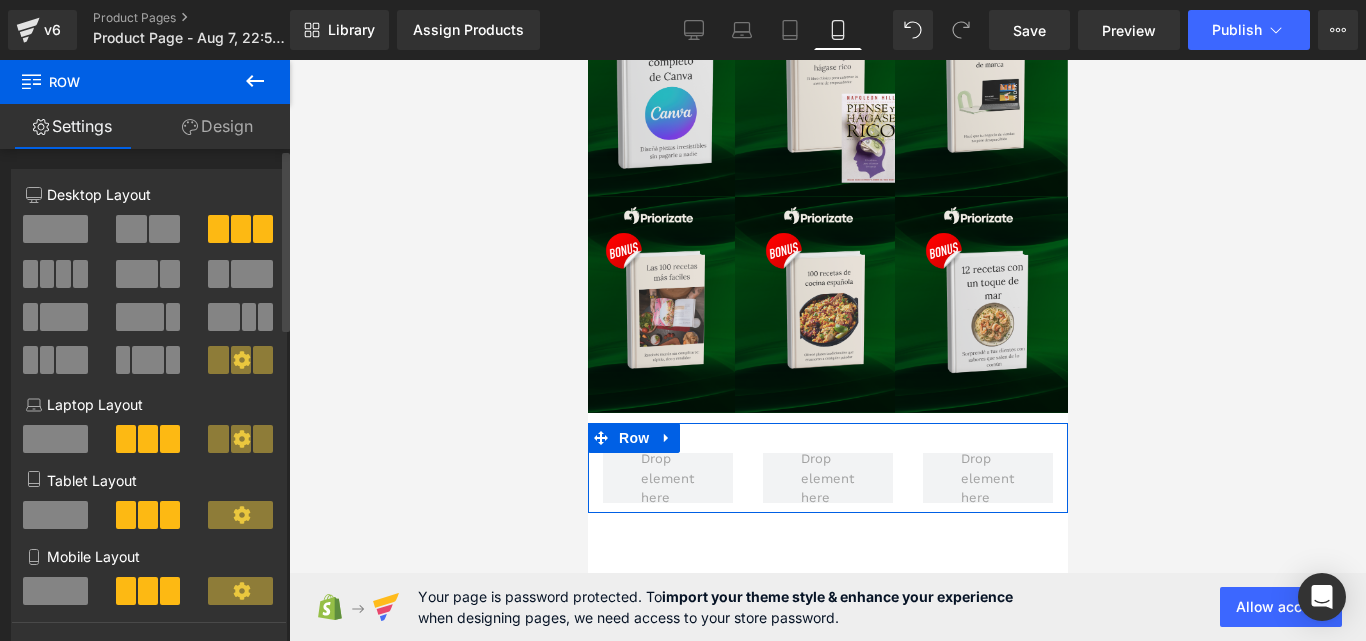 scroll, scrollTop: 4855, scrollLeft: 0, axis: vertical 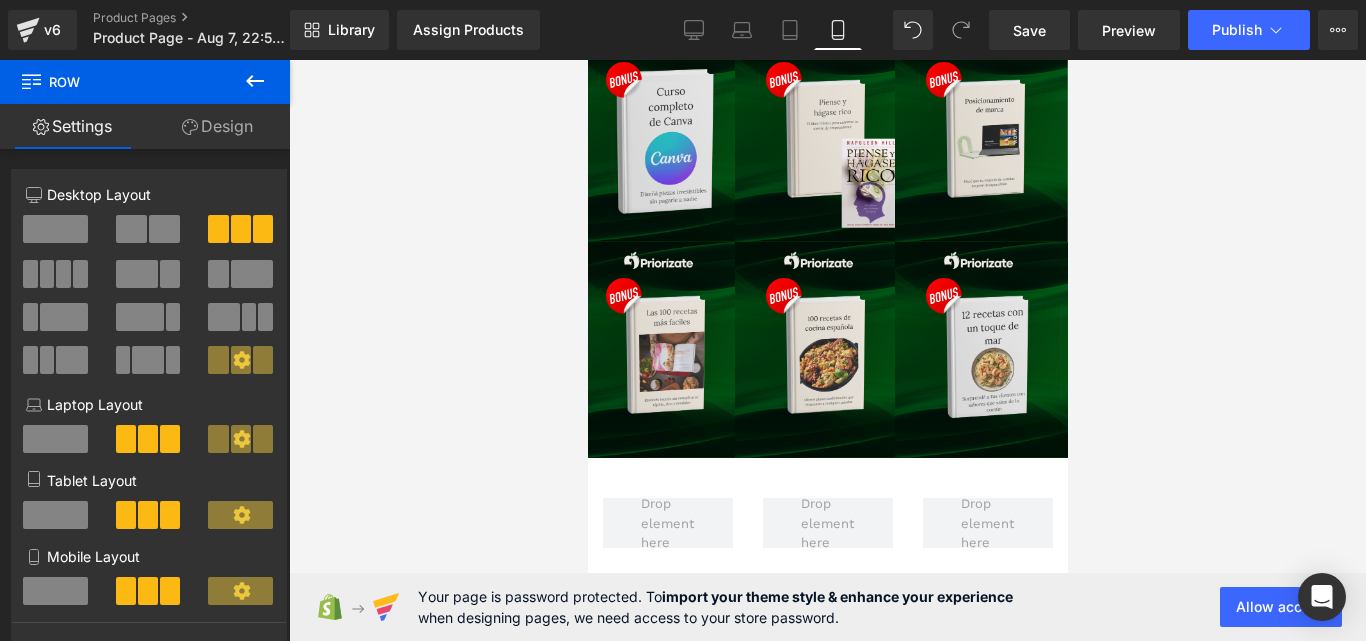 click 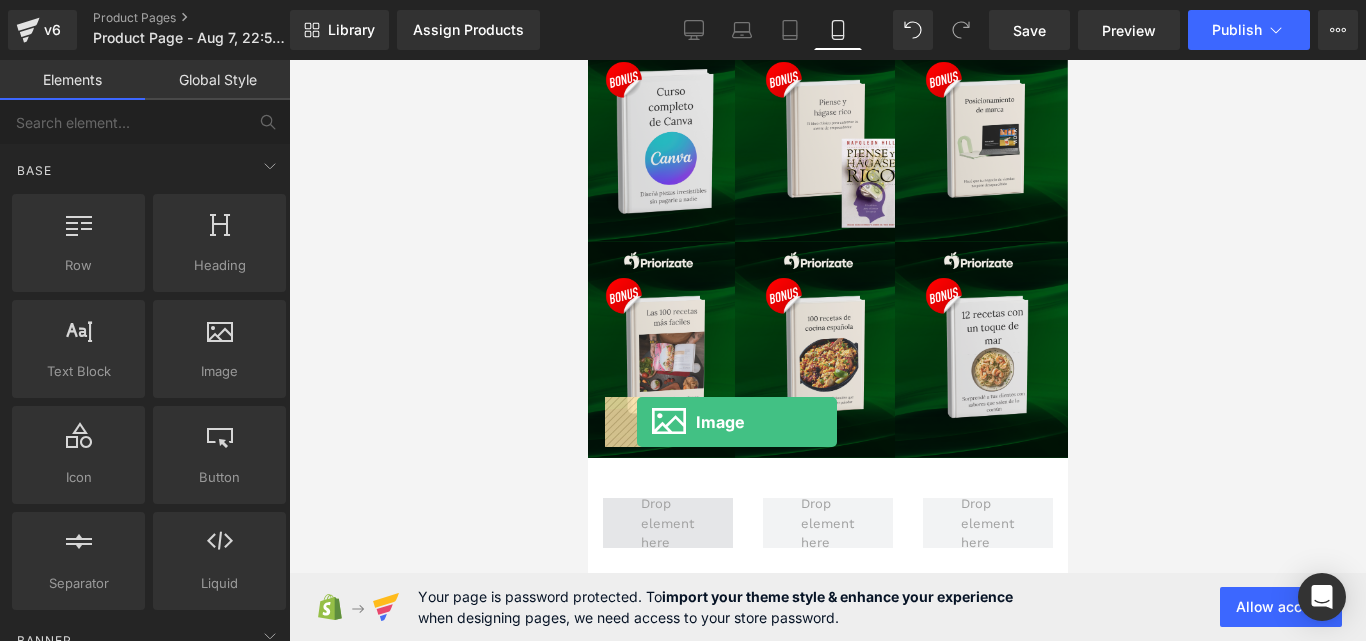 drag, startPoint x: 818, startPoint y: 420, endPoint x: 636, endPoint y: 422, distance: 182.01099 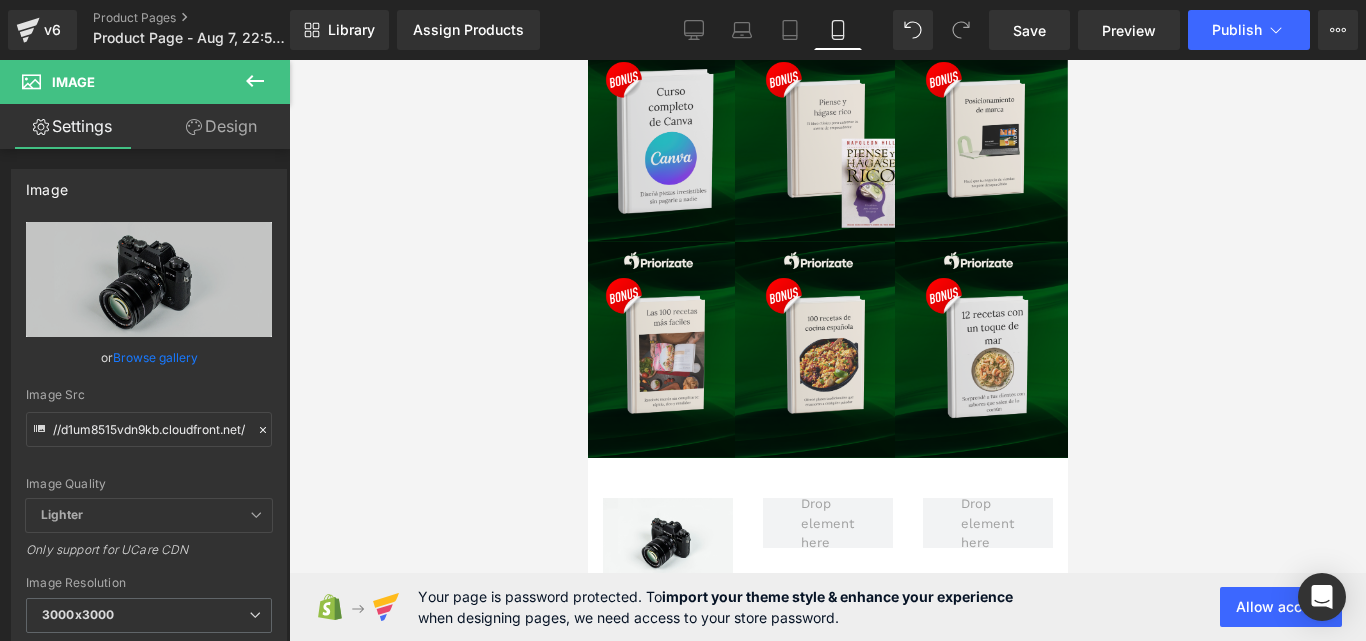 click at bounding box center (255, 82) 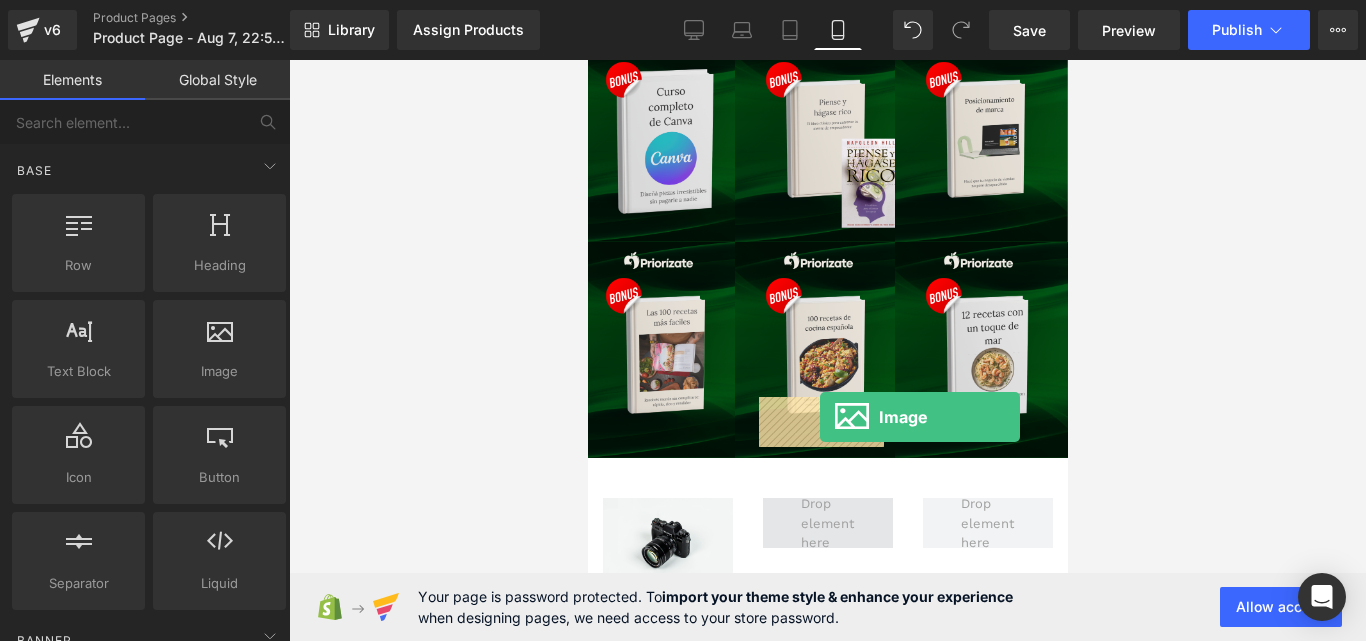 drag, startPoint x: 668, startPoint y: 477, endPoint x: 819, endPoint y: 417, distance: 162.48384 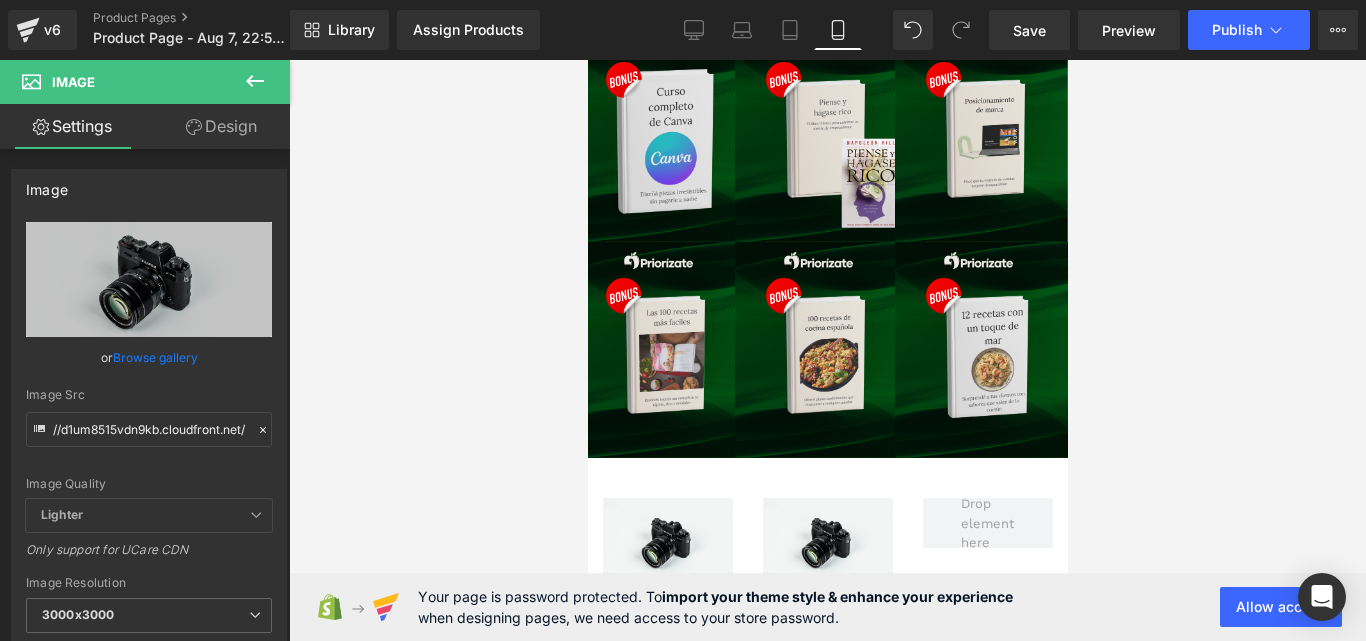 click 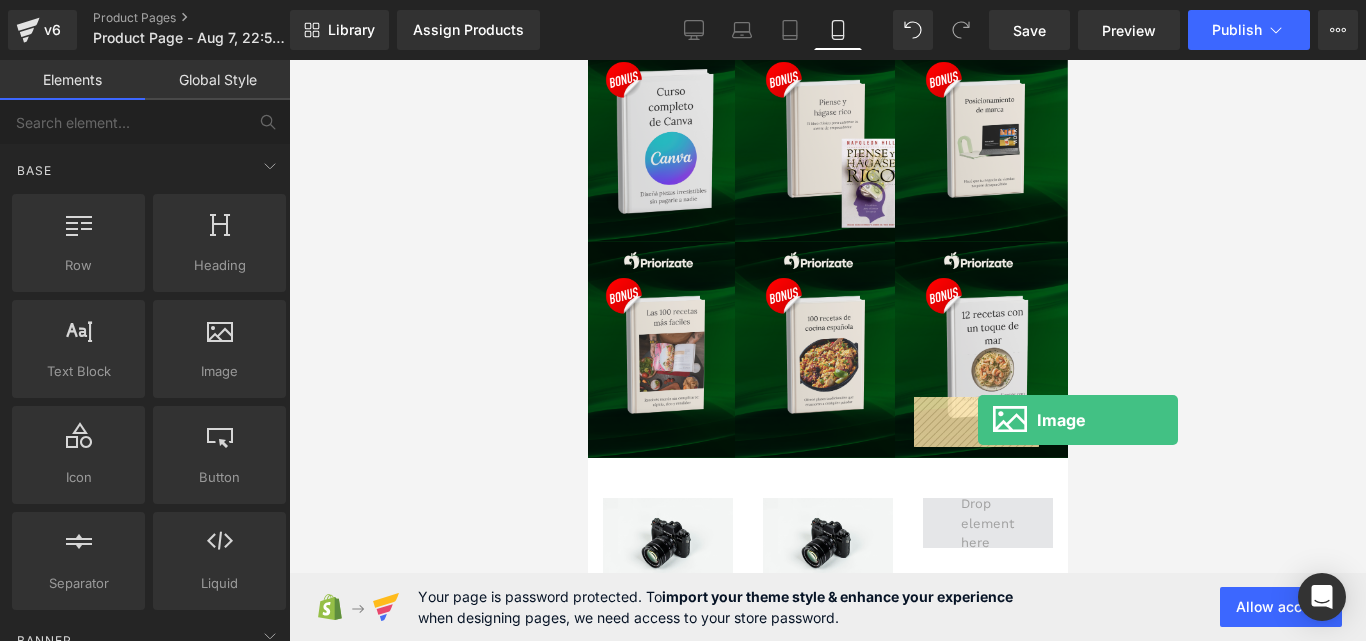 drag, startPoint x: 937, startPoint y: 423, endPoint x: 977, endPoint y: 420, distance: 40.112343 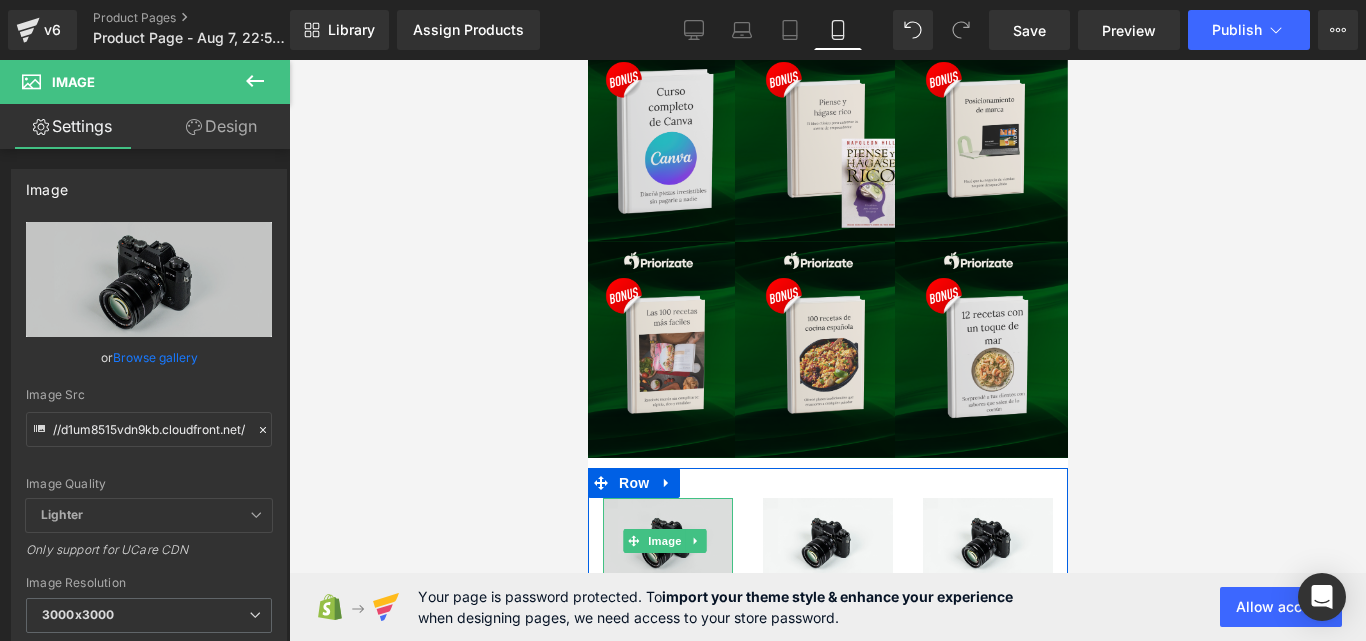 click at bounding box center [667, 541] 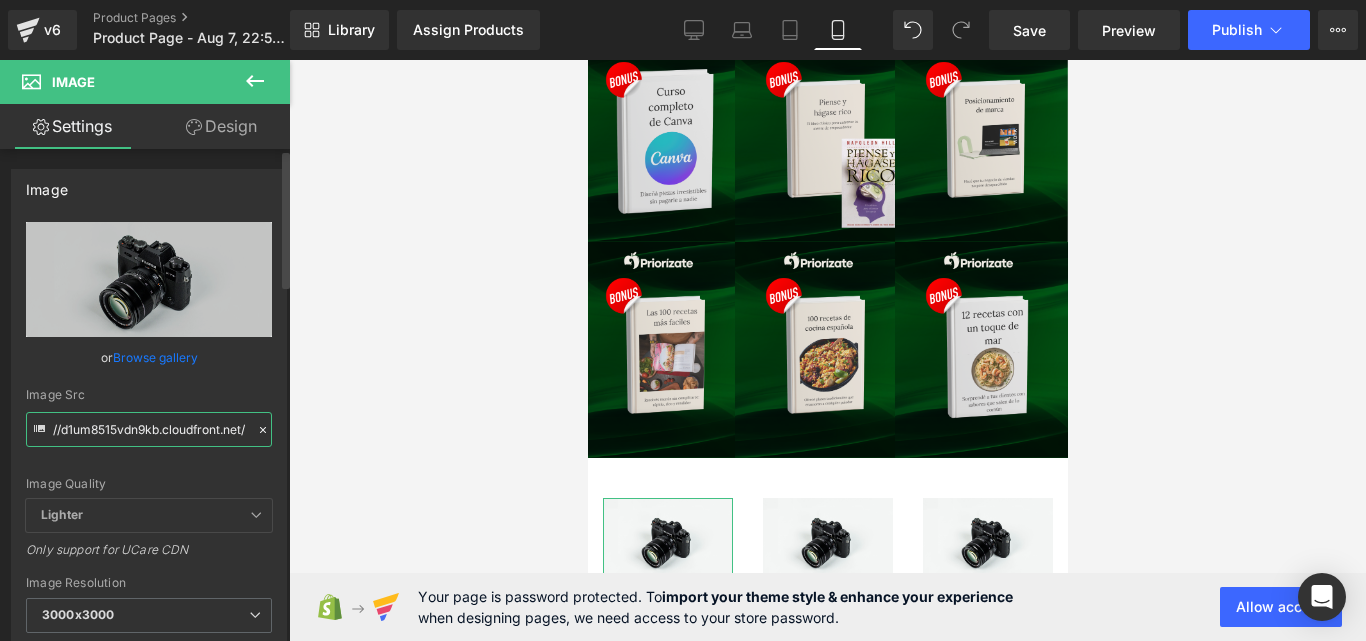 click on "//d1um8515vdn9kb.cloudfront.net/images/parallax.jpg" at bounding box center [149, 429] 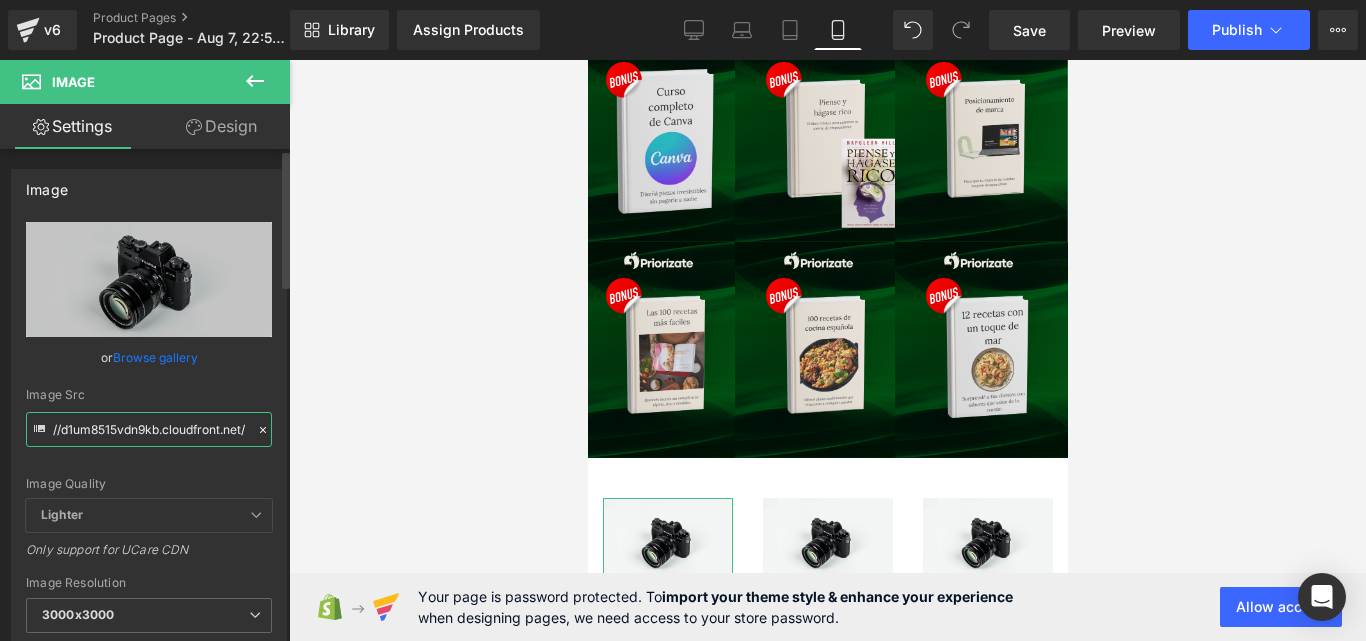 click on "//d1um8515vdn9kb.cloudfront.net/images/parallax.jpg" at bounding box center [149, 429] 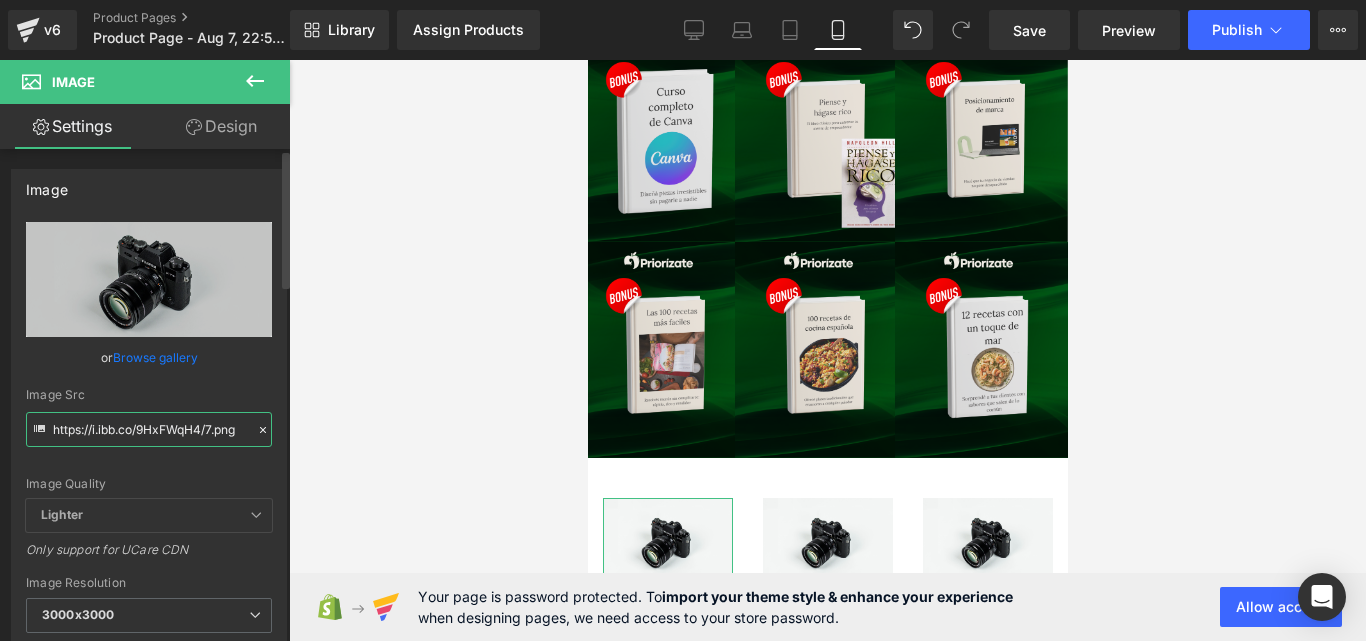 scroll, scrollTop: 0, scrollLeft: 2, axis: horizontal 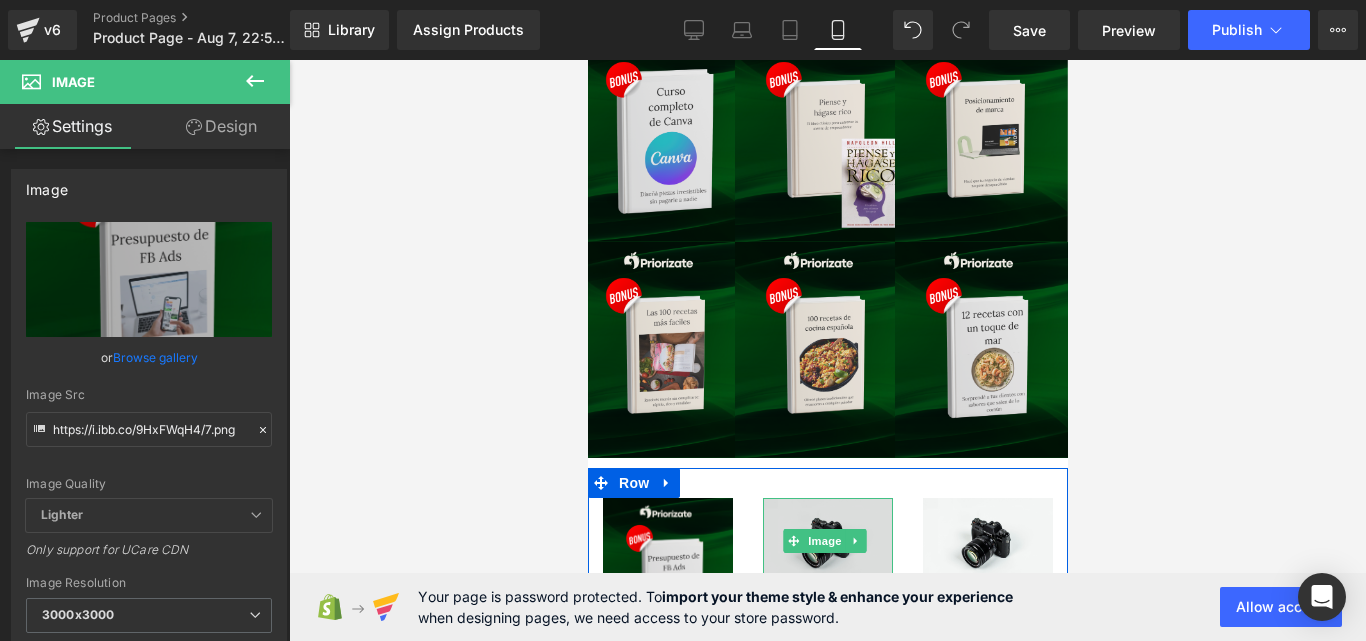 click at bounding box center (827, 541) 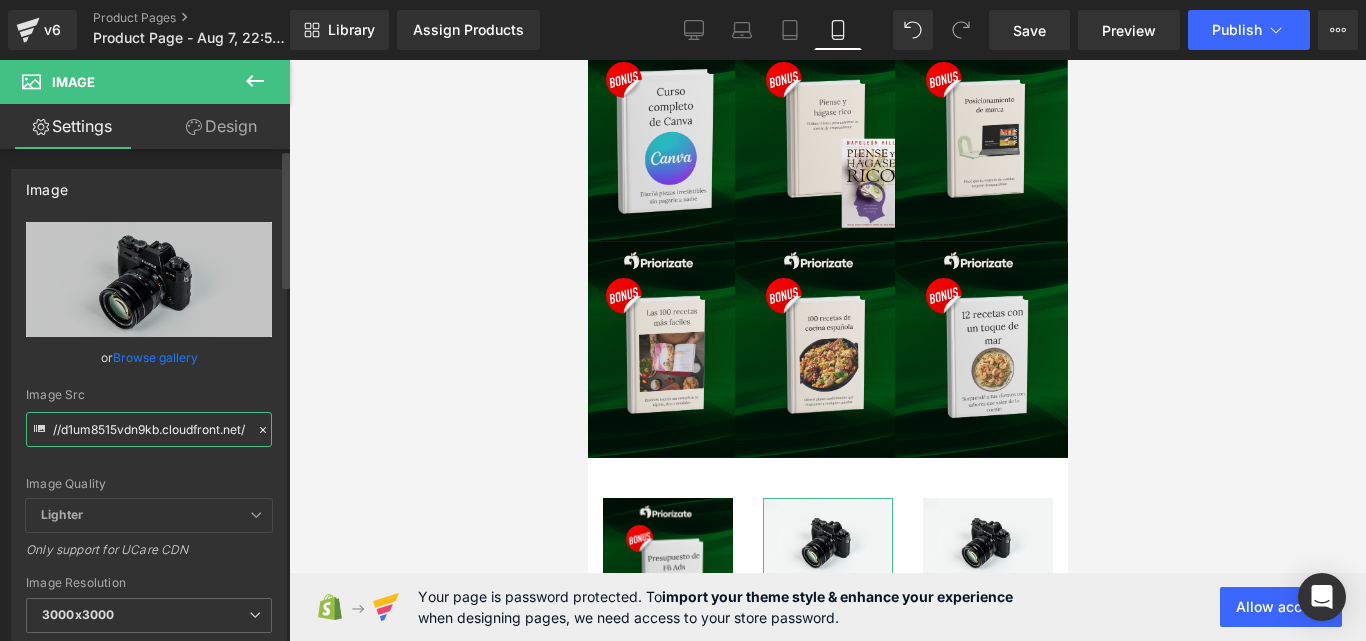 click on "//d1um8515vdn9kb.cloudfront.net/images/parallax.jpg" at bounding box center [149, 429] 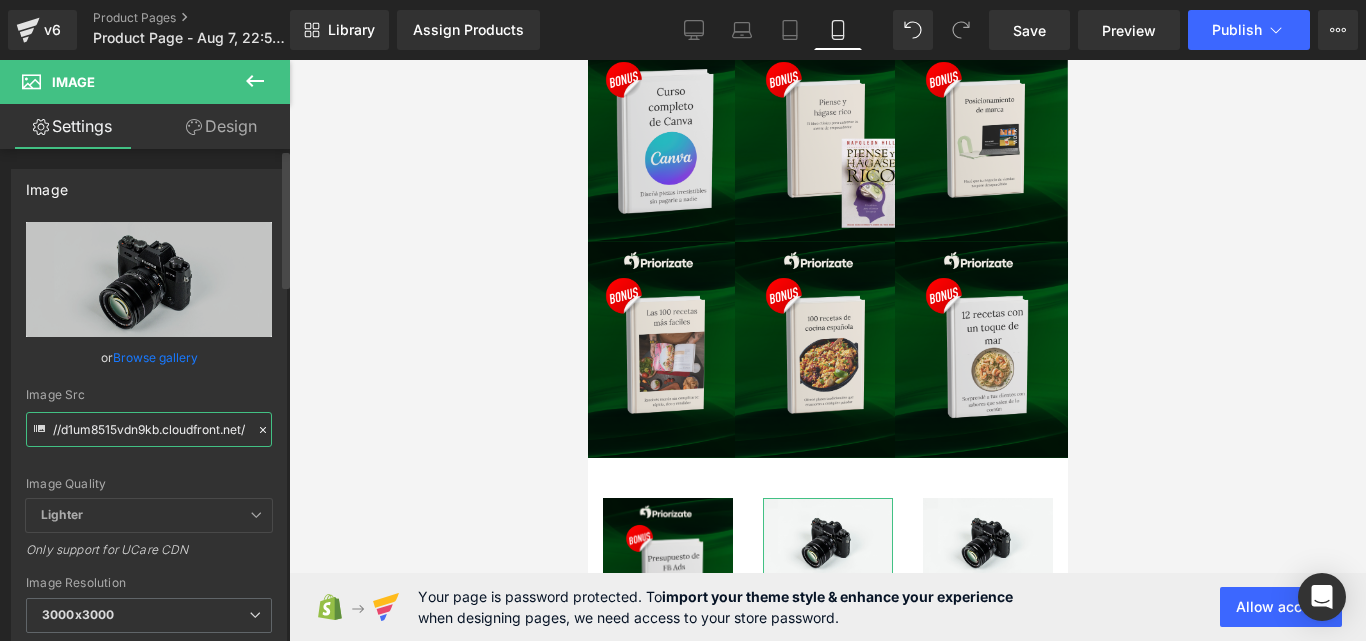 click on "//d1um8515vdn9kb.cloudfront.net/images/parallax.jpg" at bounding box center (149, 429) 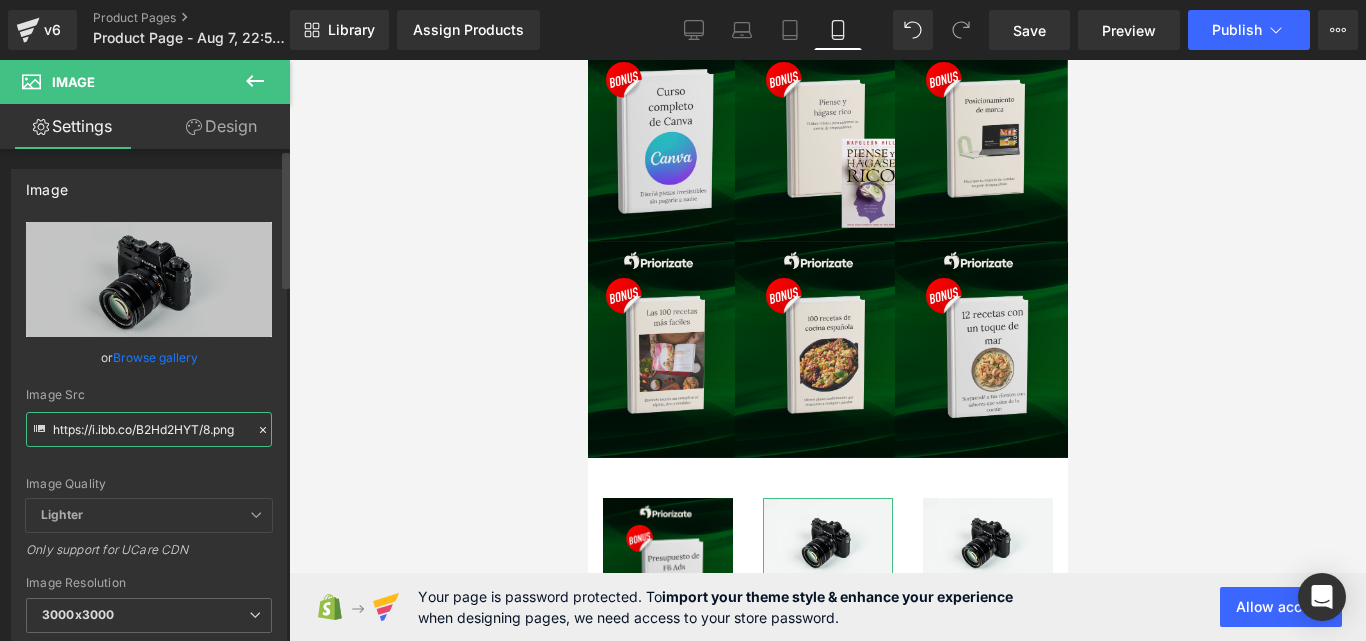 scroll, scrollTop: 0, scrollLeft: 2, axis: horizontal 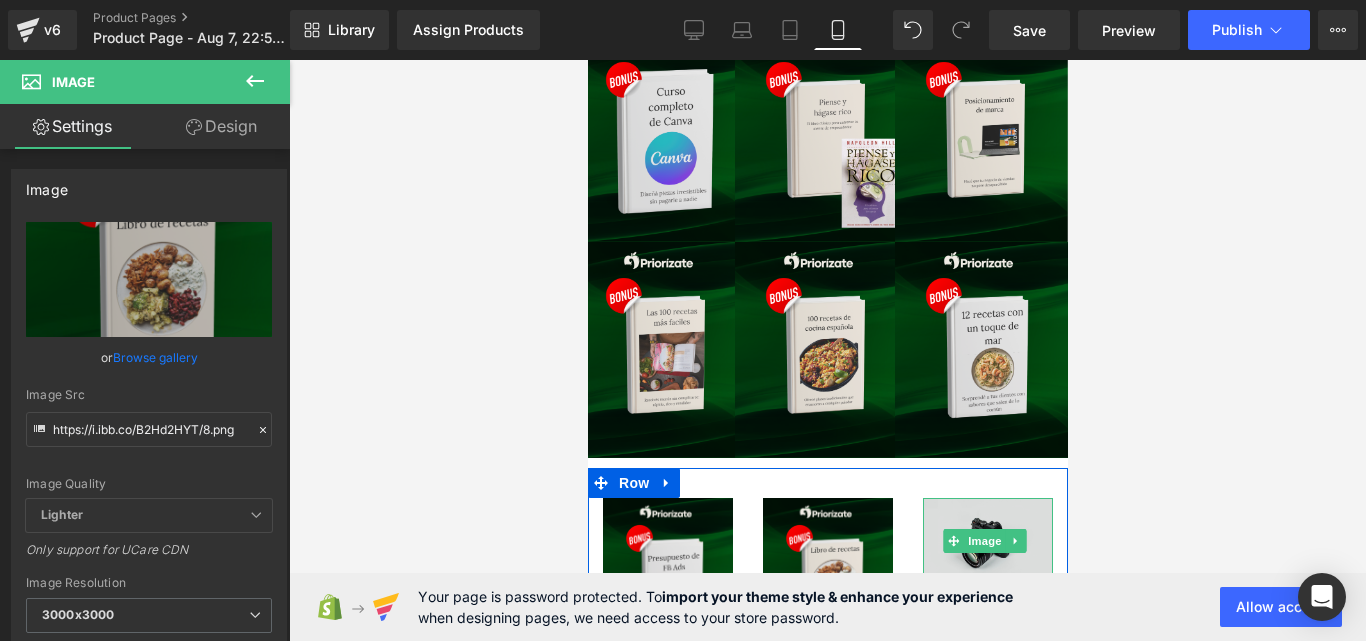 click at bounding box center (987, 541) 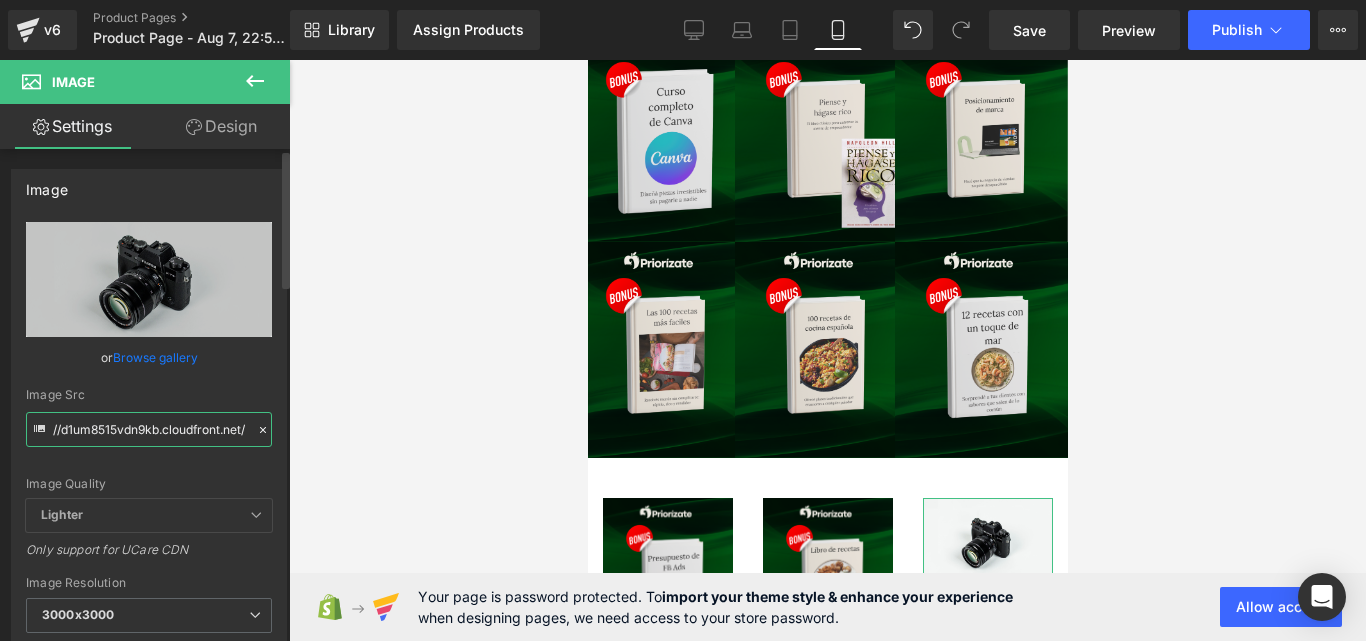 click on "//d1um8515vdn9kb.cloudfront.net/images/parallax.jpg" at bounding box center (149, 429) 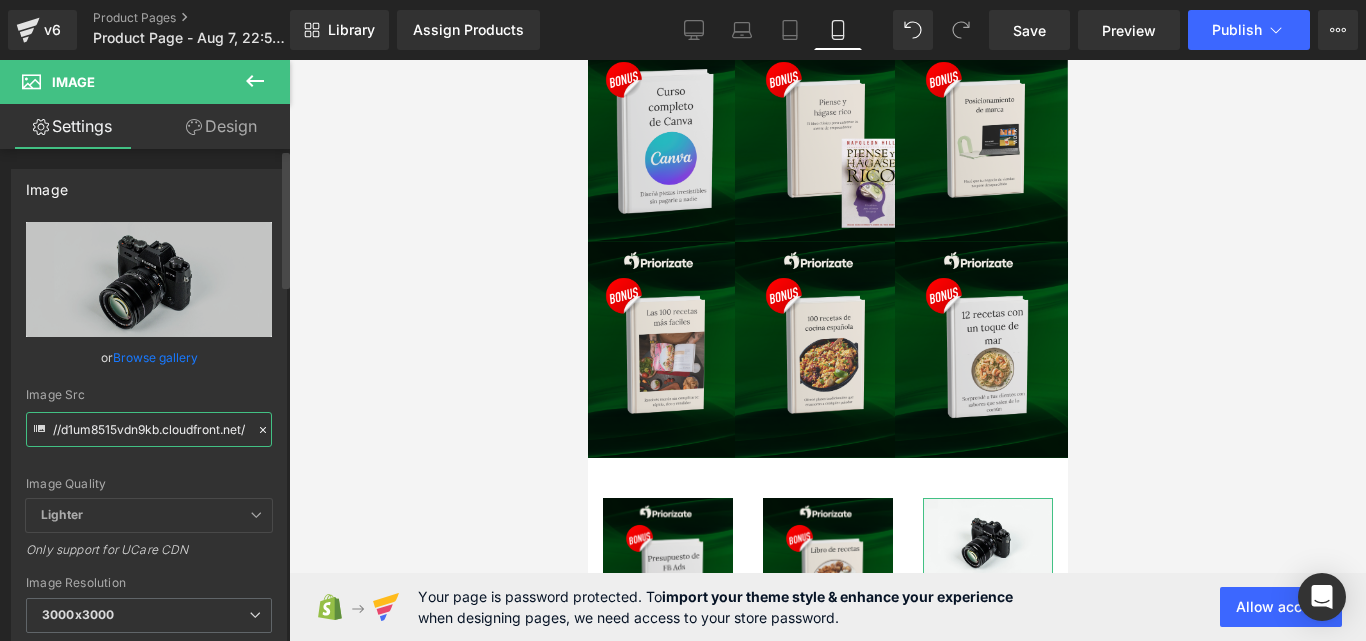 click on "//d1um8515vdn9kb.cloudfront.net/images/parallax.jpg" at bounding box center [149, 429] 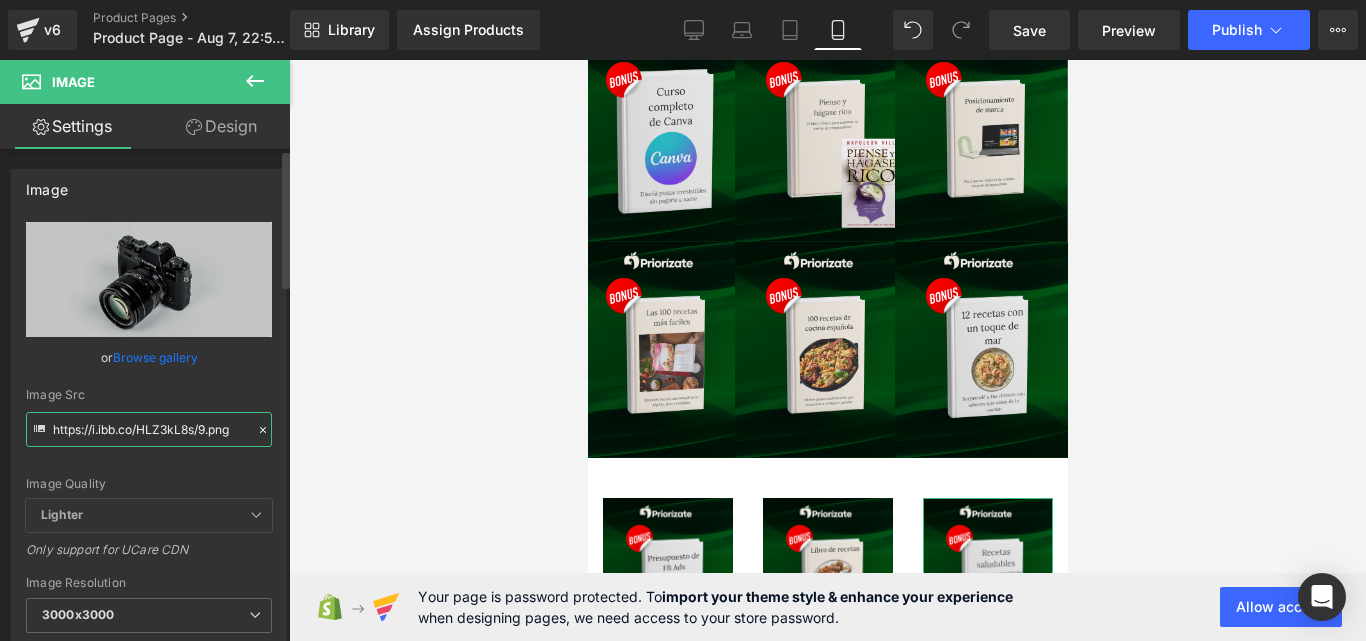 type on "https://i.ibb.co/HLZ3kL8s/9.png" 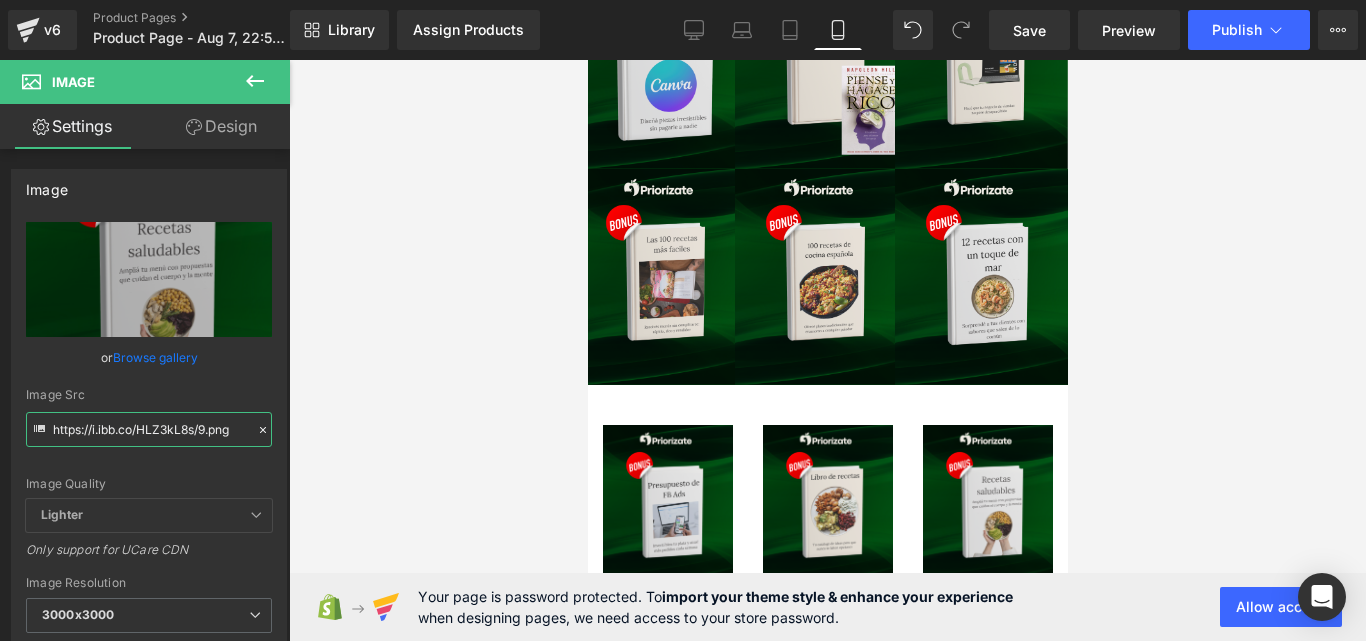 scroll, scrollTop: 5033, scrollLeft: 0, axis: vertical 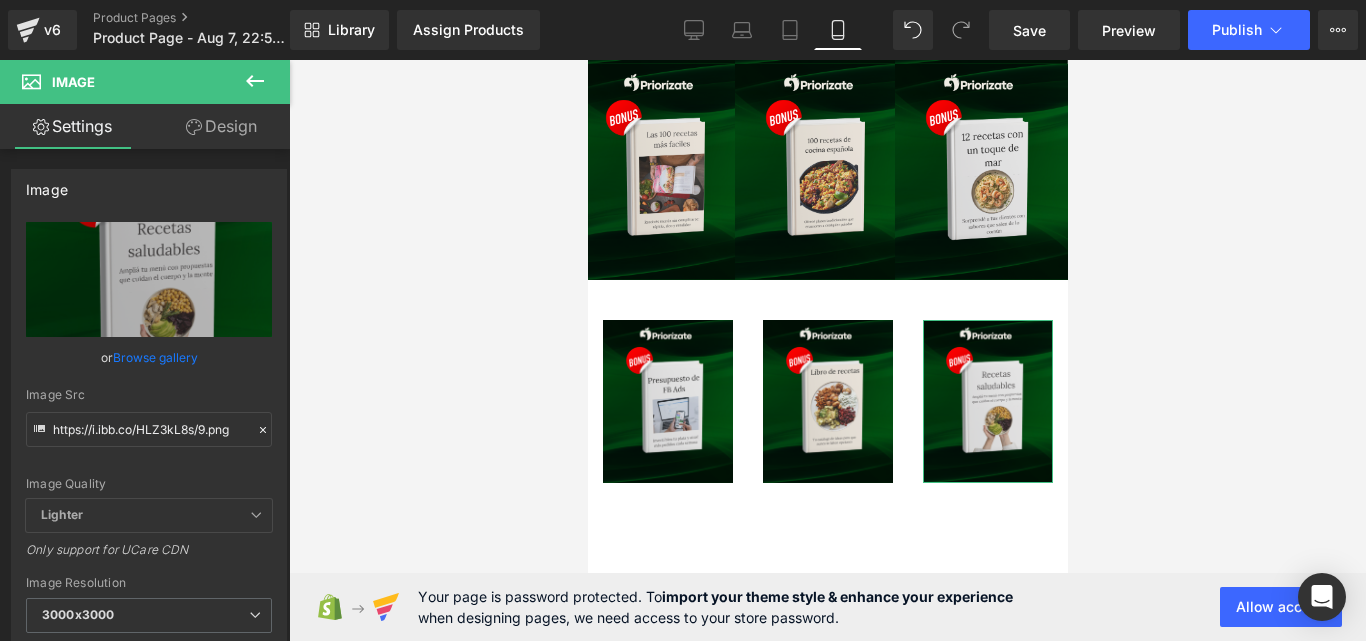click on "Design" at bounding box center [221, 126] 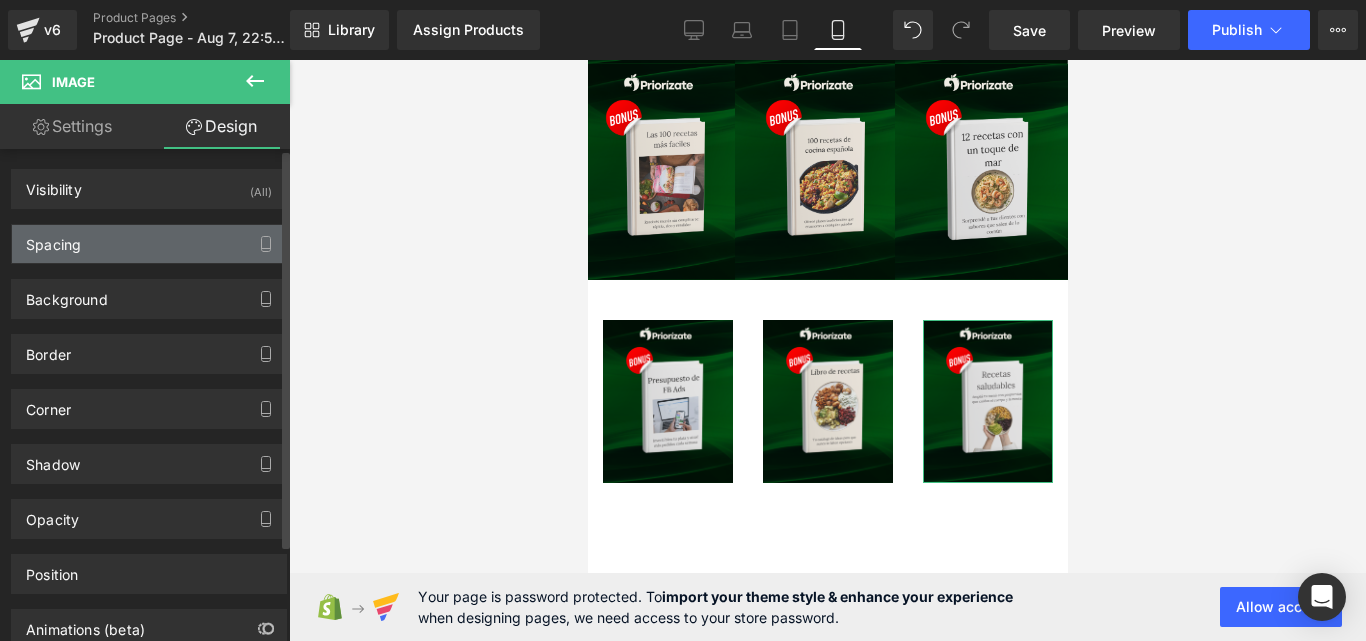 type on "0" 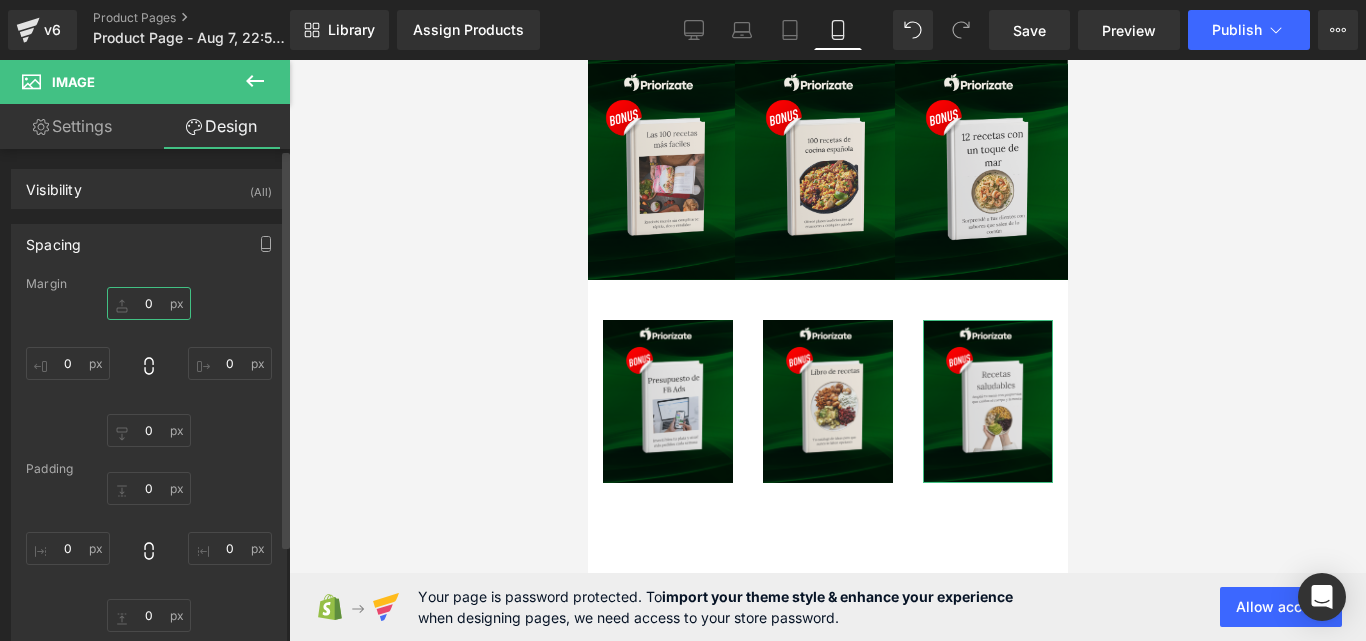 click on "0" at bounding box center (149, 303) 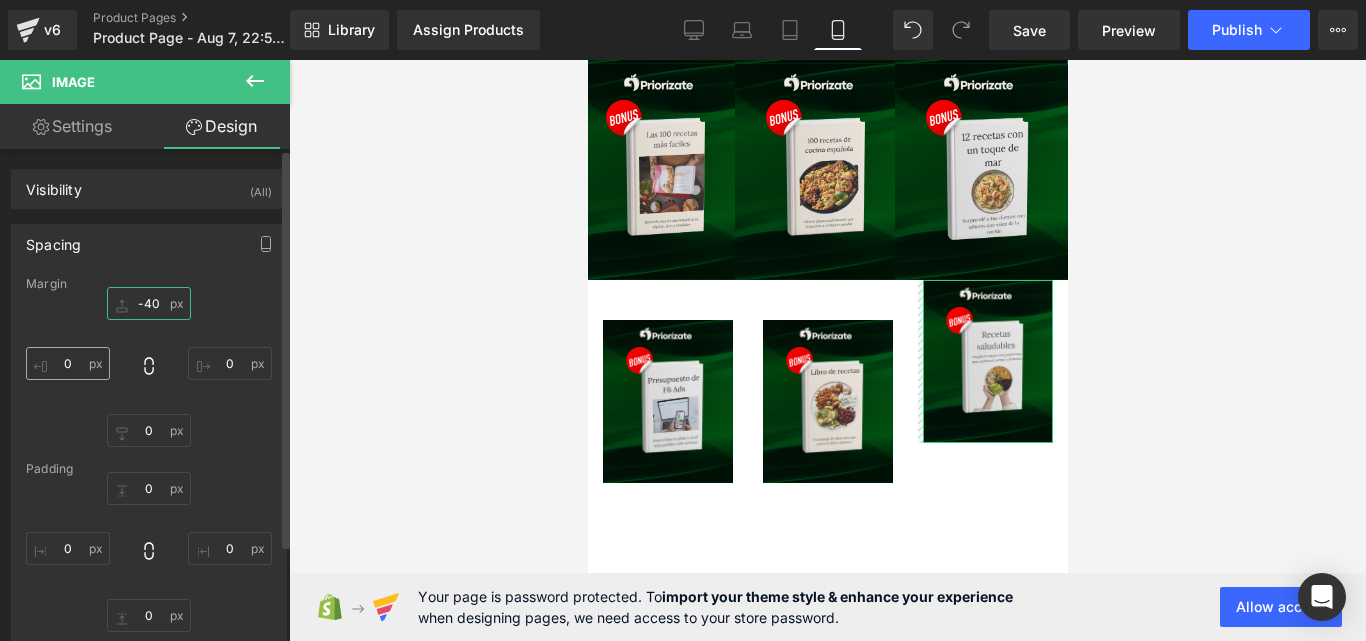 type on "-40" 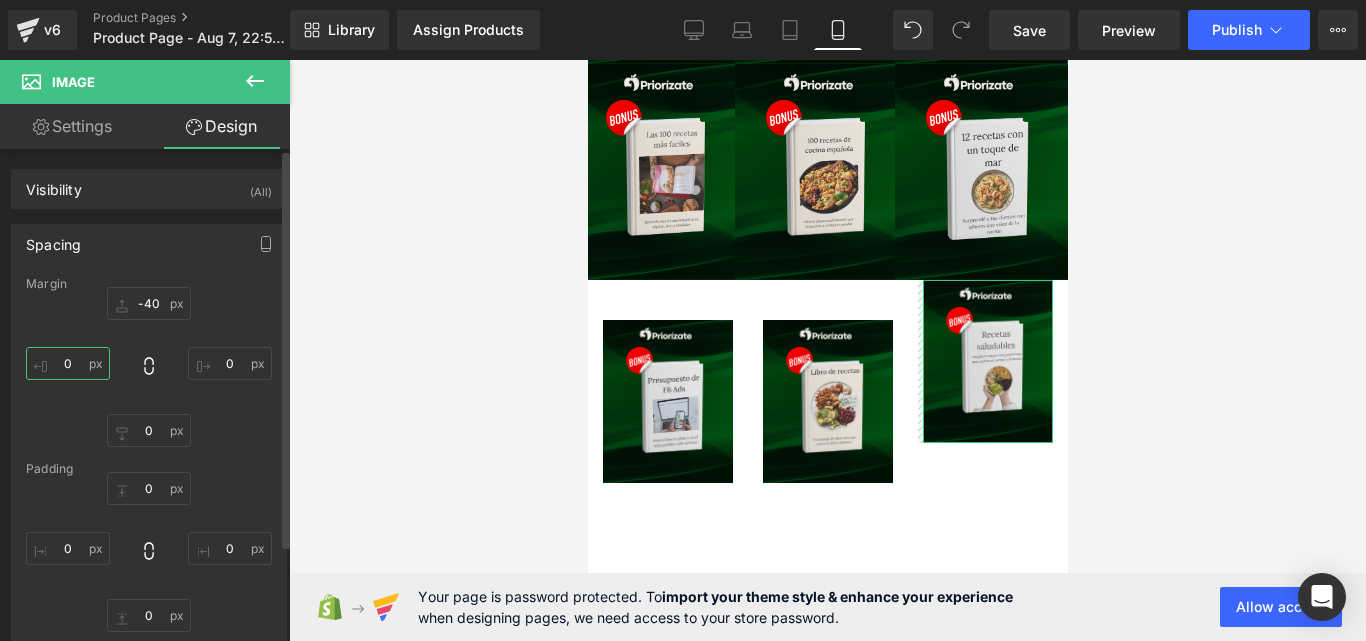 click on "0" at bounding box center (68, 363) 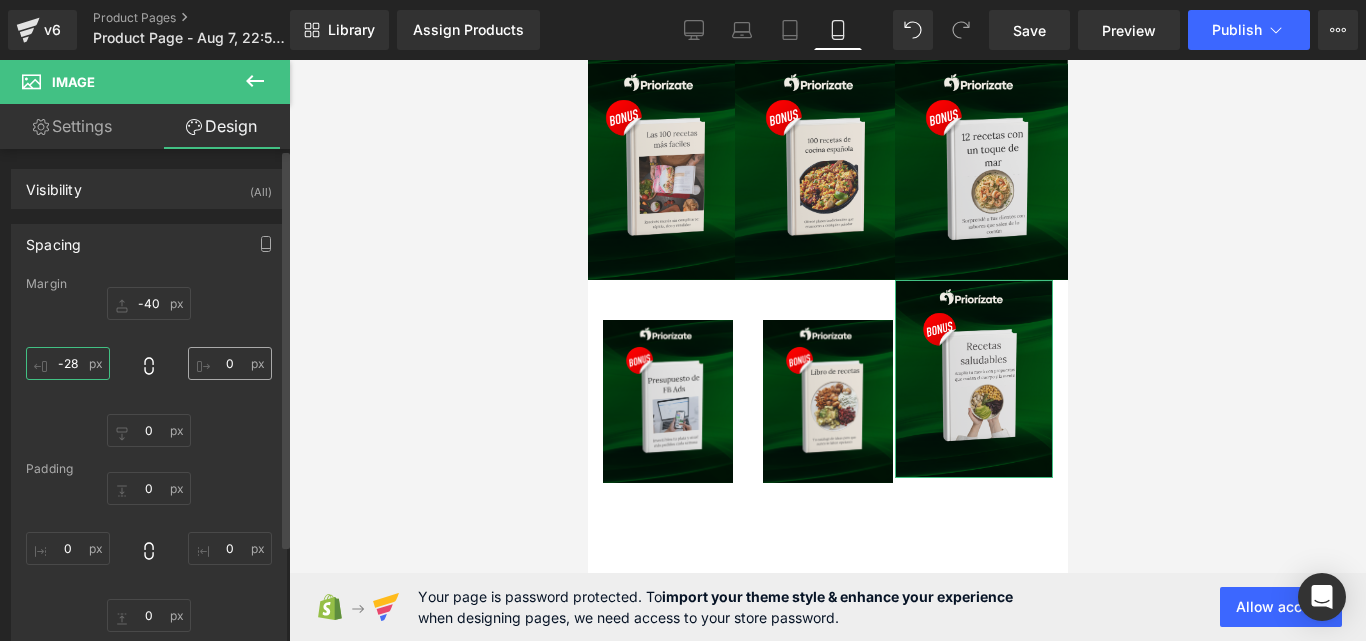 type on "-28" 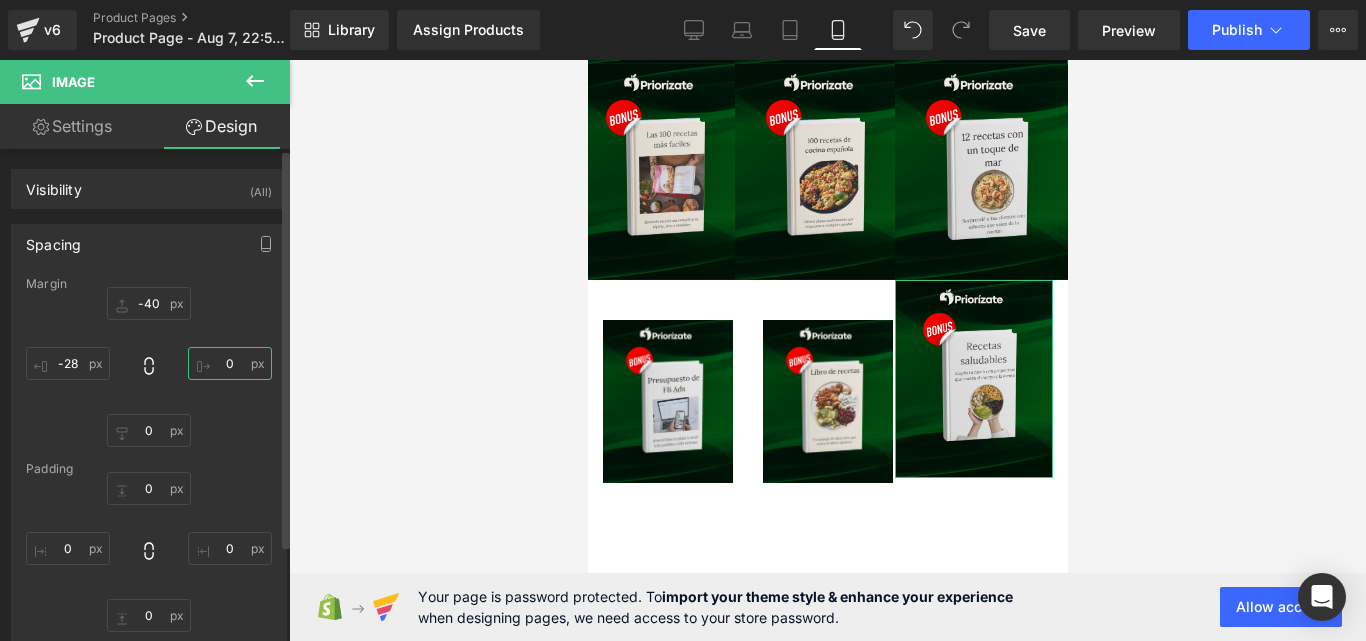 click on "0" at bounding box center (230, 363) 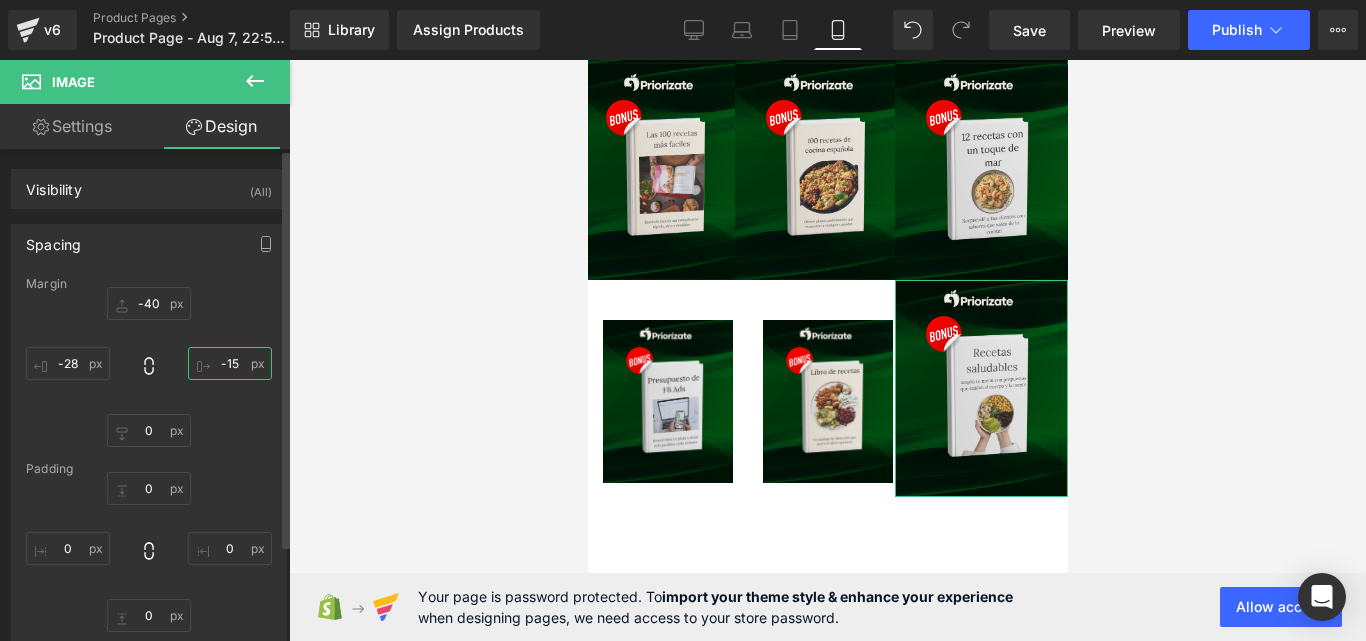 type on "-15" 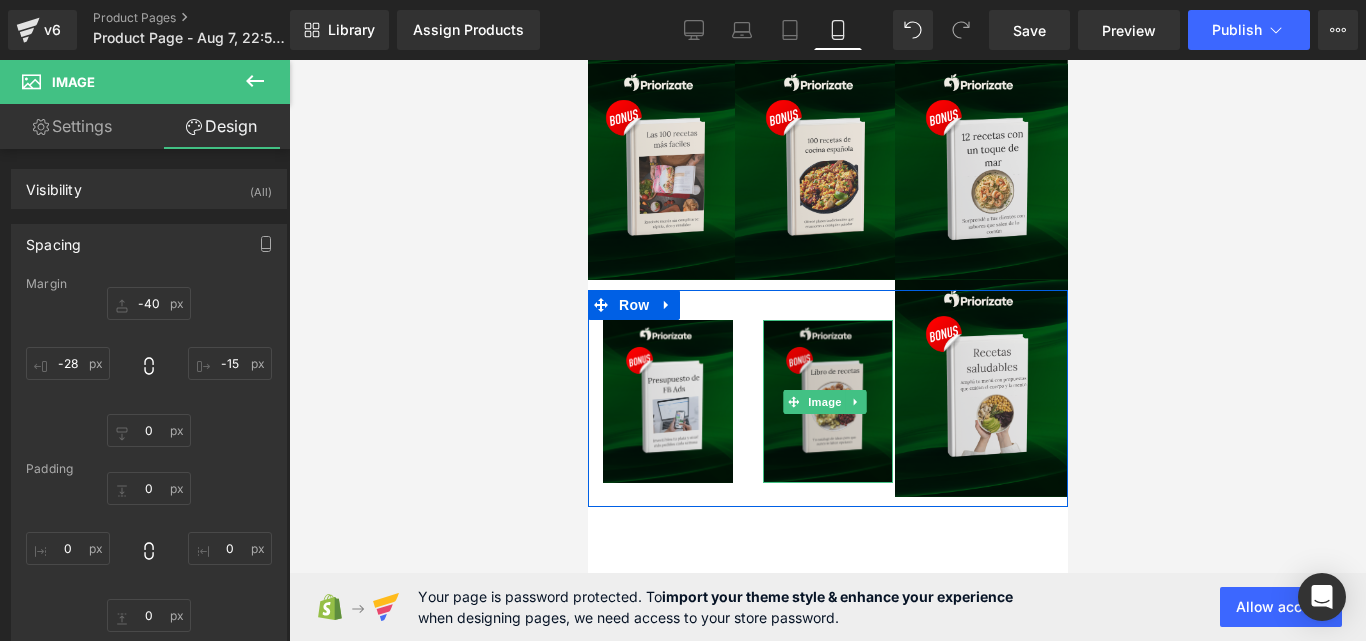 click at bounding box center [827, 401] 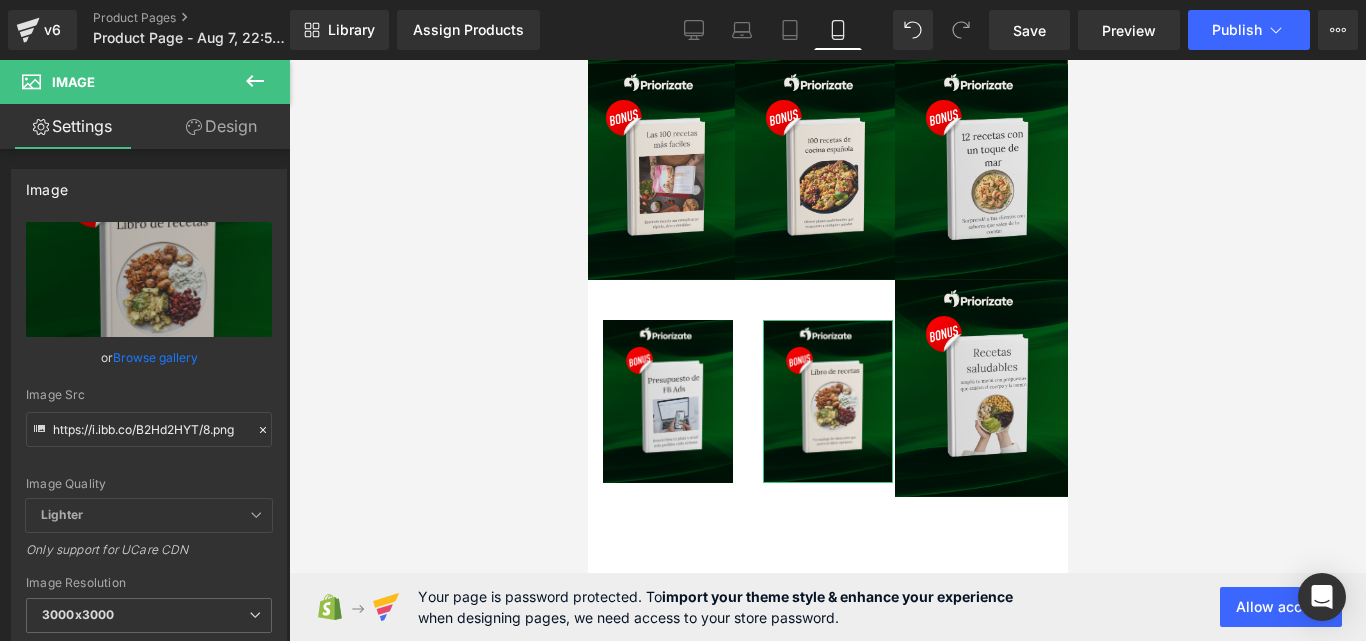 click on "Design" at bounding box center [221, 126] 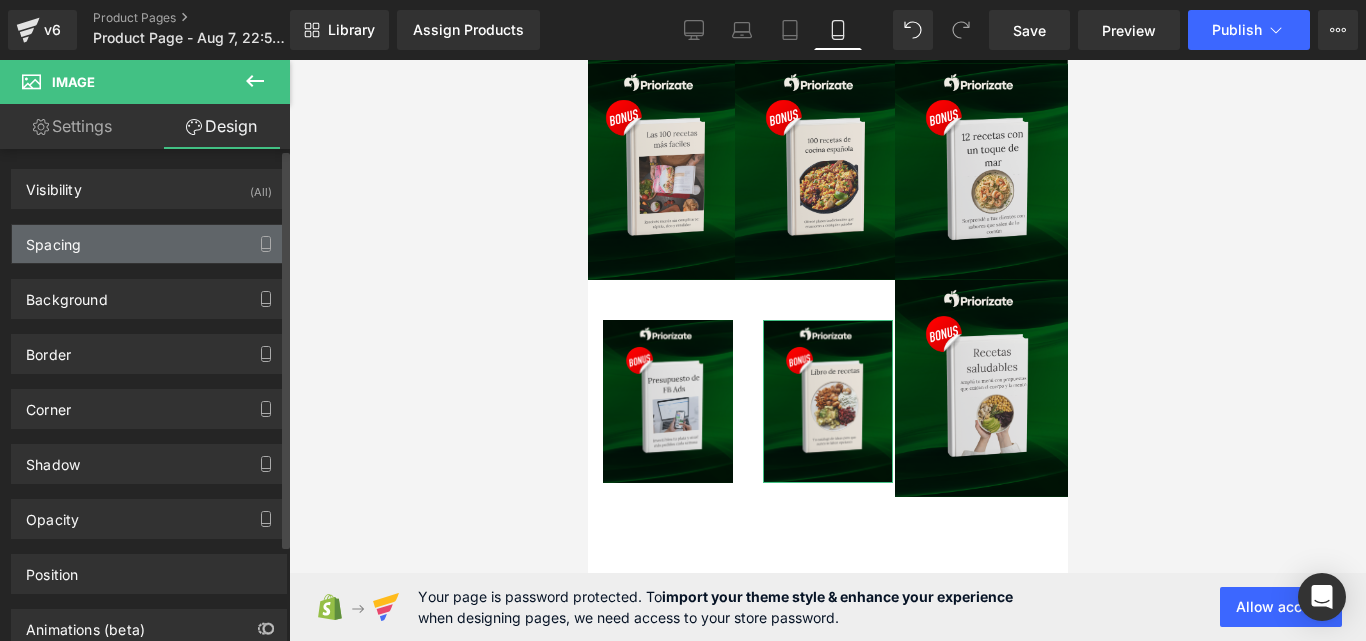 type on "0" 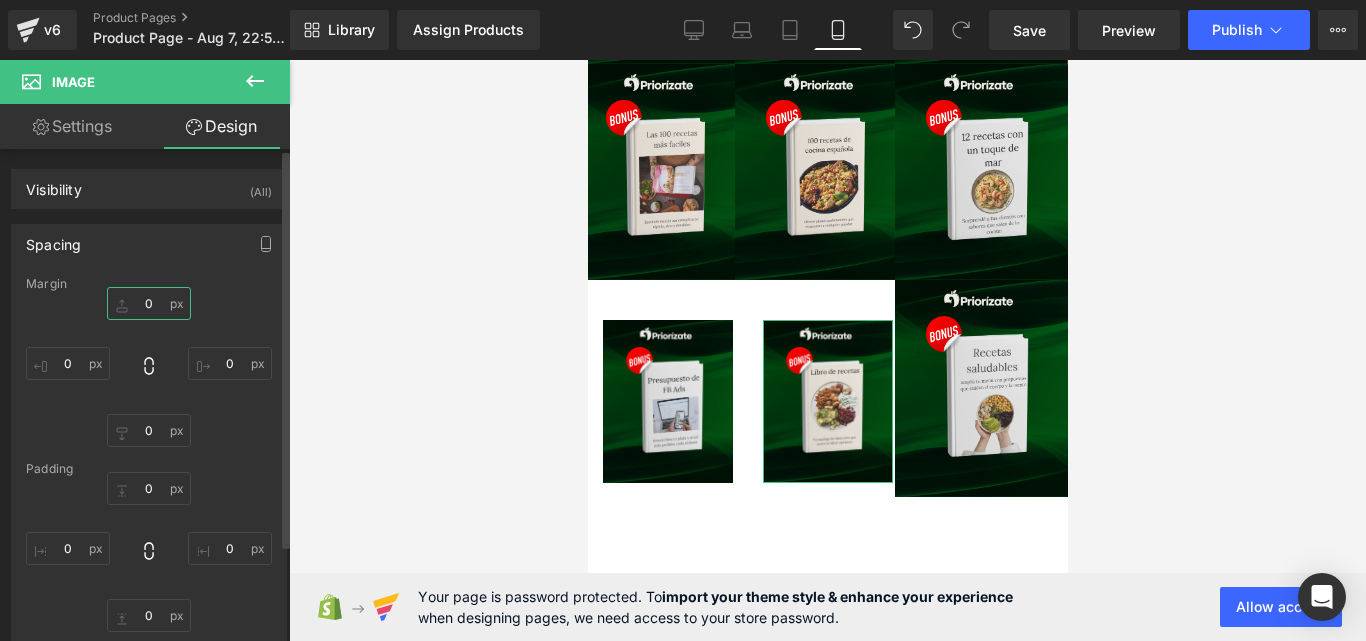 click on "0" at bounding box center (149, 303) 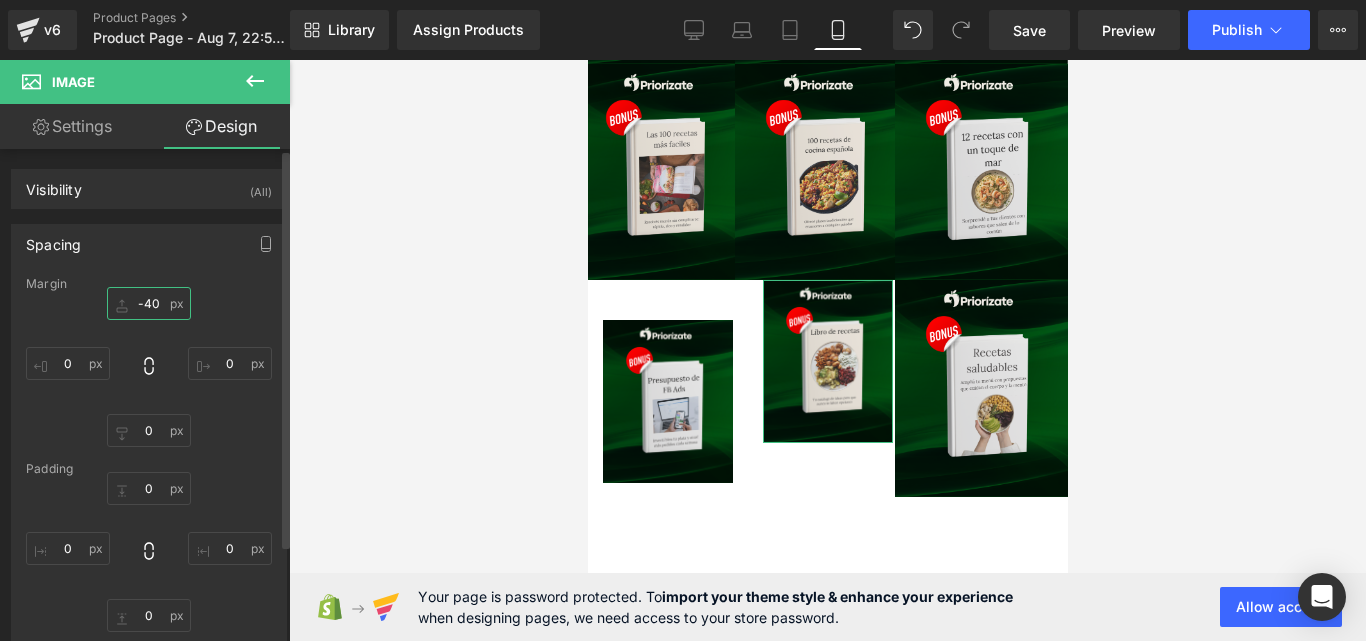 type on "-40" 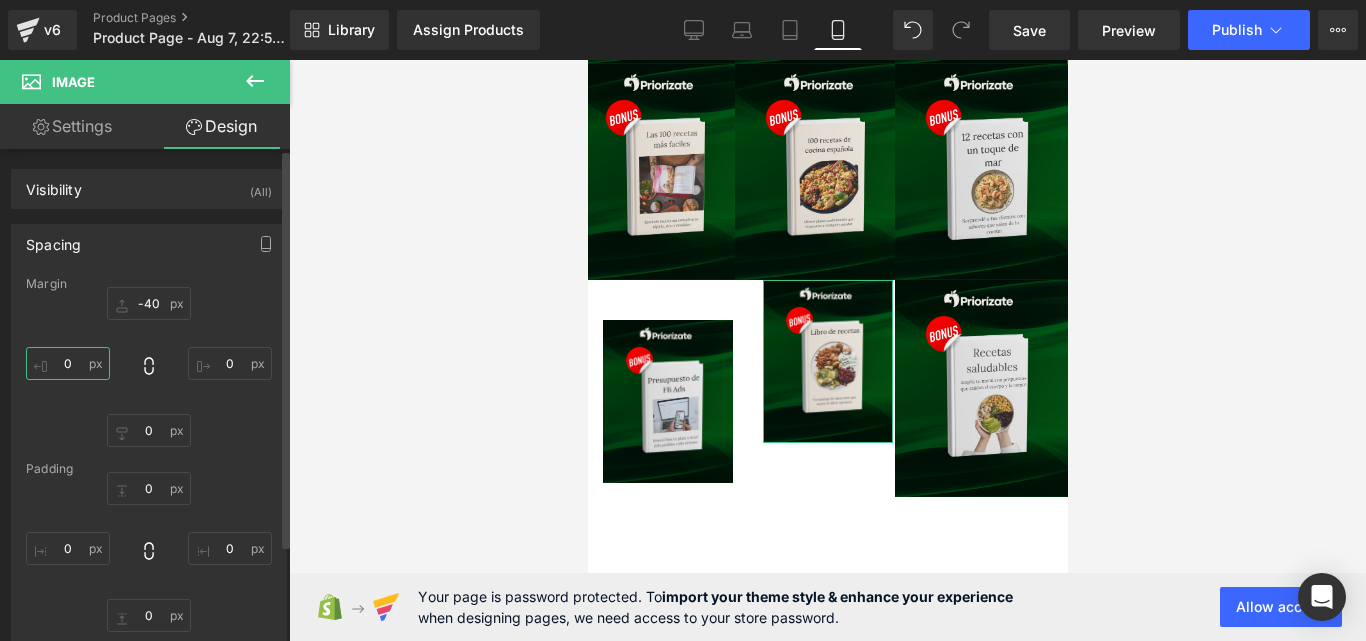 click on "0" at bounding box center [68, 363] 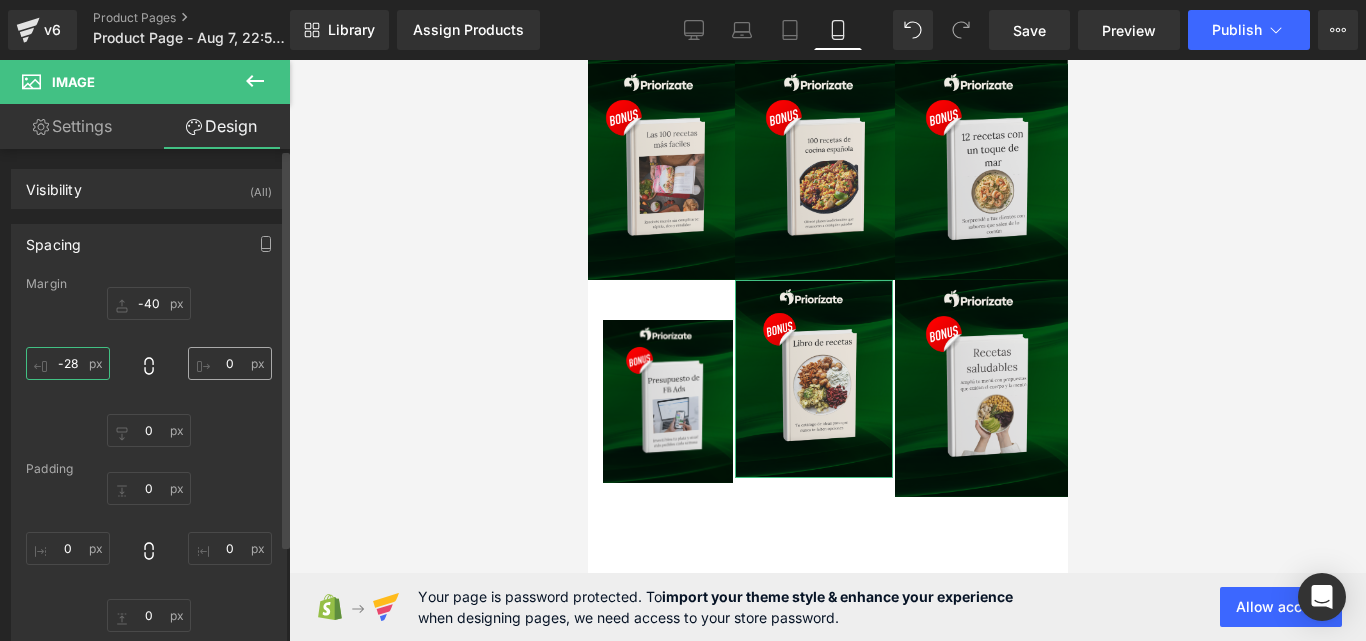 type on "-28" 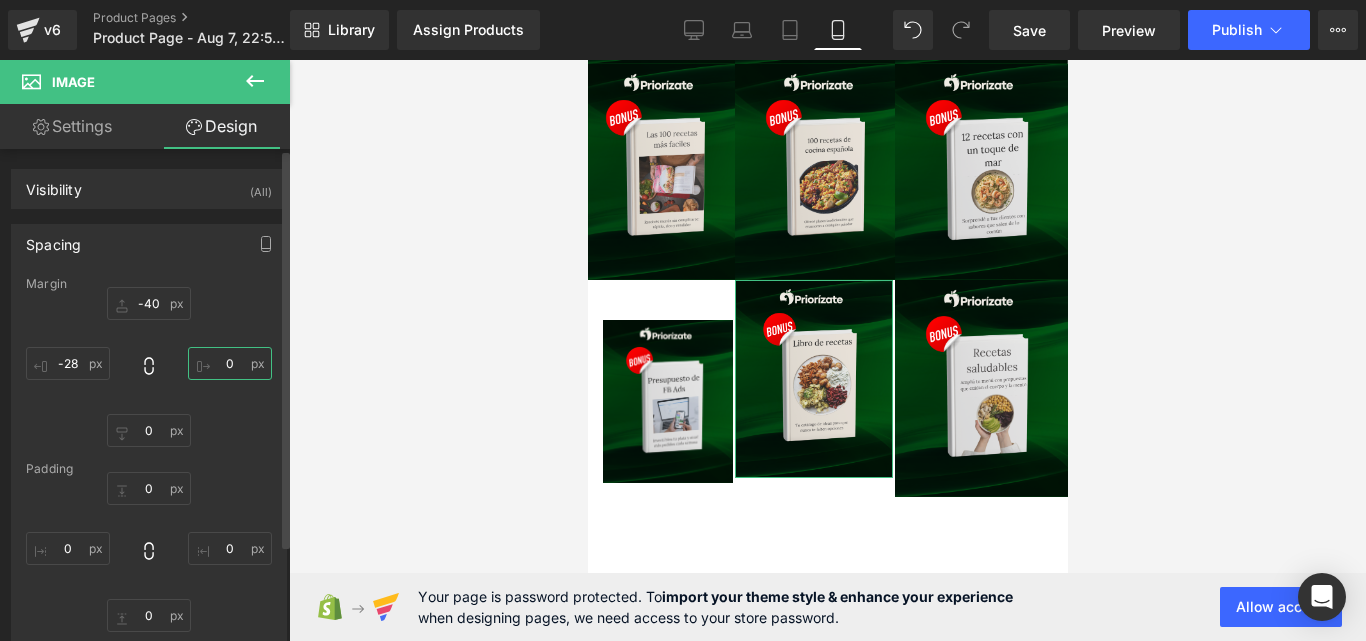 click on "0" at bounding box center (230, 363) 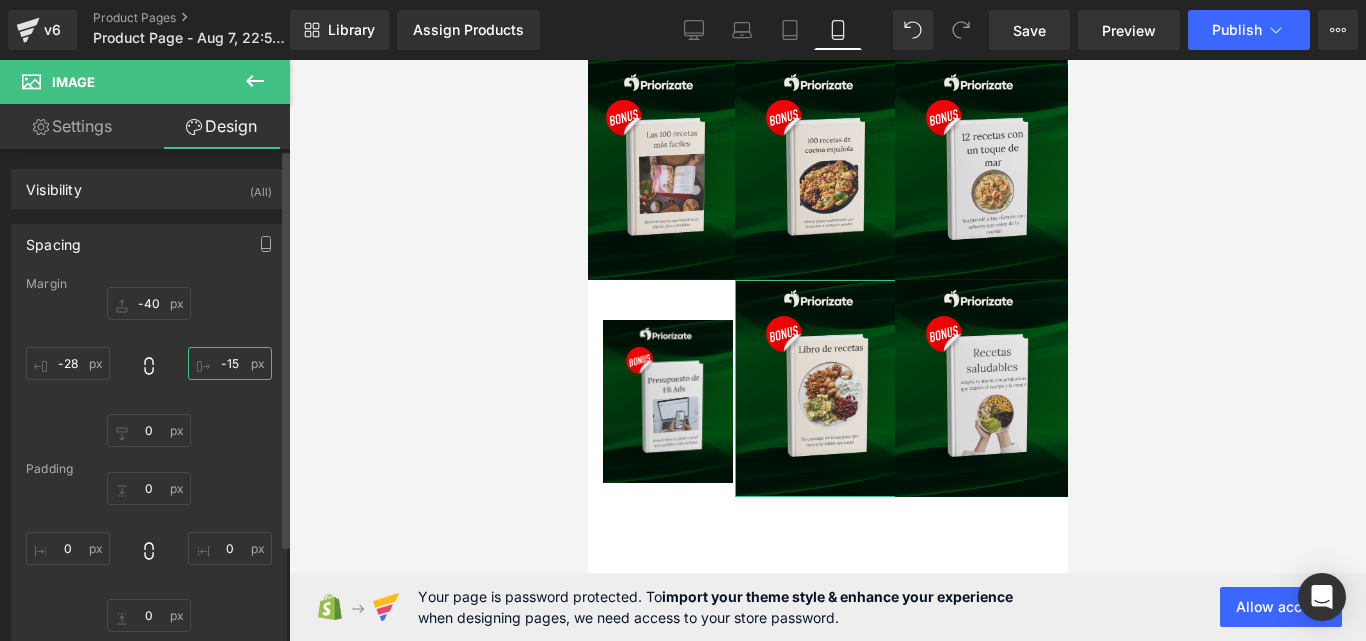 type on "-15" 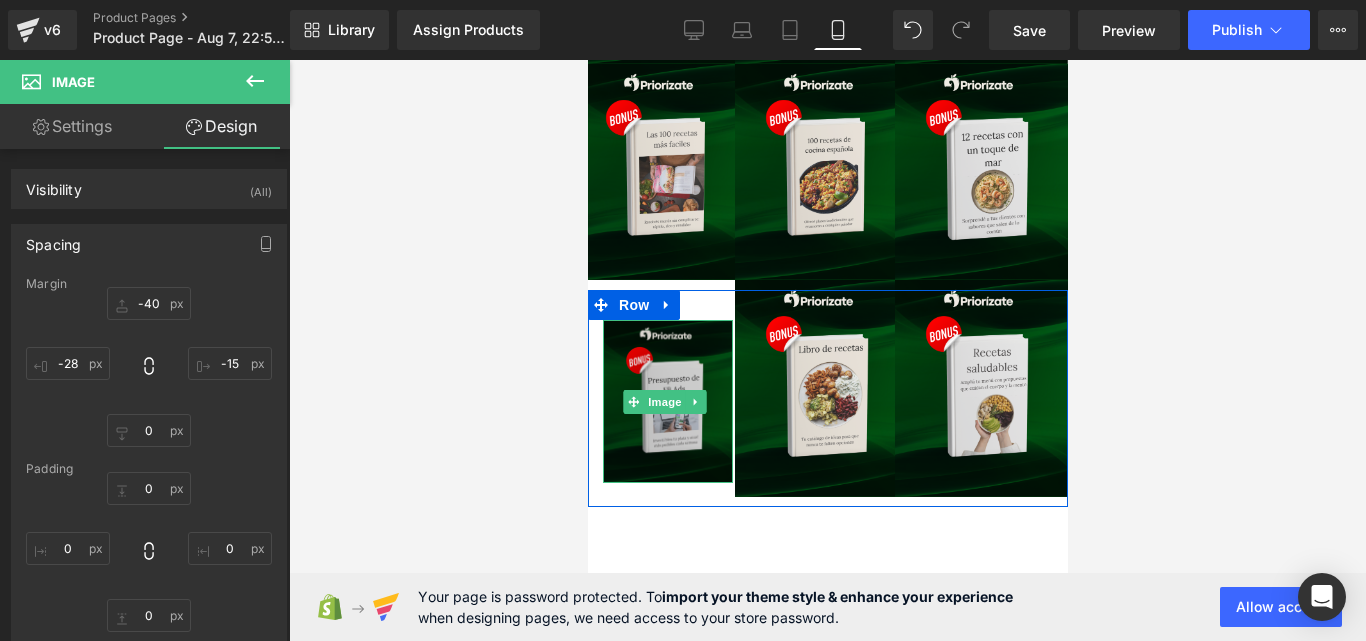 click at bounding box center (667, 401) 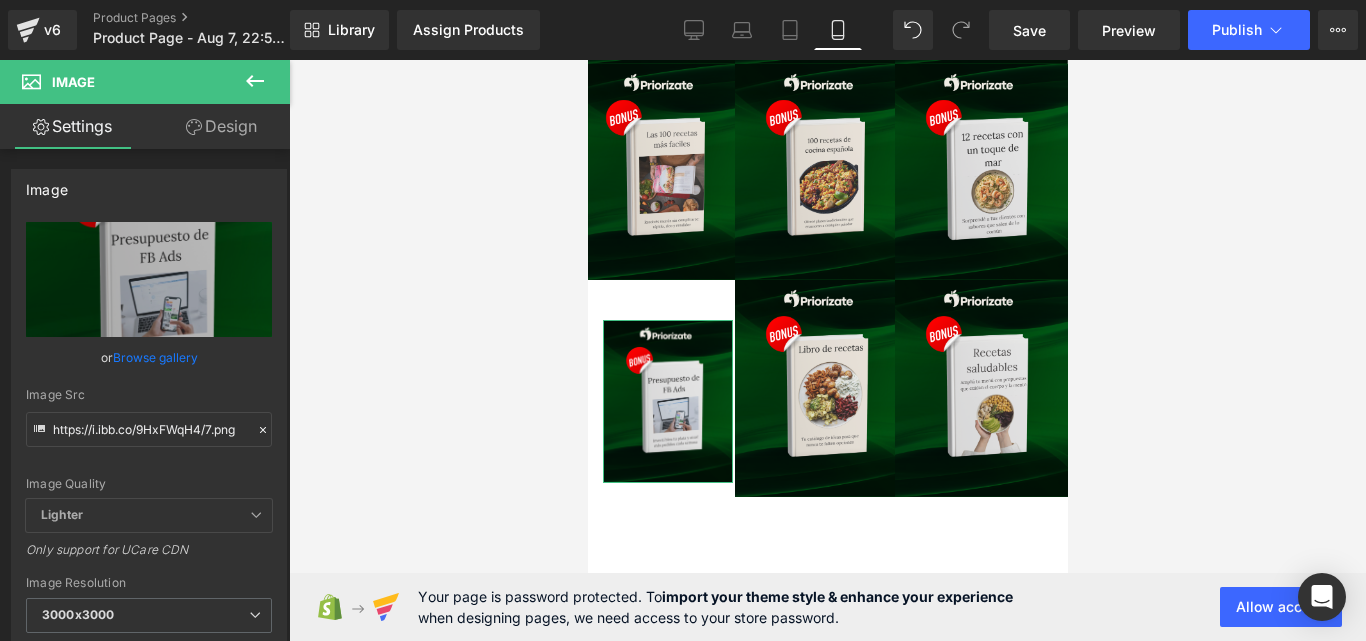 click on "Design" at bounding box center [221, 126] 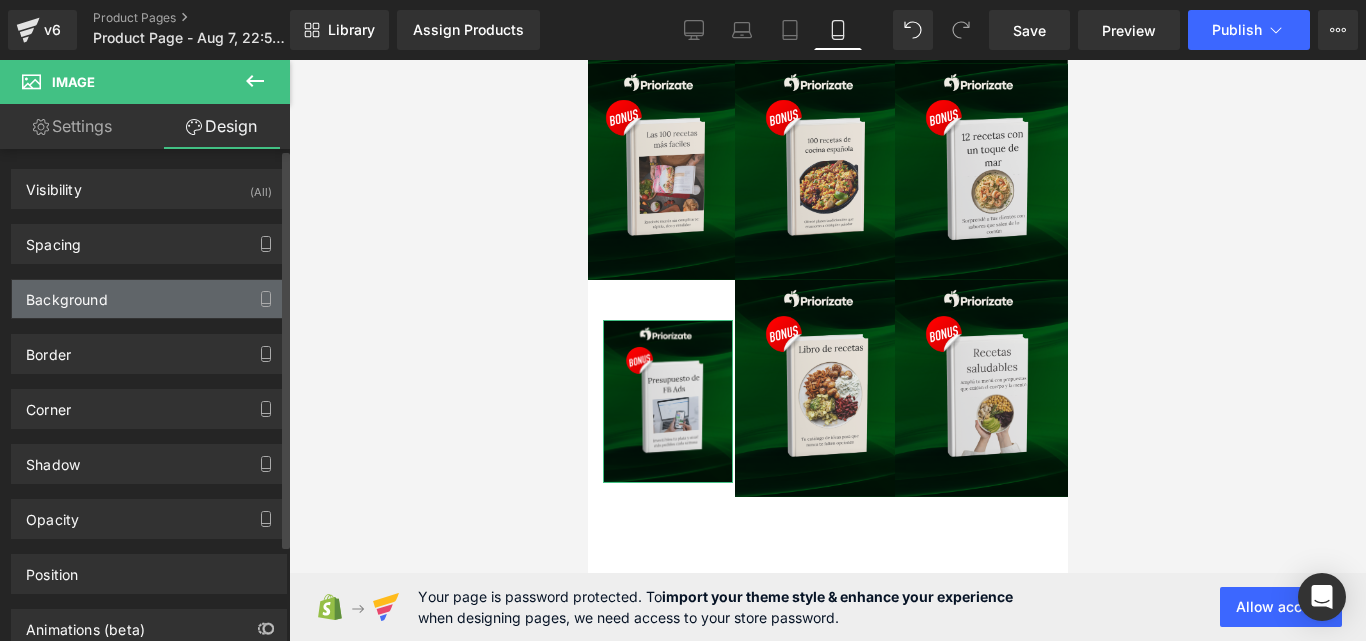 type on "0" 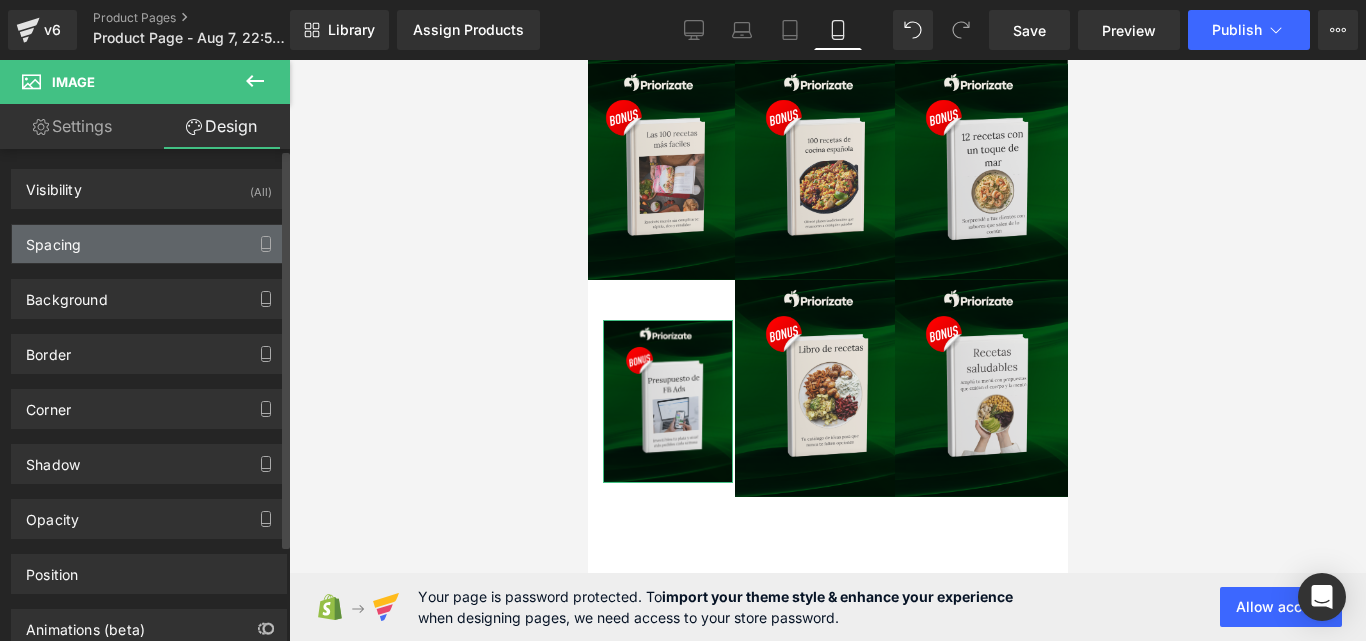 click on "Spacing" at bounding box center [149, 244] 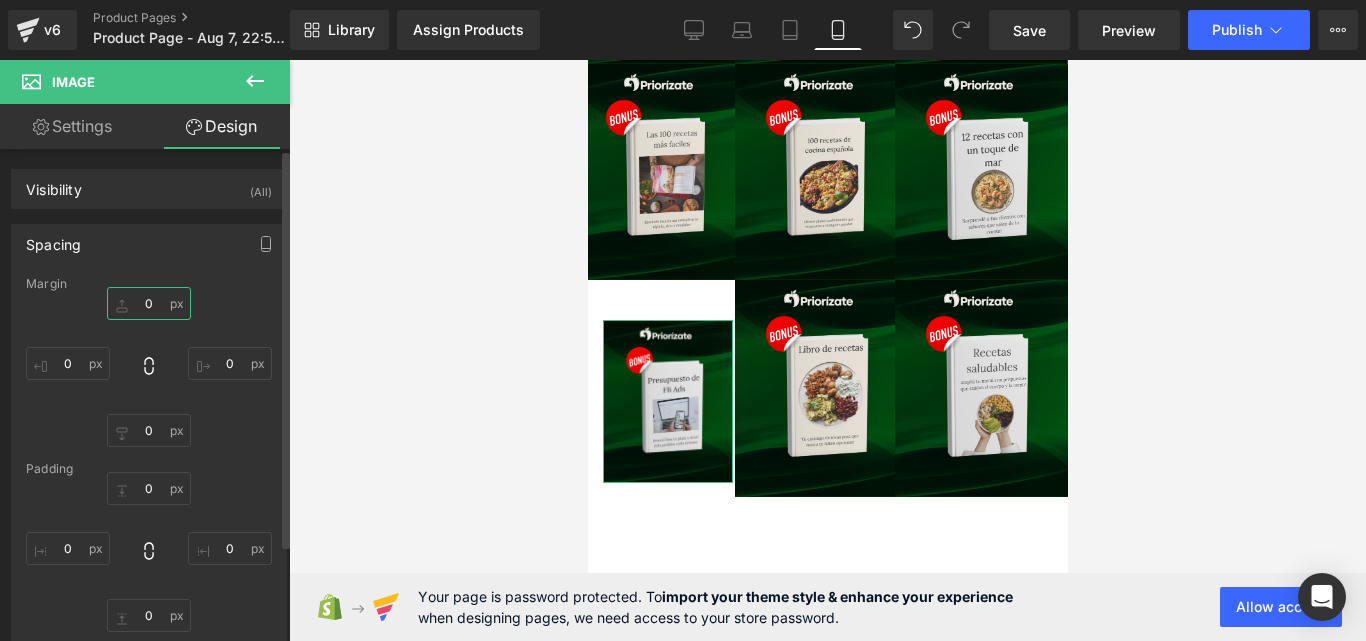 click on "0" at bounding box center [149, 303] 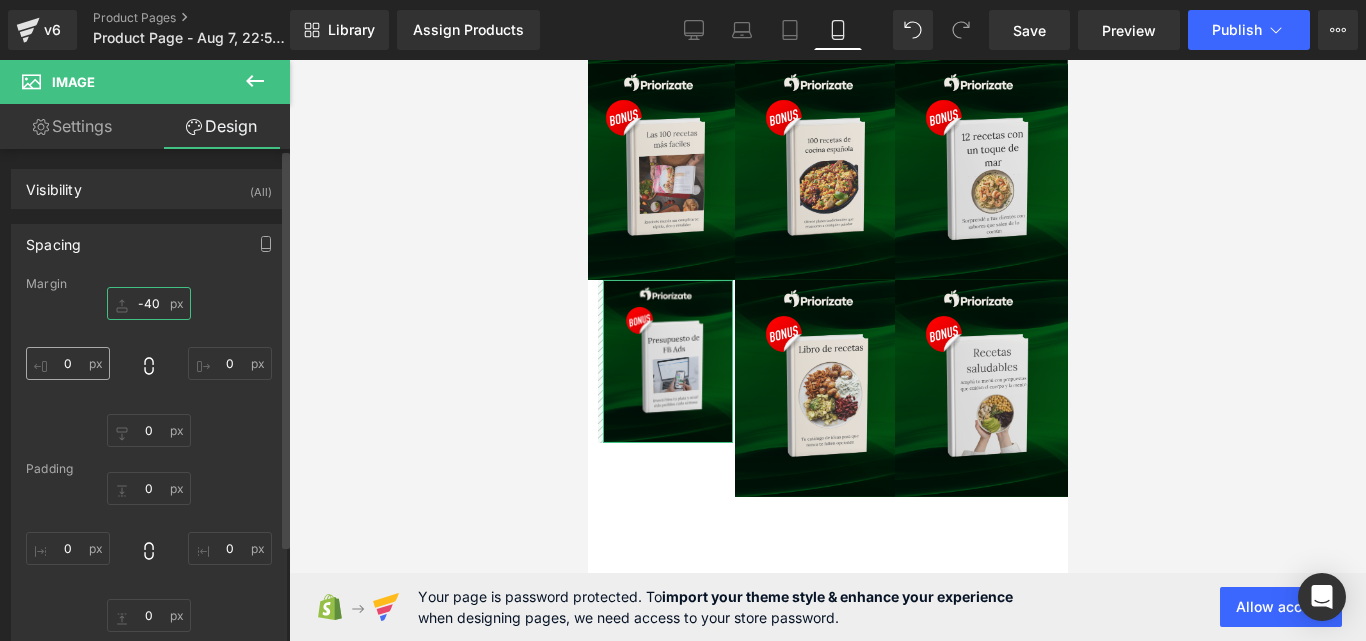 type on "-40" 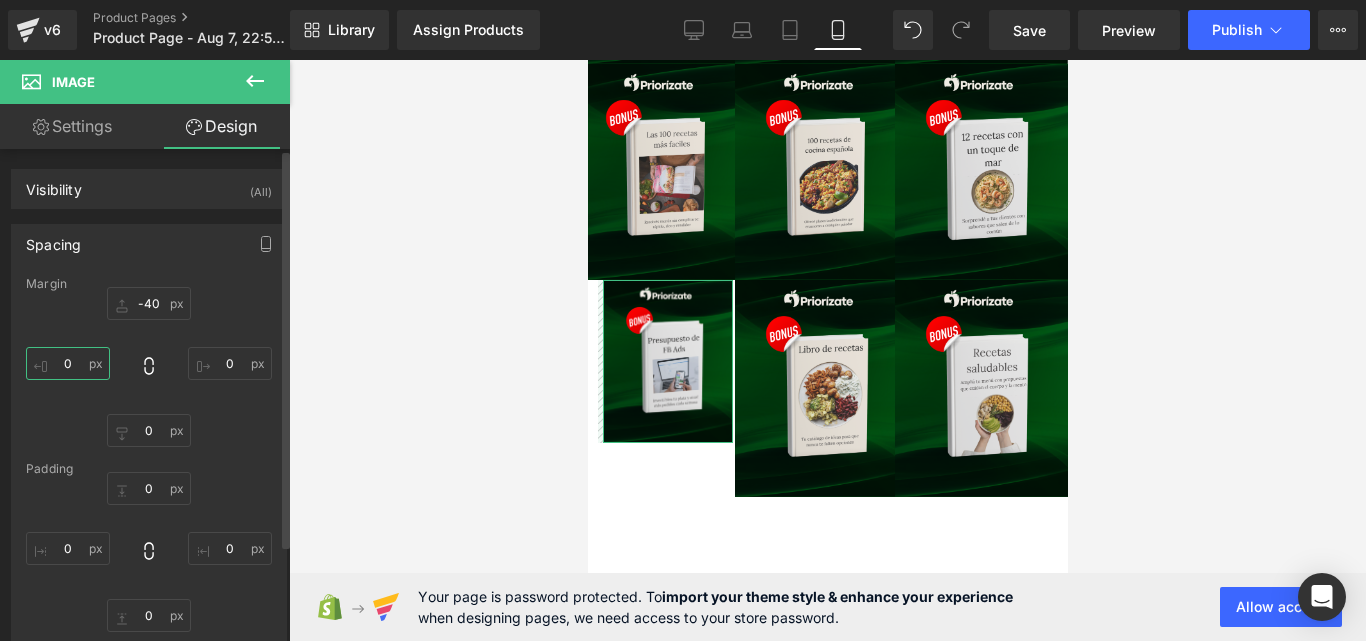 click on "0" at bounding box center (68, 363) 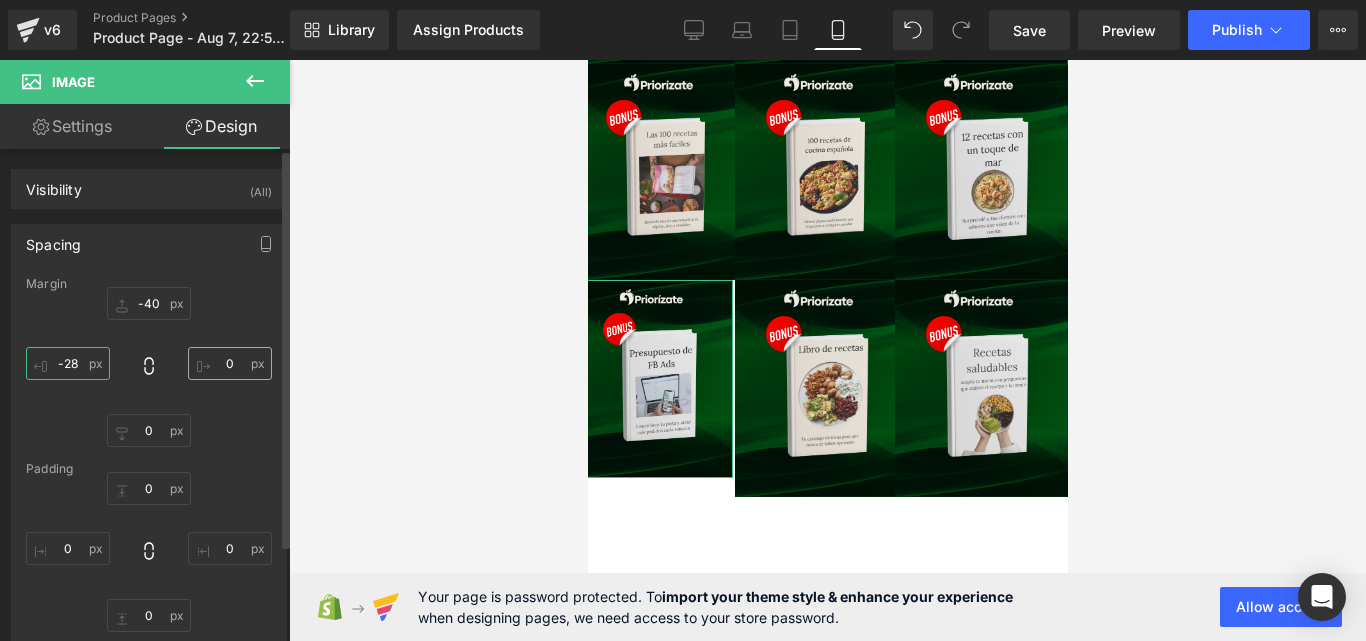 type on "-28" 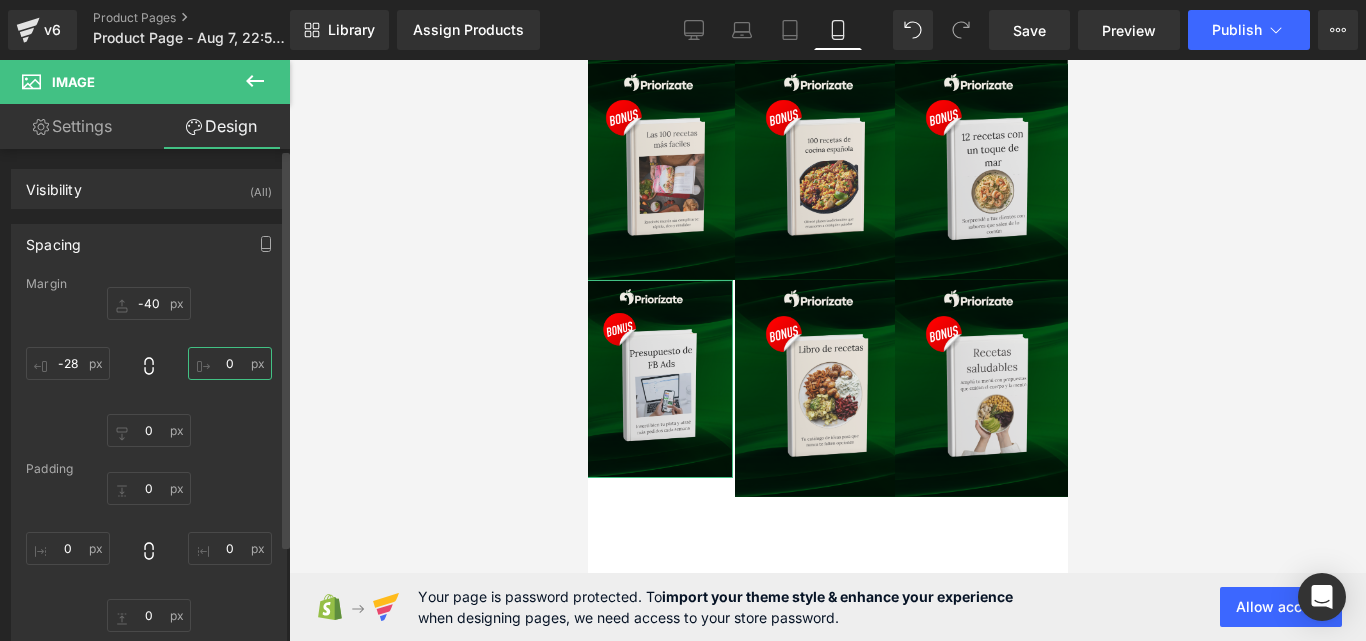 click on "0" at bounding box center [230, 363] 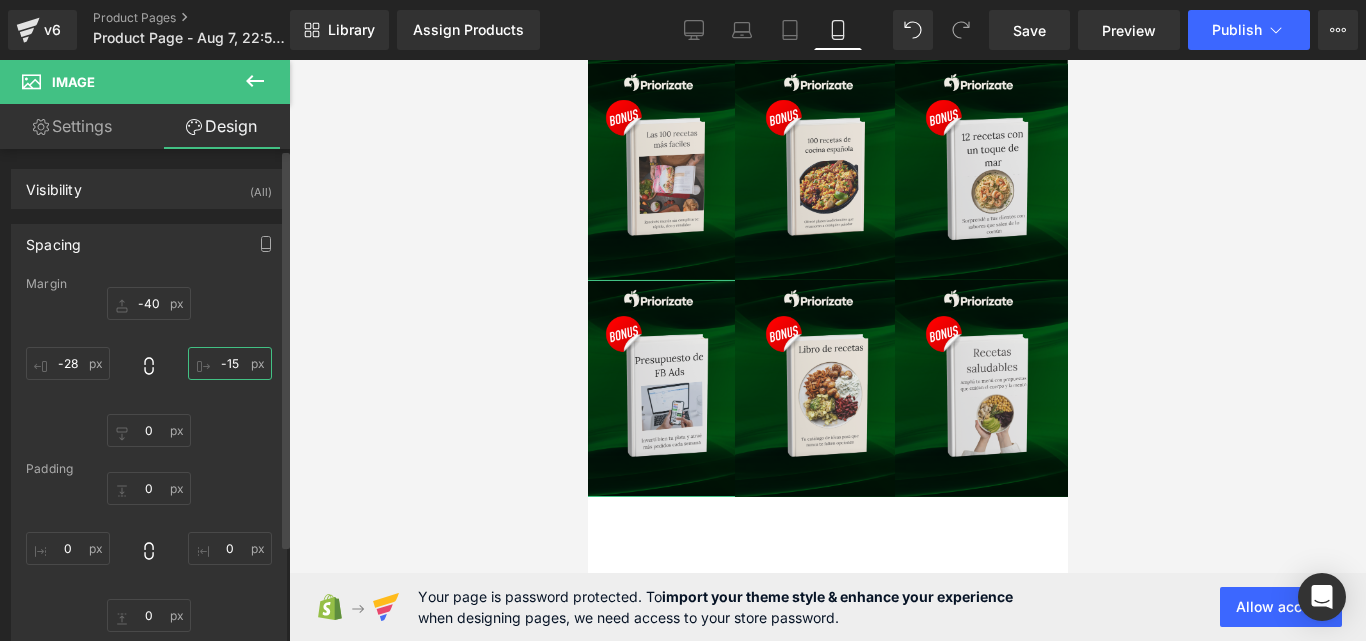 type on "-15" 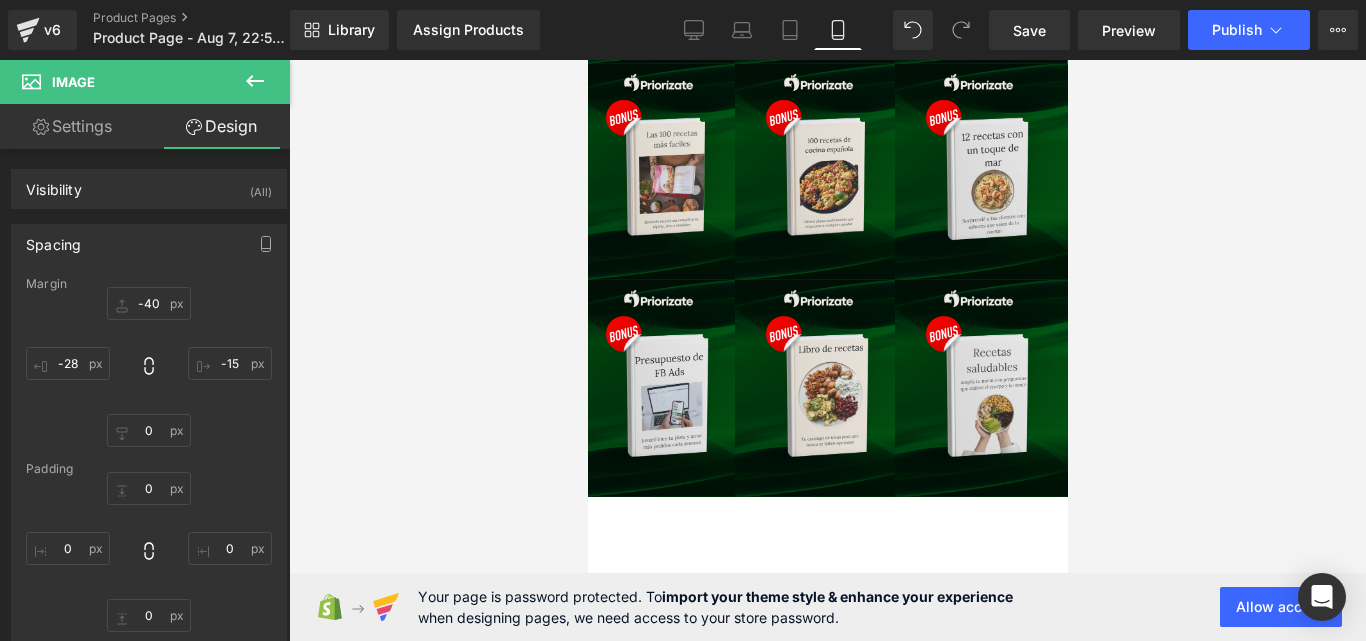 click 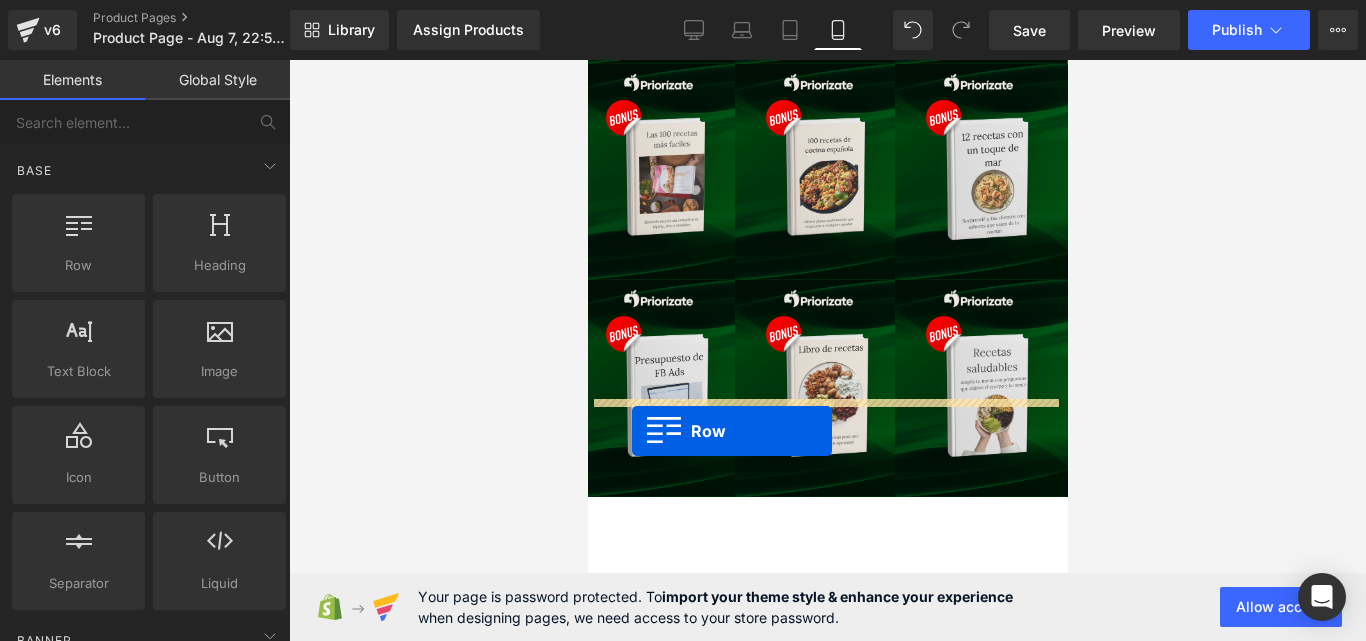 drag, startPoint x: 679, startPoint y: 321, endPoint x: 631, endPoint y: 430, distance: 119.1008 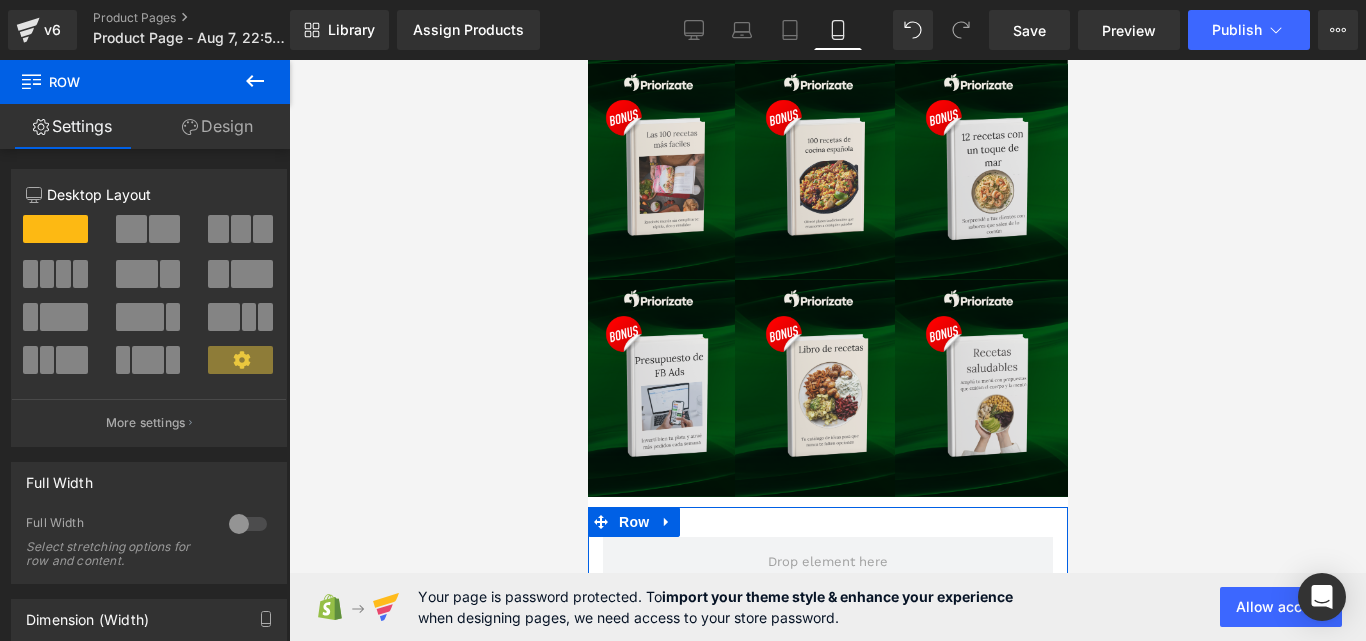 click at bounding box center (263, 229) 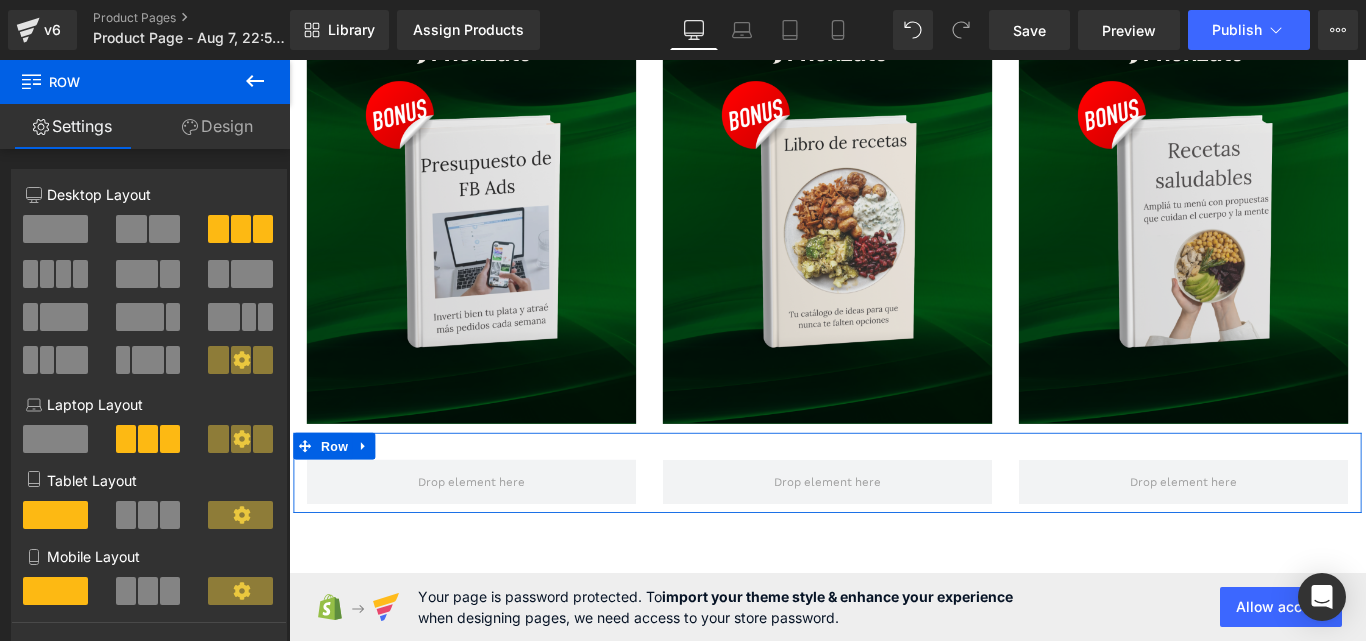 scroll, scrollTop: 12096, scrollLeft: 0, axis: vertical 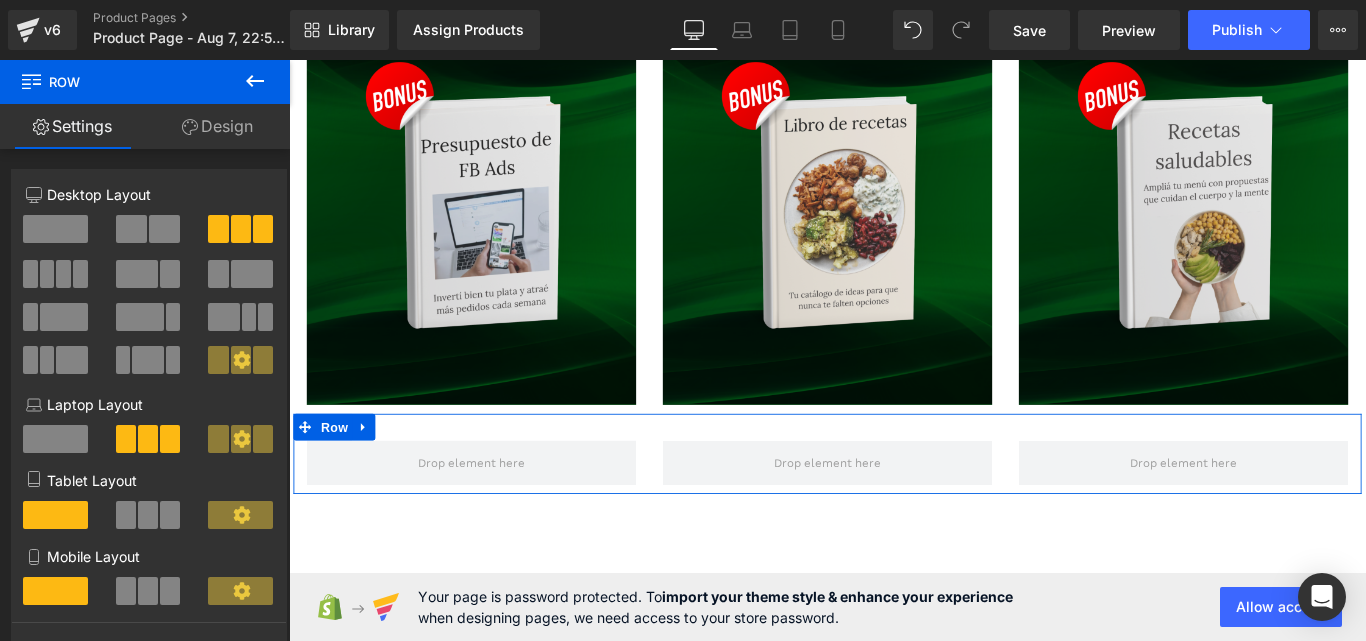 click at bounding box center (149, 515) 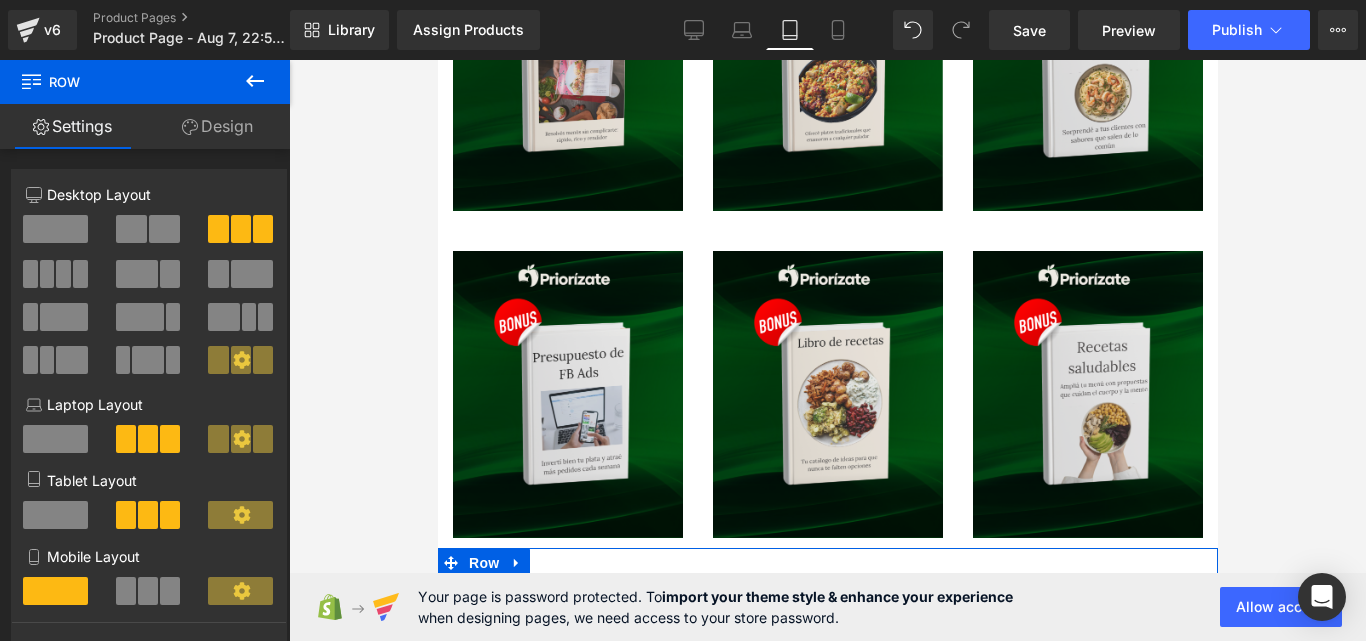 click at bounding box center [149, 598] 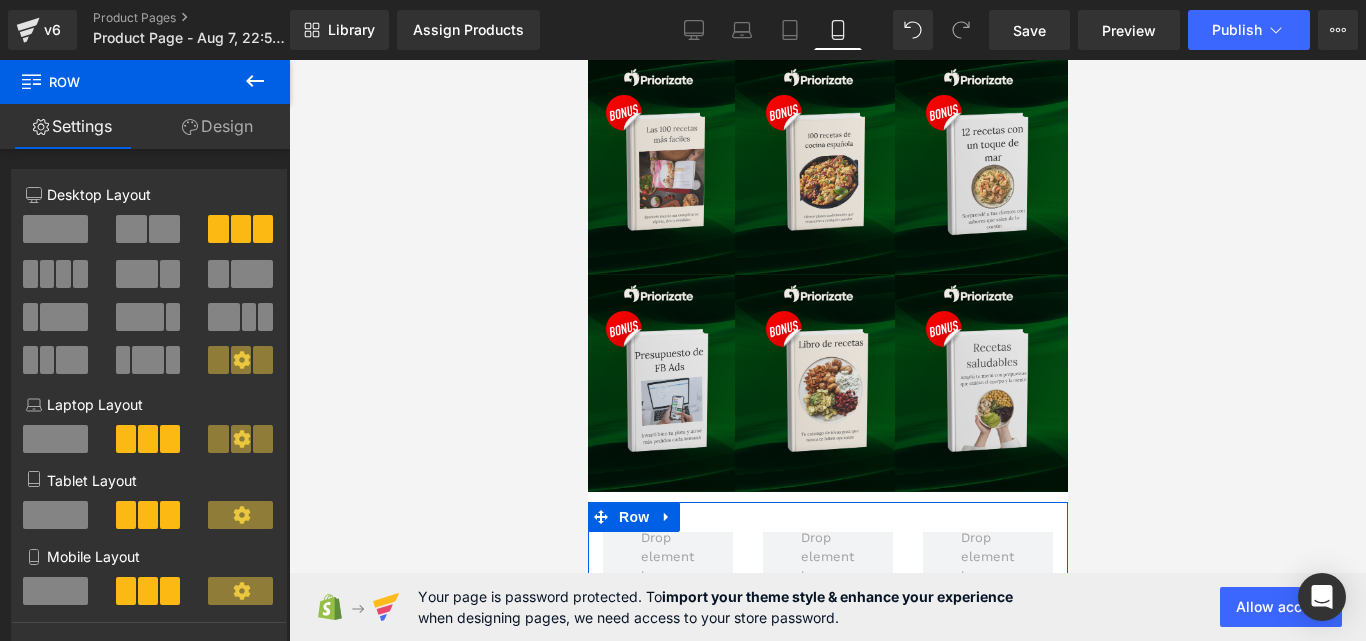 scroll, scrollTop: 5033, scrollLeft: 0, axis: vertical 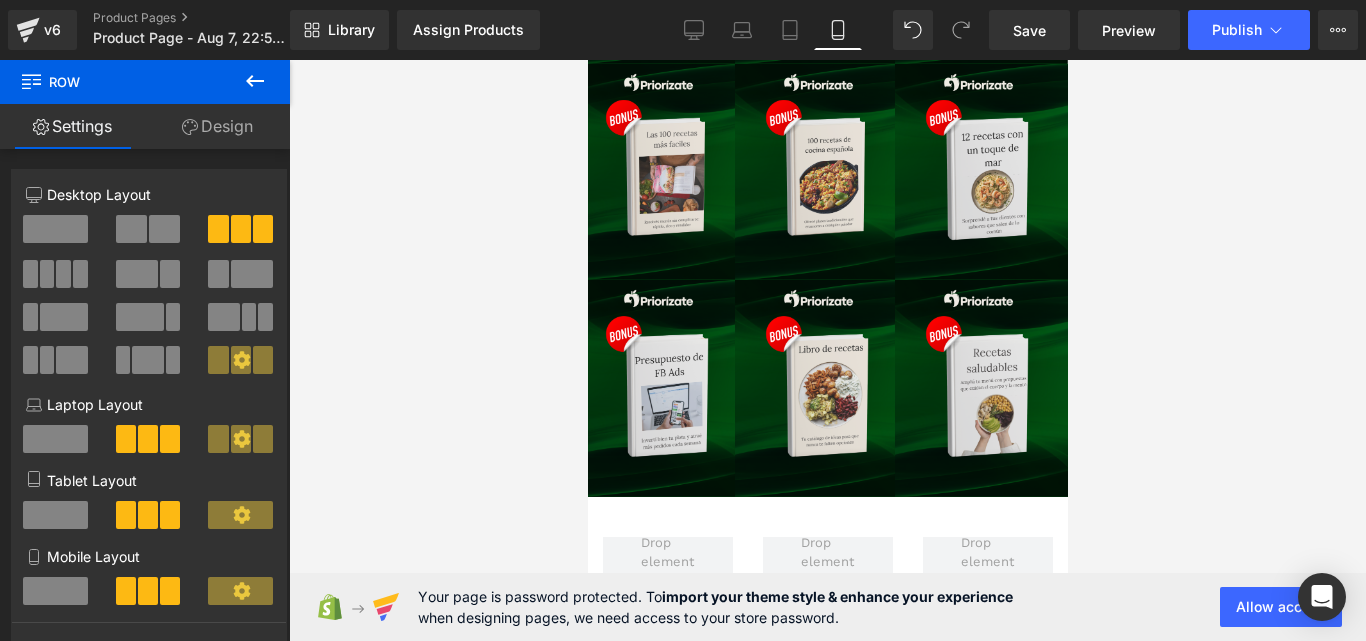 click at bounding box center (255, 82) 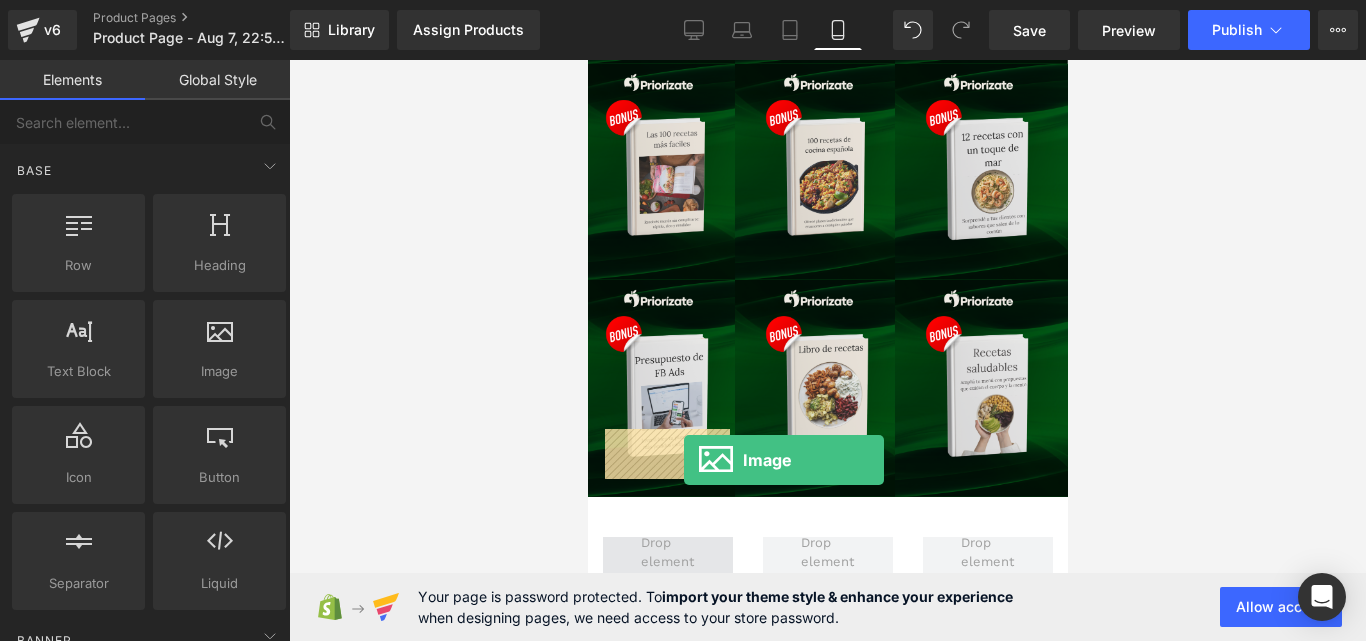 drag, startPoint x: 789, startPoint y: 415, endPoint x: 673, endPoint y: 460, distance: 124.42267 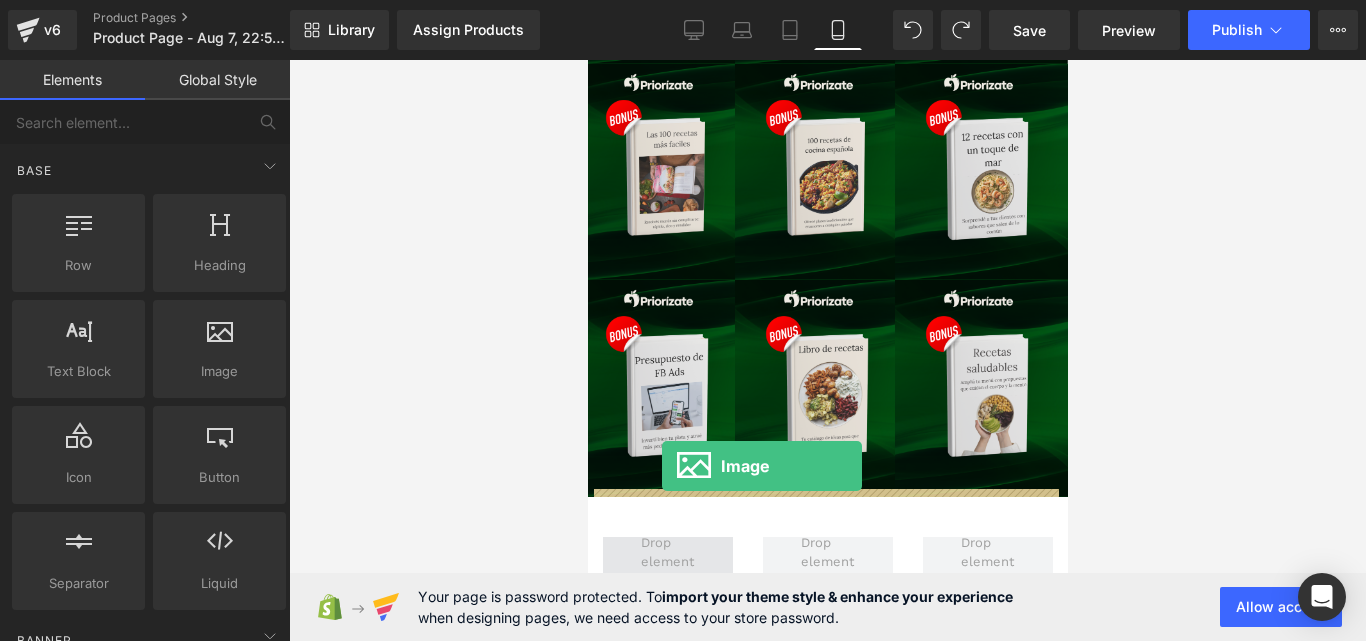 drag, startPoint x: 789, startPoint y: 382, endPoint x: 661, endPoint y: 466, distance: 153.10127 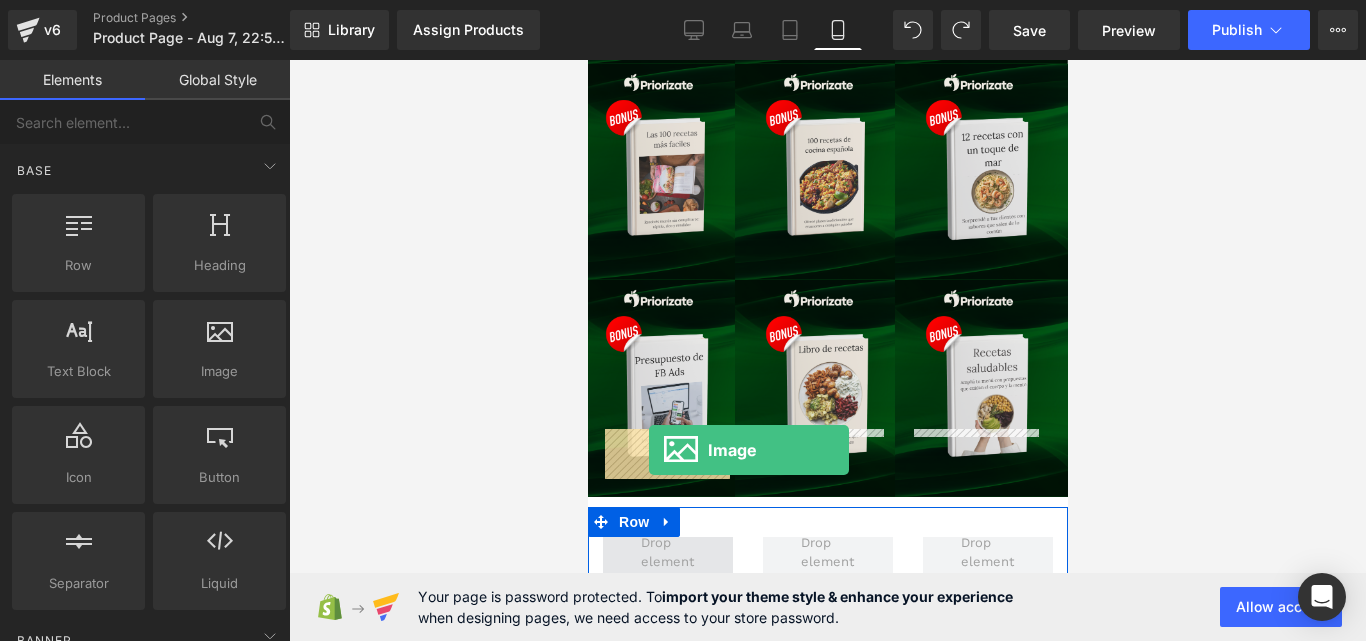 drag, startPoint x: 831, startPoint y: 416, endPoint x: 648, endPoint y: 450, distance: 186.13167 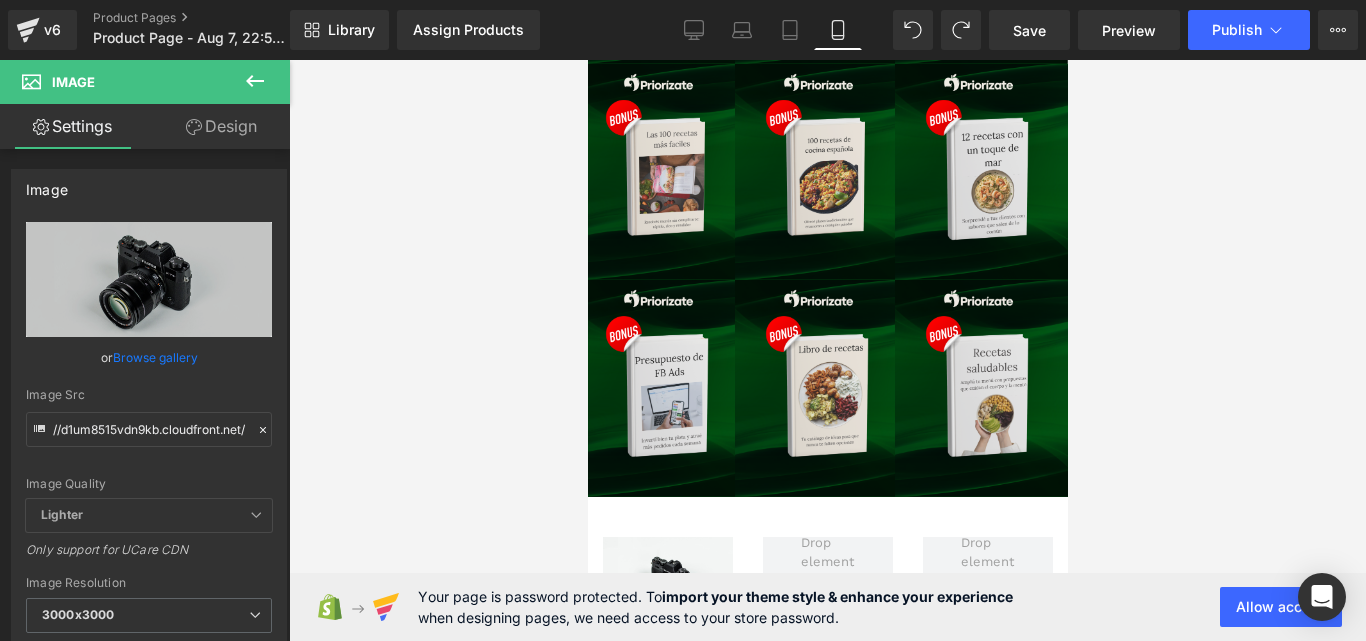 click at bounding box center (255, 82) 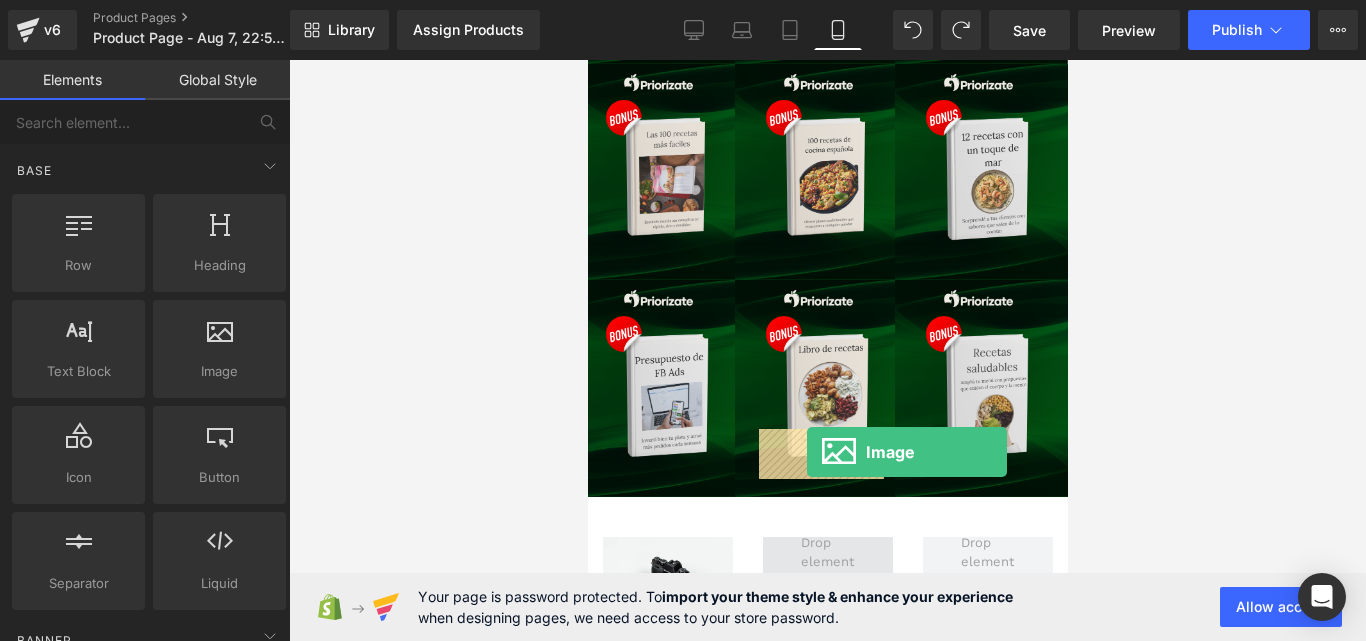 drag, startPoint x: 787, startPoint y: 456, endPoint x: 806, endPoint y: 452, distance: 19.416489 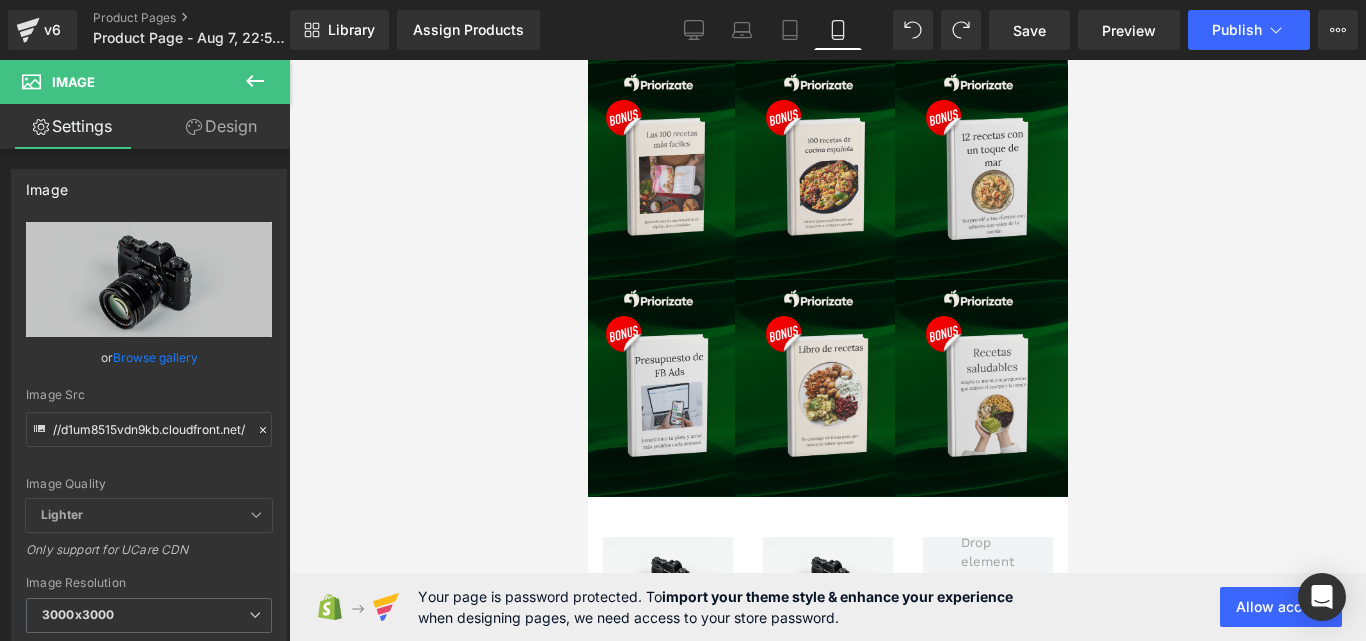 click at bounding box center (255, 82) 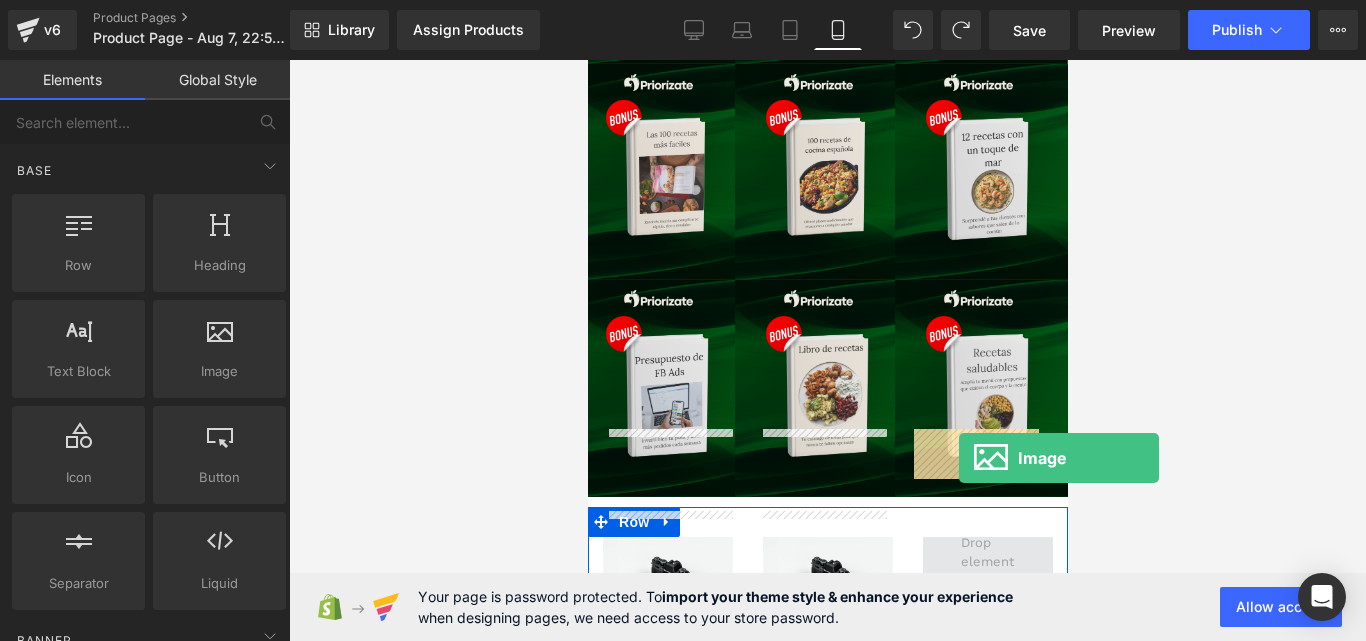 drag, startPoint x: 787, startPoint y: 457, endPoint x: 958, endPoint y: 458, distance: 171.00293 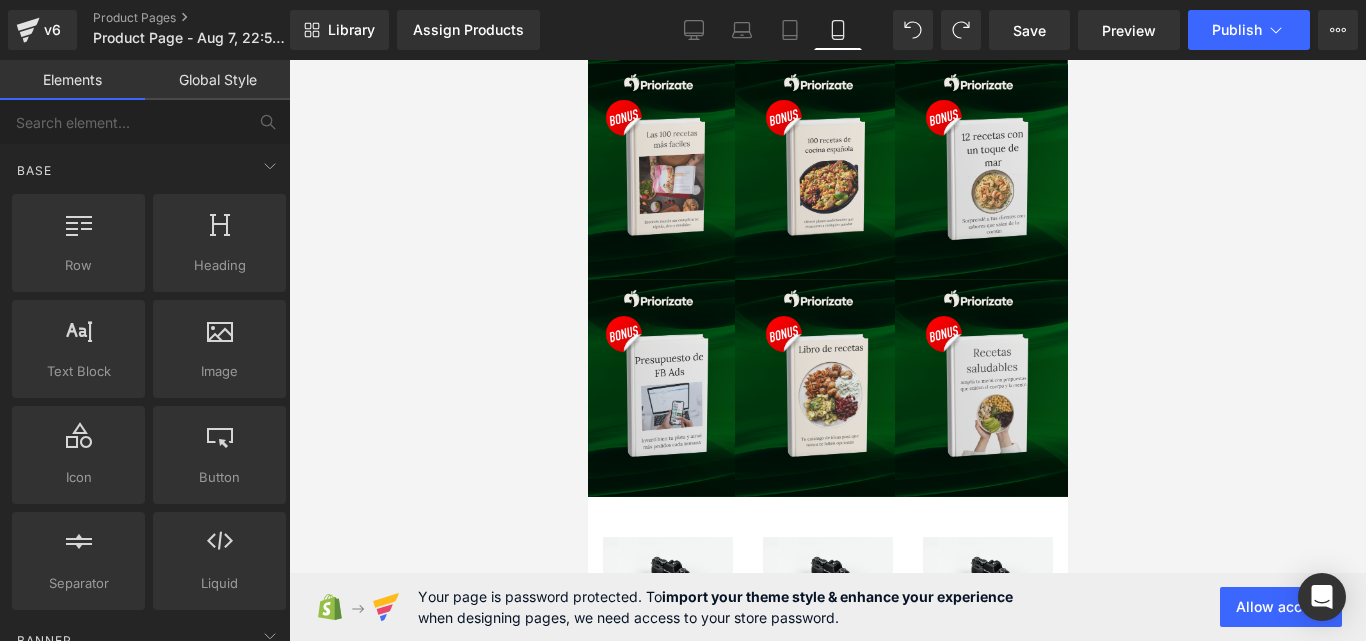 click at bounding box center [827, 350] 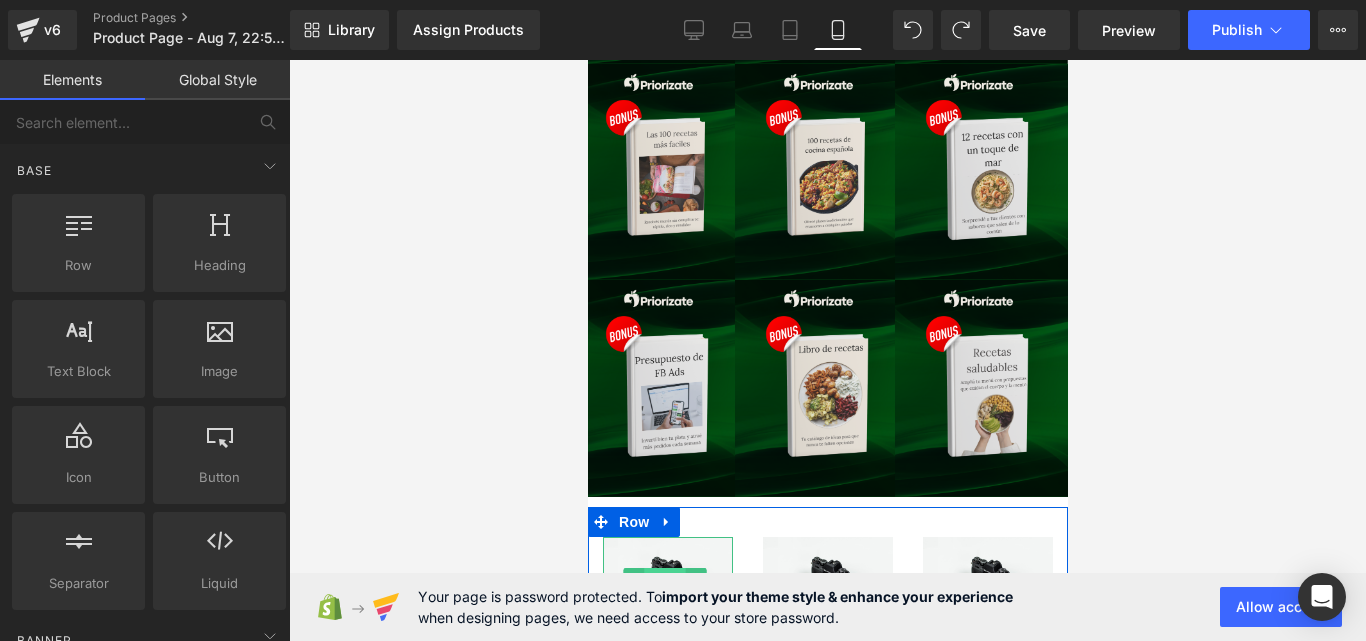 click on "Image" at bounding box center (665, 580) 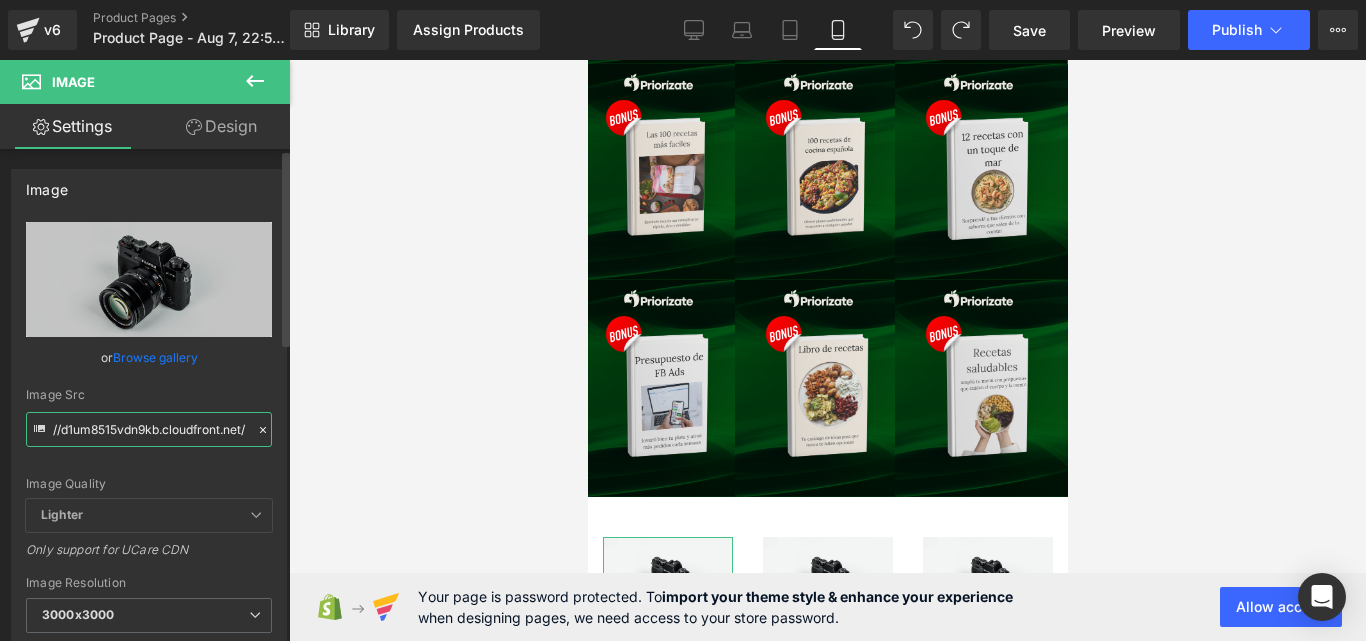 click on "//d1um8515vdn9kb.cloudfront.net/images/parallax.jpg" at bounding box center [149, 429] 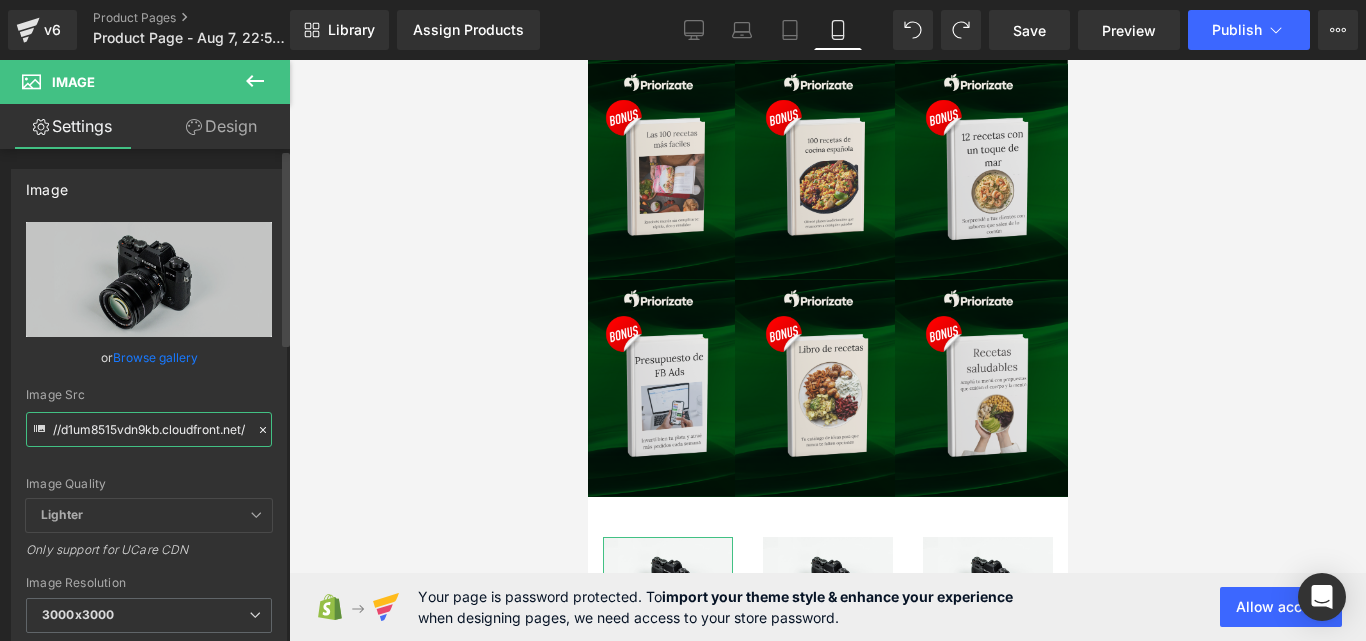 click on "//d1um8515vdn9kb.cloudfront.net/images/parallax.jpg" at bounding box center (149, 429) 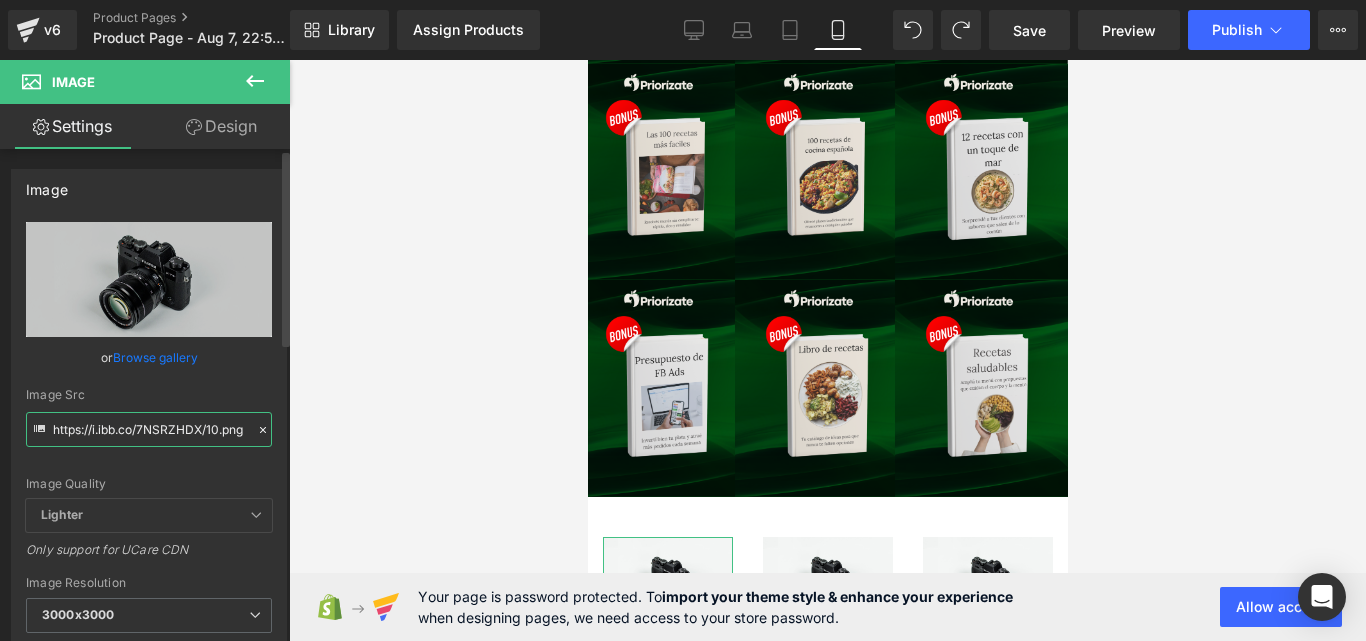 scroll, scrollTop: 0, scrollLeft: 9, axis: horizontal 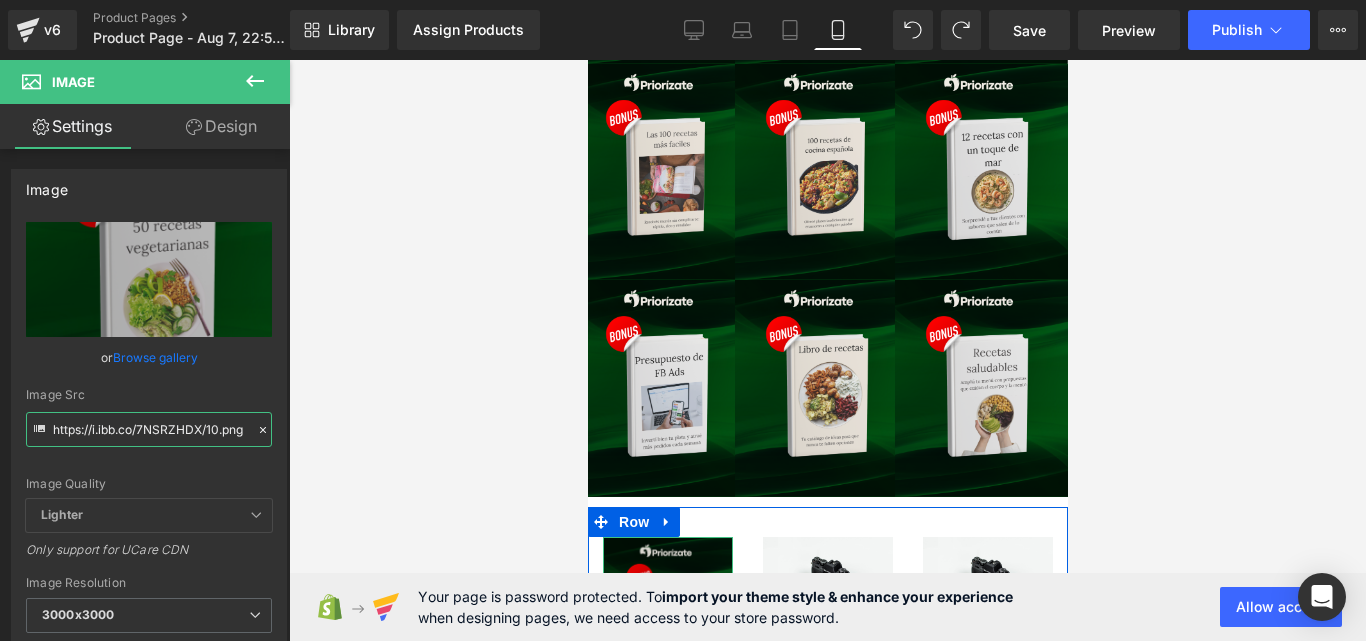 type on "https://i.ibb.co/7NSRZHDX/10.png" 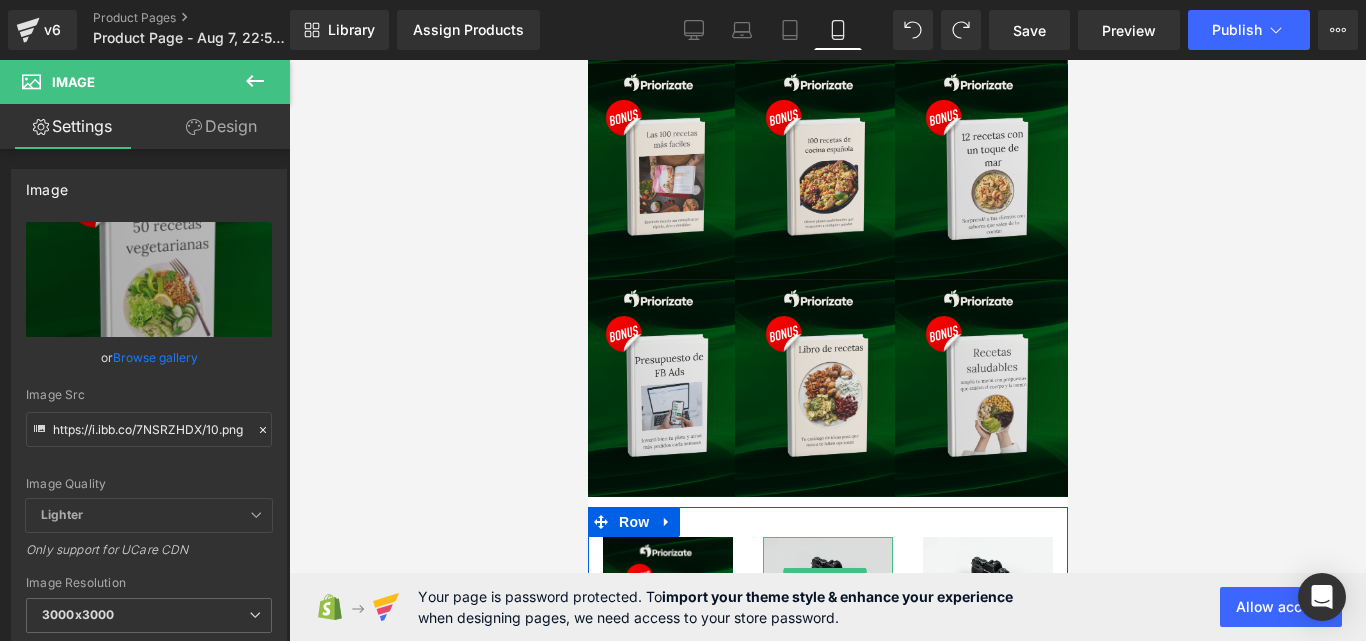 click at bounding box center (827, 580) 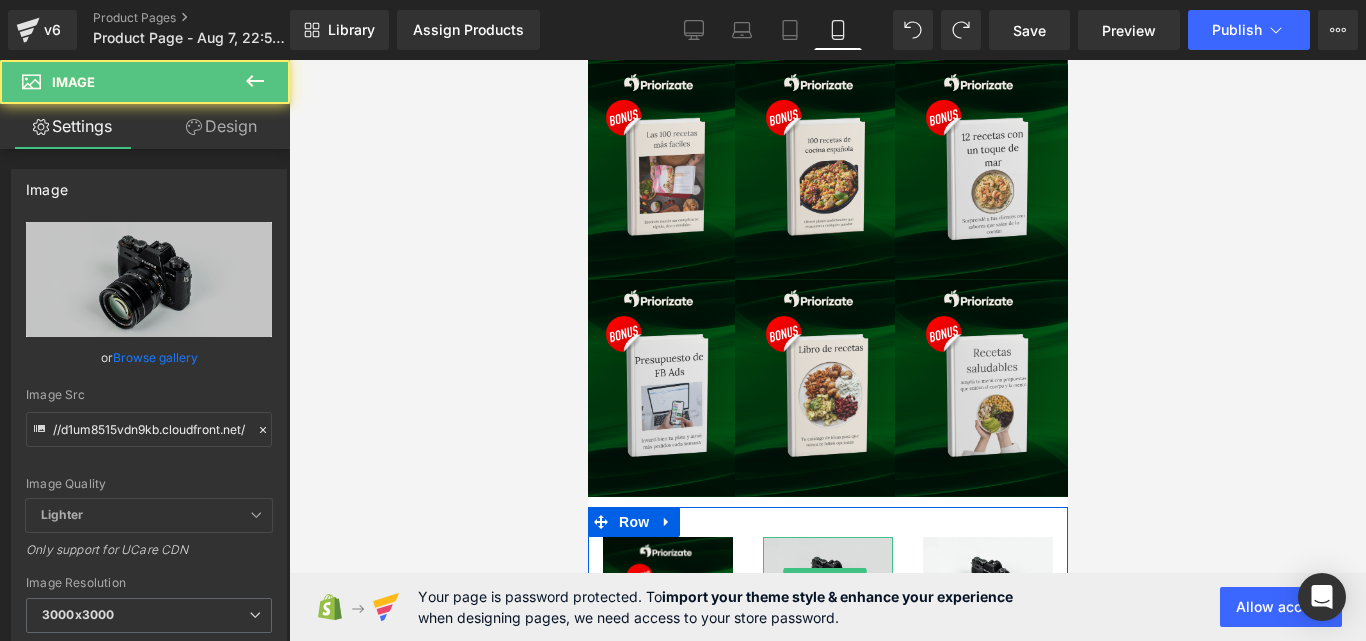 click at bounding box center [827, 580] 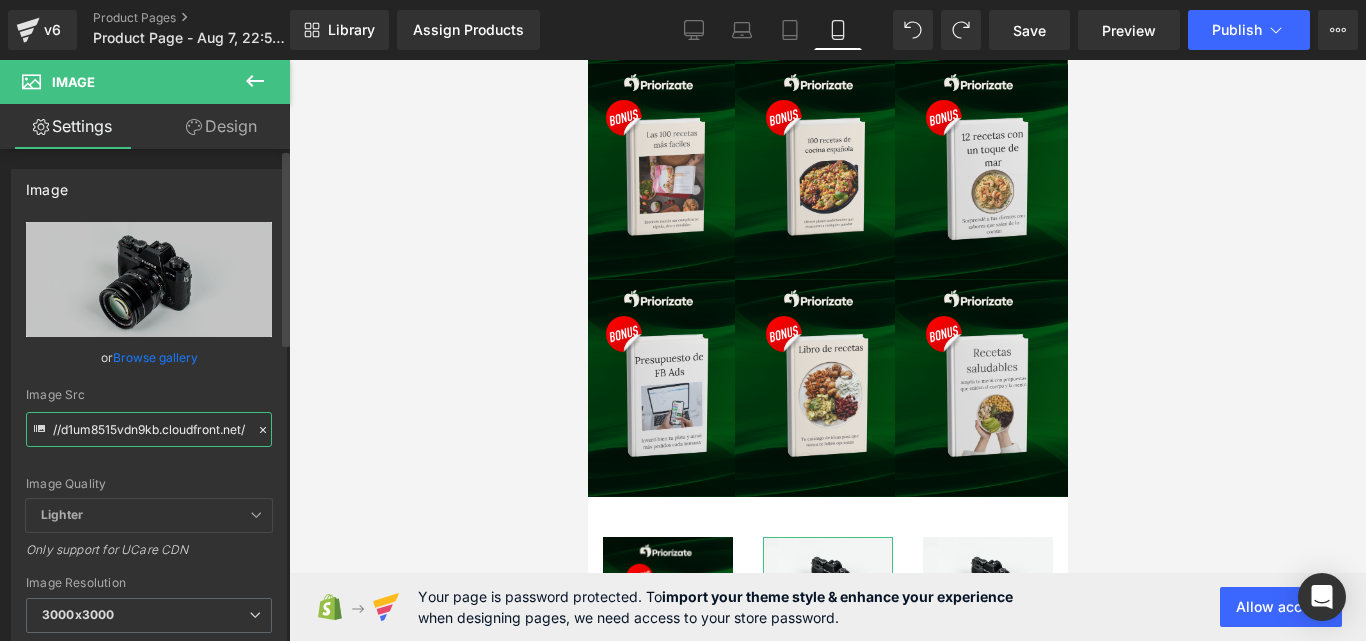 click on "//d1um8515vdn9kb.cloudfront.net/images/parallax.jpg" at bounding box center (149, 429) 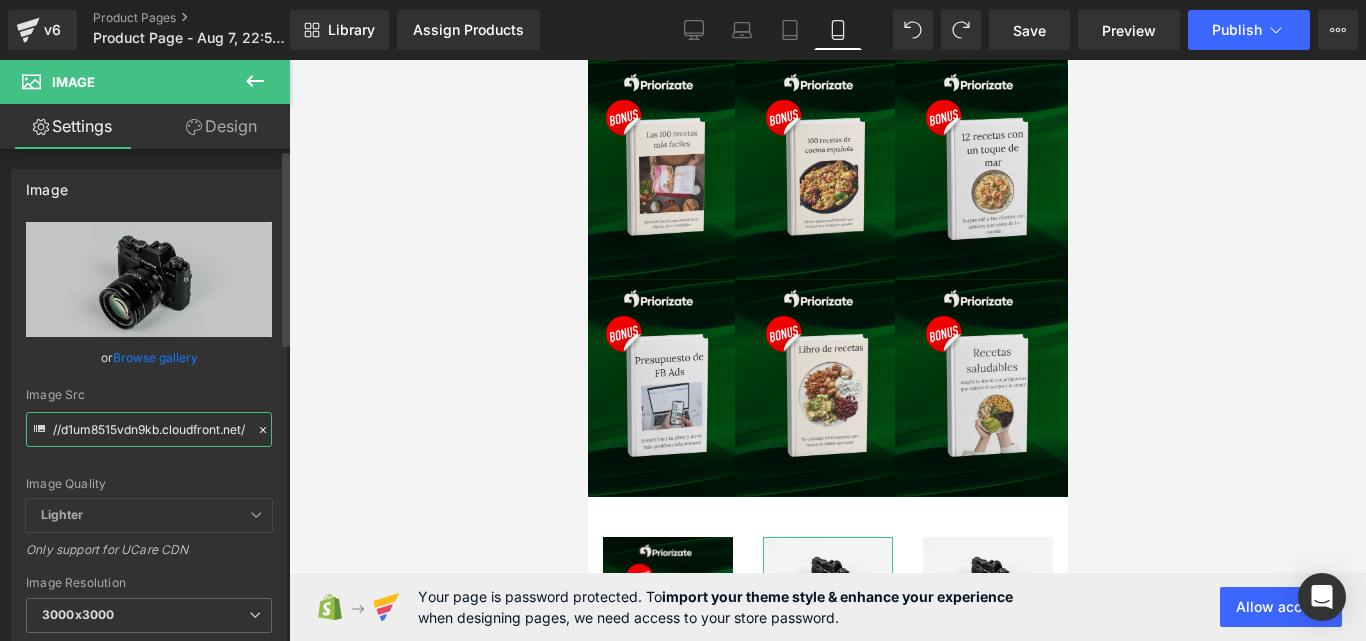 click on "//d1um8515vdn9kb.cloudfront.net/images/parallax.jpg" at bounding box center (149, 429) 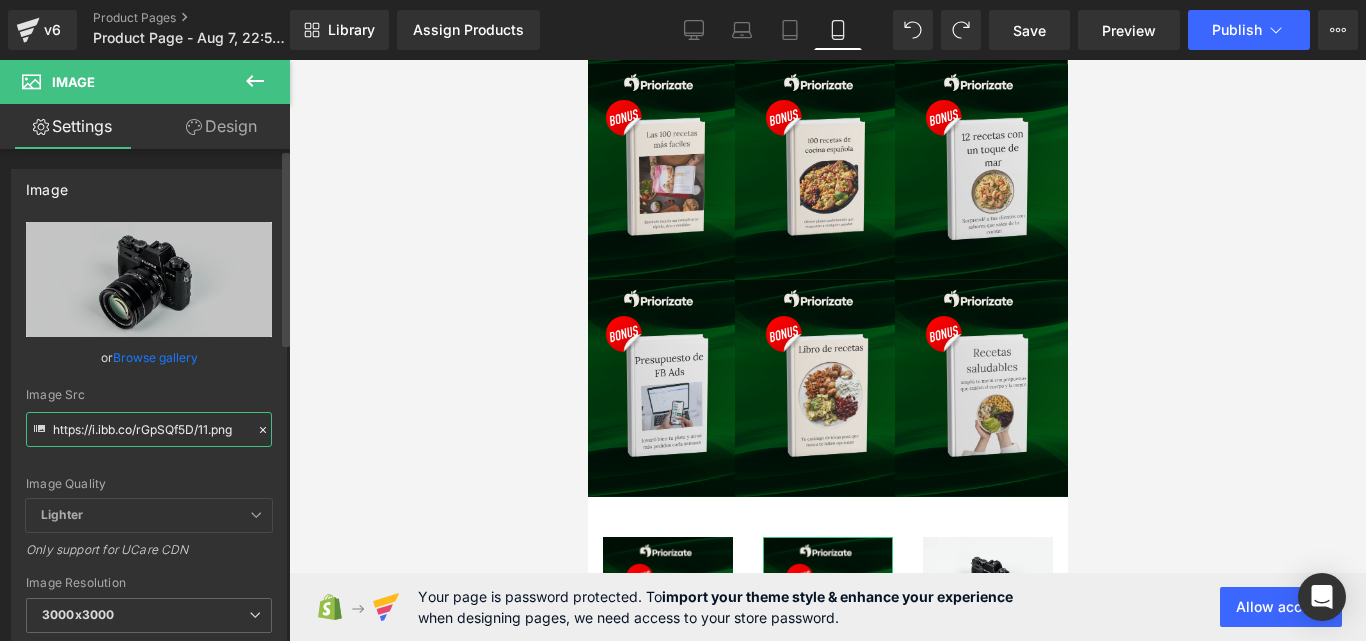 type on "https://i.ibb.co/rGpSQf5D/11.png" 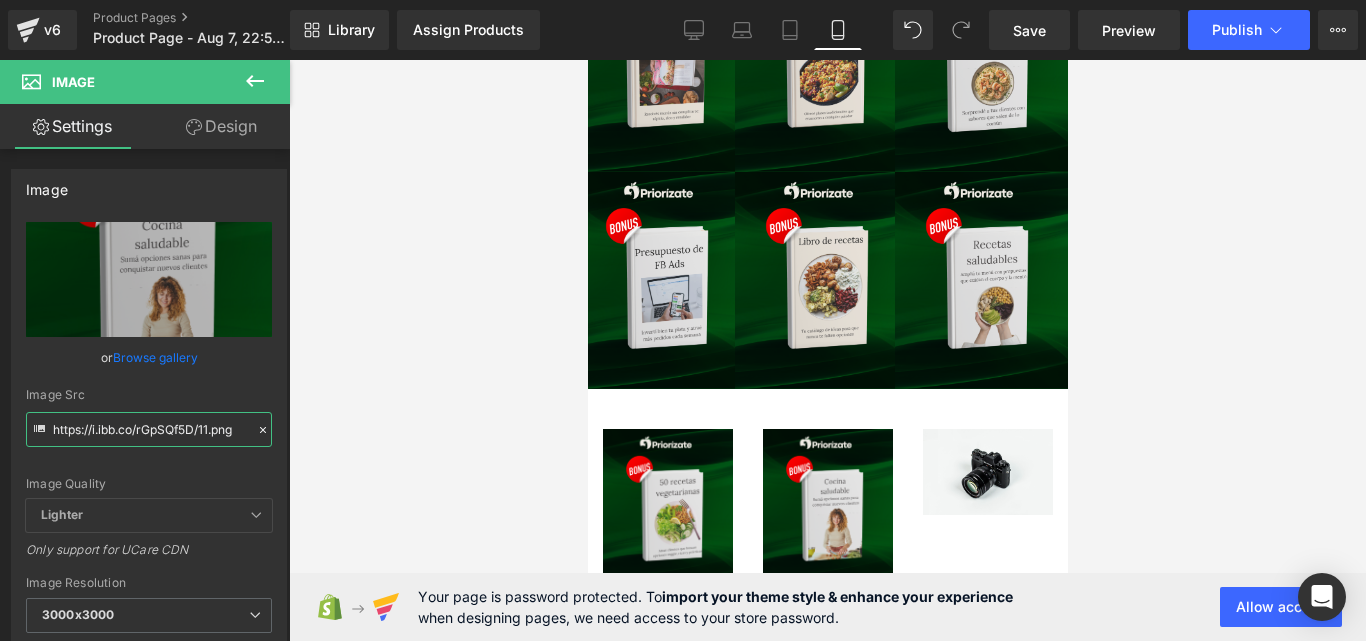 scroll, scrollTop: 5207, scrollLeft: 0, axis: vertical 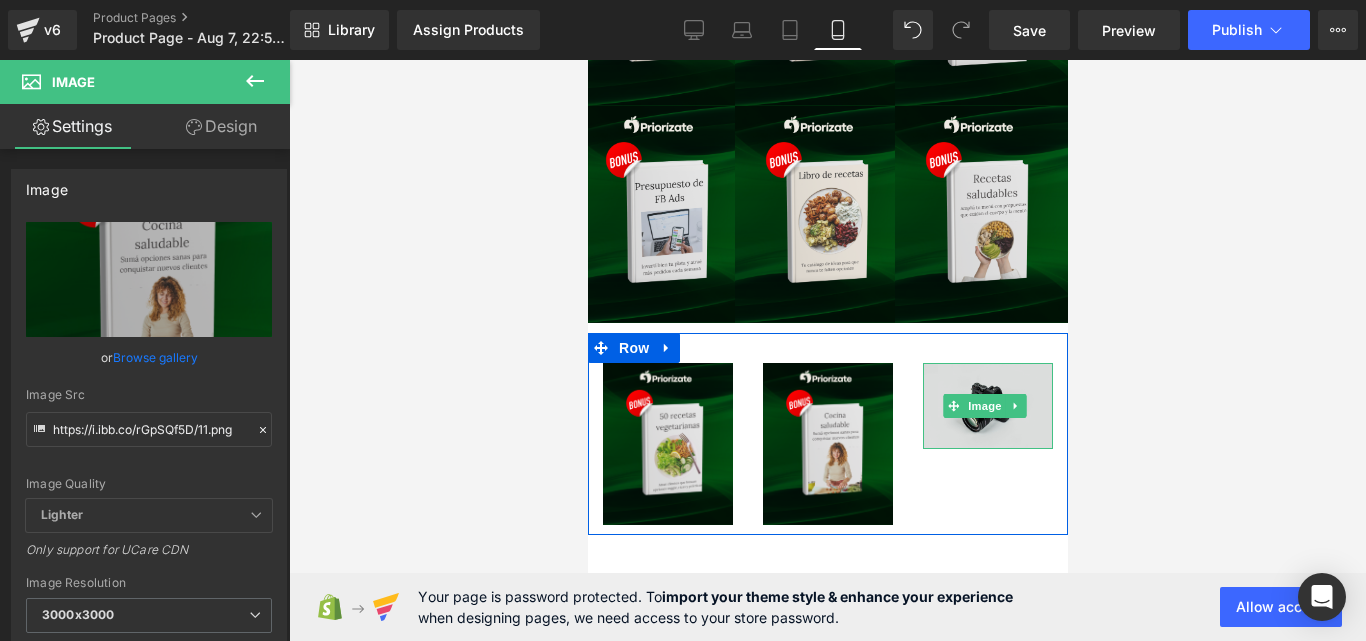 click at bounding box center (987, 406) 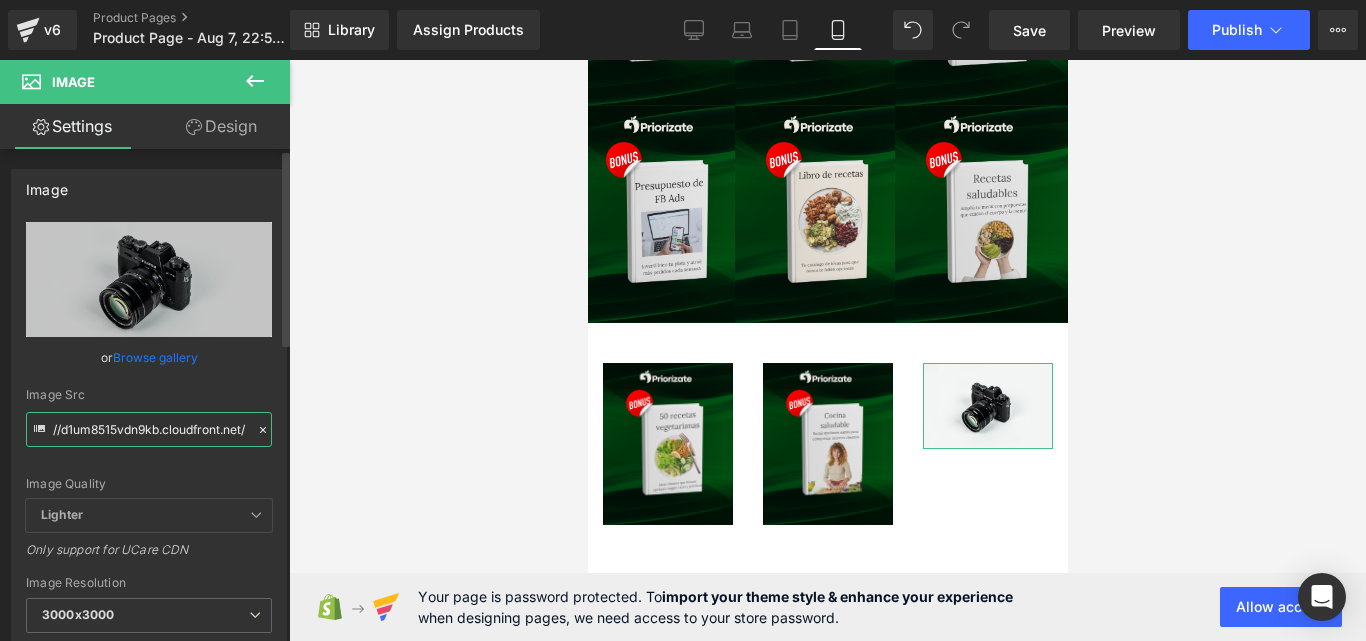 click on "//d1um8515vdn9kb.cloudfront.net/images/parallax.jpg" at bounding box center [149, 429] 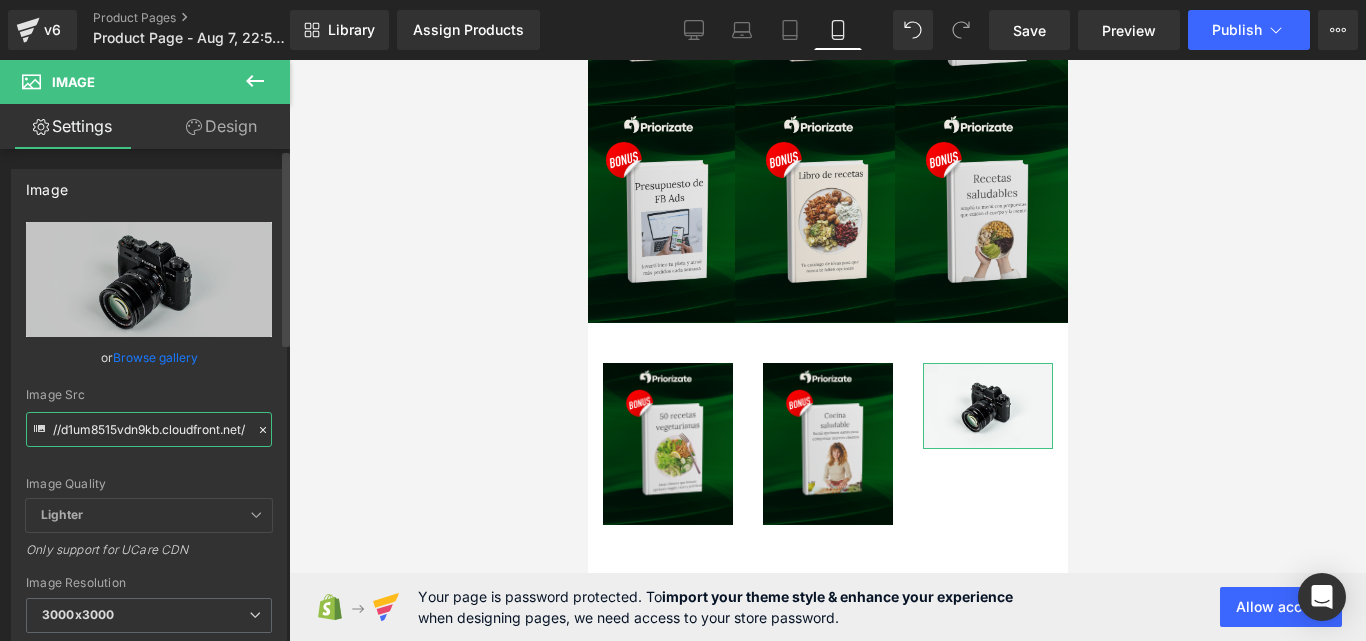 click on "//d1um8515vdn9kb.cloudfront.net/images/parallax.jpg" at bounding box center [149, 429] 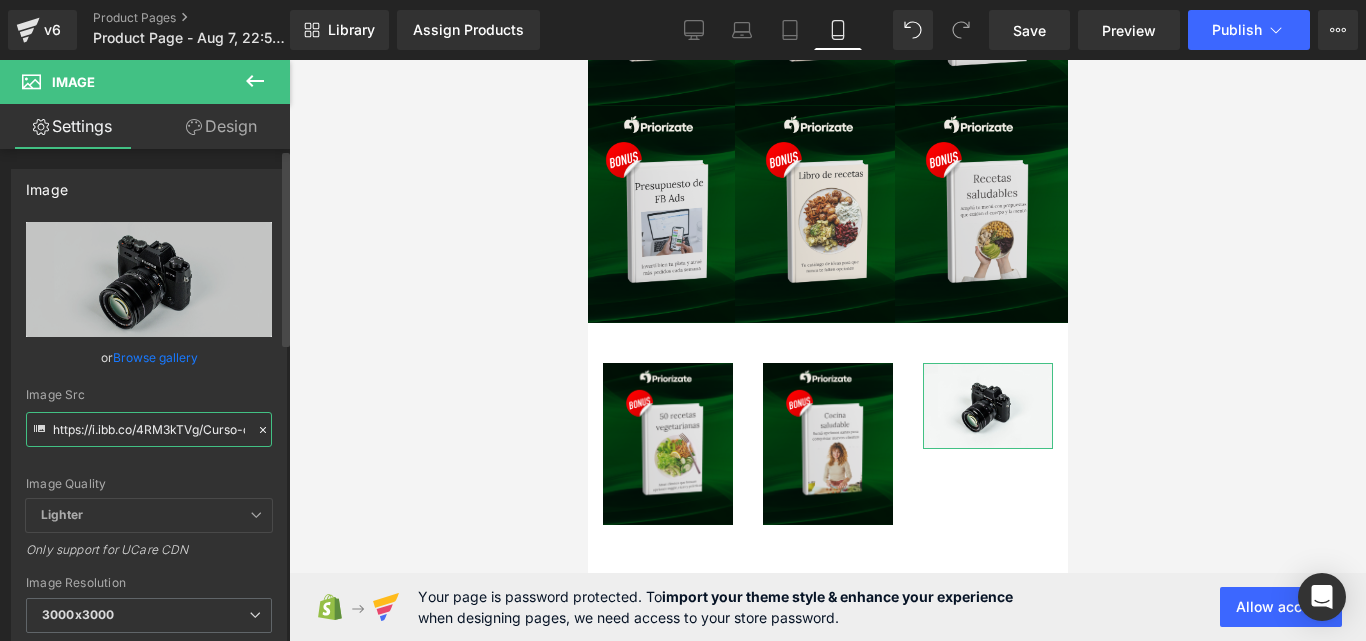 scroll, scrollTop: 0, scrollLeft: 159, axis: horizontal 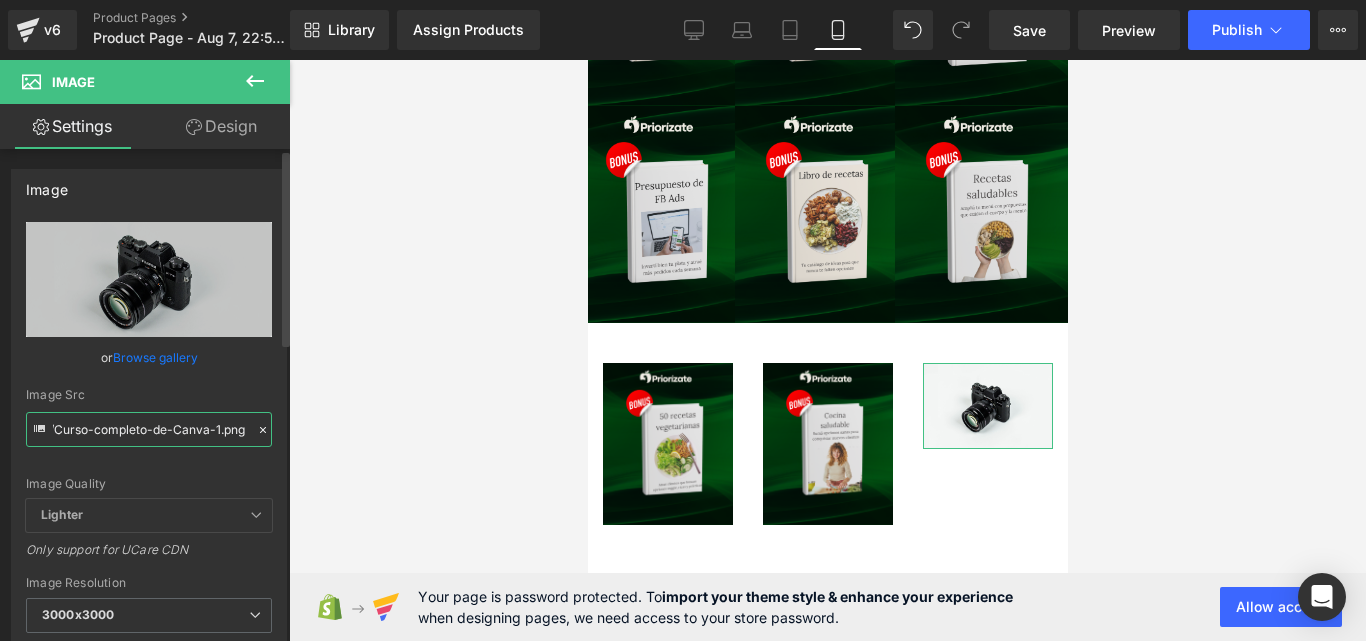 type on "https://i.ibb.co/4RM3kTVg/Curso-completo-de-Canva-1.png" 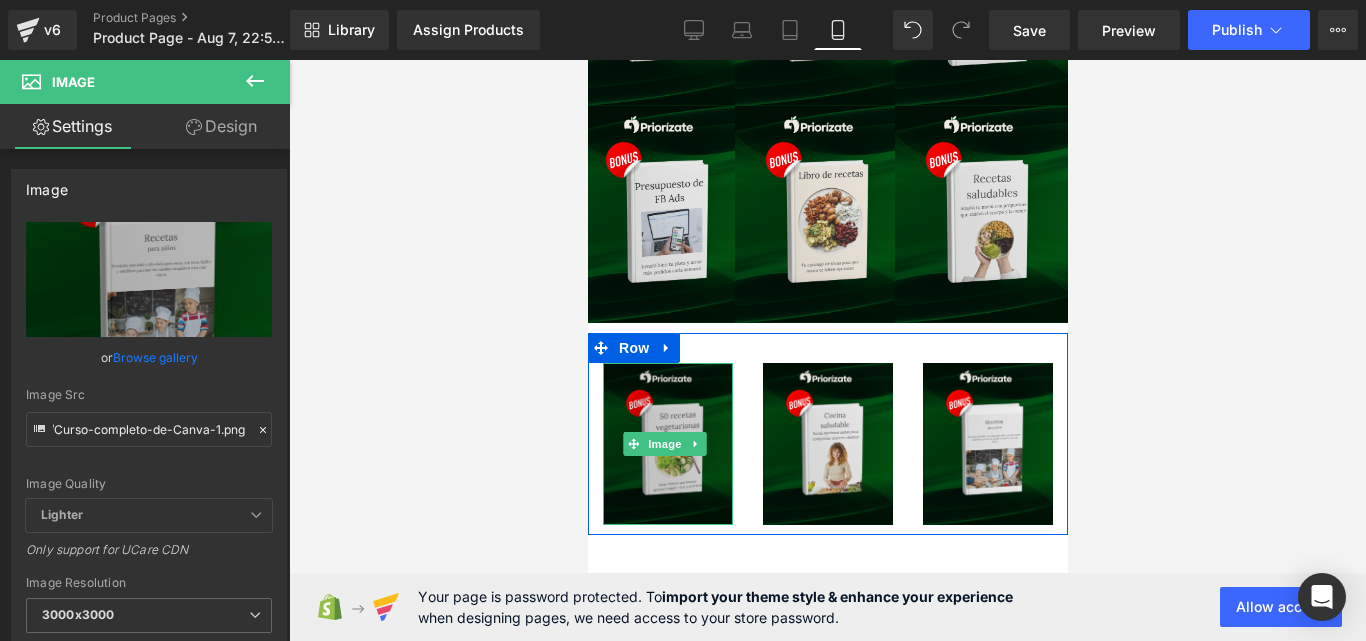 click at bounding box center (667, 444) 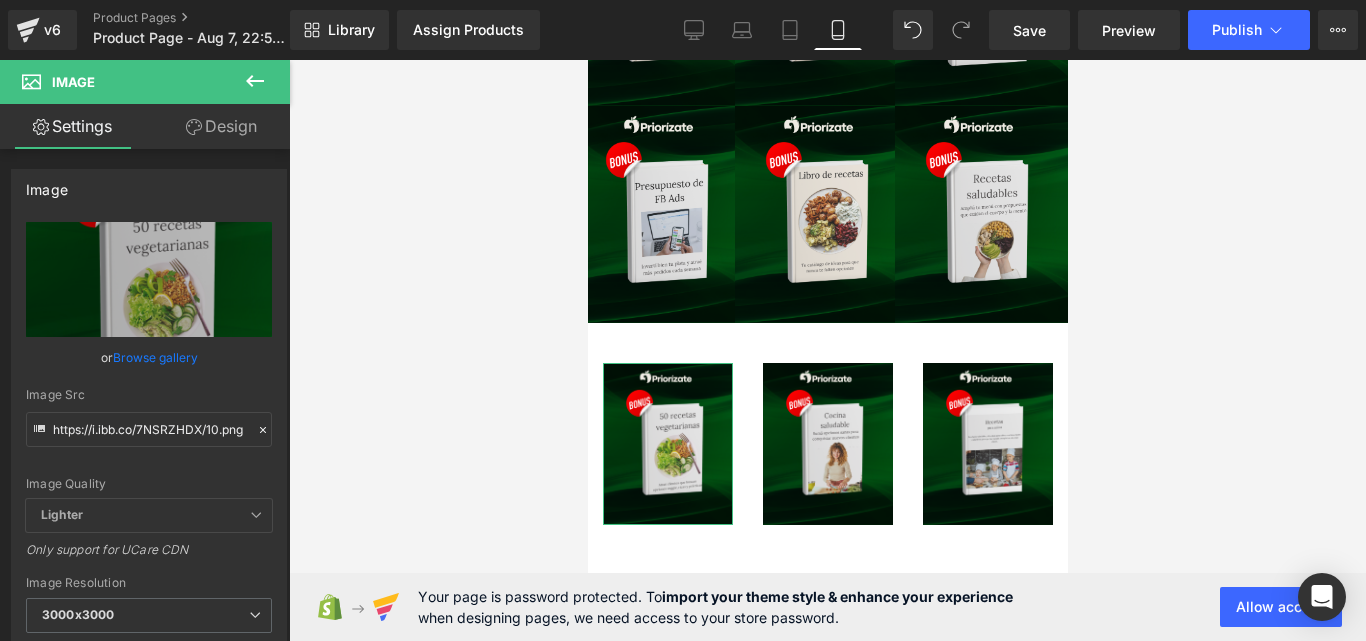 click on "Design" at bounding box center (221, 126) 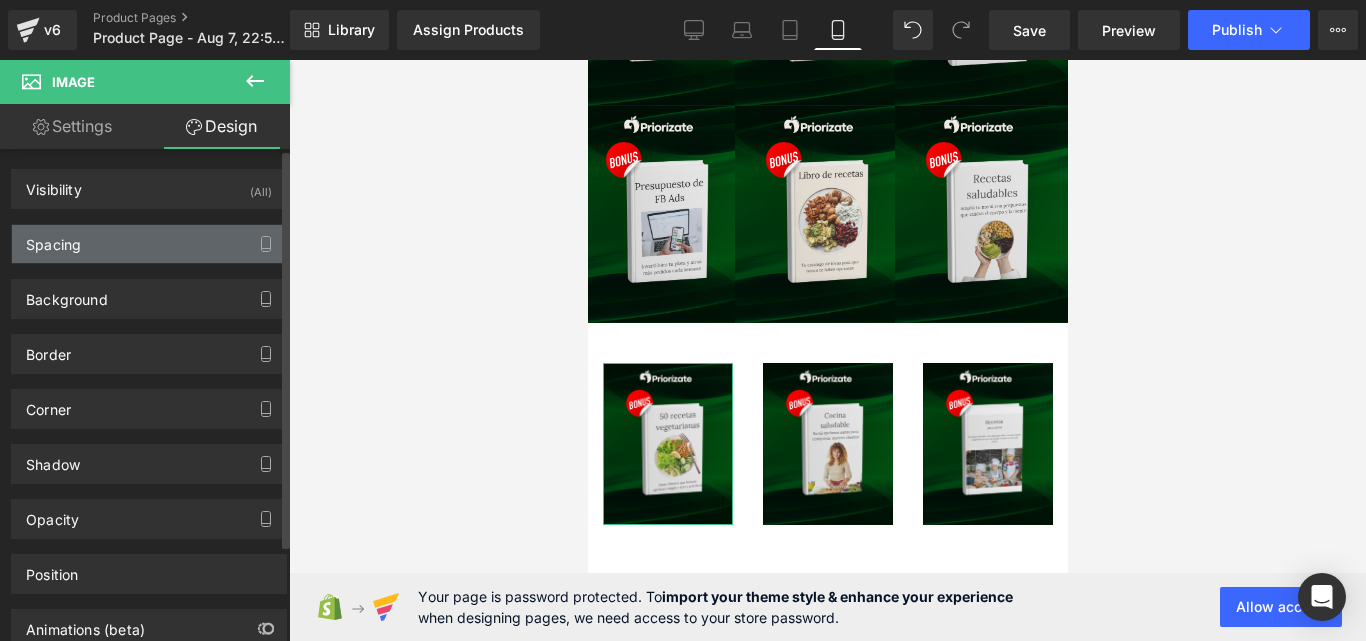type on "0" 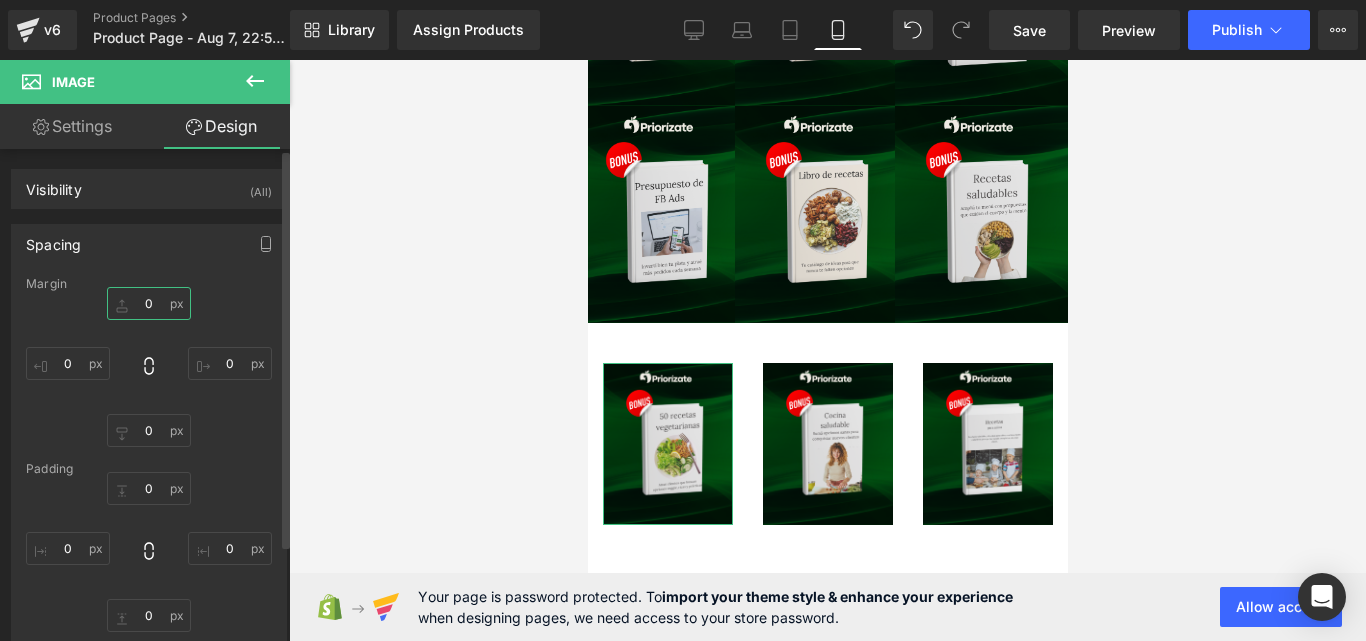 click on "0" at bounding box center [149, 303] 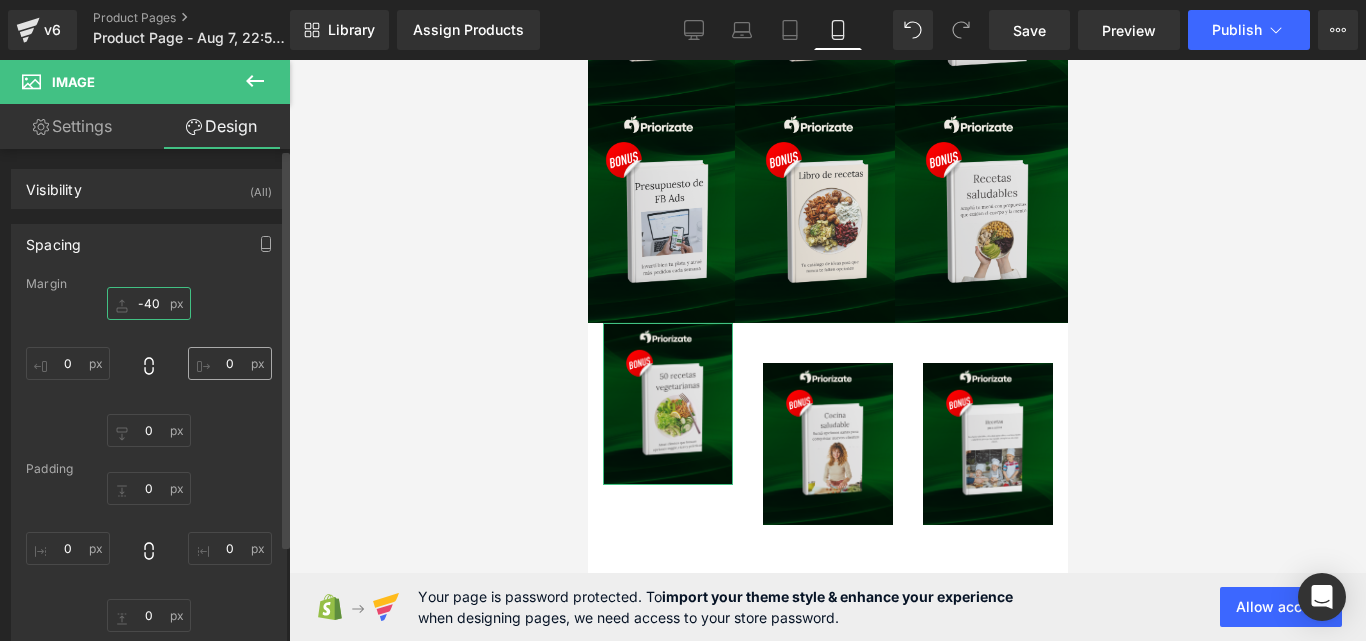 type on "-40" 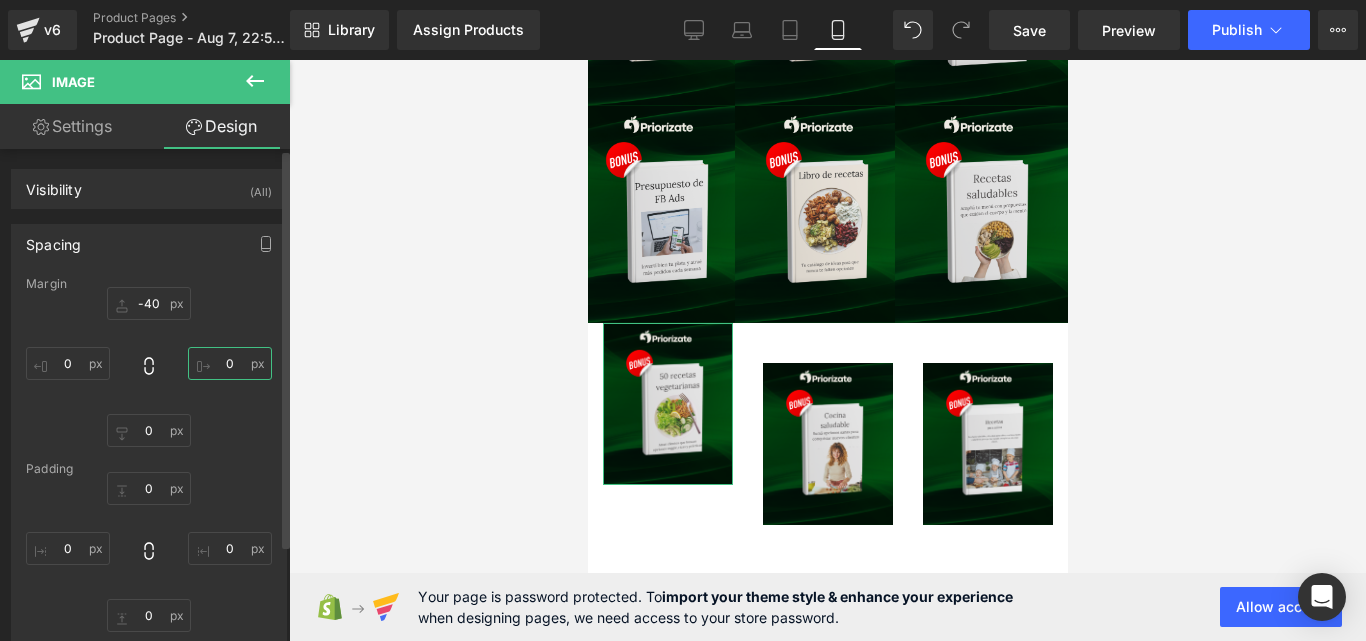 click on "0" at bounding box center [230, 363] 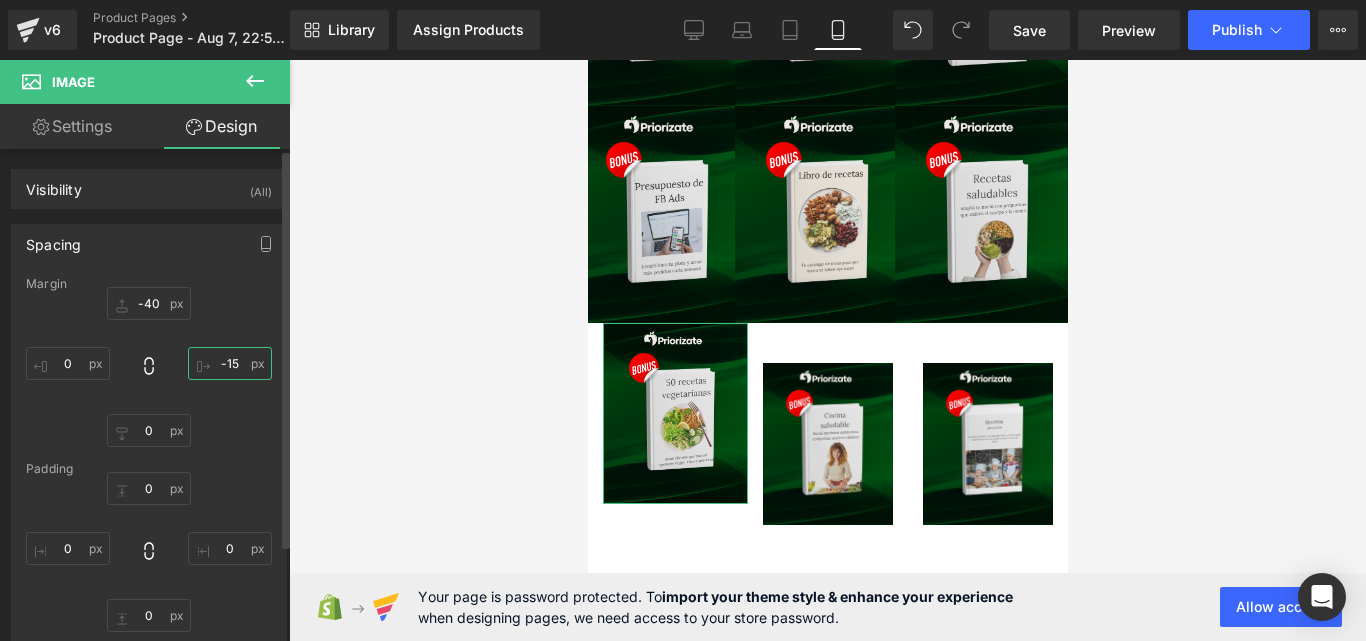 type on "-15" 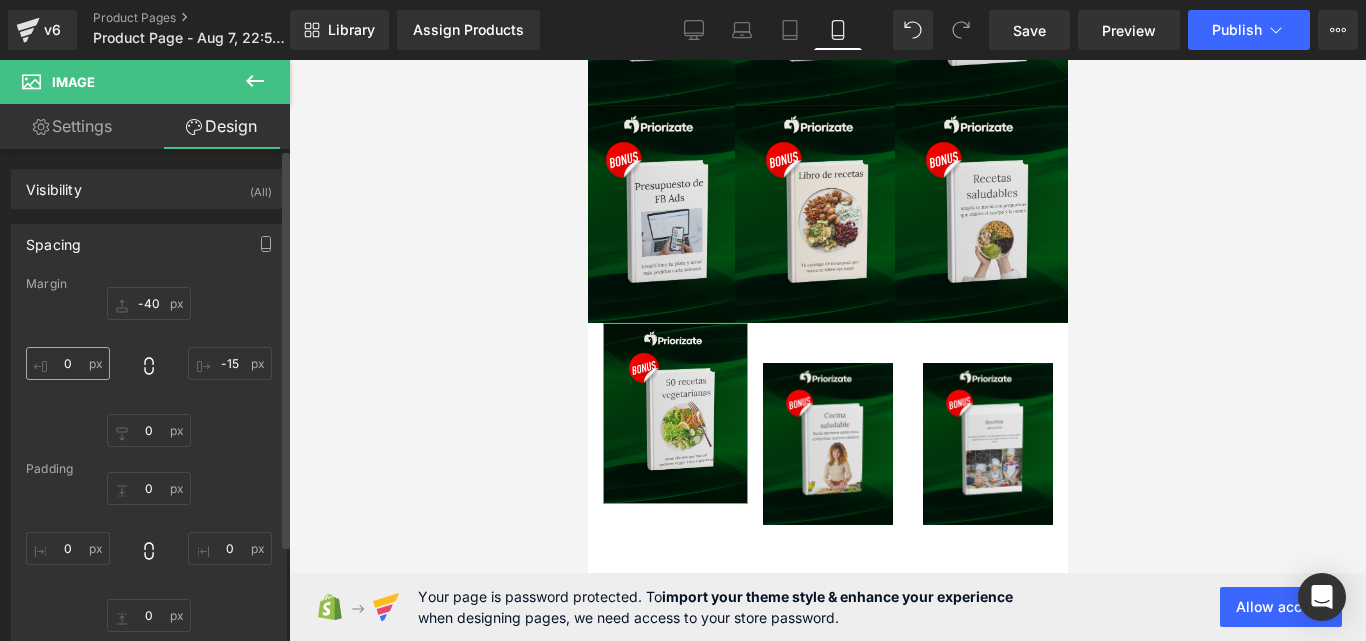 drag, startPoint x: 63, startPoint y: 382, endPoint x: 76, endPoint y: 364, distance: 22.203604 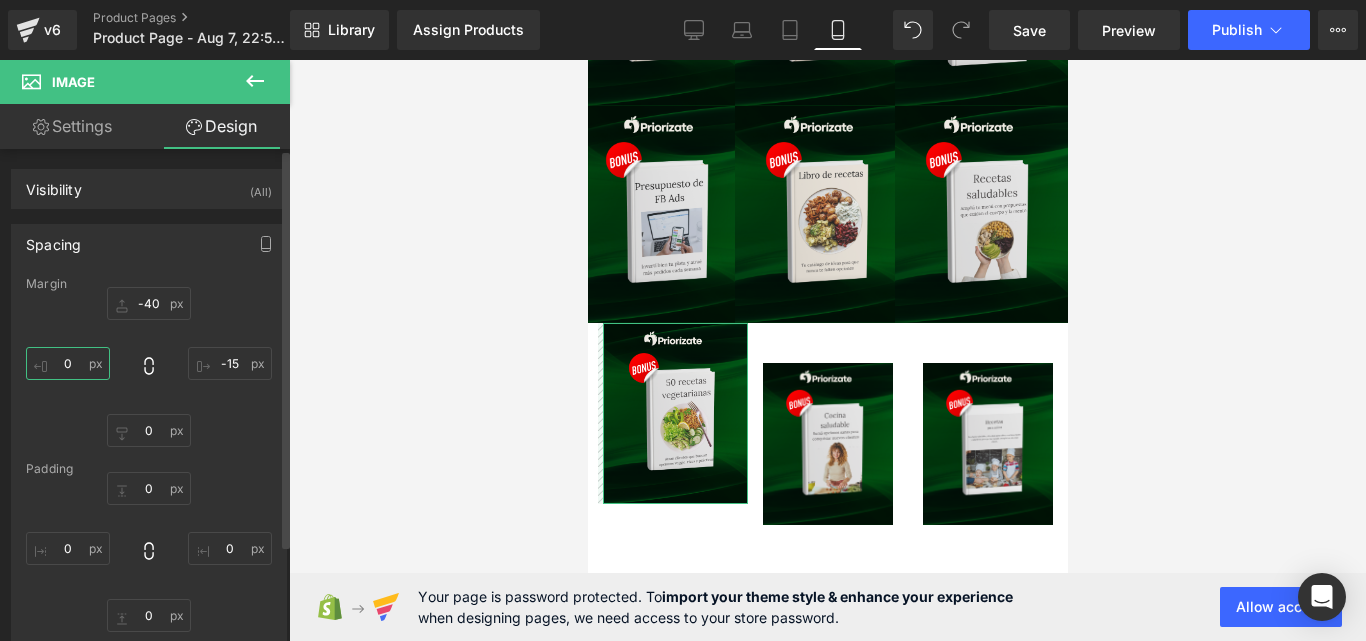 click on "0" at bounding box center [68, 363] 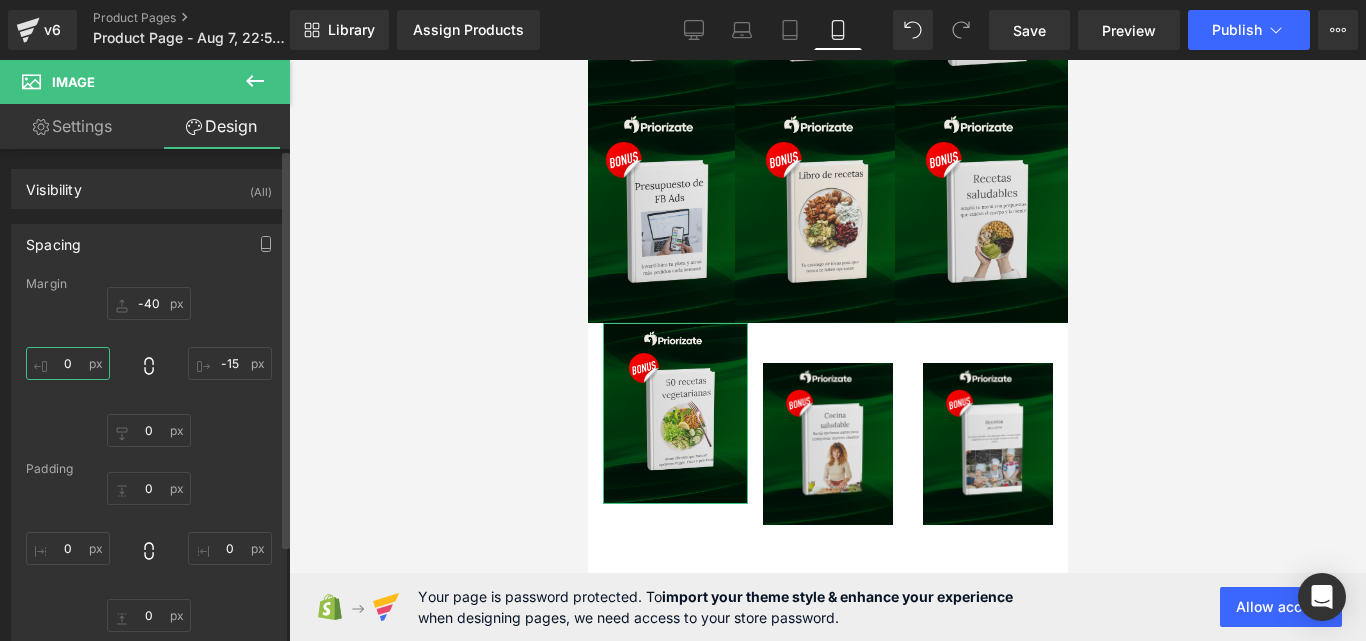 click on "0" at bounding box center (68, 363) 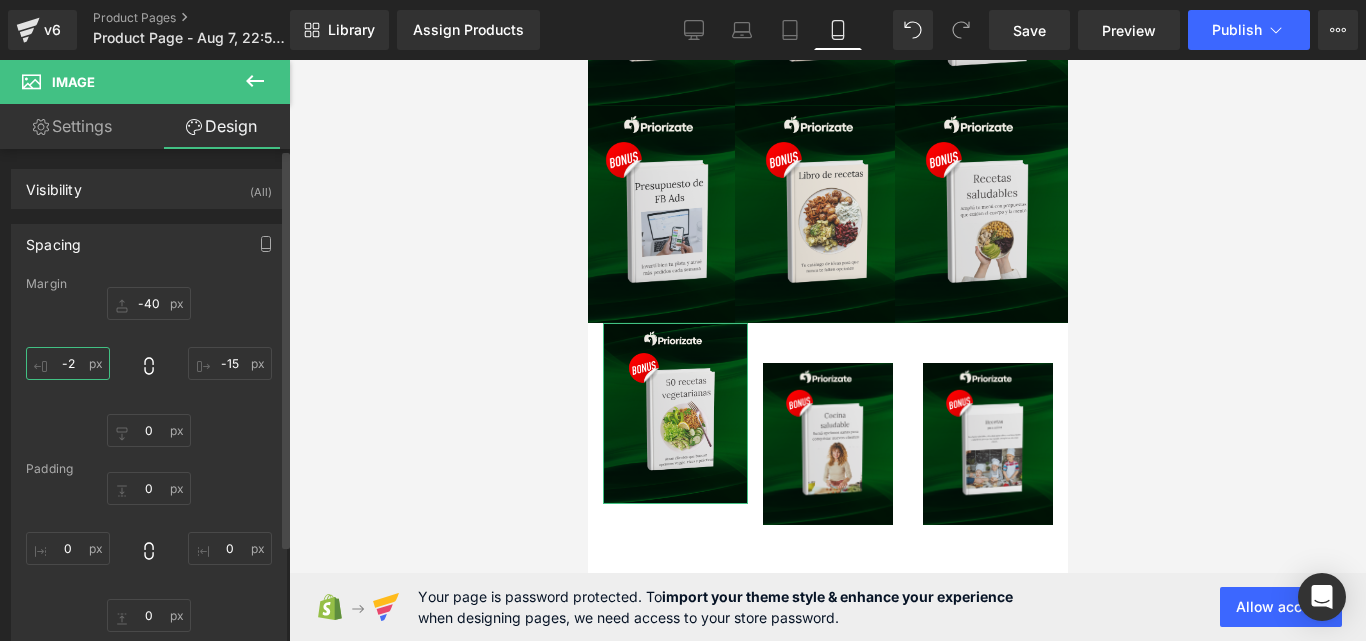 type on "-28" 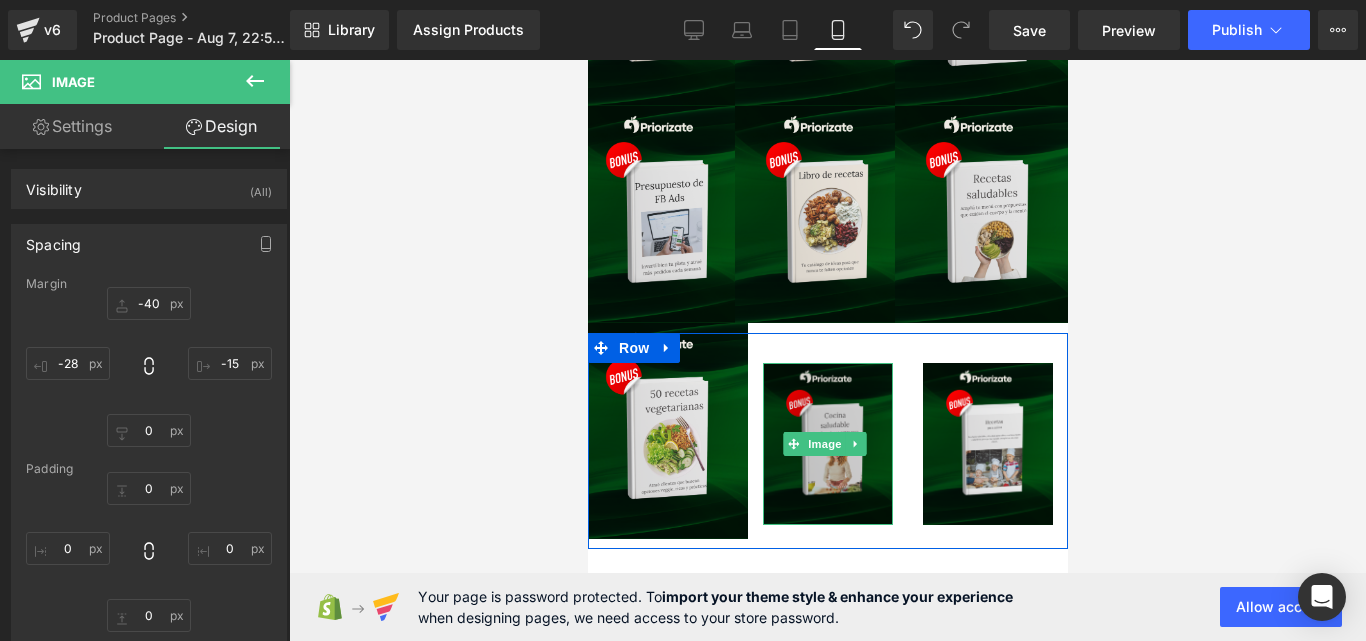 click at bounding box center [827, 444] 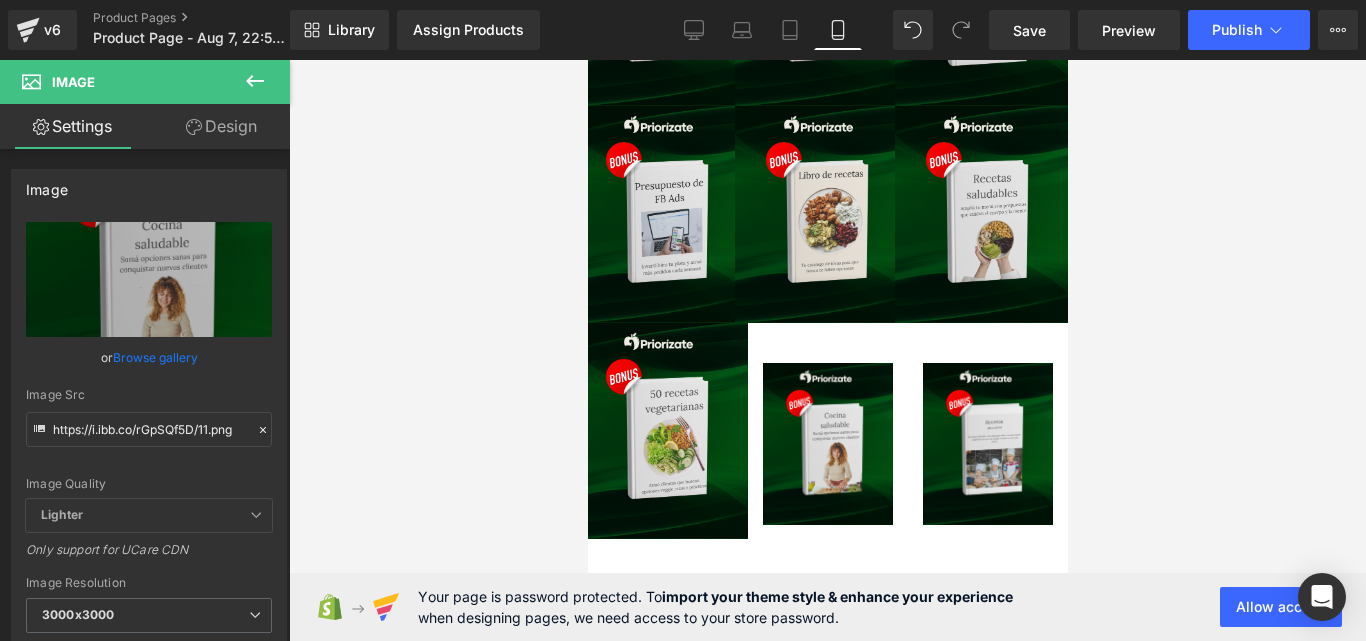 click on "Image" at bounding box center (120, 82) 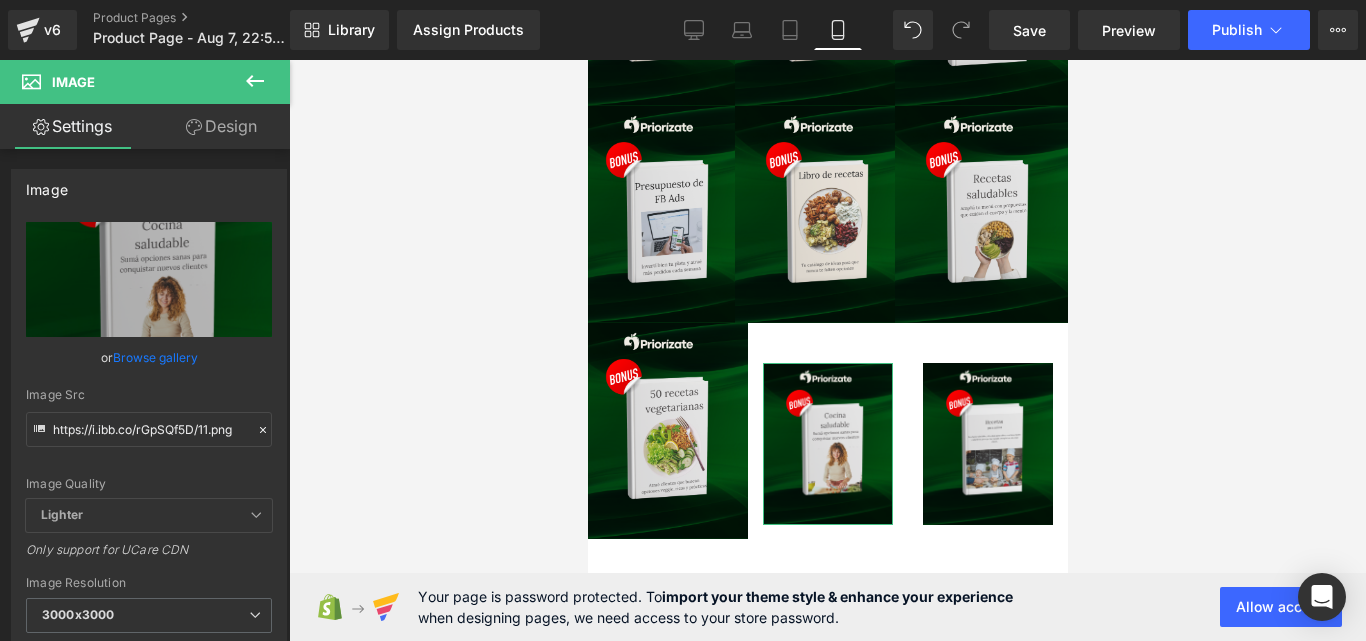 click 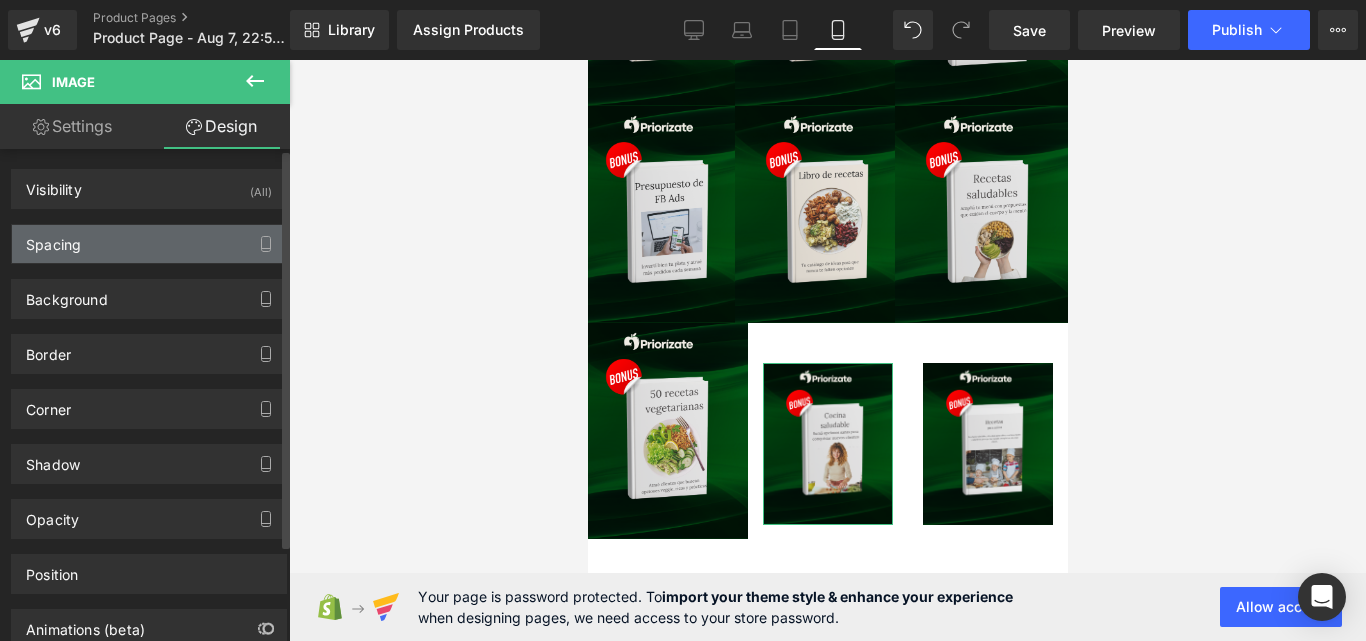 click on "Spacing" at bounding box center [149, 244] 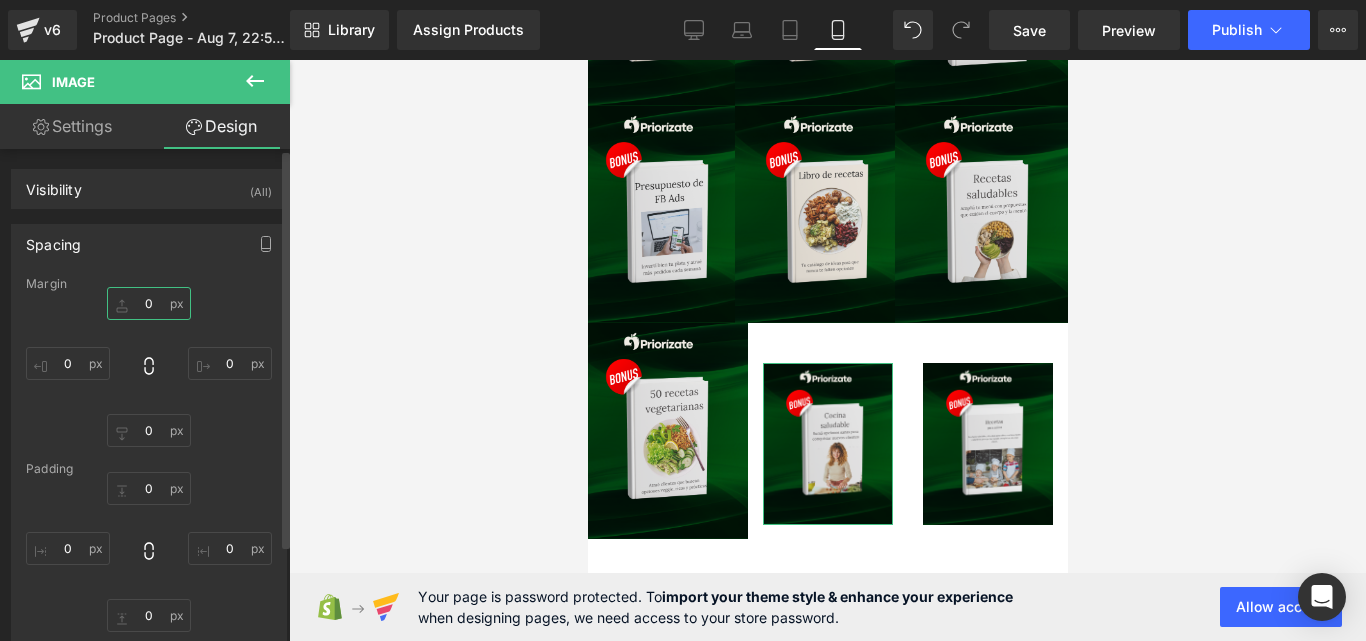 click on "0" at bounding box center [149, 303] 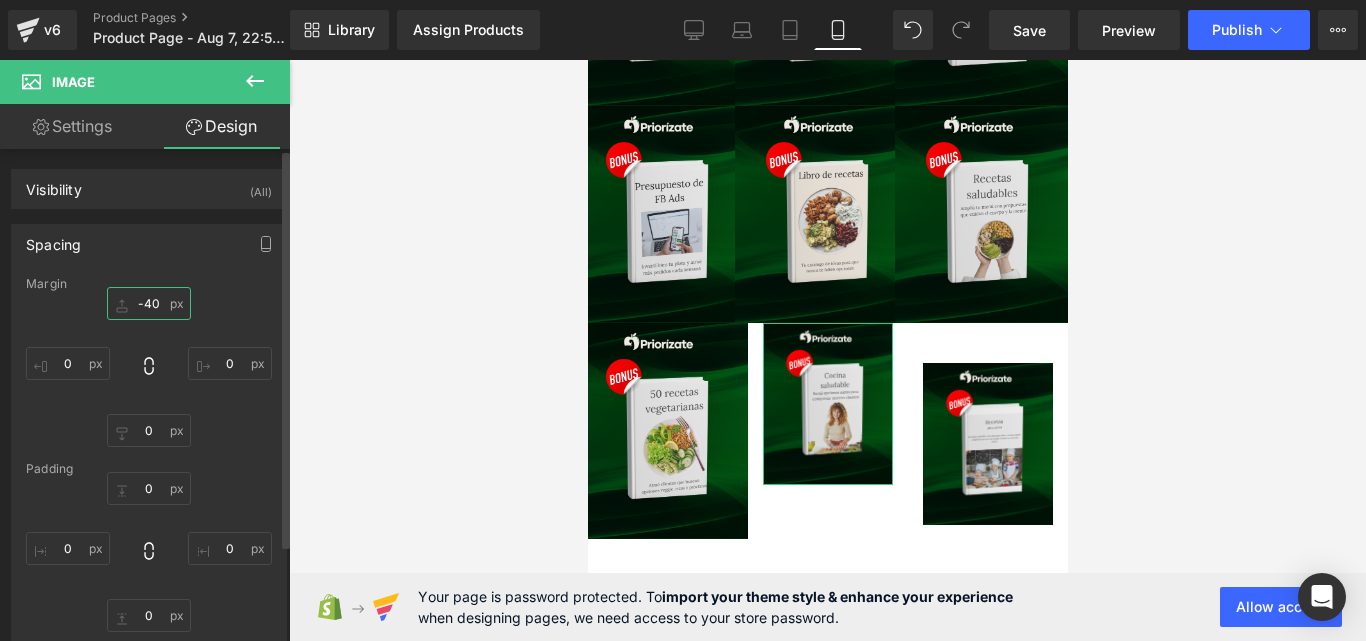 type on "-40" 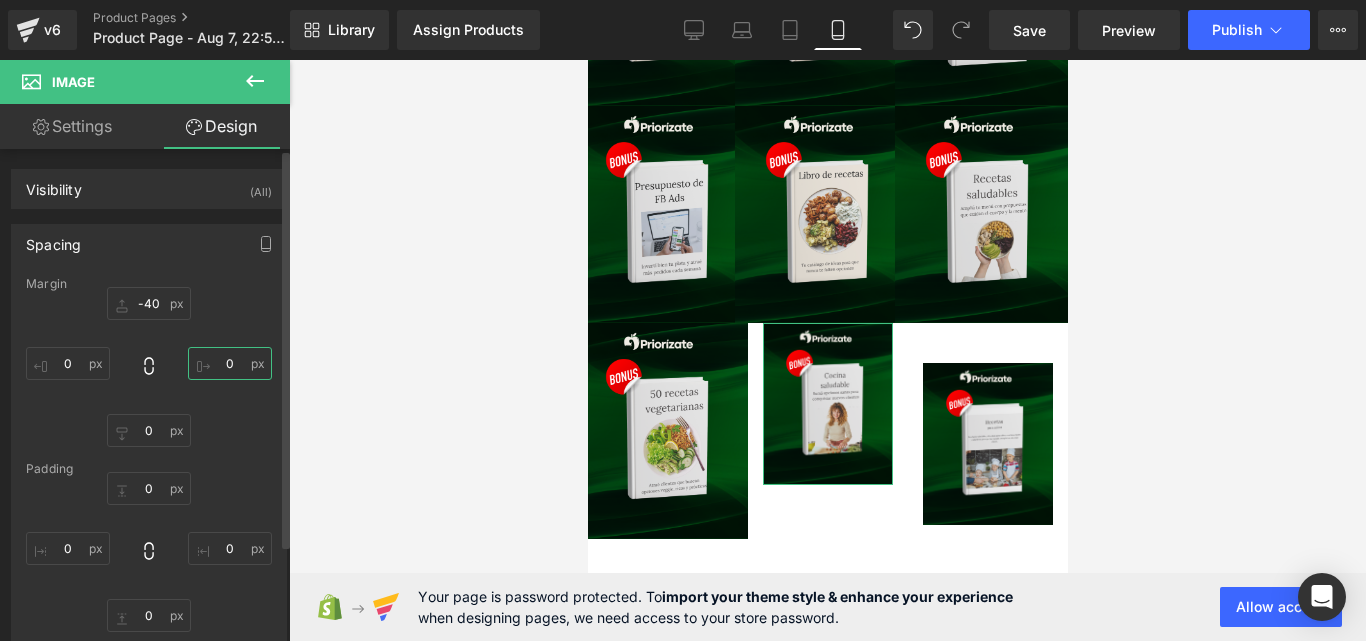click on "0" at bounding box center (230, 363) 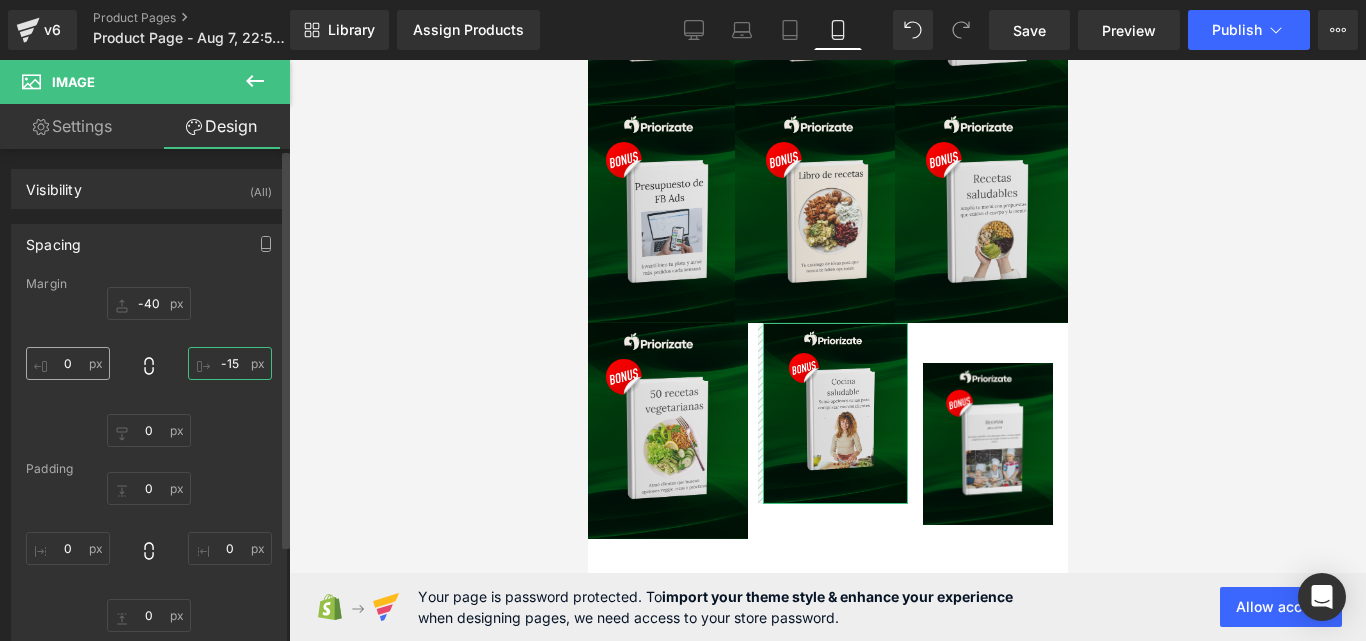type on "-15" 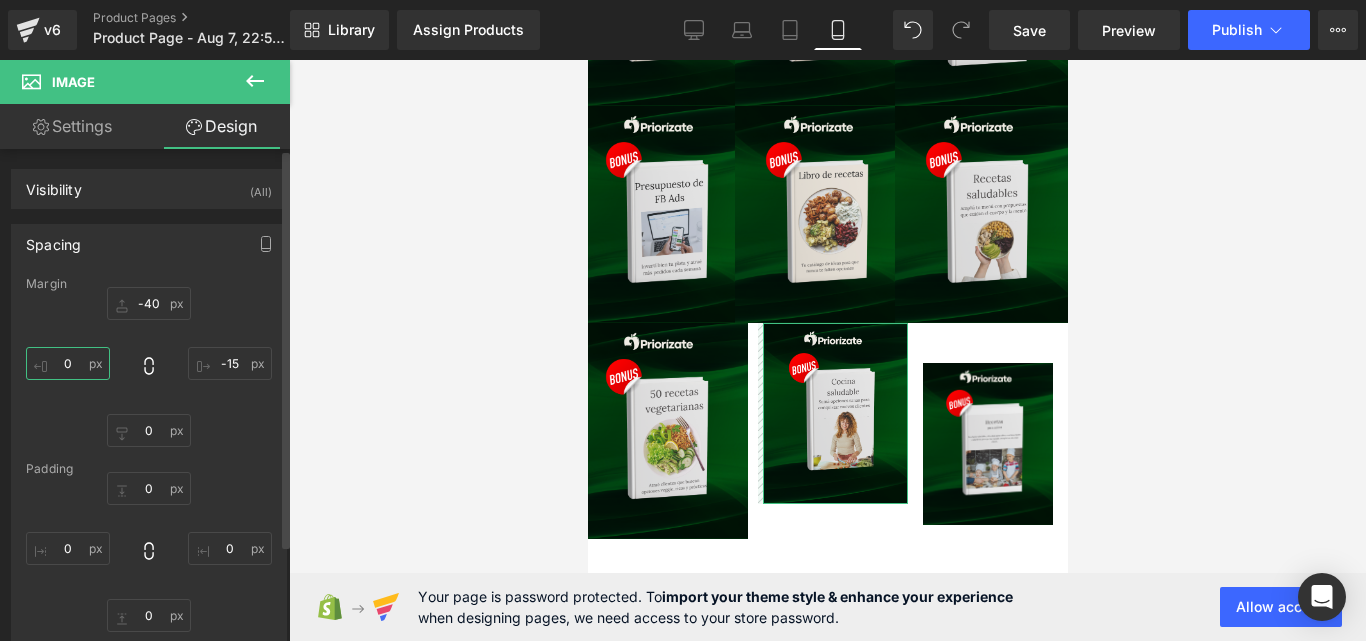 click on "0" at bounding box center (68, 363) 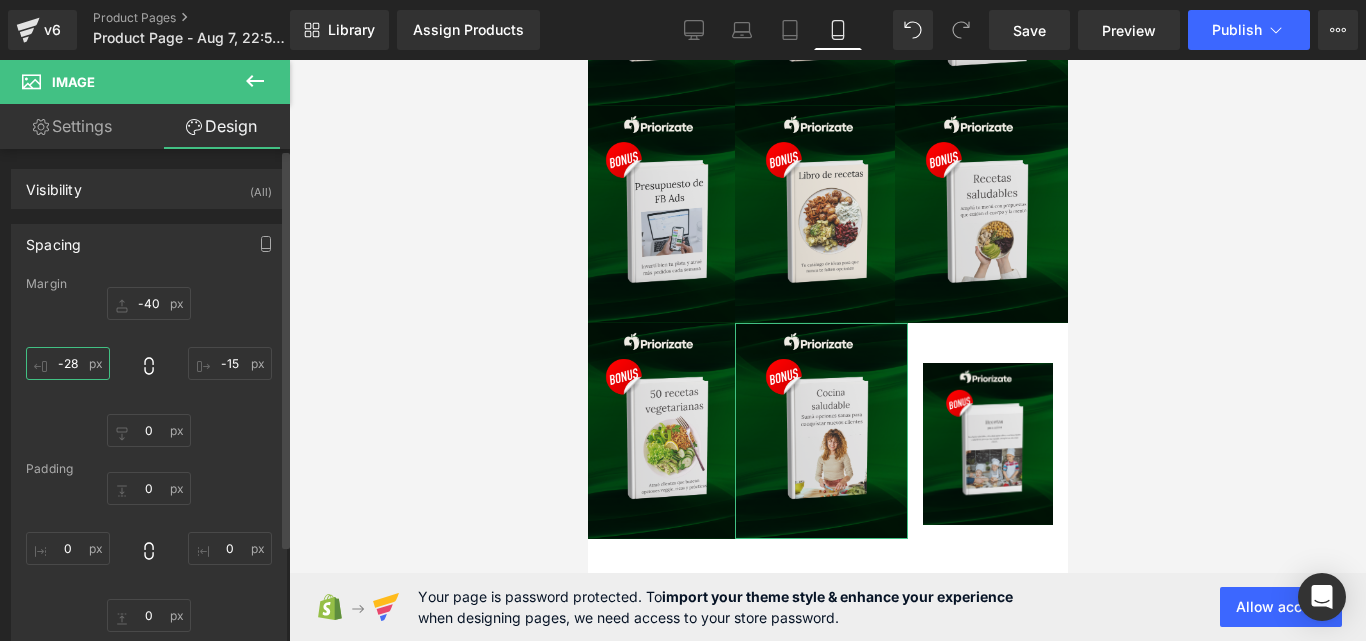 type on "-28" 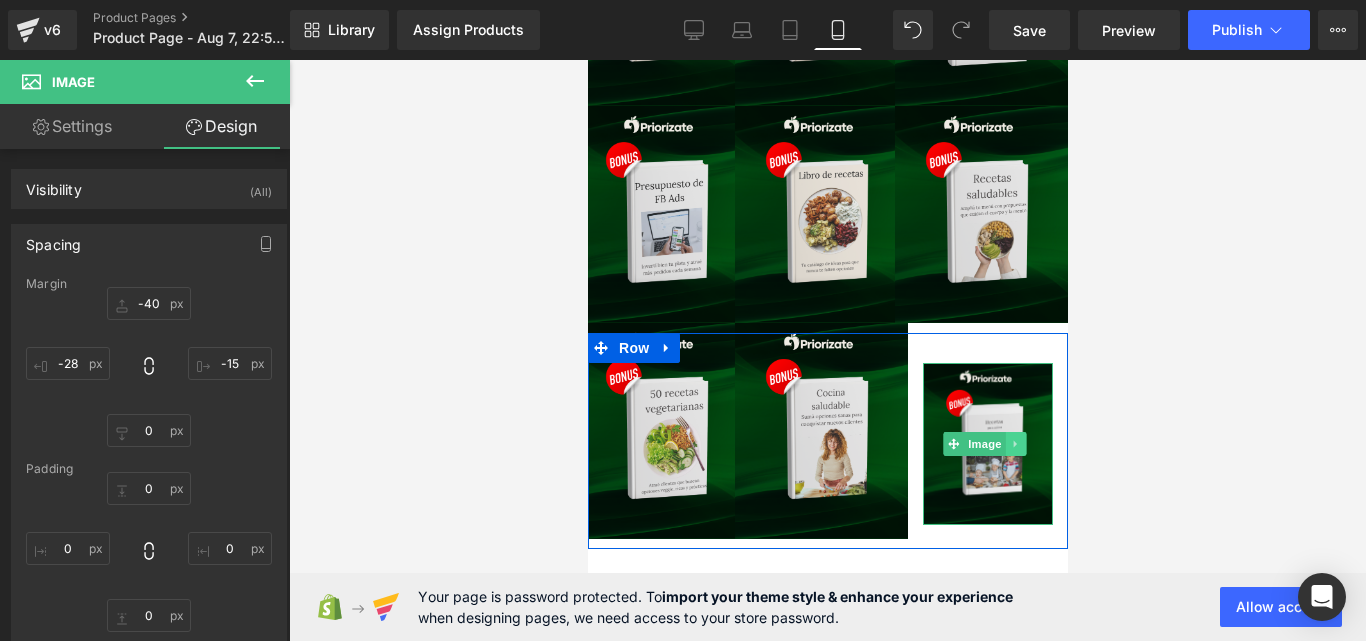 click at bounding box center (1015, 444) 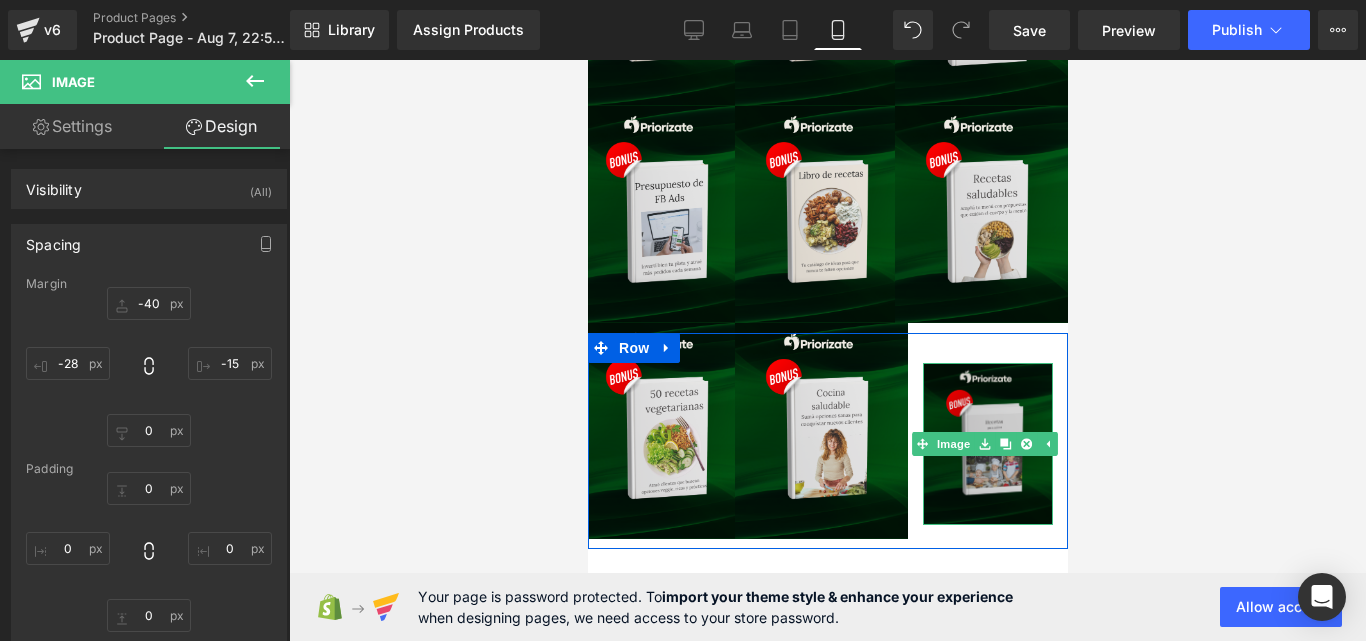 click at bounding box center (987, 444) 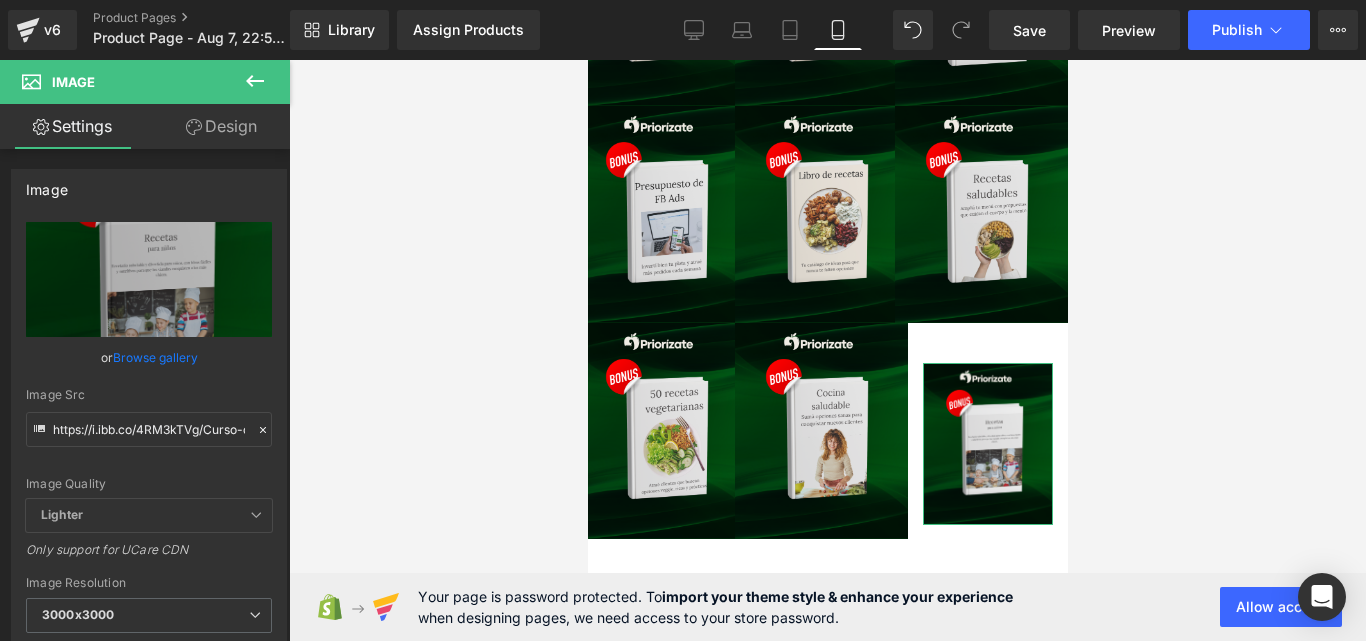 click on "Design" at bounding box center (221, 126) 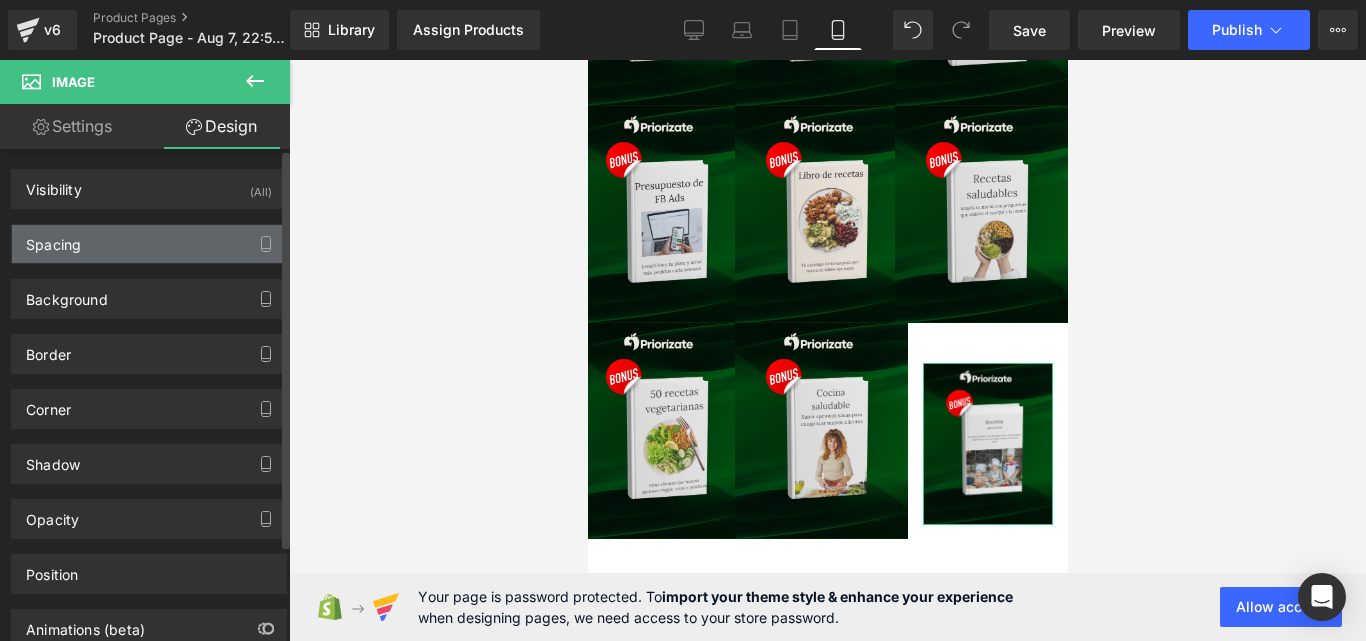 type on "0" 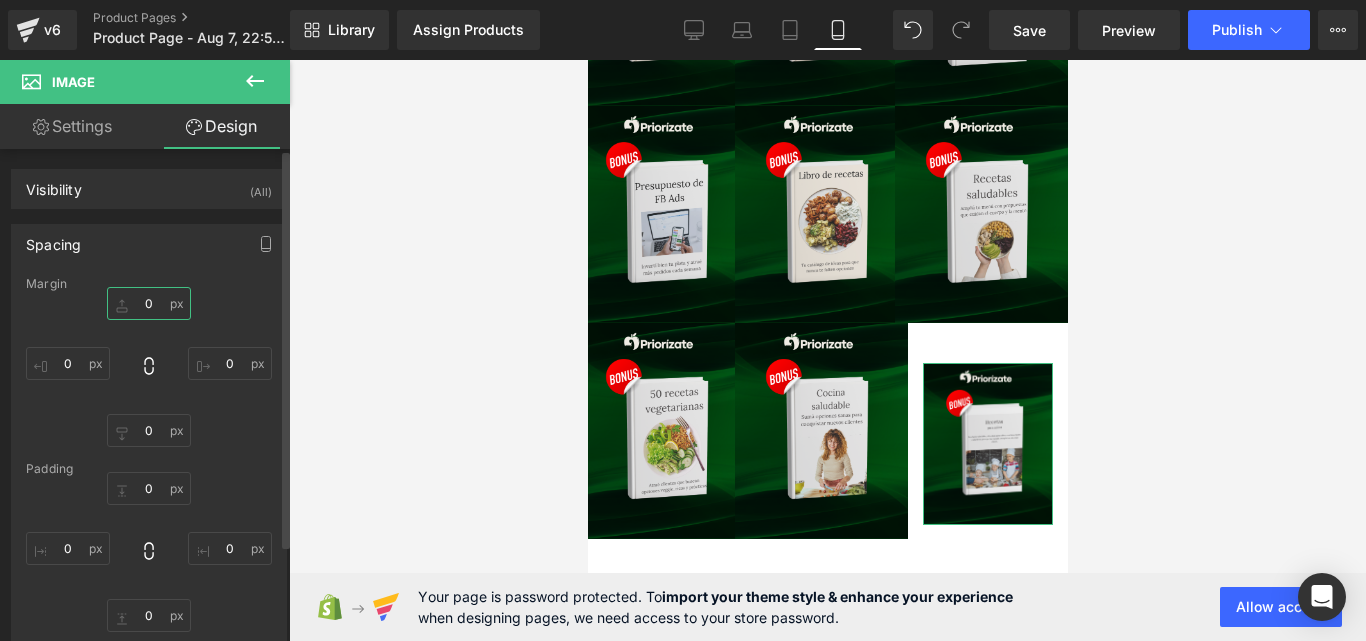 click on "0" at bounding box center [149, 303] 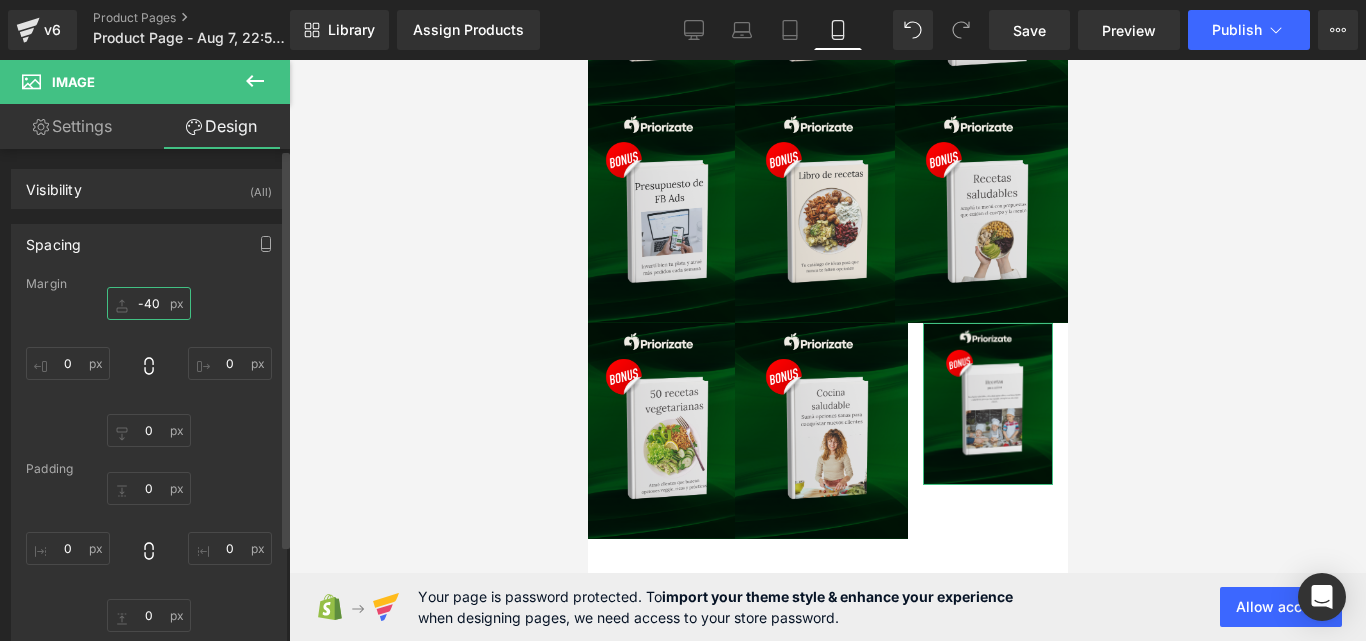 type on "-40" 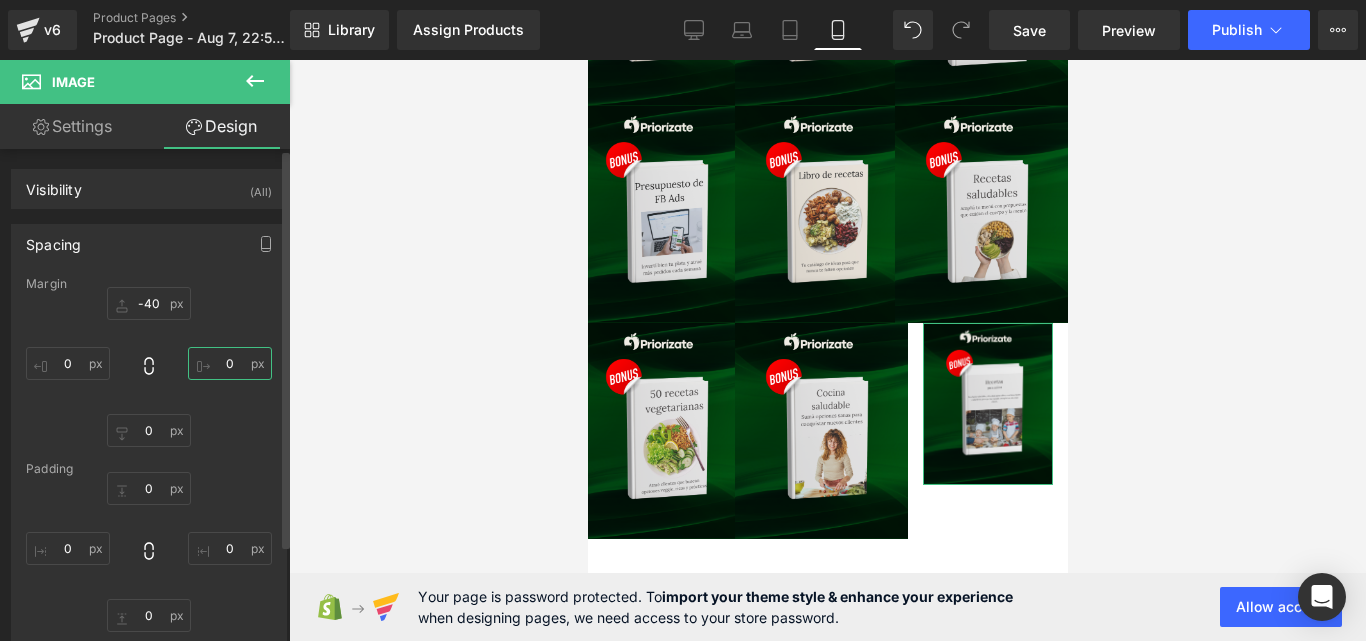 click on "0" at bounding box center (230, 363) 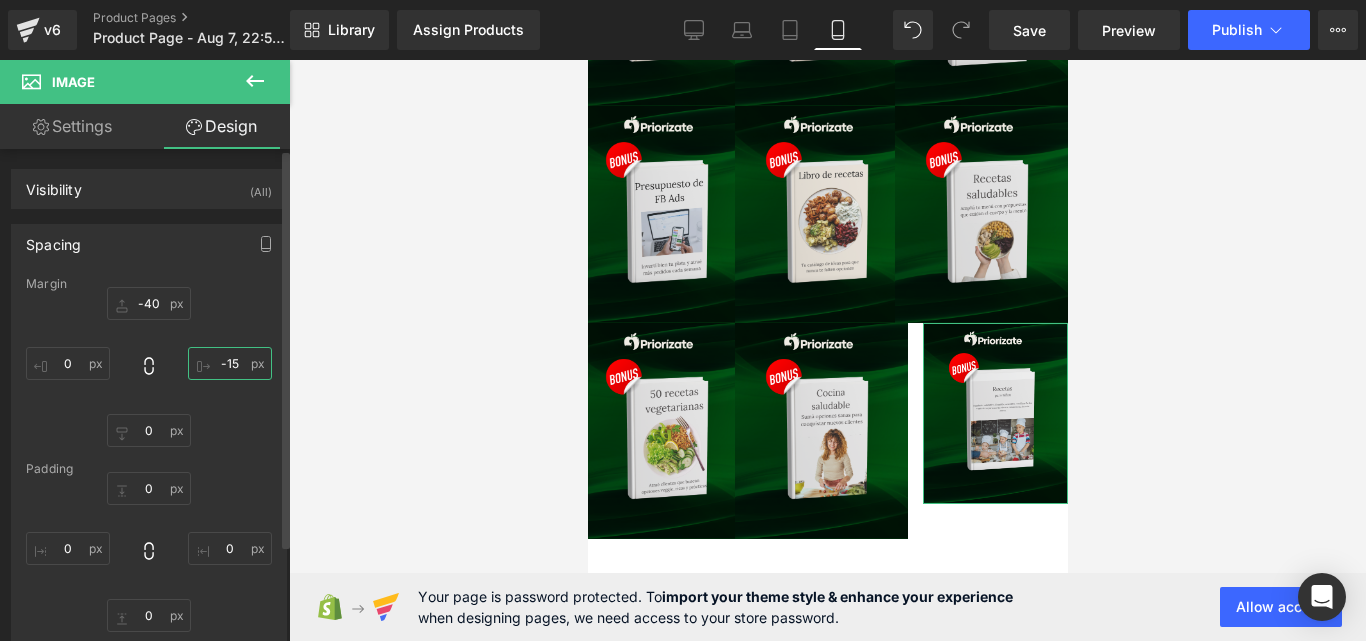 type on "-15" 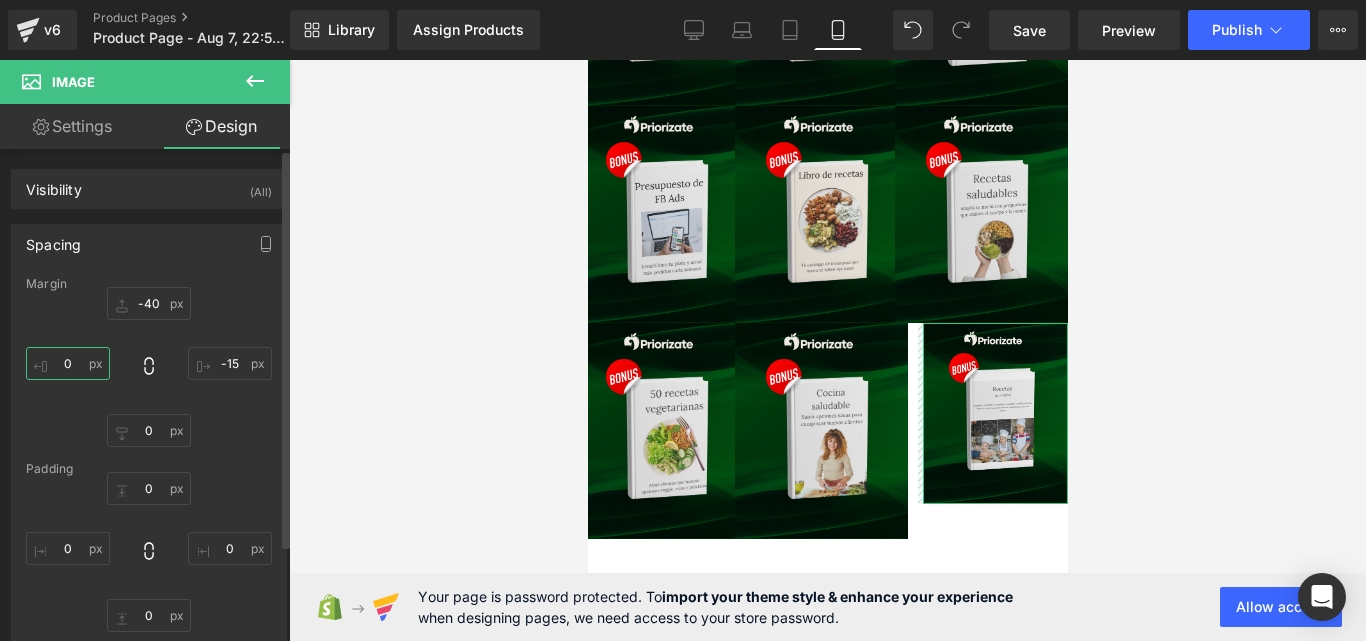 click on "0" at bounding box center (68, 363) 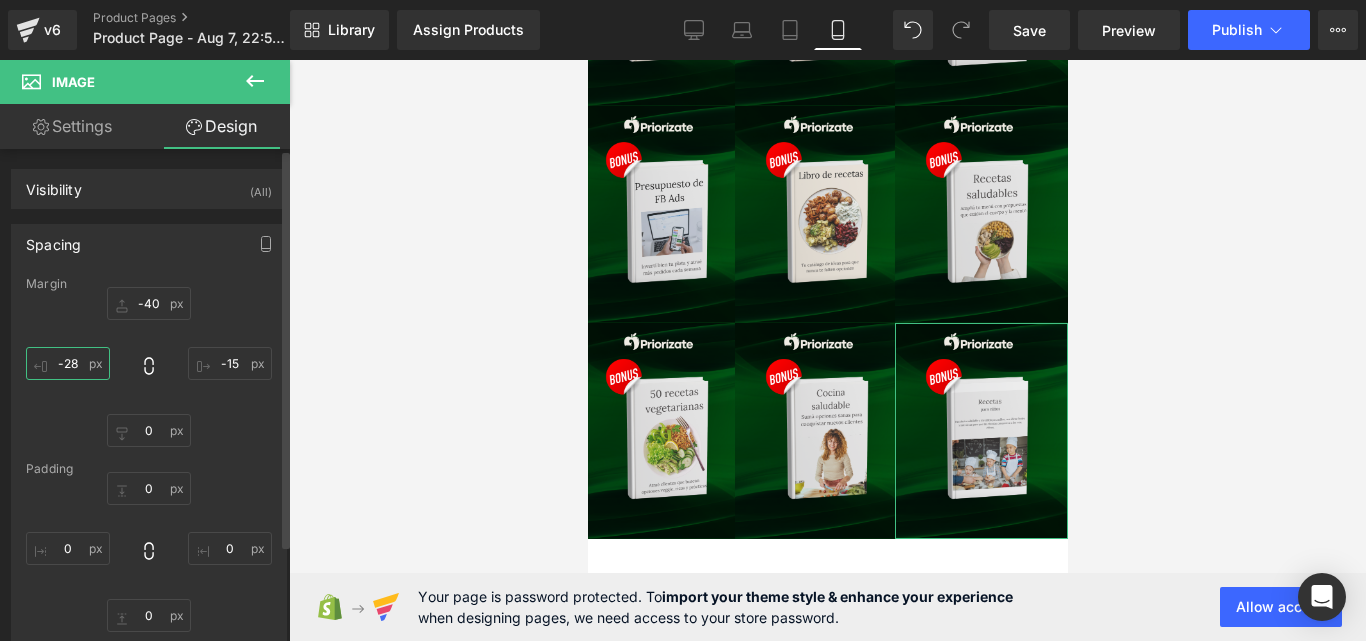 type on "-28" 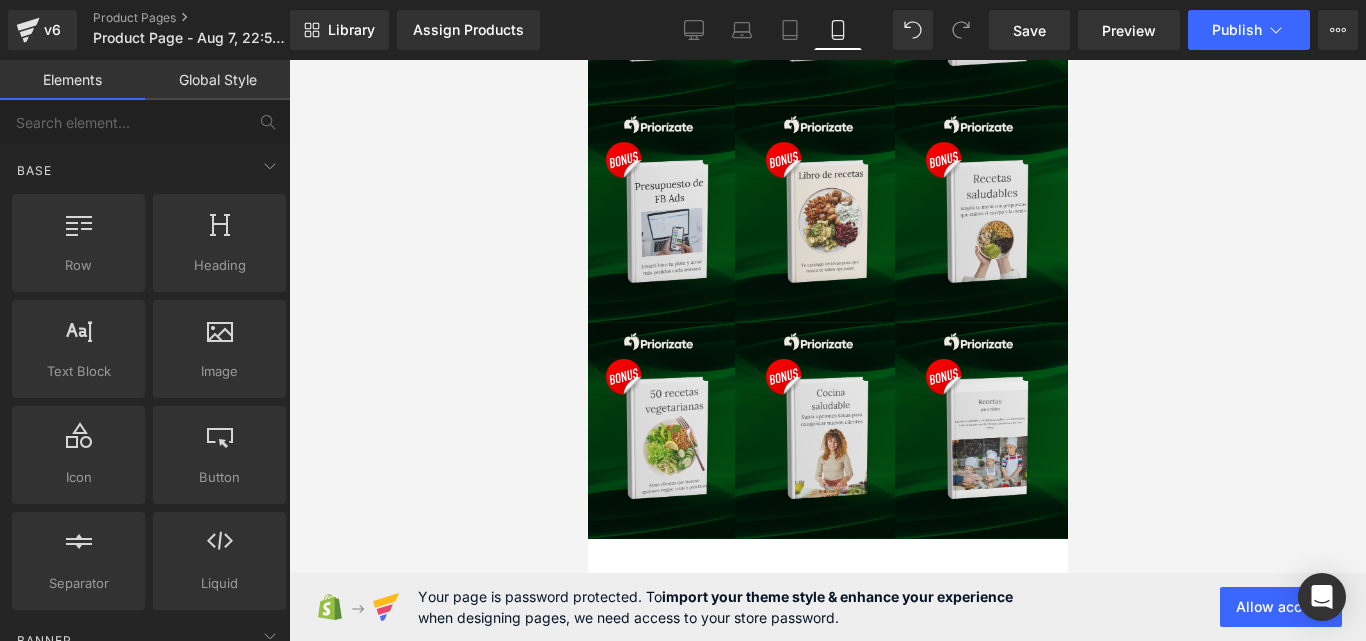 click at bounding box center [827, 350] 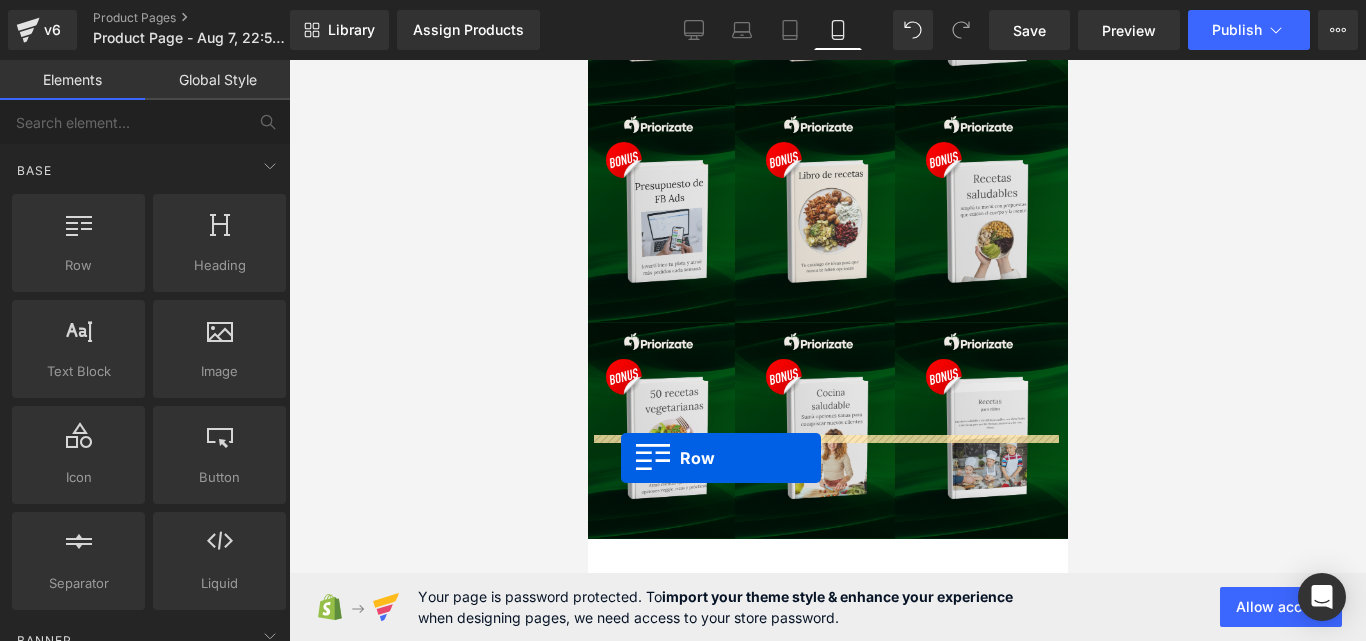 drag, startPoint x: 706, startPoint y: 285, endPoint x: 620, endPoint y: 458, distance: 193.1968 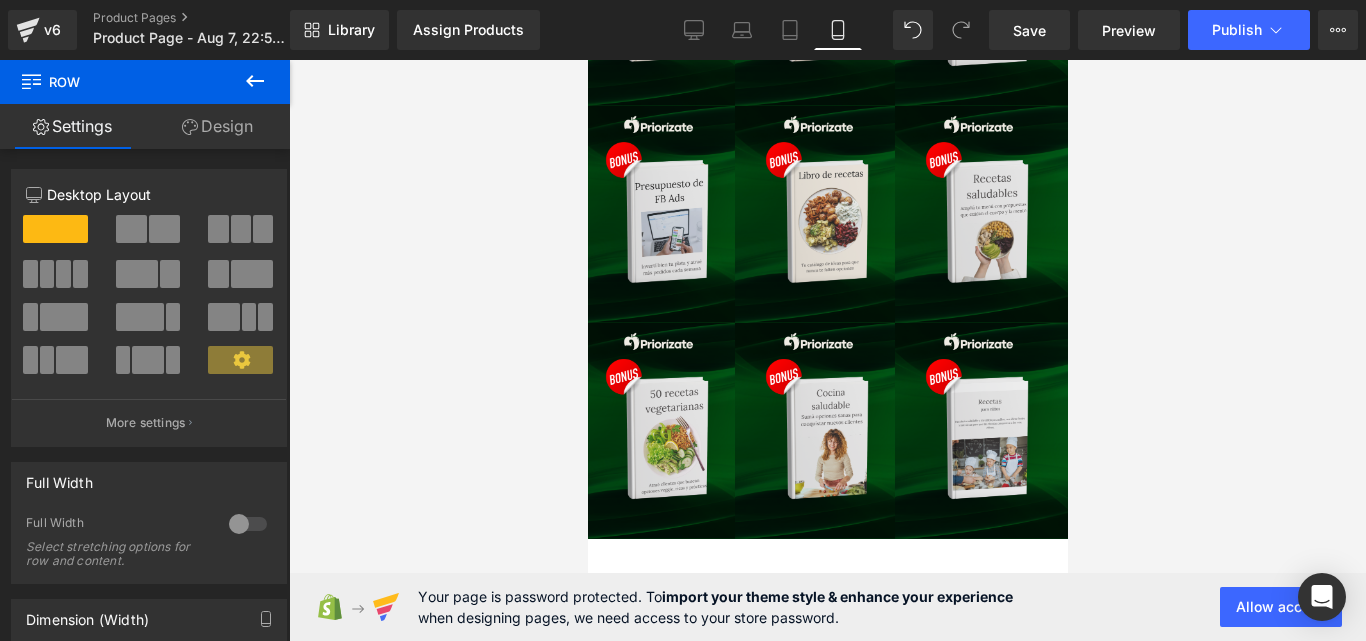 click 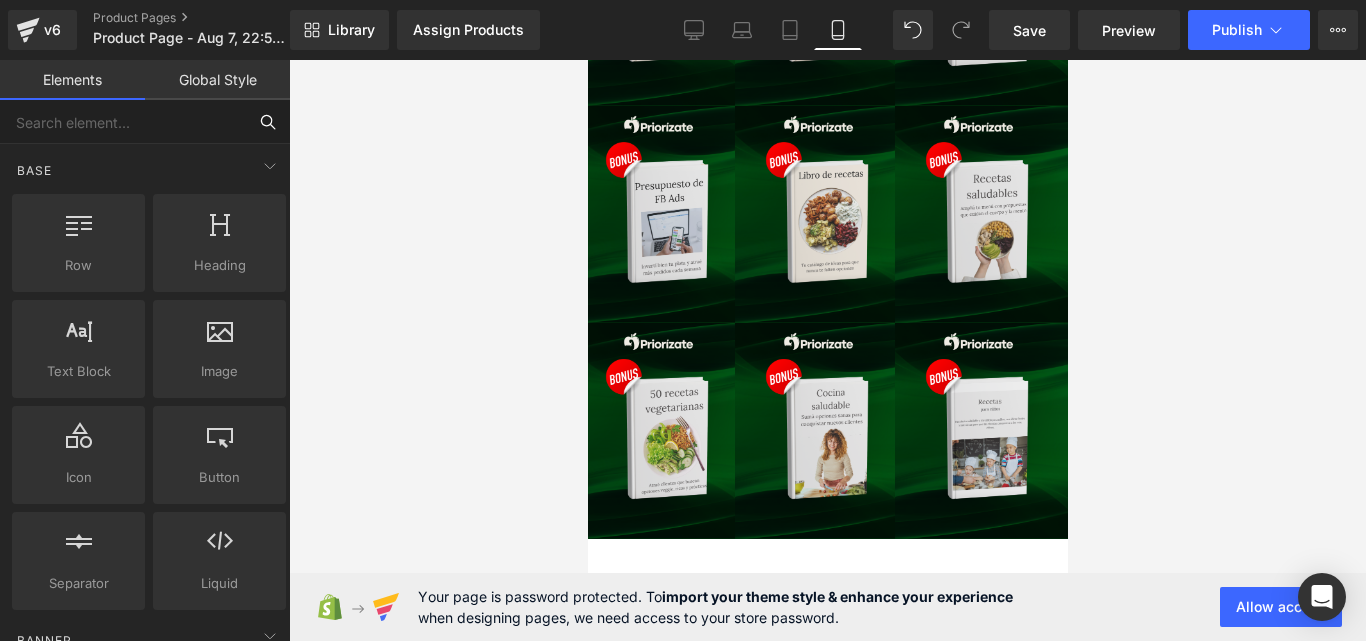 click at bounding box center (123, 122) 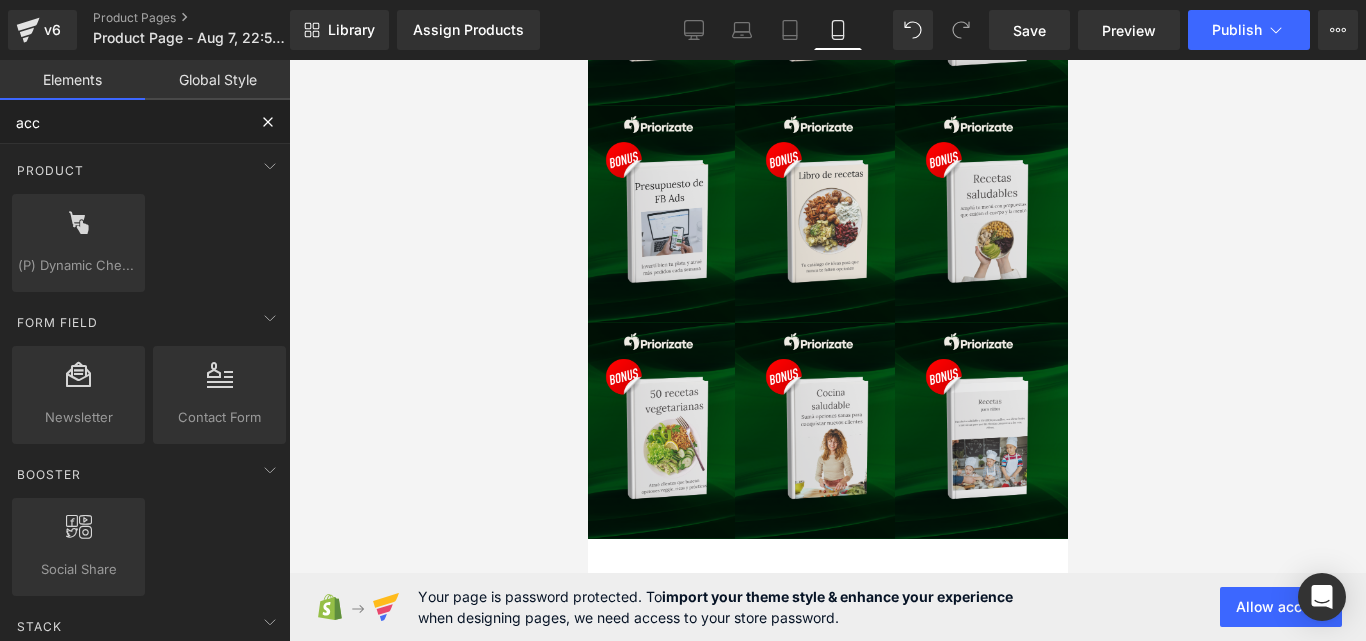 type on "acco" 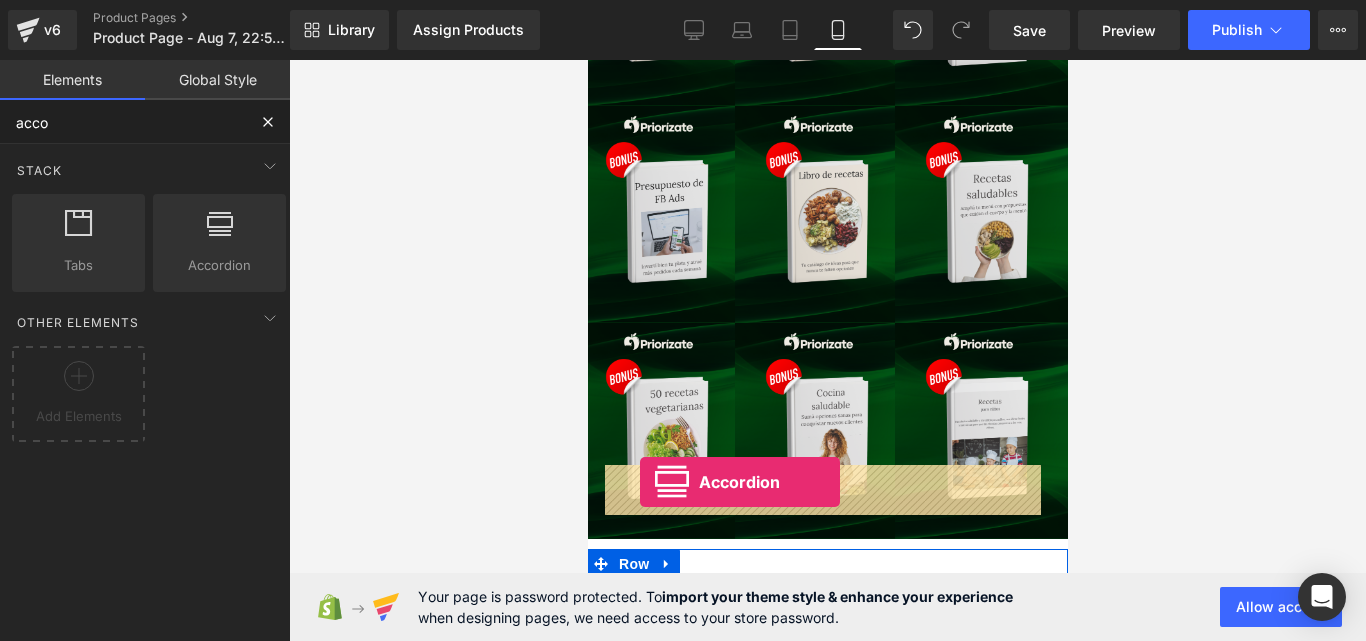 drag, startPoint x: 790, startPoint y: 294, endPoint x: 639, endPoint y: 482, distance: 241.13274 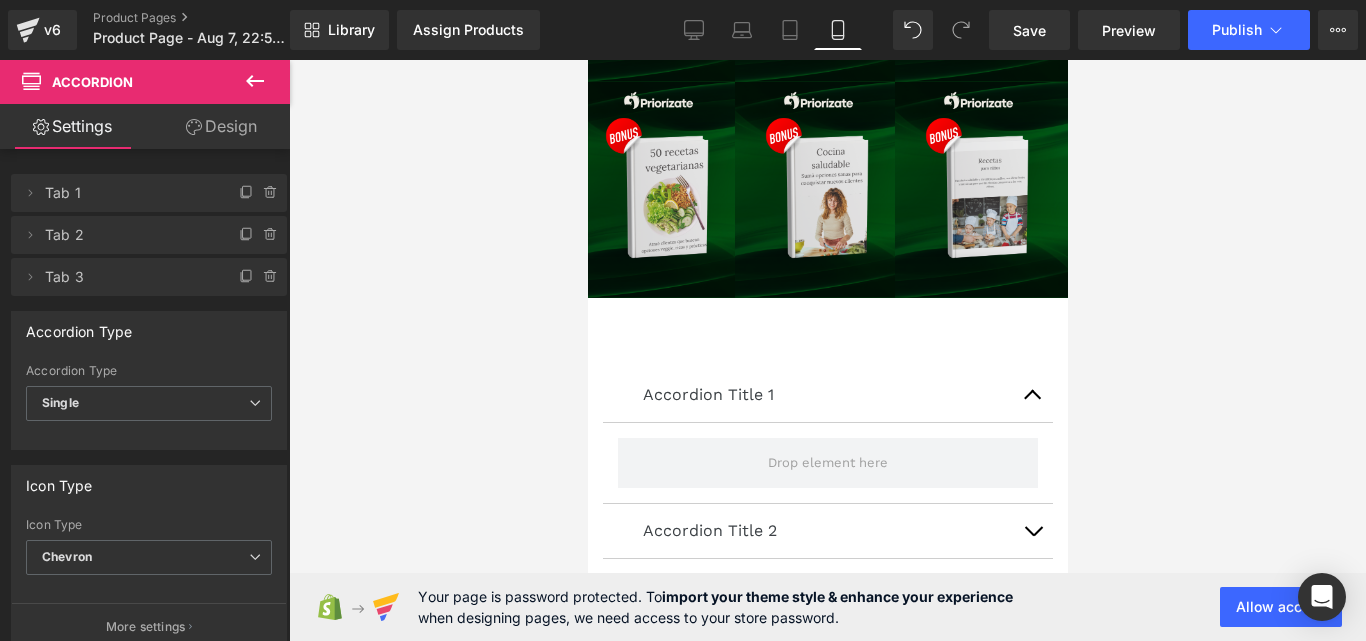 scroll, scrollTop: 5540, scrollLeft: 0, axis: vertical 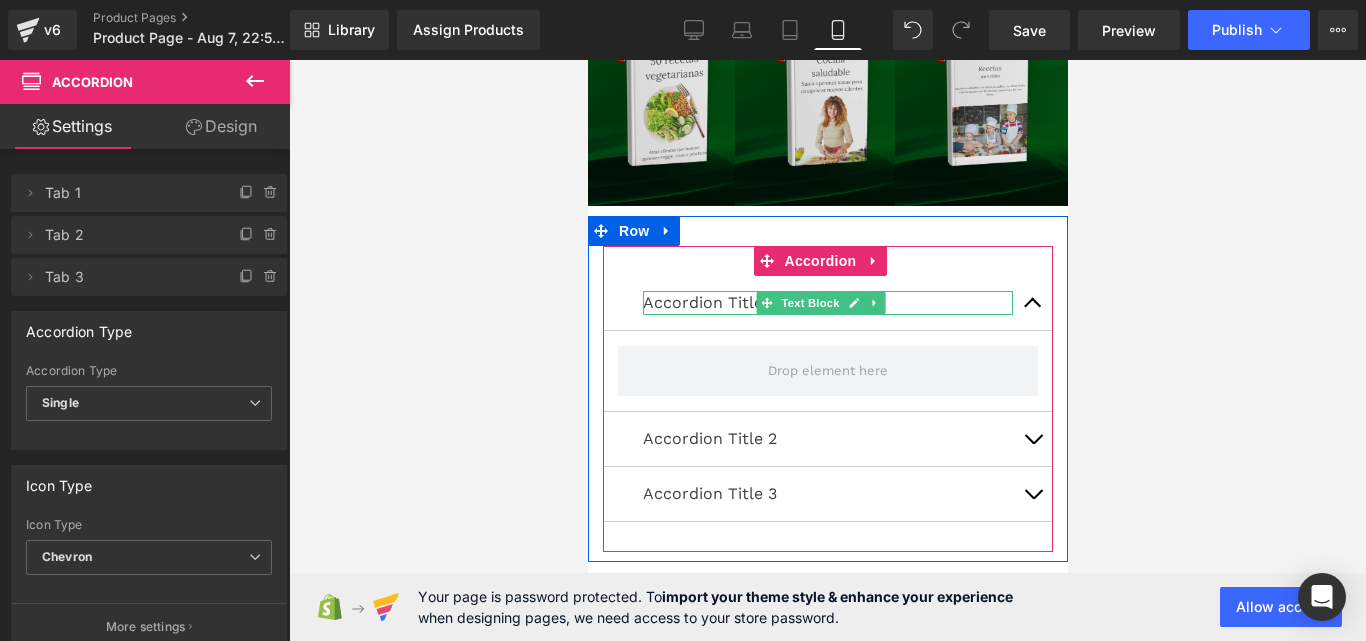 click on "Accordion Title 1" at bounding box center (827, 303) 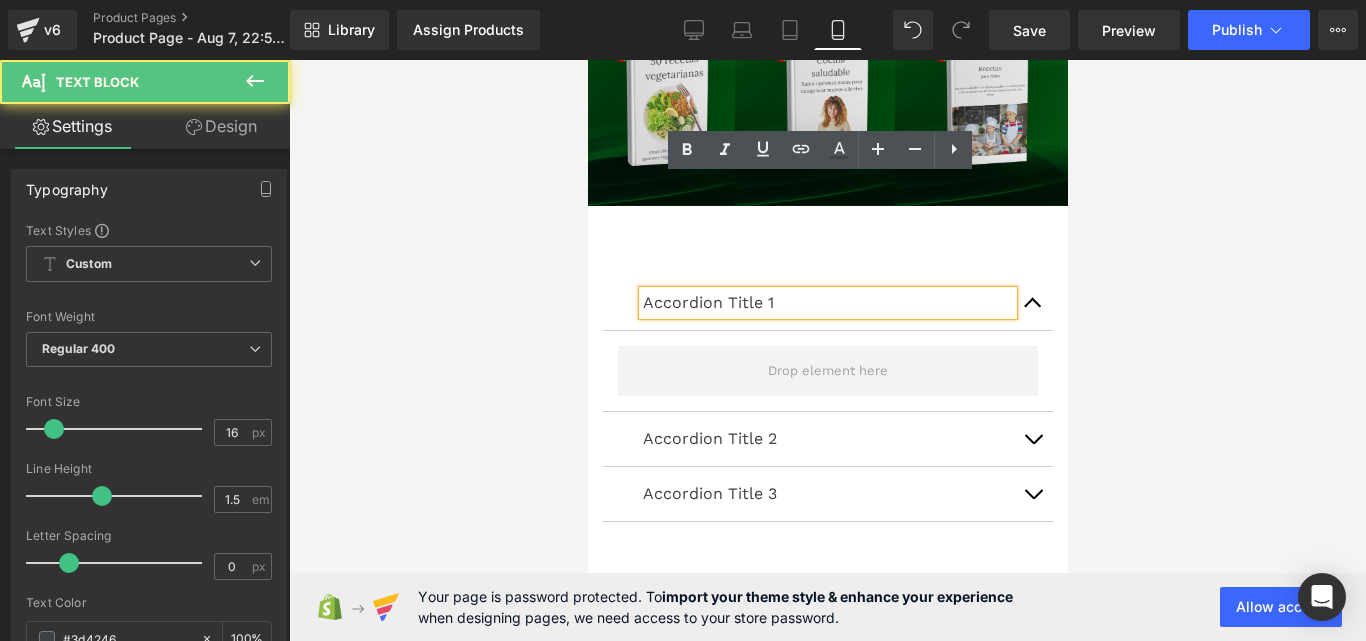 click on "Accordion Title 1" at bounding box center [827, 303] 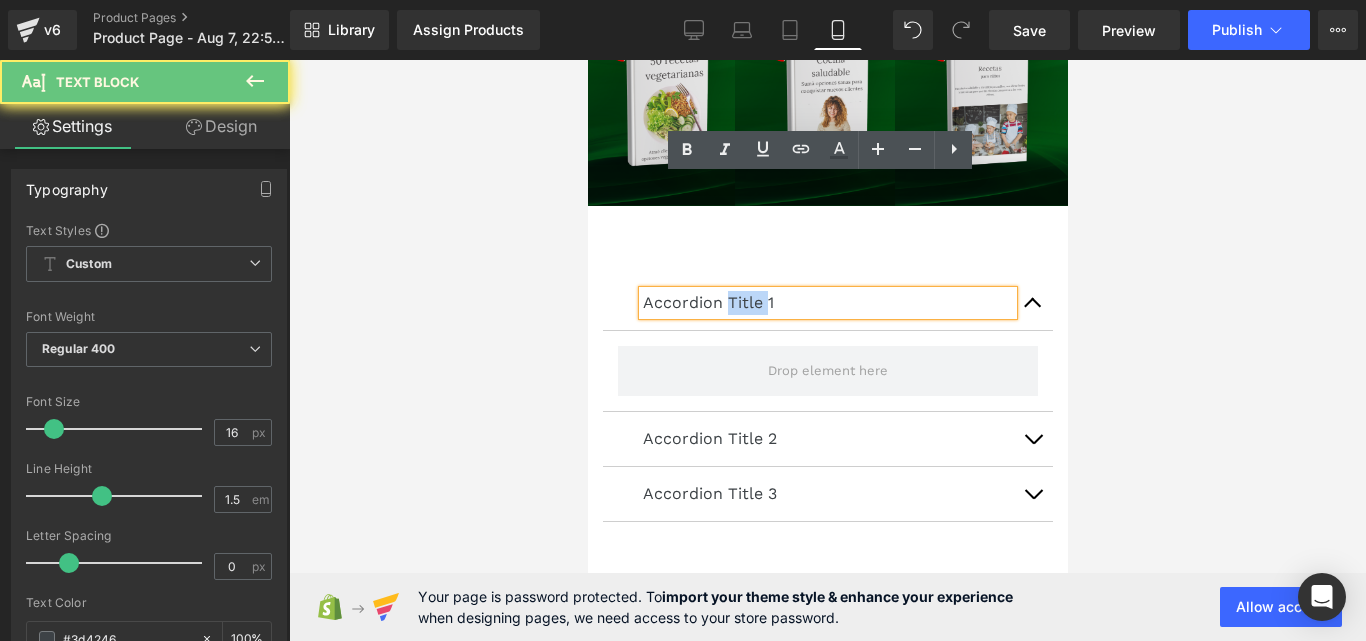 click on "Accordion Title 1" at bounding box center (827, 303) 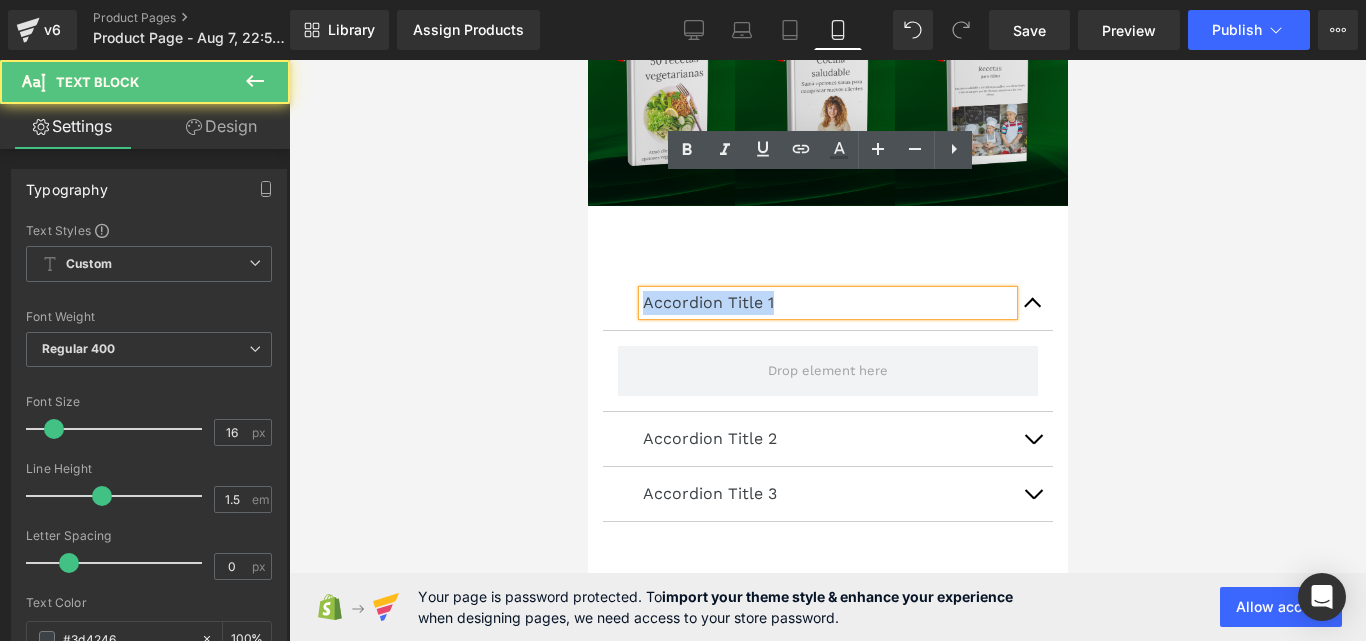 click on "Accordion Title 1" at bounding box center (827, 303) 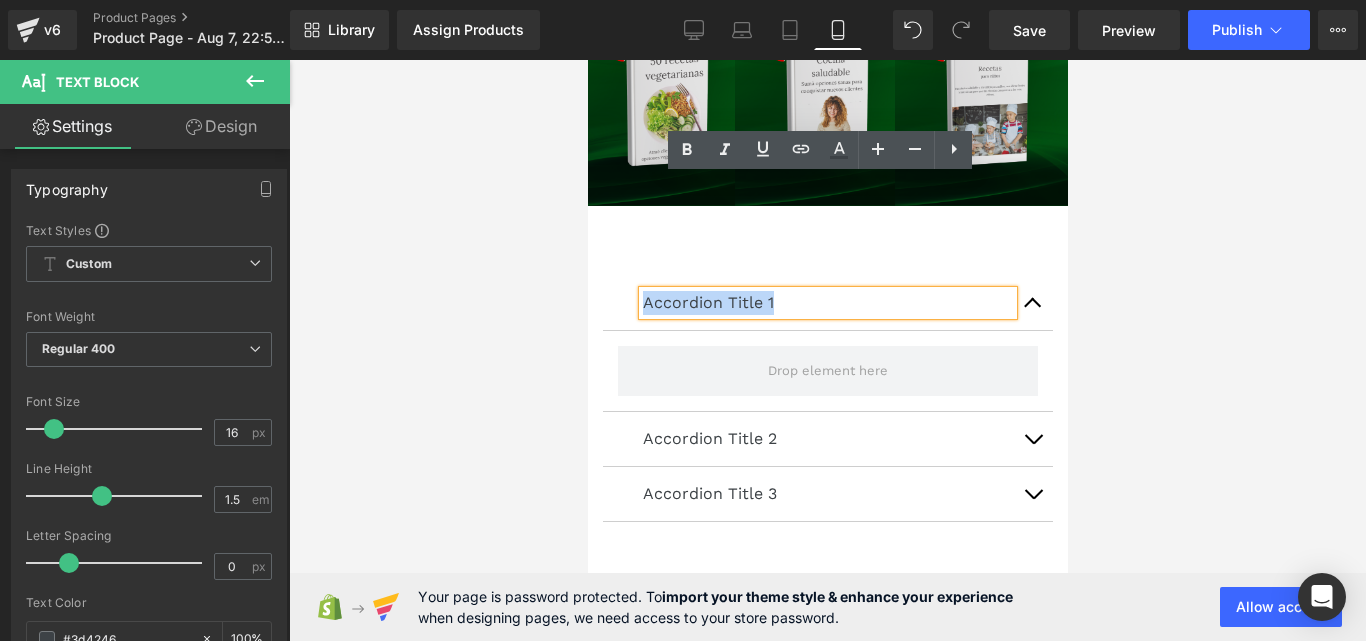 type 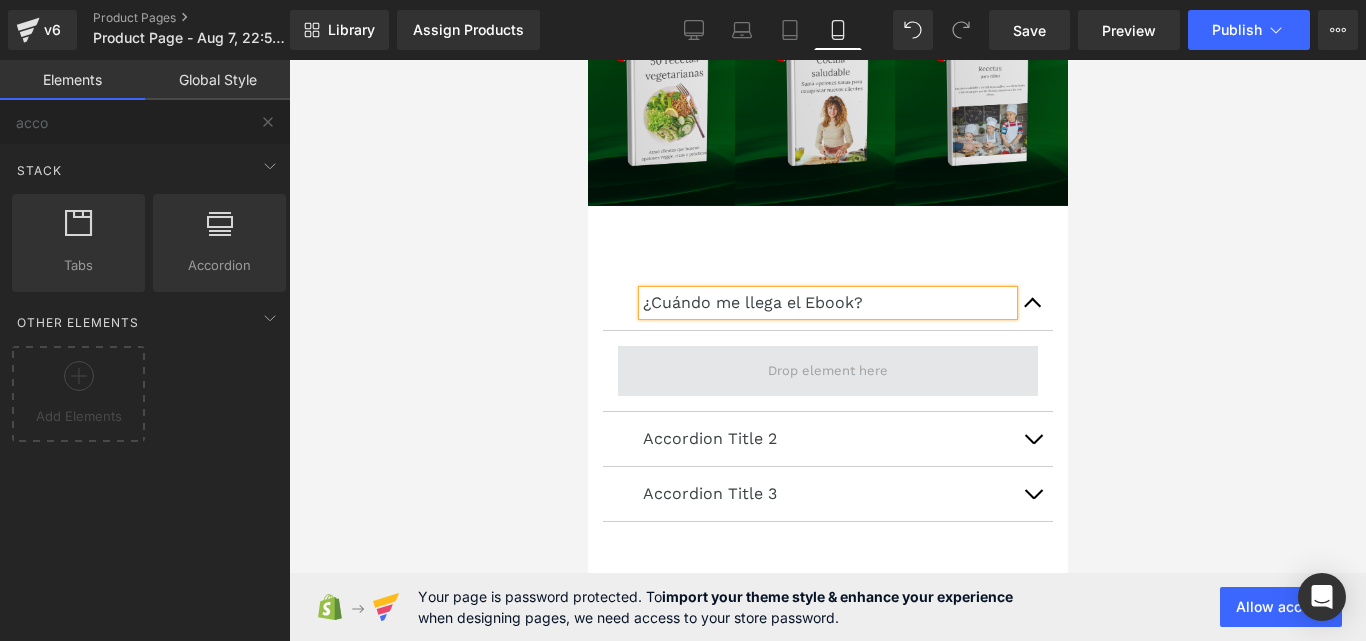 click at bounding box center [827, 371] 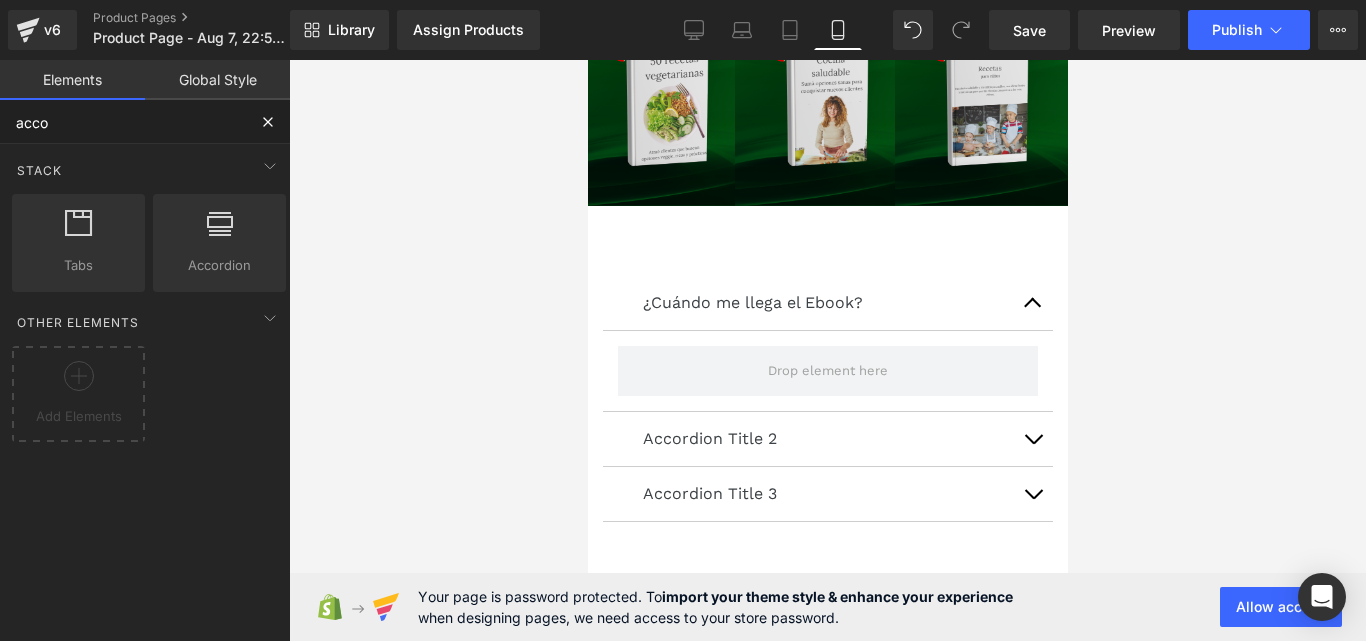 click on "acco" at bounding box center [123, 122] 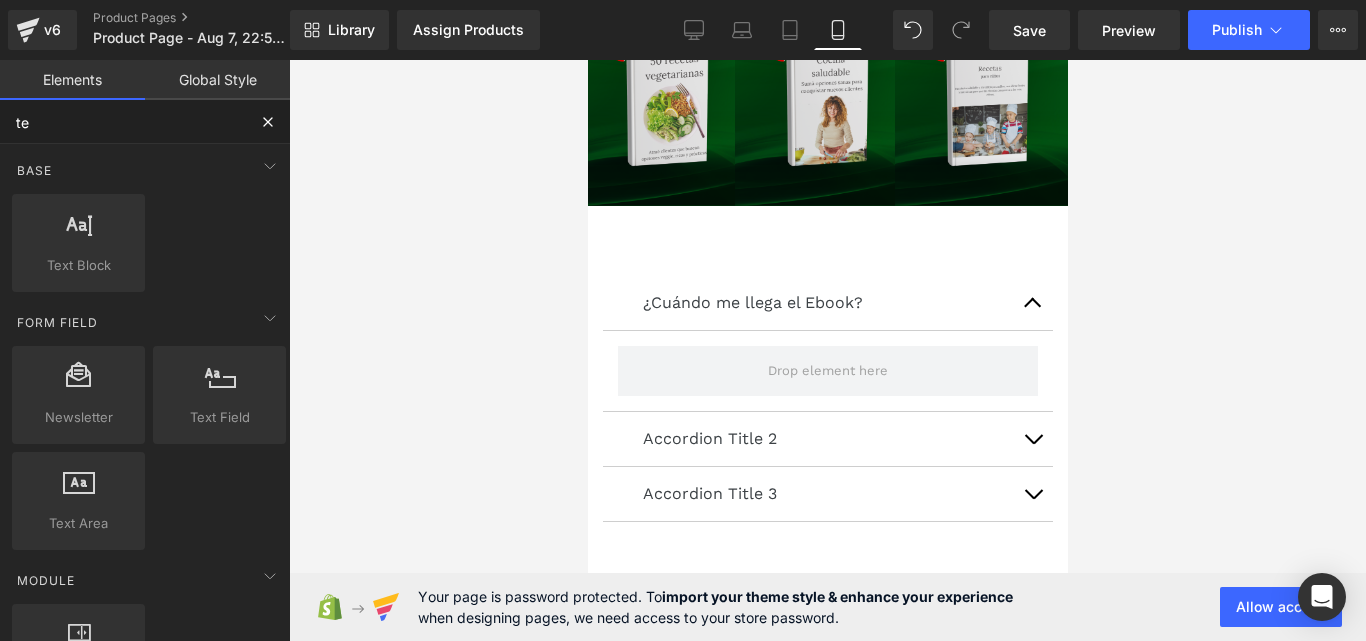 type on "tex" 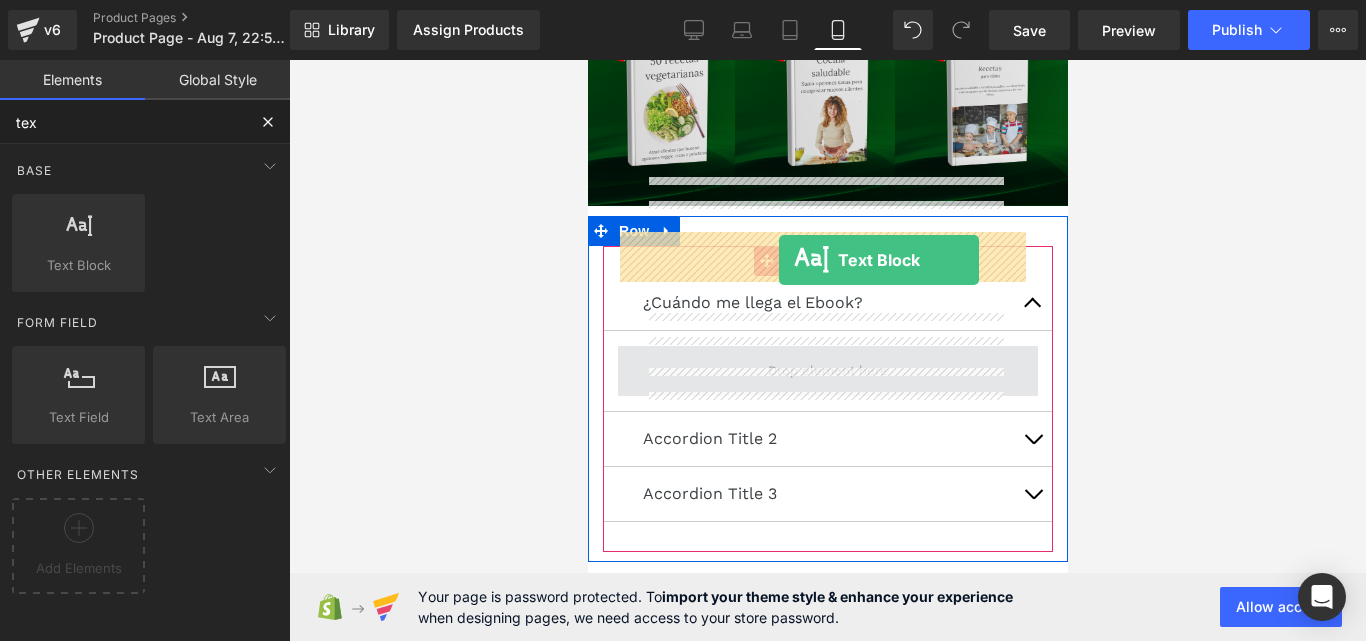 drag, startPoint x: 707, startPoint y: 306, endPoint x: 778, endPoint y: 260, distance: 84.59905 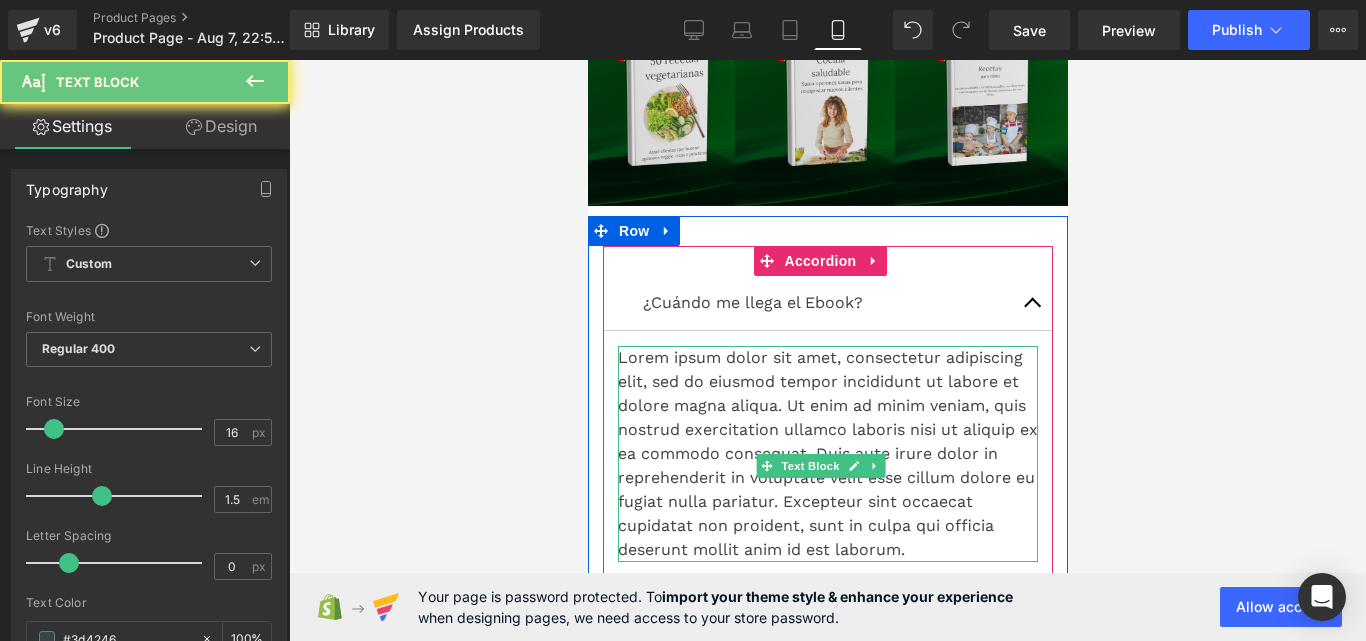 click on "Lorem ipsum dolor sit amet, consectetur adipiscing elit, sed do eiusmod tempor incididunt ut labore et dolore magna aliqua. Ut enim ad minim veniam, quis nostrud exercitation ullamco laboris nisi ut aliquip ex ea commodo consequat. Duis aute irure dolor in reprehenderit in voluptate velit esse cillum dolore eu fugiat nulla pariatur. Excepteur sint occaecat cupidatat non proident, sunt in culpa qui officia deserunt mollit anim id est laborum." at bounding box center (827, 454) 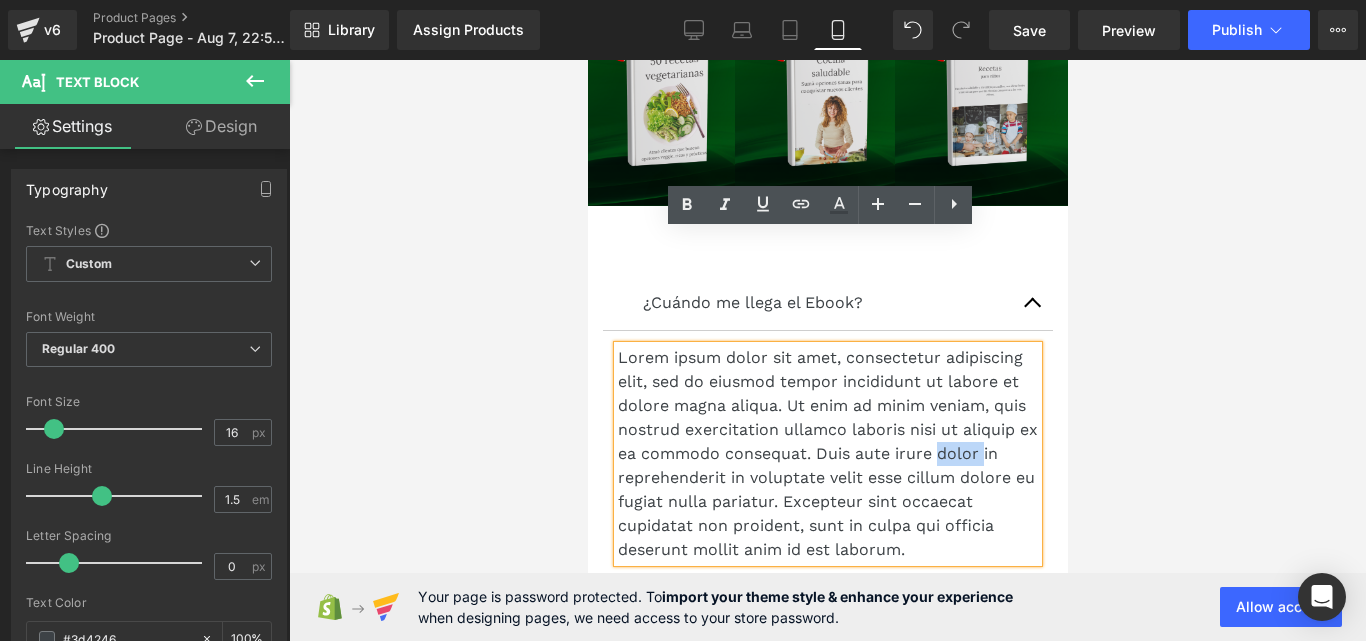 click on "Lorem ipsum dolor sit amet, consectetur adipiscing elit, sed do eiusmod tempor incididunt ut labore et dolore magna aliqua. Ut enim ad minim veniam, quis nostrud exercitation ullamco laboris nisi ut aliquip ex ea commodo consequat. Duis aute irure dolor in reprehenderit in voluptate velit esse cillum dolore eu fugiat nulla pariatur. Excepteur sint occaecat cupidatat non proident, sunt in culpa qui officia deserunt mollit anim id est laborum." at bounding box center (827, 454) 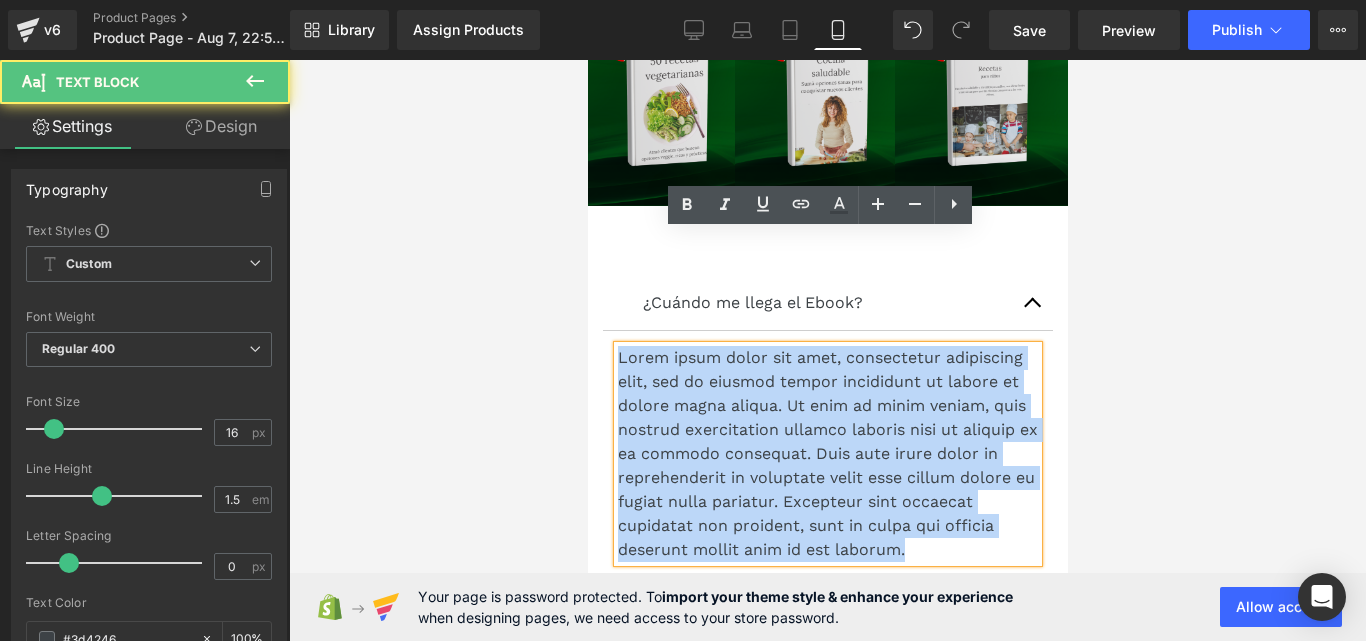 click on "Lorem ipsum dolor sit amet, consectetur adipiscing elit, sed do eiusmod tempor incididunt ut labore et dolore magna aliqua. Ut enim ad minim veniam, quis nostrud exercitation ullamco laboris nisi ut aliquip ex ea commodo consequat. Duis aute irure dolor in reprehenderit in voluptate velit esse cillum dolore eu fugiat nulla pariatur. Excepteur sint occaecat cupidatat non proident, sunt in culpa qui officia deserunt mollit anim id est laborum." at bounding box center (827, 454) 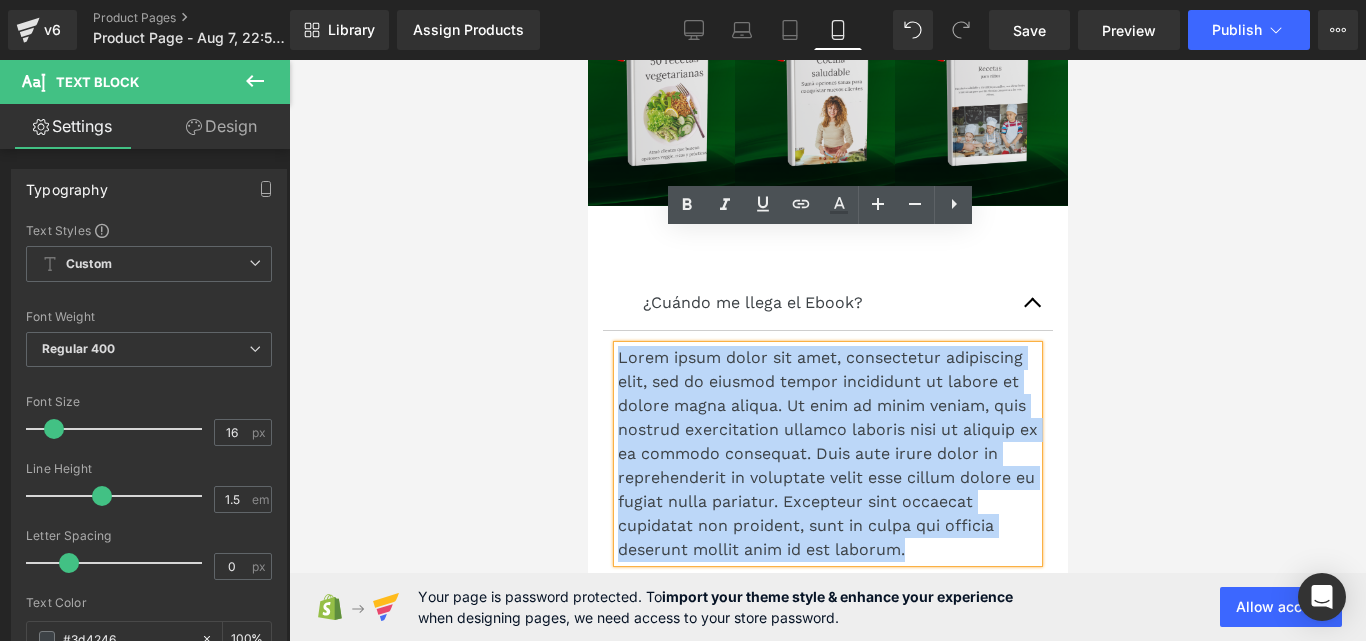 type 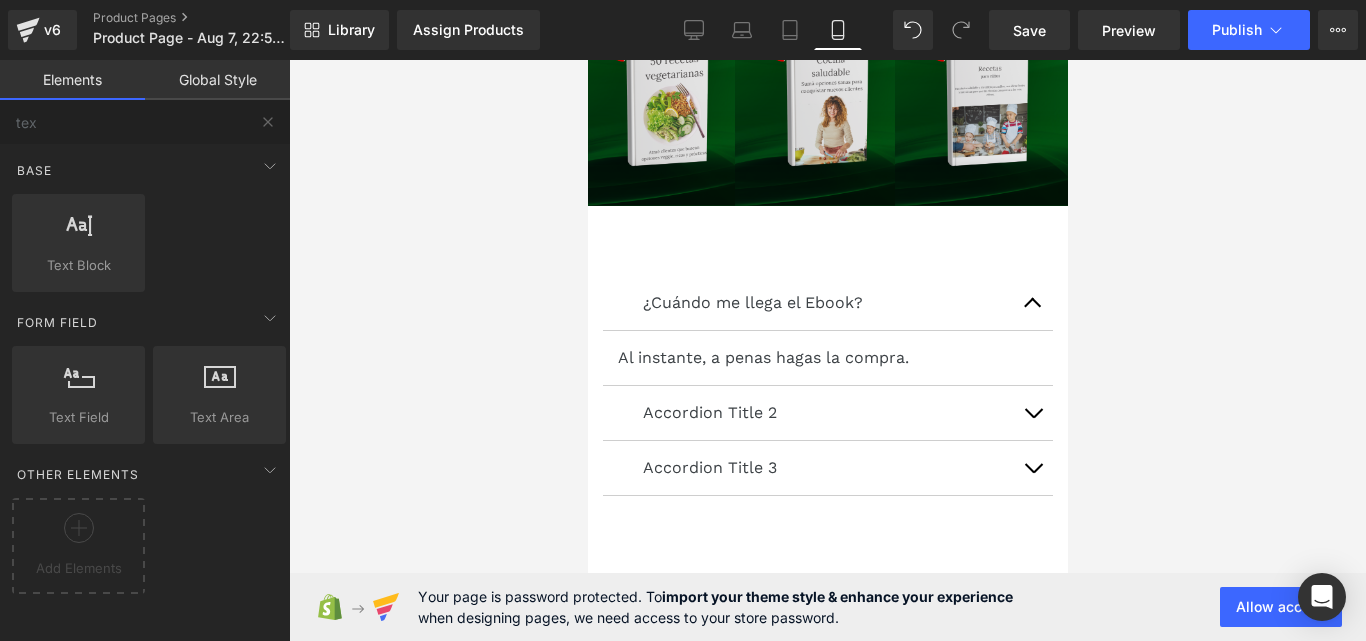 click at bounding box center [827, 350] 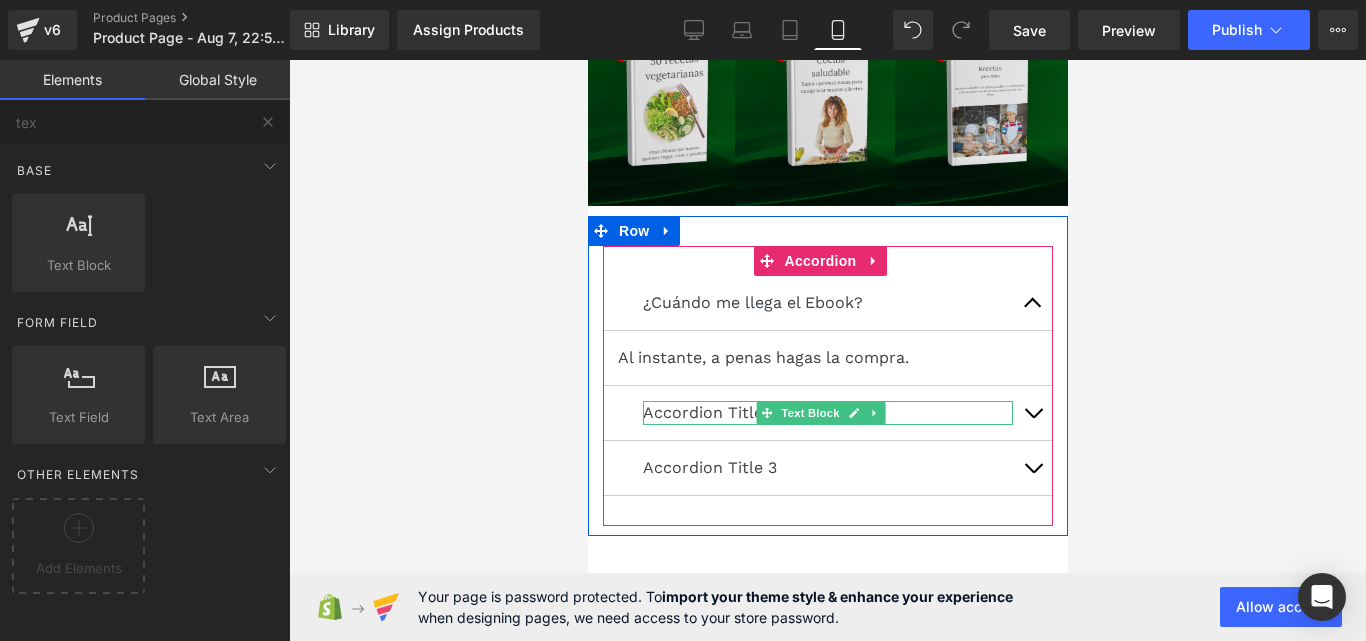click on "Accordion Title 2" at bounding box center (827, 413) 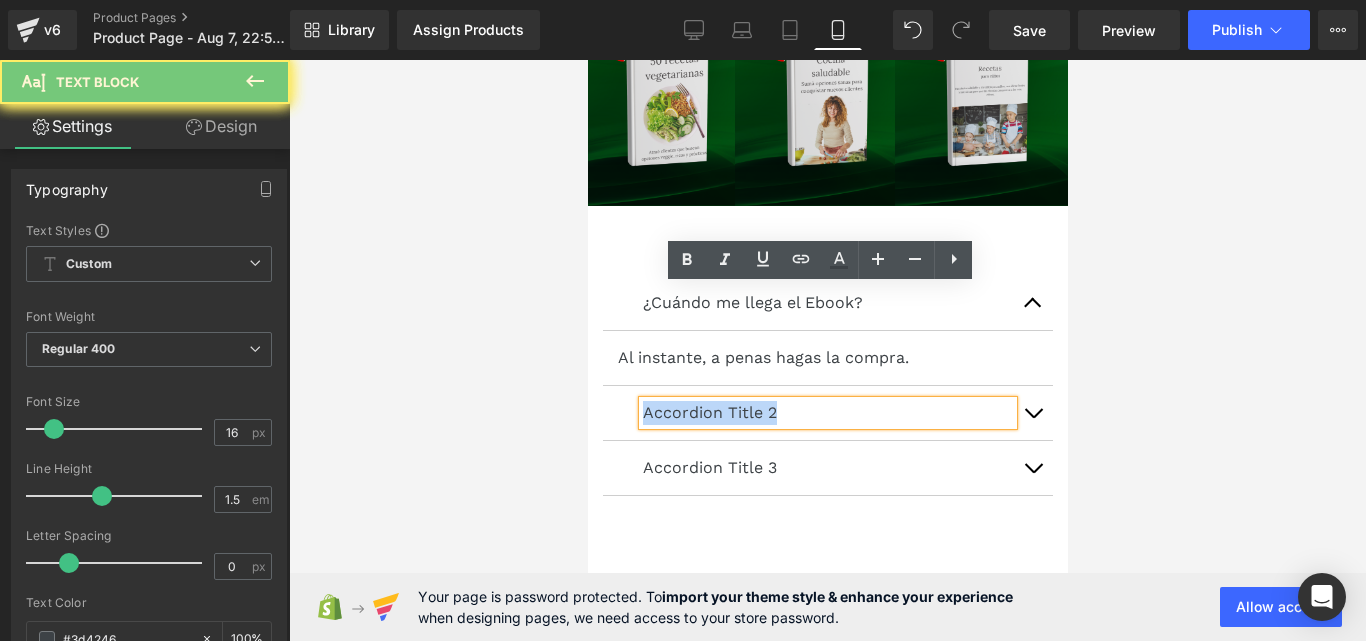 click on "Accordion Title 2" at bounding box center [827, 413] 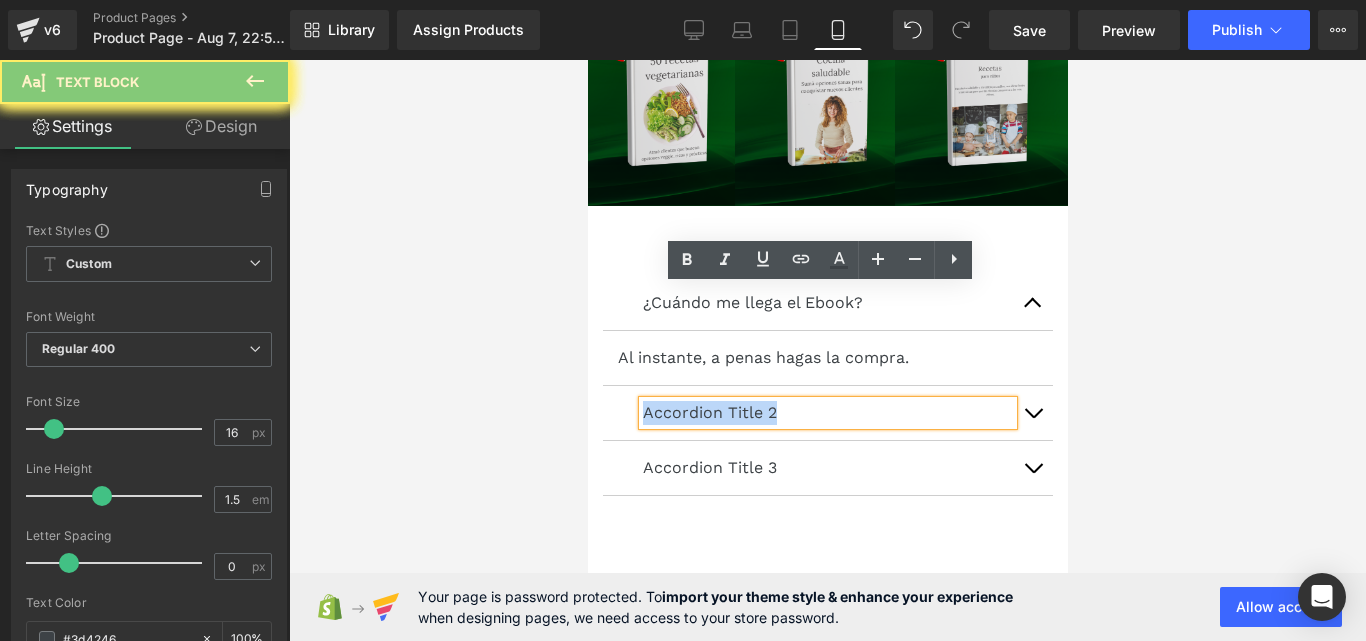 click on "Accordion Title 2" at bounding box center (827, 413) 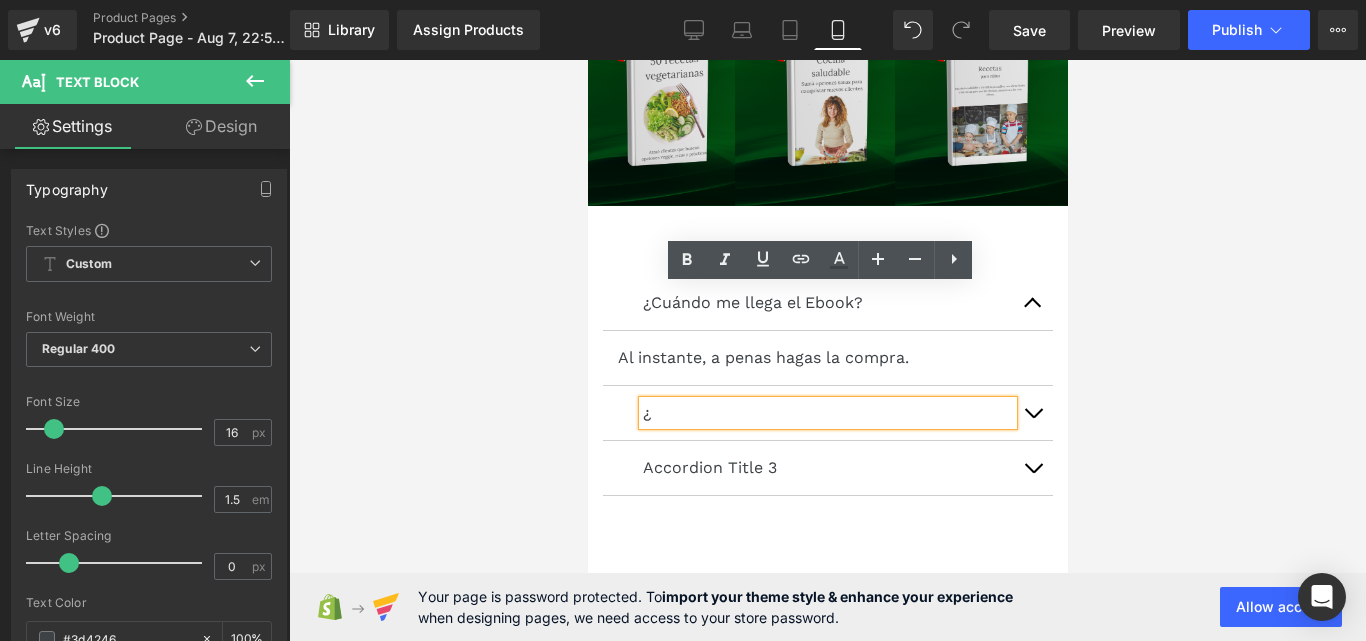 type 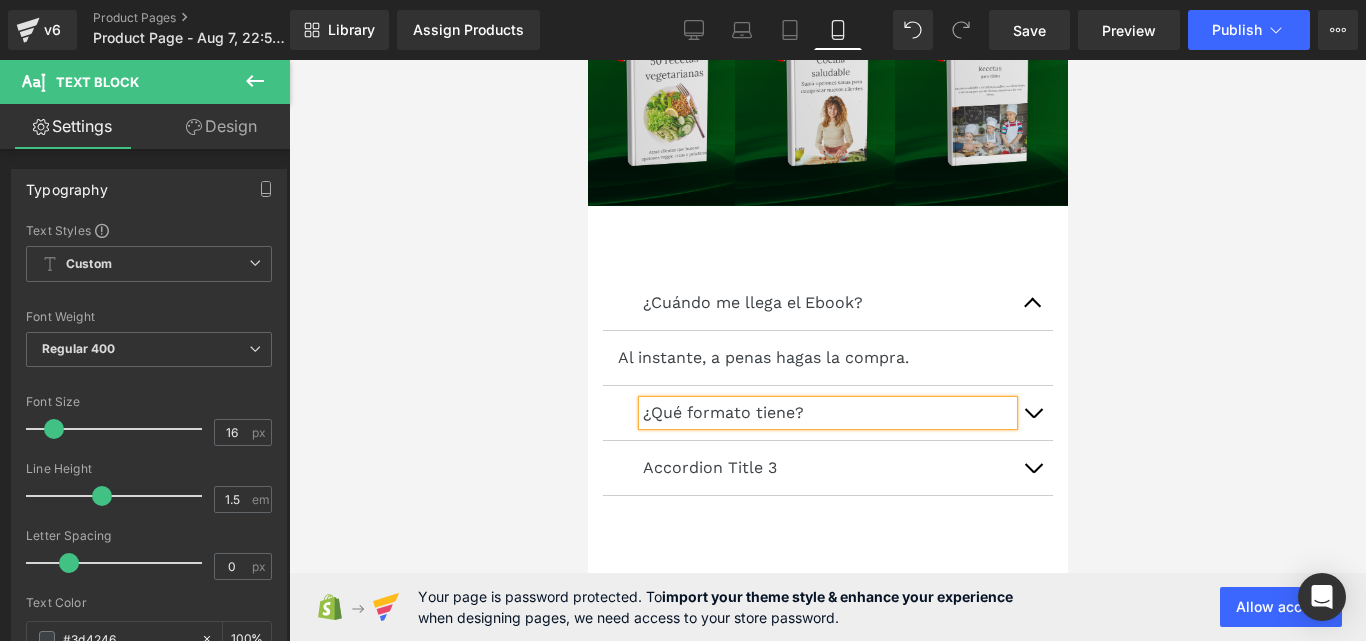 click at bounding box center (1032, 413) 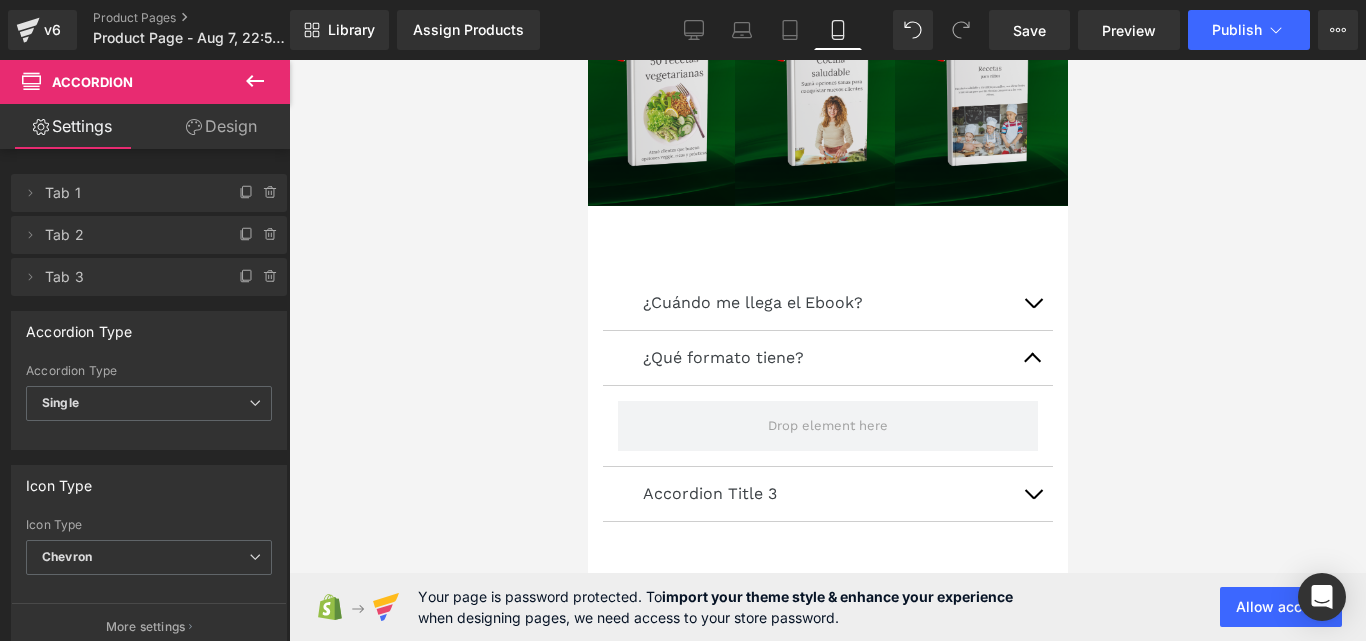 click 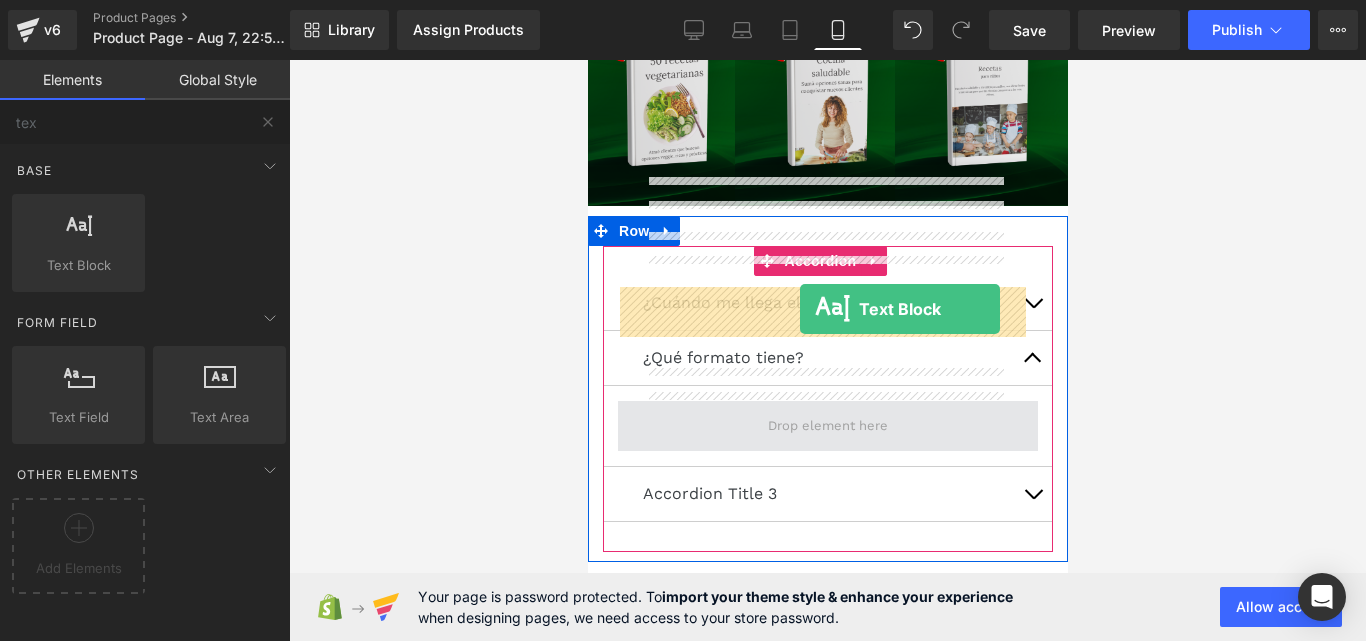 drag, startPoint x: 657, startPoint y: 345, endPoint x: 799, endPoint y: 309, distance: 146.49232 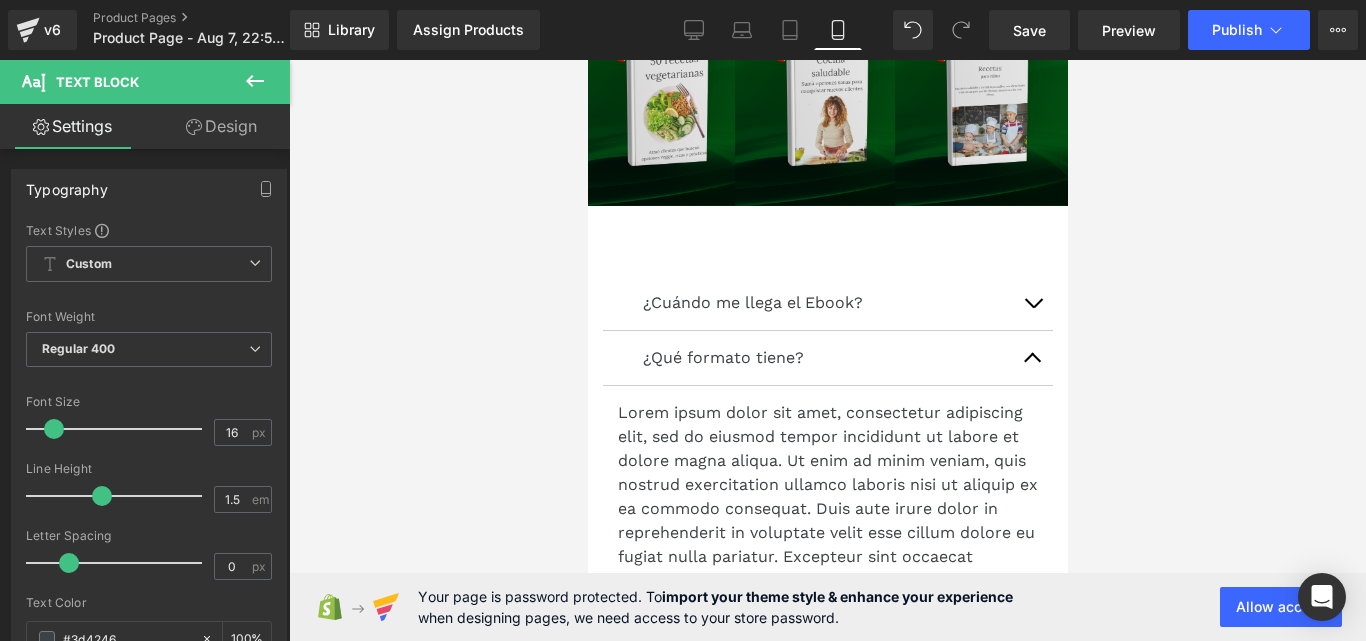 click on "Lorem ipsum dolor sit amet, consectetur adipiscing elit, sed do eiusmod tempor incididunt ut labore et dolore magna aliqua. Ut enim ad minim veniam, quis nostrud exercitation ullamco laboris nisi ut aliquip ex ea commodo consequat. Duis aute irure dolor in reprehenderit in voluptate velit esse cillum dolore eu fugiat nulla pariatur. Excepteur sint occaecat cupidatat non proident, sunt in culpa qui officia deserunt mollit anim id est laborum." at bounding box center (827, 509) 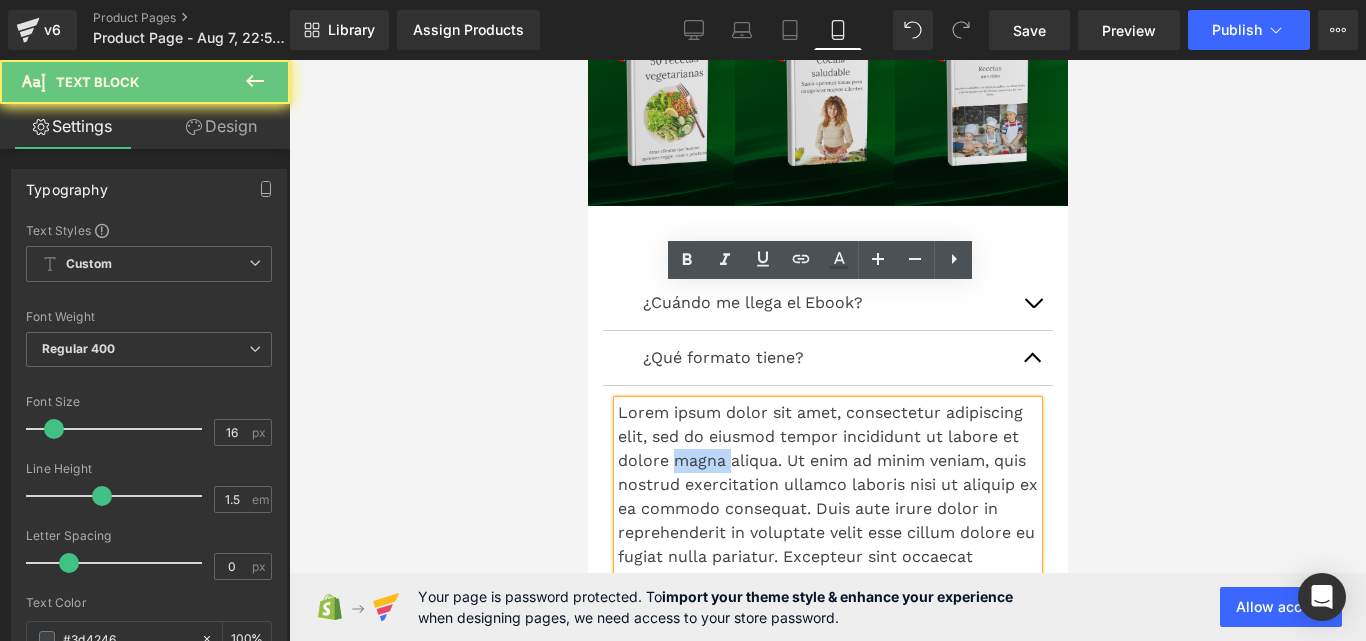 click on "Lorem ipsum dolor sit amet, consectetur adipiscing elit, sed do eiusmod tempor incididunt ut labore et dolore magna aliqua. Ut enim ad minim veniam, quis nostrud exercitation ullamco laboris nisi ut aliquip ex ea commodo consequat. Duis aute irure dolor in reprehenderit in voluptate velit esse cillum dolore eu fugiat nulla pariatur. Excepteur sint occaecat cupidatat non proident, sunt in culpa qui officia deserunt mollit anim id est laborum." at bounding box center [827, 509] 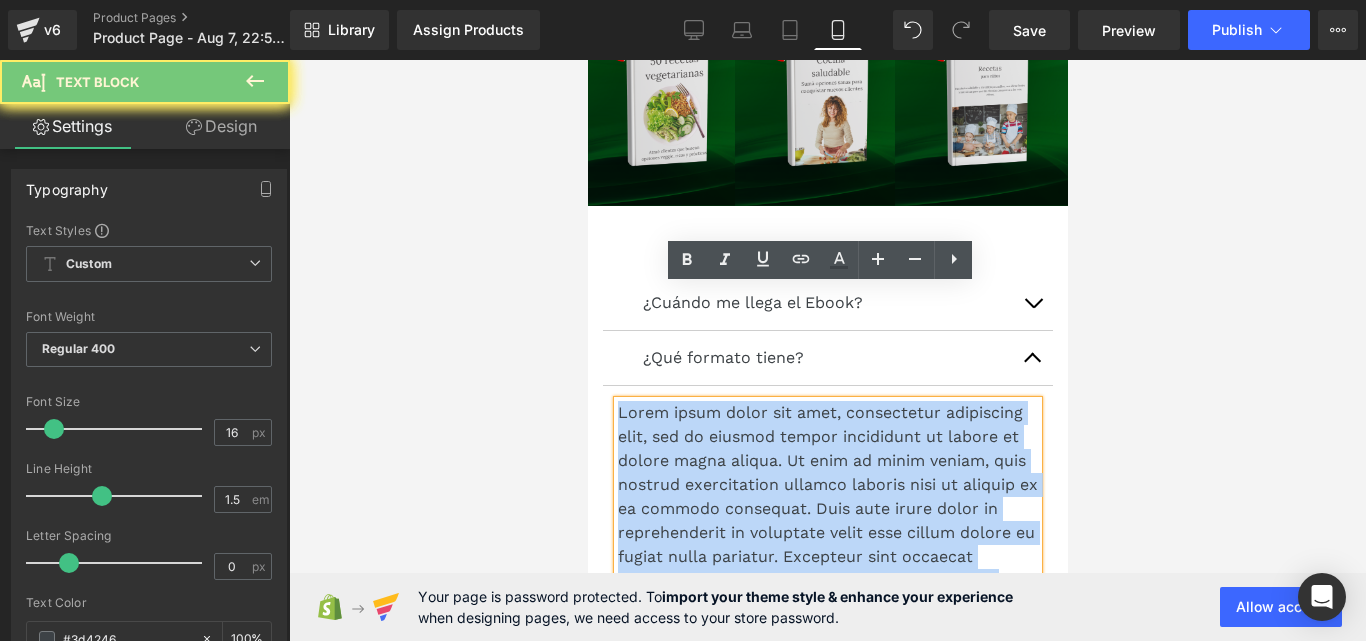 click on "Lorem ipsum dolor sit amet, consectetur adipiscing elit, sed do eiusmod tempor incididunt ut labore et dolore magna aliqua. Ut enim ad minim veniam, quis nostrud exercitation ullamco laboris nisi ut aliquip ex ea commodo consequat. Duis aute irure dolor in reprehenderit in voluptate velit esse cillum dolore eu fugiat nulla pariatur. Excepteur sint occaecat cupidatat non proident, sunt in culpa qui officia deserunt mollit anim id est laborum." at bounding box center [827, 509] 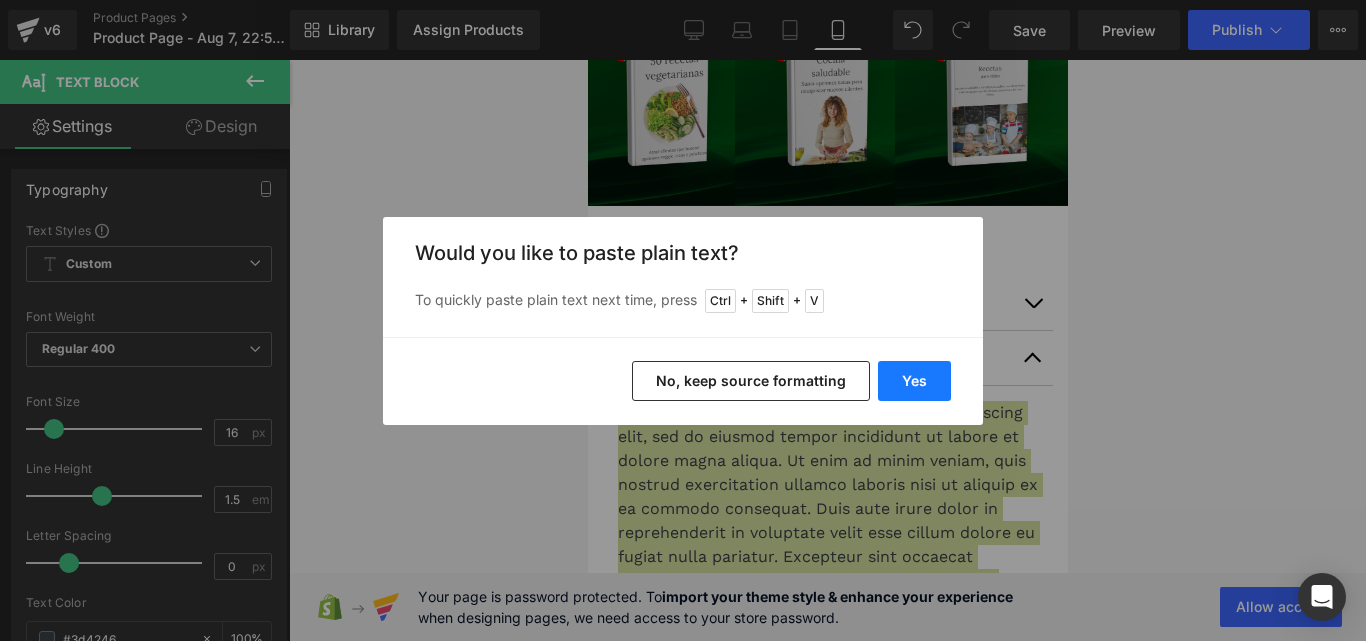 click on "Yes" at bounding box center (914, 381) 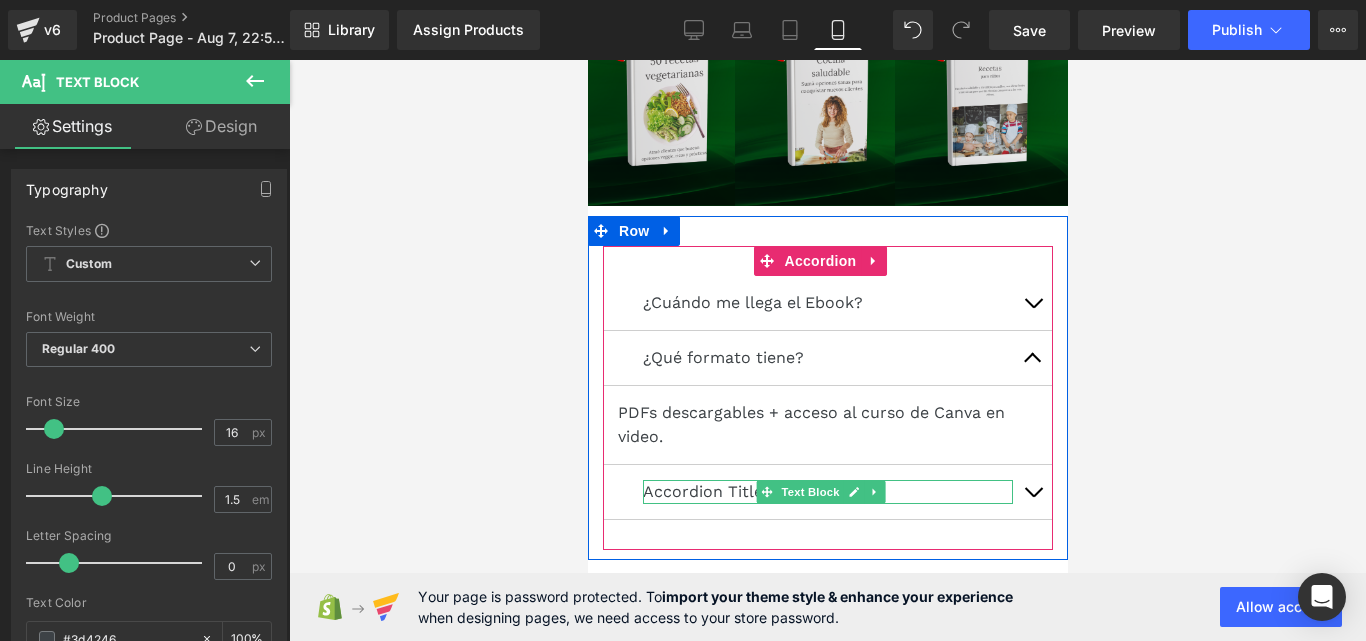 click on "Accordion Title 3" at bounding box center [827, 492] 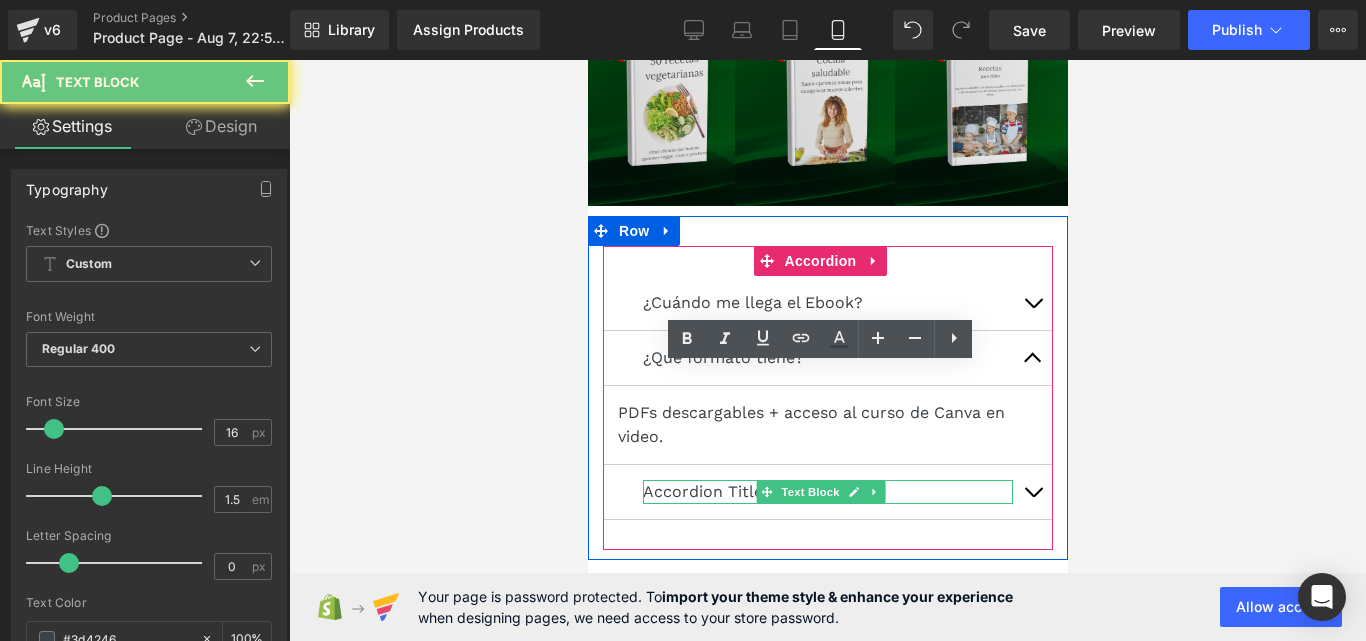 click on "Accordion Title 3" at bounding box center (827, 492) 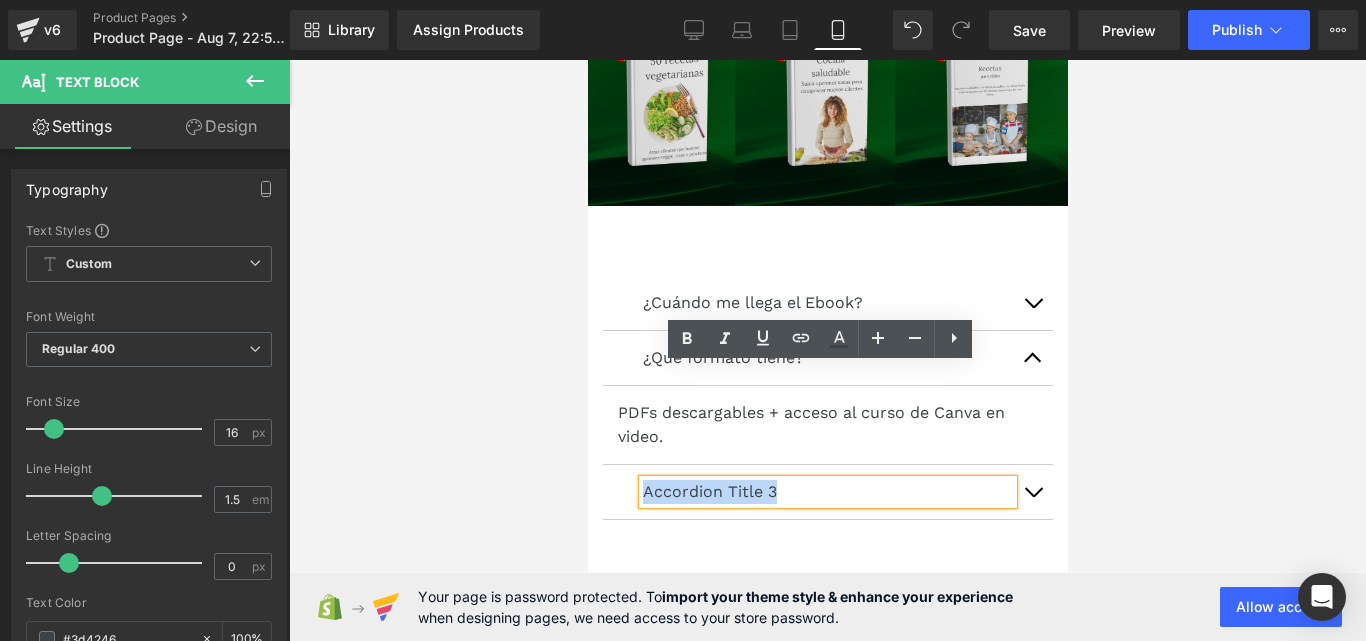 type 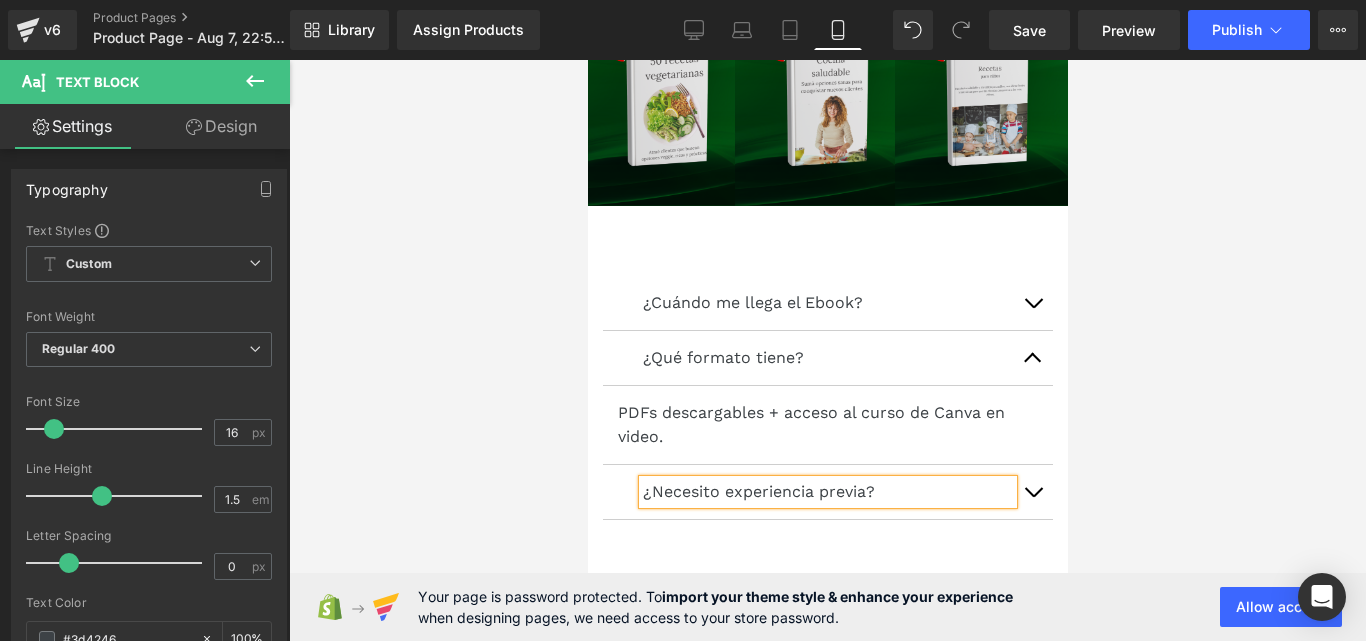 click at bounding box center [1032, 492] 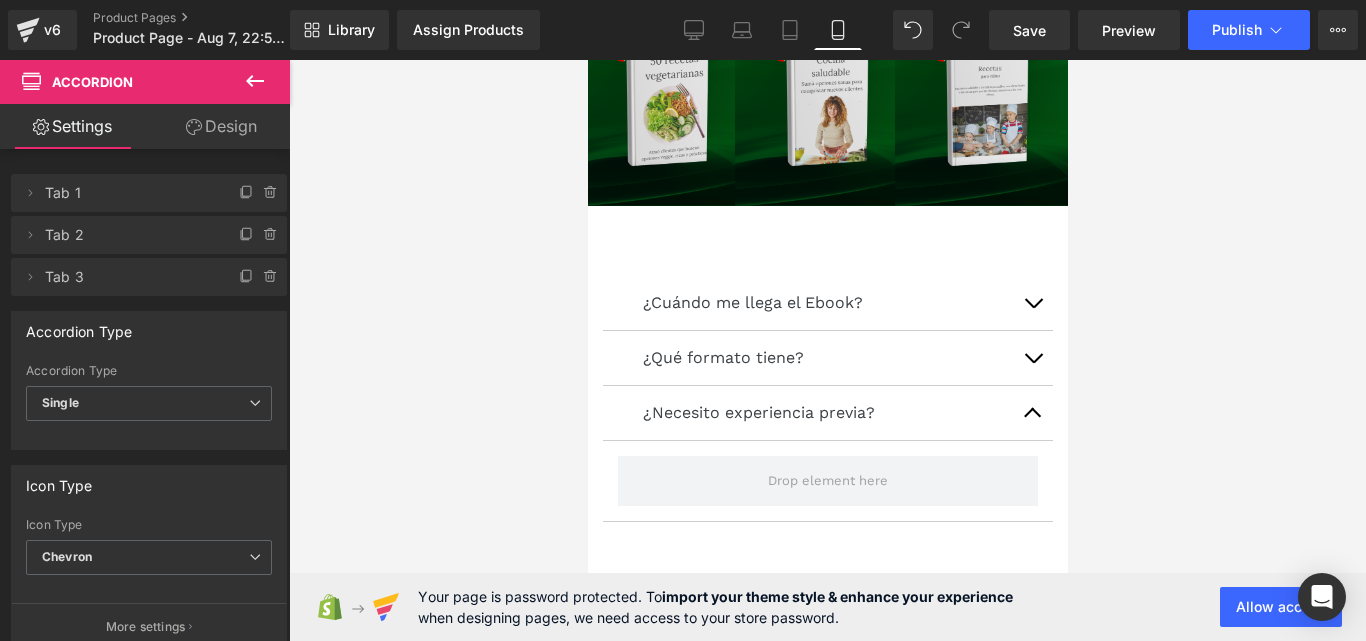 click 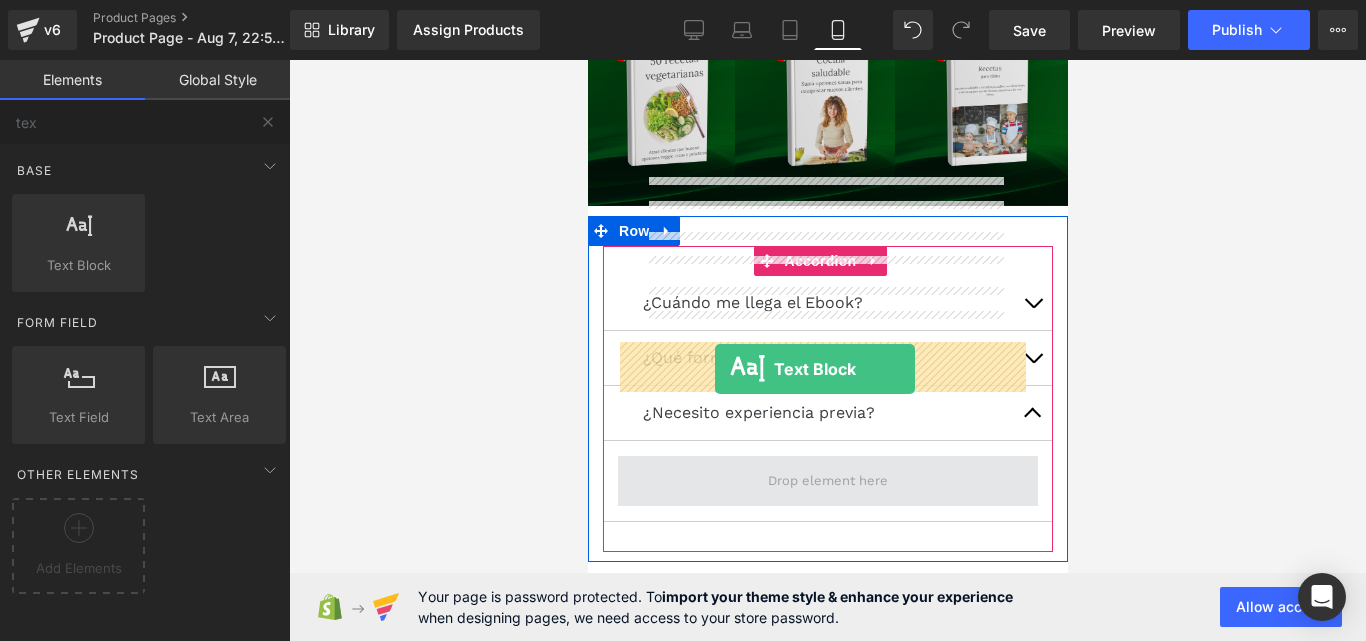 drag, startPoint x: 694, startPoint y: 333, endPoint x: 714, endPoint y: 369, distance: 41.18252 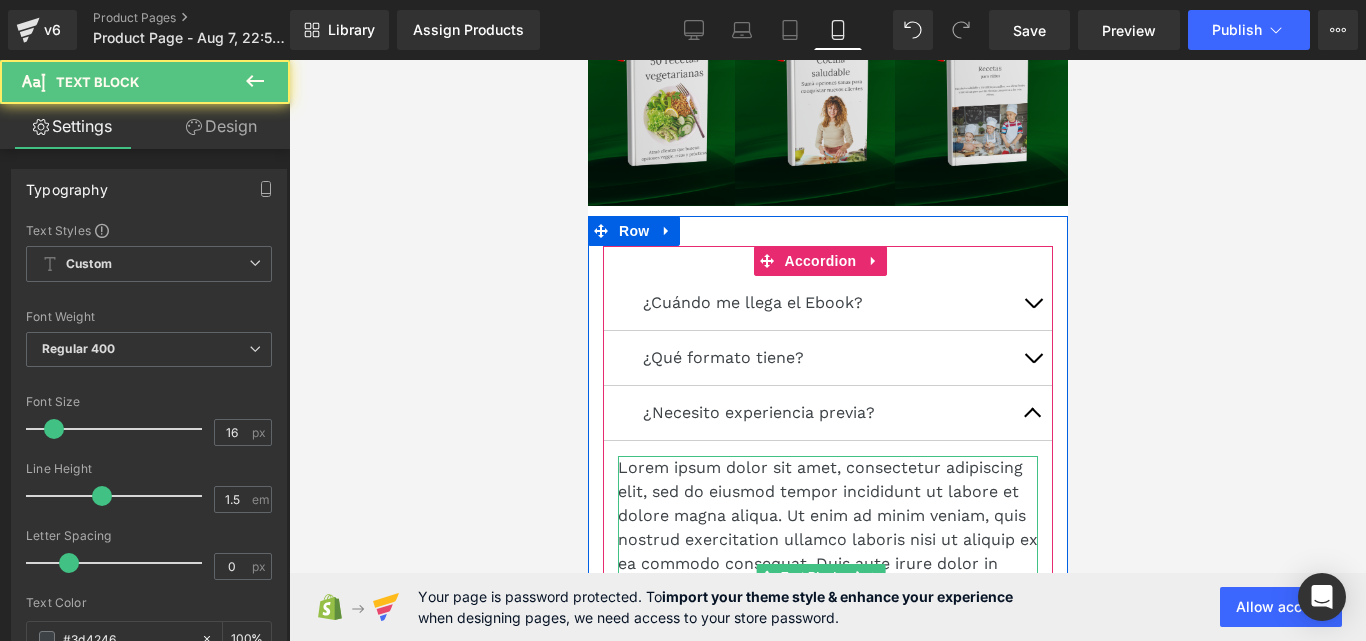 click on "Lorem ipsum dolor sit amet, consectetur adipiscing elit, sed do eiusmod tempor incididunt ut labore et dolore magna aliqua. Ut enim ad minim veniam, quis nostrud exercitation ullamco laboris nisi ut aliquip ex ea commodo consequat. Duis aute irure dolor in reprehenderit in voluptate velit esse cillum dolore eu fugiat nulla pariatur. Excepteur sint occaecat cupidatat non proident, sunt in culpa qui officia deserunt mollit anim id est laborum." at bounding box center [827, 564] 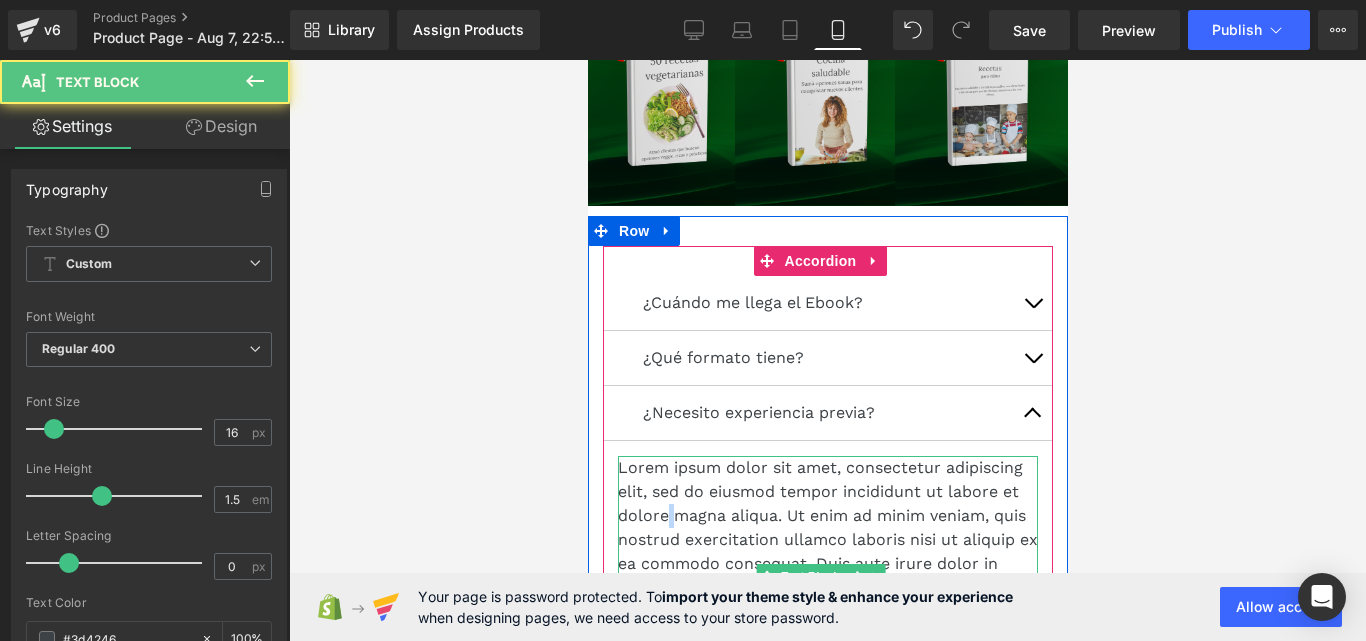 click on "Lorem ipsum dolor sit amet, consectetur adipiscing elit, sed do eiusmod tempor incididunt ut labore et dolore magna aliqua. Ut enim ad minim veniam, quis nostrud exercitation ullamco laboris nisi ut aliquip ex ea commodo consequat. Duis aute irure dolor in reprehenderit in voluptate velit esse cillum dolore eu fugiat nulla pariatur. Excepteur sint occaecat cupidatat non proident, sunt in culpa qui officia deserunt mollit anim id est laborum." at bounding box center (827, 564) 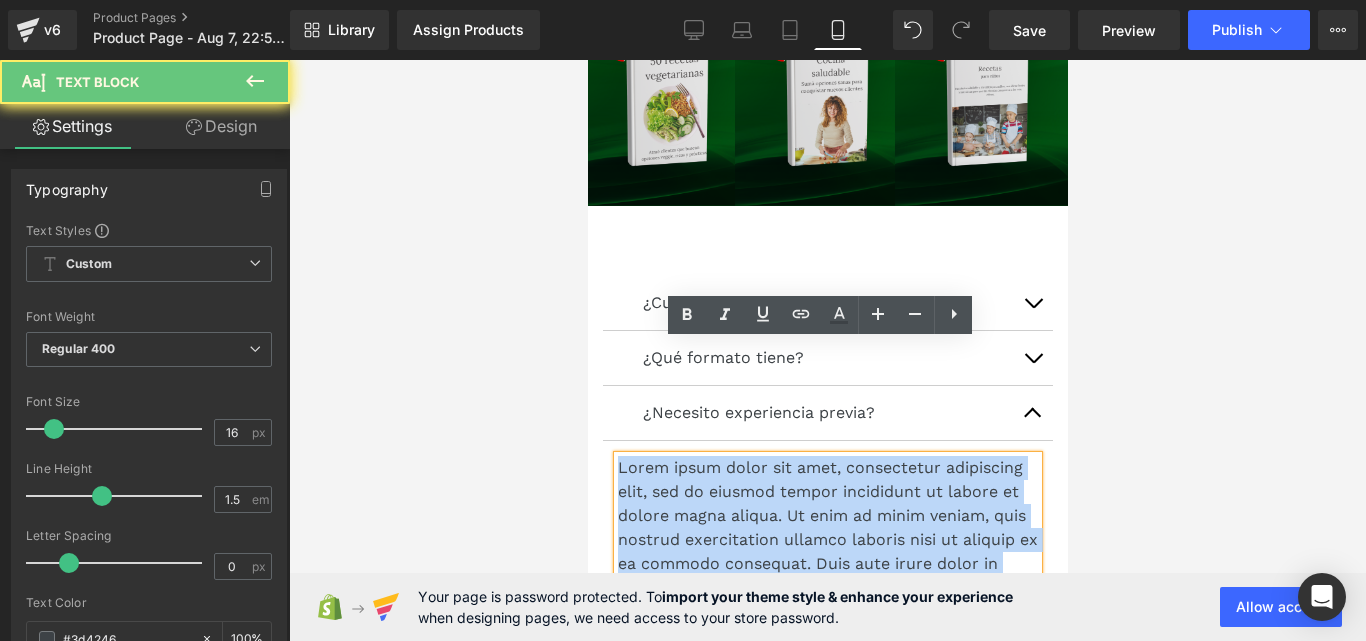 click on "Lorem ipsum dolor sit amet, consectetur adipiscing elit, sed do eiusmod tempor incididunt ut labore et dolore magna aliqua. Ut enim ad minim veniam, quis nostrud exercitation ullamco laboris nisi ut aliquip ex ea commodo consequat. Duis aute irure dolor in reprehenderit in voluptate velit esse cillum dolore eu fugiat nulla pariatur. Excepteur sint occaecat cupidatat non proident, sunt in culpa qui officia deserunt mollit anim id est laborum." at bounding box center [827, 564] 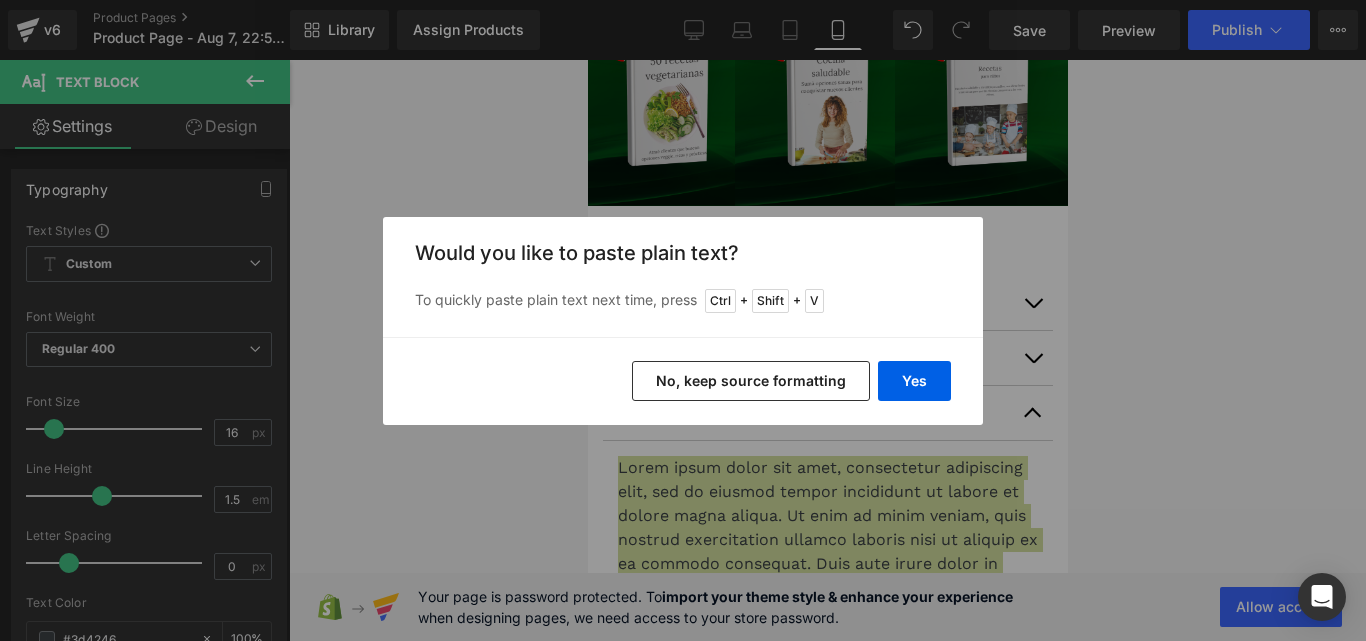 click on "Yes No, keep source formatting" at bounding box center [683, 381] 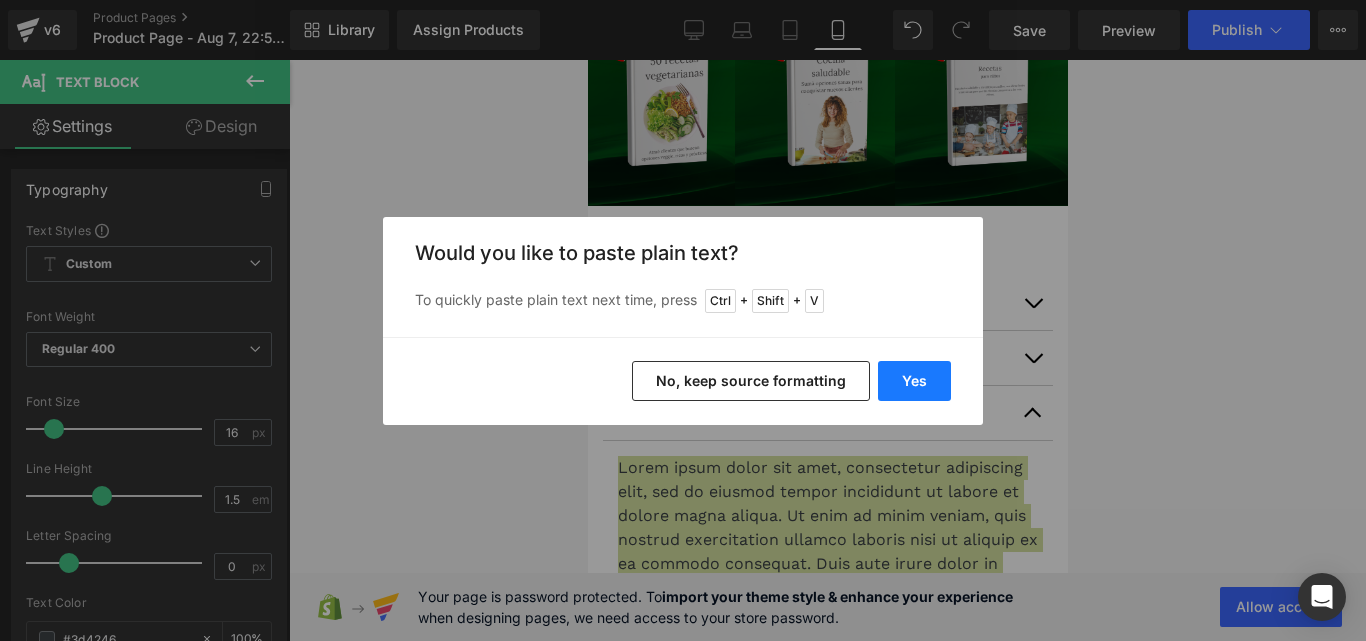click on "Yes" at bounding box center (914, 381) 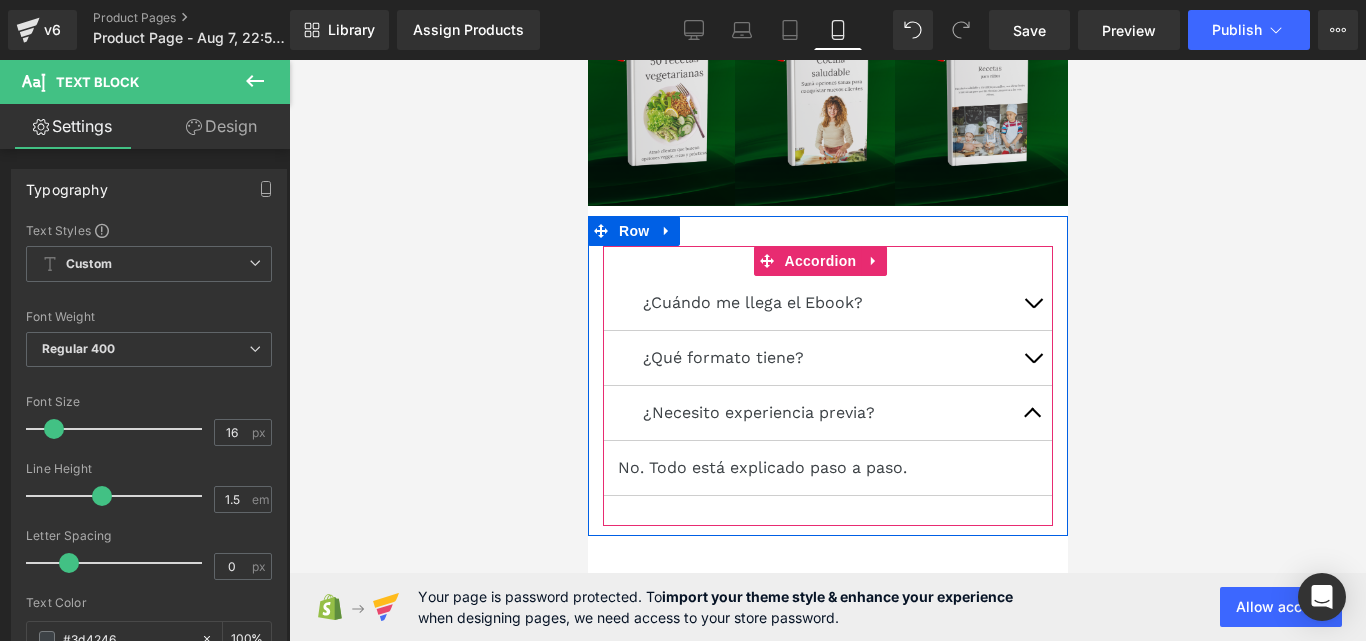 click on "¿Qué formato tiene?
Text Block" at bounding box center [827, 358] 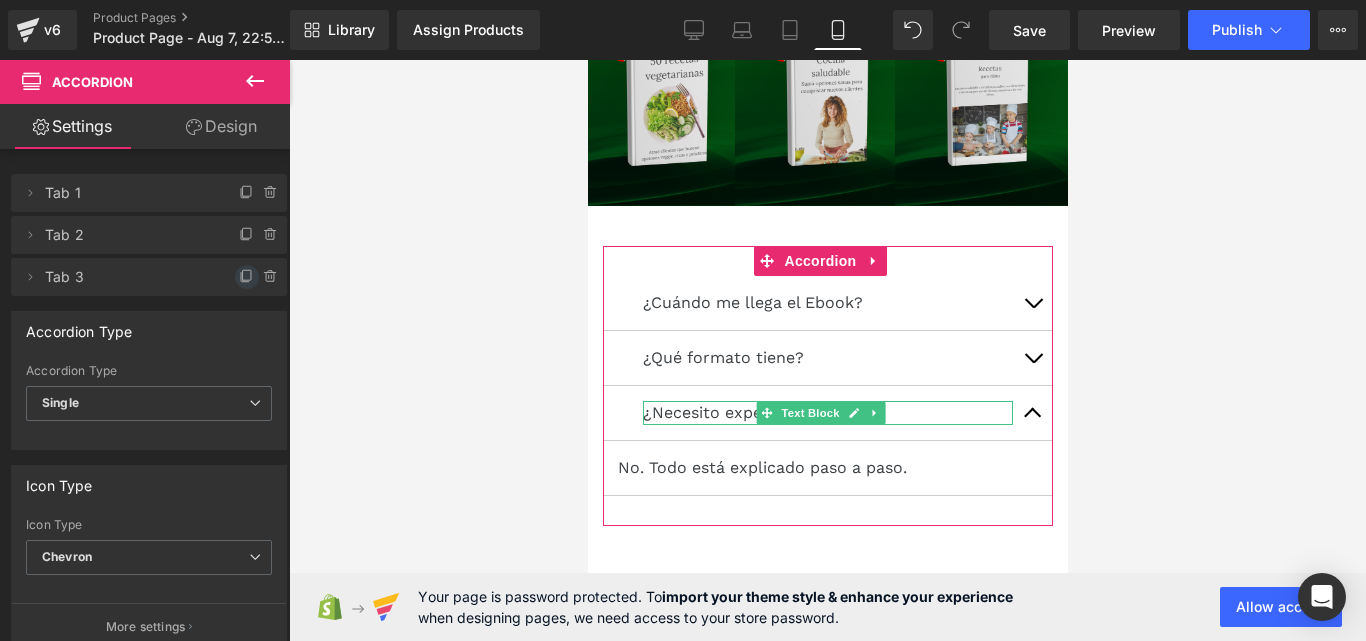 click 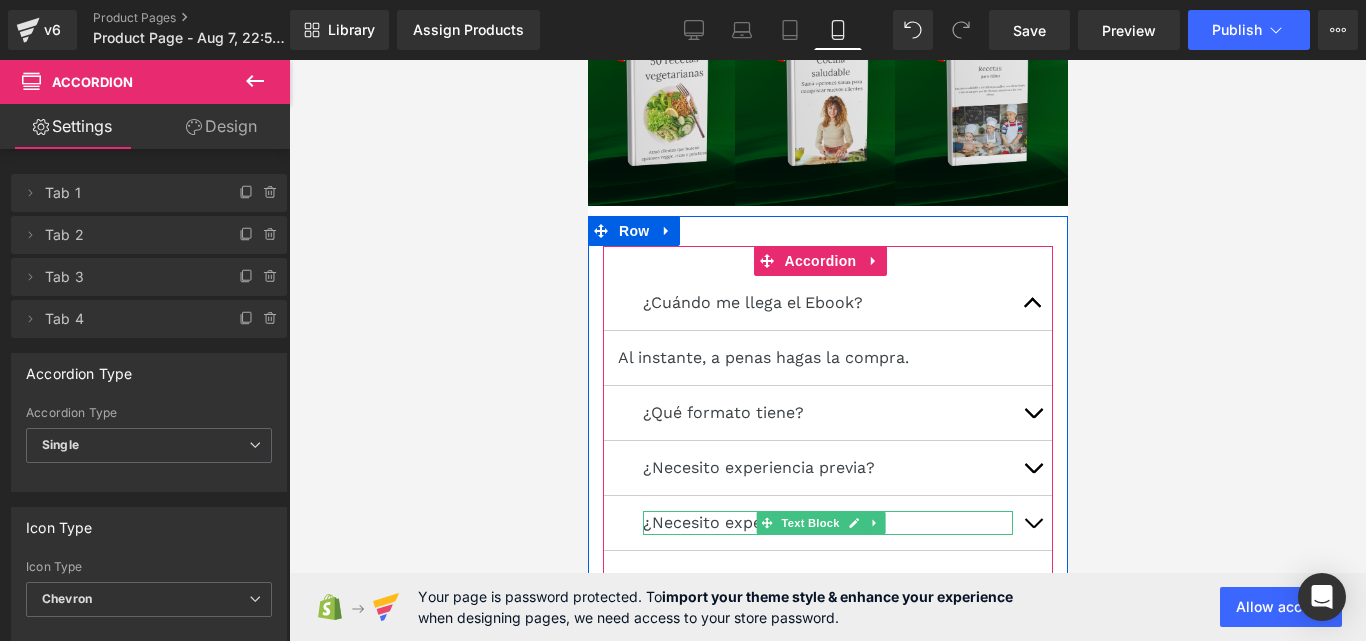 click on "¿Necesito experiencia previa?" at bounding box center [827, 523] 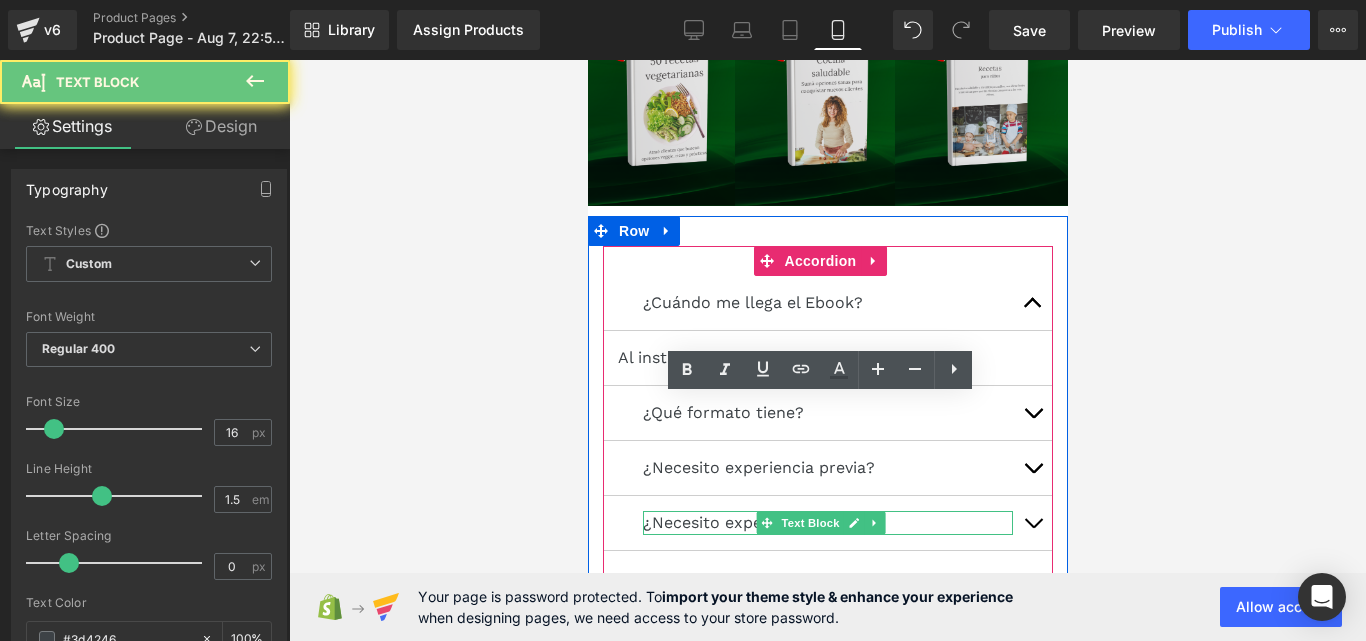 click on "¿Necesito experiencia previa?" at bounding box center (827, 523) 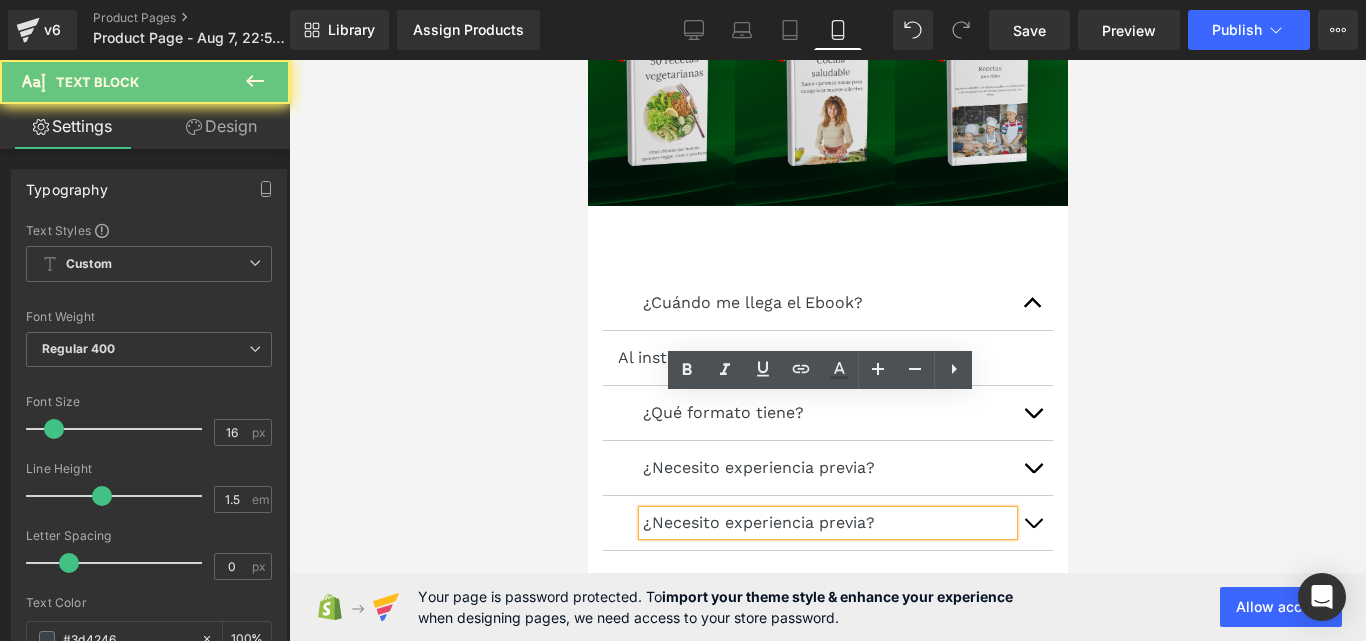 click on "¿Necesito experiencia previa?" at bounding box center (827, 523) 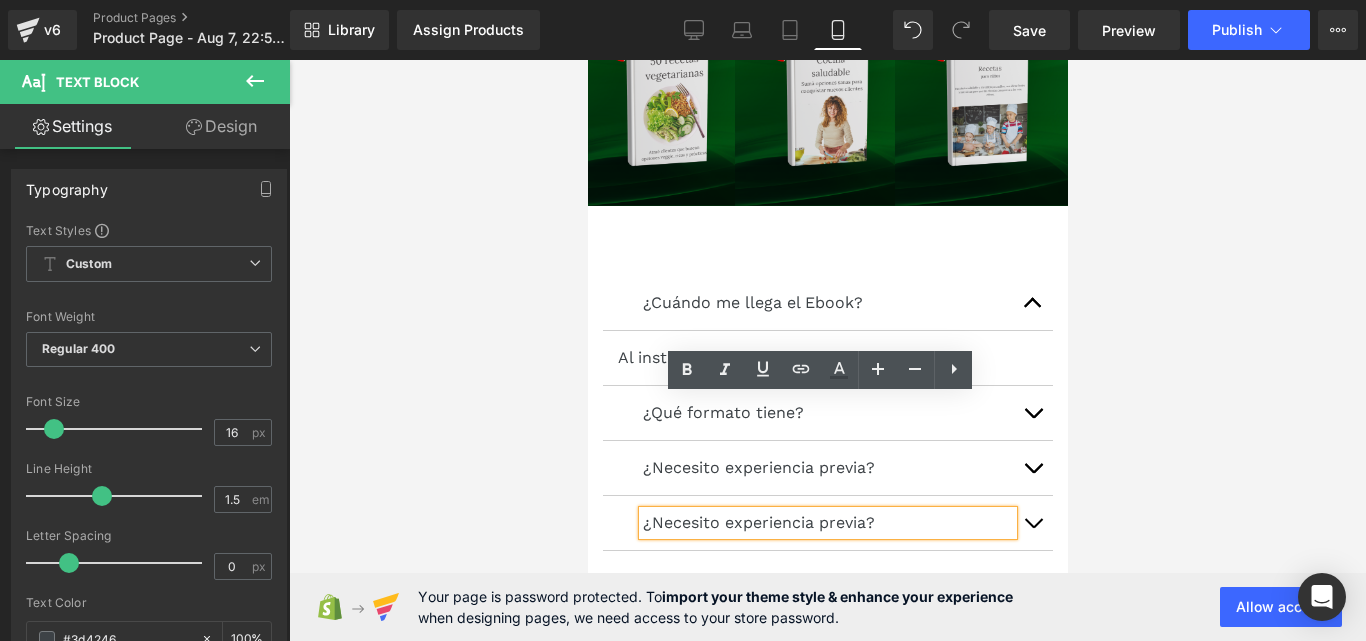 click on "¿Necesito experiencia previa?" at bounding box center [827, 523] 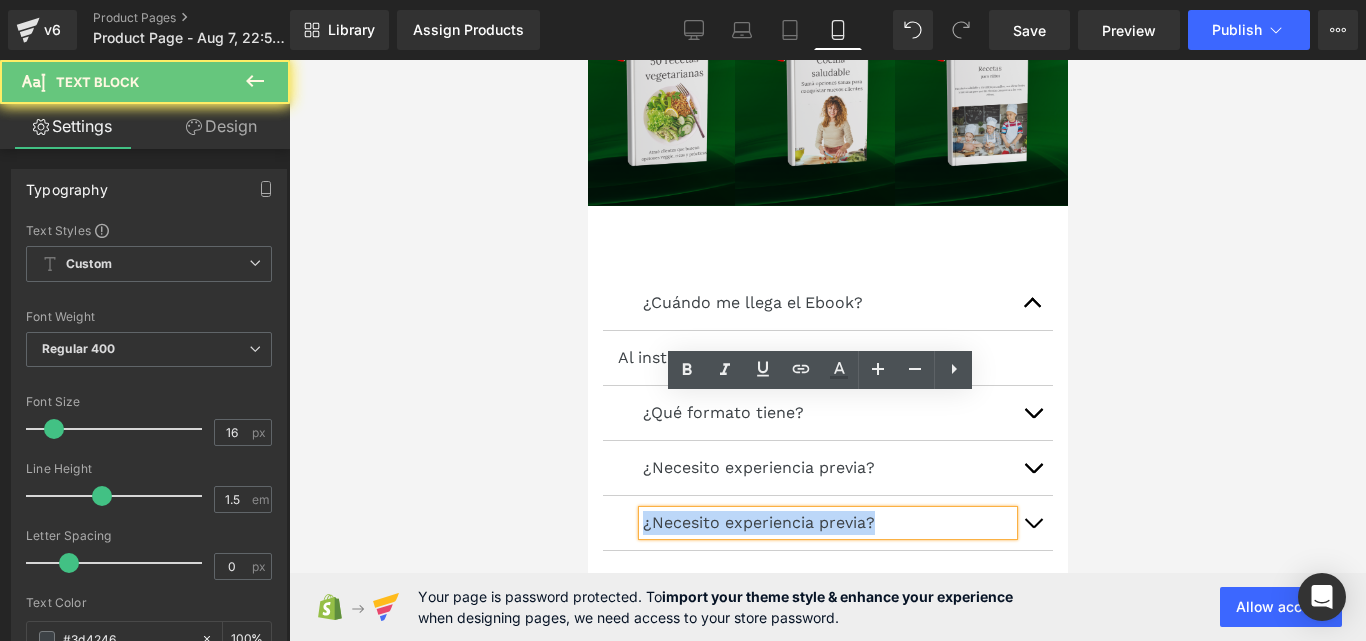 click on "¿Necesito experiencia previa?" at bounding box center [827, 523] 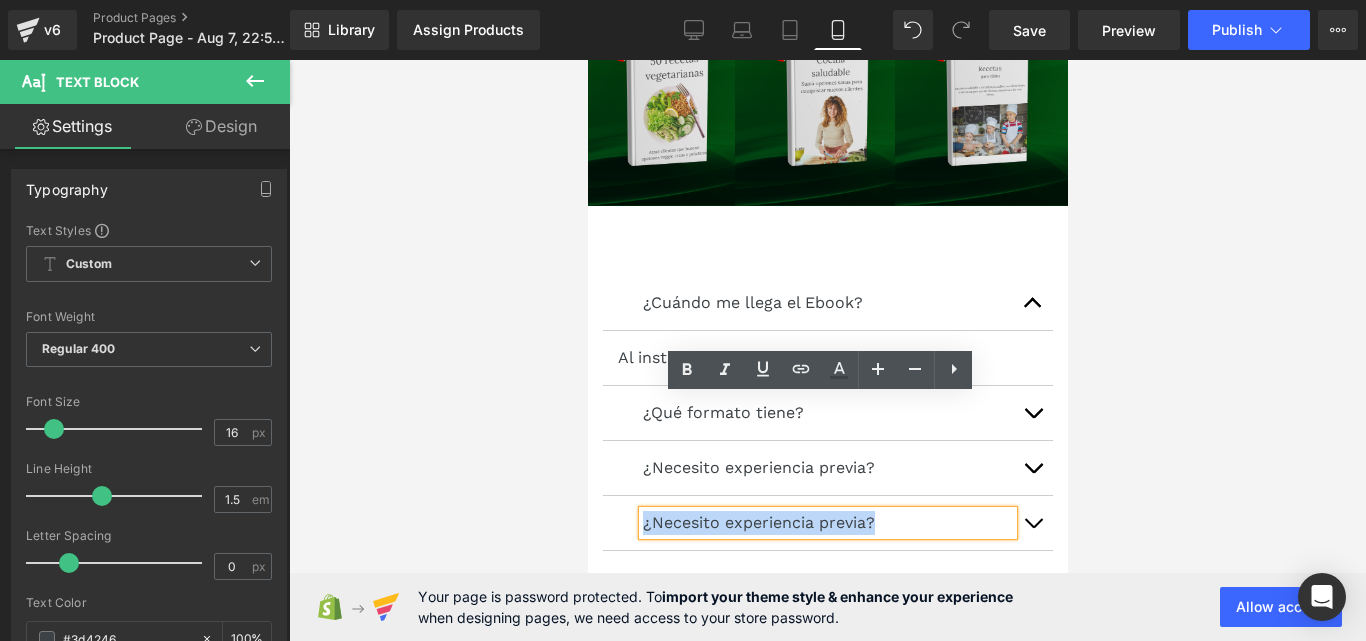 type 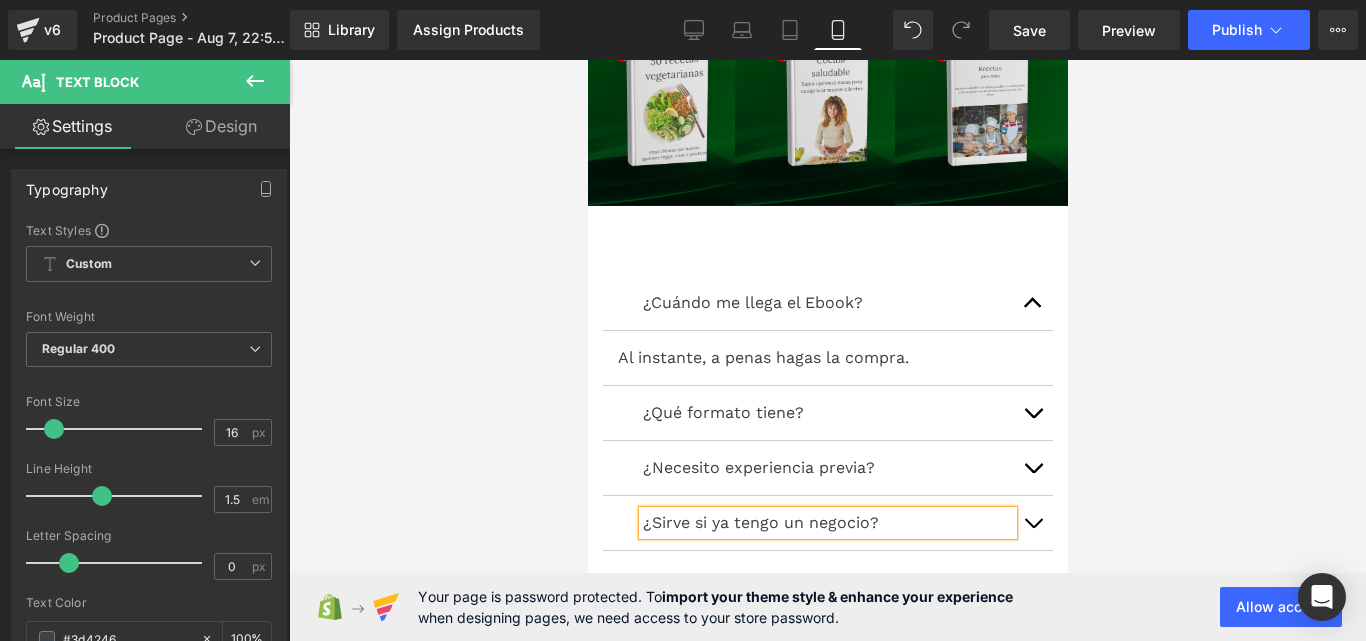 click at bounding box center [1032, 523] 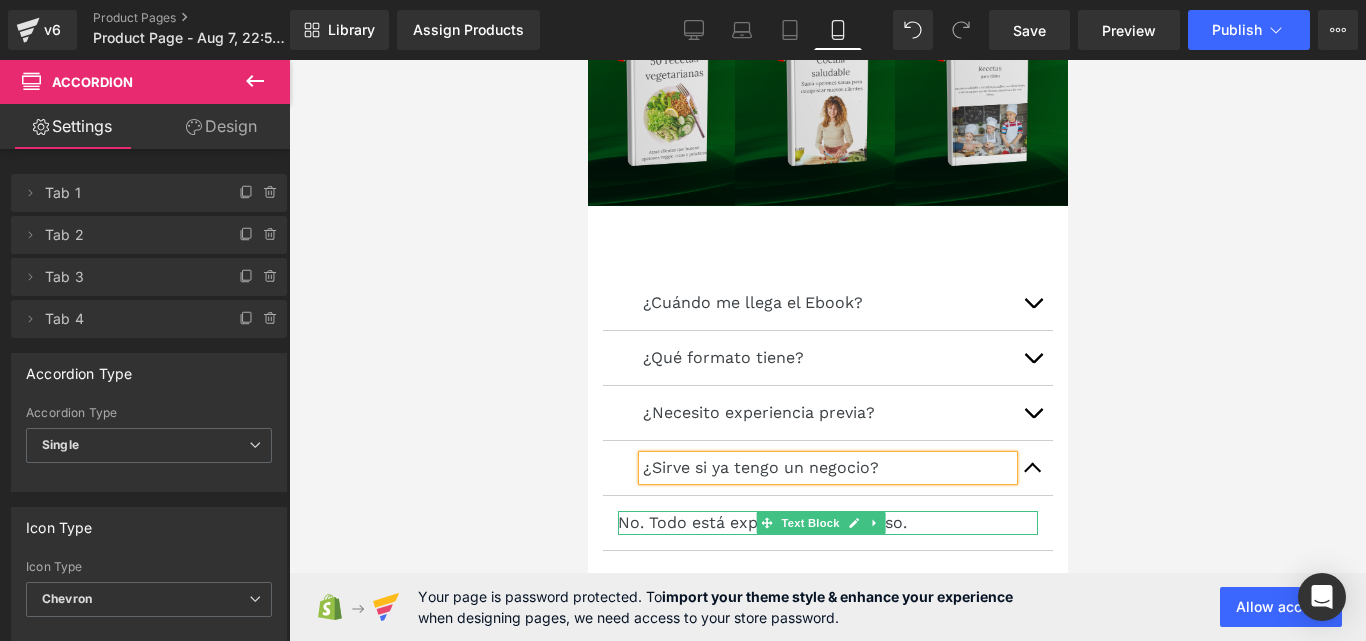 click on "No. Todo está explicado paso a paso." at bounding box center (827, 523) 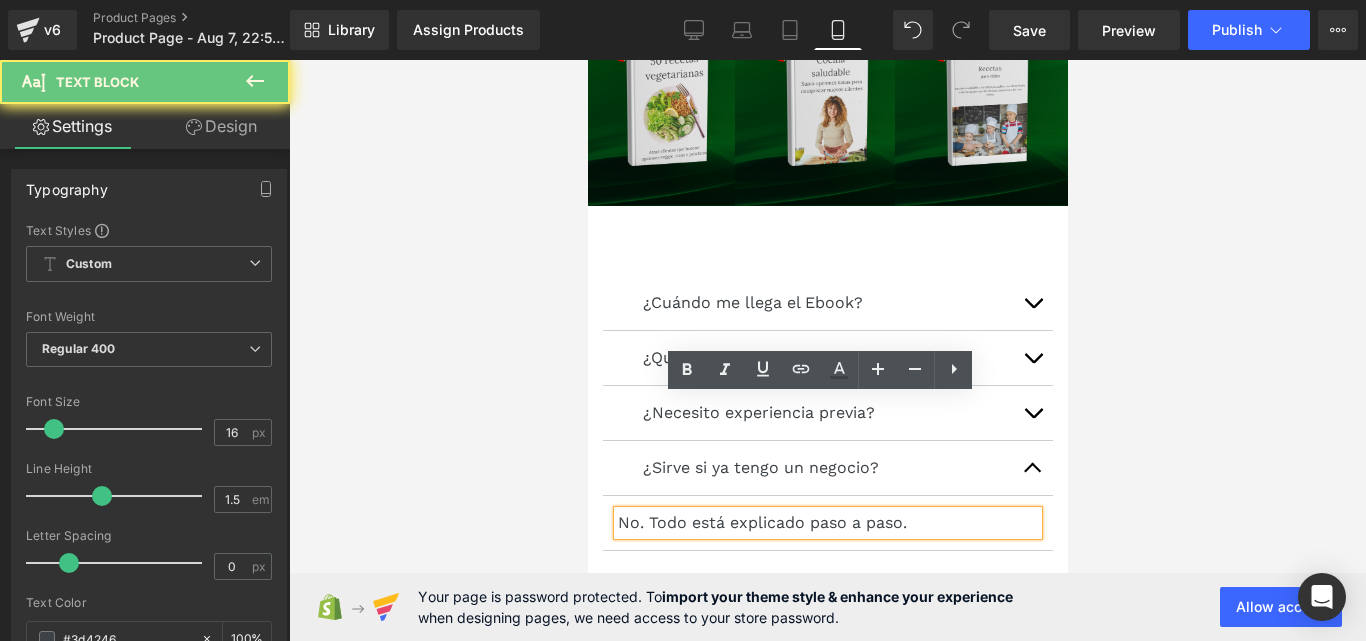 click on "No. Todo está explicado paso a paso." at bounding box center [827, 523] 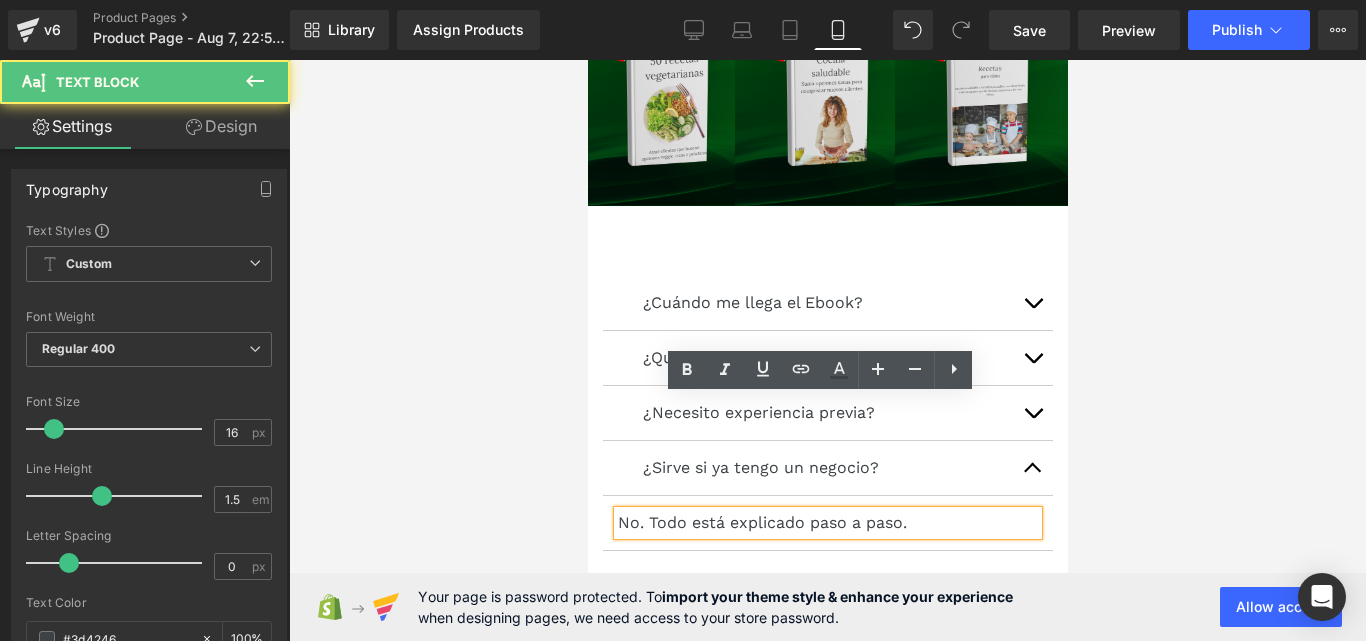 click on "No. Todo está explicado paso a paso." at bounding box center [827, 523] 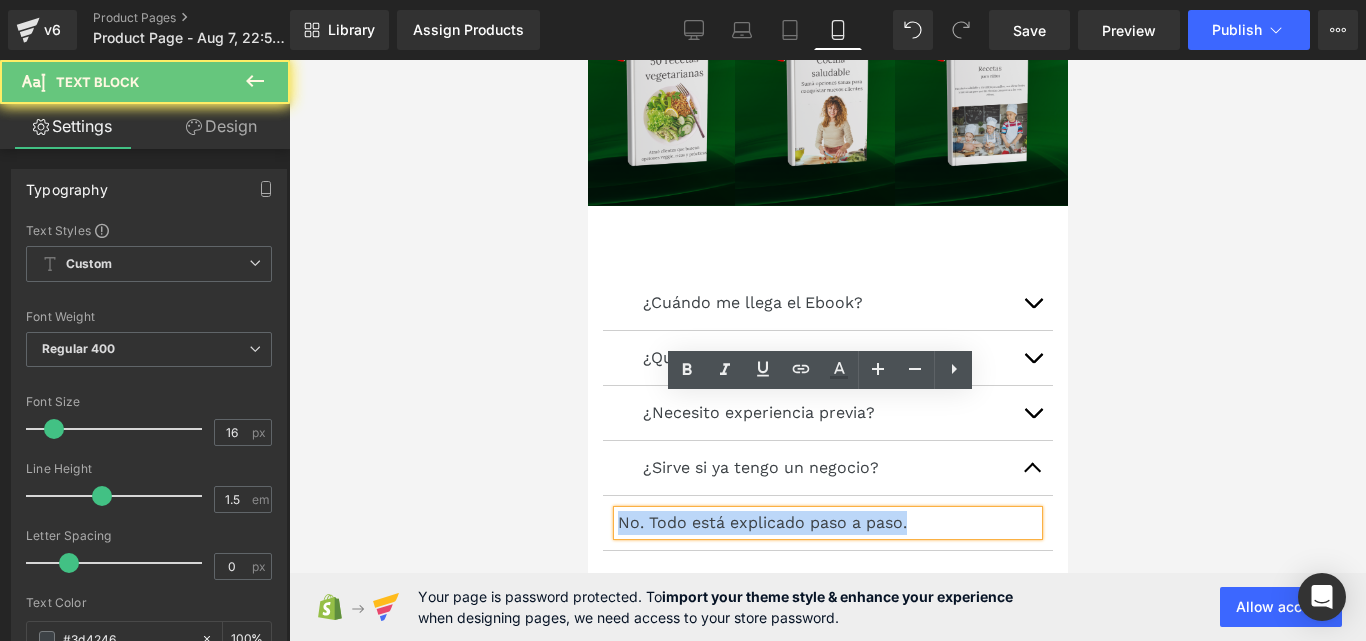 click on "No. Todo está explicado paso a paso." at bounding box center [827, 523] 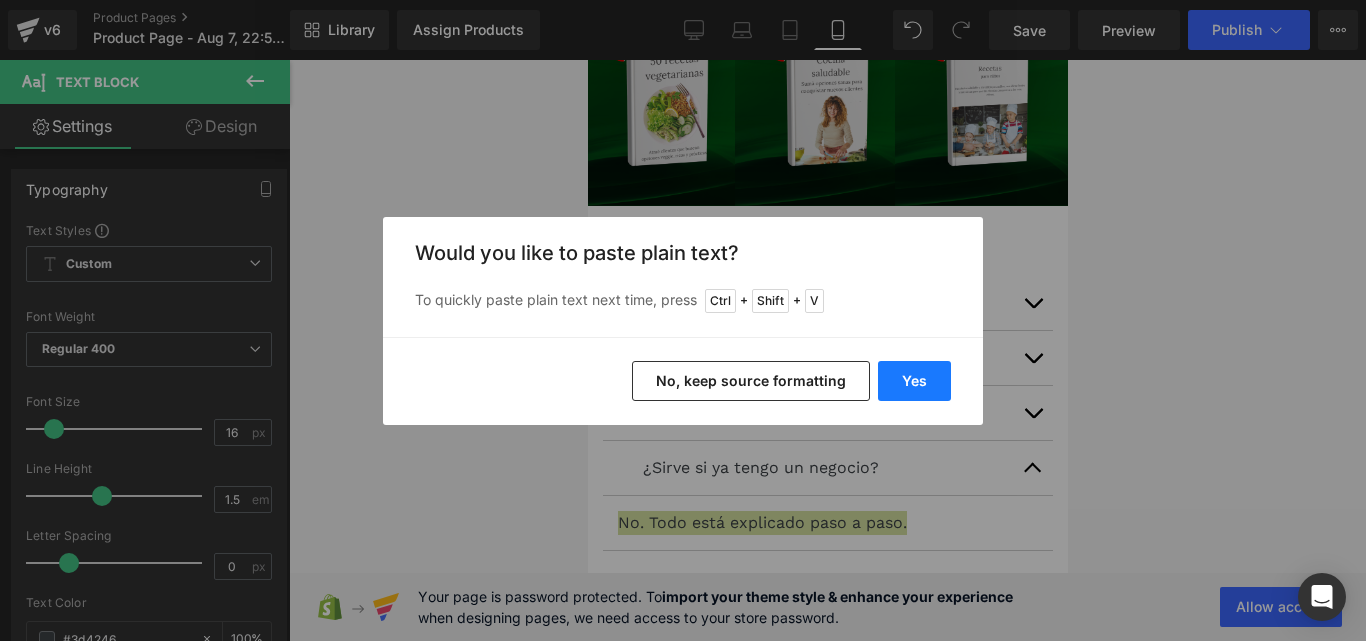 click on "Yes" at bounding box center [914, 381] 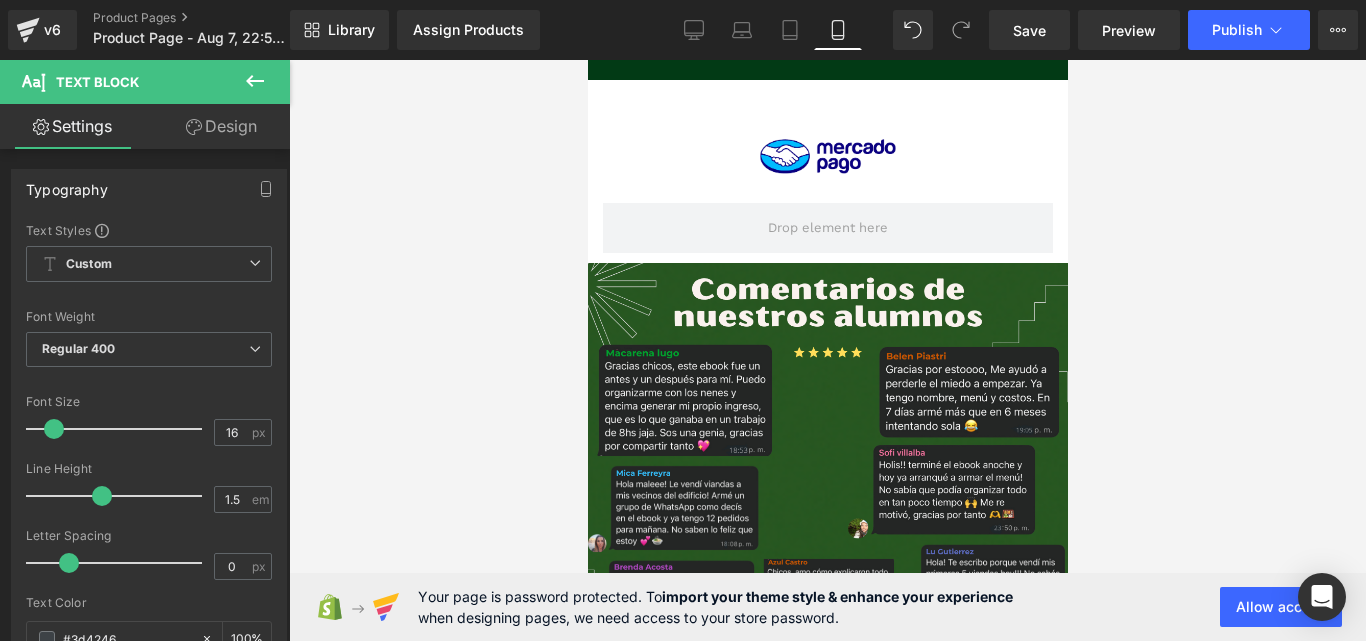 scroll, scrollTop: 4541, scrollLeft: 0, axis: vertical 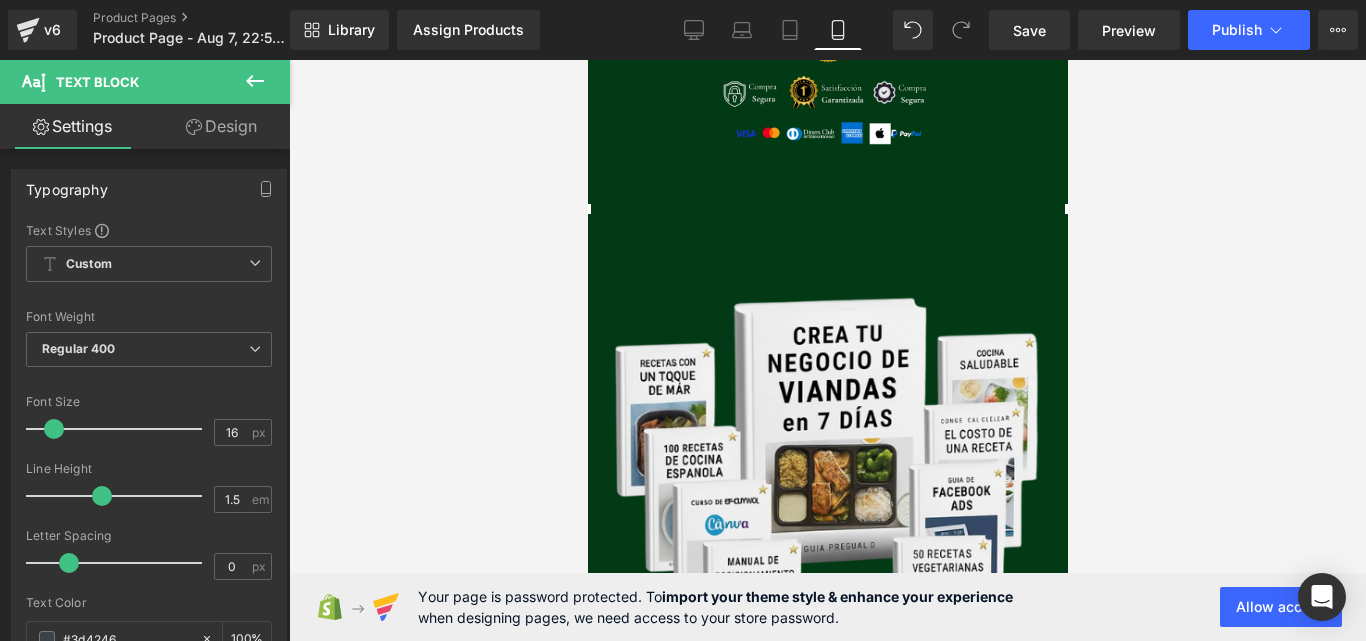 drag, startPoint x: 1063, startPoint y: 501, endPoint x: 1678, endPoint y: 448, distance: 617.27954 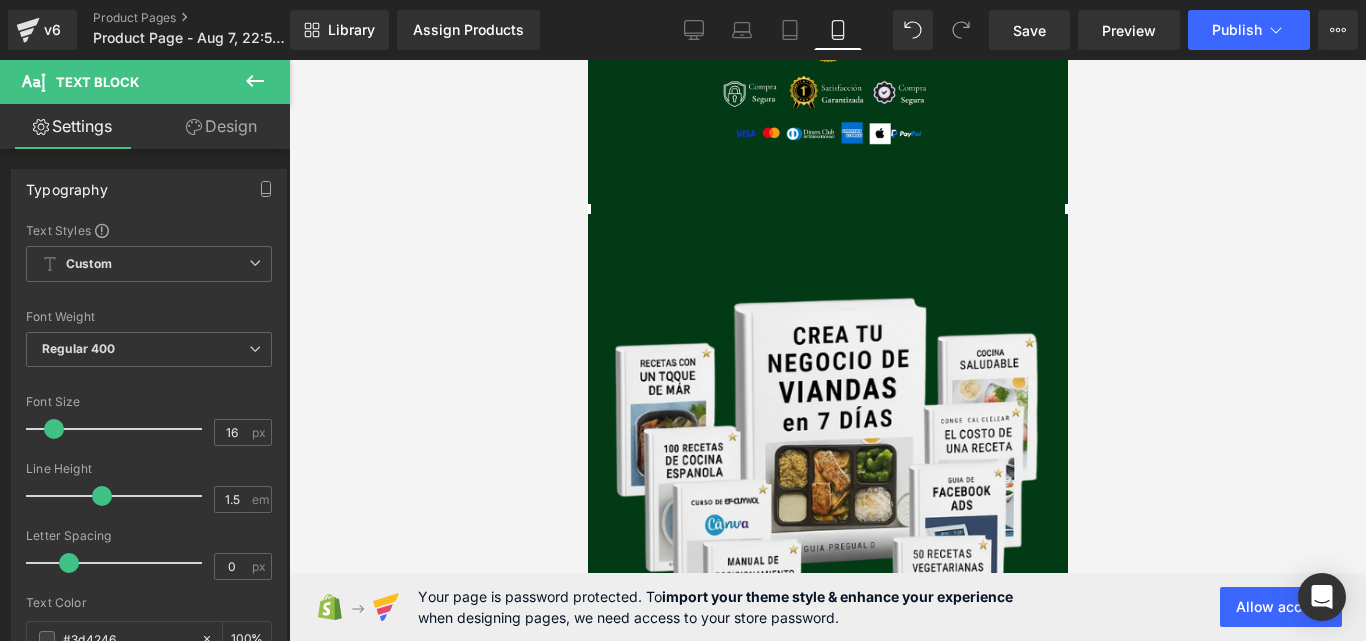 scroll, scrollTop: 3229, scrollLeft: 0, axis: vertical 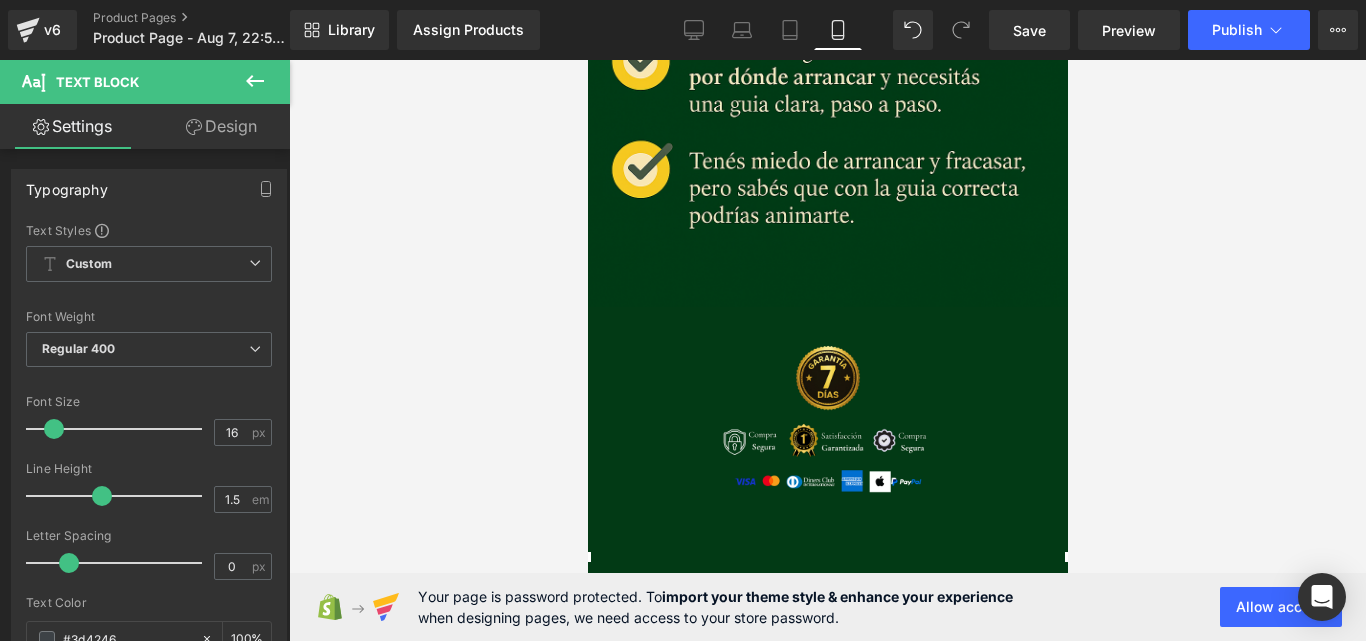 drag, startPoint x: 1058, startPoint y: 470, endPoint x: 1661, endPoint y: 419, distance: 605.1529 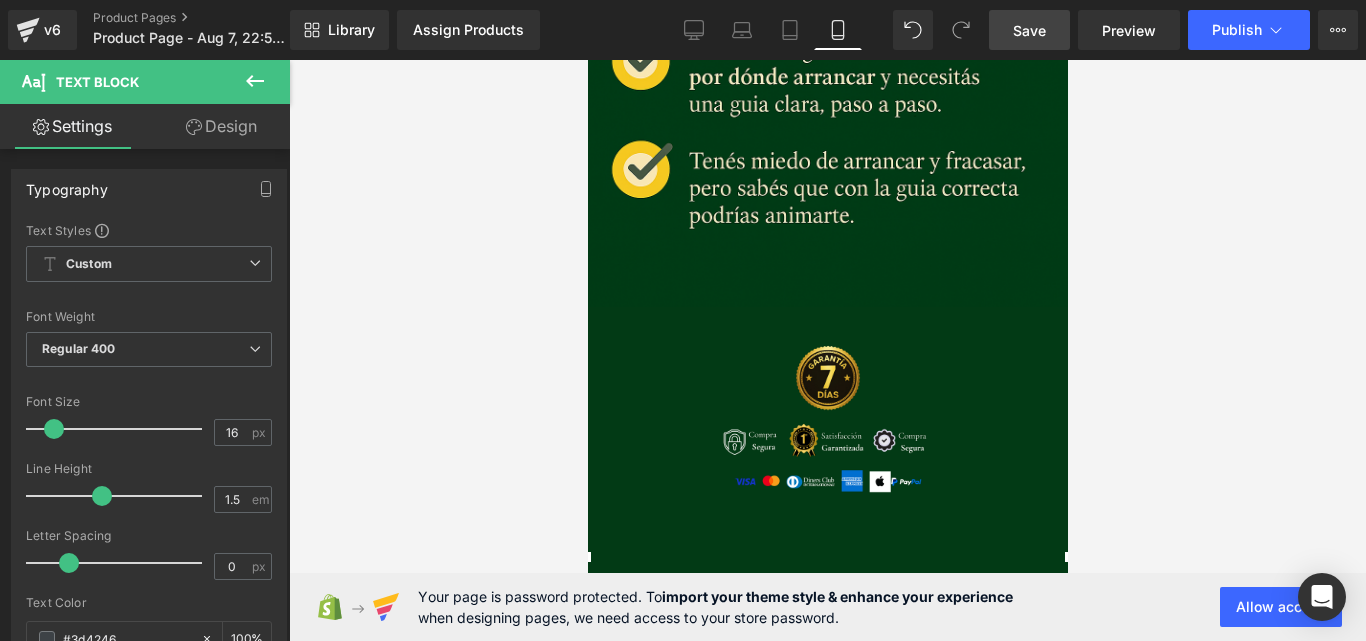 click on "Save" at bounding box center [1029, 30] 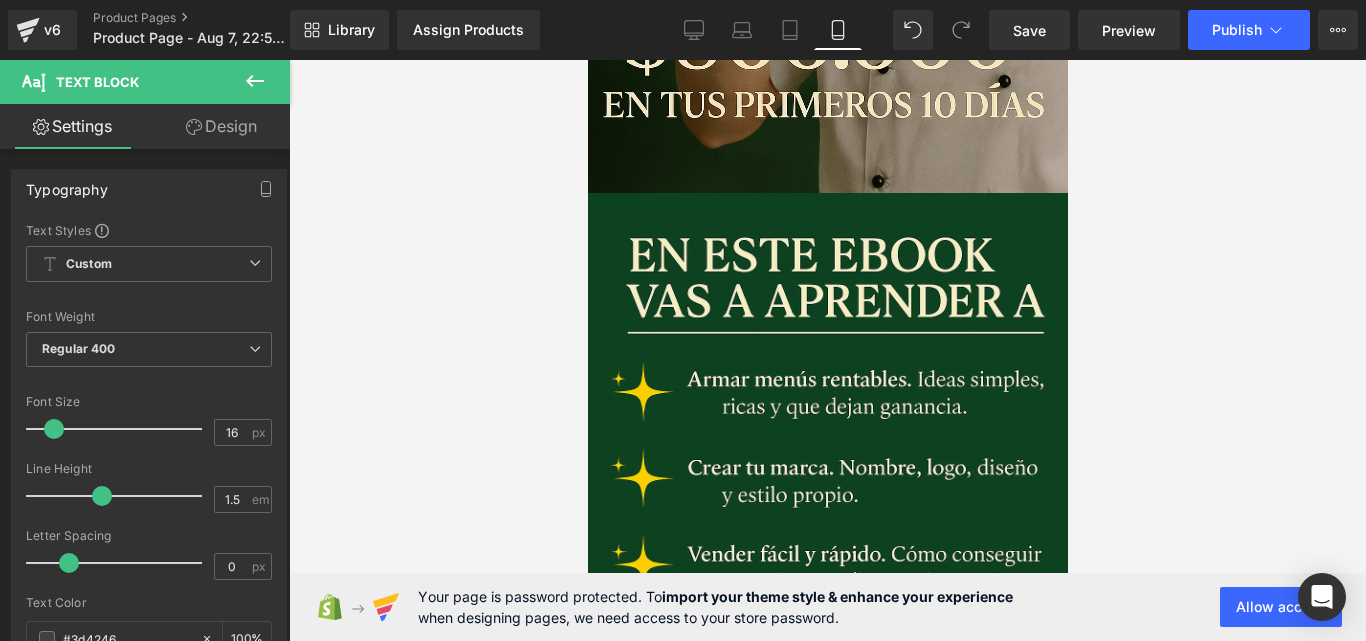 scroll, scrollTop: 0, scrollLeft: 0, axis: both 